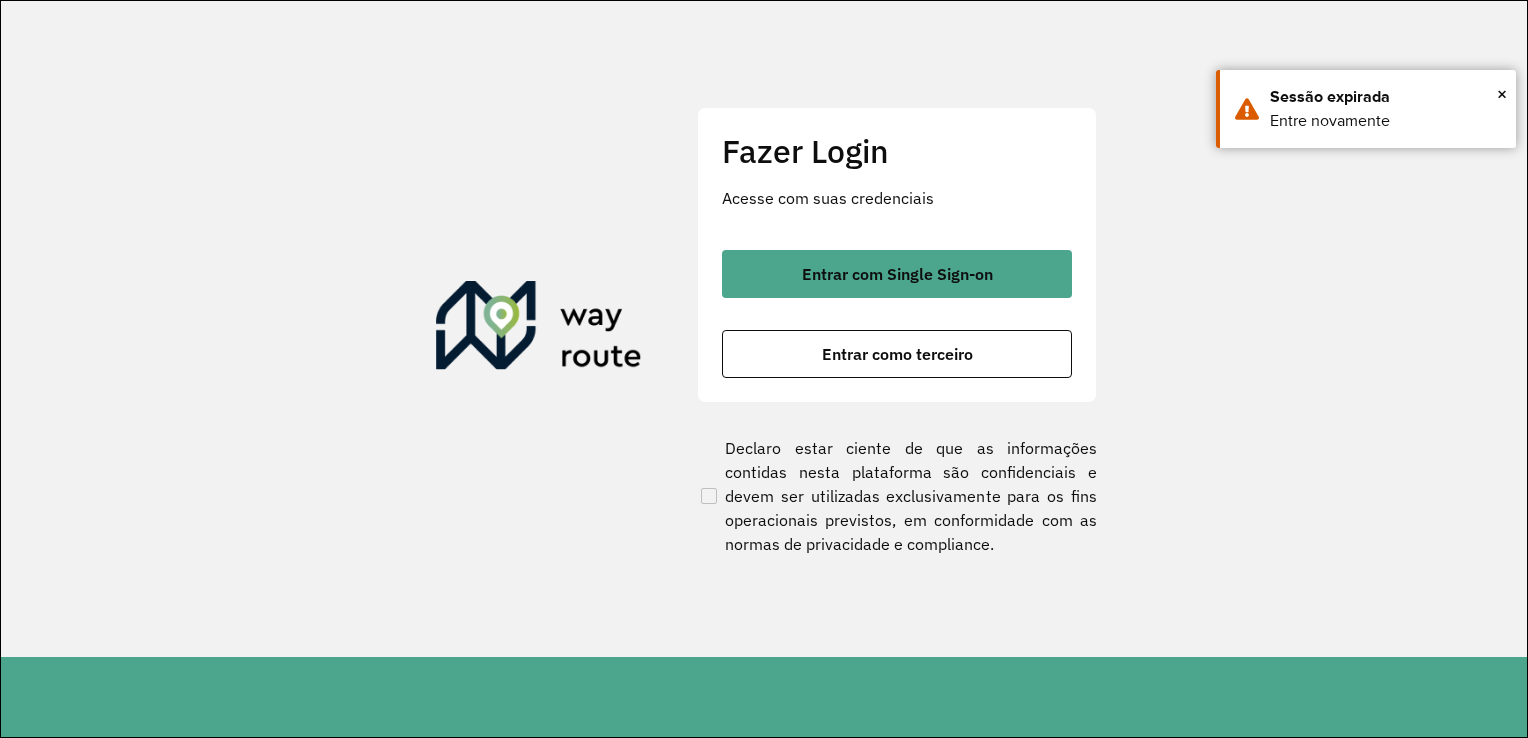 scroll, scrollTop: 0, scrollLeft: 0, axis: both 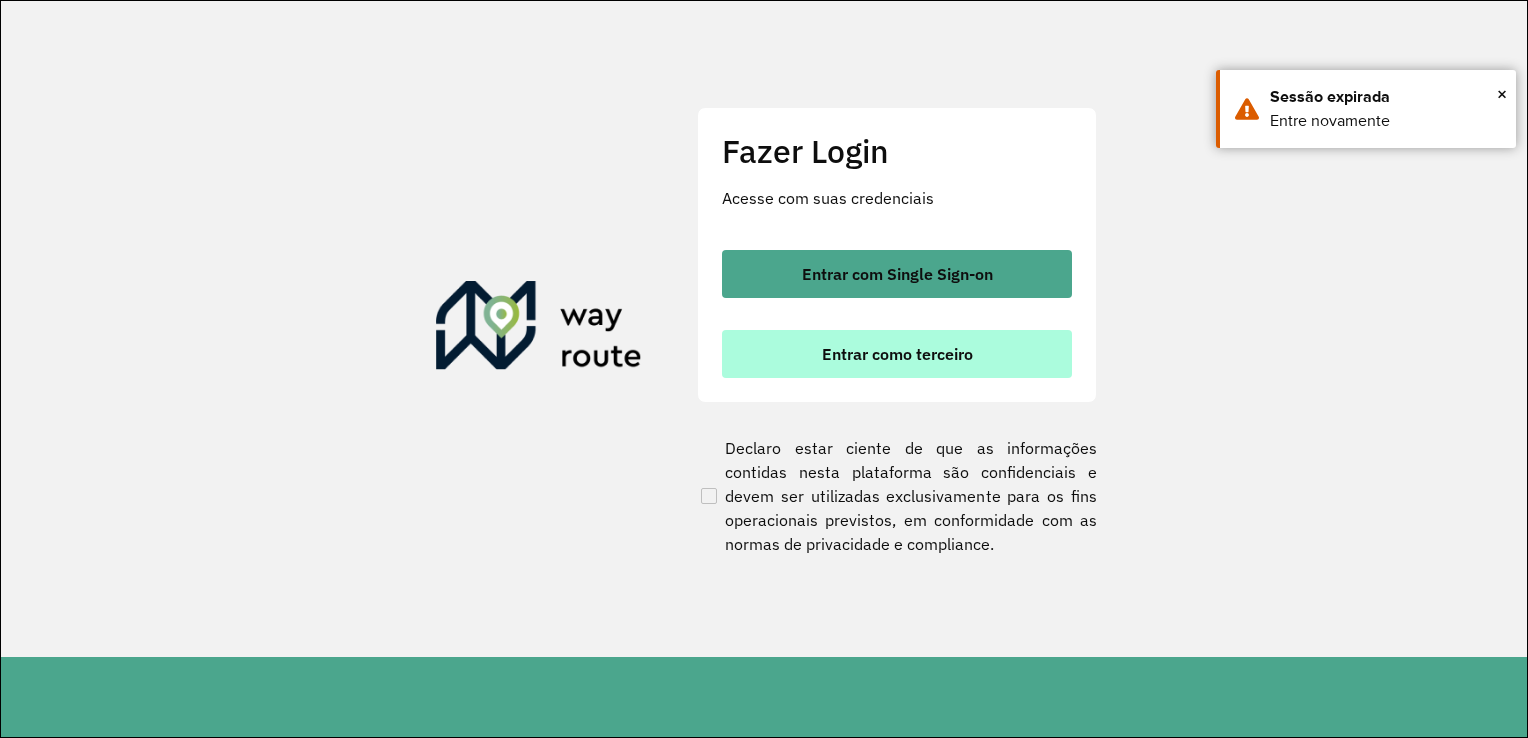 click on "Entrar como terceiro" at bounding box center (897, 354) 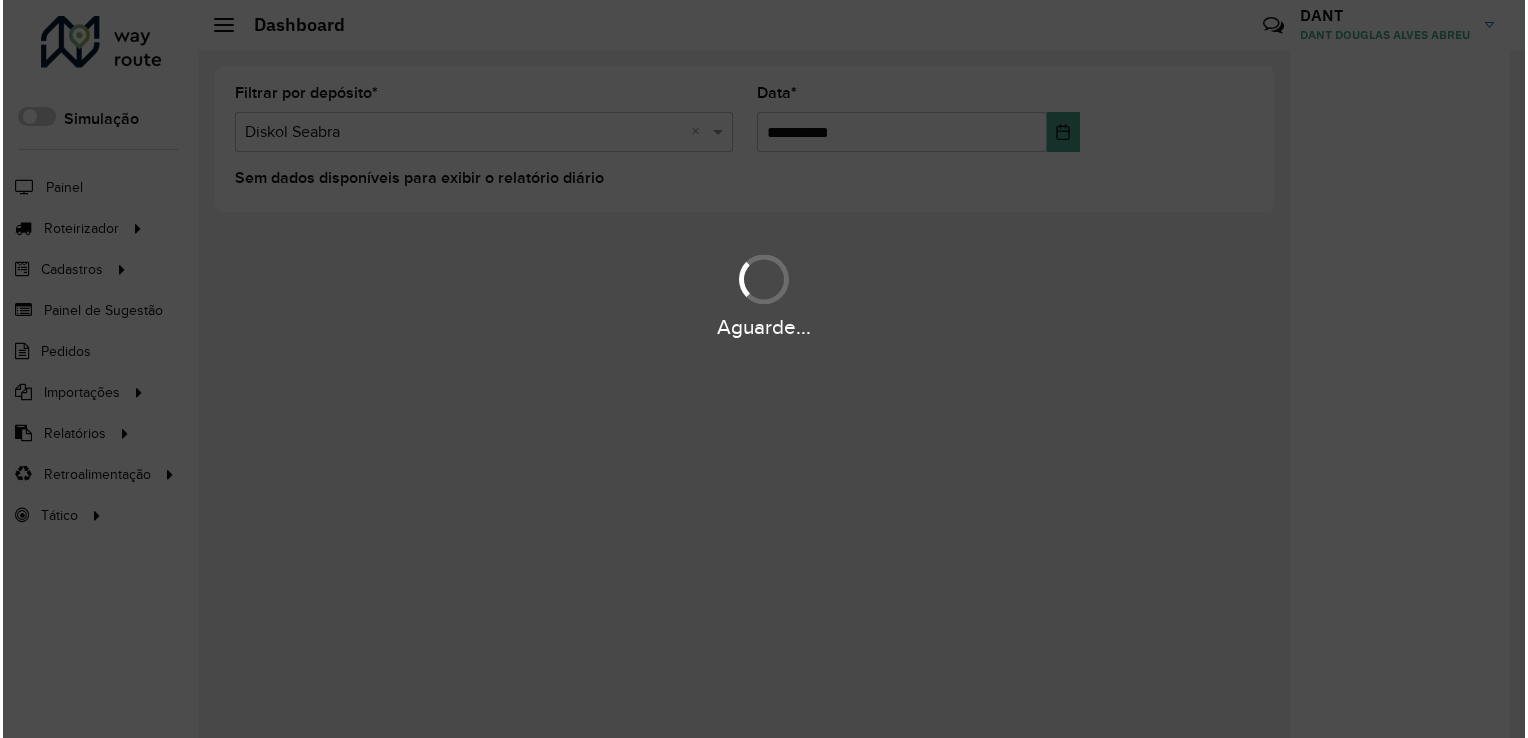 scroll, scrollTop: 0, scrollLeft: 0, axis: both 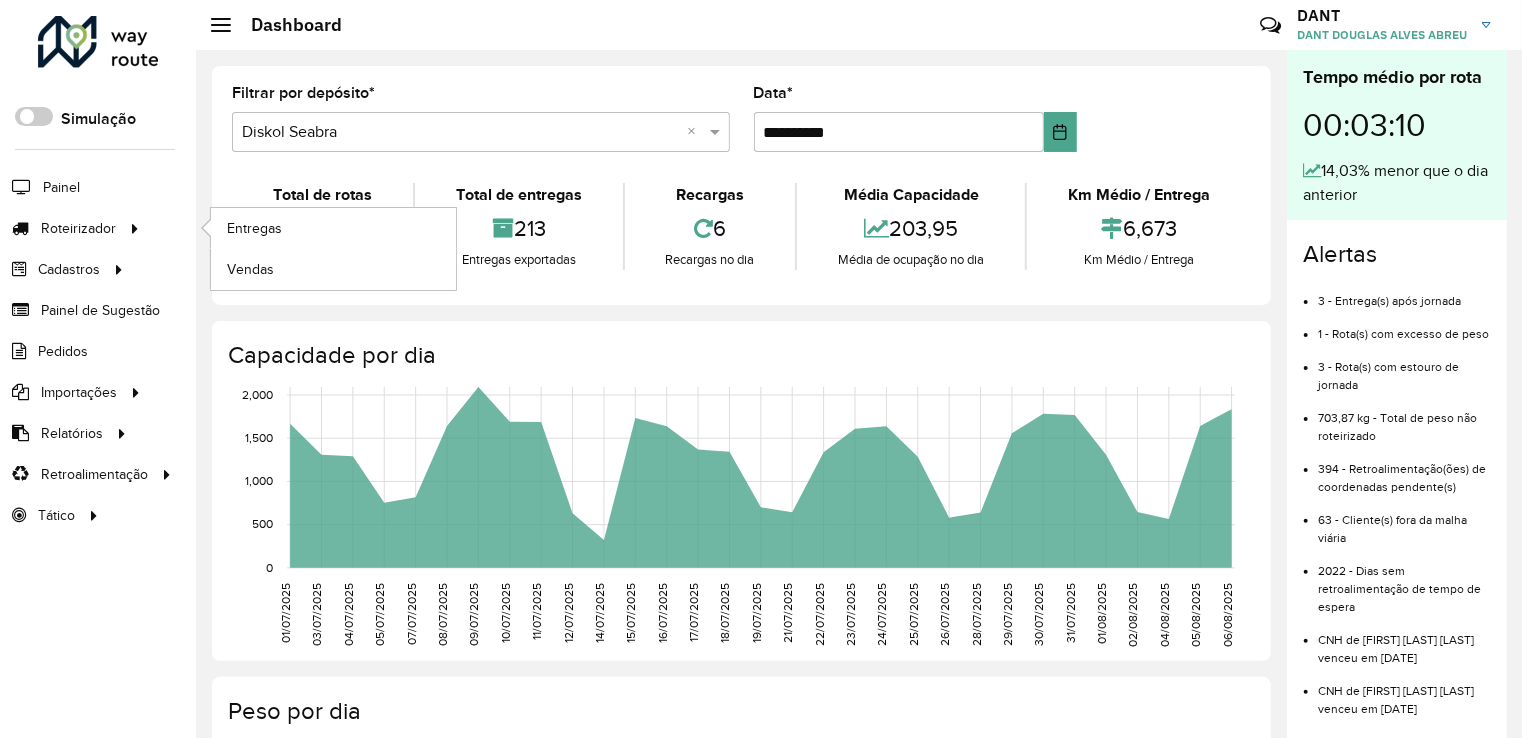 click on "Entregas" 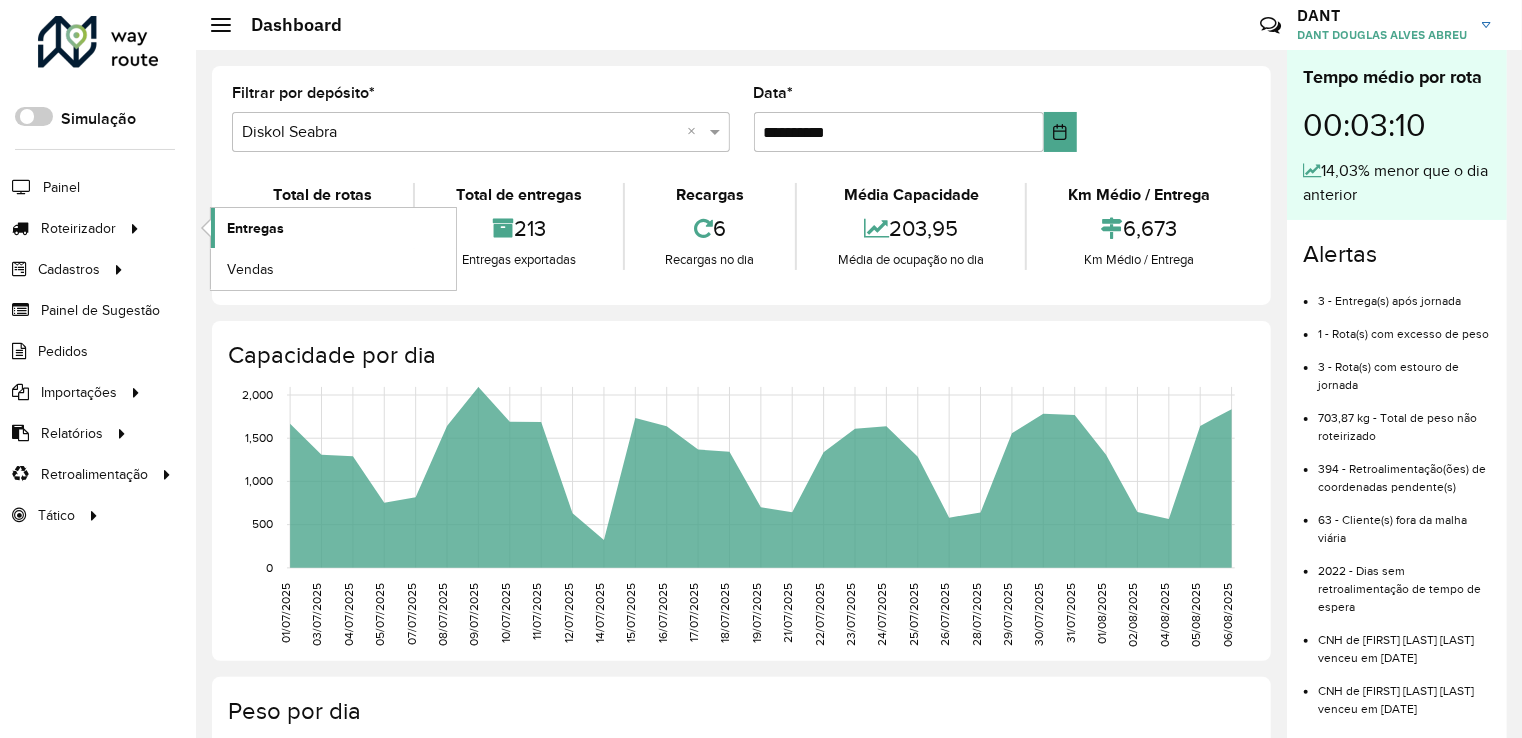 click on "Entregas" 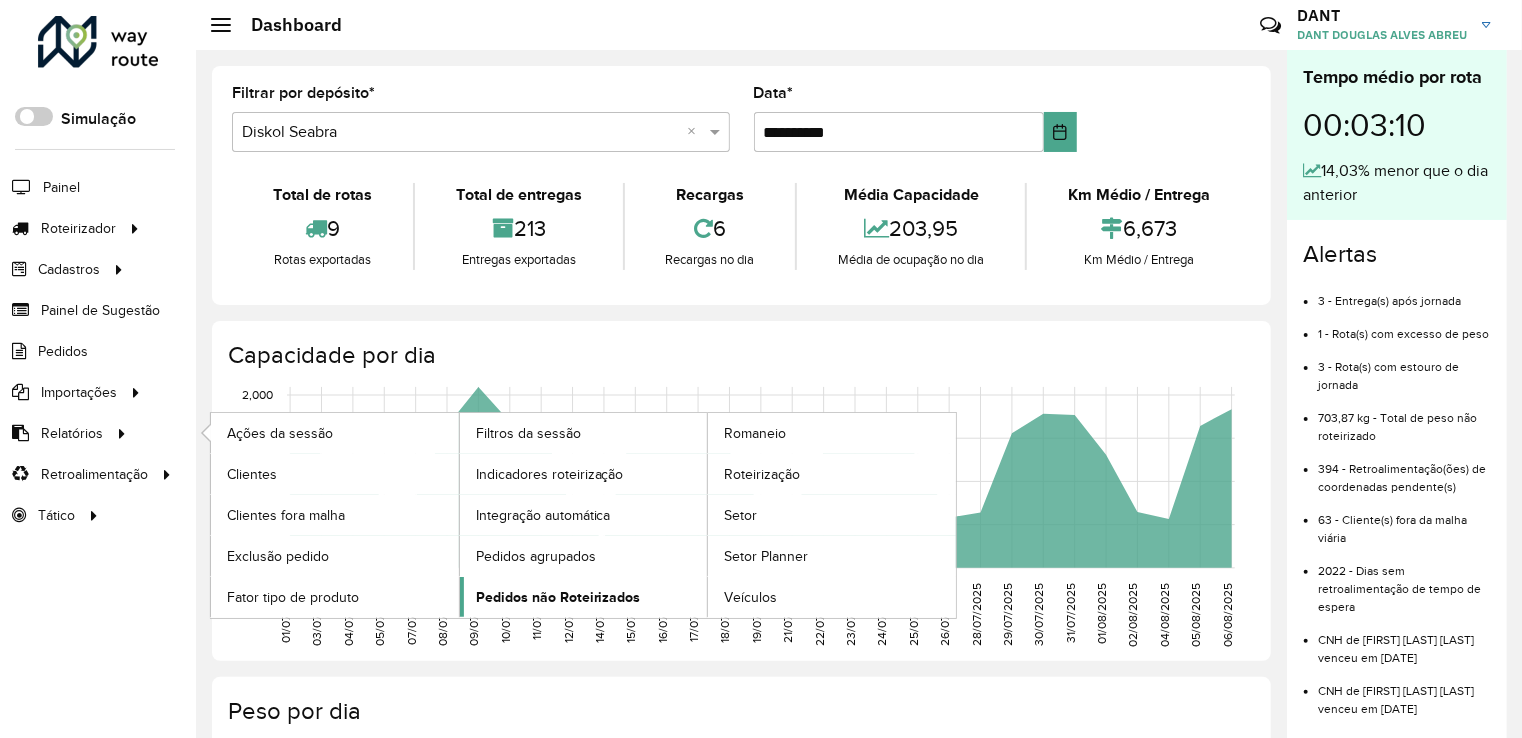 click on "Pedidos não Roteirizados" 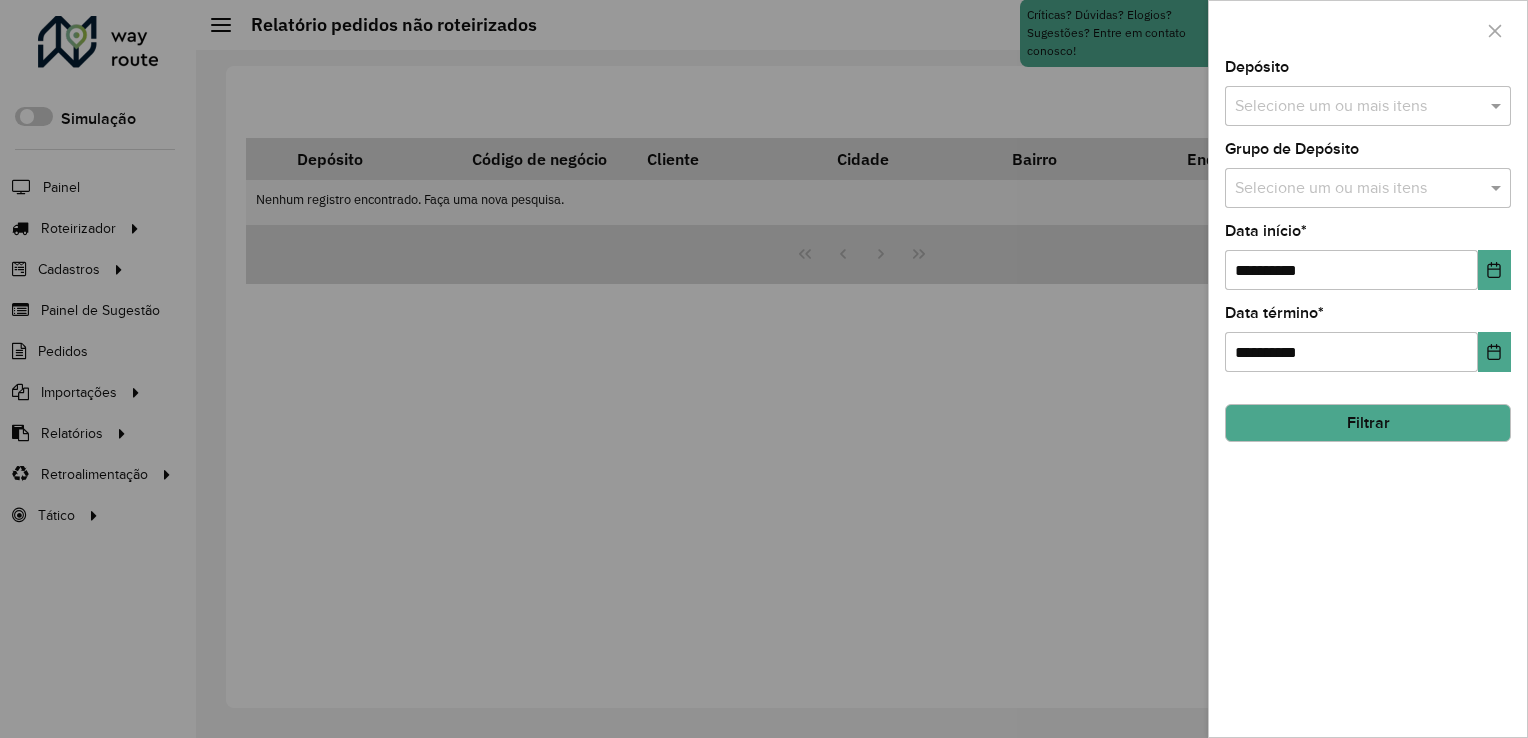 click at bounding box center (1358, 107) 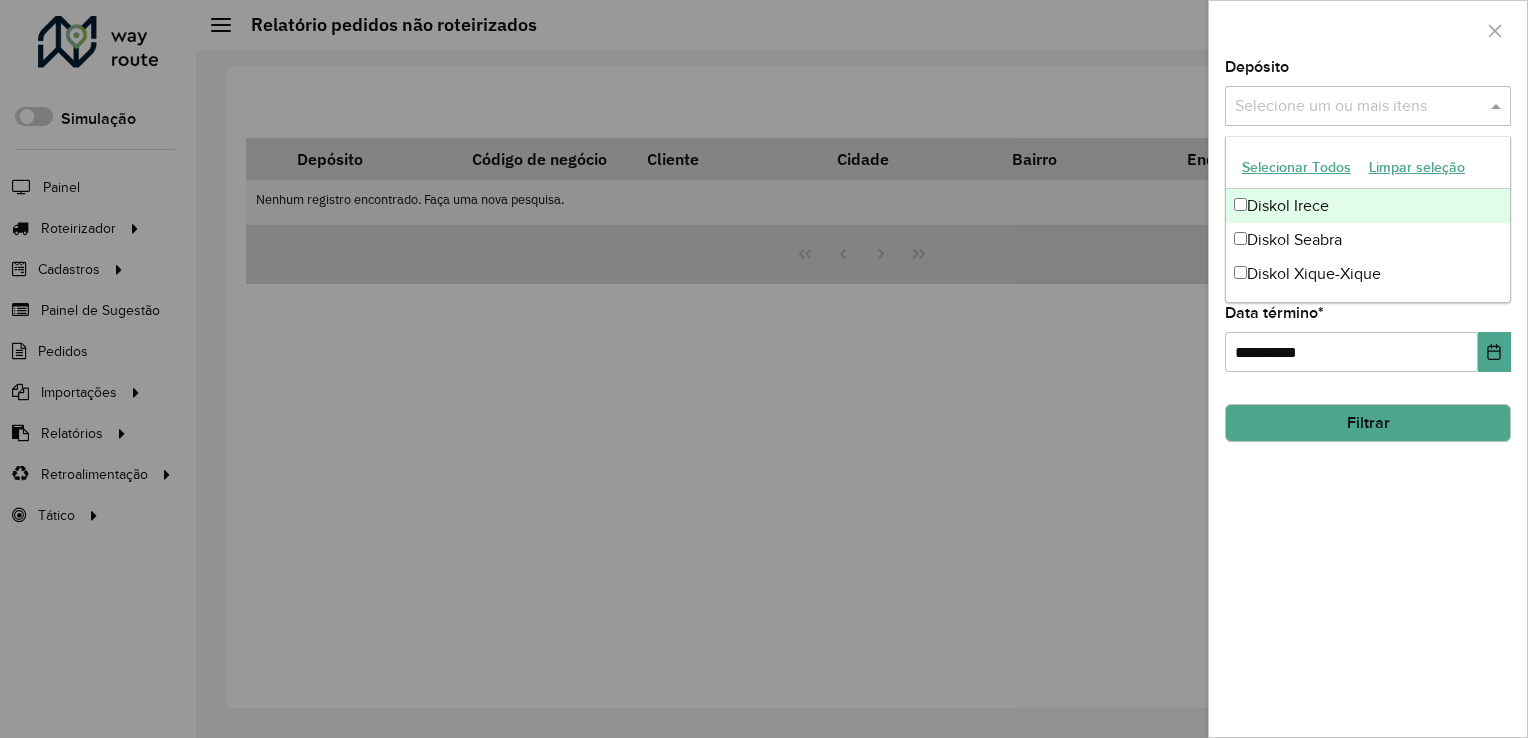 click on "Diskol Irece" at bounding box center (1368, 206) 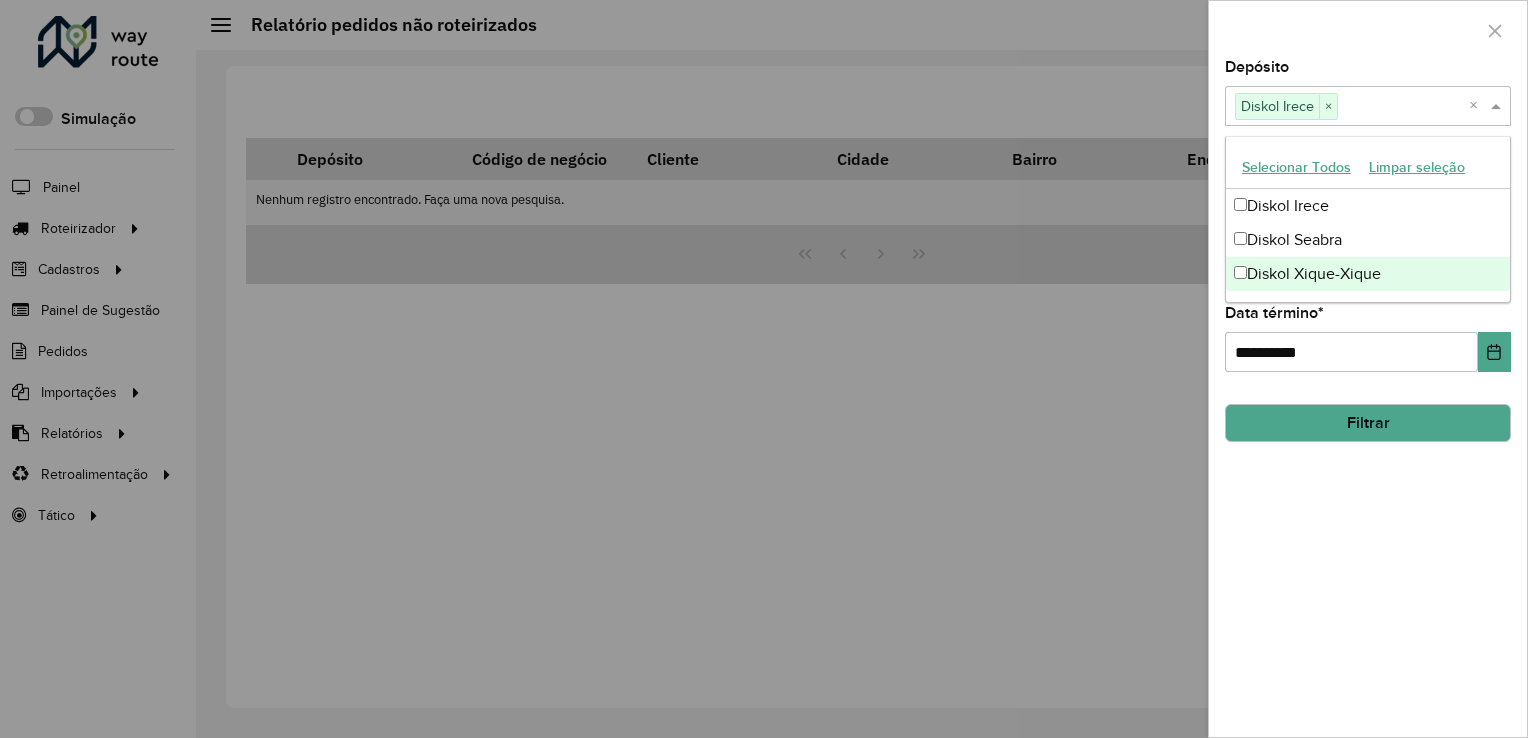 drag, startPoint x: 1105, startPoint y: 334, endPoint x: 1408, endPoint y: 318, distance: 303.42215 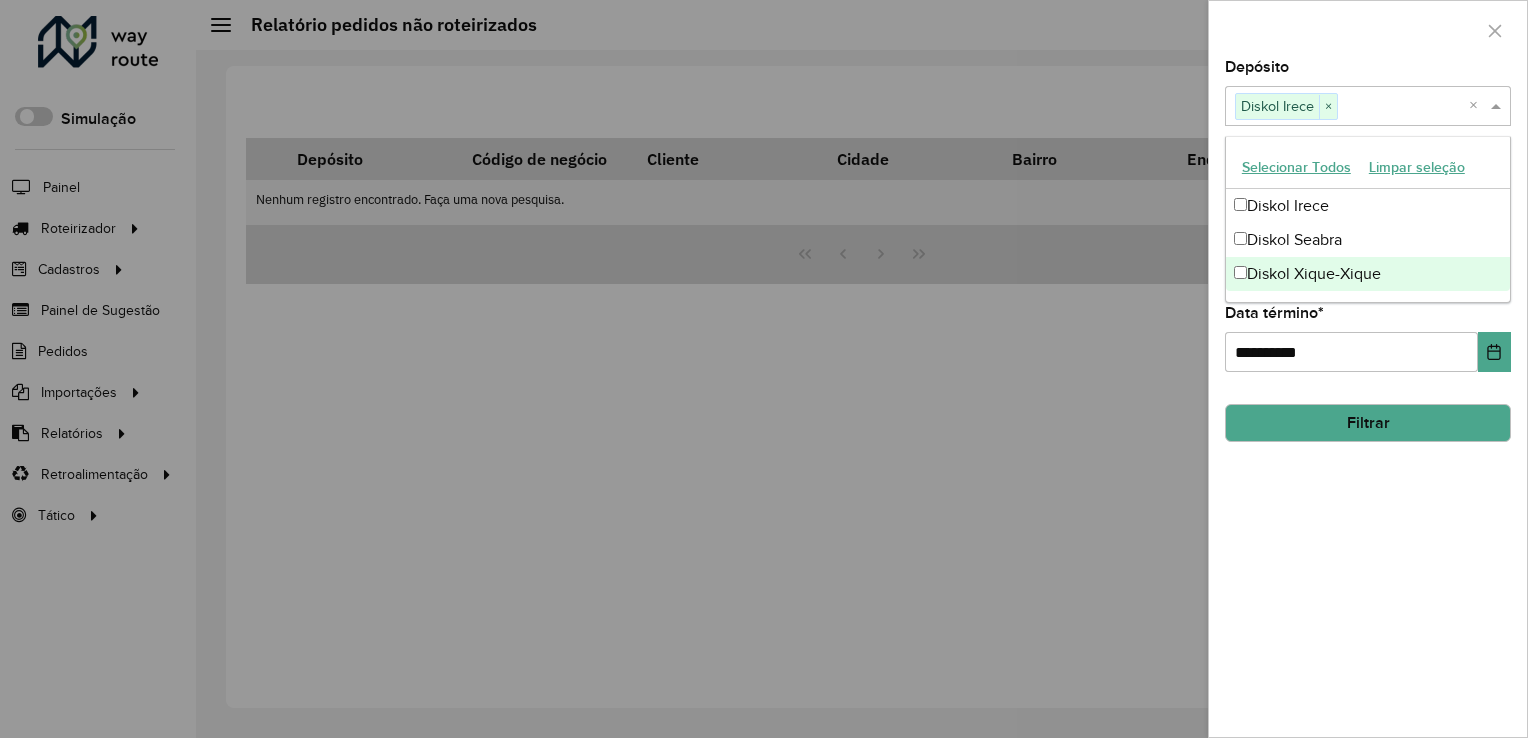 click at bounding box center (764, 369) 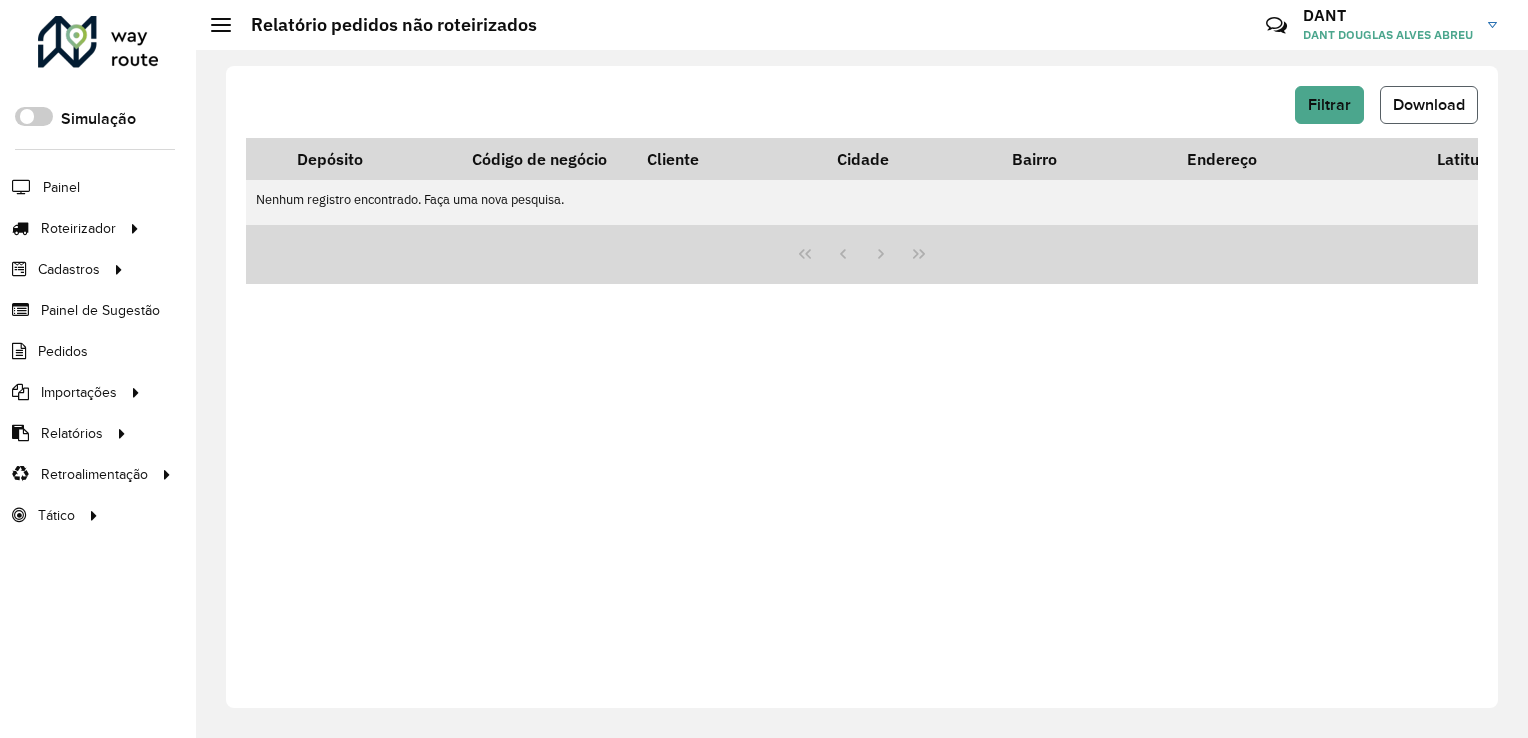 click on "Download" 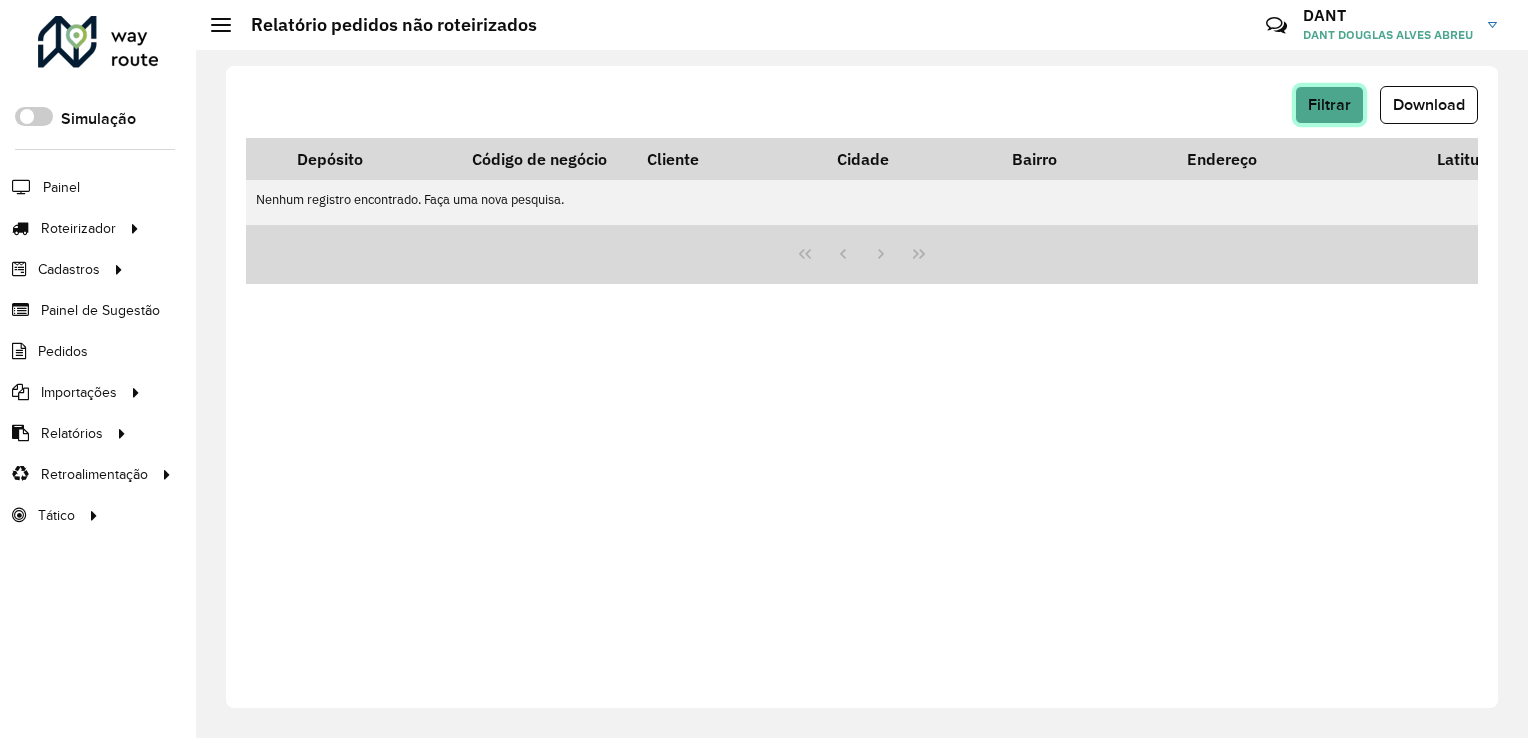 click on "Filtrar" 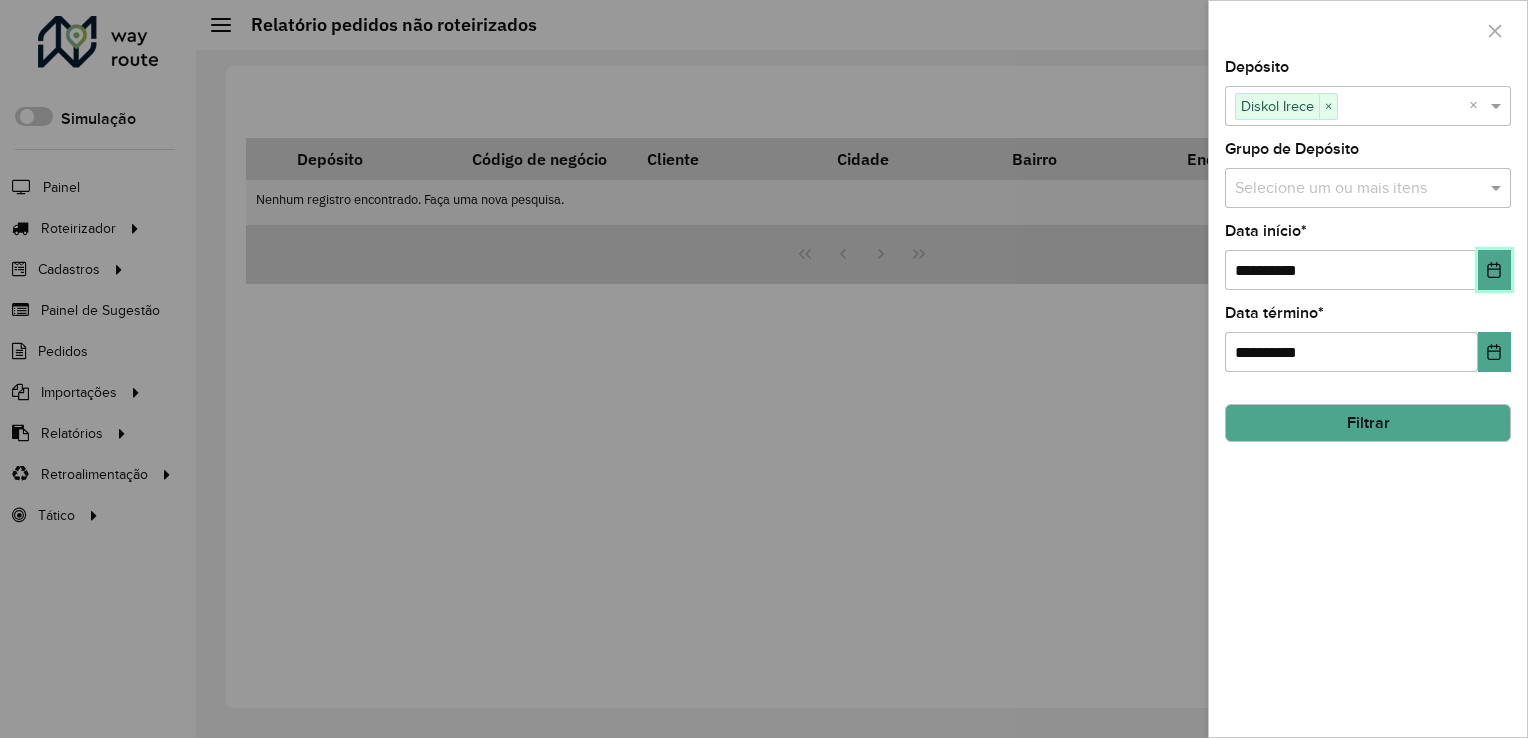 click 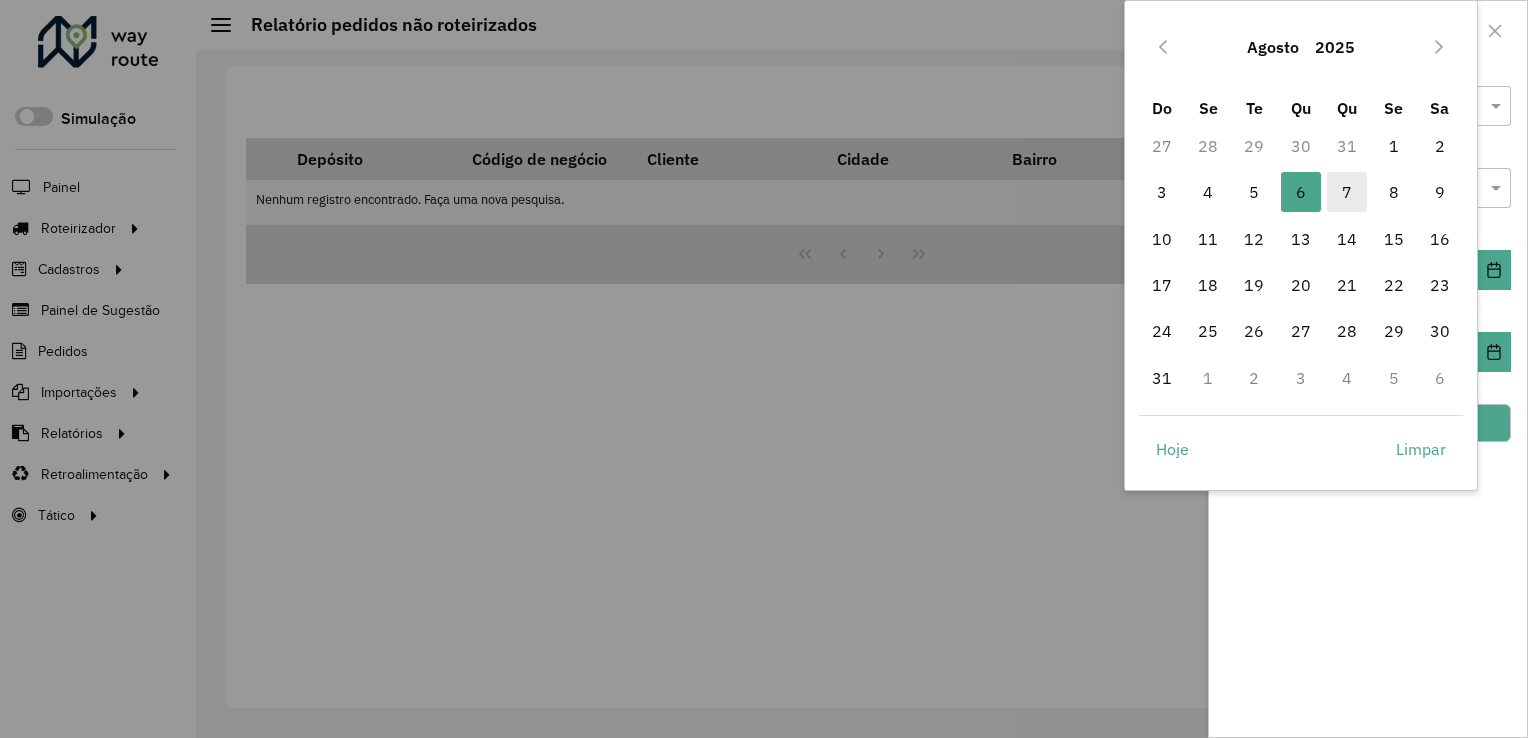 click on "7" at bounding box center [1347, 192] 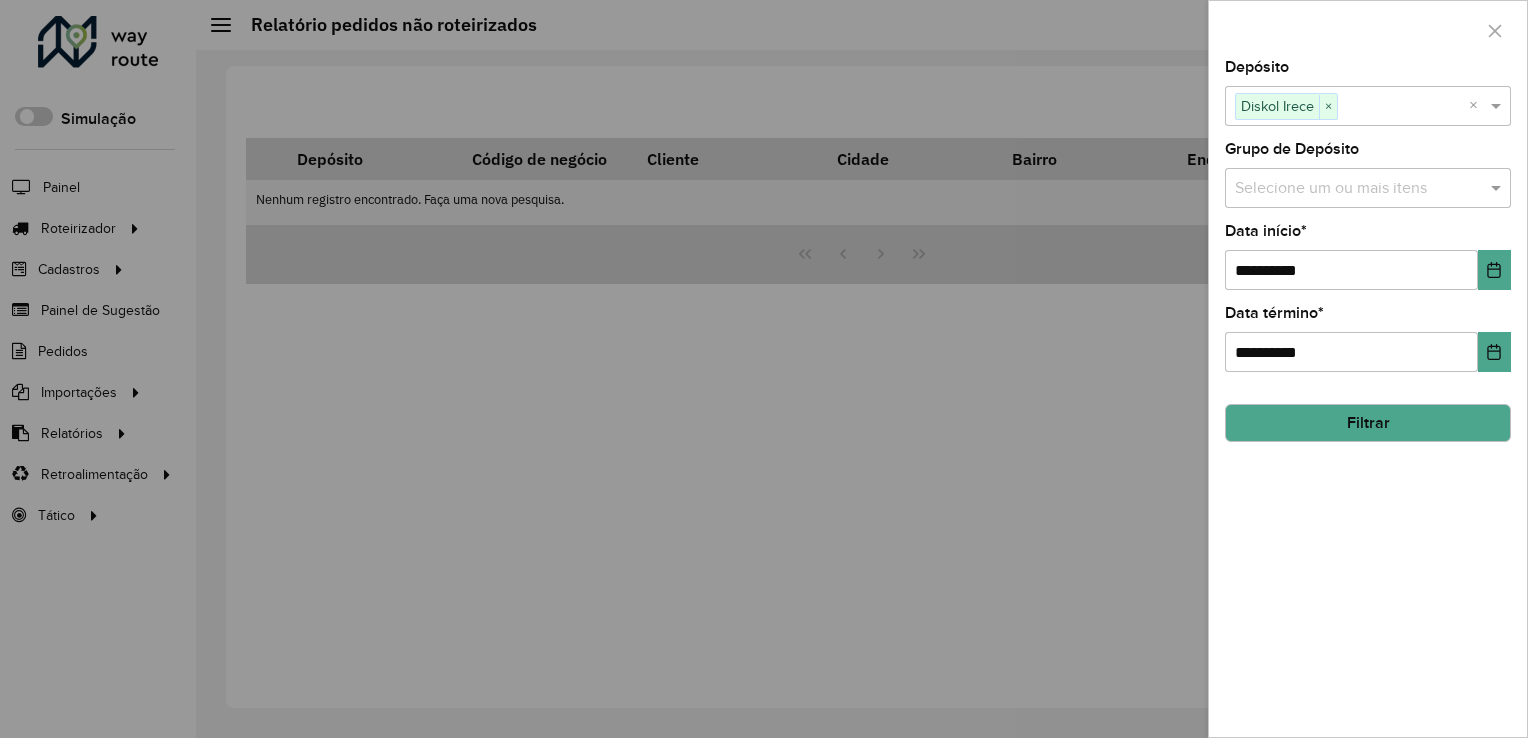 click on "Filtrar" 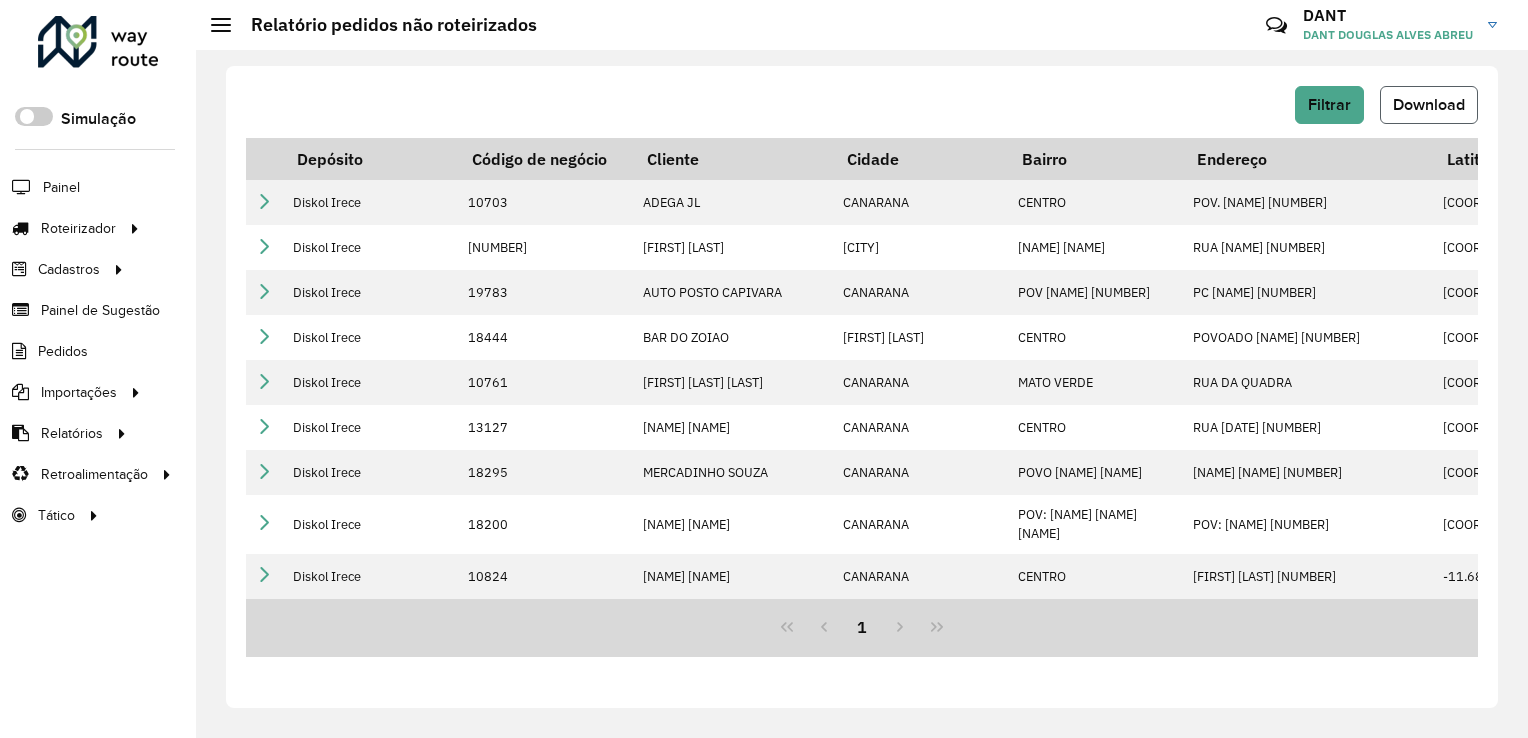 click on "Download" 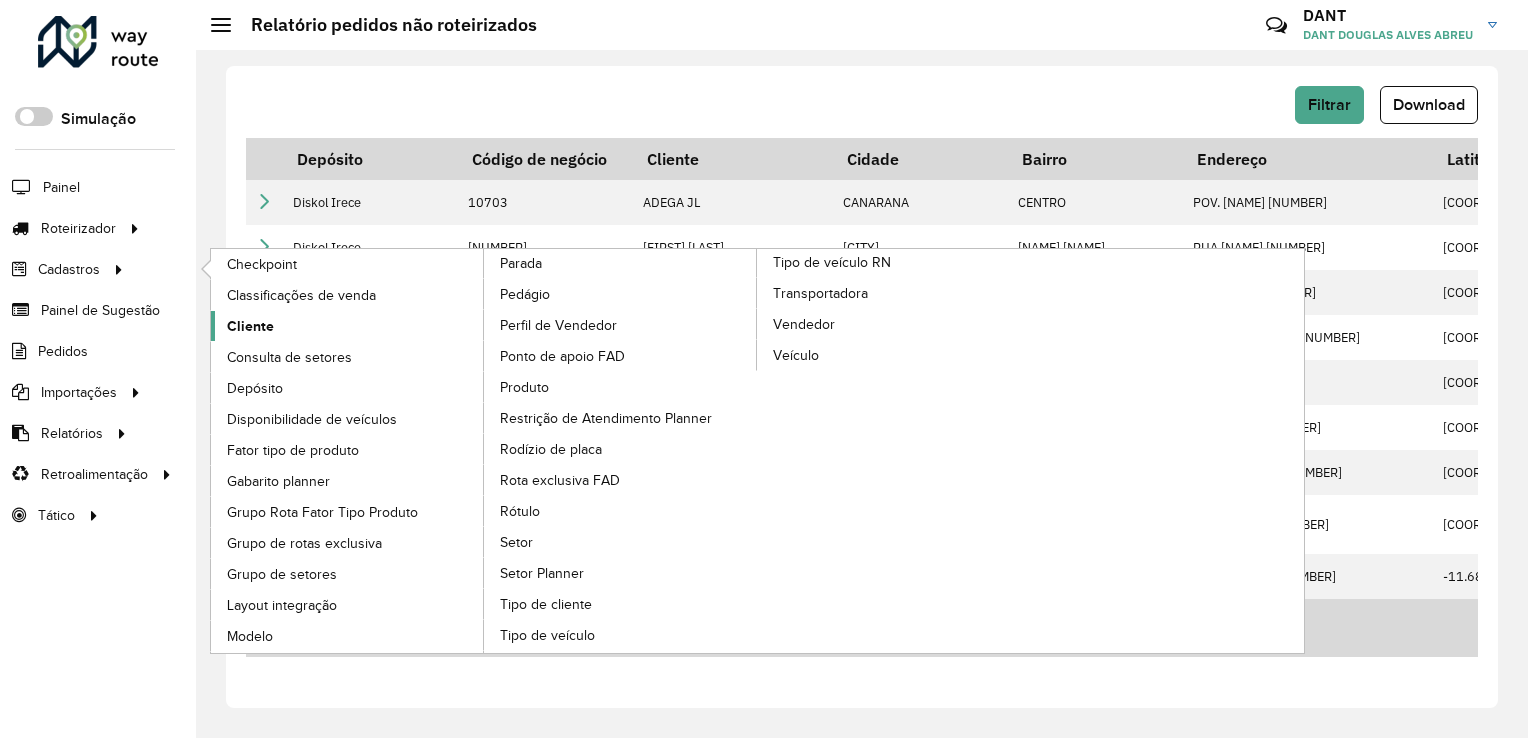 click on "Cliente" 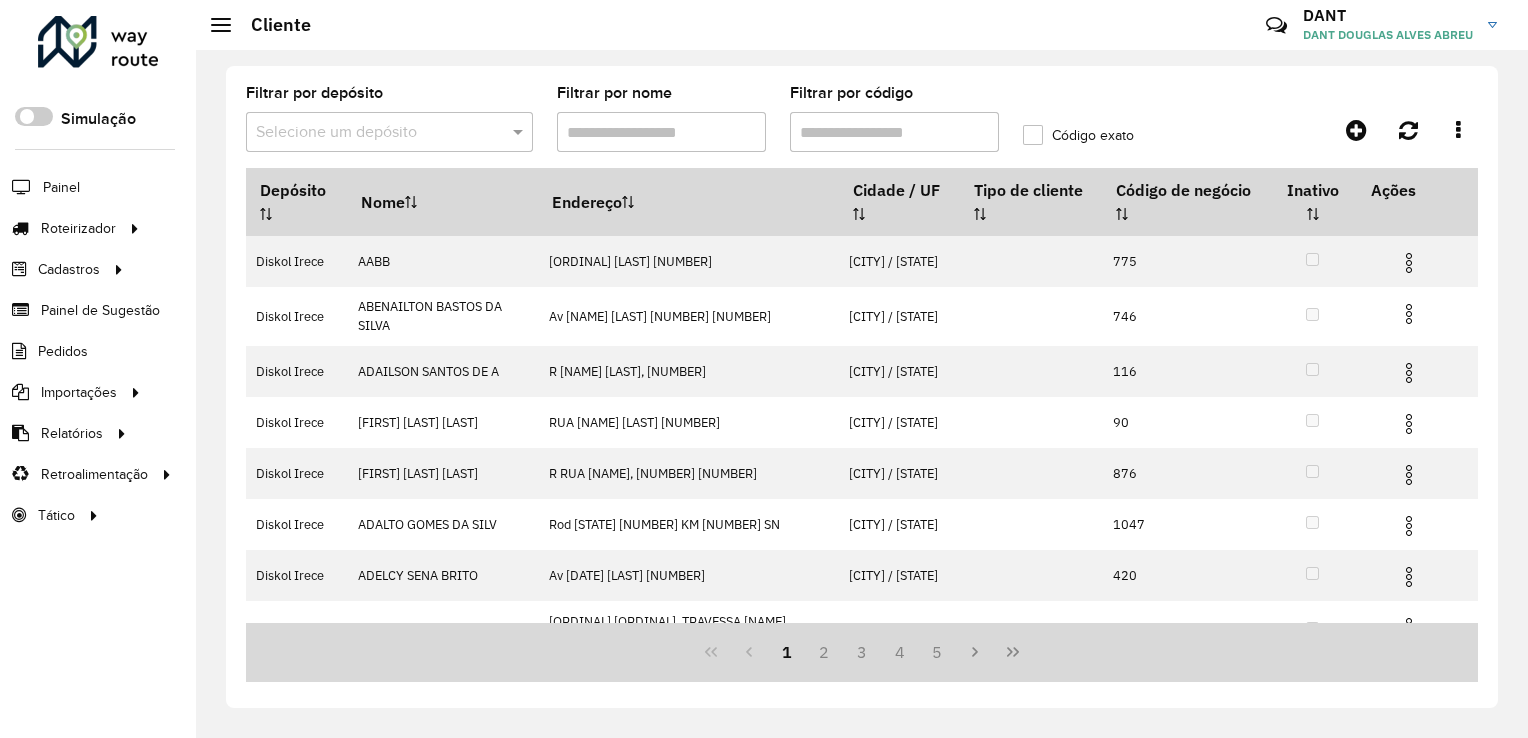 click at bounding box center [369, 133] 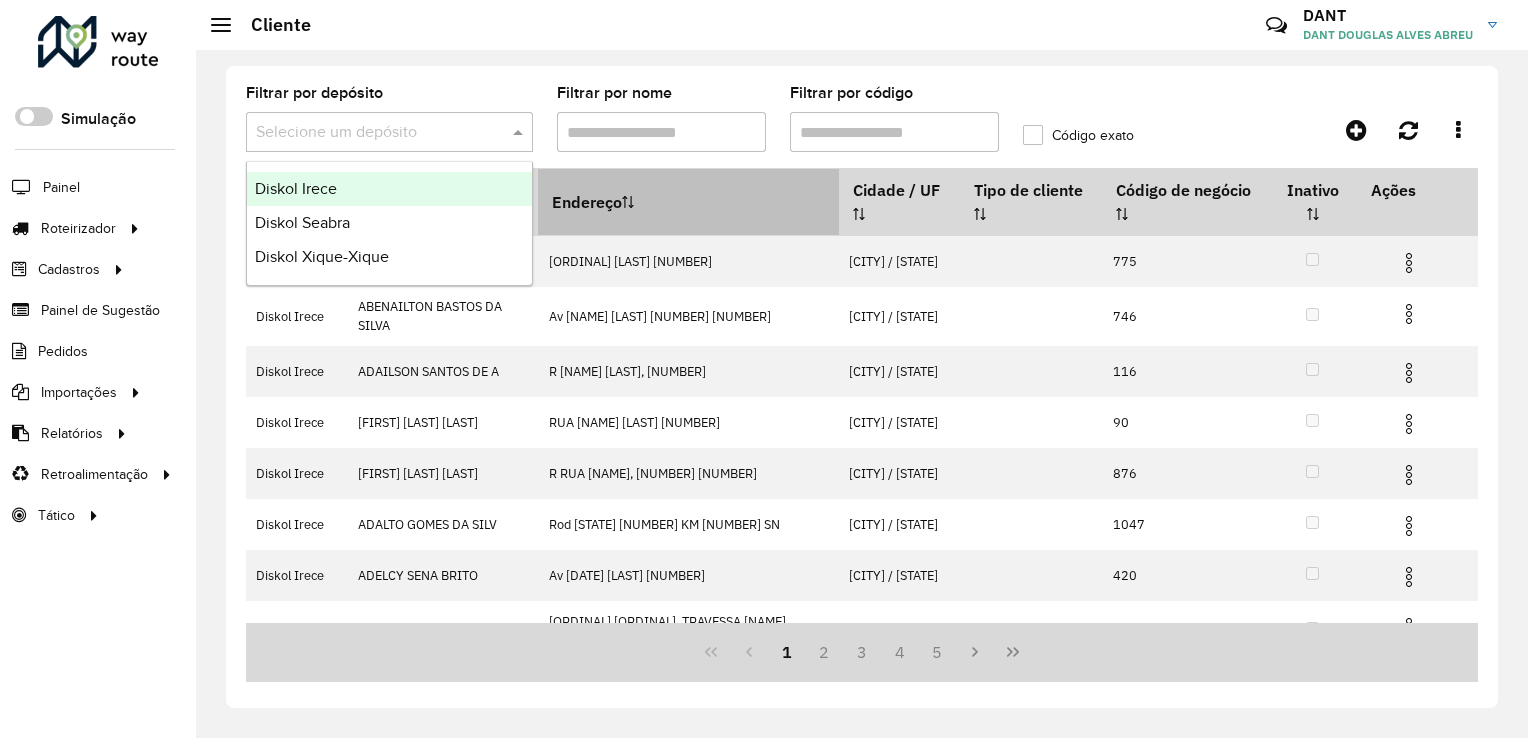 drag, startPoint x: 402, startPoint y: 186, endPoint x: 612, endPoint y: 182, distance: 210.03809 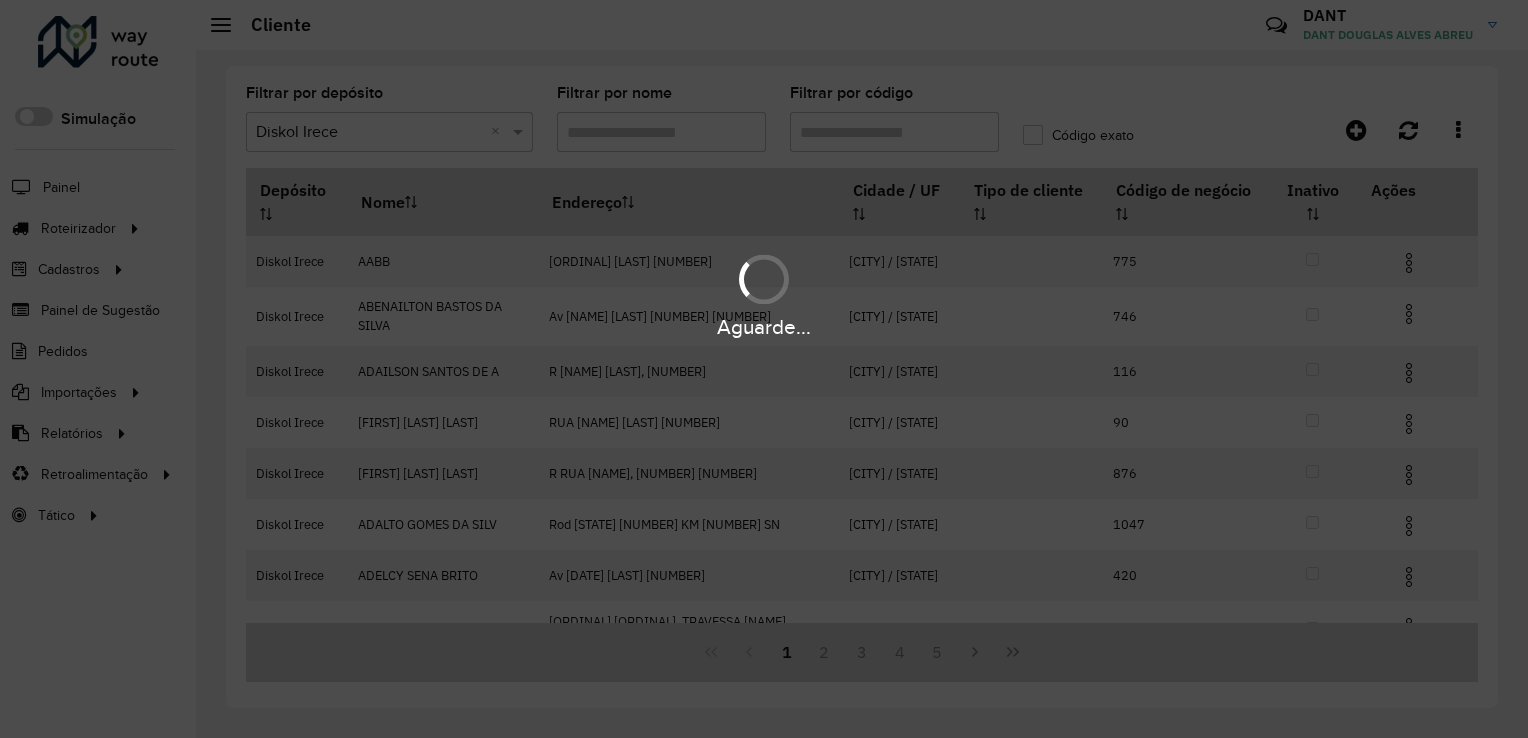 click on "Aguarde...  Pop-up bloqueado!  Seu navegador bloqueou automáticamente a abertura de uma nova janela.   Acesse as configurações e adicione o endereço do sistema a lista de permissão.   Fechar  Roteirizador AmbevTech Simulação Painel Roteirizador Entregas Vendas Cadastros Checkpoint Classificações de venda Cliente Consulta de setores Depósito Disponibilidade de veículos Fator tipo de produto Gabarito planner Grupo Rota Fator Tipo Produto Grupo de rotas exclusiva Grupo de setores Layout integração Modelo Parada Pedágio Perfil de Vendedor Ponto de apoio FAD Produto Restrição de Atendimento Planner Rodízio de placa Rota exclusiva FAD Rótulo Setor Setor Planner Tipo de cliente Tipo de veículo Tipo de veículo RN Transportadora Vendedor Veículo Painel de Sugestão Pedidos Importações Classificação e volume de venda Clientes Fator tipo produto Gabarito planner Grade de atendimento Janela de atendimento Localização Pedidos Restrição de Atendimento Planner Tempo de espera Vendedor Veículos" at bounding box center (764, 369) 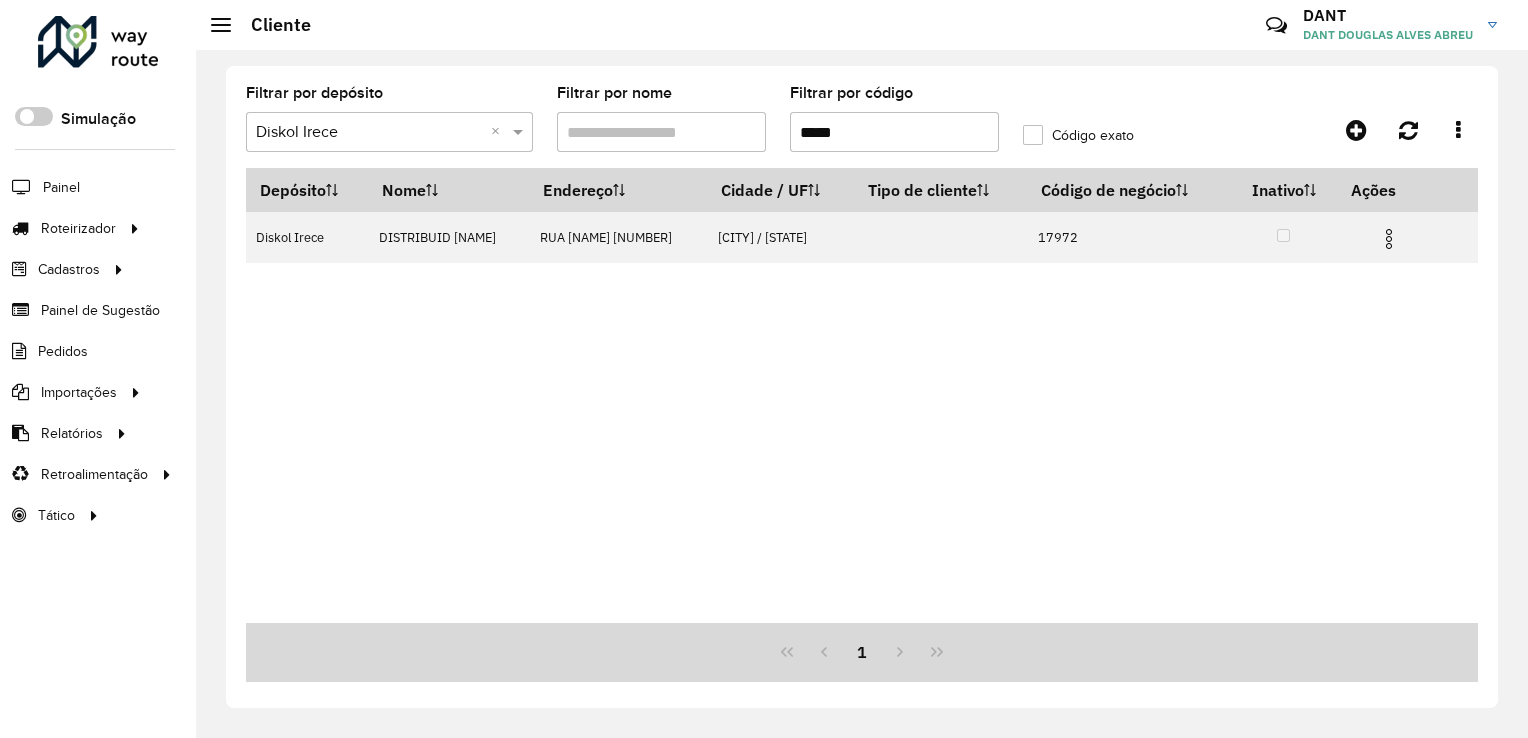 click on "*****" at bounding box center (894, 132) 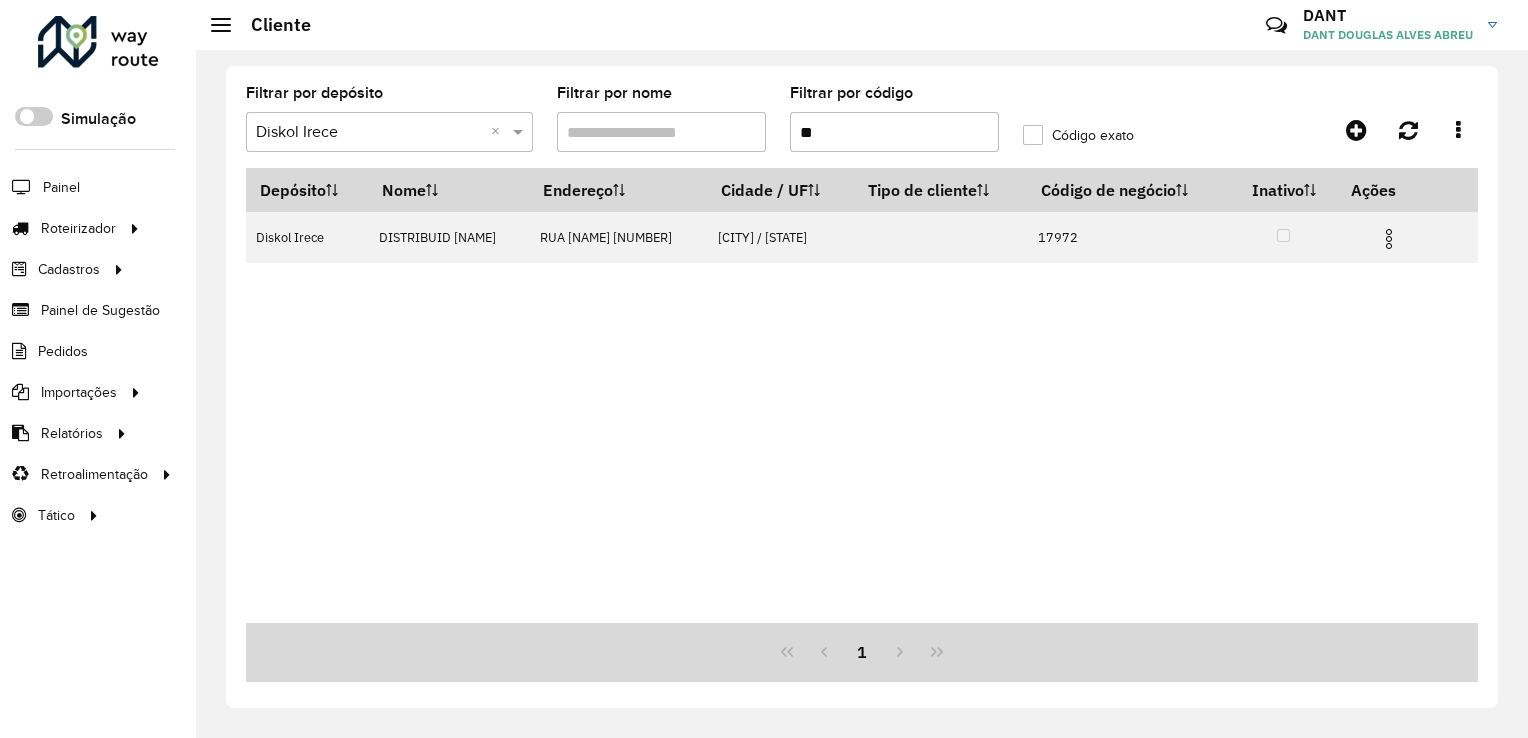 type on "*" 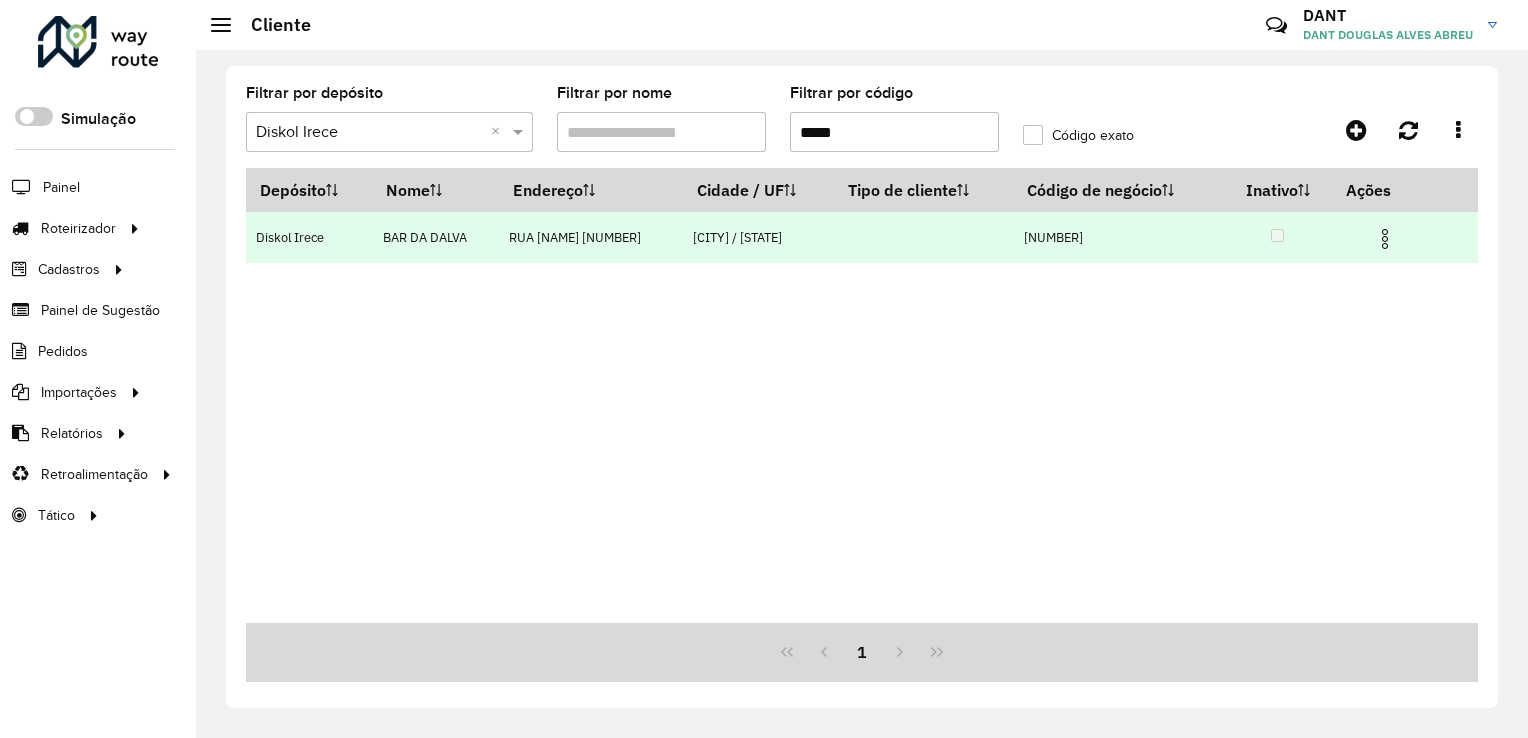 type on "*****" 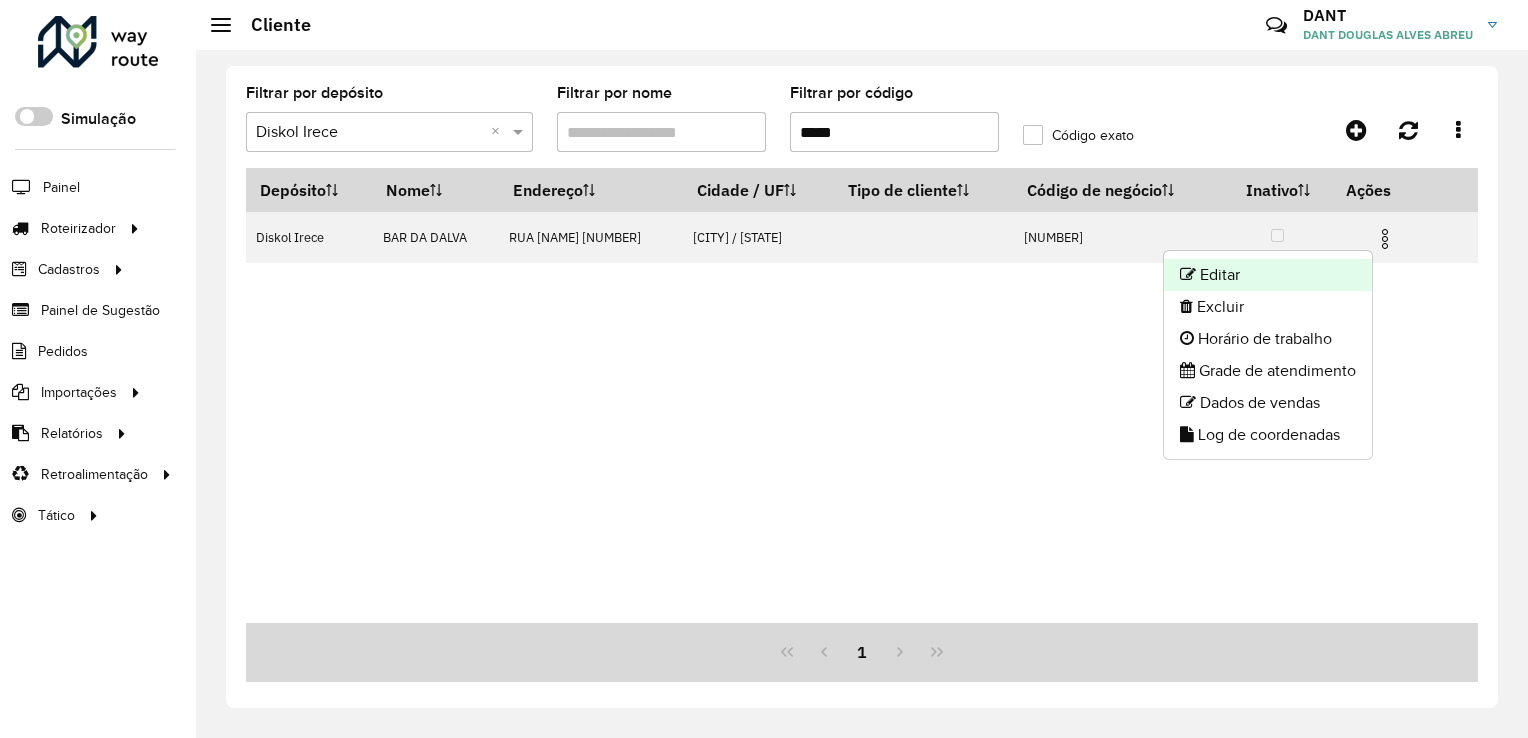 click on "Editar" 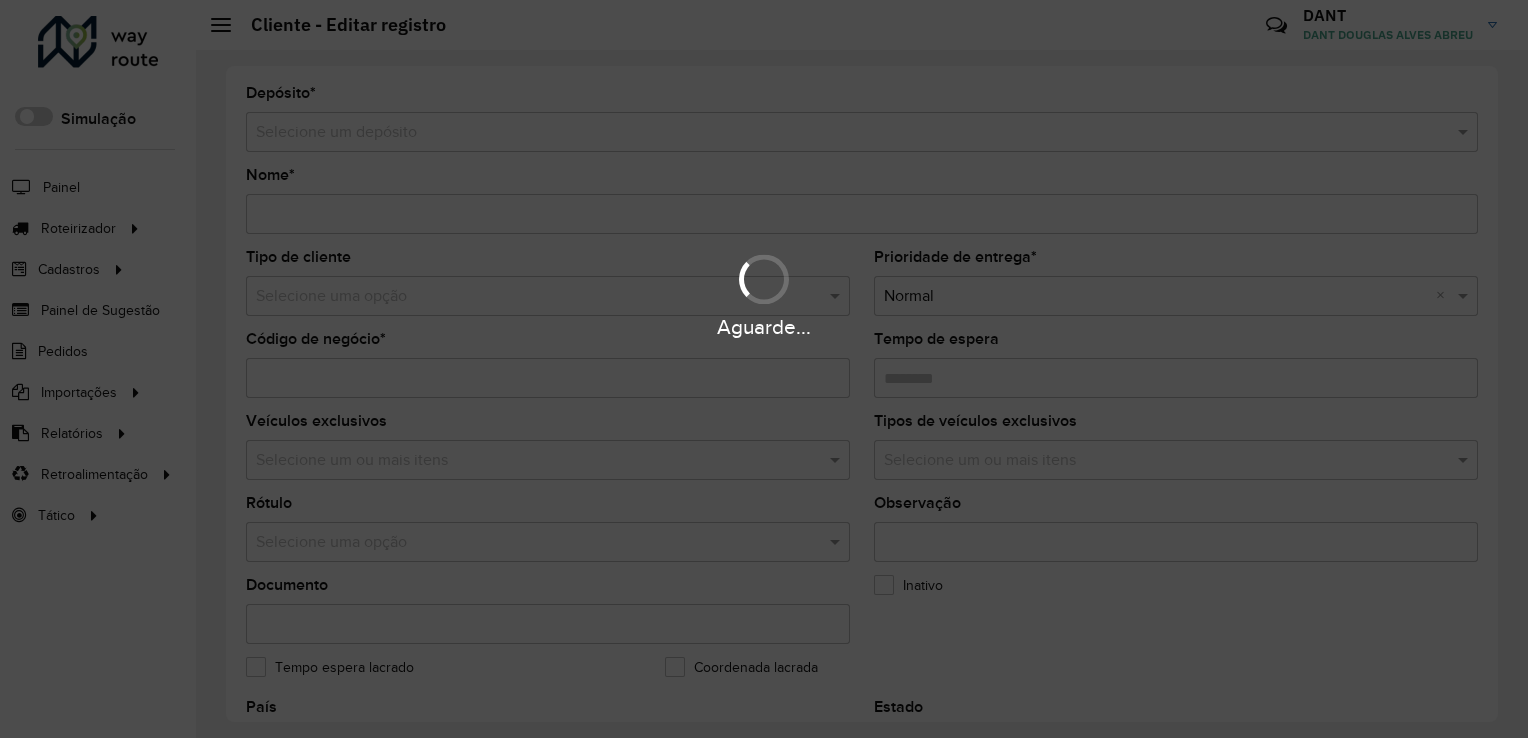type on "**********" 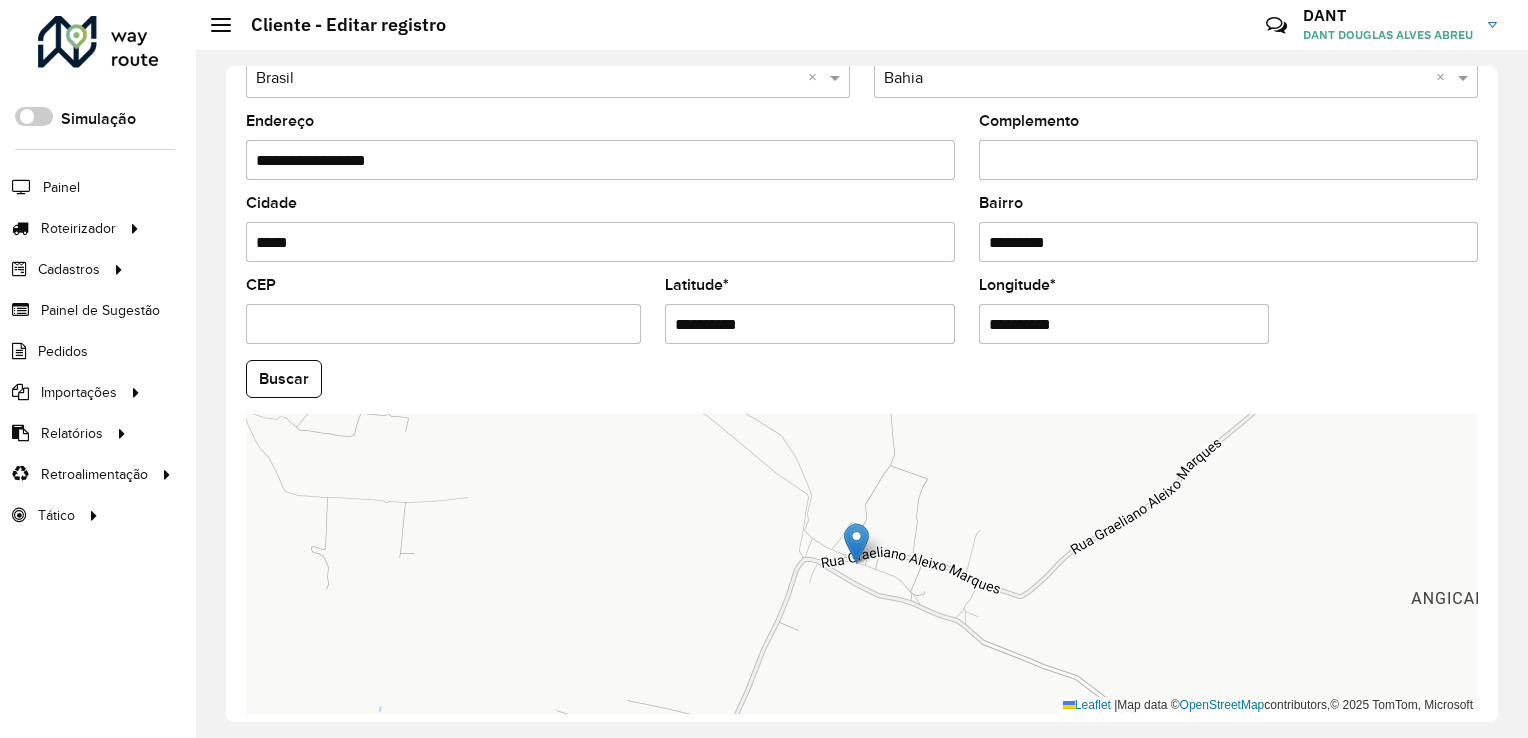 scroll, scrollTop: 741, scrollLeft: 0, axis: vertical 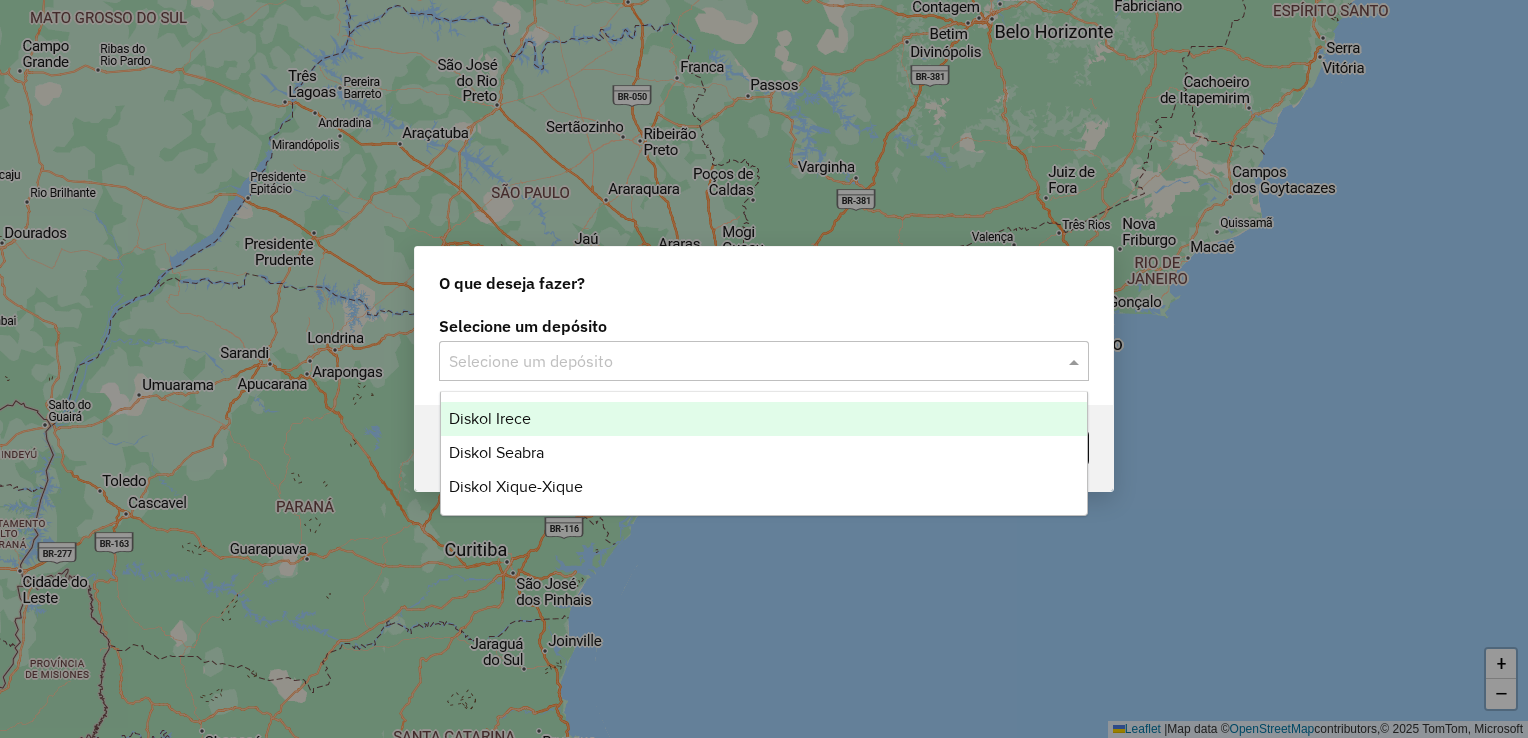 click 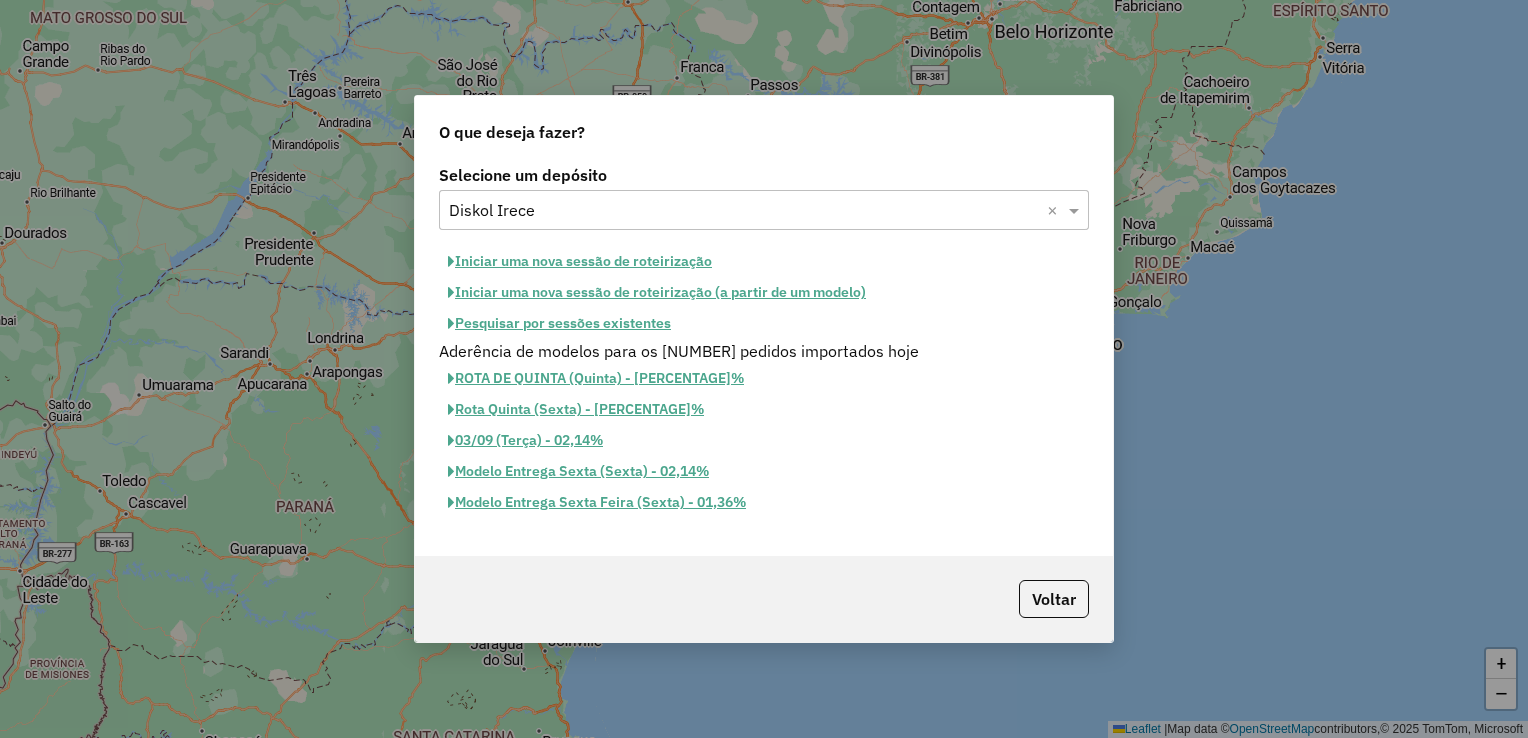 click on "Iniciar uma nova sessão de roteirização" 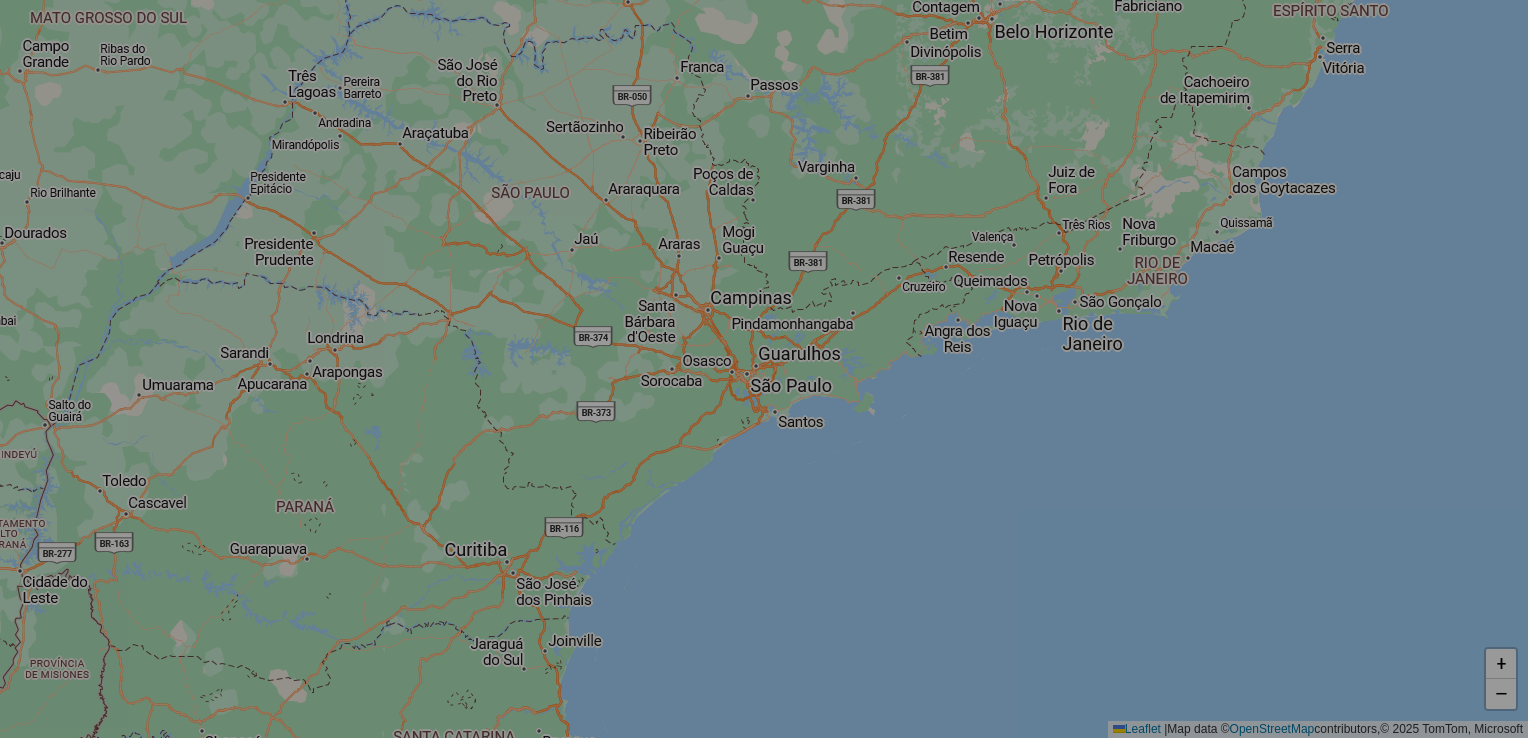 select on "*" 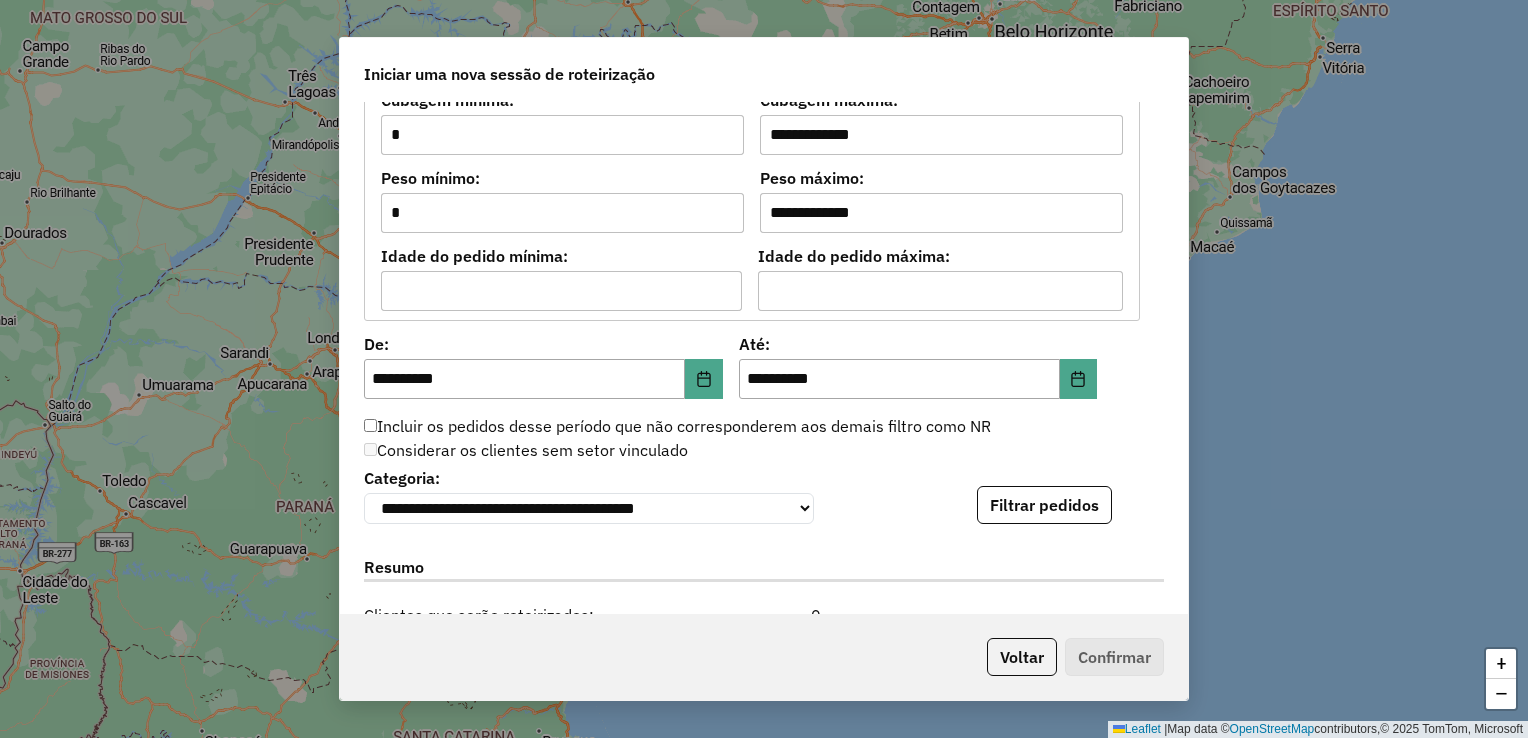 scroll, scrollTop: 2021, scrollLeft: 0, axis: vertical 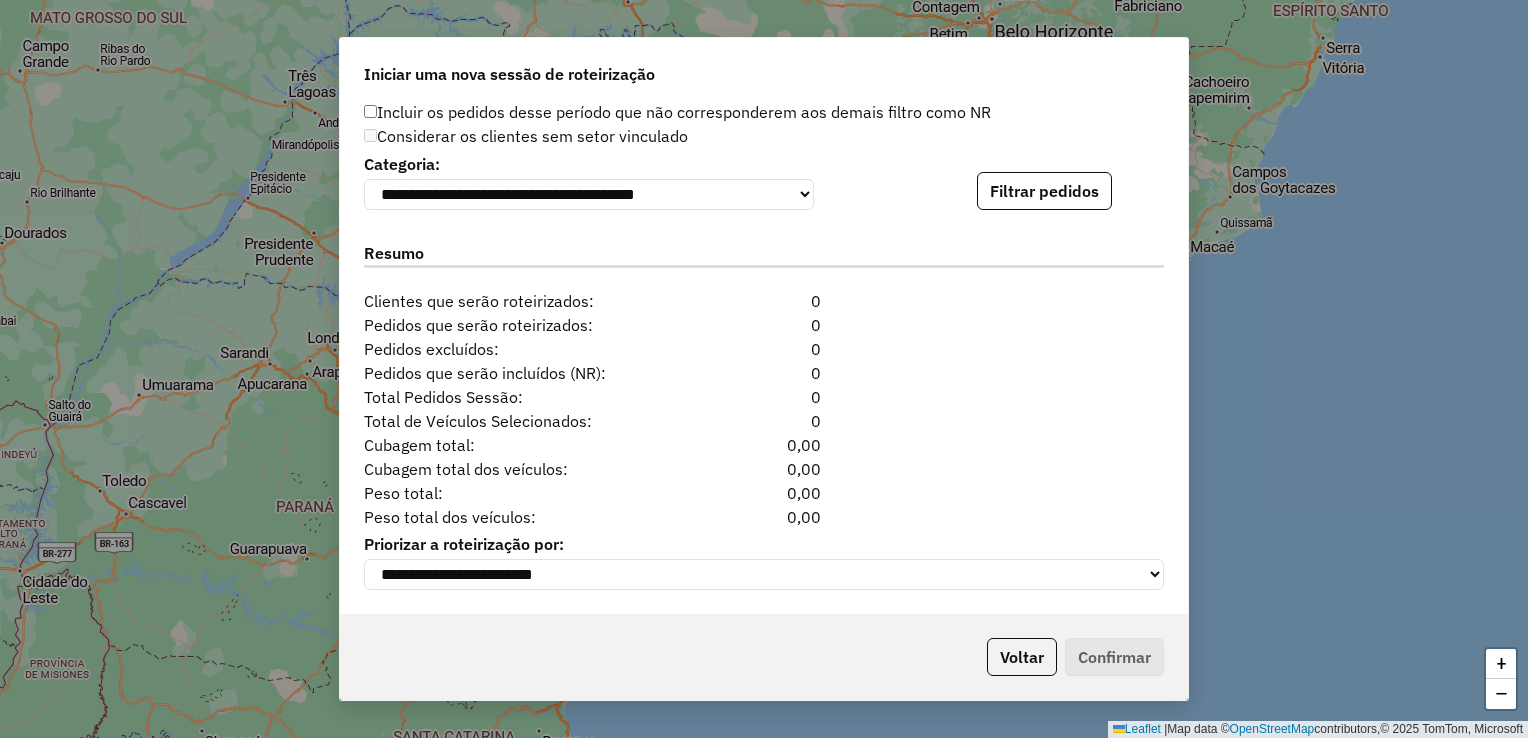 click on "**********" 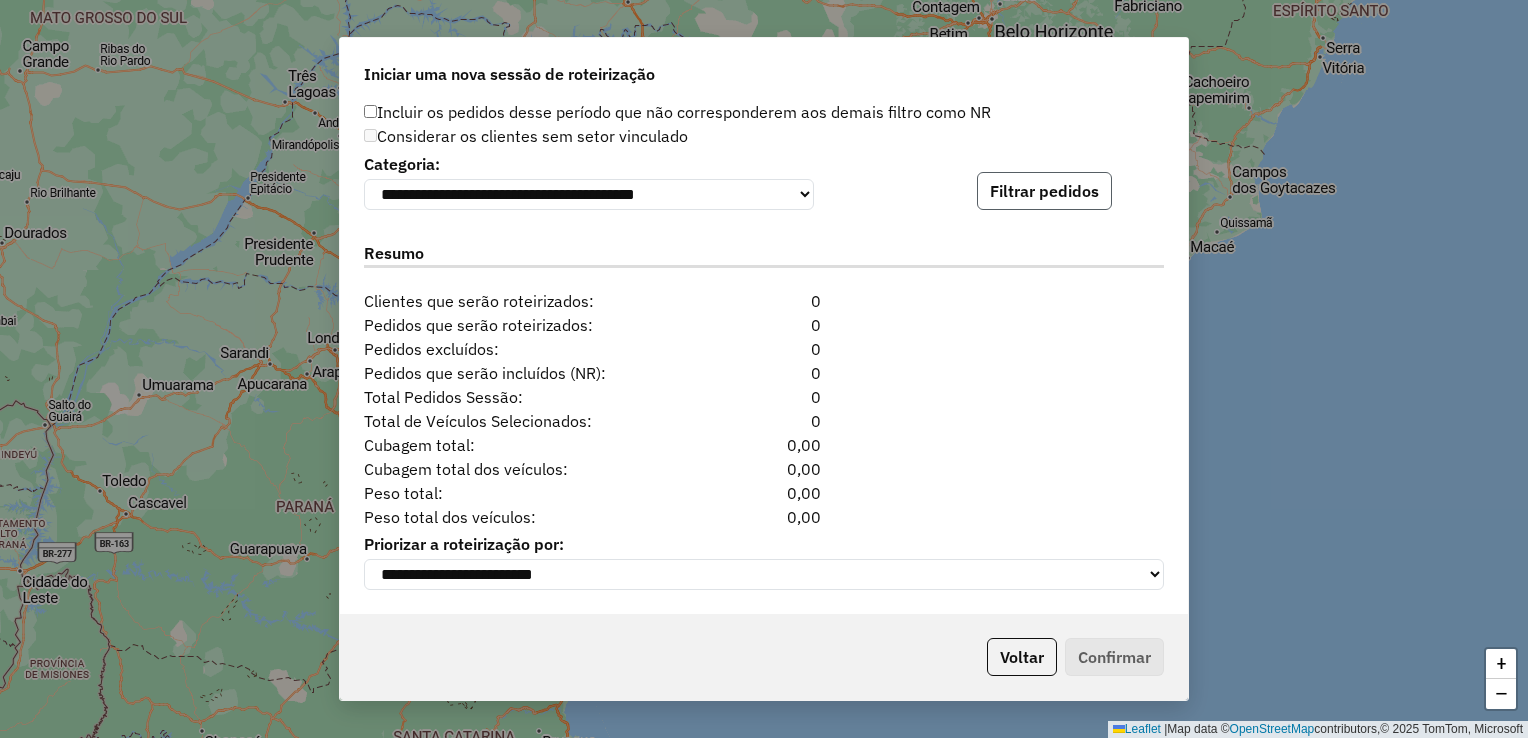 click on "Filtrar pedidos" 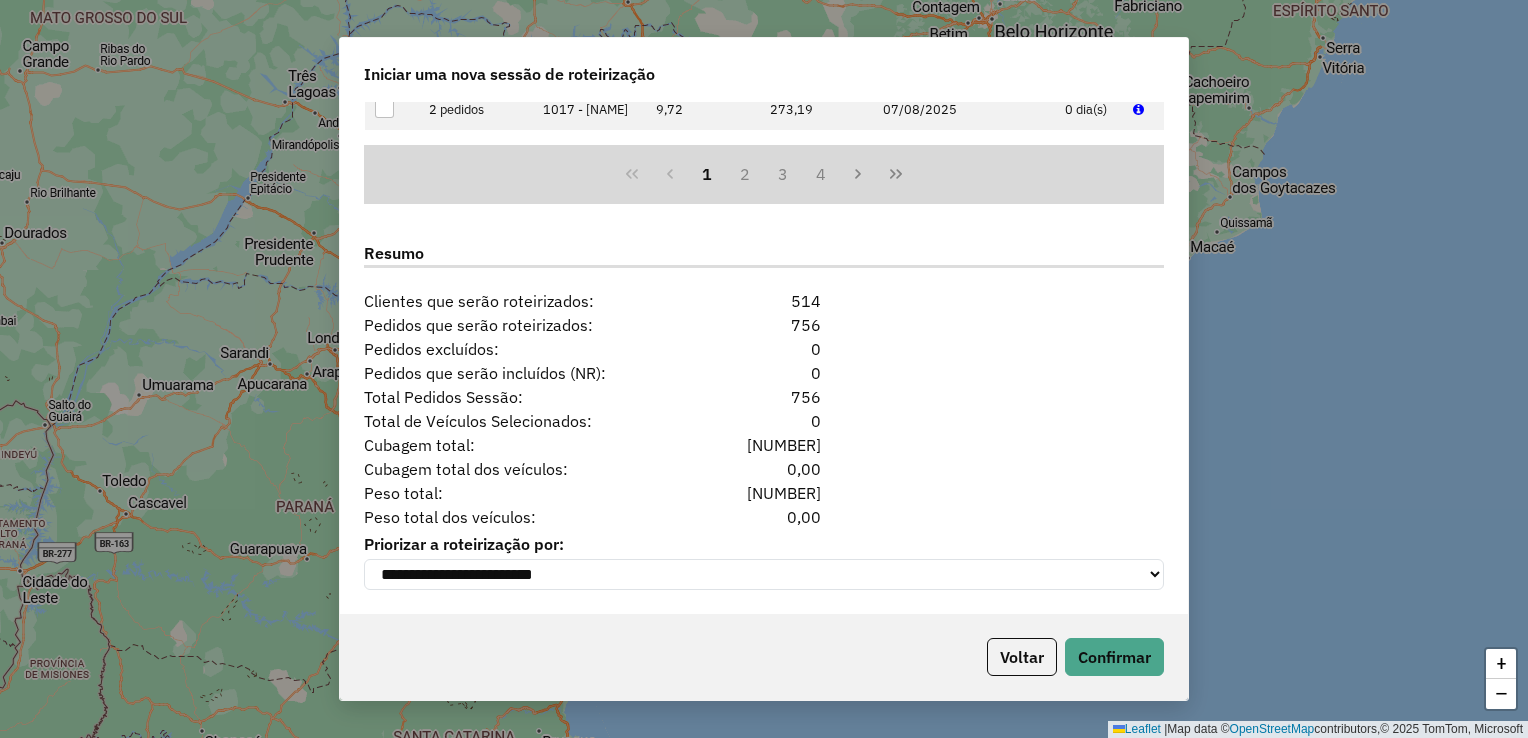 scroll, scrollTop: 2433, scrollLeft: 0, axis: vertical 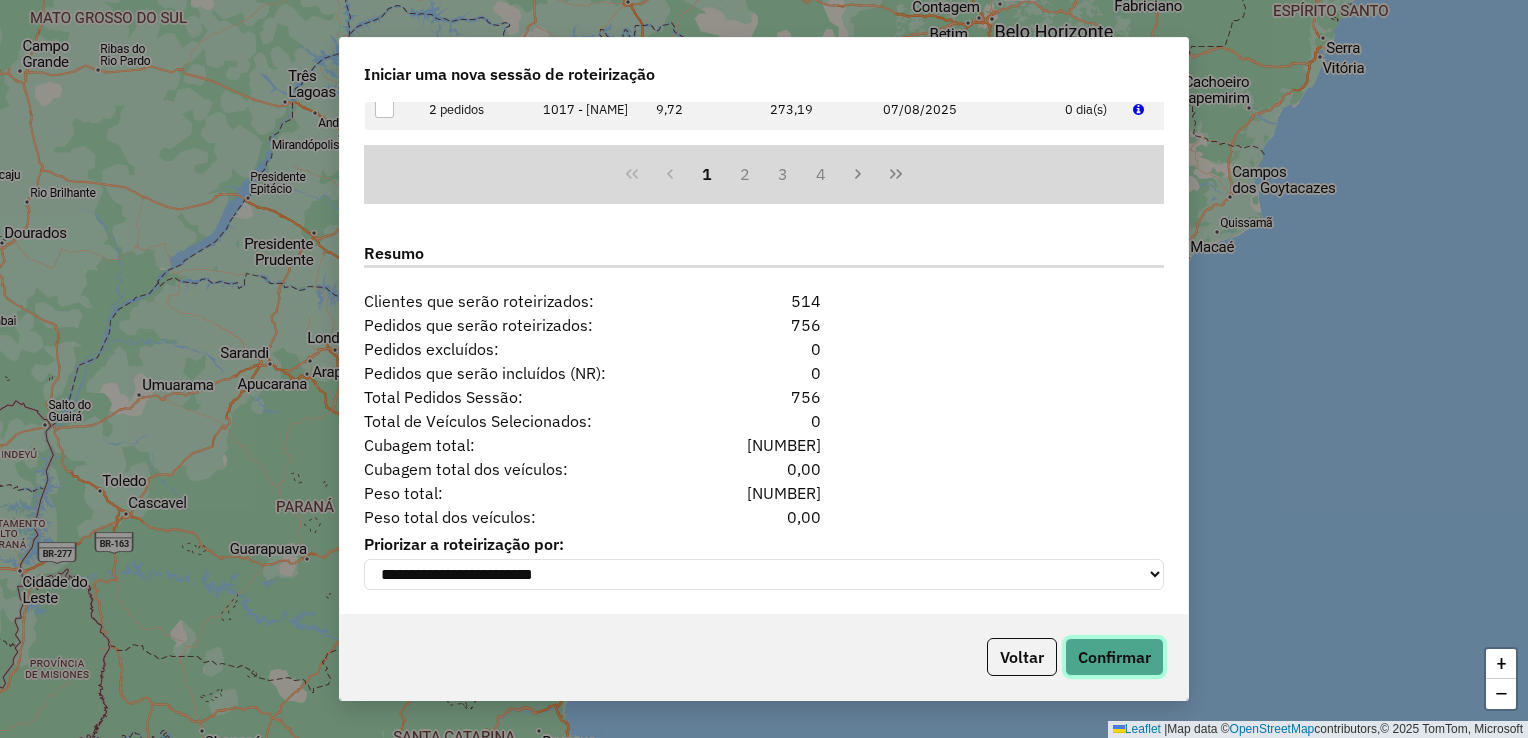 click on "Confirmar" 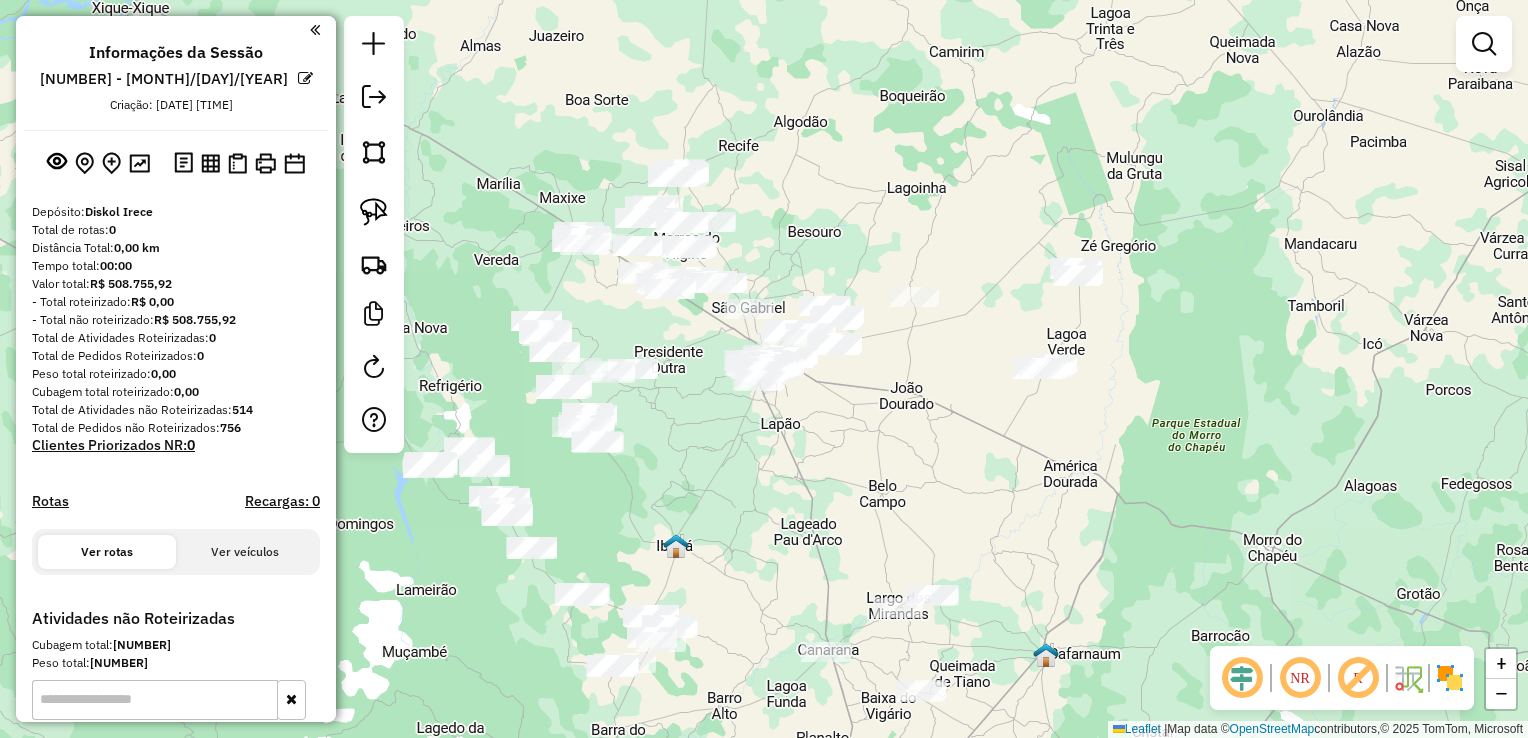 drag, startPoint x: 978, startPoint y: 437, endPoint x: 1132, endPoint y: 220, distance: 266.0921 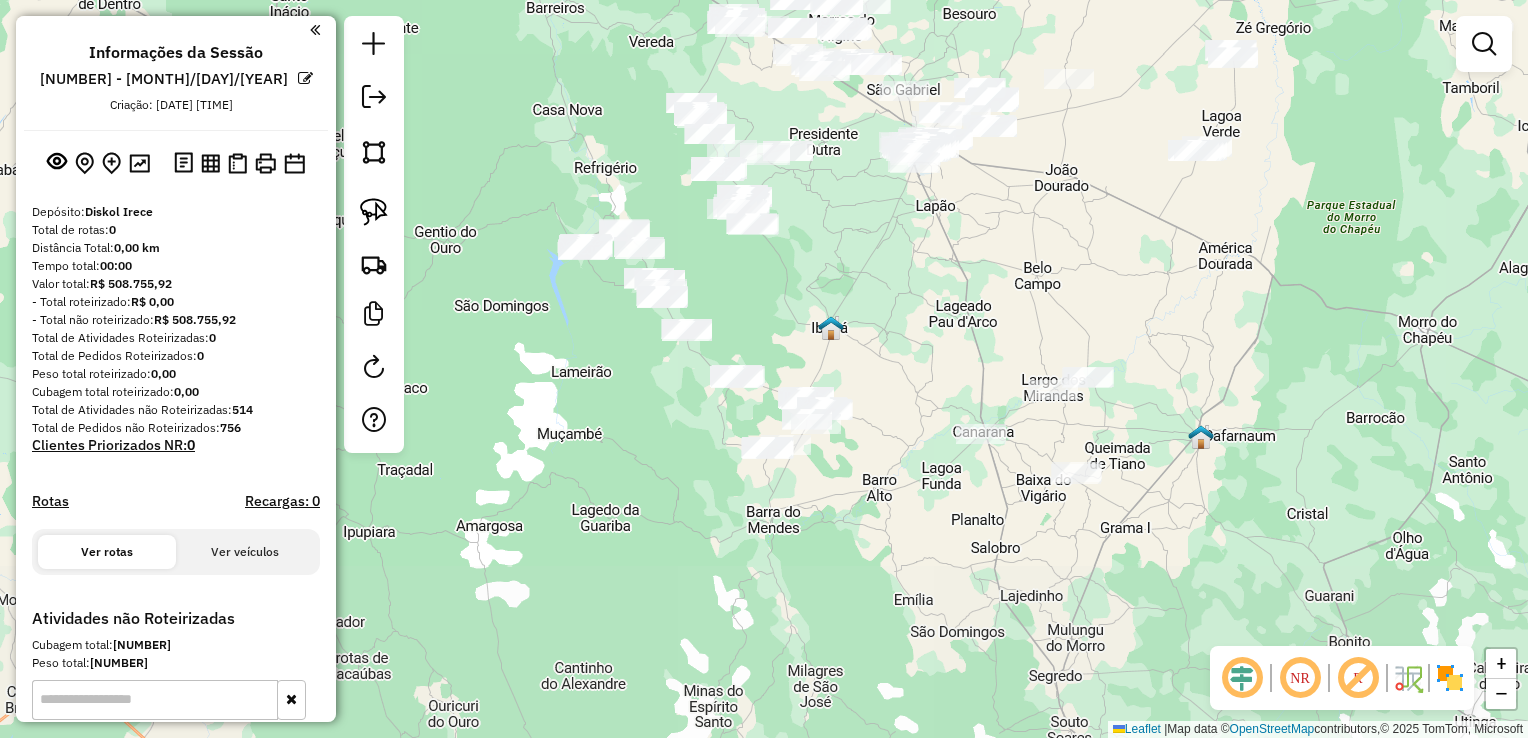 drag, startPoint x: 1098, startPoint y: 278, endPoint x: 1123, endPoint y: 186, distance: 95.33625 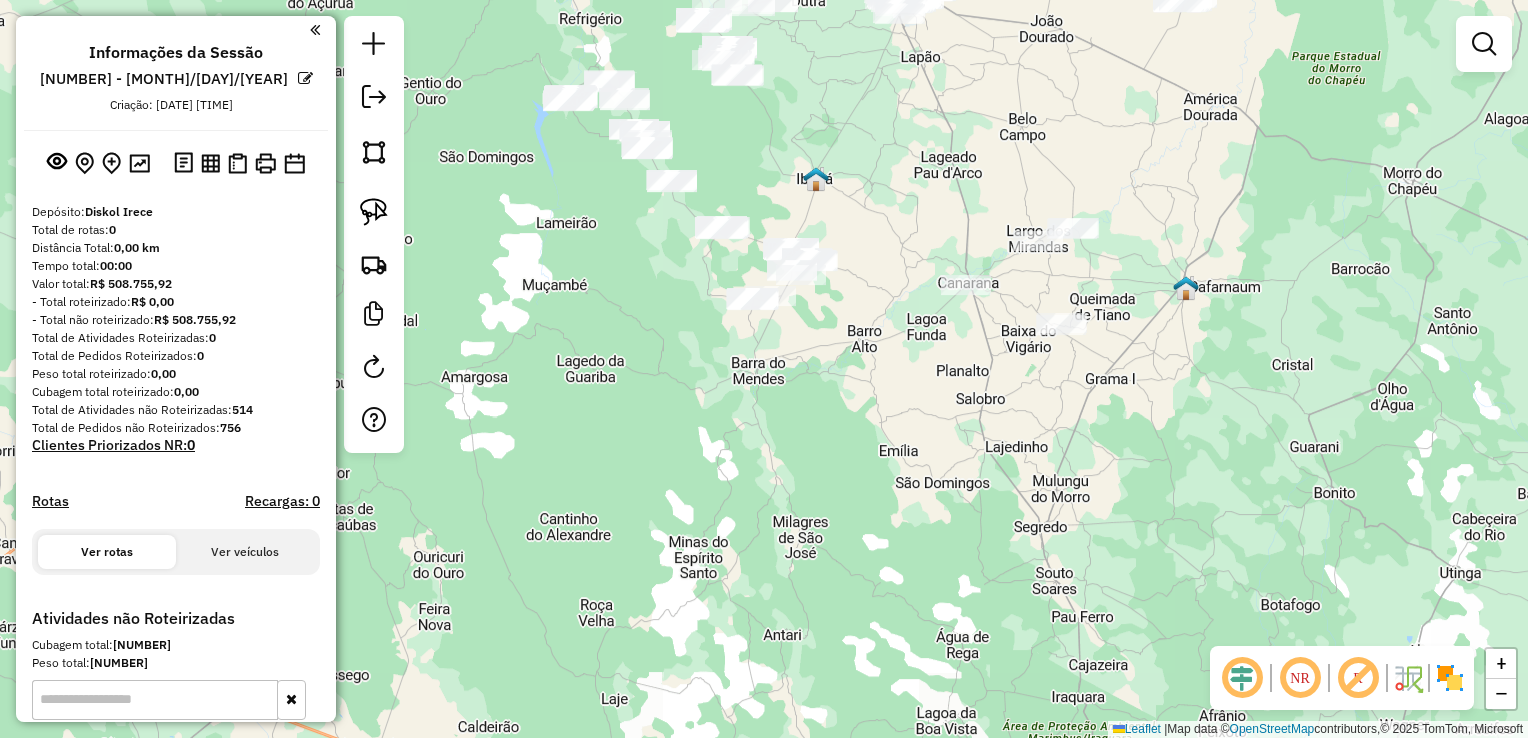 drag, startPoint x: 1172, startPoint y: 343, endPoint x: 1139, endPoint y: 303, distance: 51.855568 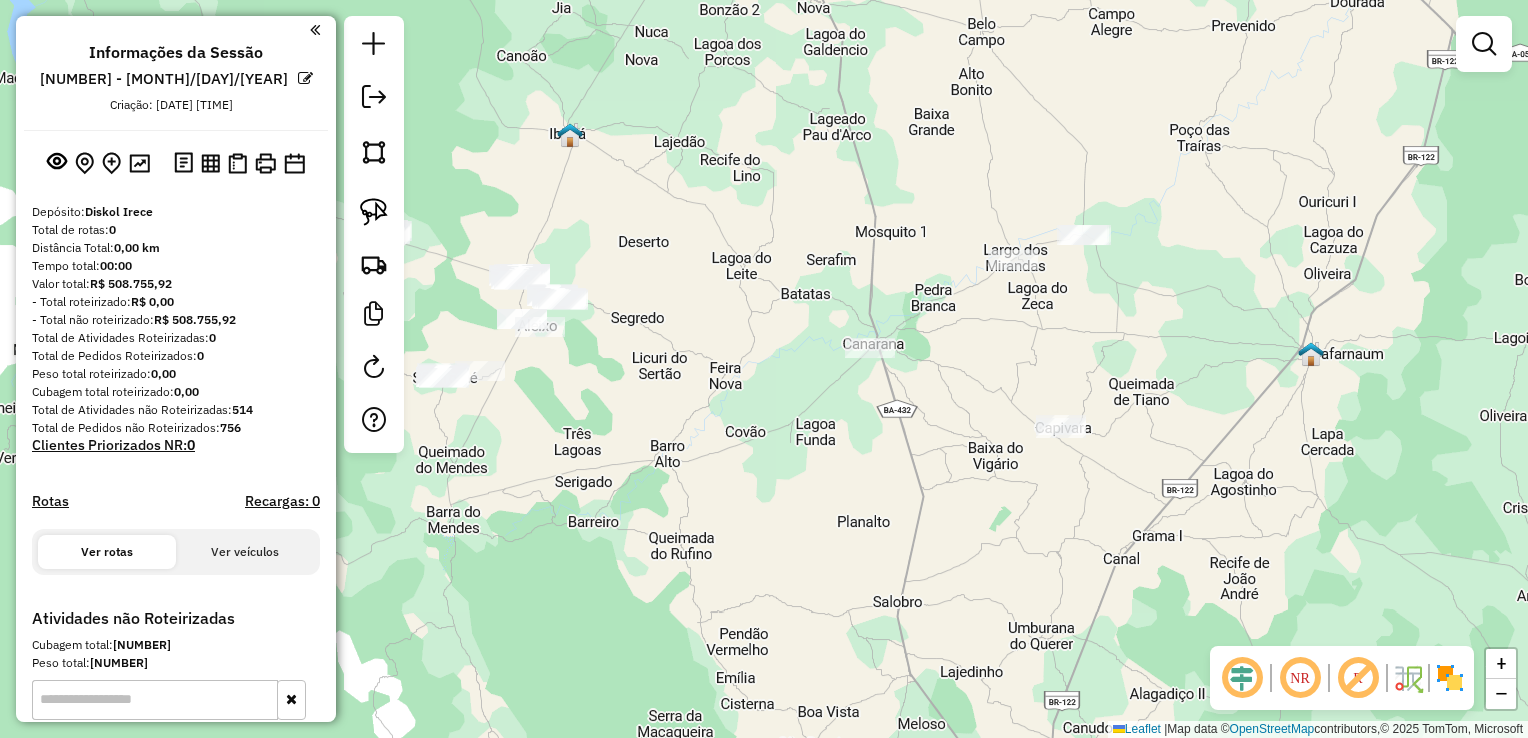 drag, startPoint x: 1045, startPoint y: 306, endPoint x: 1011, endPoint y: 410, distance: 109.41663 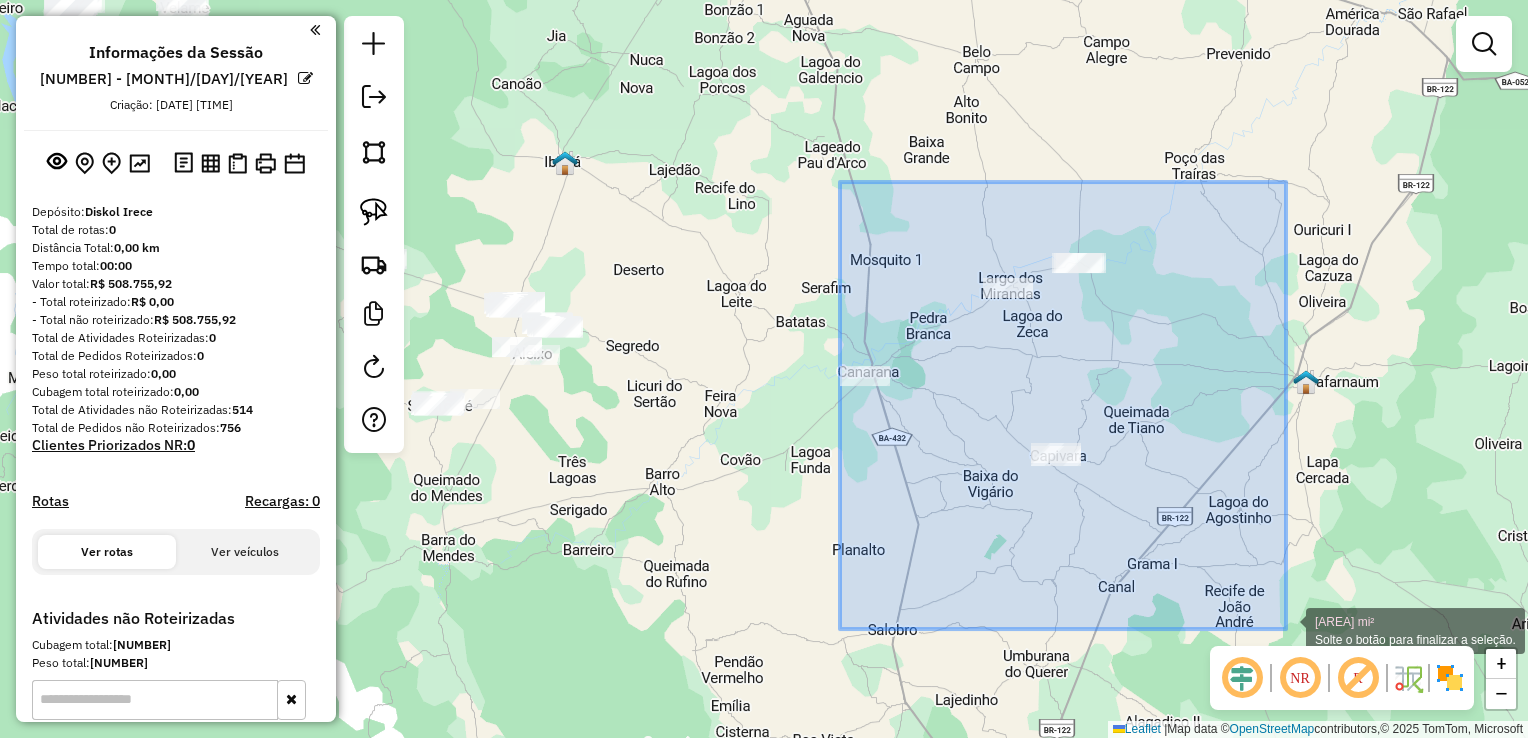 drag, startPoint x: 840, startPoint y: 182, endPoint x: 1286, endPoint y: 629, distance: 631.4468 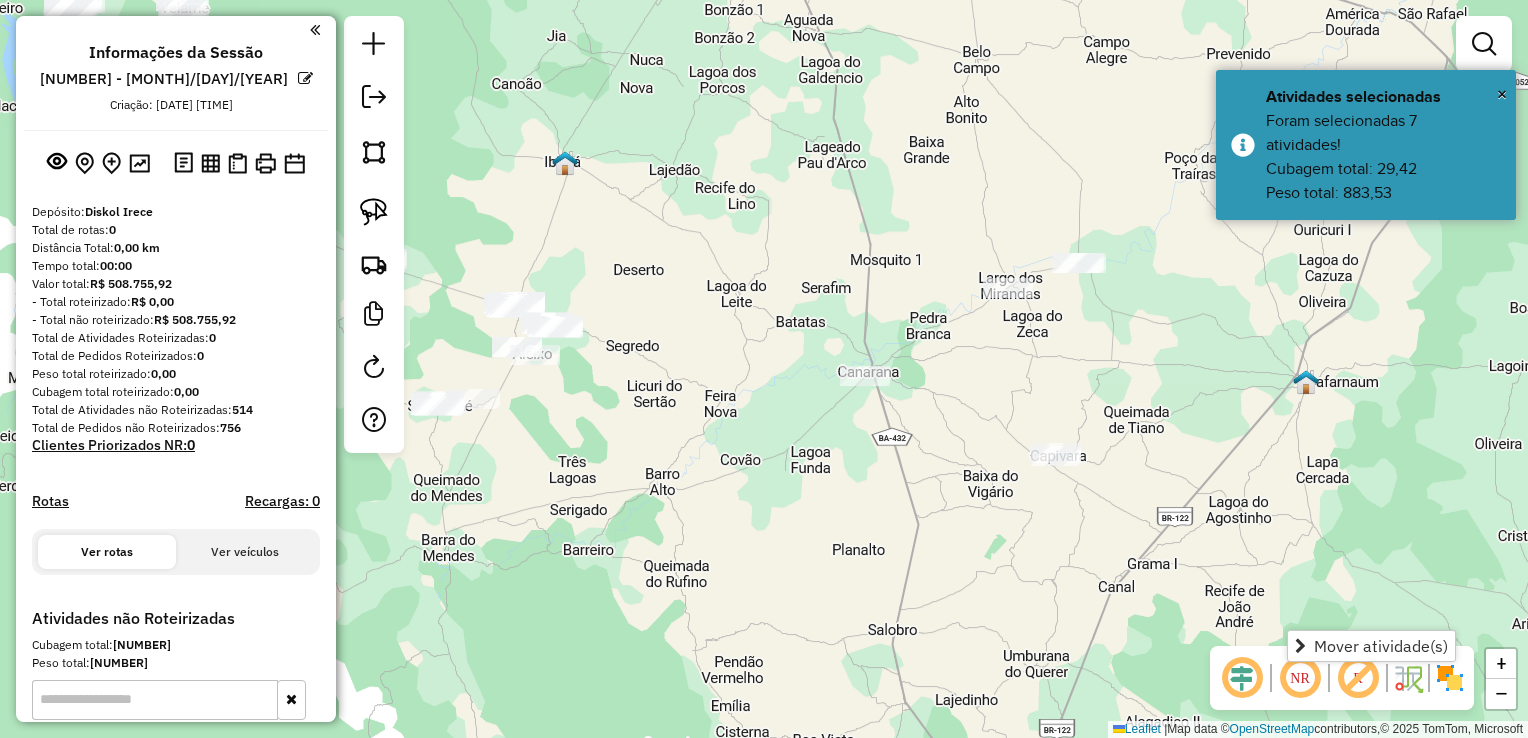 drag, startPoint x: 864, startPoint y: 363, endPoint x: 904, endPoint y: 389, distance: 47.707443 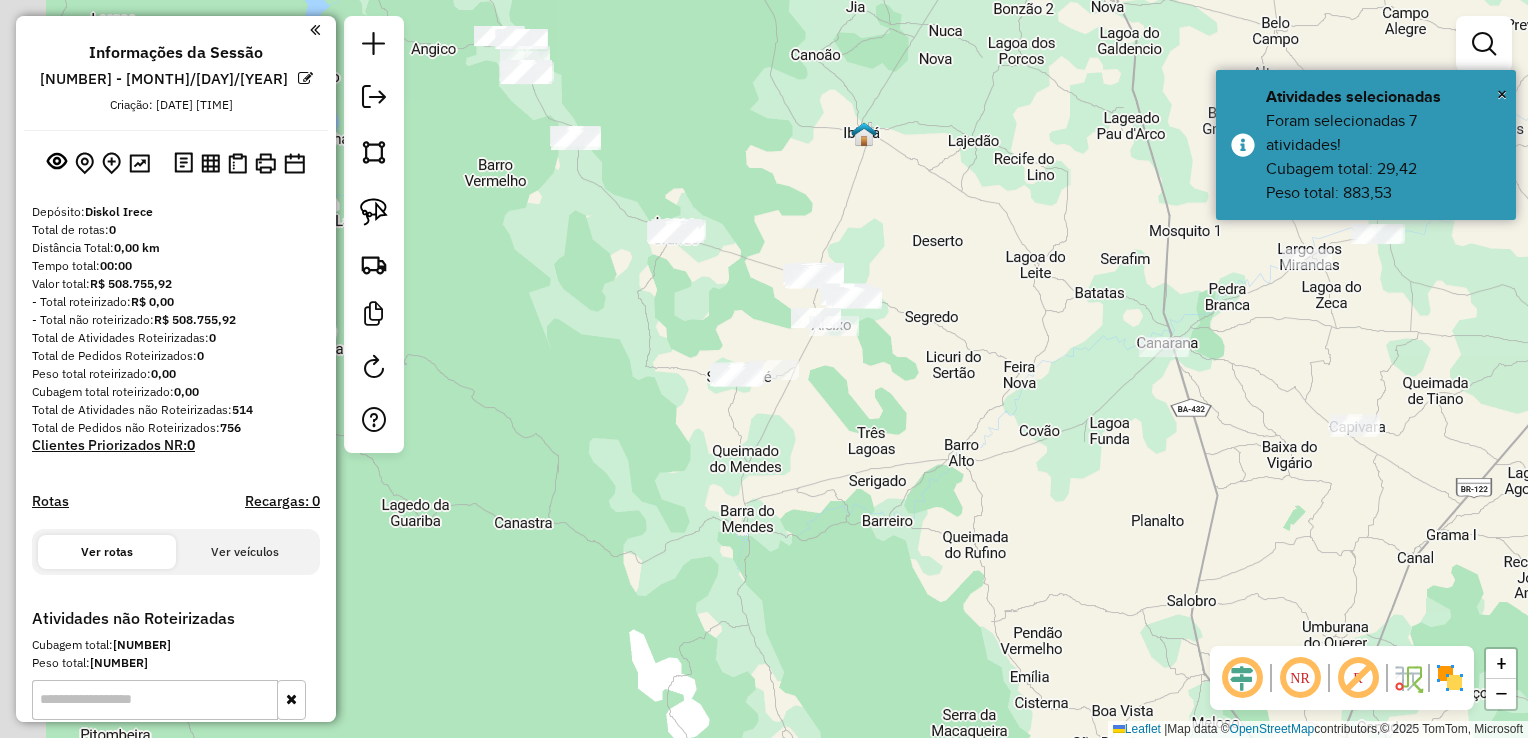drag, startPoint x: 820, startPoint y: 431, endPoint x: 1040, endPoint y: 485, distance: 226.53035 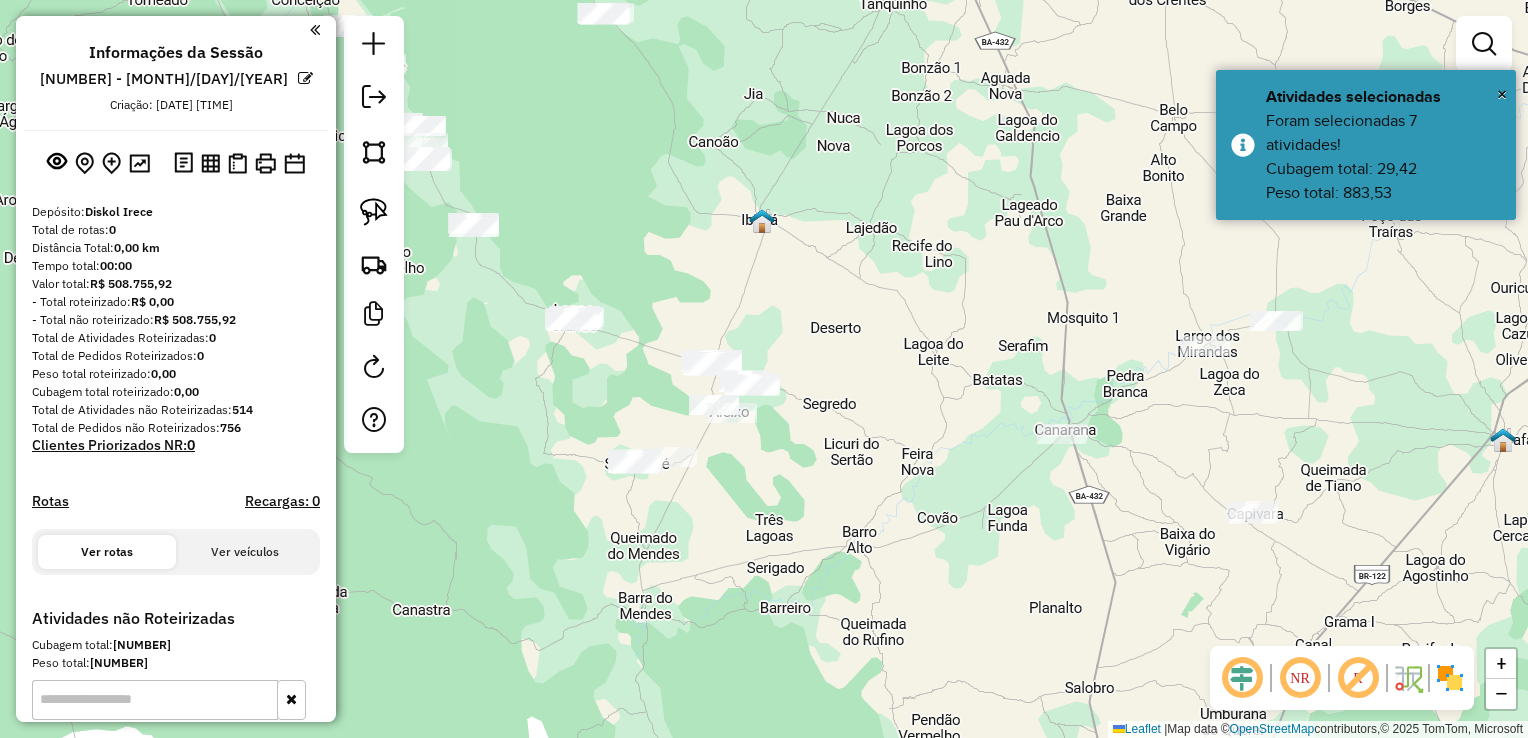 drag, startPoint x: 914, startPoint y: 404, endPoint x: 688, endPoint y: 310, distance: 244.76927 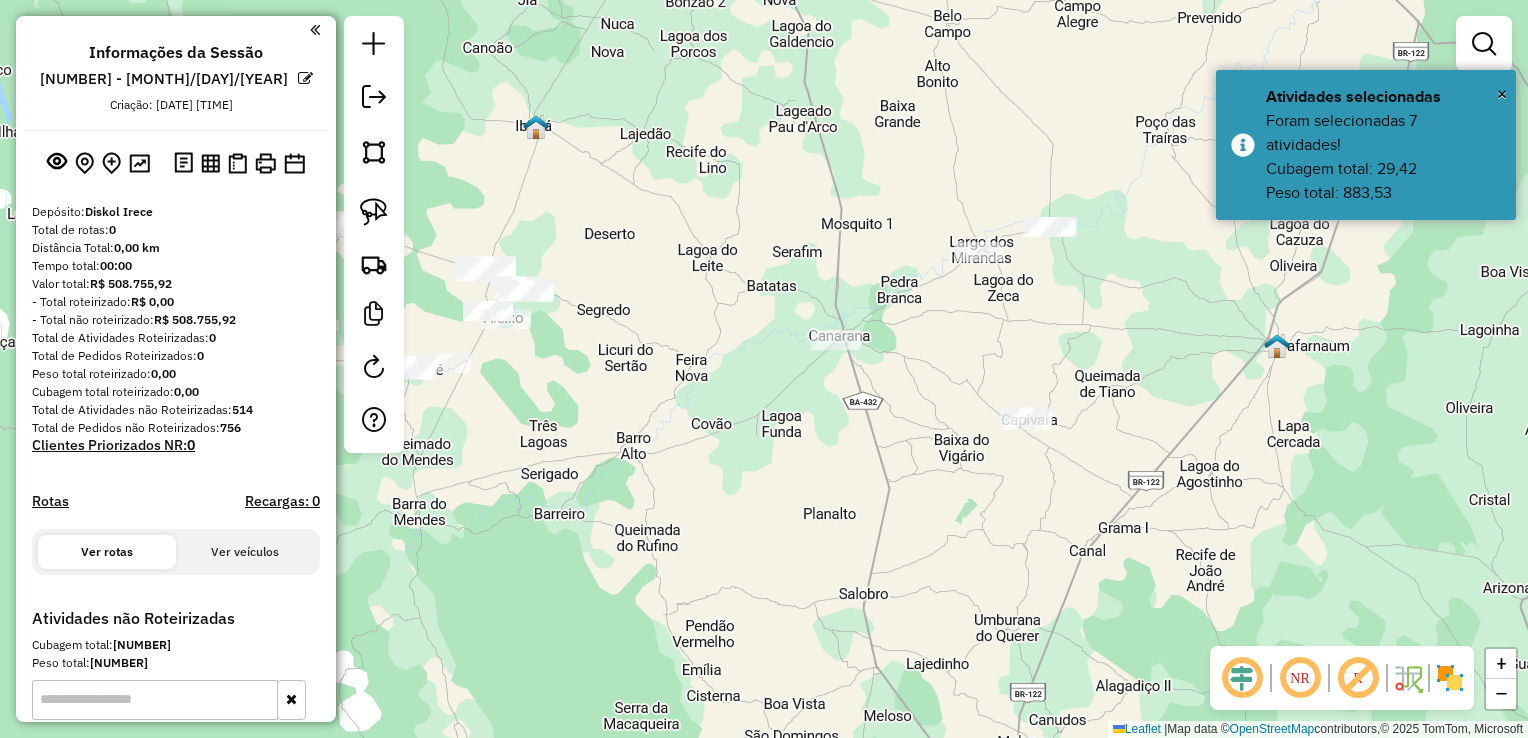 click on "Janela de atendimento Grade de atendimento Capacidade Transportadoras Veículos Cliente Pedidos  Rotas Selecione os dias de semana para filtrar as janelas de atendimento  Seg   Ter   Qua   Qui   Sex   Sáb   Dom  Informe o período da janela de atendimento: De: Até:  Filtrar exatamente a janela do cliente  Considerar janela de atendimento padrão  Selecione os dias de semana para filtrar as grades de atendimento  Seg   Ter   Qua   Qui   Sex   Sáb   Dom   Considerar clientes sem dia de atendimento cadastrado  Clientes fora do dia de atendimento selecionado Filtrar as atividades entre os valores definidos abaixo:  Peso mínimo:   Peso máximo:   Cubagem mínima:   Cubagem máxima:   De:   Até:  Filtrar as atividades entre o tempo de atendimento definido abaixo:  De:   Até:   Considerar capacidade total dos clientes não roteirizados Transportadora: Selecione um ou mais itens Tipo de veículo: Selecione um ou mais itens Veículo: Selecione um ou mais itens Motorista: Selecione um ou mais itens Nome: Rótulo:" 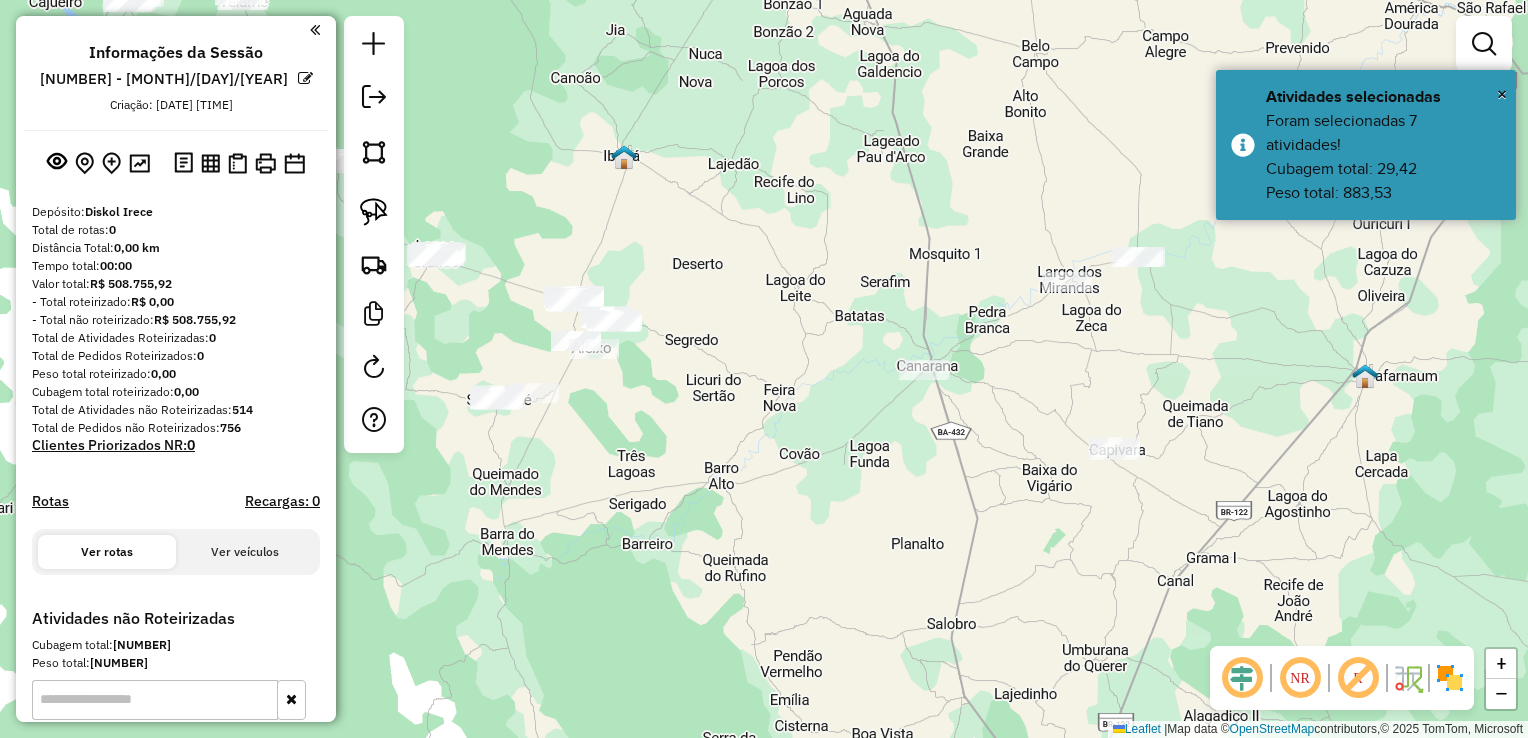 drag, startPoint x: 788, startPoint y: 298, endPoint x: 924, endPoint y: 334, distance: 140.68404 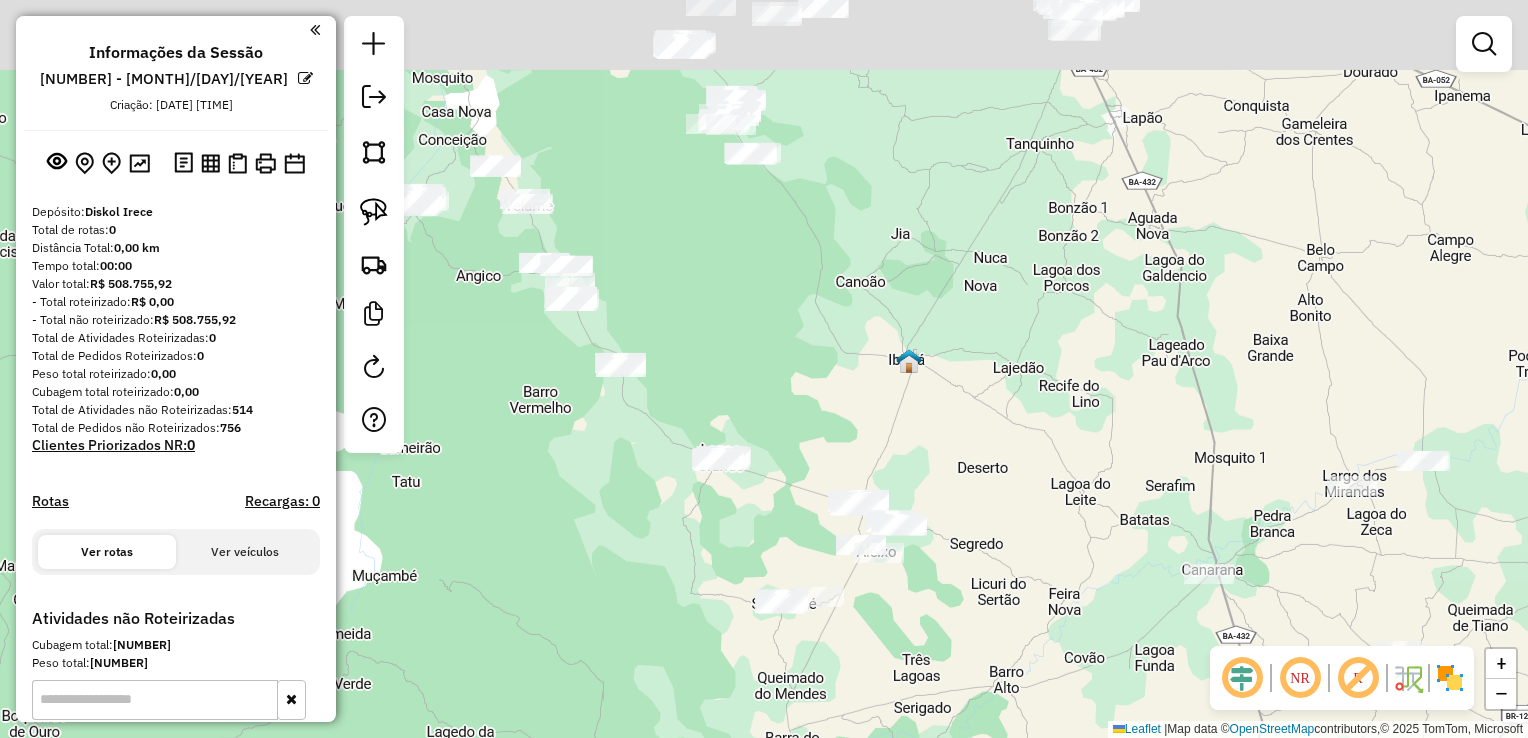 drag, startPoint x: 855, startPoint y: 278, endPoint x: 973, endPoint y: 422, distance: 186.17197 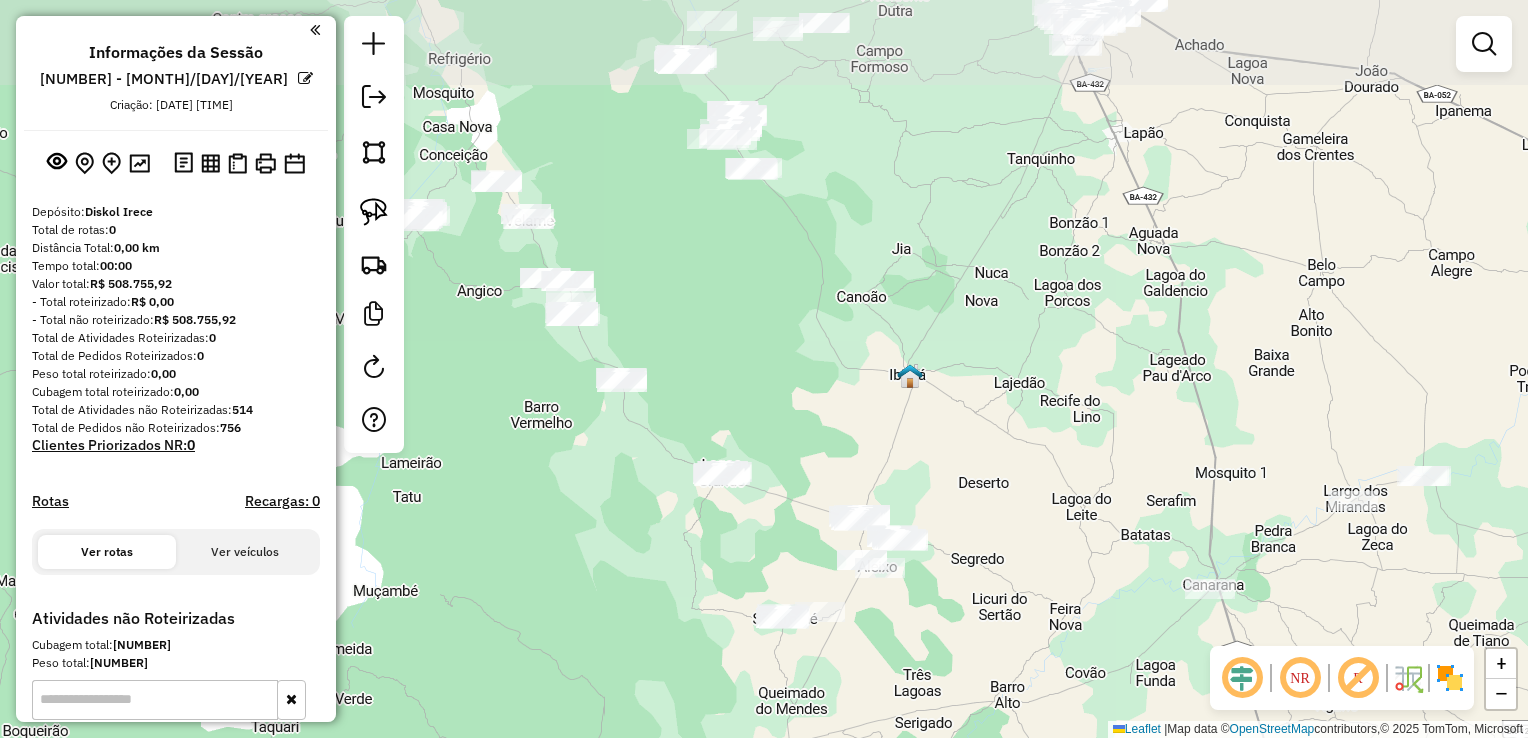 drag, startPoint x: 972, startPoint y: 370, endPoint x: 1095, endPoint y: 444, distance: 143.54442 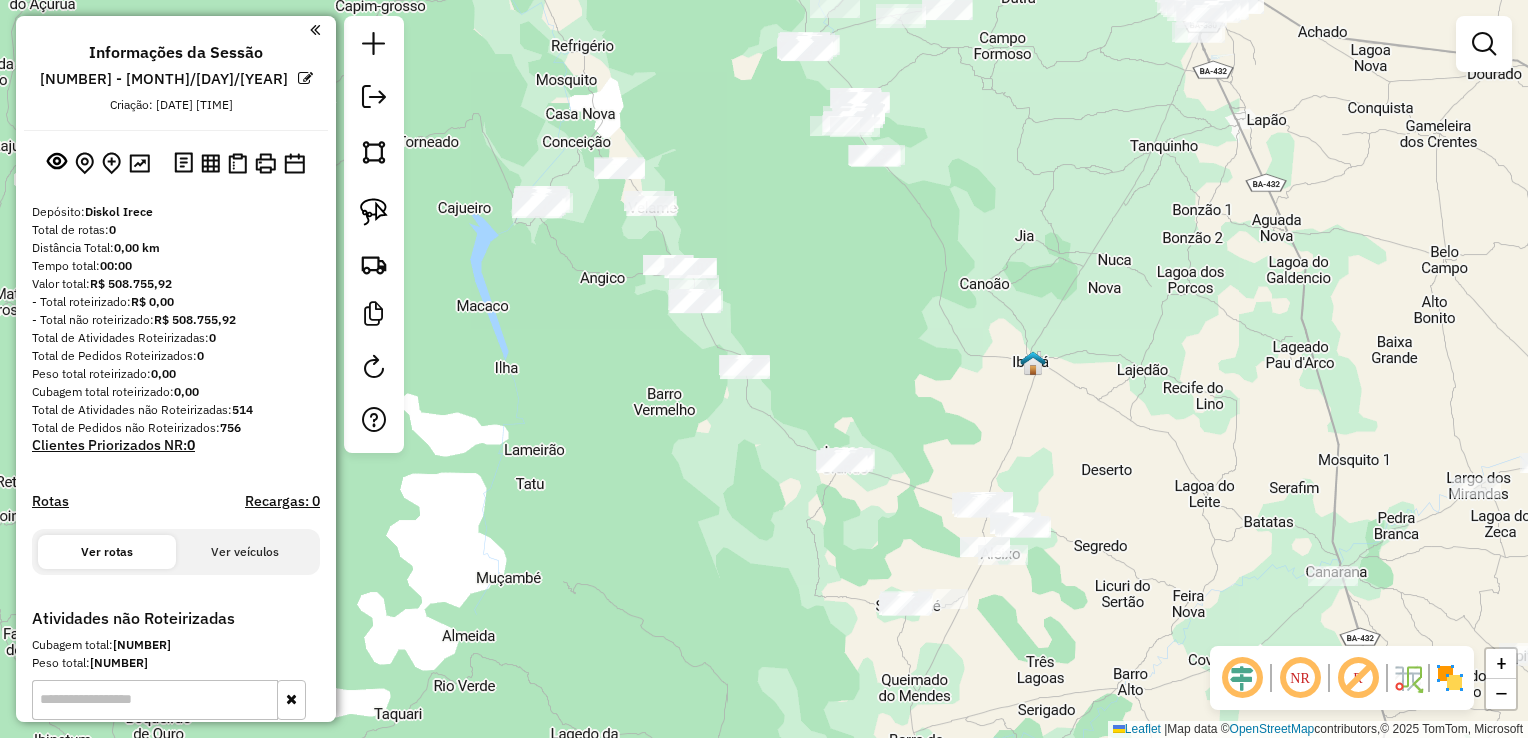 drag, startPoint x: 1088, startPoint y: 382, endPoint x: 1092, endPoint y: 308, distance: 74.10803 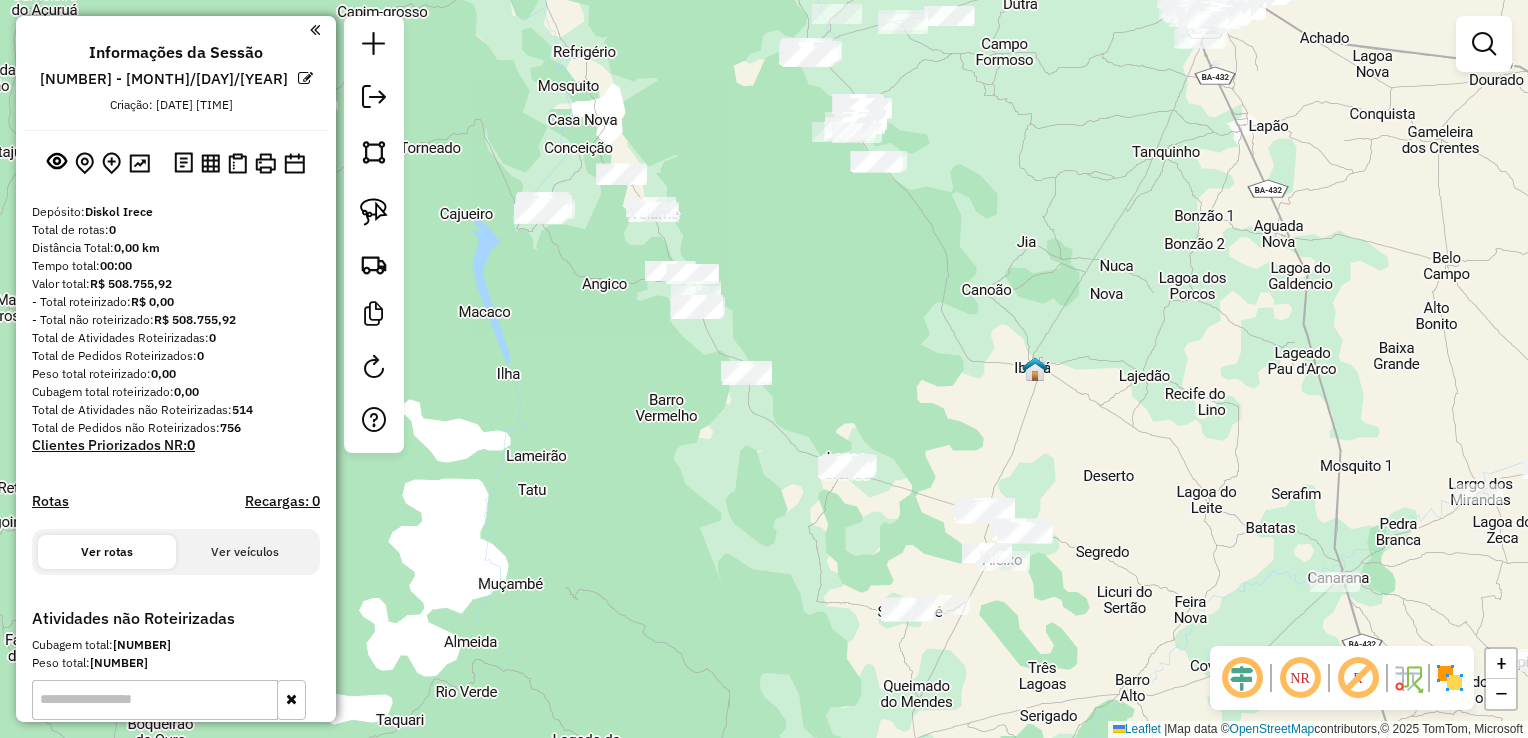 drag, startPoint x: 1040, startPoint y: 340, endPoint x: 1070, endPoint y: 398, distance: 65.29931 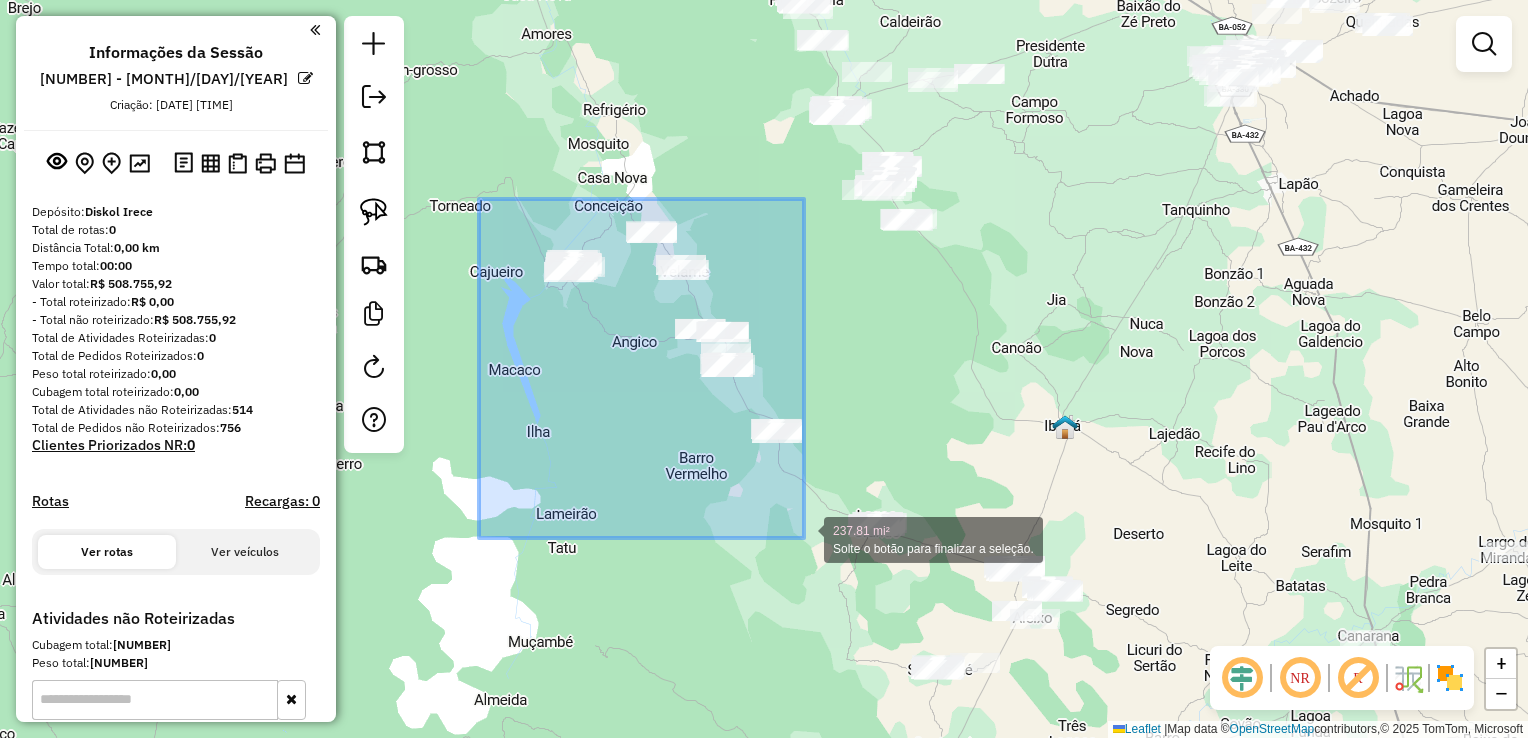 drag, startPoint x: 479, startPoint y: 199, endPoint x: 804, endPoint y: 538, distance: 469.62326 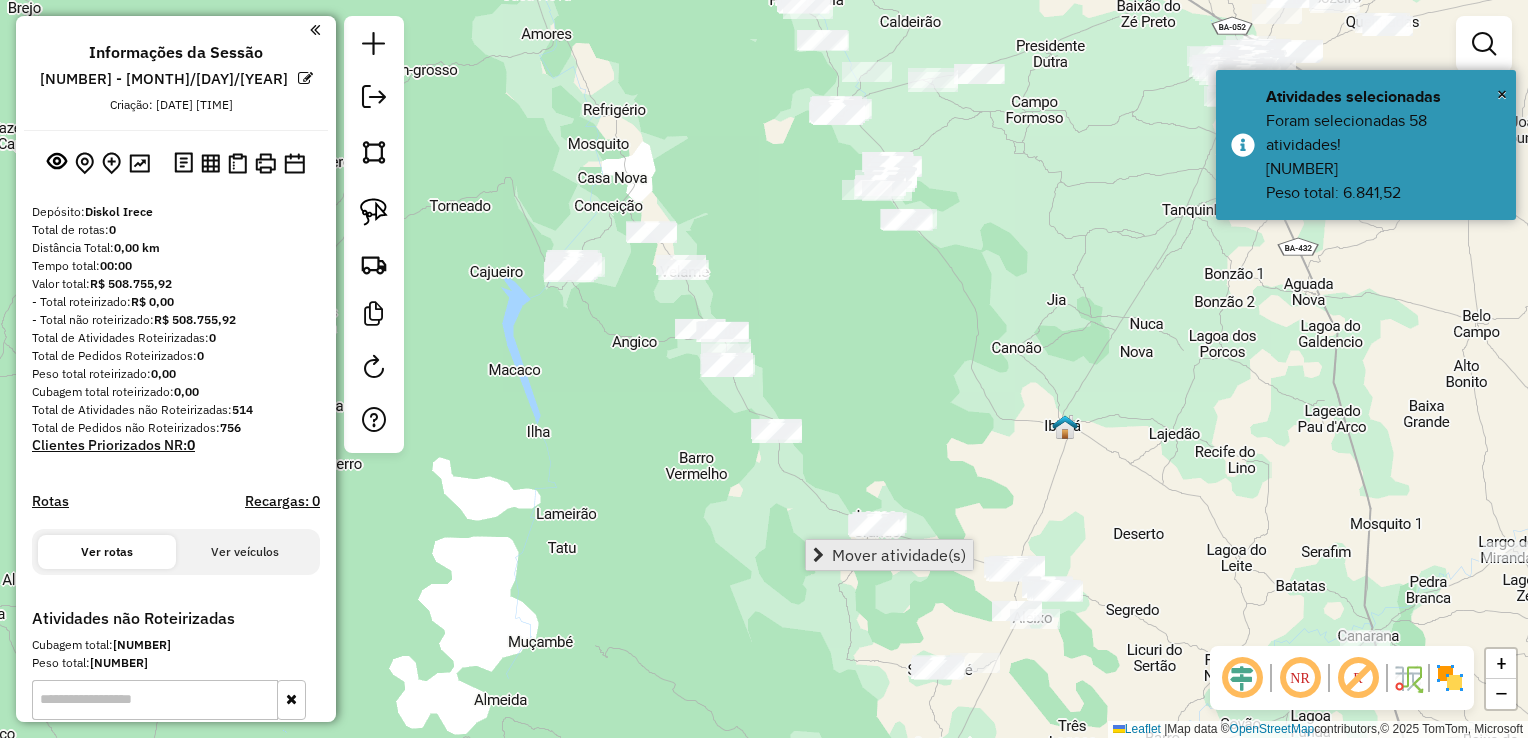 click on "Mover atividade(s)" at bounding box center (889, 555) 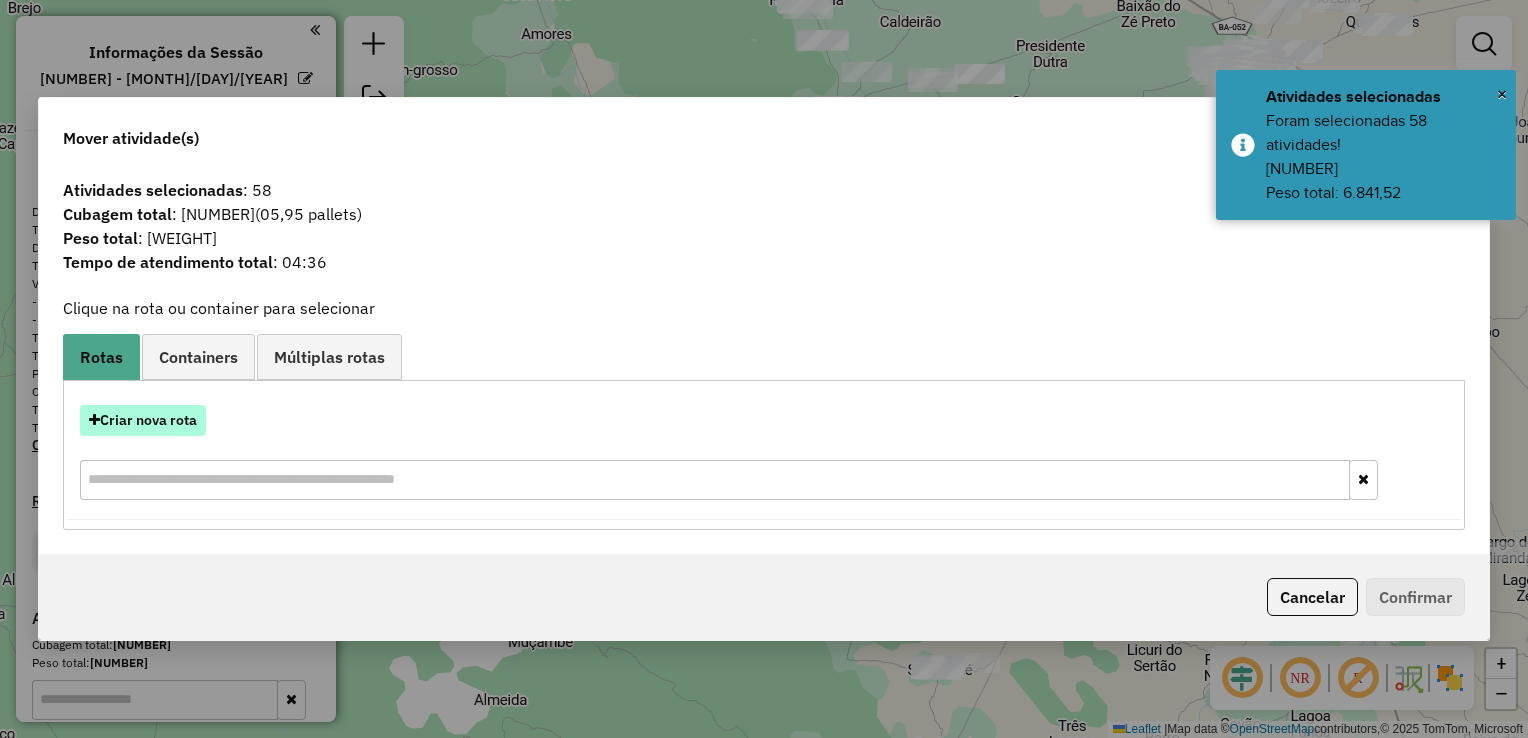 click on "Criar nova rota" at bounding box center [143, 420] 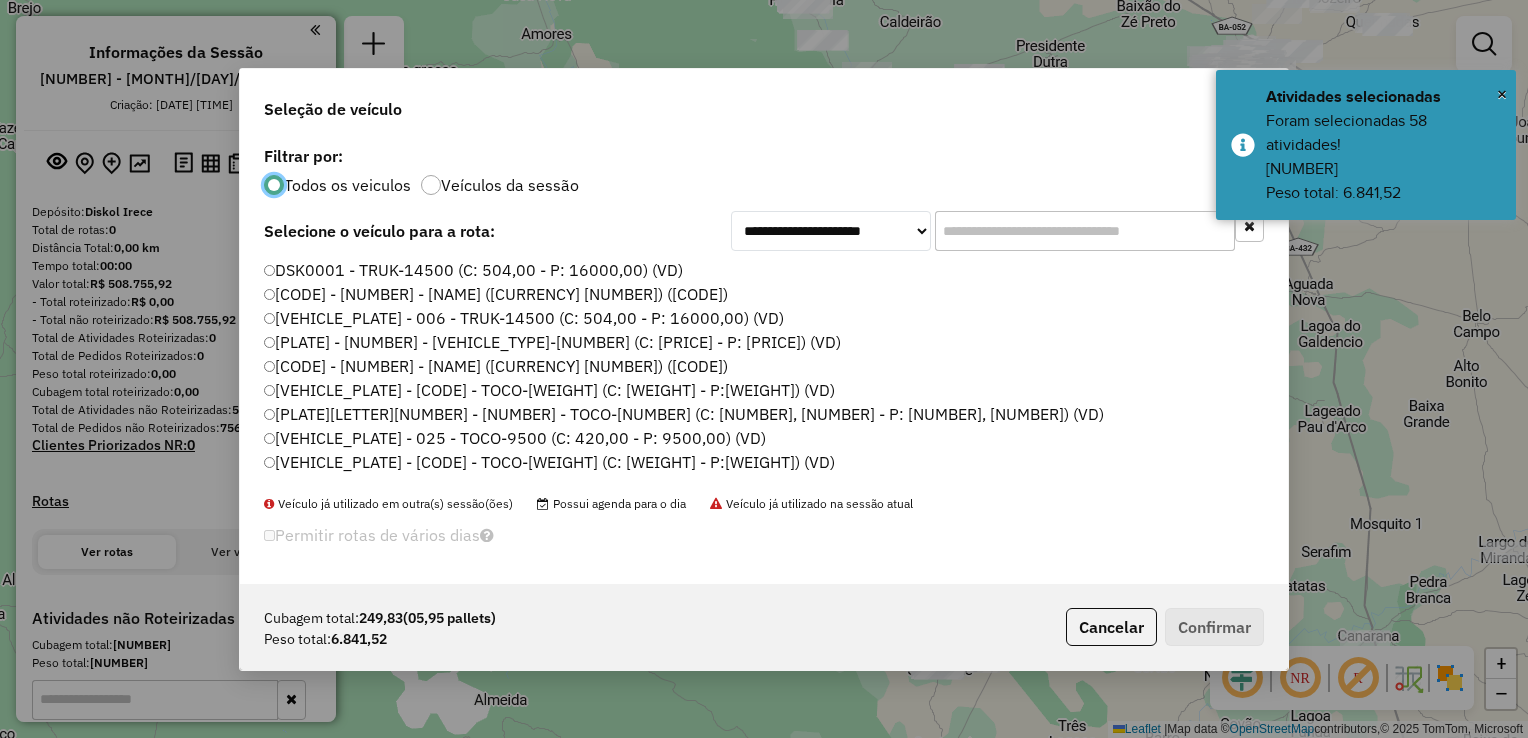 scroll, scrollTop: 10, scrollLeft: 6, axis: both 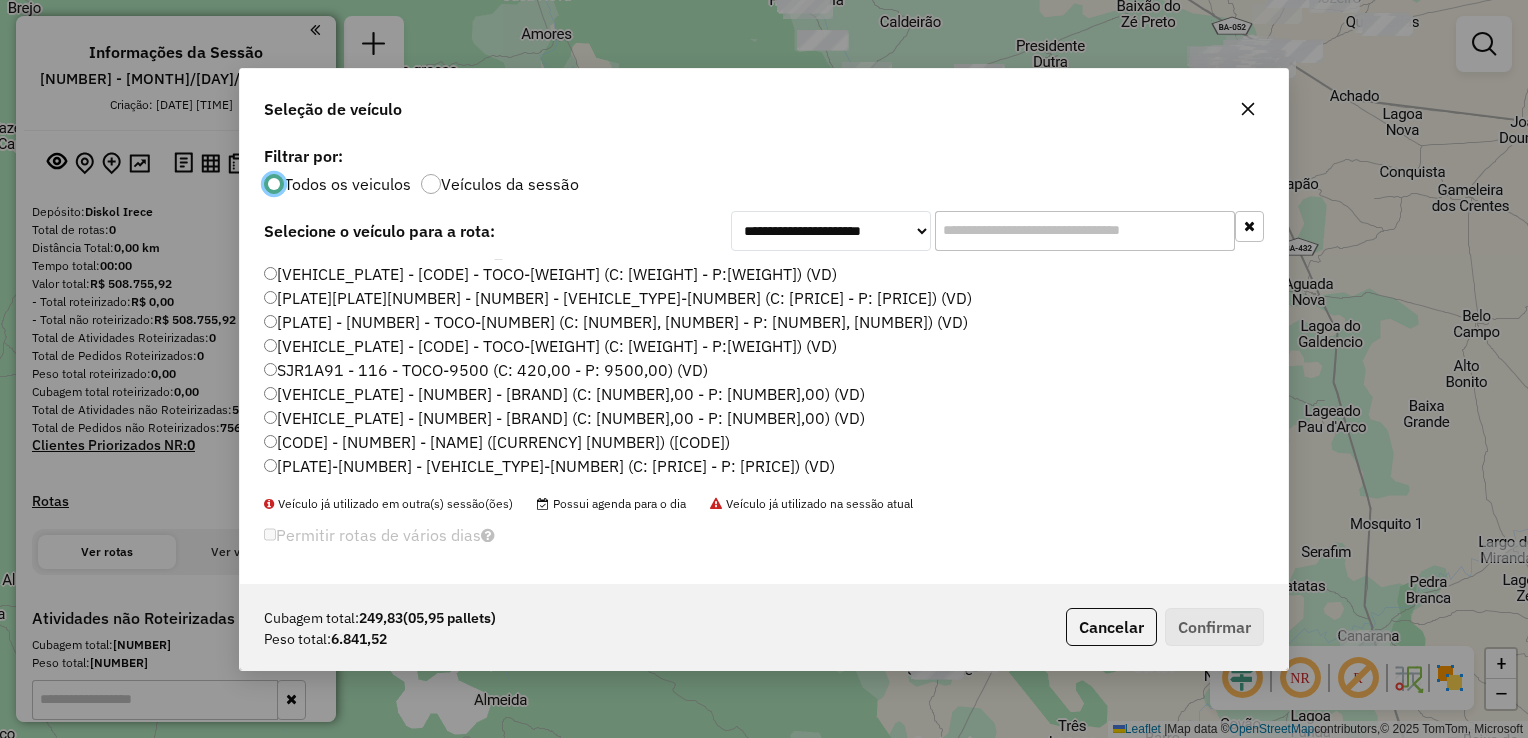 click on "RPQ1C38 - 101 - TOCO-9500 (C: 420,00 - P: 9500,00) (VD)" 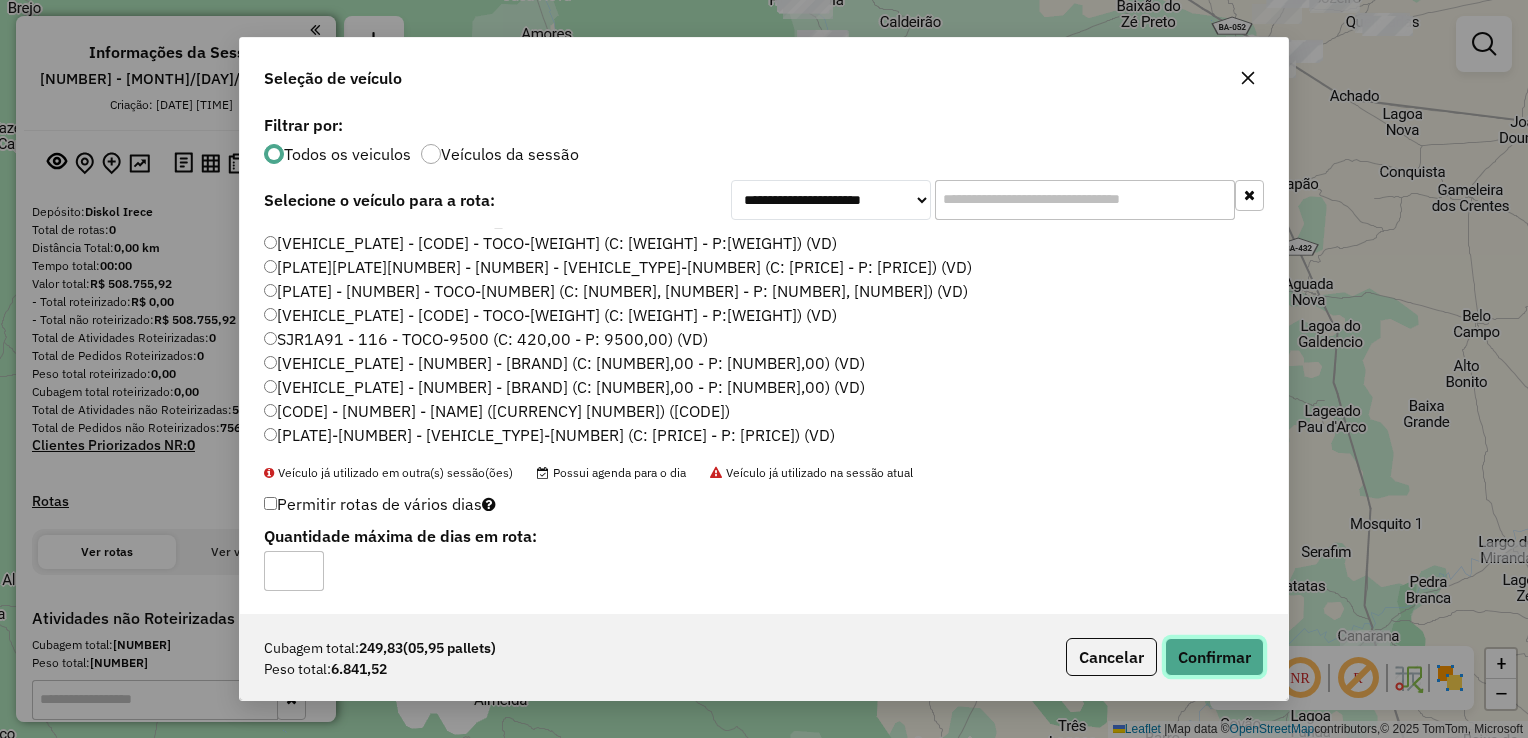 drag, startPoint x: 1196, startPoint y: 663, endPoint x: 1154, endPoint y: 655, distance: 42.755116 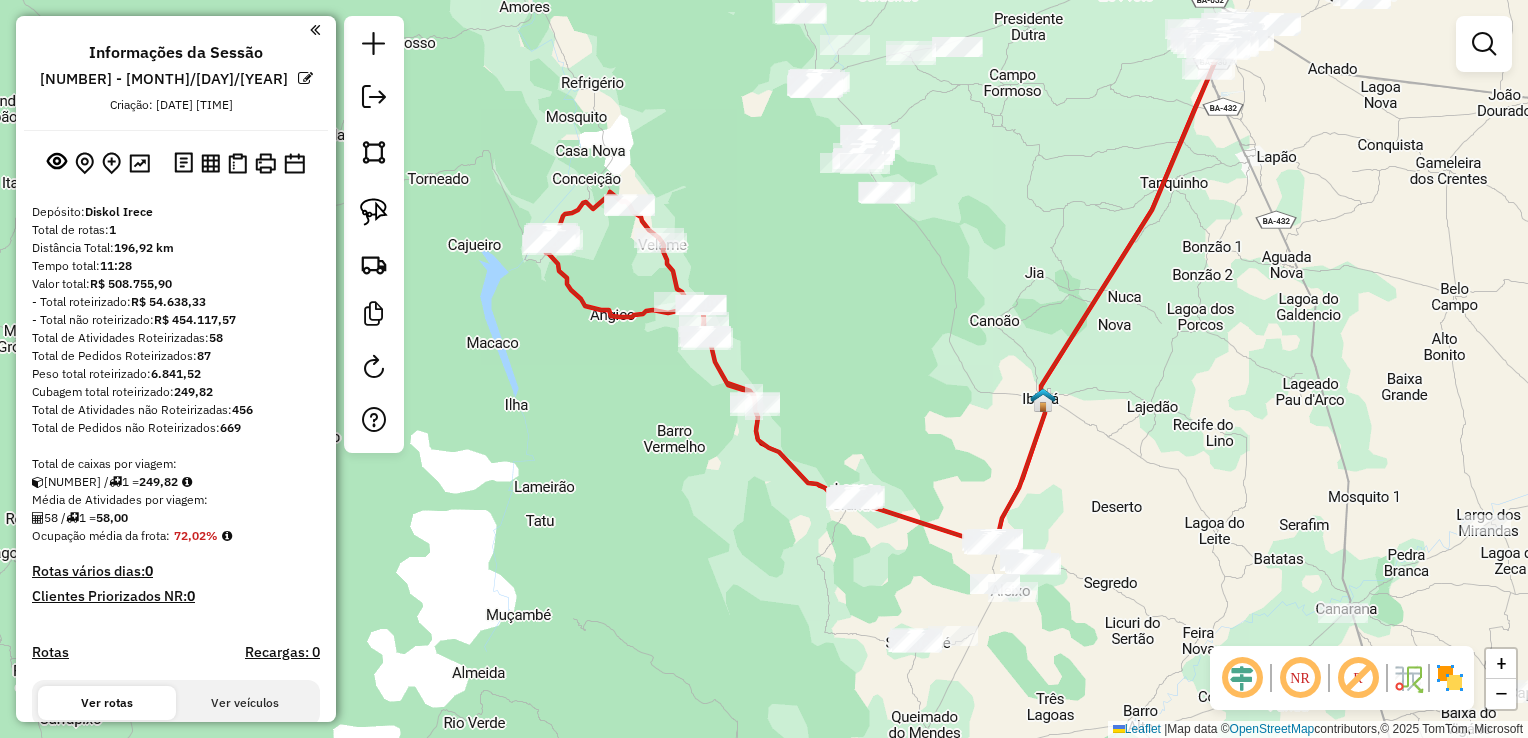 drag, startPoint x: 952, startPoint y: 359, endPoint x: 928, endPoint y: 273, distance: 89.28606 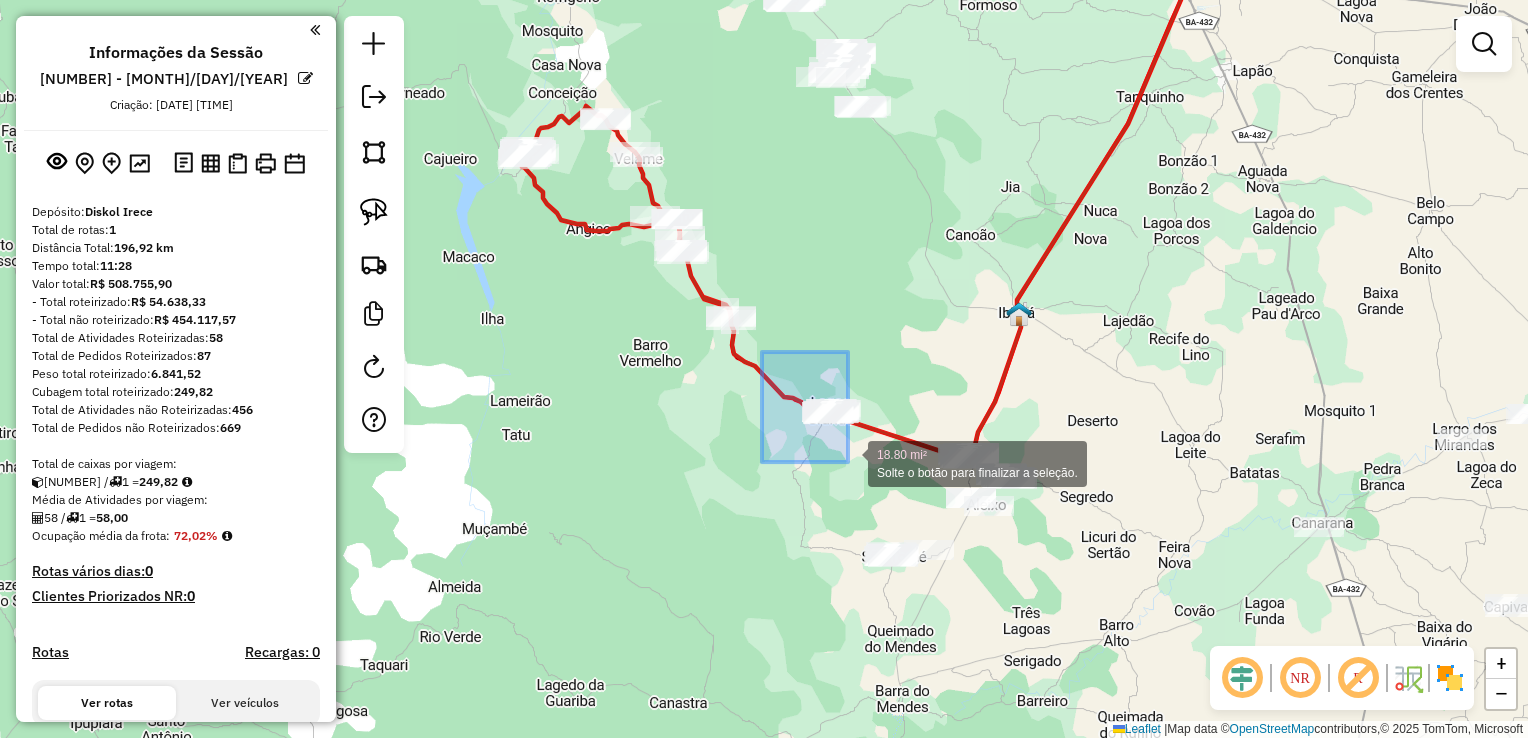 drag, startPoint x: 762, startPoint y: 352, endPoint x: 856, endPoint y: 468, distance: 149.30505 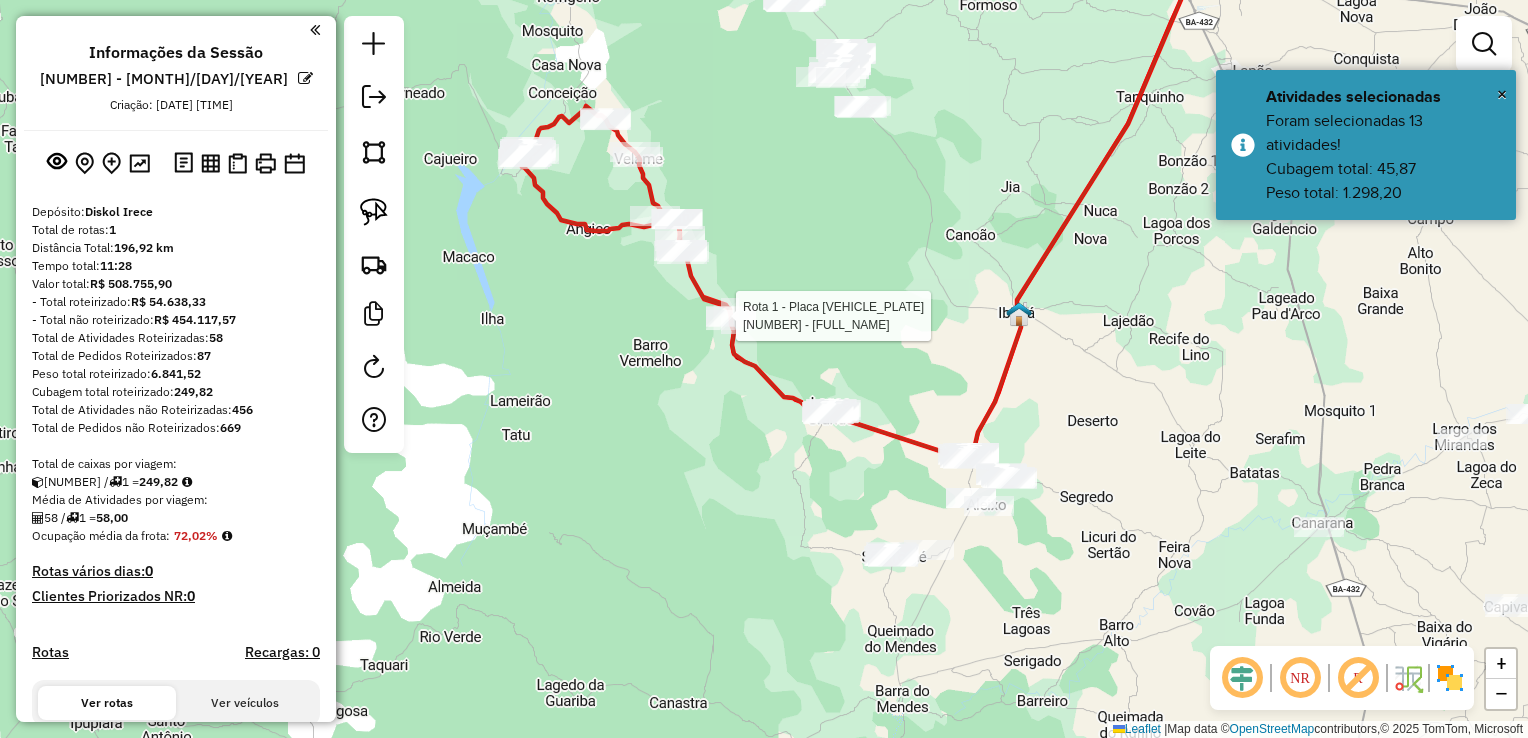 select on "**********" 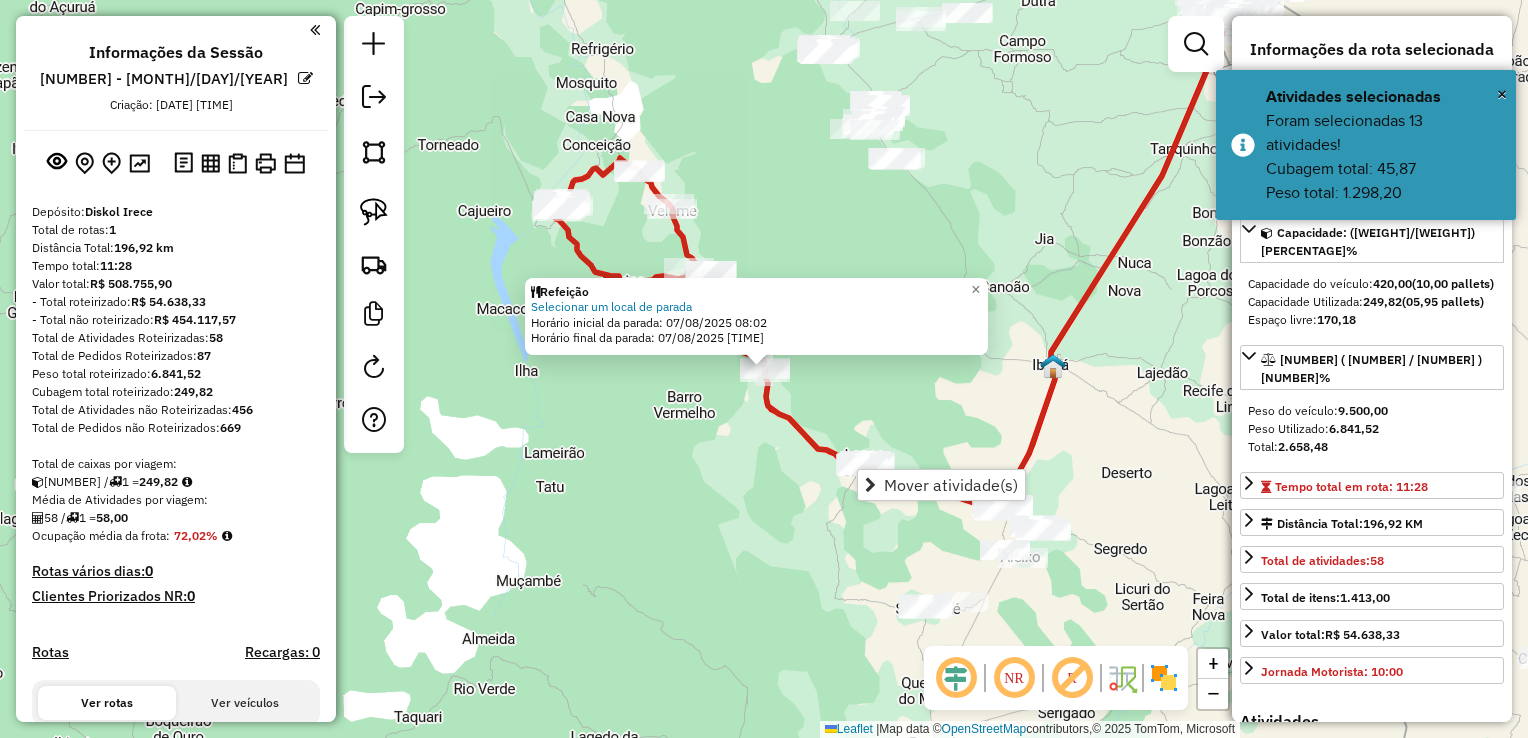 scroll, scrollTop: 489, scrollLeft: 0, axis: vertical 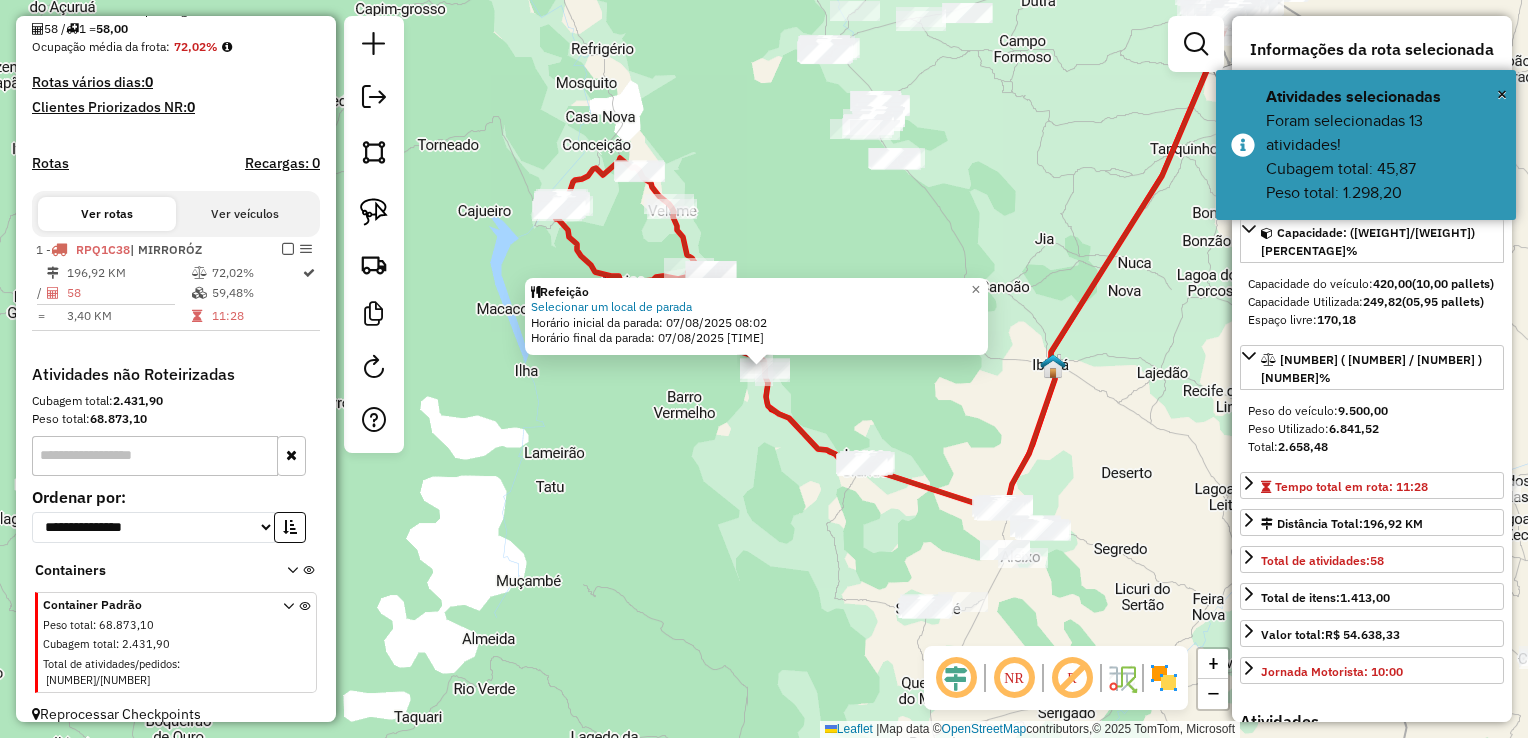click 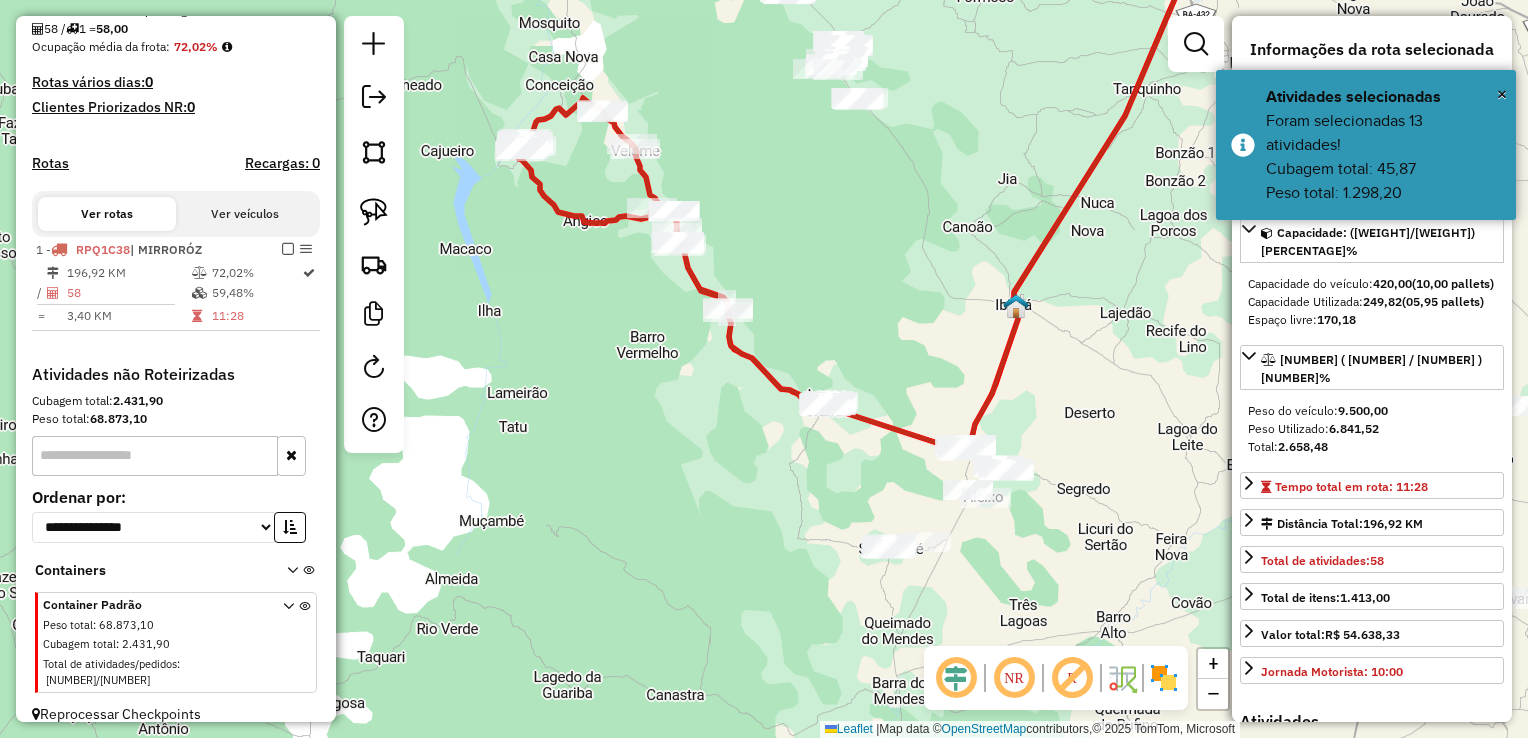 drag, startPoint x: 973, startPoint y: 406, endPoint x: 963, endPoint y: 389, distance: 19.723083 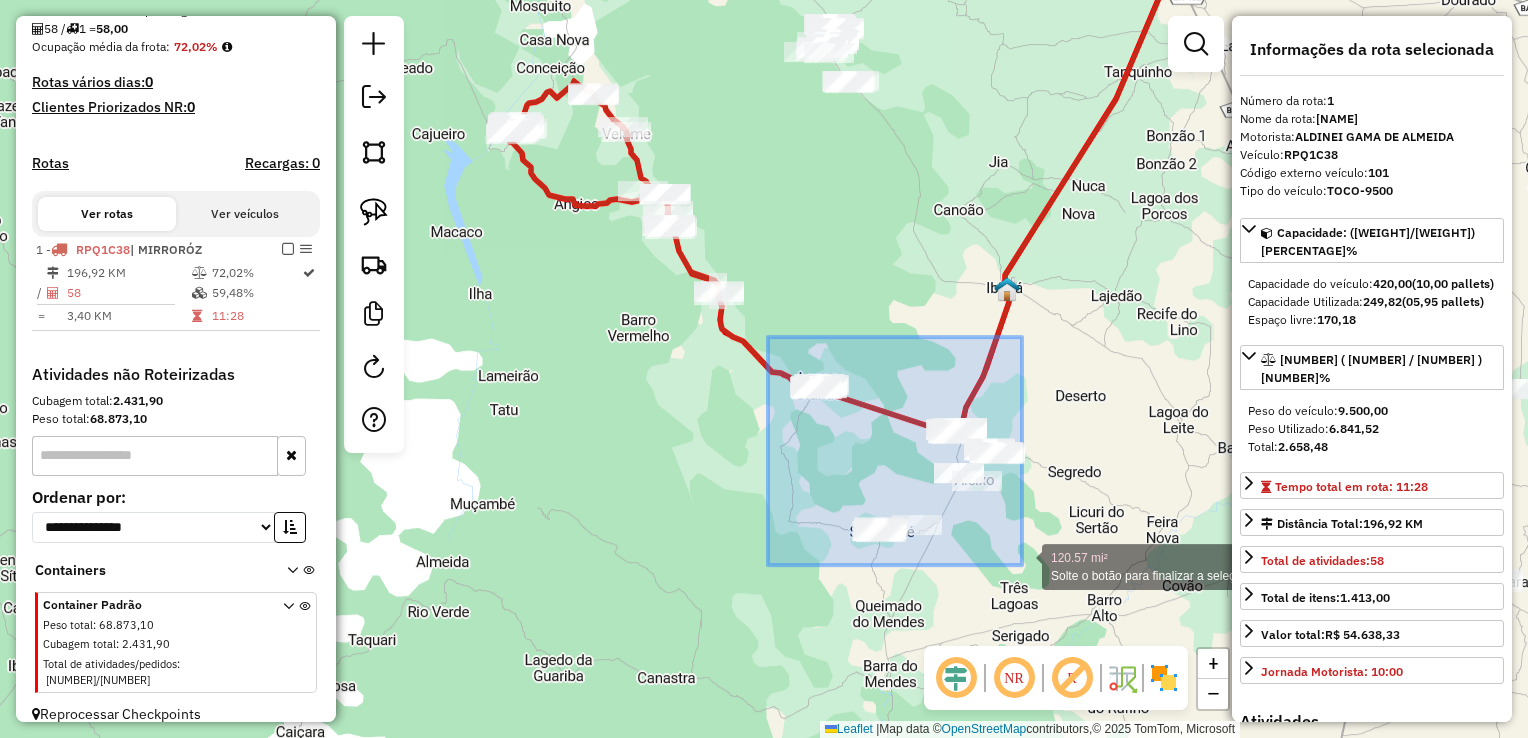 drag, startPoint x: 768, startPoint y: 337, endPoint x: 1057, endPoint y: 590, distance: 384.09634 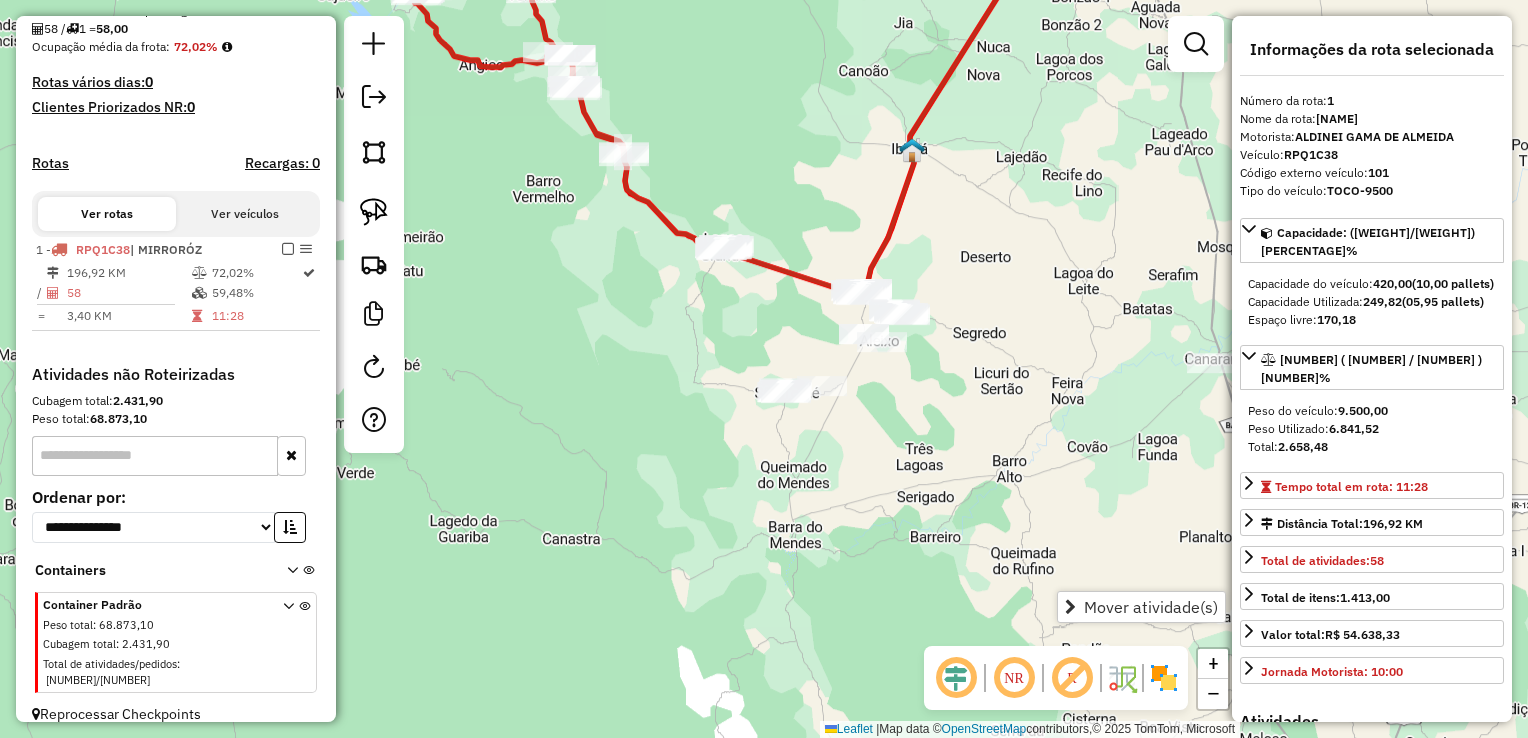 drag, startPoint x: 848, startPoint y: 142, endPoint x: 844, endPoint y: 167, distance: 25.317978 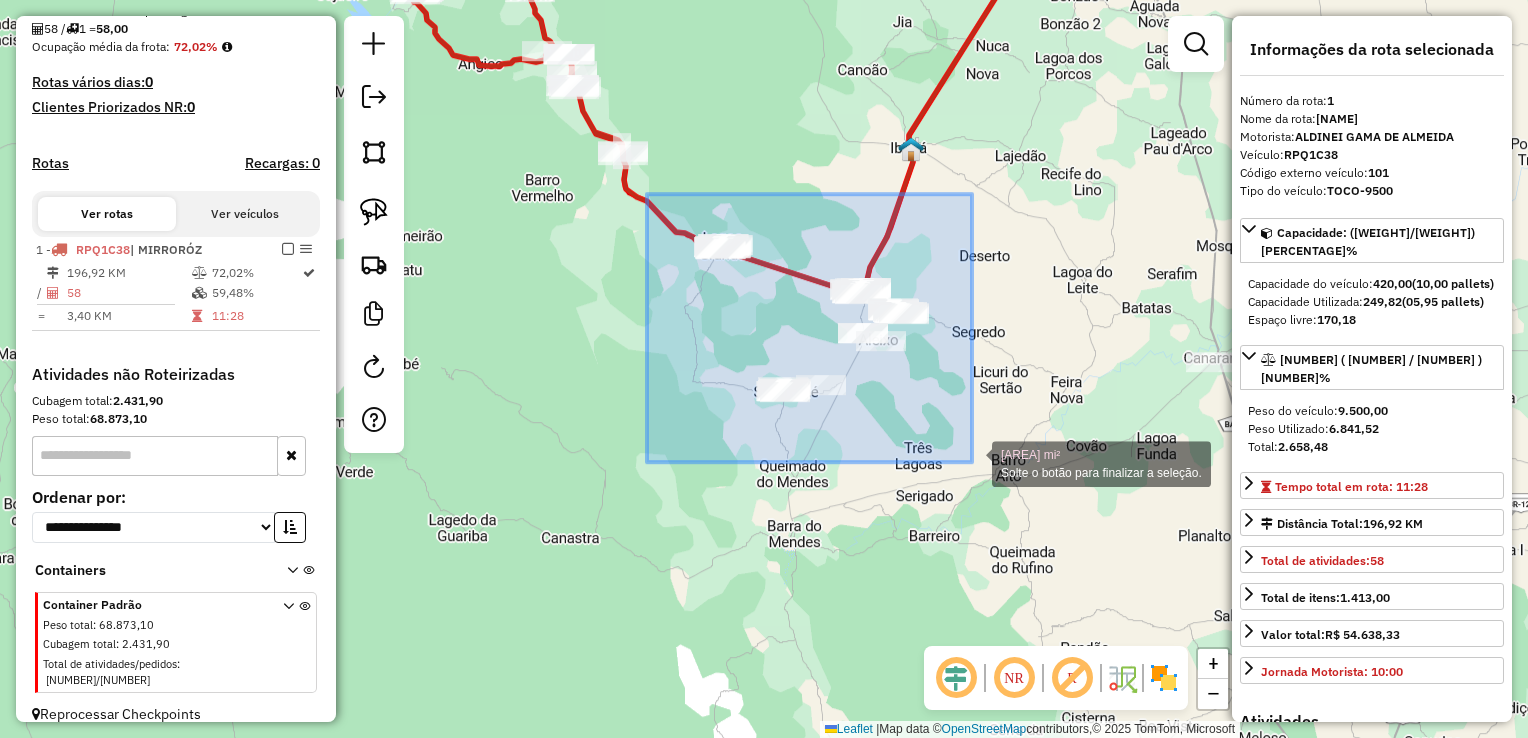 drag, startPoint x: 647, startPoint y: 194, endPoint x: 972, endPoint y: 462, distance: 421.24695 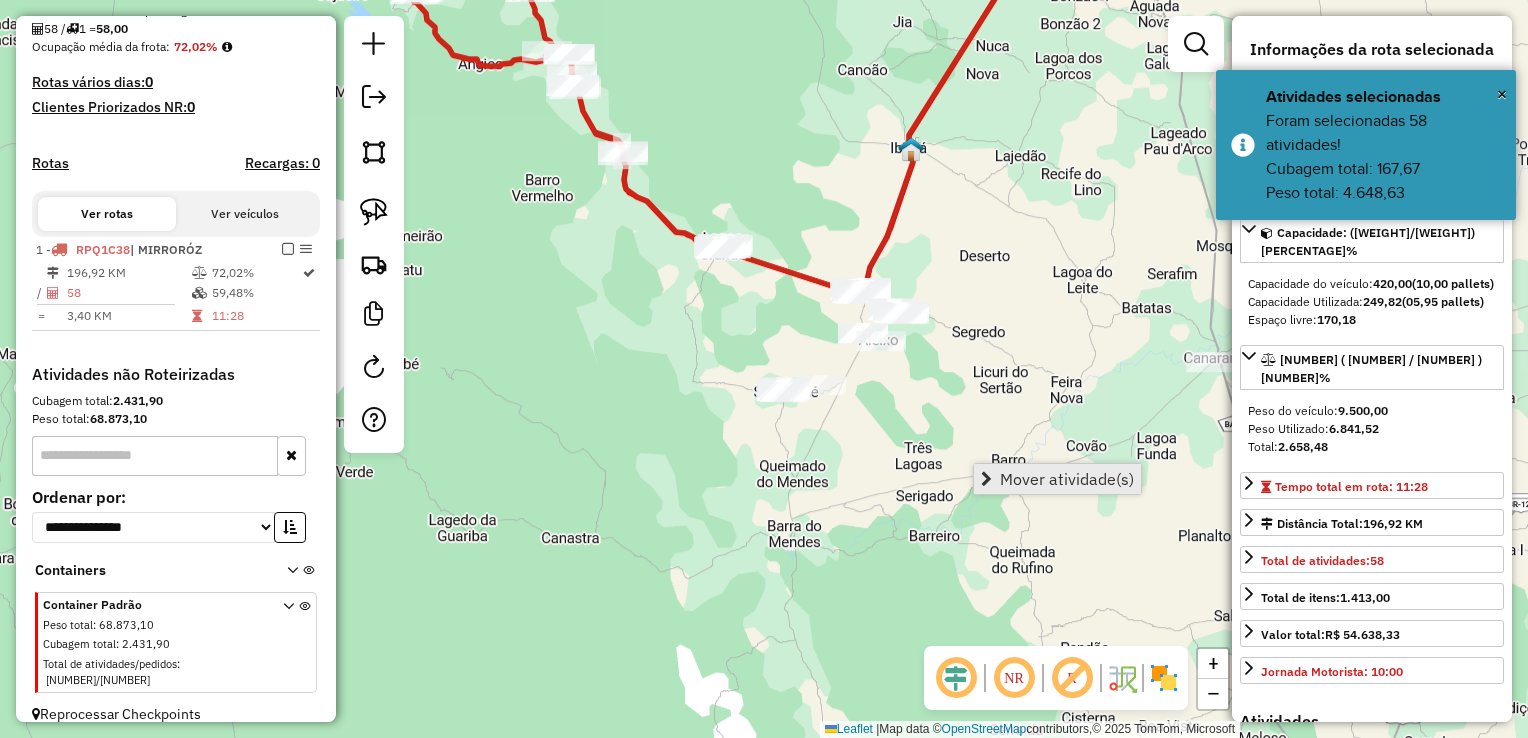 click on "Mover atividade(s)" at bounding box center (1067, 479) 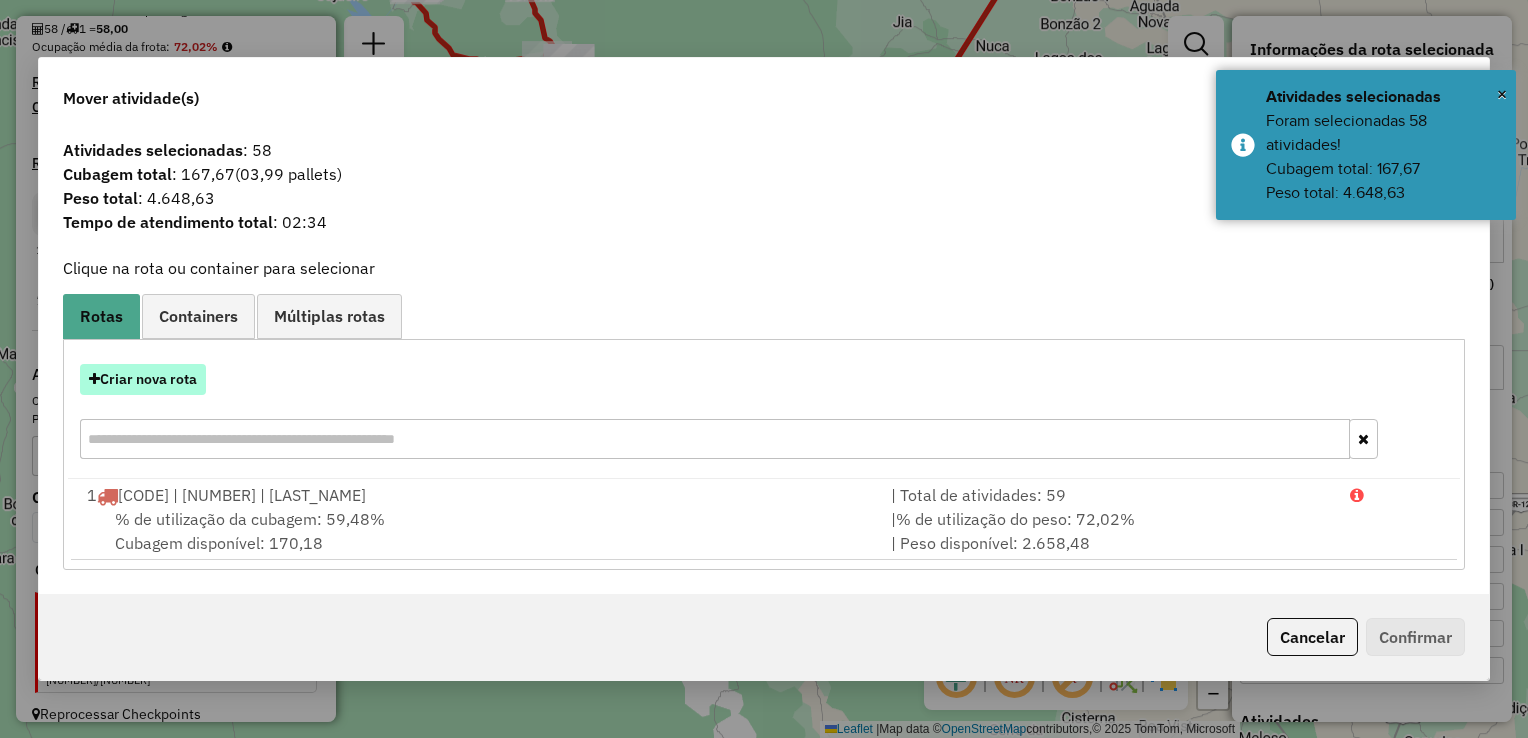 click on "Criar nova rota" at bounding box center [143, 379] 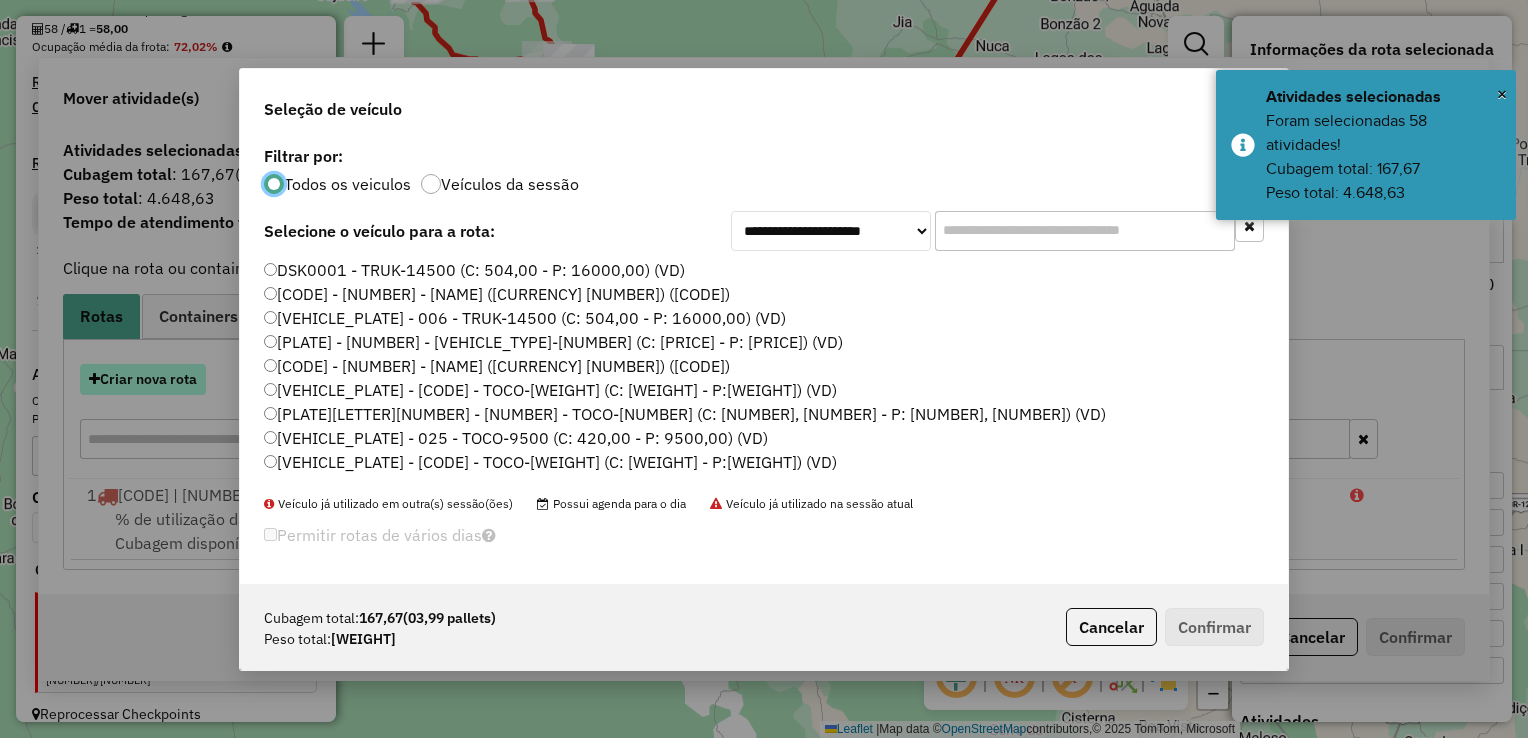scroll, scrollTop: 10, scrollLeft: 6, axis: both 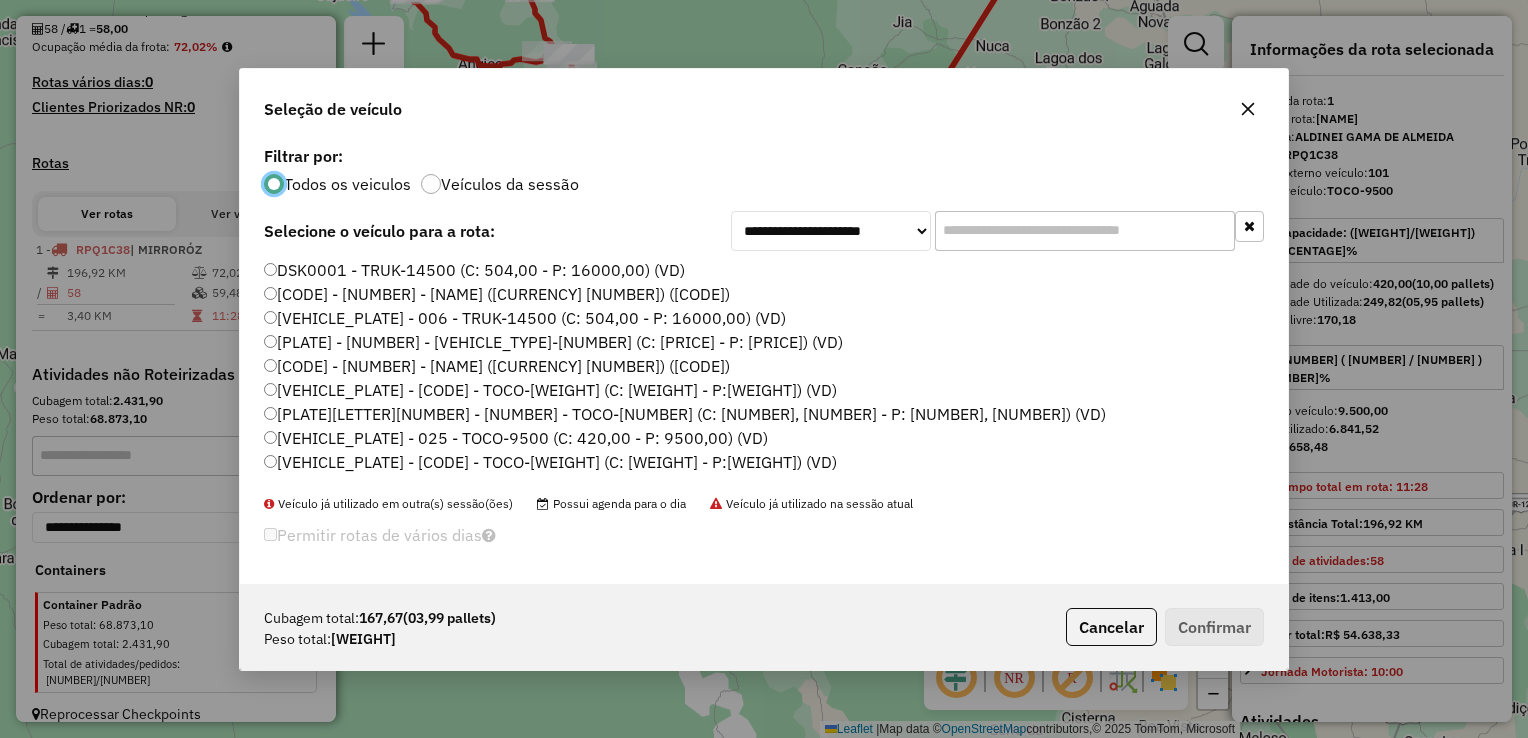 click on "[PLATE] - [NUMBER] - [VEHICLE_TYPE] (C: [NUMBER] - P: [NUMBER]) (VD)" 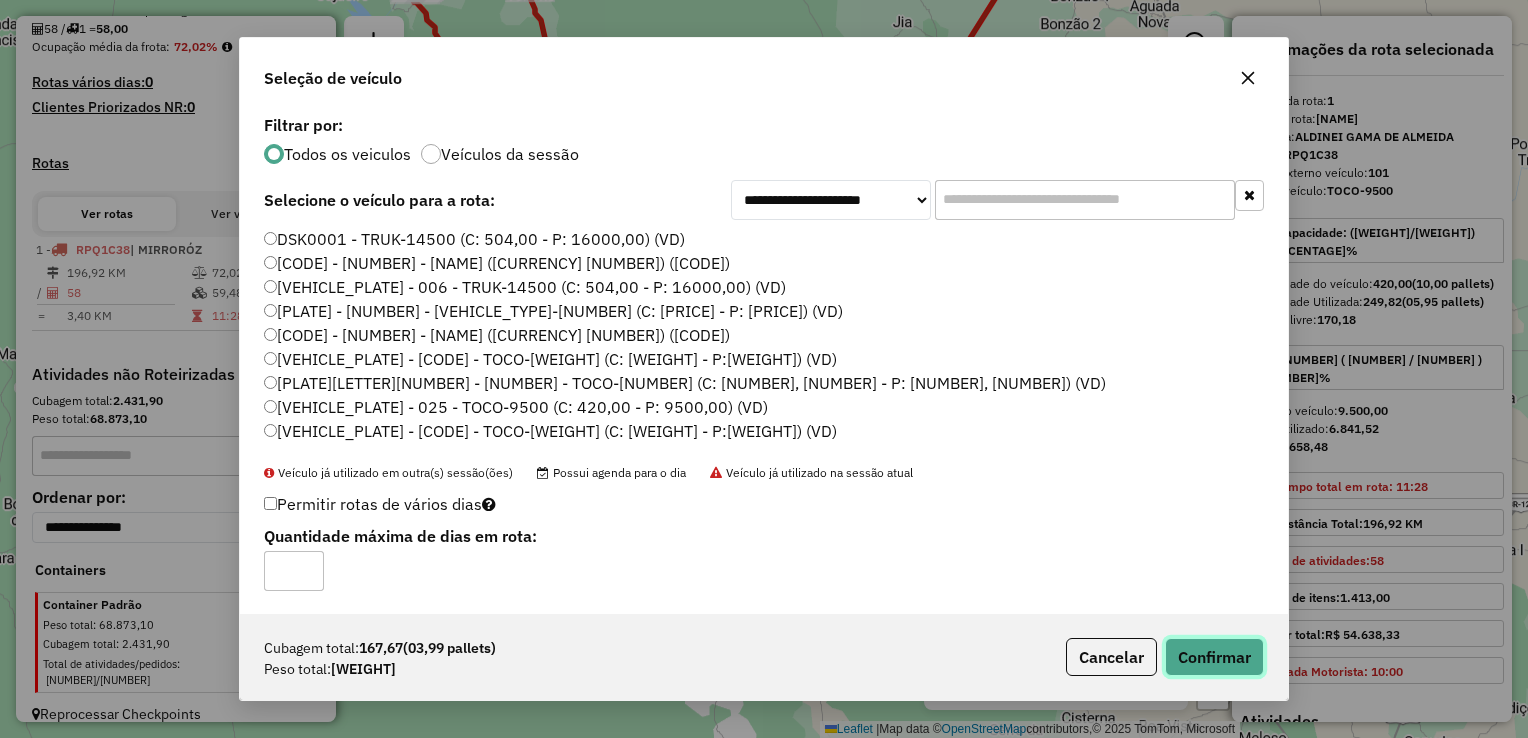 click on "Confirmar" 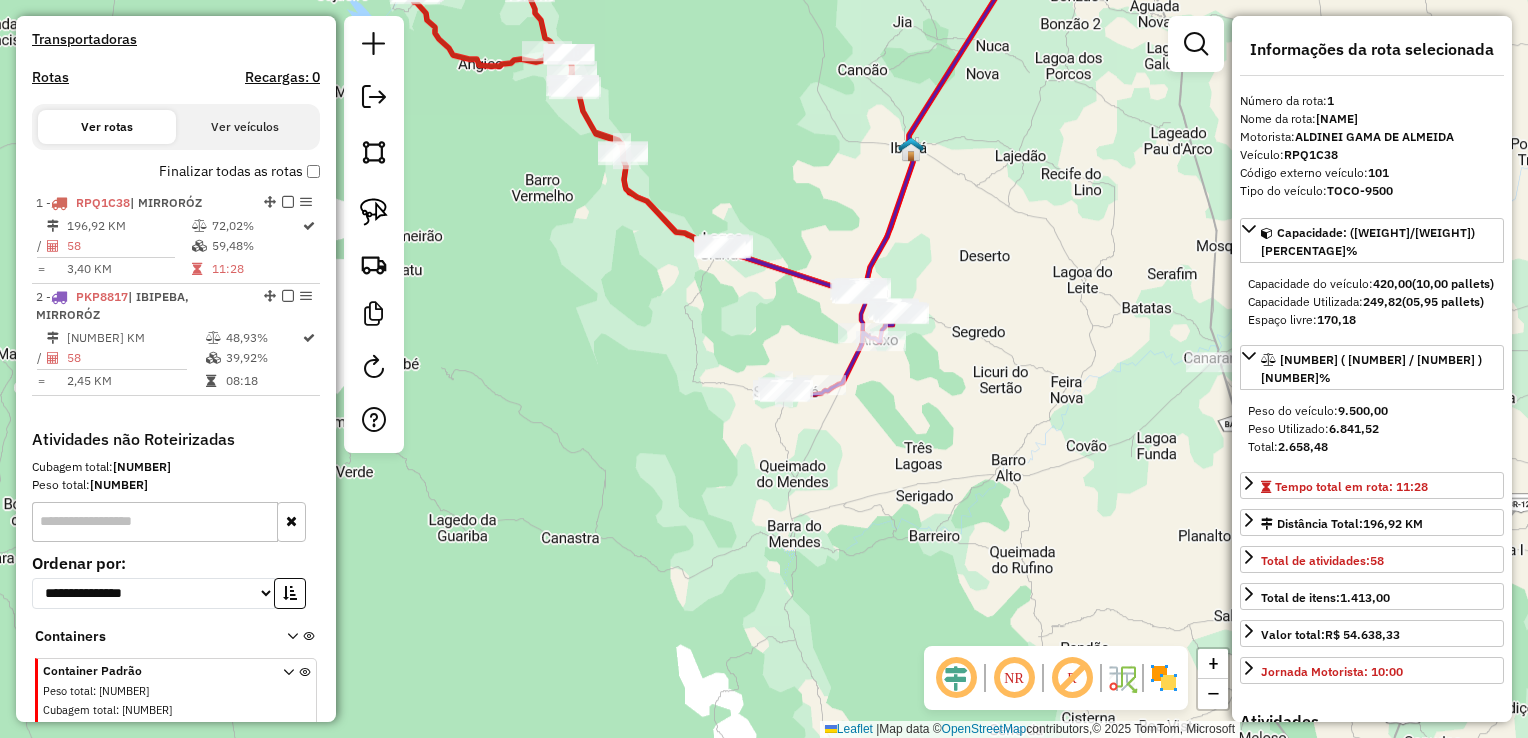 scroll, scrollTop: 666, scrollLeft: 0, axis: vertical 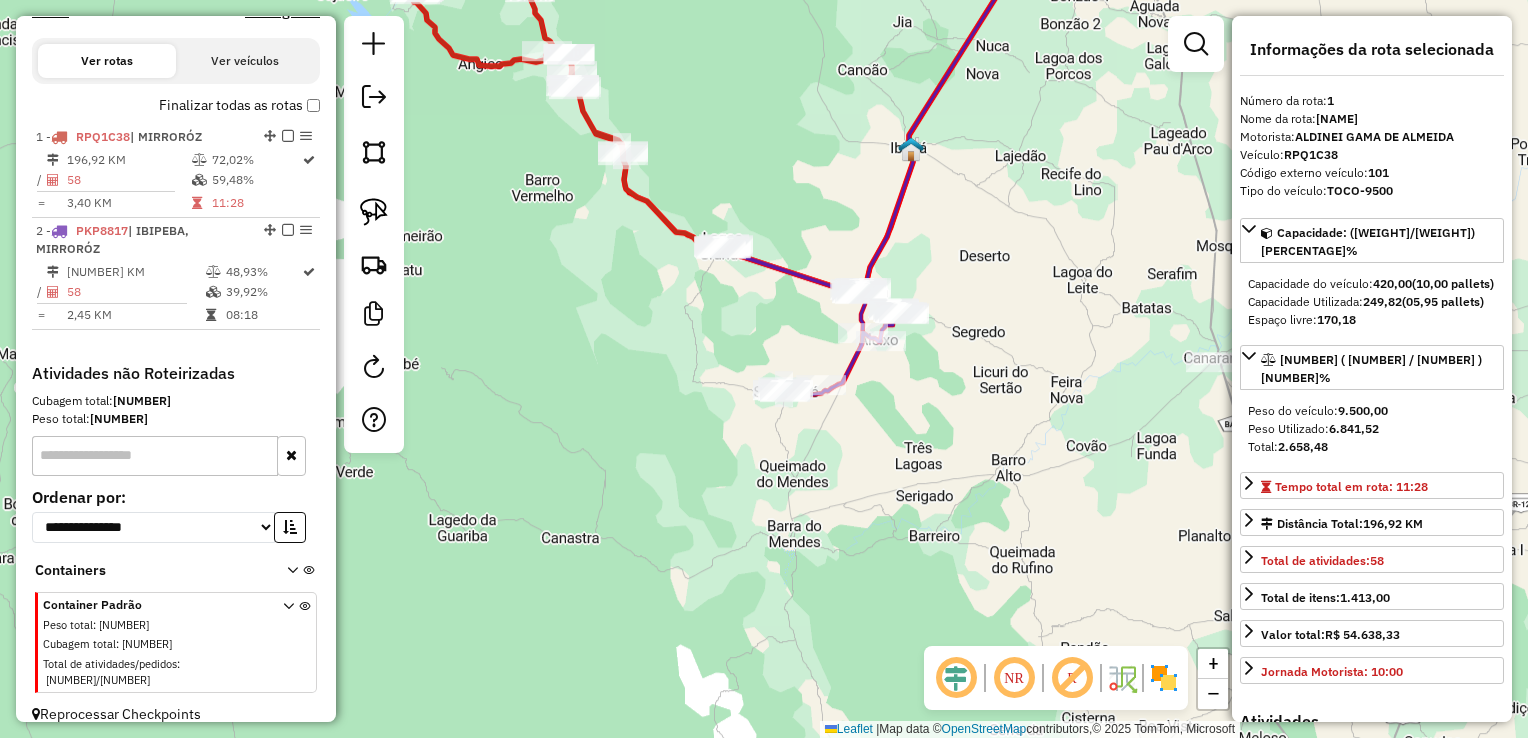 drag, startPoint x: 982, startPoint y: 288, endPoint x: 924, endPoint y: 456, distance: 177.73013 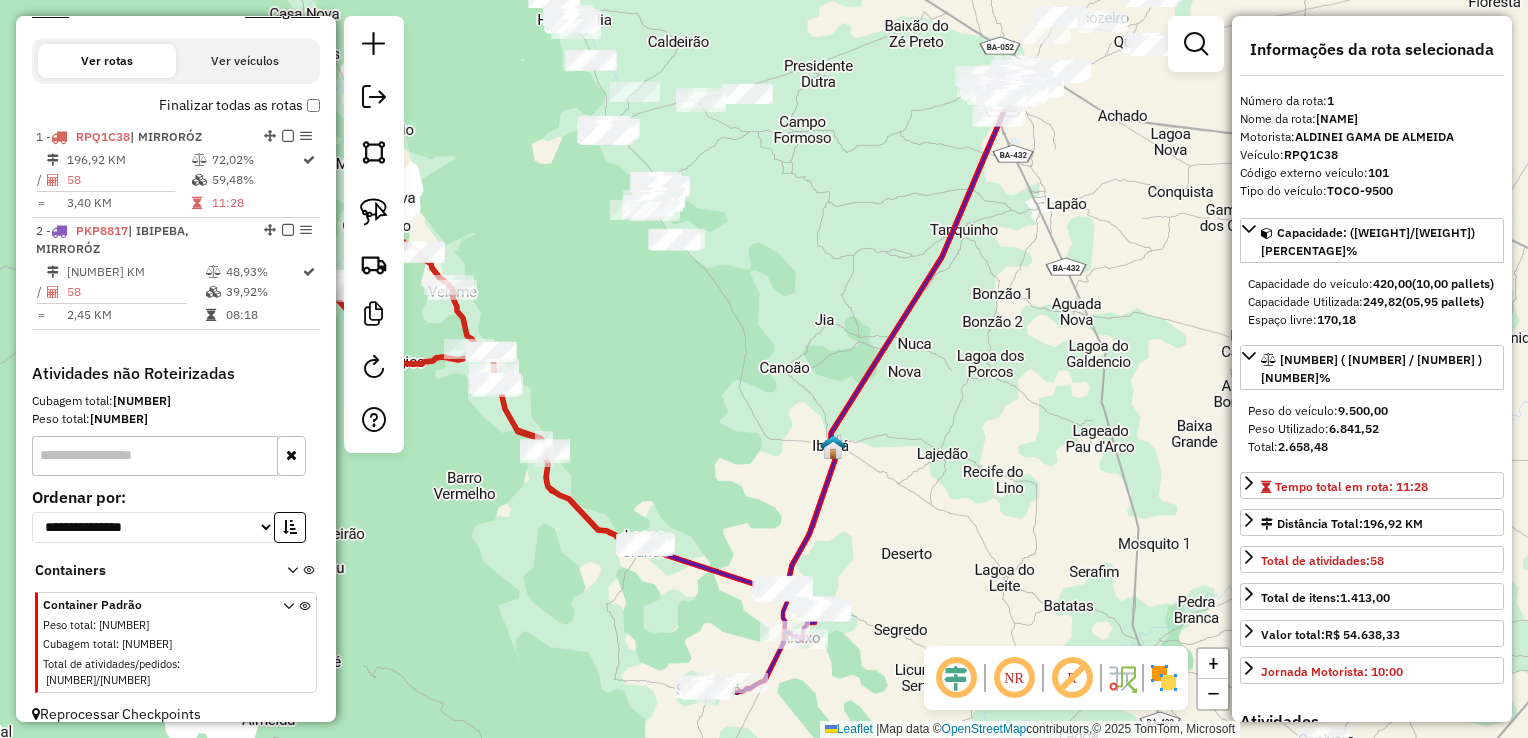 drag, startPoint x: 964, startPoint y: 325, endPoint x: 785, endPoint y: 390, distance: 190.43634 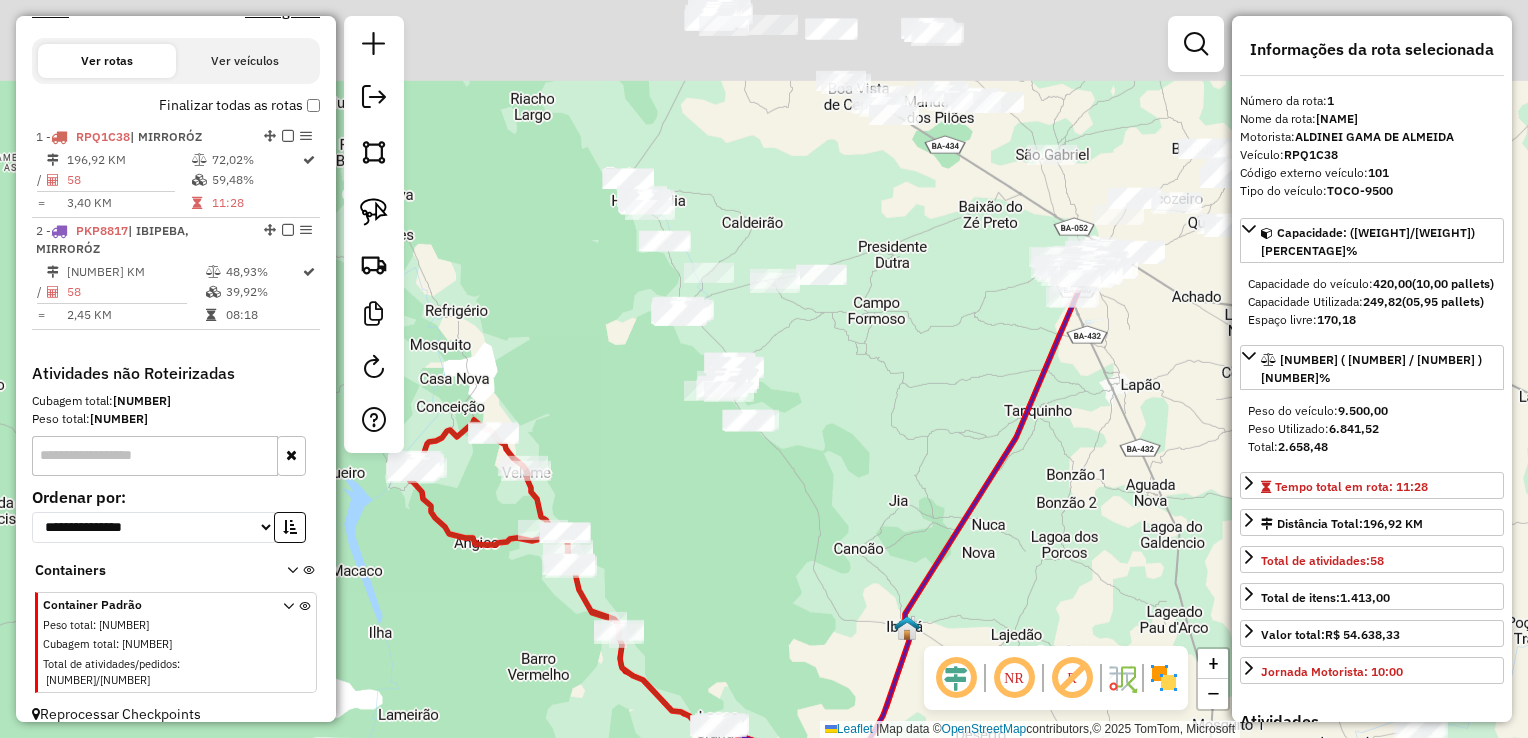 drag, startPoint x: 768, startPoint y: 400, endPoint x: 820, endPoint y: 510, distance: 121.67169 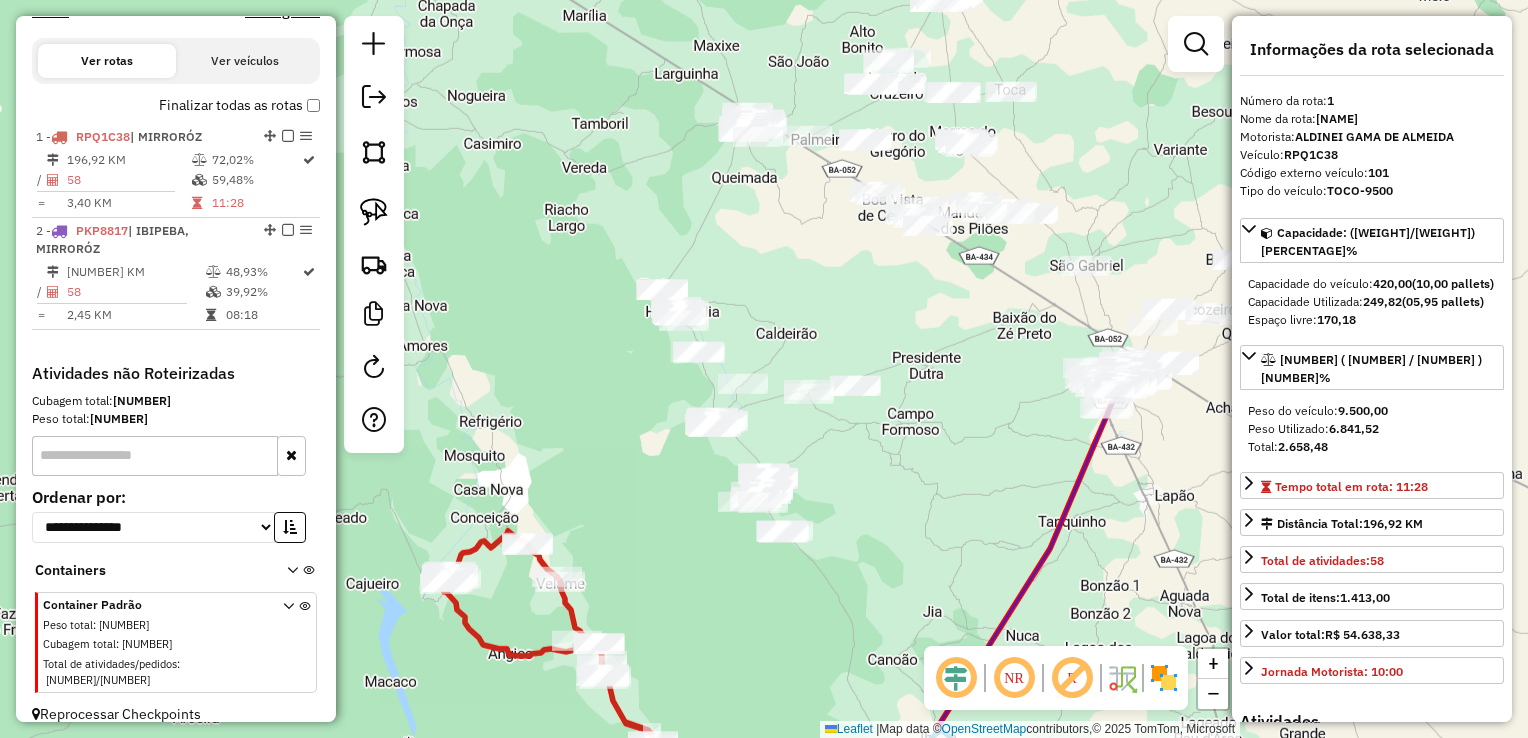 drag, startPoint x: 846, startPoint y: 403, endPoint x: 880, endPoint y: 514, distance: 116.090485 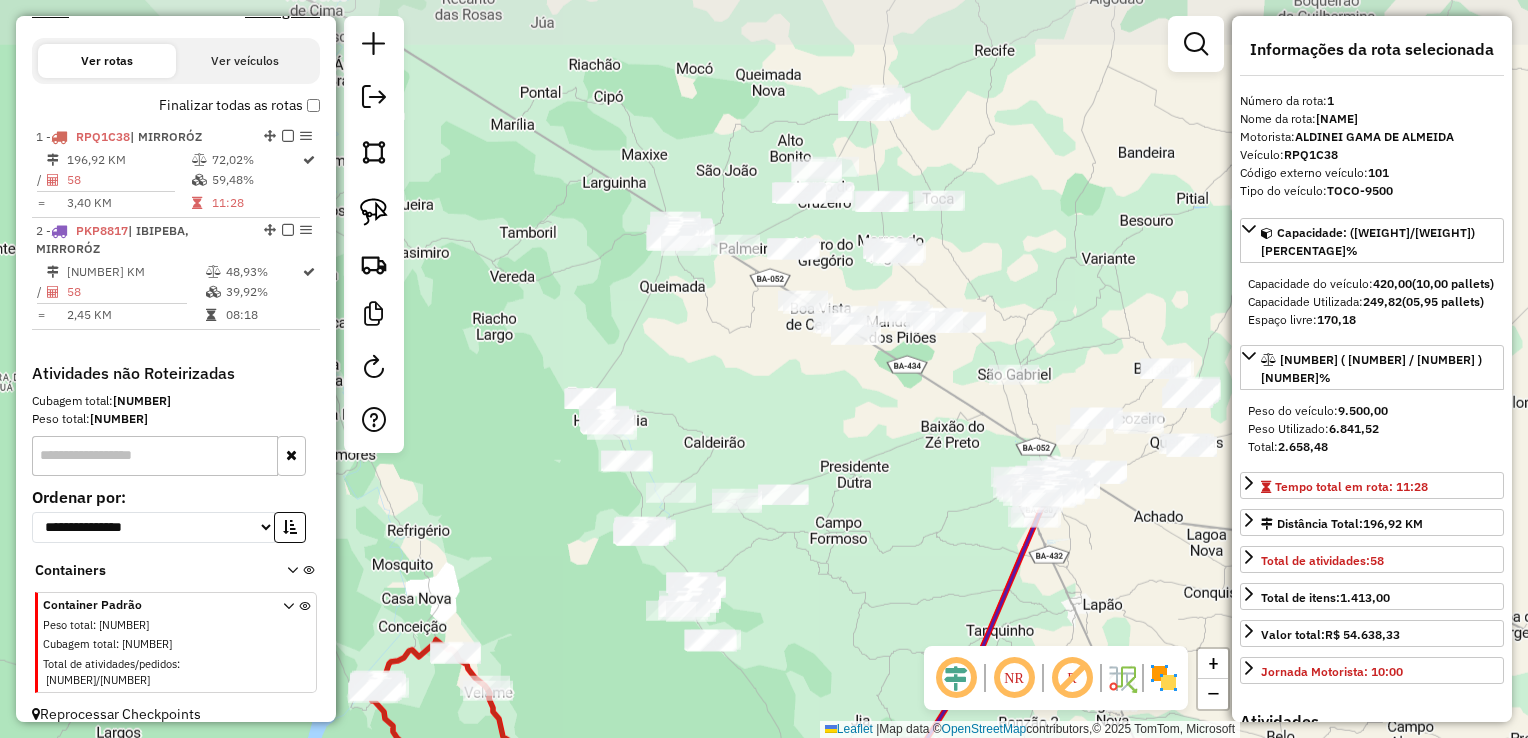 drag, startPoint x: 927, startPoint y: 396, endPoint x: 860, endPoint y: 477, distance: 105.11898 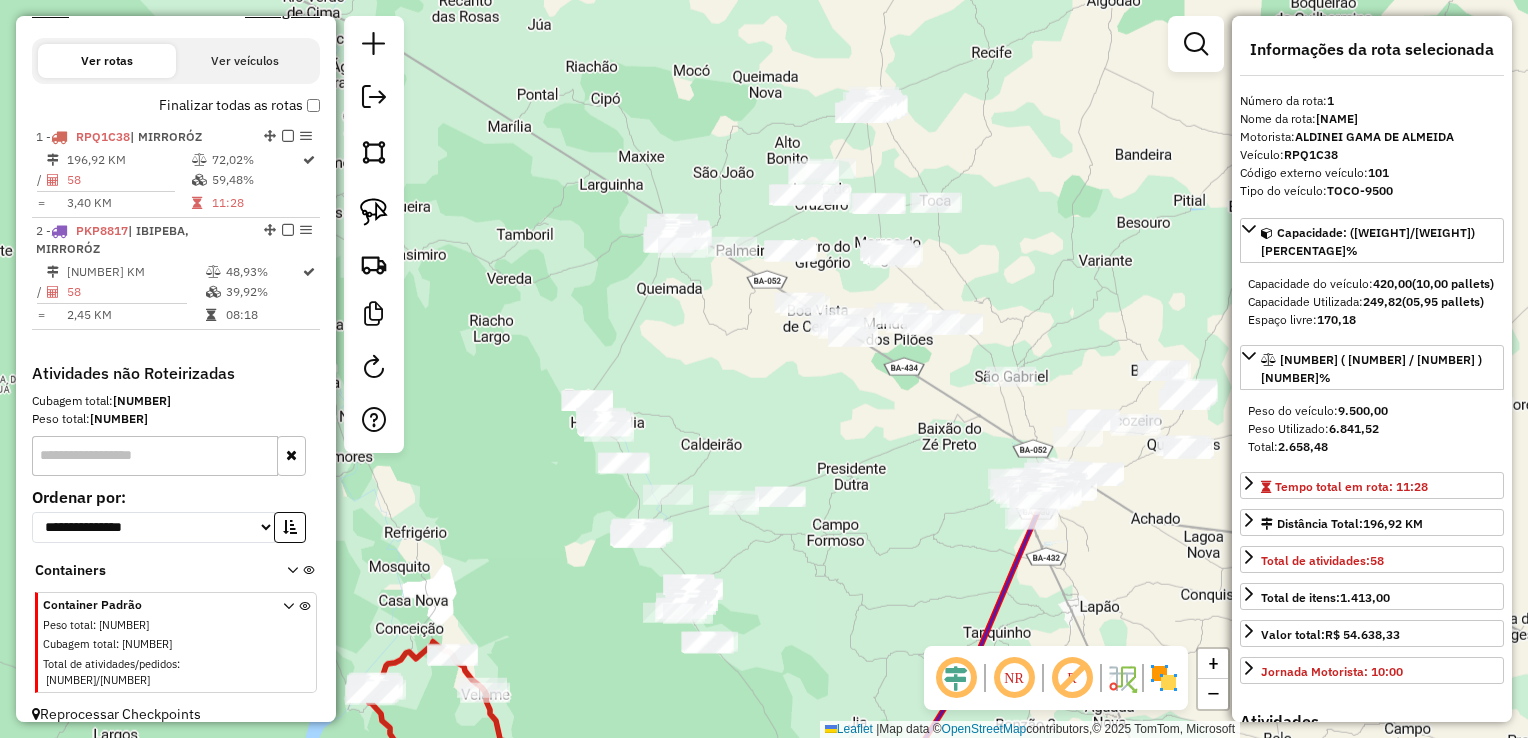 drag, startPoint x: 848, startPoint y: 422, endPoint x: 750, endPoint y: 483, distance: 115.43397 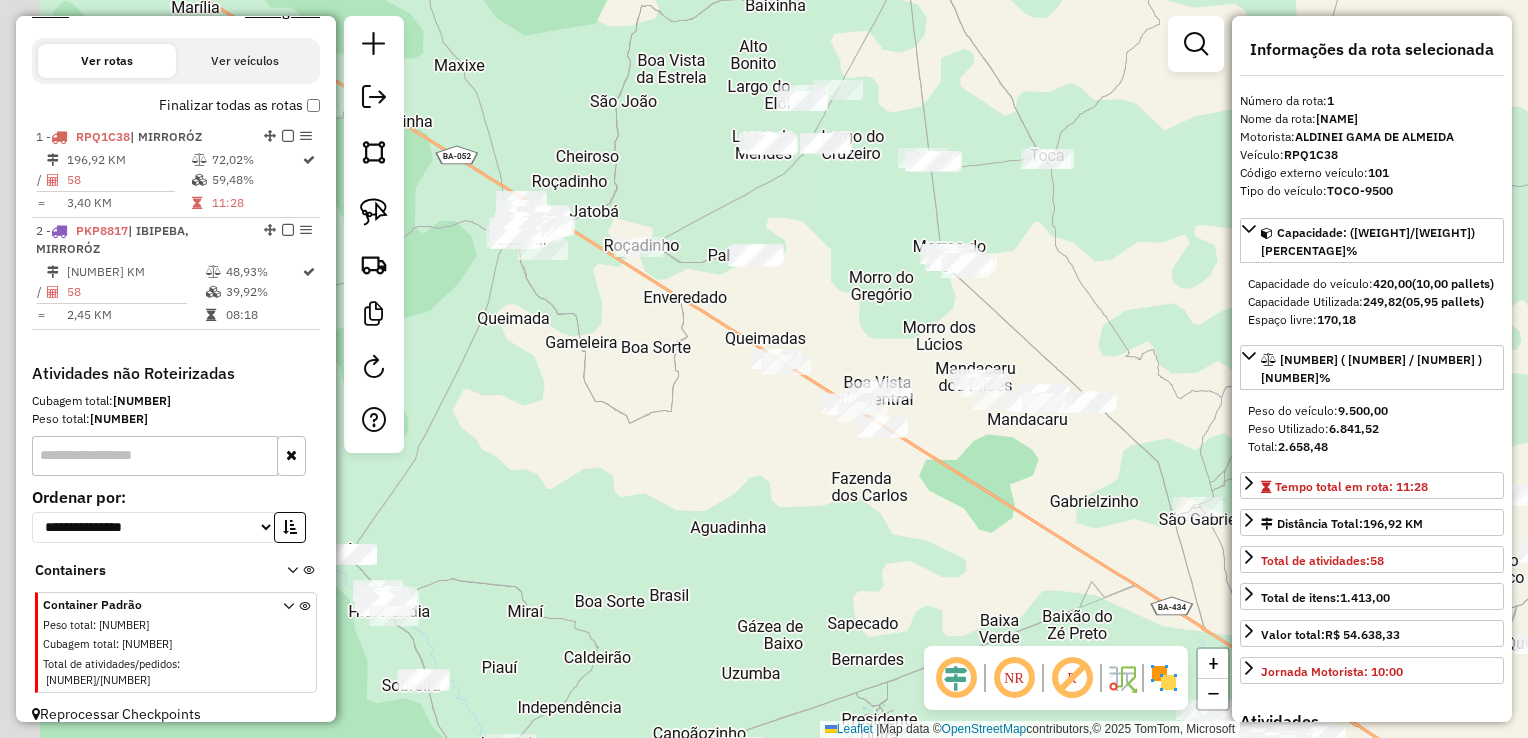 drag, startPoint x: 741, startPoint y: 320, endPoint x: 861, endPoint y: 321, distance: 120.004166 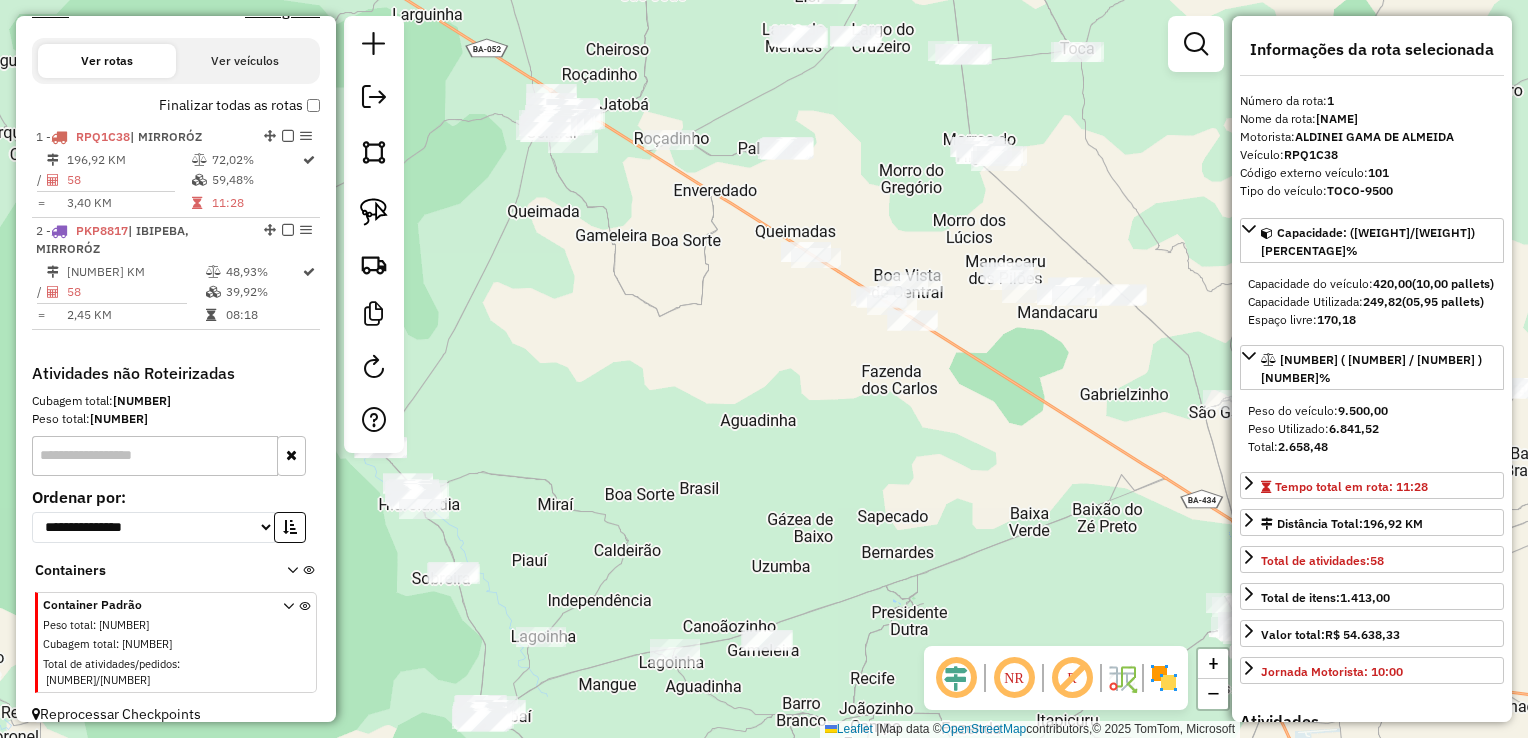 drag, startPoint x: 1104, startPoint y: 269, endPoint x: 1126, endPoint y: 162, distance: 109.23827 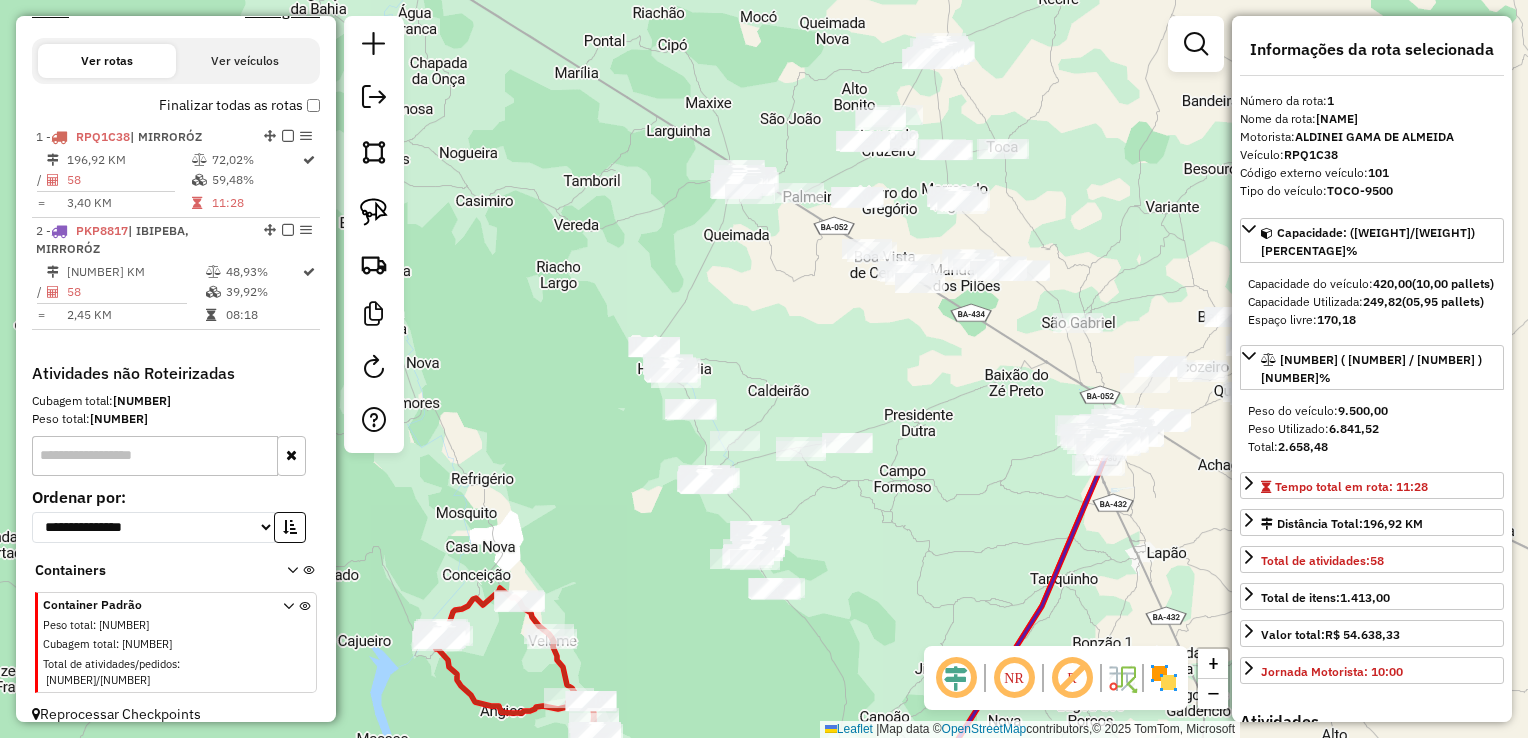 drag, startPoint x: 898, startPoint y: 232, endPoint x: 905, endPoint y: 351, distance: 119.2057 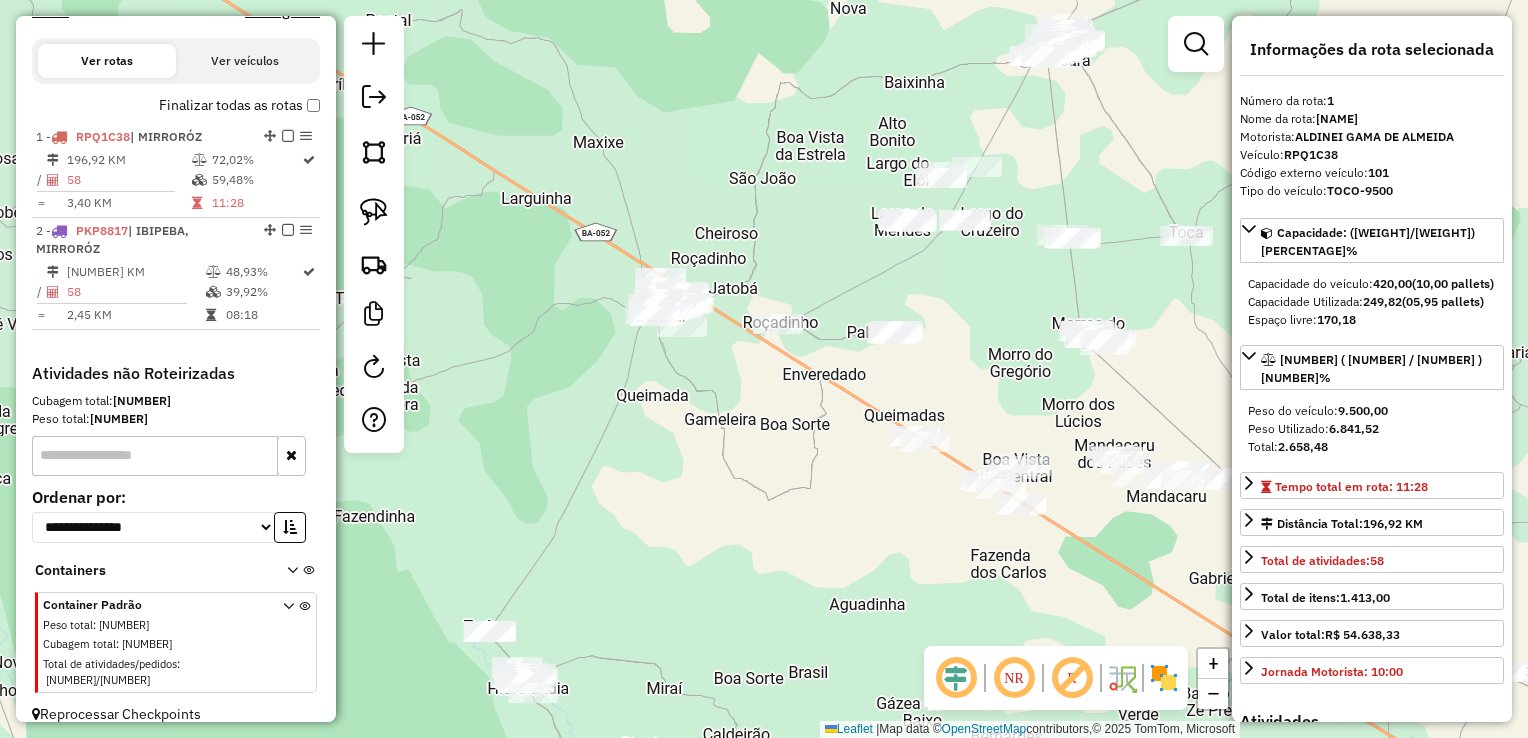 click on "Janela de atendimento Grade de atendimento Capacidade Transportadoras Veículos Cliente Pedidos  Rotas Selecione os dias de semana para filtrar as janelas de atendimento  Seg   Ter   Qua   Qui   Sex   Sáb   Dom  Informe o período da janela de atendimento: De: Até:  Filtrar exatamente a janela do cliente  Considerar janela de atendimento padrão  Selecione os dias de semana para filtrar as grades de atendimento  Seg   Ter   Qua   Qui   Sex   Sáb   Dom   Considerar clientes sem dia de atendimento cadastrado  Clientes fora do dia de atendimento selecionado Filtrar as atividades entre os valores definidos abaixo:  Peso mínimo:   Peso máximo:   Cubagem mínima:   Cubagem máxima:   De:   Até:  Filtrar as atividades entre o tempo de atendimento definido abaixo:  De:   Até:   Considerar capacidade total dos clientes não roteirizados Transportadora: Selecione um ou mais itens Tipo de veículo: Selecione um ou mais itens Veículo: Selecione um ou mais itens Motorista: Selecione um ou mais itens Nome: Rótulo:" 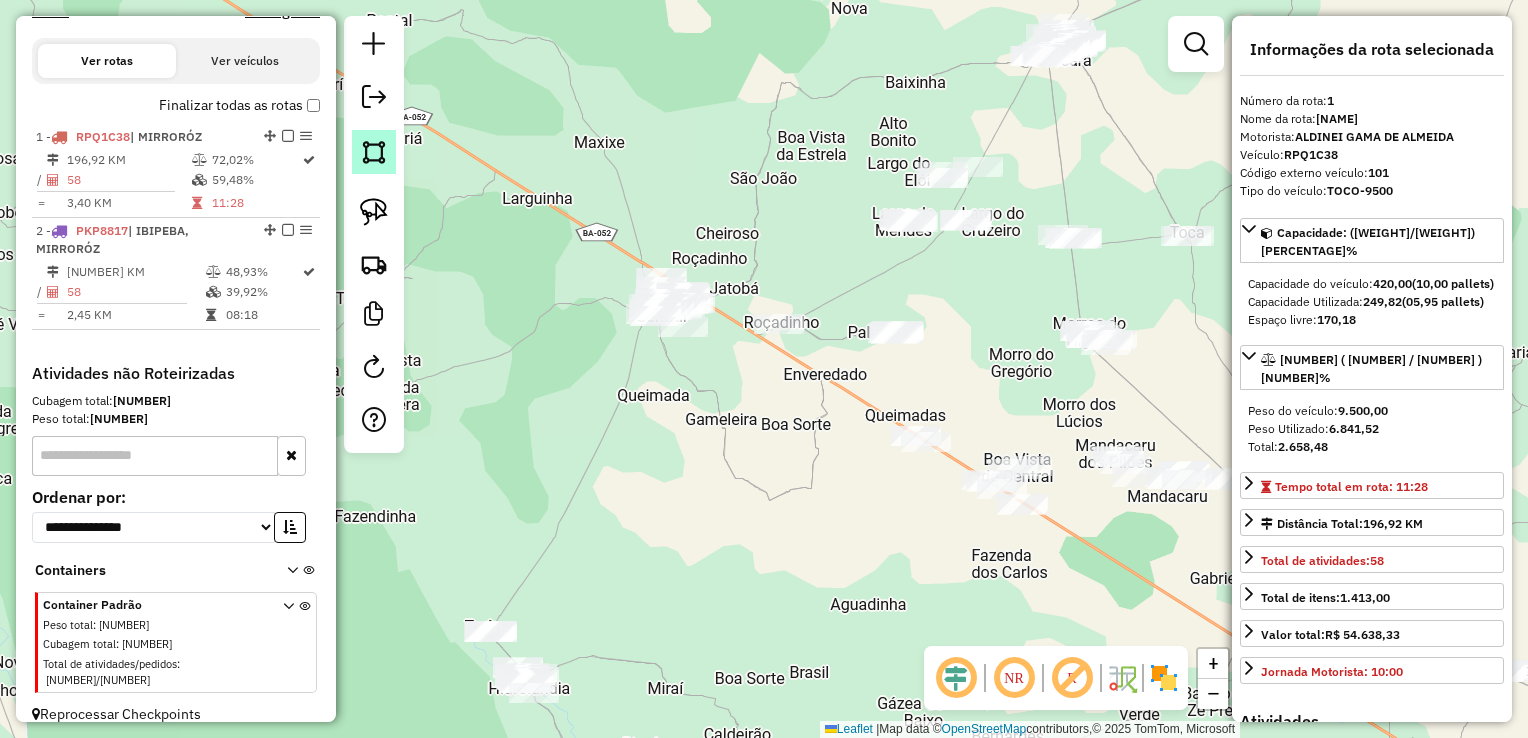 click 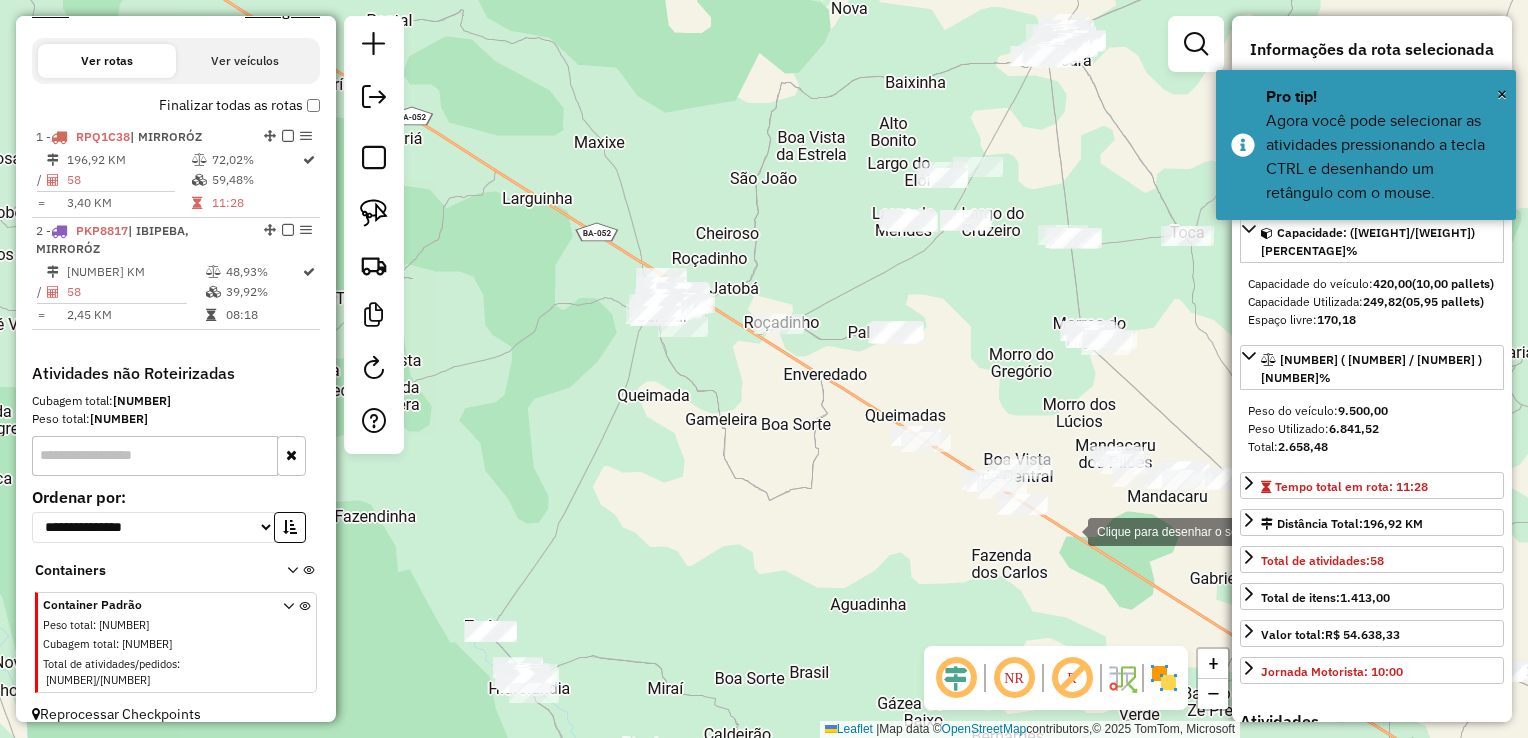 click 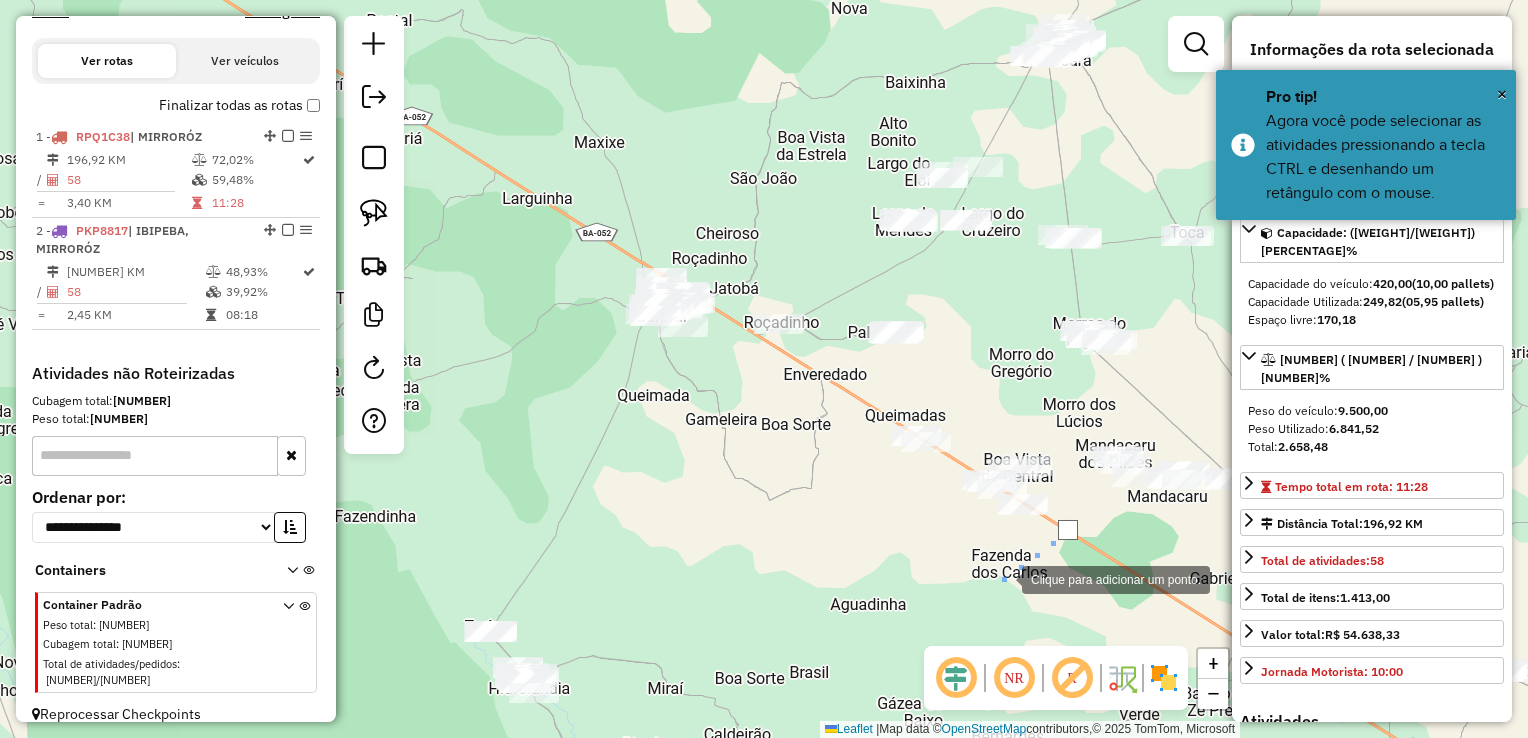 drag, startPoint x: 1002, startPoint y: 578, endPoint x: 763, endPoint y: 525, distance: 244.80605 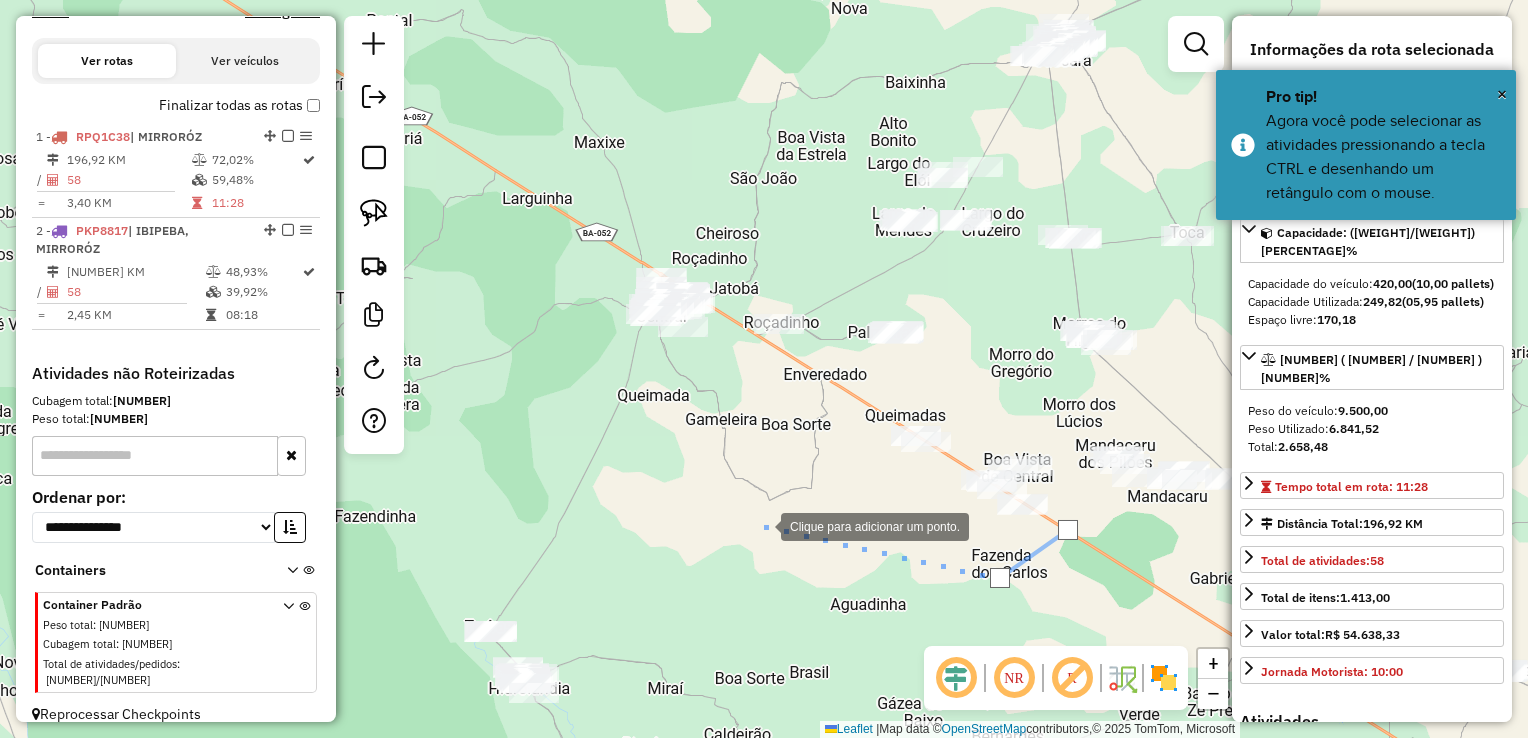 click 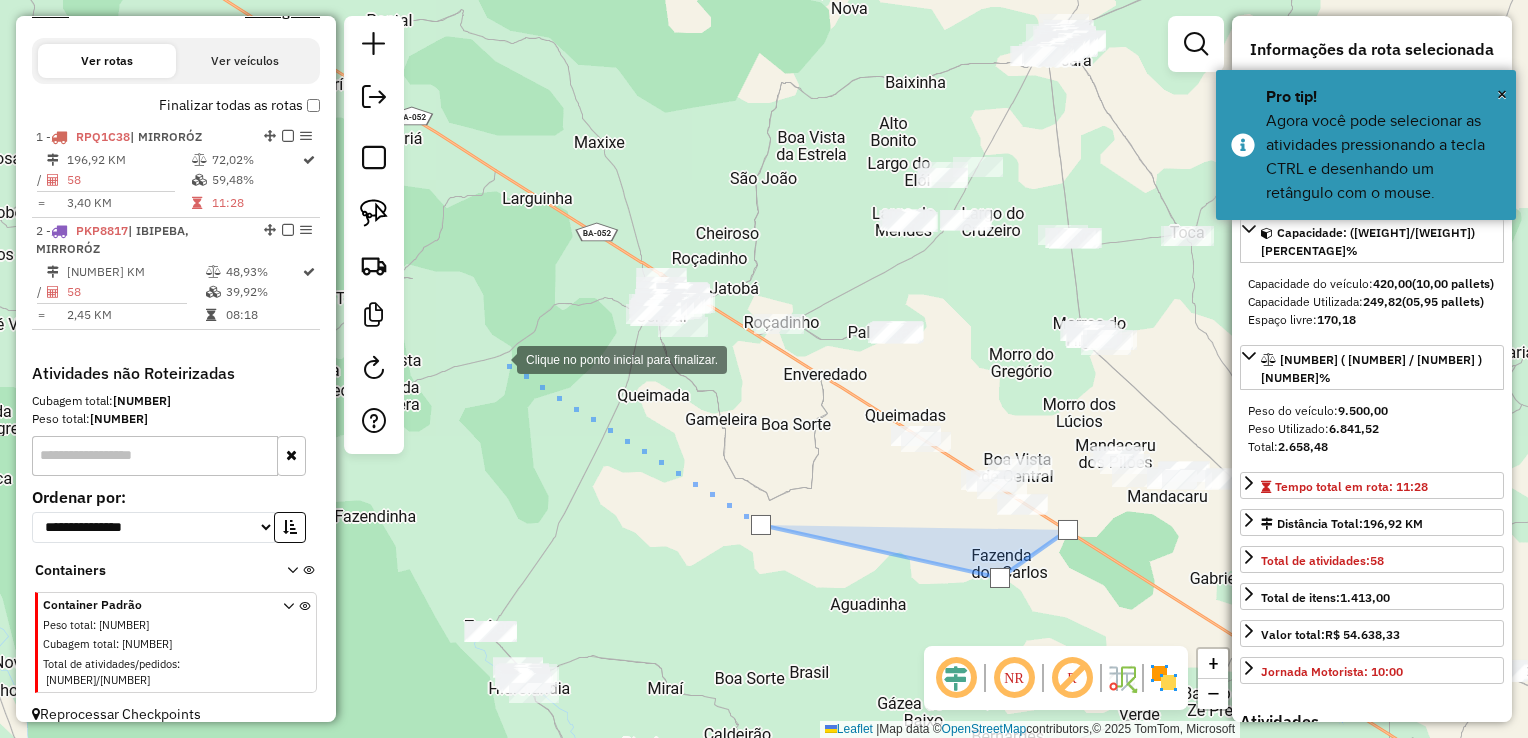 click 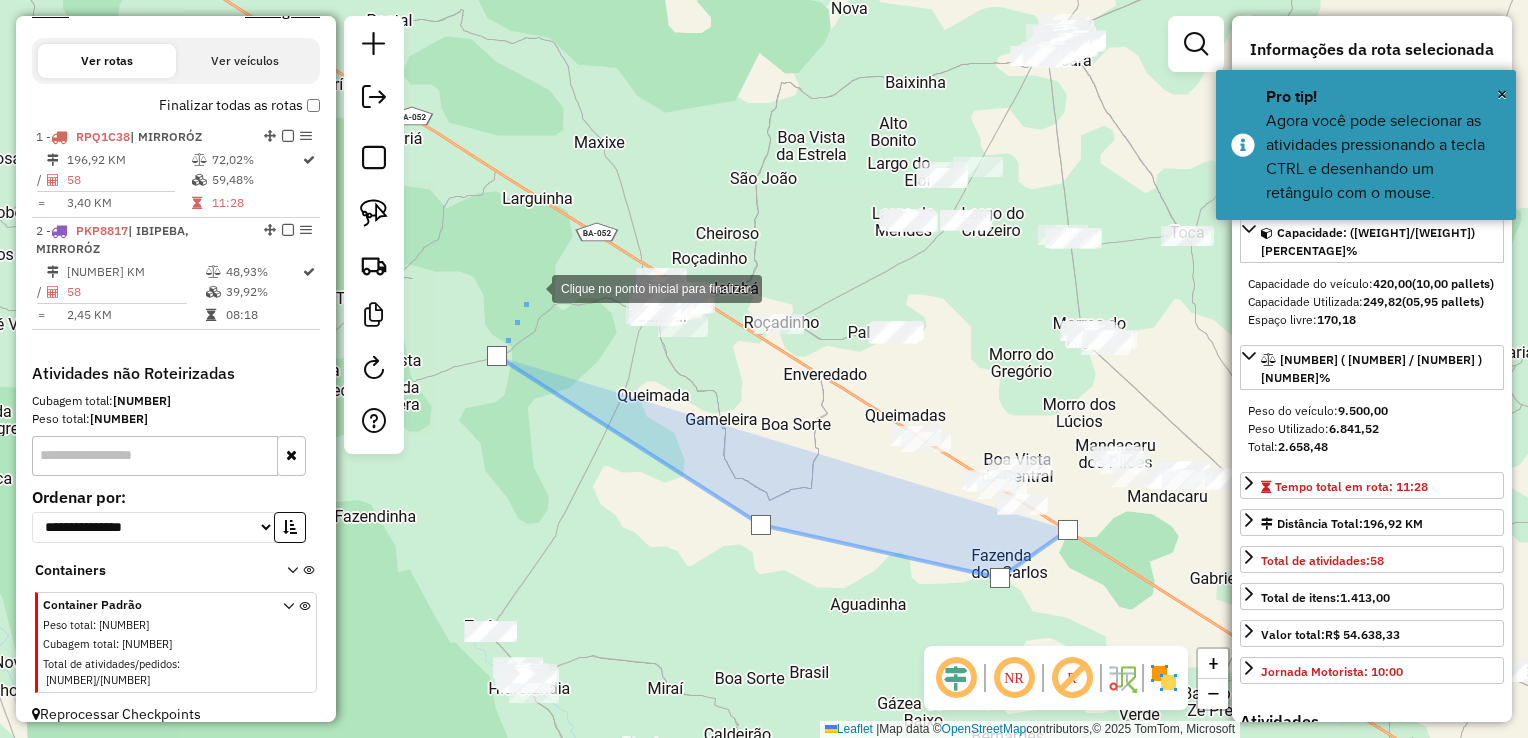 click 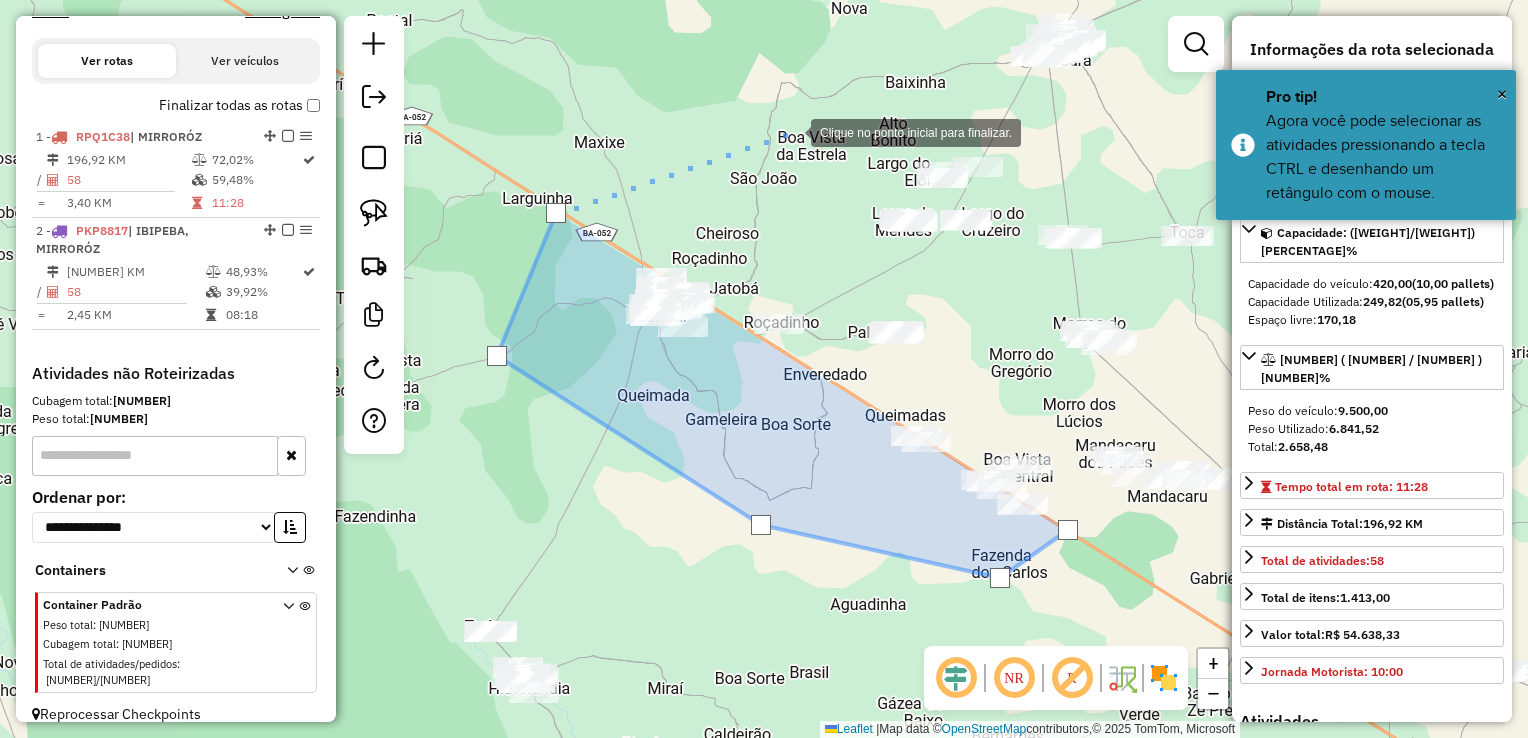 drag, startPoint x: 791, startPoint y: 131, endPoint x: 906, endPoint y: 118, distance: 115.73245 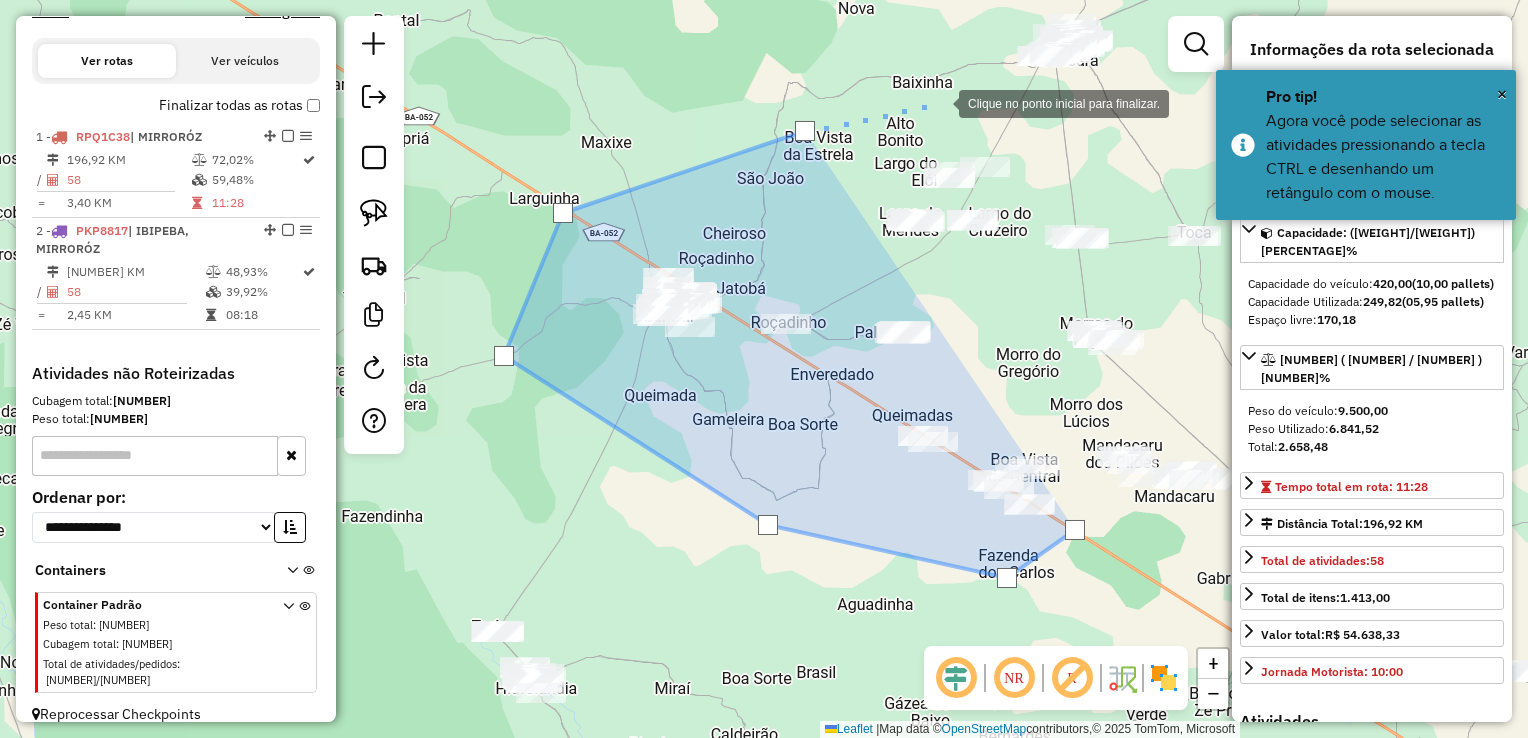 click 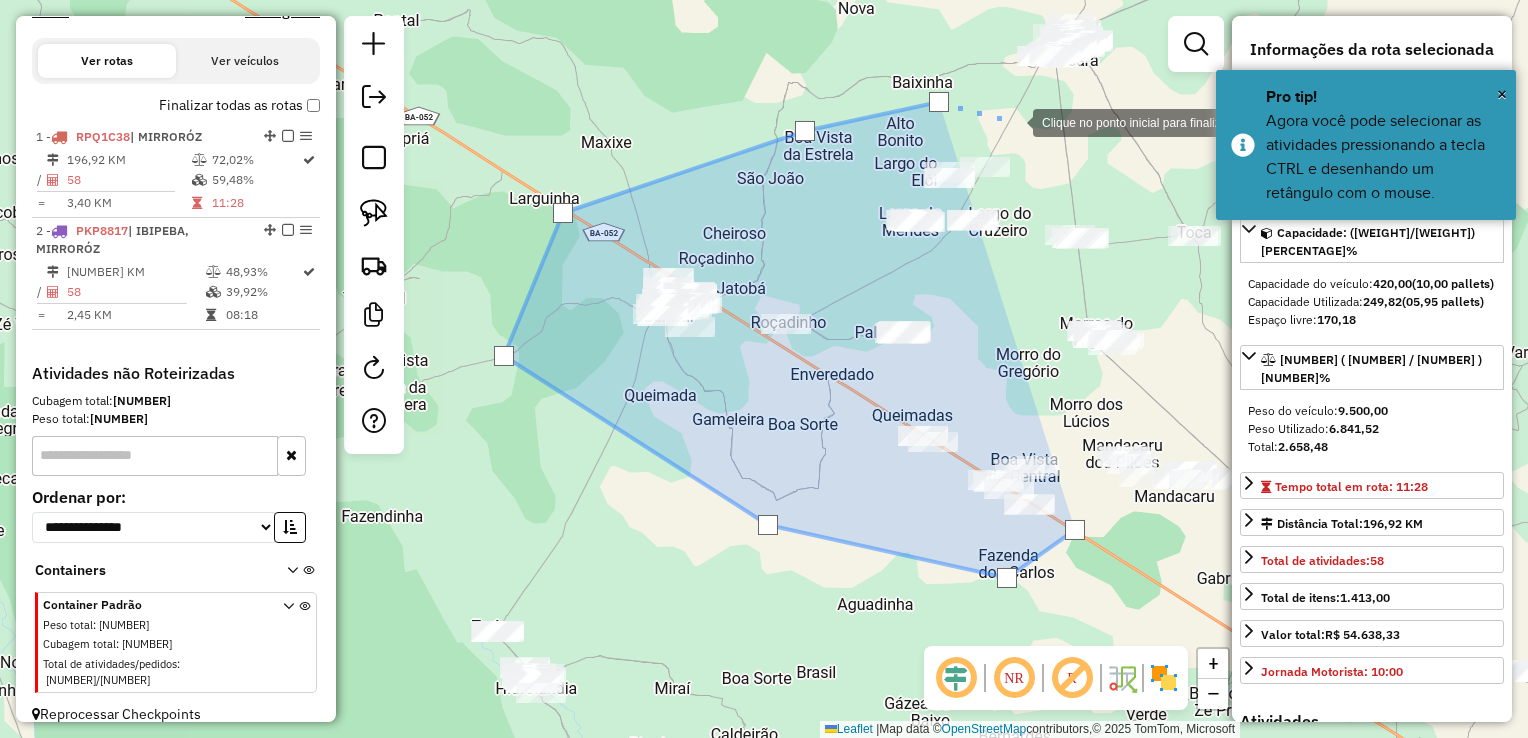 click 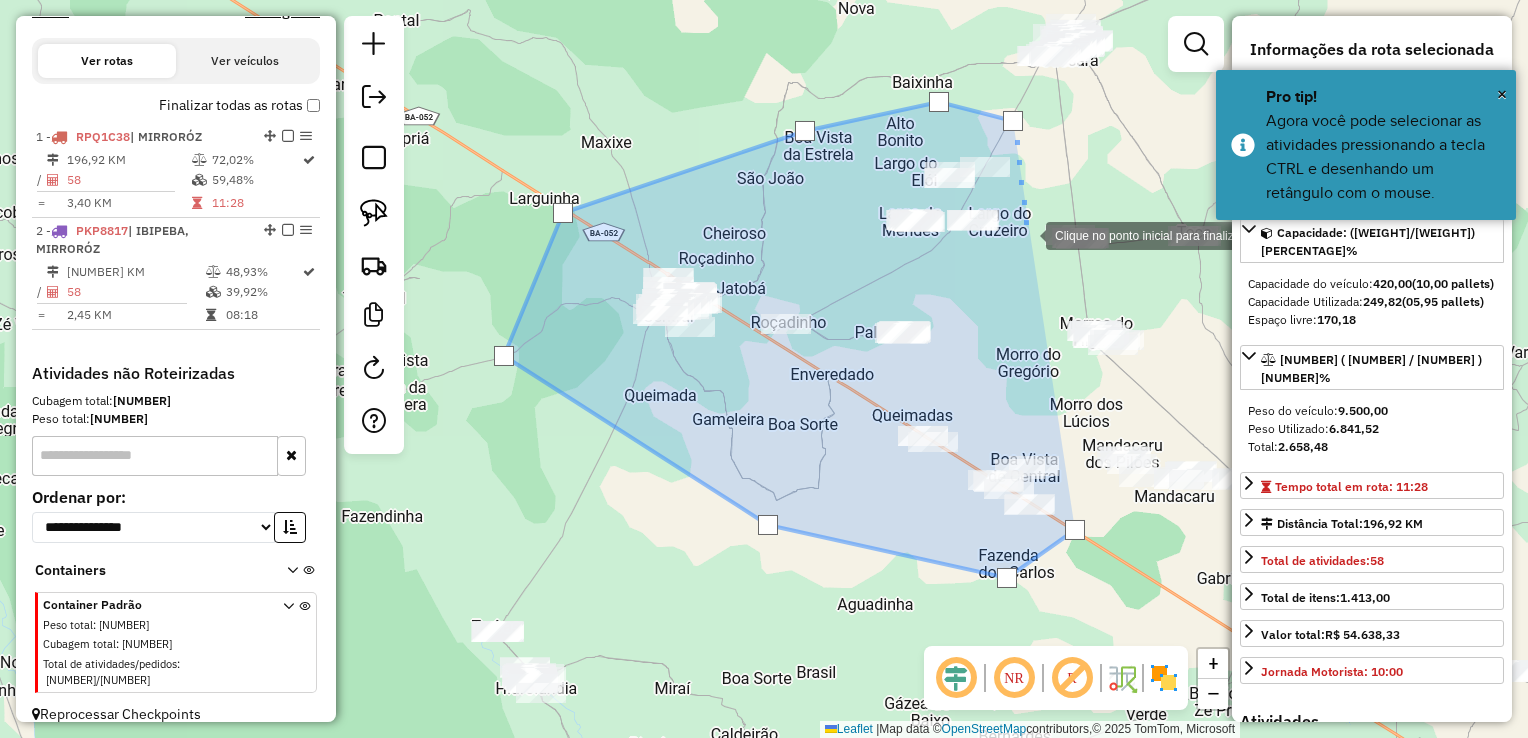 click 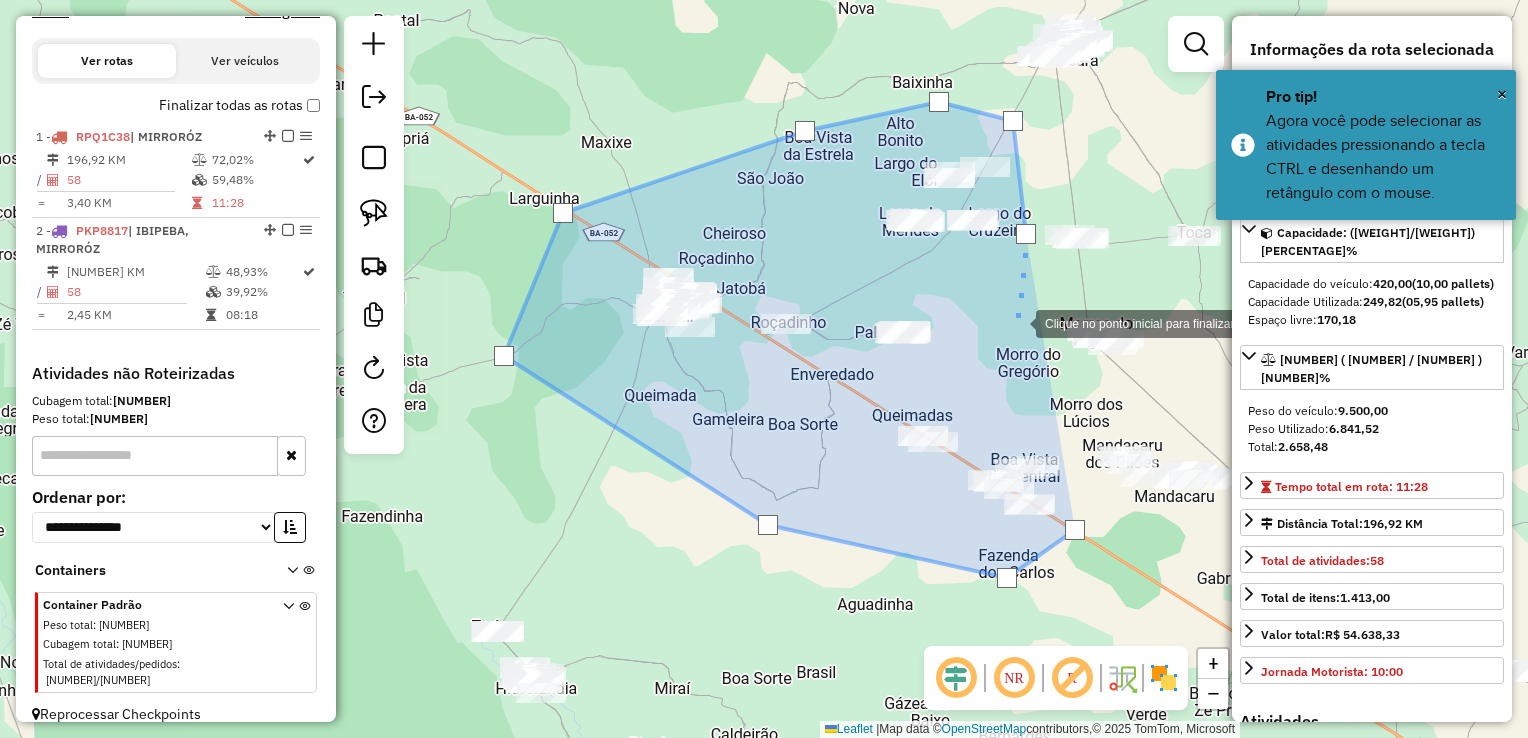 click 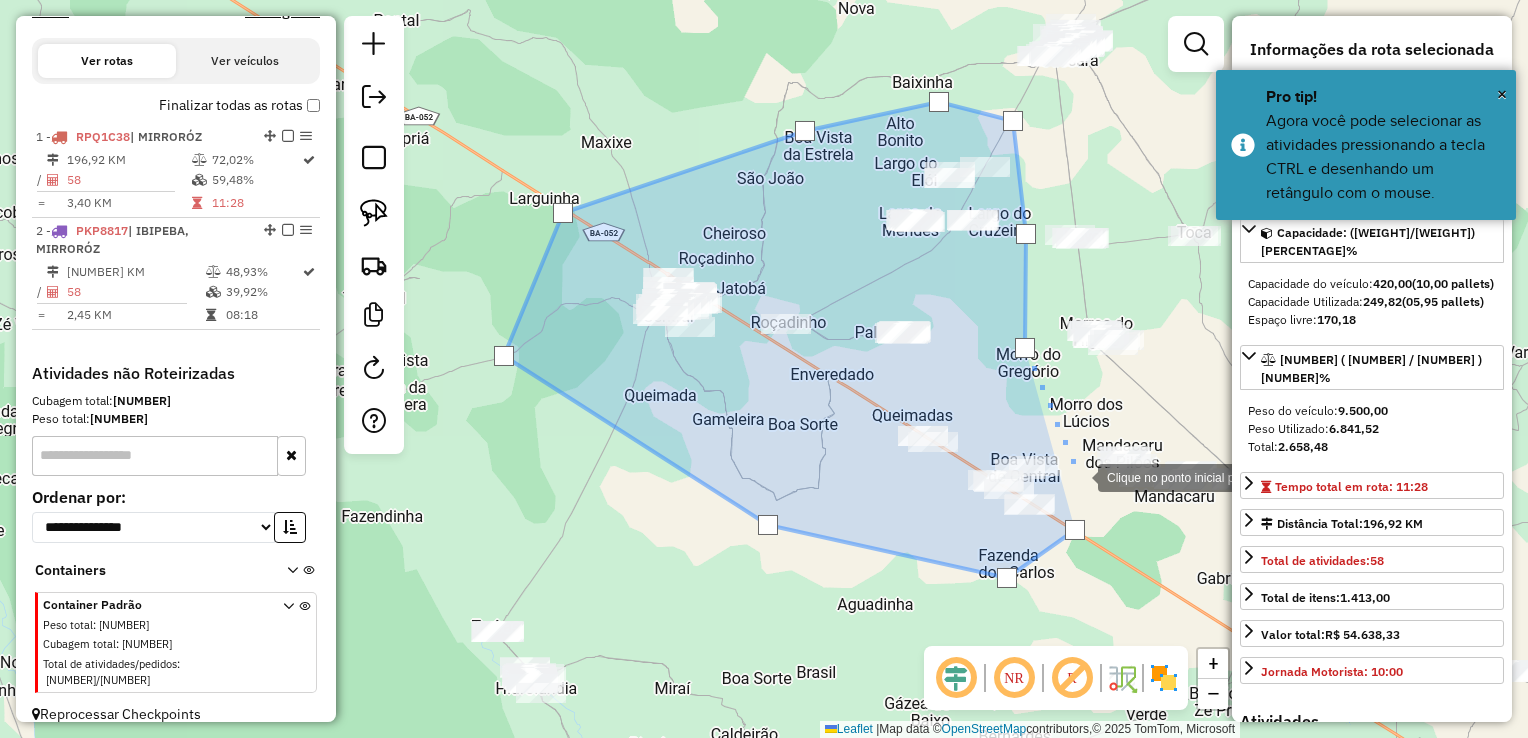 click 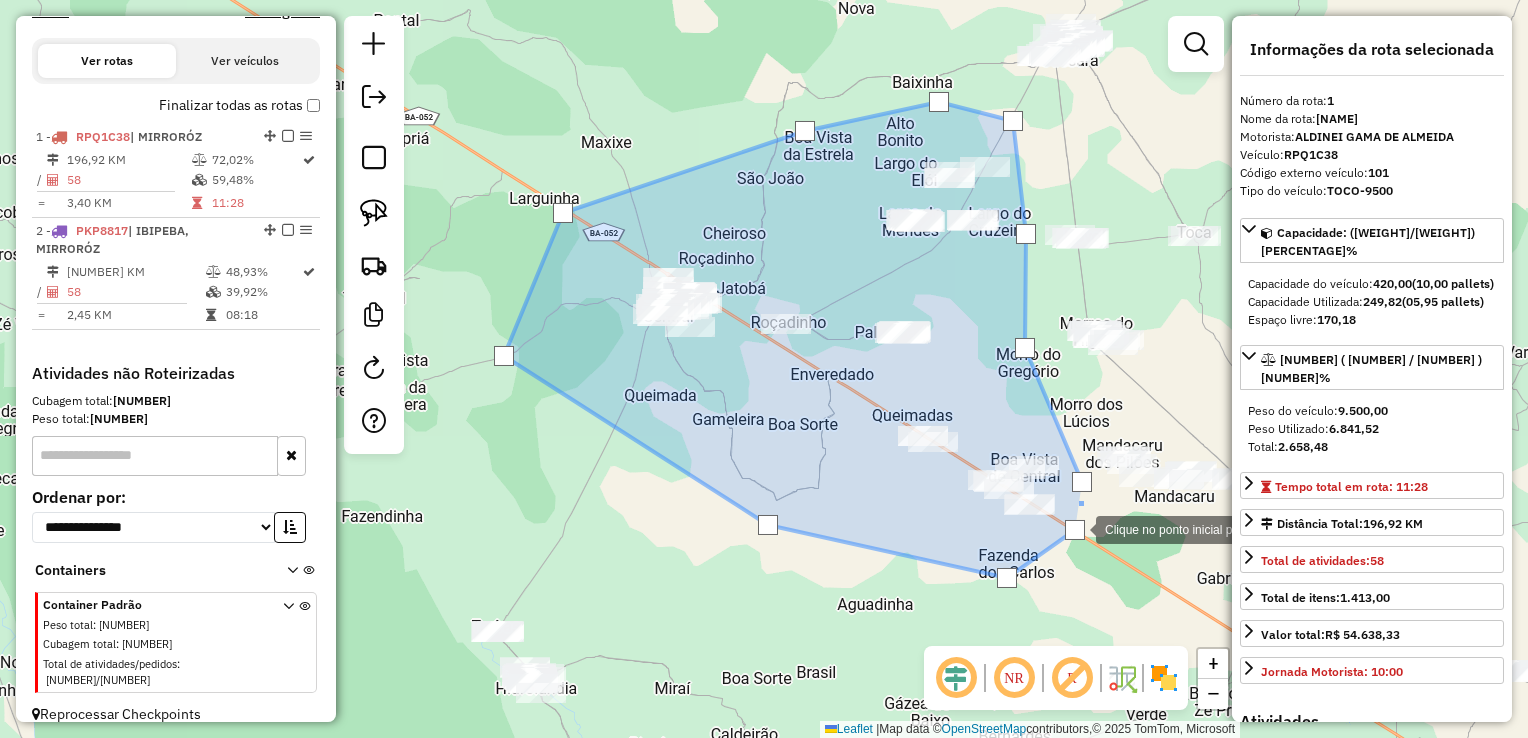 click 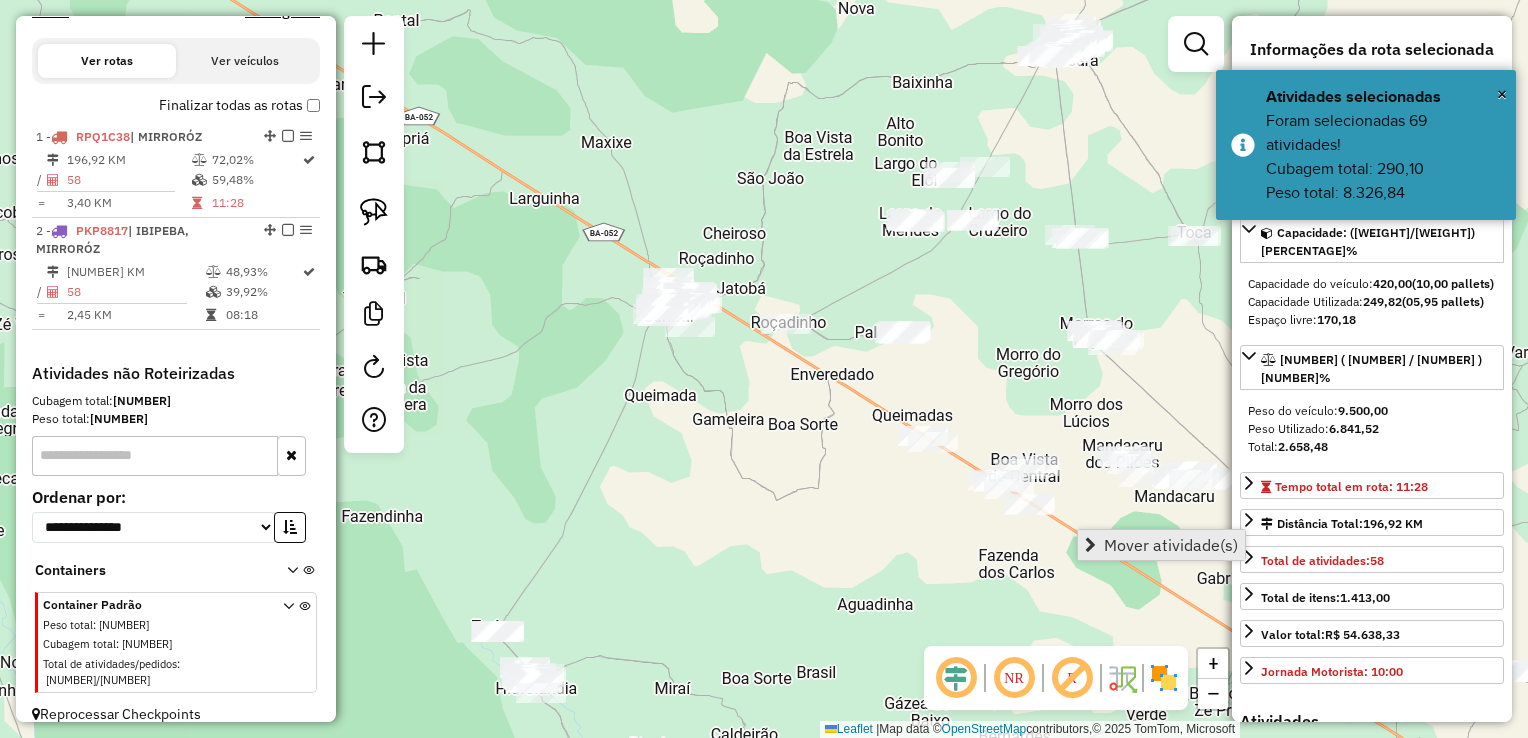 click at bounding box center [1090, 545] 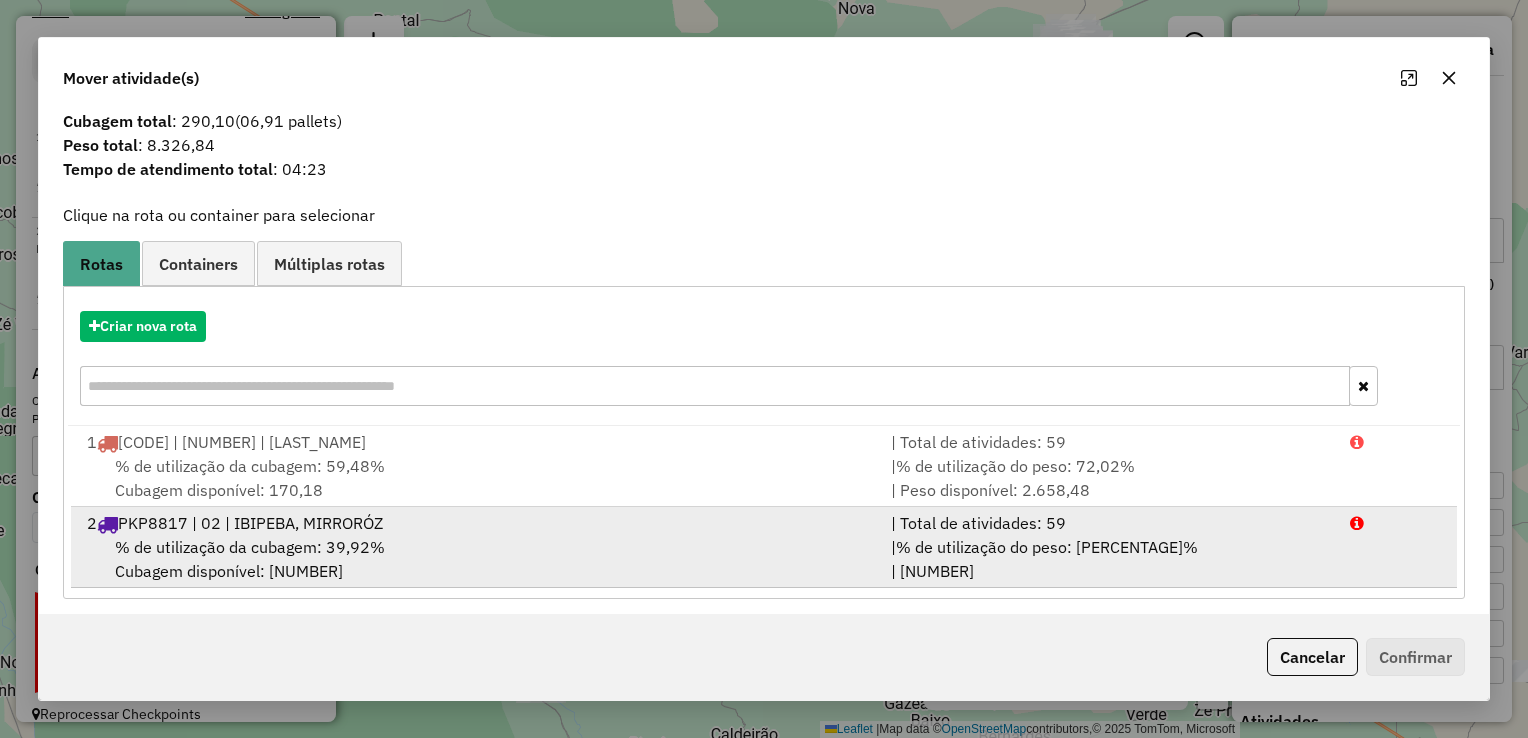 scroll, scrollTop: 40, scrollLeft: 0, axis: vertical 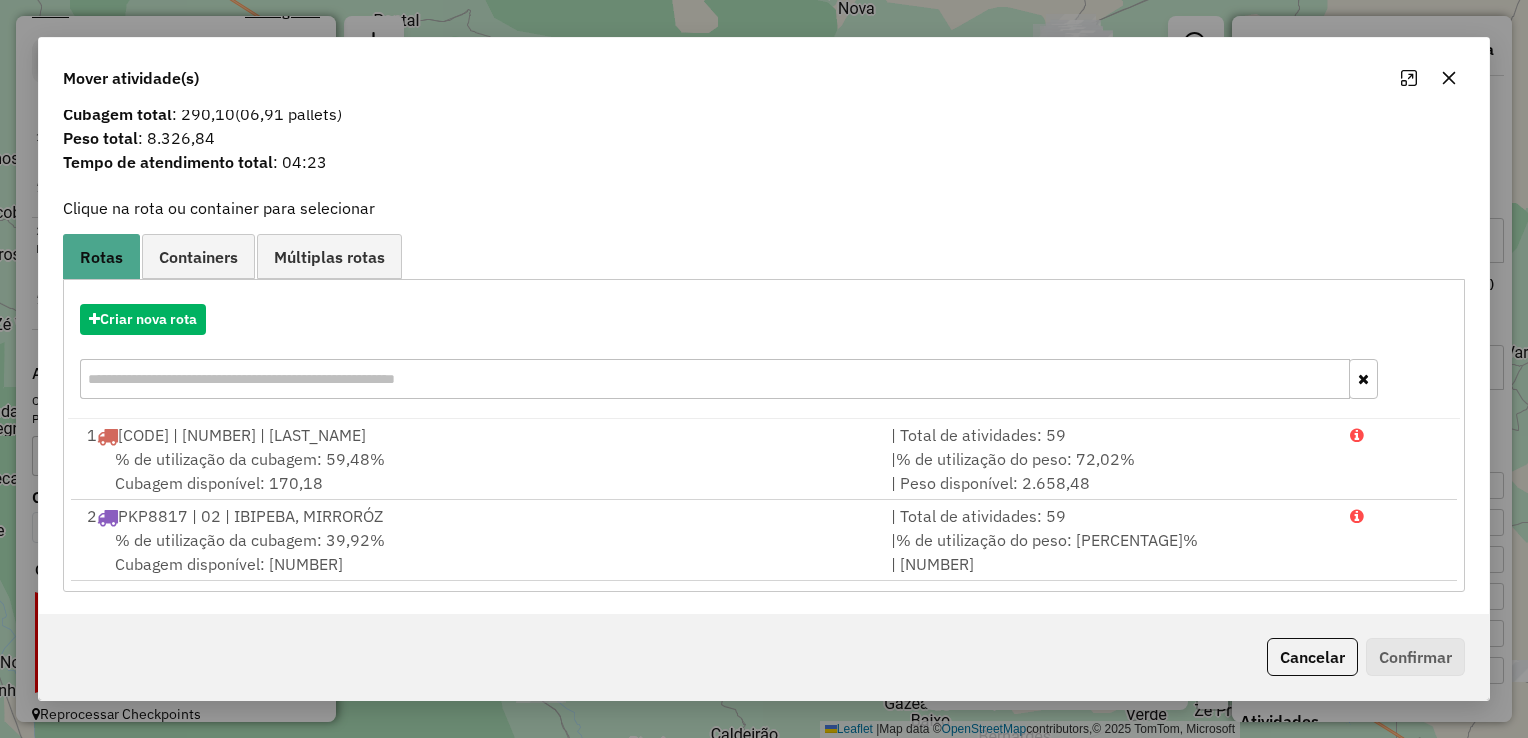 click on "Criar nova rota" at bounding box center (764, 319) 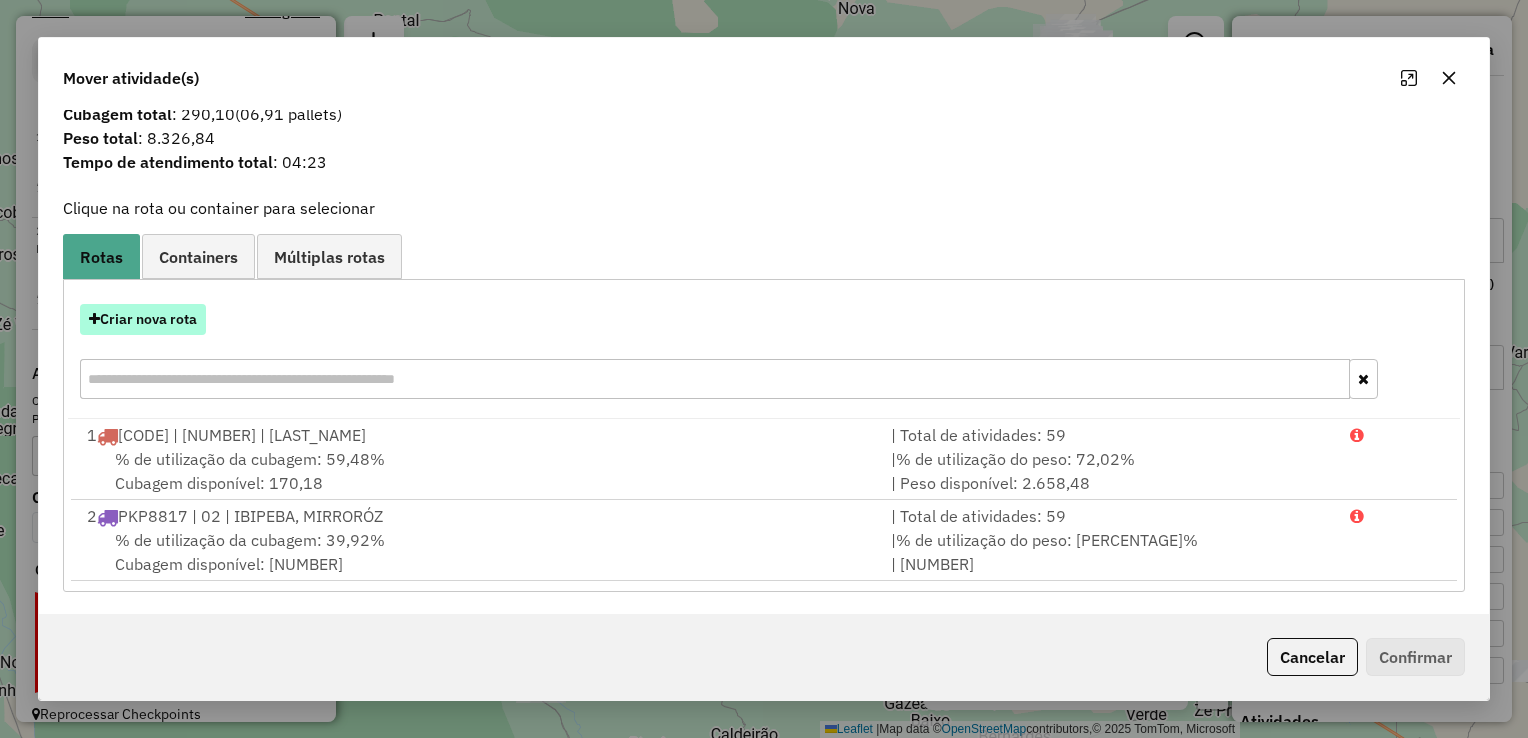 click on "Criar nova rota" at bounding box center (143, 319) 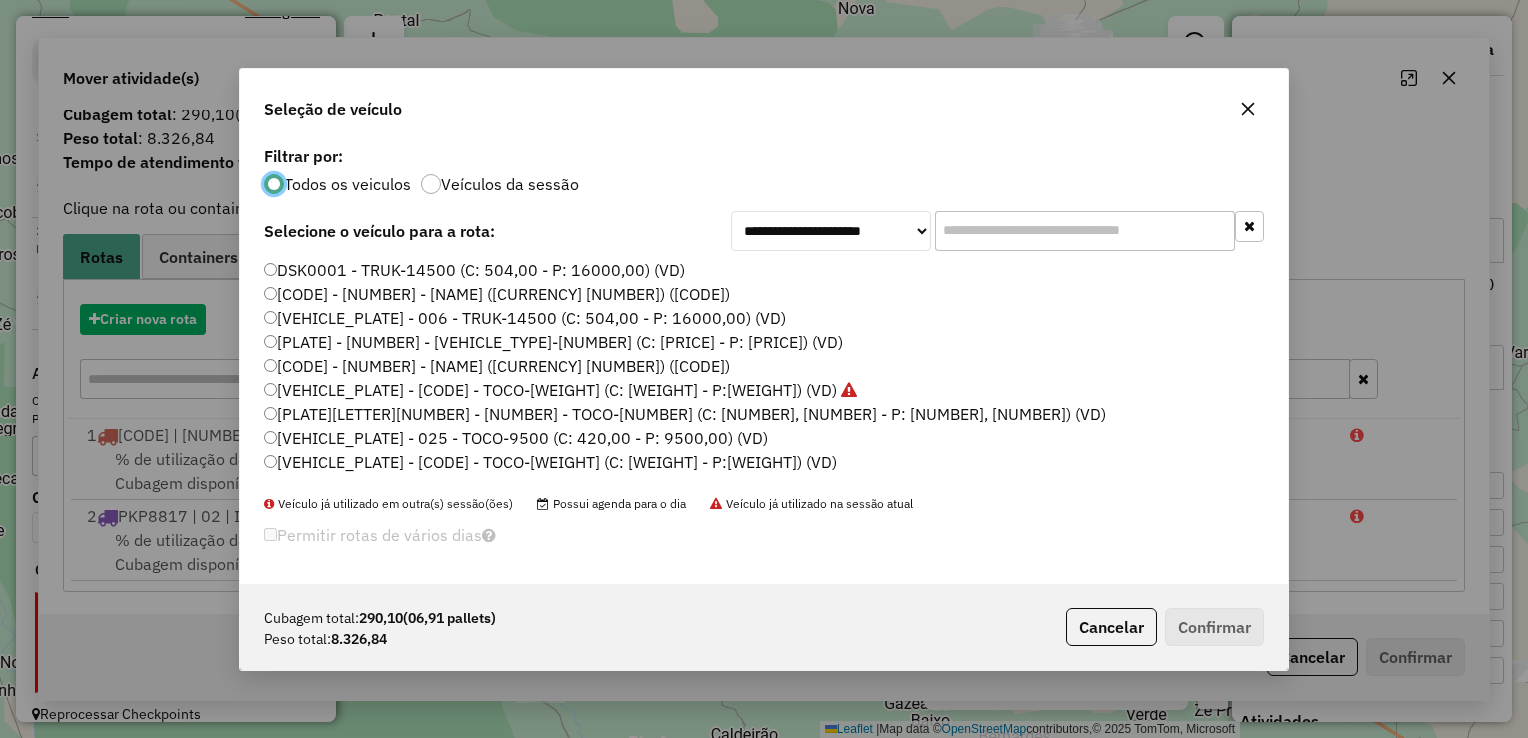 scroll, scrollTop: 10, scrollLeft: 6, axis: both 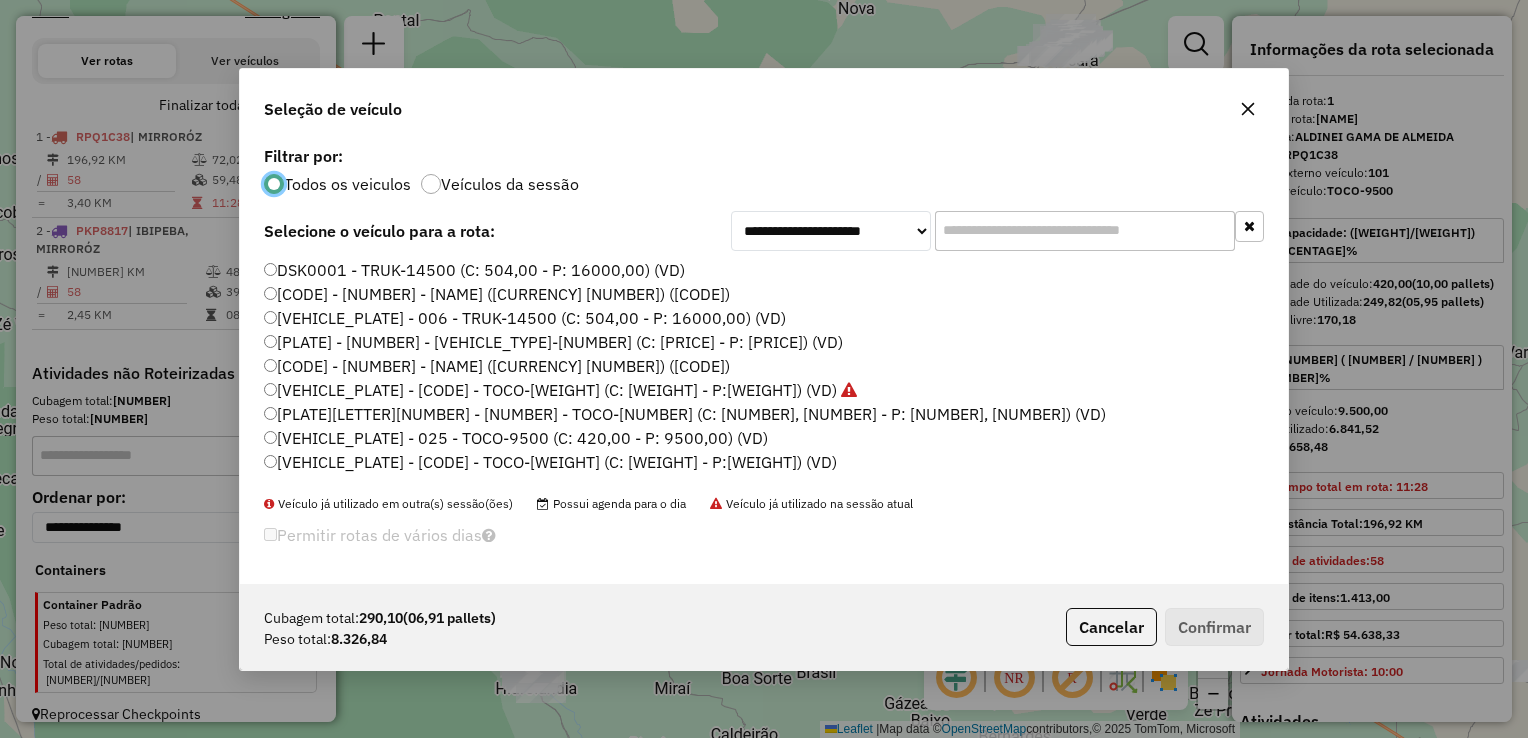 drag, startPoint x: 344, startPoint y: 414, endPoint x: 1020, endPoint y: 476, distance: 678.8372 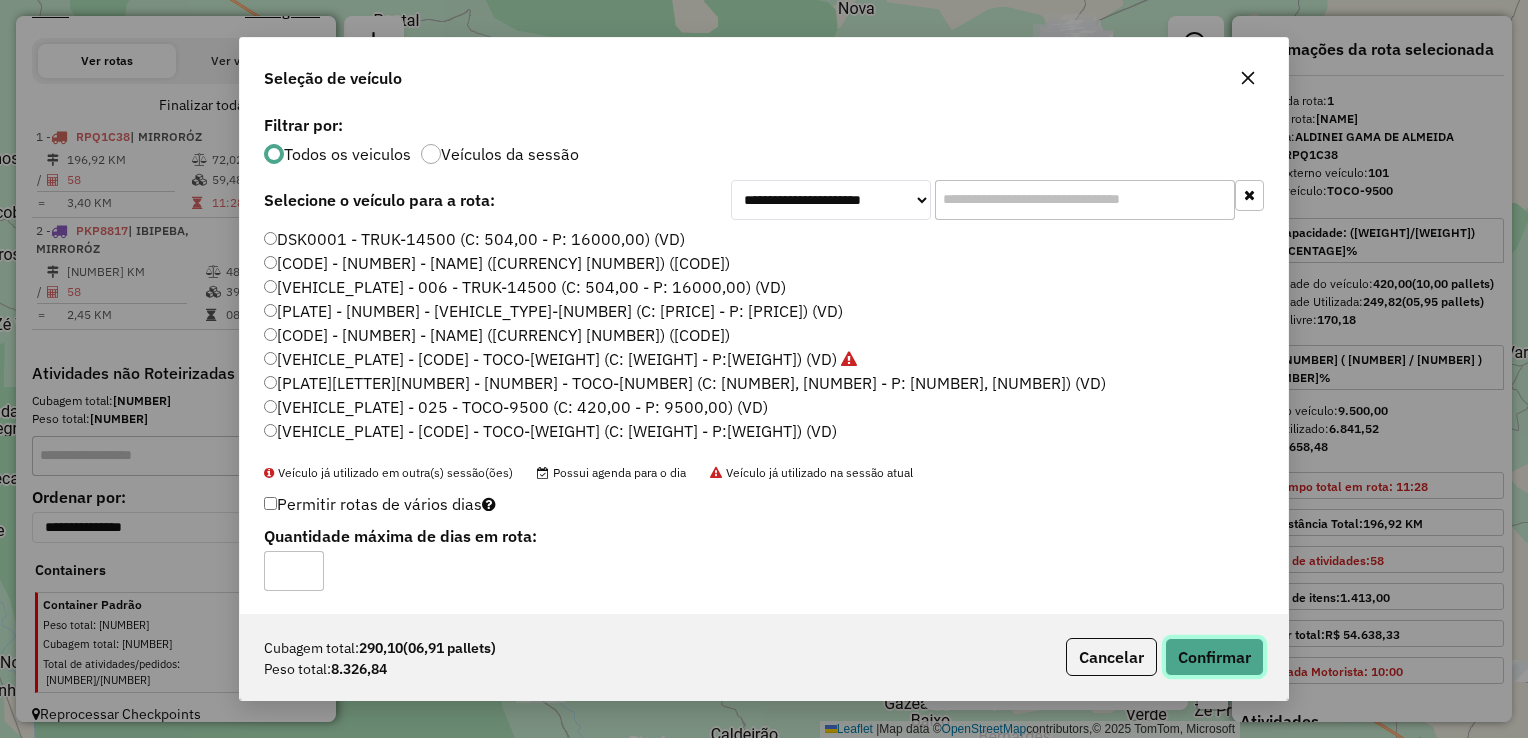 click on "Confirmar" 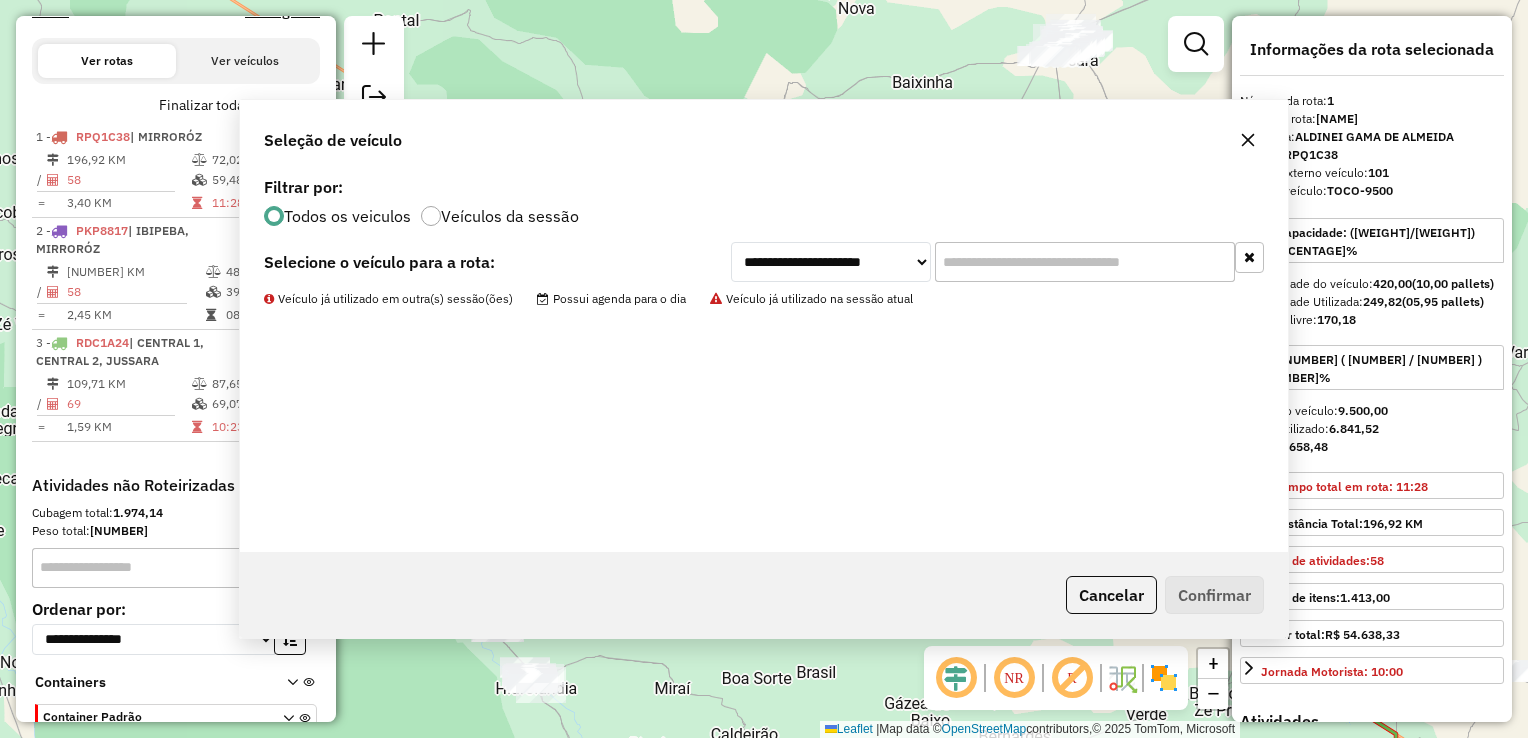 scroll, scrollTop: 774, scrollLeft: 0, axis: vertical 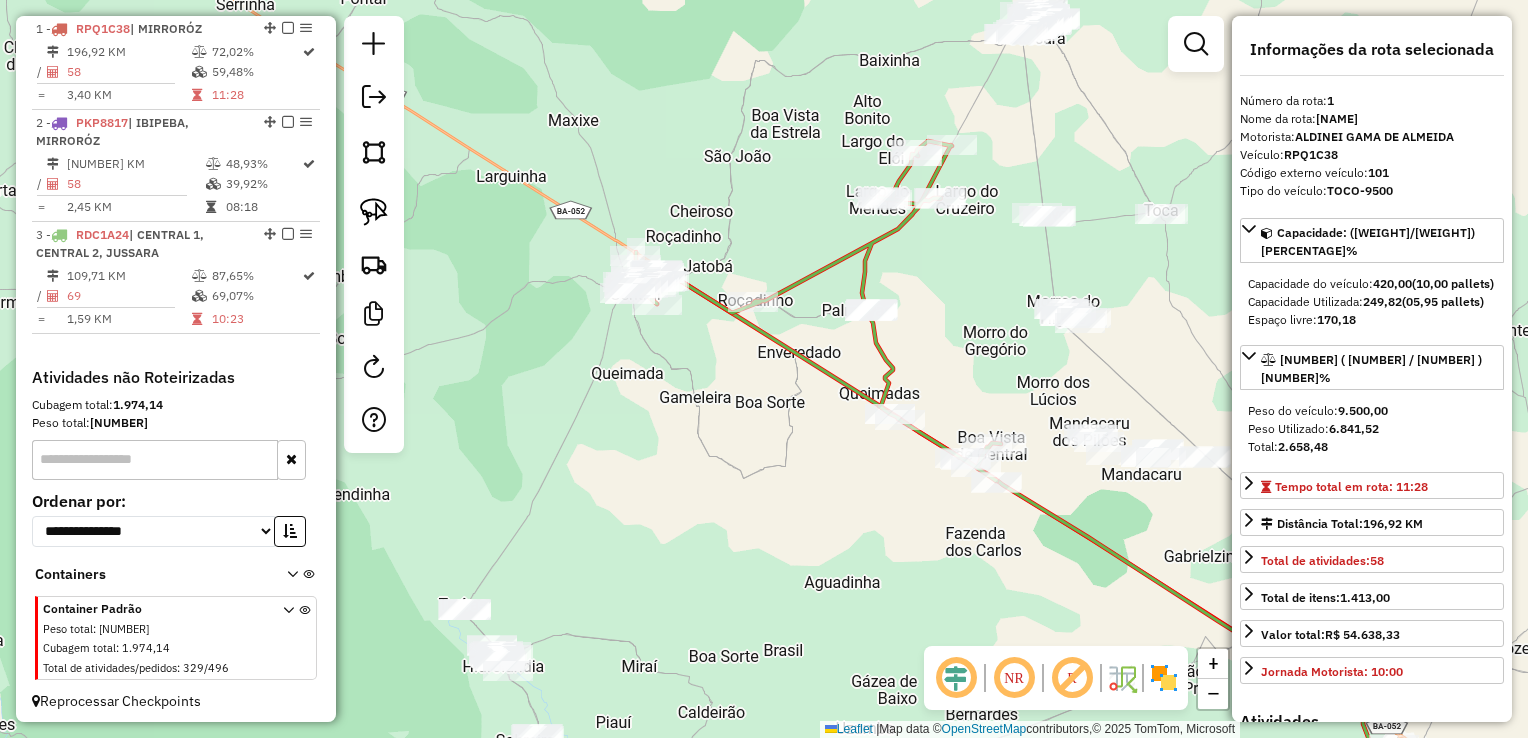 drag, startPoint x: 949, startPoint y: 371, endPoint x: 848, endPoint y: 319, distance: 113.600174 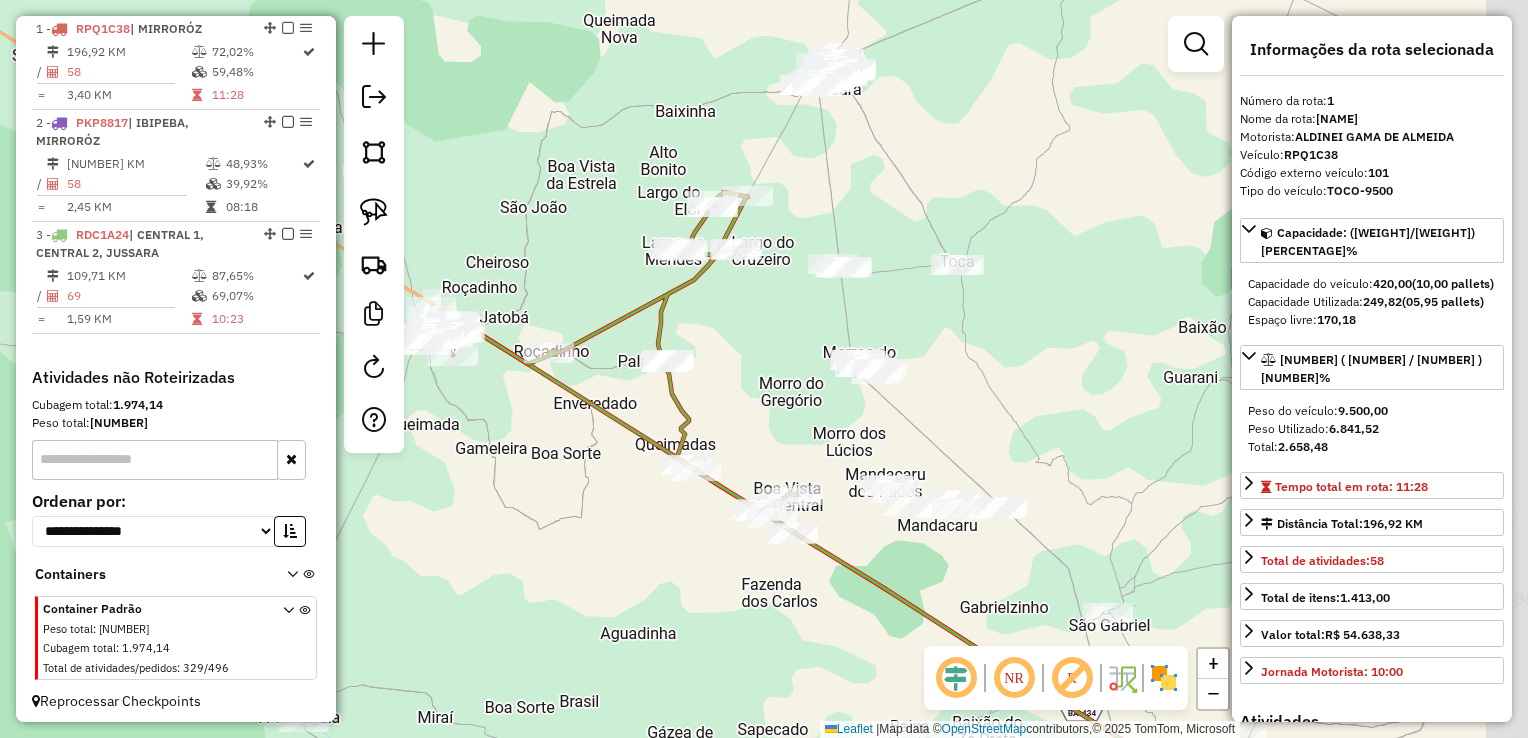 drag, startPoint x: 888, startPoint y: 301, endPoint x: 752, endPoint y: 382, distance: 158.29404 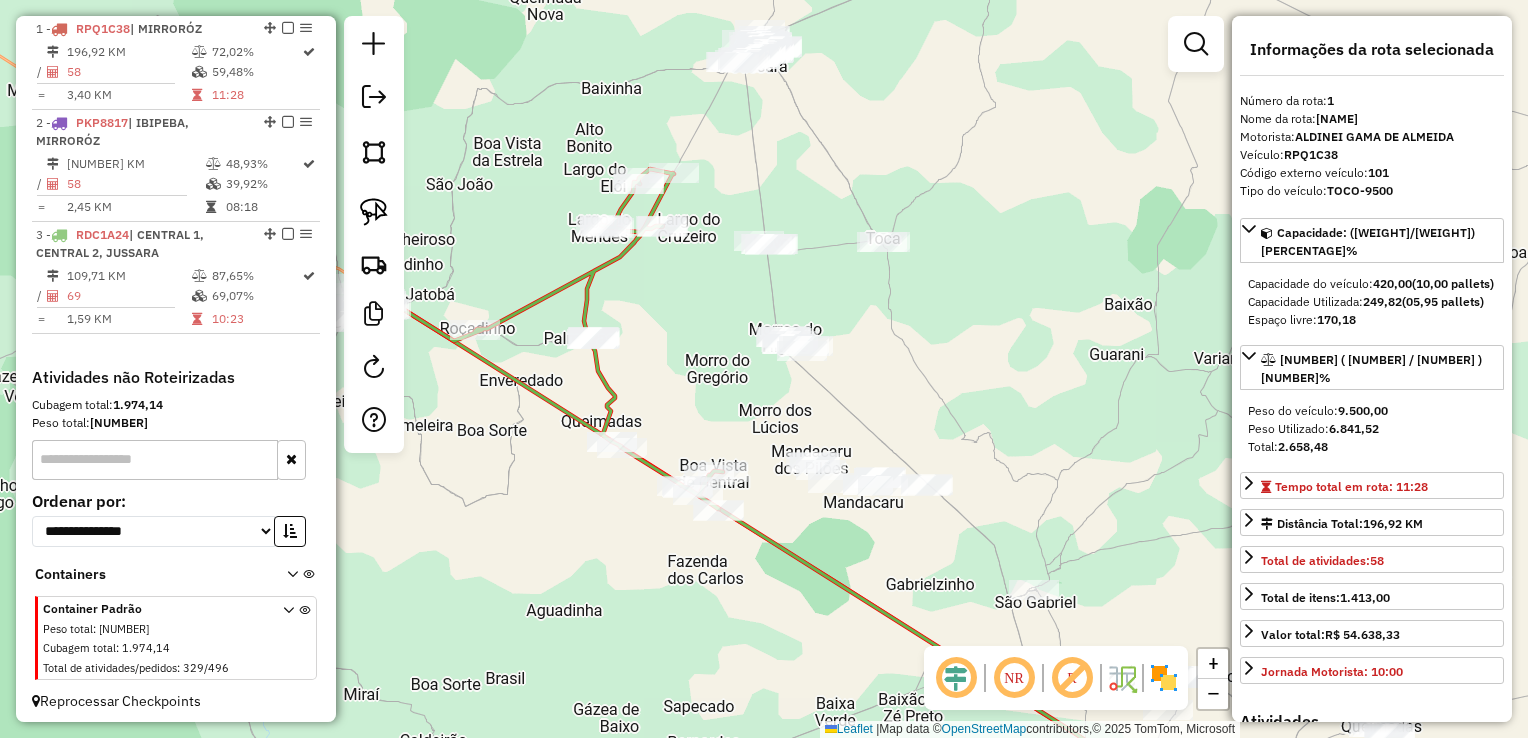 drag, startPoint x: 998, startPoint y: 374, endPoint x: 924, endPoint y: 351, distance: 77.491936 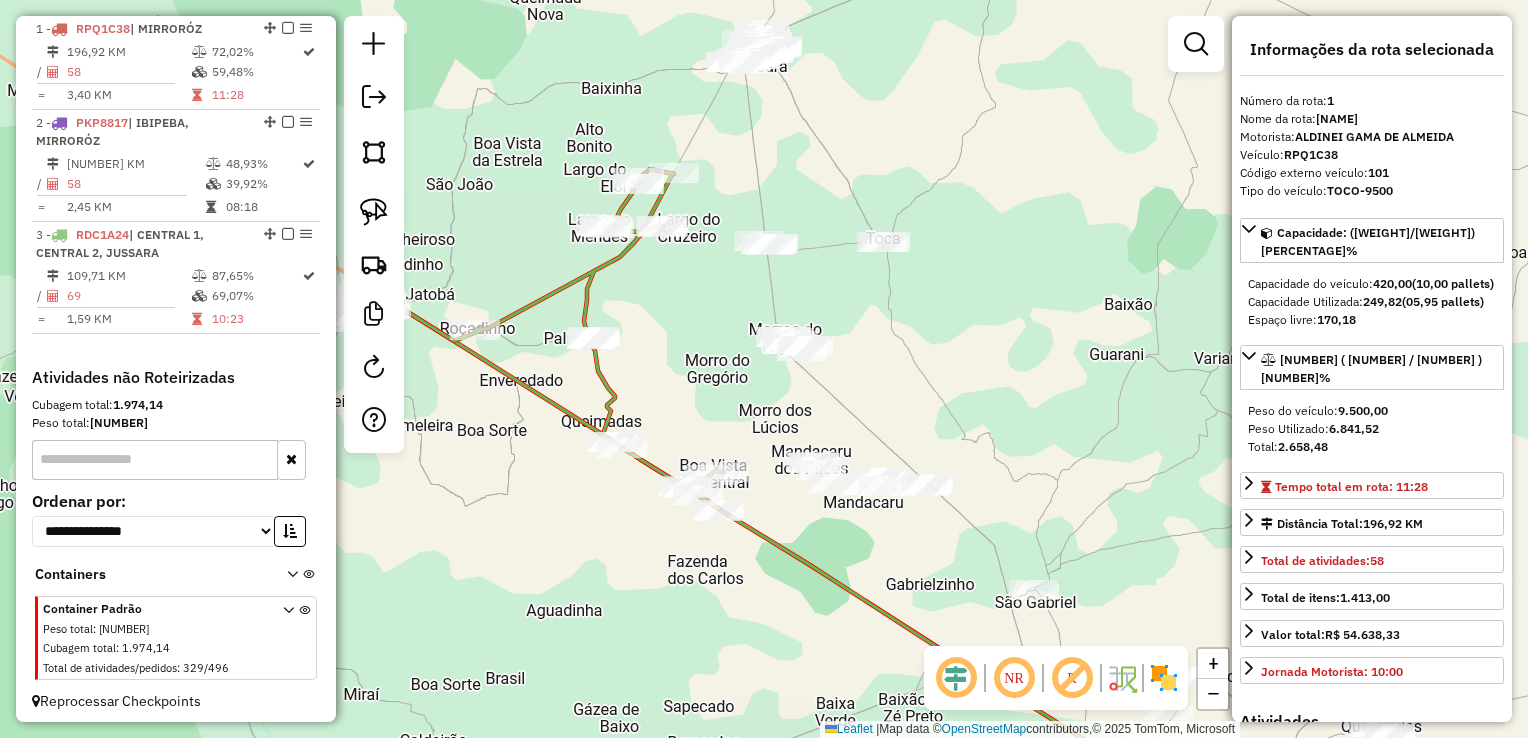 drag, startPoint x: 975, startPoint y: 322, endPoint x: 951, endPoint y: 382, distance: 64.62198 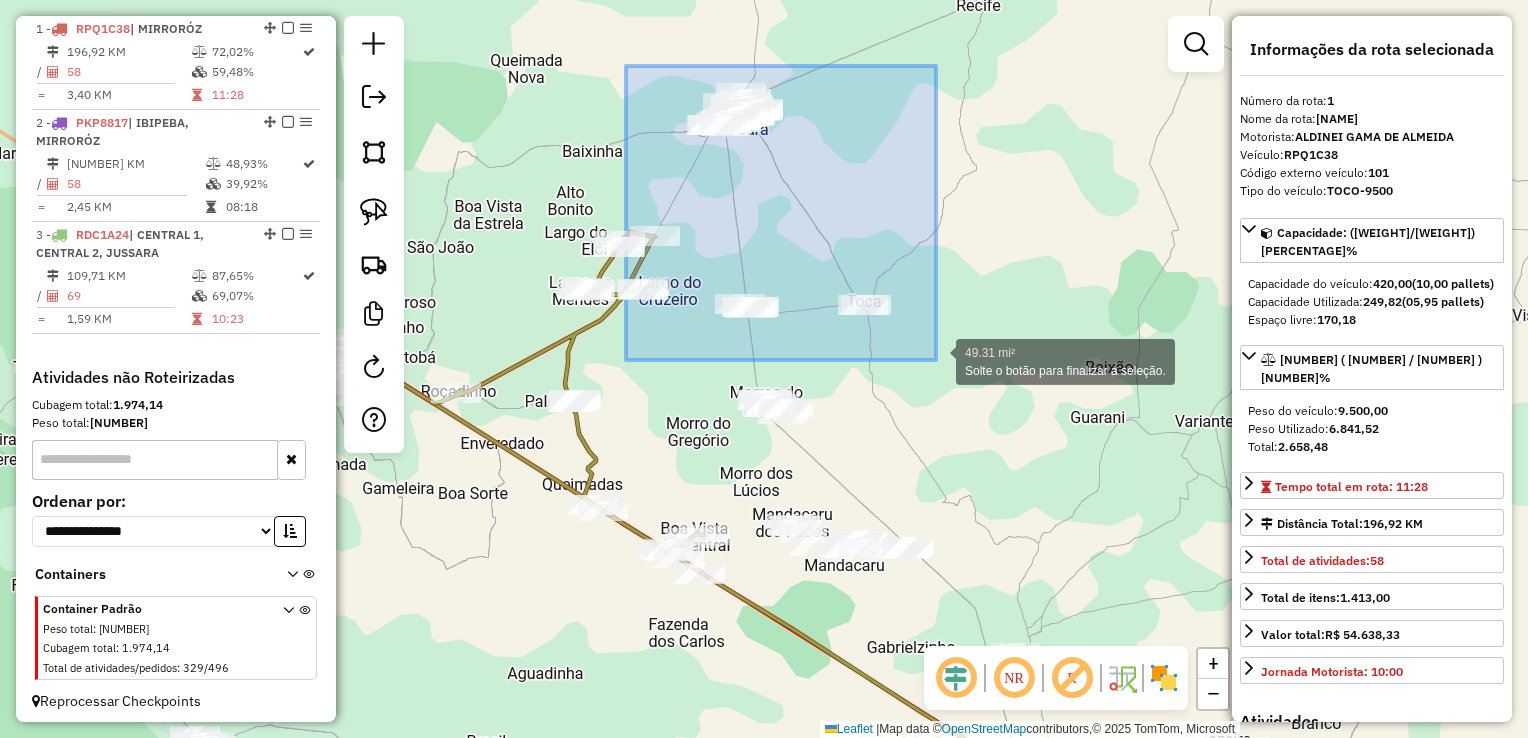 drag, startPoint x: 626, startPoint y: 66, endPoint x: 936, endPoint y: 360, distance: 427.2423 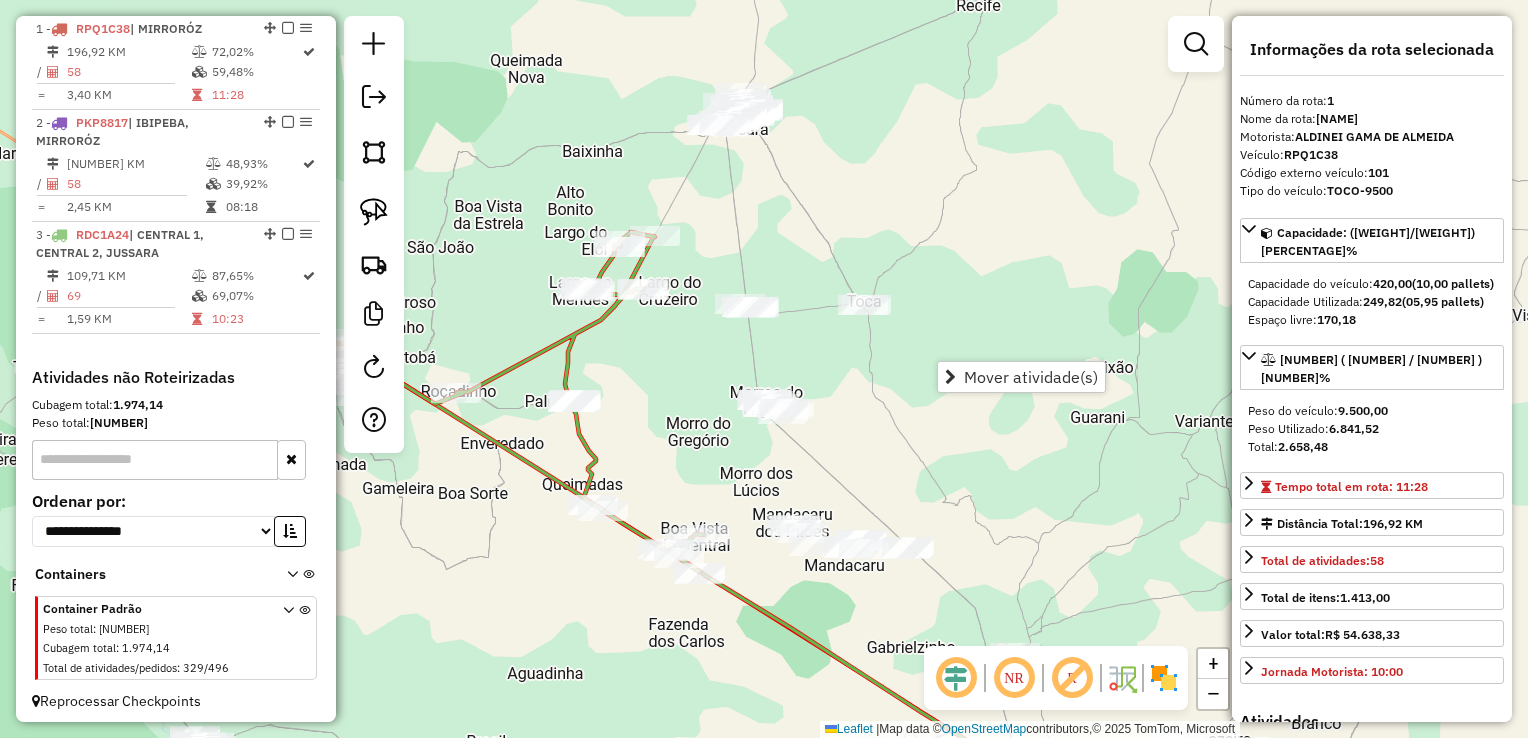 click on "Janela de atendimento Grade de atendimento Capacidade Transportadoras Veículos Cliente Pedidos  Rotas Selecione os dias de semana para filtrar as janelas de atendimento  Seg   Ter   Qua   Qui   Sex   Sáb   Dom  Informe o período da janela de atendimento: De: Até:  Filtrar exatamente a janela do cliente  Considerar janela de atendimento padrão  Selecione os dias de semana para filtrar as grades de atendimento  Seg   Ter   Qua   Qui   Sex   Sáb   Dom   Considerar clientes sem dia de atendimento cadastrado  Clientes fora do dia de atendimento selecionado Filtrar as atividades entre os valores definidos abaixo:  Peso mínimo:   Peso máximo:   Cubagem mínima:   Cubagem máxima:   De:   Até:  Filtrar as atividades entre o tempo de atendimento definido abaixo:  De:   Até:   Considerar capacidade total dos clientes não roteirizados Transportadora: Selecione um ou mais itens Tipo de veículo: Selecione um ou mais itens Veículo: Selecione um ou mais itens Motorista: Selecione um ou mais itens Nome: Rótulo:" 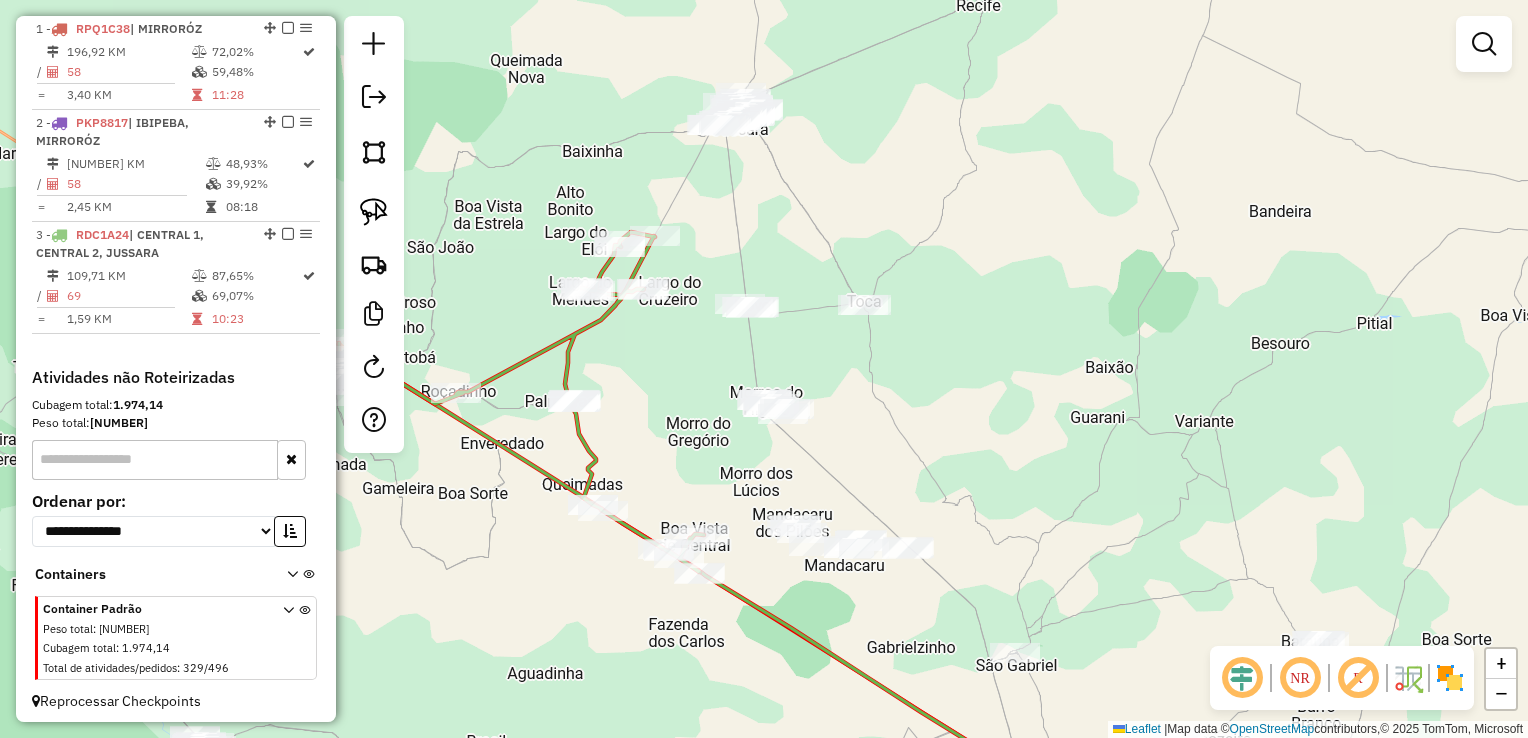 click on "Janela de atendimento Grade de atendimento Capacidade Transportadoras Veículos Cliente Pedidos  Rotas Selecione os dias de semana para filtrar as janelas de atendimento  Seg   Ter   Qua   Qui   Sex   Sáb   Dom  Informe o período da janela de atendimento: De: Até:  Filtrar exatamente a janela do cliente  Considerar janela de atendimento padrão  Selecione os dias de semana para filtrar as grades de atendimento  Seg   Ter   Qua   Qui   Sex   Sáb   Dom   Considerar clientes sem dia de atendimento cadastrado  Clientes fora do dia de atendimento selecionado Filtrar as atividades entre os valores definidos abaixo:  Peso mínimo:   Peso máximo:   Cubagem mínima:   Cubagem máxima:   De:   Até:  Filtrar as atividades entre o tempo de atendimento definido abaixo:  De:   Até:   Considerar capacidade total dos clientes não roteirizados Transportadora: Selecione um ou mais itens Tipo de veículo: Selecione um ou mais itens Veículo: Selecione um ou mais itens Motorista: Selecione um ou mais itens Nome: Rótulo:" 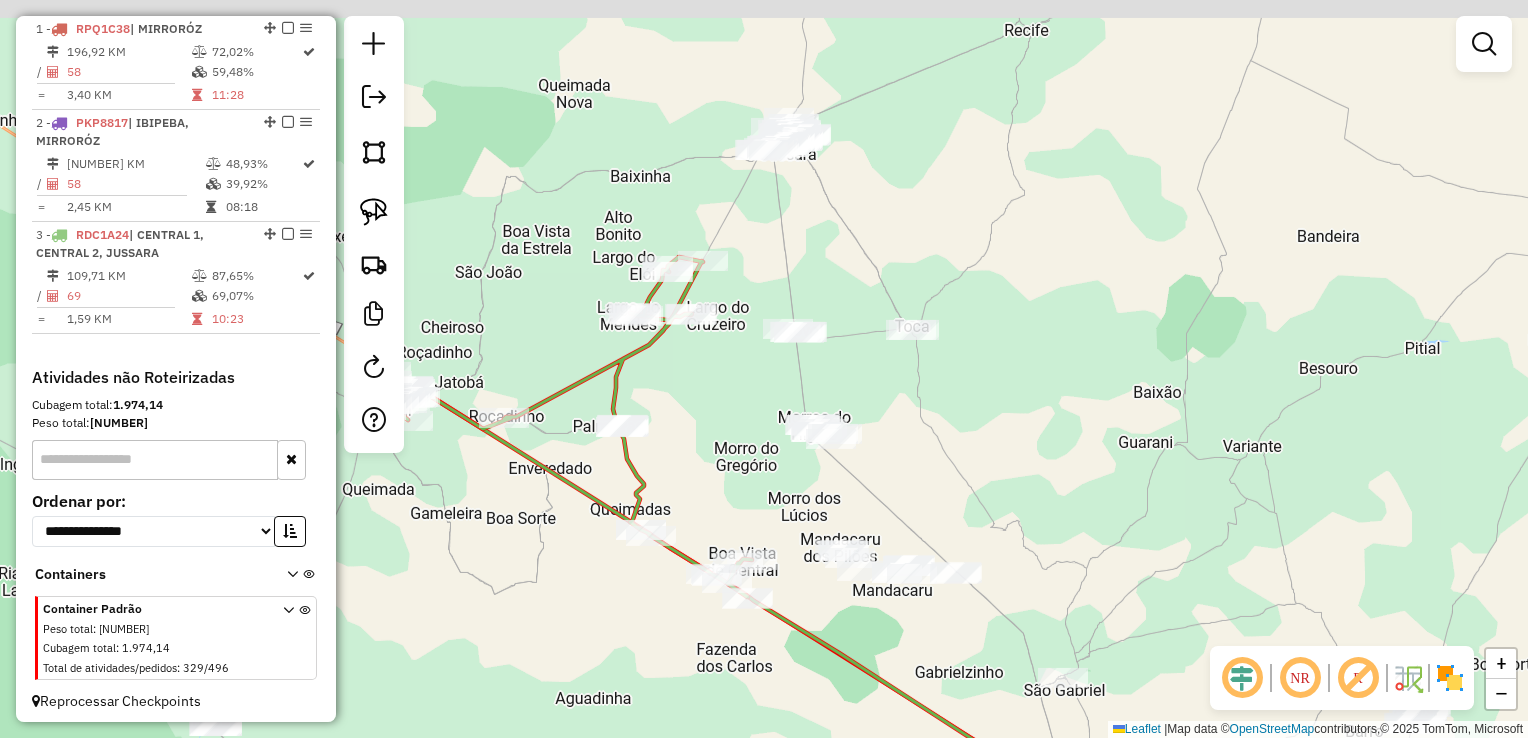drag, startPoint x: 907, startPoint y: 269, endPoint x: 955, endPoint y: 294, distance: 54.120235 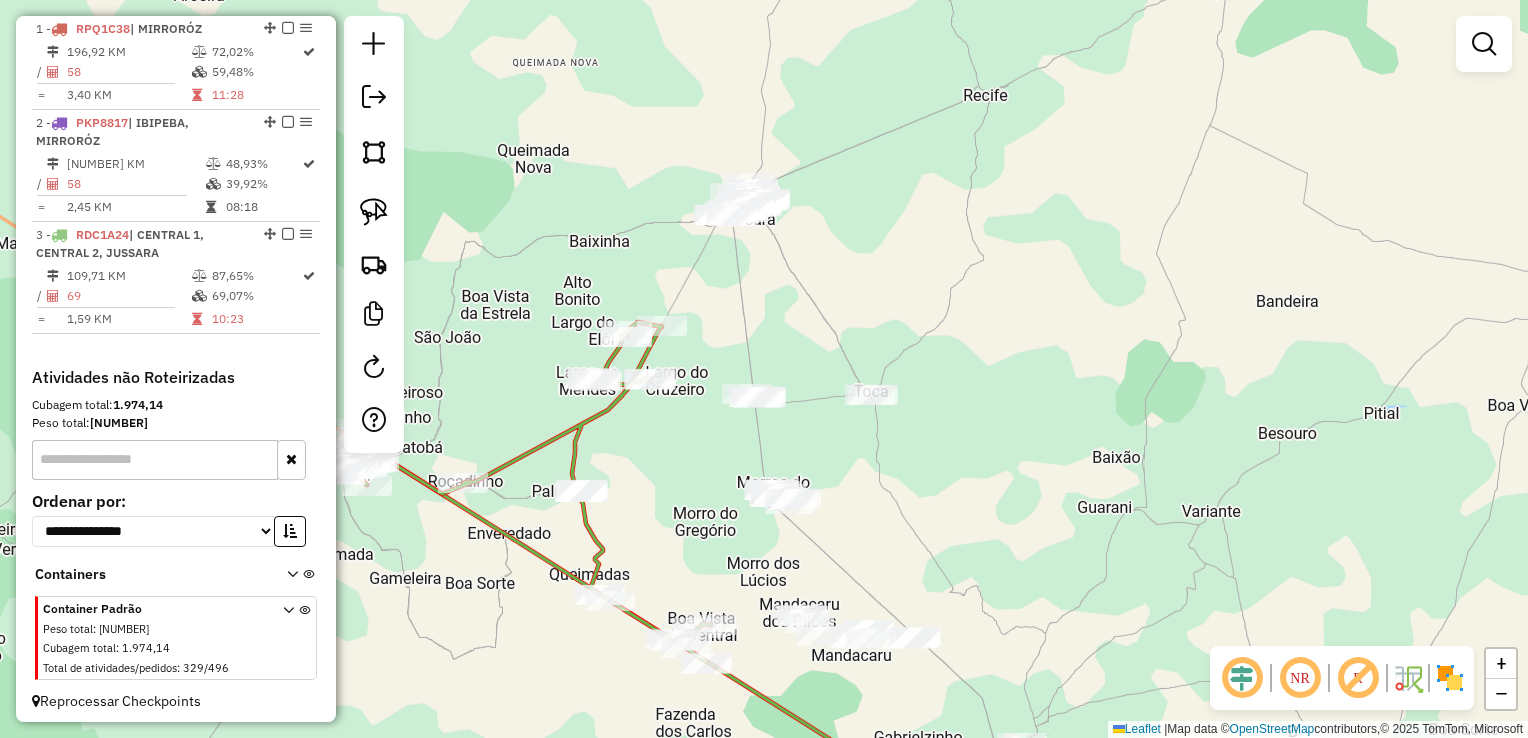 drag, startPoint x: 956, startPoint y: 289, endPoint x: 914, endPoint y: 354, distance: 77.388626 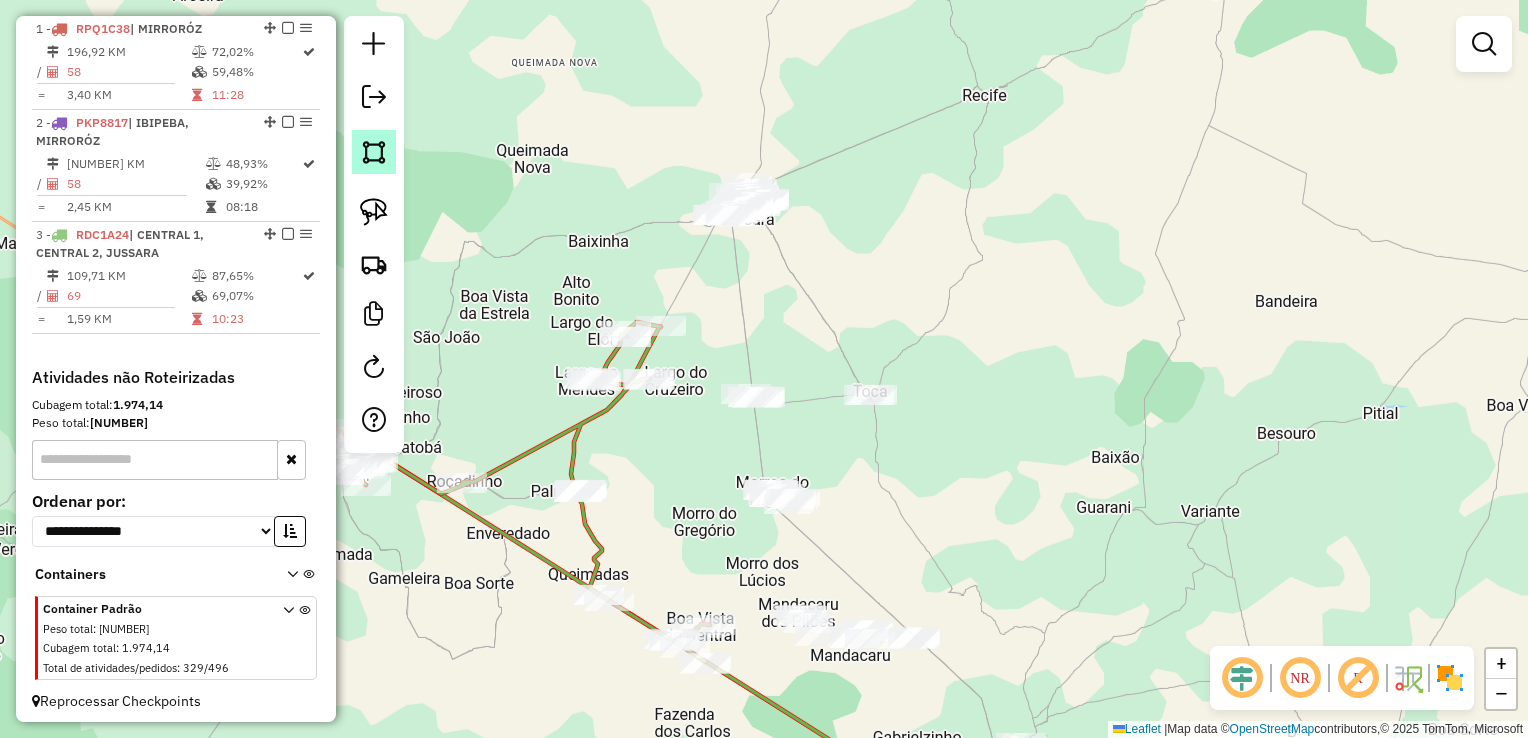 click 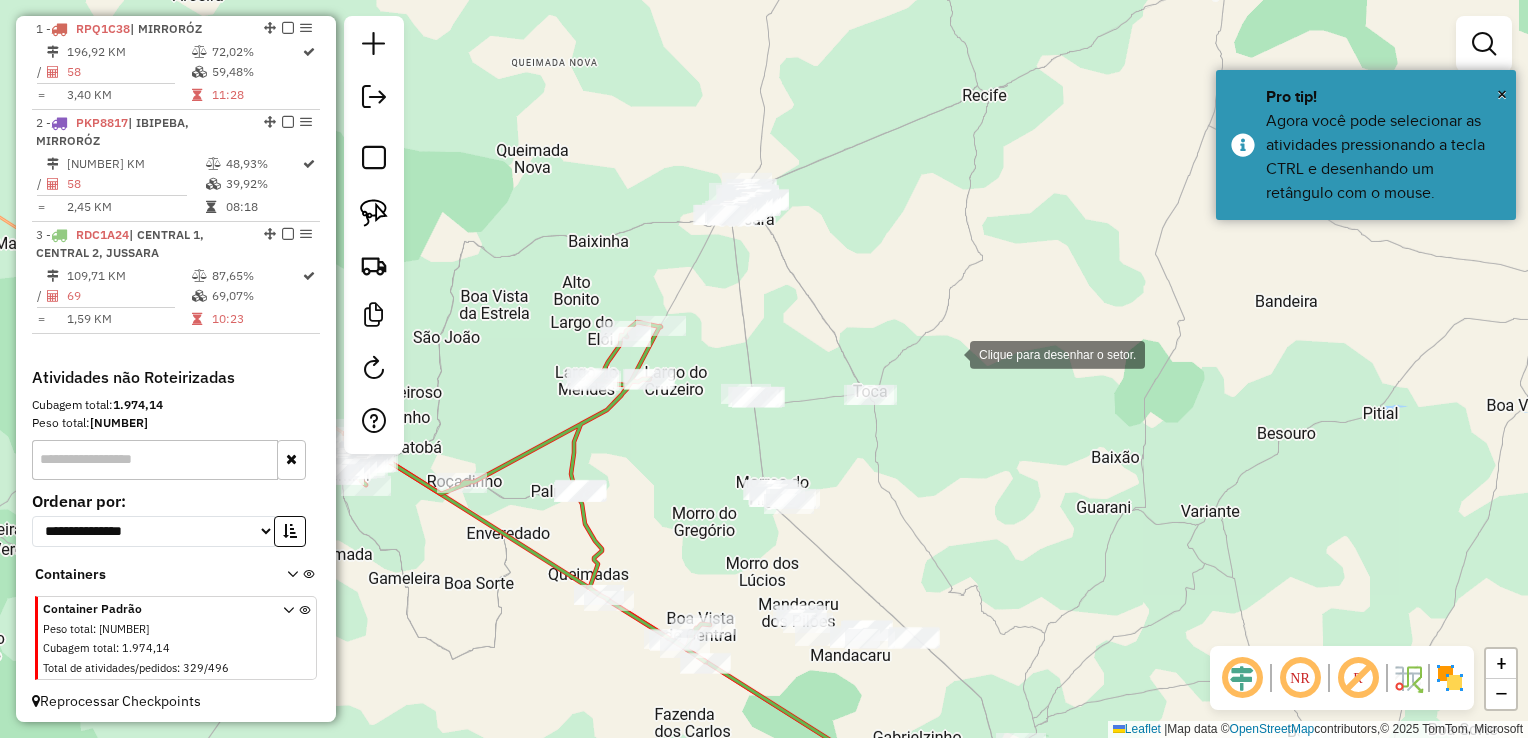 click 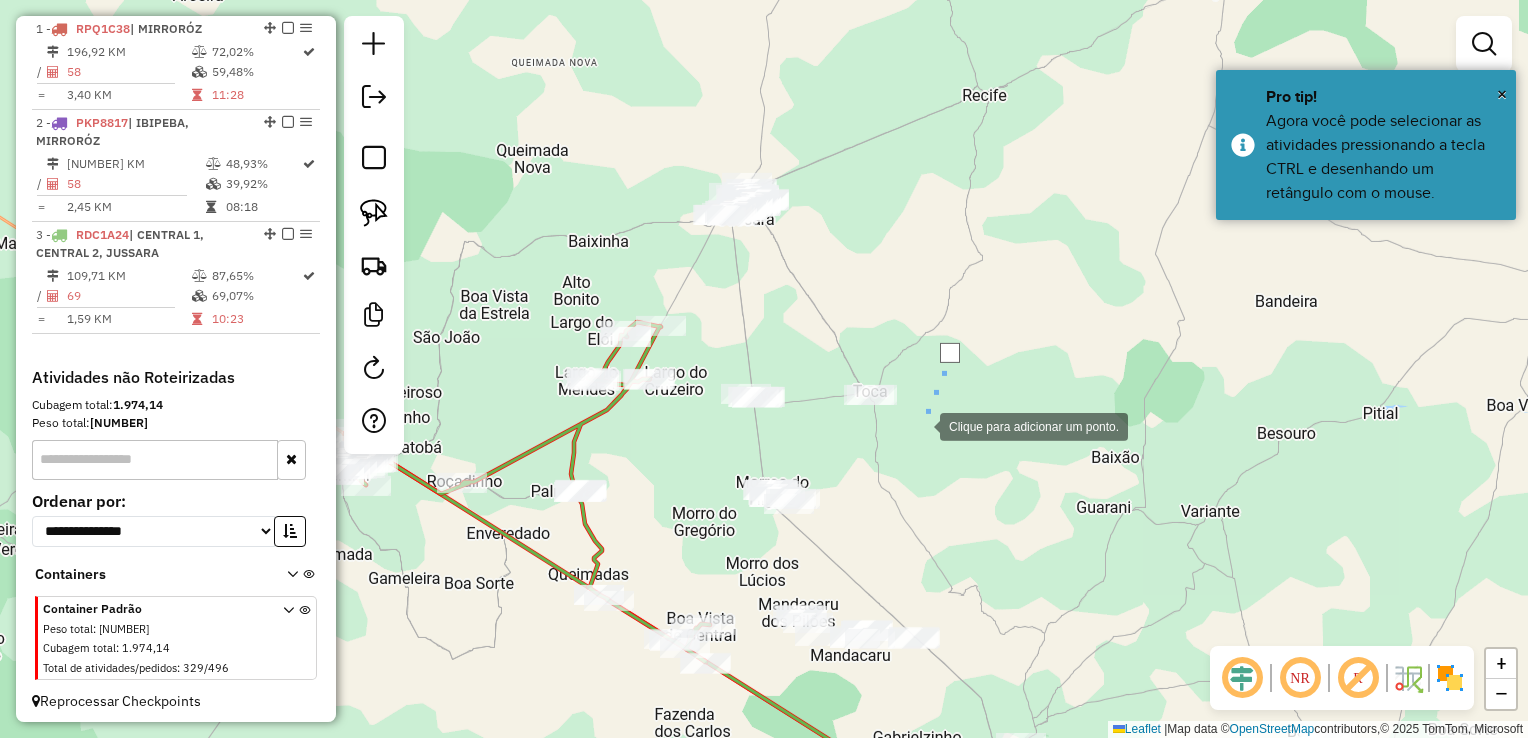 click 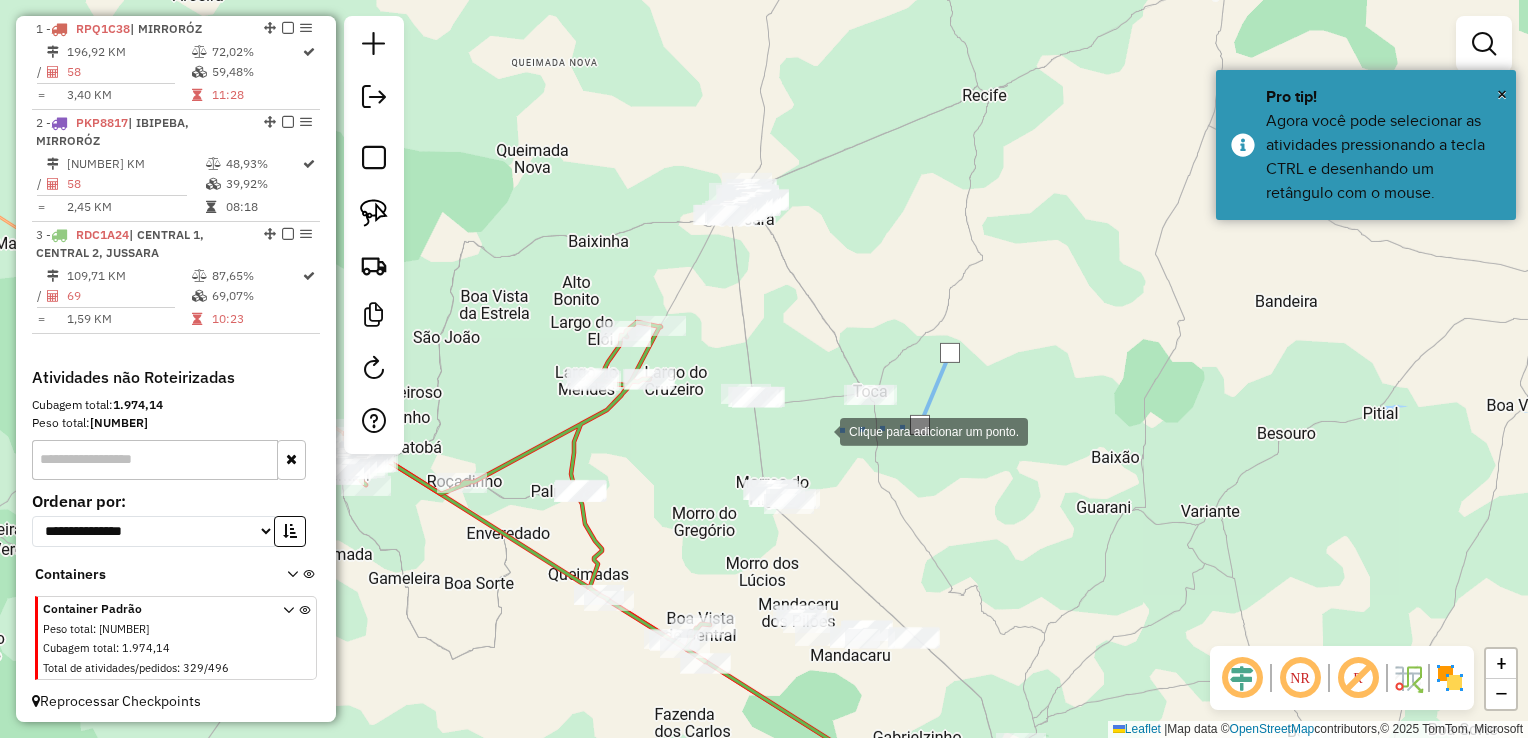 click 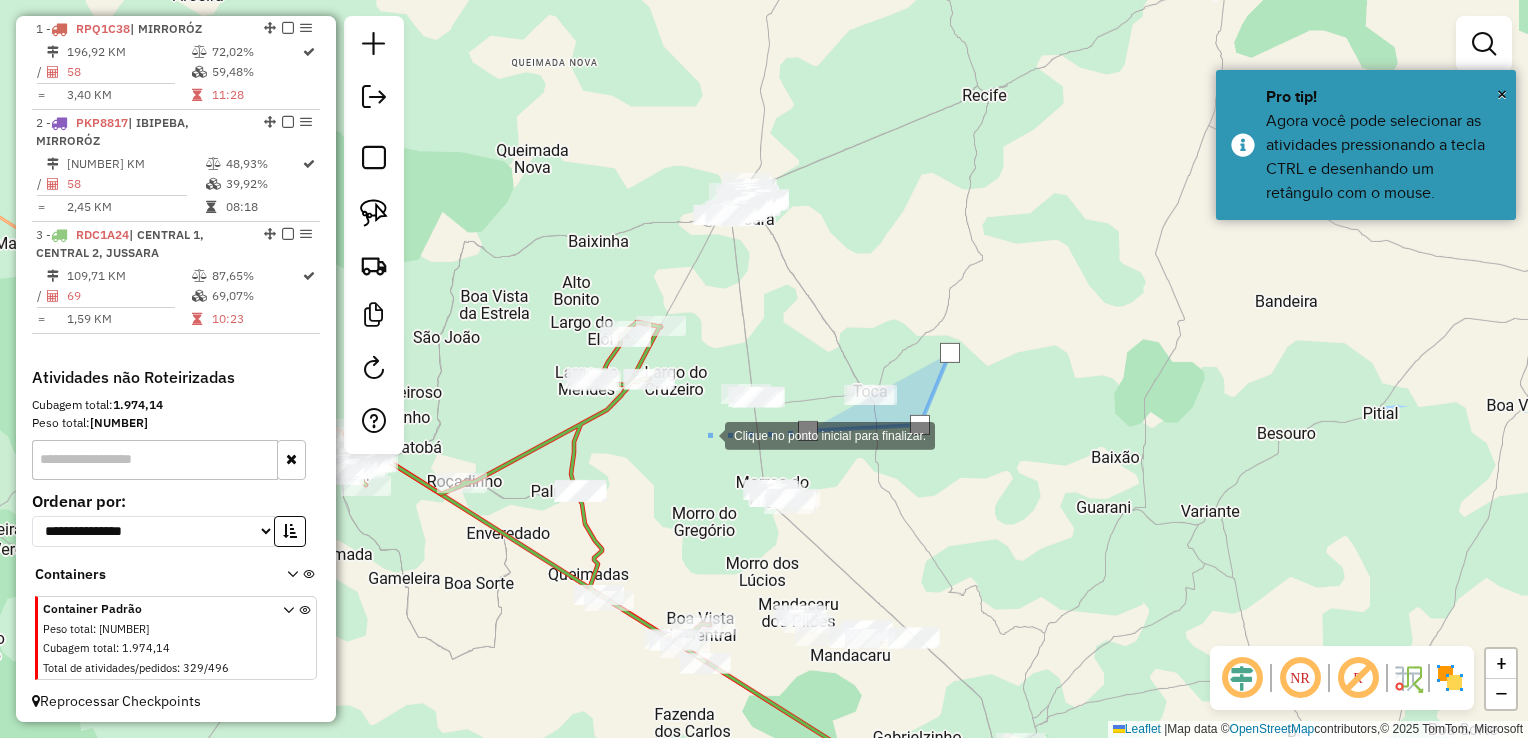 click 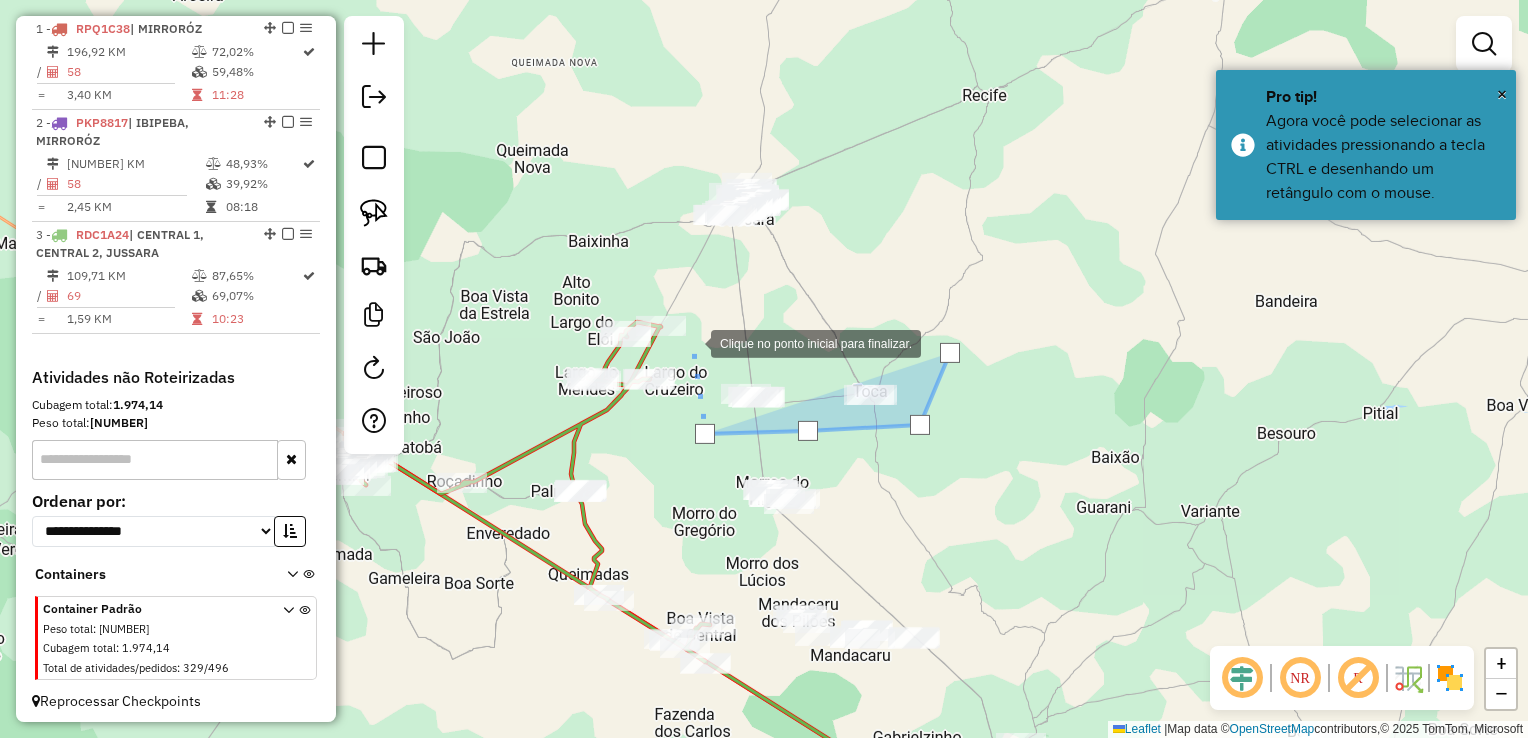 click 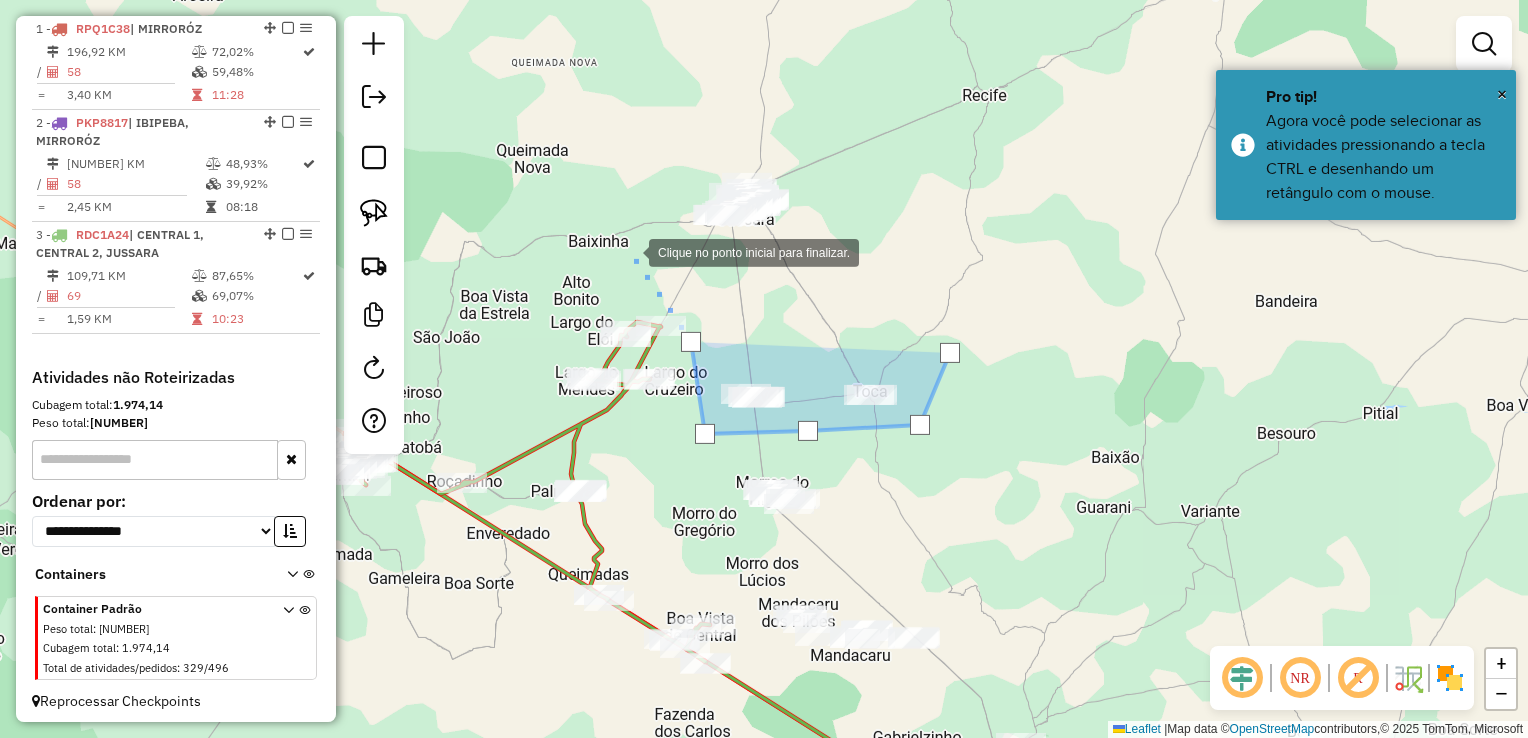 click 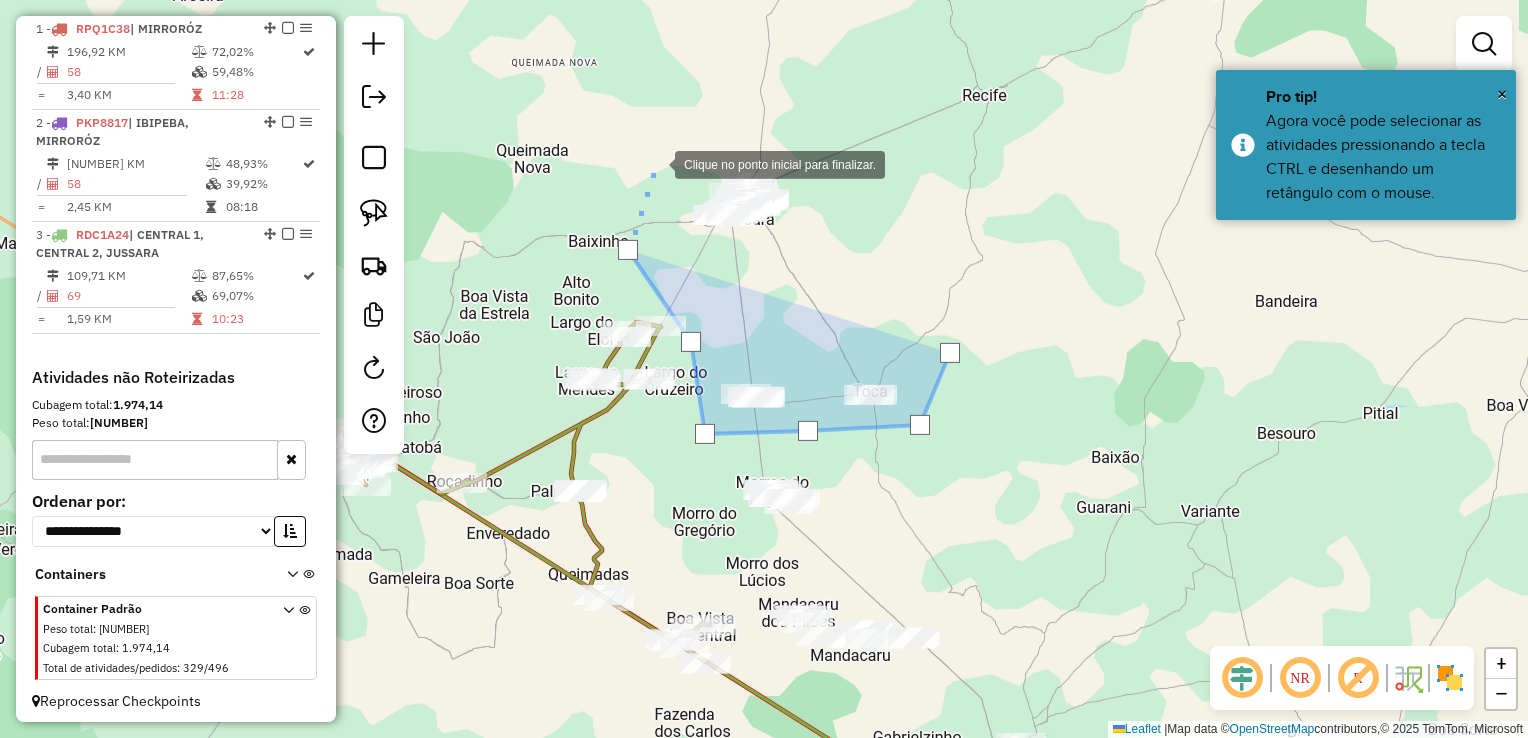 click 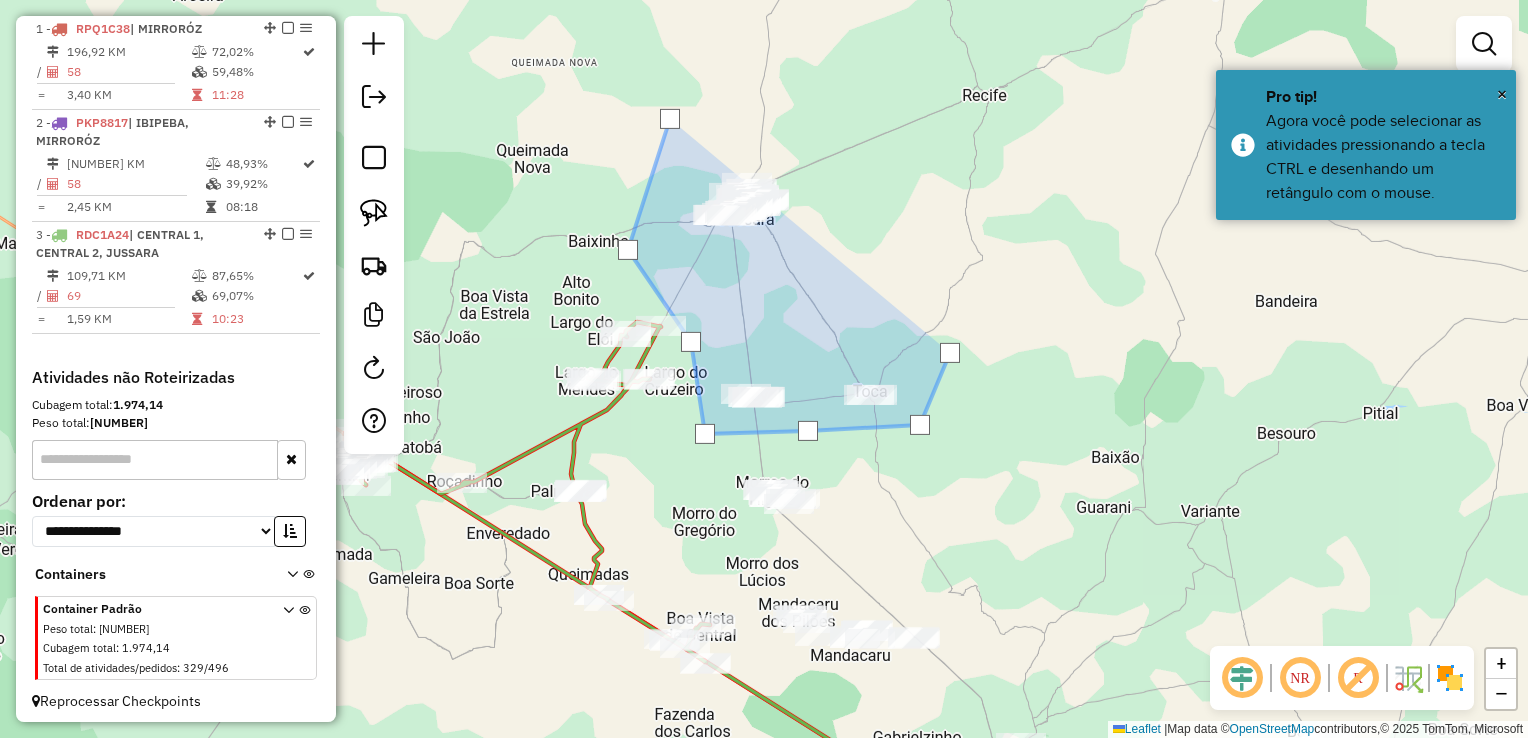 click 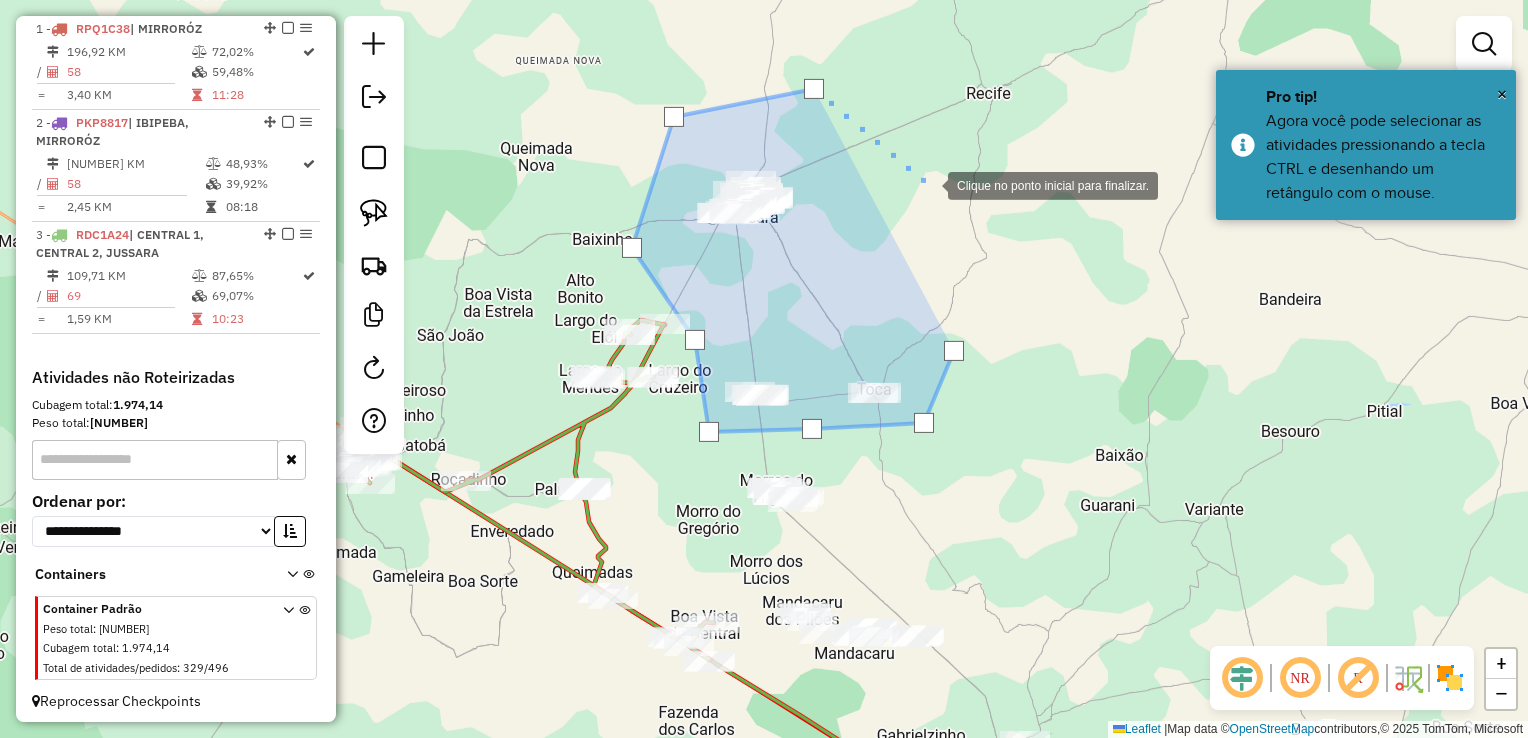 click 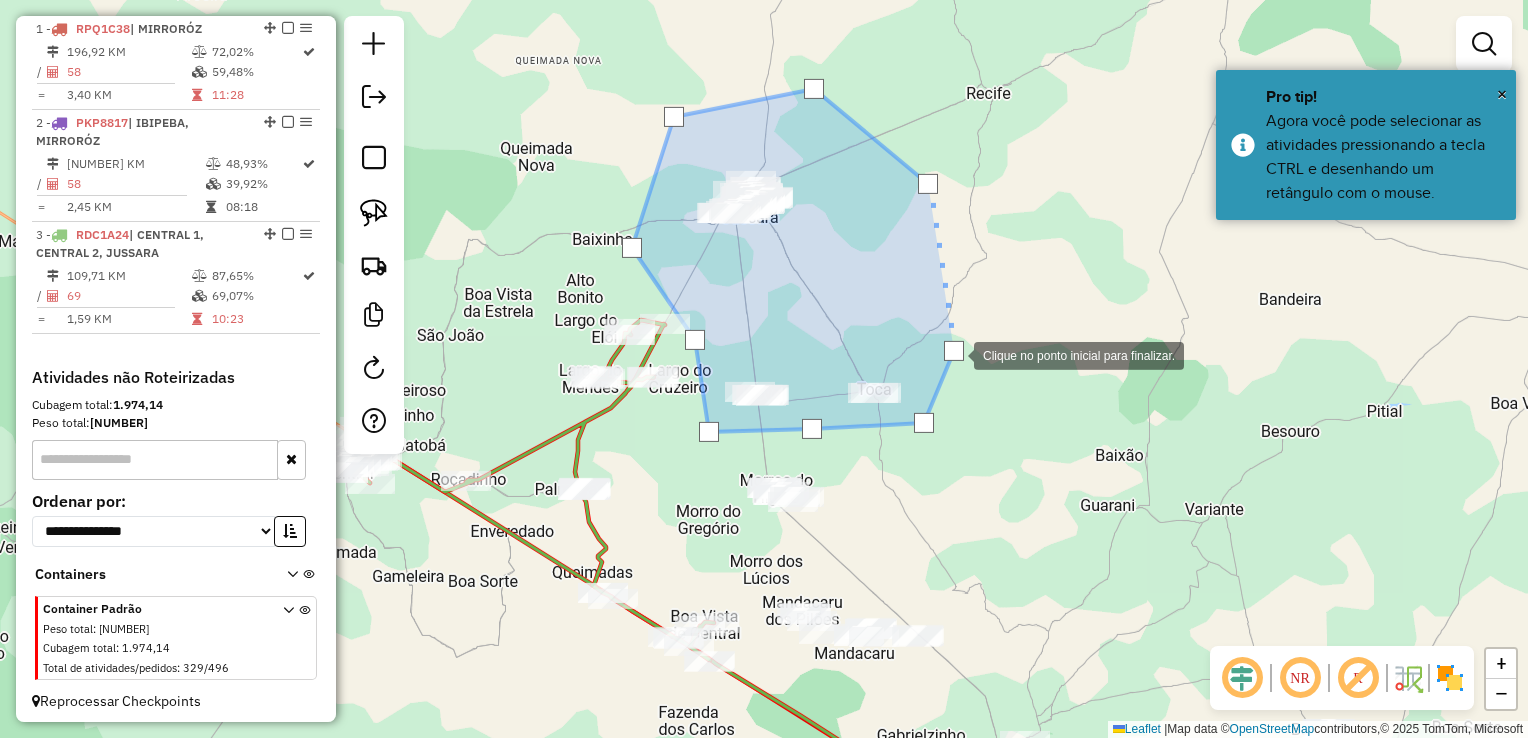 click 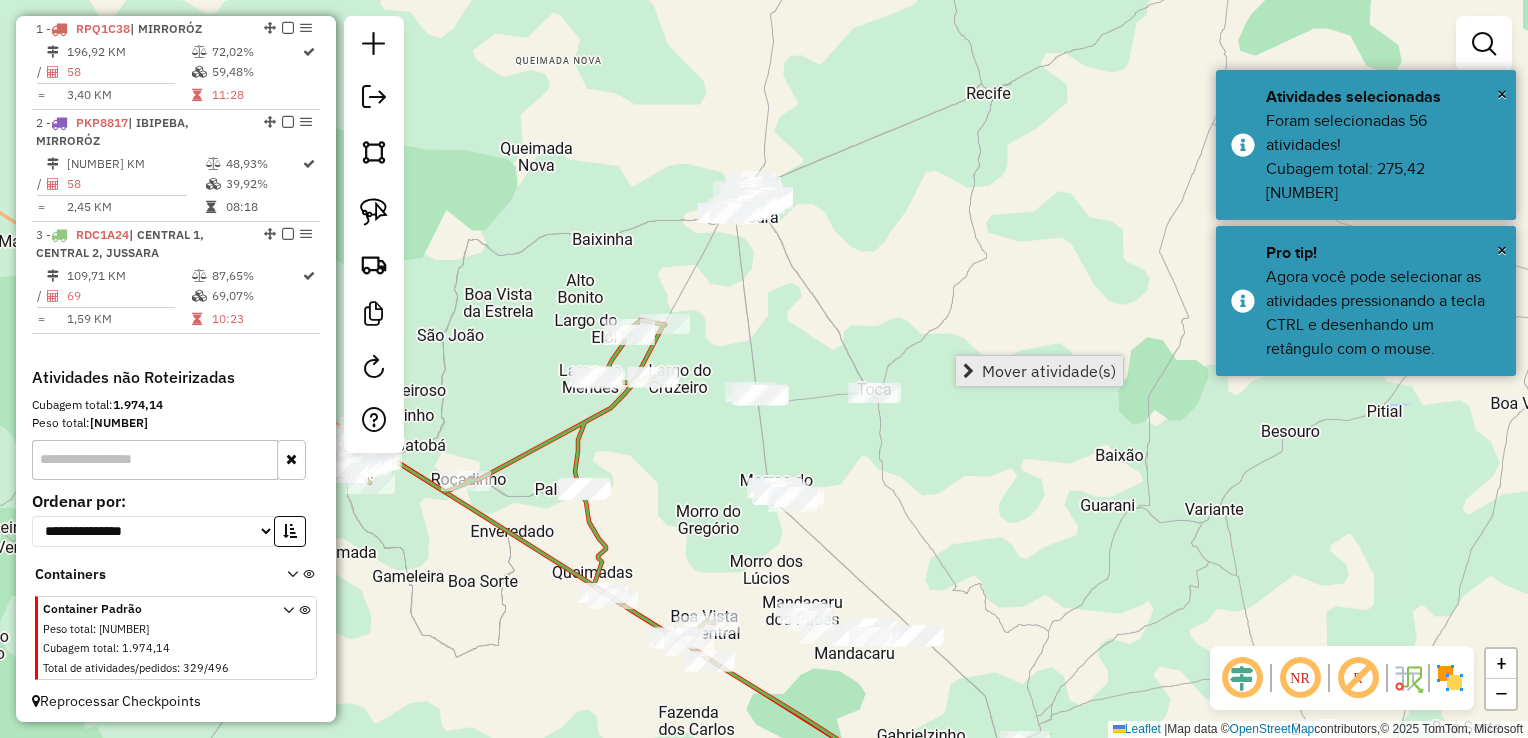 click at bounding box center [968, 371] 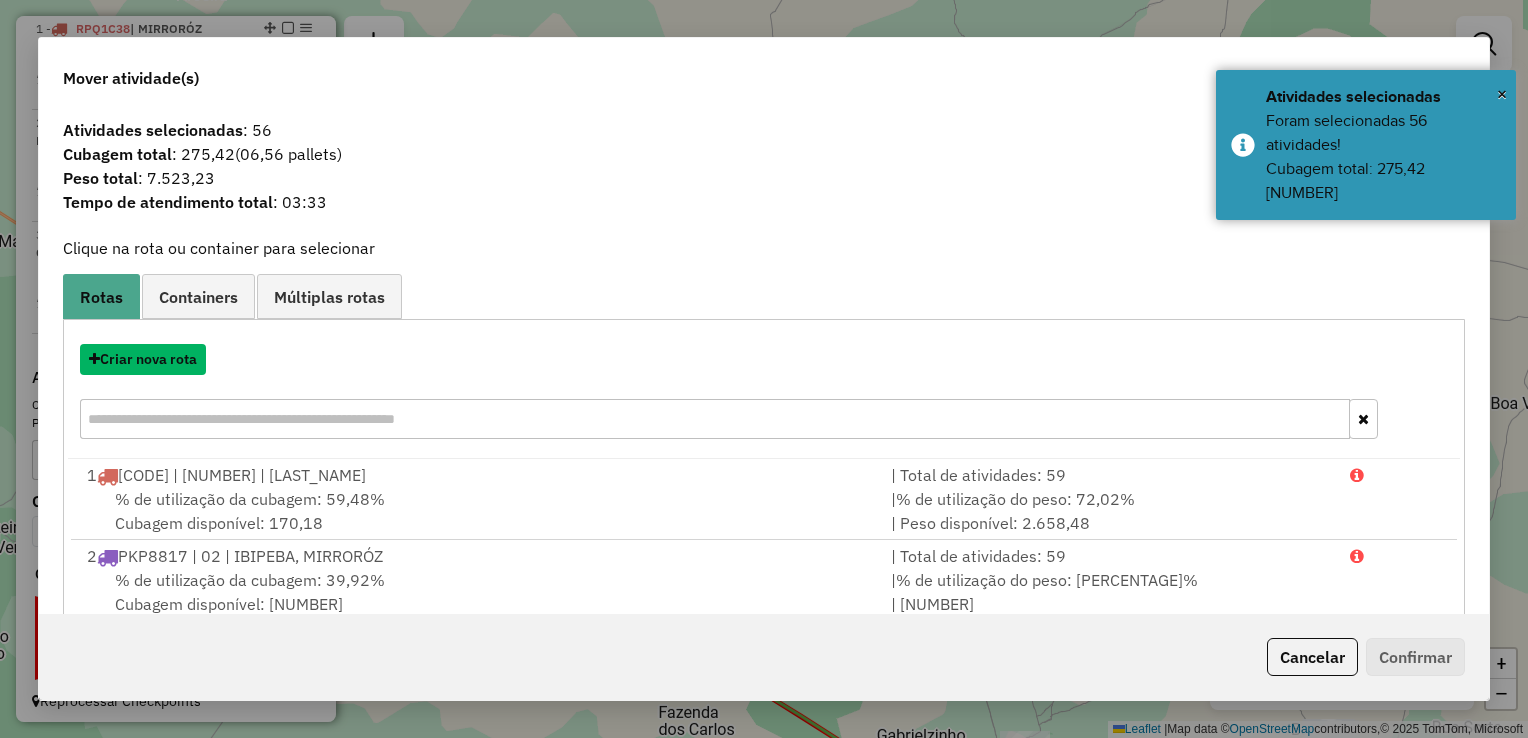 click on "Criar nova rota" at bounding box center (143, 359) 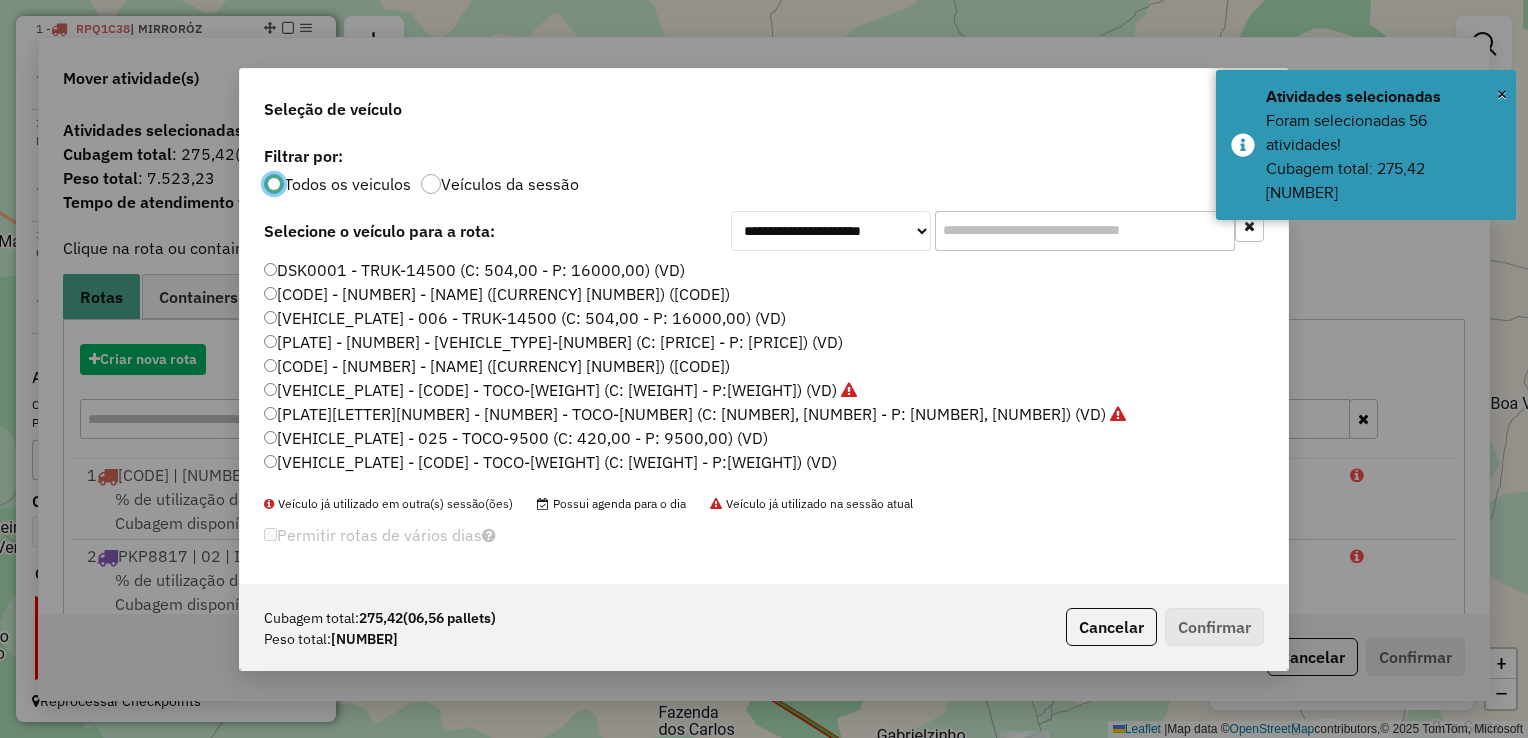 scroll, scrollTop: 10, scrollLeft: 6, axis: both 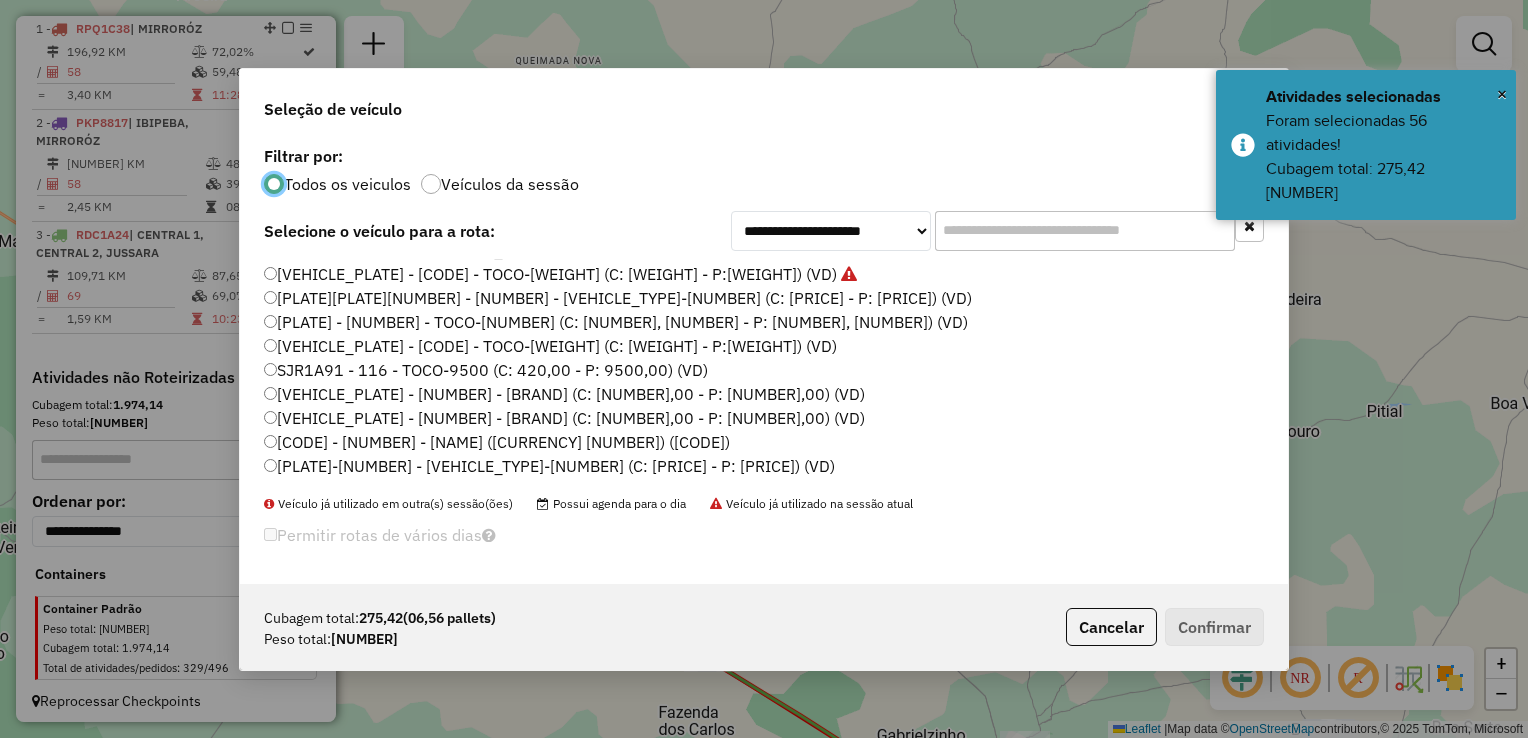 click on "SKK3J74 - 00 - TOCO-9500 (C: 420,00 - P: 9500,00) (VD)" 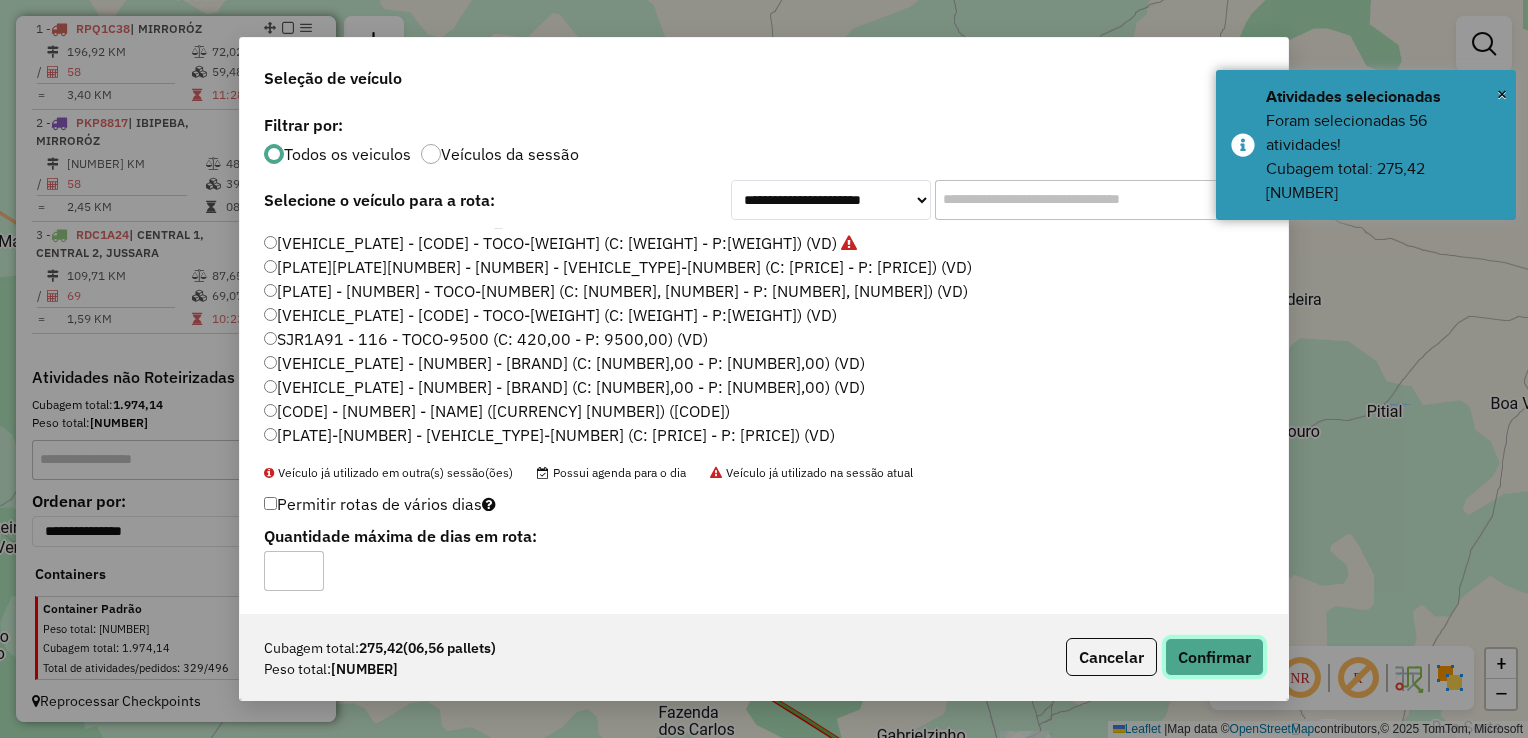 click on "Confirmar" 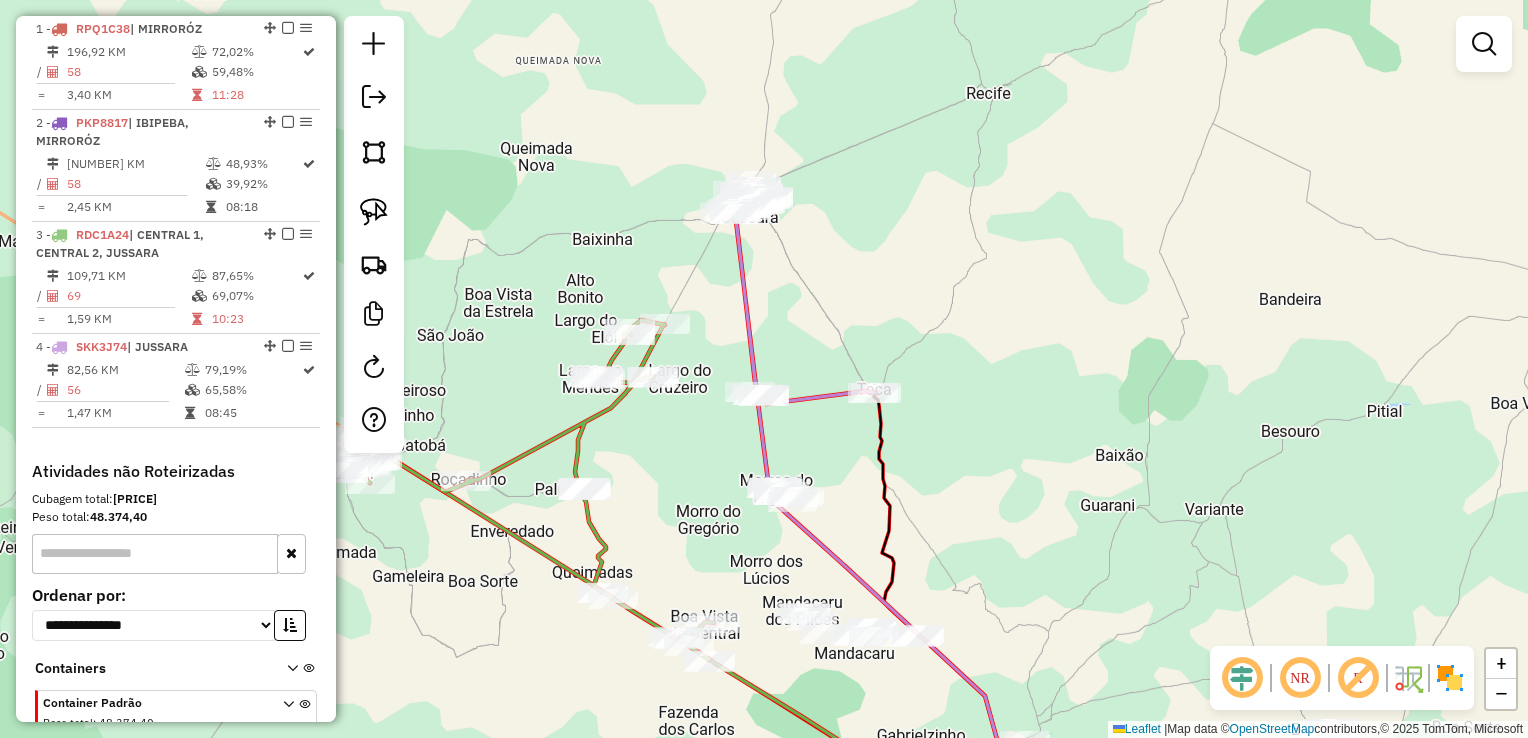 click on "Janela de atendimento Grade de atendimento Capacidade Transportadoras Veículos Cliente Pedidos  Rotas Selecione os dias de semana para filtrar as janelas de atendimento  Seg   Ter   Qua   Qui   Sex   Sáb   Dom  Informe o período da janela de atendimento: De: Até:  Filtrar exatamente a janela do cliente  Considerar janela de atendimento padrão  Selecione os dias de semana para filtrar as grades de atendimento  Seg   Ter   Qua   Qui   Sex   Sáb   Dom   Considerar clientes sem dia de atendimento cadastrado  Clientes fora do dia de atendimento selecionado Filtrar as atividades entre os valores definidos abaixo:  Peso mínimo:   Peso máximo:   Cubagem mínima:   Cubagem máxima:   De:   Até:  Filtrar as atividades entre o tempo de atendimento definido abaixo:  De:   Até:   Considerar capacidade total dos clientes não roteirizados Transportadora: Selecione um ou mais itens Tipo de veículo: Selecione um ou mais itens Veículo: Selecione um ou mais itens Motorista: Selecione um ou mais itens Nome: Rótulo:" 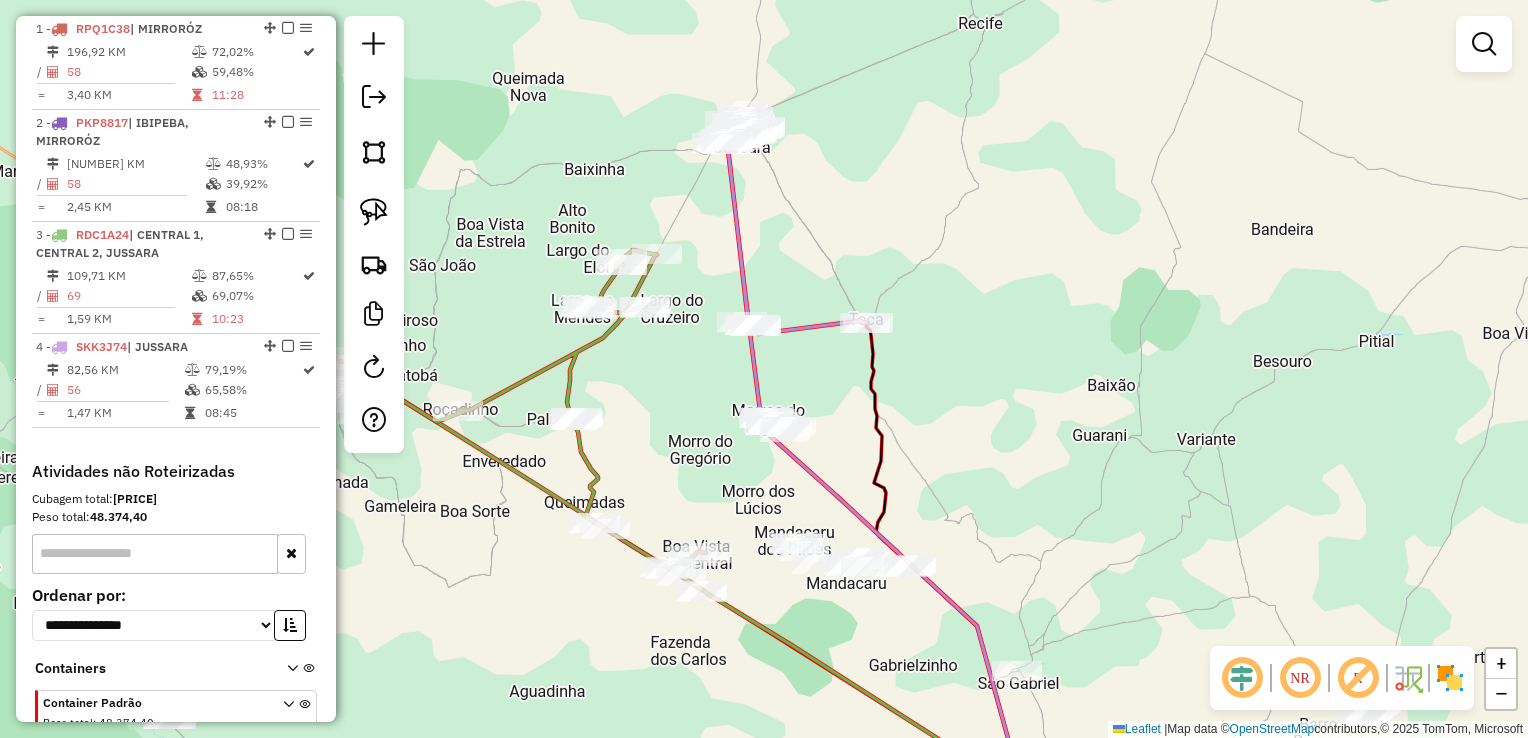 drag, startPoint x: 1076, startPoint y: 534, endPoint x: 1040, endPoint y: 279, distance: 257.52863 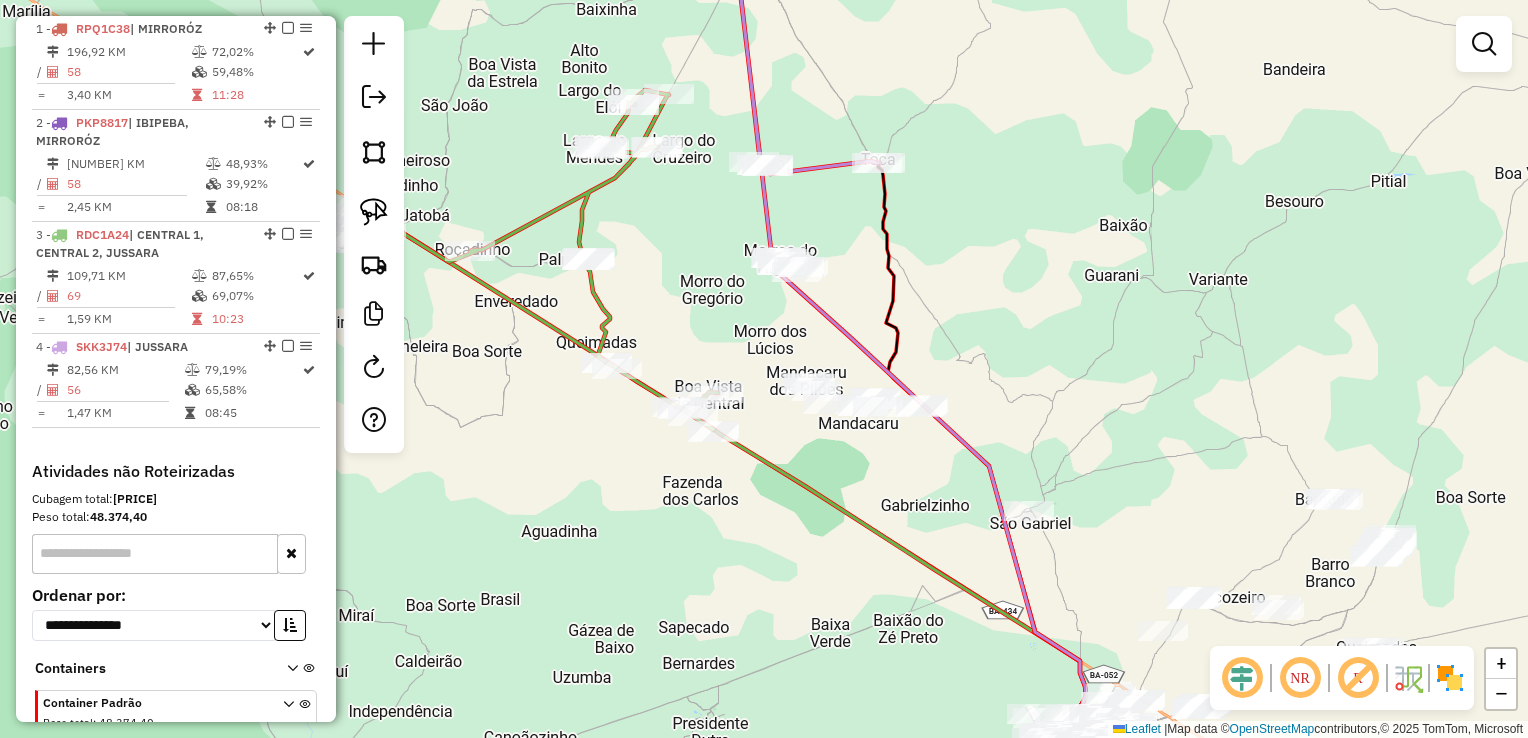 drag, startPoint x: 1083, startPoint y: 311, endPoint x: 1014, endPoint y: 313, distance: 69.02898 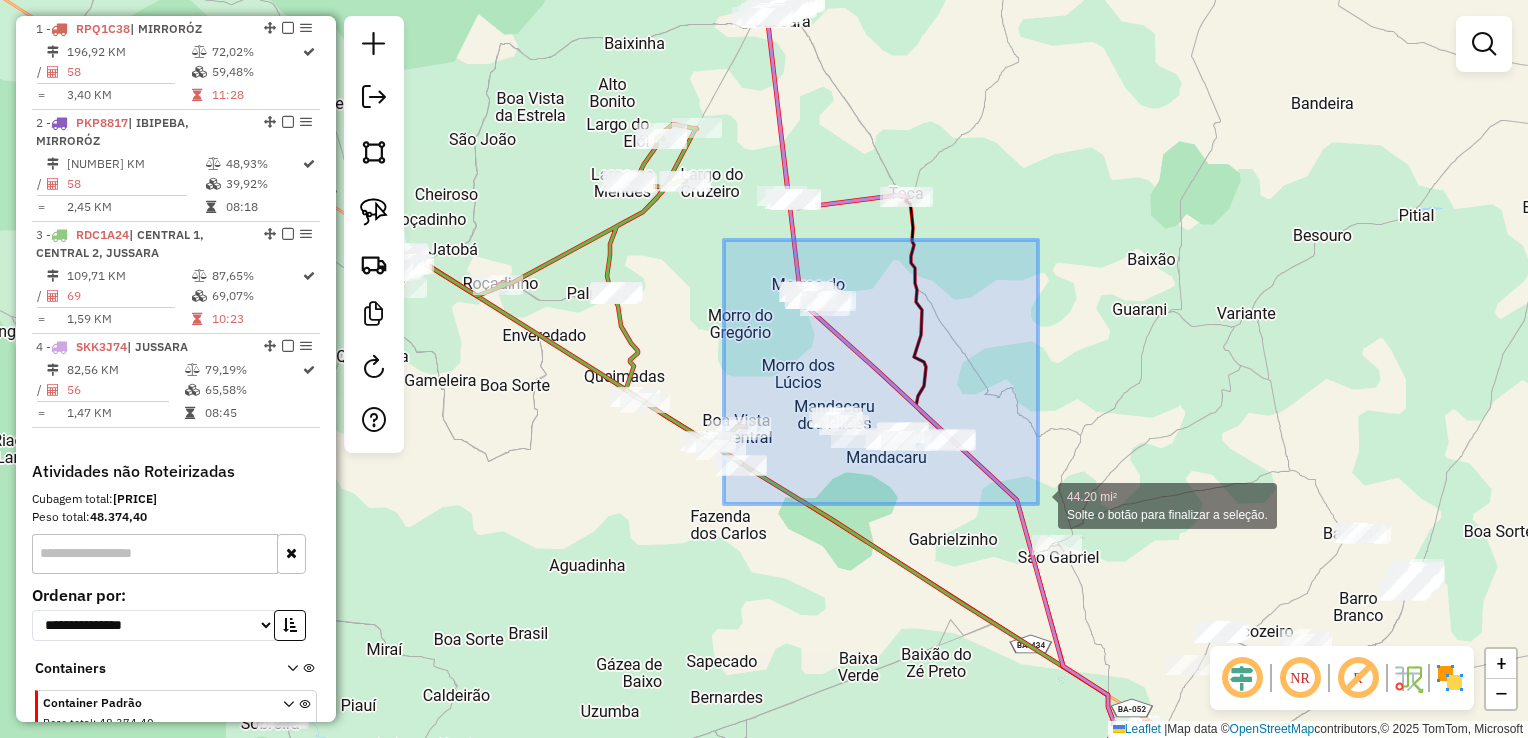 drag, startPoint x: 724, startPoint y: 240, endPoint x: 1040, endPoint y: 506, distance: 413.05206 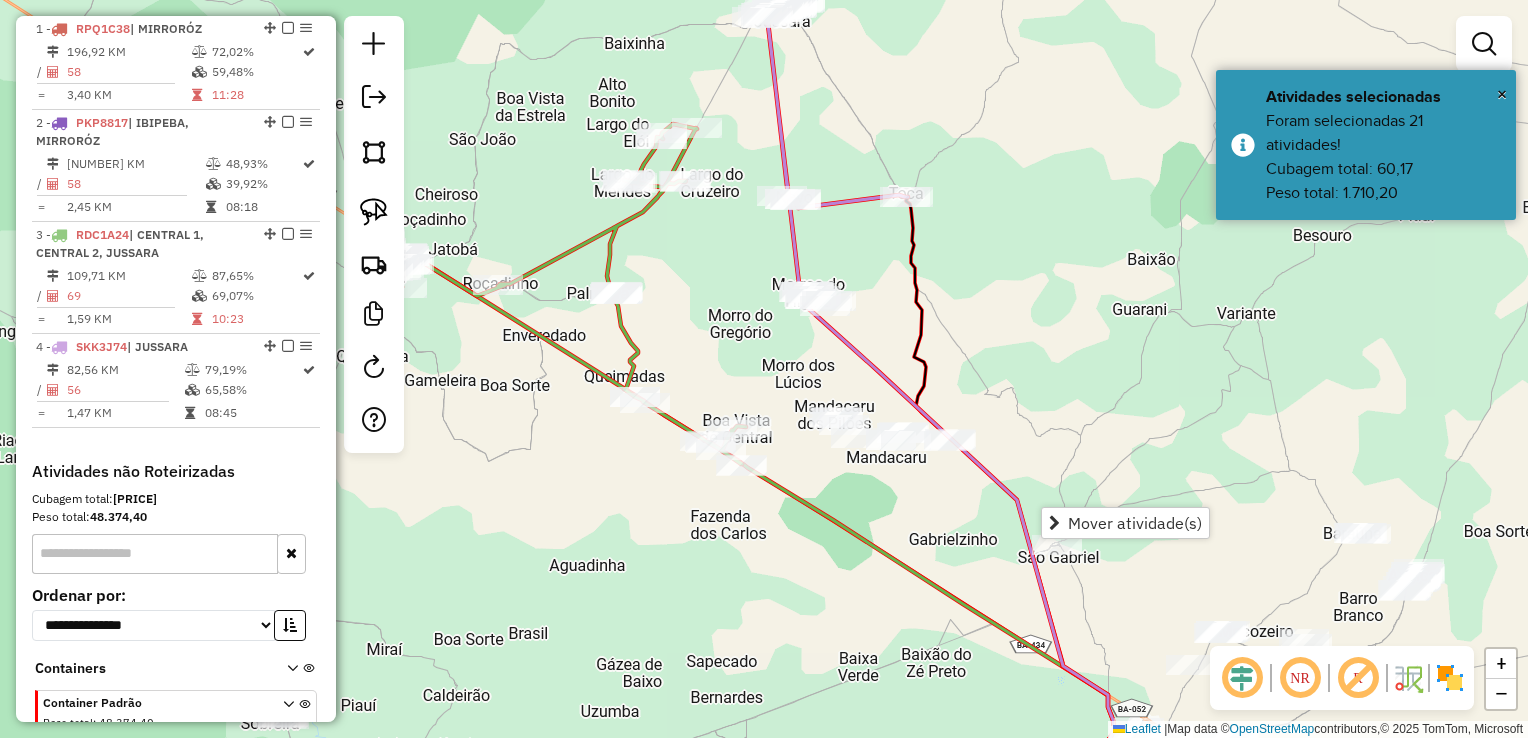 click on "Janela de atendimento Grade de atendimento Capacidade Transportadoras Veículos Cliente Pedidos  Rotas Selecione os dias de semana para filtrar as janelas de atendimento  Seg   Ter   Qua   Qui   Sex   Sáb   Dom  Informe o período da janela de atendimento: De: Até:  Filtrar exatamente a janela do cliente  Considerar janela de atendimento padrão  Selecione os dias de semana para filtrar as grades de atendimento  Seg   Ter   Qua   Qui   Sex   Sáb   Dom   Considerar clientes sem dia de atendimento cadastrado  Clientes fora do dia de atendimento selecionado Filtrar as atividades entre os valores definidos abaixo:  Peso mínimo:   Peso máximo:   Cubagem mínima:   Cubagem máxima:   De:   Até:  Filtrar as atividades entre o tempo de atendimento definido abaixo:  De:   Até:   Considerar capacidade total dos clientes não roteirizados Transportadora: Selecione um ou mais itens Tipo de veículo: Selecione um ou mais itens Veículo: Selecione um ou mais itens Motorista: Selecione um ou mais itens Nome: Rótulo:" 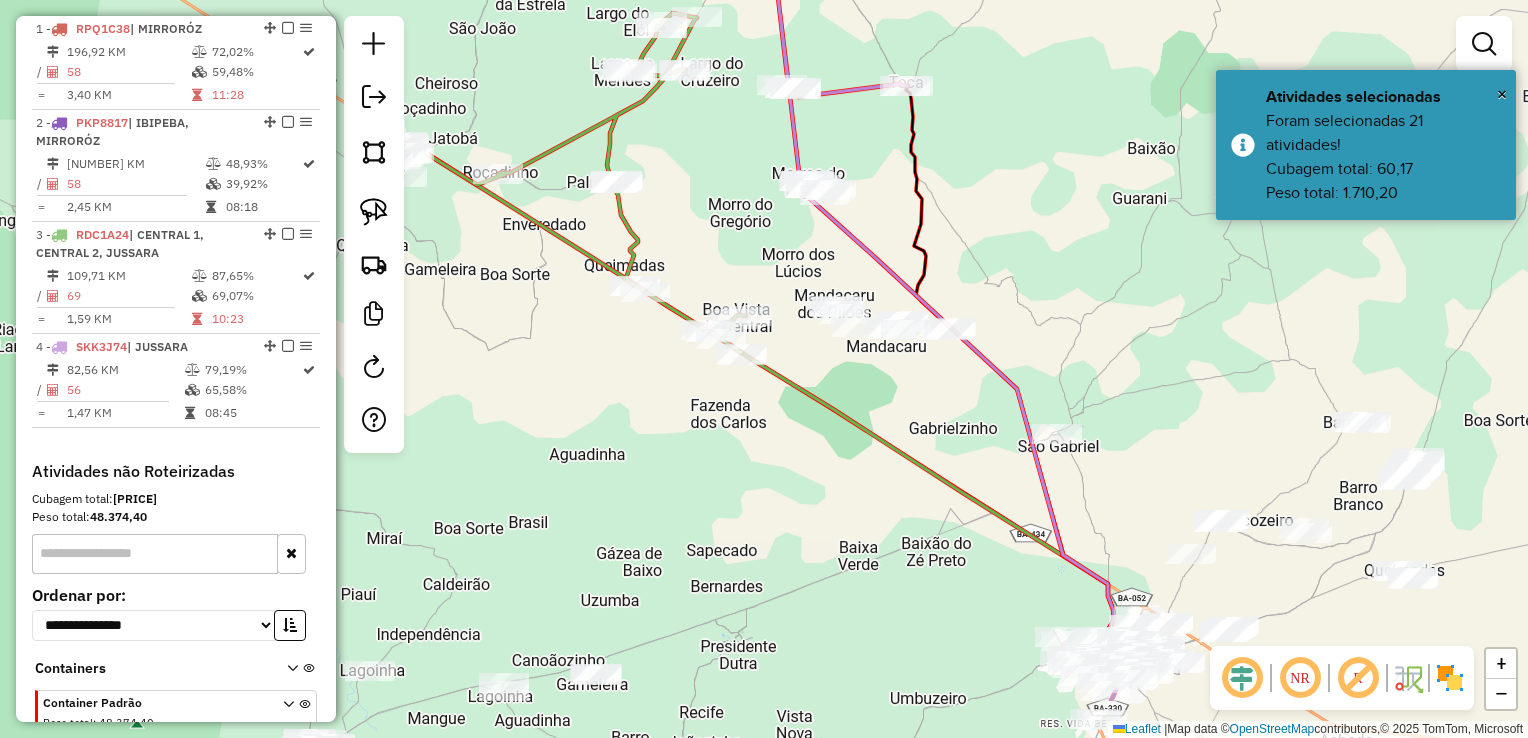 drag, startPoint x: 1064, startPoint y: 402, endPoint x: 1081, endPoint y: 218, distance: 184.78366 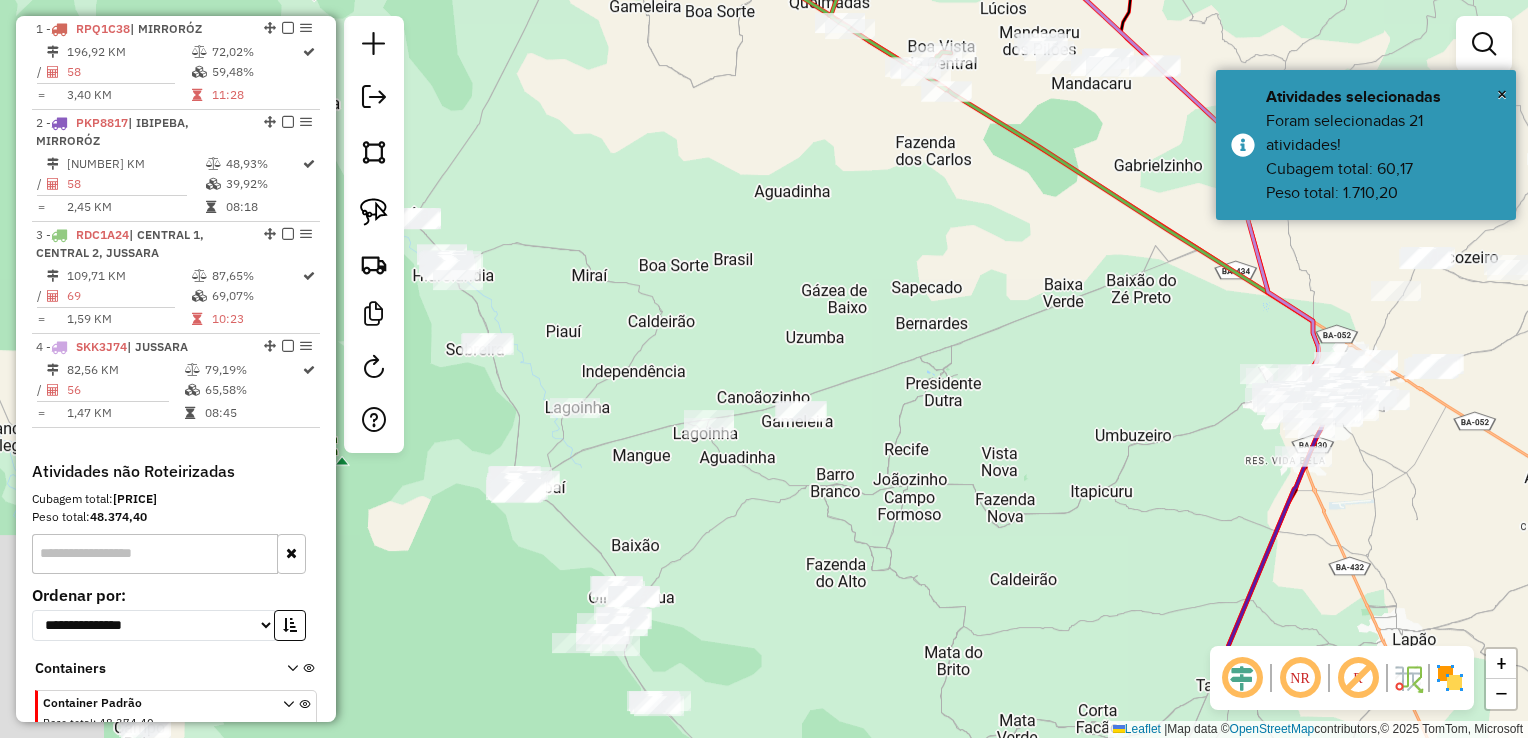 drag, startPoint x: 895, startPoint y: 336, endPoint x: 1012, endPoint y: 258, distance: 140.6165 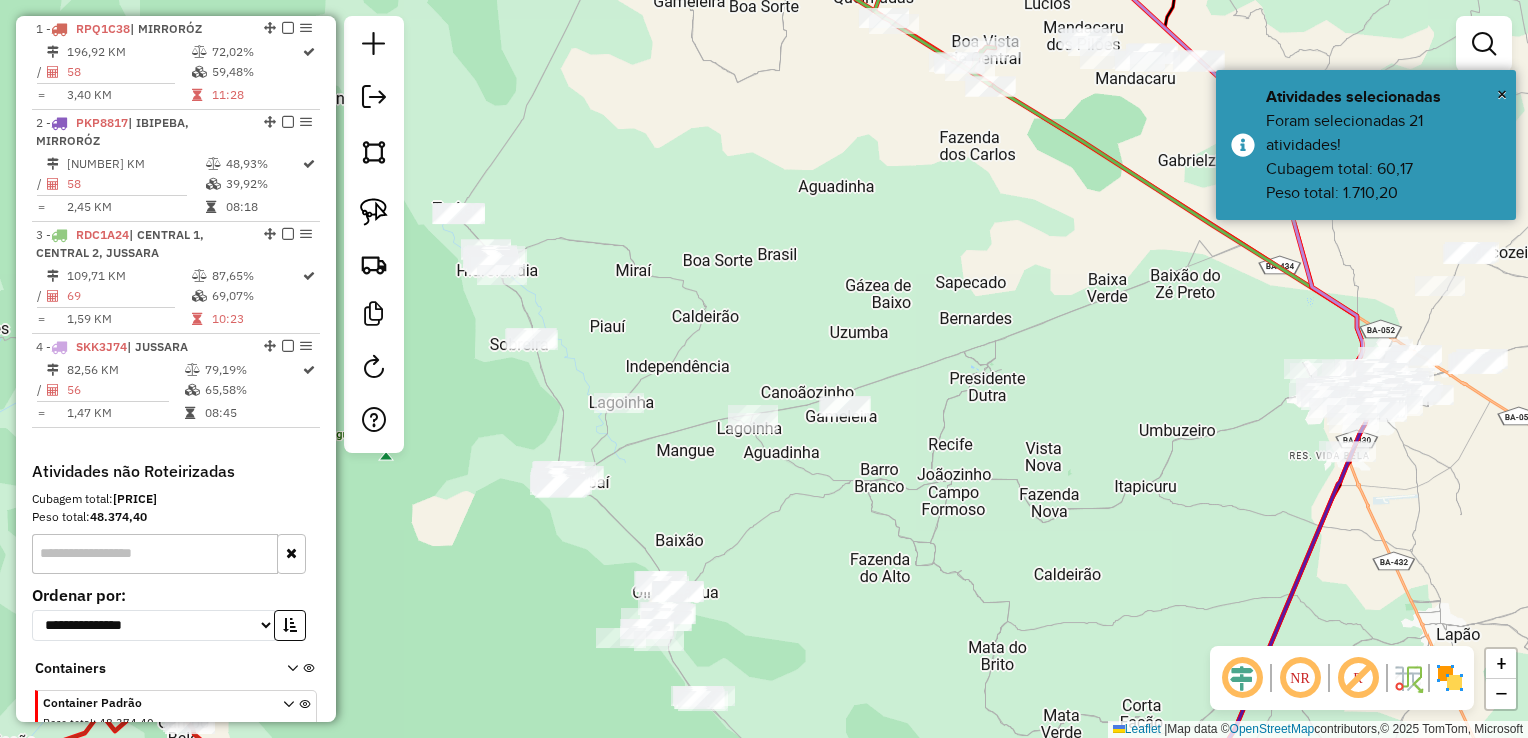 drag, startPoint x: 900, startPoint y: 369, endPoint x: 1040, endPoint y: 436, distance: 155.20631 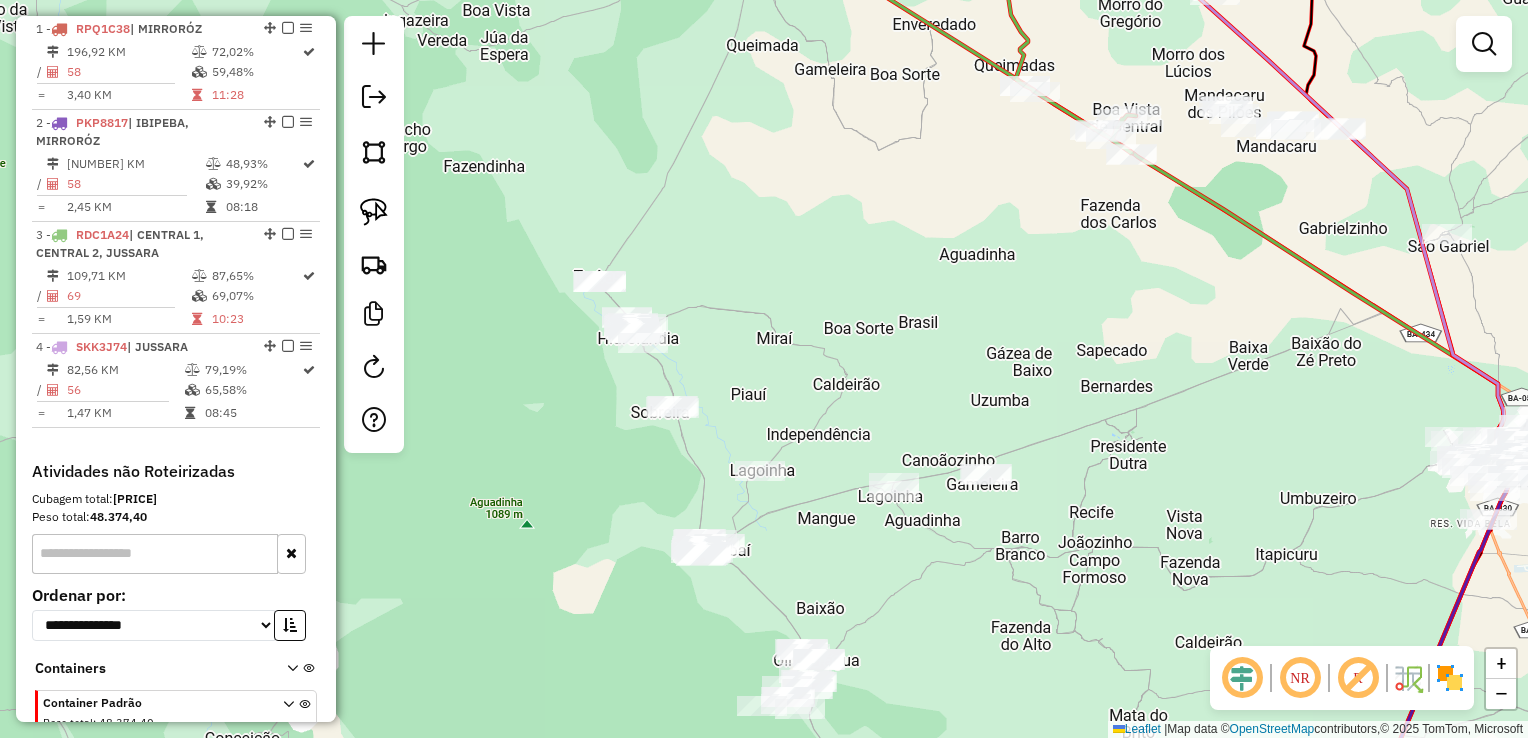 drag, startPoint x: 1011, startPoint y: 247, endPoint x: 990, endPoint y: 282, distance: 40.81666 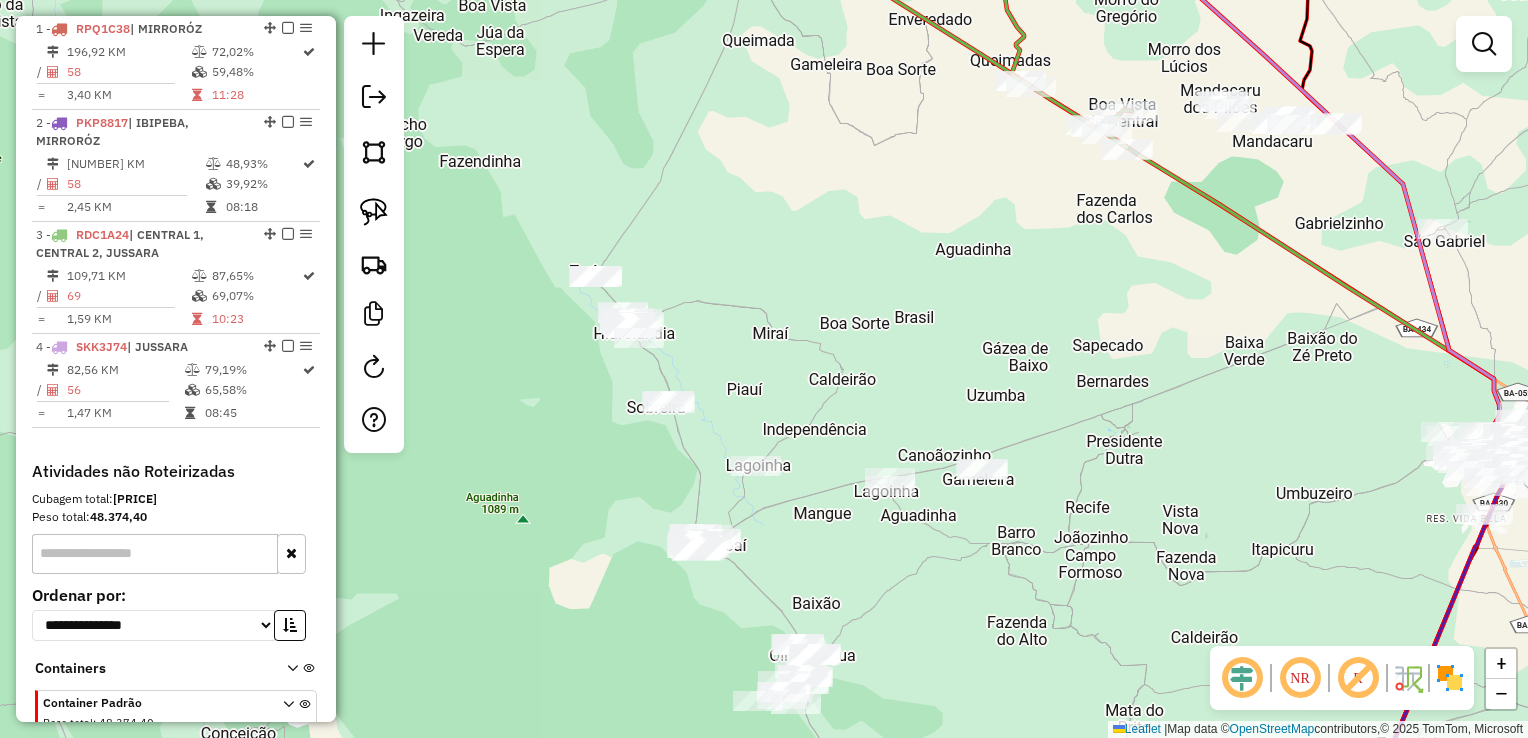 drag, startPoint x: 985, startPoint y: 292, endPoint x: 940, endPoint y: 233, distance: 74.20242 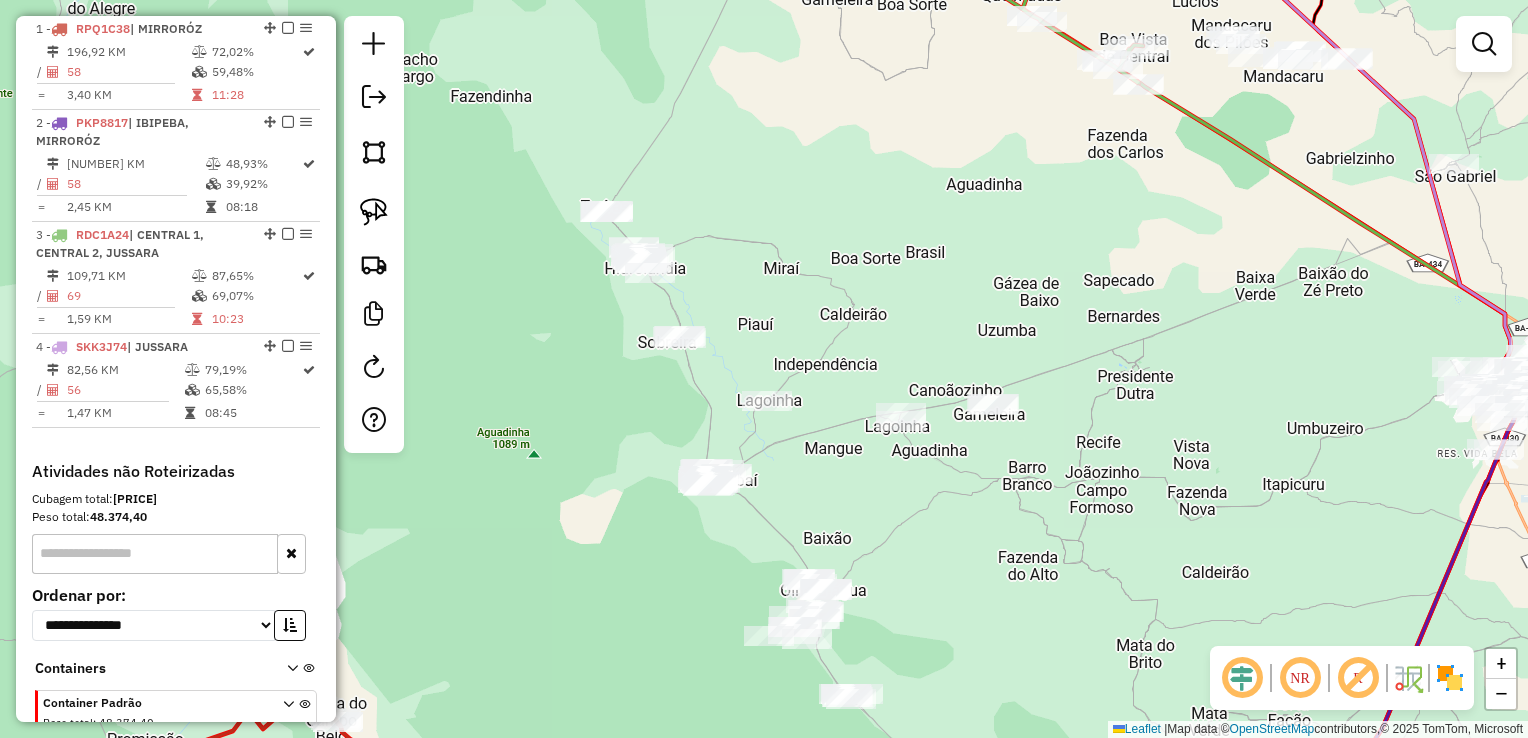 click on "Janela de atendimento Grade de atendimento Capacidade Transportadoras Veículos Cliente Pedidos  Rotas Selecione os dias de semana para filtrar as janelas de atendimento  Seg   Ter   Qua   Qui   Sex   Sáb   Dom  Informe o período da janela de atendimento: De: Até:  Filtrar exatamente a janela do cliente  Considerar janela de atendimento padrão  Selecione os dias de semana para filtrar as grades de atendimento  Seg   Ter   Qua   Qui   Sex   Sáb   Dom   Considerar clientes sem dia de atendimento cadastrado  Clientes fora do dia de atendimento selecionado Filtrar as atividades entre os valores definidos abaixo:  Peso mínimo:   Peso máximo:   Cubagem mínima:   Cubagem máxima:   De:   Até:  Filtrar as atividades entre o tempo de atendimento definido abaixo:  De:   Até:   Considerar capacidade total dos clientes não roteirizados Transportadora: Selecione um ou mais itens Tipo de veículo: Selecione um ou mais itens Veículo: Selecione um ou mais itens Motorista: Selecione um ou mais itens Nome: Rótulo:" 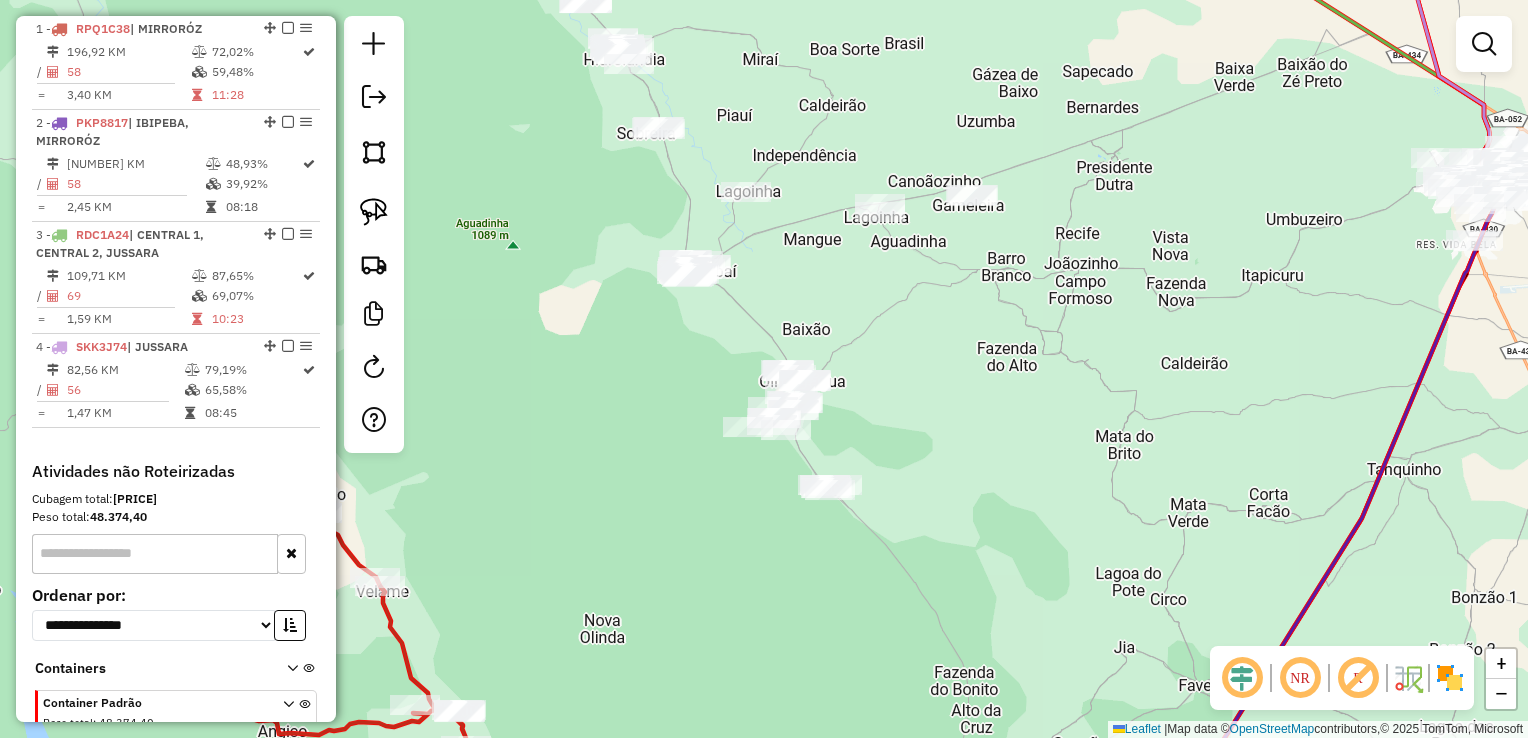 drag, startPoint x: 929, startPoint y: 381, endPoint x: 892, endPoint y: 316, distance: 74.793045 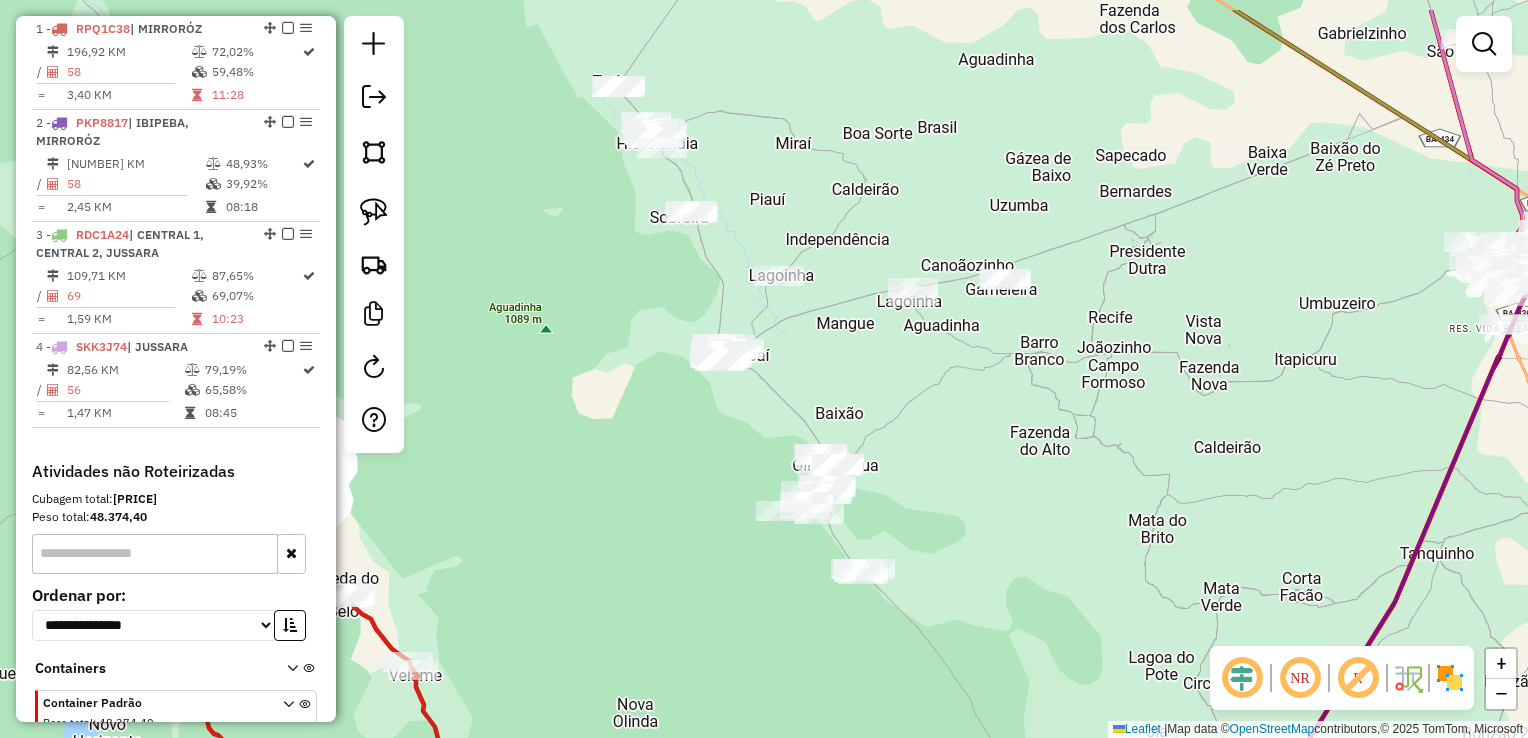drag, startPoint x: 892, startPoint y: 316, endPoint x: 925, endPoint y: 400, distance: 90.24966 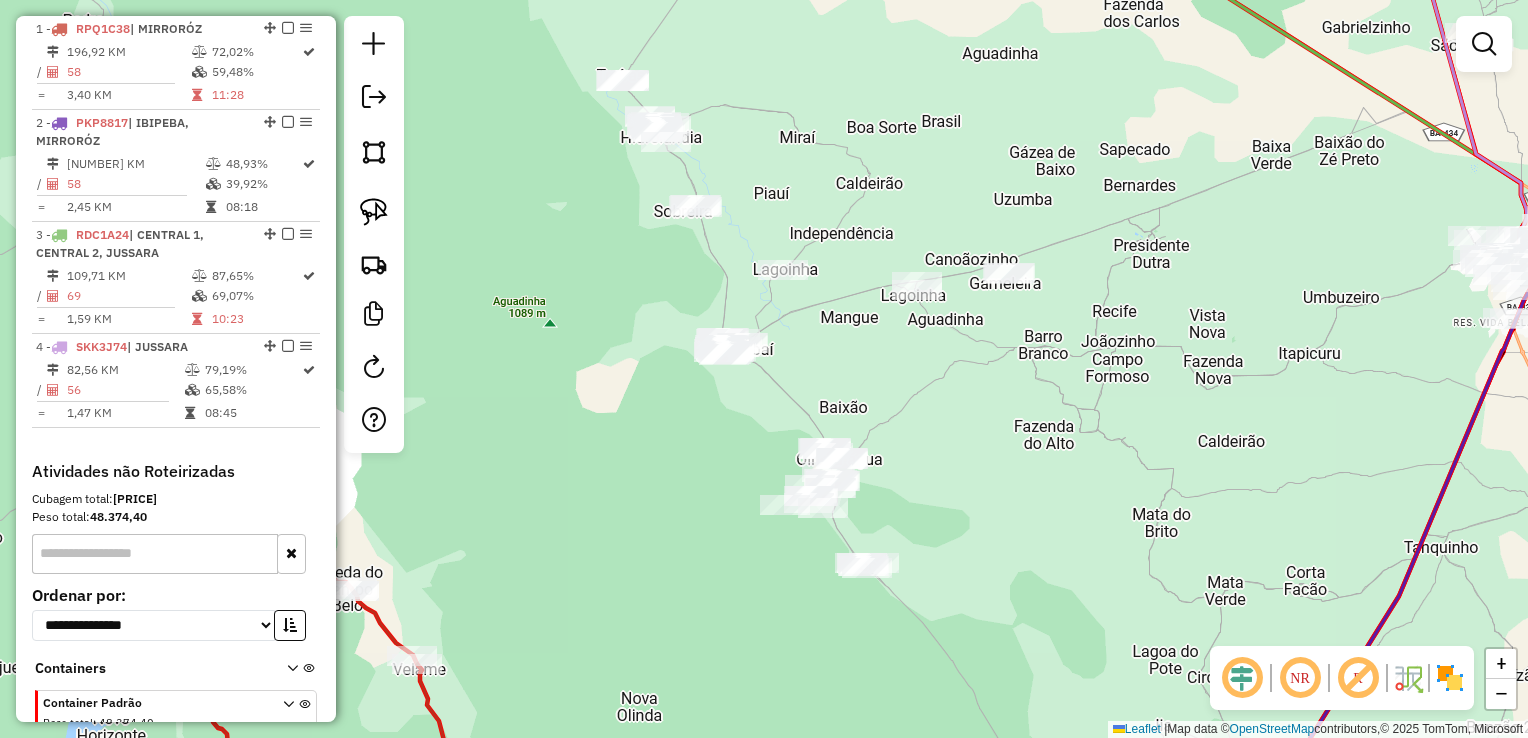 drag, startPoint x: 704, startPoint y: 474, endPoint x: 721, endPoint y: 450, distance: 29.410883 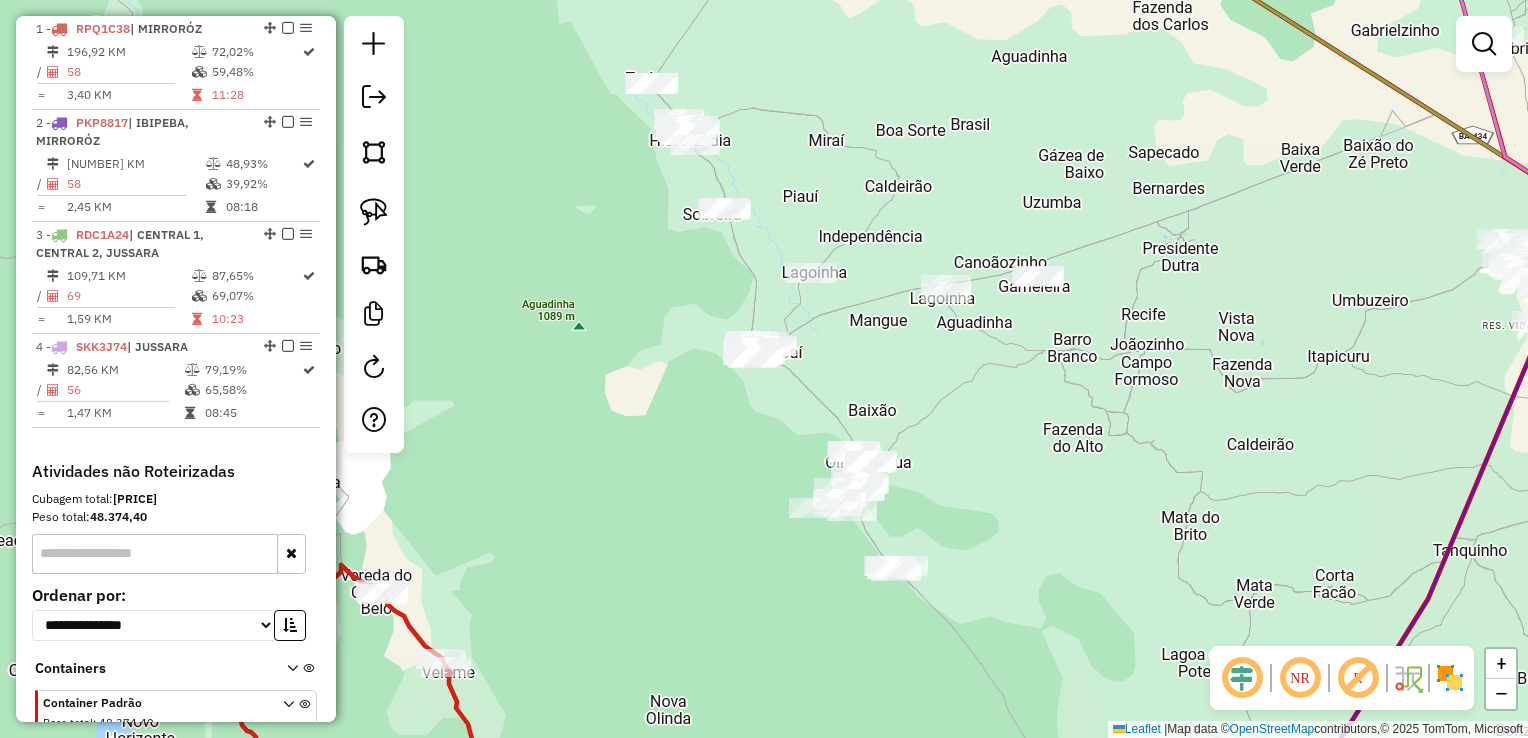click on "Janela de atendimento Grade de atendimento Capacidade Transportadoras Veículos Cliente Pedidos  Rotas Selecione os dias de semana para filtrar as janelas de atendimento  Seg   Ter   Qua   Qui   Sex   Sáb   Dom  Informe o período da janela de atendimento: De: Até:  Filtrar exatamente a janela do cliente  Considerar janela de atendimento padrão  Selecione os dias de semana para filtrar as grades de atendimento  Seg   Ter   Qua   Qui   Sex   Sáb   Dom   Considerar clientes sem dia de atendimento cadastrado  Clientes fora do dia de atendimento selecionado Filtrar as atividades entre os valores definidos abaixo:  Peso mínimo:   Peso máximo:   Cubagem mínima:   Cubagem máxima:   De:   Até:  Filtrar as atividades entre o tempo de atendimento definido abaixo:  De:   Até:   Considerar capacidade total dos clientes não roteirizados Transportadora: Selecione um ou mais itens Tipo de veículo: Selecione um ou mais itens Veículo: Selecione um ou mais itens Motorista: Selecione um ou mais itens Nome: Rótulo:" 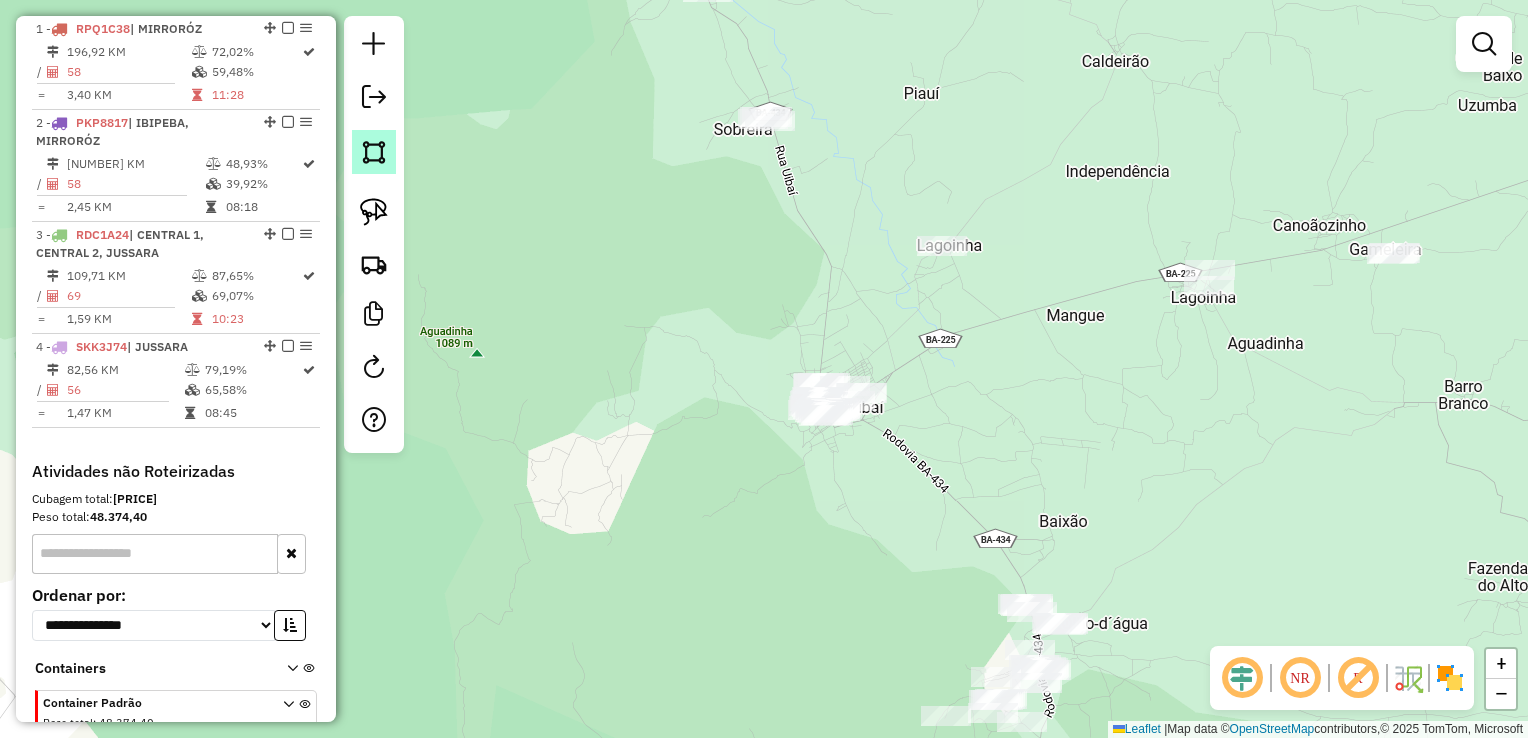click 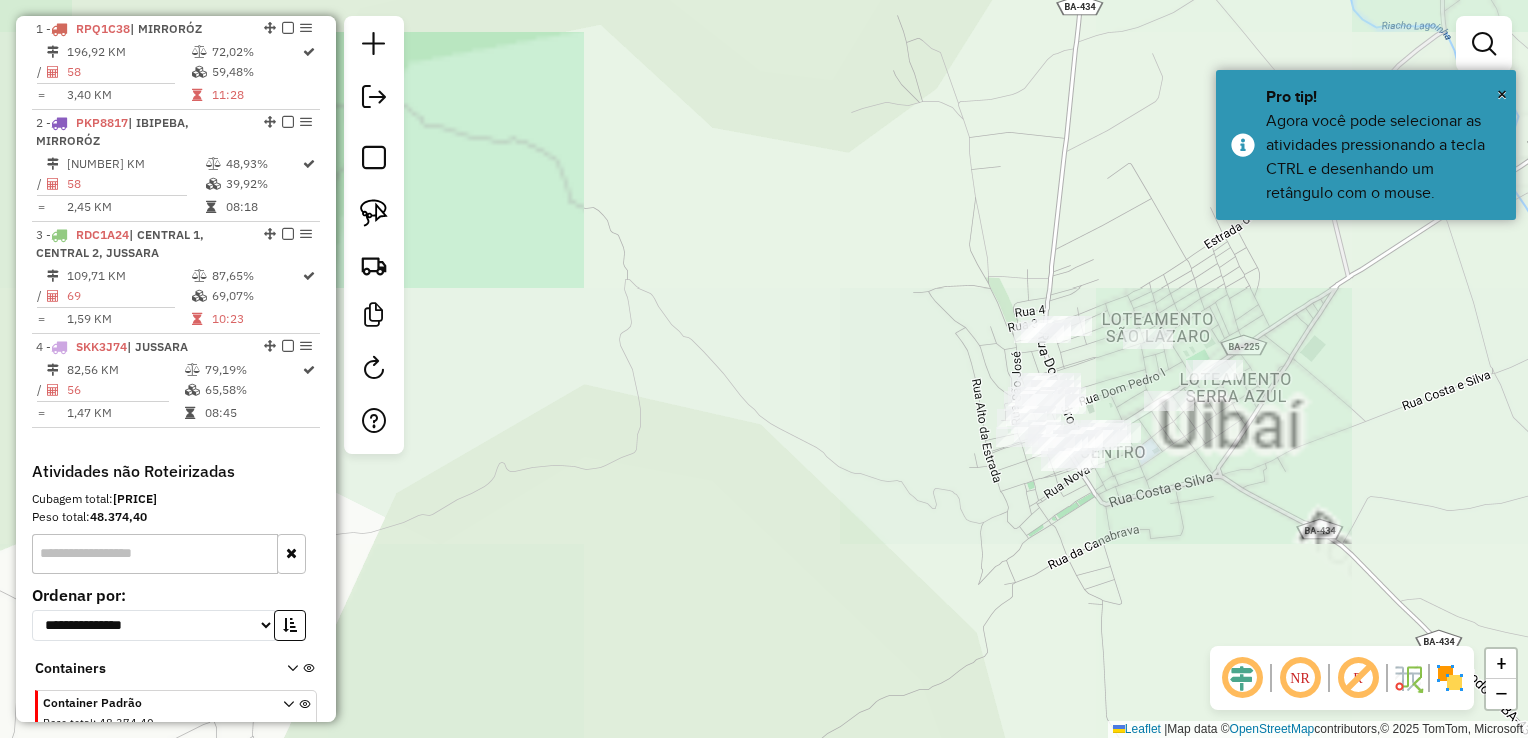 drag, startPoint x: 860, startPoint y: 378, endPoint x: 744, endPoint y: 429, distance: 126.71622 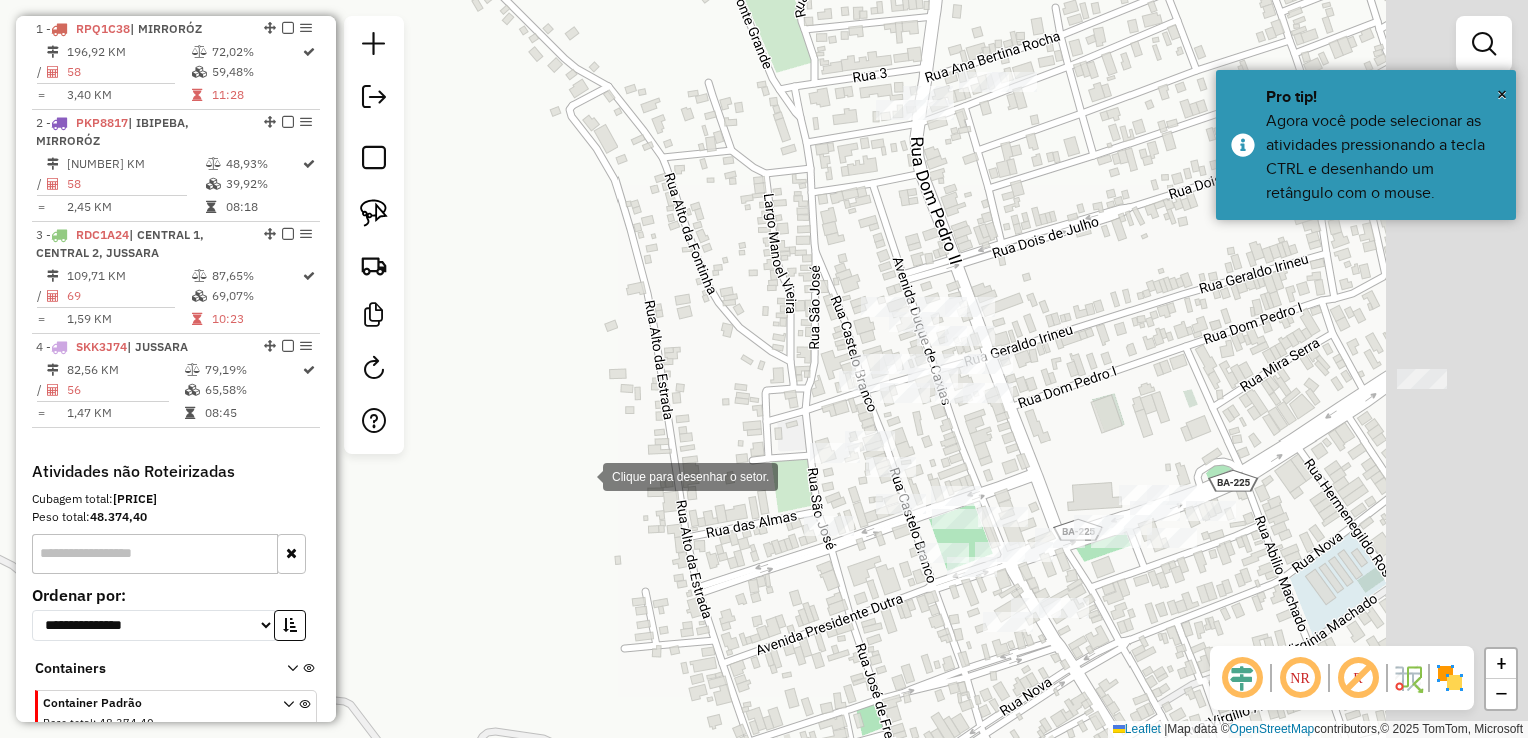 drag, startPoint x: 941, startPoint y: 453, endPoint x: 585, endPoint y: 475, distance: 356.67914 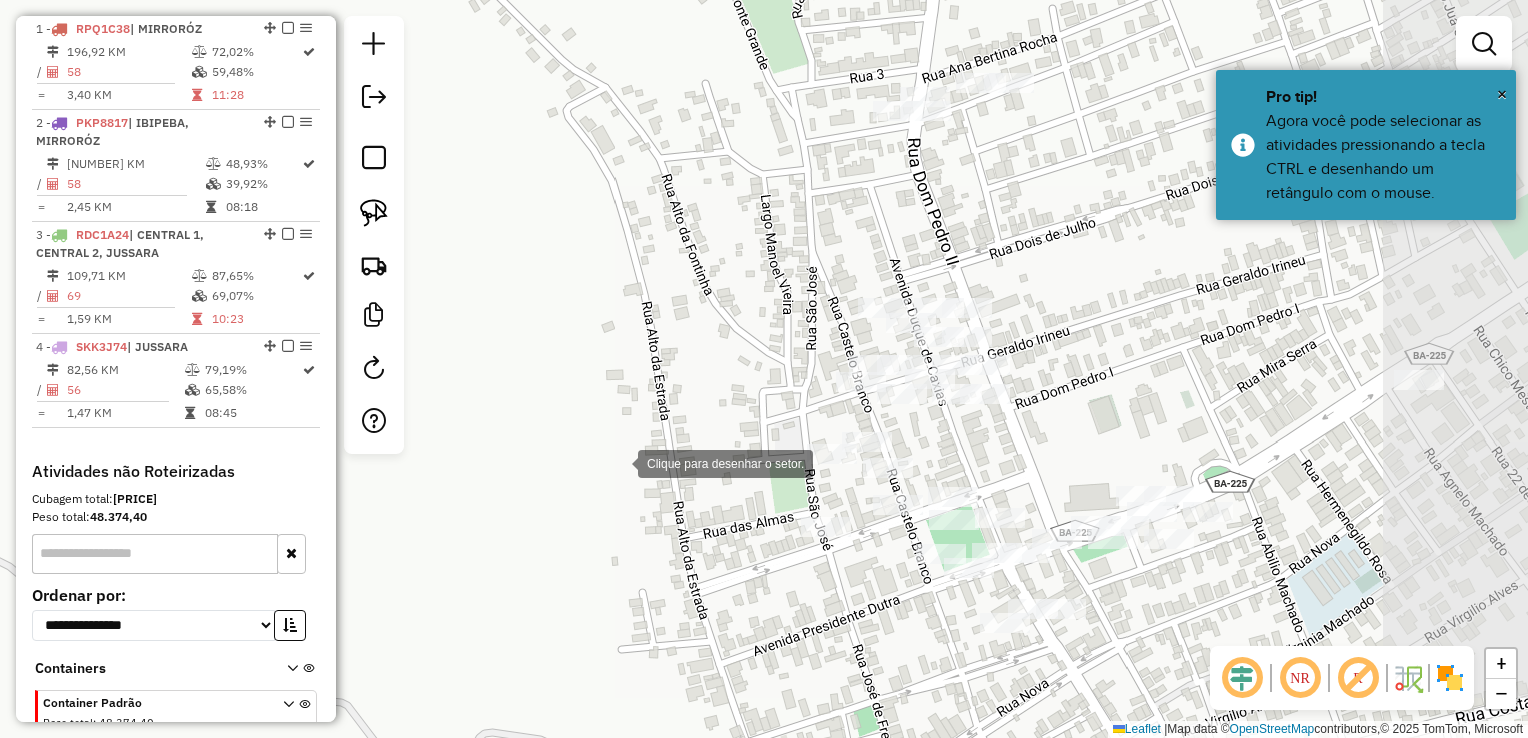 click 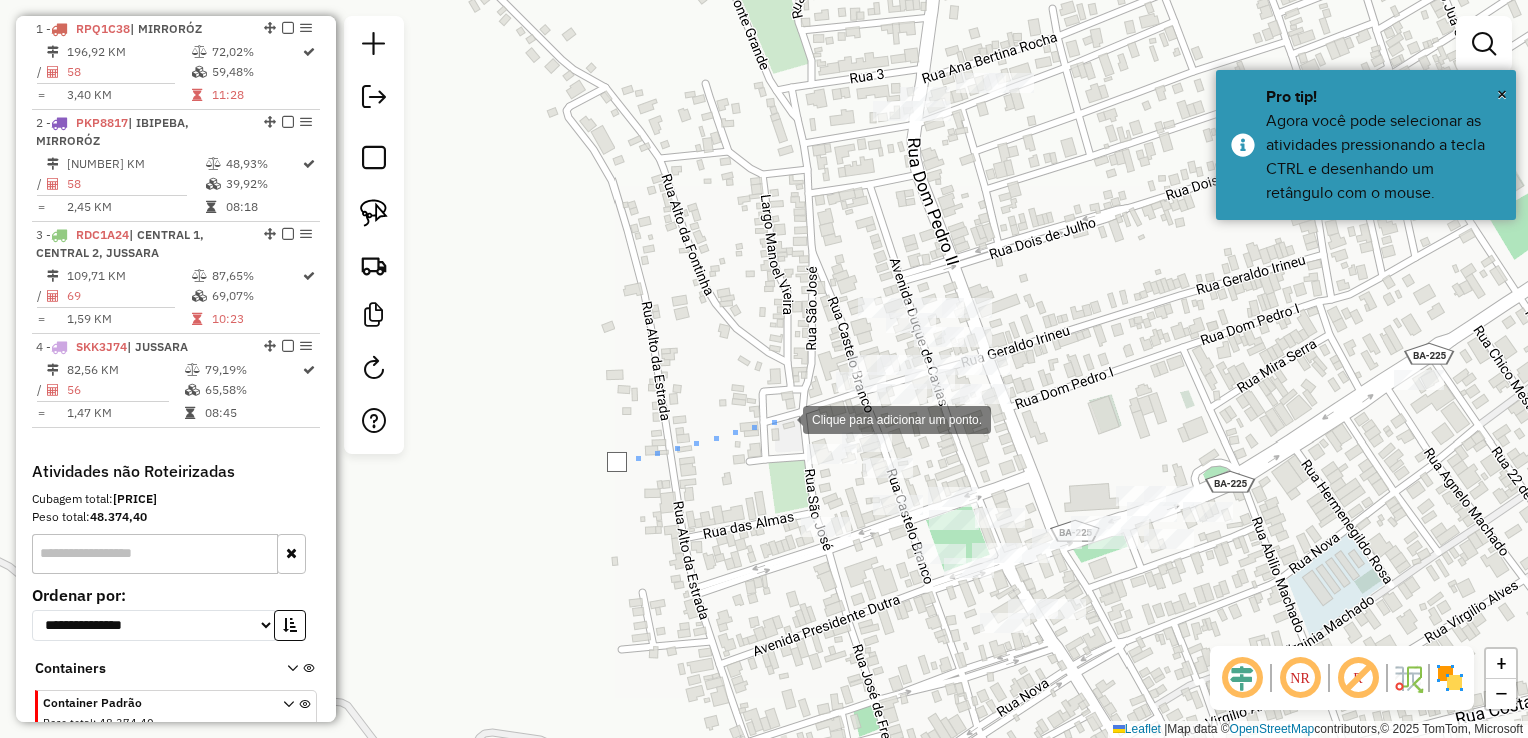 click 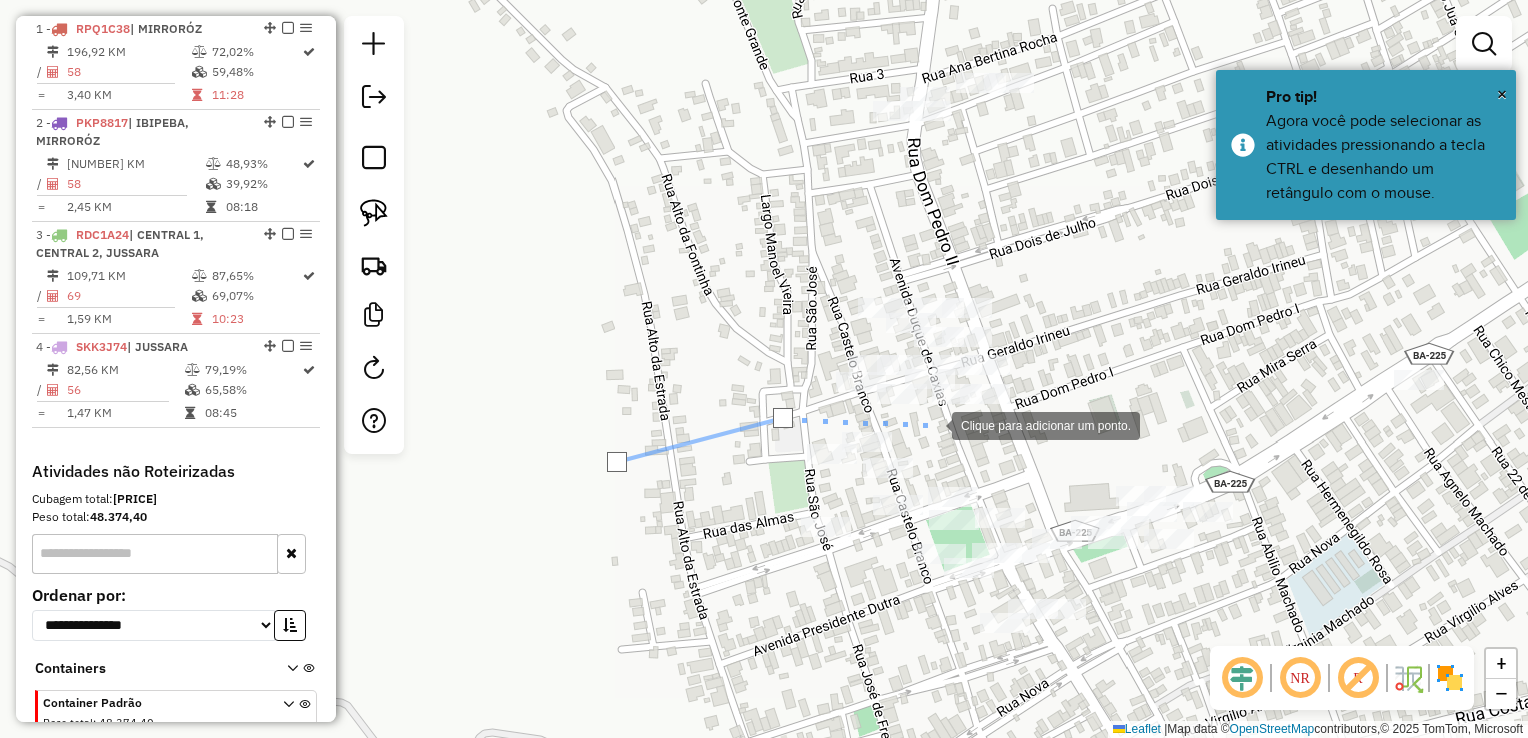 drag, startPoint x: 933, startPoint y: 424, endPoint x: 1081, endPoint y: 423, distance: 148.00337 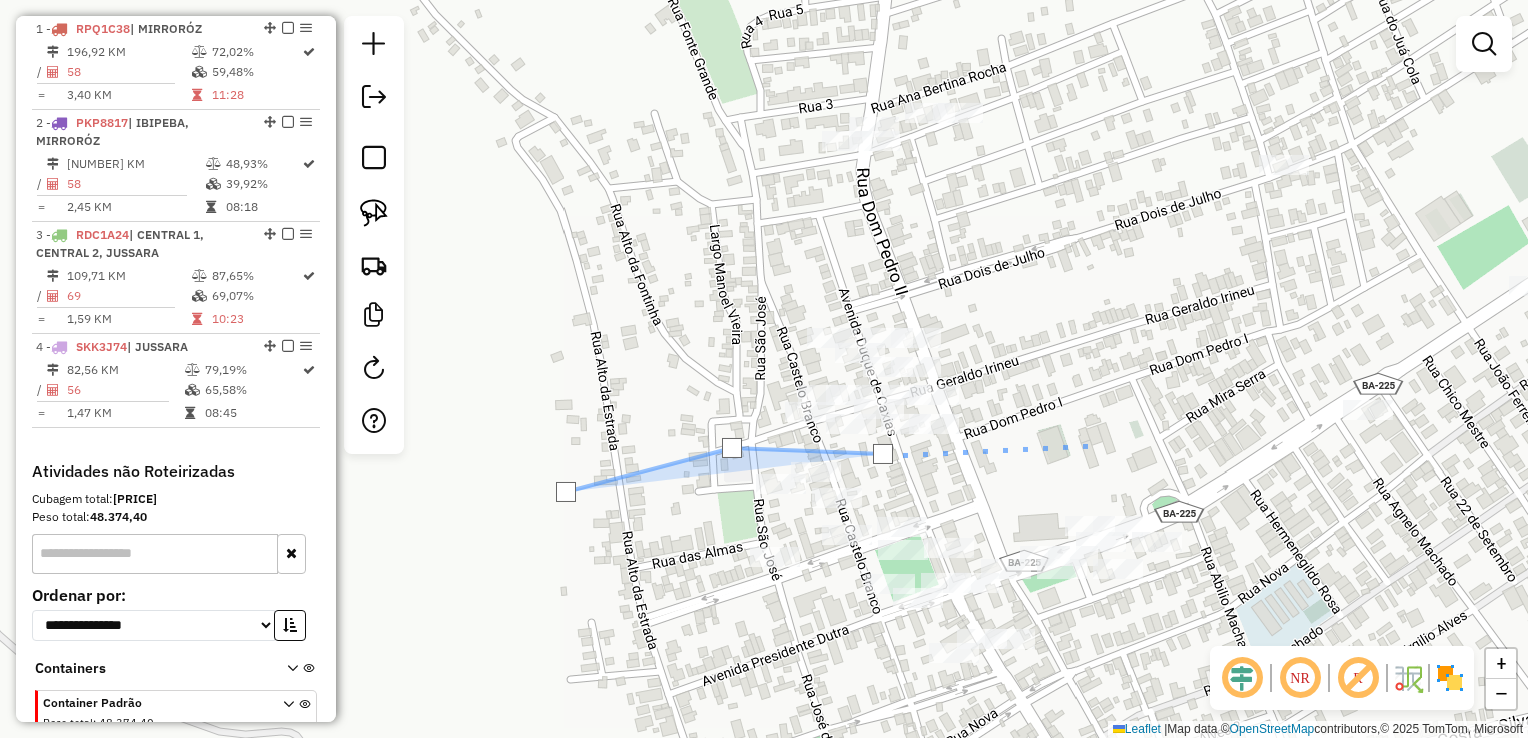 drag, startPoint x: 1172, startPoint y: 400, endPoint x: 889, endPoint y: 550, distance: 320.29517 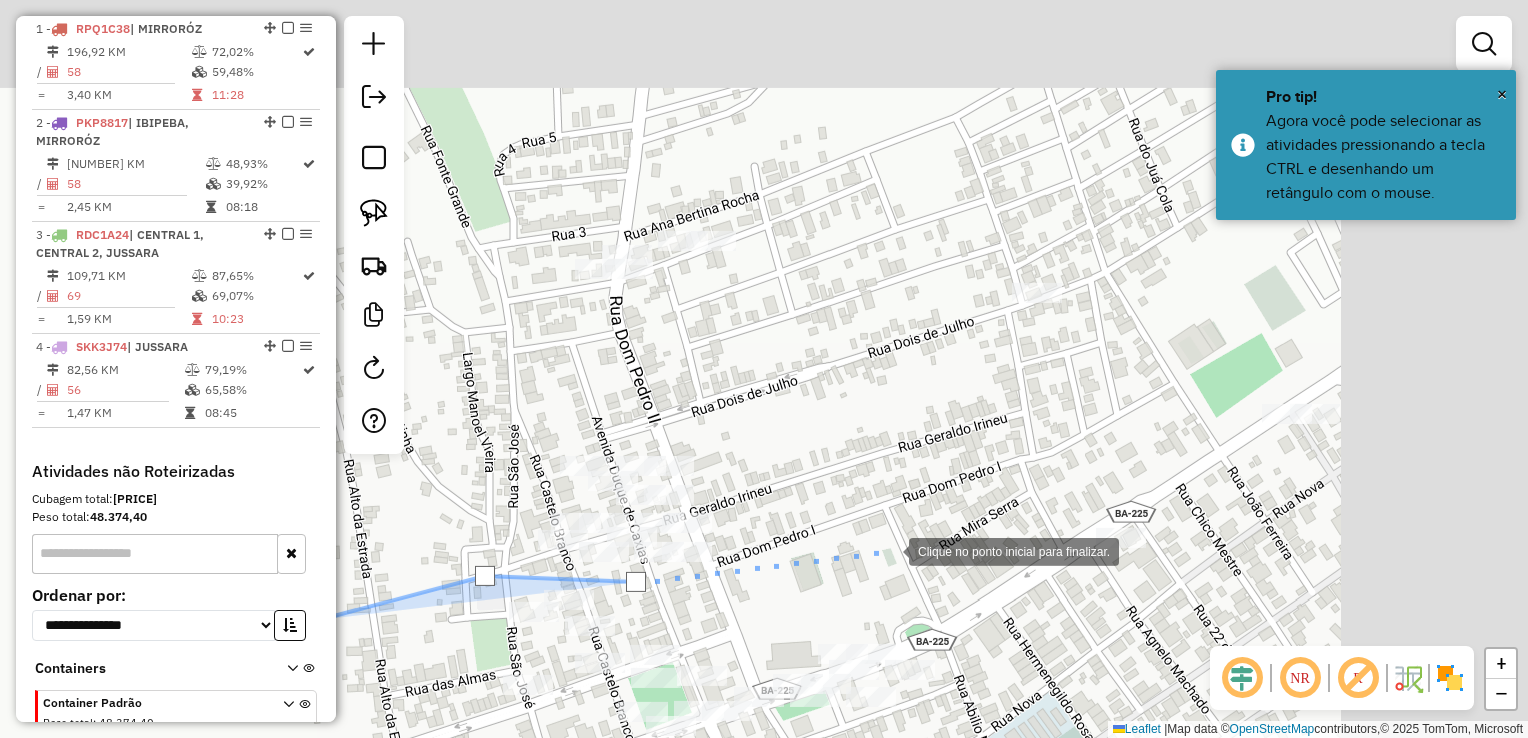 click 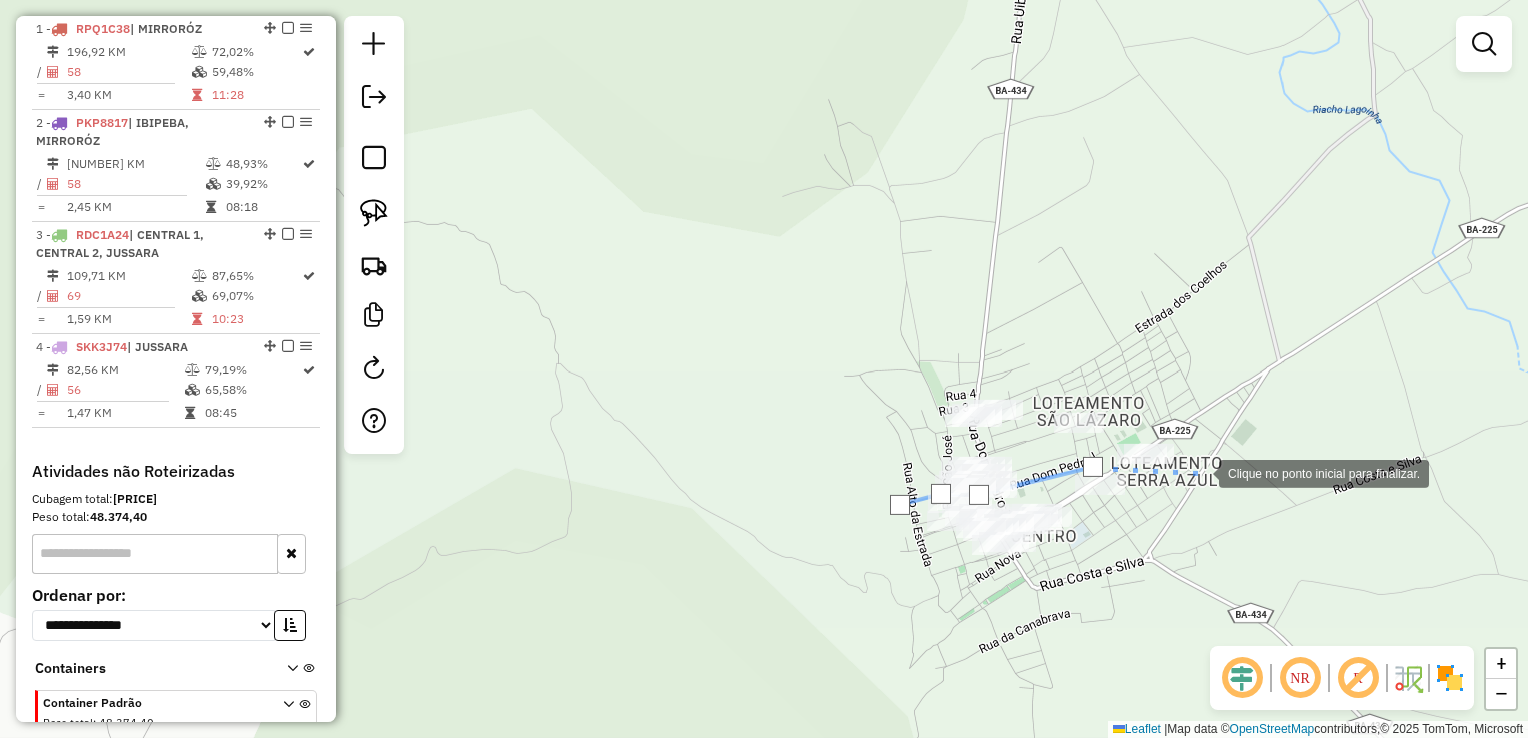 click 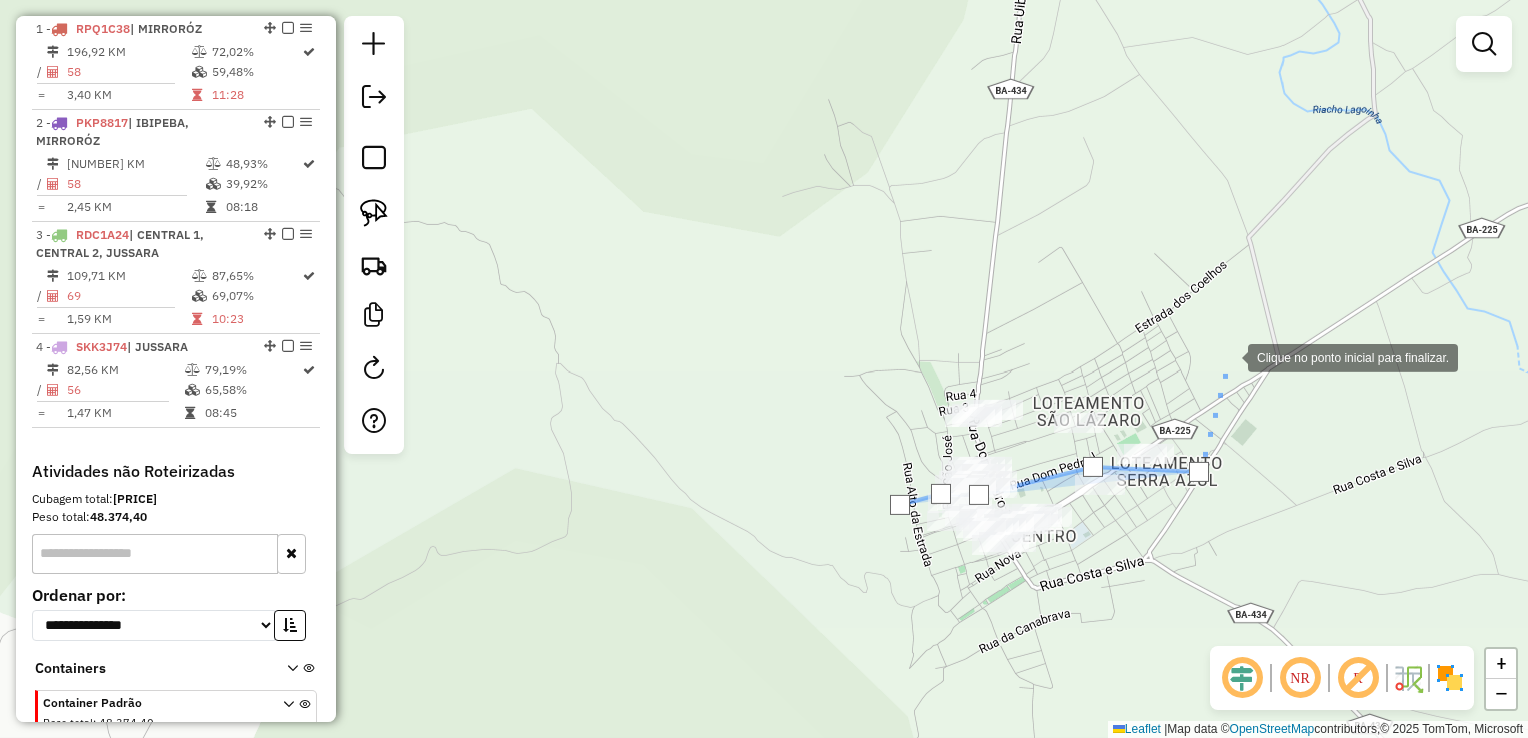 click 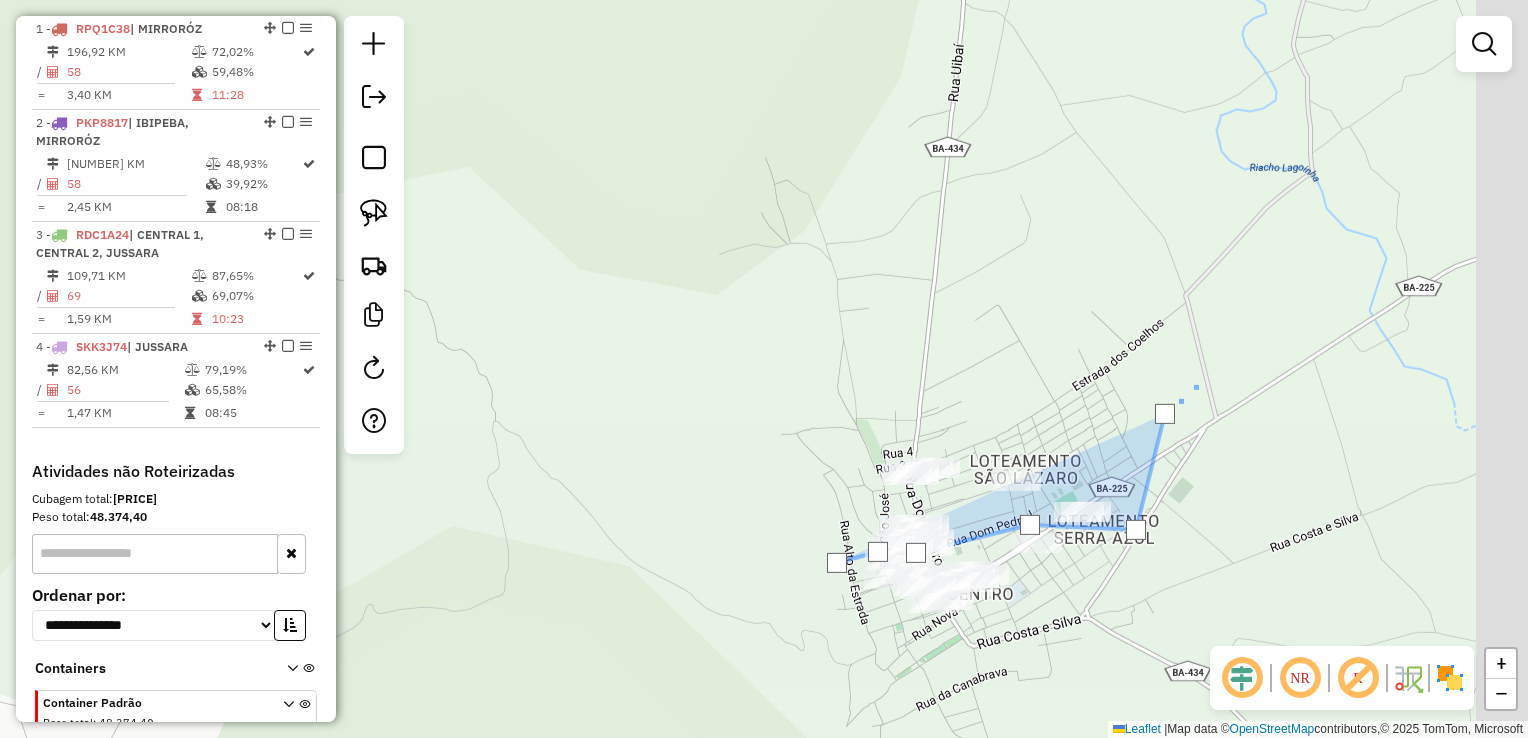 drag, startPoint x: 1232, startPoint y: 354, endPoint x: 1081, endPoint y: 449, distance: 178.39844 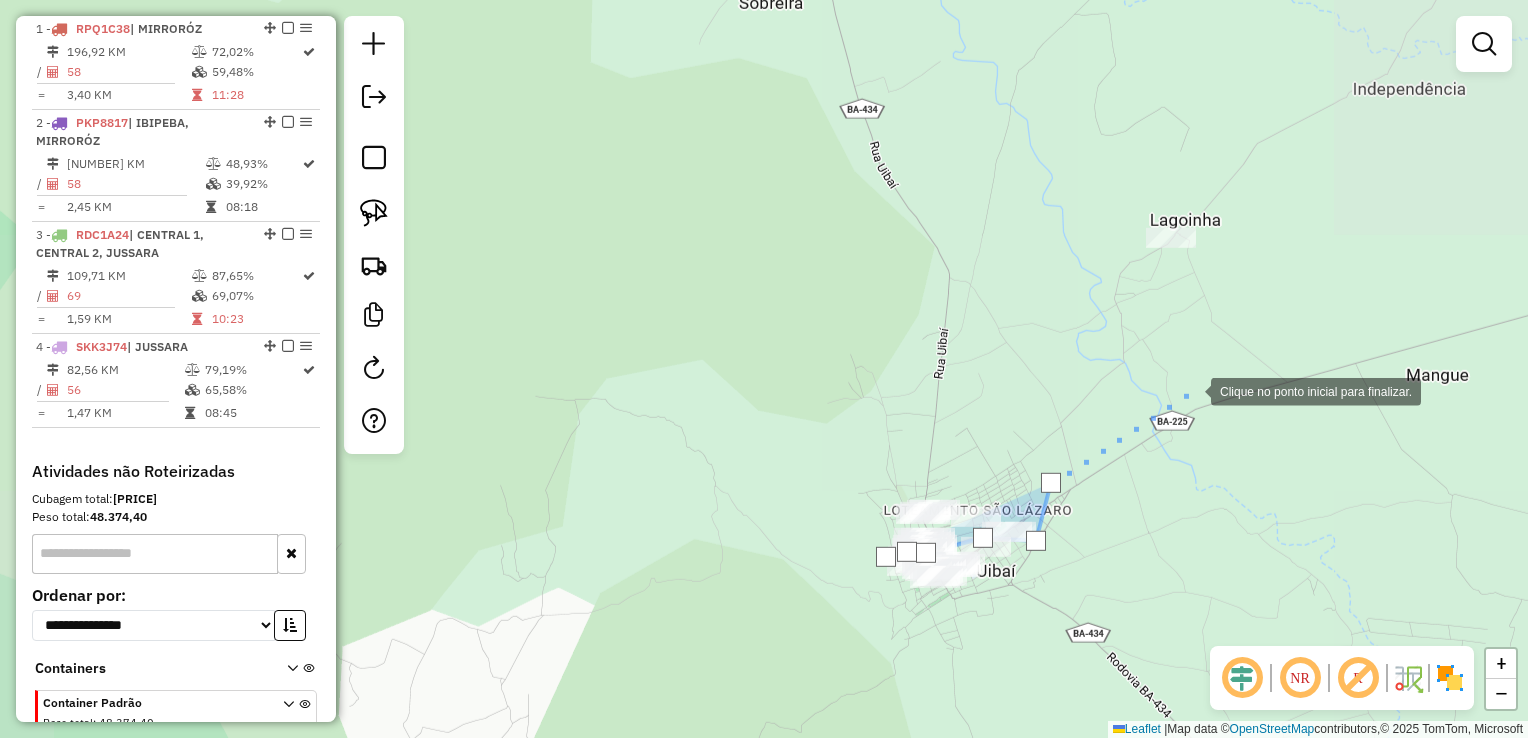 click 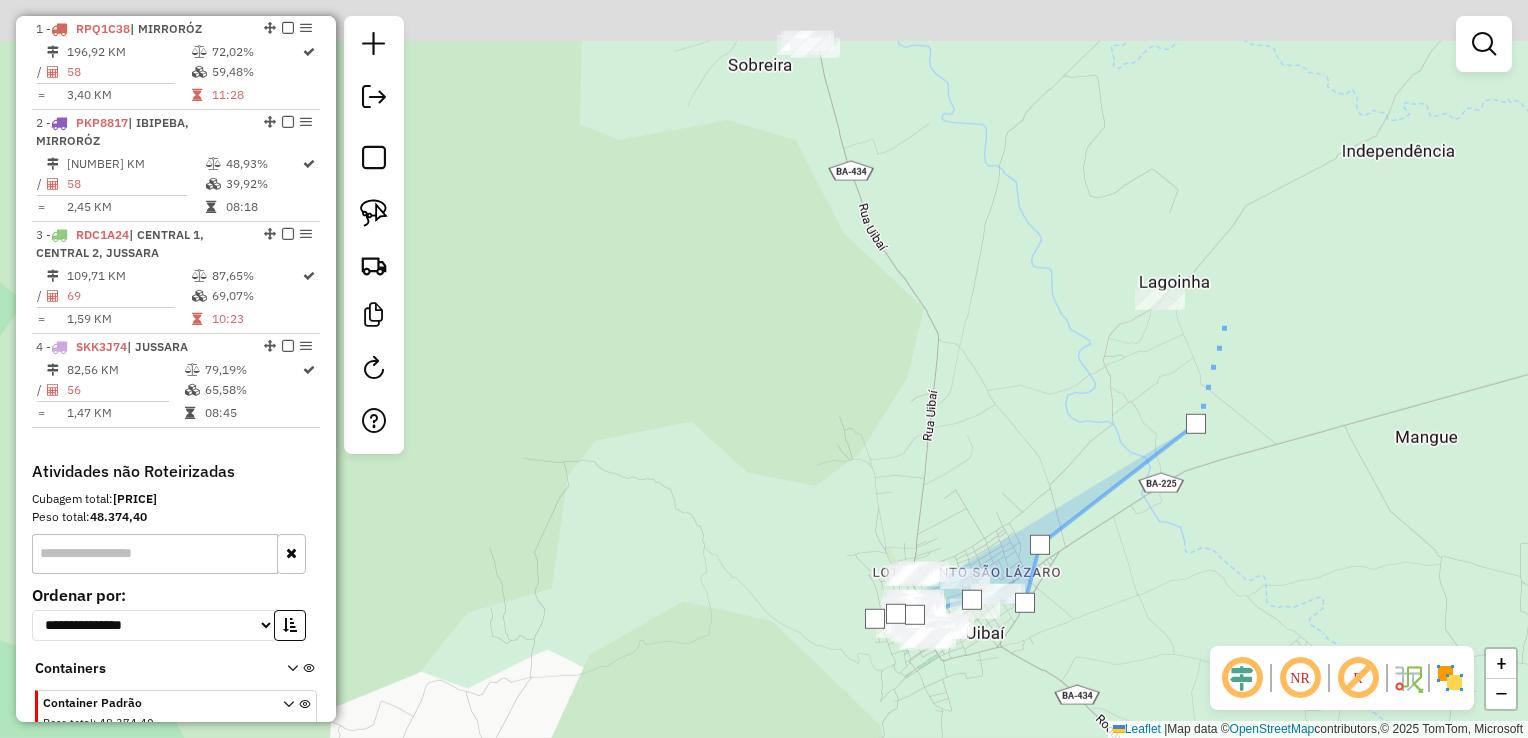 drag, startPoint x: 1245, startPoint y: 216, endPoint x: 1220, endPoint y: 450, distance: 235.33168 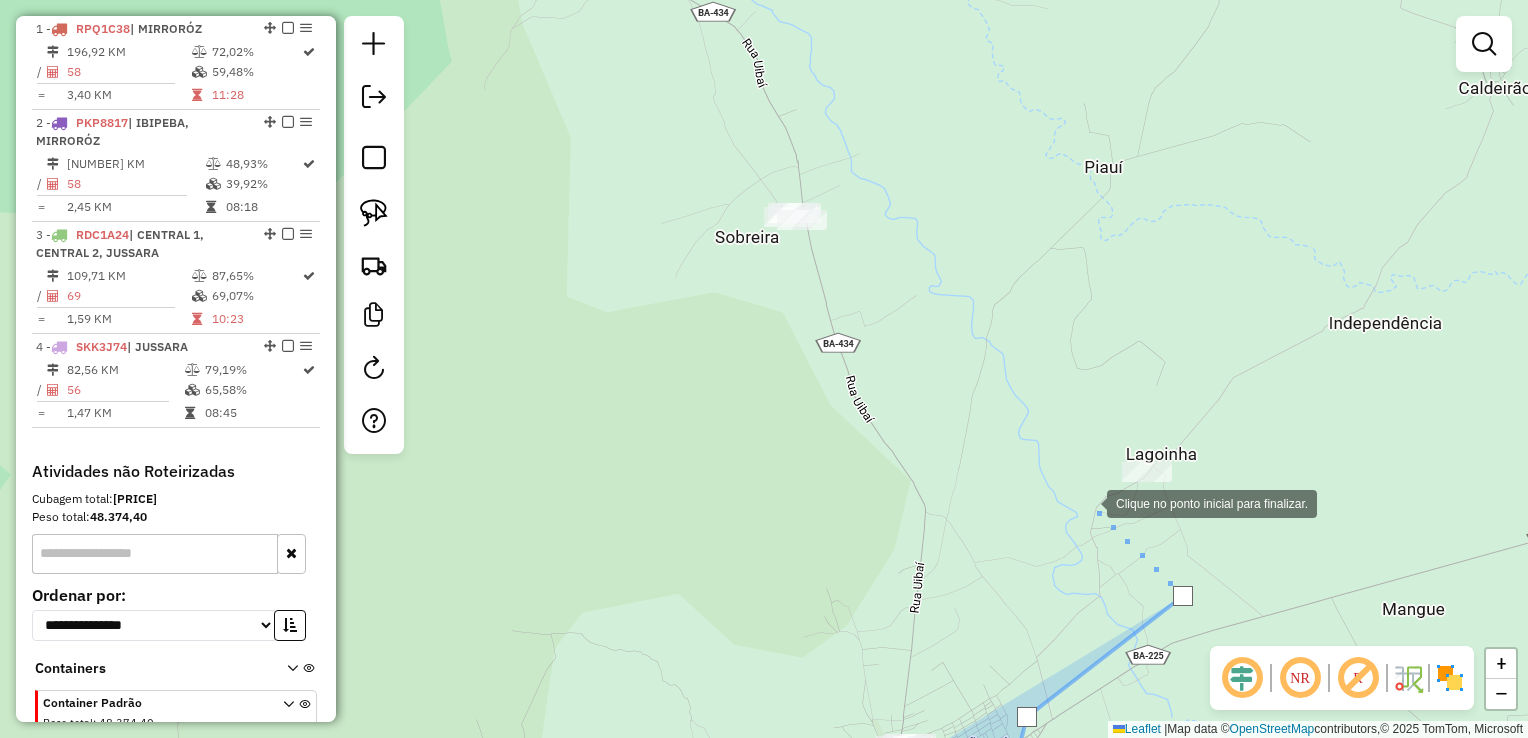 click 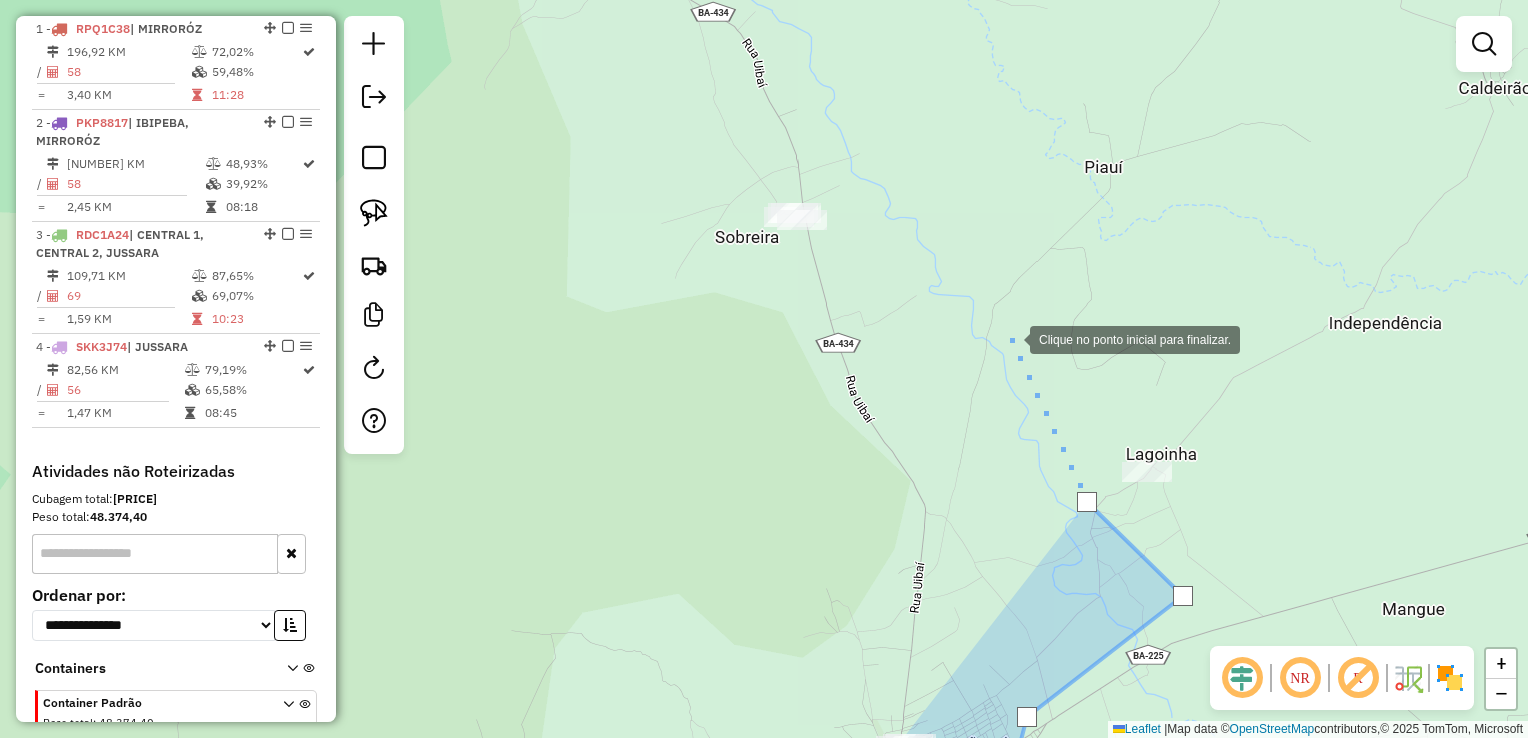click 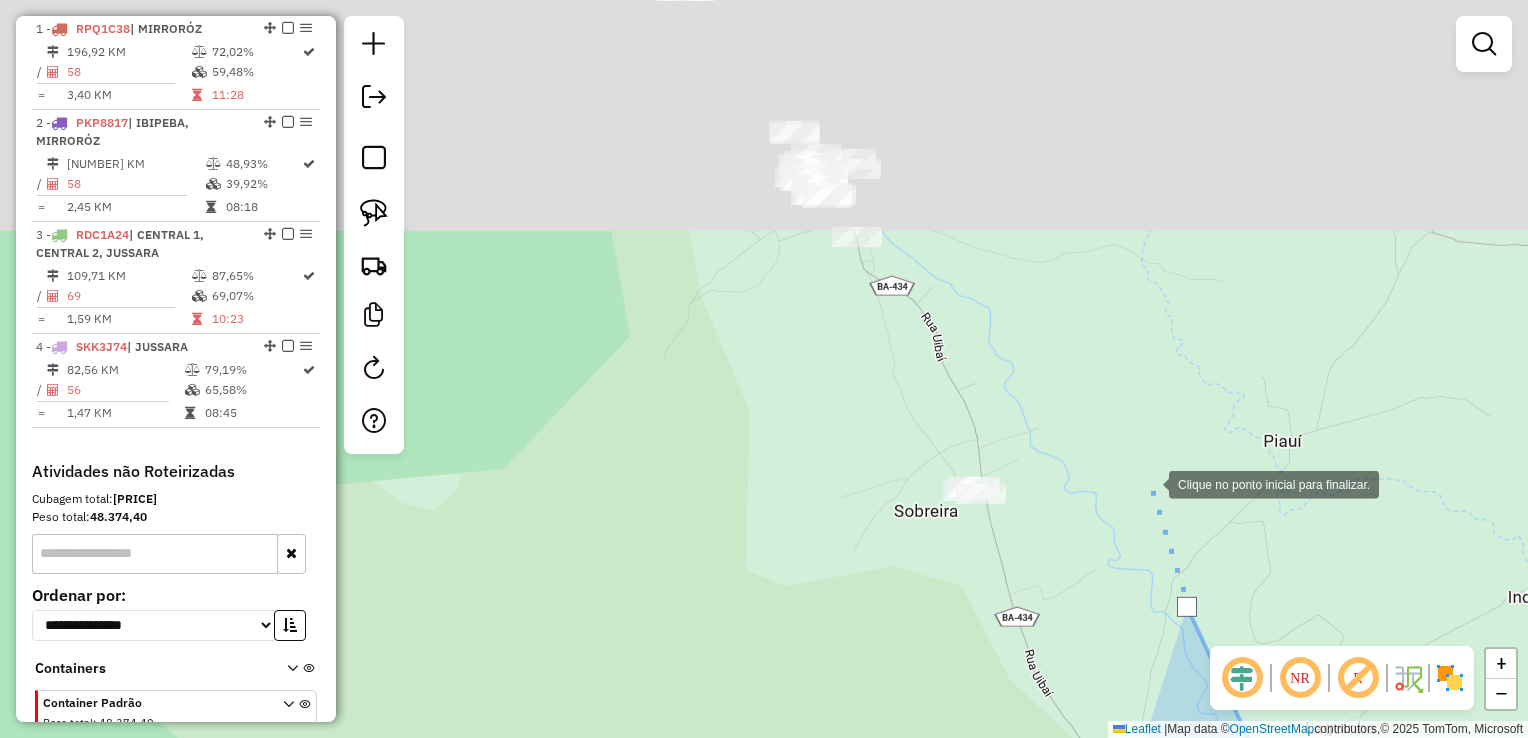 drag, startPoint x: 1064, startPoint y: 351, endPoint x: 1126, endPoint y: 461, distance: 126.269554 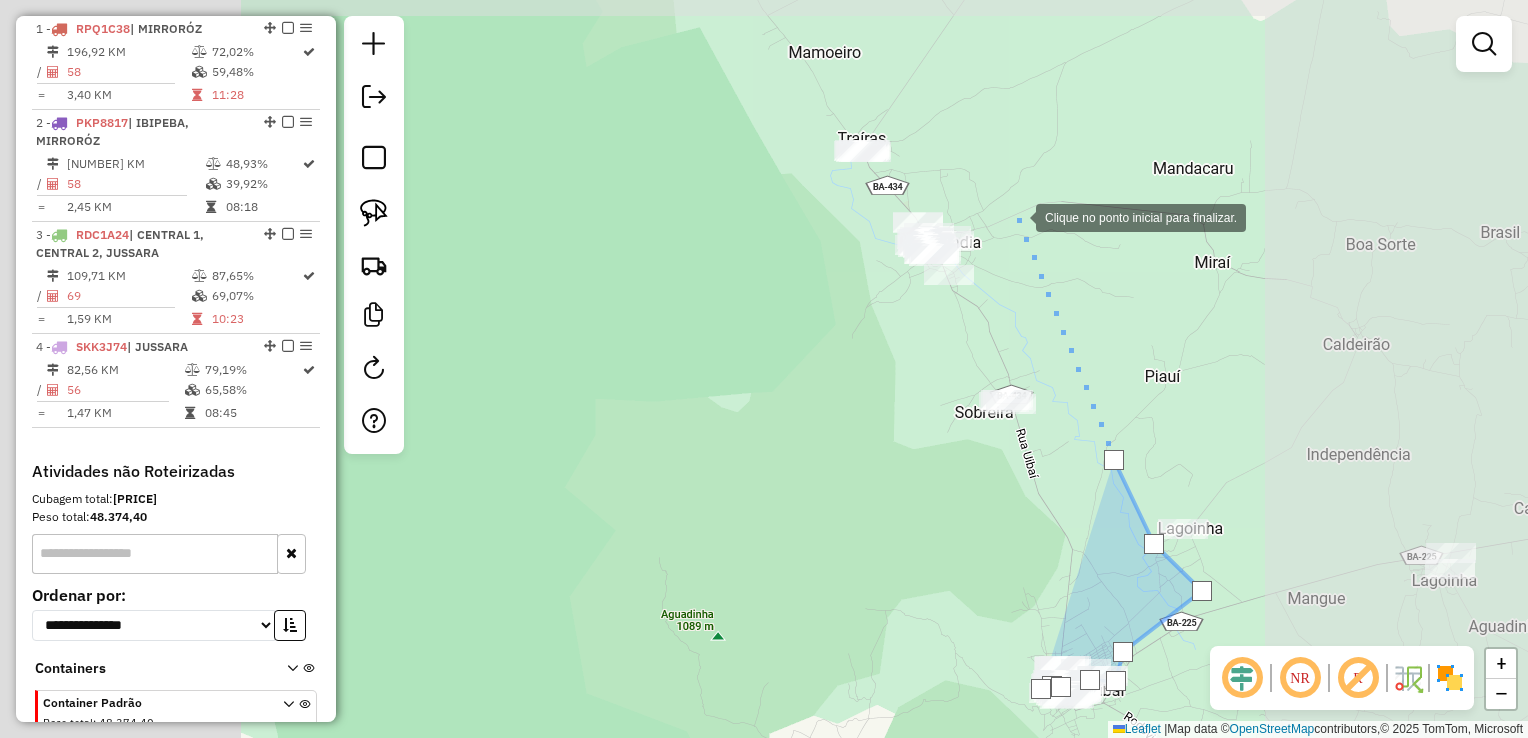 click 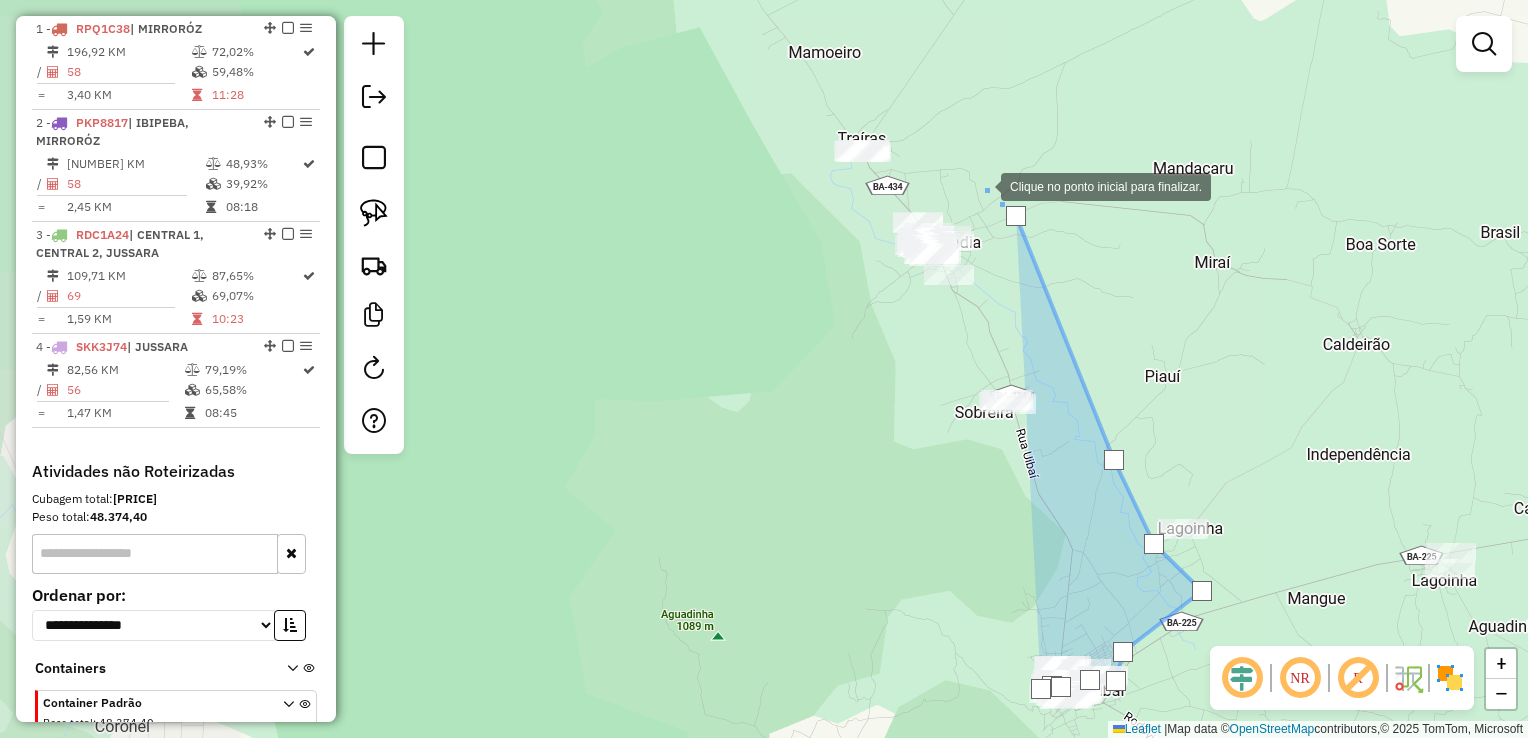 click 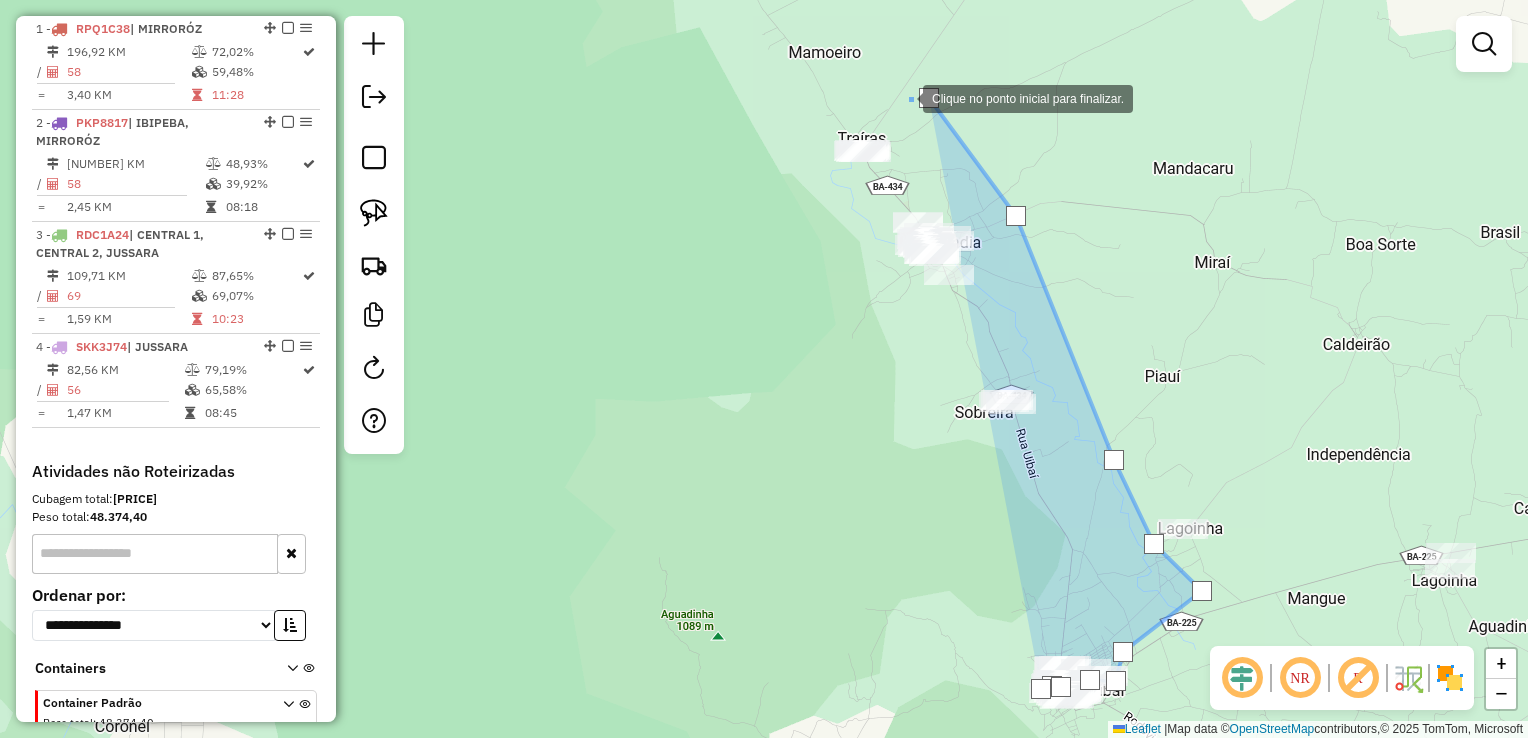 click 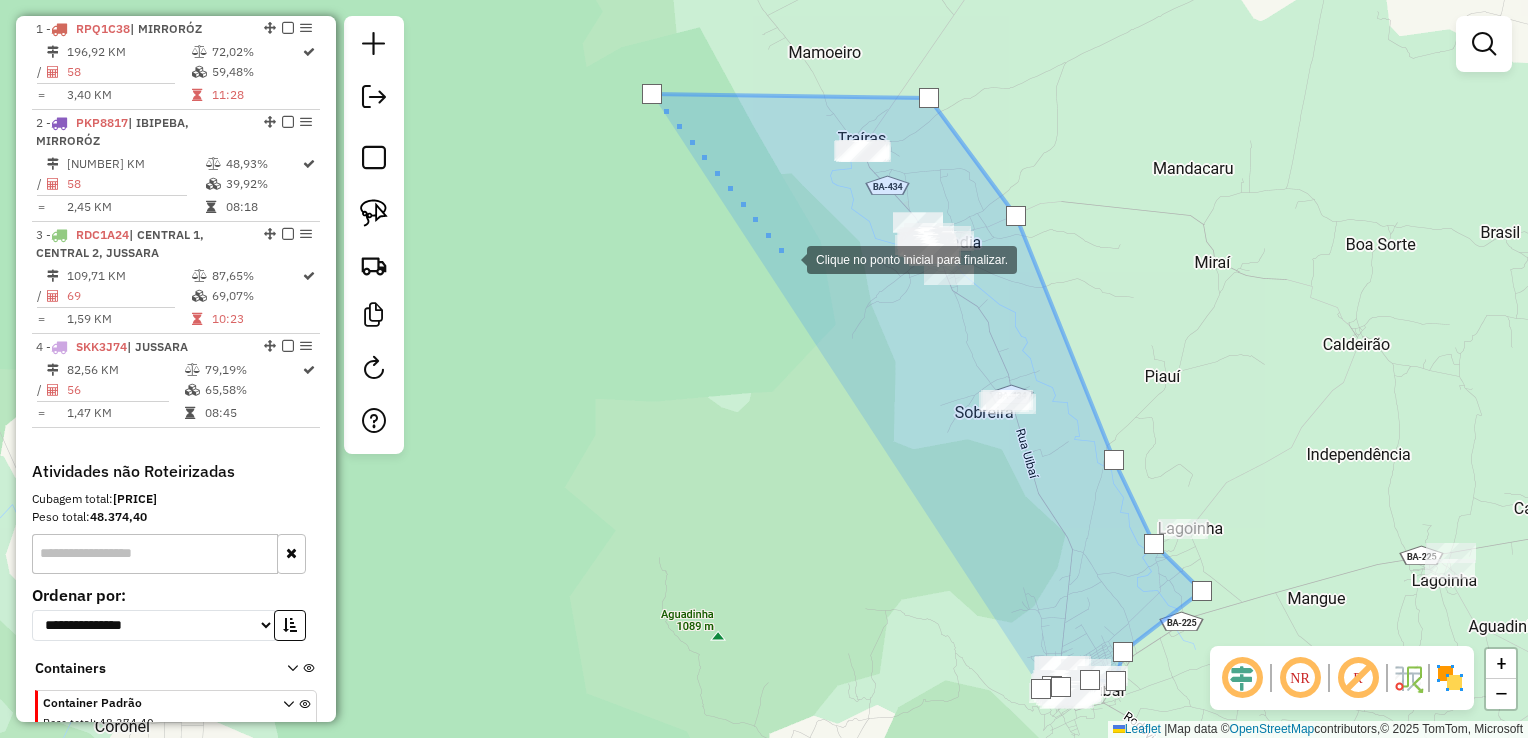 click 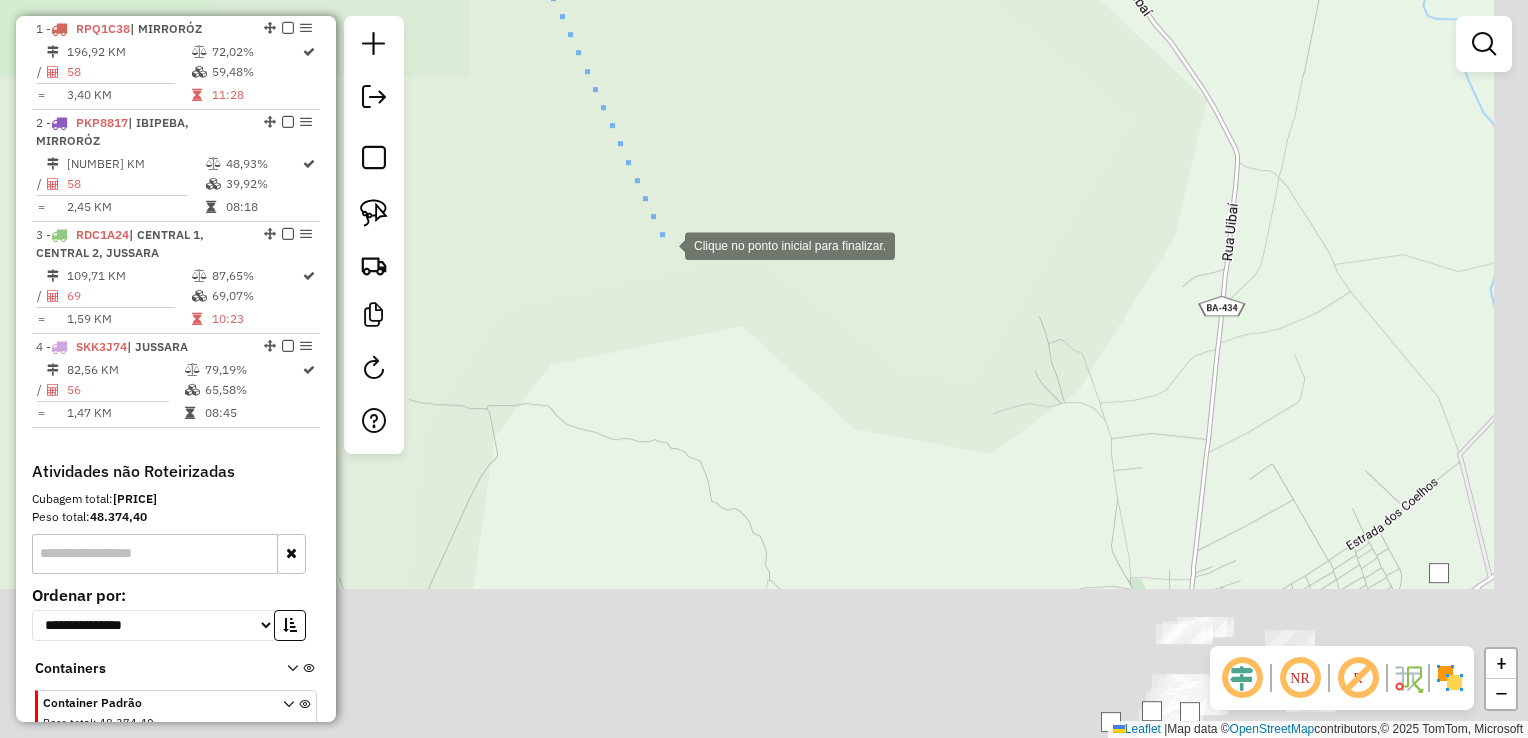 drag, startPoint x: 981, startPoint y: 653, endPoint x: 636, endPoint y: 187, distance: 579.81116 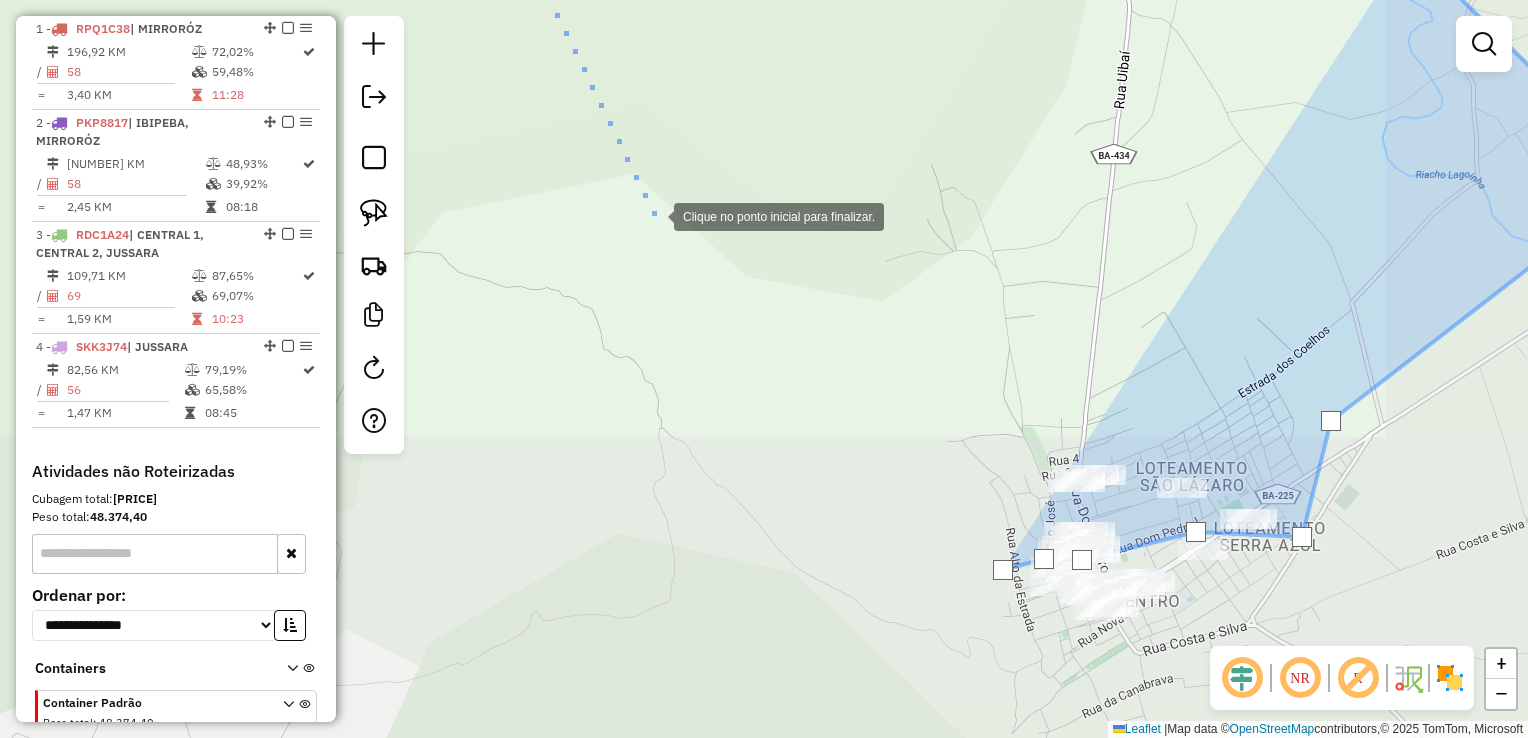 click 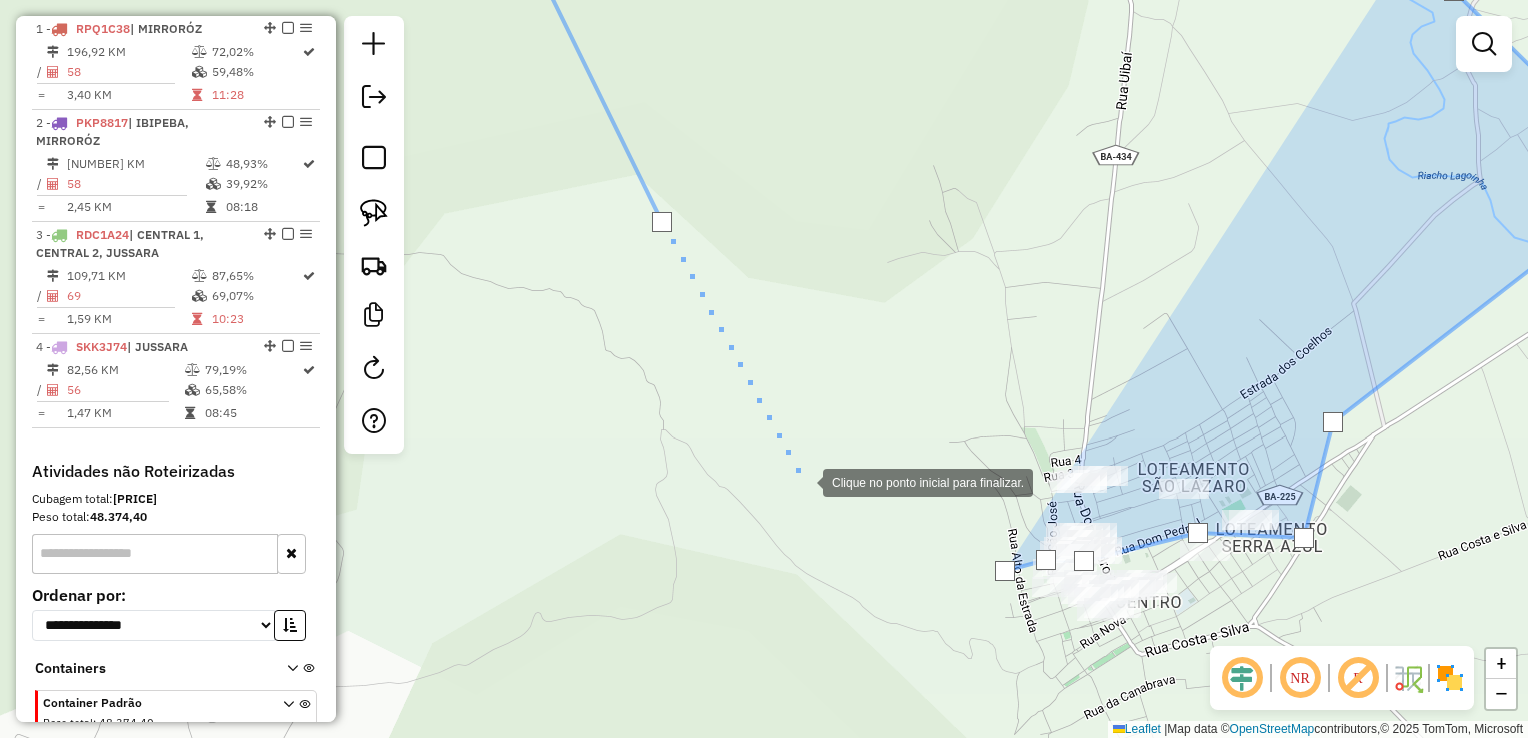 drag, startPoint x: 803, startPoint y: 481, endPoint x: 452, endPoint y: 242, distance: 424.64337 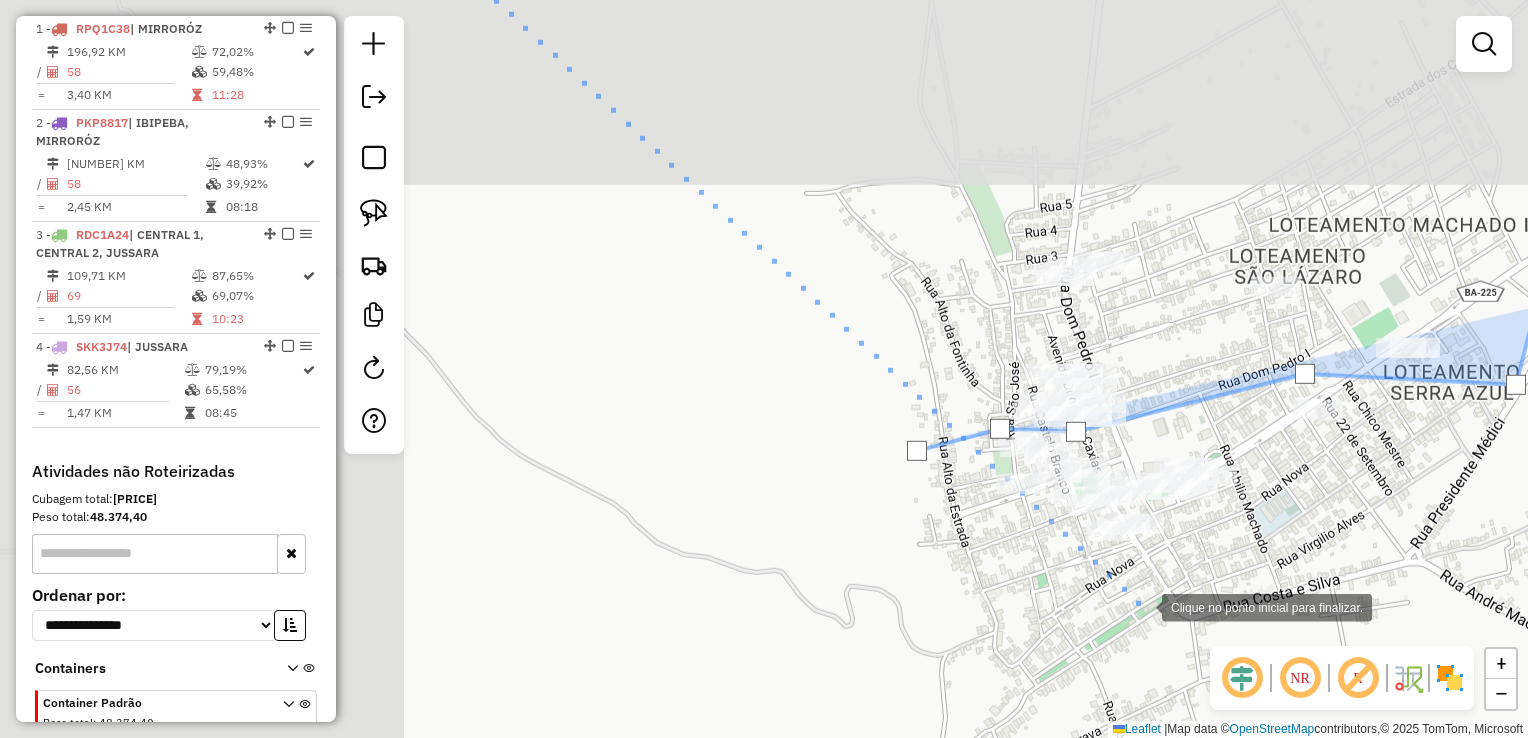 drag, startPoint x: 495, startPoint y: 218, endPoint x: 1126, endPoint y: 599, distance: 737.1038 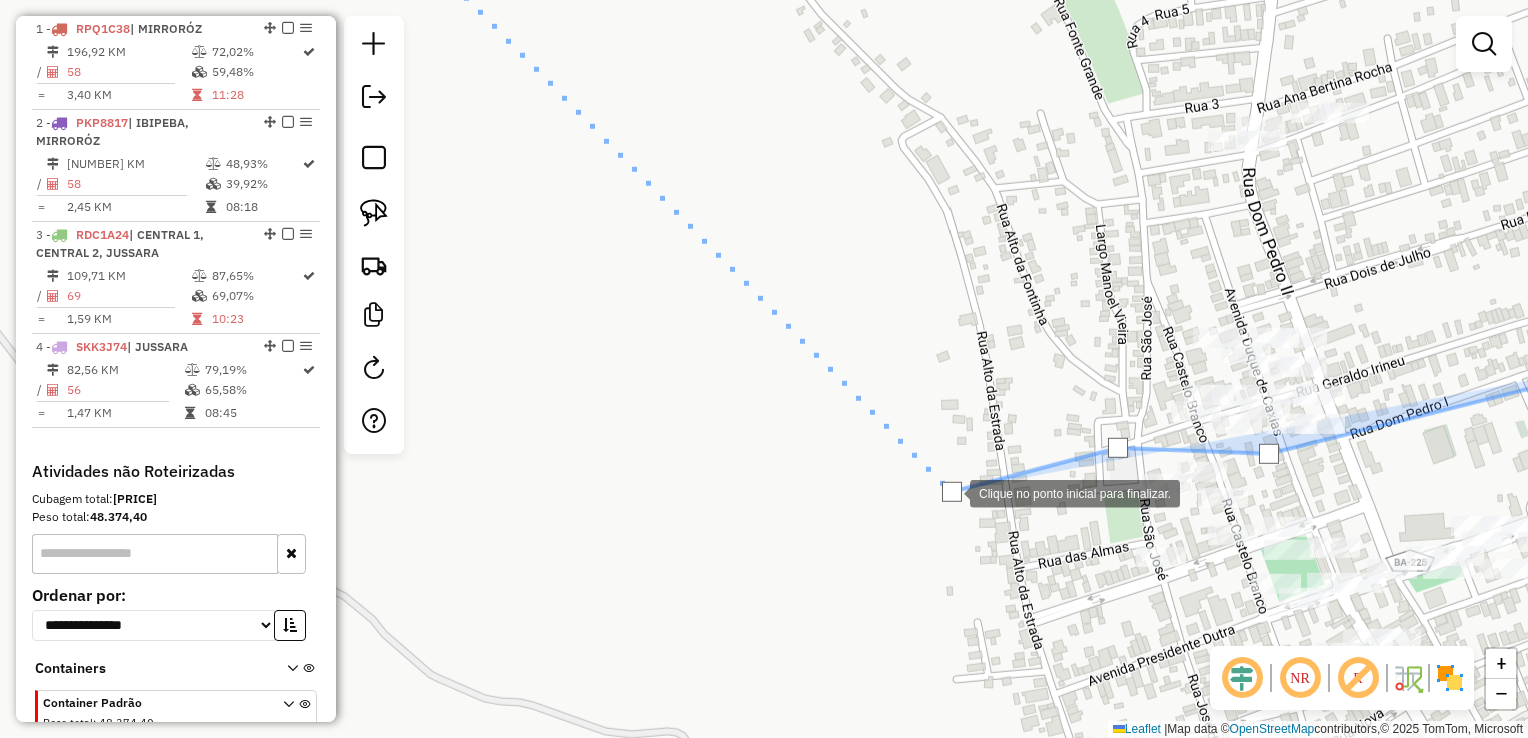 click 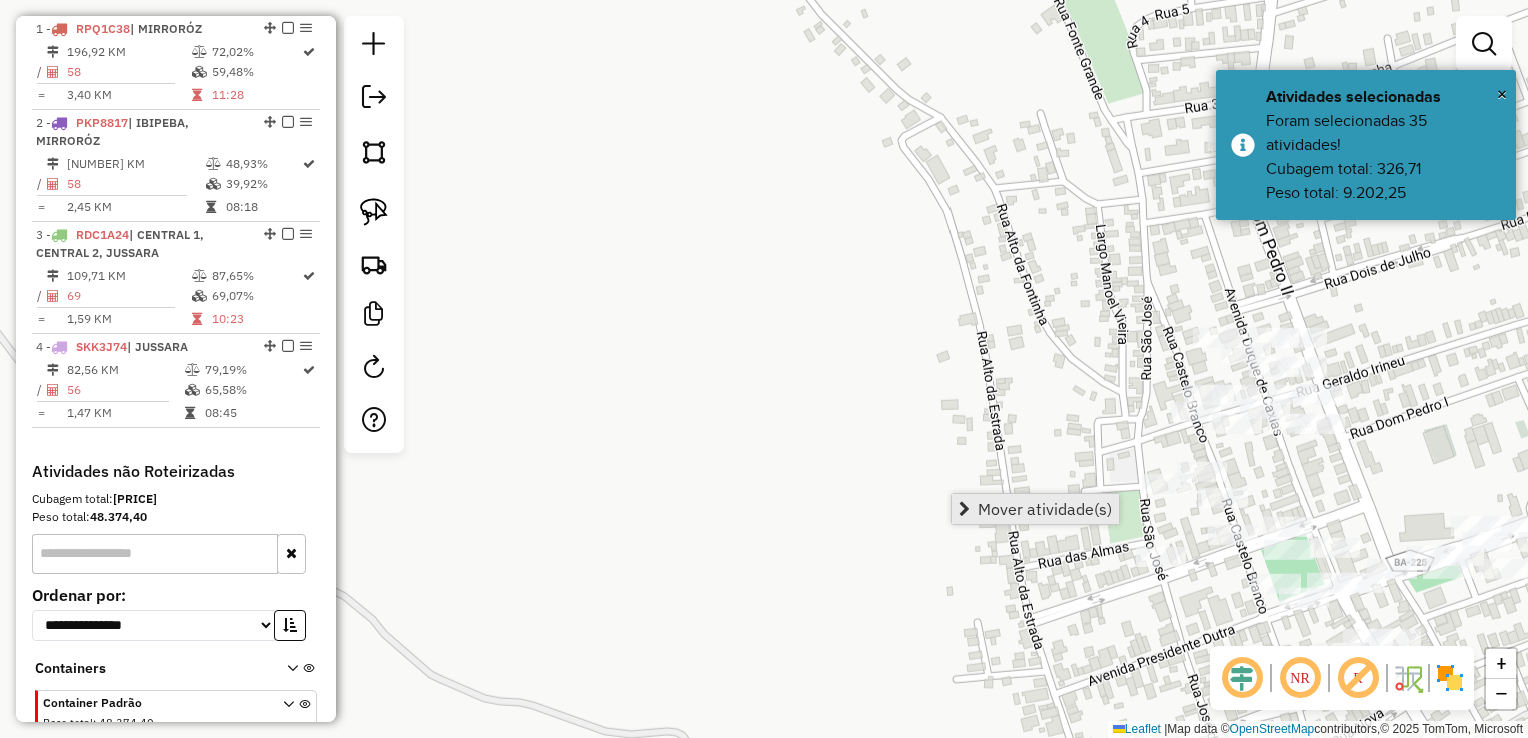 click at bounding box center (964, 509) 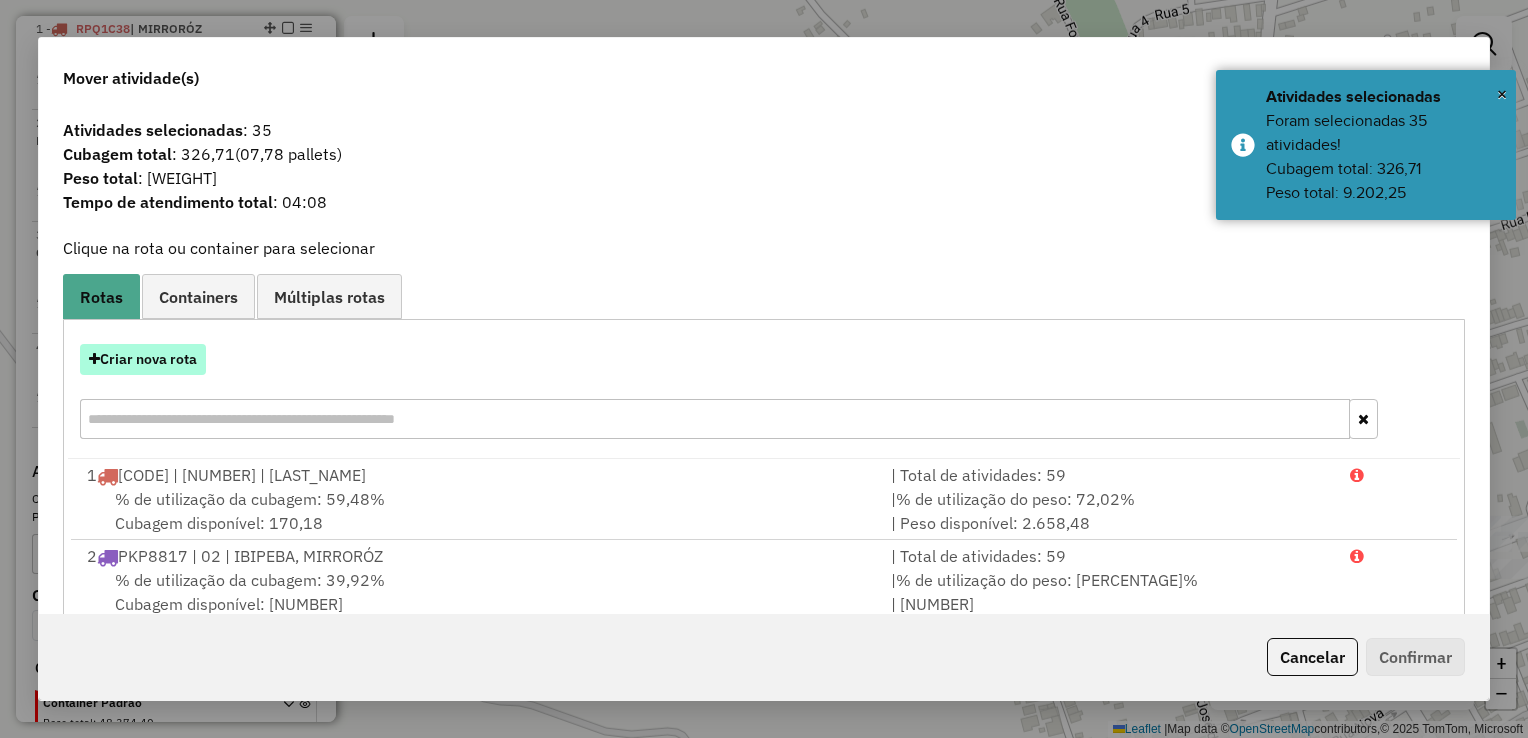 click on "Criar nova rota" at bounding box center (143, 359) 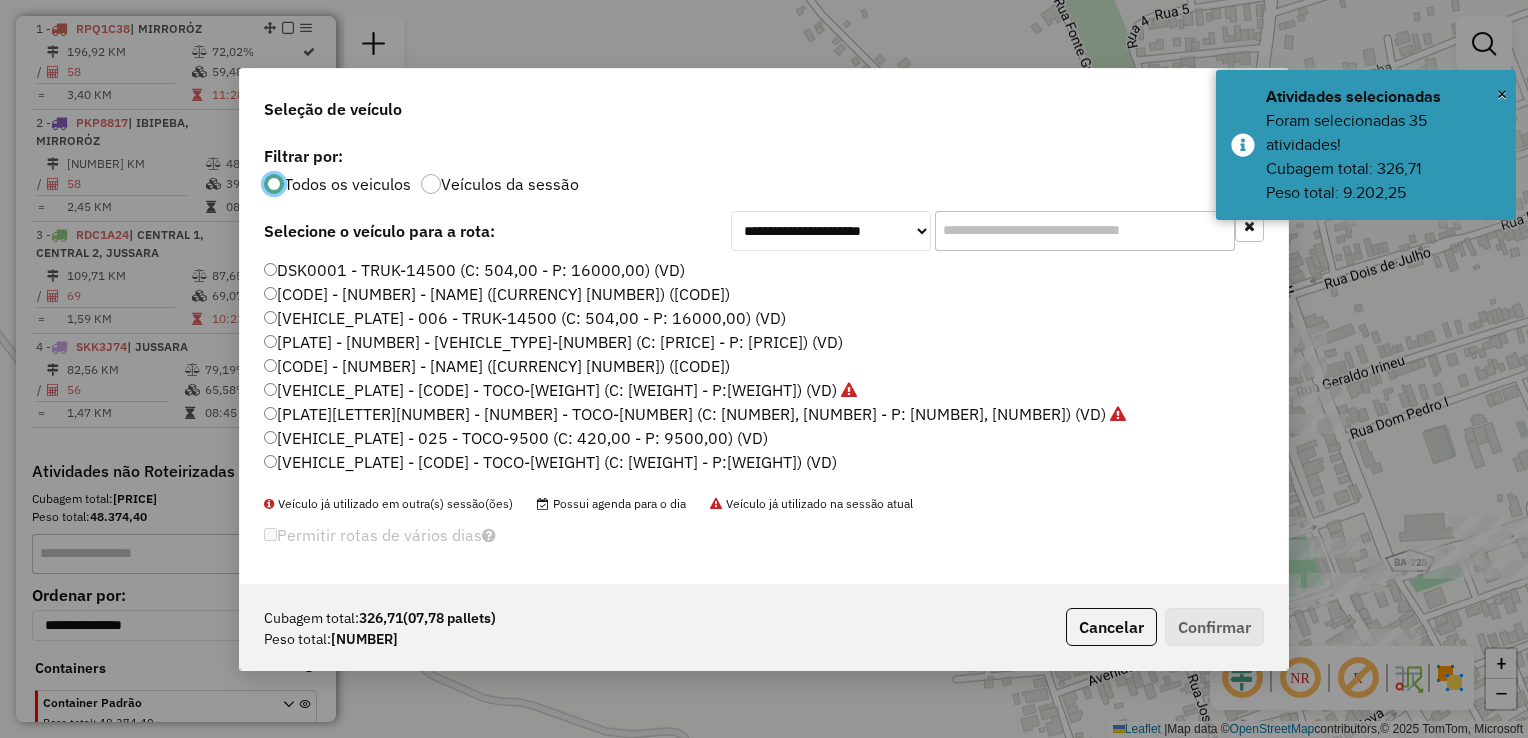 scroll, scrollTop: 10, scrollLeft: 6, axis: both 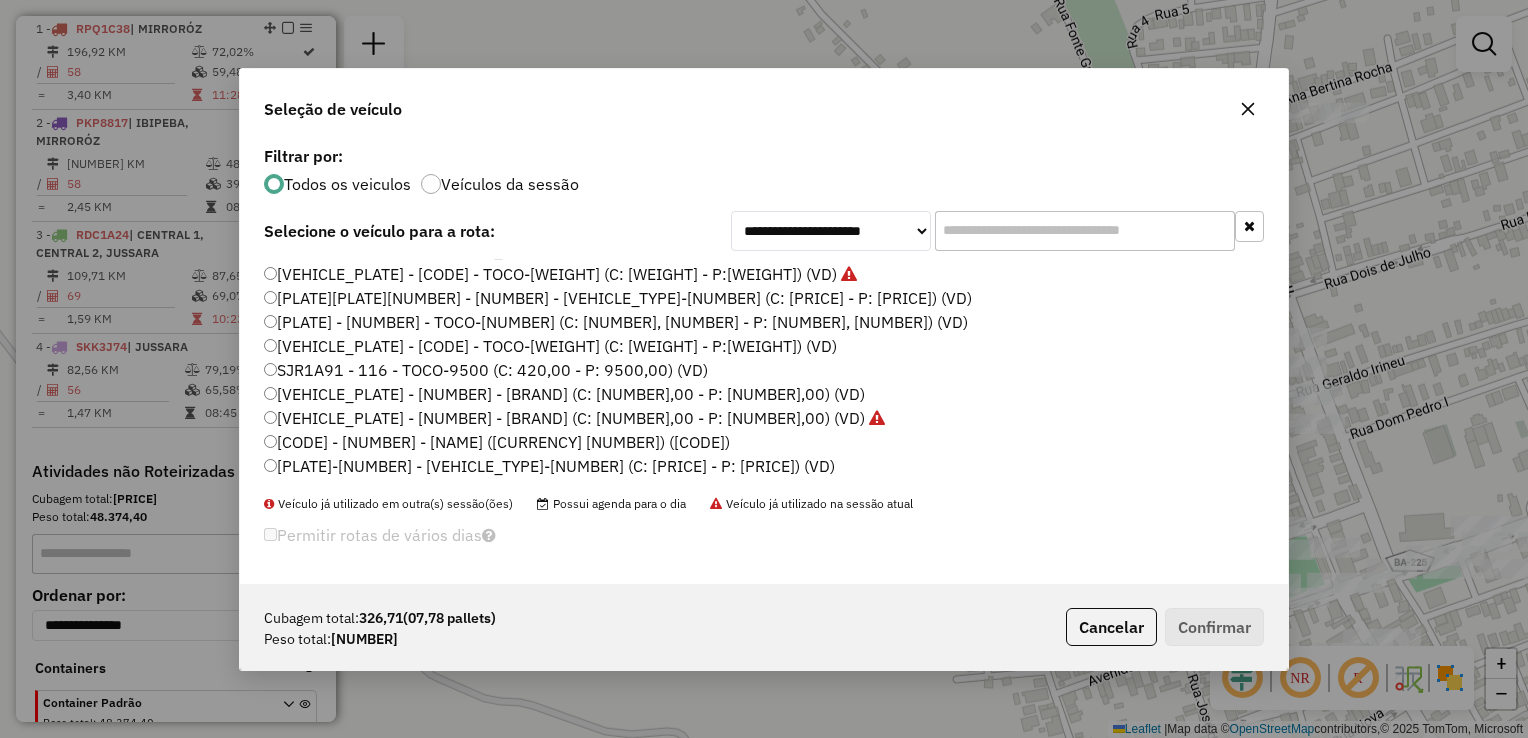 click on "SKK5J38 - 122 - TOCO-9500 (C: 420,00 - P: 9500,00) (VD)" 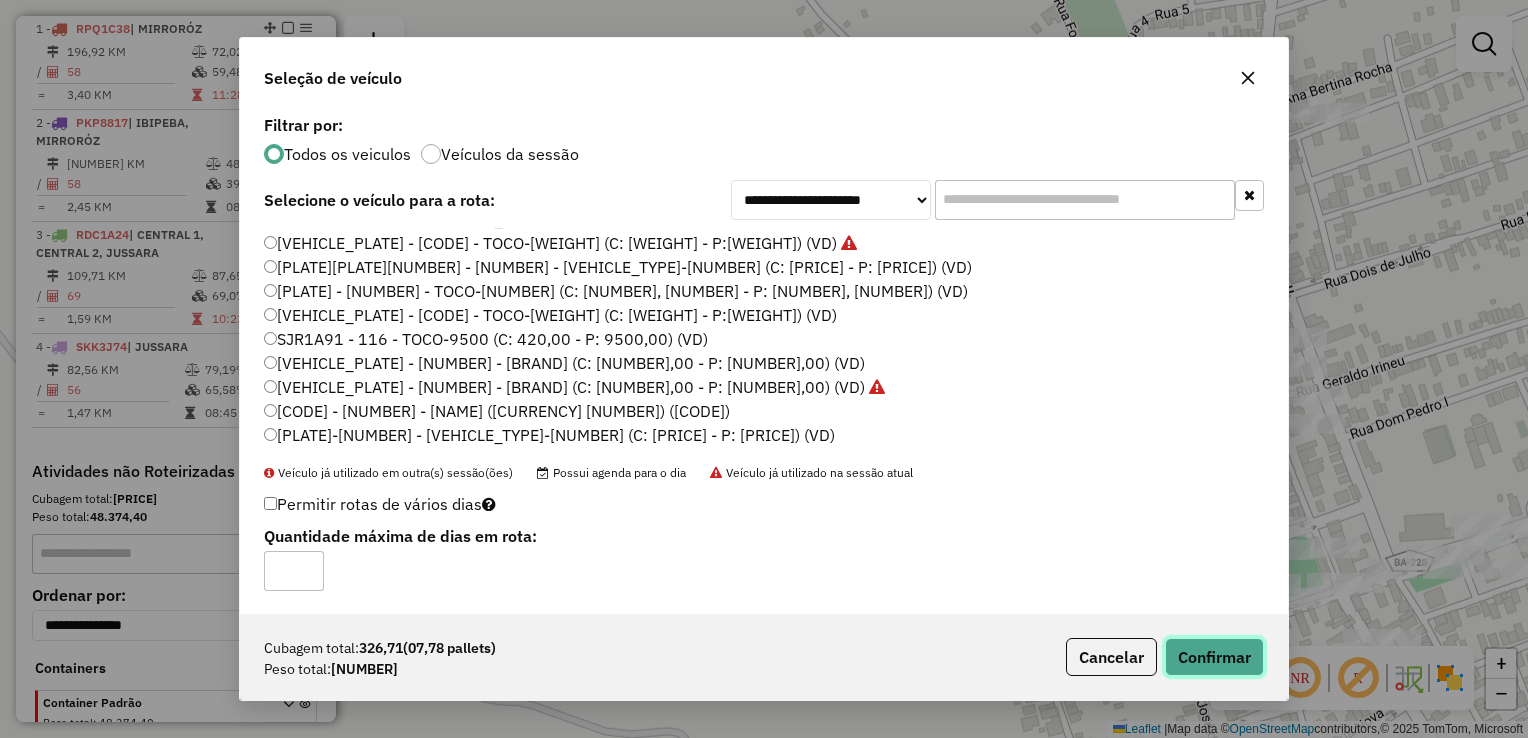 click on "Confirmar" 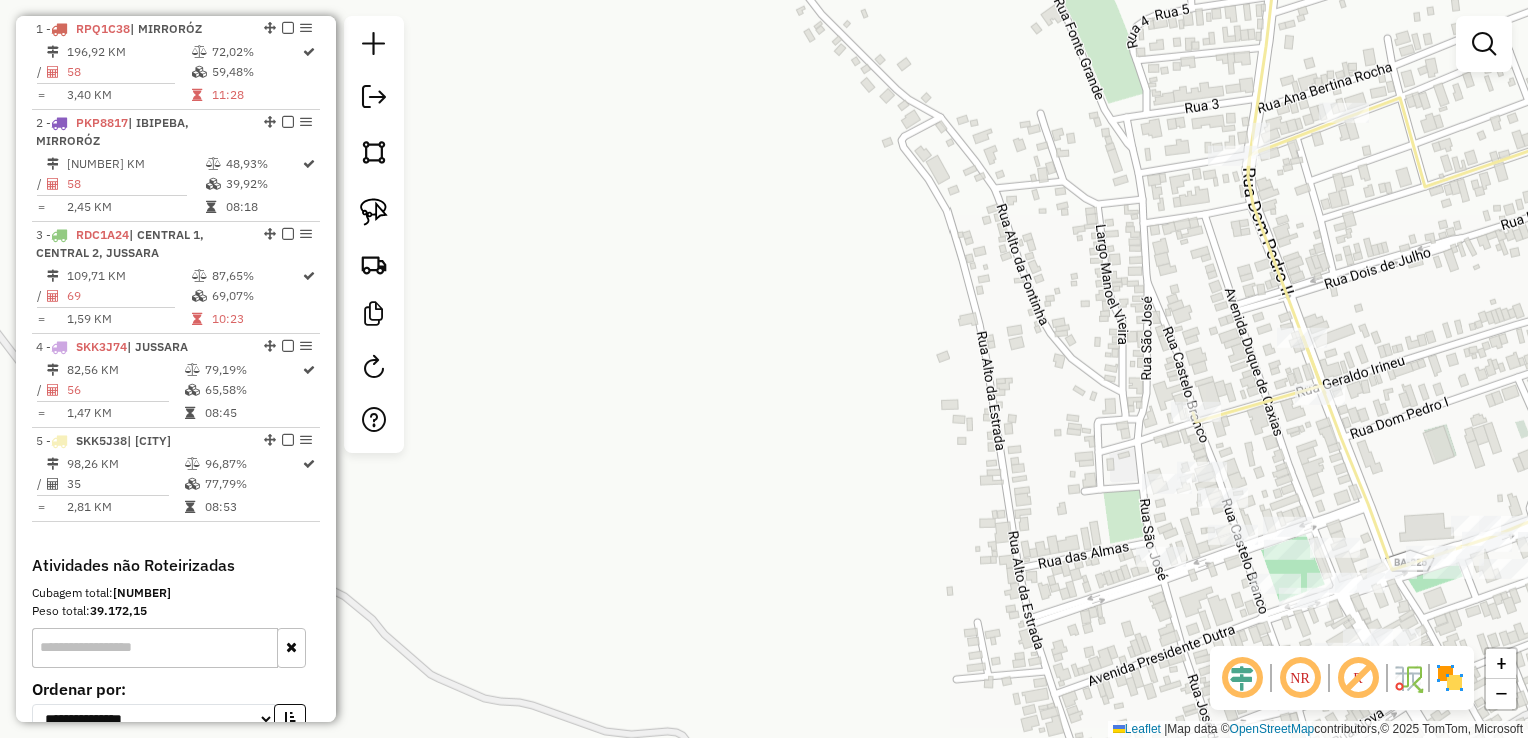 drag, startPoint x: 810, startPoint y: 174, endPoint x: 649, endPoint y: 90, distance: 181.5957 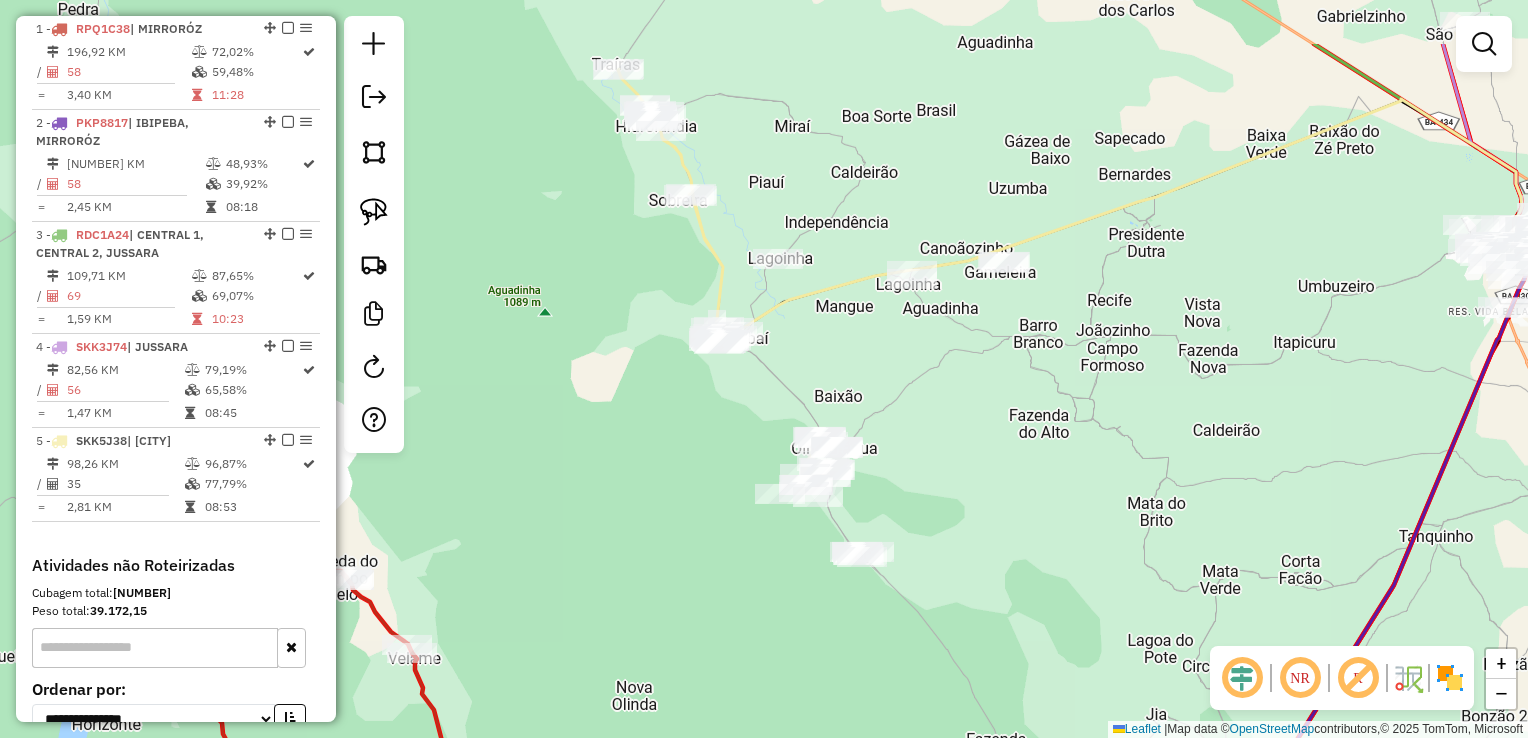 drag, startPoint x: 947, startPoint y: 254, endPoint x: 869, endPoint y: 369, distance: 138.95683 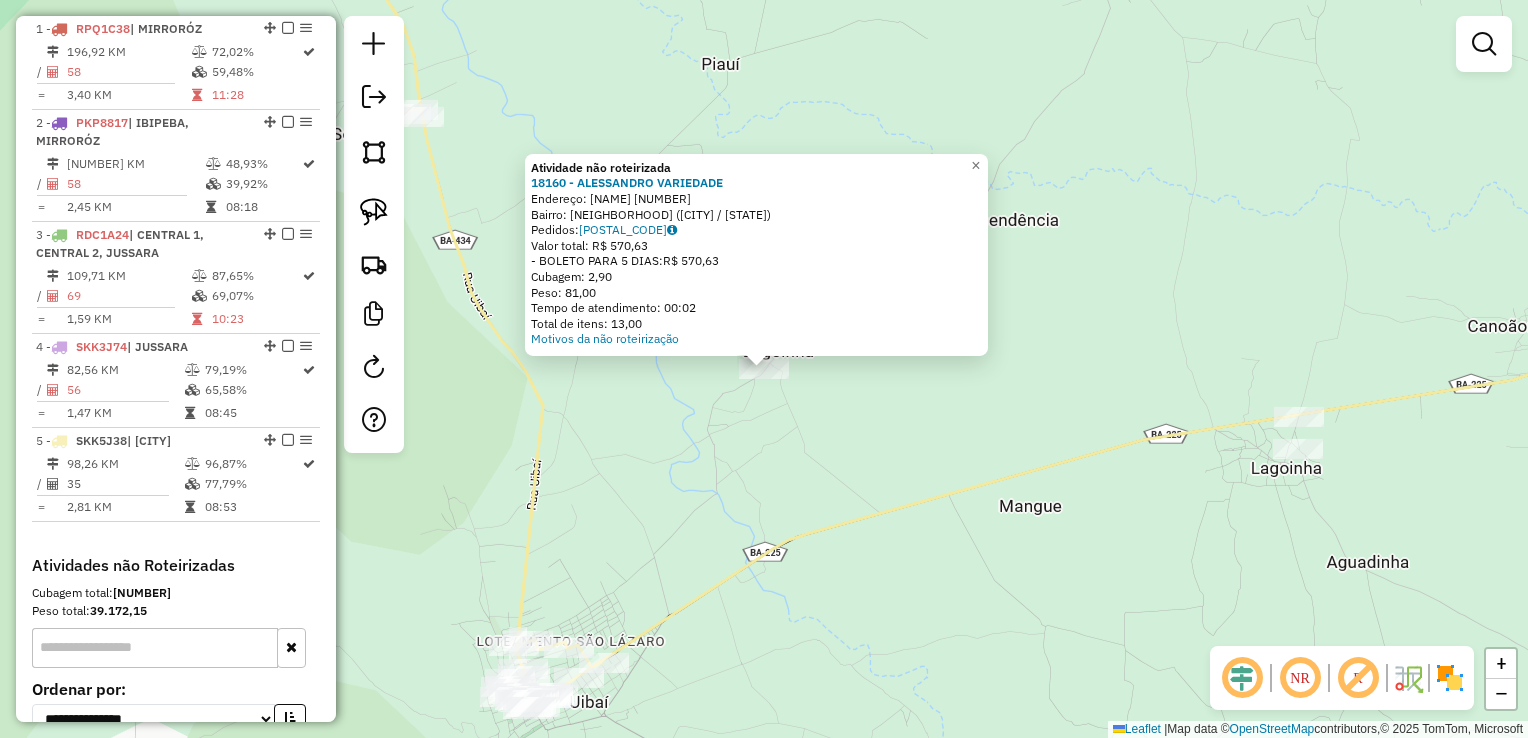 click on "Atividade não roteirizada 18160 - ALESSANDRO VARIEDADE  Endereço:  RUA PIAUI 521   Bairro: LAGOINHA POVOADO (UIBAI / BA)   Pedidos:  06605983   Valor total: R$ 570,63   - BOLETO PARA 5 DIAS:  R$ 570,63   Cubagem: 2,90   Peso: 81,00   Tempo de atendimento: 00:02   Total de itens: 13,00  Motivos da não roteirização × Janela de atendimento Grade de atendimento Capacidade Transportadoras Veículos Cliente Pedidos  Rotas Selecione os dias de semana para filtrar as janelas de atendimento  Seg   Ter   Qua   Qui   Sex   Sáb   Dom  Informe o período da janela de atendimento: De: Até:  Filtrar exatamente a janela do cliente  Considerar janela de atendimento padrão  Selecione os dias de semana para filtrar as grades de atendimento  Seg   Ter   Qua   Qui   Sex   Sáb   Dom   Considerar clientes sem dia de atendimento cadastrado  Clientes fora do dia de atendimento selecionado Filtrar as atividades entre os valores definidos abaixo:  Peso mínimo:   Peso máximo:   Cubagem mínima:   Cubagem máxima:   De:  De:" 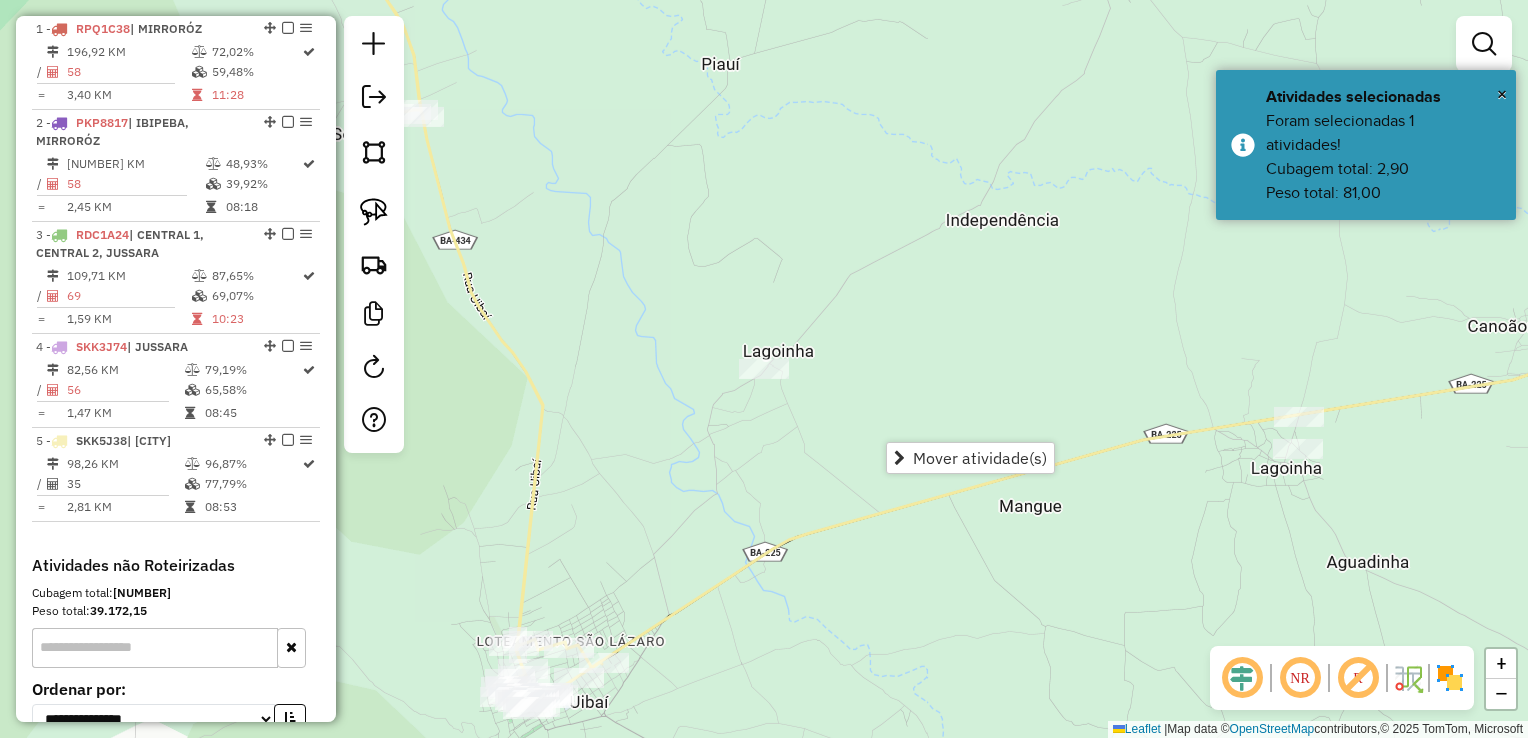 click on "Janela de atendimento Grade de atendimento Capacidade Transportadoras Veículos Cliente Pedidos  Rotas Selecione os dias de semana para filtrar as janelas de atendimento  Seg   Ter   Qua   Qui   Sex   Sáb   Dom  Informe o período da janela de atendimento: De: Até:  Filtrar exatamente a janela do cliente  Considerar janela de atendimento padrão  Selecione os dias de semana para filtrar as grades de atendimento  Seg   Ter   Qua   Qui   Sex   Sáb   Dom   Considerar clientes sem dia de atendimento cadastrado  Clientes fora do dia de atendimento selecionado Filtrar as atividades entre os valores definidos abaixo:  Peso mínimo:   Peso máximo:   Cubagem mínima:   Cubagem máxima:   De:   Até:  Filtrar as atividades entre o tempo de atendimento definido abaixo:  De:   Até:   Considerar capacidade total dos clientes não roteirizados Transportadora: Selecione um ou mais itens Tipo de veículo: Selecione um ou mais itens Veículo: Selecione um ou mais itens Motorista: Selecione um ou mais itens Nome: Rótulo:" 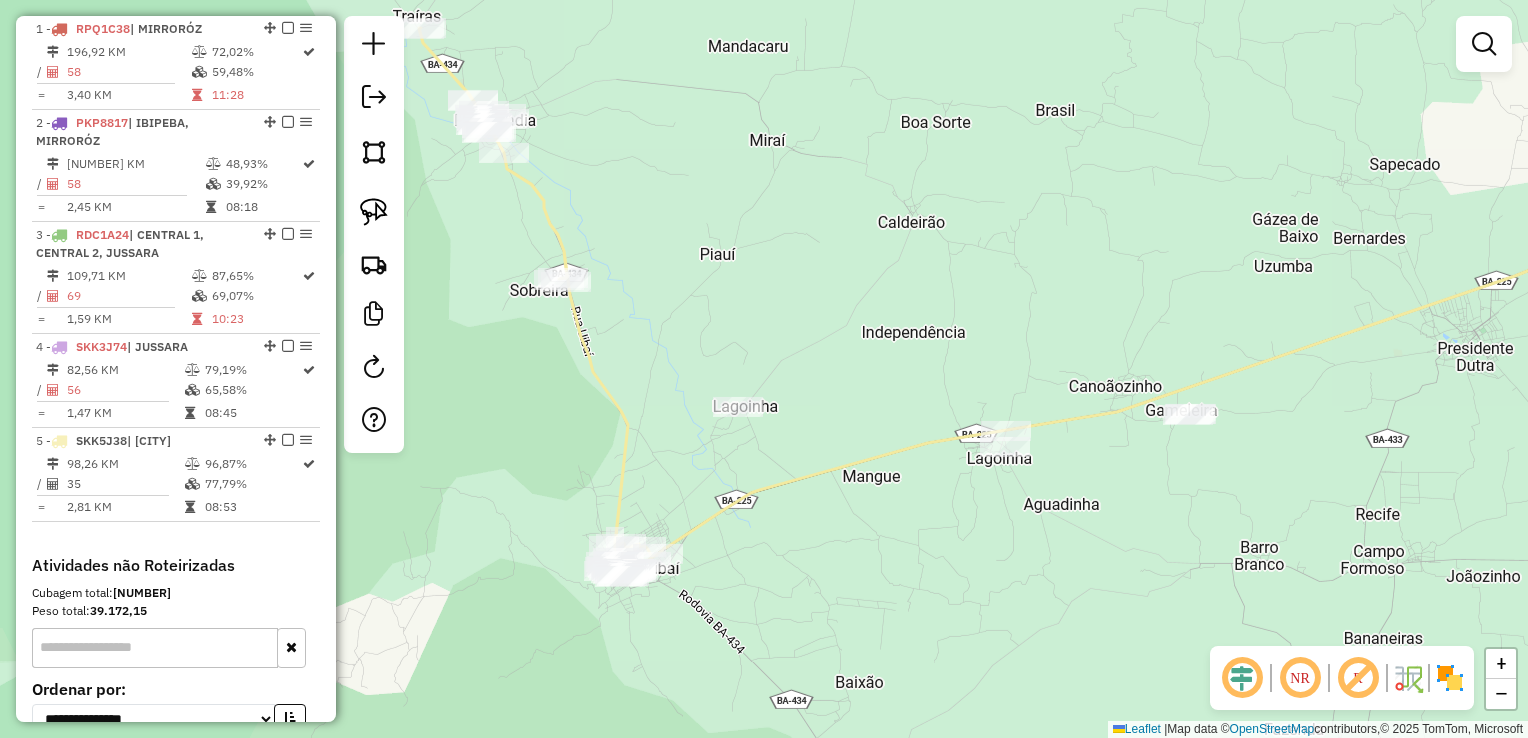 click on "Janela de atendimento Grade de atendimento Capacidade Transportadoras Veículos Cliente Pedidos  Rotas Selecione os dias de semana para filtrar as janelas de atendimento  Seg   Ter   Qua   Qui   Sex   Sáb   Dom  Informe o período da janela de atendimento: De: Até:  Filtrar exatamente a janela do cliente  Considerar janela de atendimento padrão  Selecione os dias de semana para filtrar as grades de atendimento  Seg   Ter   Qua   Qui   Sex   Sáb   Dom   Considerar clientes sem dia de atendimento cadastrado  Clientes fora do dia de atendimento selecionado Filtrar as atividades entre os valores definidos abaixo:  Peso mínimo:   Peso máximo:   Cubagem mínima:   Cubagem máxima:   De:   Até:  Filtrar as atividades entre o tempo de atendimento definido abaixo:  De:   Até:   Considerar capacidade total dos clientes não roteirizados Transportadora: Selecione um ou mais itens Tipo de veículo: Selecione um ou mais itens Veículo: Selecione um ou mais itens Motorista: Selecione um ou mais itens Nome: Rótulo:" 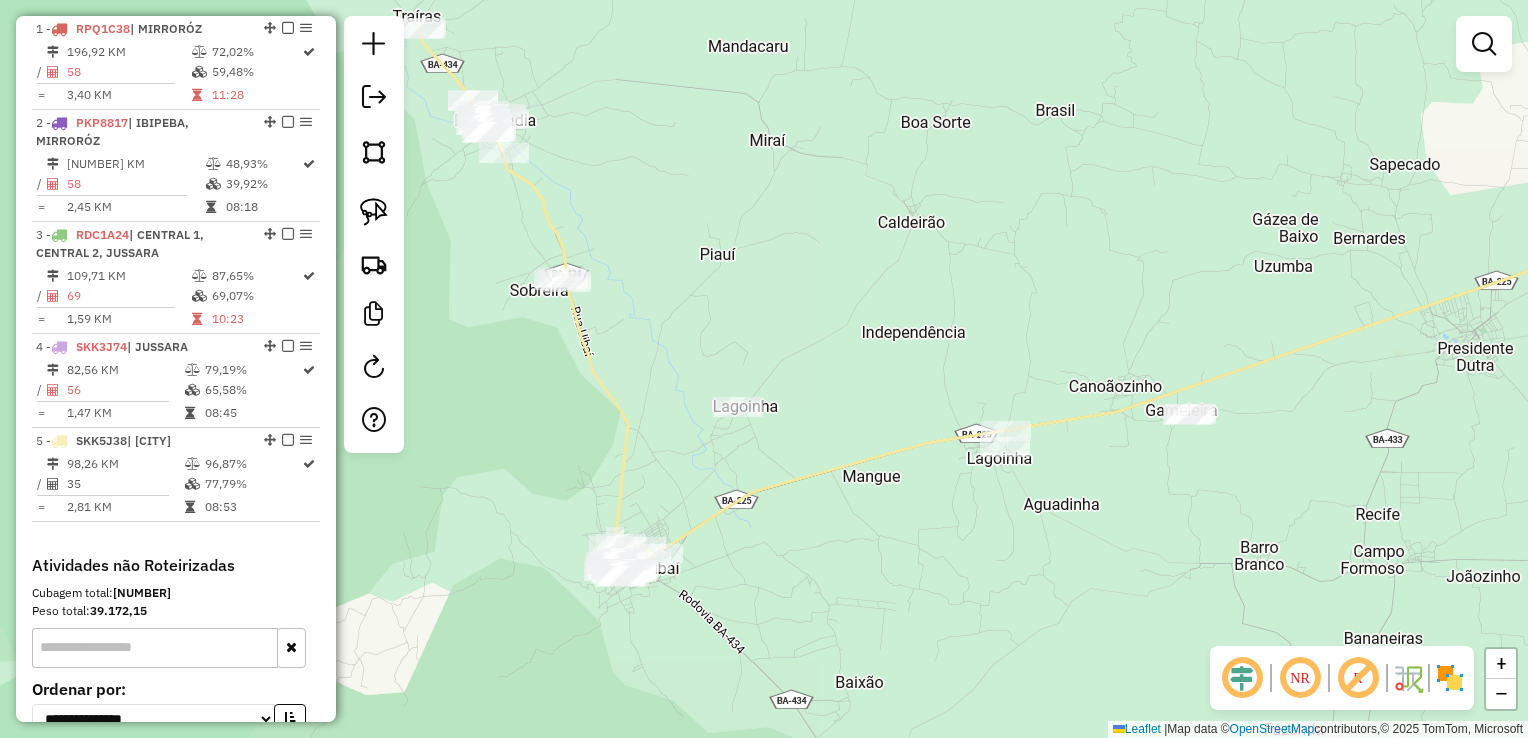 drag, startPoint x: 860, startPoint y: 311, endPoint x: 782, endPoint y: 260, distance: 93.193344 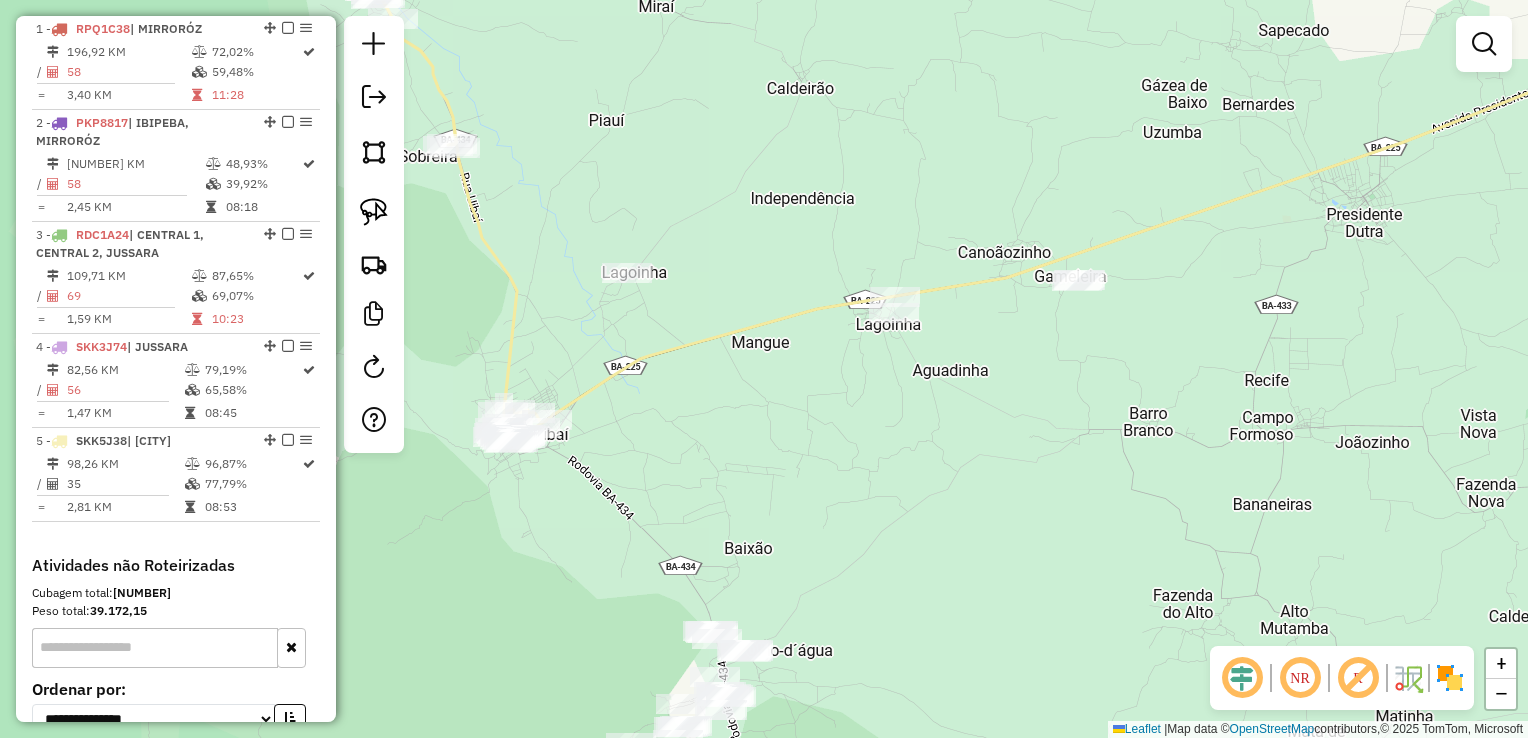 drag, startPoint x: 744, startPoint y: 410, endPoint x: 698, endPoint y: 343, distance: 81.27115 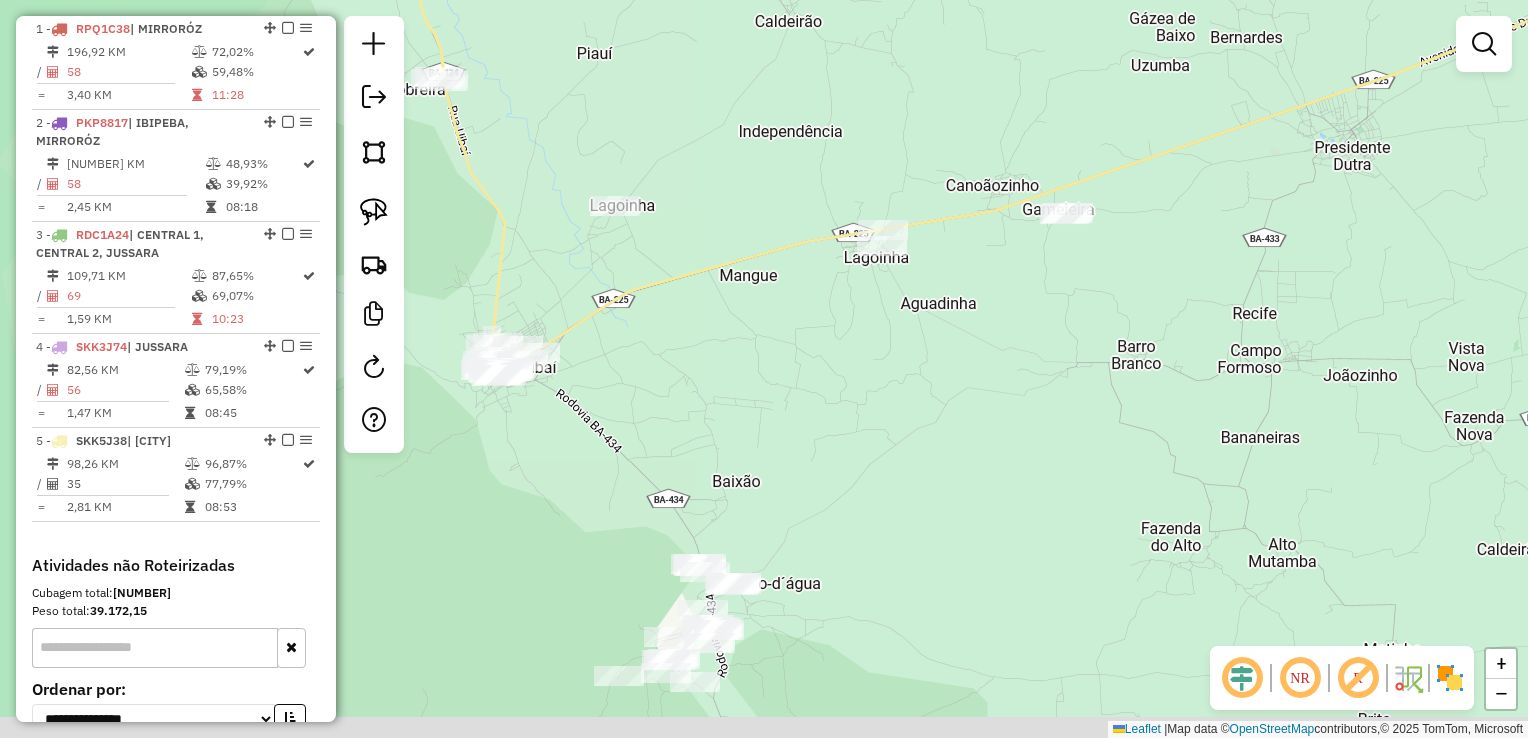drag, startPoint x: 905, startPoint y: 370, endPoint x: 856, endPoint y: 216, distance: 161.60754 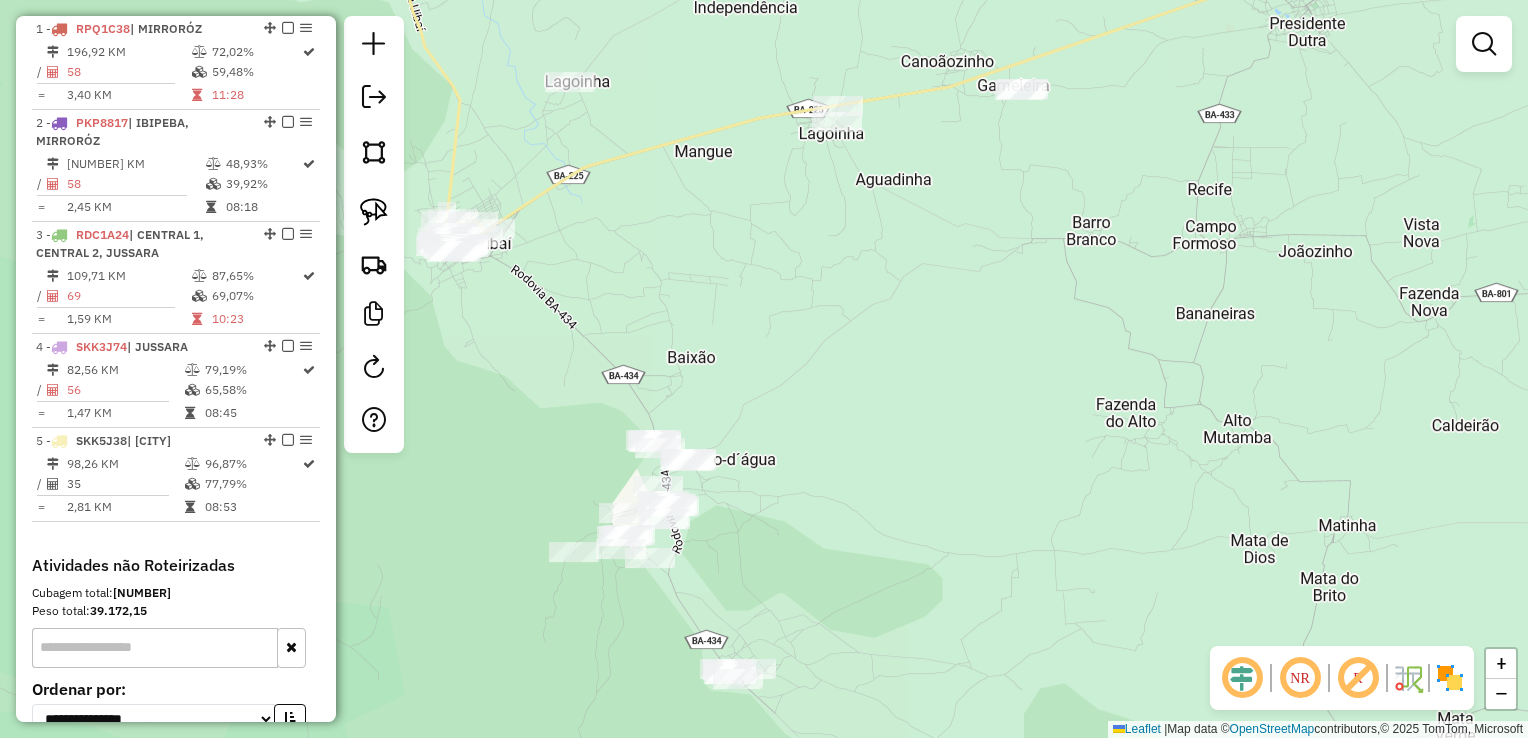 drag, startPoint x: 390, startPoint y: 155, endPoint x: 706, endPoint y: 294, distance: 345.2202 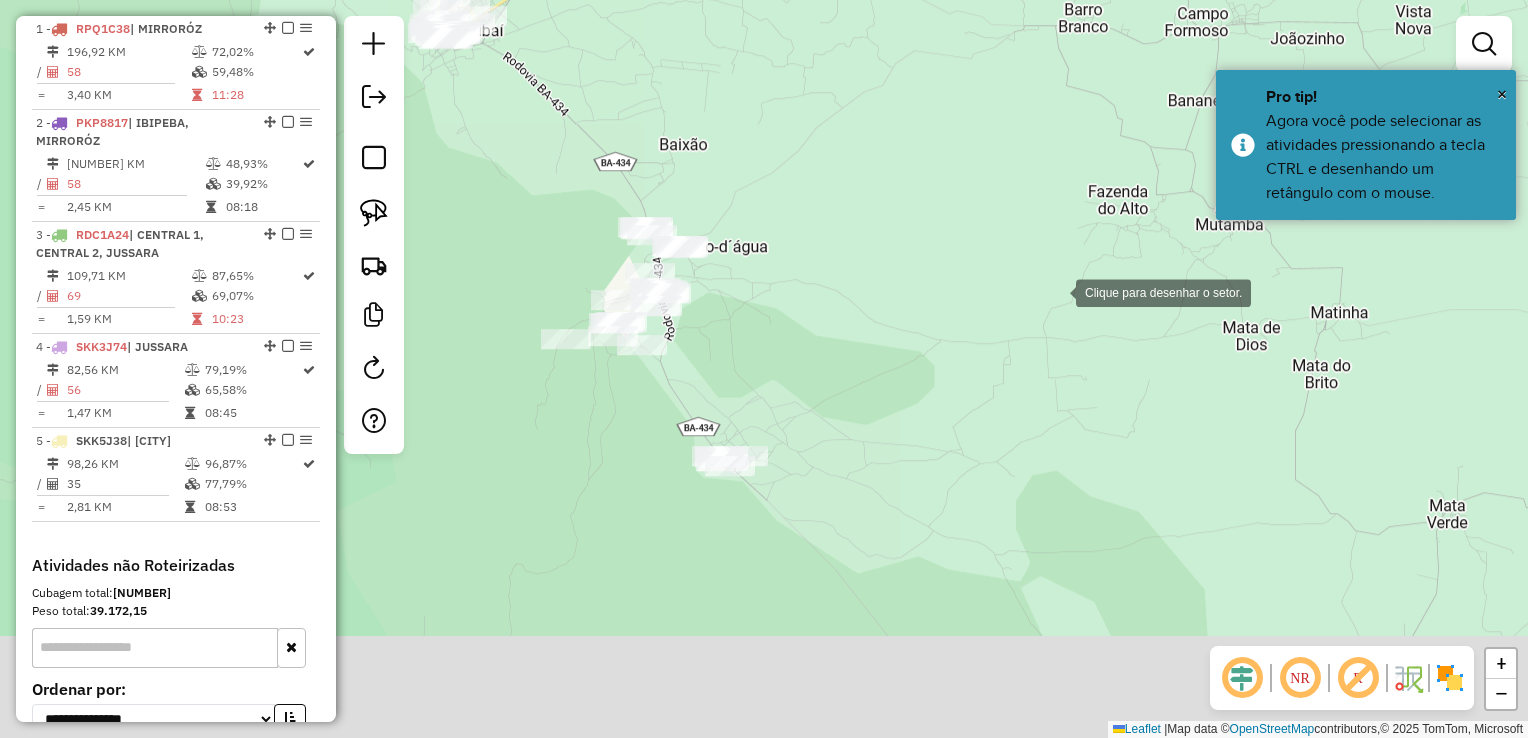 drag, startPoint x: 1056, startPoint y: 308, endPoint x: 933, endPoint y: 382, distance: 143.54442 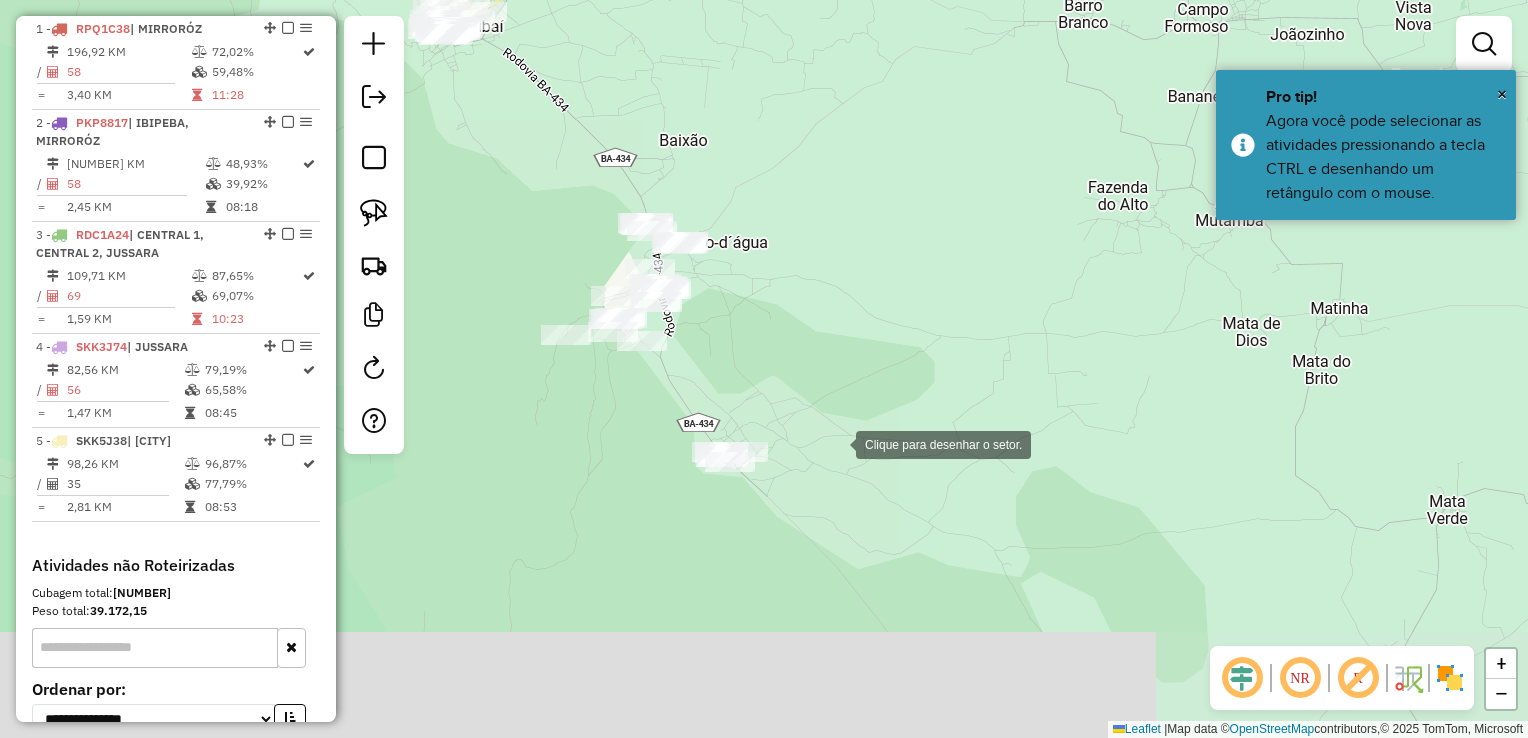 click 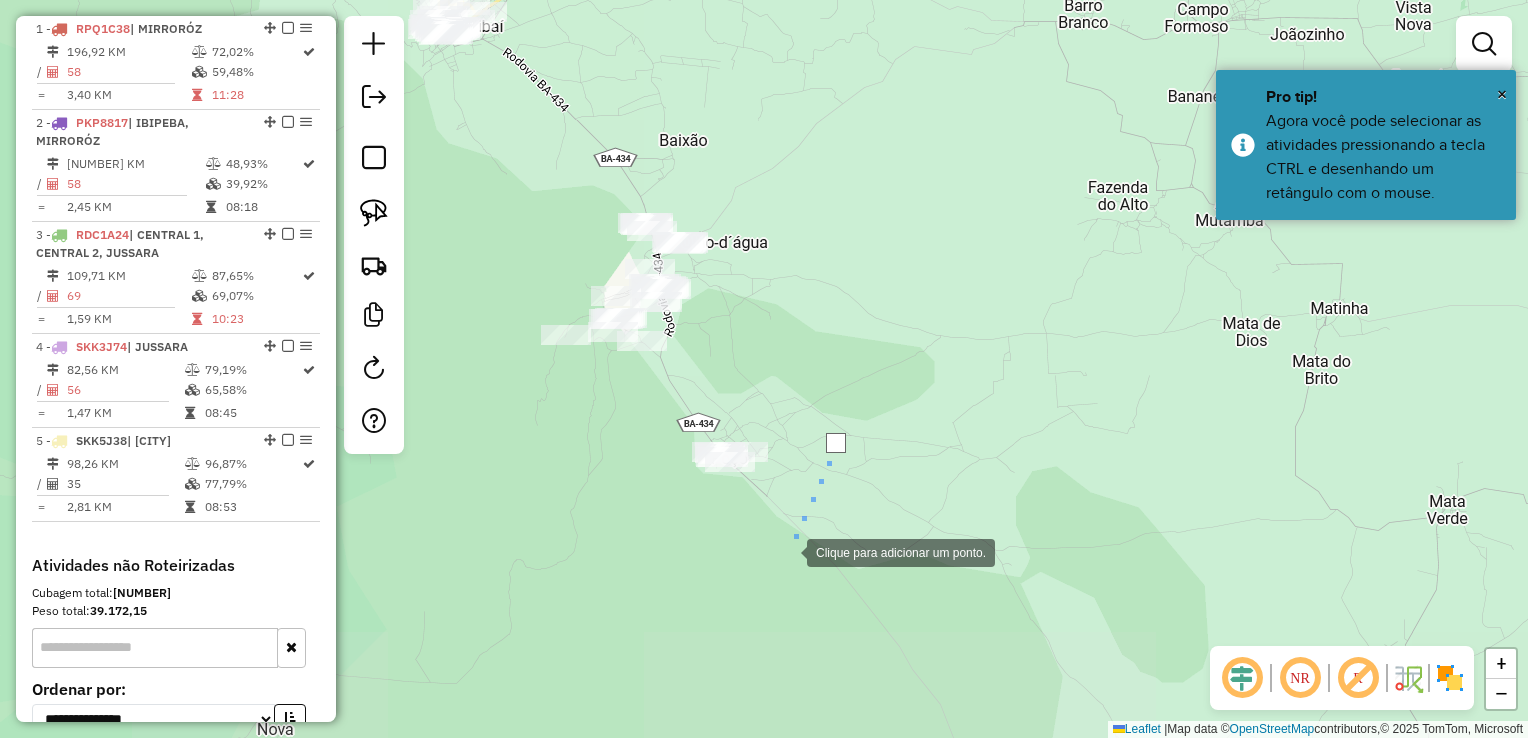 drag, startPoint x: 787, startPoint y: 551, endPoint x: 602, endPoint y: 468, distance: 202.76587 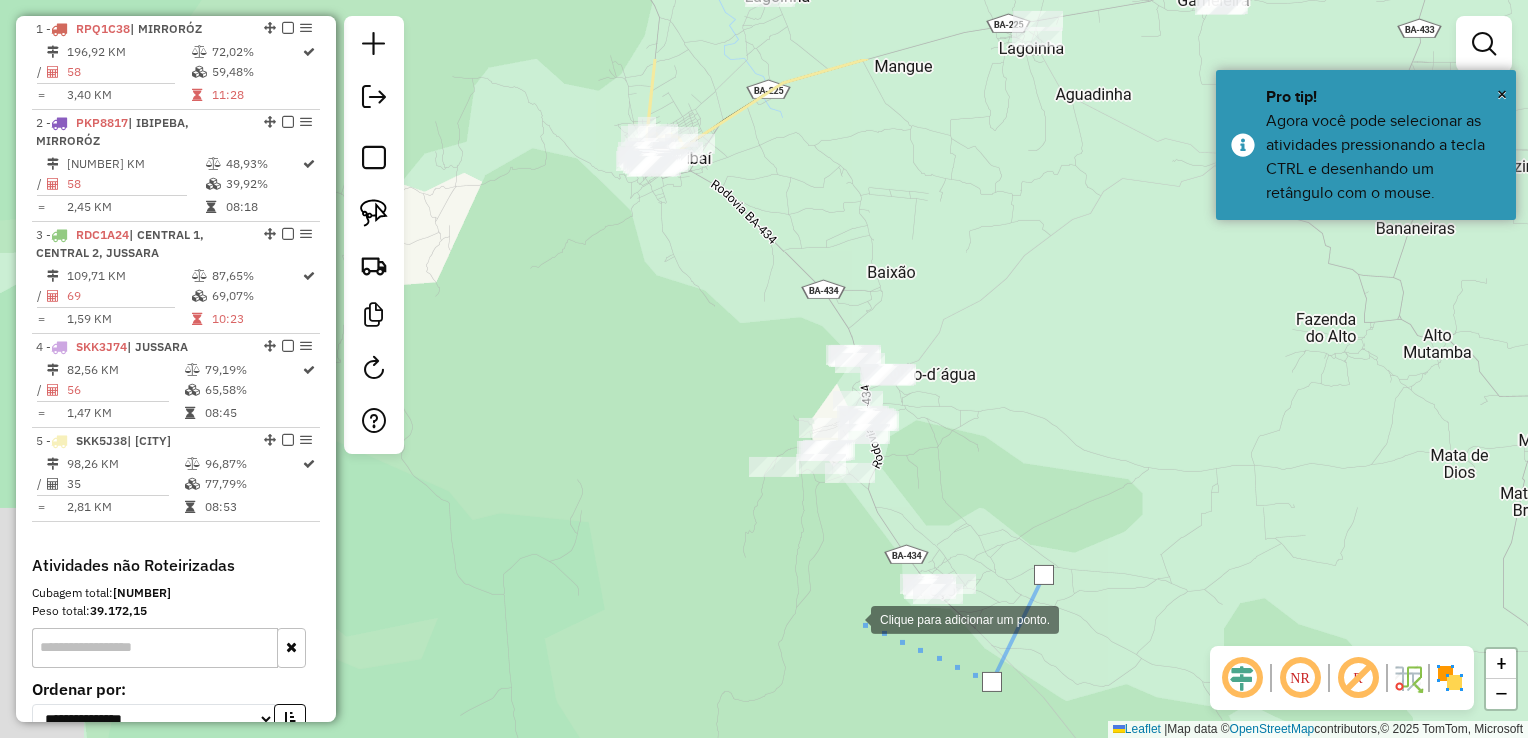 drag, startPoint x: 607, startPoint y: 464, endPoint x: 884, endPoint y: 647, distance: 331.99097 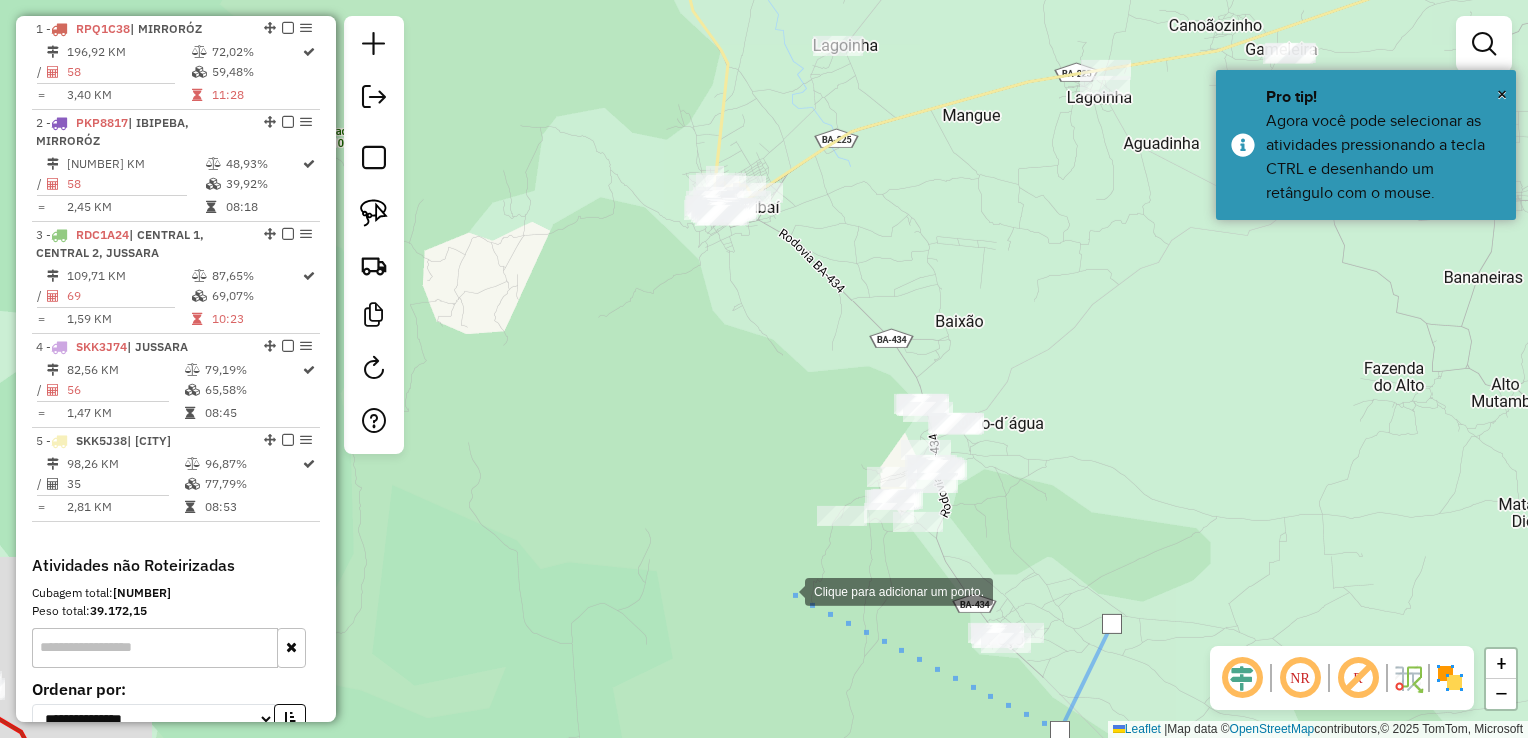 drag, startPoint x: 767, startPoint y: 578, endPoint x: 689, endPoint y: 458, distance: 143.12233 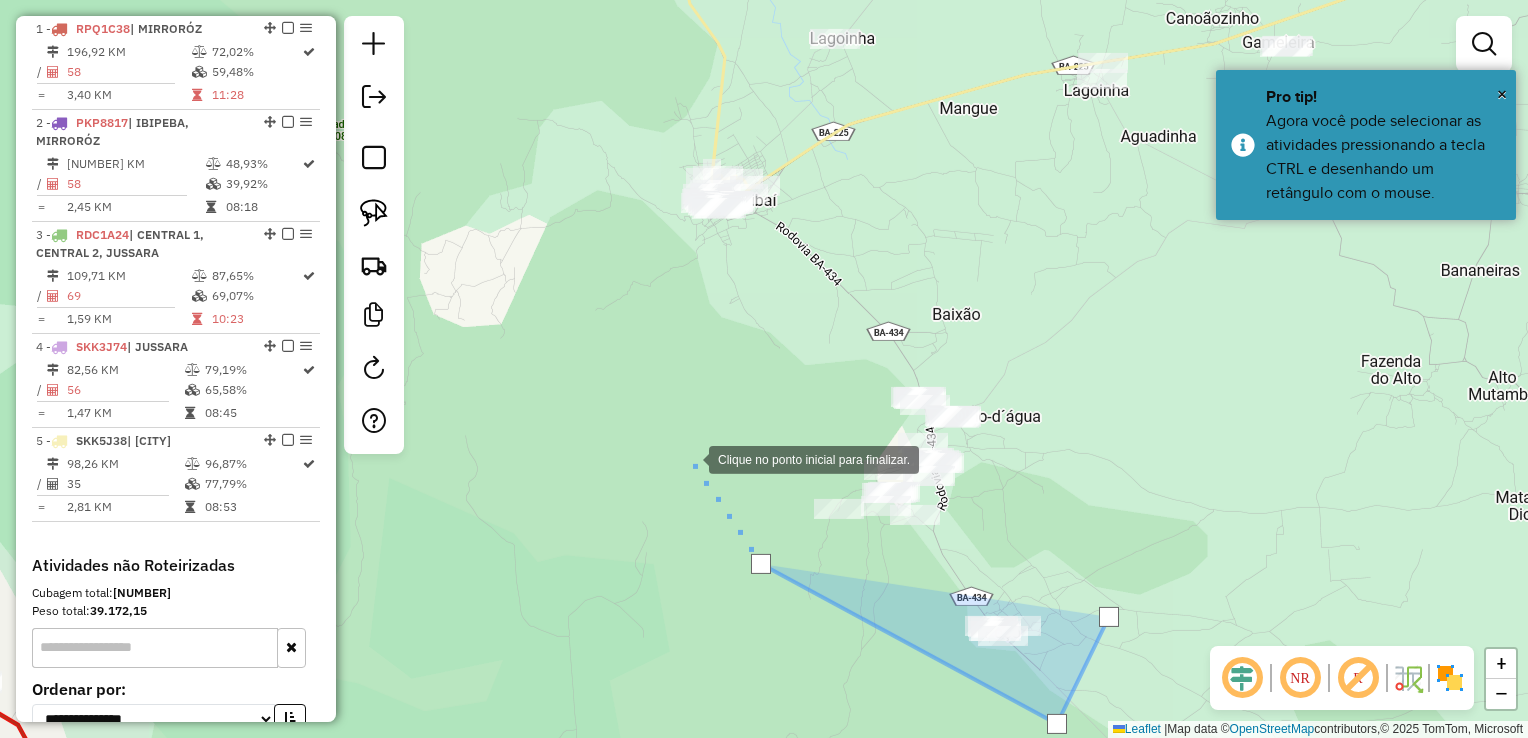 drag, startPoint x: 689, startPoint y: 457, endPoint x: 633, endPoint y: 313, distance: 154.50566 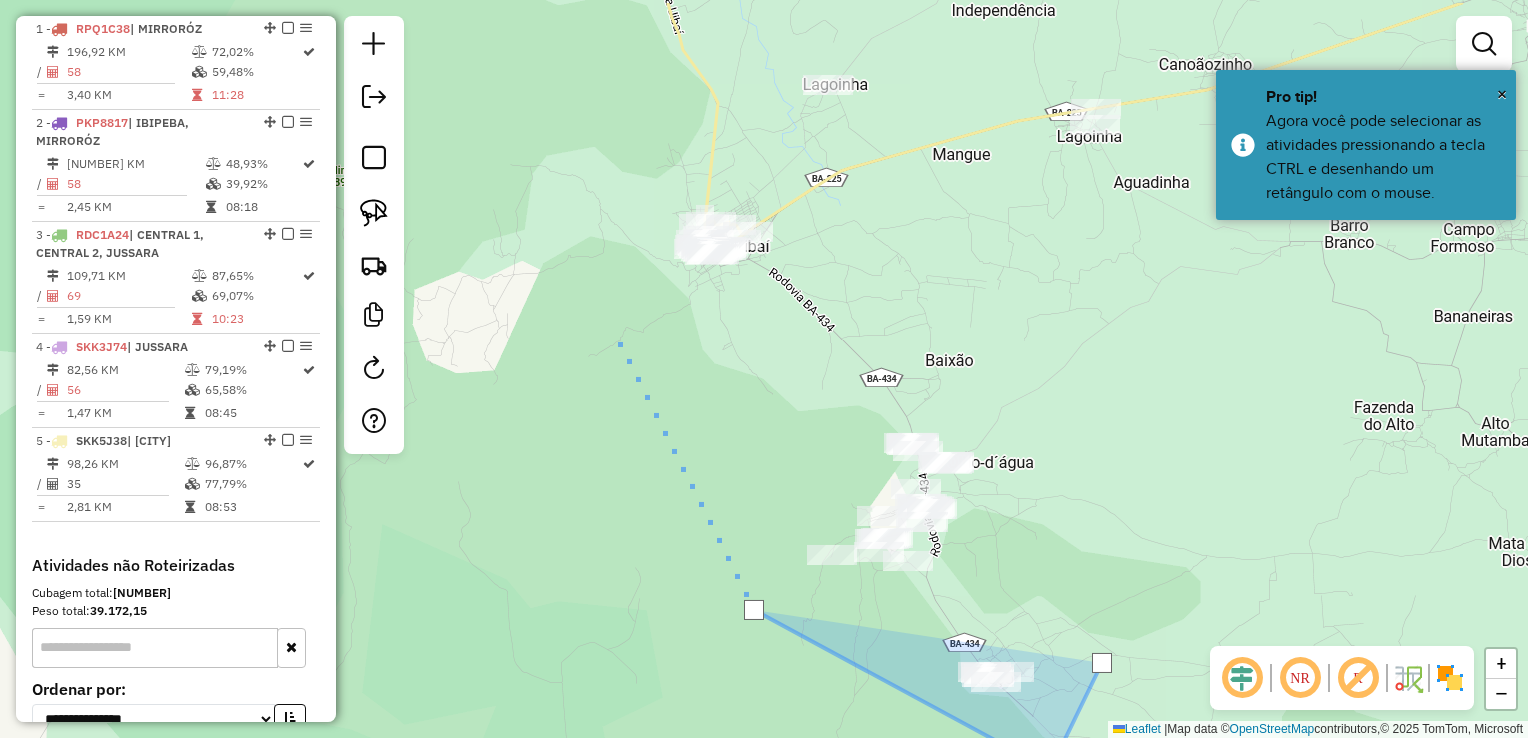 drag, startPoint x: 612, startPoint y: 236, endPoint x: 628, endPoint y: 468, distance: 232.55107 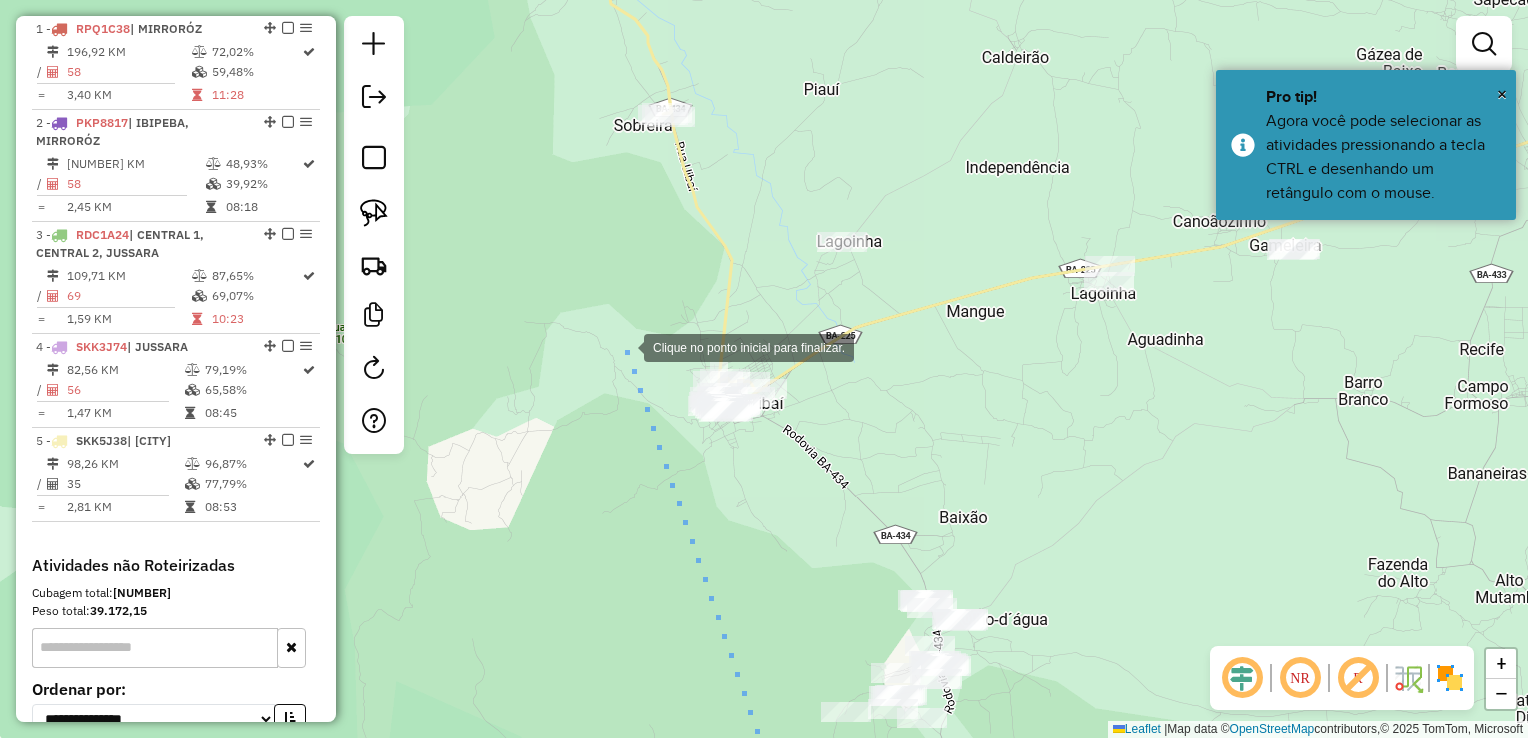 click 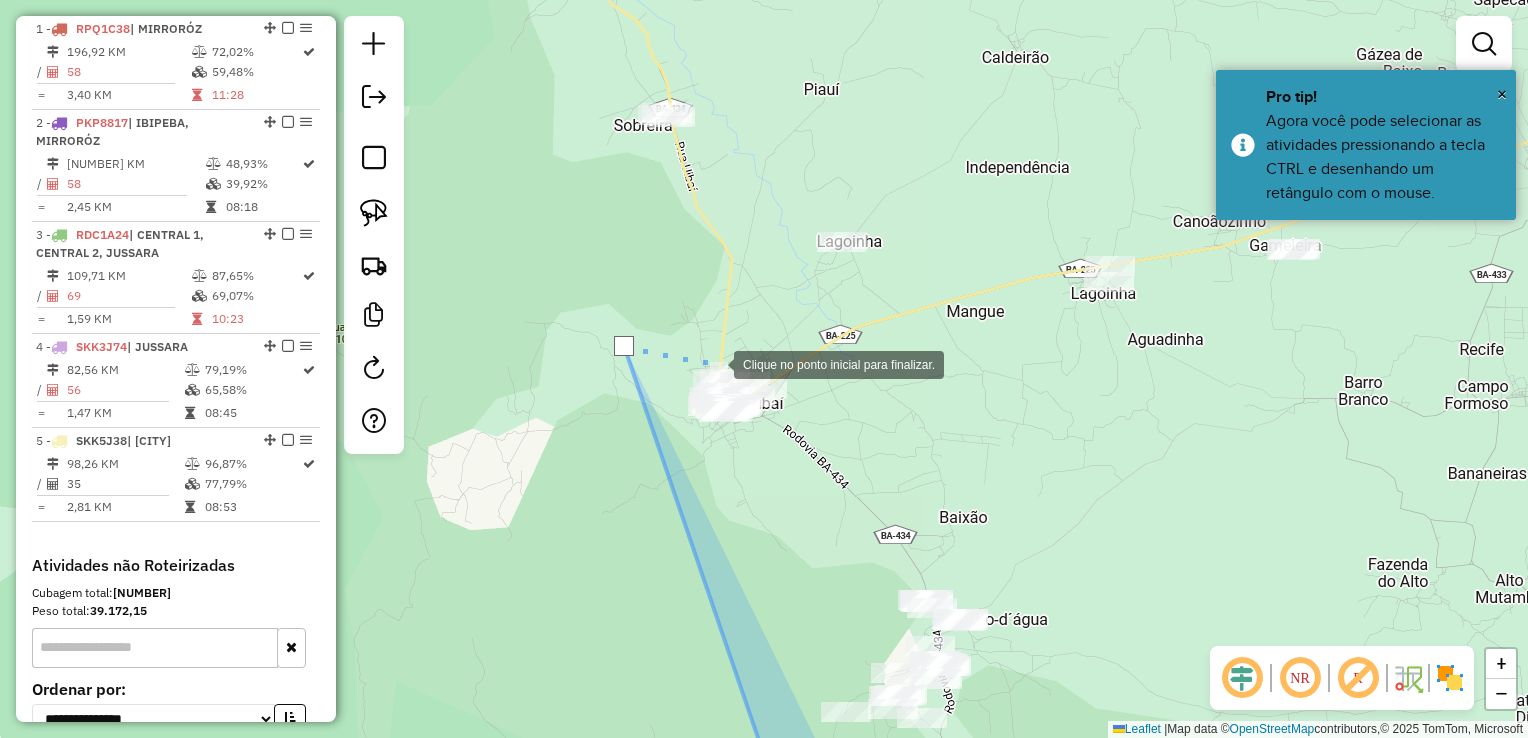 click 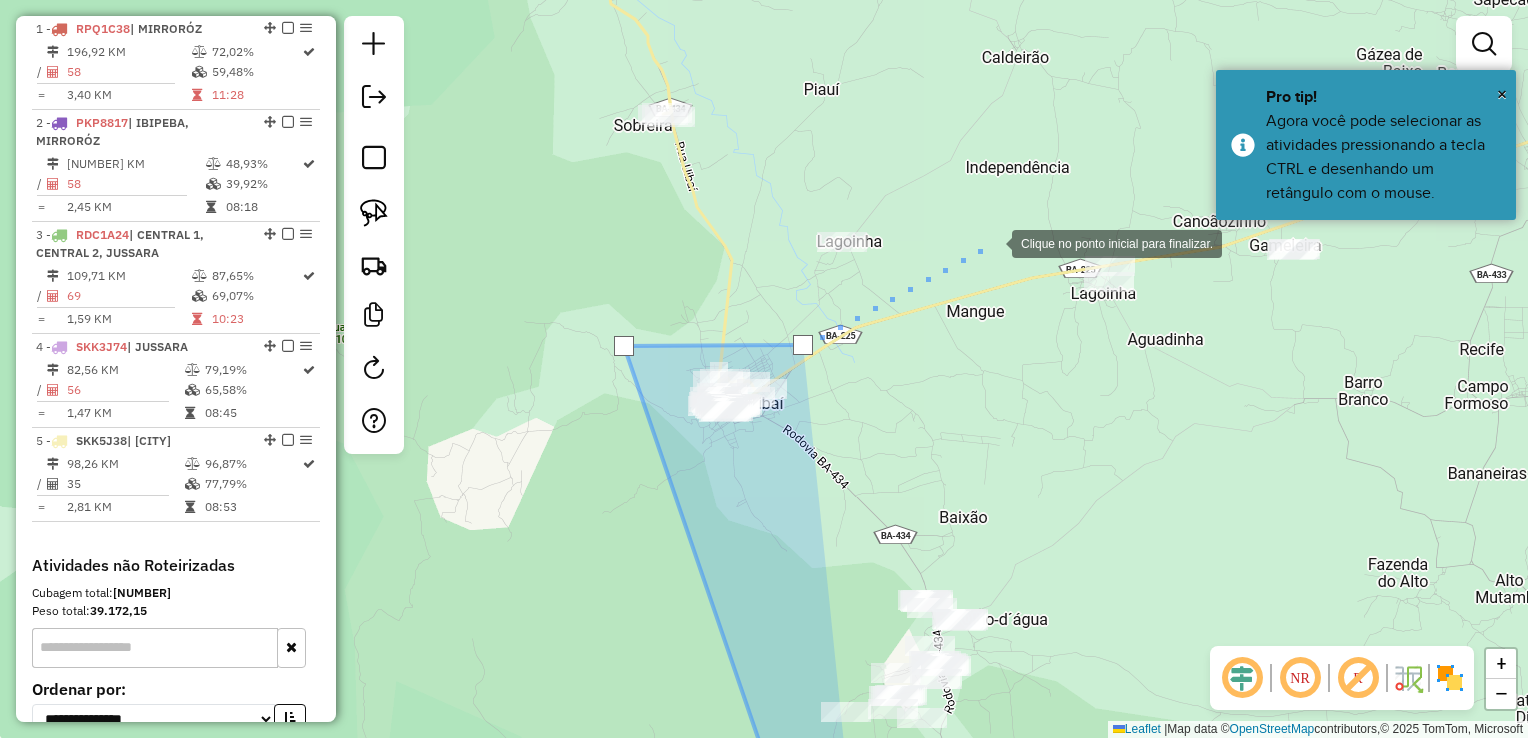 click 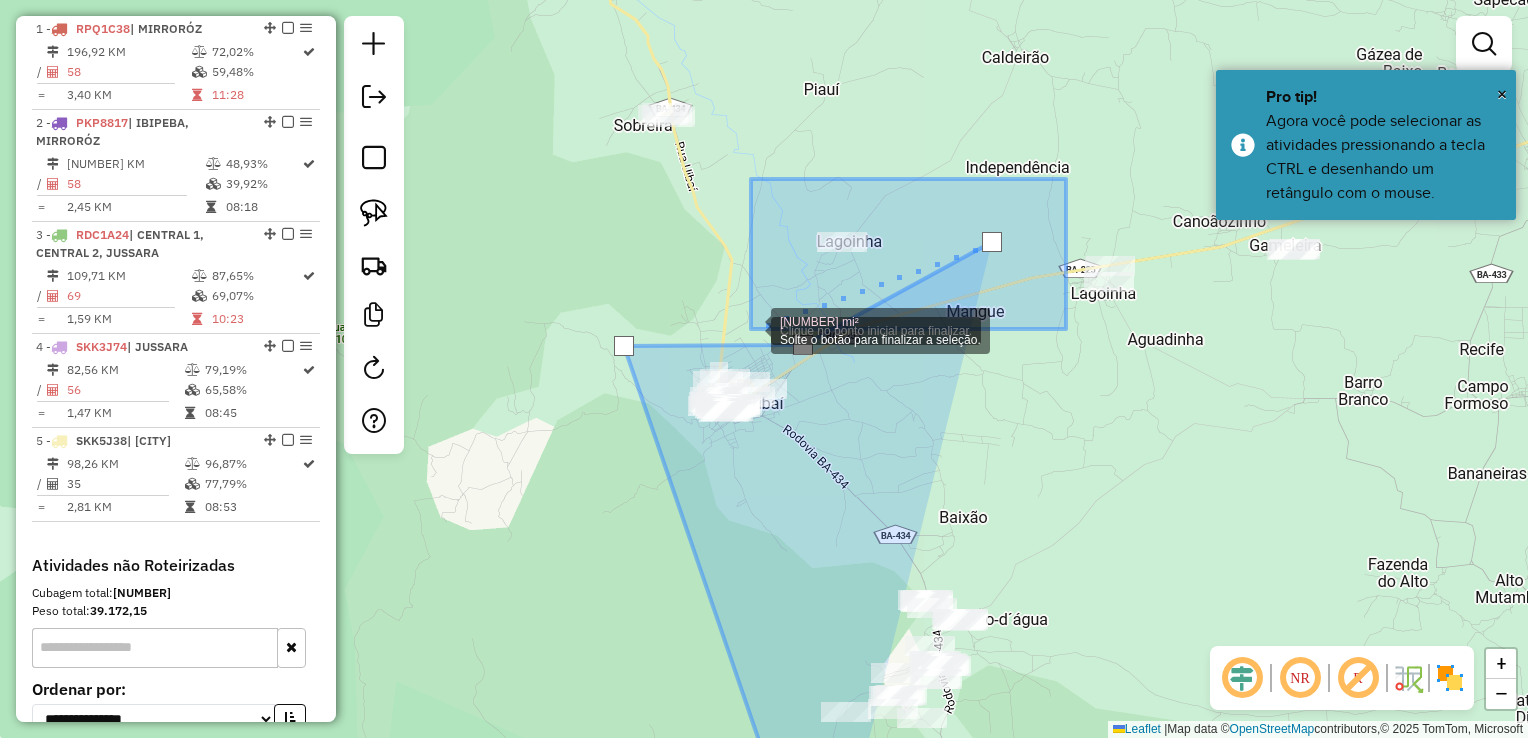 drag, startPoint x: 1066, startPoint y: 179, endPoint x: 717, endPoint y: 341, distance: 384.76617 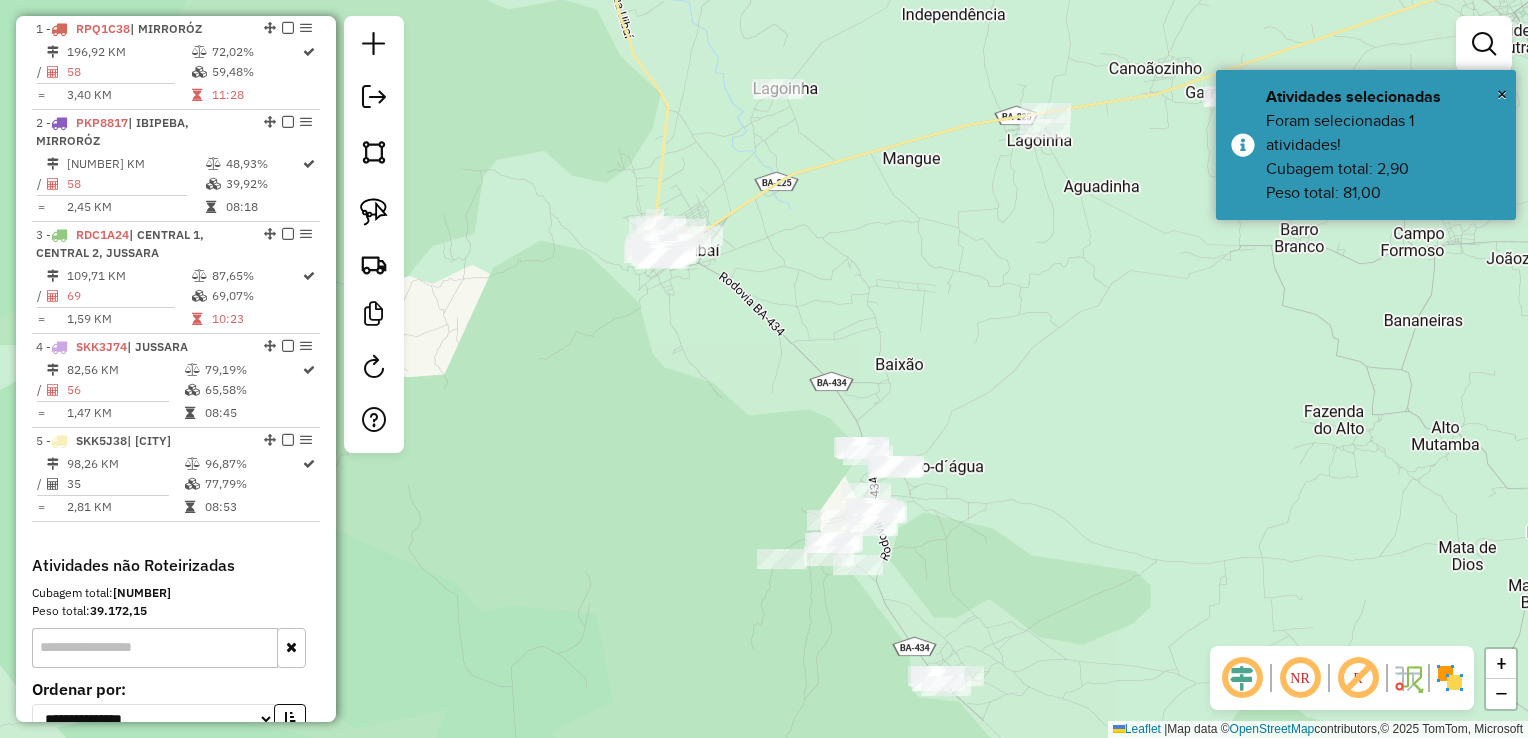 drag, startPoint x: 1068, startPoint y: 518, endPoint x: 977, endPoint y: 374, distance: 170.34377 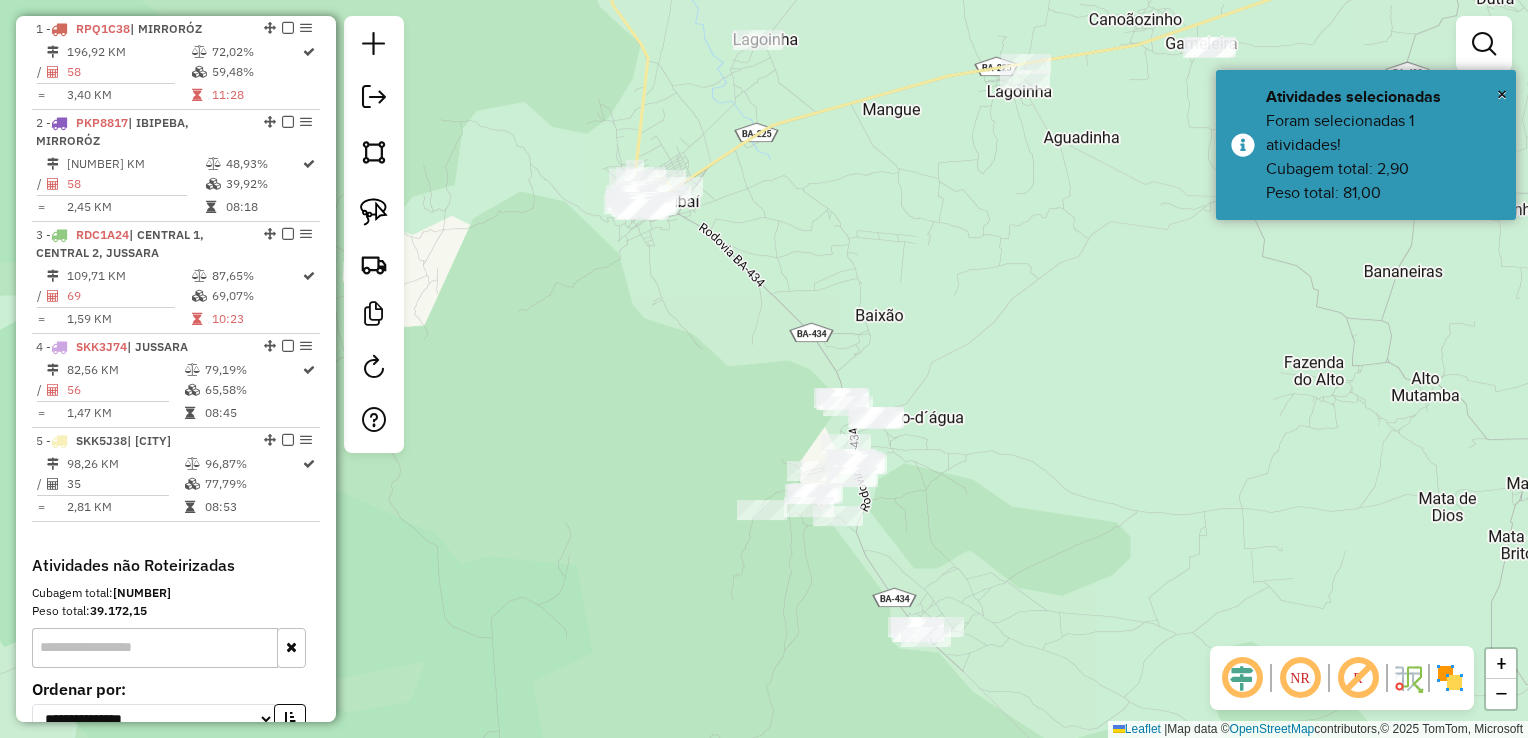 click on "Janela de atendimento Grade de atendimento Capacidade Transportadoras Veículos Cliente Pedidos  Rotas Selecione os dias de semana para filtrar as janelas de atendimento  Seg   Ter   Qua   Qui   Sex   Sáb   Dom  Informe o período da janela de atendimento: De: Até:  Filtrar exatamente a janela do cliente  Considerar janela de atendimento padrão  Selecione os dias de semana para filtrar as grades de atendimento  Seg   Ter   Qua   Qui   Sex   Sáb   Dom   Considerar clientes sem dia de atendimento cadastrado  Clientes fora do dia de atendimento selecionado Filtrar as atividades entre os valores definidos abaixo:  Peso mínimo:   Peso máximo:   Cubagem mínima:   Cubagem máxima:   De:   Até:  Filtrar as atividades entre o tempo de atendimento definido abaixo:  De:   Até:   Considerar capacidade total dos clientes não roteirizados Transportadora: Selecione um ou mais itens Tipo de veículo: Selecione um ou mais itens Veículo: Selecione um ou mais itens Motorista: Selecione um ou mais itens Nome: Rótulo:" 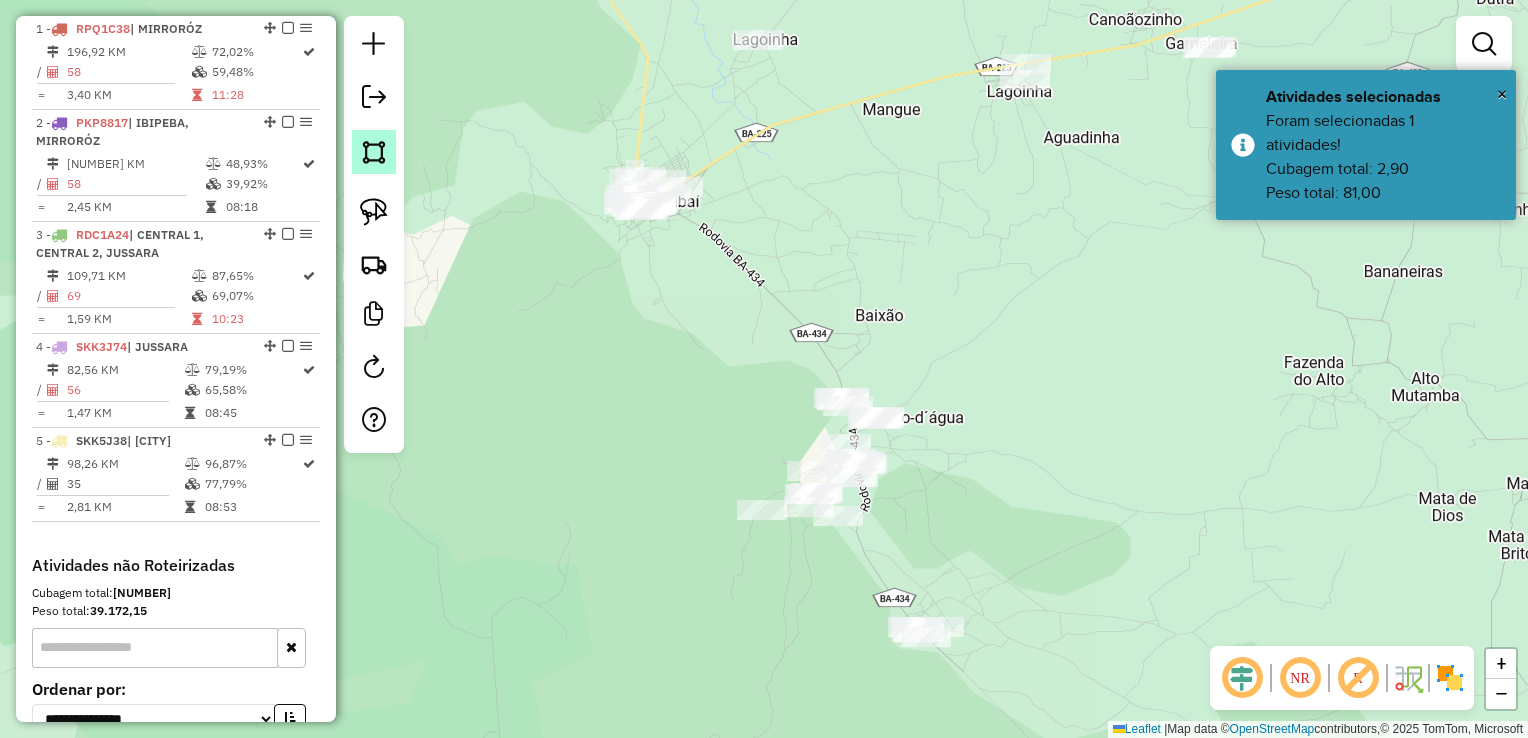 click 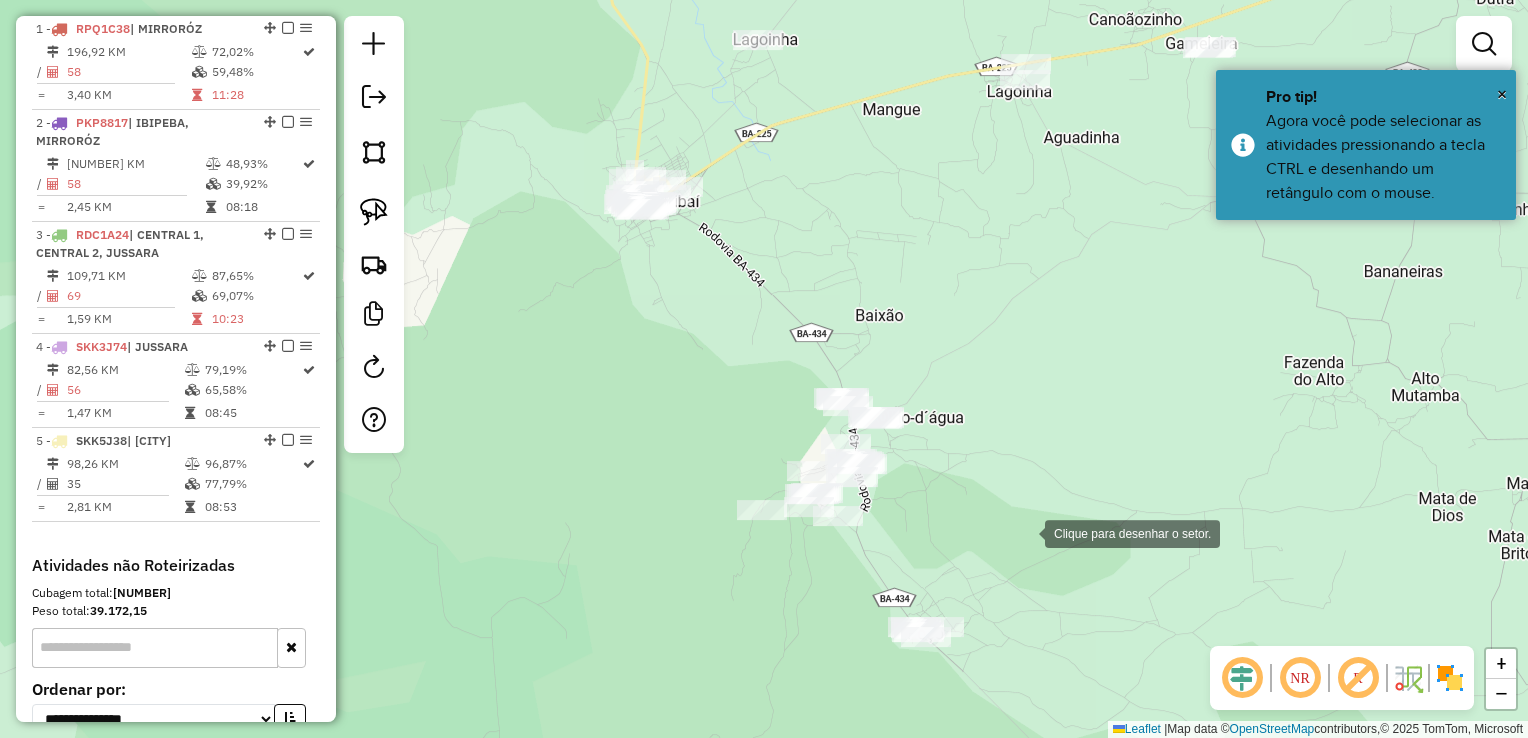 drag, startPoint x: 1025, startPoint y: 532, endPoint x: 1036, endPoint y: 661, distance: 129.46814 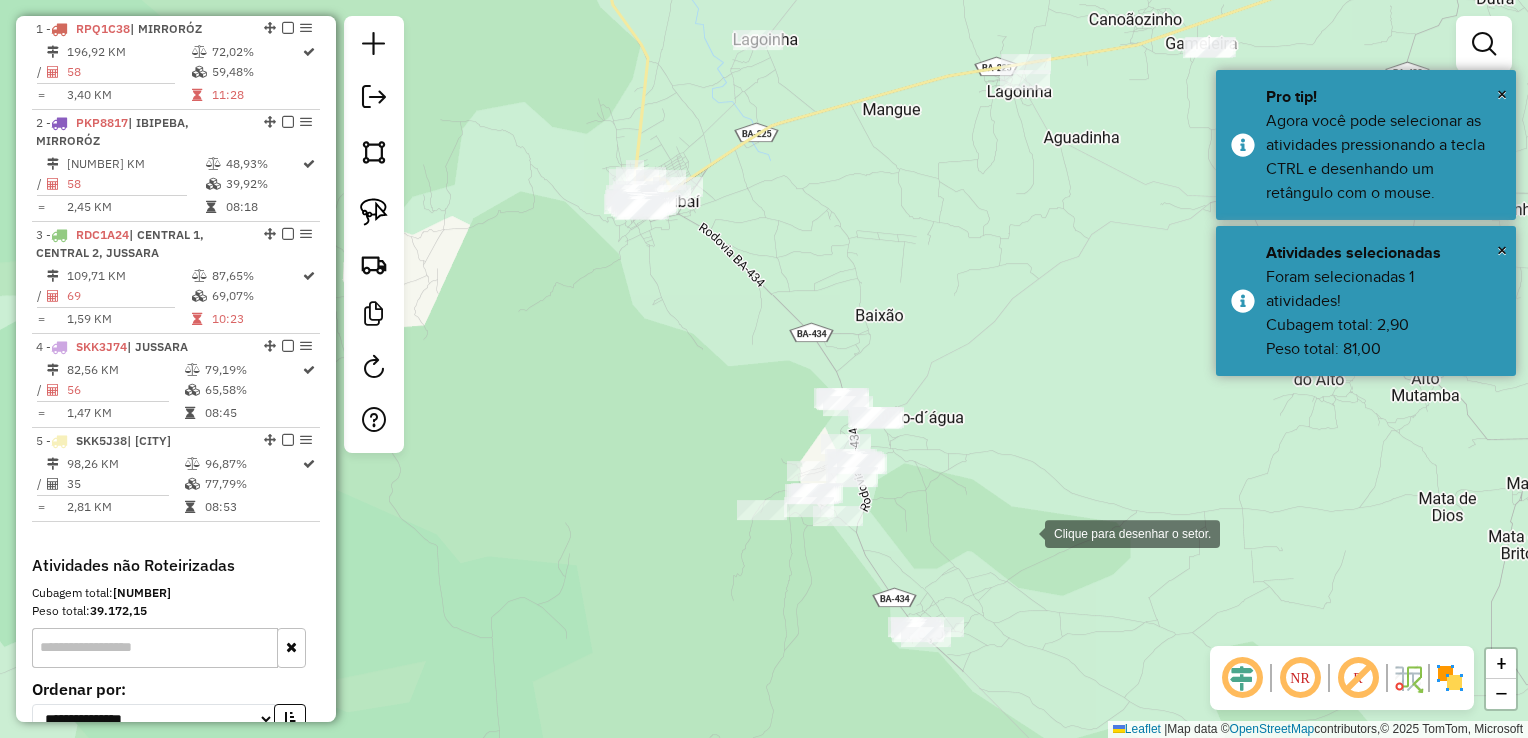 click 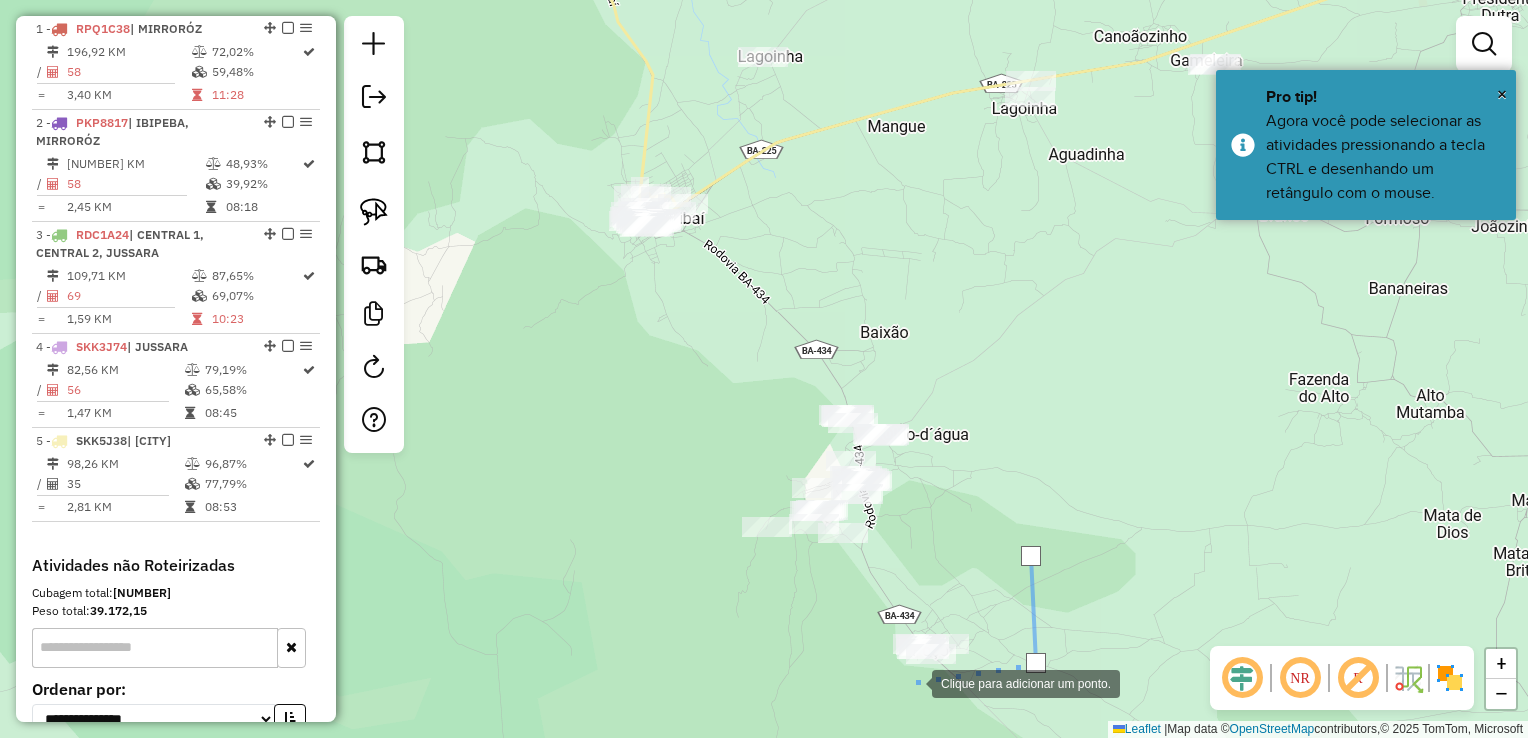 click 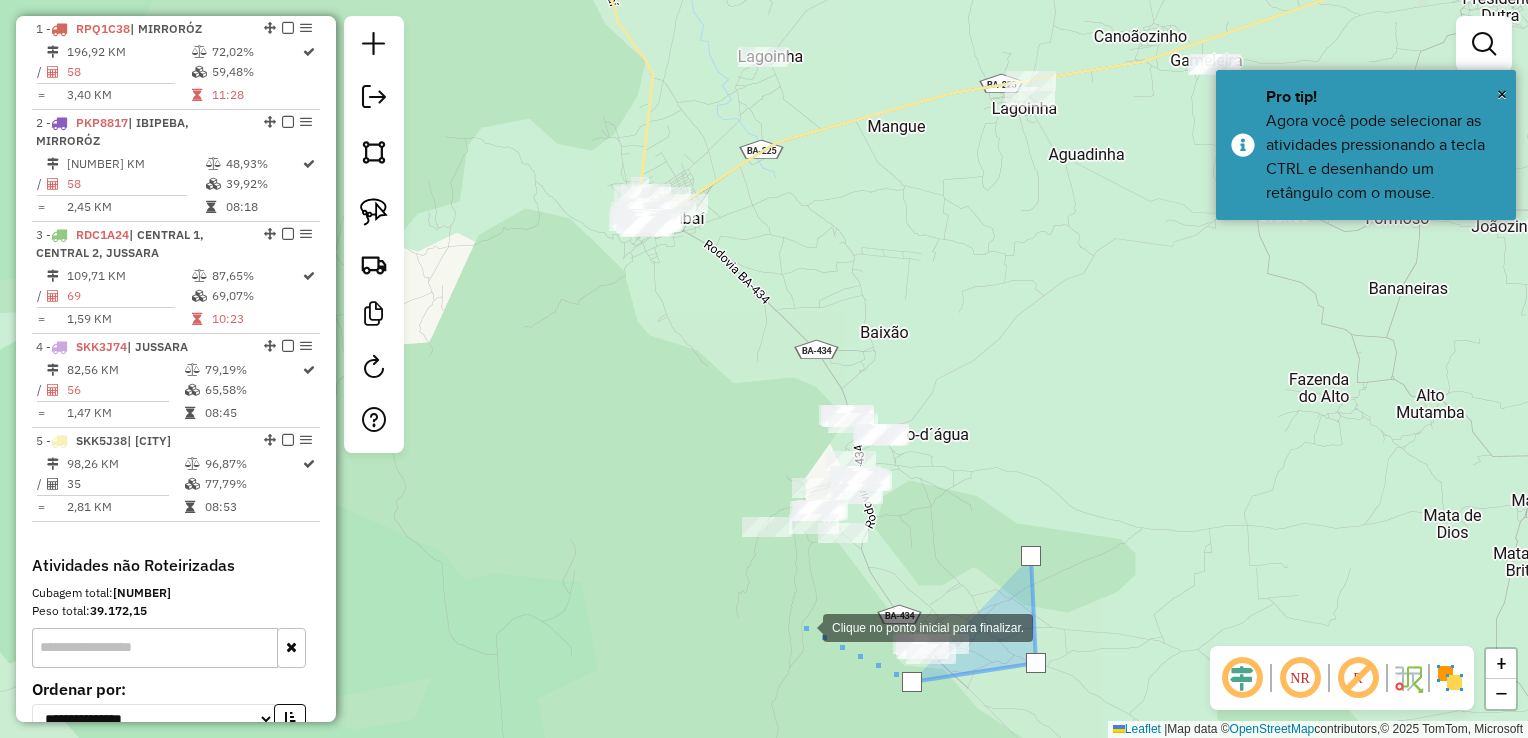 click 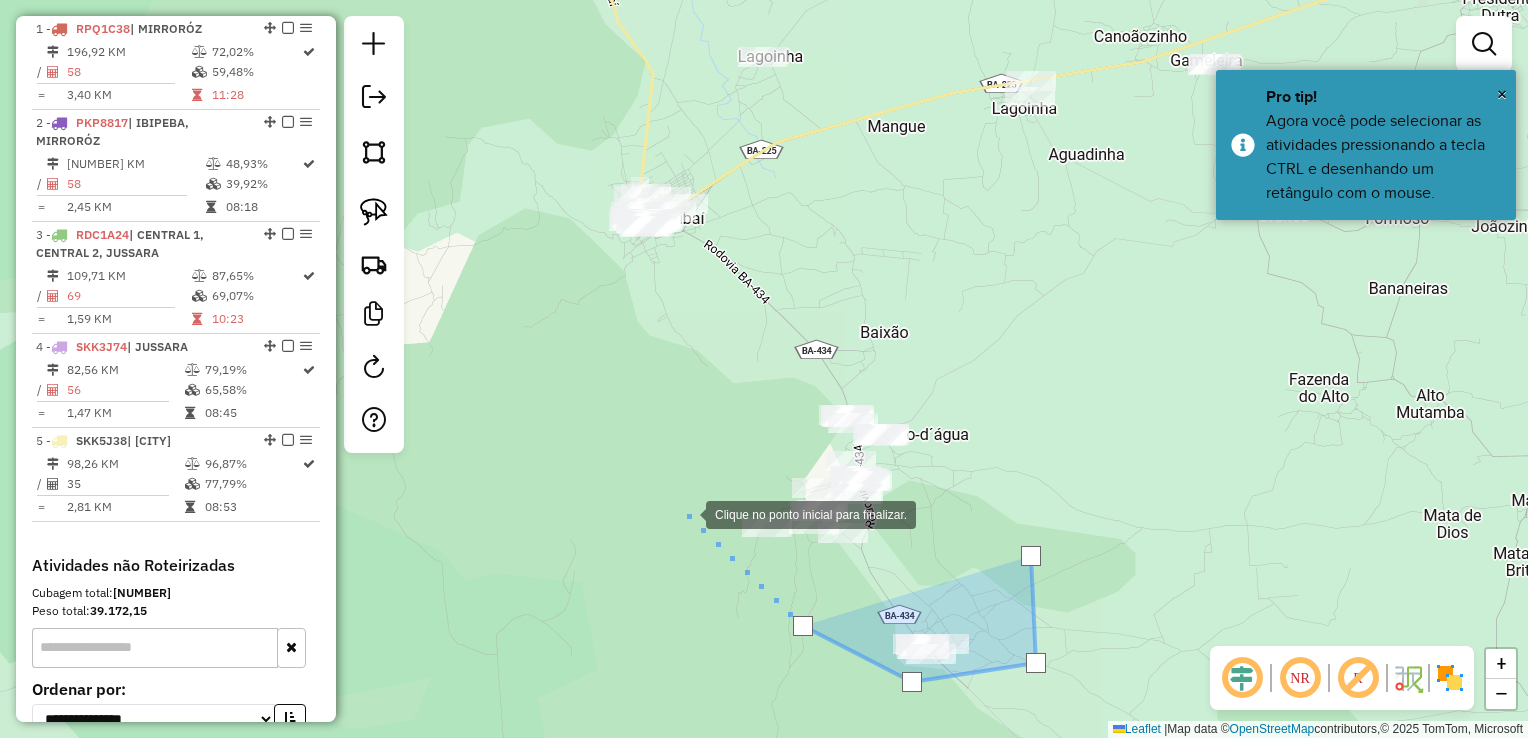 click 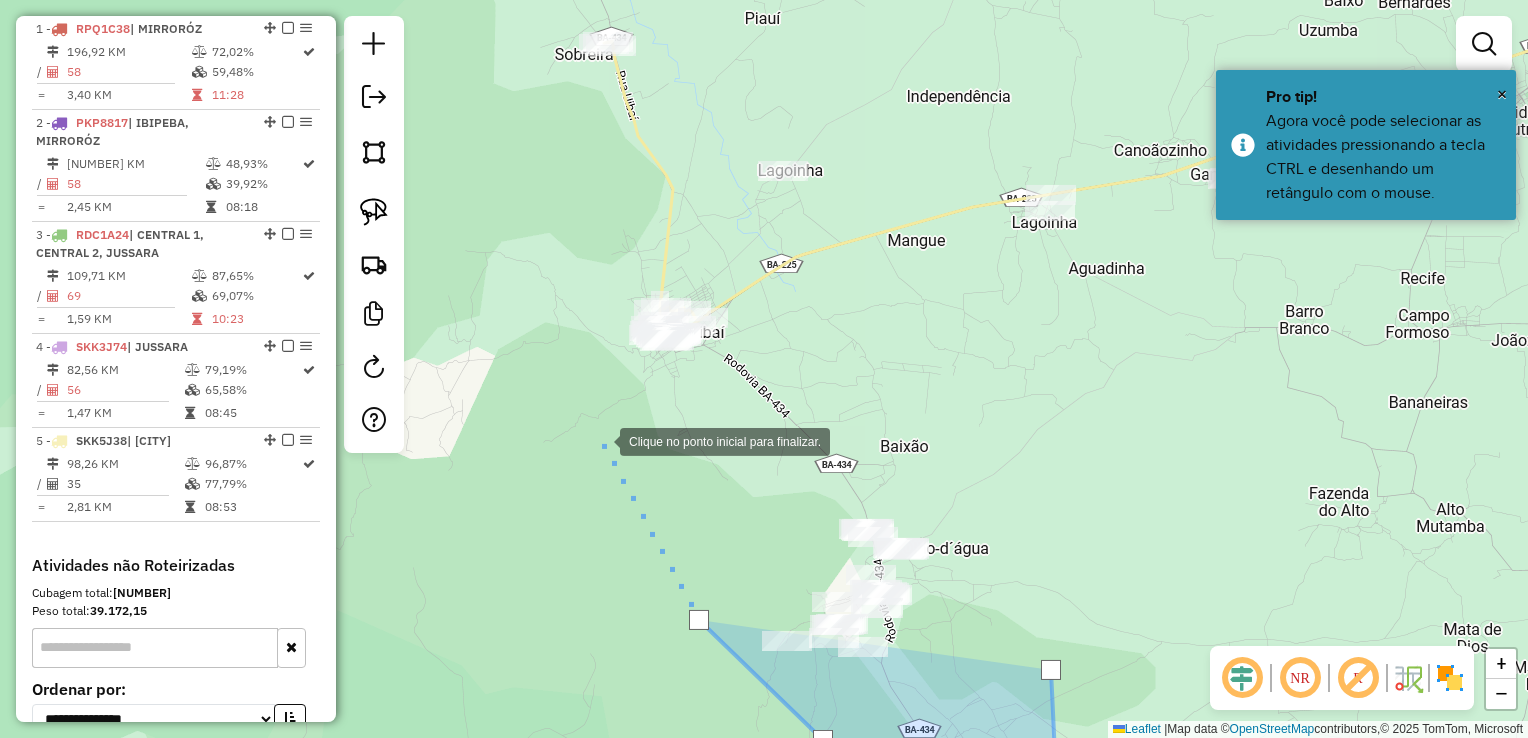 drag, startPoint x: 574, startPoint y: 303, endPoint x: 605, endPoint y: 466, distance: 165.92166 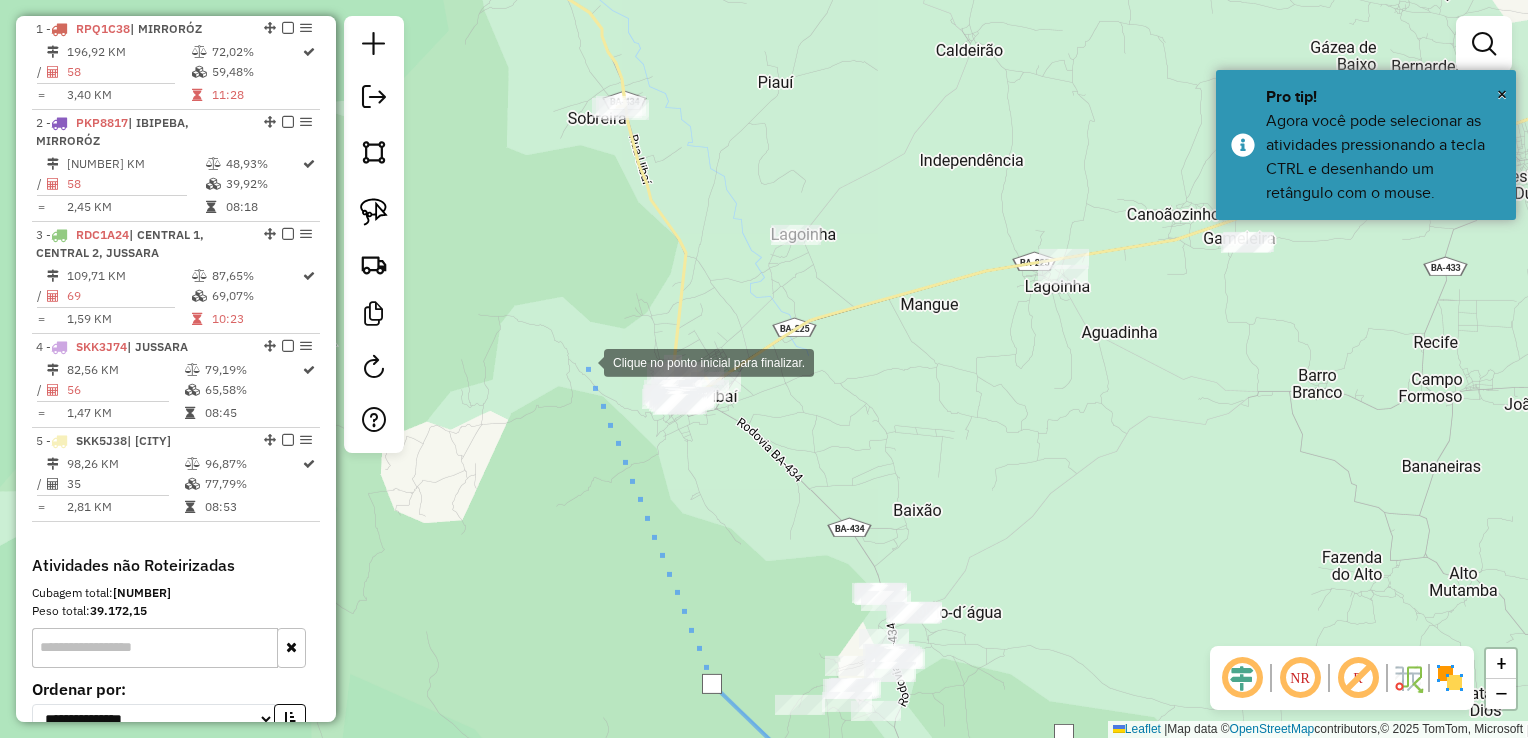 click 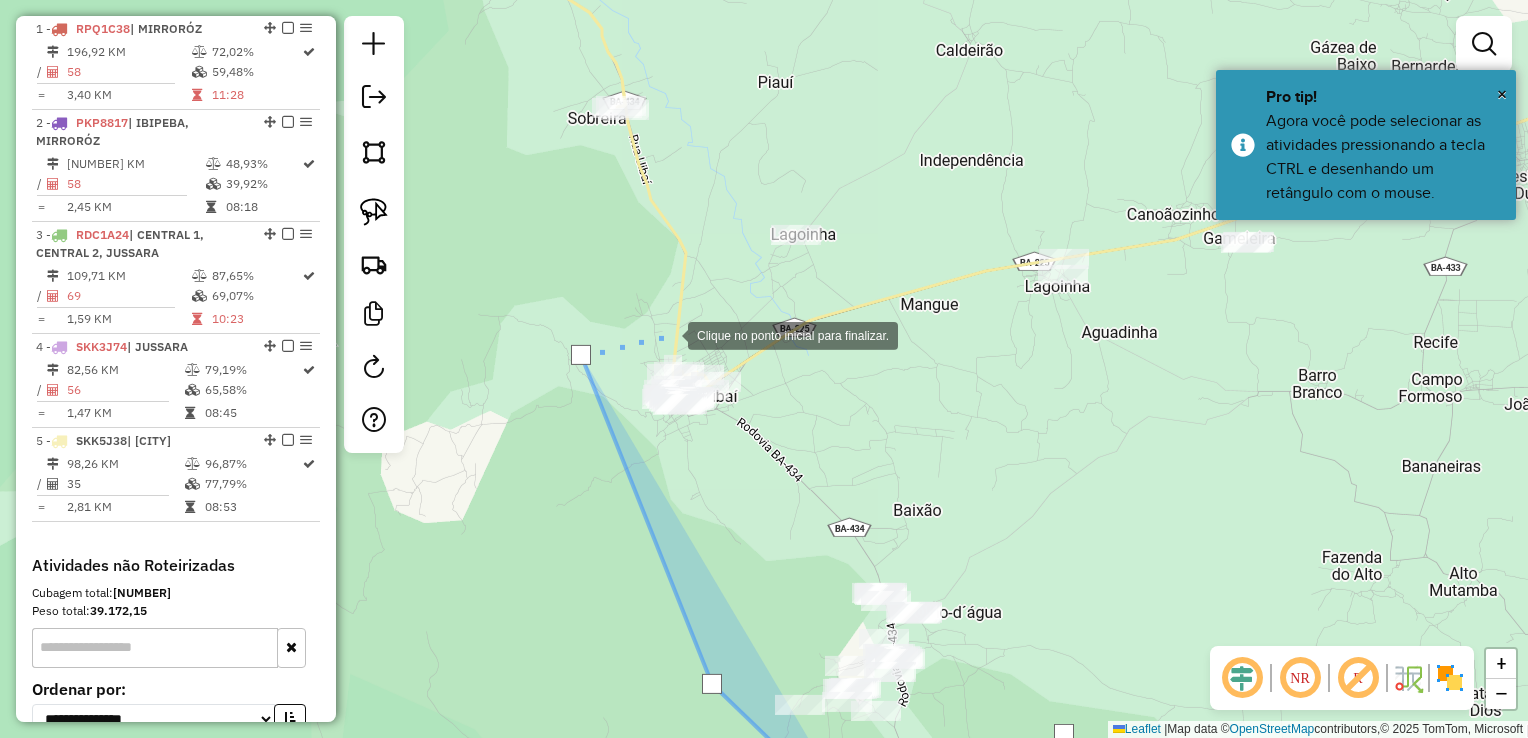 click 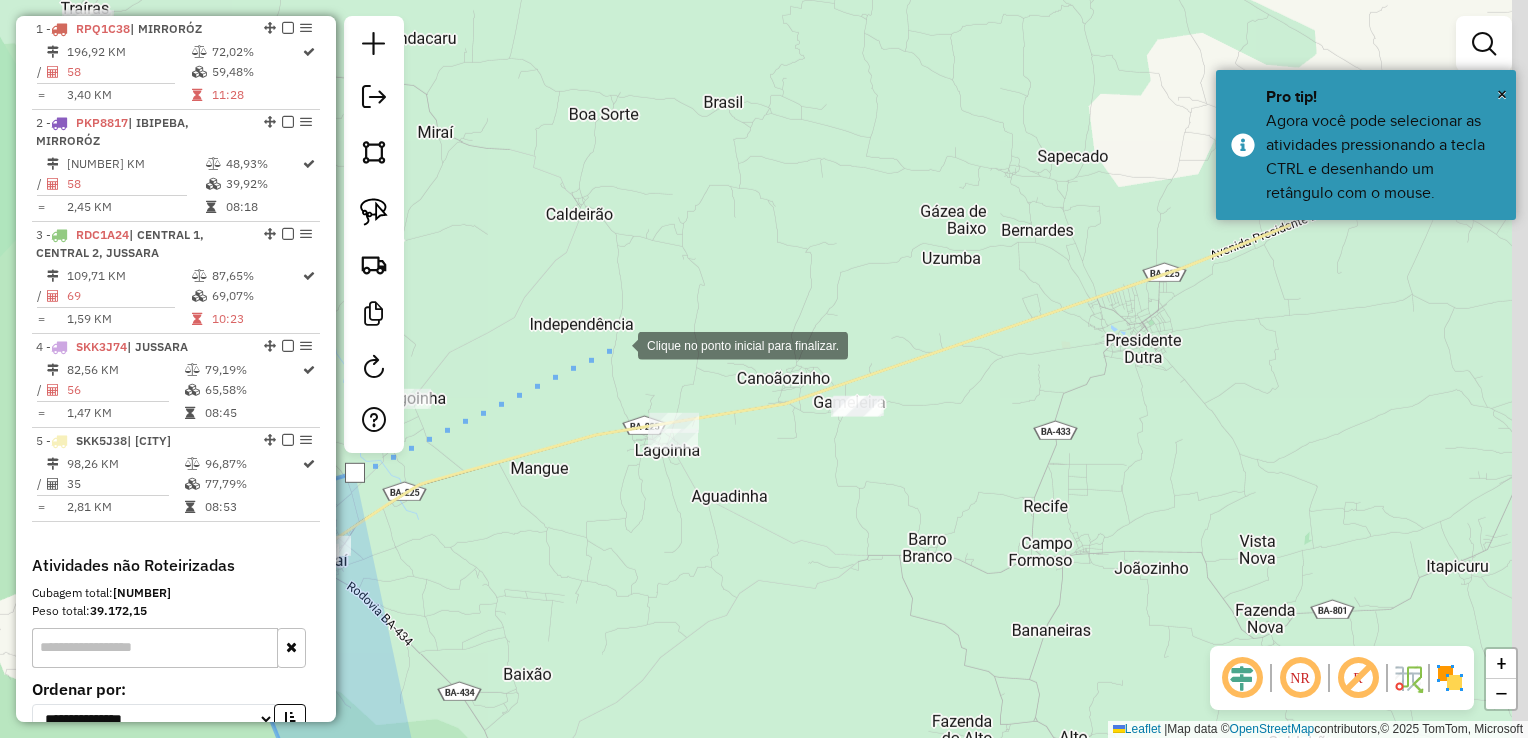 drag, startPoint x: 1025, startPoint y: 174, endPoint x: 858, endPoint y: 306, distance: 212.8685 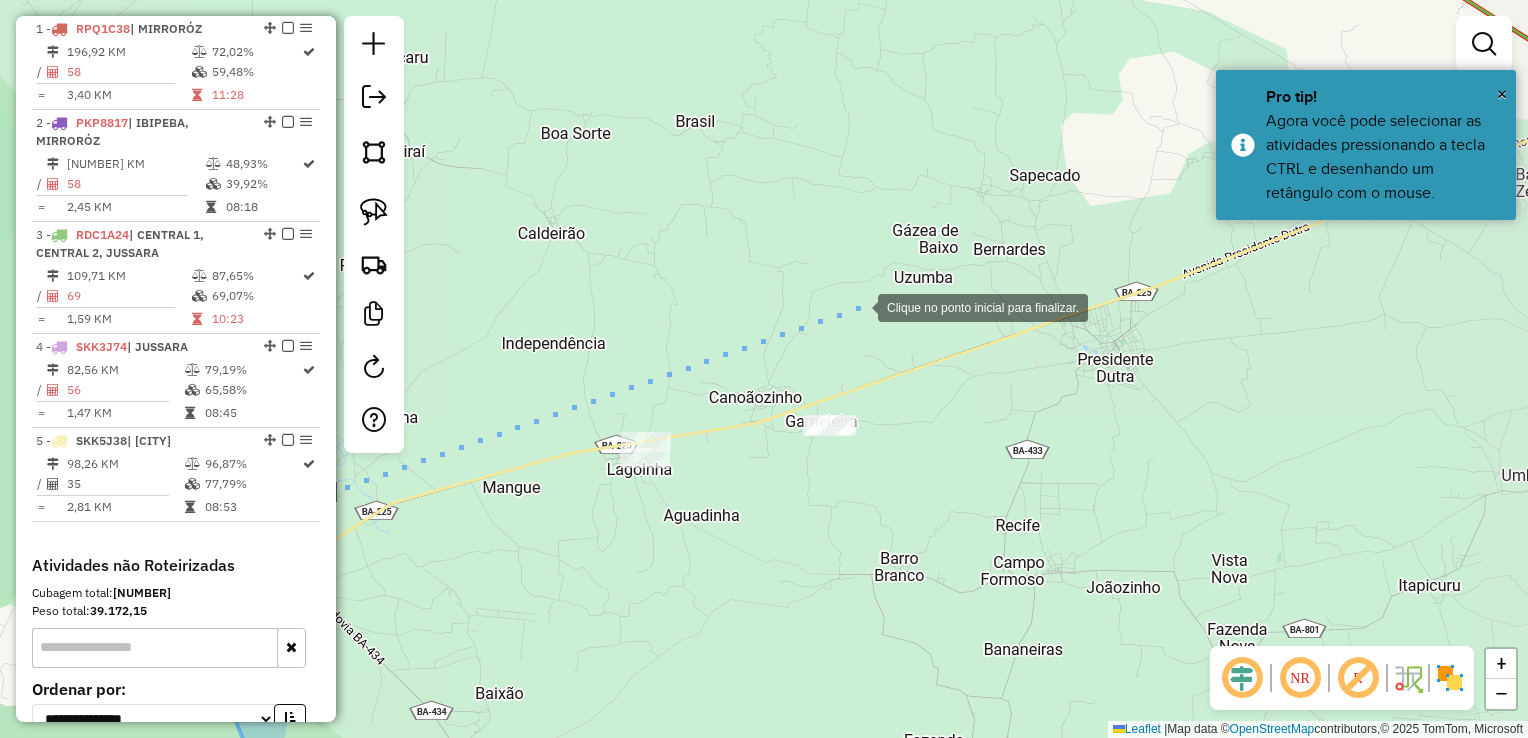 click 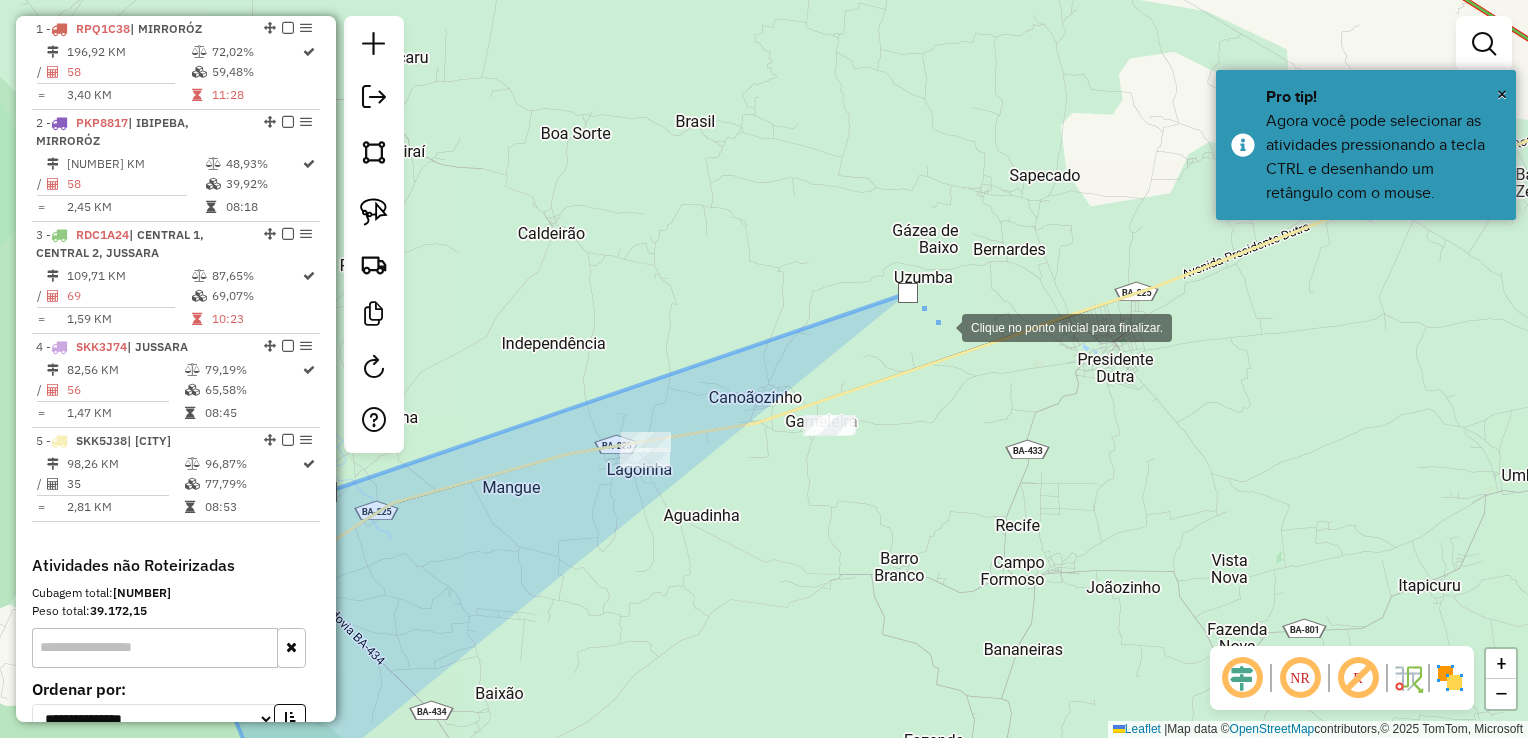 click 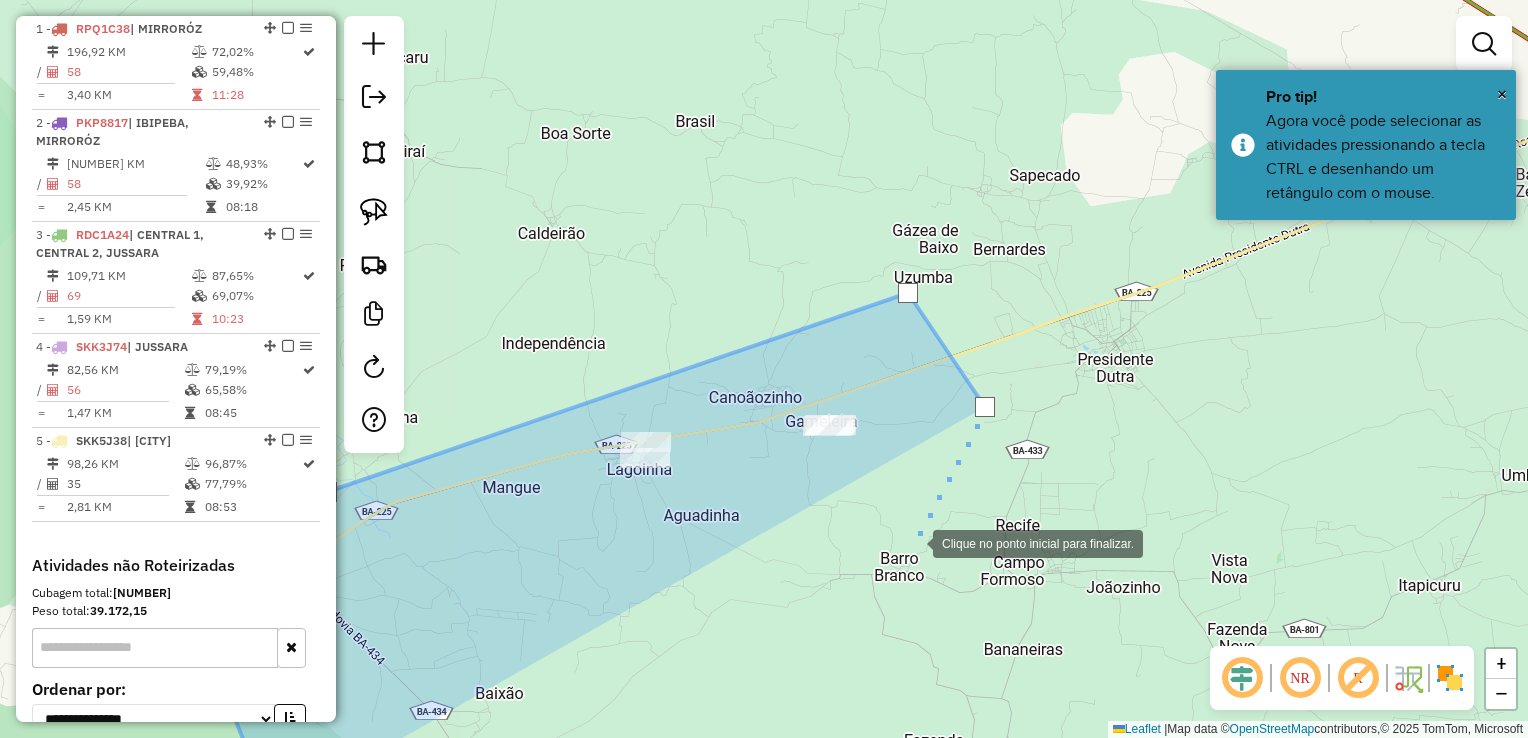 drag, startPoint x: 913, startPoint y: 542, endPoint x: 1053, endPoint y: 195, distance: 374.17776 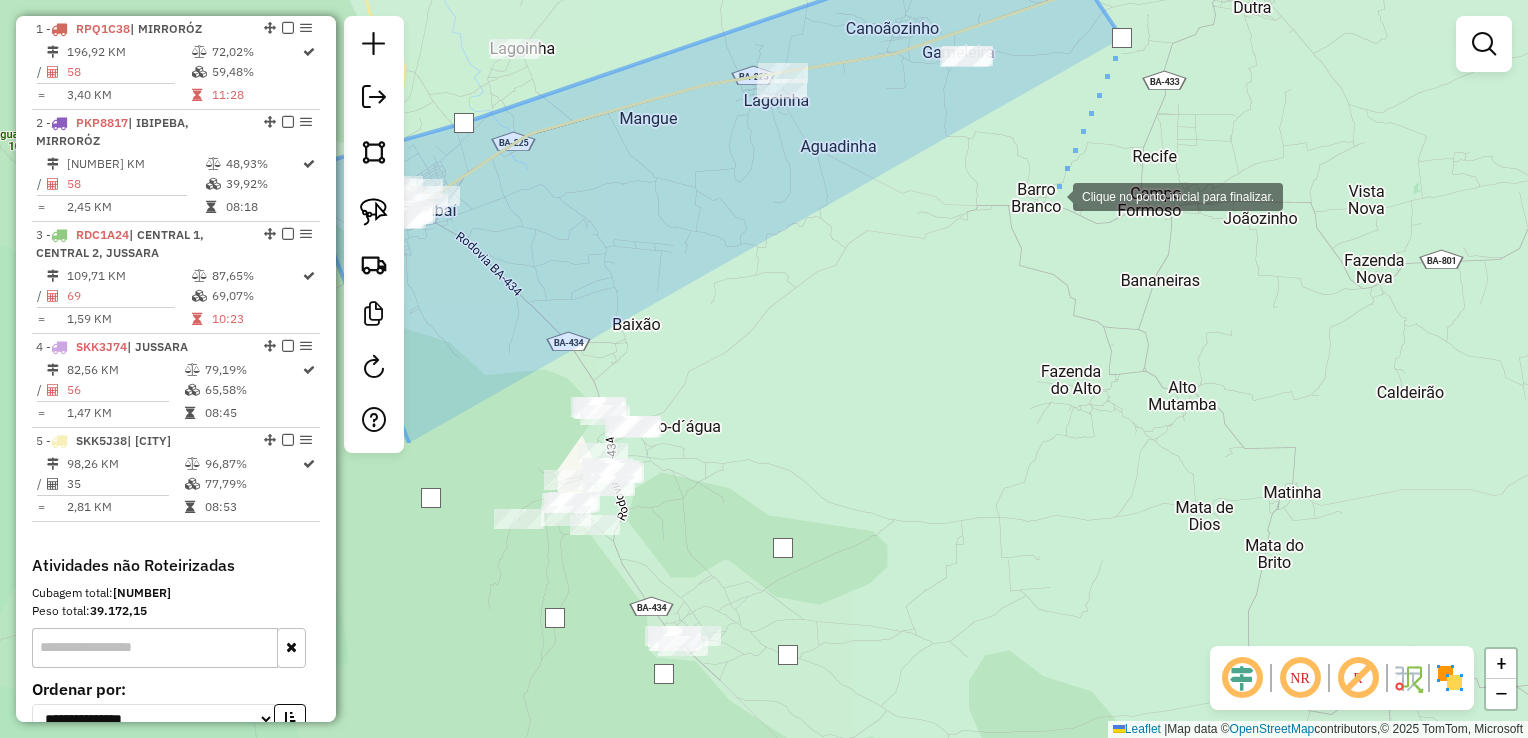 click 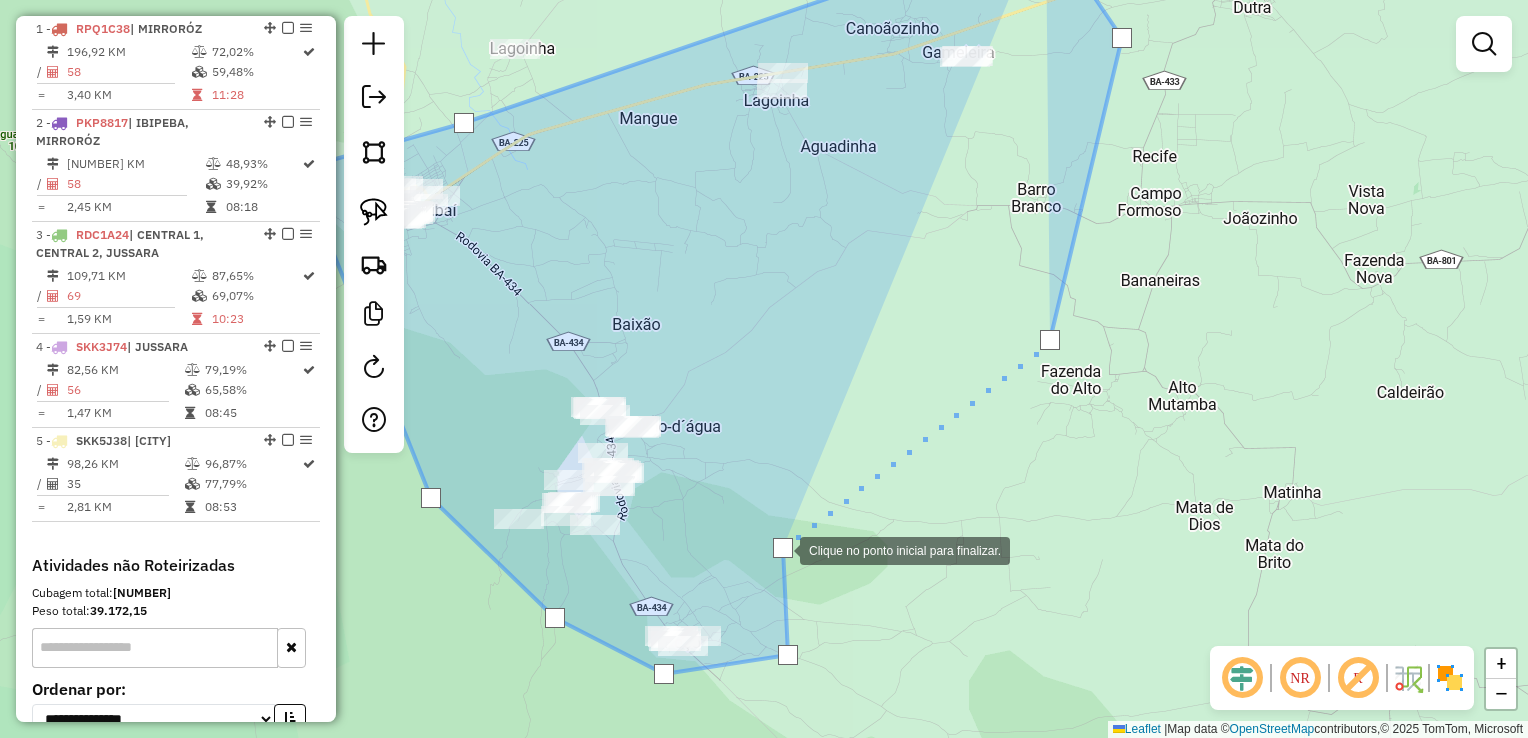 click 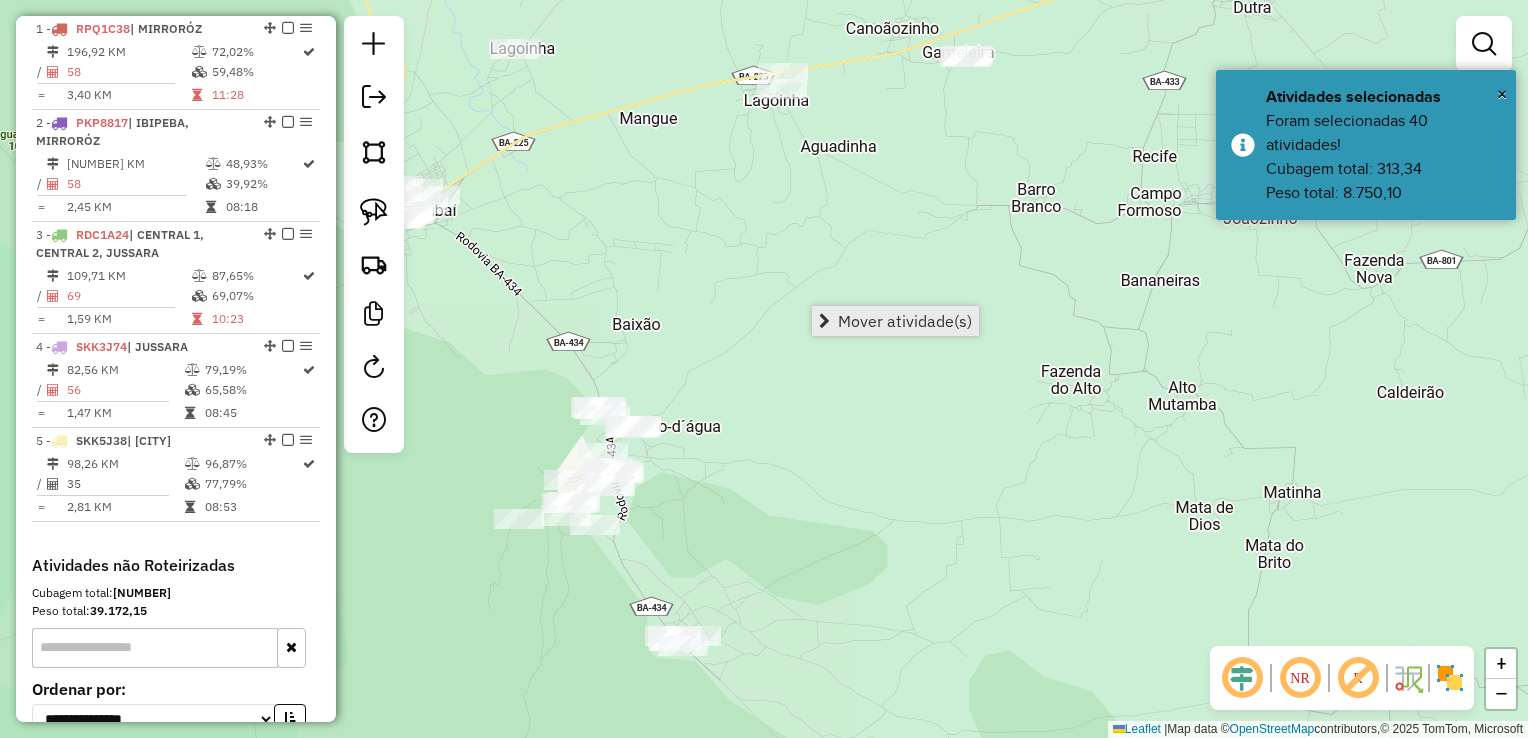 click on "Mover atividade(s)" at bounding box center (905, 321) 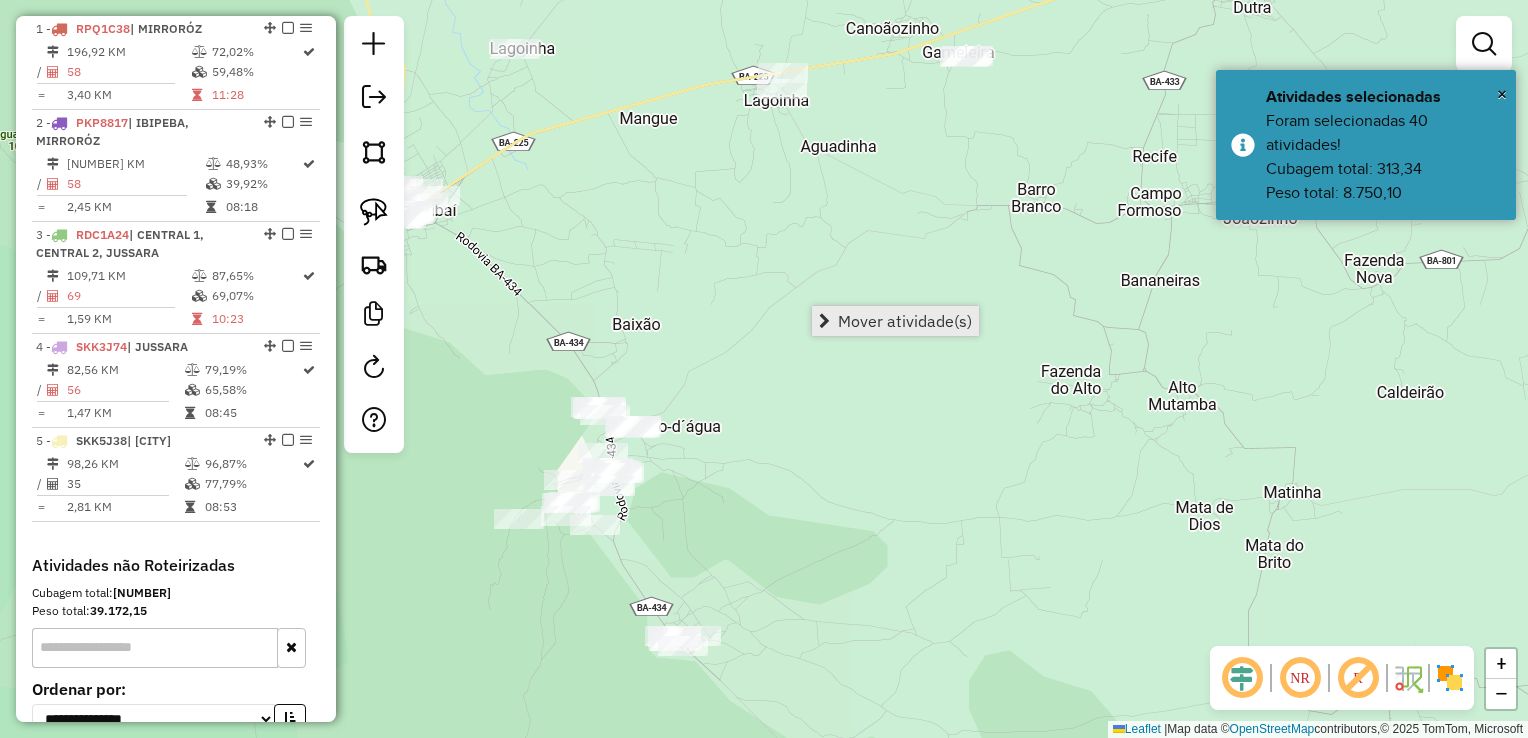 click on "Mover atividade(s)" at bounding box center (905, 321) 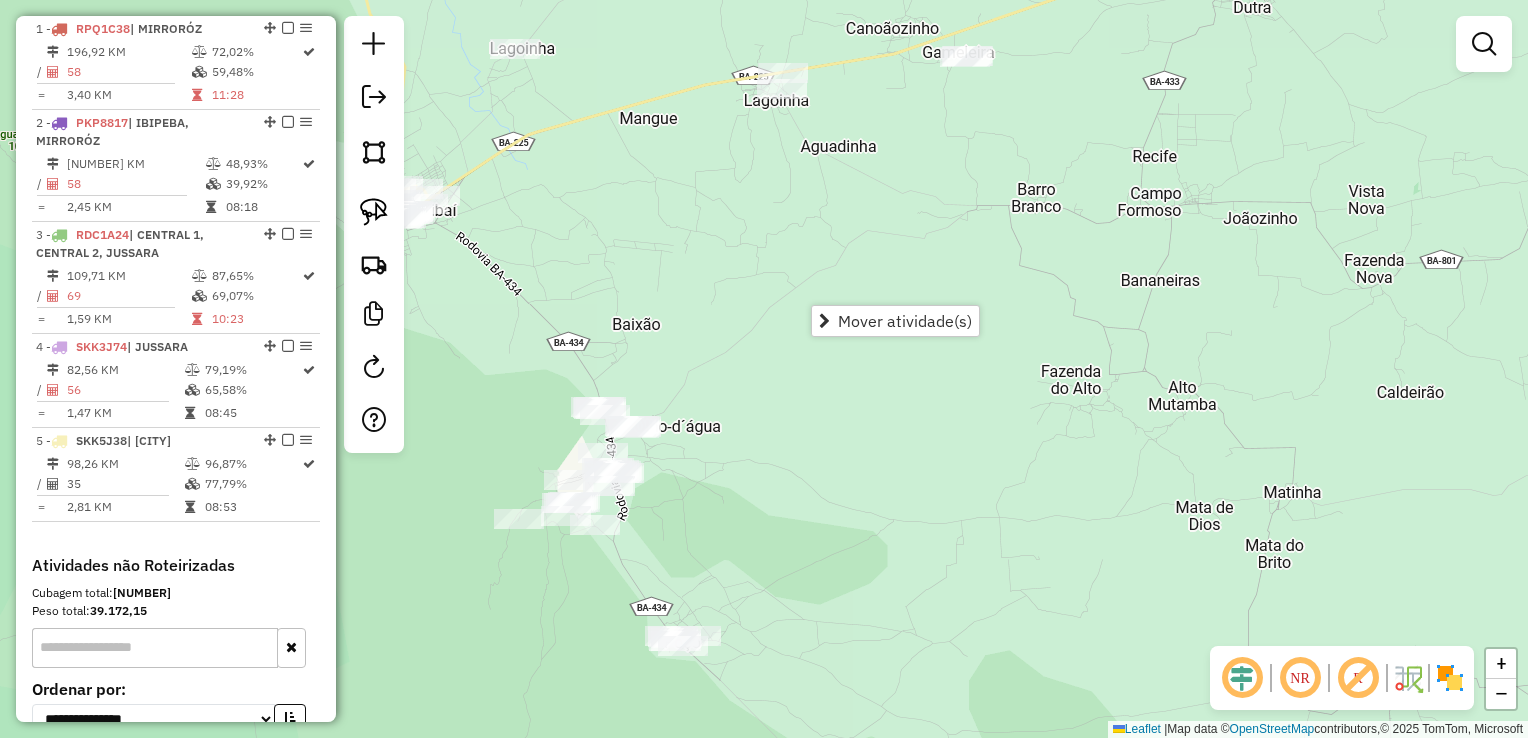 click on "Janela de atendimento Grade de atendimento Capacidade Transportadoras Veículos Cliente Pedidos  Rotas Selecione os dias de semana para filtrar as janelas de atendimento  Seg   Ter   Qua   Qui   Sex   Sáb   Dom  Informe o período da janela de atendimento: De: Até:  Filtrar exatamente a janela do cliente  Considerar janela de atendimento padrão  Selecione os dias de semana para filtrar as grades de atendimento  Seg   Ter   Qua   Qui   Sex   Sáb   Dom   Considerar clientes sem dia de atendimento cadastrado  Clientes fora do dia de atendimento selecionado Filtrar as atividades entre os valores definidos abaixo:  Peso mínimo:   Peso máximo:   Cubagem mínima:   Cubagem máxima:   De:   Até:  Filtrar as atividades entre o tempo de atendimento definido abaixo:  De:   Até:   Considerar capacidade total dos clientes não roteirizados Transportadora: Selecione um ou mais itens Tipo de veículo: Selecione um ou mais itens Veículo: Selecione um ou mais itens Motorista: Selecione um ou mais itens Nome: Rótulo:" 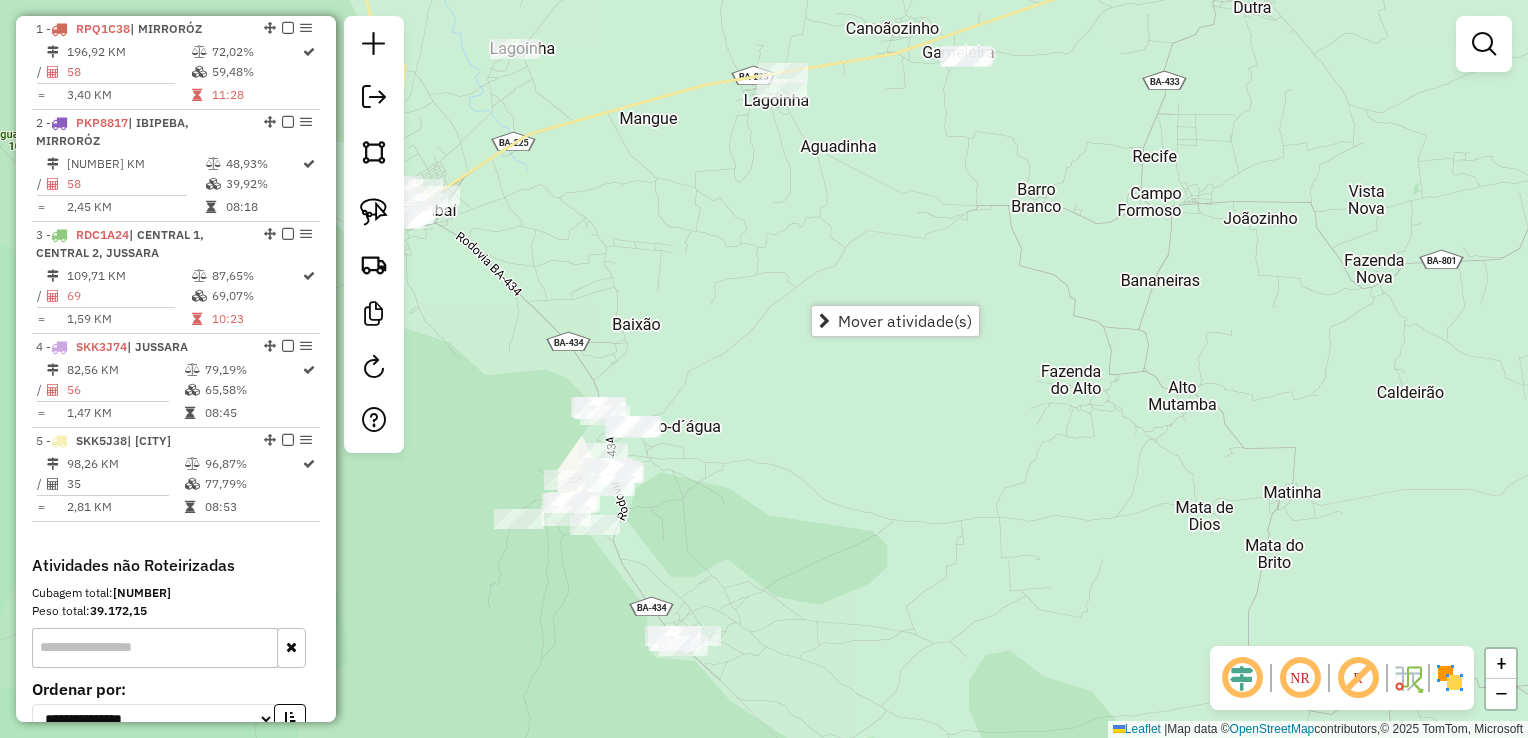 click on "Janela de atendimento Grade de atendimento Capacidade Transportadoras Veículos Cliente Pedidos  Rotas Selecione os dias de semana para filtrar as janelas de atendimento  Seg   Ter   Qua   Qui   Sex   Sáb   Dom  Informe o período da janela de atendimento: De: Até:  Filtrar exatamente a janela do cliente  Considerar janela de atendimento padrão  Selecione os dias de semana para filtrar as grades de atendimento  Seg   Ter   Qua   Qui   Sex   Sáb   Dom   Considerar clientes sem dia de atendimento cadastrado  Clientes fora do dia de atendimento selecionado Filtrar as atividades entre os valores definidos abaixo:  Peso mínimo:   Peso máximo:   Cubagem mínima:   Cubagem máxima:   De:   Até:  Filtrar as atividades entre o tempo de atendimento definido abaixo:  De:   Até:   Considerar capacidade total dos clientes não roteirizados Transportadora: Selecione um ou mais itens Tipo de veículo: Selecione um ou mais itens Veículo: Selecione um ou mais itens Motorista: Selecione um ou mais itens Nome: Rótulo:" 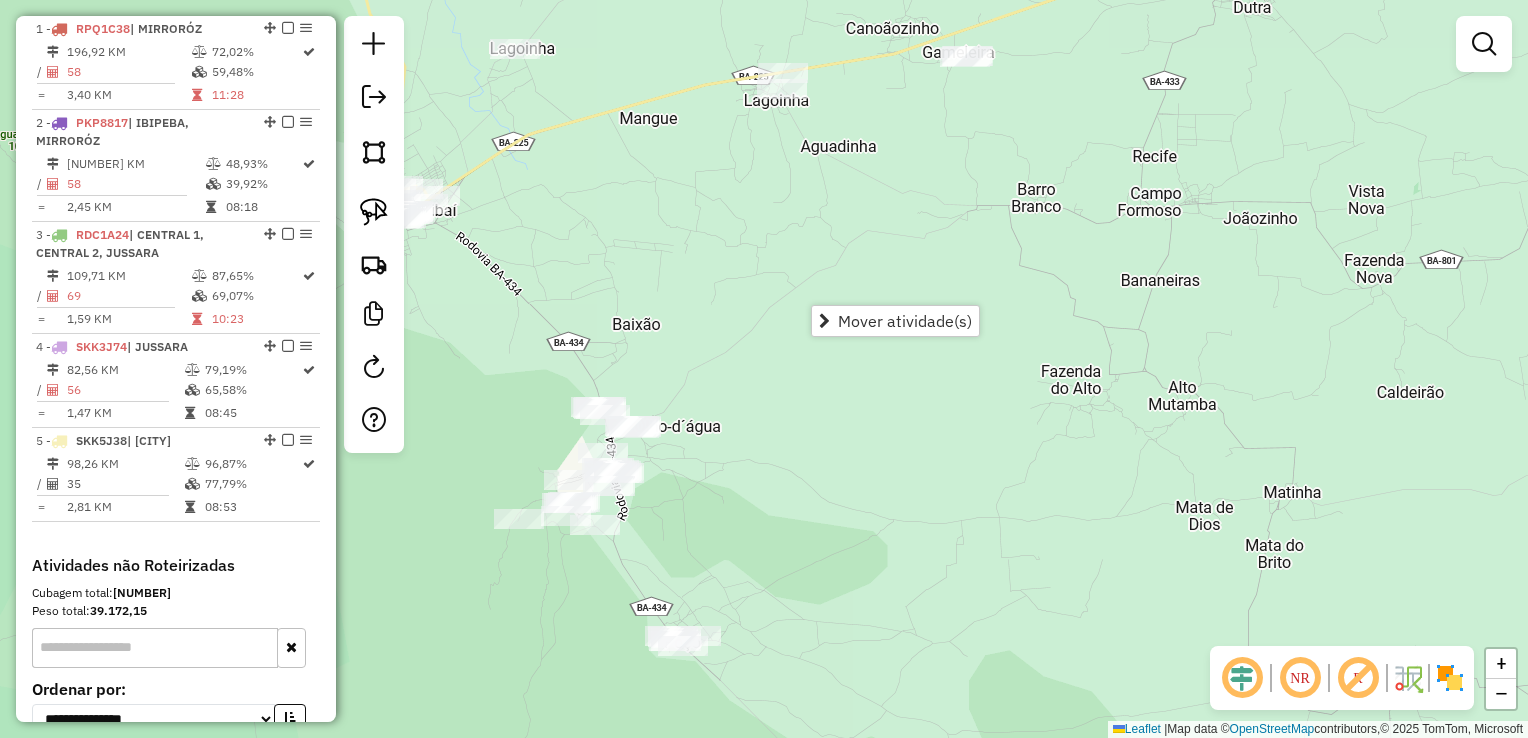 click on "Janela de atendimento Grade de atendimento Capacidade Transportadoras Veículos Cliente Pedidos  Rotas Selecione os dias de semana para filtrar as janelas de atendimento  Seg   Ter   Qua   Qui   Sex   Sáb   Dom  Informe o período da janela de atendimento: De: Até:  Filtrar exatamente a janela do cliente  Considerar janela de atendimento padrão  Selecione os dias de semana para filtrar as grades de atendimento  Seg   Ter   Qua   Qui   Sex   Sáb   Dom   Considerar clientes sem dia de atendimento cadastrado  Clientes fora do dia de atendimento selecionado Filtrar as atividades entre os valores definidos abaixo:  Peso mínimo:   Peso máximo:   Cubagem mínima:   Cubagem máxima:   De:   Até:  Filtrar as atividades entre o tempo de atendimento definido abaixo:  De:   Até:   Considerar capacidade total dos clientes não roteirizados Transportadora: Selecione um ou mais itens Tipo de veículo: Selecione um ou mais itens Veículo: Selecione um ou mais itens Motorista: Selecione um ou mais itens Nome: Rótulo:" 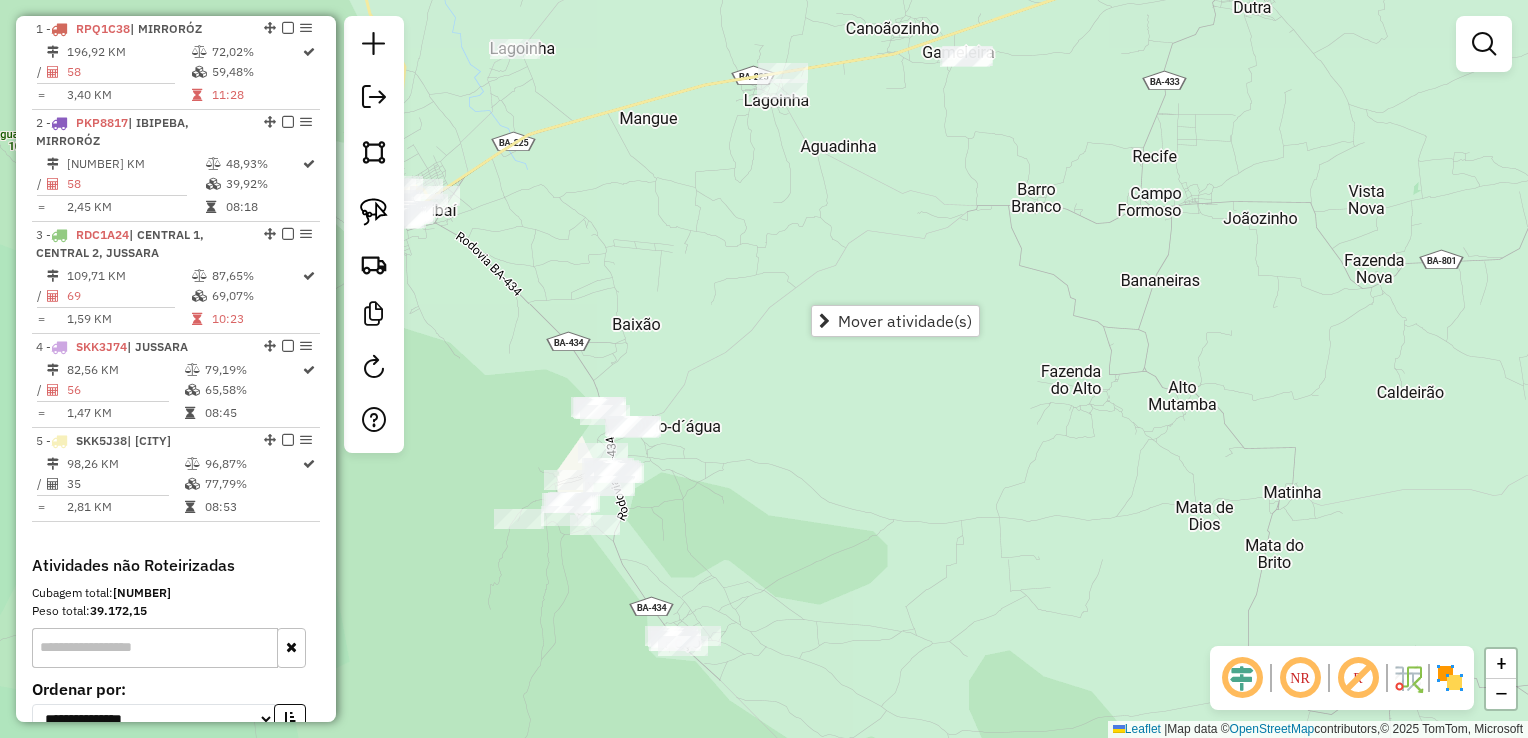 click on "Janela de atendimento Grade de atendimento Capacidade Transportadoras Veículos Cliente Pedidos  Rotas Selecione os dias de semana para filtrar as janelas de atendimento  Seg   Ter   Qua   Qui   Sex   Sáb   Dom  Informe o período da janela de atendimento: De: Até:  Filtrar exatamente a janela do cliente  Considerar janela de atendimento padrão  Selecione os dias de semana para filtrar as grades de atendimento  Seg   Ter   Qua   Qui   Sex   Sáb   Dom   Considerar clientes sem dia de atendimento cadastrado  Clientes fora do dia de atendimento selecionado Filtrar as atividades entre os valores definidos abaixo:  Peso mínimo:   Peso máximo:   Cubagem mínima:   Cubagem máxima:   De:   Até:  Filtrar as atividades entre o tempo de atendimento definido abaixo:  De:   Até:   Considerar capacidade total dos clientes não roteirizados Transportadora: Selecione um ou mais itens Tipo de veículo: Selecione um ou mais itens Veículo: Selecione um ou mais itens Motorista: Selecione um ou mais itens Nome: Rótulo:" 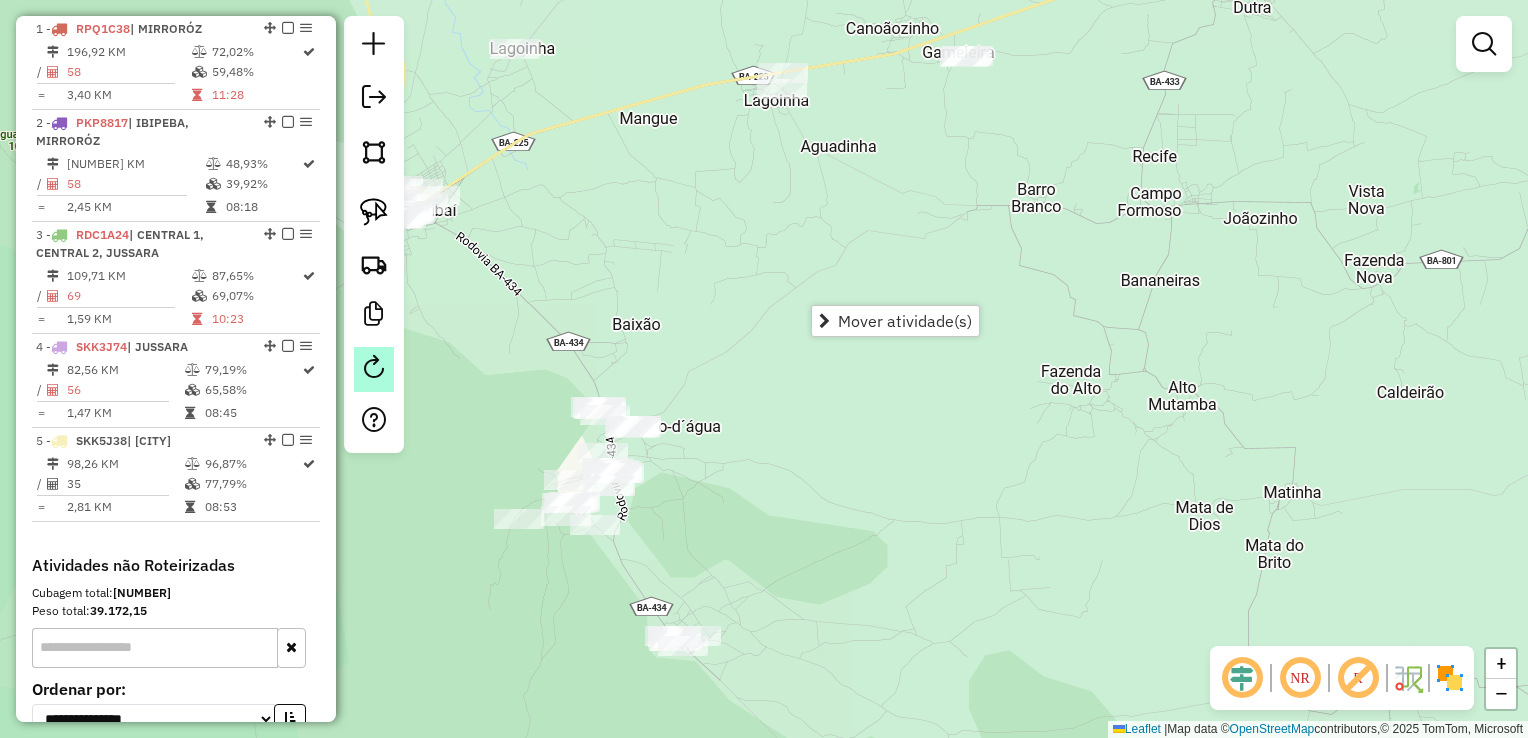 click 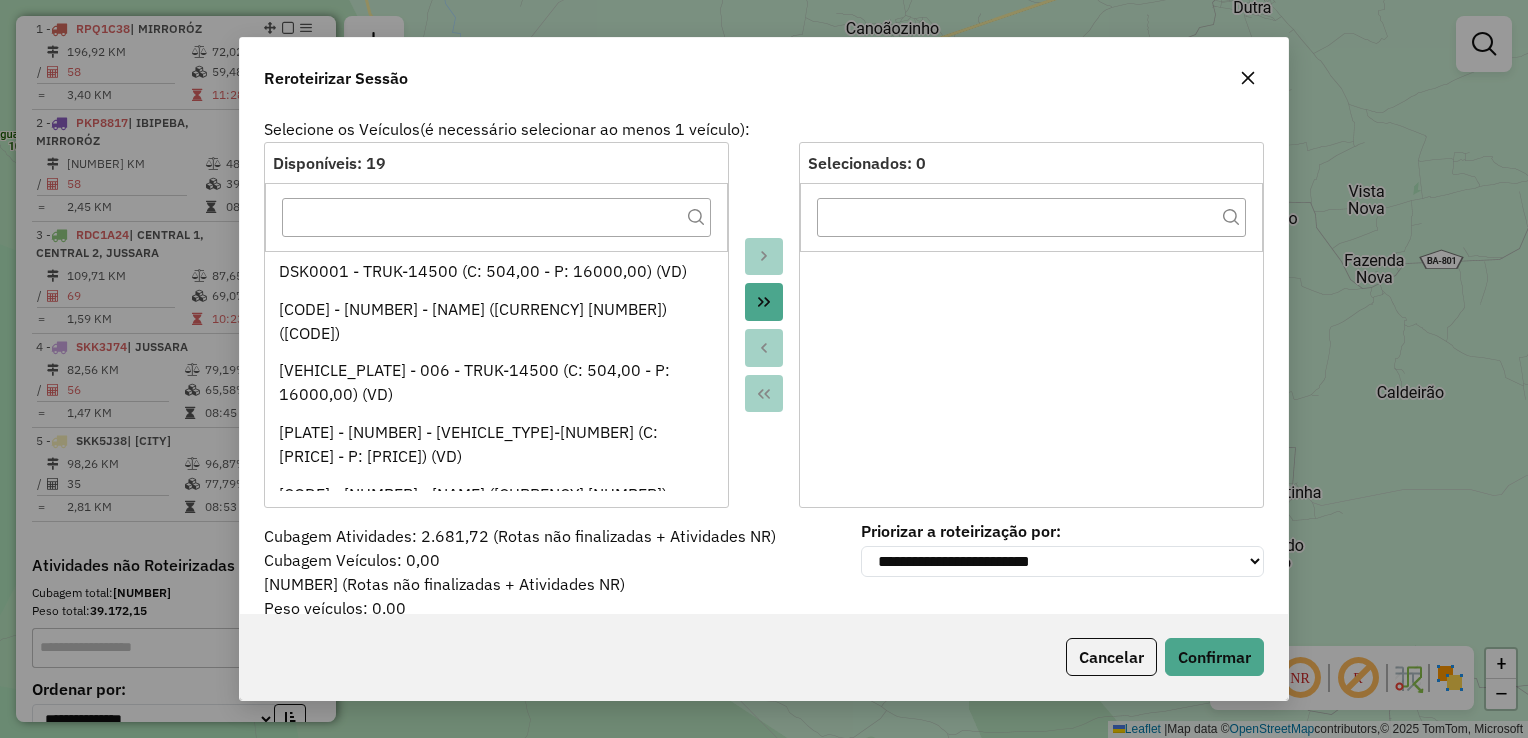 click on "Reroteirizar Sessão Selecione os Veículos  (é necessário selecionar ao menos 1 veículo) : Disponíveis: 19  DSK0001 - TRUK-14500 (C: 504,00 - P: 16000,00) (VD)   DSK0002 - 115 - TOCO-9500 (C: 420,00 - P: 9500,00) (VD)   JMR7318 - 006 - TRUK-14500 (C: 504,00 - P: 16000,00) (VD)   JRA4974 - 017 - TOCO-9500 (C: 420,00 - P: 9500,00) (VD)   NTE6095 - 119 - TRUK-14500 (C: 504,00 - P: 16000,00) (VD)   PKP8817 - 02 - TOCO-9500 (C: 420,00 - P: 9500,00) (VD)   RDC1A24 - TOCO-9500 (C: 420,00 - P: 9500,00) (VD)   RDL3A50 - 025 - TOCO-9500 (C: 420,00 - P: 9500,00) (VD)   RDP0G82 - 07 - TOCO-4500 (C: 280,00 - P: 4500,00) (VD)   RDP6F32 - 101 - MOTO - 2000 (C: 400,00 - P: 3200,00) (VD)   RPQ1C38 - 101 - TOCO-9500 (C: 420,00 - P: 9500,00) (VD)   SJK3D36 - 109 - TOCO-9500 (C: 420,00 - P: 9500,00) (VD)   SJK6C29 - 005 - TOCO-9500 (C: 420,00 - P: 9500,00) (VD)   SJK9E22 - 001 - TOCO-9500 (C: 420,00 - P: 9500,00) (VD)   SJR1A91 - 116 - TOCO-9500 (C: 420,00 - P: 9500,00) (VD)  Selecionados: 0   Cubagem Veículos: 0,00" 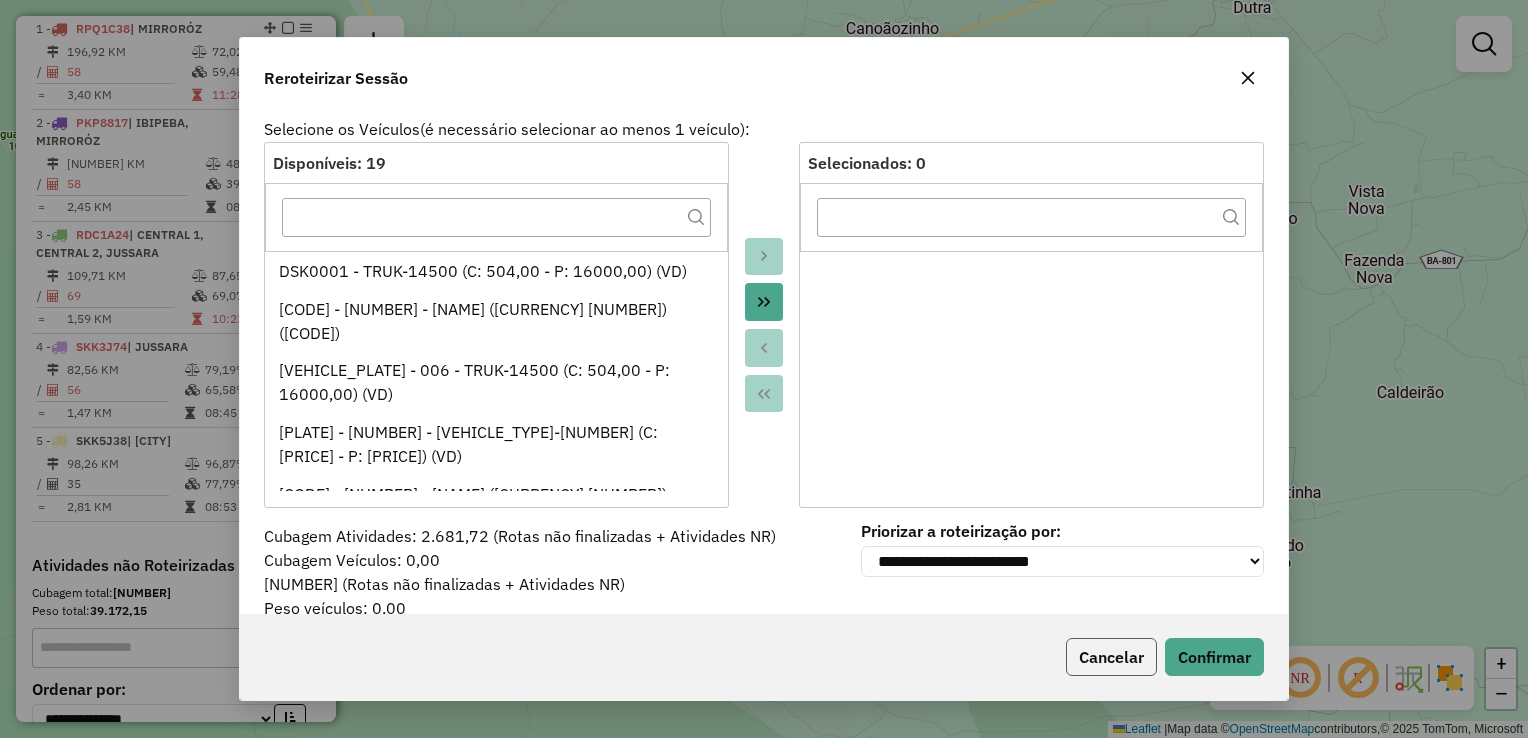 click on "Cancelar" 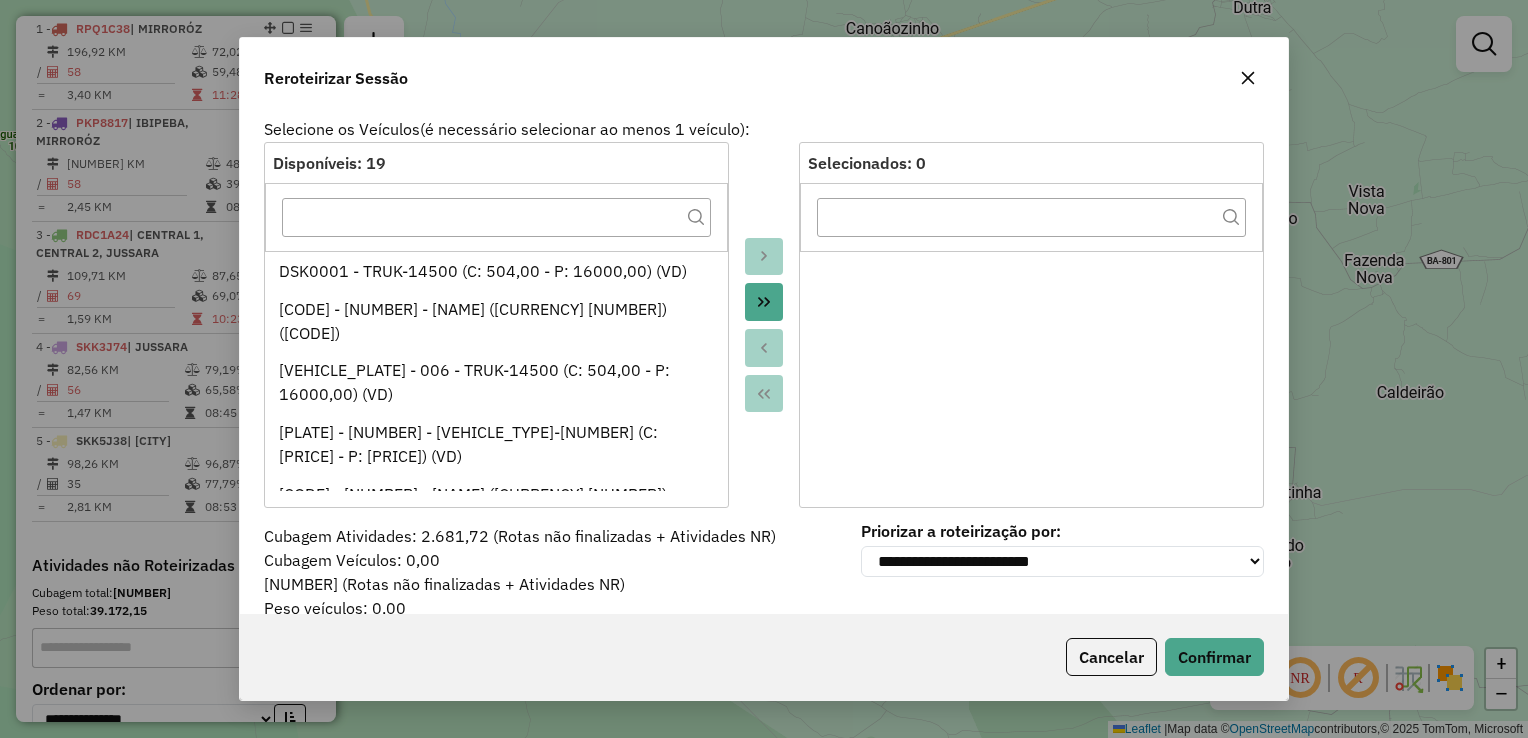 click 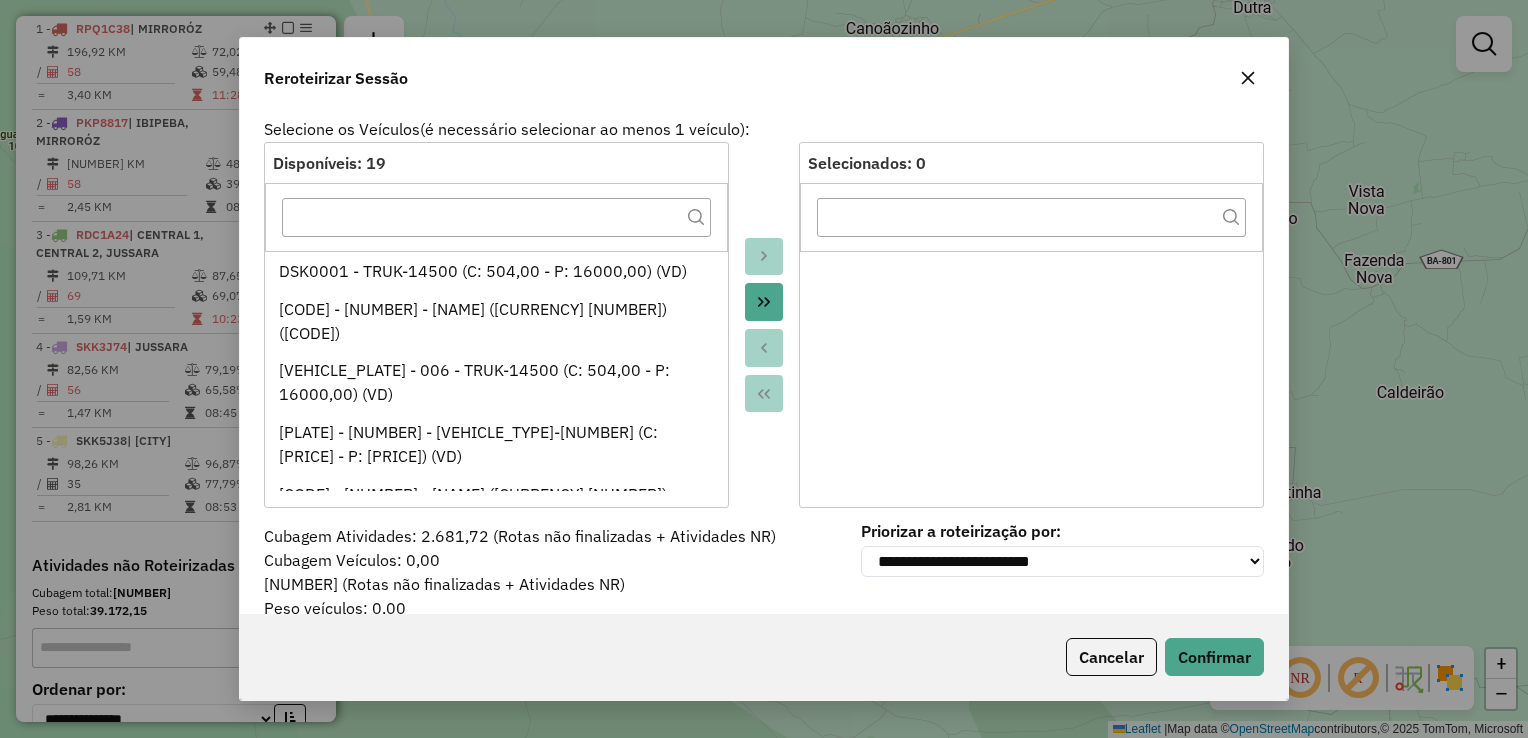 click on "Reroteirizar Sessão Selecione os Veículos  (é necessário selecionar ao menos 1 veículo) : Disponíveis: 19  DSK0001 - TRUK-14500 (C: 504,00 - P: 16000,00) (VD)   DSK0002 - 115 - TOCO-9500 (C: 420,00 - P: 9500,00) (VD)   JMR7318 - 006 - TRUK-14500 (C: 504,00 - P: 16000,00) (VD)   JRA4974 - 017 - TOCO-9500 (C: 420,00 - P: 9500,00) (VD)   NTE6095 - 119 - TRUK-14500 (C: 504,00 - P: 16000,00) (VD)   PKP8817 - 02 - TOCO-9500 (C: 420,00 - P: 9500,00) (VD)   RDC1A24 - TOCO-9500 (C: 420,00 - P: 9500,00) (VD)   RDL3A50 - 025 - TOCO-9500 (C: 420,00 - P: 9500,00) (VD)   RDP0G82 - 07 - TOCO-4500 (C: 280,00 - P: 4500,00) (VD)   RDP6F32 - 101 - MOTO - 2000 (C: 400,00 - P: 3200,00) (VD)   RPQ1C38 - 101 - TOCO-9500 (C: 420,00 - P: 9500,00) (VD)   SJK3D36 - 109 - TOCO-9500 (C: 420,00 - P: 9500,00) (VD)   SJK6C29 - 005 - TOCO-9500 (C: 420,00 - P: 9500,00) (VD)   SJK9E22 - 001 - TOCO-9500 (C: 420,00 - P: 9500,00) (VD)   SJR1A91 - 116 - TOCO-9500 (C: 420,00 - P: 9500,00) (VD)  Selecionados: 0   Cubagem Veículos: 0,00" 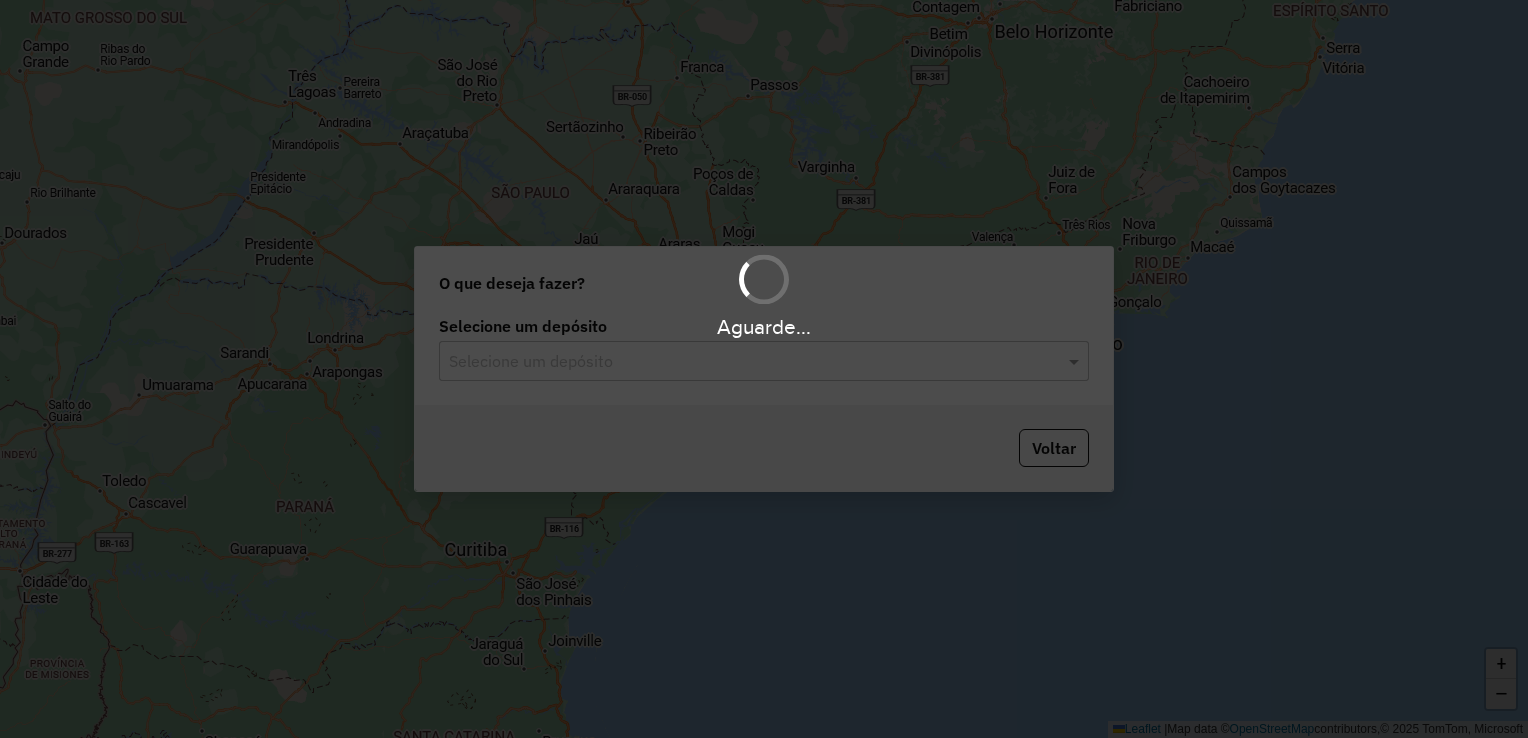 scroll, scrollTop: 0, scrollLeft: 0, axis: both 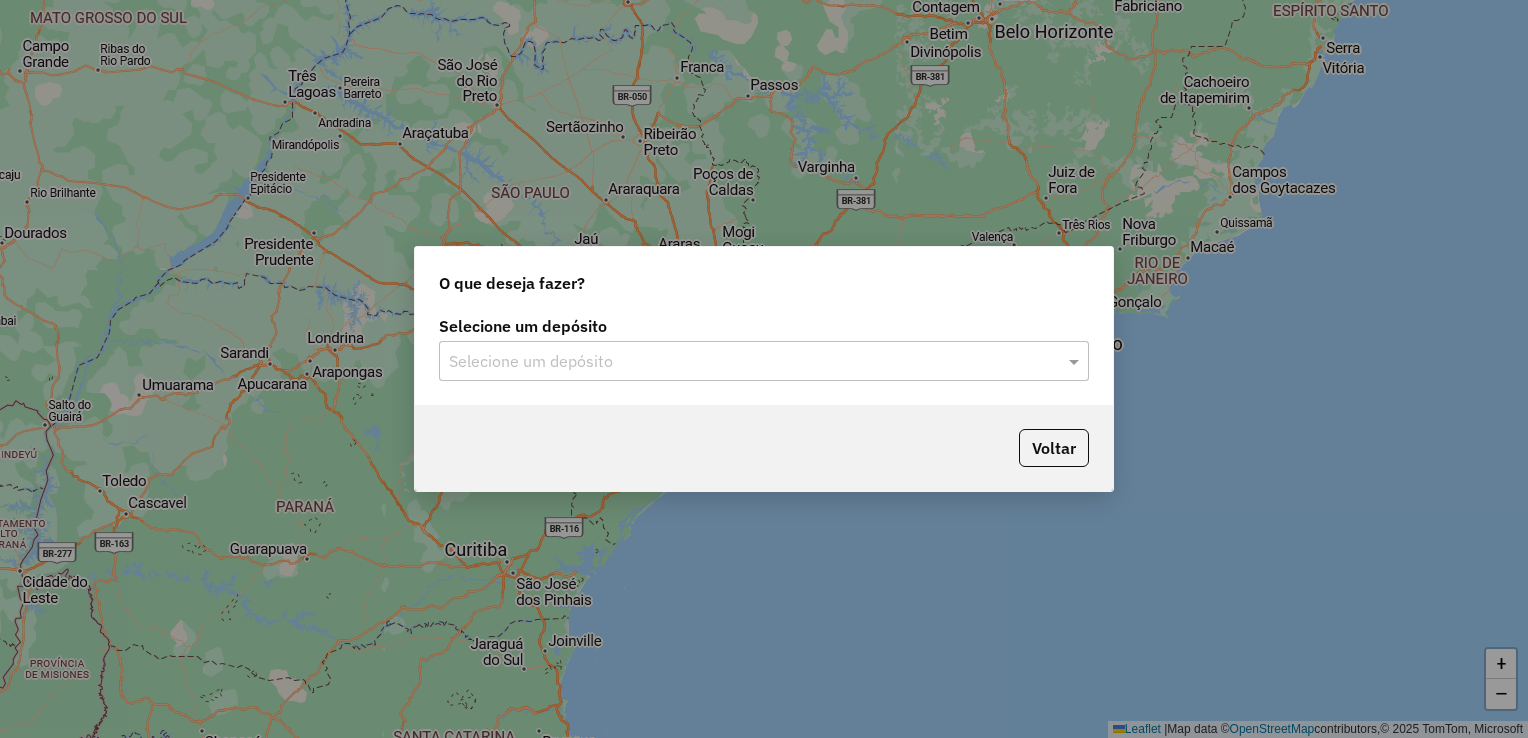 click 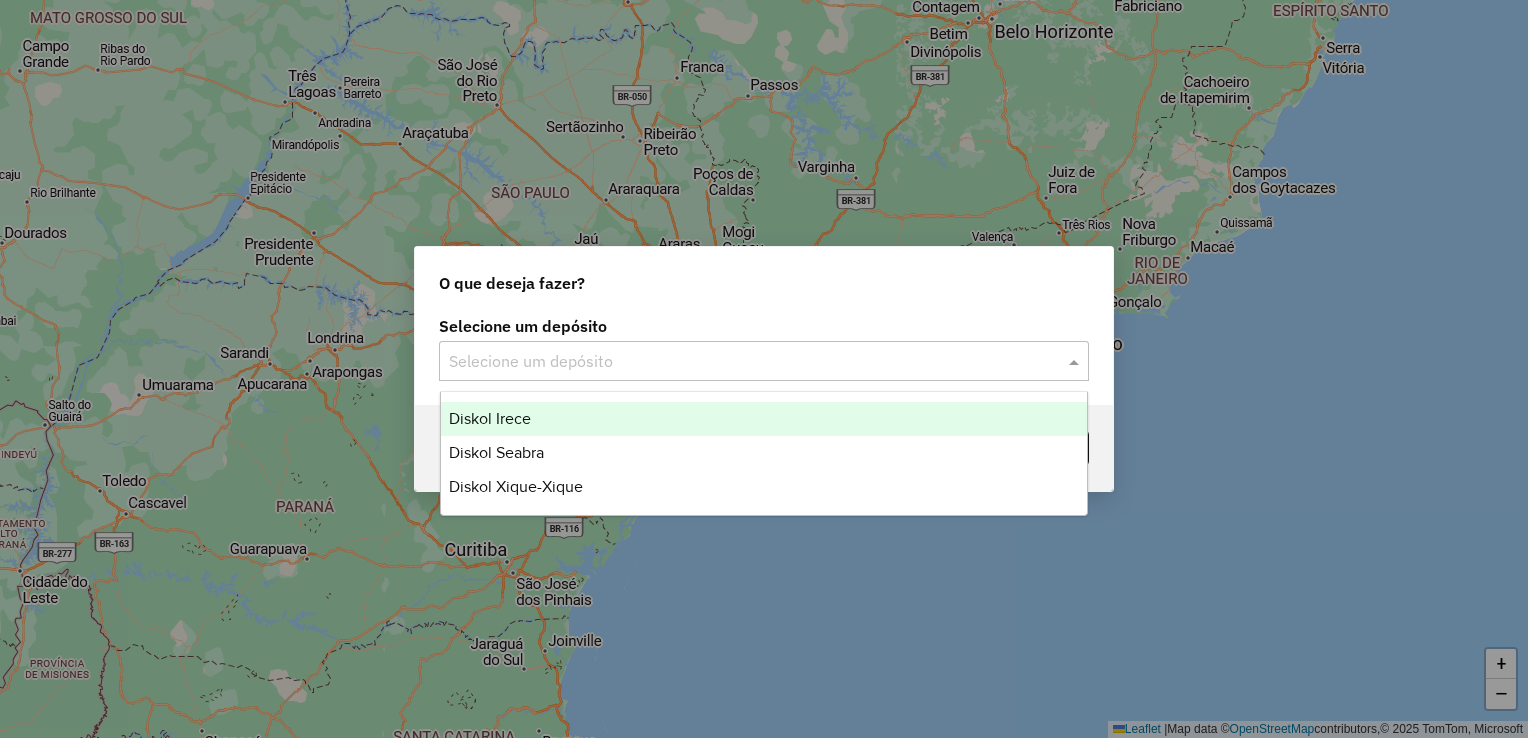 click on "Diskol Irece" at bounding box center (490, 418) 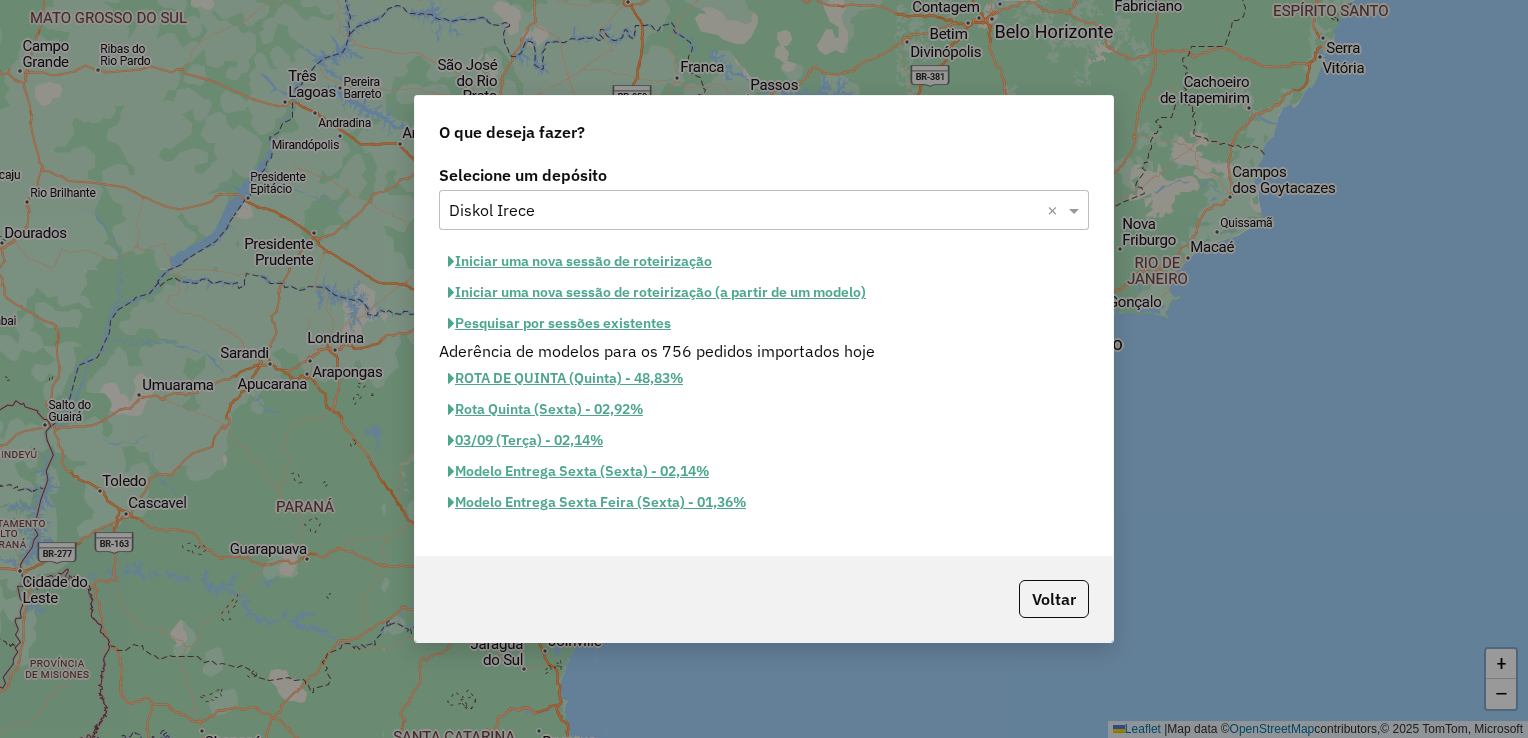 click on "Pesquisar por sessões existentes" 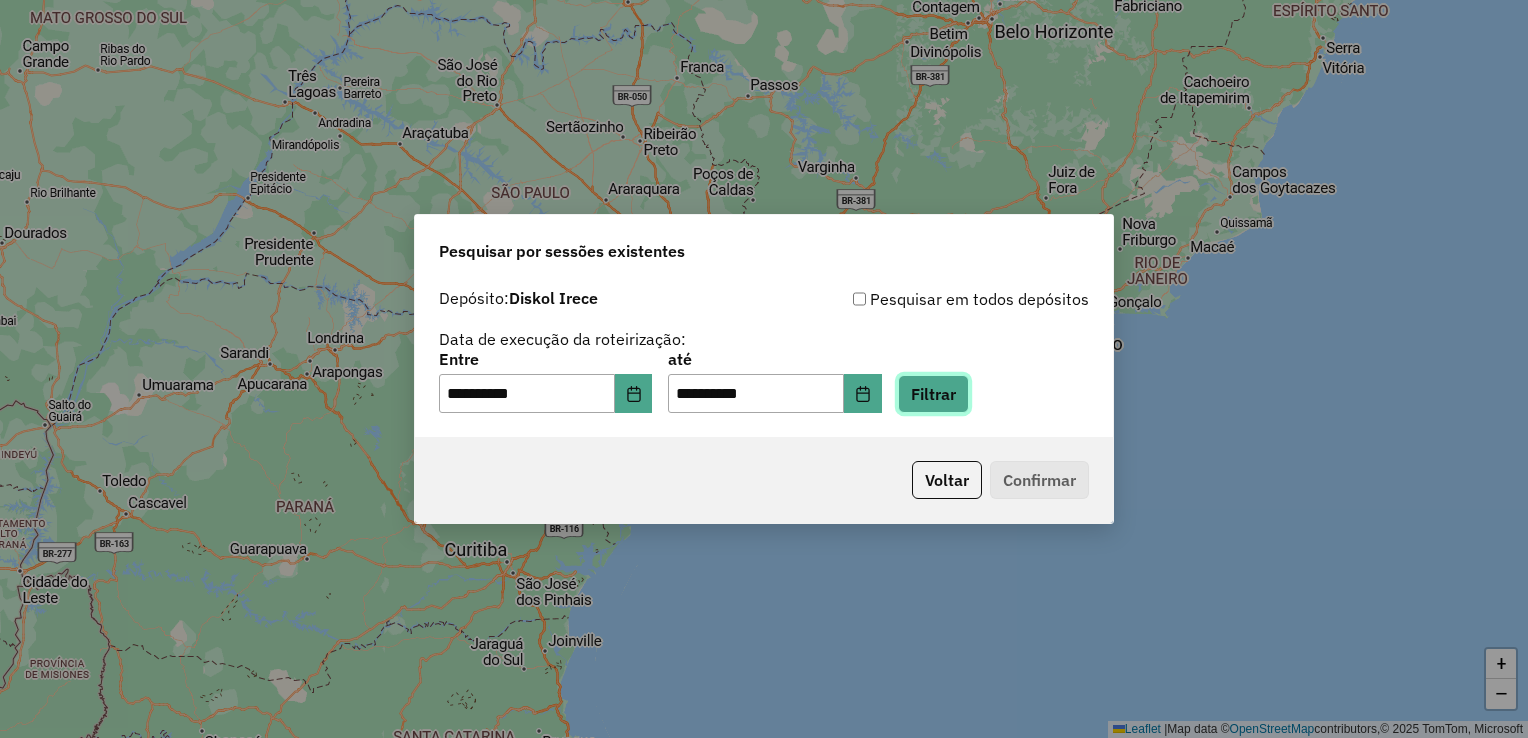 click on "Filtrar" 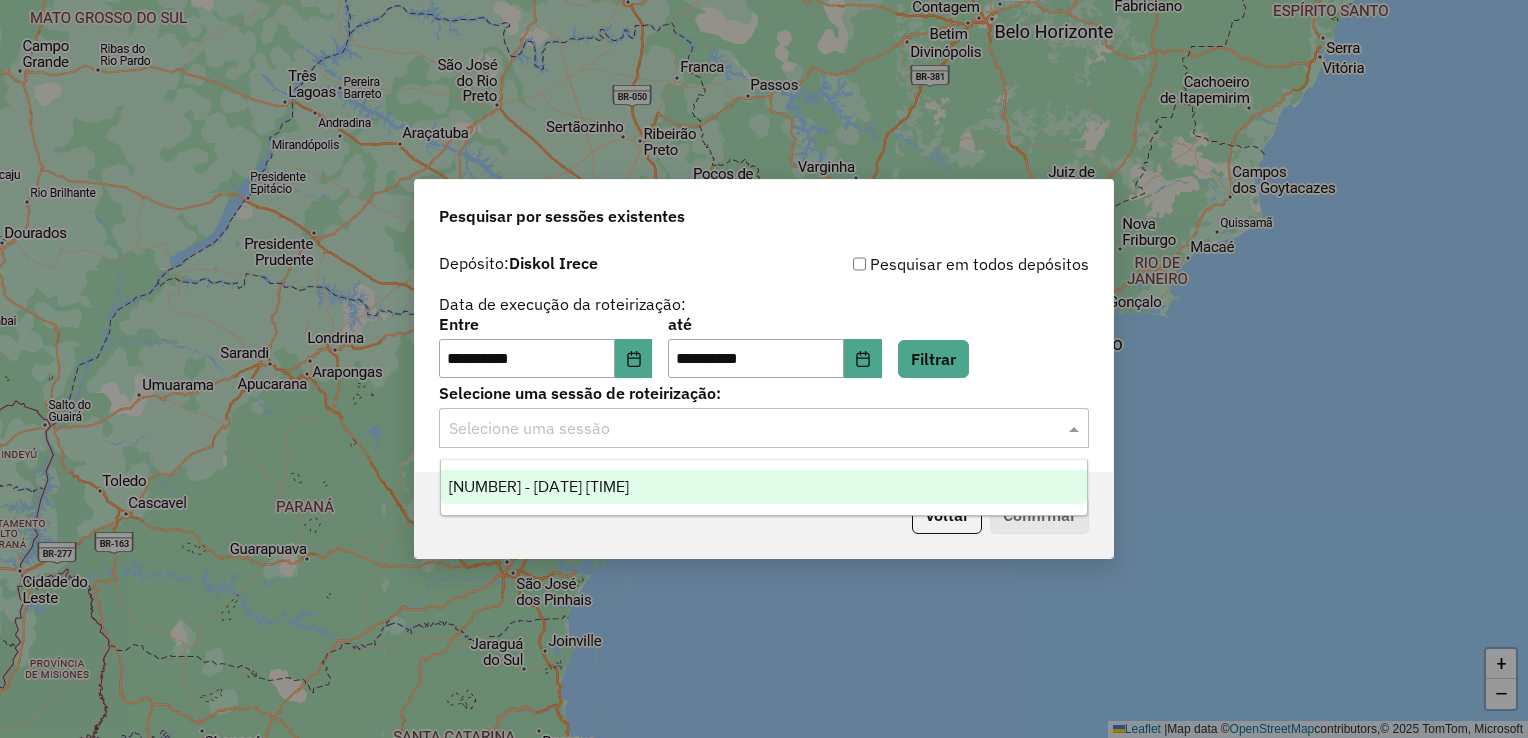 click 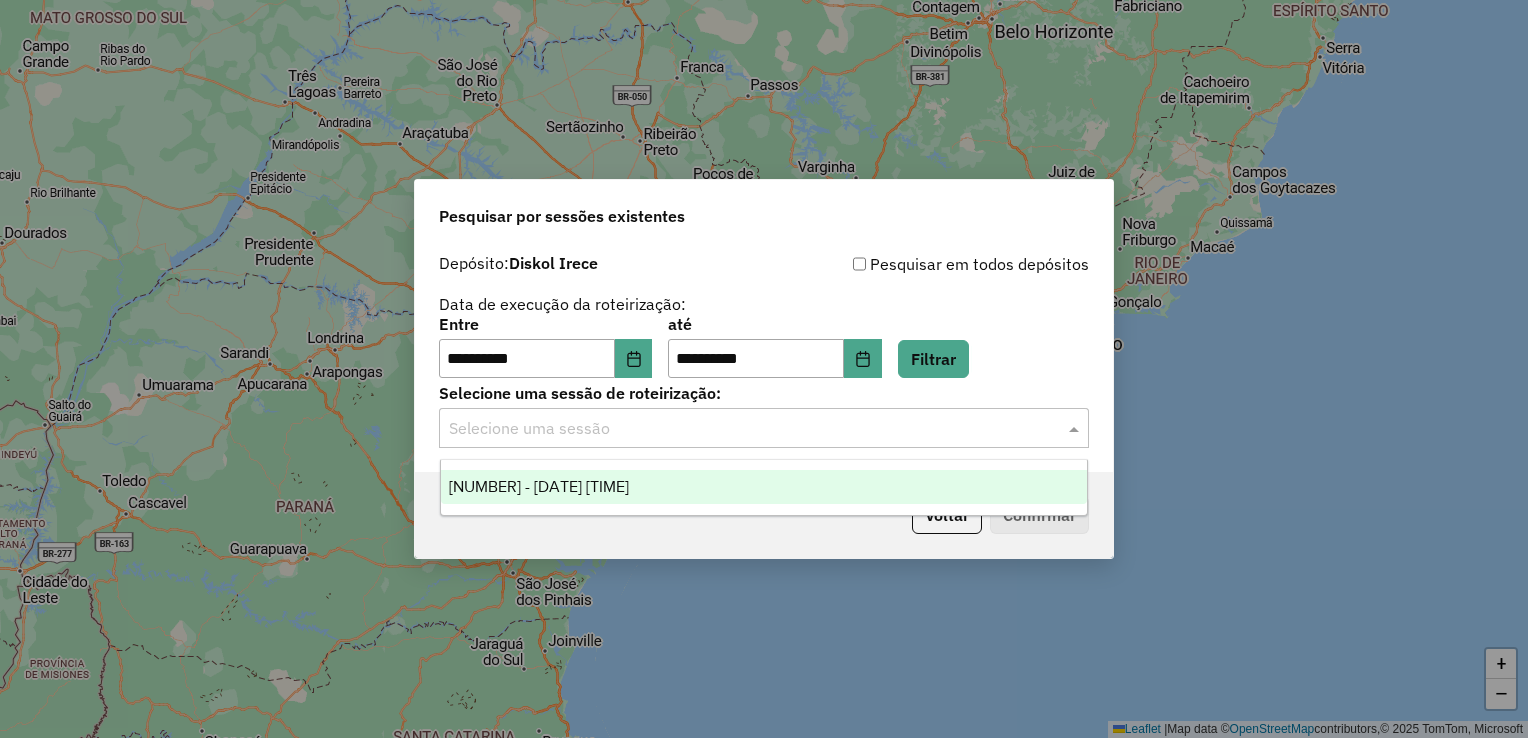 click on "975356 - 06/08/2025 17:45" at bounding box center (764, 487) 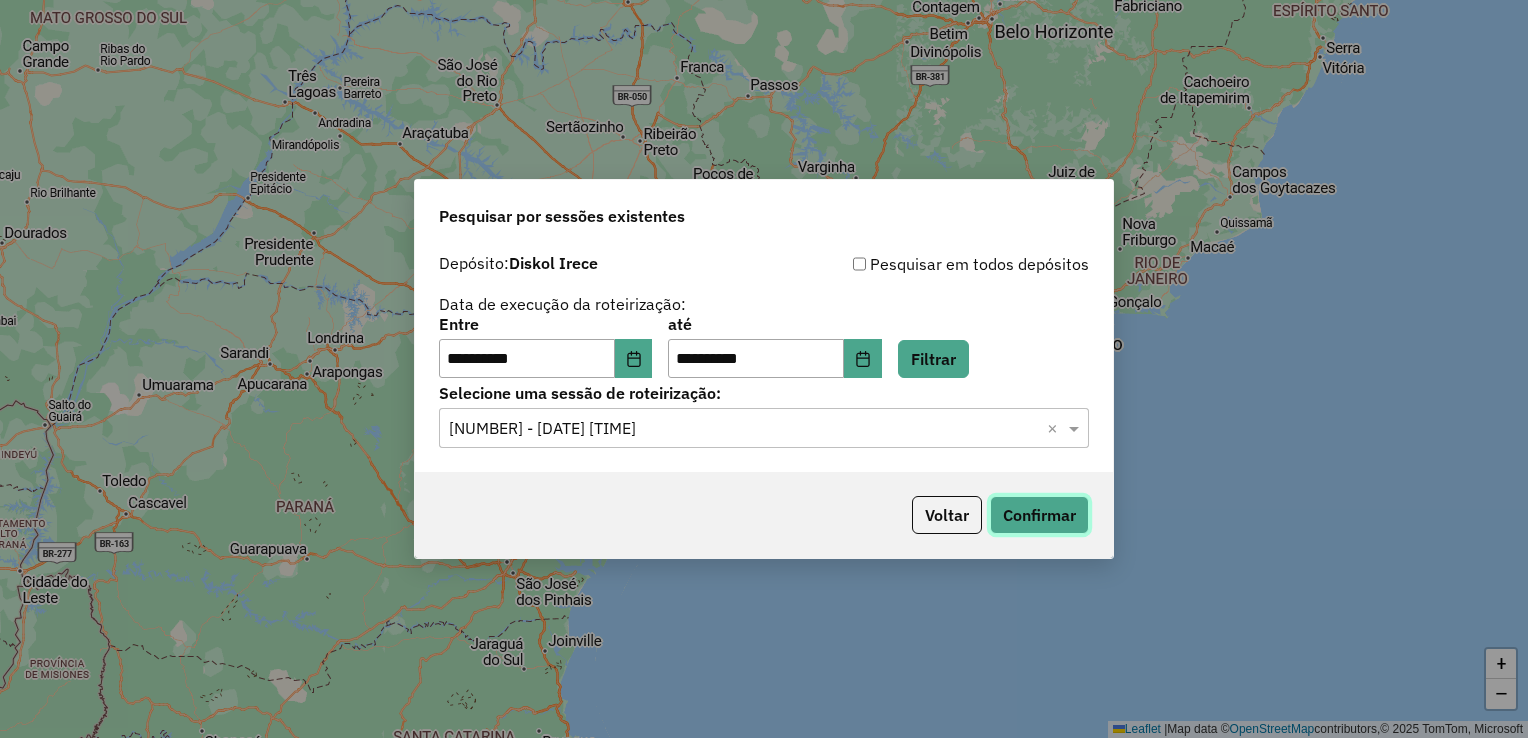 click on "Confirmar" 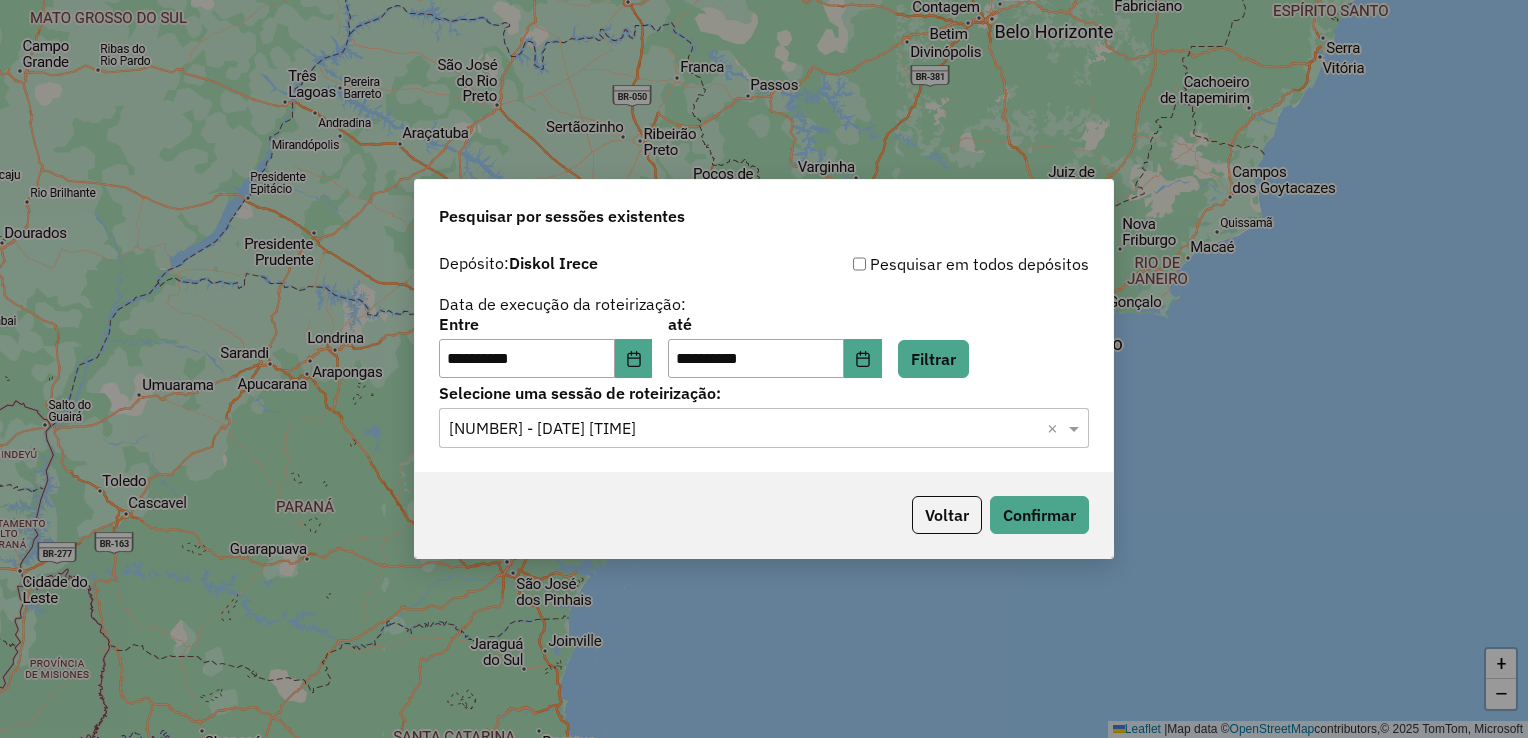 click on "**********" 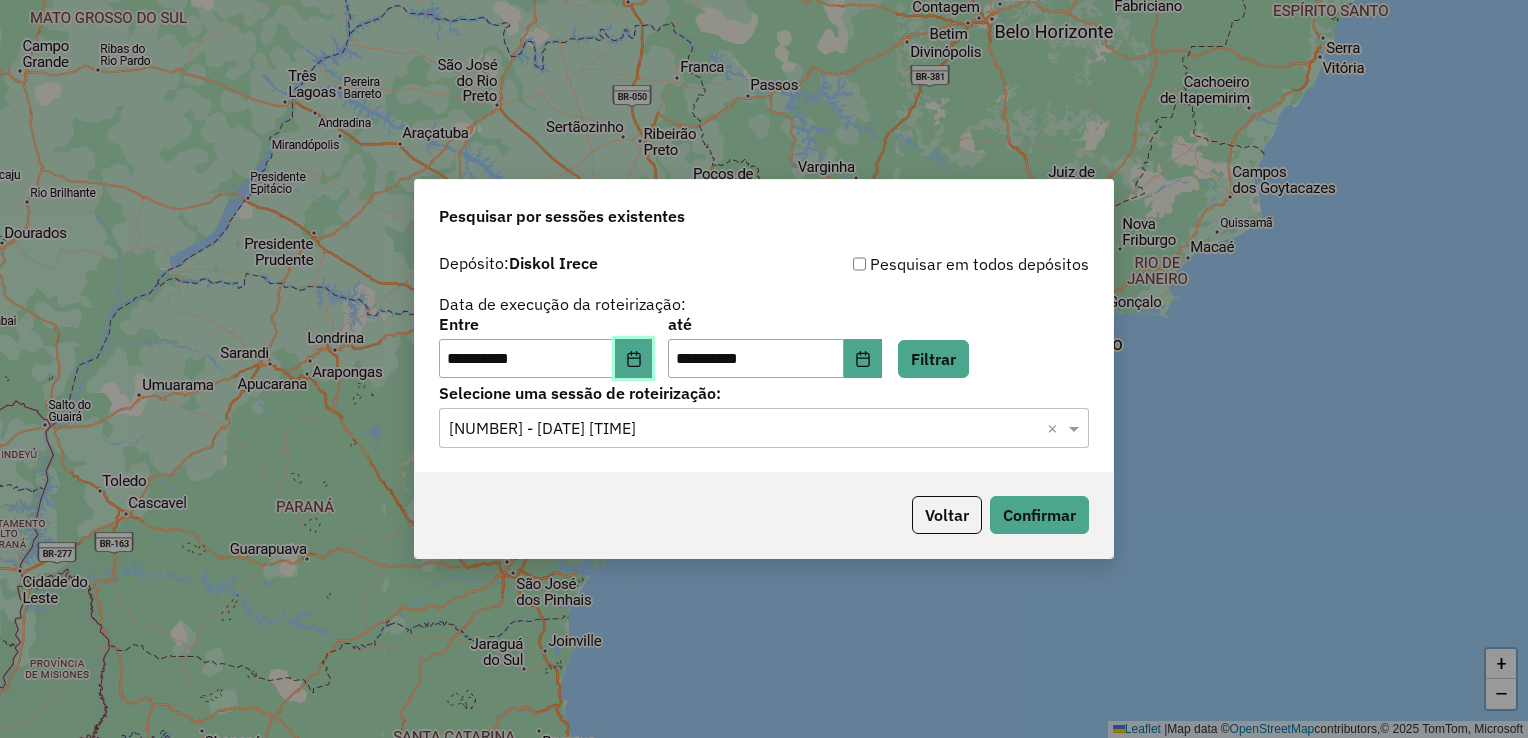 click at bounding box center [634, 359] 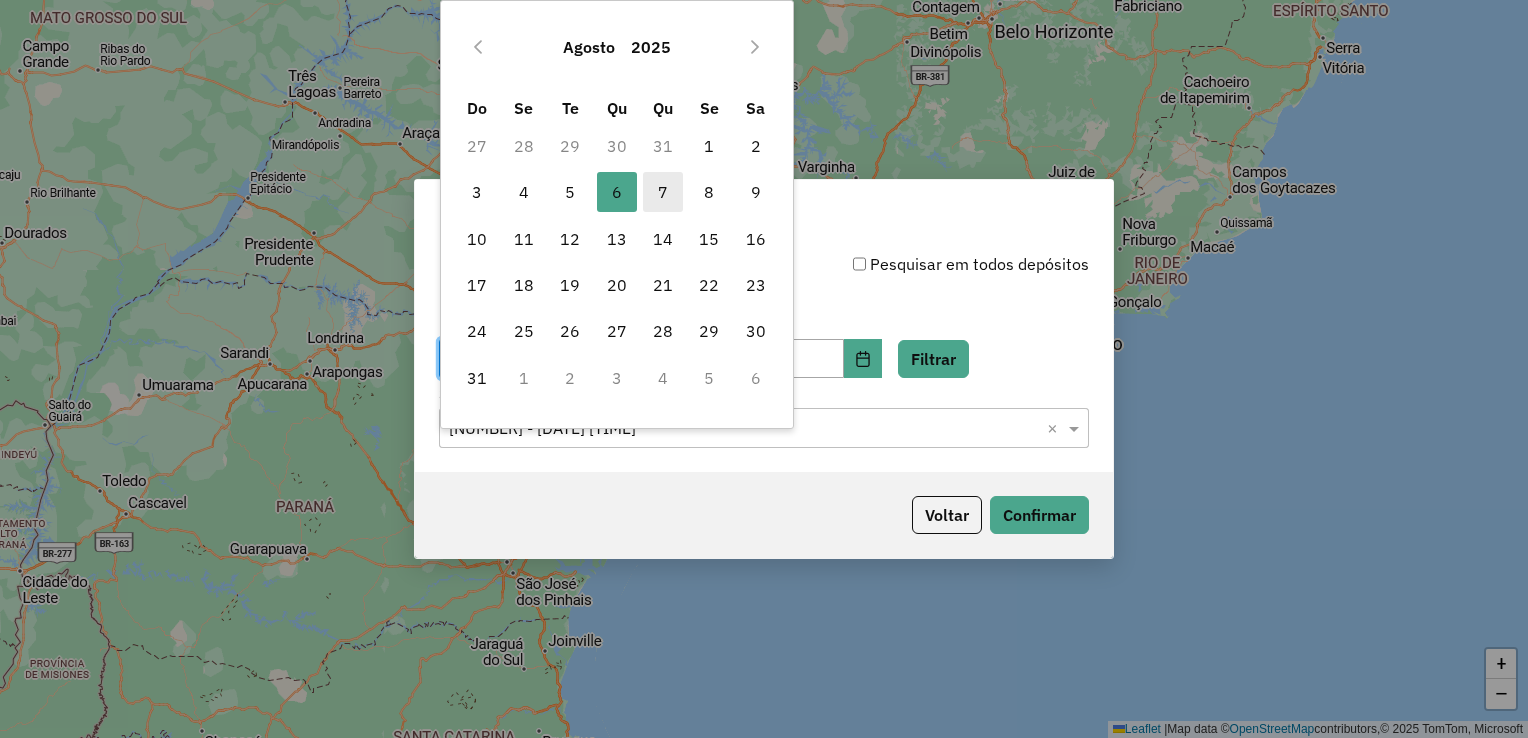 click on "7" at bounding box center [663, 192] 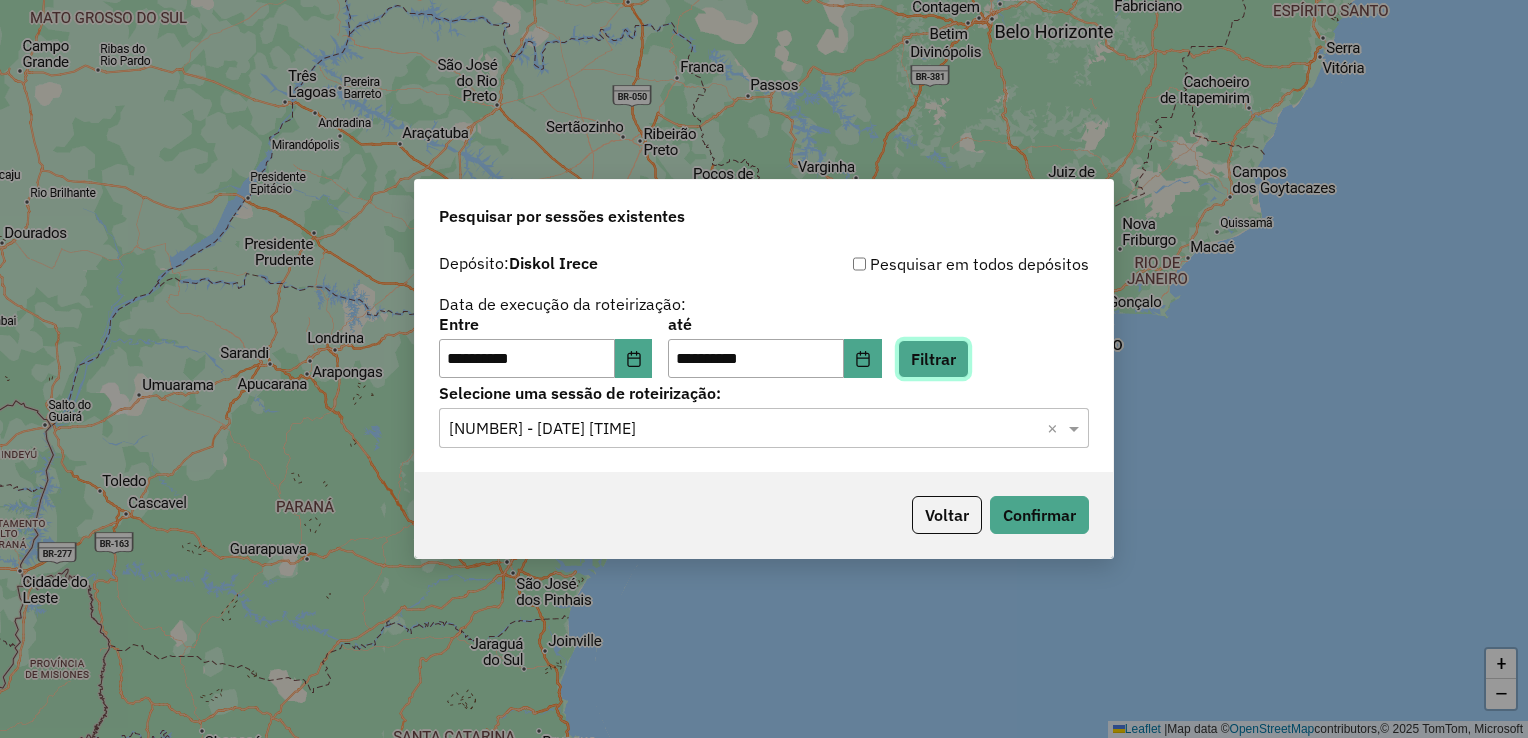 click on "Filtrar" 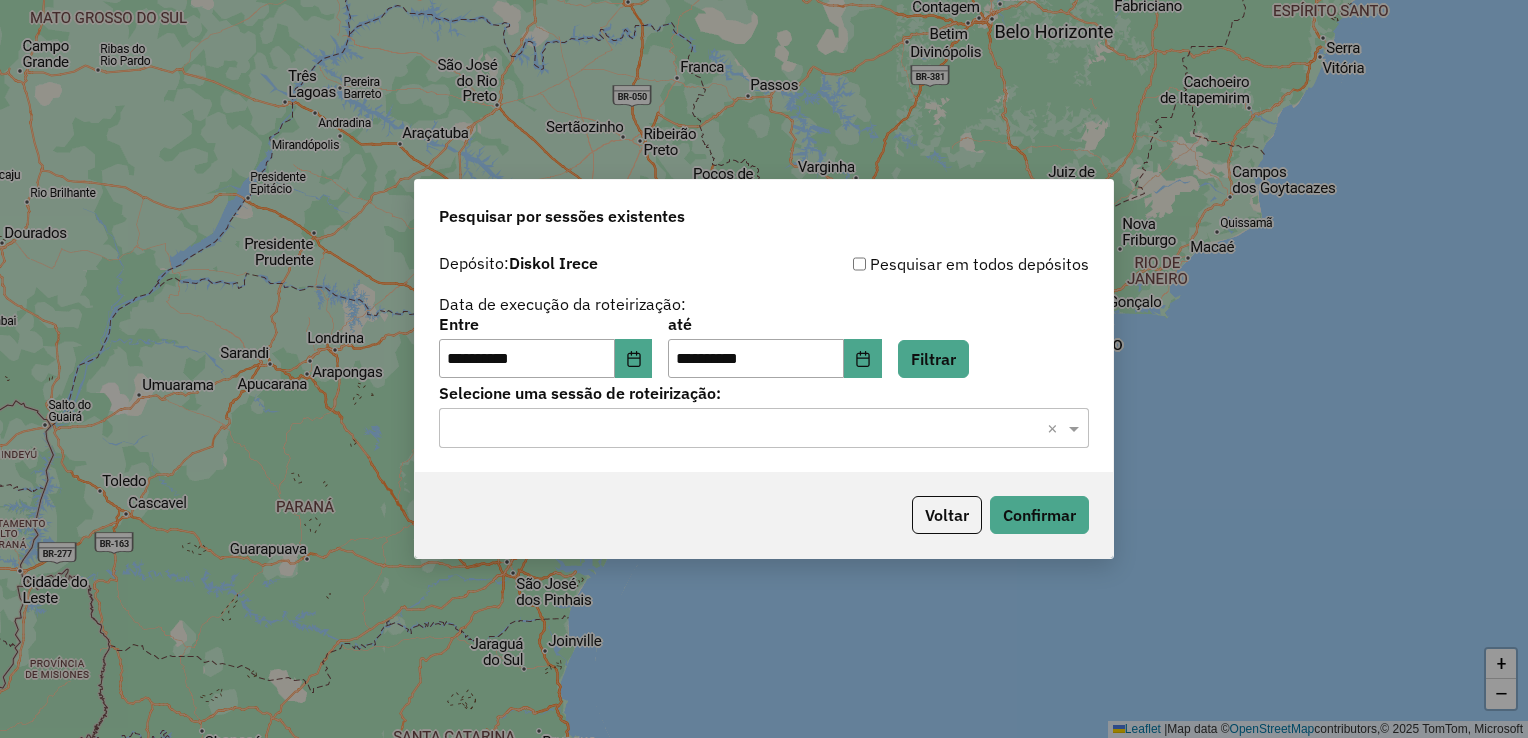 click 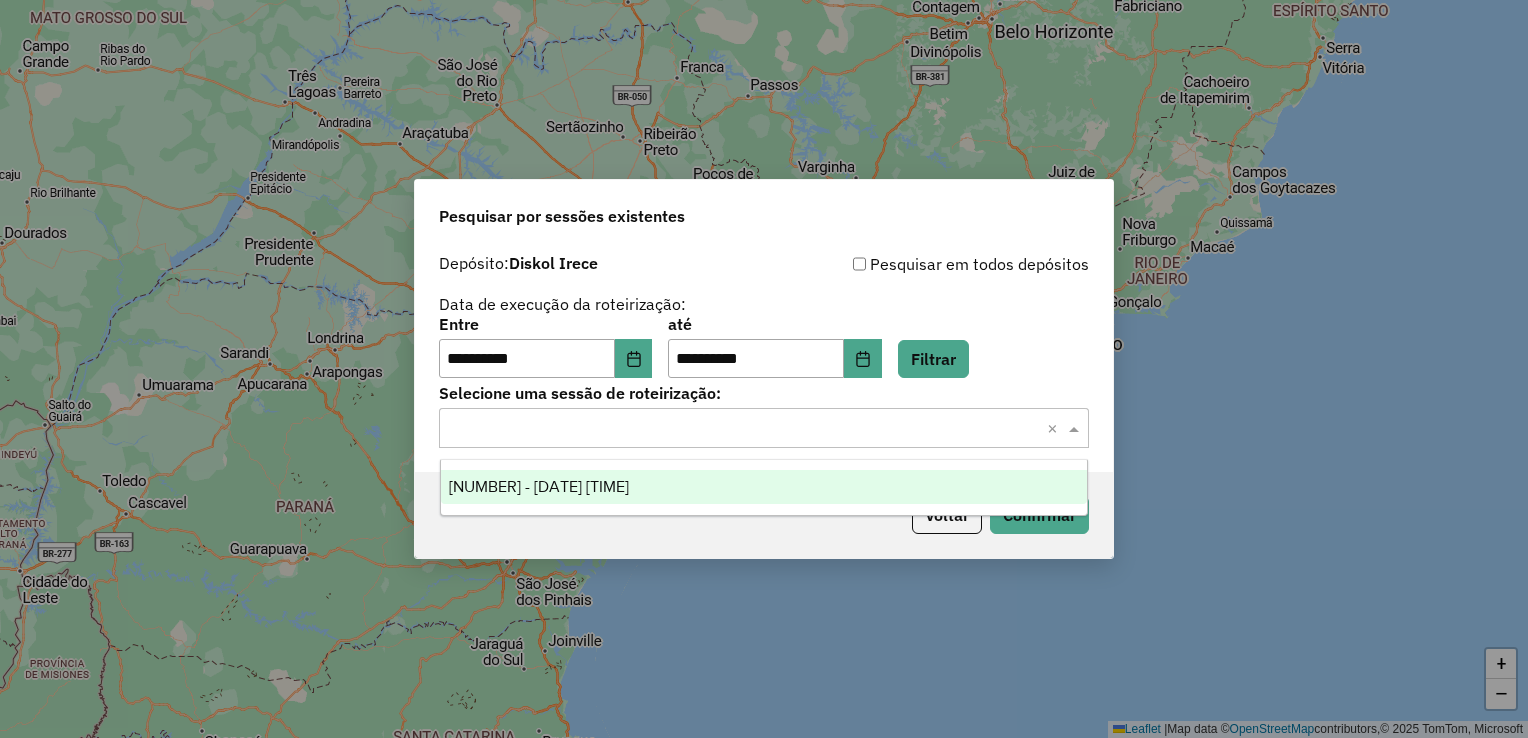 click on "975887 - 07/08/2025 17:33" at bounding box center (764, 487) 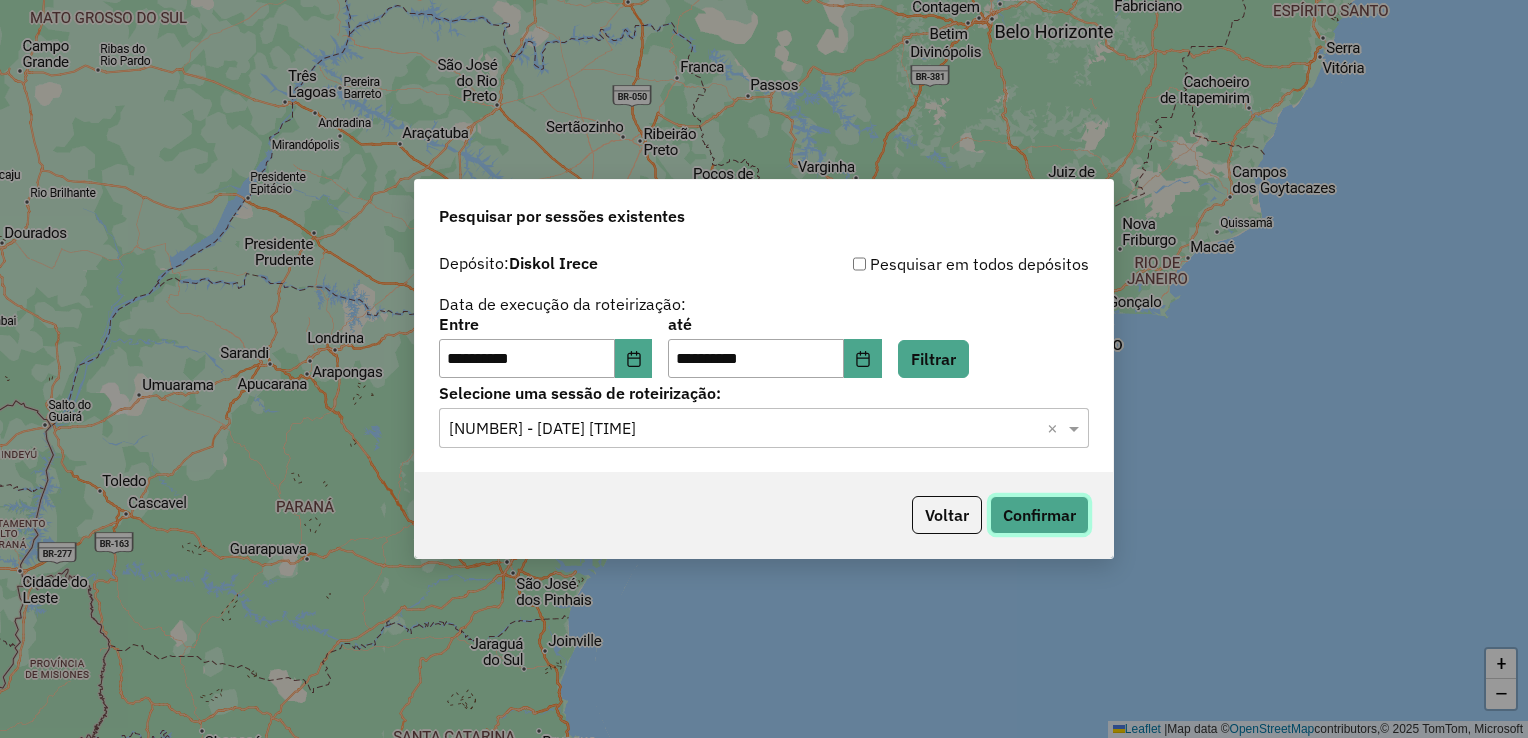 click on "Confirmar" 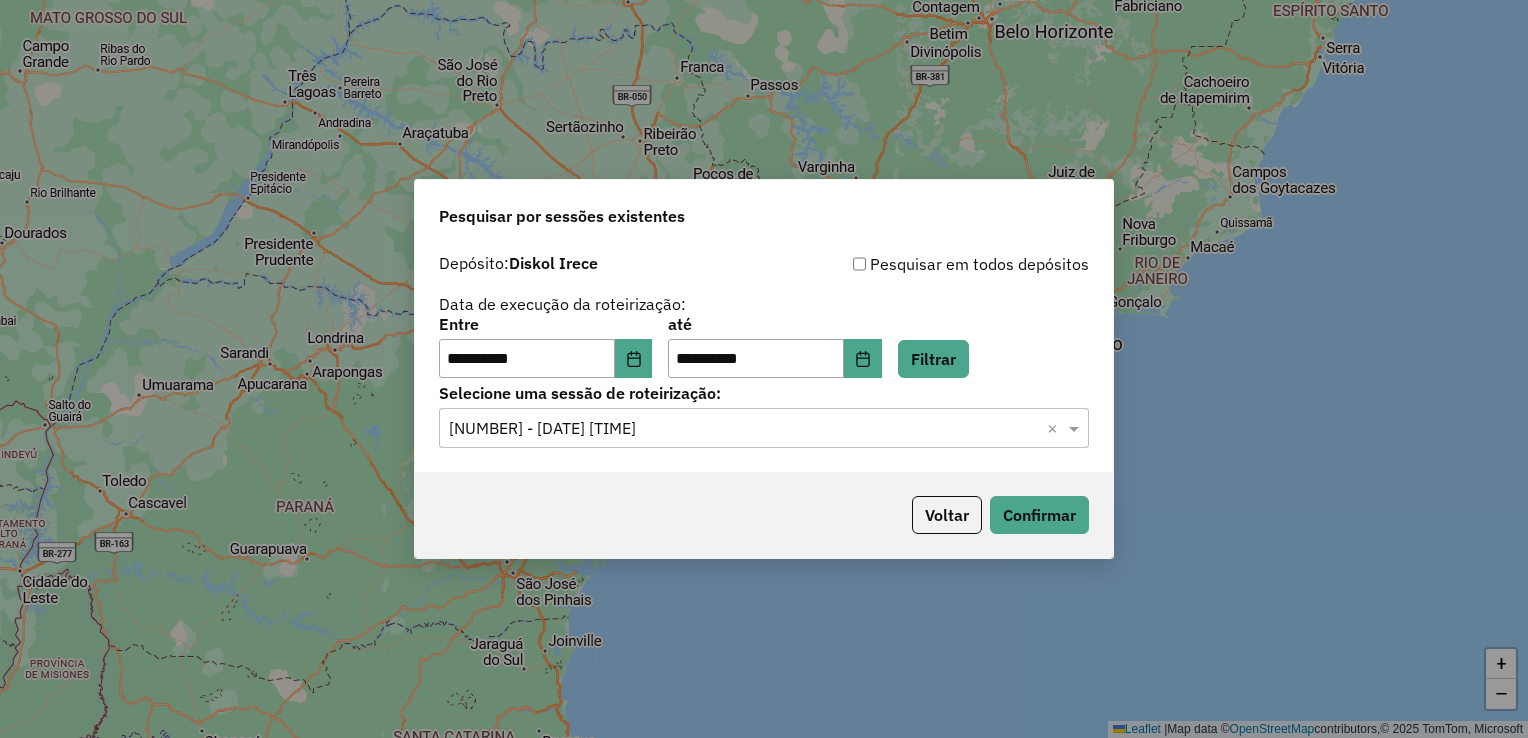 drag, startPoint x: 1007, startPoint y: 77, endPoint x: 986, endPoint y: 60, distance: 27.018513 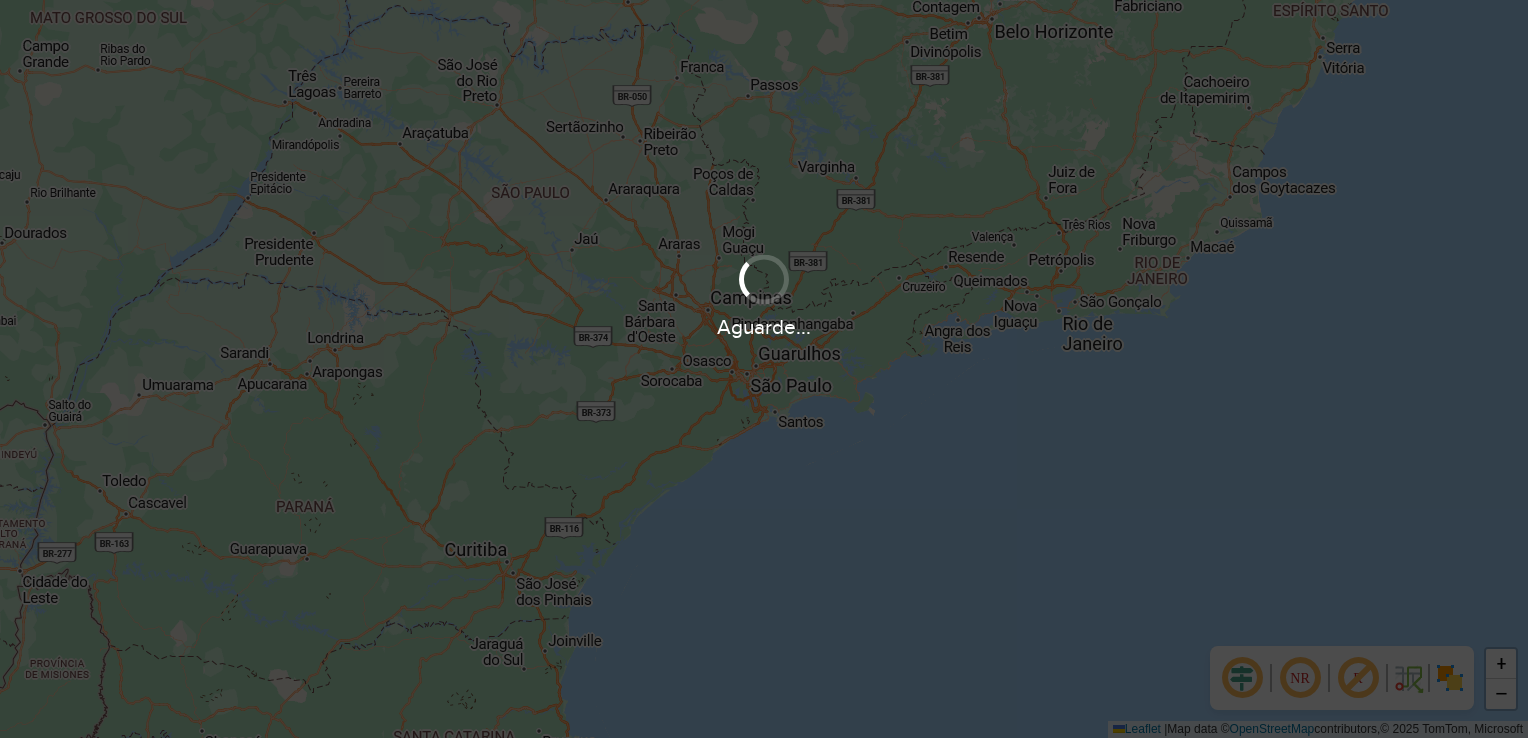 scroll, scrollTop: 0, scrollLeft: 0, axis: both 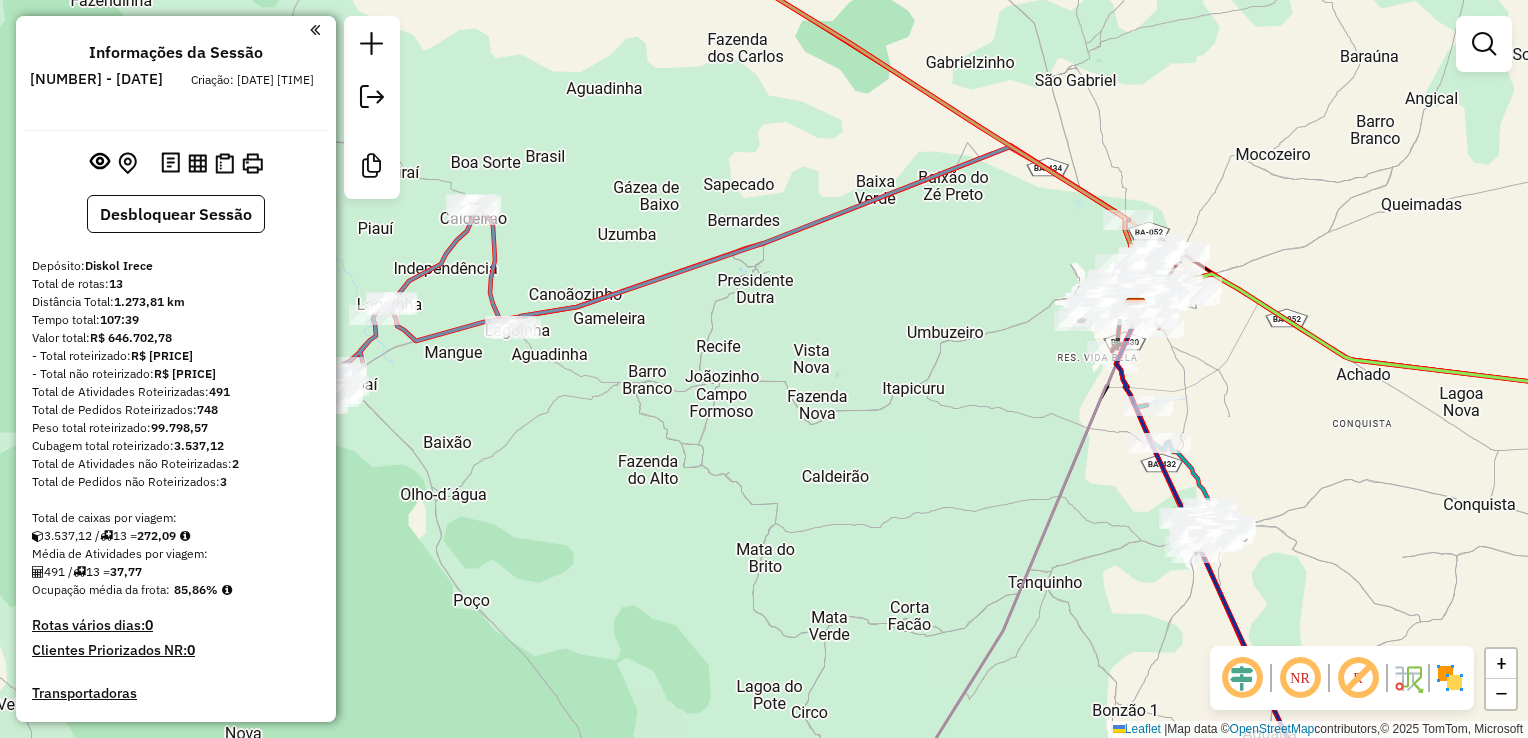 drag, startPoint x: 551, startPoint y: 228, endPoint x: 812, endPoint y: 368, distance: 296.1773 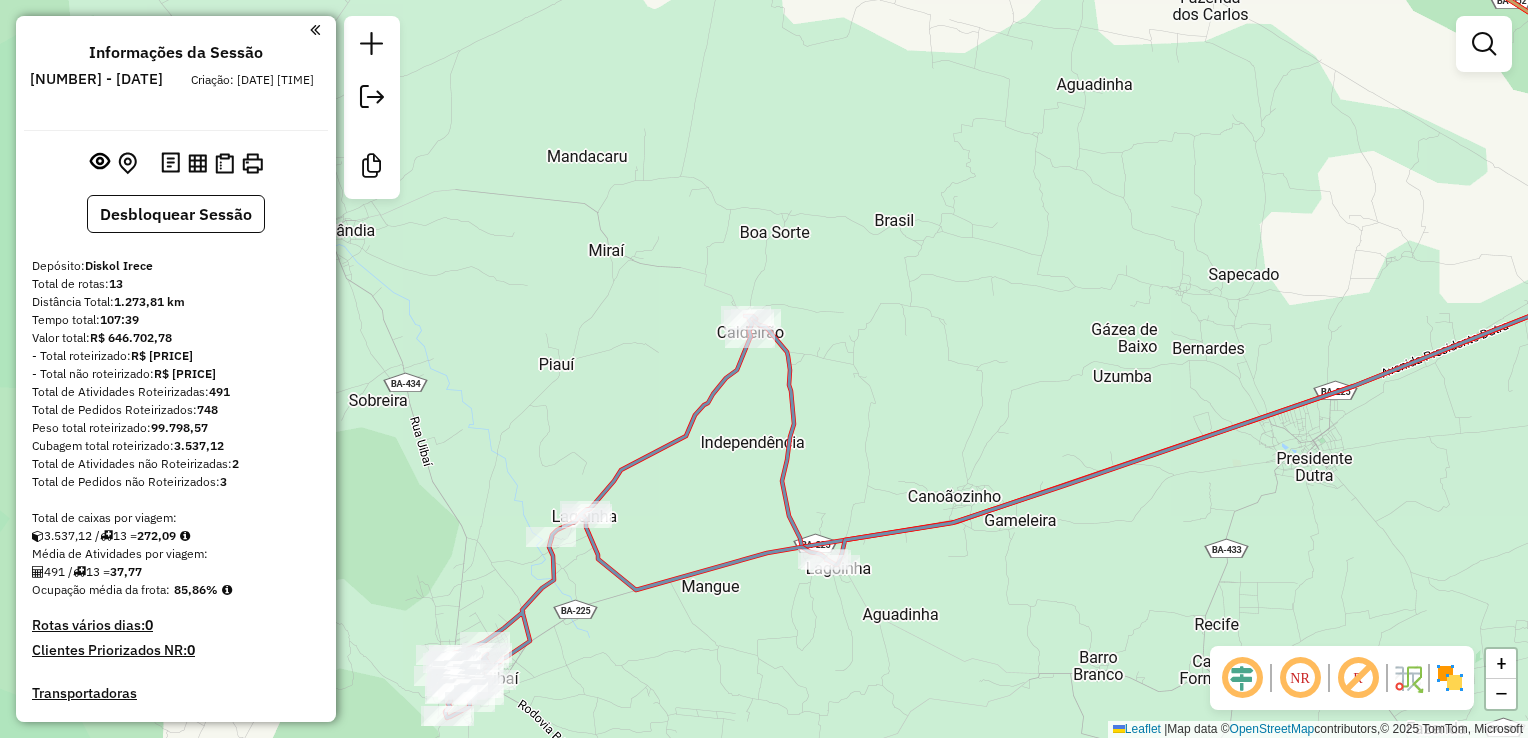 drag, startPoint x: 774, startPoint y: 438, endPoint x: 843, endPoint y: 473, distance: 77.36925 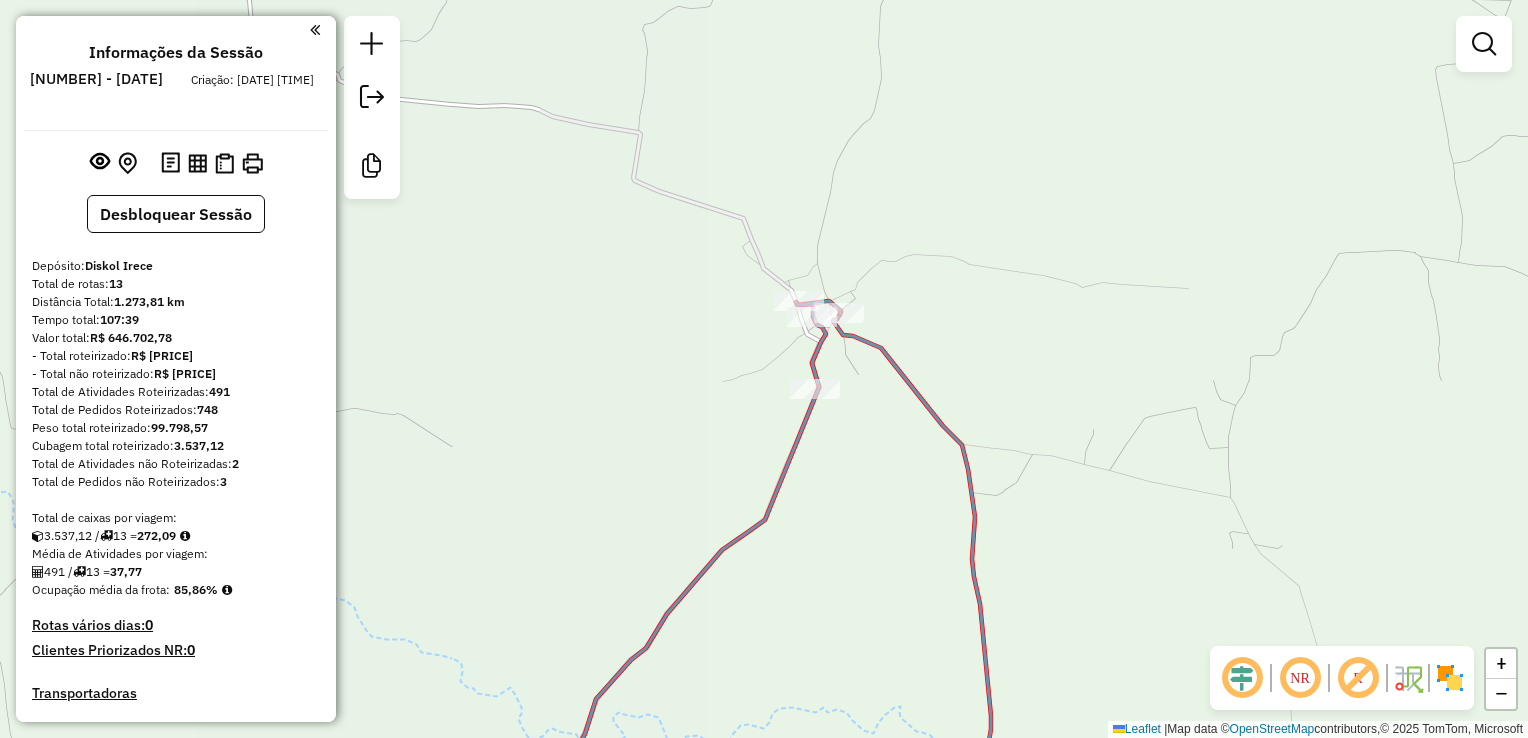 drag, startPoint x: 758, startPoint y: 315, endPoint x: 896, endPoint y: 66, distance: 284.68402 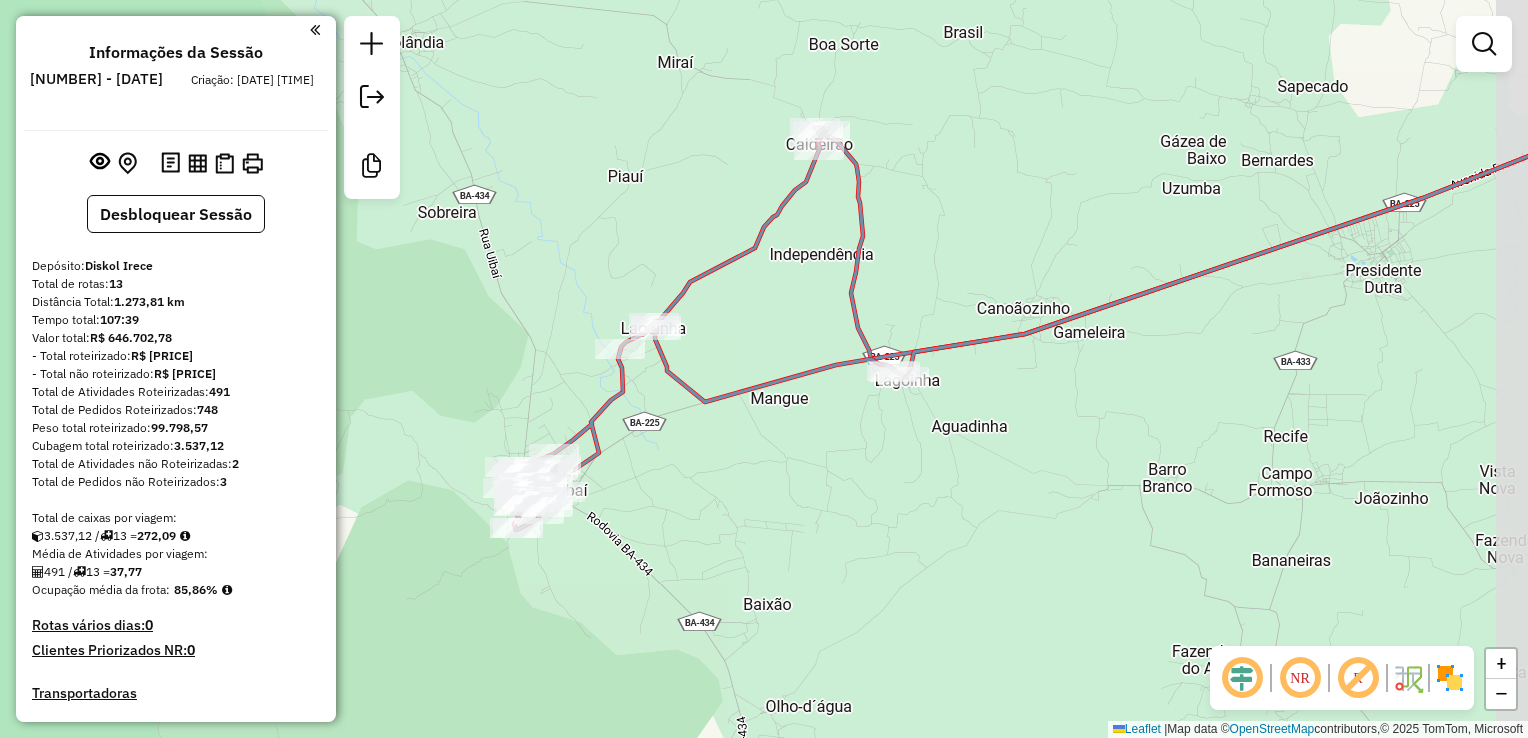 drag, startPoint x: 1008, startPoint y: 368, endPoint x: 912, endPoint y: 562, distance: 216.45323 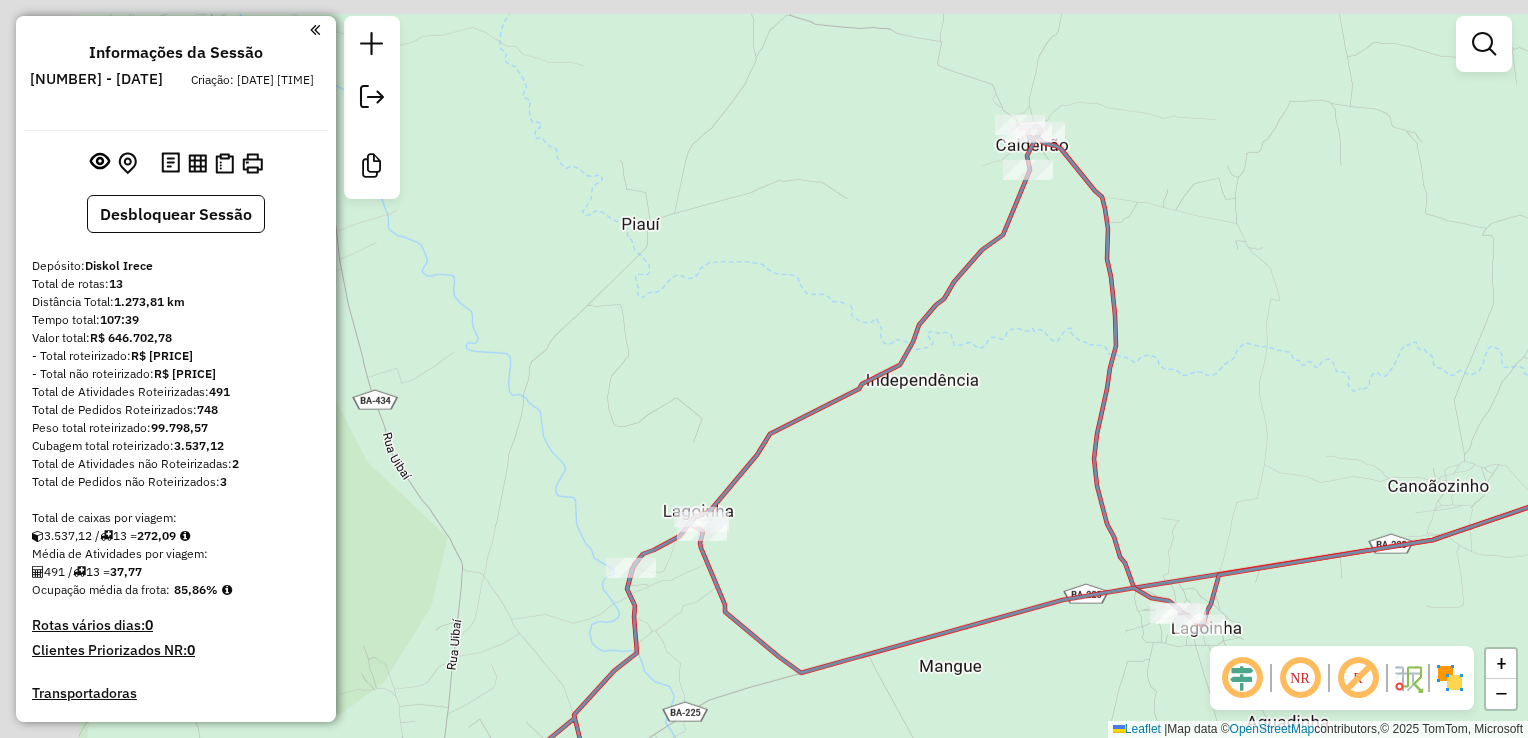 drag, startPoint x: 825, startPoint y: 552, endPoint x: 784, endPoint y: 536, distance: 44.011364 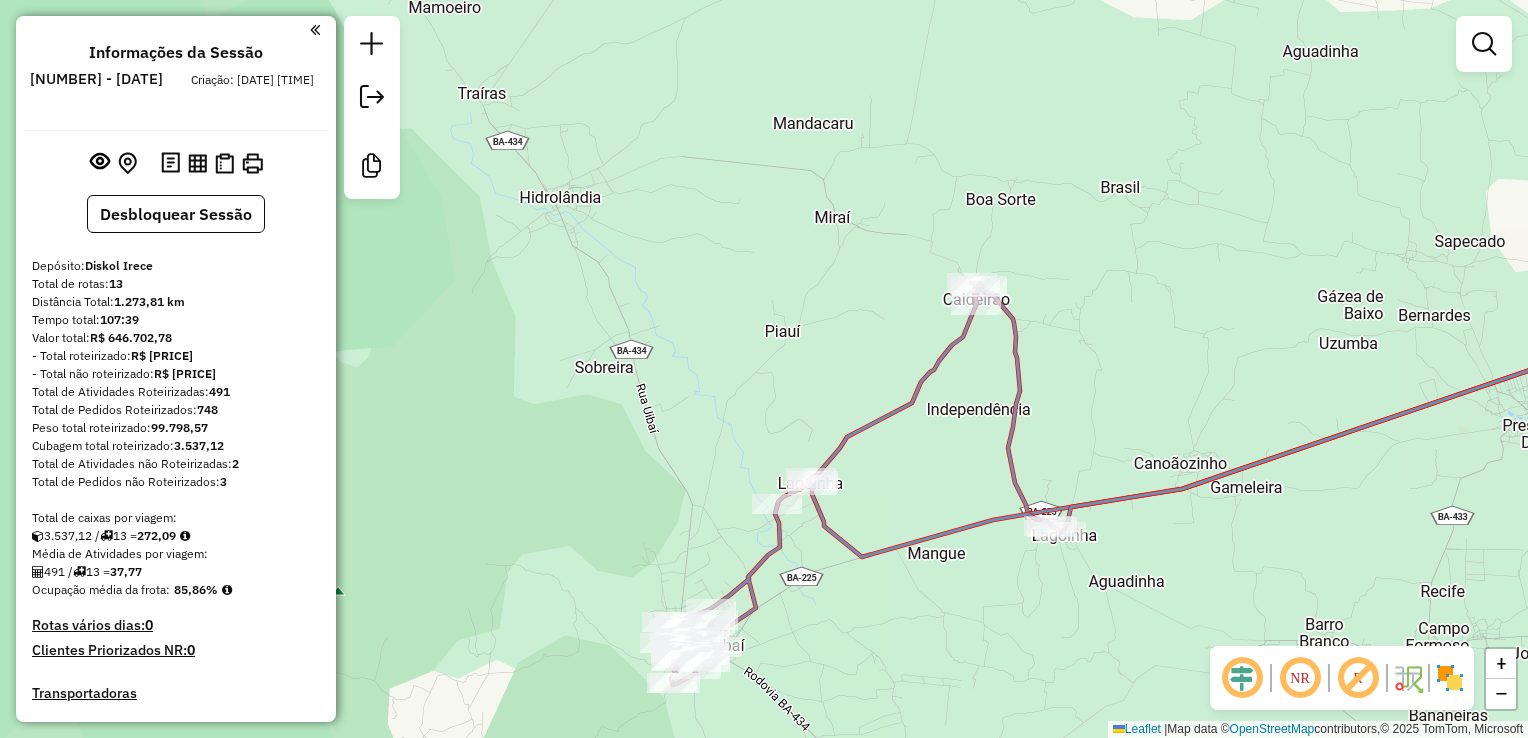 click on "Janela de atendimento Grade de atendimento Capacidade Transportadoras Veículos Cliente Pedidos  Rotas Selecione os dias de semana para filtrar as janelas de atendimento  Seg   Ter   Qua   Qui   Sex   Sáb   Dom  Informe o período da janela de atendimento: De: Até:  Filtrar exatamente a janela do cliente  Considerar janela de atendimento padrão  Selecione os dias de semana para filtrar as grades de atendimento  Seg   Ter   Qua   Qui   Sex   Sáb   Dom   Considerar clientes sem dia de atendimento cadastrado  Clientes fora do dia de atendimento selecionado Filtrar as atividades entre os valores definidos abaixo:  Peso mínimo:   Peso máximo:   Cubagem mínima:   Cubagem máxima:   De:   Até:  Filtrar as atividades entre o tempo de atendimento definido abaixo:  De:   Até:   Considerar capacidade total dos clientes não roteirizados Transportadora: Selecione um ou mais itens Tipo de veículo: Selecione um ou mais itens Veículo: Selecione um ou mais itens Motorista: Selecione um ou mais itens Nome: Rótulo:" 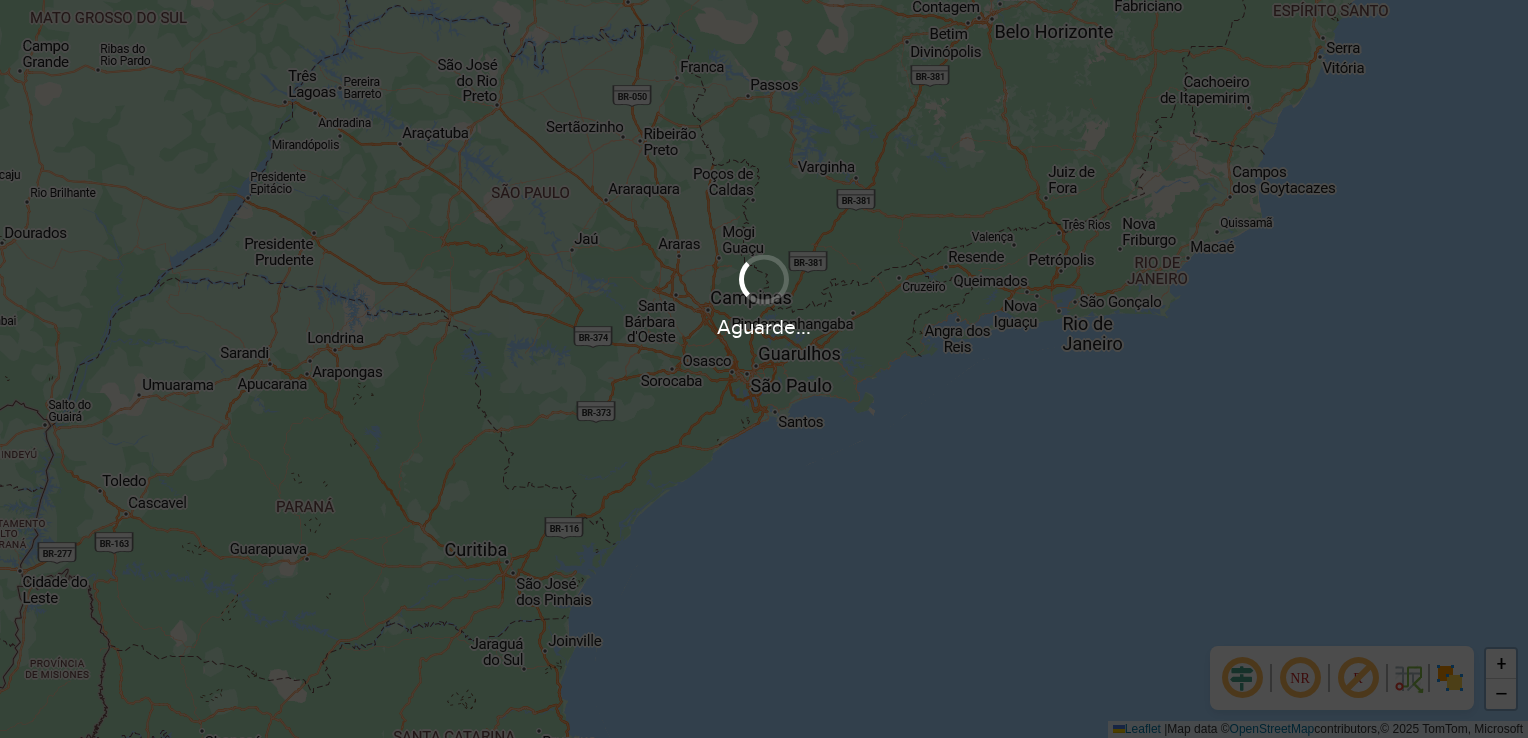 scroll, scrollTop: 0, scrollLeft: 0, axis: both 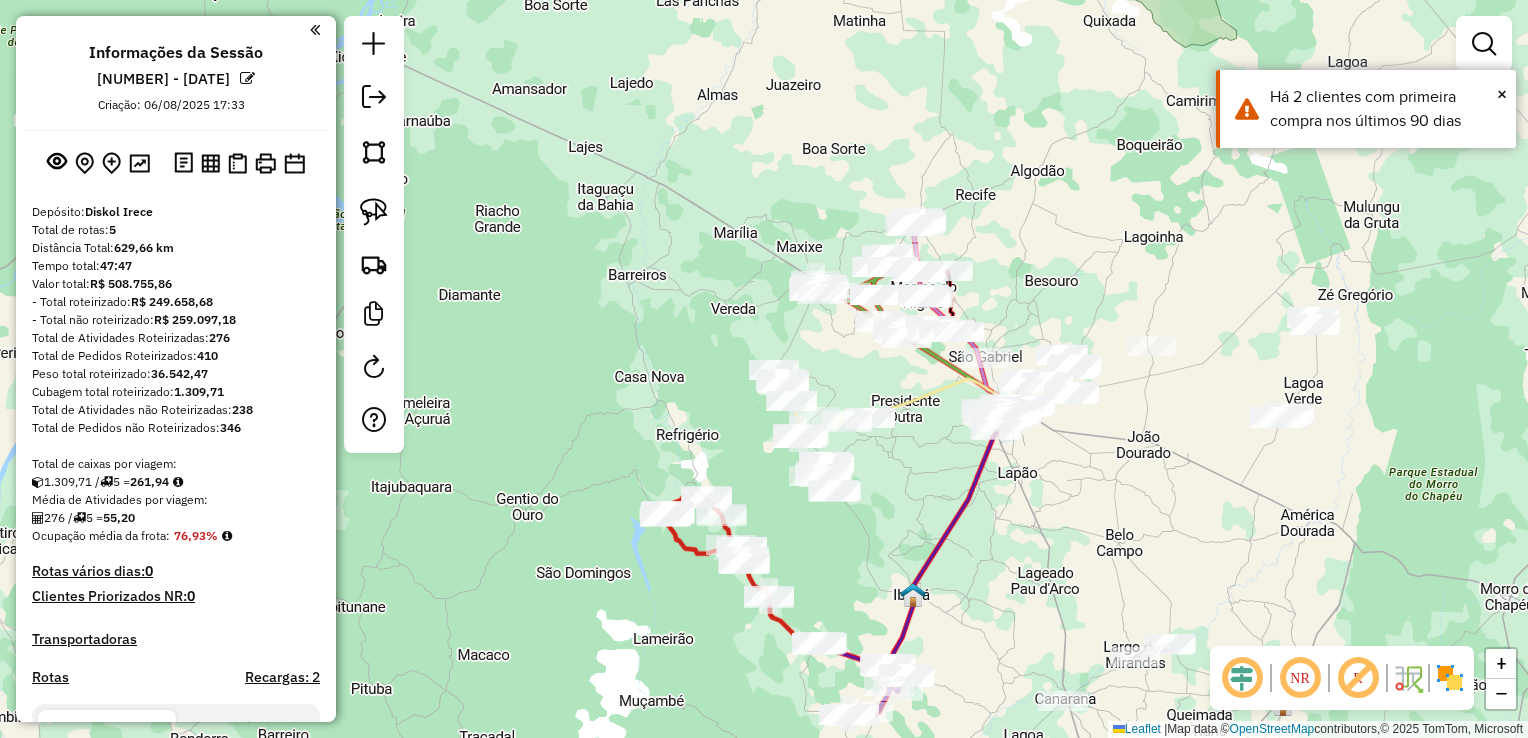 drag, startPoint x: 862, startPoint y: 486, endPoint x: 1026, endPoint y: 515, distance: 166.54428 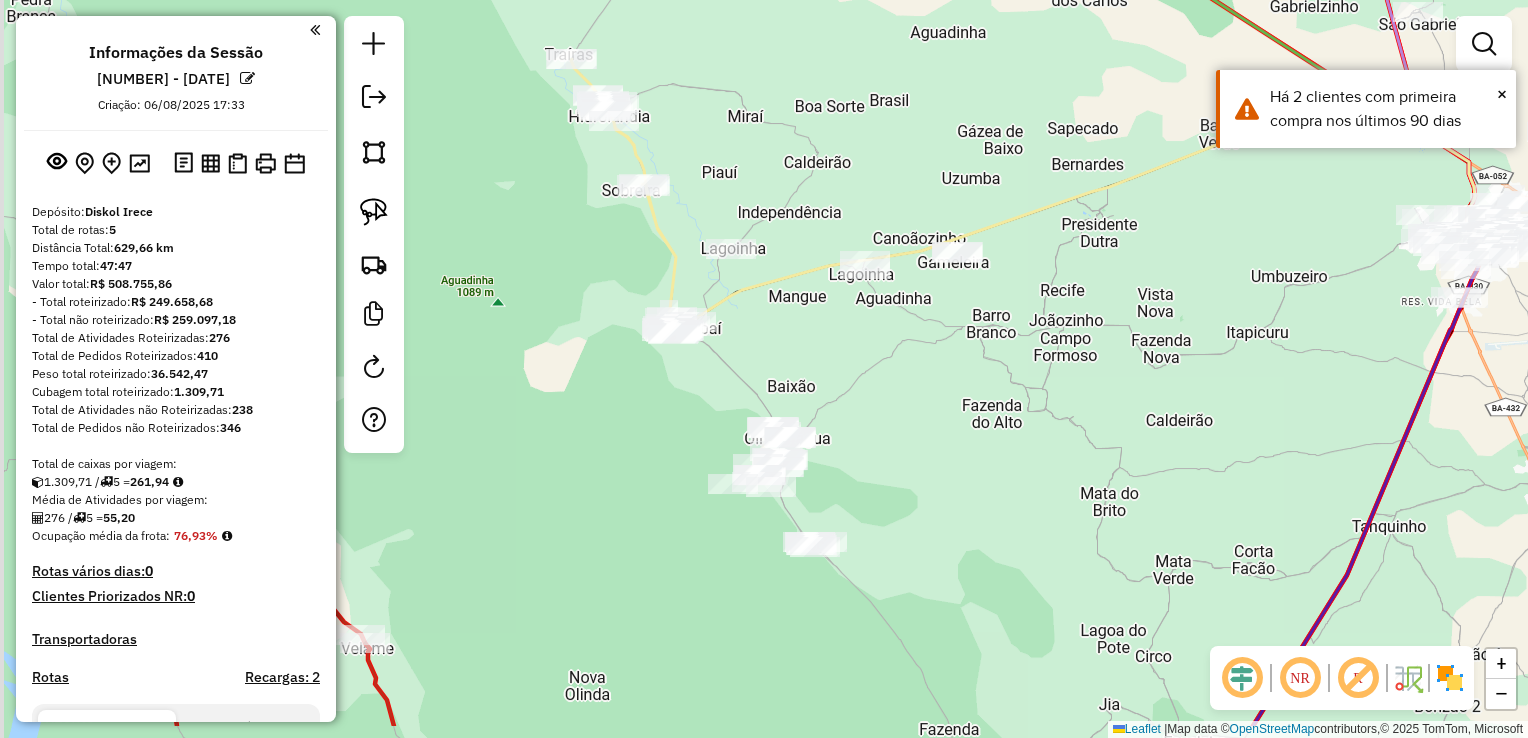 drag, startPoint x: 935, startPoint y: 518, endPoint x: 946, endPoint y: 351, distance: 167.36188 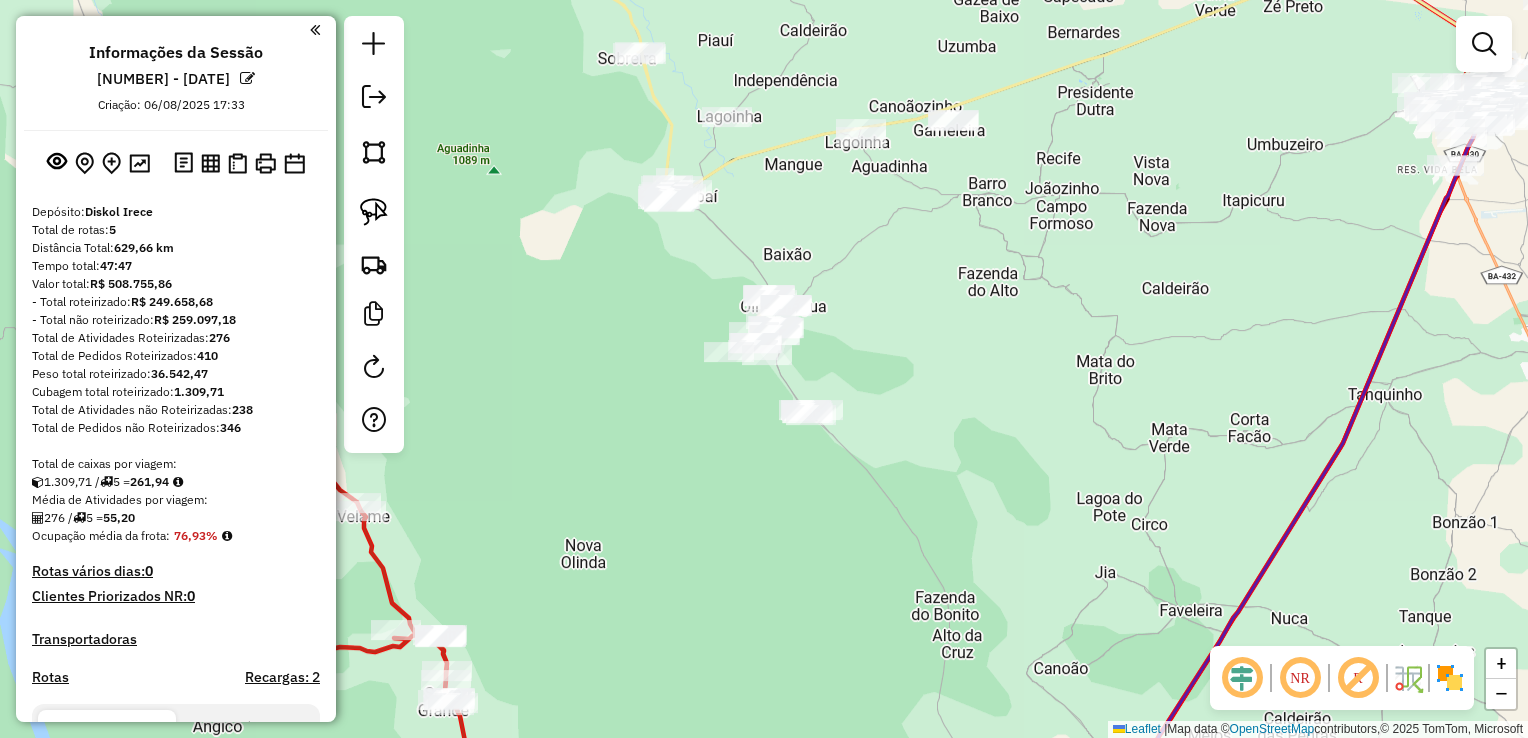 drag, startPoint x: 840, startPoint y: 282, endPoint x: 800, endPoint y: 213, distance: 79.755875 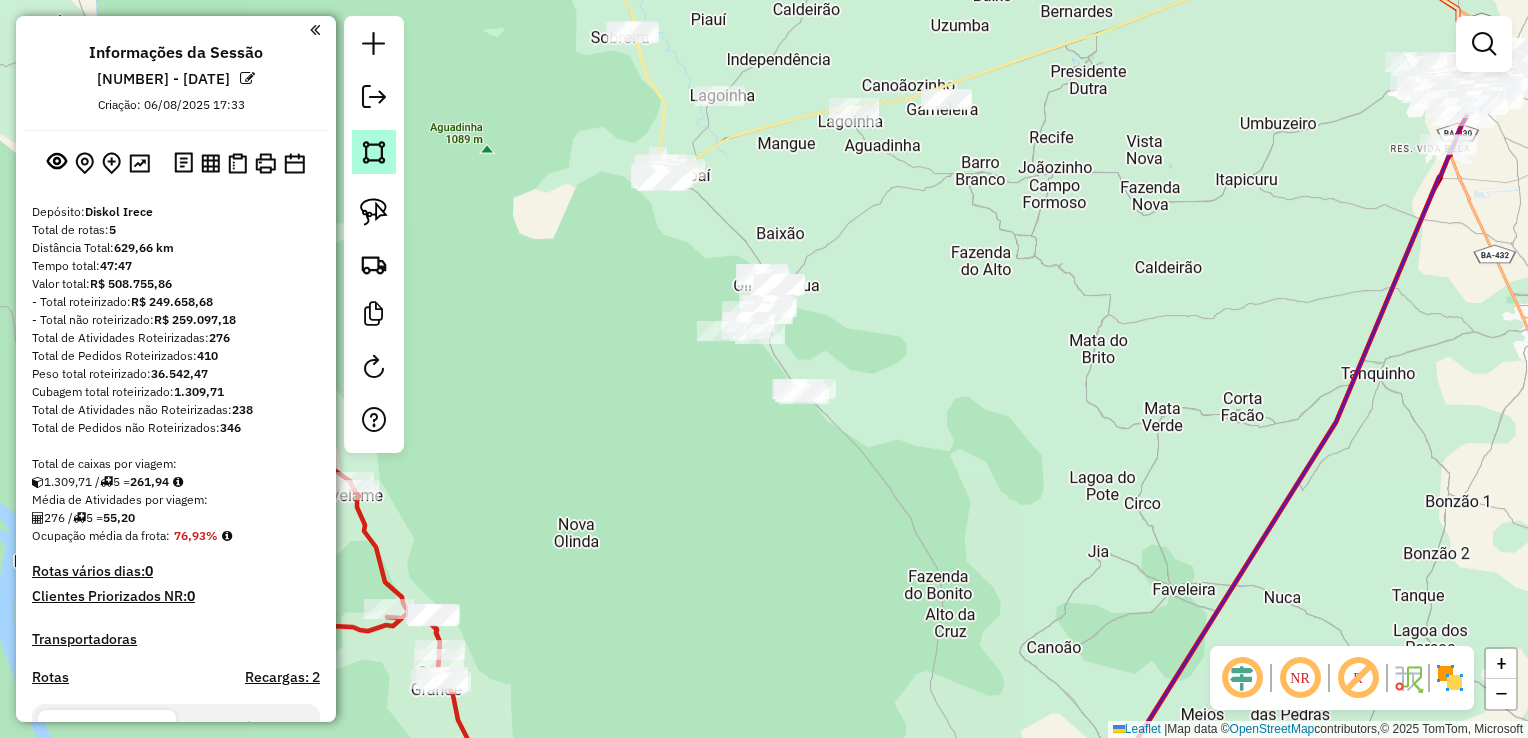 click 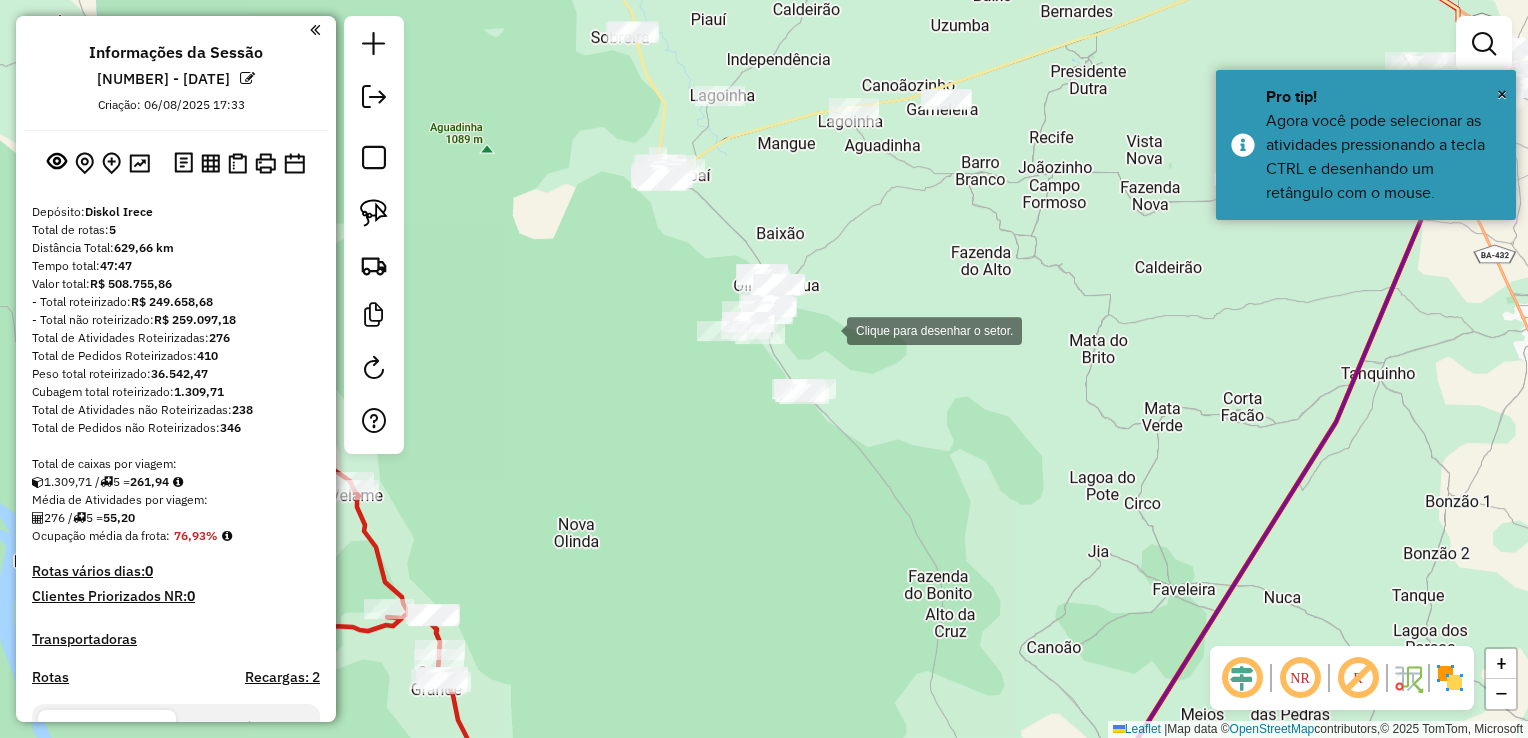 click 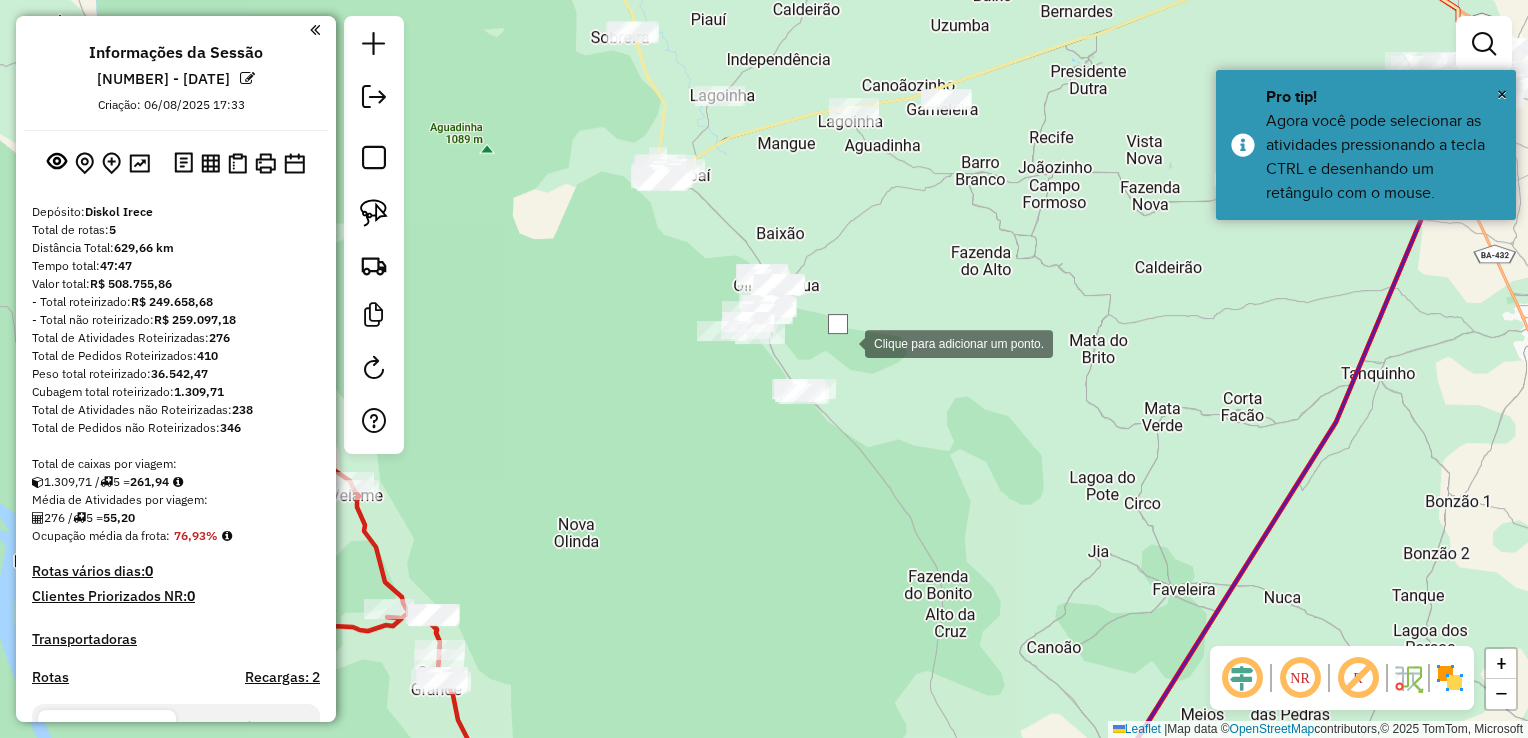 click 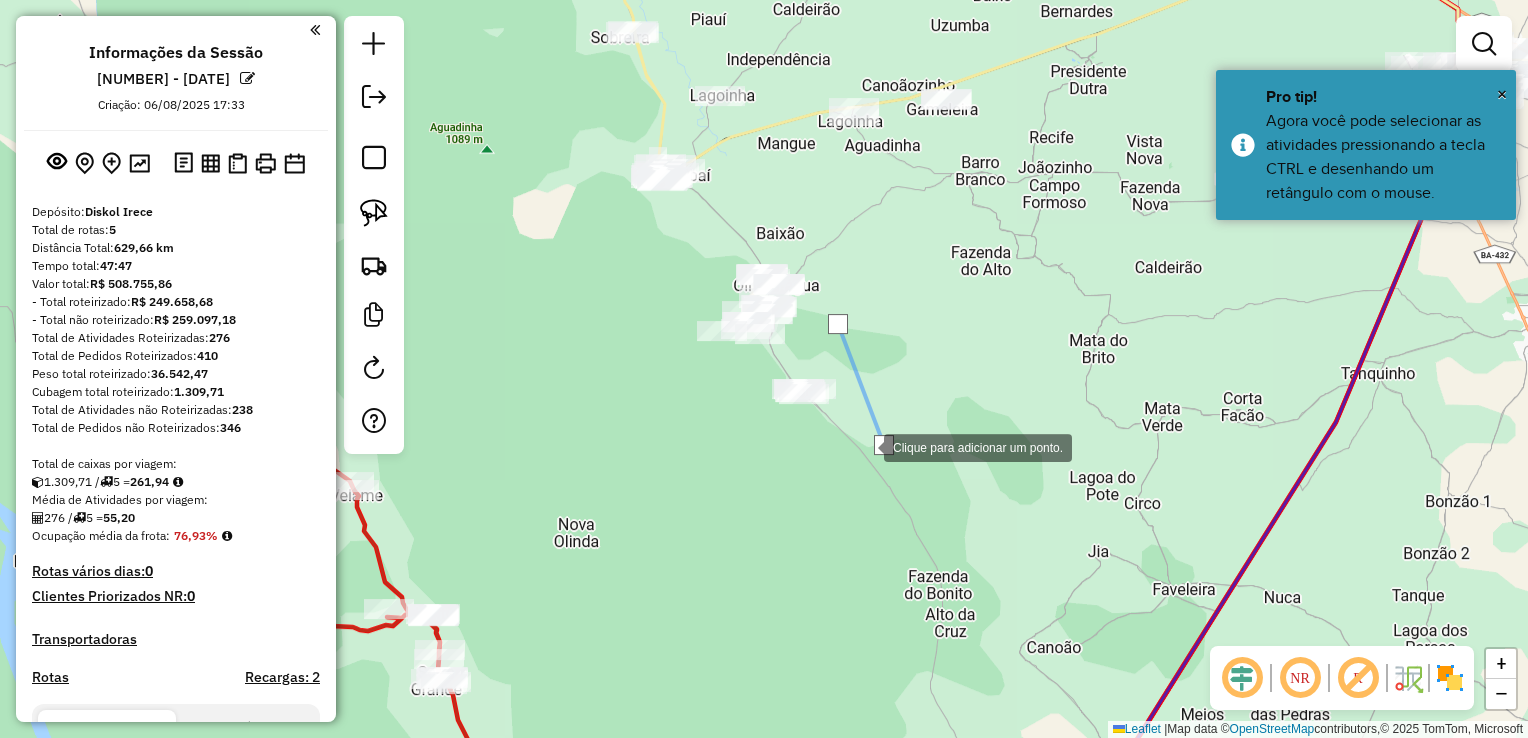 drag, startPoint x: 706, startPoint y: 447, endPoint x: 696, endPoint y: 414, distance: 34.48188 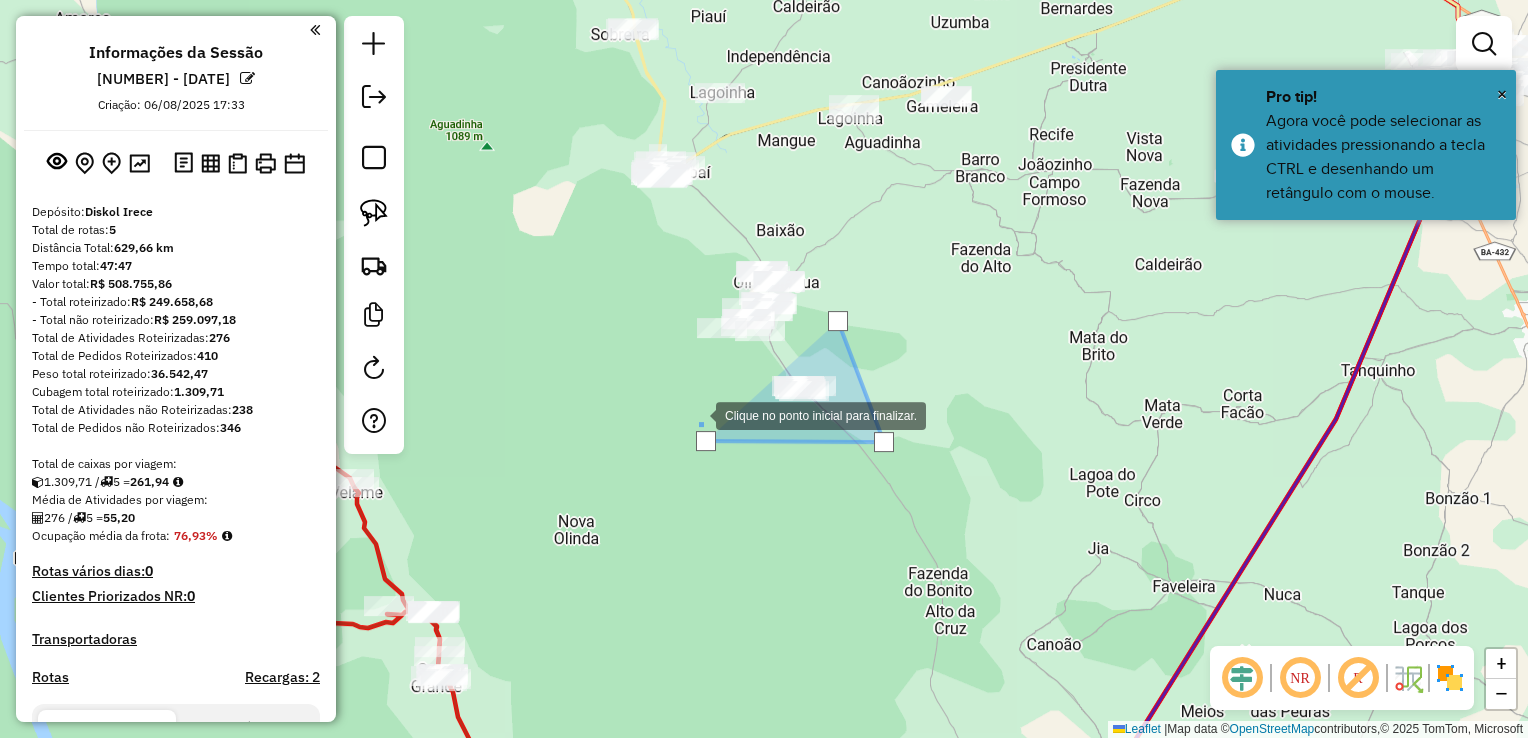 click 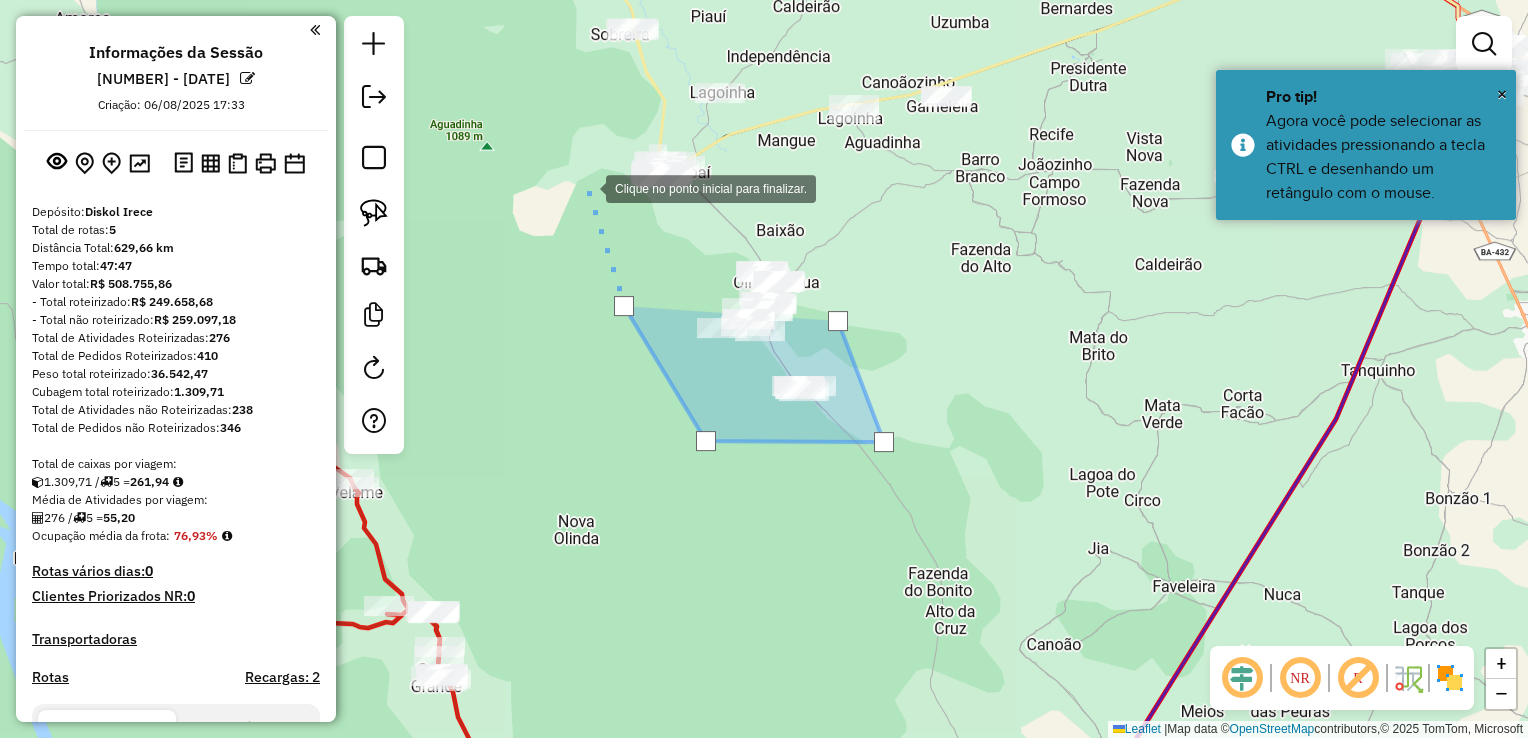 click 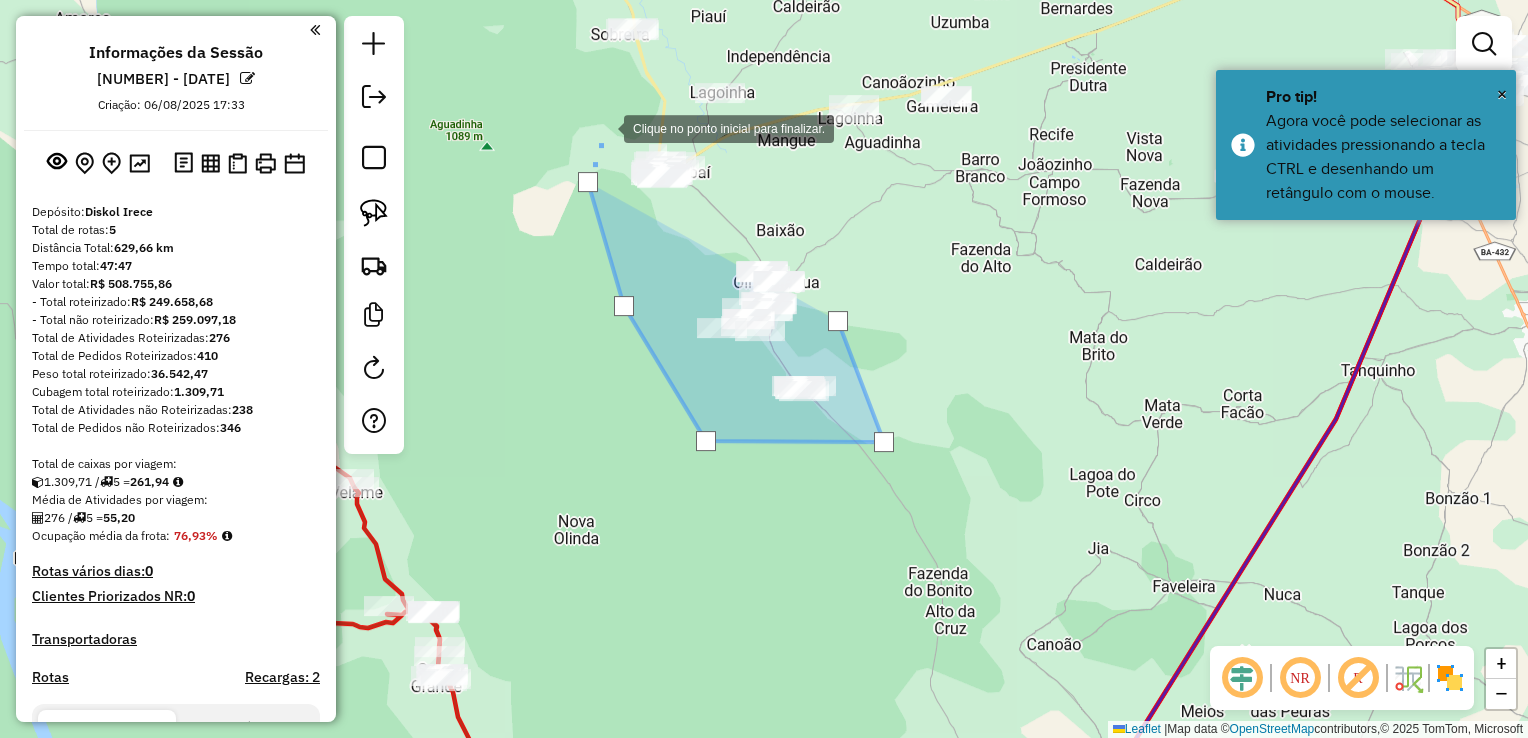 drag, startPoint x: 604, startPoint y: 127, endPoint x: 693, endPoint y: 130, distance: 89.050545 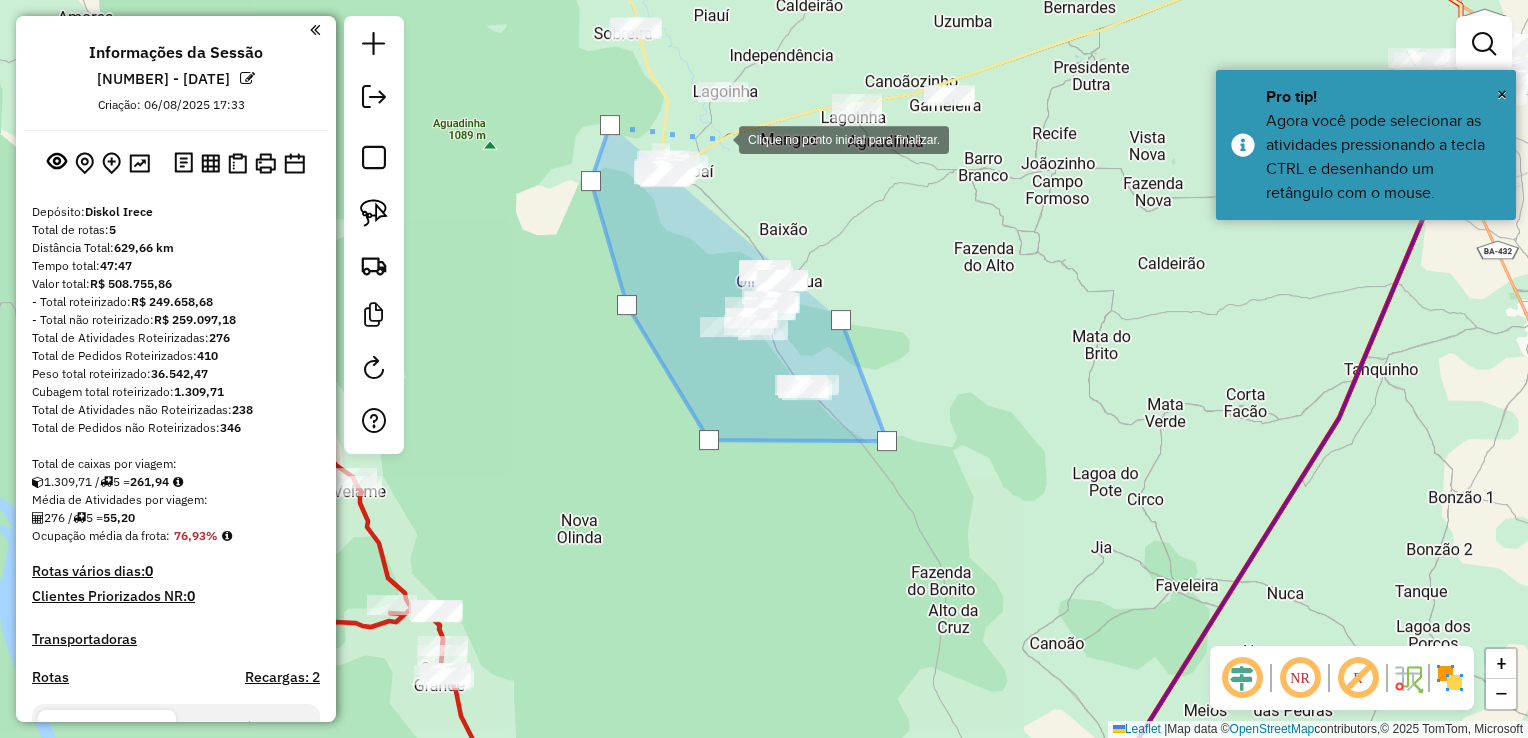drag, startPoint x: 727, startPoint y: 140, endPoint x: 752, endPoint y: 117, distance: 33.970577 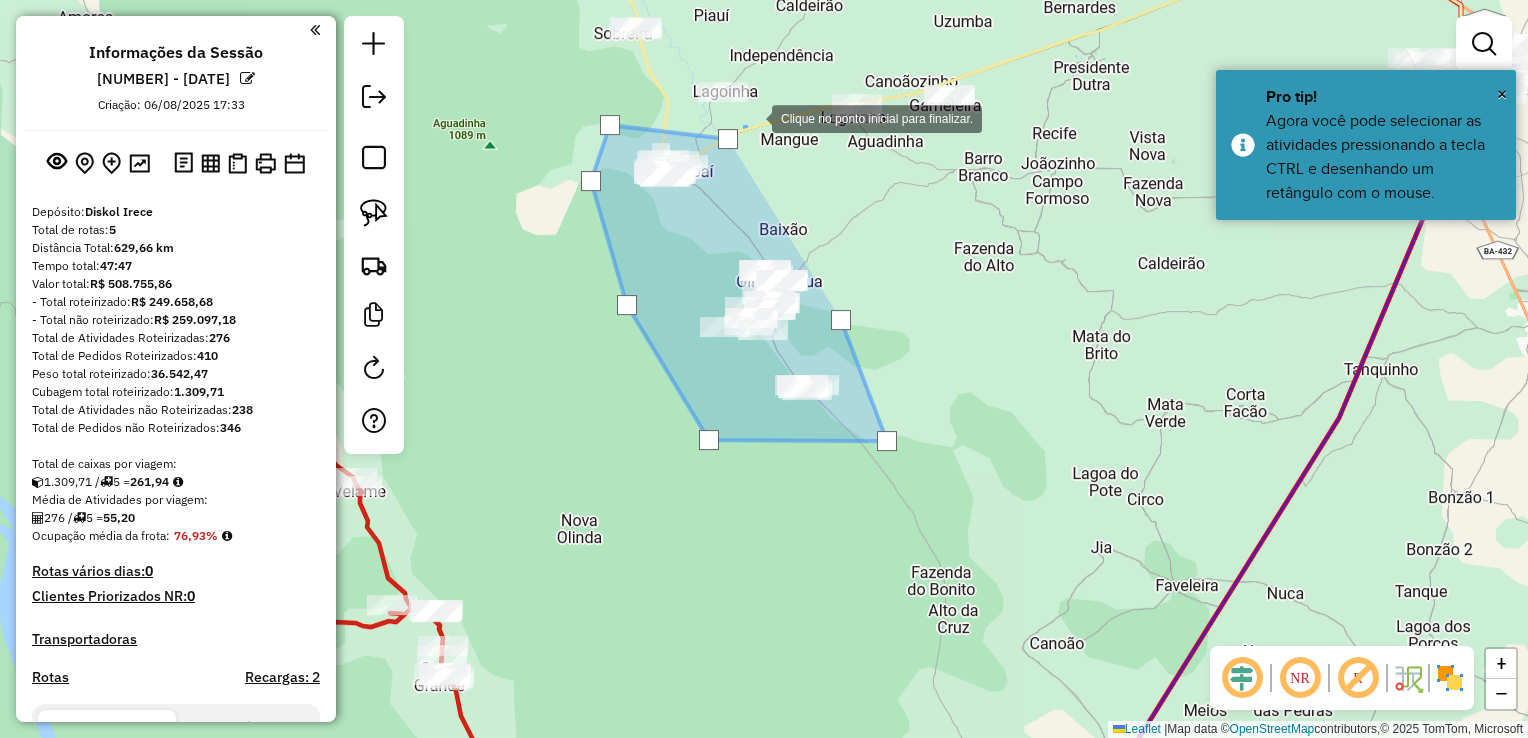 drag, startPoint x: 809, startPoint y: 74, endPoint x: 833, endPoint y: 67, distance: 25 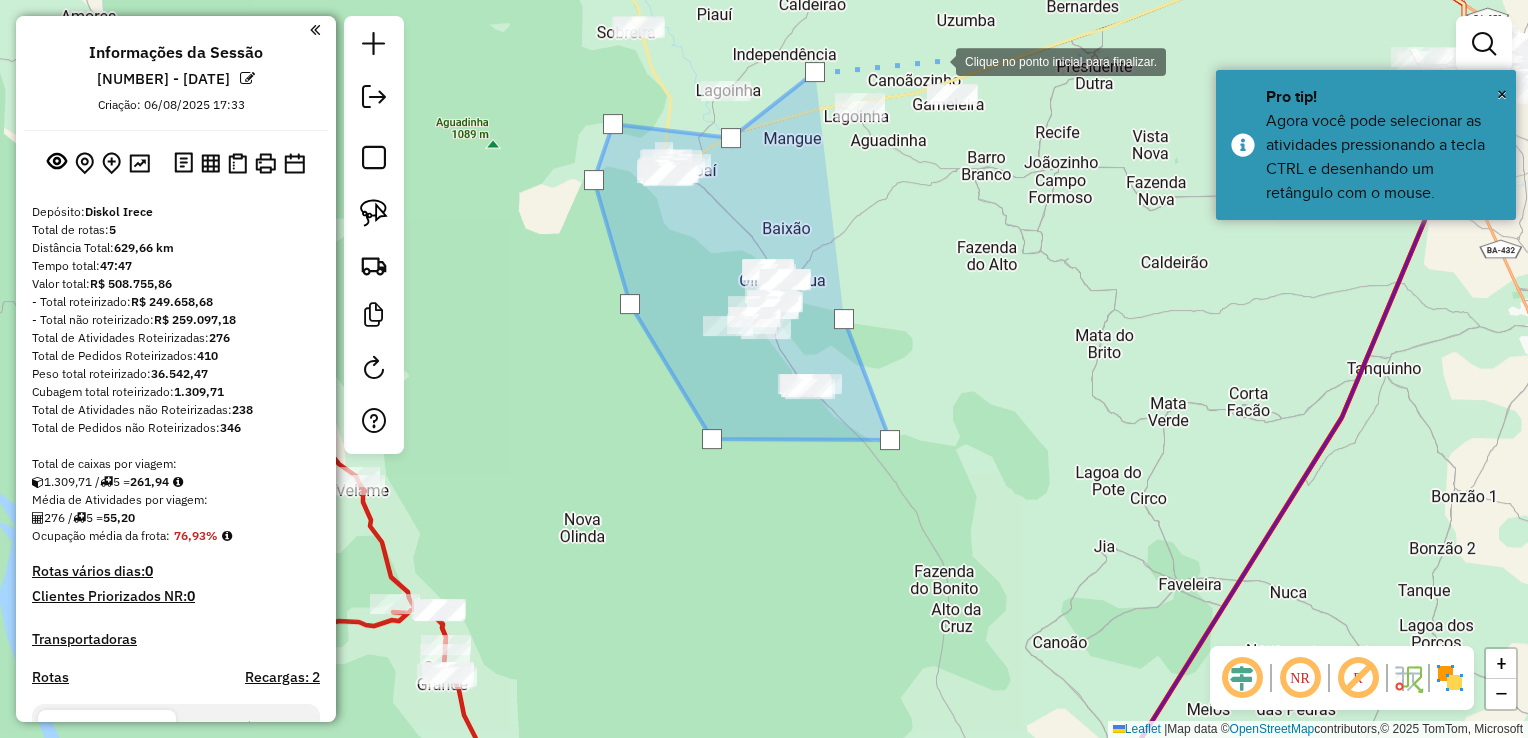 drag, startPoint x: 936, startPoint y: 60, endPoint x: 1019, endPoint y: 64, distance: 83.09633 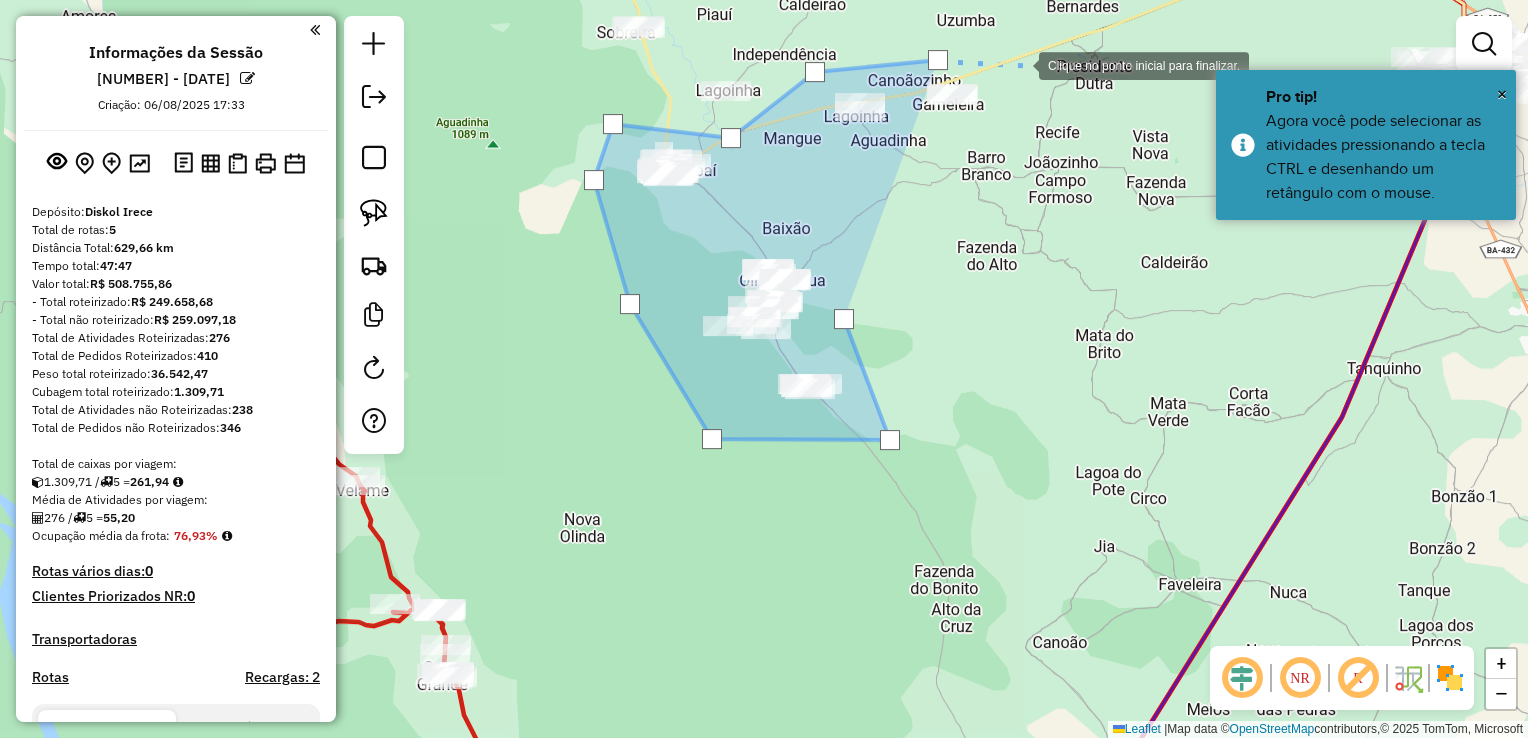drag, startPoint x: 1019, startPoint y: 64, endPoint x: 1025, endPoint y: 138, distance: 74.24284 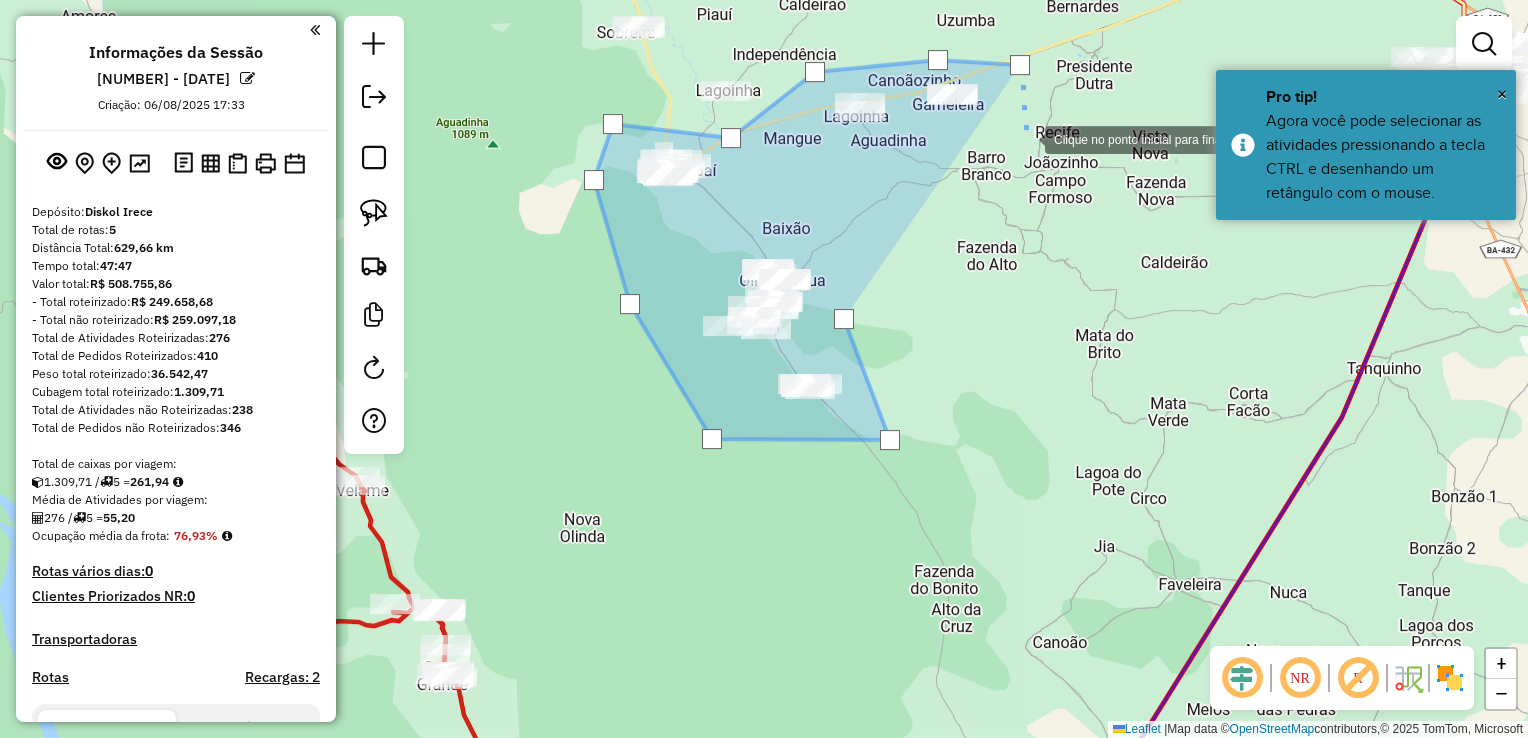 click 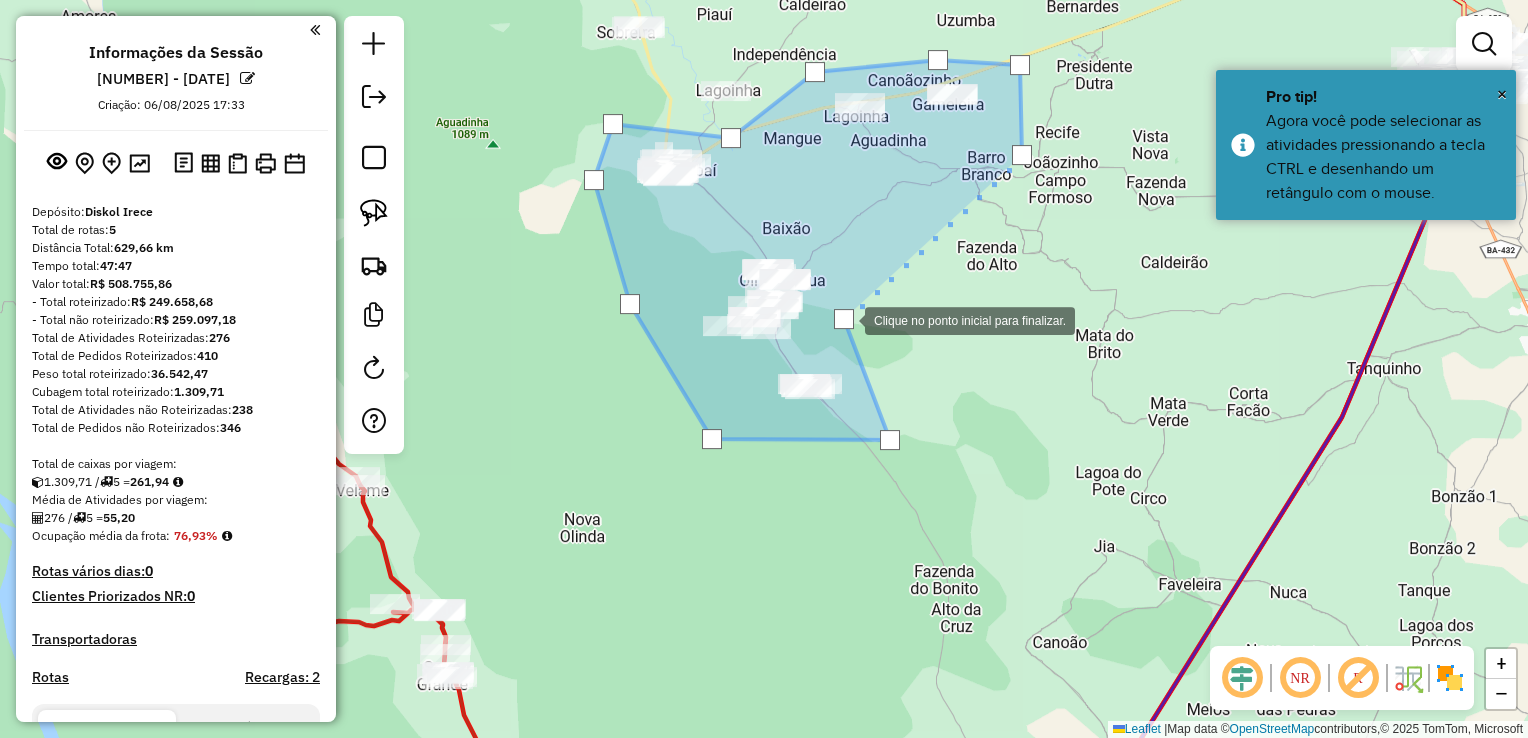click 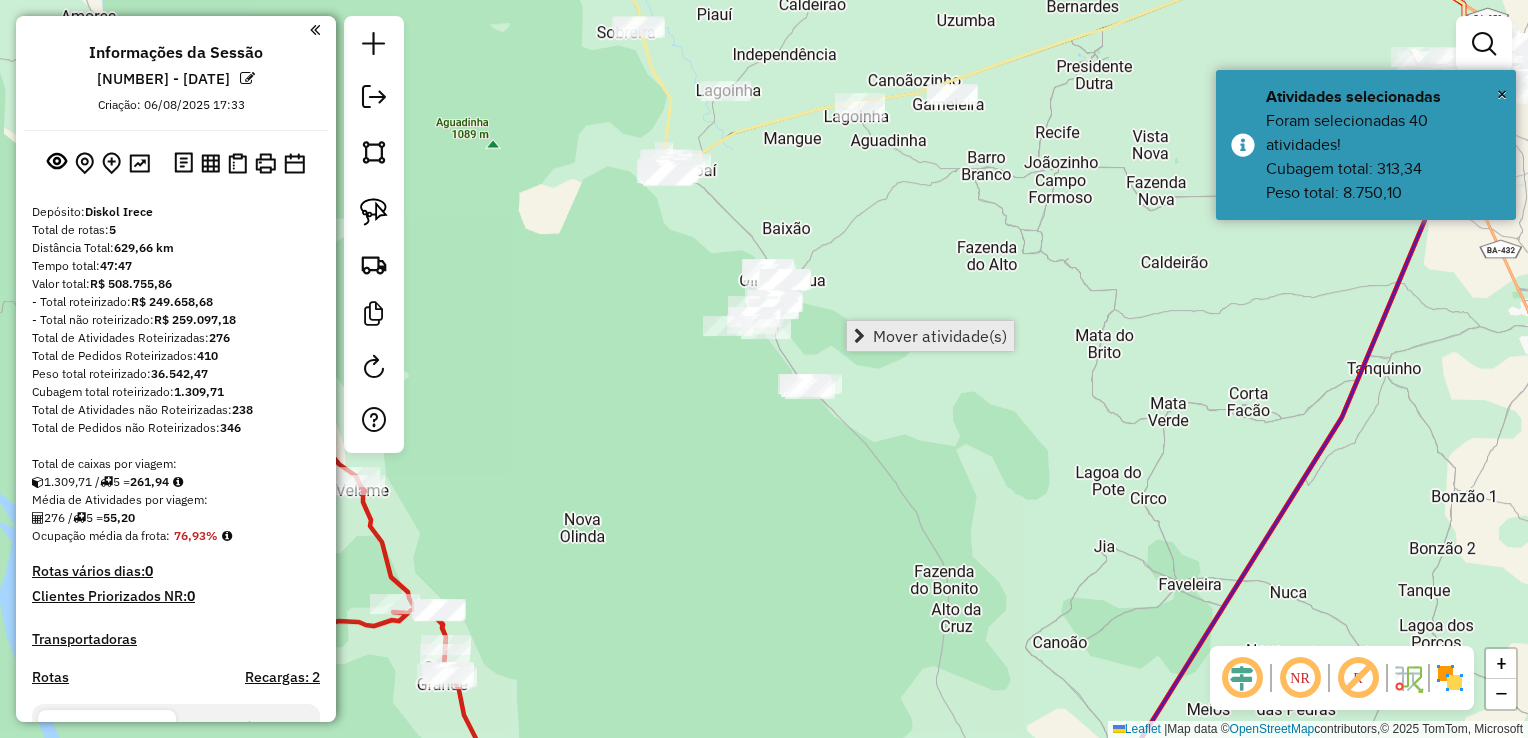 click on "Mover atividade(s)" at bounding box center [930, 336] 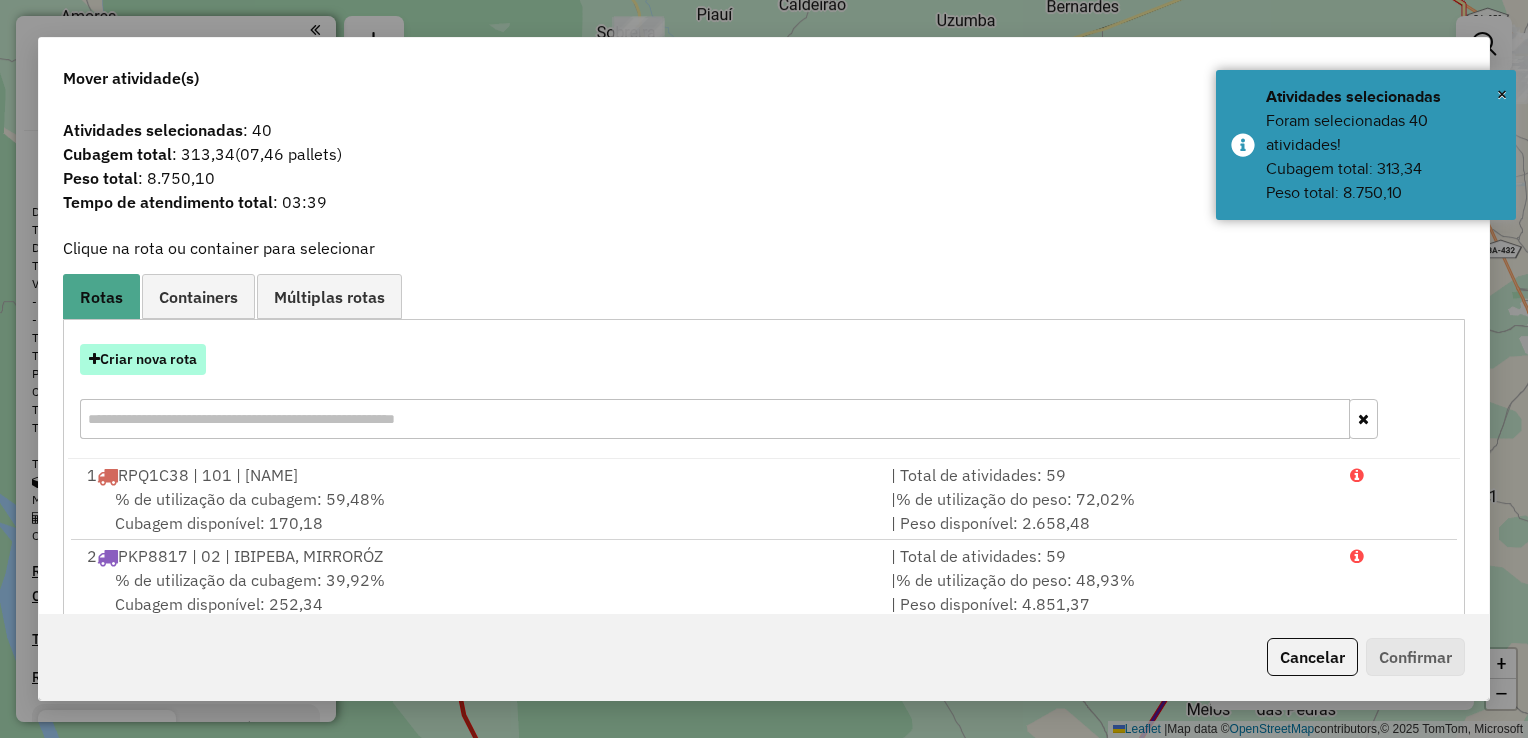 click on "Criar nova rota" at bounding box center [143, 359] 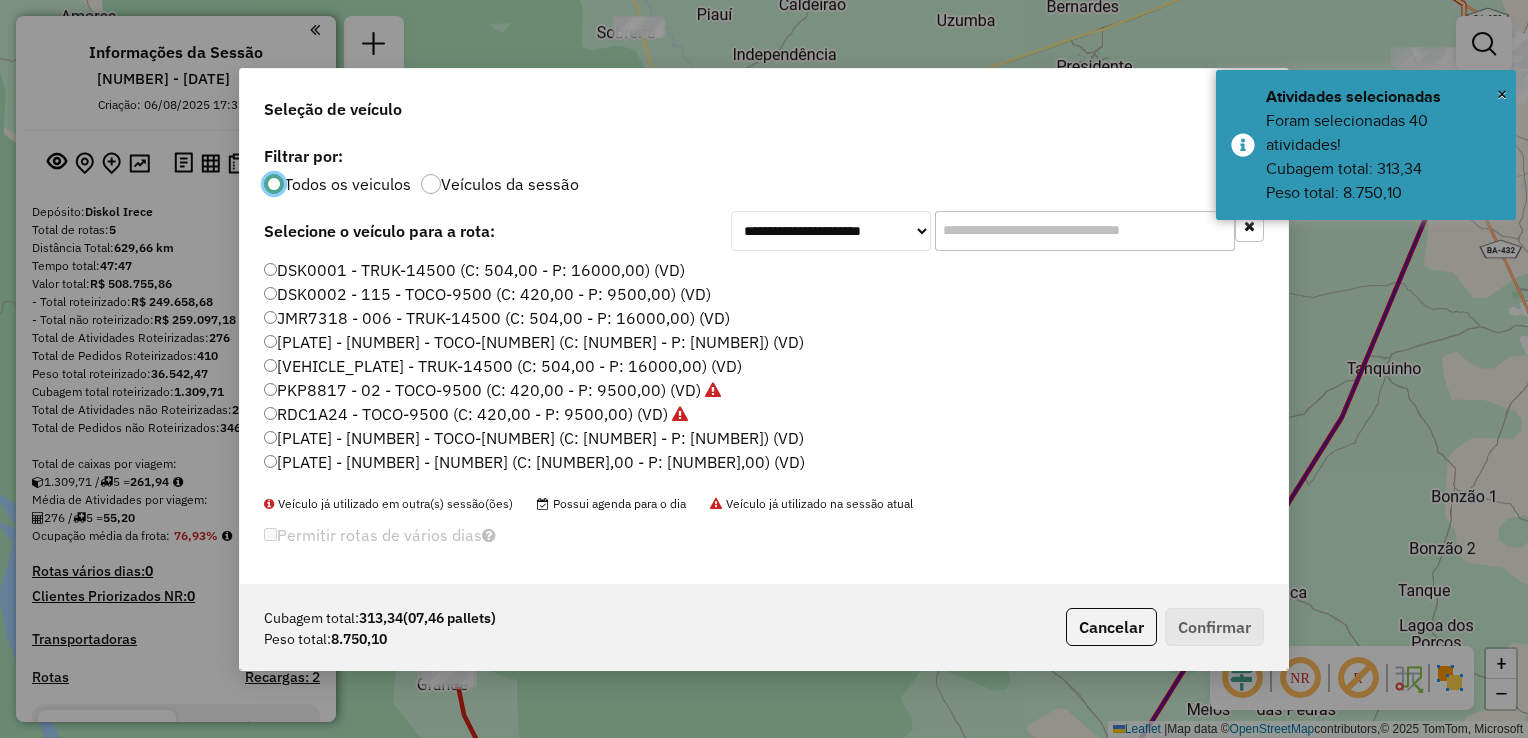 scroll, scrollTop: 10, scrollLeft: 6, axis: both 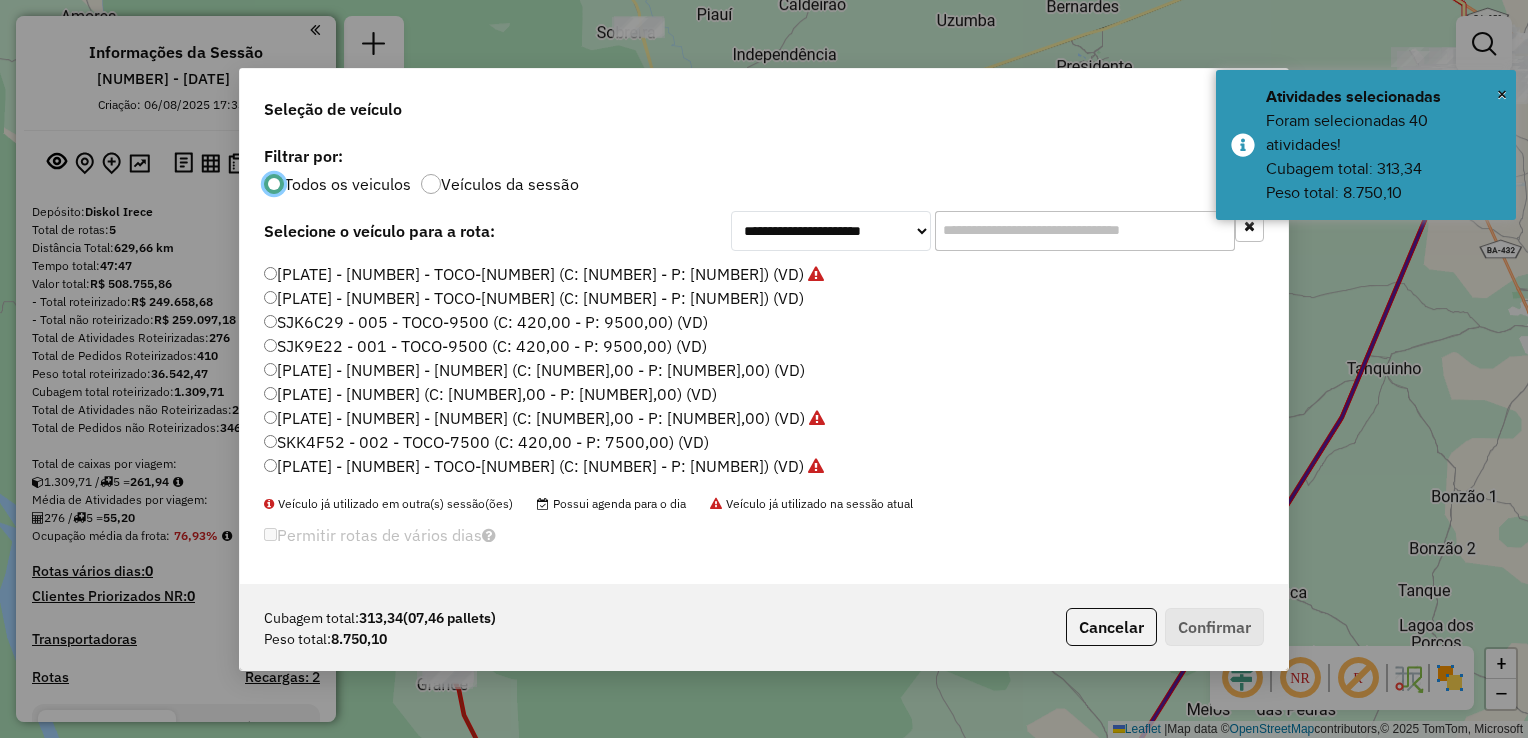 click on "SJK9E22 - 001 - TOCO-9500 (C: 420,00 - P: 9500,00) (VD)" 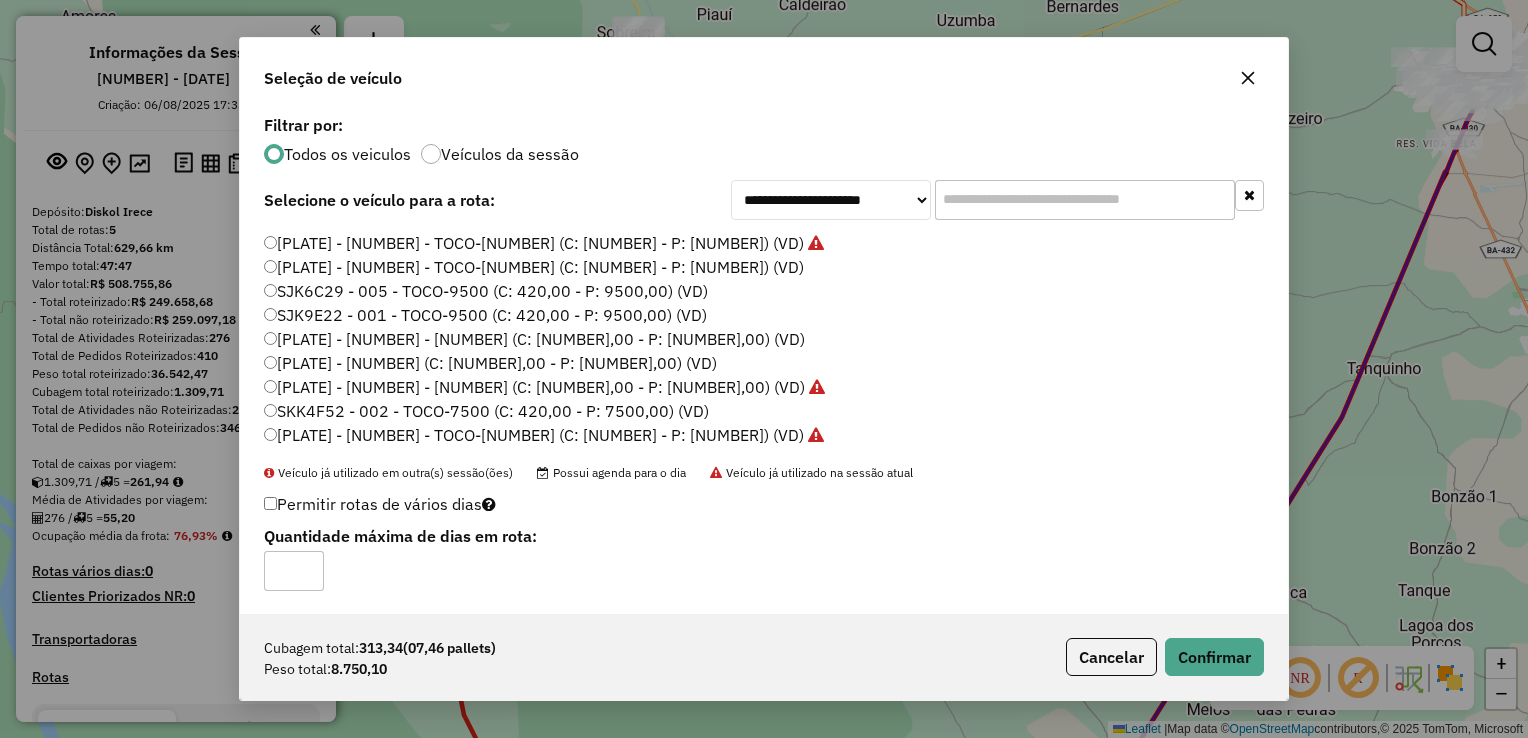 click on "SJK6C29 - 005 - TOCO-9500 (C: 420,00 - P: 9500,00) (VD)" 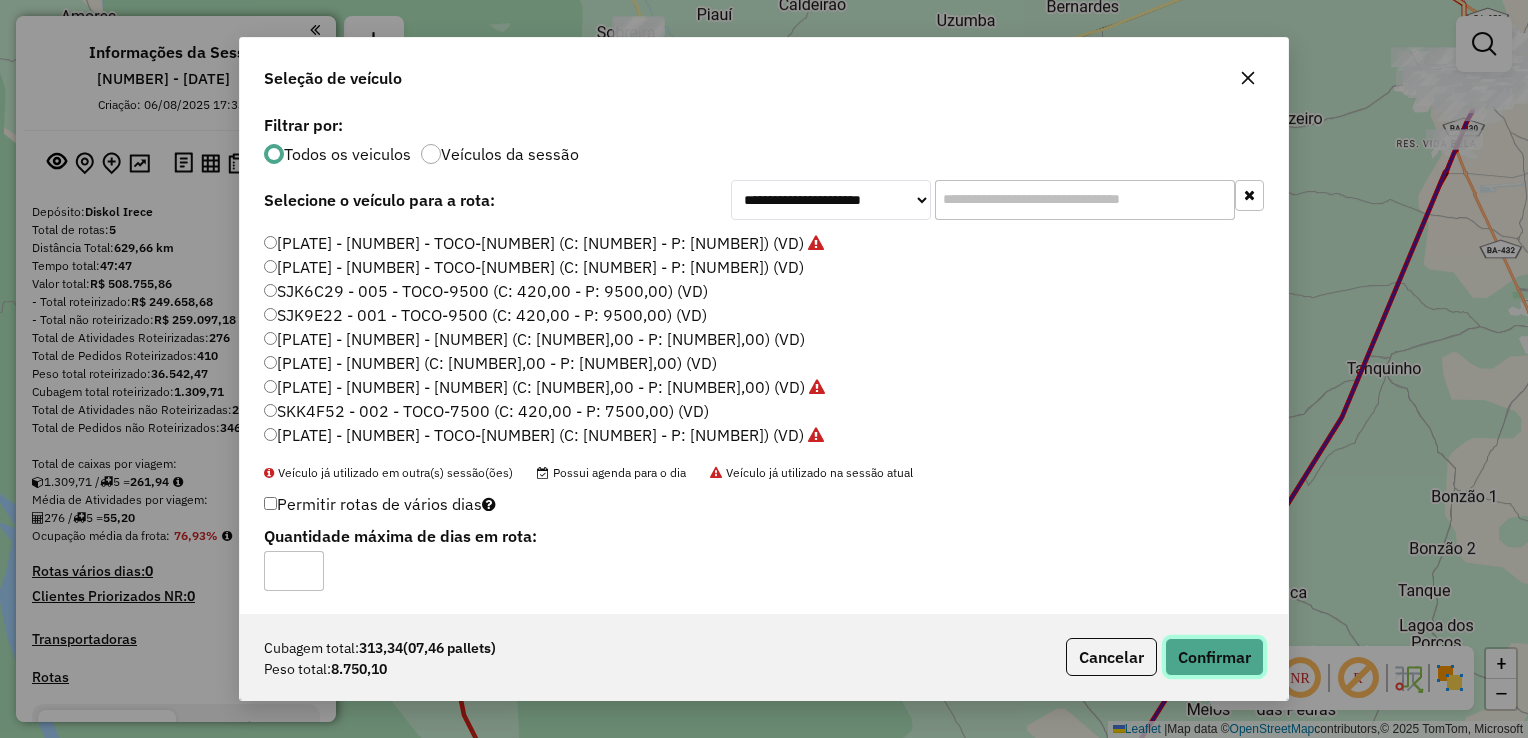click on "Confirmar" 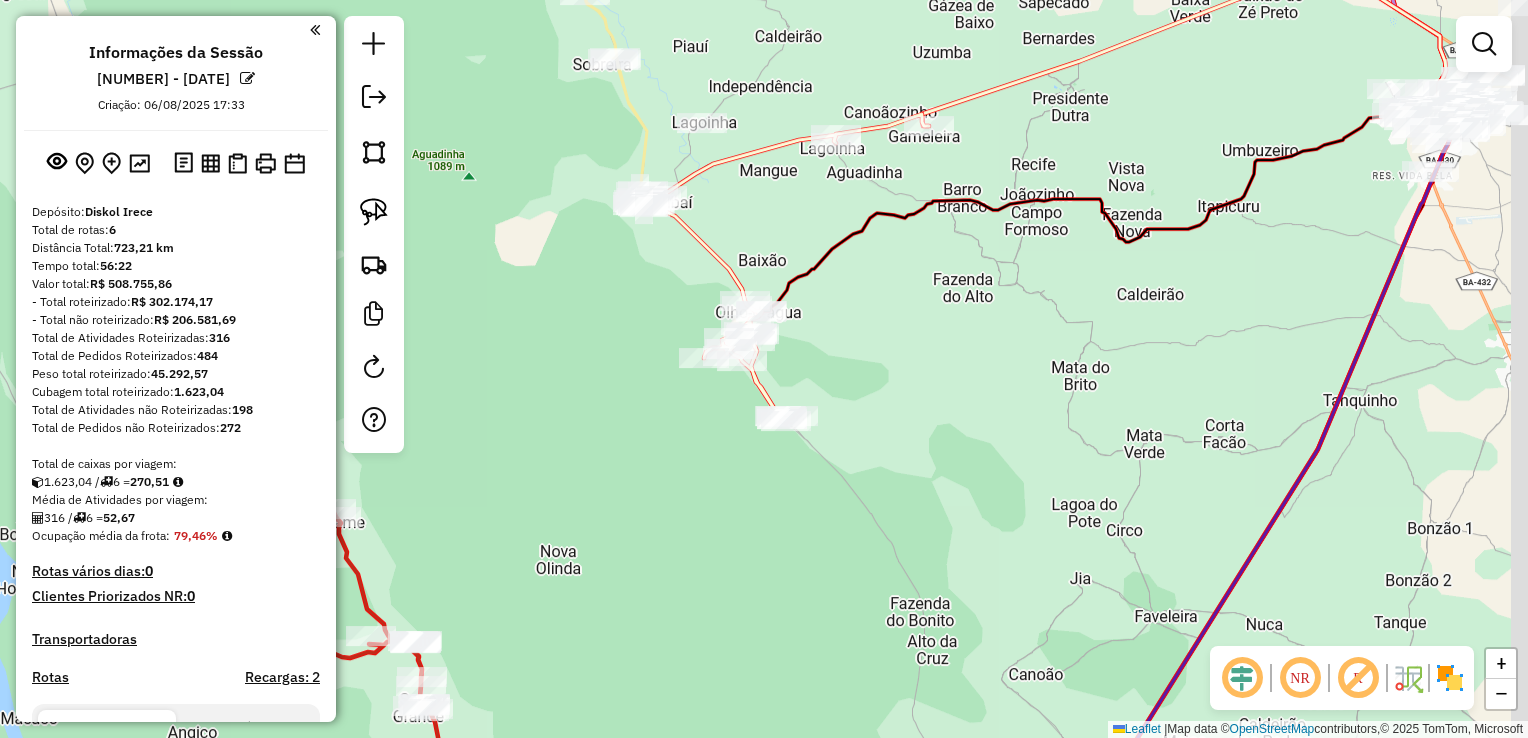 drag, startPoint x: 1136, startPoint y: 471, endPoint x: 1036, endPoint y: 549, distance: 126.82271 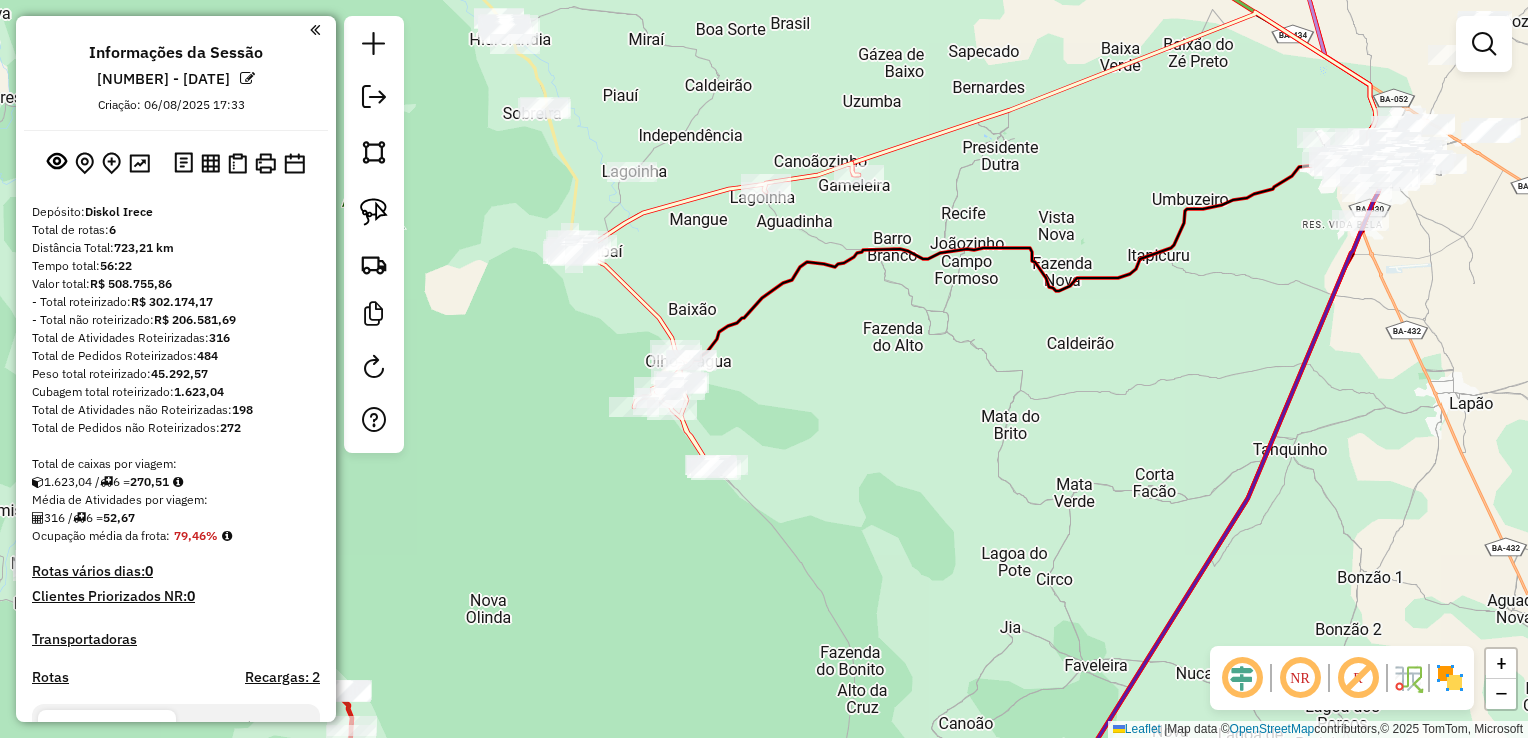 click on "Rota 6 - Placa SJK6C29  19246 - COMIDA KASEIRA Rota 6 - Placa SJK6C29  6946 - JOSE JOAO DA SILVA Rota 6 - Placa SJK6C29  11978 - RES. RANC DO VAQUEIR Rota 6 - Placa SJK6C29  3177 - VERCILEY BASTOS DE ALMEIDA Rota 6 - Placa SJK6C29  13200 - MERCADINHO DA PRACA Rota 6 - Placa SJK6C29  8713 - ARICELMA MOREIRA DOS SANTOS Janela de atendimento Grade de atendimento Capacidade Transportadoras Veículos Cliente Pedidos  Rotas Selecione os dias de semana para filtrar as janelas de atendimento  Seg   Ter   Qua   Qui   Sex   Sáb   Dom  Informe o período da janela de atendimento: De: Até:  Filtrar exatamente a janela do cliente  Considerar janela de atendimento padrão  Selecione os dias de semana para filtrar as grades de atendimento  Seg   Ter   Qua   Qui   Sex   Sáb   Dom   Considerar clientes sem dia de atendimento cadastrado  Clientes fora do dia de atendimento selecionado Filtrar as atividades entre os valores definidos abaixo:  Peso mínimo:   Peso máximo:   Cubagem mínima:   Cubagem máxima:   De:   Até:" 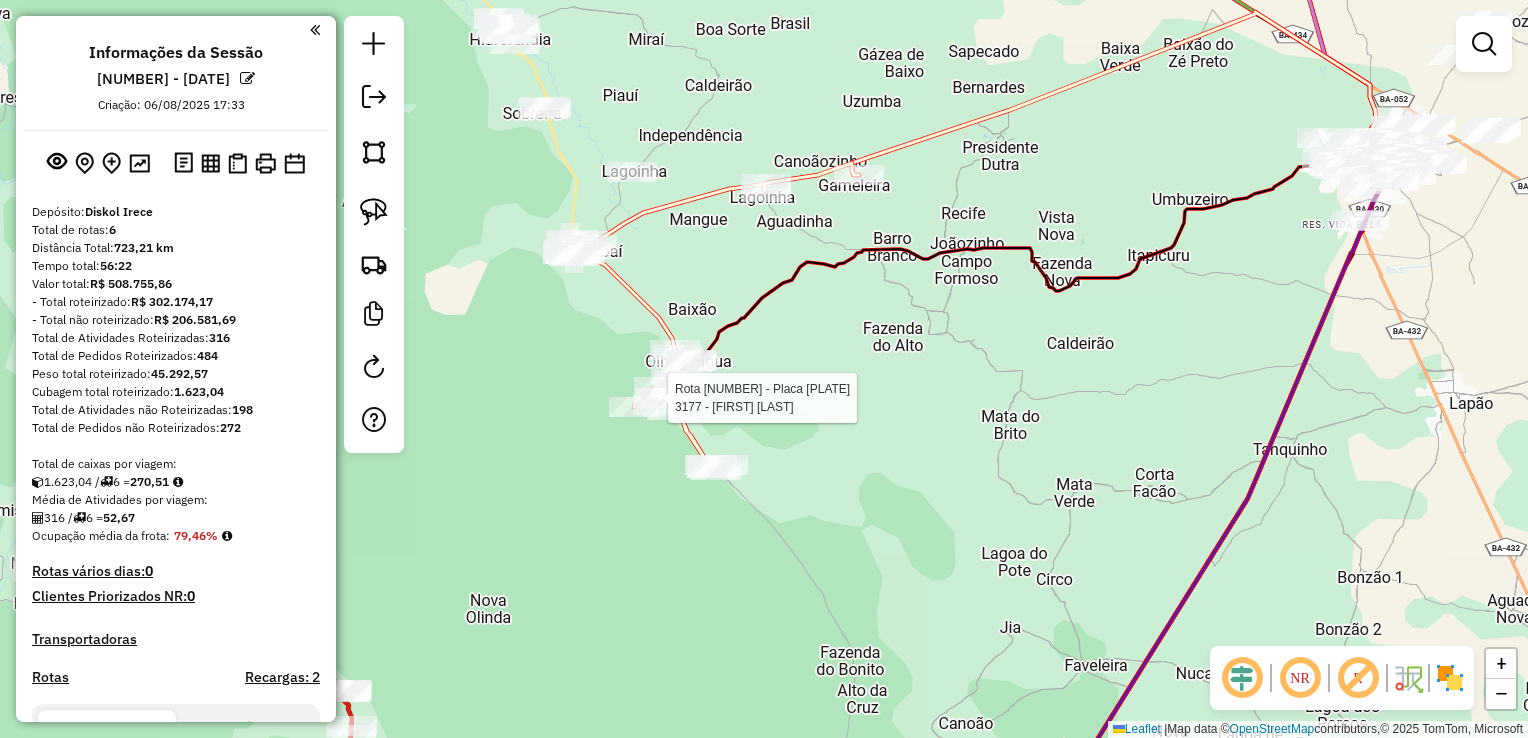 select on "**********" 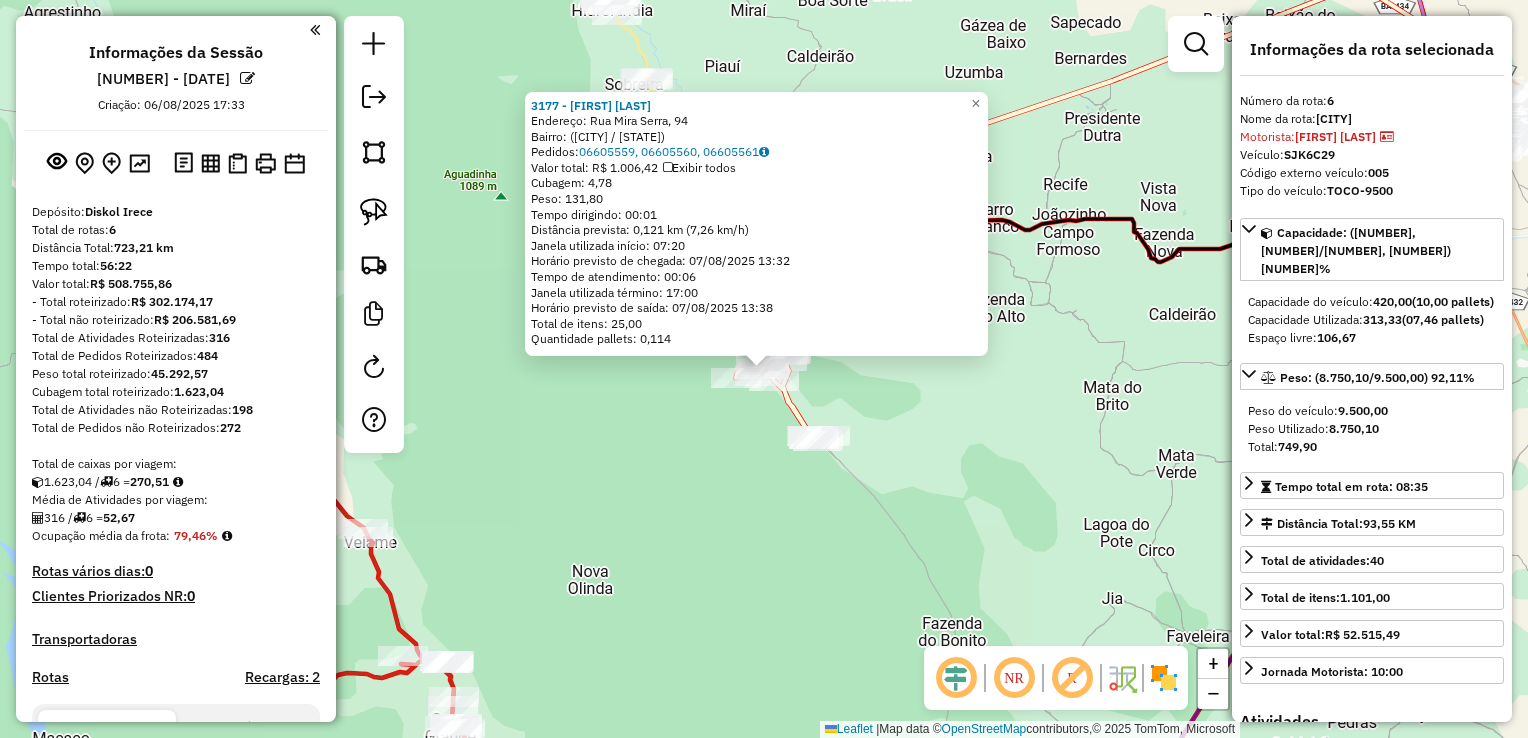 scroll, scrollTop: 1059, scrollLeft: 0, axis: vertical 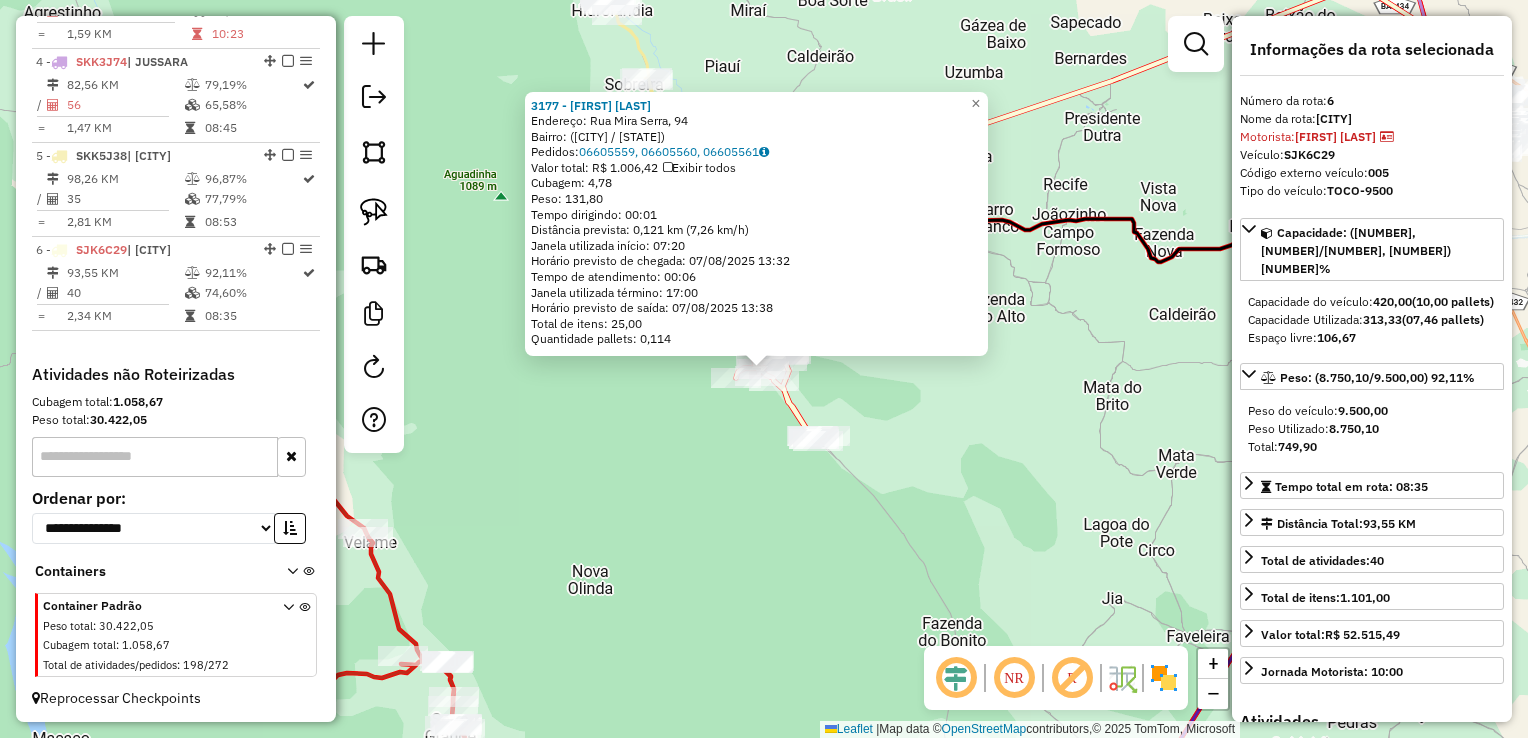 drag, startPoint x: 797, startPoint y: 525, endPoint x: 1044, endPoint y: 499, distance: 248.36465 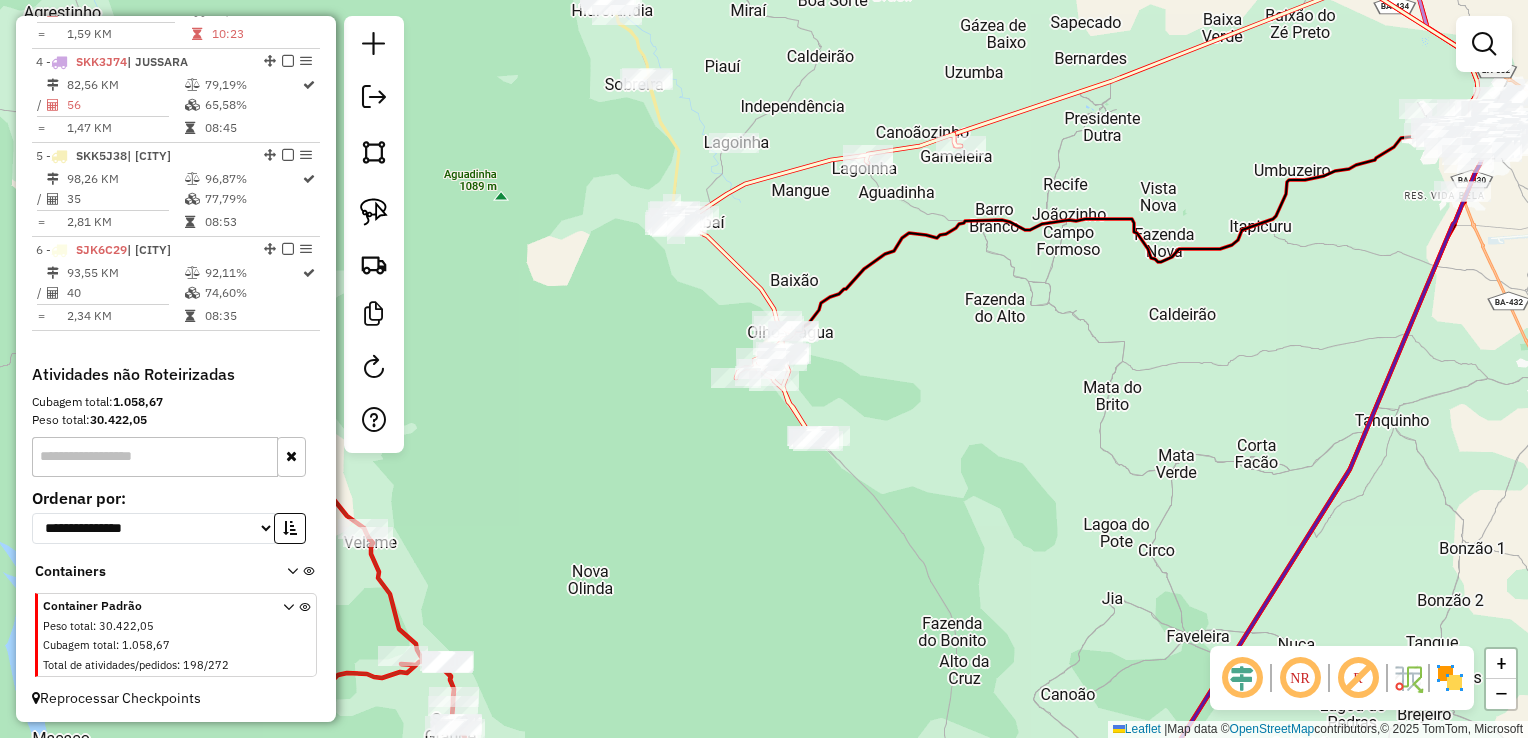 drag, startPoint x: 1044, startPoint y: 499, endPoint x: 961, endPoint y: 560, distance: 103.00485 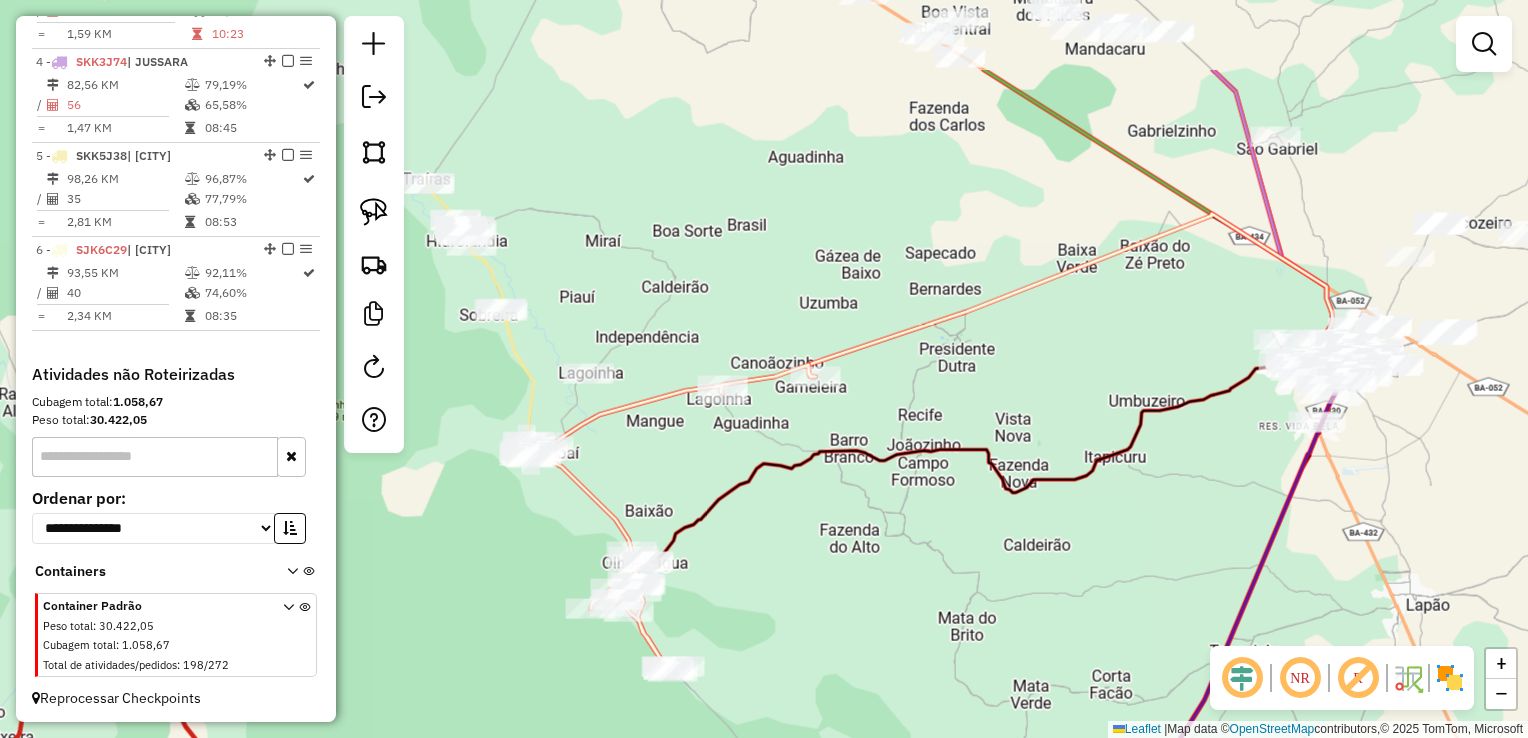 drag, startPoint x: 1010, startPoint y: 462, endPoint x: 964, endPoint y: 612, distance: 156.89487 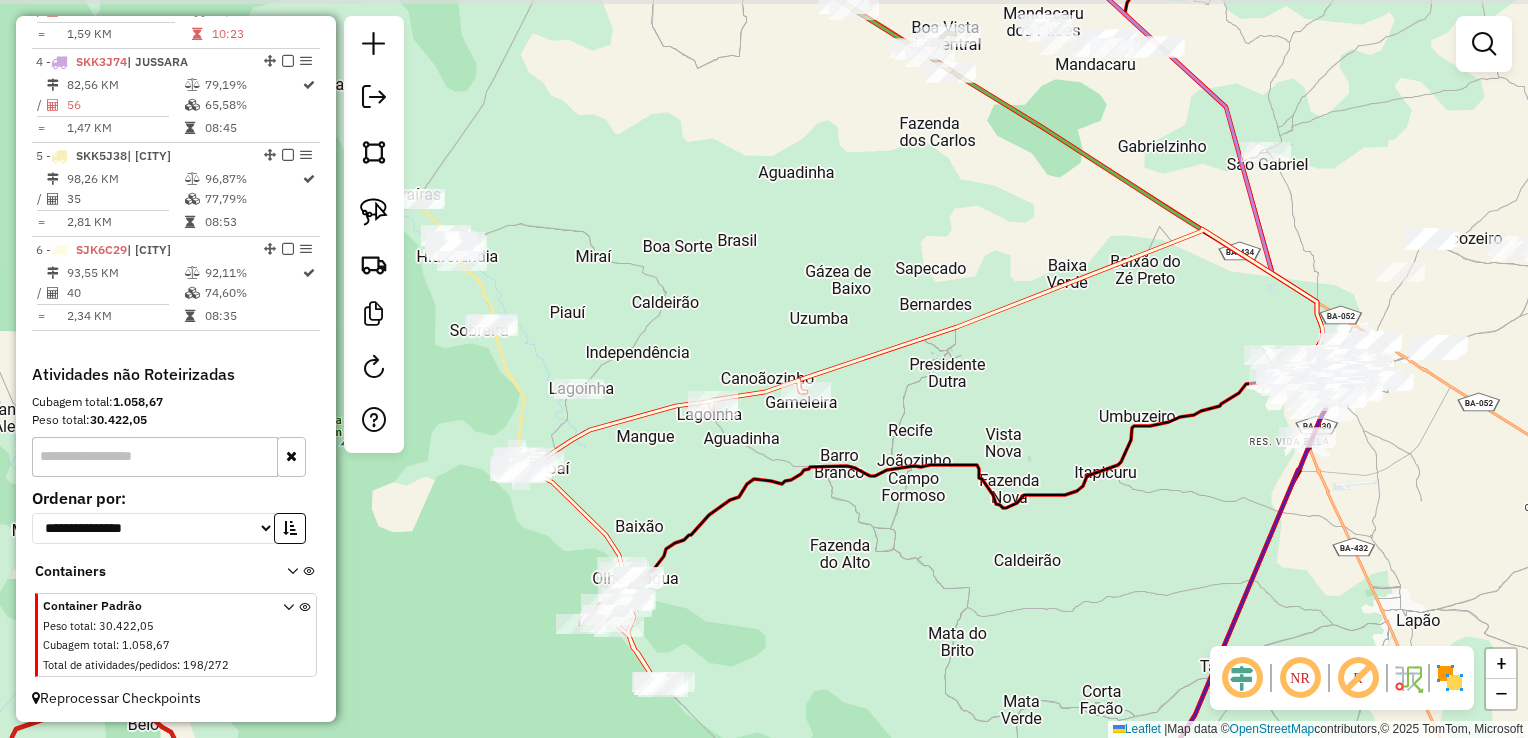 drag, startPoint x: 963, startPoint y: 401, endPoint x: 880, endPoint y: 519, distance: 144.26712 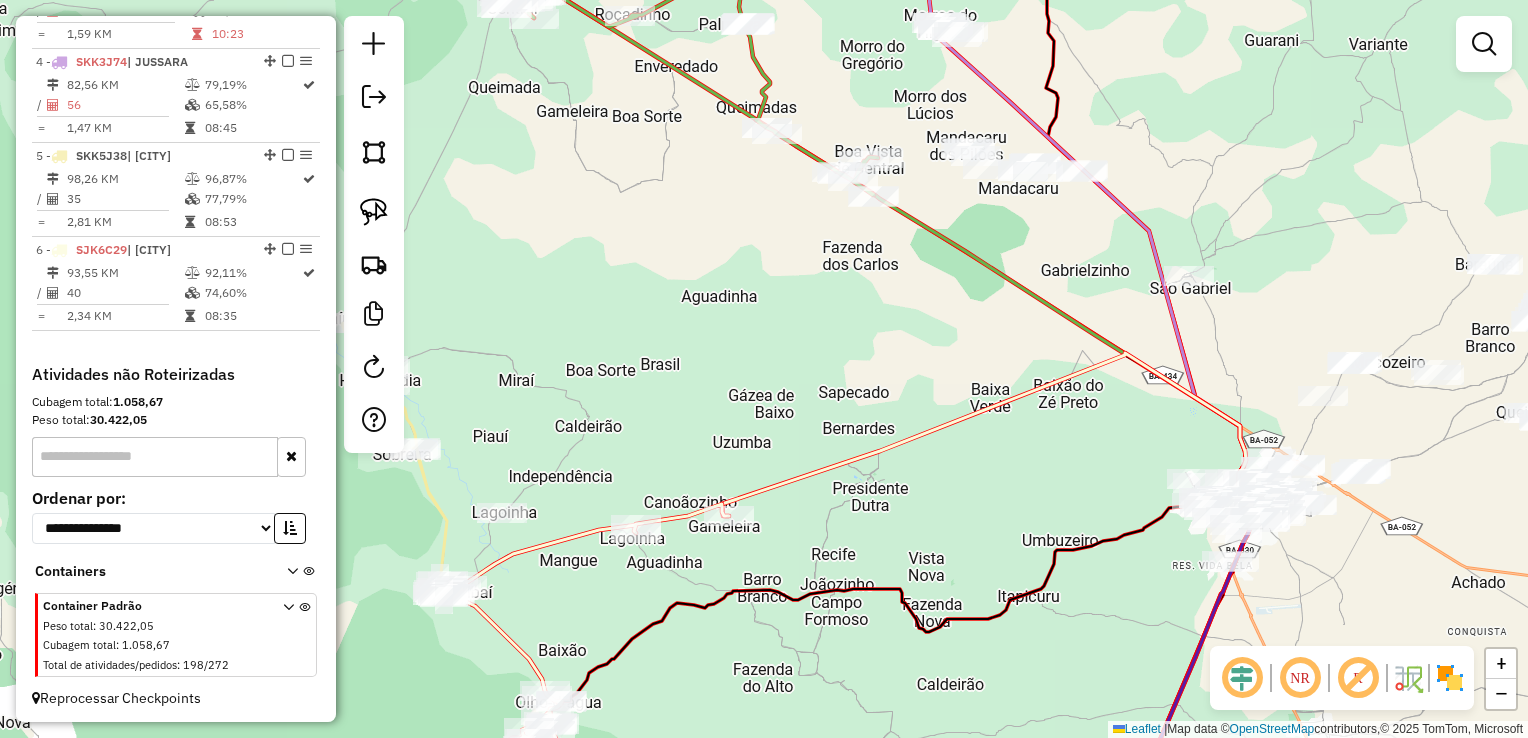 drag, startPoint x: 878, startPoint y: 351, endPoint x: 880, endPoint y: 597, distance: 246.00813 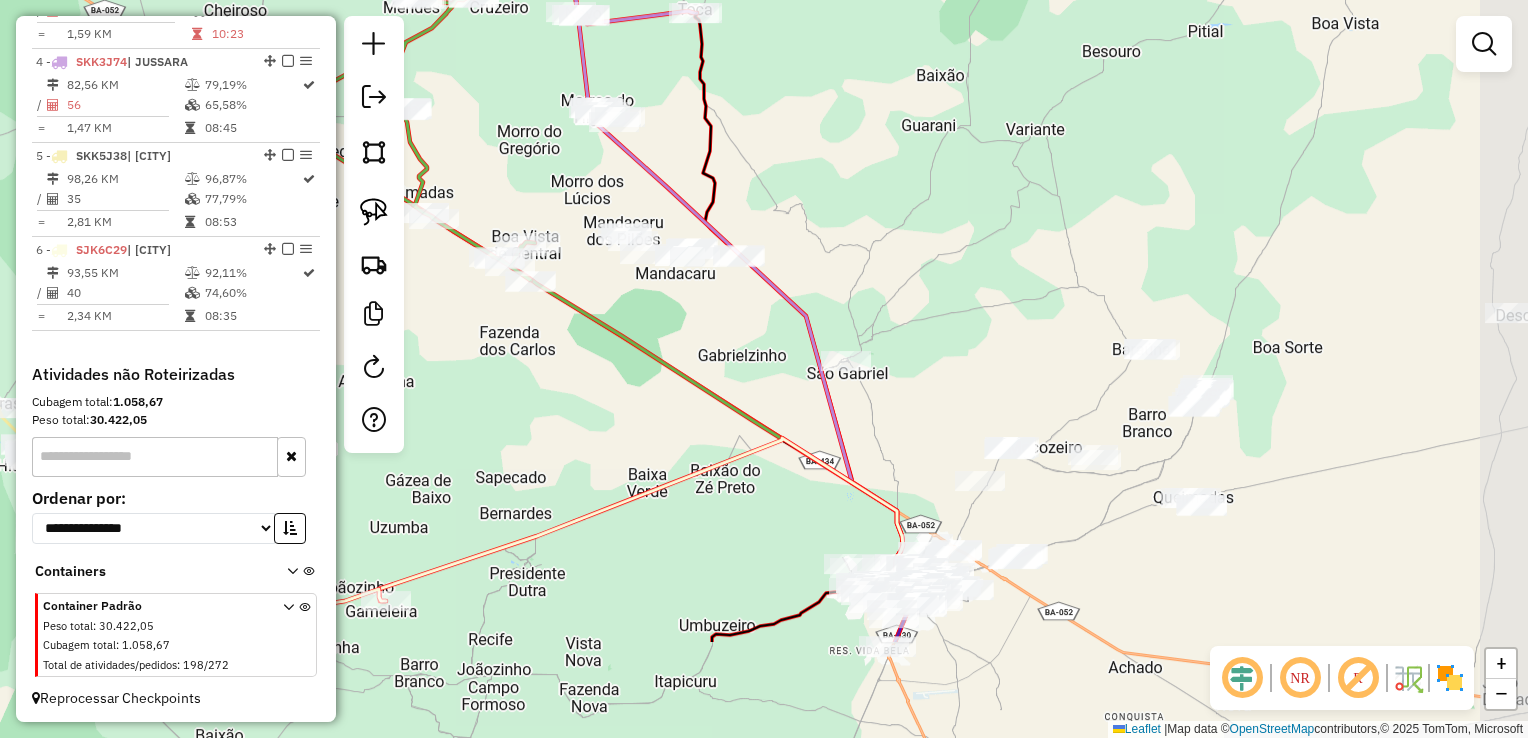 drag, startPoint x: 851, startPoint y: 561, endPoint x: 599, endPoint y: 315, distance: 352.16473 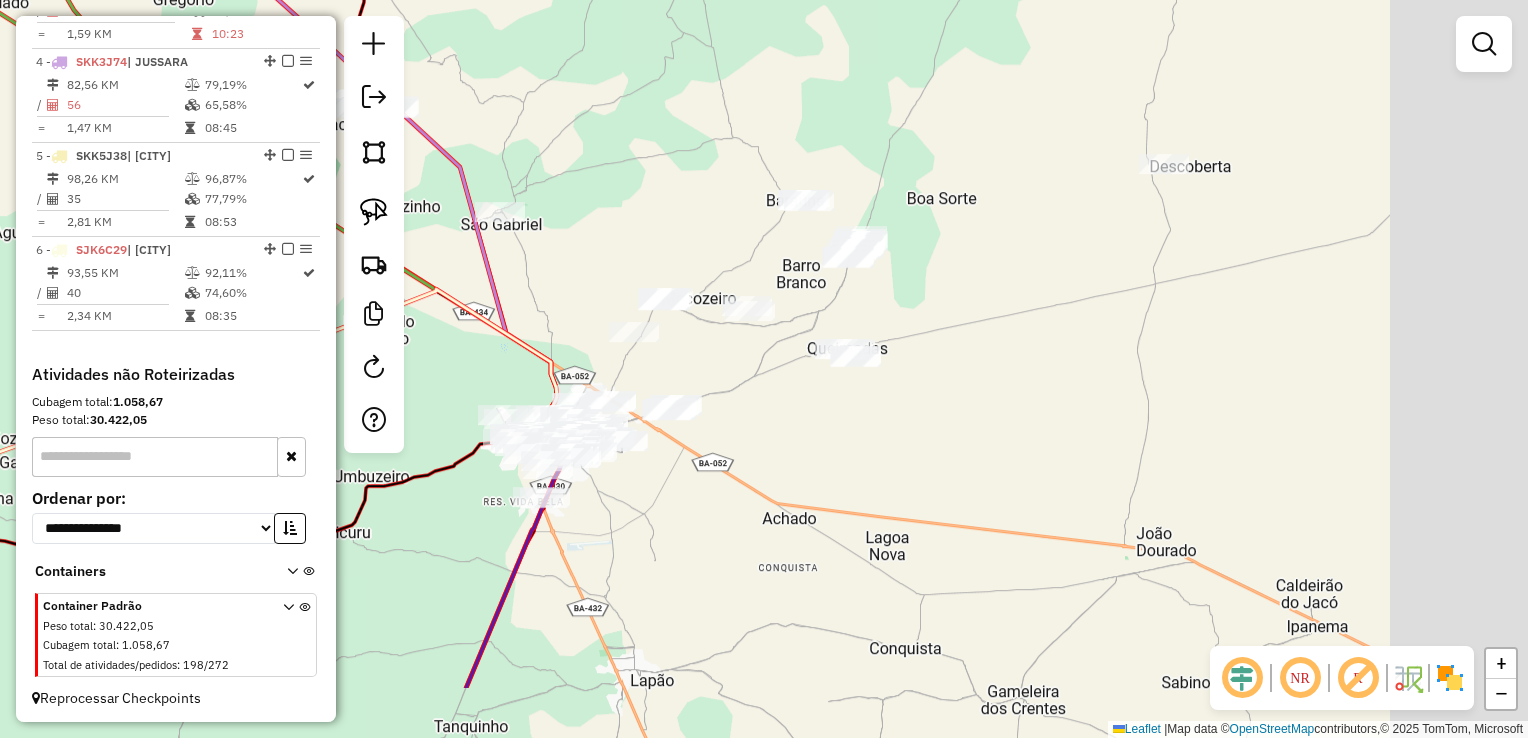 drag, startPoint x: 1088, startPoint y: 550, endPoint x: 639, endPoint y: 354, distance: 489.9153 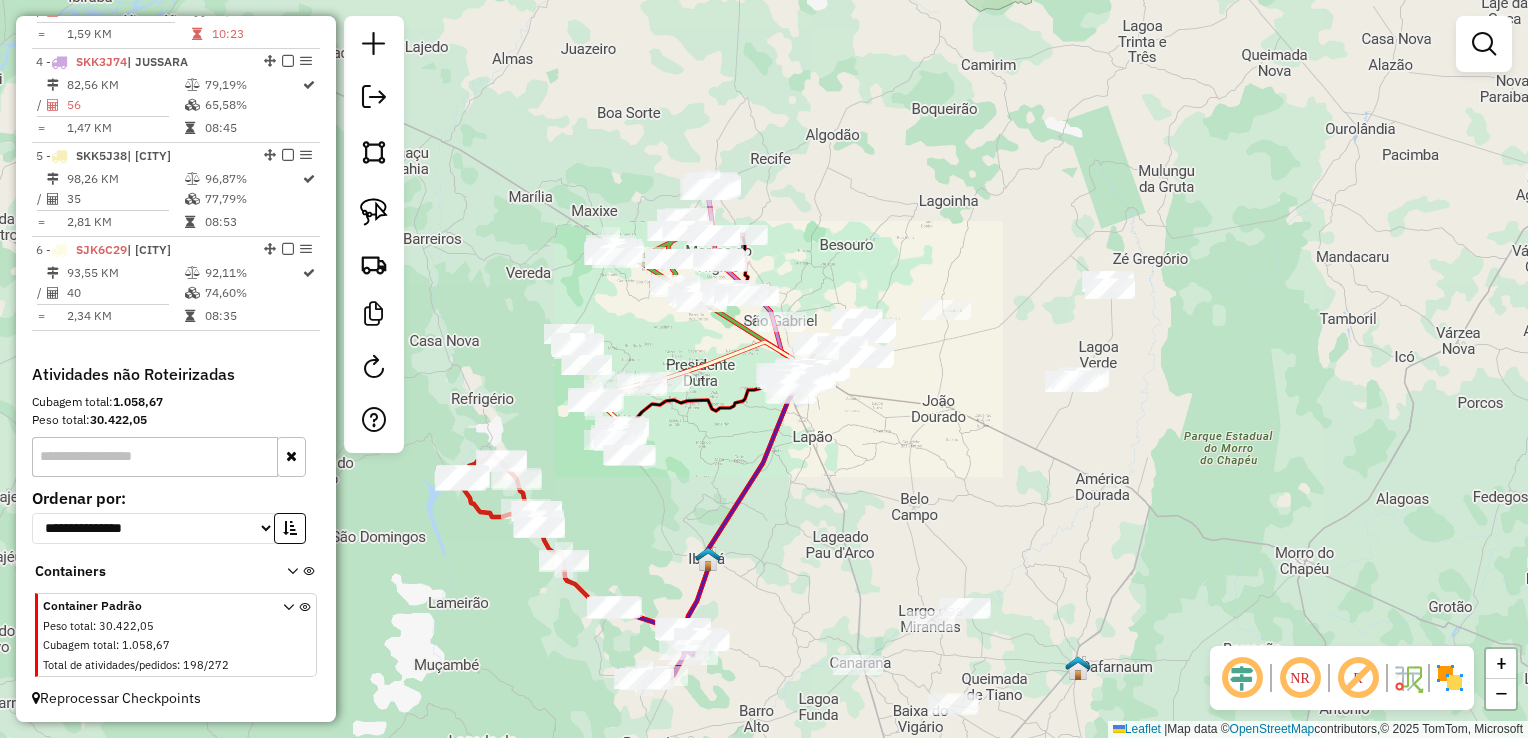 drag, startPoint x: 984, startPoint y: 403, endPoint x: 785, endPoint y: 417, distance: 199.49185 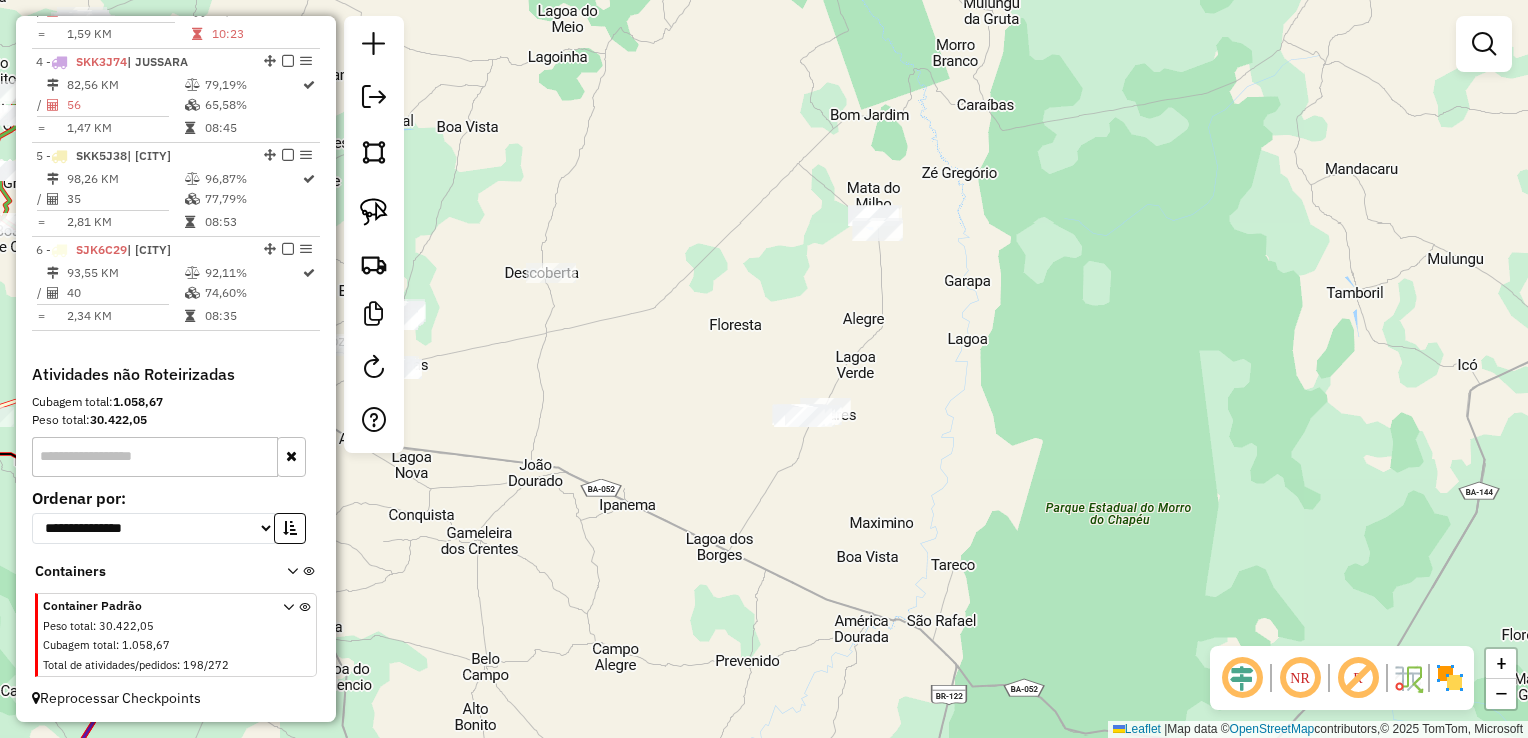 drag, startPoint x: 1075, startPoint y: 398, endPoint x: 980, endPoint y: 419, distance: 97.29337 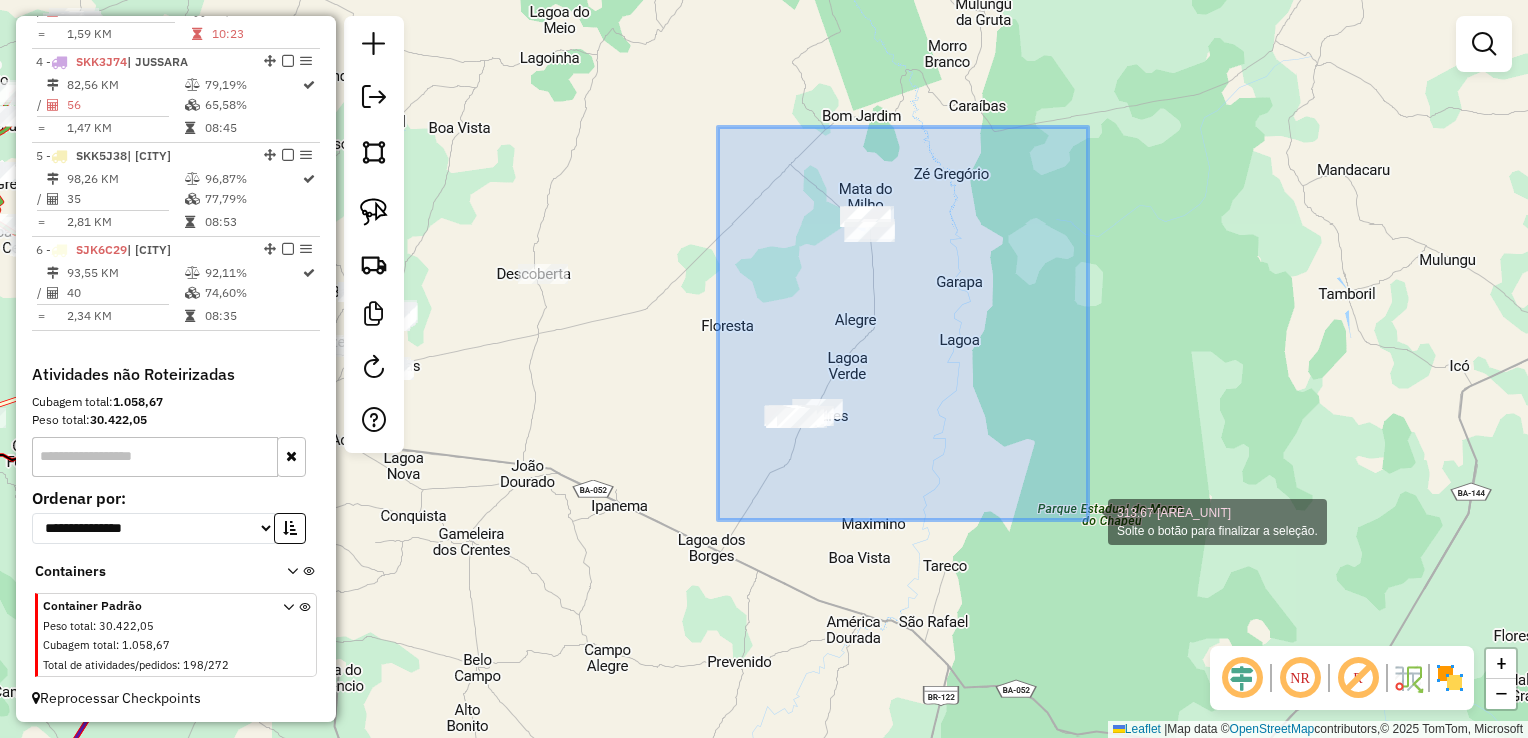 drag, startPoint x: 718, startPoint y: 127, endPoint x: 1088, endPoint y: 520, distance: 539.7675 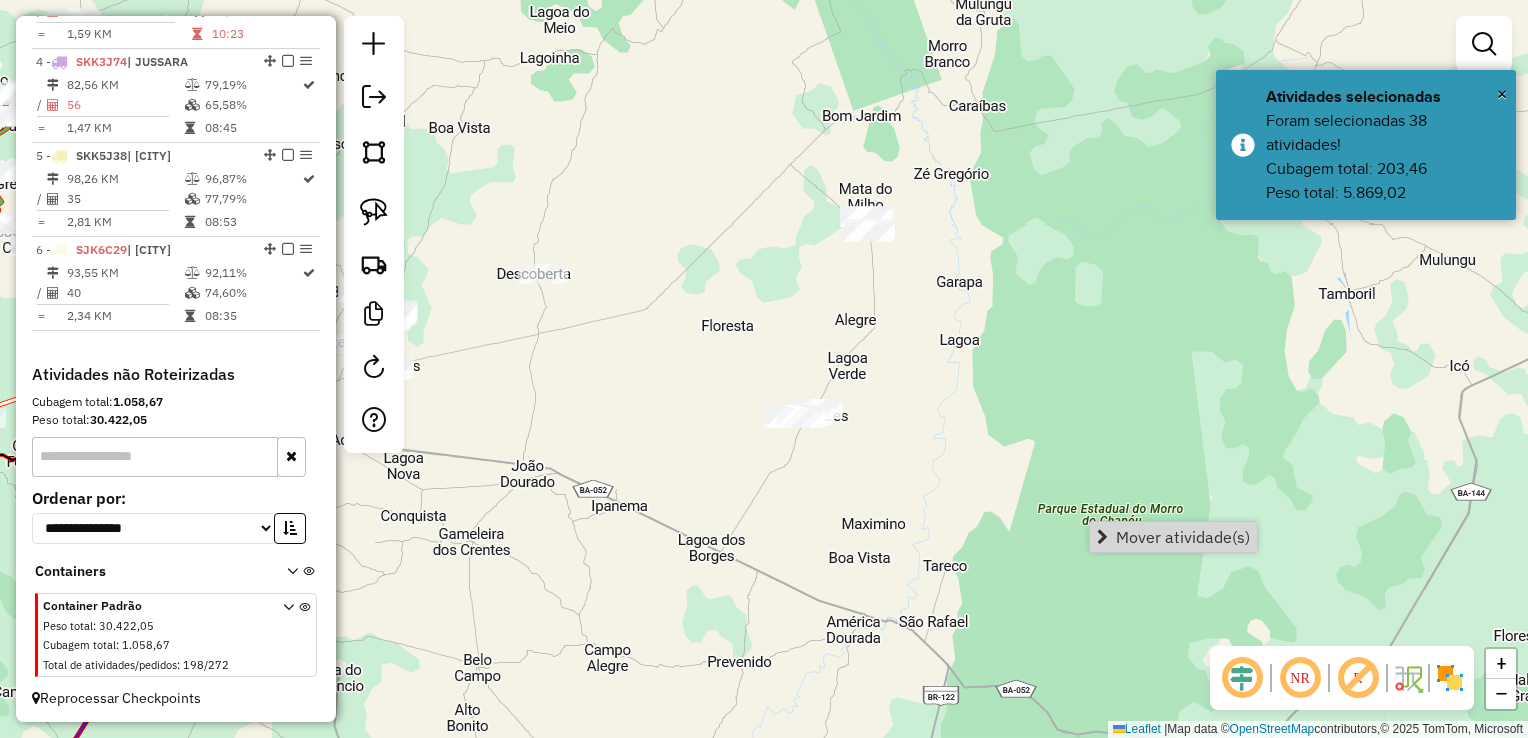 click on "Janela de atendimento Grade de atendimento Capacidade Transportadoras Veículos Cliente Pedidos  Rotas Selecione os dias de semana para filtrar as janelas de atendimento  Seg   Ter   Qua   Qui   Sex   Sáb   Dom  Informe o período da janela de atendimento: De: Até:  Filtrar exatamente a janela do cliente  Considerar janela de atendimento padrão  Selecione os dias de semana para filtrar as grades de atendimento  Seg   Ter   Qua   Qui   Sex   Sáb   Dom   Considerar clientes sem dia de atendimento cadastrado  Clientes fora do dia de atendimento selecionado Filtrar as atividades entre os valores definidos abaixo:  Peso mínimo:   Peso máximo:   Cubagem mínima:   Cubagem máxima:   De:   Até:  Filtrar as atividades entre o tempo de atendimento definido abaixo:  De:   Até:   Considerar capacidade total dos clientes não roteirizados Transportadora: Selecione um ou mais itens Tipo de veículo: Selecione um ou mais itens Veículo: Selecione um ou mais itens Motorista: Selecione um ou mais itens Nome: Rótulo:" 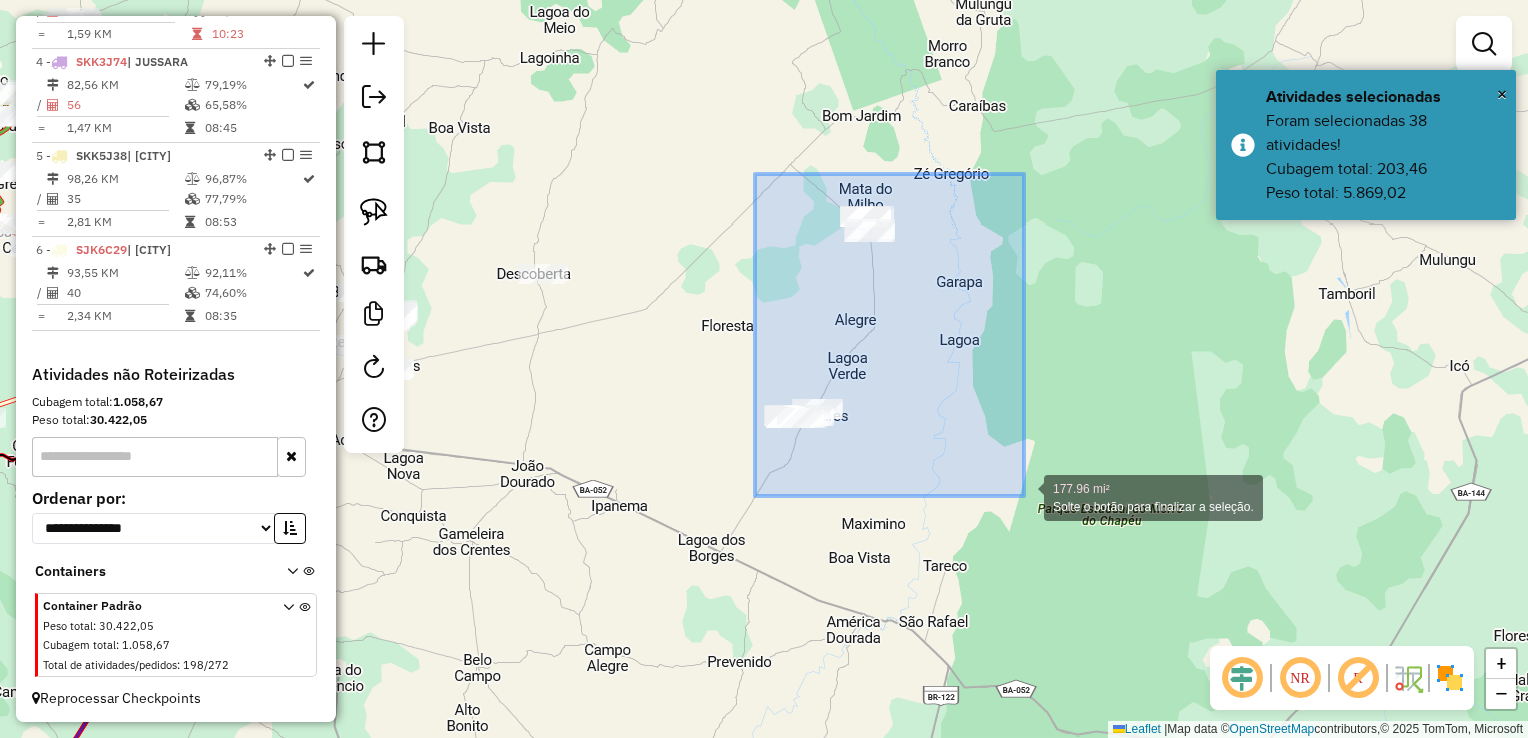 drag, startPoint x: 755, startPoint y: 174, endPoint x: 1029, endPoint y: 503, distance: 428.15533 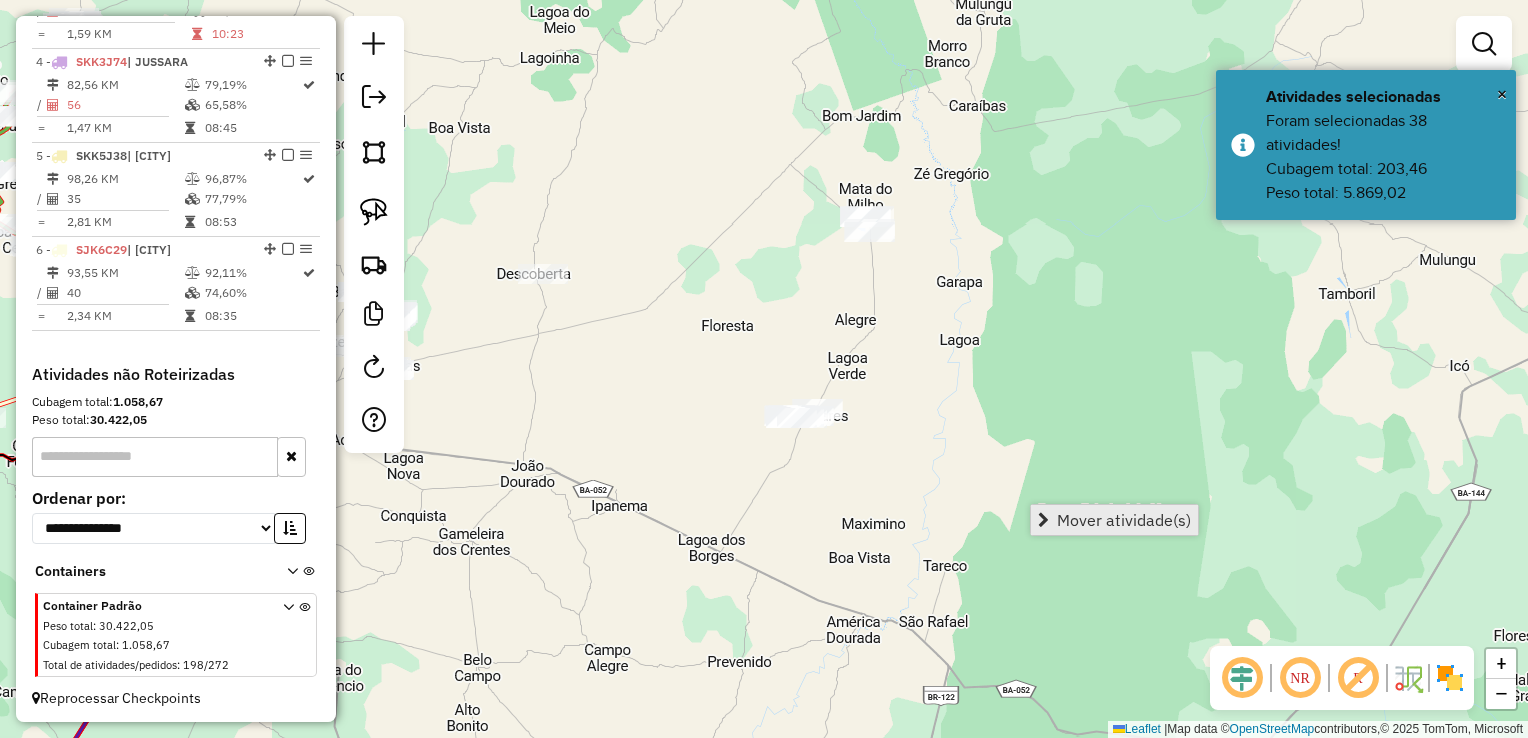click at bounding box center (1043, 520) 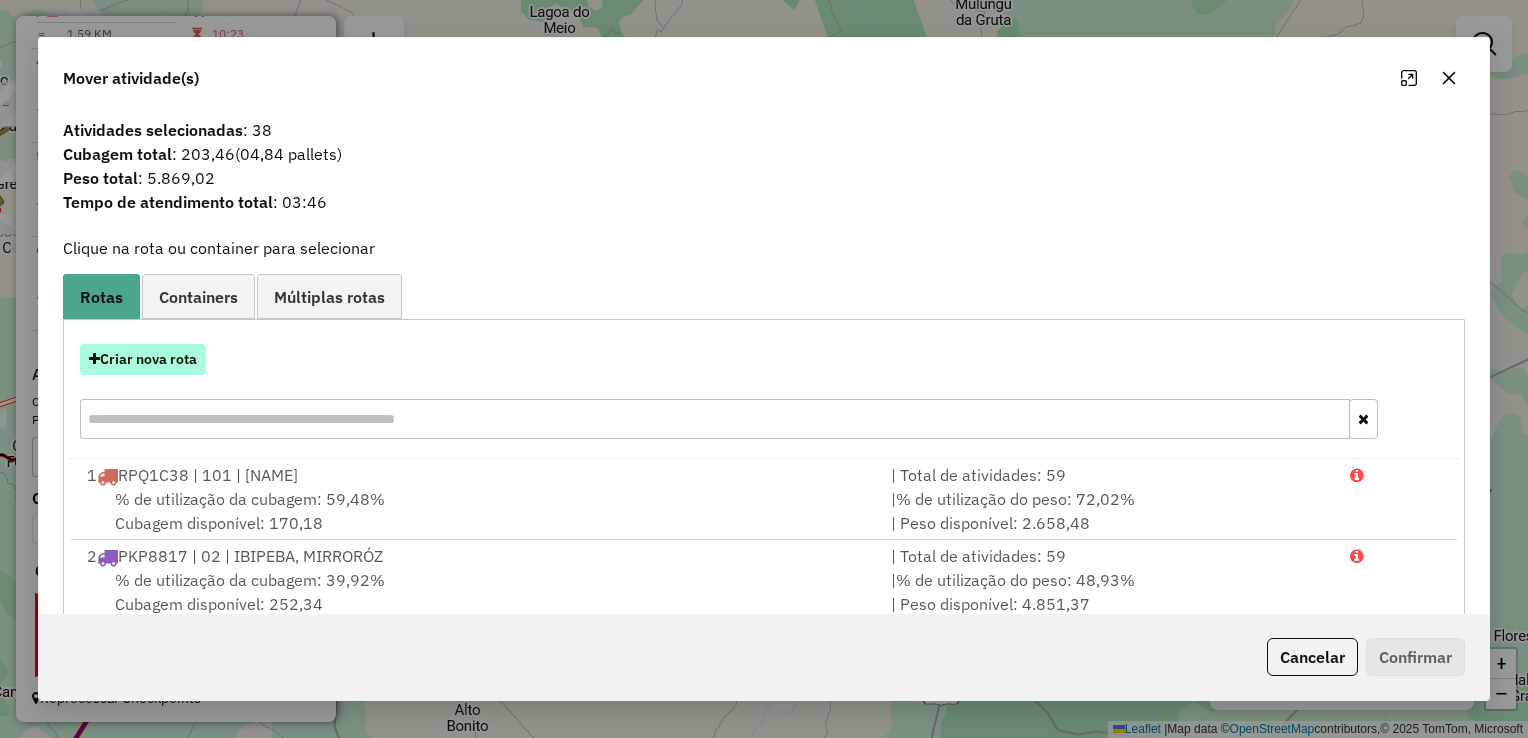 click on "Criar nova rota" at bounding box center [143, 359] 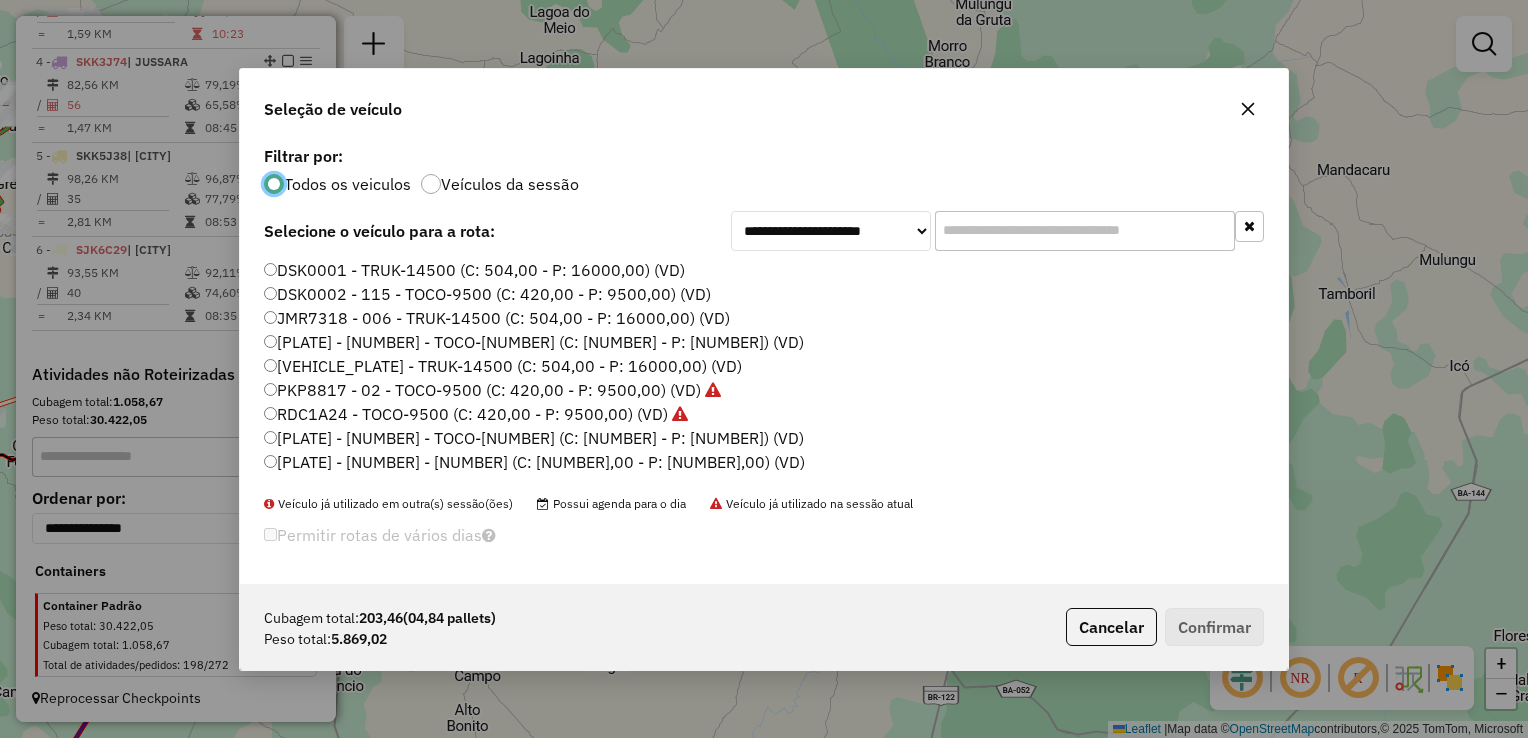 scroll, scrollTop: 10, scrollLeft: 6, axis: both 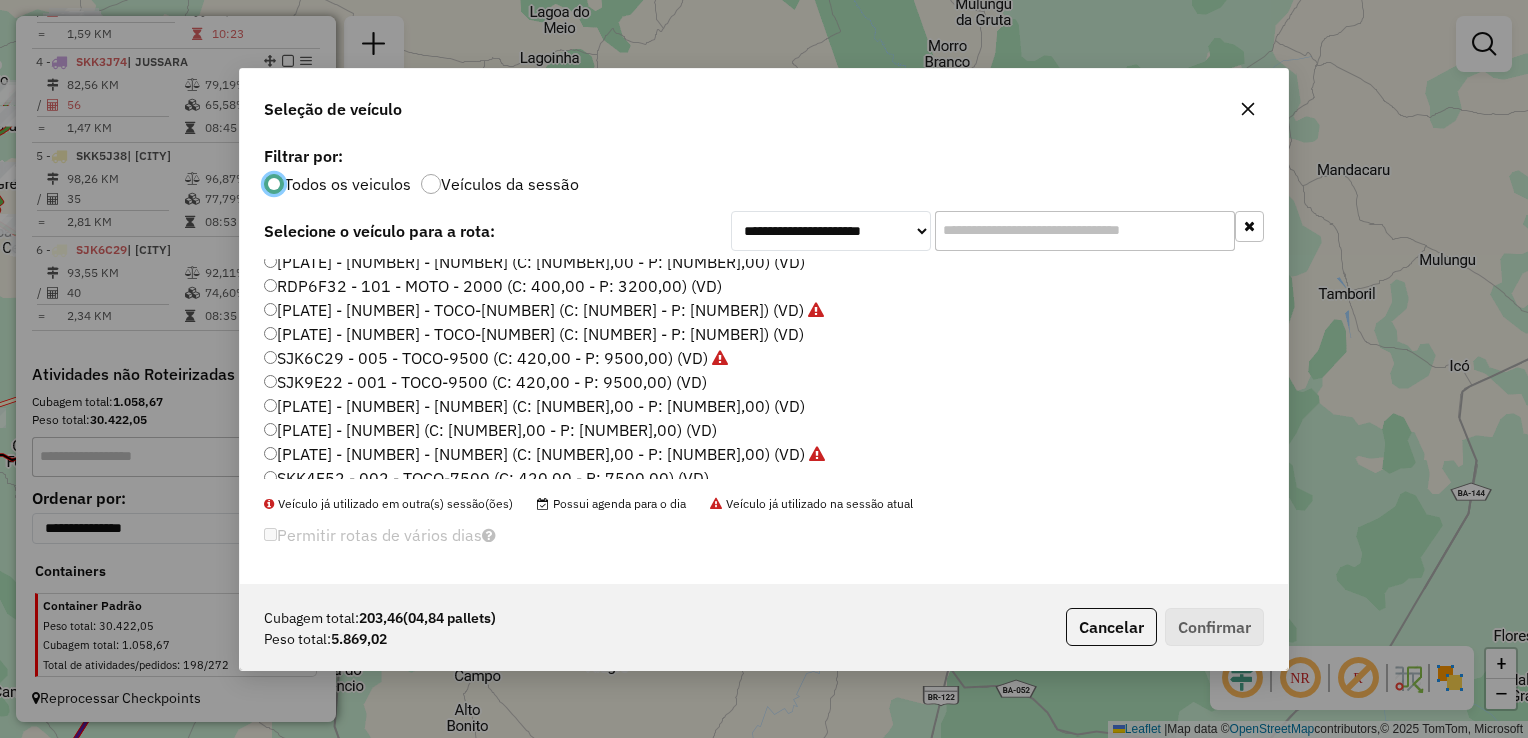 click on "SJK9E22 - 001 - TOCO-9500 (C: 420,00 - P: 9500,00) (VD)" 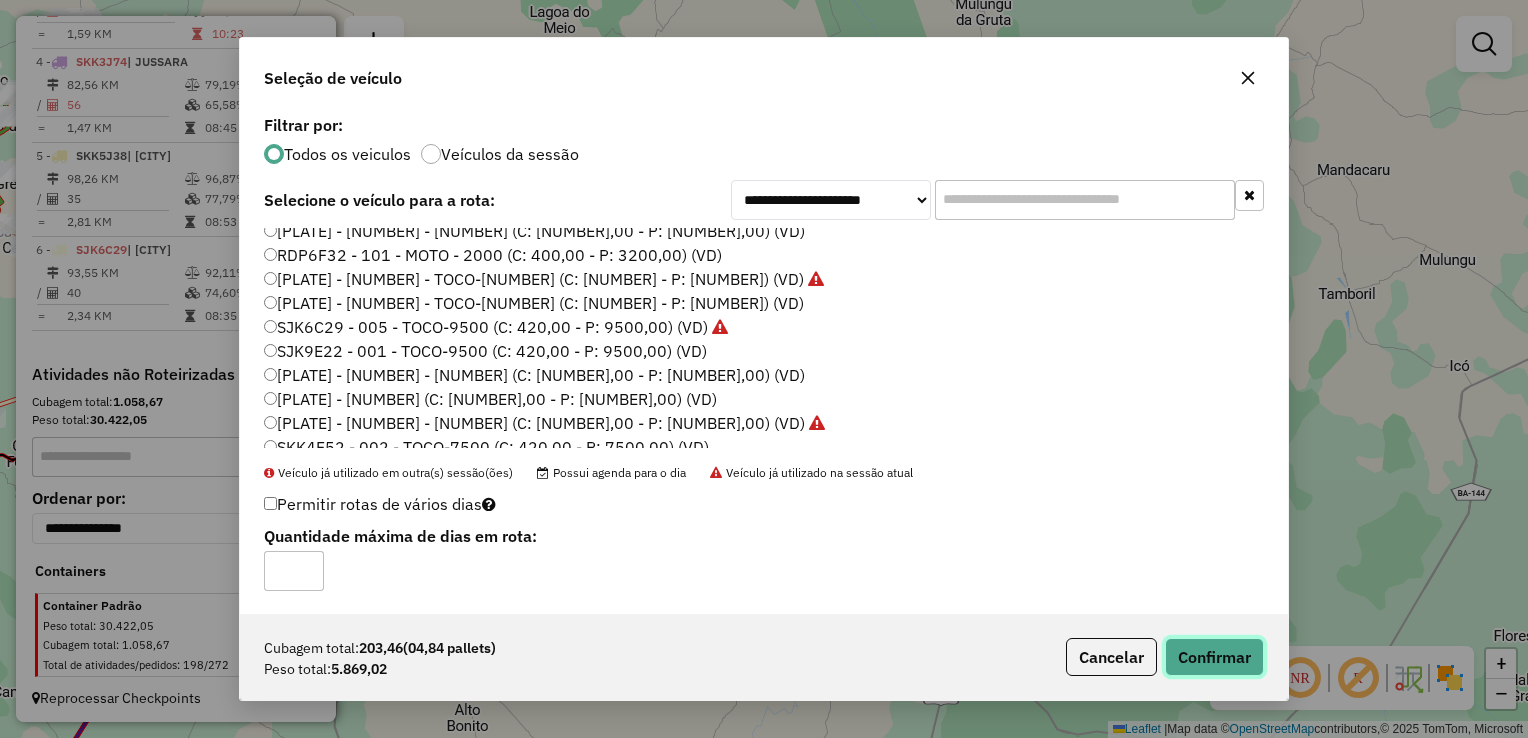 click on "Confirmar" 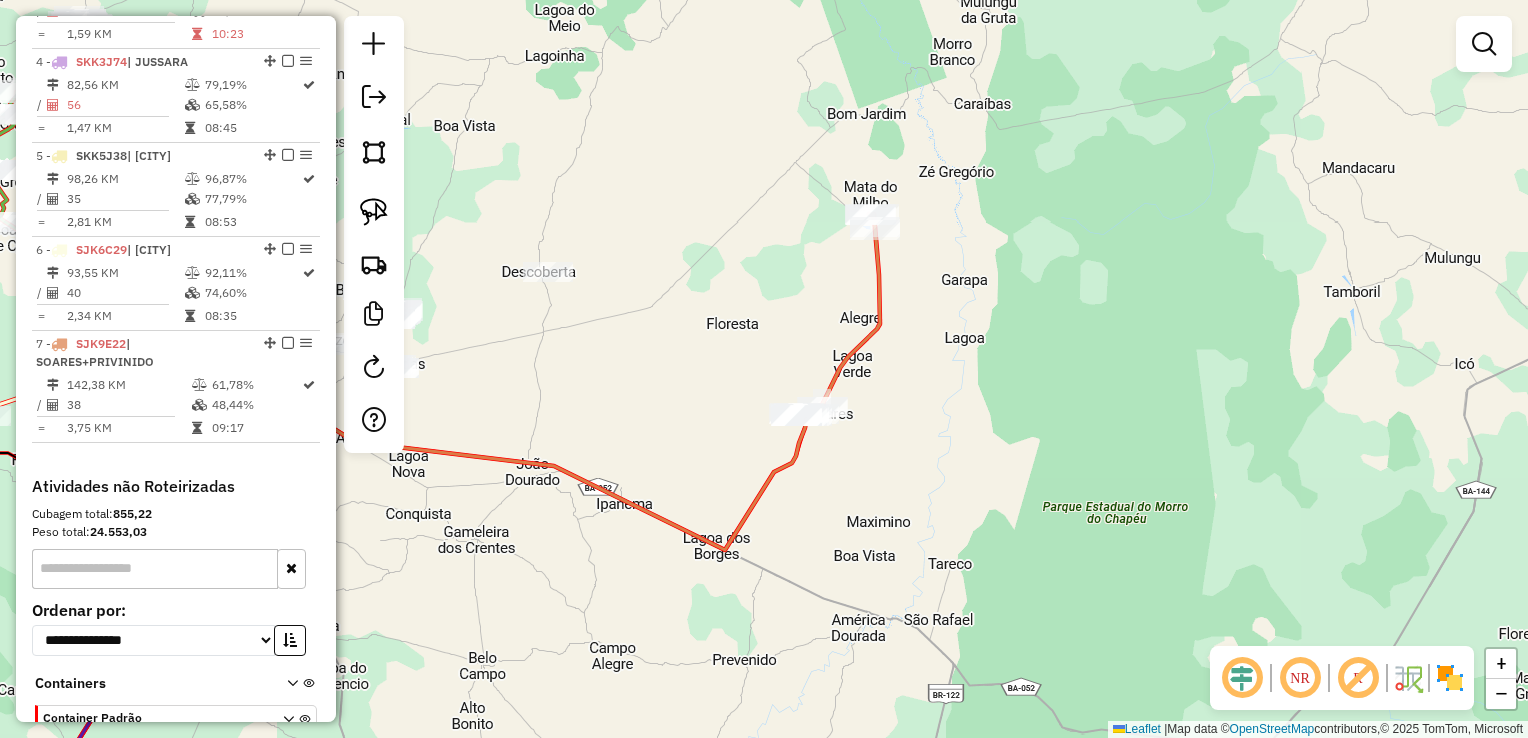 drag, startPoint x: 695, startPoint y: 455, endPoint x: 1083, endPoint y: 366, distance: 398.07663 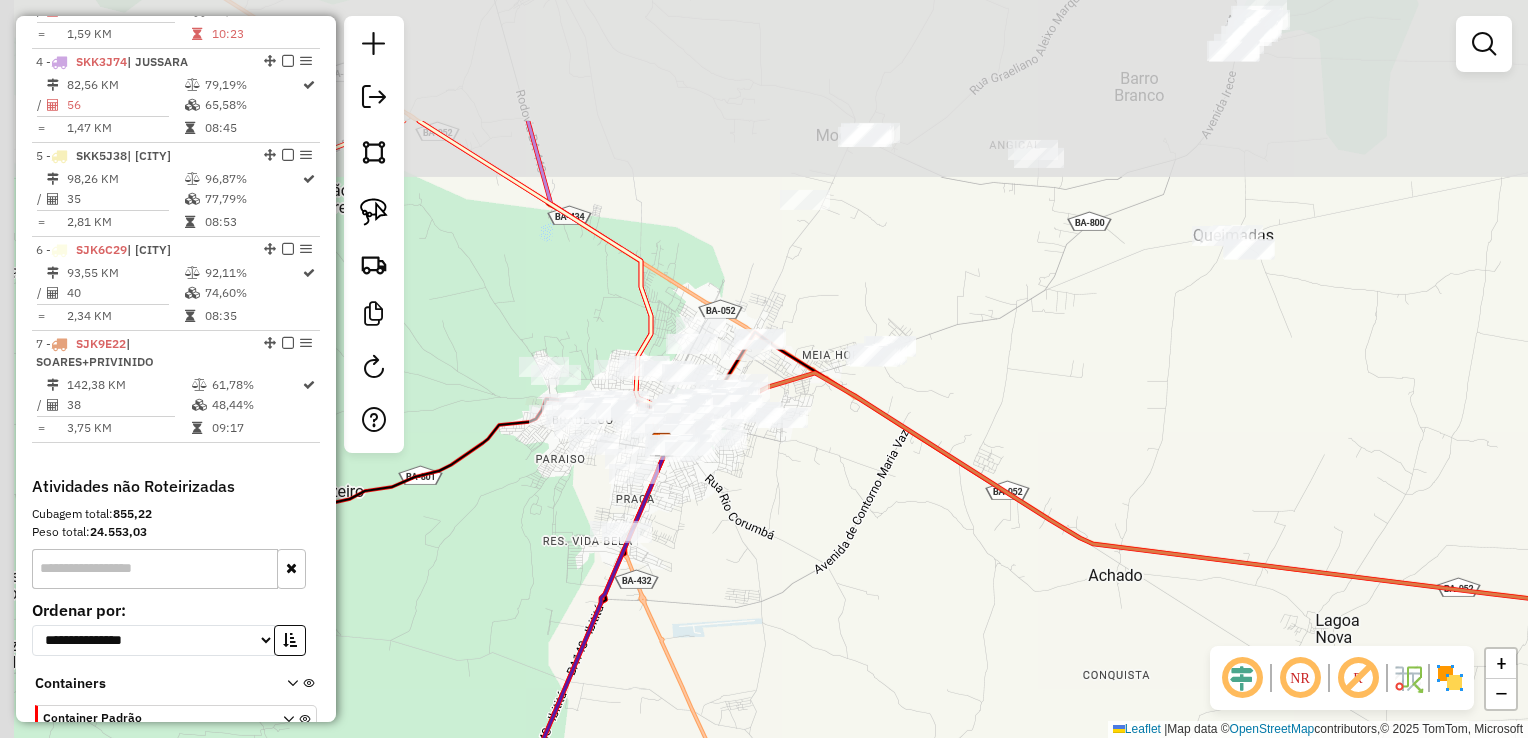 drag, startPoint x: 662, startPoint y: 320, endPoint x: 950, endPoint y: 522, distance: 351.77835 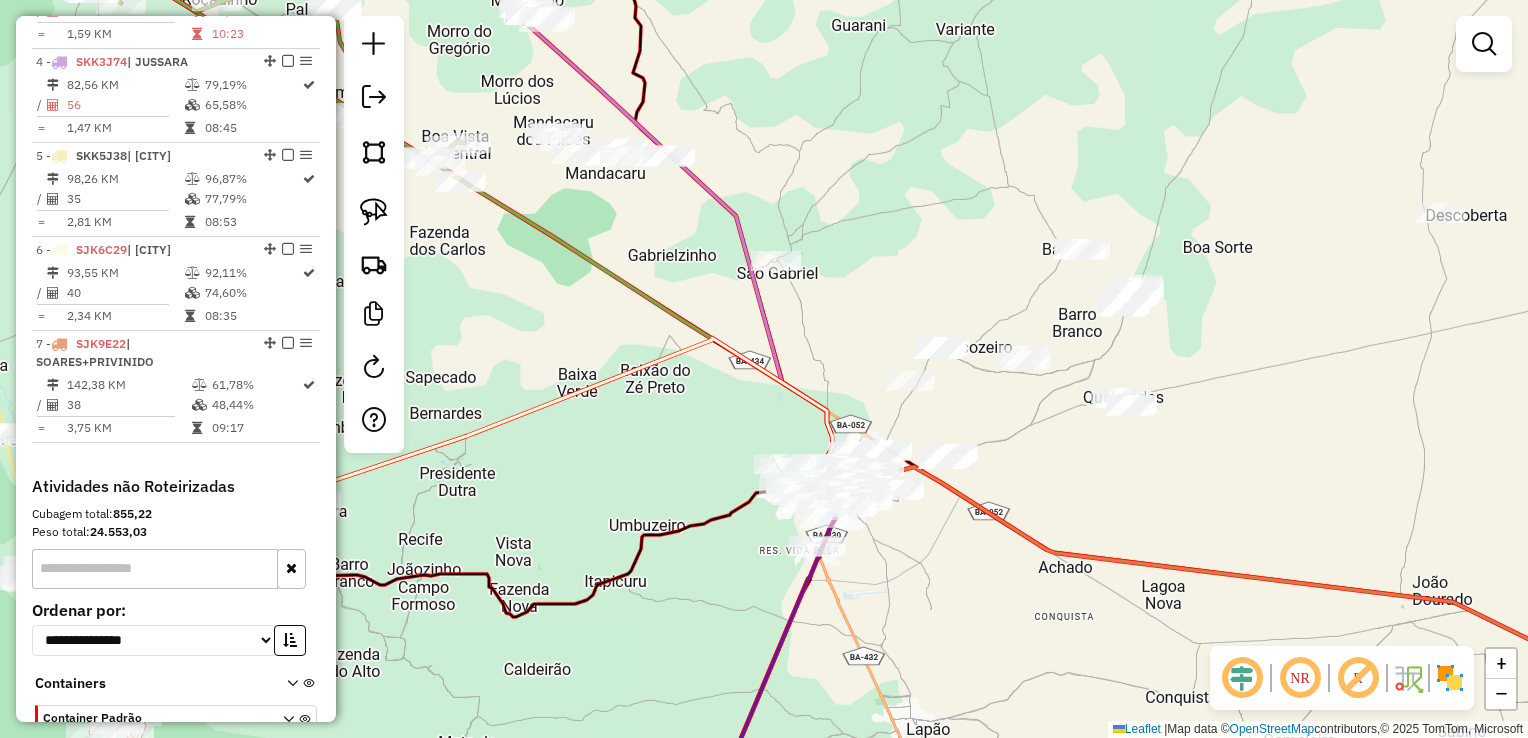 drag, startPoint x: 932, startPoint y: 523, endPoint x: 994, endPoint y: 606, distance: 103.6002 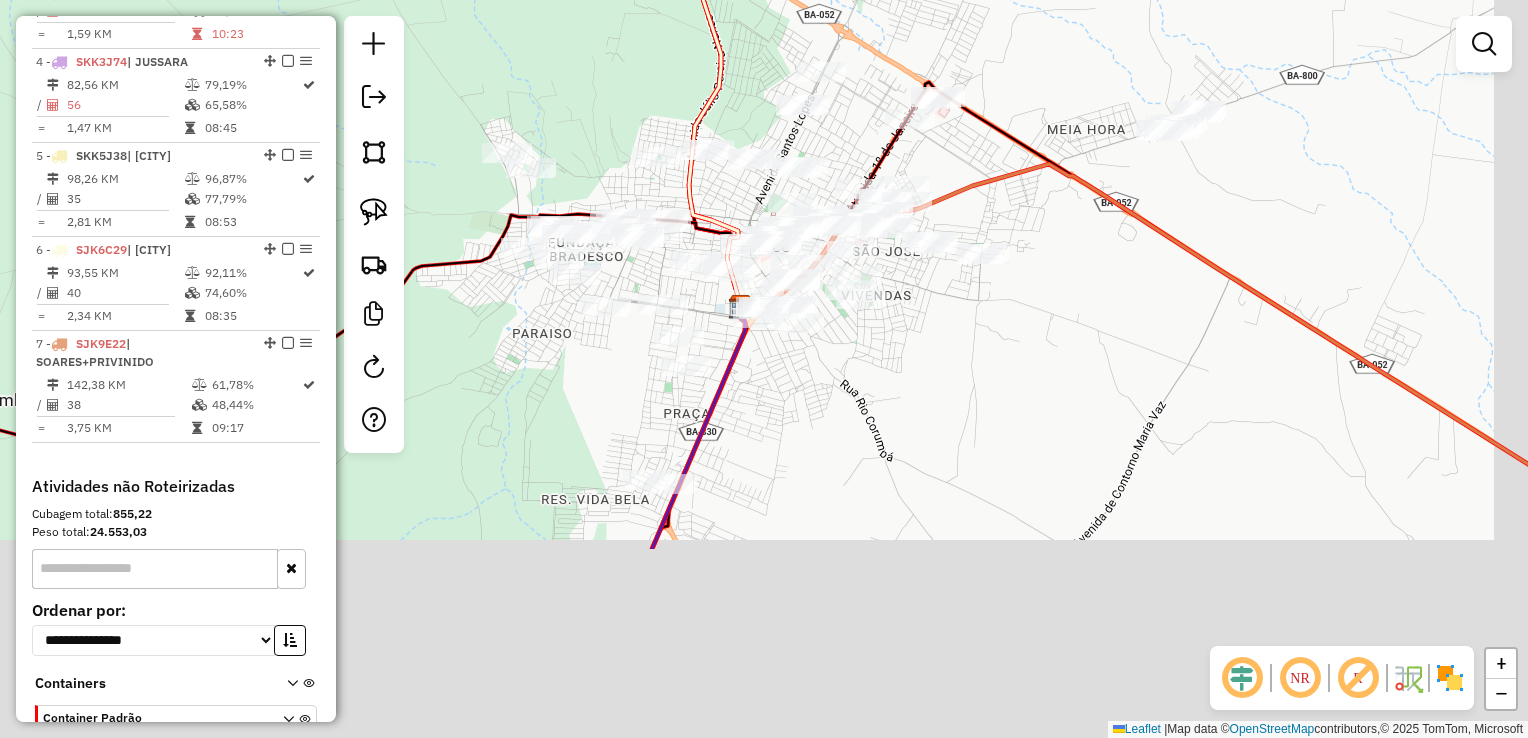 drag, startPoint x: 936, startPoint y: 623, endPoint x: 859, endPoint y: 360, distance: 274.04013 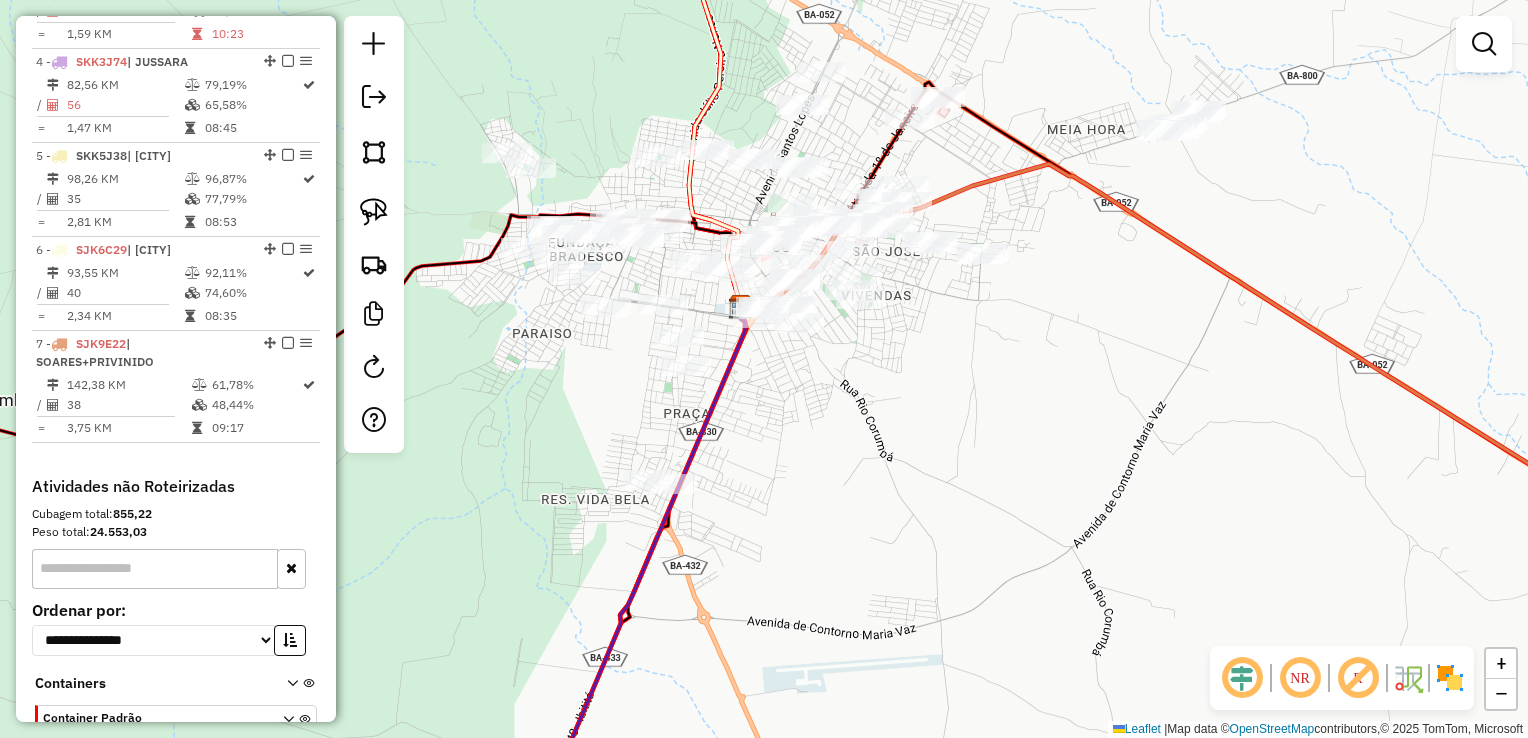 drag, startPoint x: 948, startPoint y: 444, endPoint x: 1024, endPoint y: 470, distance: 80.32434 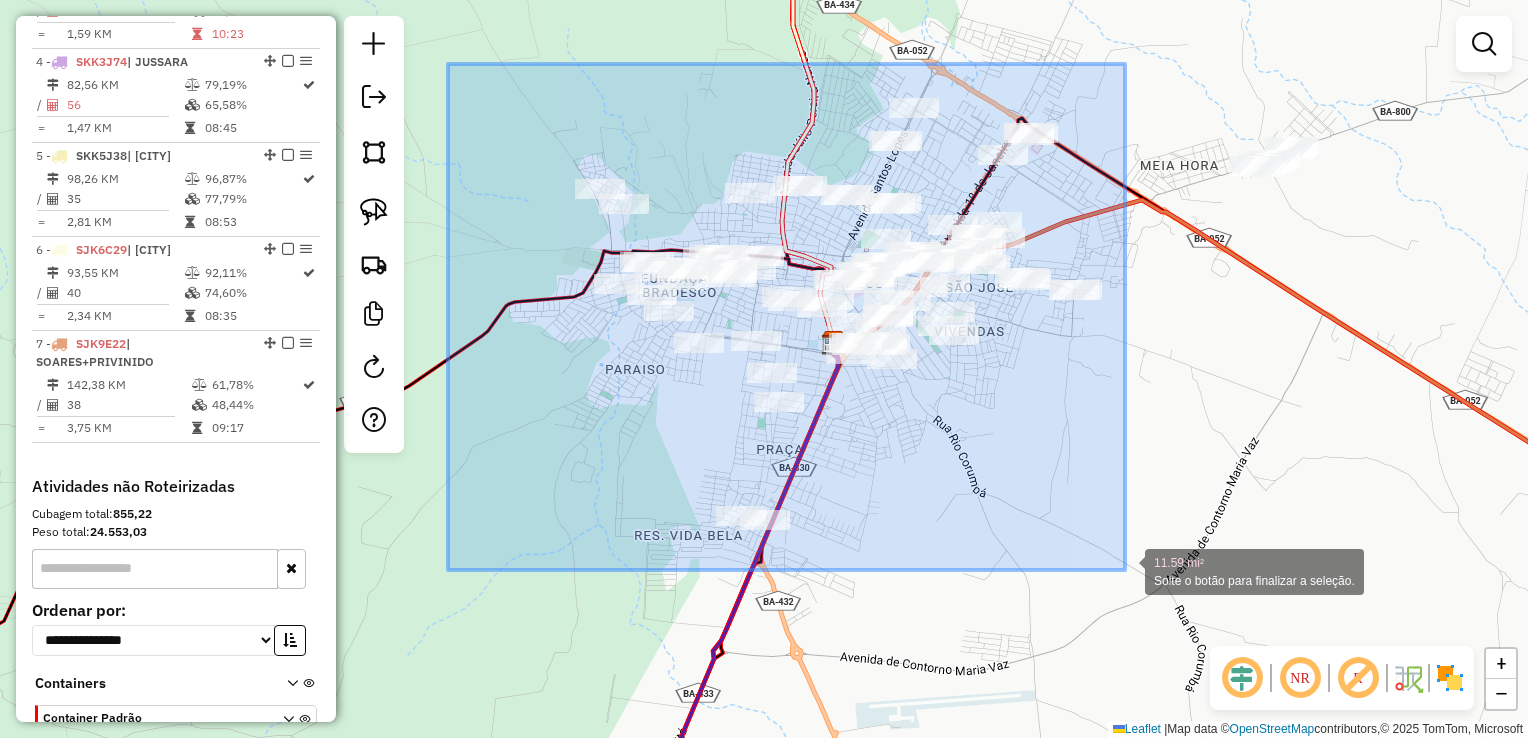 drag, startPoint x: 448, startPoint y: 64, endPoint x: 1125, endPoint y: 570, distance: 845.2012 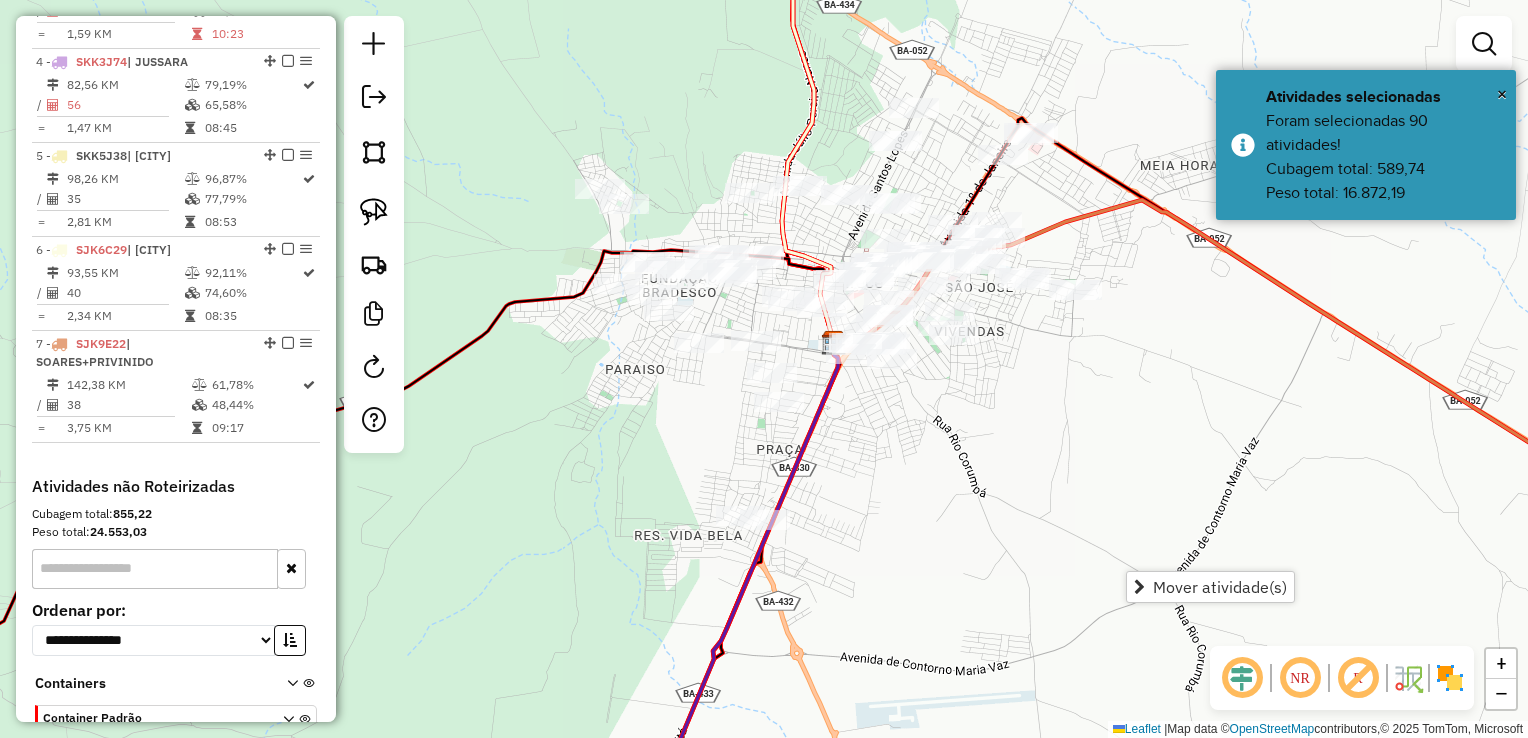 click on "Janela de atendimento Grade de atendimento Capacidade Transportadoras Veículos Cliente Pedidos  Rotas Selecione os dias de semana para filtrar as janelas de atendimento  Seg   Ter   Qua   Qui   Sex   Sáb   Dom  Informe o período da janela de atendimento: De: Até:  Filtrar exatamente a janela do cliente  Considerar janela de atendimento padrão  Selecione os dias de semana para filtrar as grades de atendimento  Seg   Ter   Qua   Qui   Sex   Sáb   Dom   Considerar clientes sem dia de atendimento cadastrado  Clientes fora do dia de atendimento selecionado Filtrar as atividades entre os valores definidos abaixo:  Peso mínimo:   Peso máximo:   Cubagem mínima:   Cubagem máxima:   De:   Até:  Filtrar as atividades entre o tempo de atendimento definido abaixo:  De:   Até:   Considerar capacidade total dos clientes não roteirizados Transportadora: Selecione um ou mais itens Tipo de veículo: Selecione um ou mais itens Veículo: Selecione um ou mais itens Motorista: Selecione um ou mais itens Nome: Rótulo:" 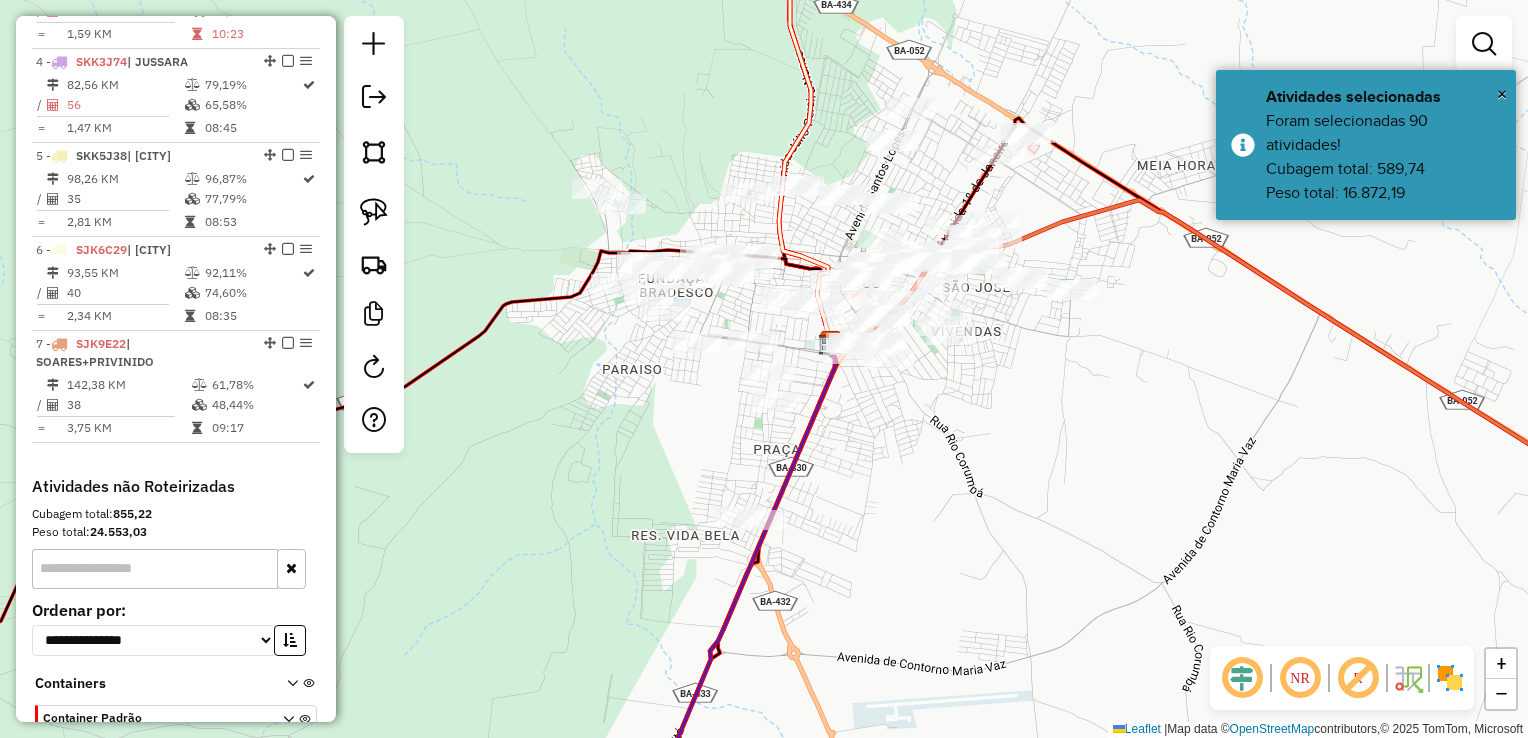 drag, startPoint x: 1253, startPoint y: 411, endPoint x: 1021, endPoint y: 526, distance: 258.9382 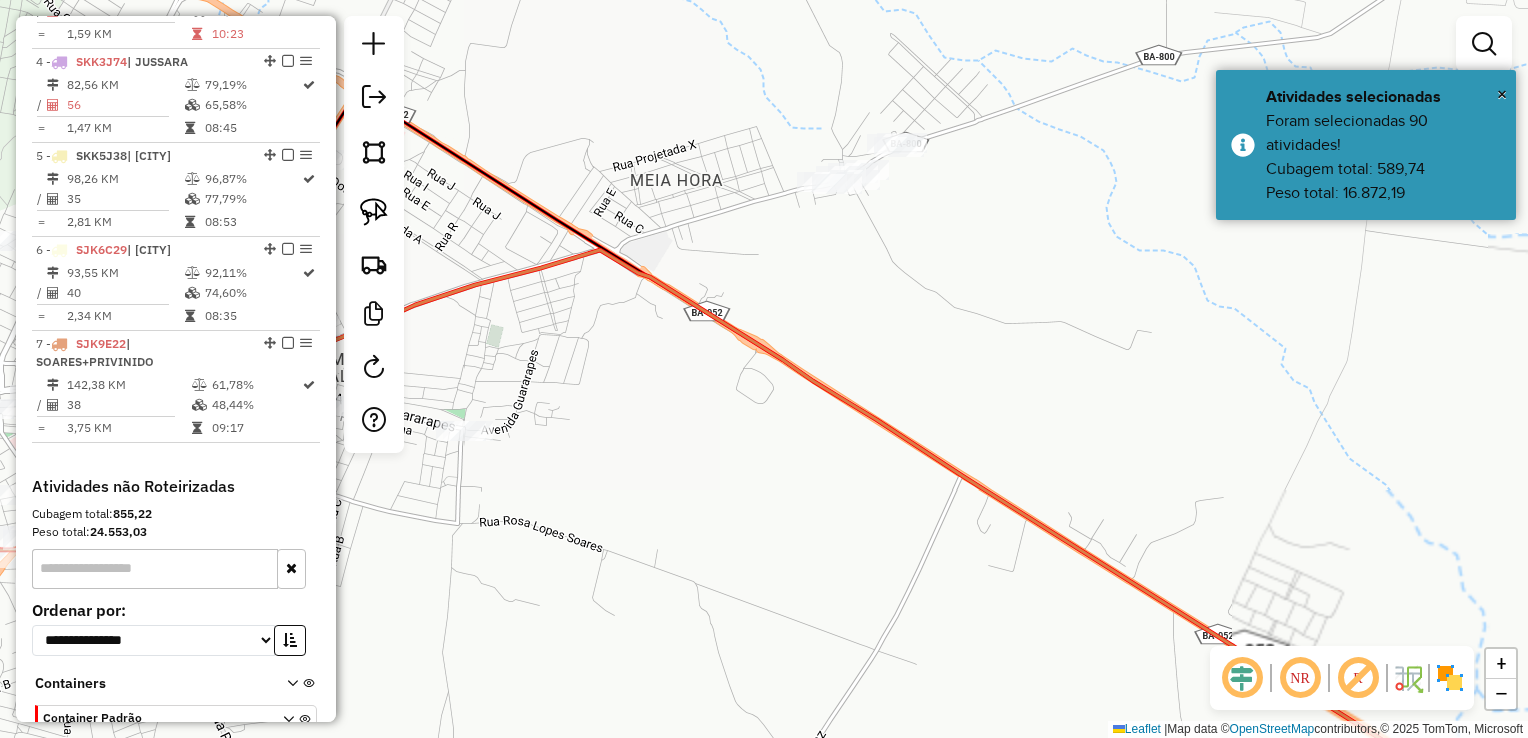 drag, startPoint x: 1107, startPoint y: 410, endPoint x: 1056, endPoint y: 502, distance: 105.1903 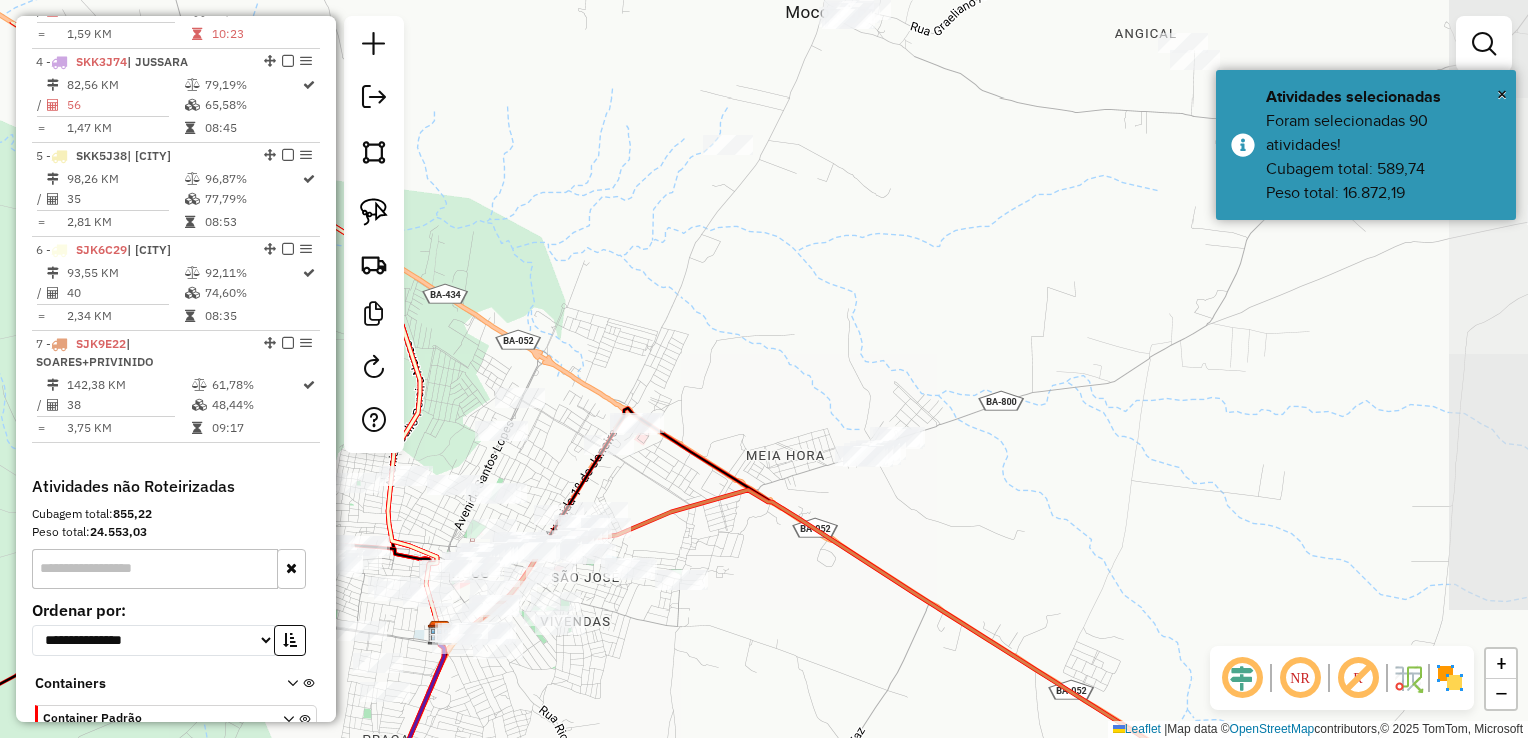 drag, startPoint x: 1095, startPoint y: 455, endPoint x: 1023, endPoint y: 554, distance: 122.41323 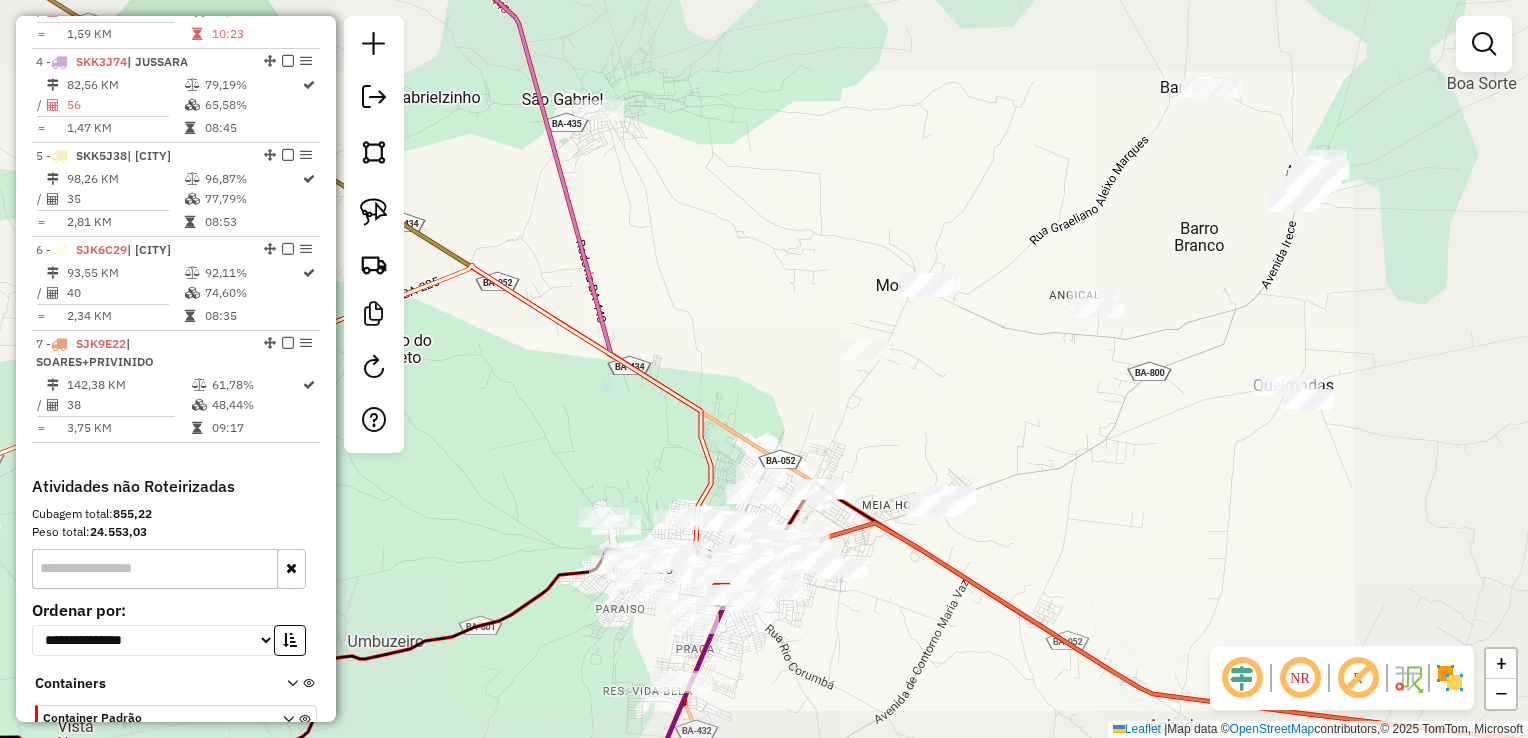 drag, startPoint x: 1062, startPoint y: 513, endPoint x: 932, endPoint y: 554, distance: 136.31215 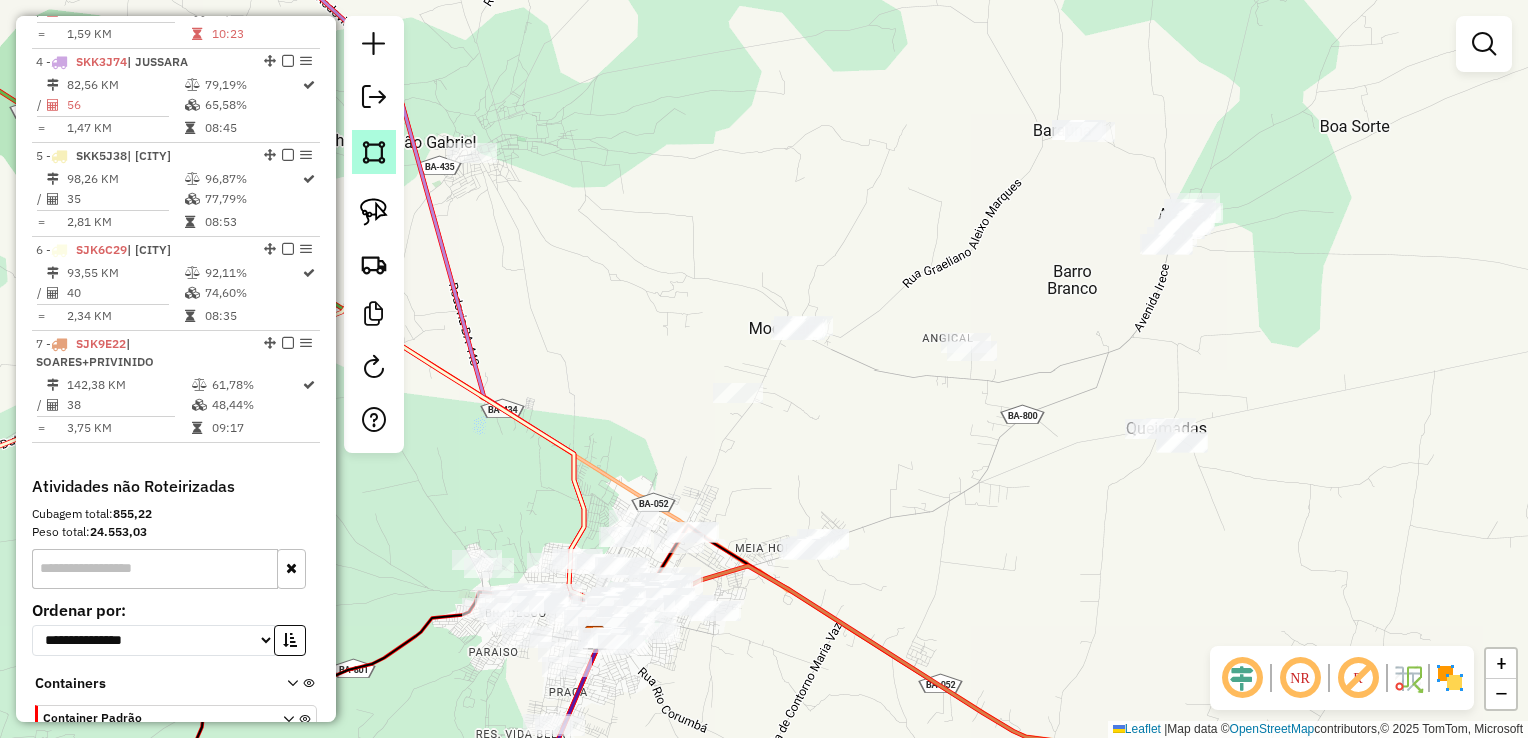 click 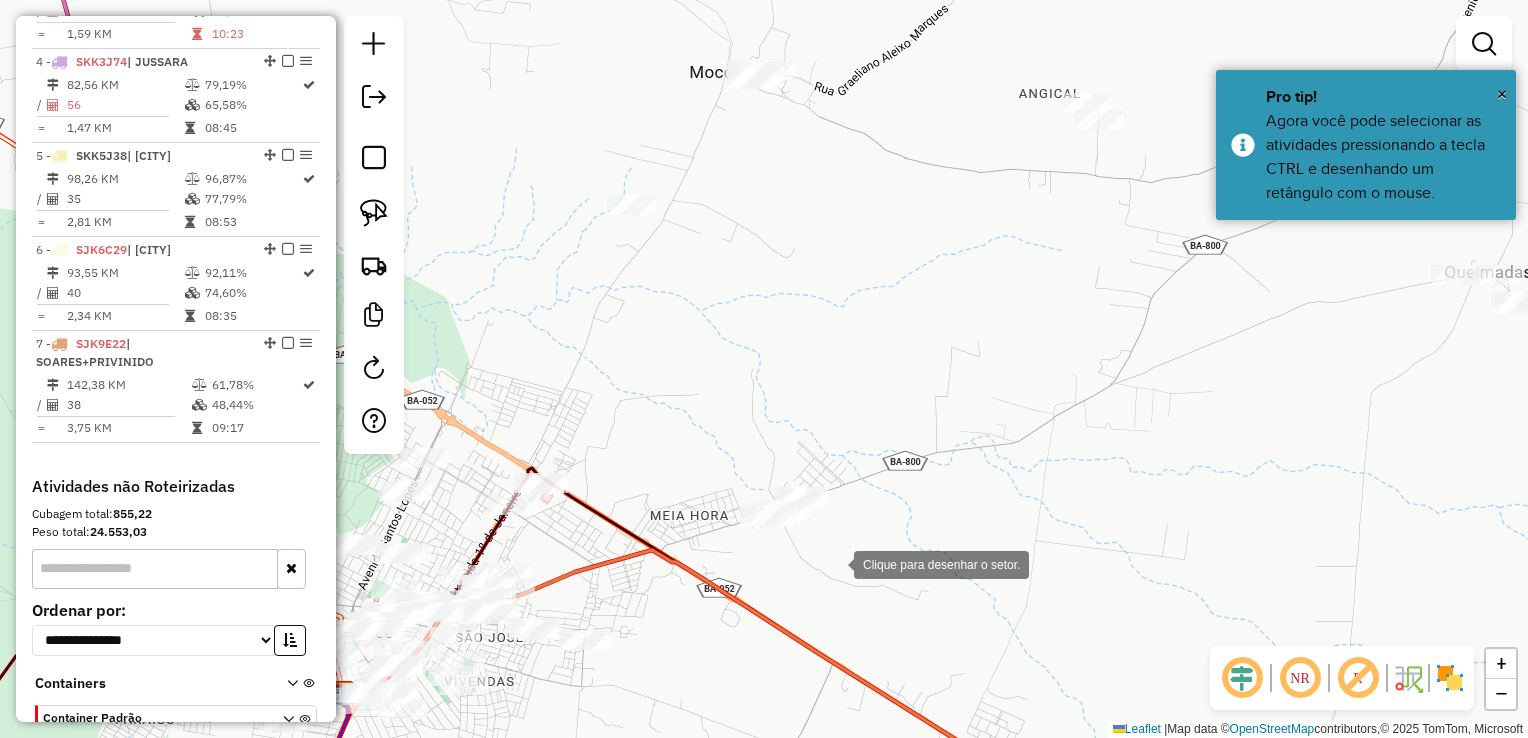 drag, startPoint x: 847, startPoint y: 563, endPoint x: 773, endPoint y: 568, distance: 74.168724 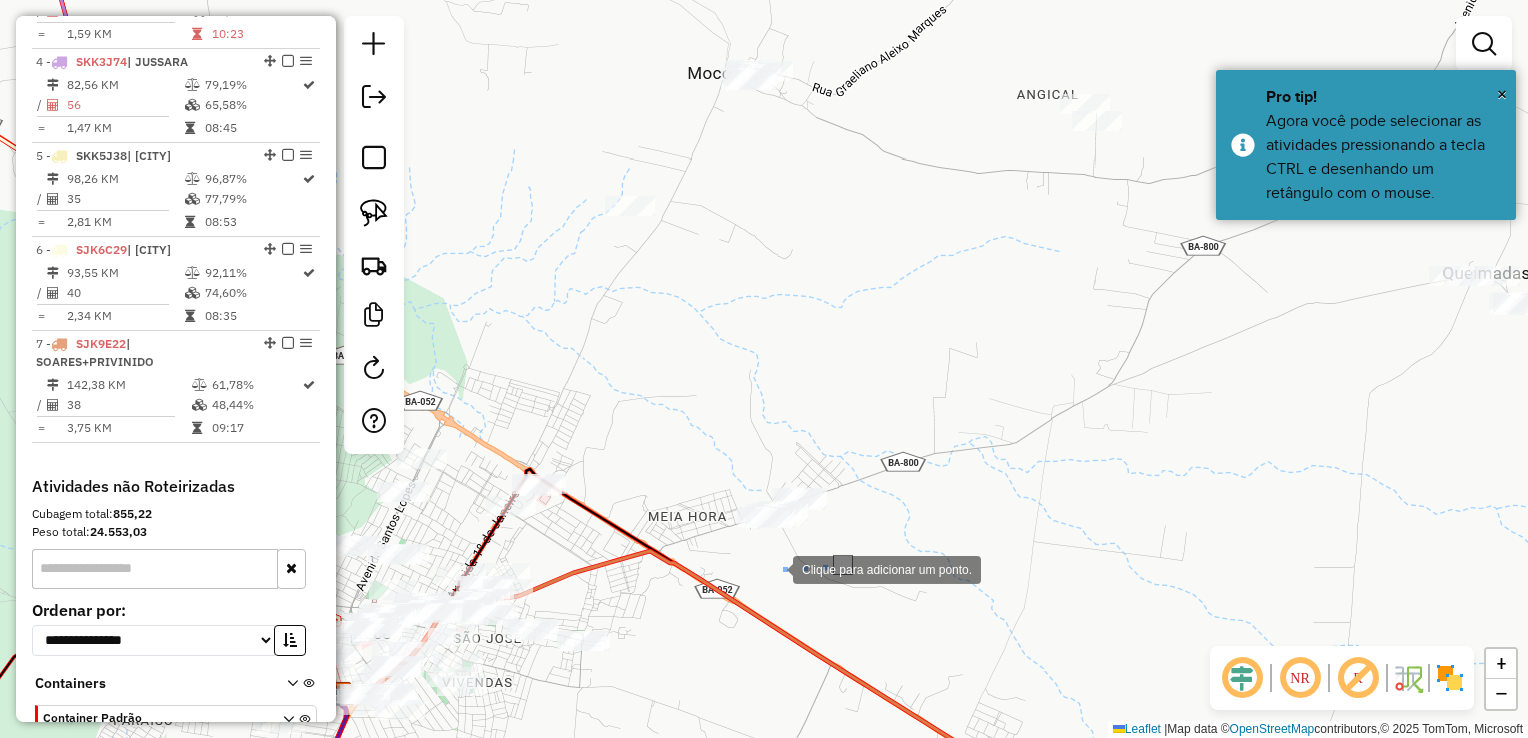 click 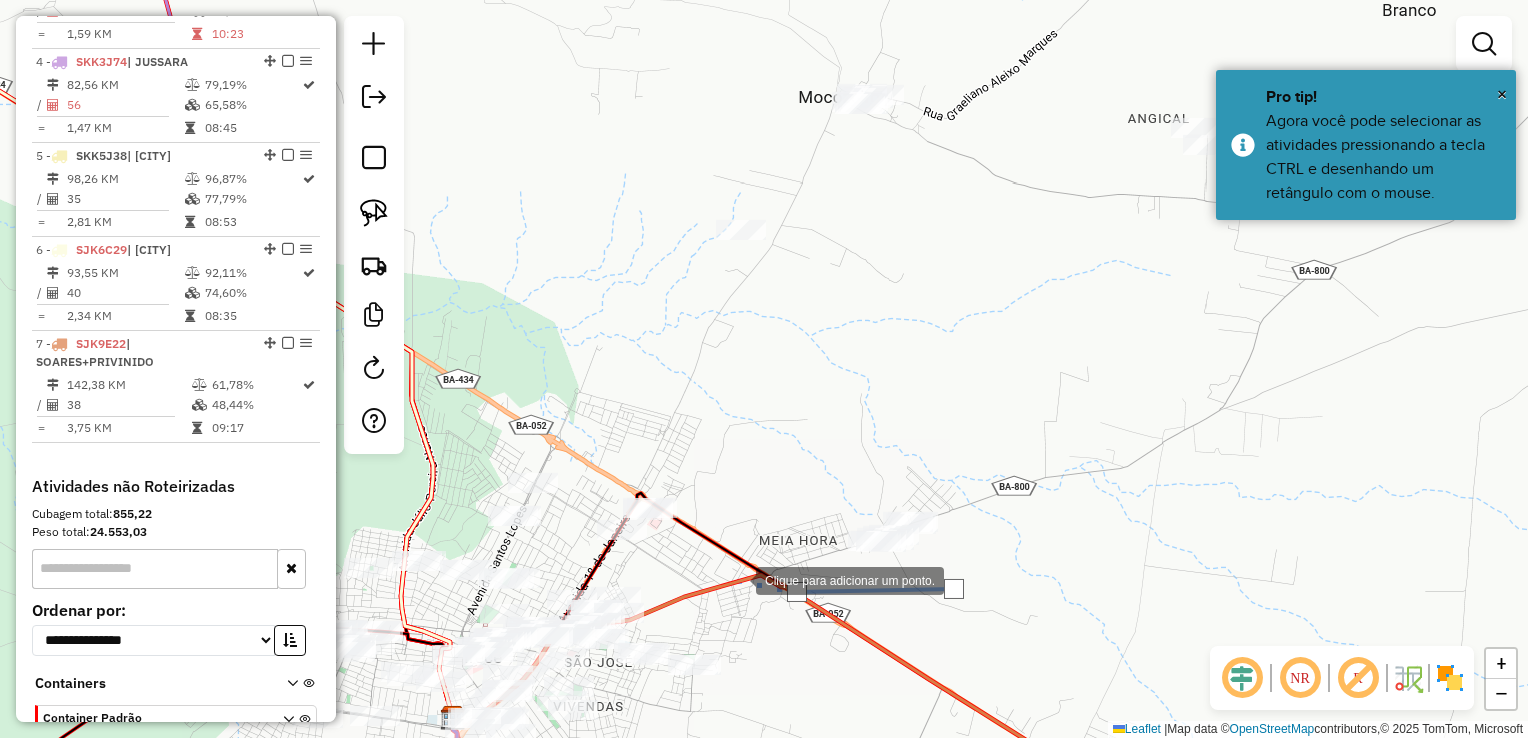 drag, startPoint x: 619, startPoint y: 553, endPoint x: 732, endPoint y: 578, distance: 115.73245 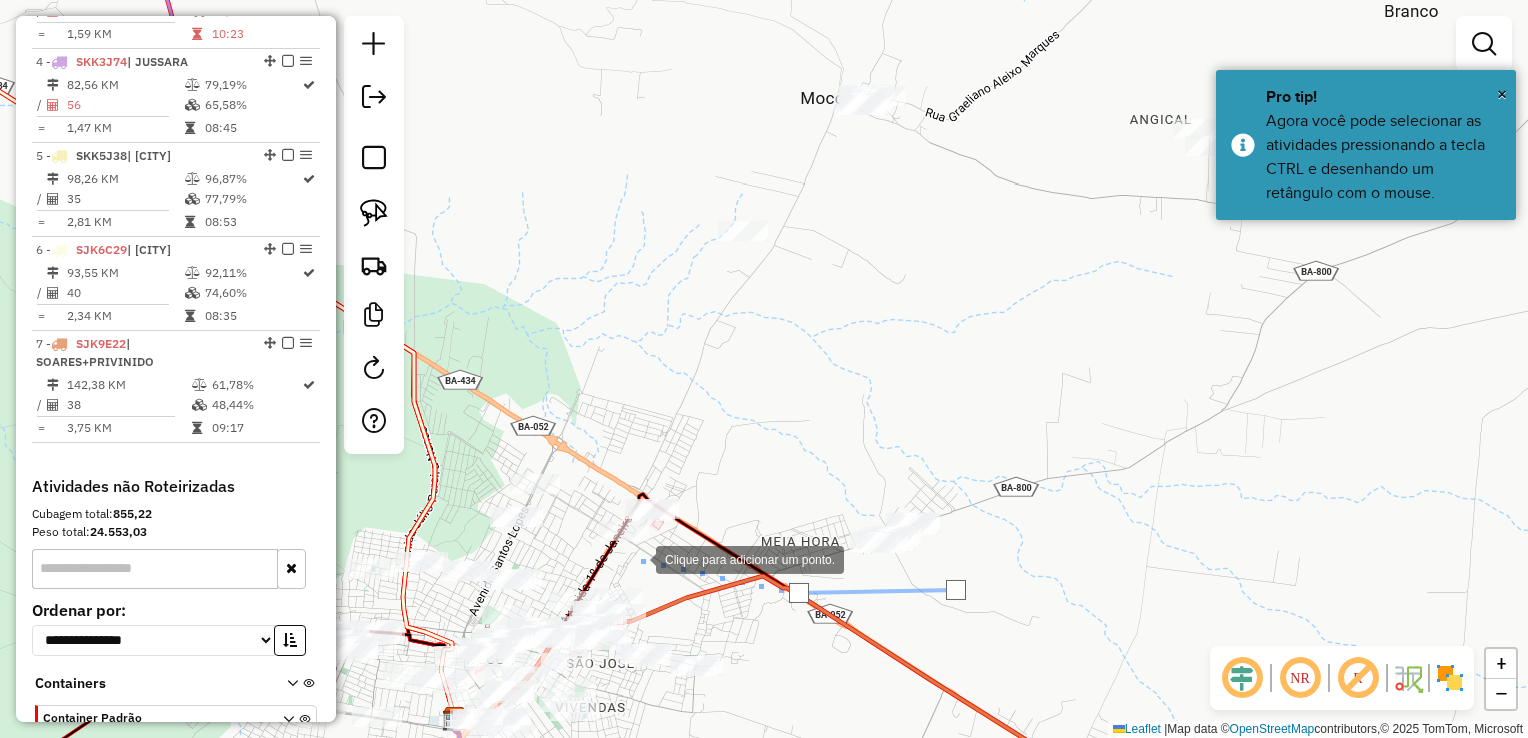 click 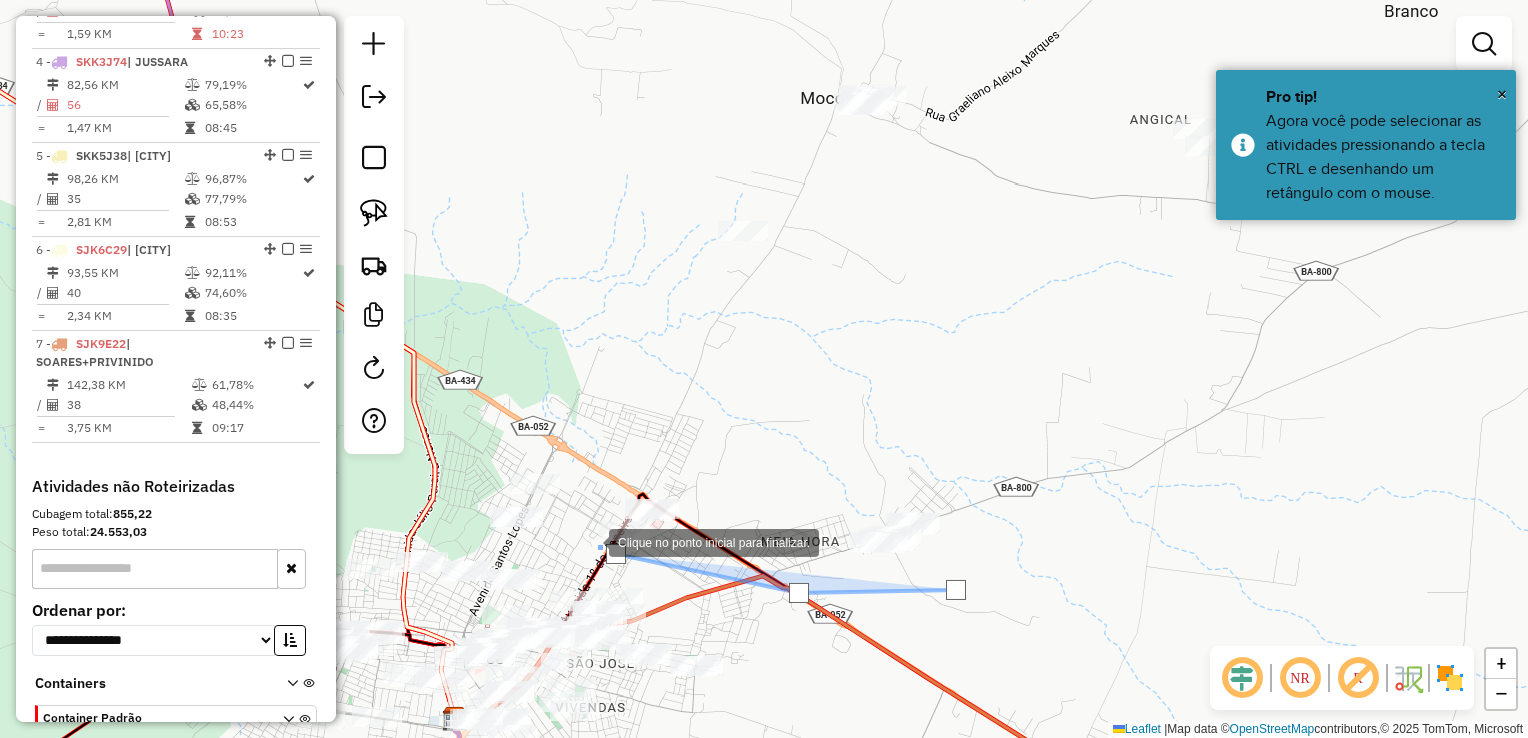 click 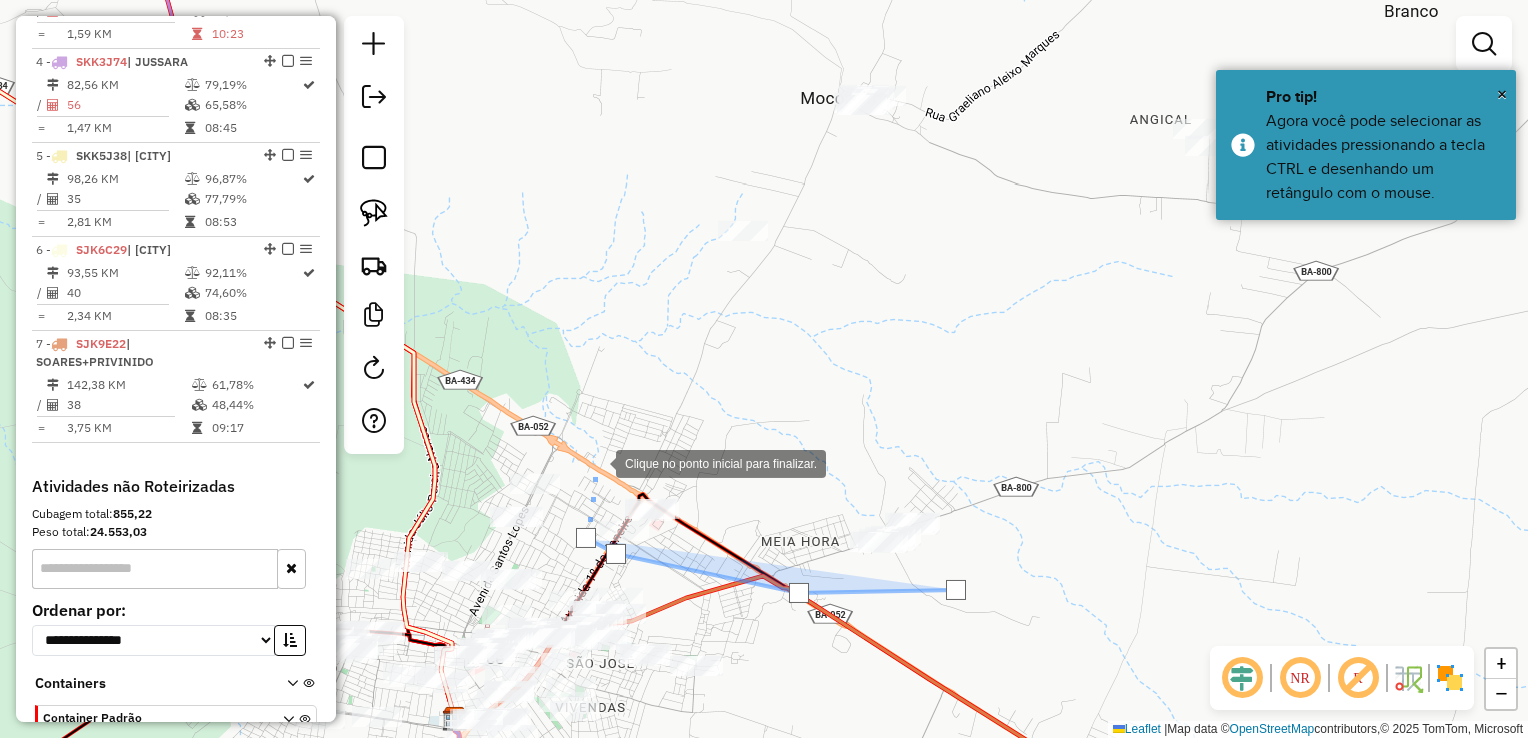 click 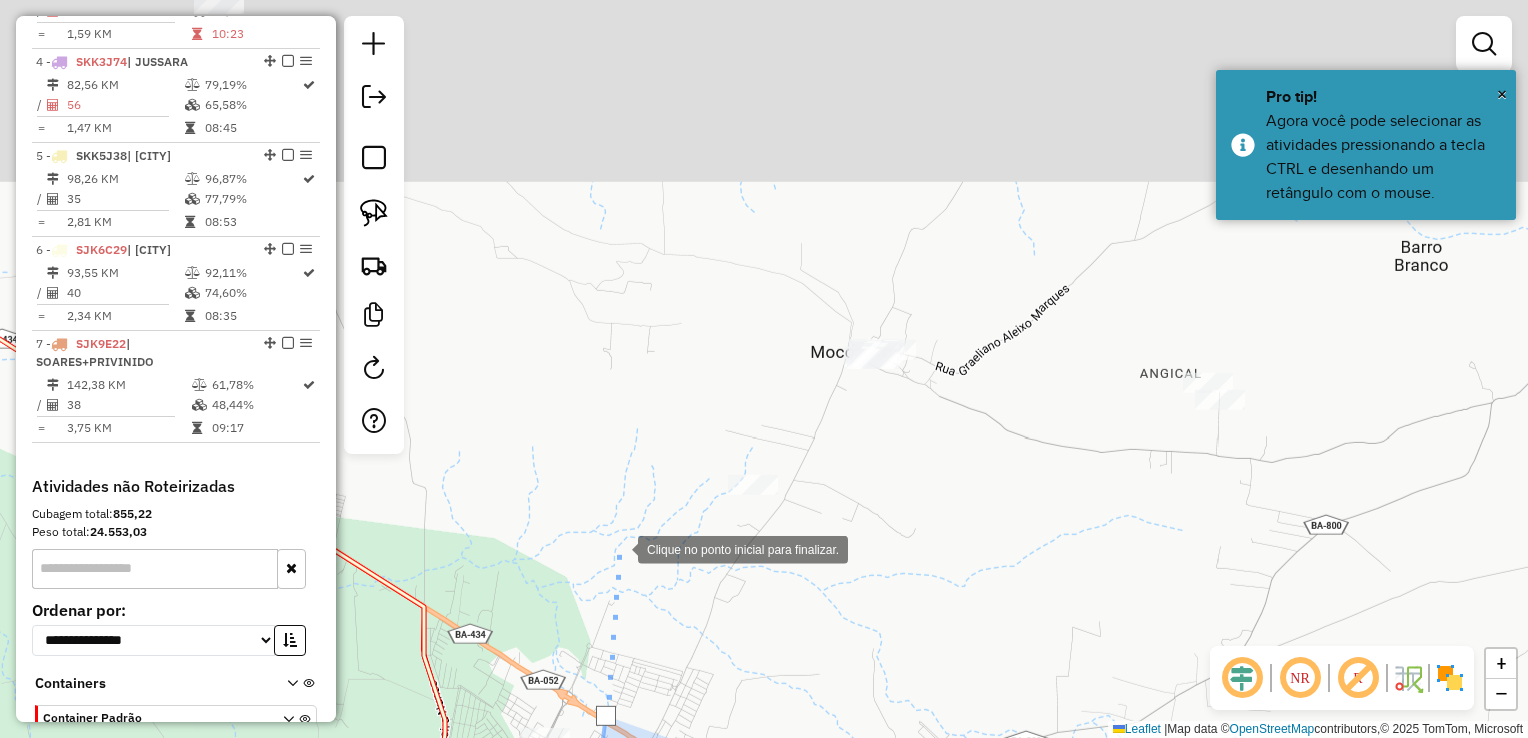 drag, startPoint x: 608, startPoint y: 293, endPoint x: 648, endPoint y: 324, distance: 50.606323 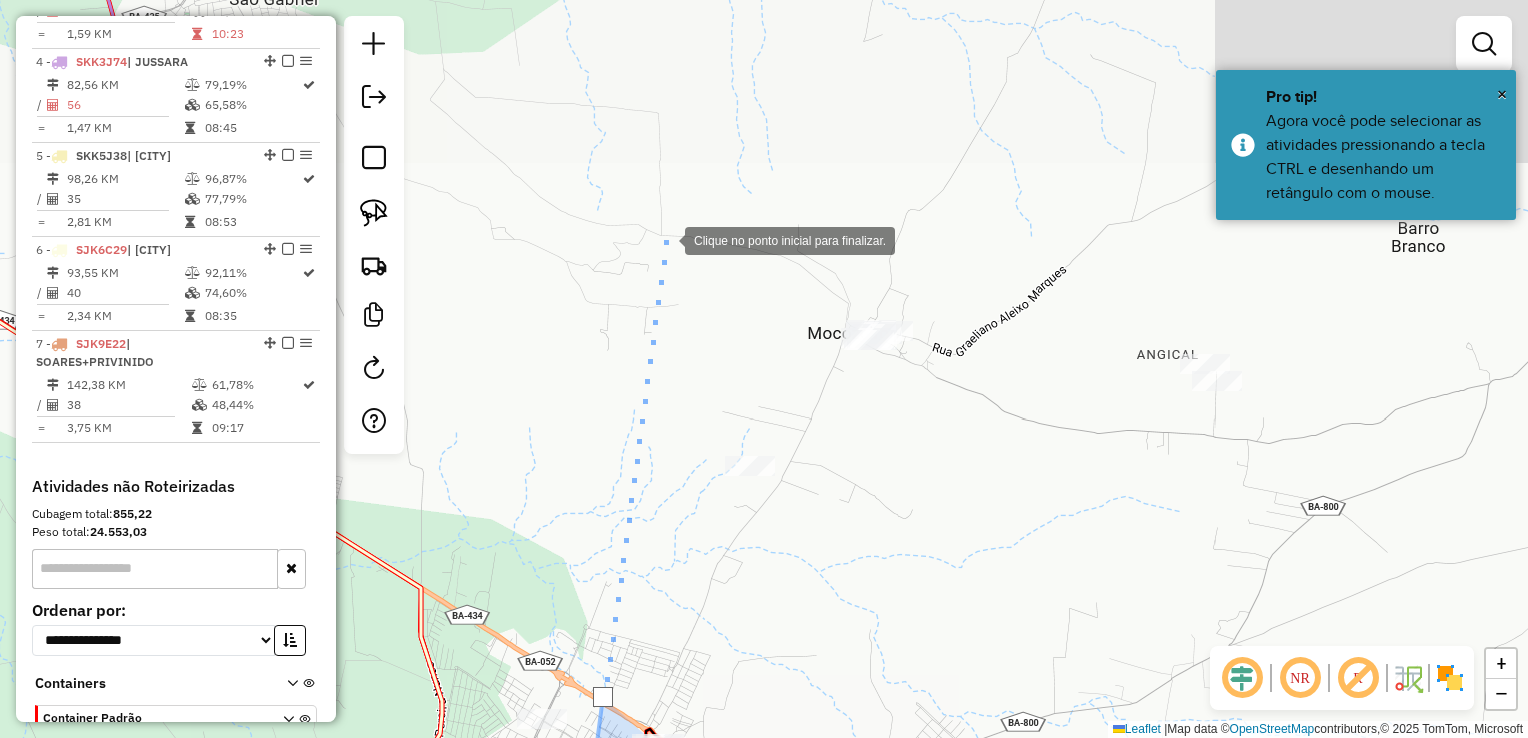 click 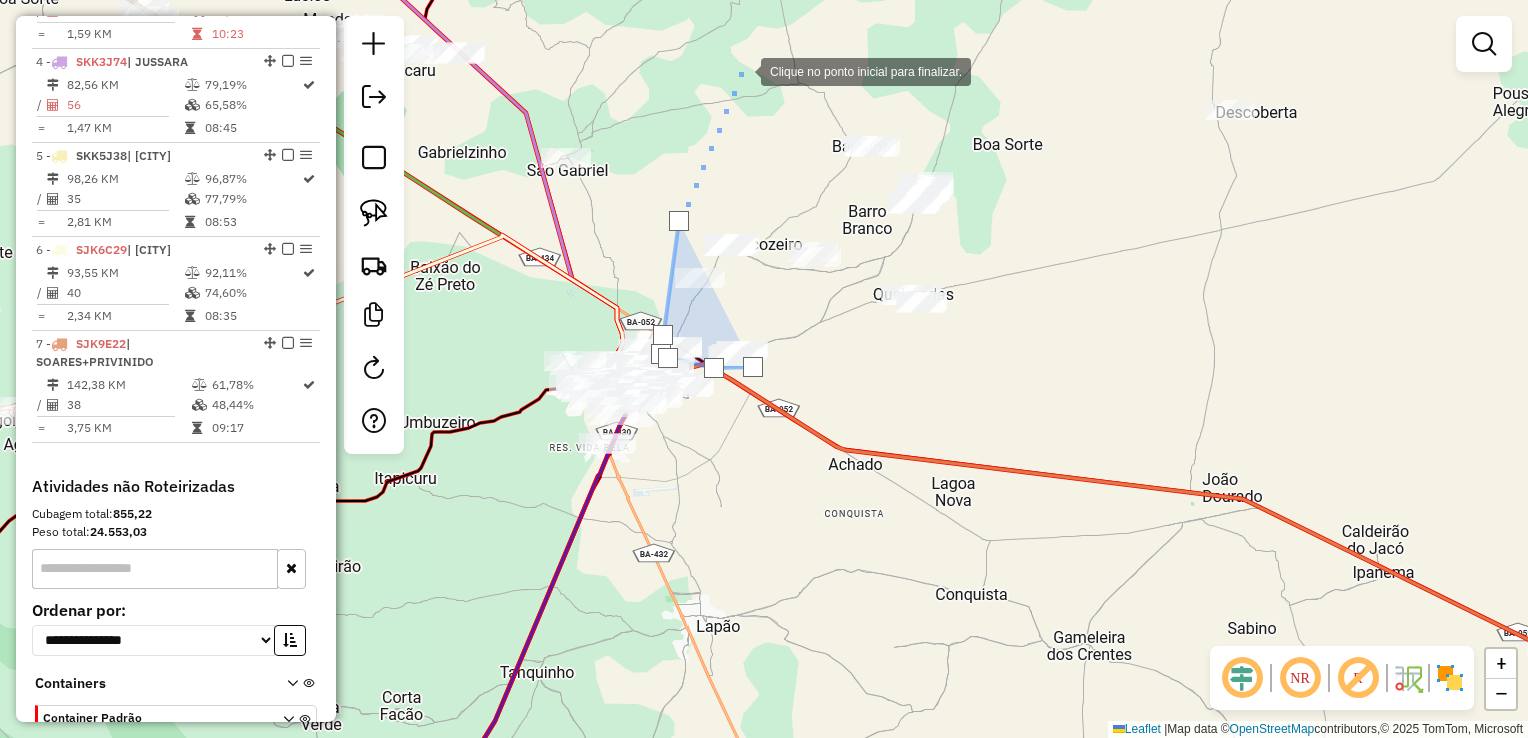 click 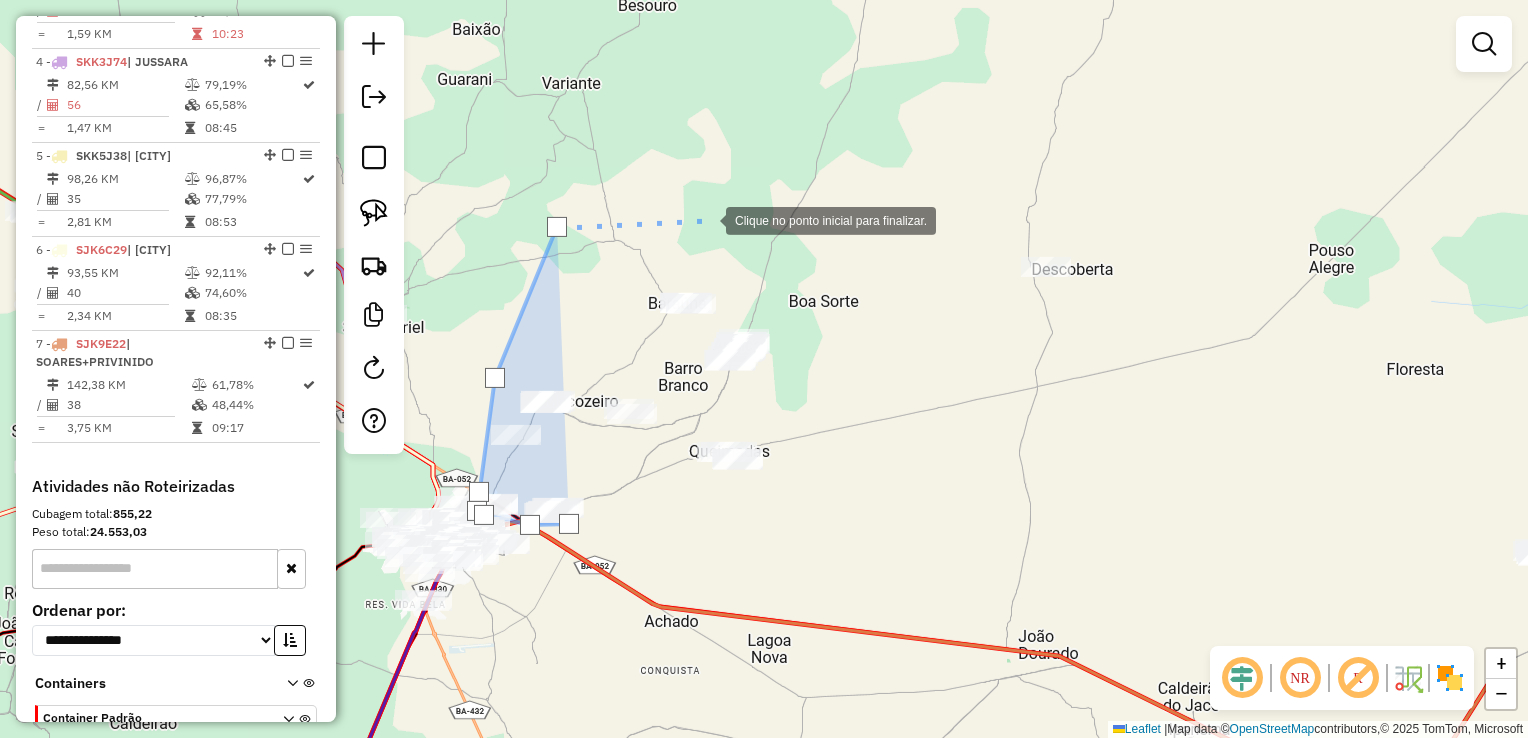 drag, startPoint x: 880, startPoint y: 81, endPoint x: 707, endPoint y: 219, distance: 221.29845 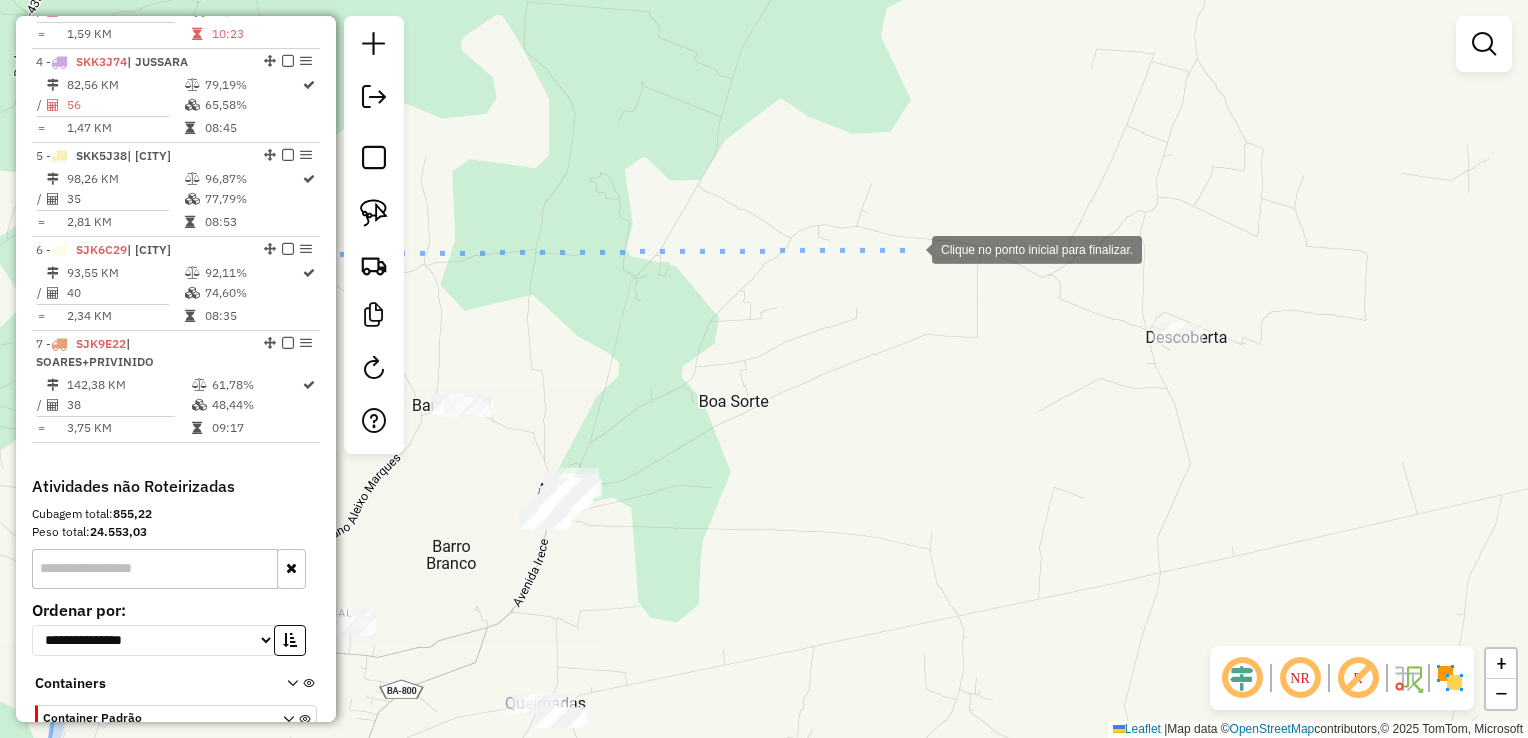 click 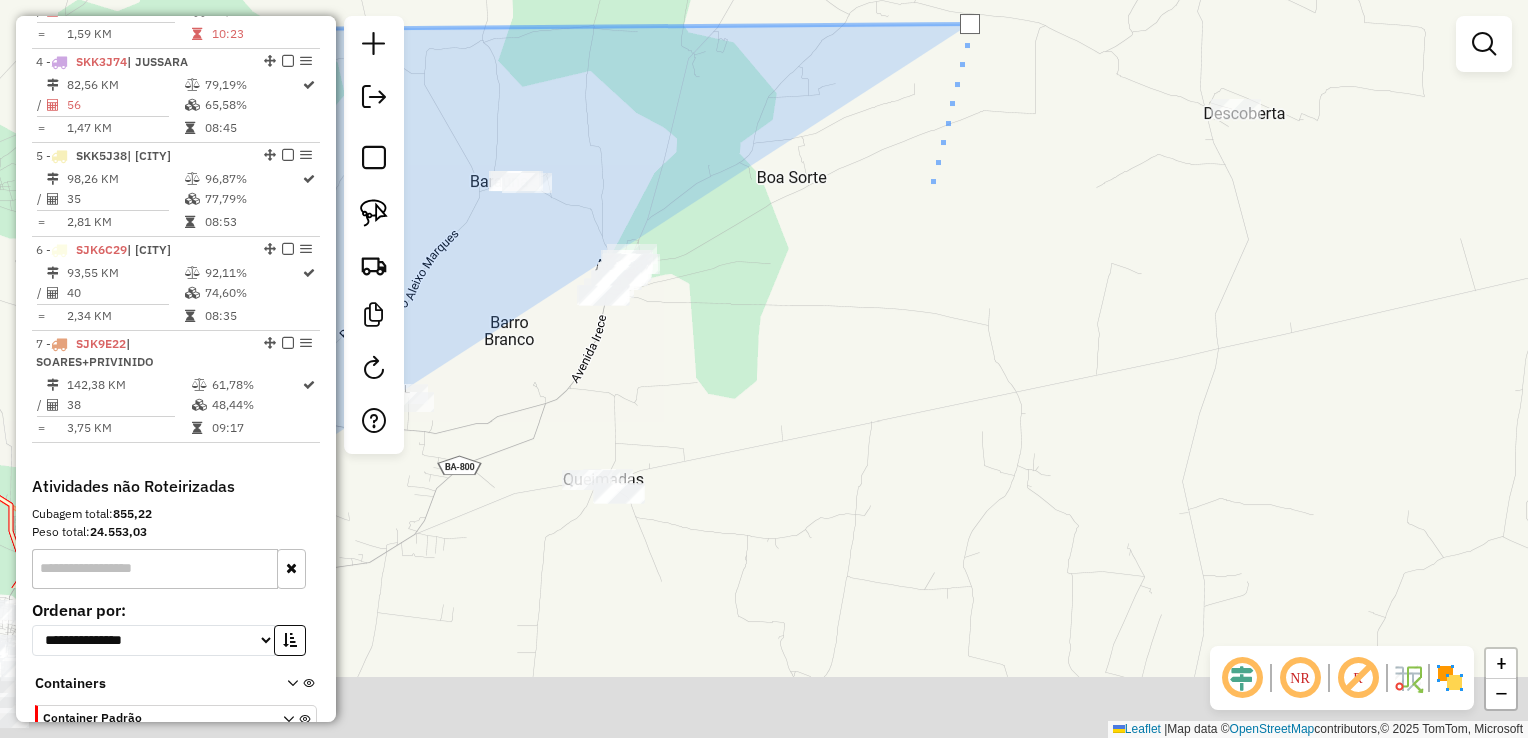 drag, startPoint x: 856, startPoint y: 425, endPoint x: 944, endPoint y: 174, distance: 265.9793 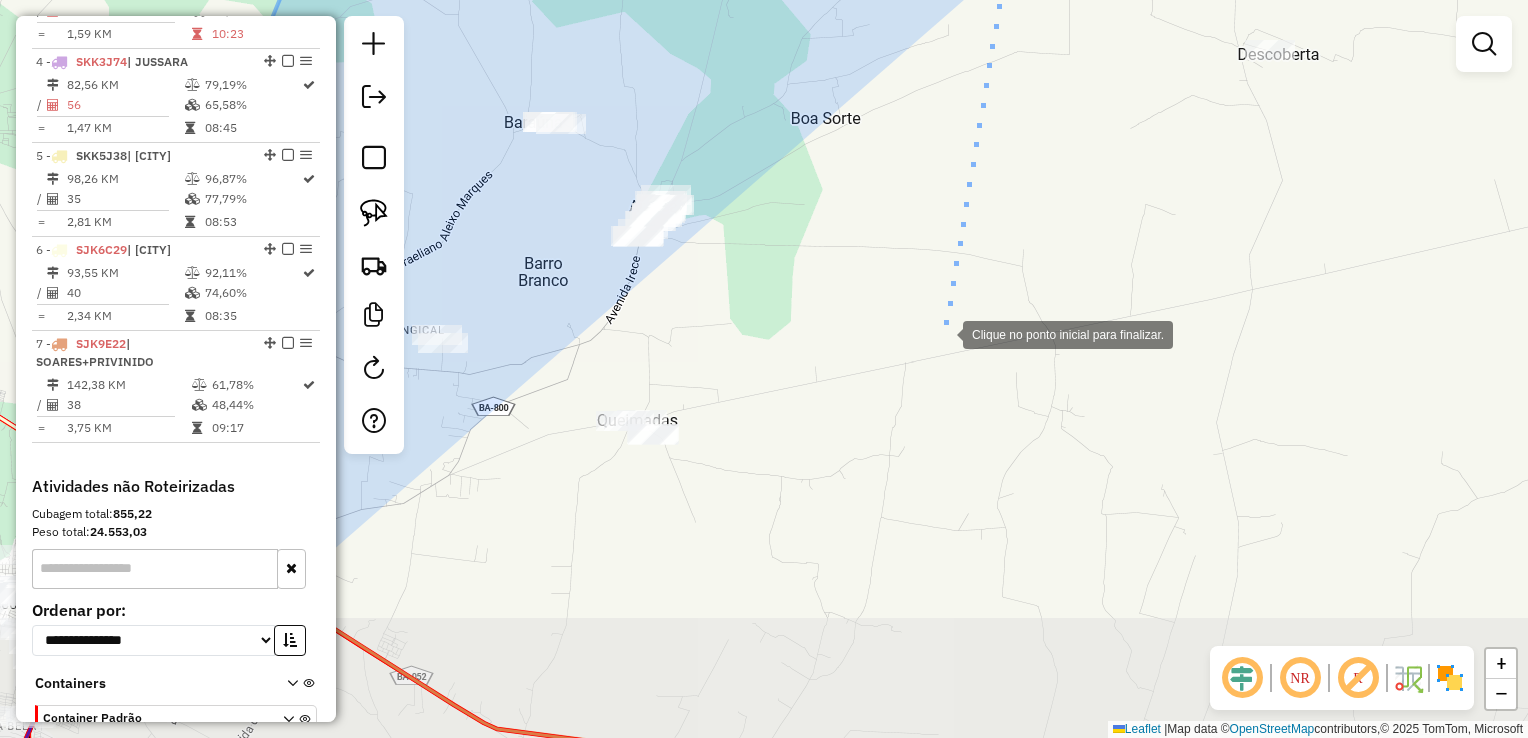 click 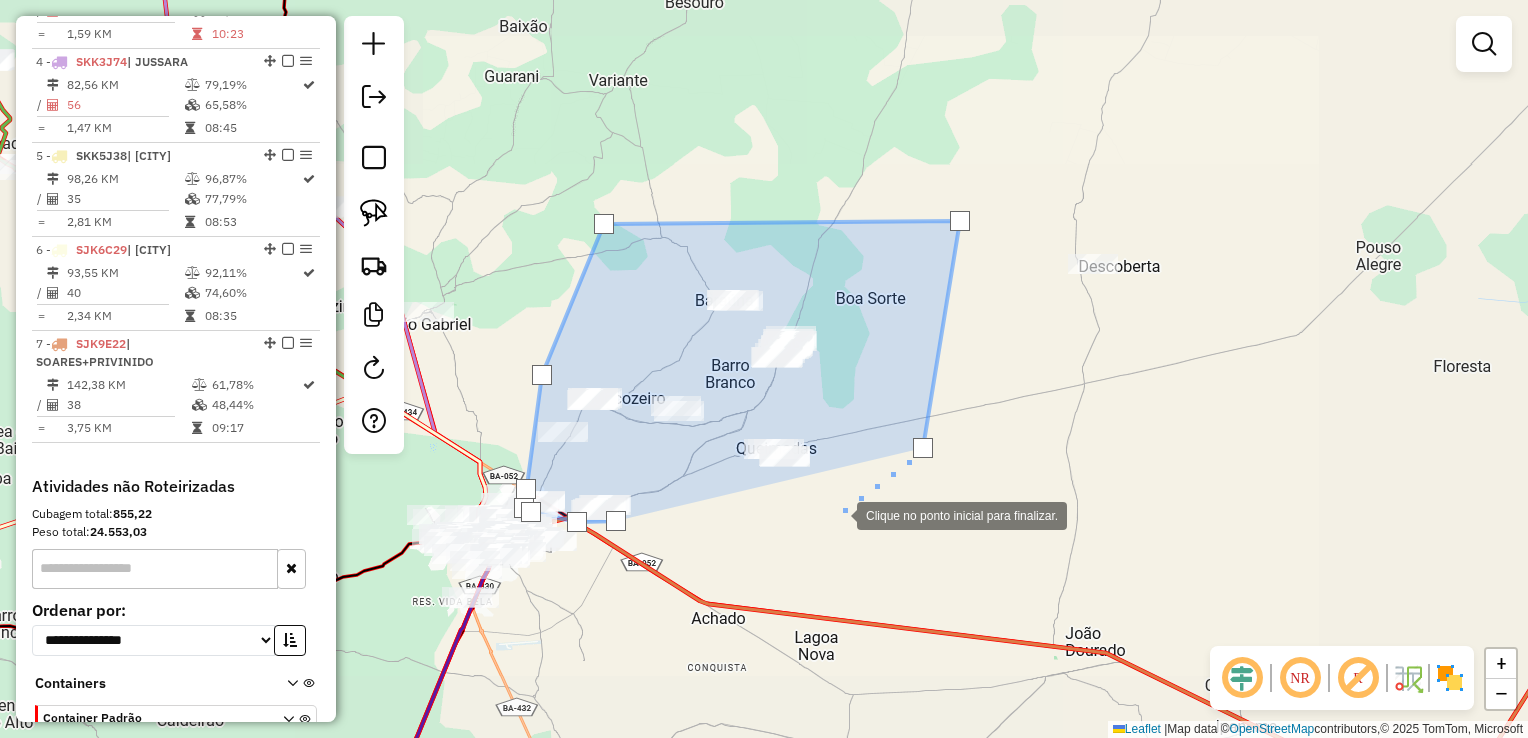 drag, startPoint x: 835, startPoint y: 518, endPoint x: 857, endPoint y: 503, distance: 26.627054 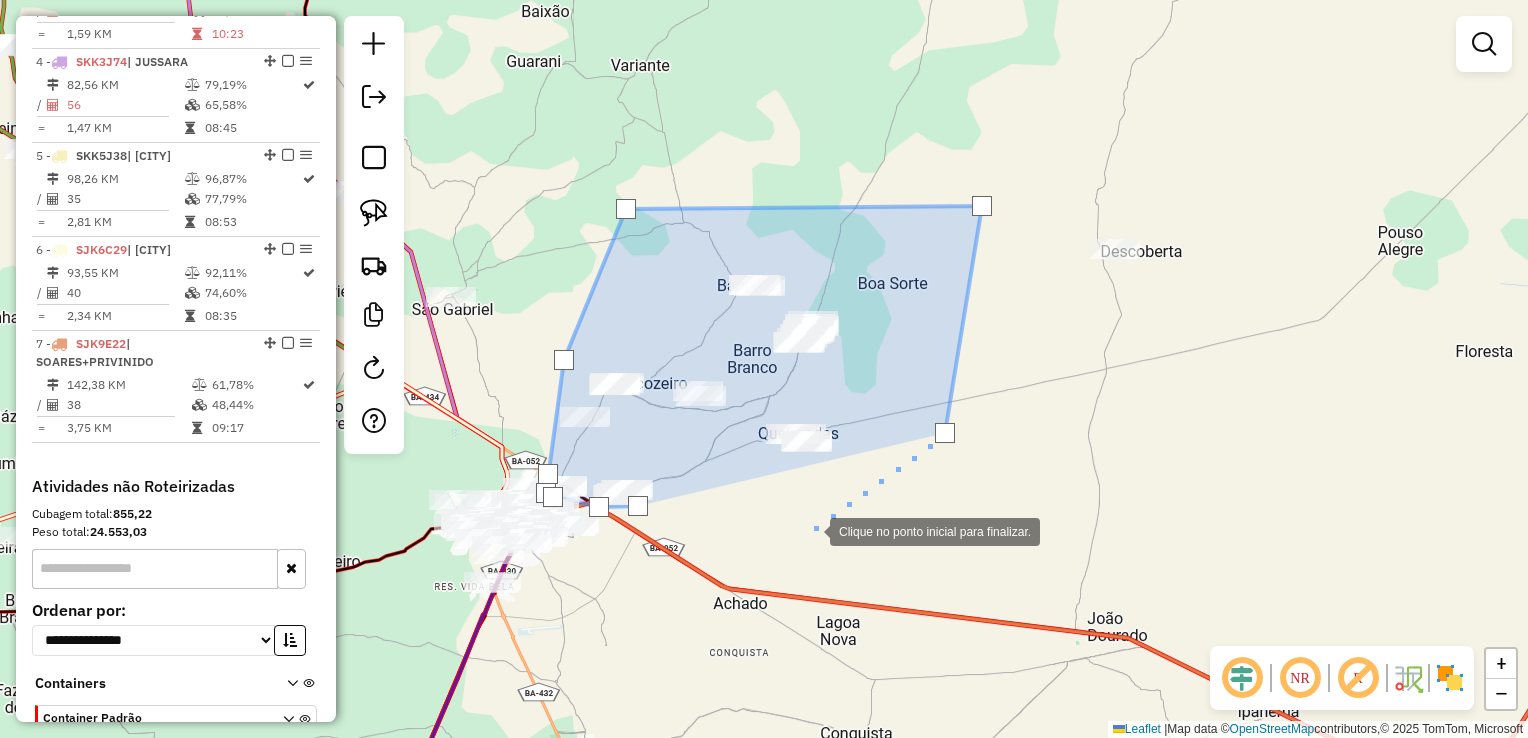 click 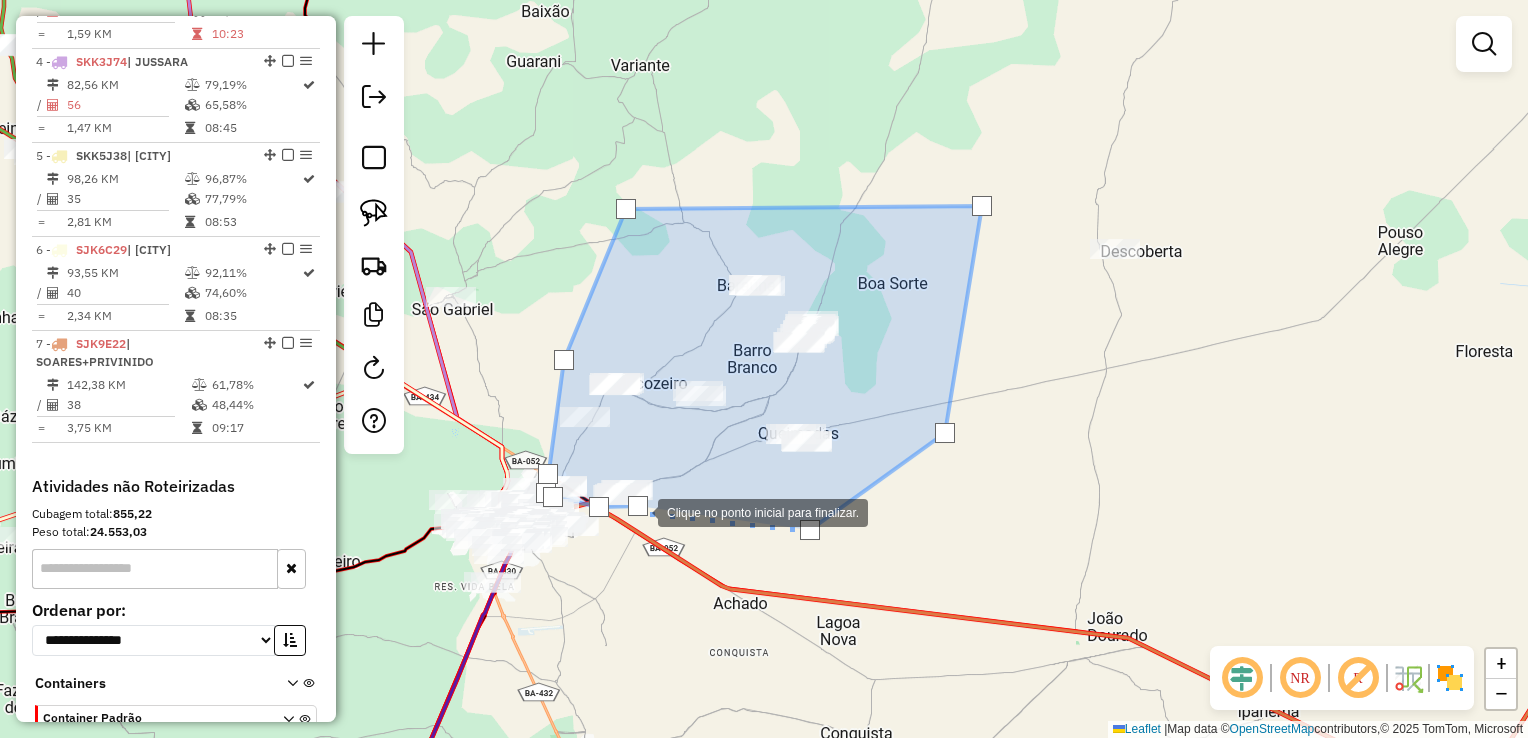 click 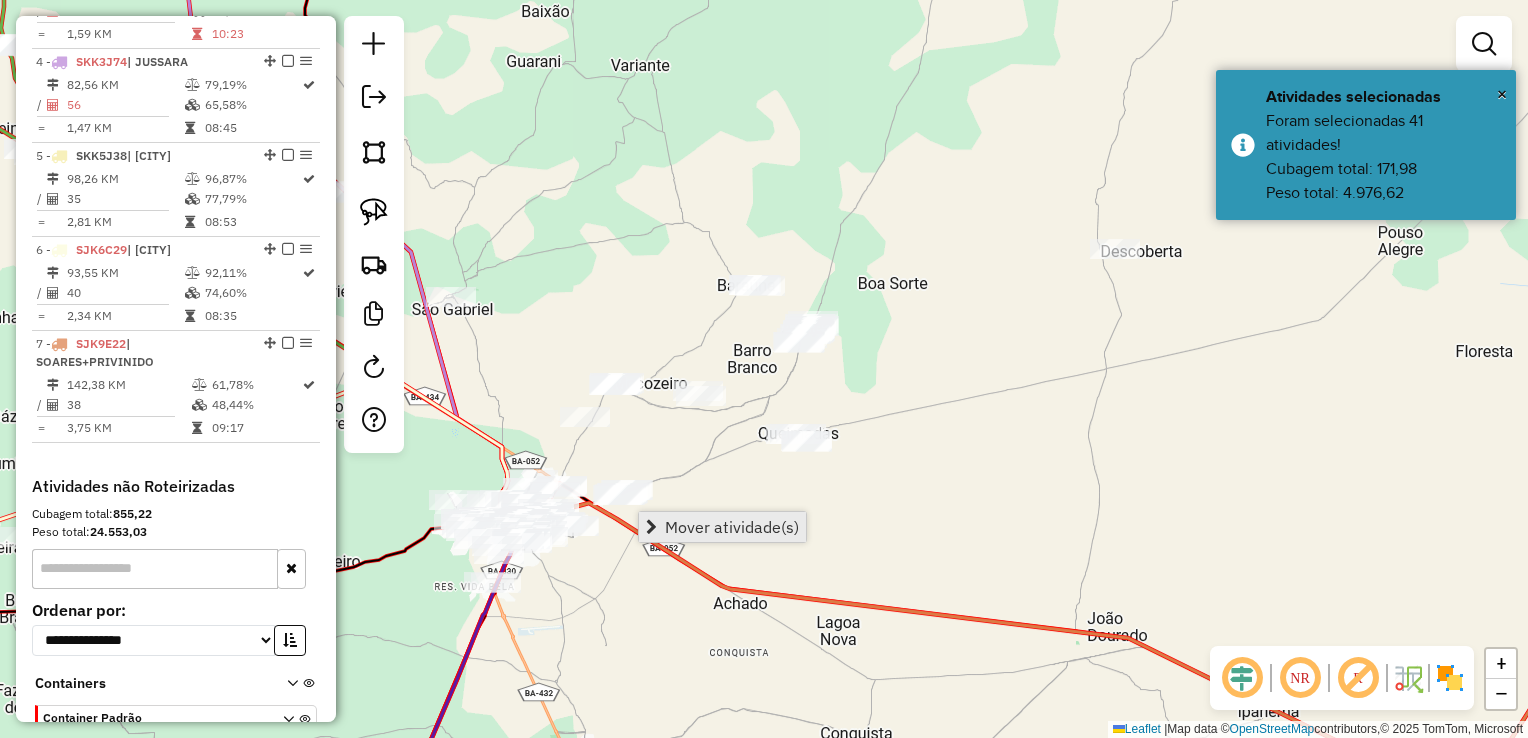 click on "Mover atividade(s)" at bounding box center [732, 527] 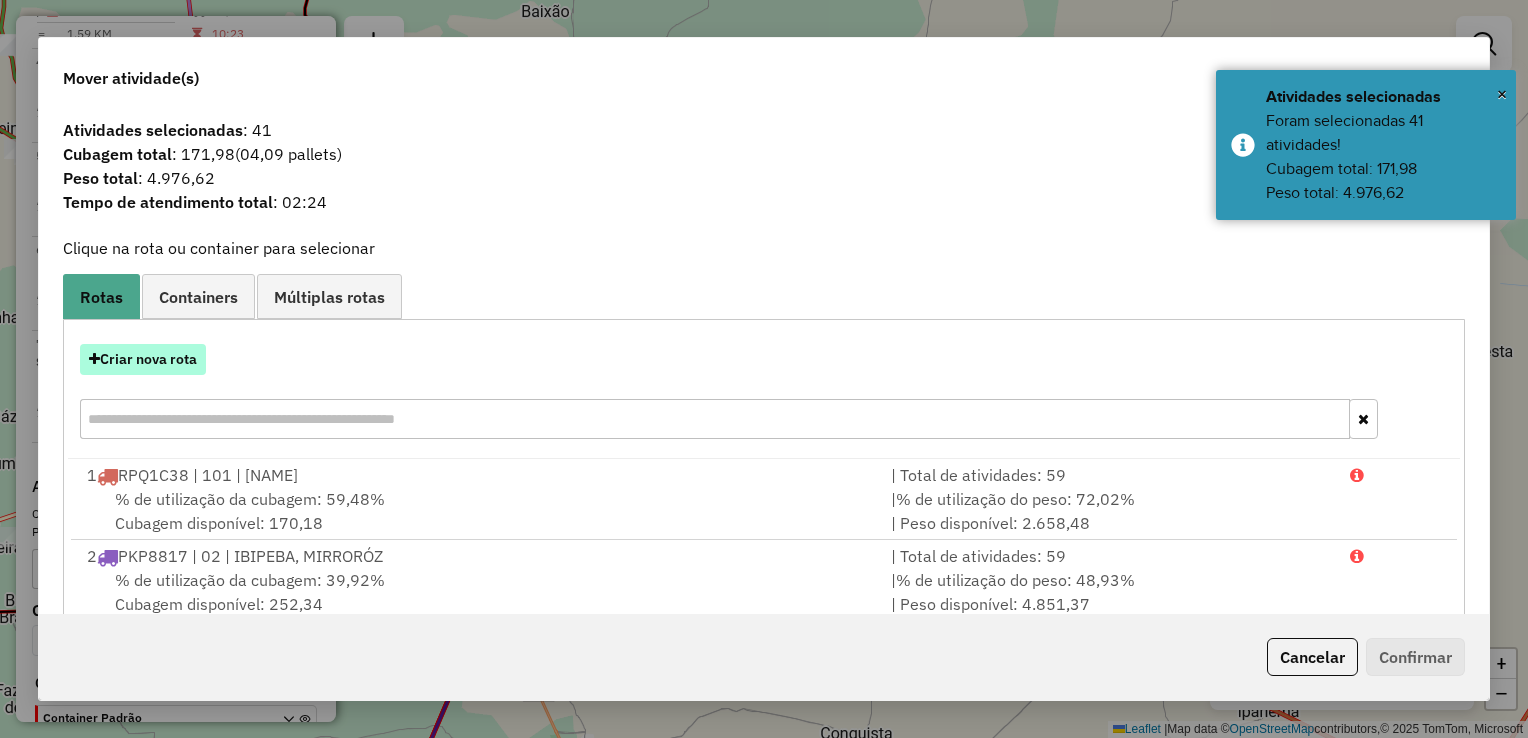click on "Criar nova rota" at bounding box center (143, 359) 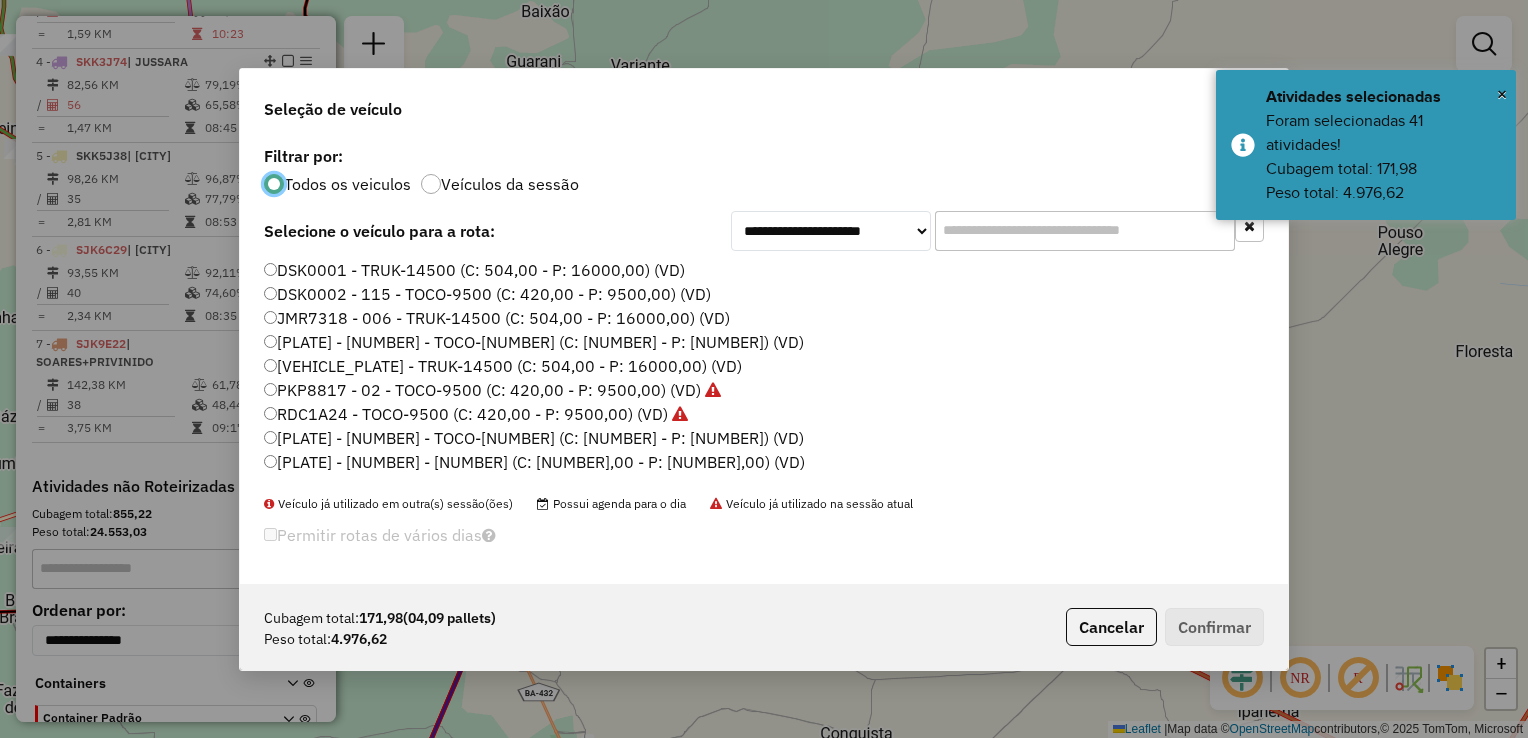 scroll, scrollTop: 10, scrollLeft: 6, axis: both 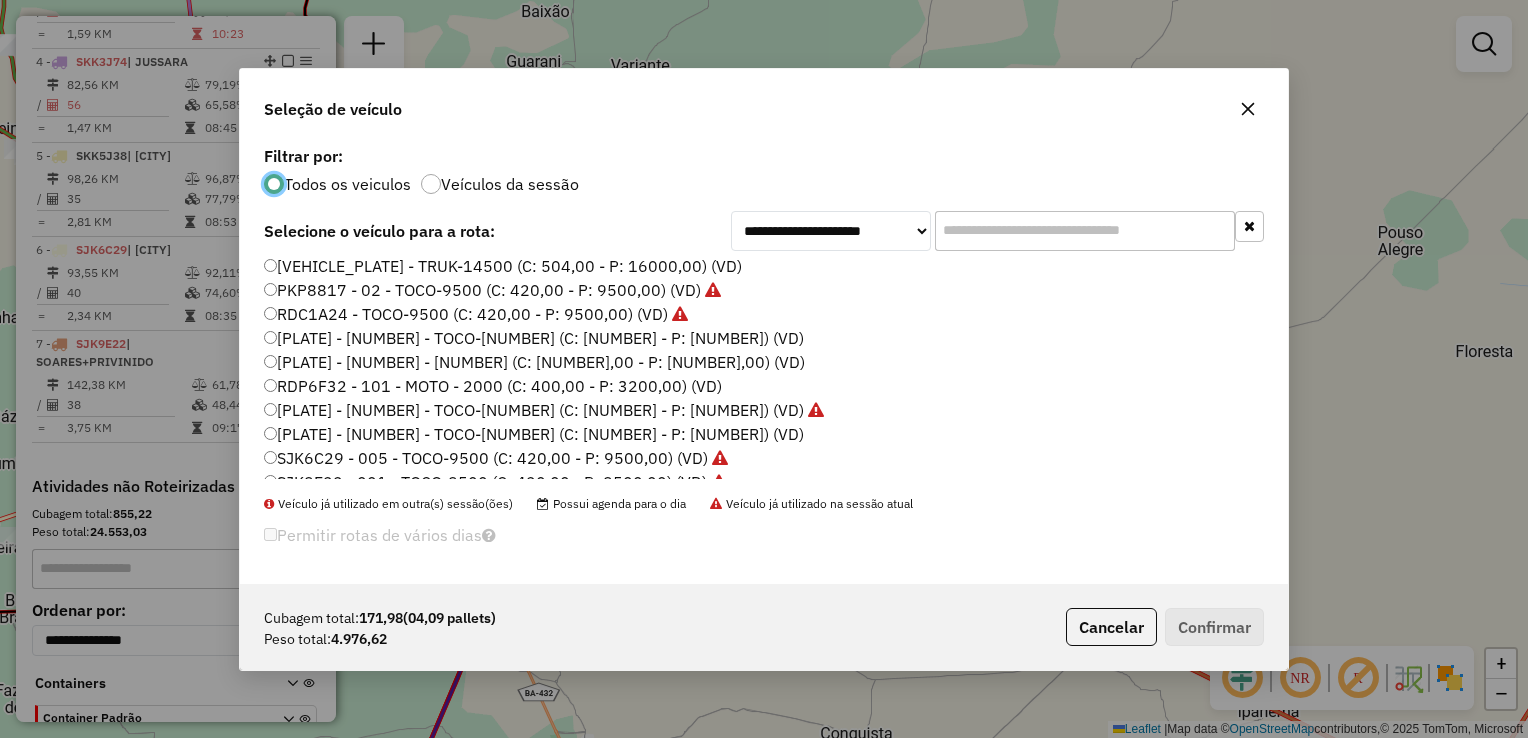 click on "RDL3A50 - 025 - TOCO-9500 (C: 420,00 - P: 9500,00) (VD)" 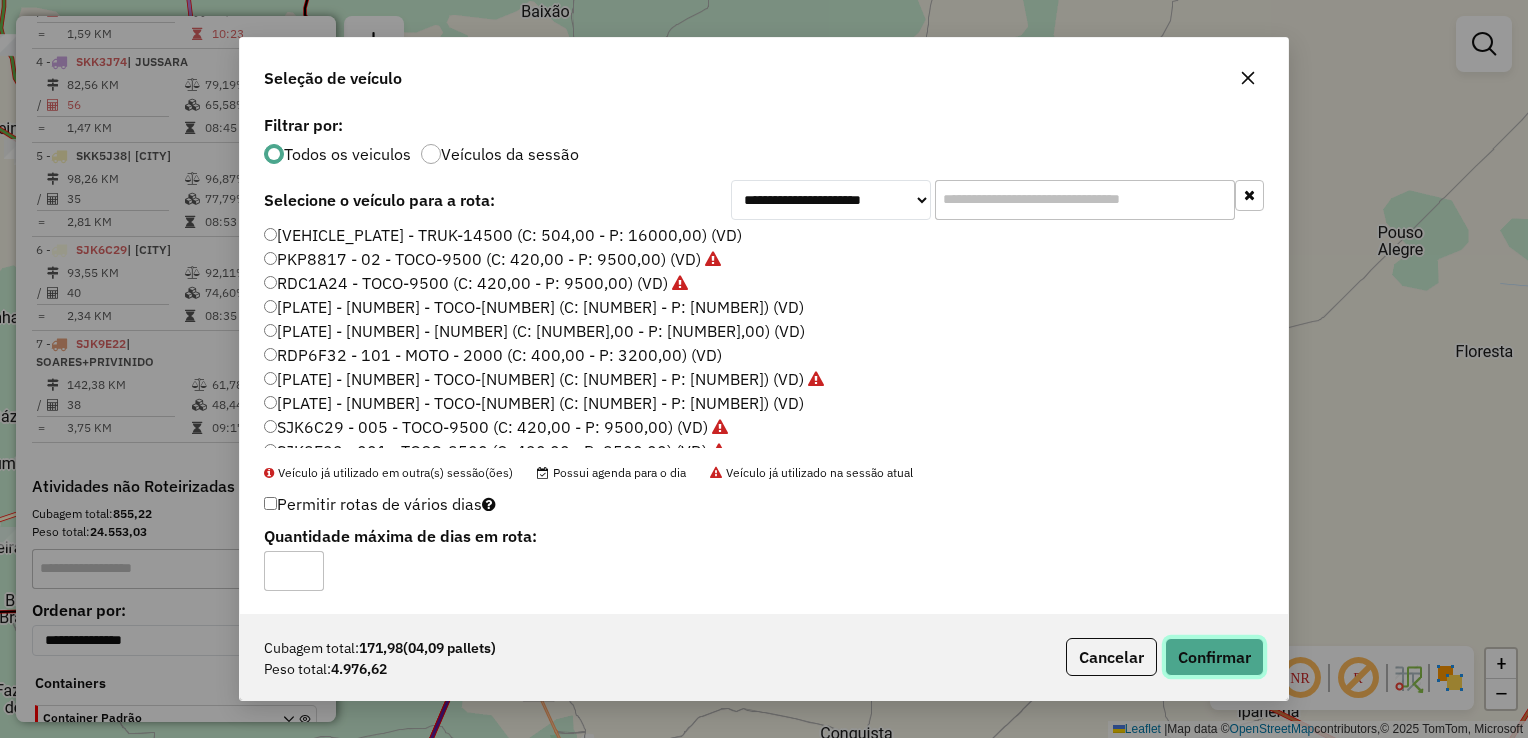 click on "Confirmar" 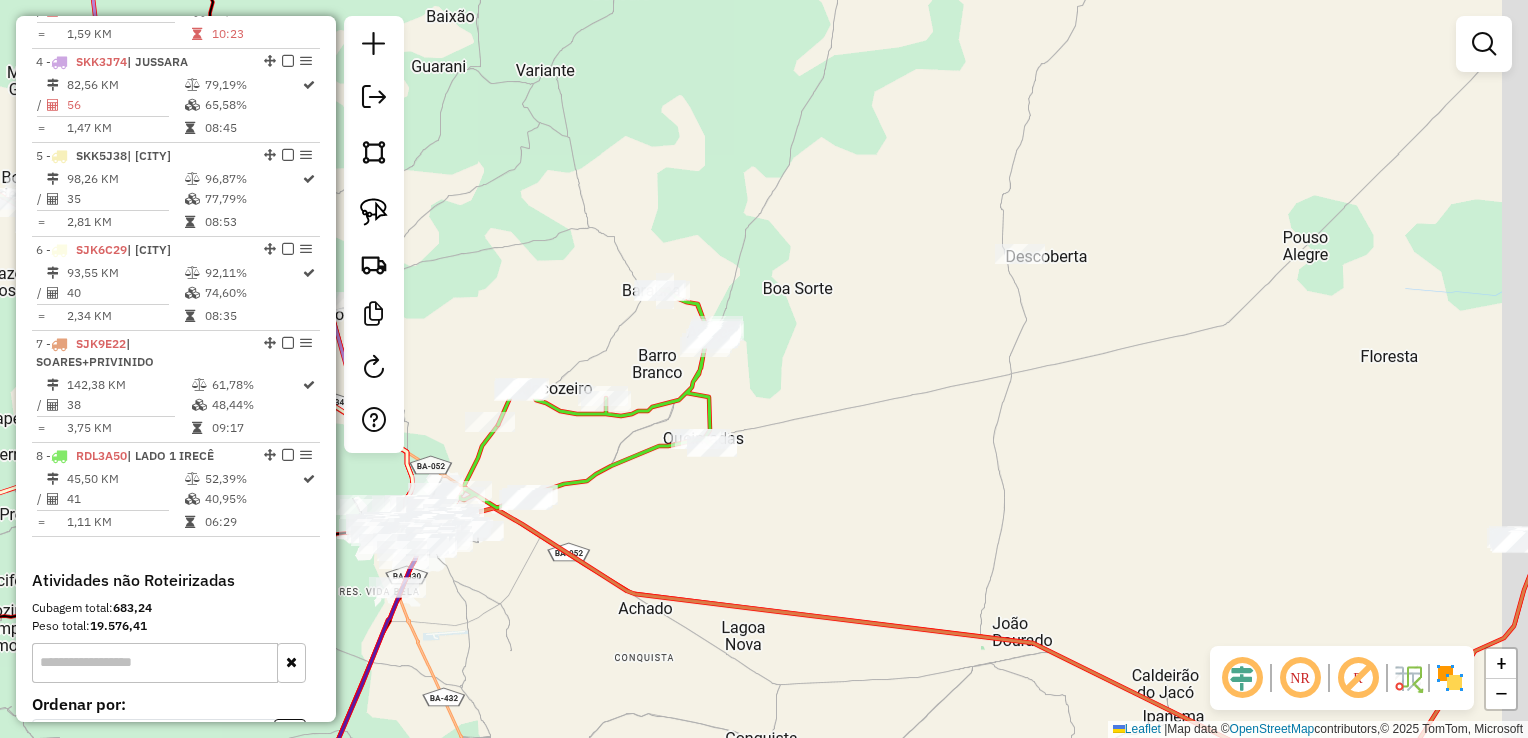 drag, startPoint x: 1209, startPoint y: 372, endPoint x: 1168, endPoint y: 382, distance: 42.201897 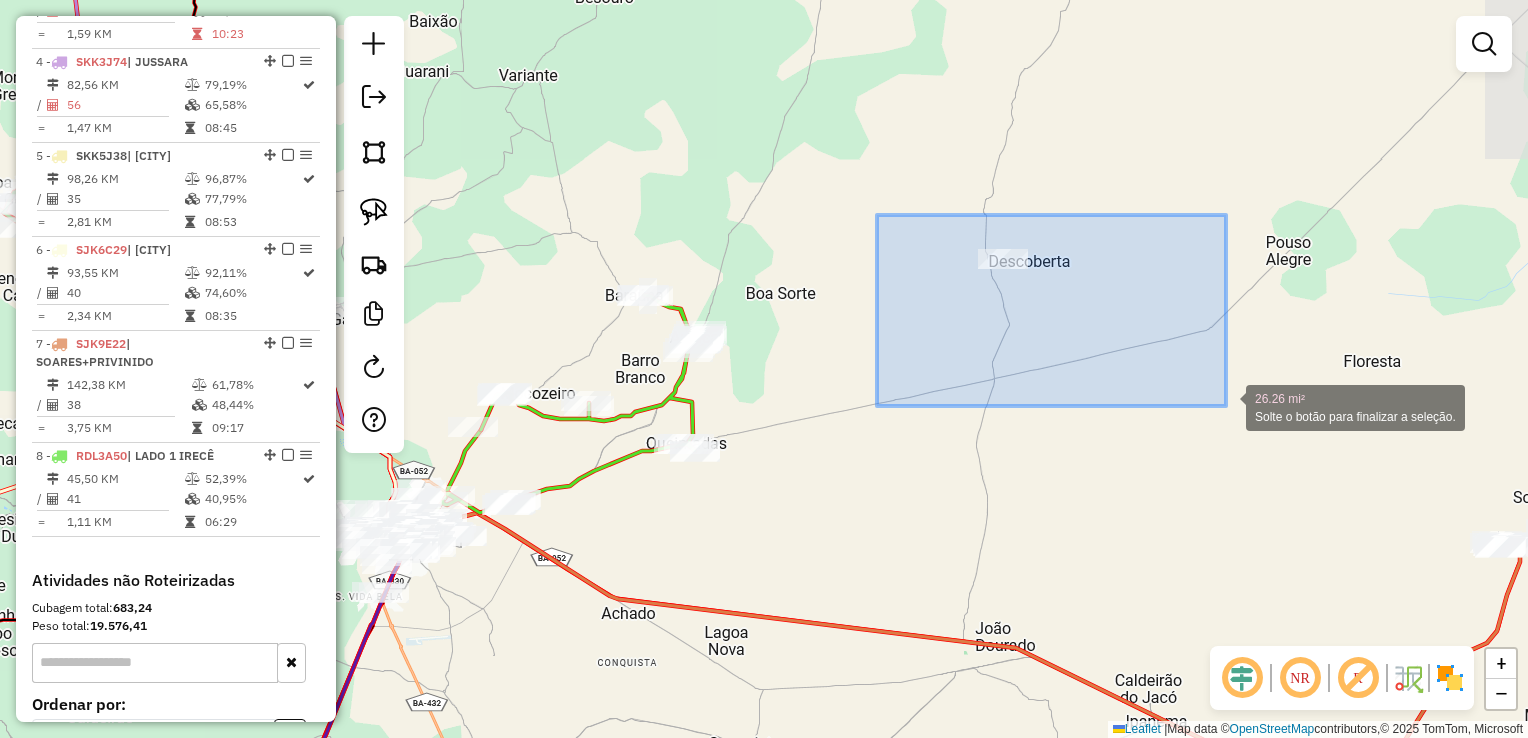 drag, startPoint x: 1226, startPoint y: 406, endPoint x: 1245, endPoint y: 415, distance: 21.023796 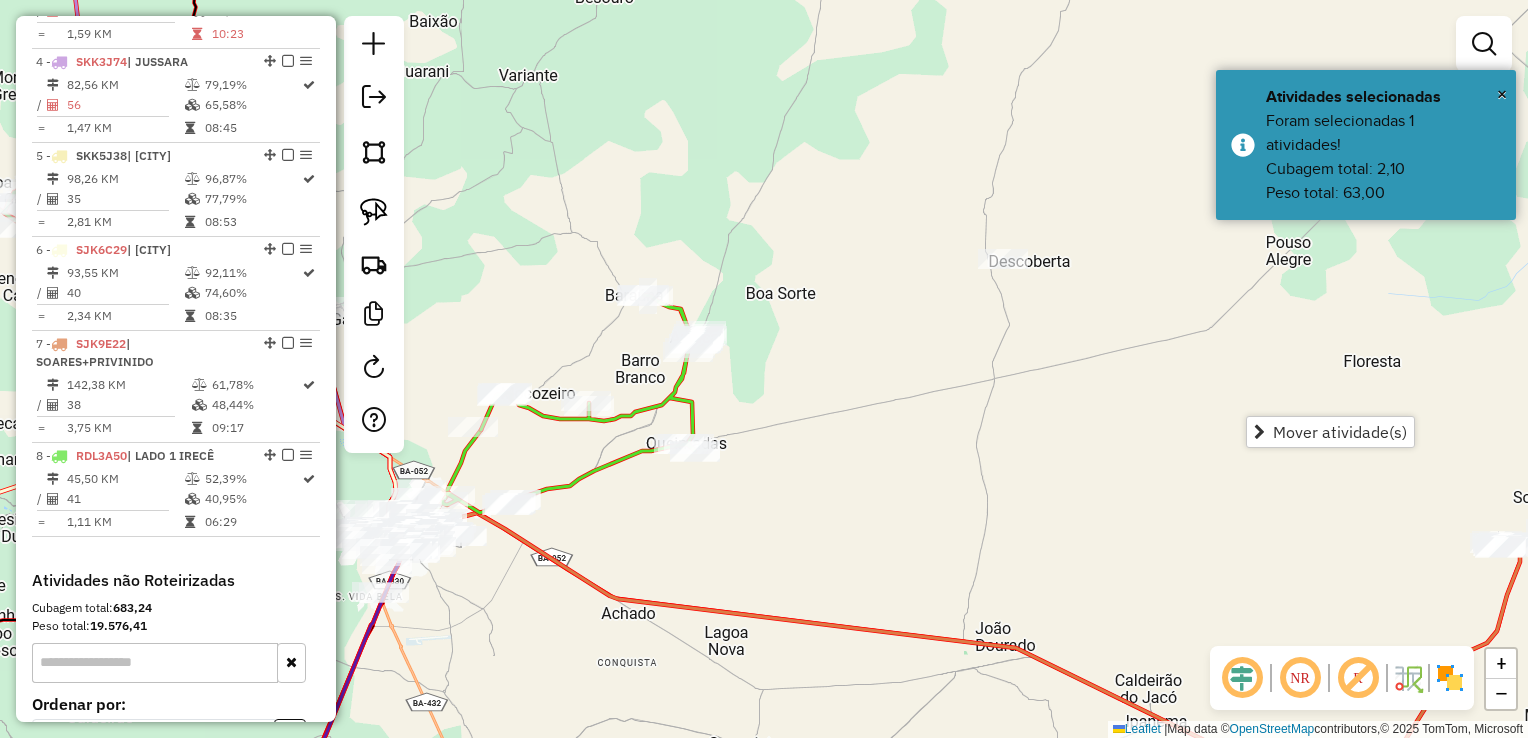 click on "Janela de atendimento Grade de atendimento Capacidade Transportadoras Veículos Cliente Pedidos  Rotas Selecione os dias de semana para filtrar as janelas de atendimento  Seg   Ter   Qua   Qui   Sex   Sáb   Dom  Informe o período da janela de atendimento: De: Até:  Filtrar exatamente a janela do cliente  Considerar janela de atendimento padrão  Selecione os dias de semana para filtrar as grades de atendimento  Seg   Ter   Qua   Qui   Sex   Sáb   Dom   Considerar clientes sem dia de atendimento cadastrado  Clientes fora do dia de atendimento selecionado Filtrar as atividades entre os valores definidos abaixo:  Peso mínimo:   Peso máximo:   Cubagem mínima:   Cubagem máxima:   De:   Até:  Filtrar as atividades entre o tempo de atendimento definido abaixo:  De:   Até:   Considerar capacidade total dos clientes não roteirizados Transportadora: Selecione um ou mais itens Tipo de veículo: Selecione um ou mais itens Veículo: Selecione um ou mais itens Motorista: Selecione um ou mais itens Nome: Rótulo:" 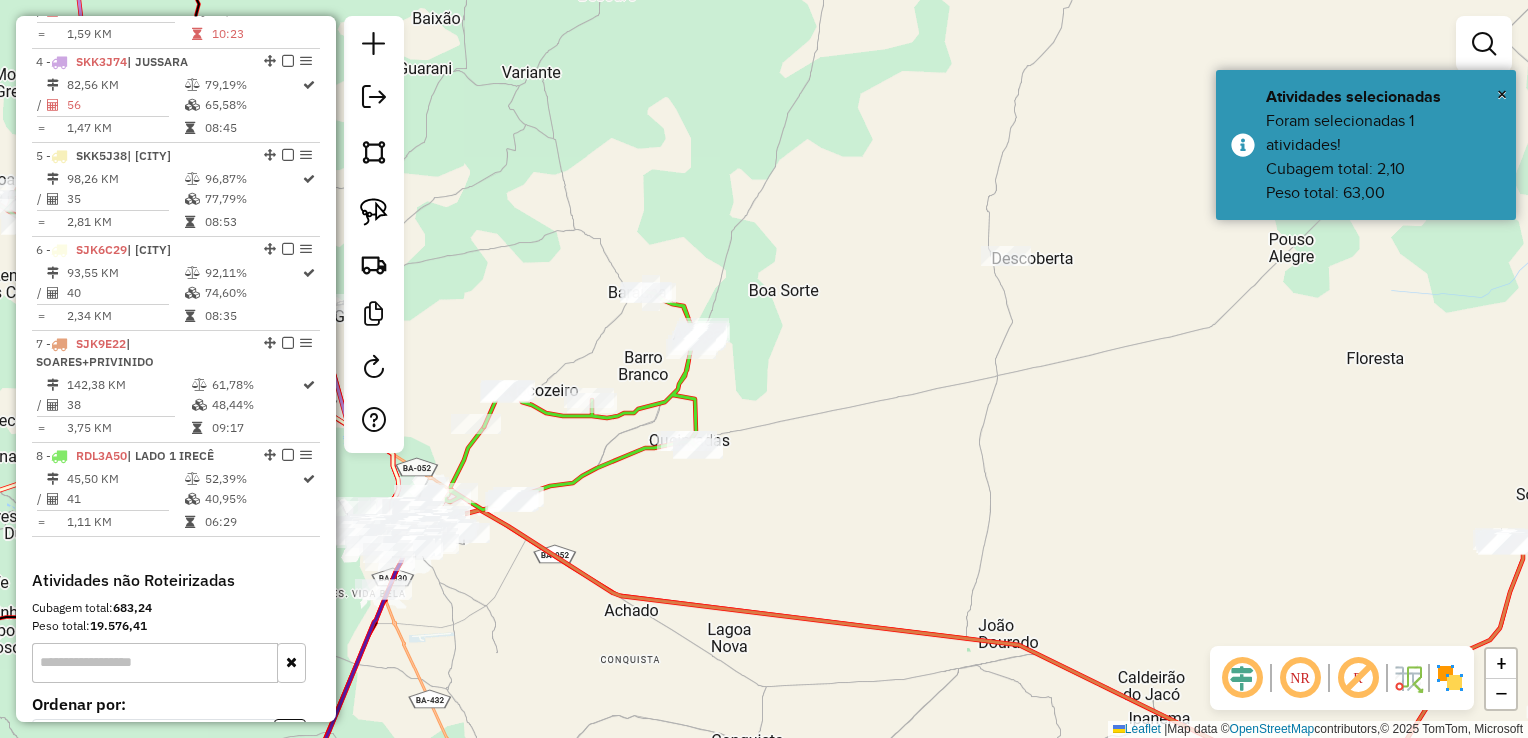 drag, startPoint x: 834, startPoint y: 454, endPoint x: 876, endPoint y: 374, distance: 90.35486 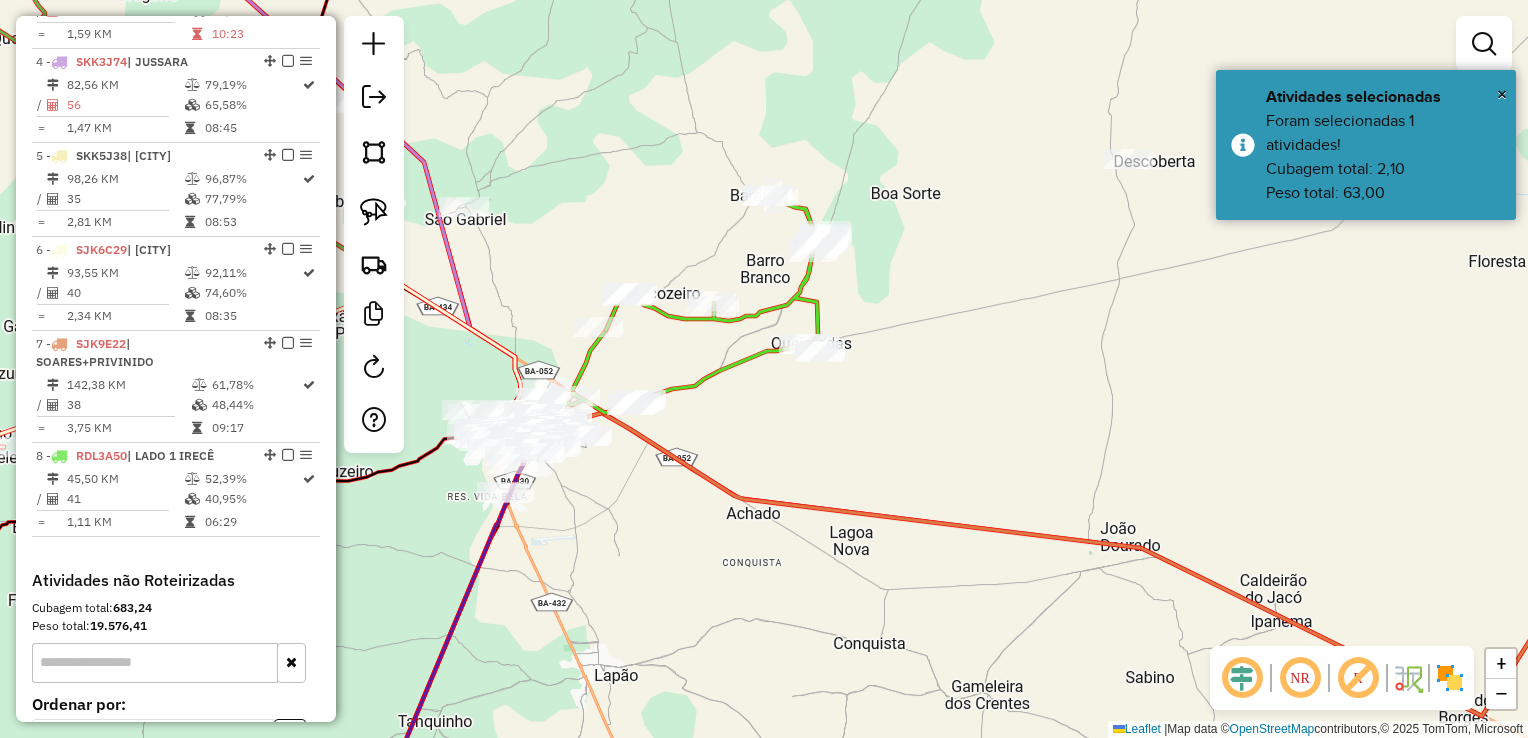 drag, startPoint x: 873, startPoint y: 446, endPoint x: 938, endPoint y: 446, distance: 65 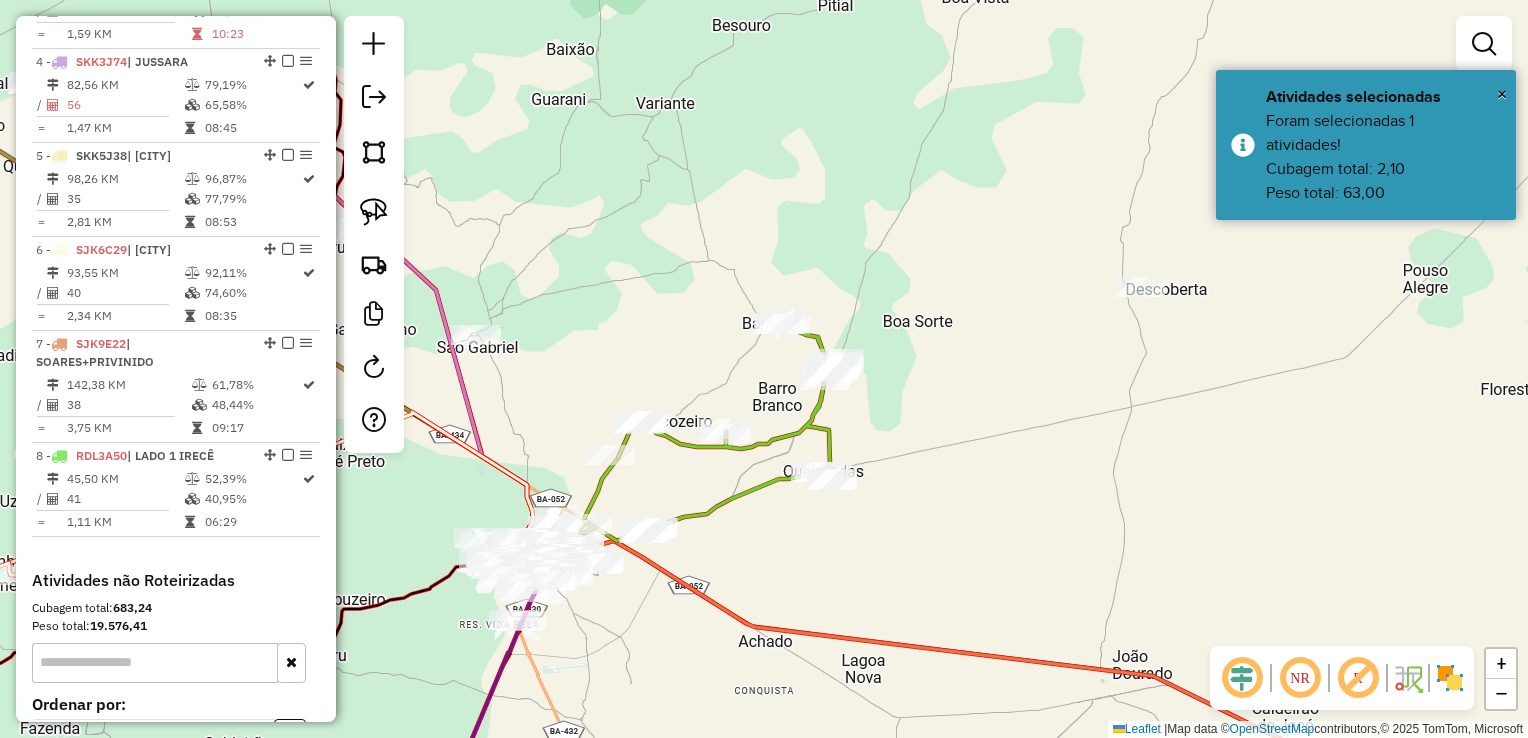 drag, startPoint x: 948, startPoint y: 418, endPoint x: 930, endPoint y: 537, distance: 120.353645 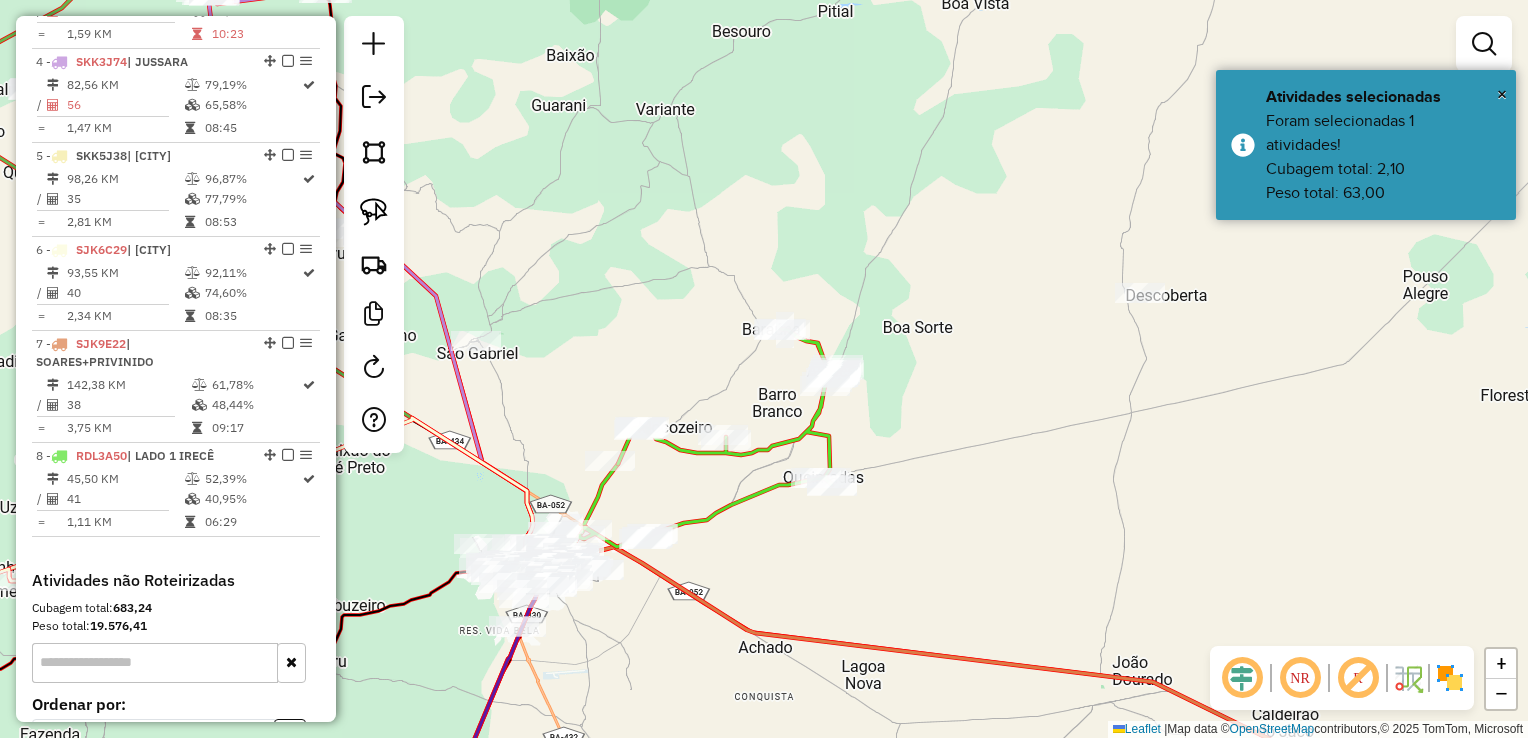 drag, startPoint x: 1099, startPoint y: 386, endPoint x: 1061, endPoint y: 402, distance: 41.231056 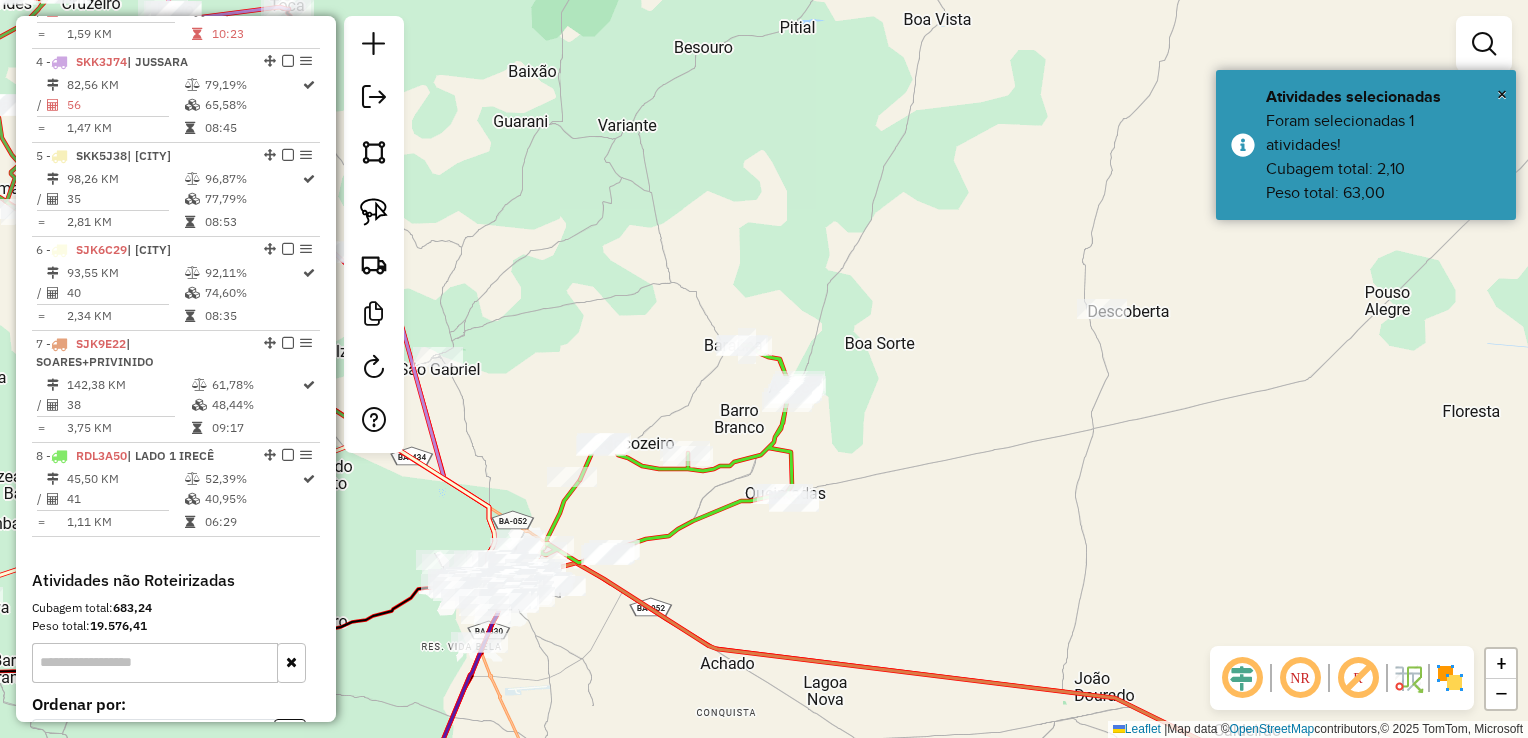 click on "Janela de atendimento Grade de atendimento Capacidade Transportadoras Veículos Cliente Pedidos  Rotas Selecione os dias de semana para filtrar as janelas de atendimento  Seg   Ter   Qua   Qui   Sex   Sáb   Dom  Informe o período da janela de atendimento: De: Até:  Filtrar exatamente a janela do cliente  Considerar janela de atendimento padrão  Selecione os dias de semana para filtrar as grades de atendimento  Seg   Ter   Qua   Qui   Sex   Sáb   Dom   Considerar clientes sem dia de atendimento cadastrado  Clientes fora do dia de atendimento selecionado Filtrar as atividades entre os valores definidos abaixo:  Peso mínimo:   Peso máximo:   Cubagem mínima:   Cubagem máxima:   De:   Até:  Filtrar as atividades entre o tempo de atendimento definido abaixo:  De:   Até:   Considerar capacidade total dos clientes não roteirizados Transportadora: Selecione um ou mais itens Tipo de veículo: Selecione um ou mais itens Veículo: Selecione um ou mais itens Motorista: Selecione um ou mais itens Nome: Rótulo:" 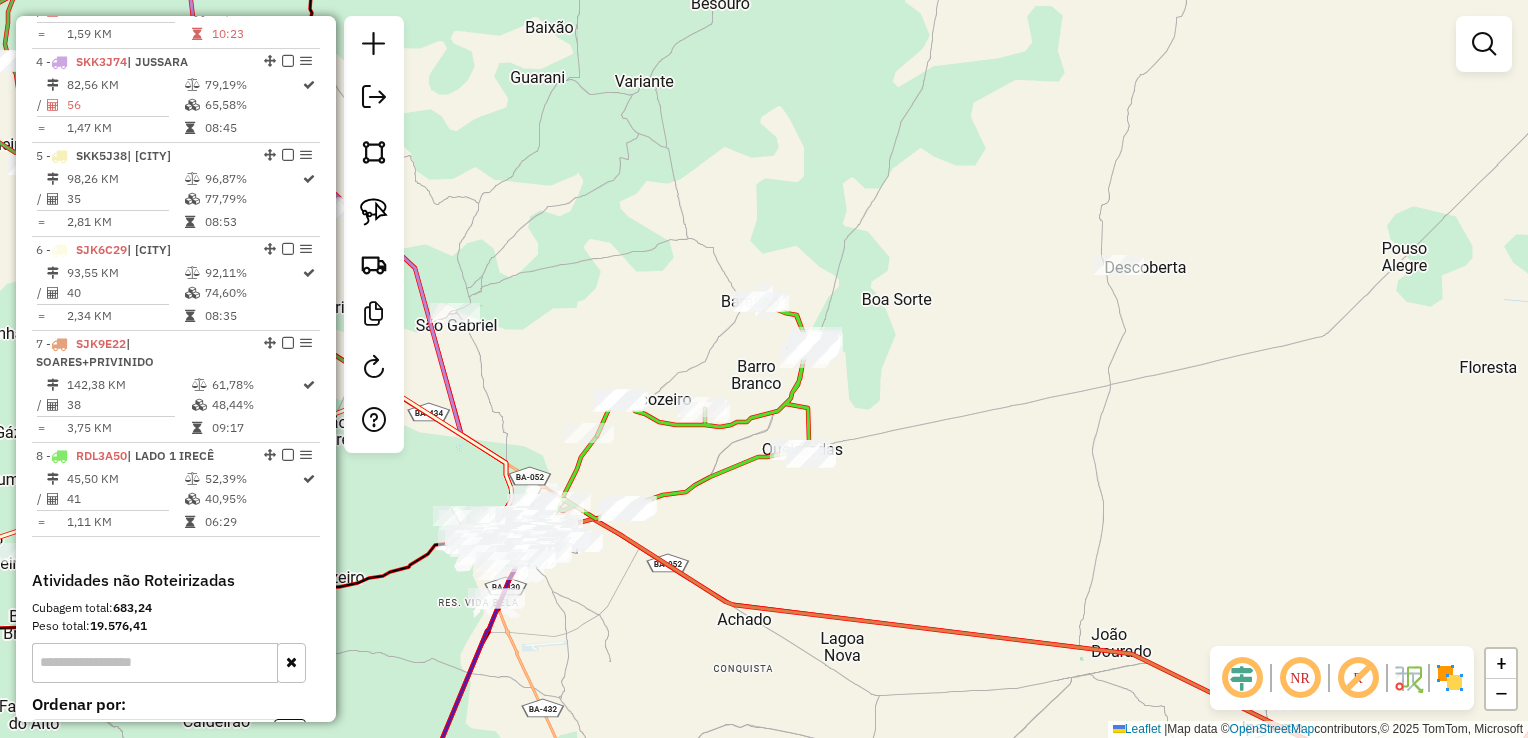 drag, startPoint x: 963, startPoint y: 375, endPoint x: 1035, endPoint y: 218, distance: 172.72232 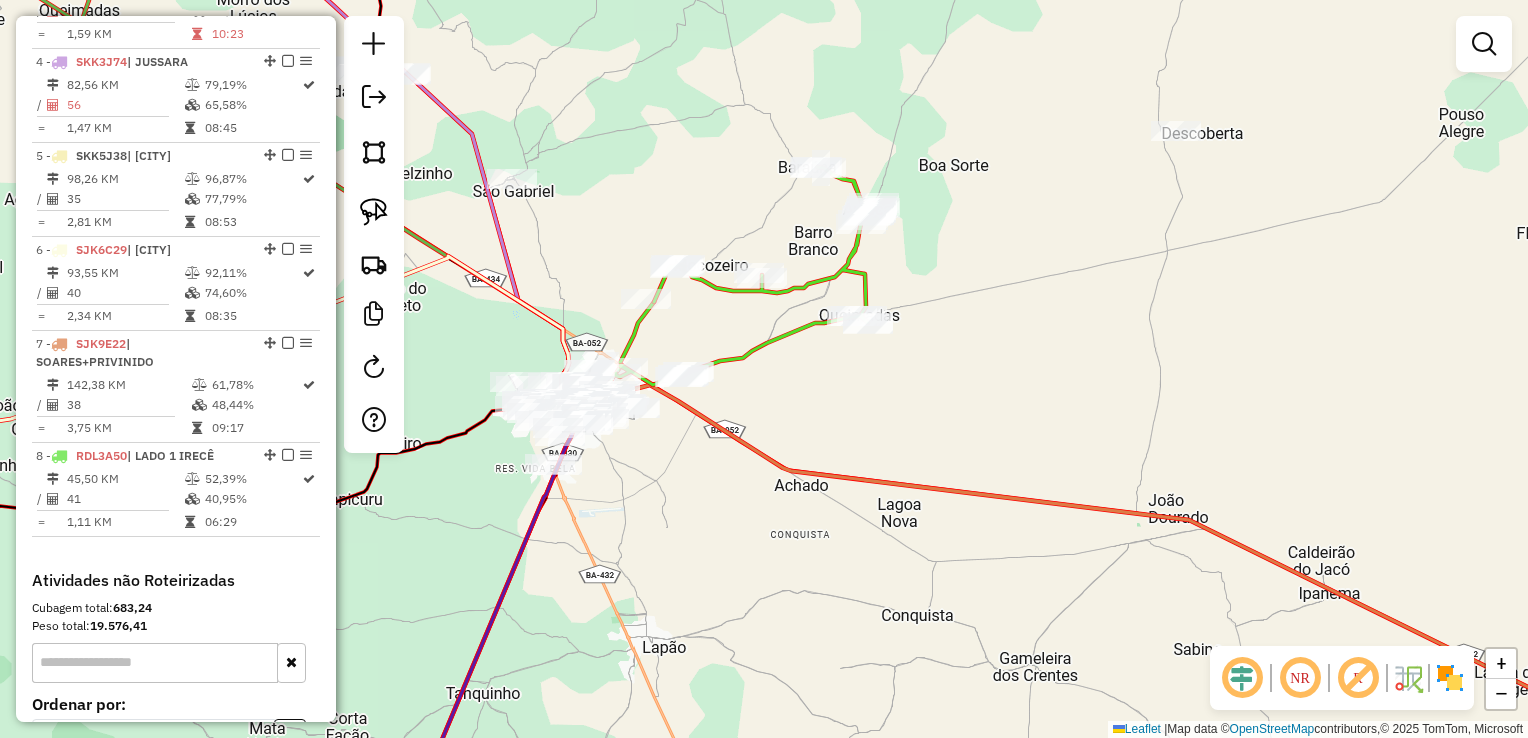 drag, startPoint x: 1081, startPoint y: 231, endPoint x: 1250, endPoint y: 276, distance: 174.88853 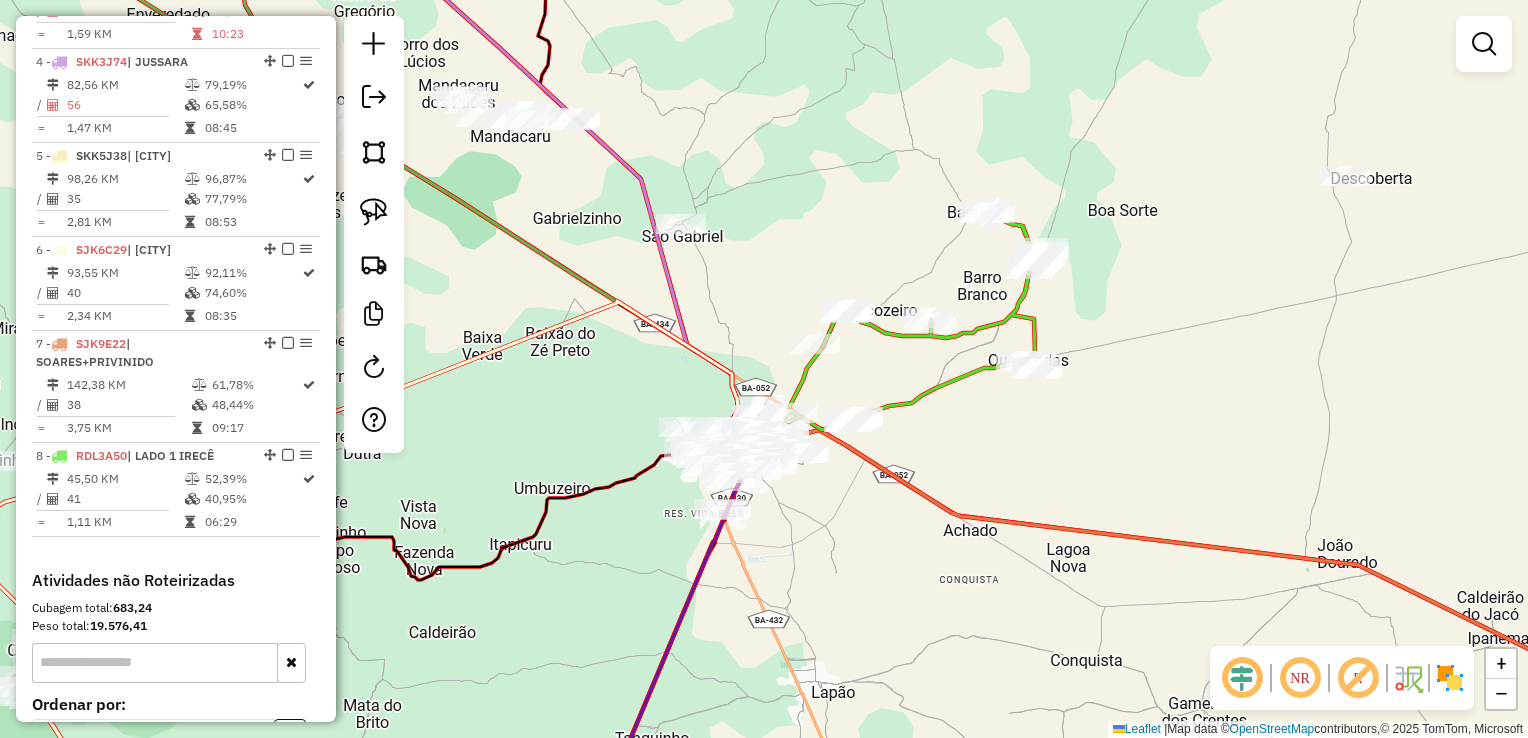 drag, startPoint x: 1181, startPoint y: 383, endPoint x: 1302, endPoint y: 330, distance: 132.09845 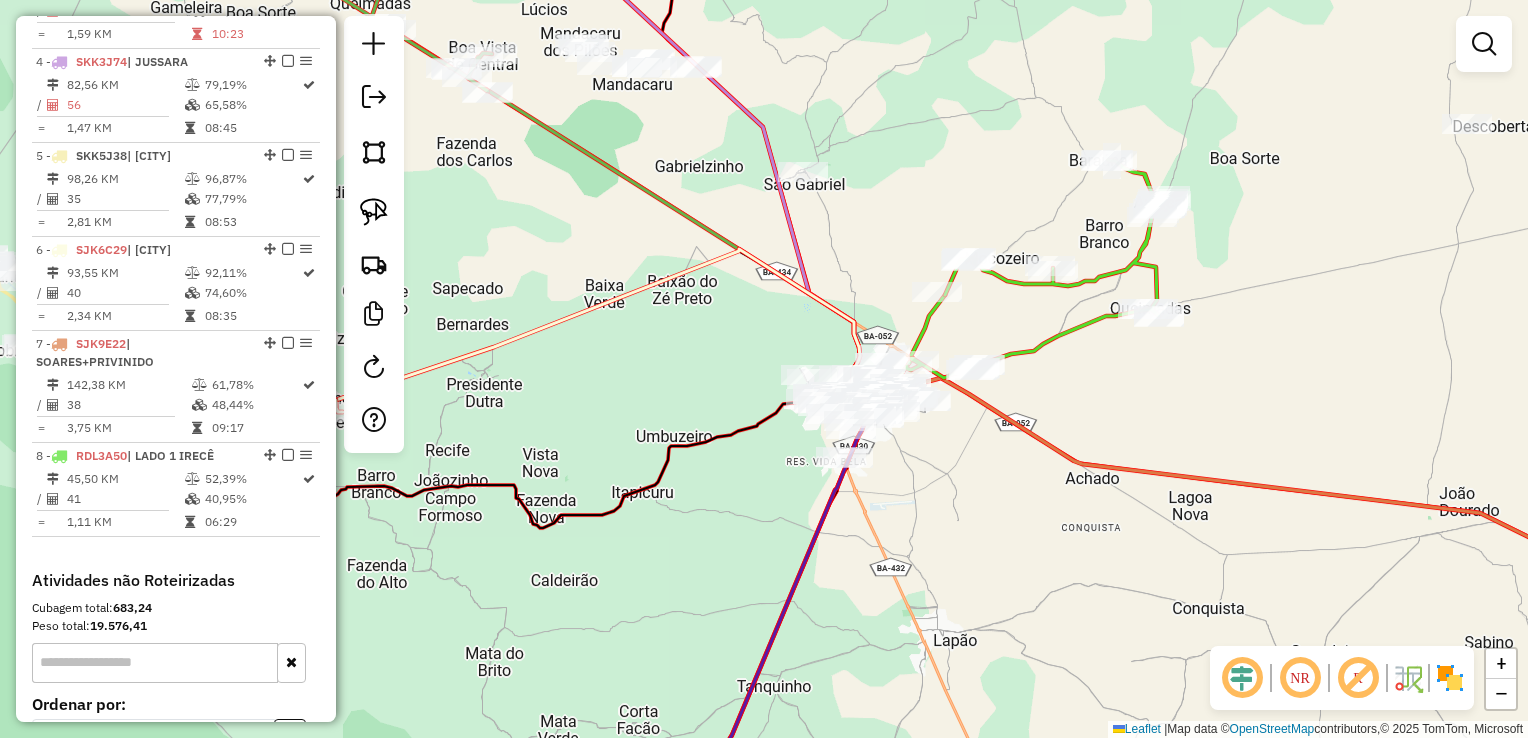 drag, startPoint x: 1113, startPoint y: 438, endPoint x: 1128, endPoint y: 418, distance: 25 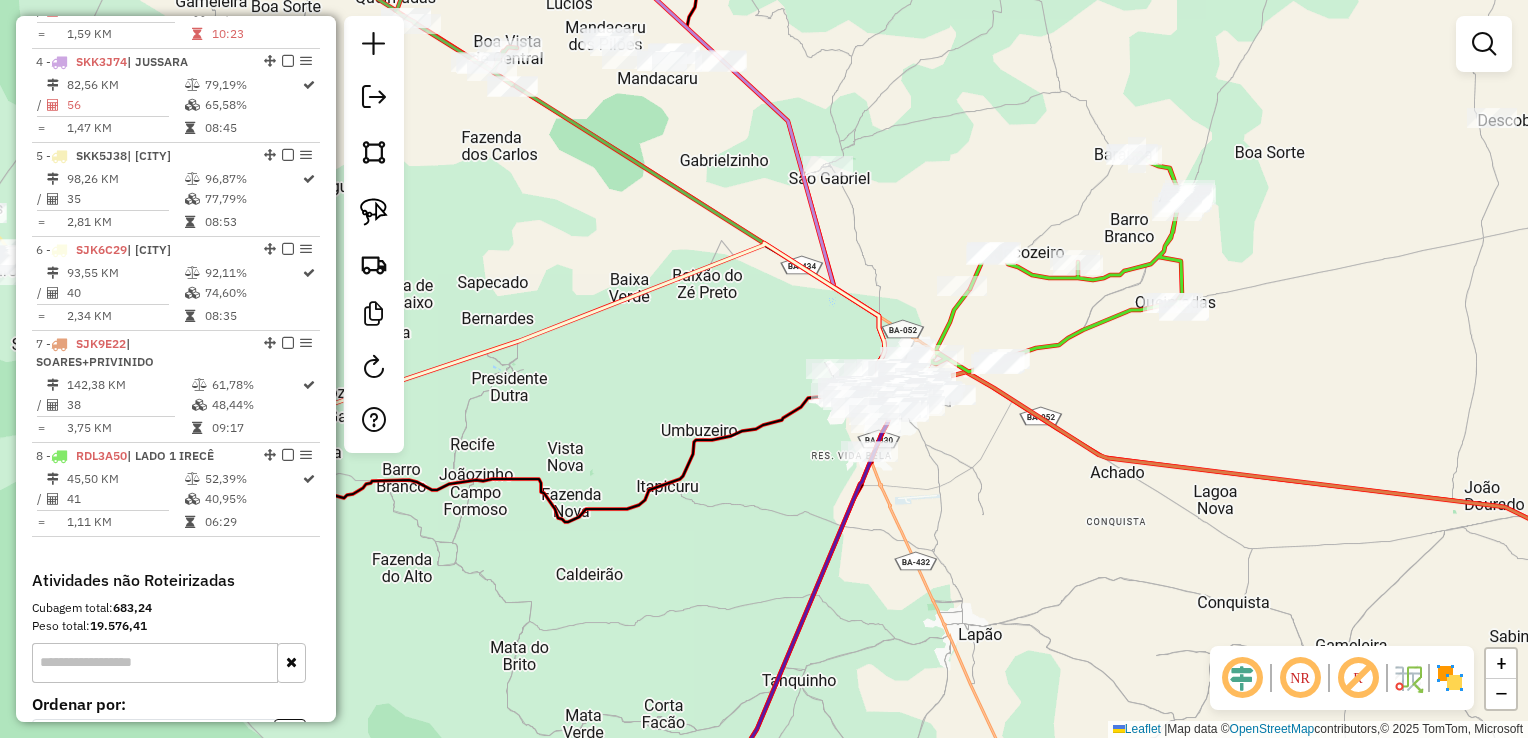 drag, startPoint x: 938, startPoint y: 509, endPoint x: 980, endPoint y: 526, distance: 45.310043 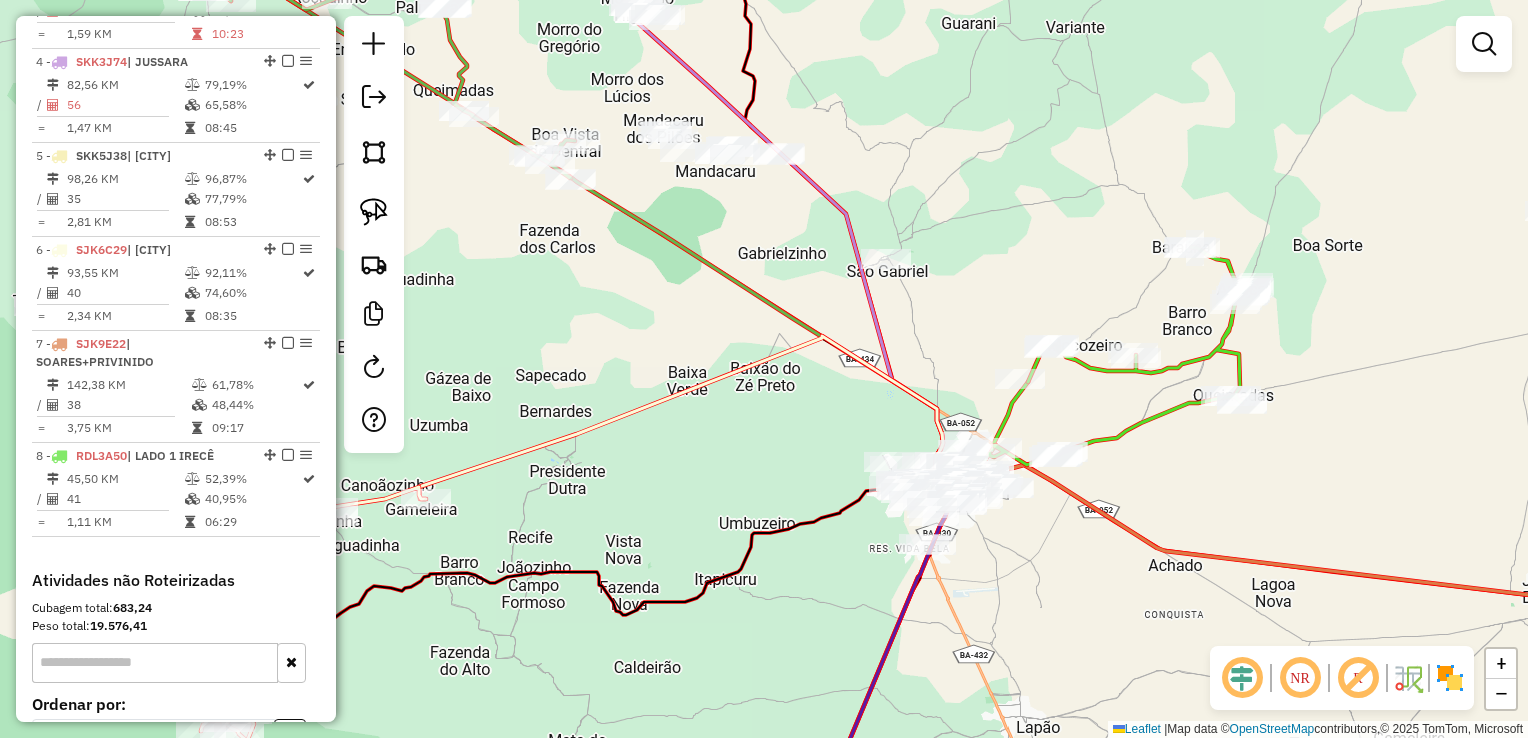 click on "Rota 8 - Placa RDL3A50  13612 - PEIX O DE LAPAO 2 Janela de atendimento Grade de atendimento Capacidade Transportadoras Veículos Cliente Pedidos  Rotas Selecione os dias de semana para filtrar as janelas de atendimento  Seg   Ter   Qua   Qui   Sex   Sáb   Dom  Informe o período da janela de atendimento: De: Até:  Filtrar exatamente a janela do cliente  Considerar janela de atendimento padrão  Selecione os dias de semana para filtrar as grades de atendimento  Seg   Ter   Qua   Qui   Sex   Sáb   Dom   Considerar clientes sem dia de atendimento cadastrado  Clientes fora do dia de atendimento selecionado Filtrar as atividades entre os valores definidos abaixo:  Peso mínimo:   Peso máximo:   Cubagem mínima:   Cubagem máxima:   De:   Até:  Filtrar as atividades entre o tempo de atendimento definido abaixo:  De:   Até:   Considerar capacidade total dos clientes não roteirizados Transportadora: Selecione um ou mais itens Tipo de veículo: Selecione um ou mais itens Veículo: Selecione um ou mais itens +" 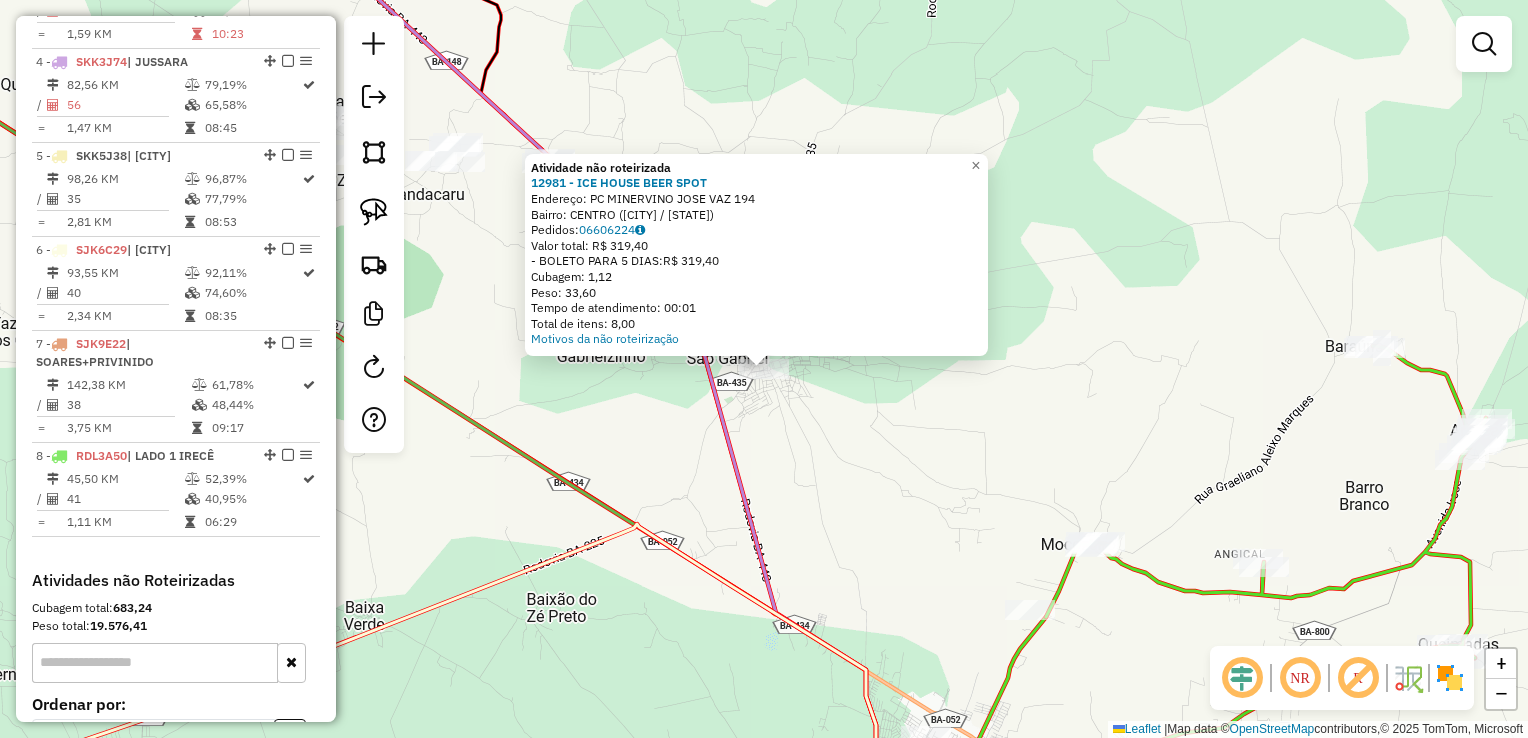 click on "Atividade não roteirizada [NUMBER] - [NAME]  Endereço:  [STREET] [NUMBER]   Bairro: [NEIGHBORHOOD] ([CITY] / [STATE])   Pedidos:  [NUMBER]   Valor total: R$ [PRICE]   - BOLETO PARA 5 DIAS:  R$ [PRICE]   Cubagem: [NUMBER]   Peso: [NUMBER]   Tempo de atendimento: 00:01   Total de itens: [NUMBER]  Motivos da não roteirização × Janela de atendimento Grade de atendimento Capacidade Transportadoras Veículos Cliente Pedidos  Rotas Selecione os dias de semana para filtrar as janelas de atendimento  Seg   Ter   Qua   Qui   Sex   Sáb   Dom  Informe o período da janela de atendimento: De: Até:  Filtrar exatamente a janela do cliente  Considerar janela de atendimento padrão  Selecione os dias de semana para filtrar as grades de atendimento  Seg   Ter   Qua   Qui   Sex   Sáb   Dom   Considerar clientes sem dia de atendimento cadastrado  Clientes fora do dia de atendimento selecionado Filtrar as atividades entre os valores definidos abaixo:  Peso mínimo:   Peso máximo:   Cubagem mínima:   Cubagem máxima:  De:" 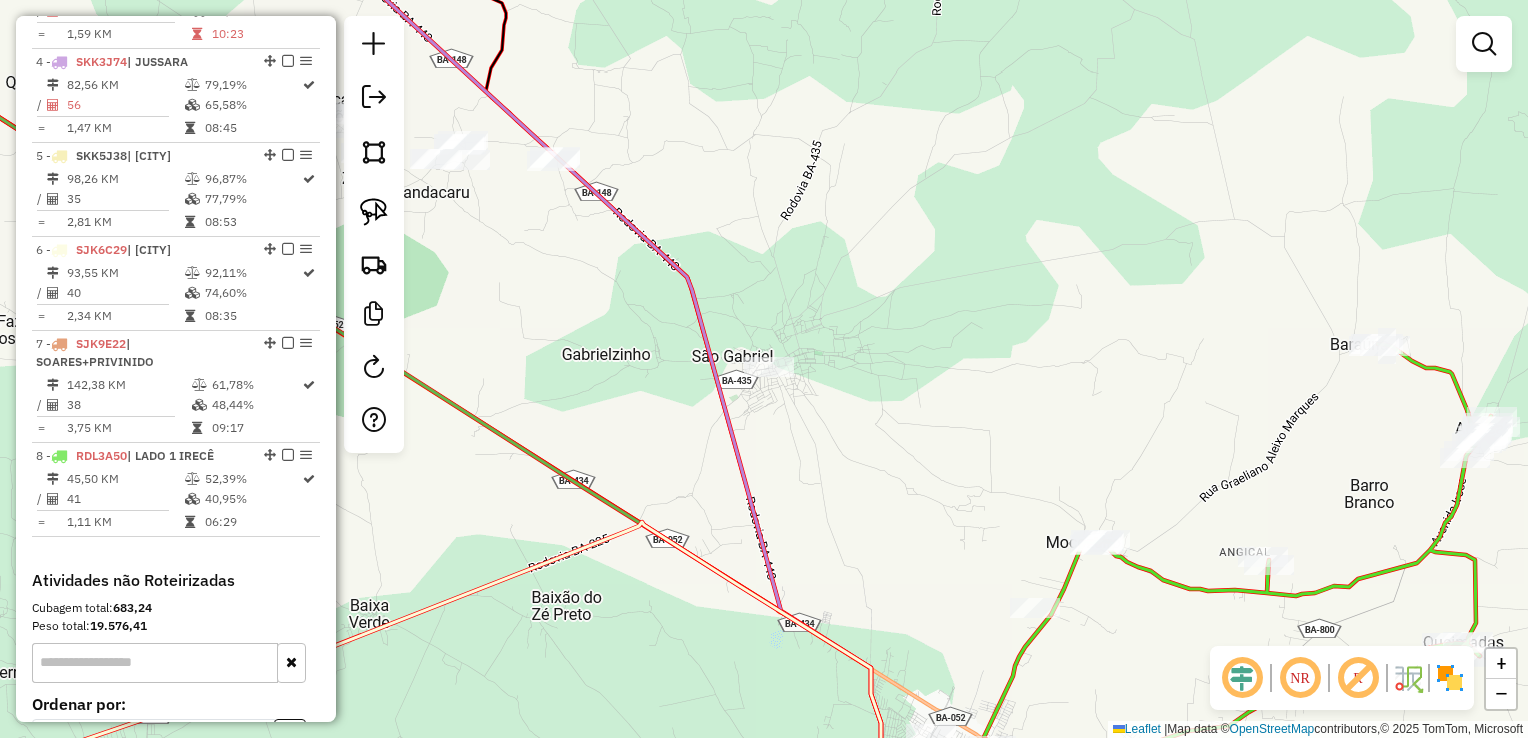 drag, startPoint x: 887, startPoint y: 464, endPoint x: 859, endPoint y: 334, distance: 132.9812 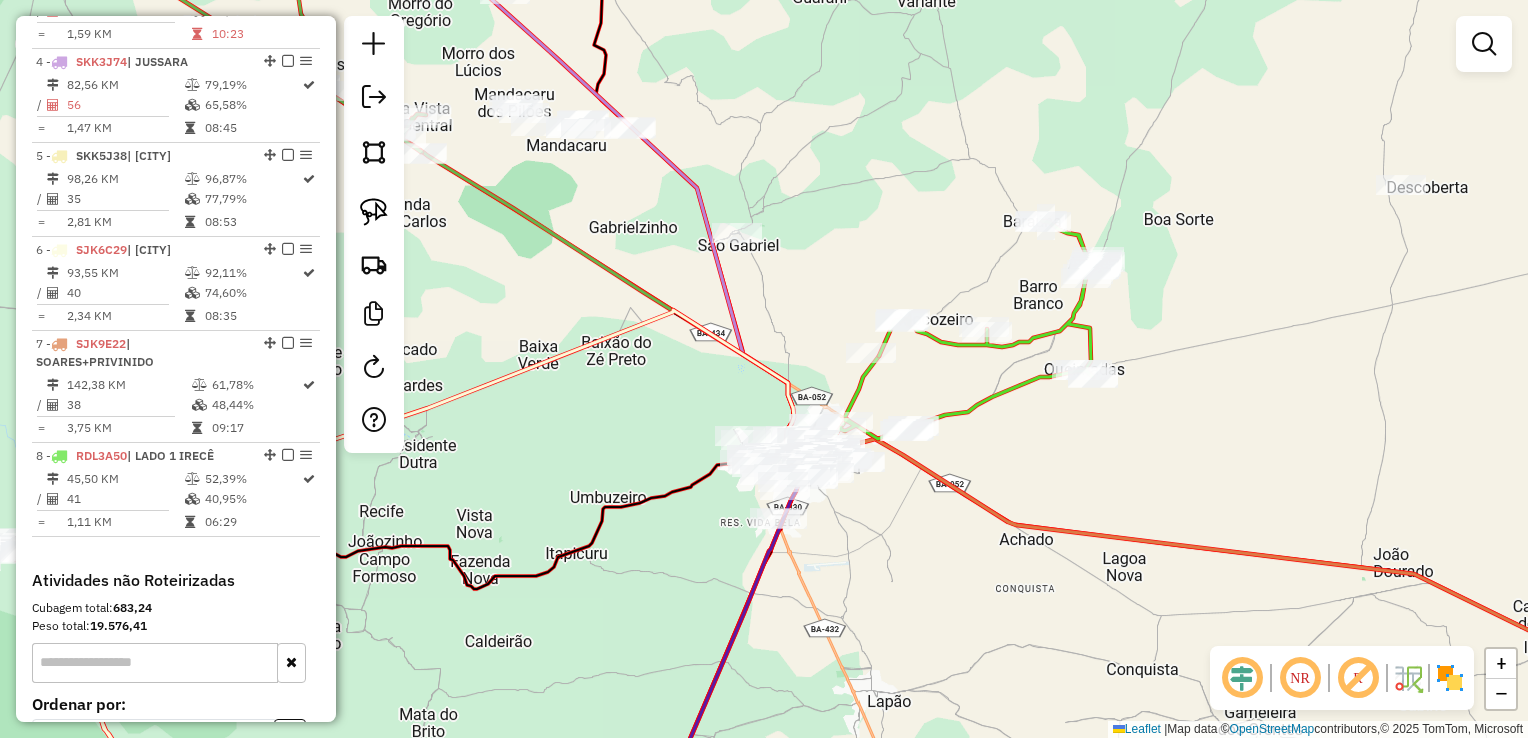 drag, startPoint x: 1037, startPoint y: 436, endPoint x: 974, endPoint y: 382, distance: 82.9759 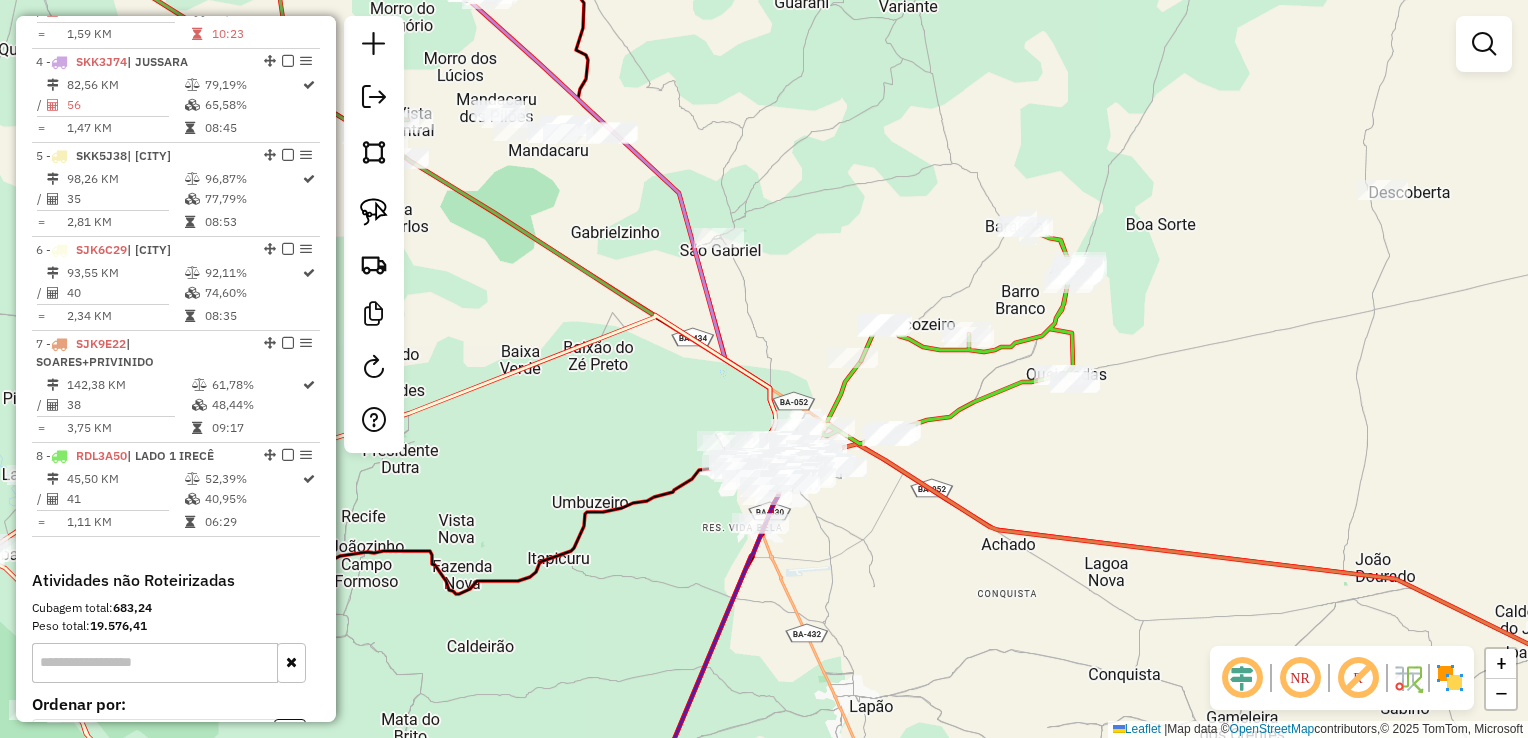 drag, startPoint x: 1180, startPoint y: 315, endPoint x: 1010, endPoint y: 352, distance: 173.97989 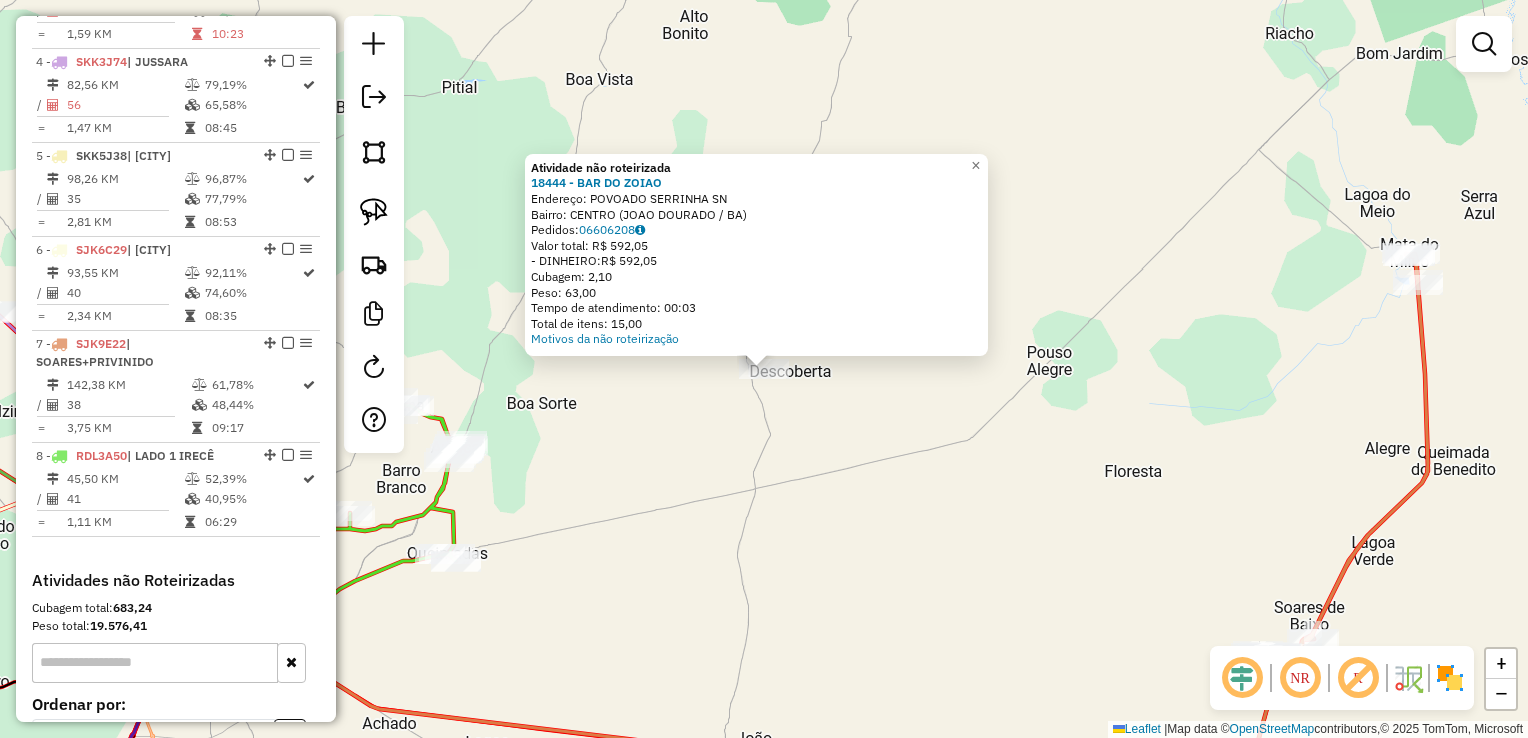click on "Atividade não roteirizada 18444 - BAR DO ZOIAO  Endereço:  POVOADO SERRINHA SN   Bairro: CENTRO (JOAO DOURADO / BA)   Pedidos:  06606208   Valor total: R$ 592,05   - DINHEIRO:  R$ 592,05   Cubagem: 2,10   Peso: 63,00   Tempo de atendimento: 00:03   Total de itens: 15,00  Motivos da não roteirização × Janela de atendimento Grade de atendimento Capacidade Transportadoras Veículos Cliente Pedidos  Rotas Selecione os dias de semana para filtrar as janelas de atendimento  Seg   Ter   Qua   Qui   Sex   Sáb   Dom  Informe o período da janela de atendimento: De: Até:  Filtrar exatamente a janela do cliente  Considerar janela de atendimento padrão  Selecione os dias de semana para filtrar as grades de atendimento  Seg   Ter   Qua   Qui   Sex   Sáb   Dom   Considerar clientes sem dia de atendimento cadastrado  Clientes fora do dia de atendimento selecionado Filtrar as atividades entre os valores definidos abaixo:  Peso mínimo:   Peso máximo:   Cubagem mínima:   Cubagem máxima:   De:   Até:   De:  Nome:" 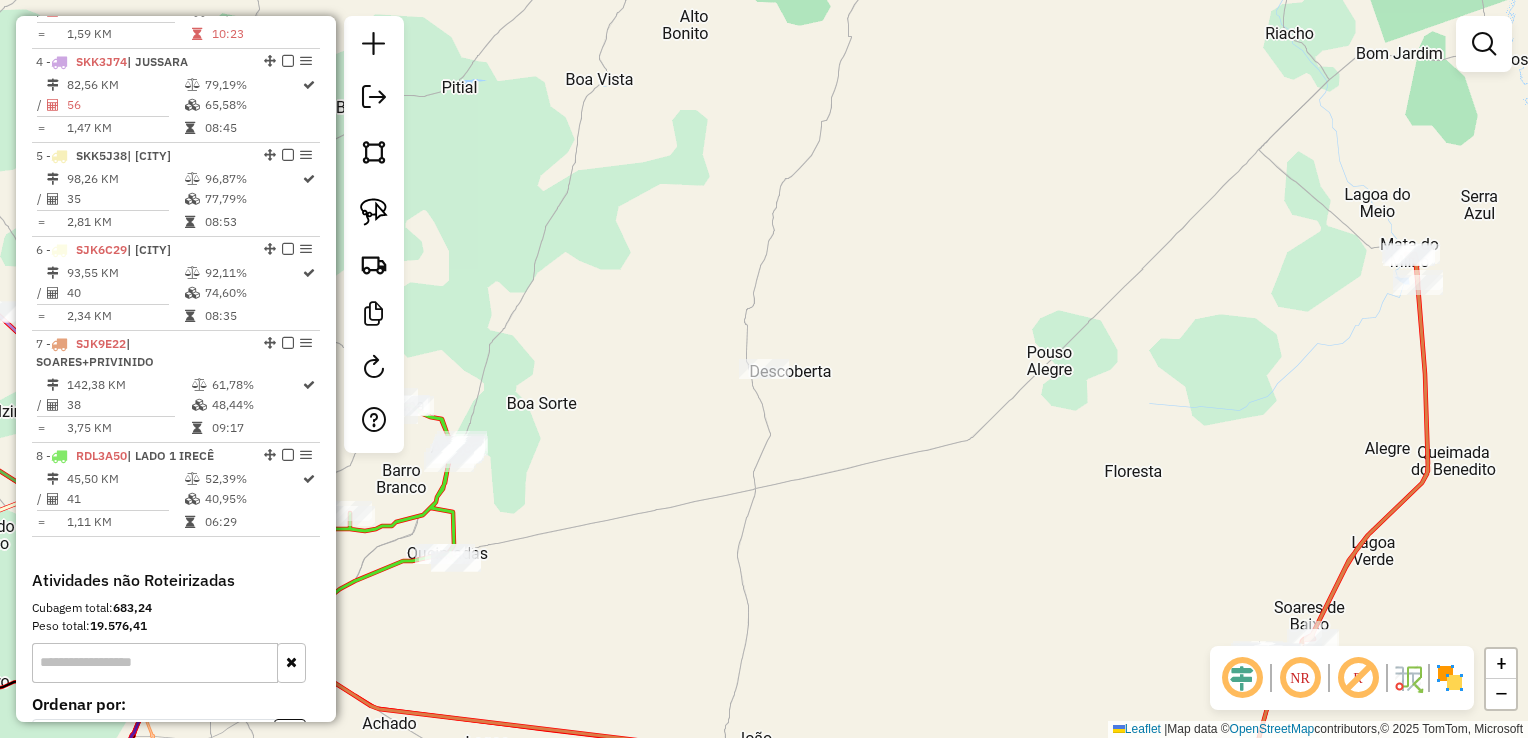 drag, startPoint x: 646, startPoint y: 460, endPoint x: 736, endPoint y: 415, distance: 100.62306 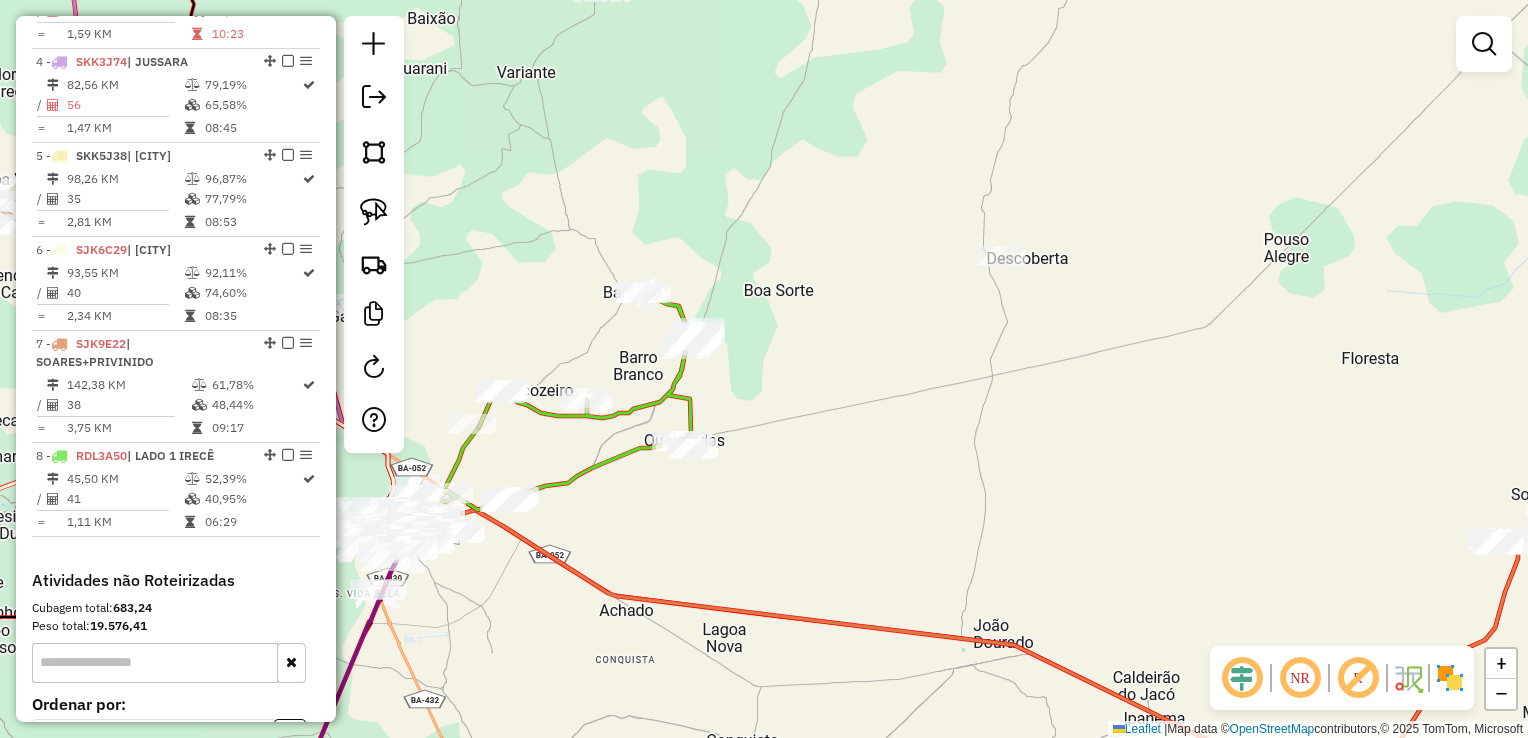 drag, startPoint x: 790, startPoint y: 402, endPoint x: 879, endPoint y: 364, distance: 96.77293 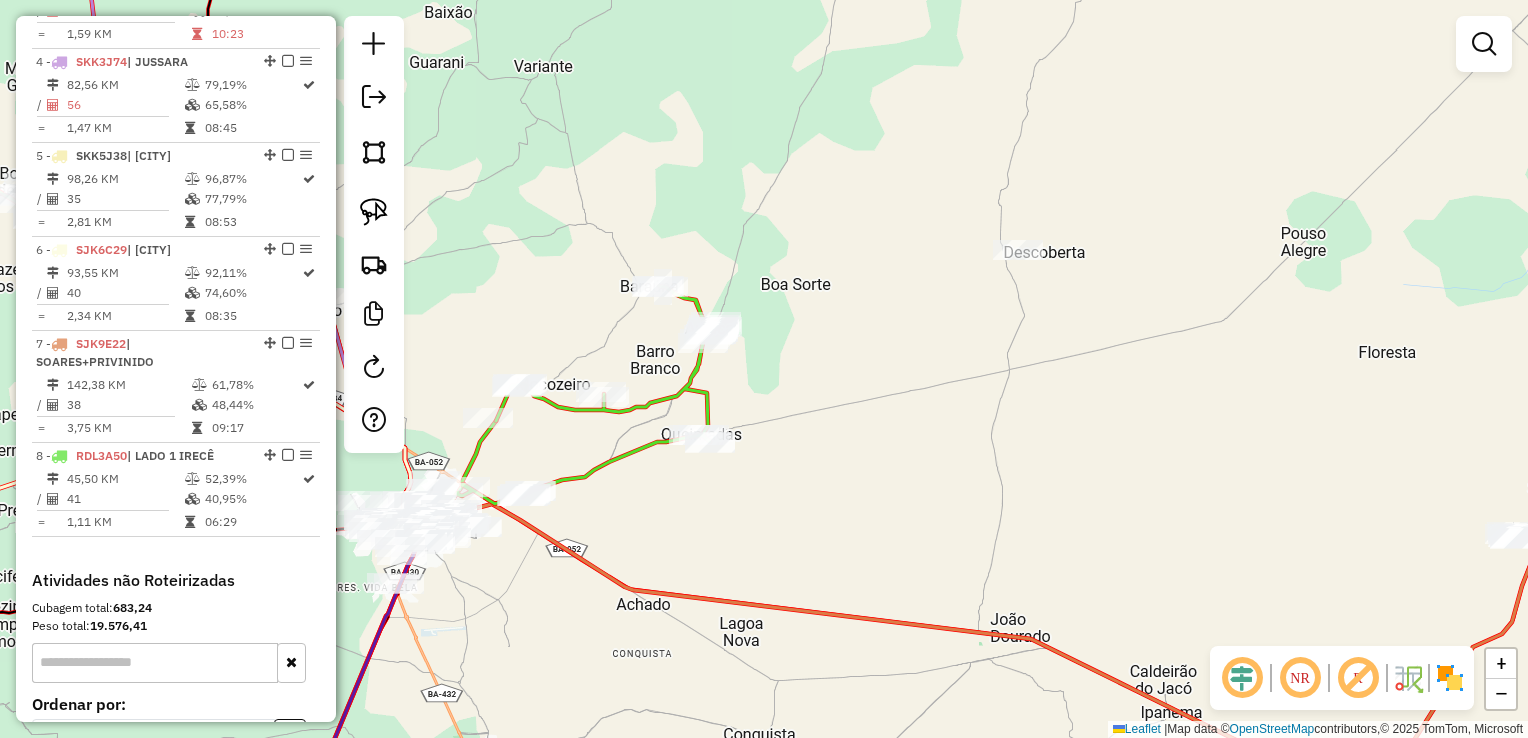 click on "Janela de atendimento Grade de atendimento Capacidade Transportadoras Veículos Cliente Pedidos  Rotas Selecione os dias de semana para filtrar as janelas de atendimento  Seg   Ter   Qua   Qui   Sex   Sáb   Dom  Informe o período da janela de atendimento: De: Até:  Filtrar exatamente a janela do cliente  Considerar janela de atendimento padrão  Selecione os dias de semana para filtrar as grades de atendimento  Seg   Ter   Qua   Qui   Sex   Sáb   Dom   Considerar clientes sem dia de atendimento cadastrado  Clientes fora do dia de atendimento selecionado Filtrar as atividades entre os valores definidos abaixo:  Peso mínimo:   Peso máximo:   Cubagem mínima:   Cubagem máxima:   De:   Até:  Filtrar as atividades entre o tempo de atendimento definido abaixo:  De:   Até:   Considerar capacidade total dos clientes não roteirizados Transportadora: Selecione um ou mais itens Tipo de veículo: Selecione um ou mais itens Veículo: Selecione um ou mais itens Motorista: Selecione um ou mais itens Nome: Rótulo:" 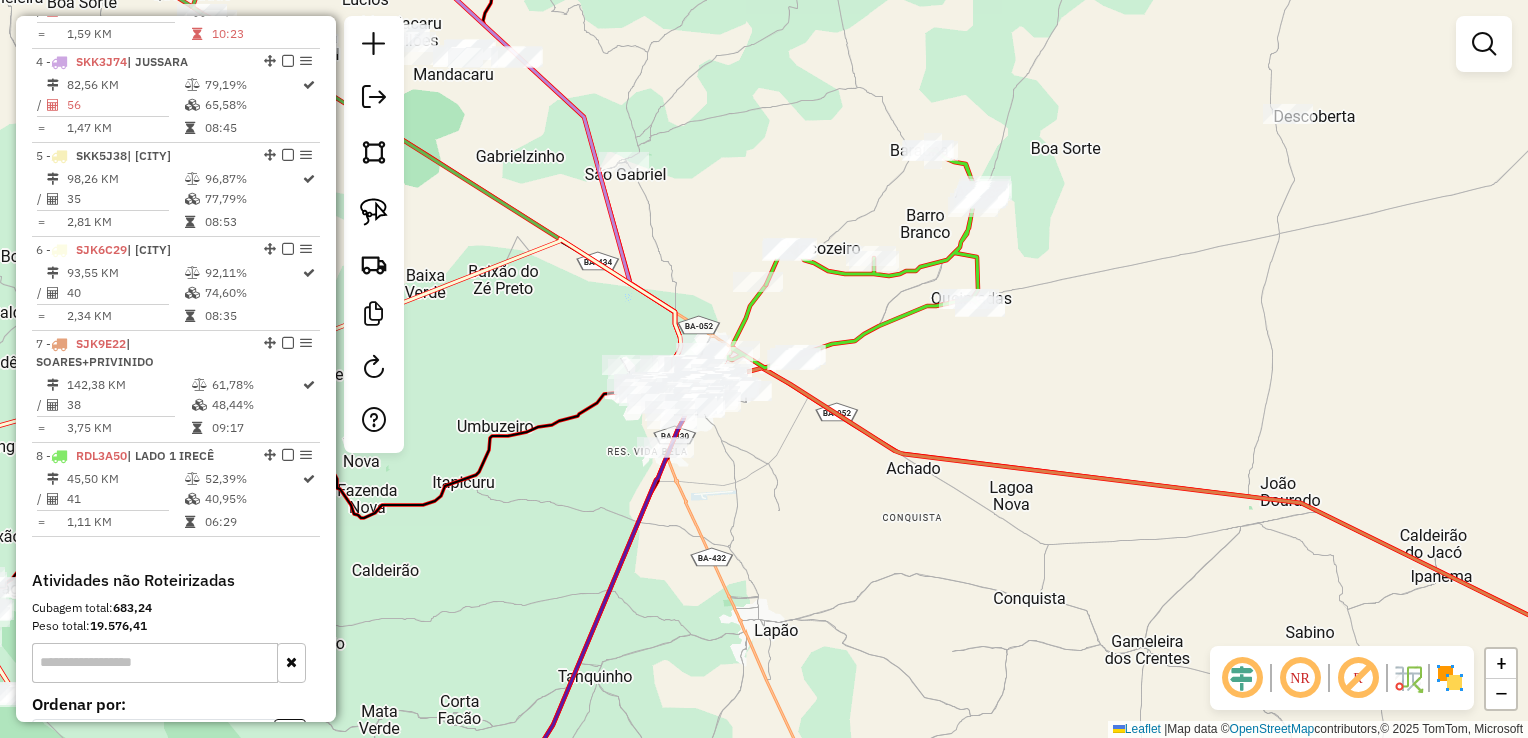 drag, startPoint x: 809, startPoint y: 411, endPoint x: 1023, endPoint y: 509, distance: 235.37204 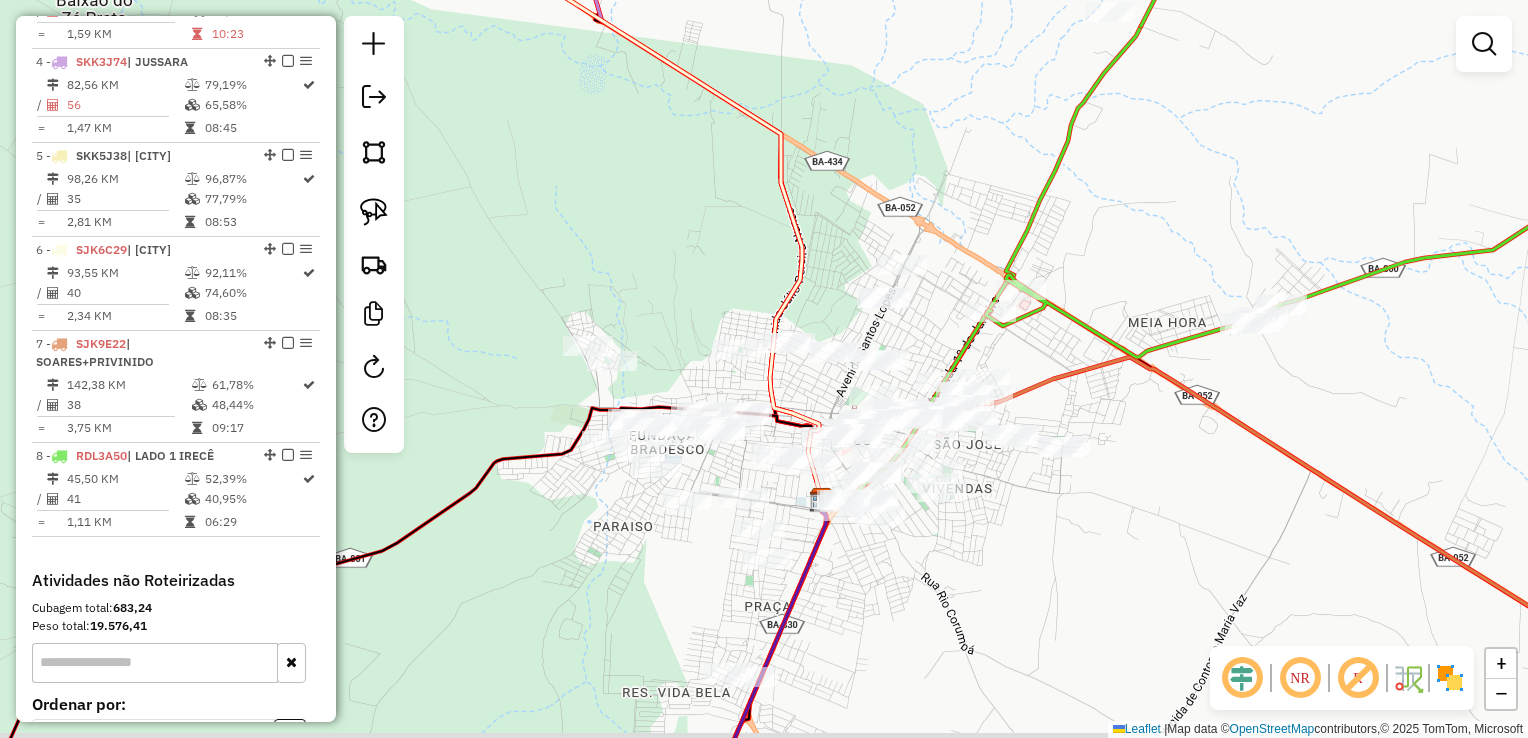 drag, startPoint x: 964, startPoint y: 564, endPoint x: 874, endPoint y: 390, distance: 195.89793 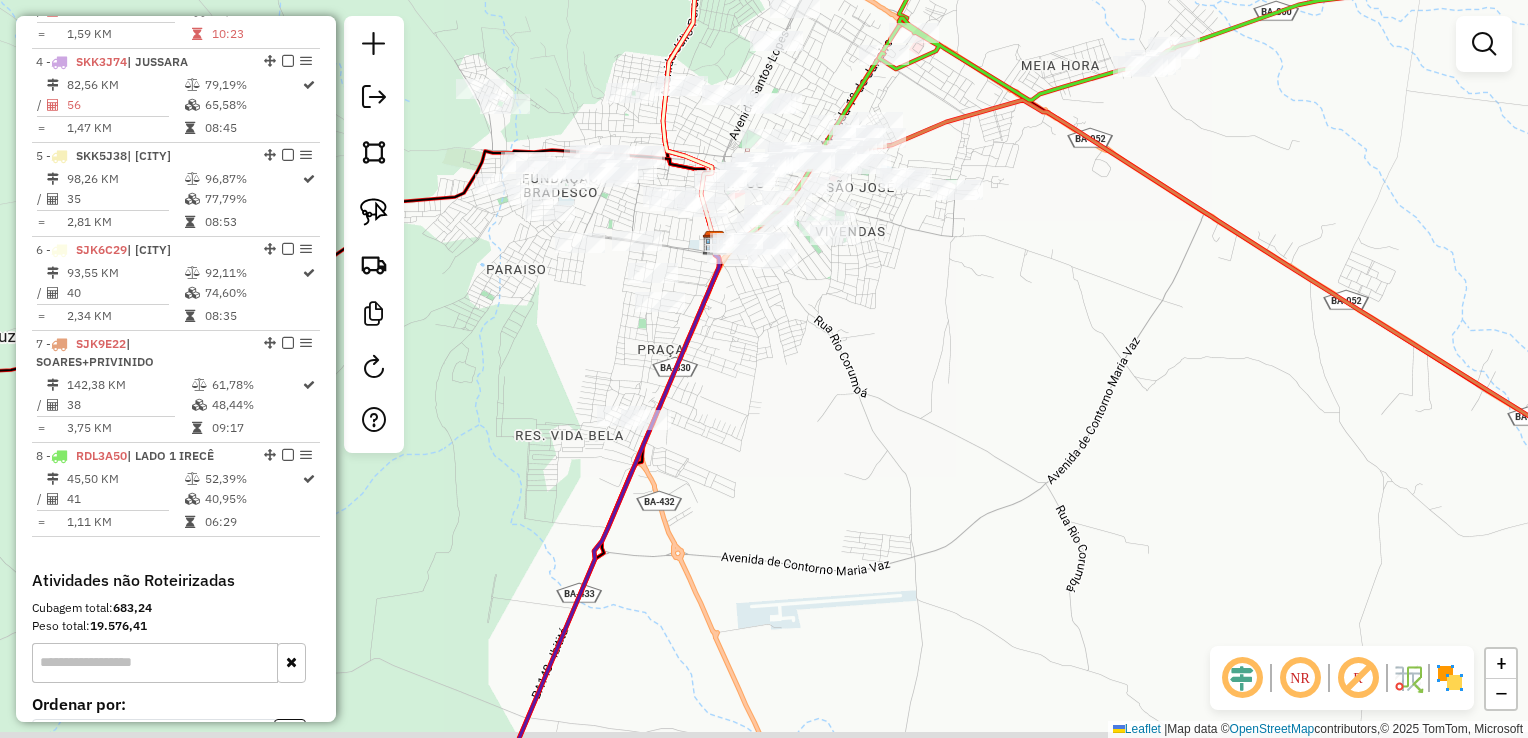 drag, startPoint x: 880, startPoint y: 433, endPoint x: 857, endPoint y: 366, distance: 70.837845 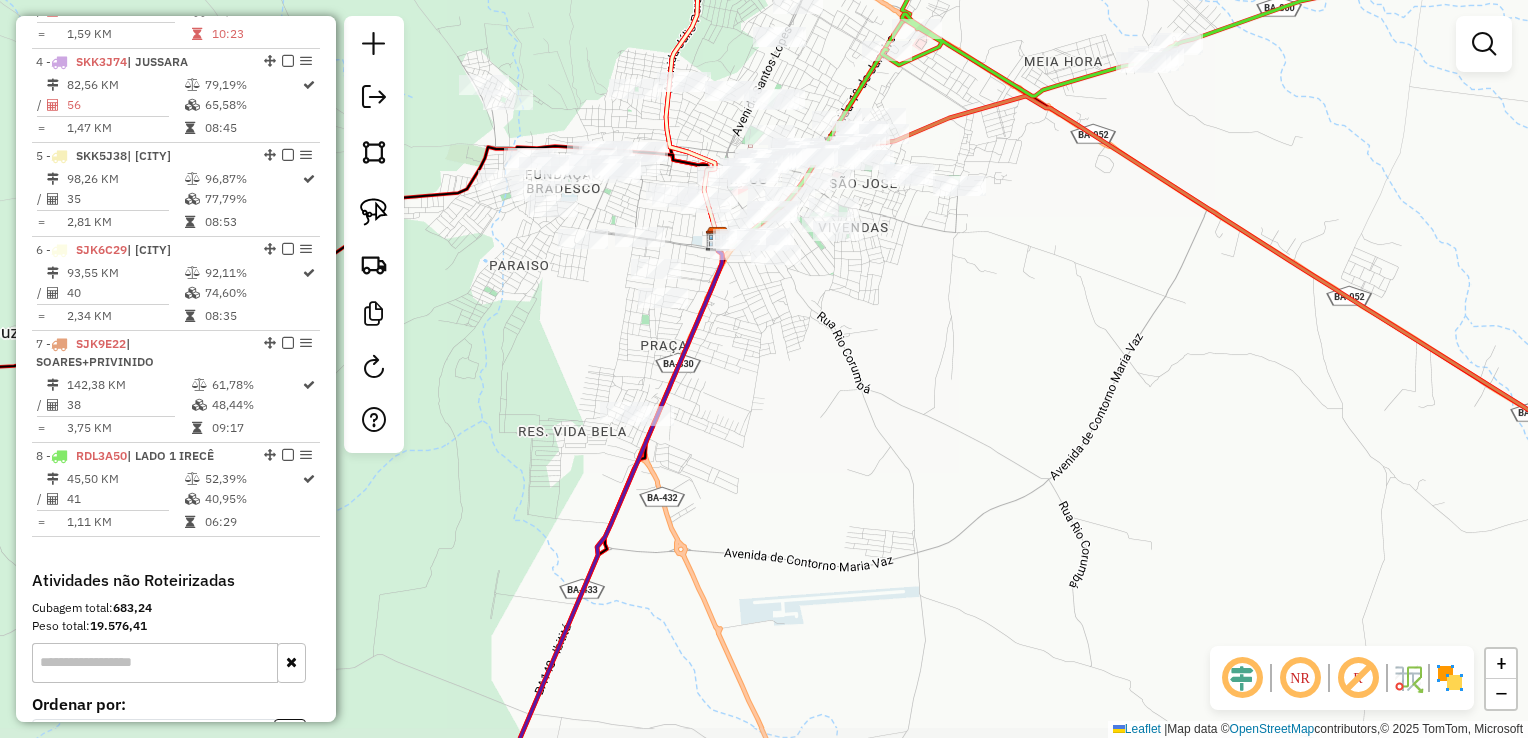 drag, startPoint x: 867, startPoint y: 325, endPoint x: 922, endPoint y: 454, distance: 140.23552 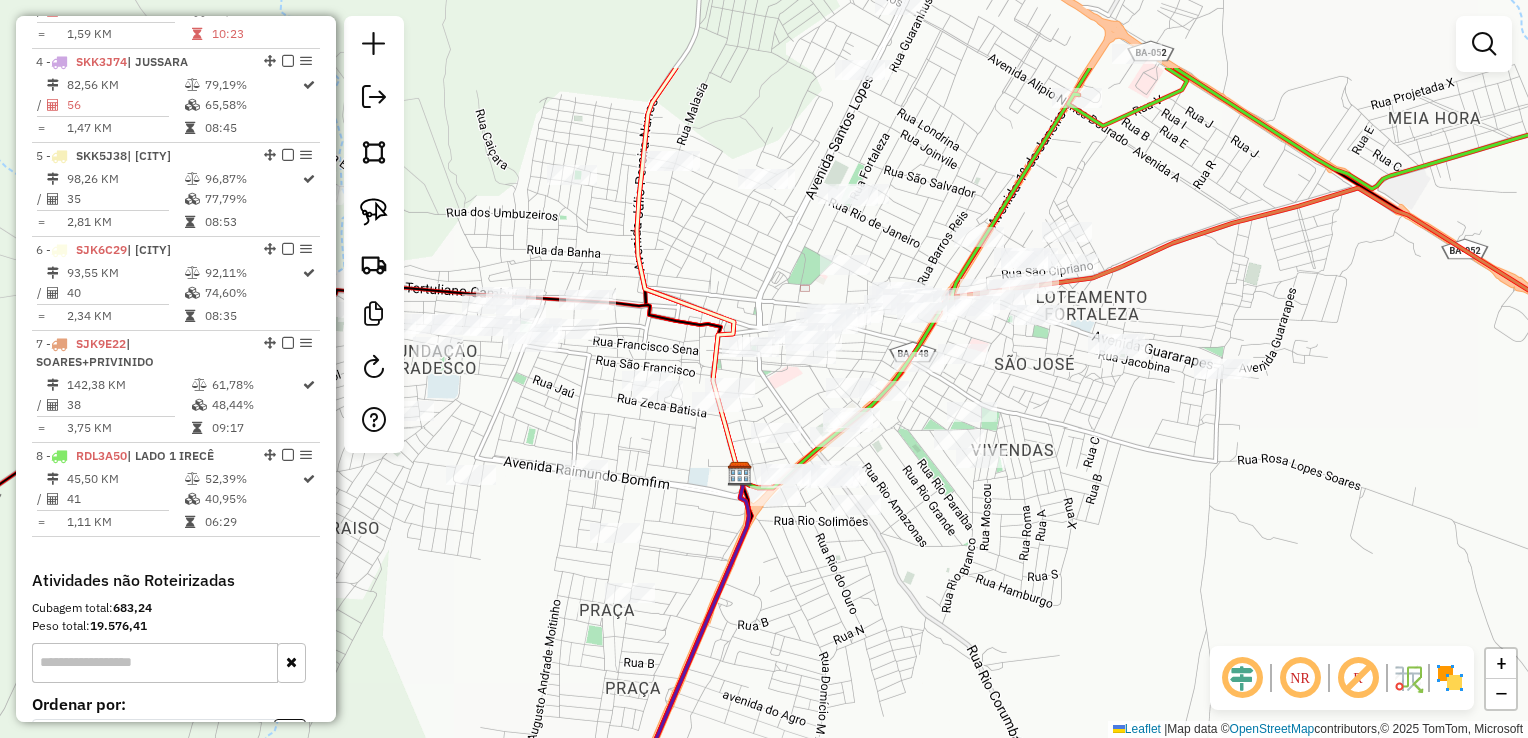 drag, startPoint x: 885, startPoint y: 358, endPoint x: 923, endPoint y: 502, distance: 148.92952 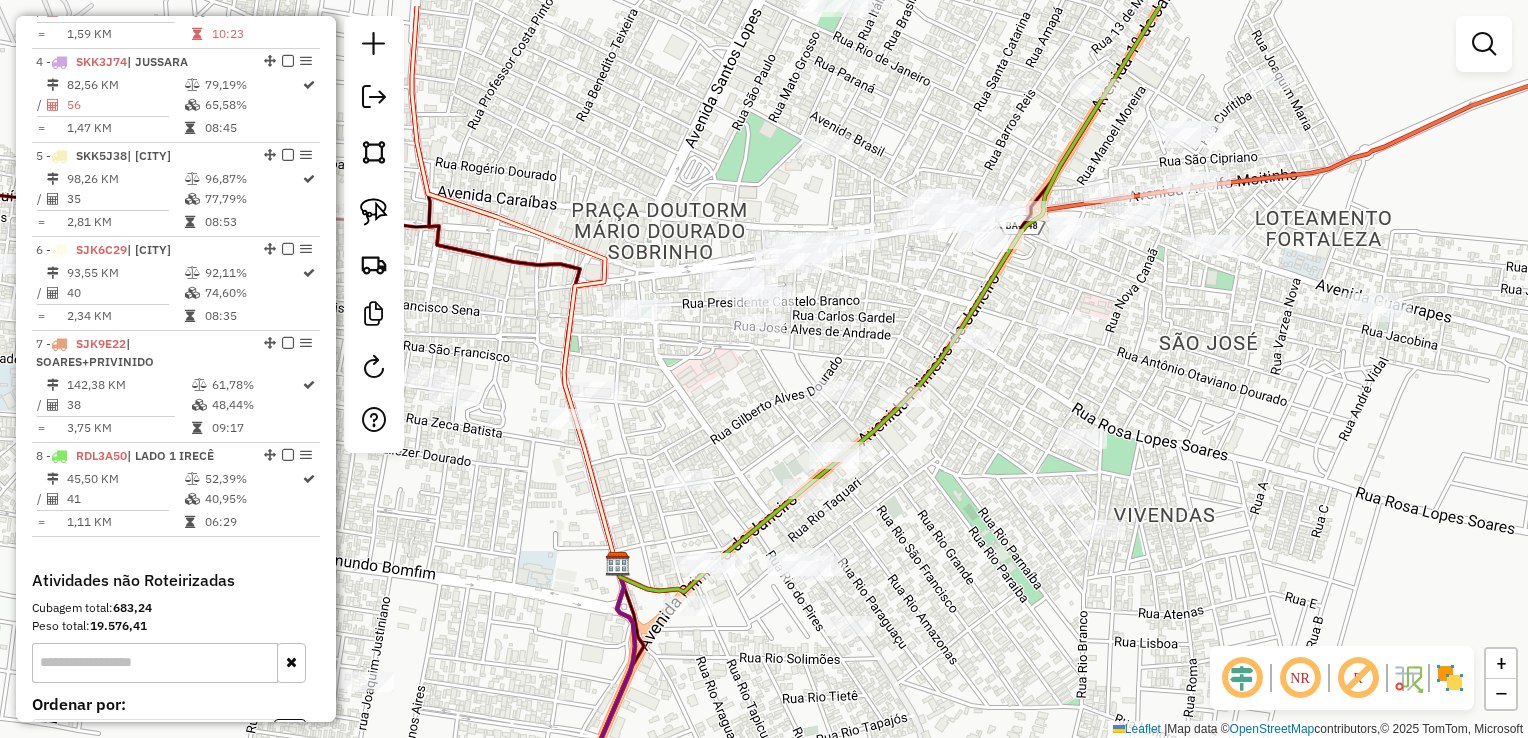 drag, startPoint x: 918, startPoint y: 430, endPoint x: 958, endPoint y: 530, distance: 107.70329 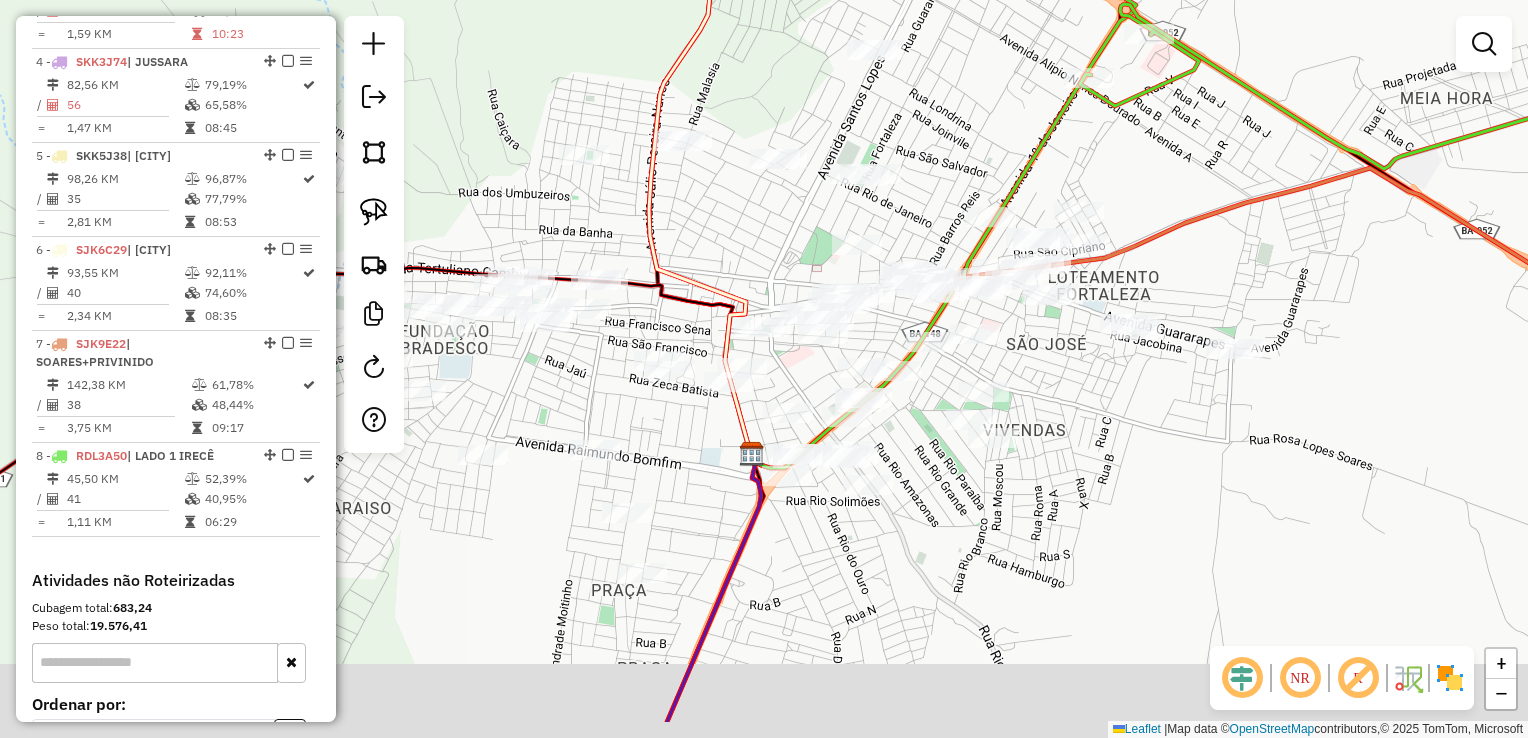 drag, startPoint x: 939, startPoint y: 544, endPoint x: 920, endPoint y: 478, distance: 68.68042 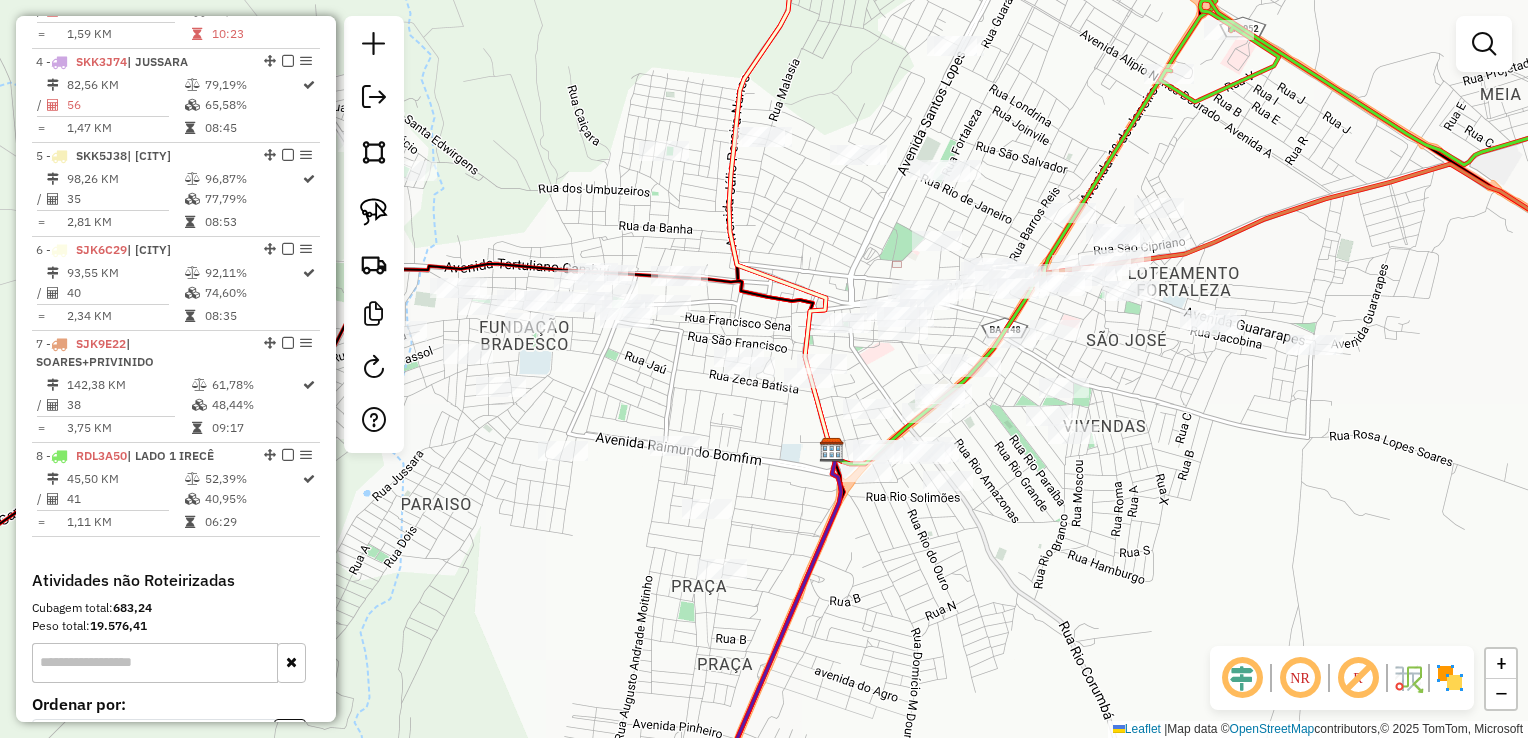 drag, startPoint x: 960, startPoint y: 446, endPoint x: 980, endPoint y: 620, distance: 175.14566 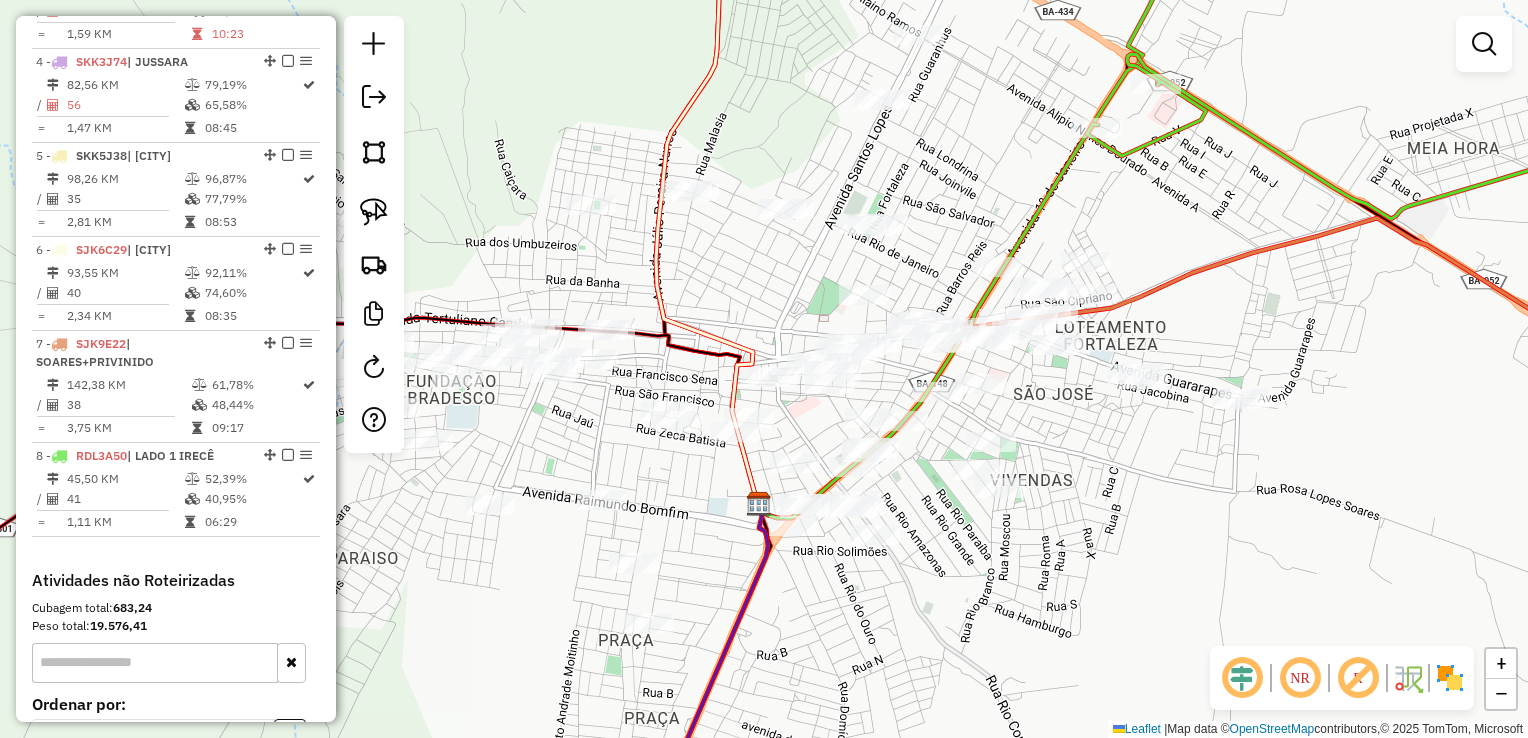 drag, startPoint x: 1031, startPoint y: 554, endPoint x: 996, endPoint y: 587, distance: 48.104053 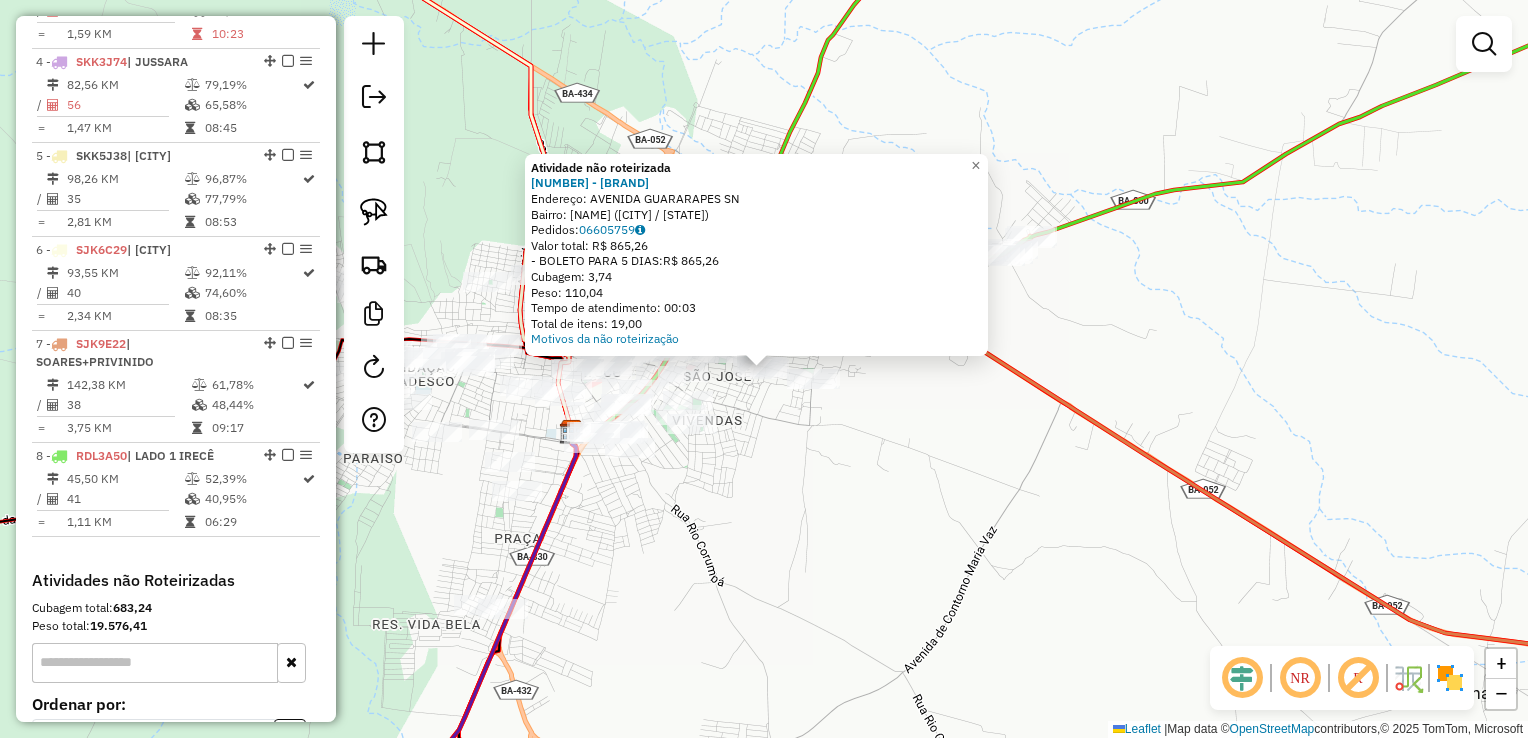 drag, startPoint x: 1055, startPoint y: 499, endPoint x: 1059, endPoint y: 466, distance: 33.24154 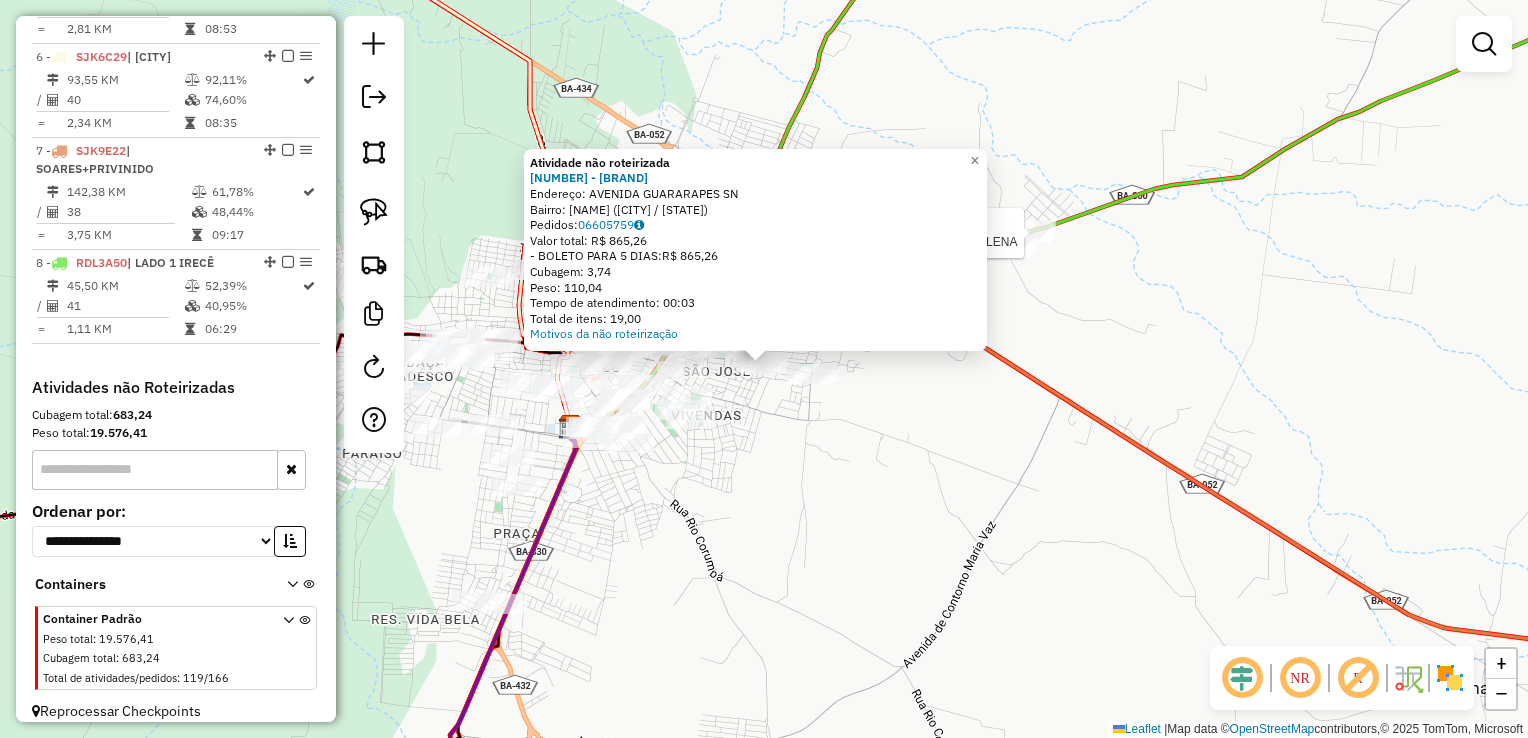 select on "**********" 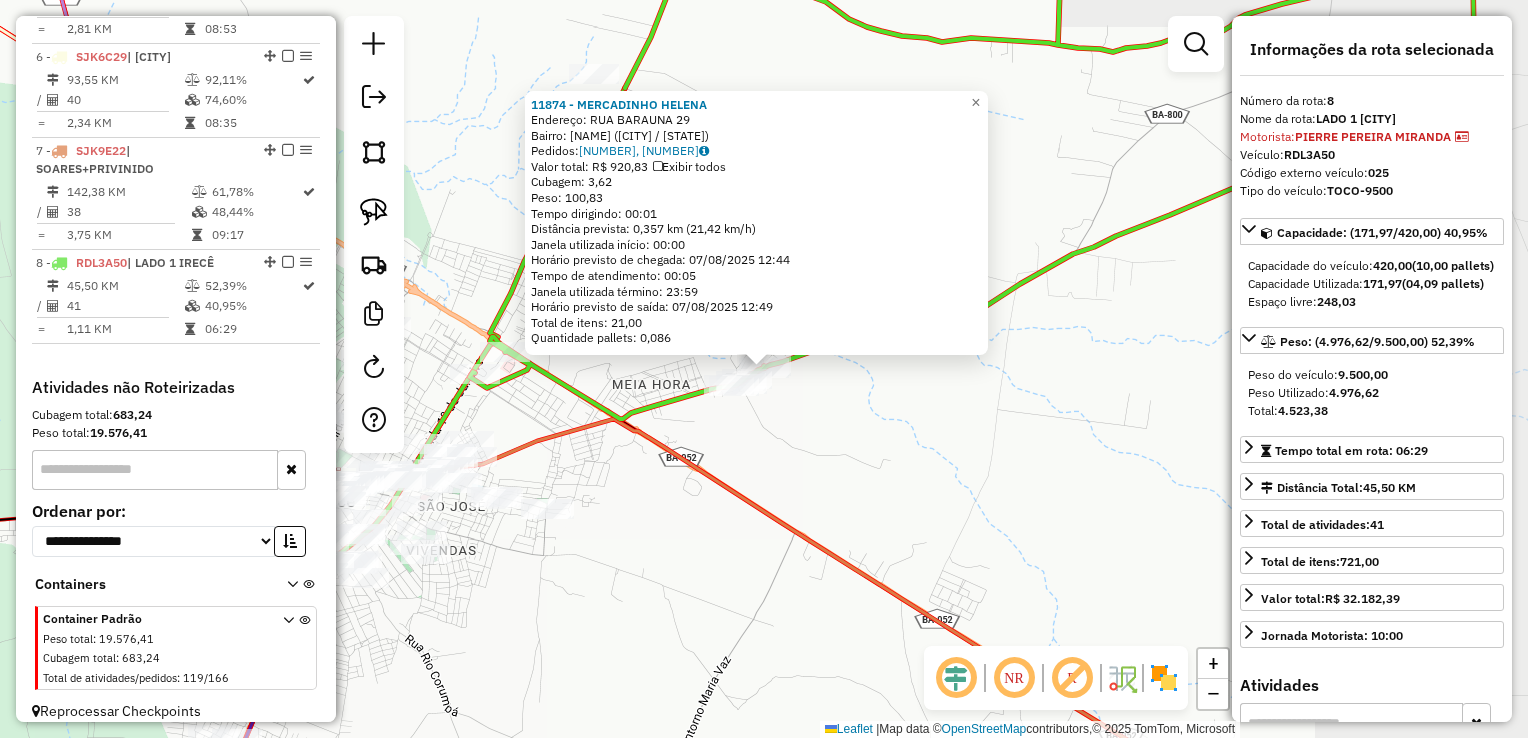 scroll, scrollTop: 1264, scrollLeft: 0, axis: vertical 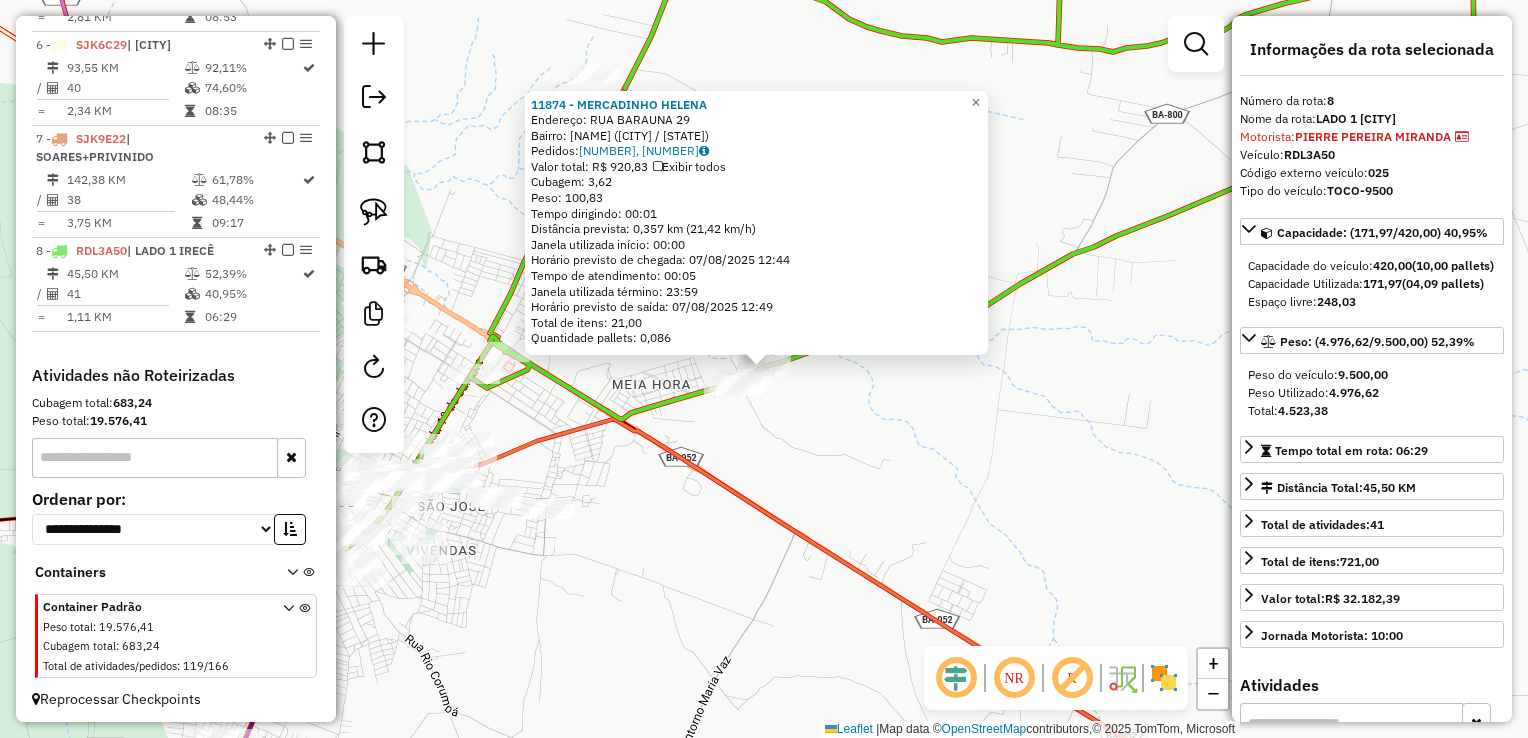 click on "11874 - MERCADINHO HELENA  Endereço:  RUA BARAUNA 29   Bairro: POVOADO MEIA HORA (IRECE / BA)   Pedidos:  06605854, 06605925   Valor total: R$ 920,83   Exibir todos   Cubagem: 3,62  Peso: 100,83  Tempo dirigindo: 00:01   Distância prevista: 0,357 km (21,42 km/h)   Janela utilizada início: 00:00   Horário previsto de chegada: 07/08/2025 12:44   Tempo de atendimento: 00:05   Janela utilizada término: 23:59   Horário previsto de saída: 07/08/2025 12:49   Total de itens: 21,00   Quantidade pallets: 0,086  × Janela de atendimento Grade de atendimento Capacidade Transportadoras Veículos Cliente Pedidos  Rotas Selecione os dias de semana para filtrar as janelas de atendimento  Seg   Ter   Qua   Qui   Sex   Sáb   Dom  Informe o período da janela de atendimento: De: Até:  Filtrar exatamente a janela do cliente  Considerar janela de atendimento padrão  Selecione os dias de semana para filtrar as grades de atendimento  Seg   Ter   Qua   Qui   Sex   Sáb   Dom   Peso mínimo:   Peso máximo:   De:   Até:  +" 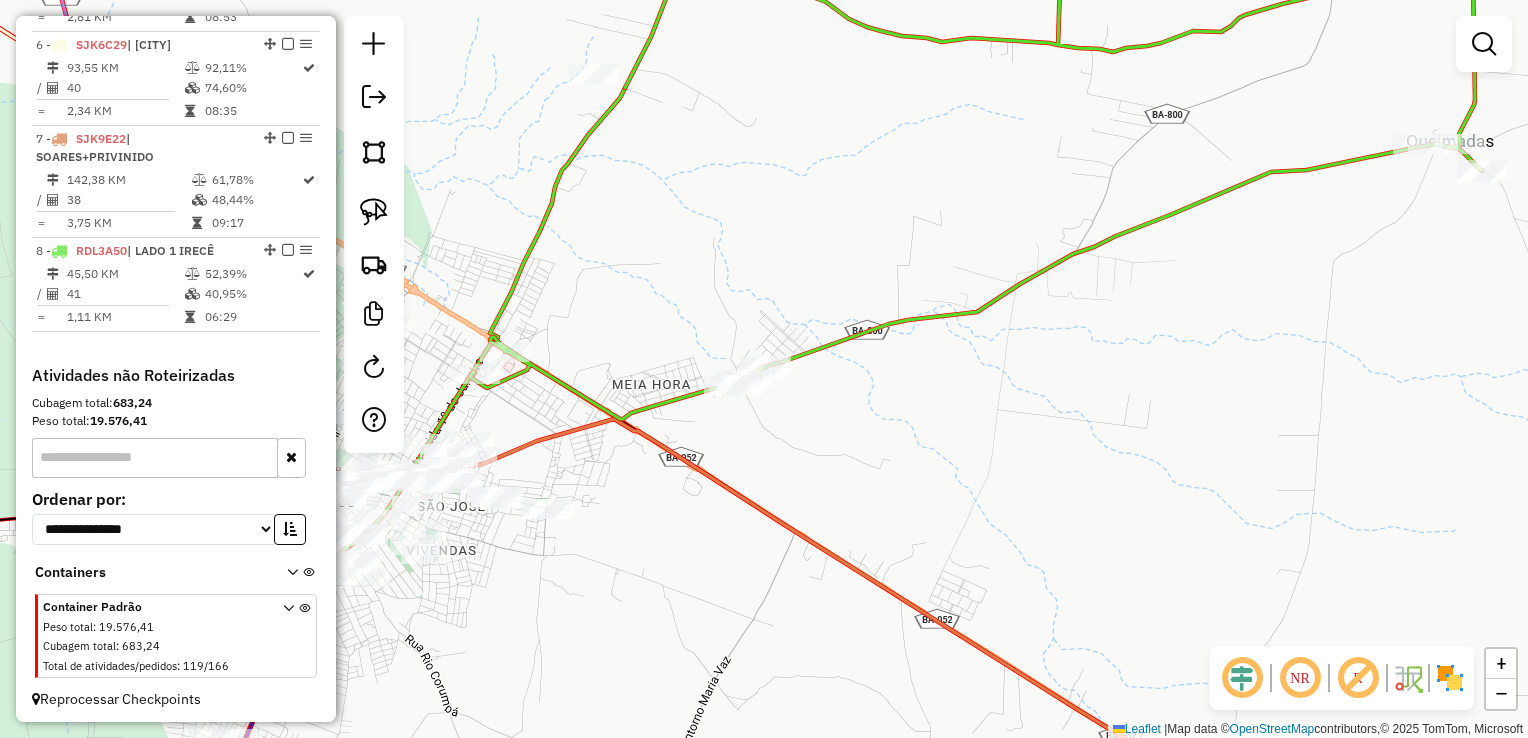drag, startPoint x: 698, startPoint y: 534, endPoint x: 900, endPoint y: 526, distance: 202.15836 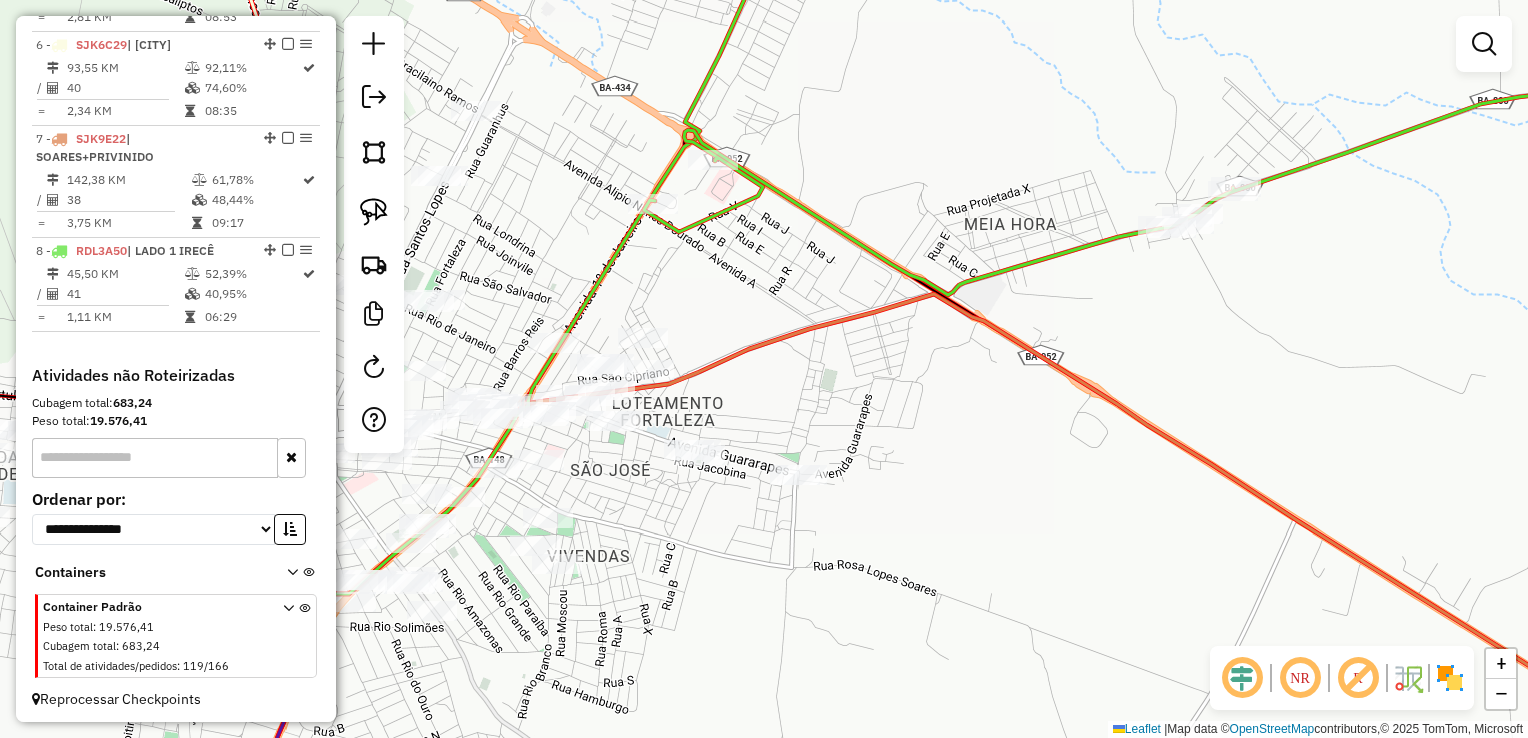 drag, startPoint x: 790, startPoint y: 547, endPoint x: 1036, endPoint y: 440, distance: 268.26294 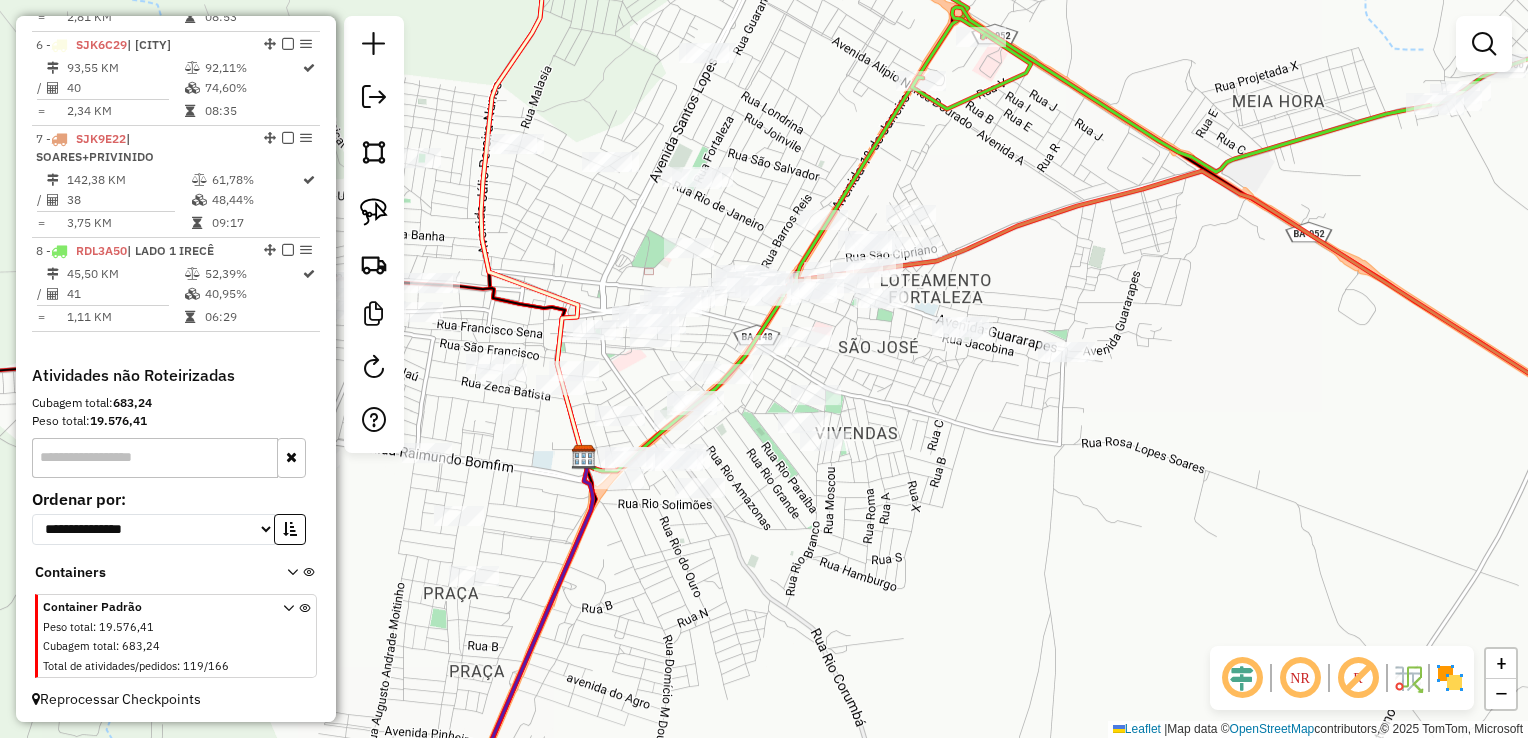 drag, startPoint x: 891, startPoint y: 494, endPoint x: 1004, endPoint y: 437, distance: 126.56224 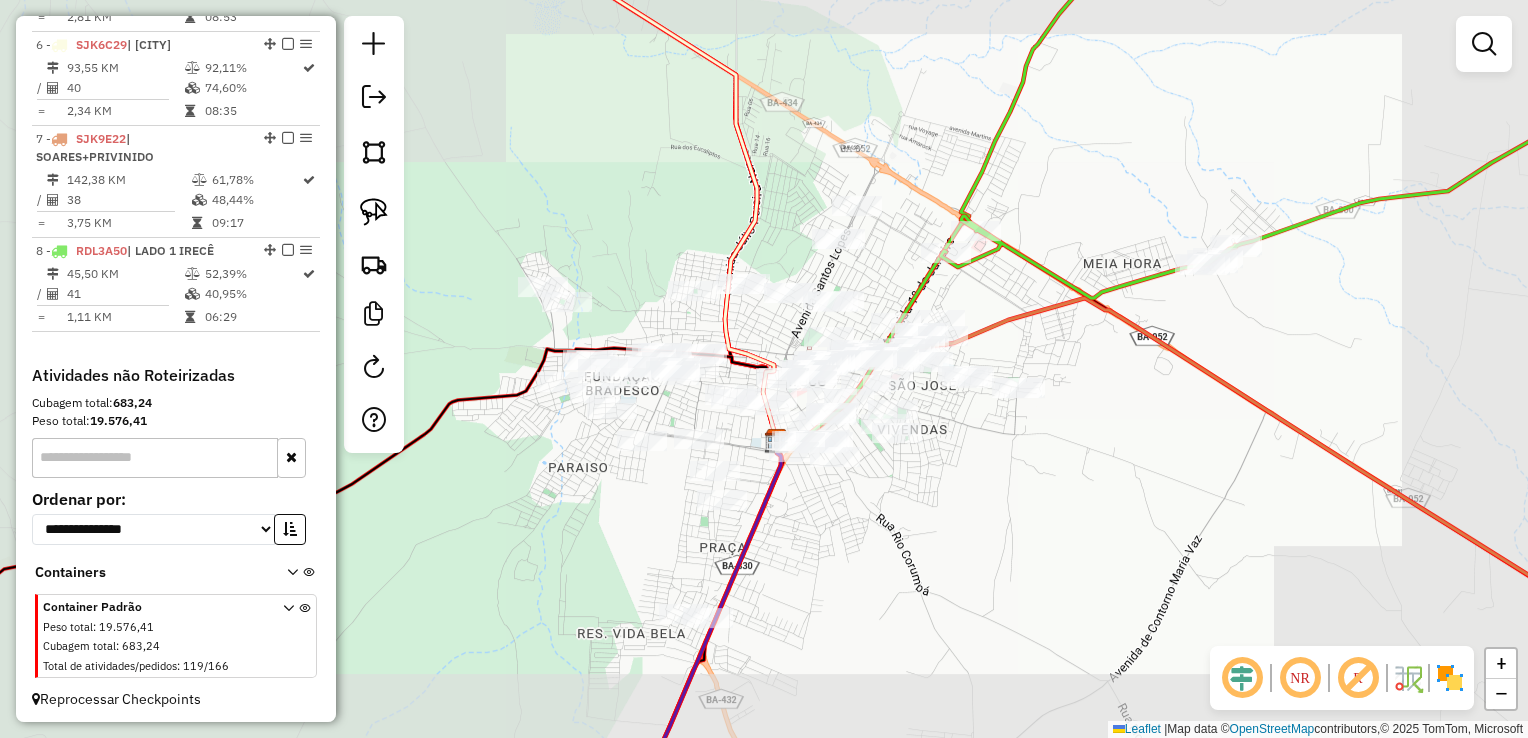 drag, startPoint x: 919, startPoint y: 532, endPoint x: 932, endPoint y: 431, distance: 101.8332 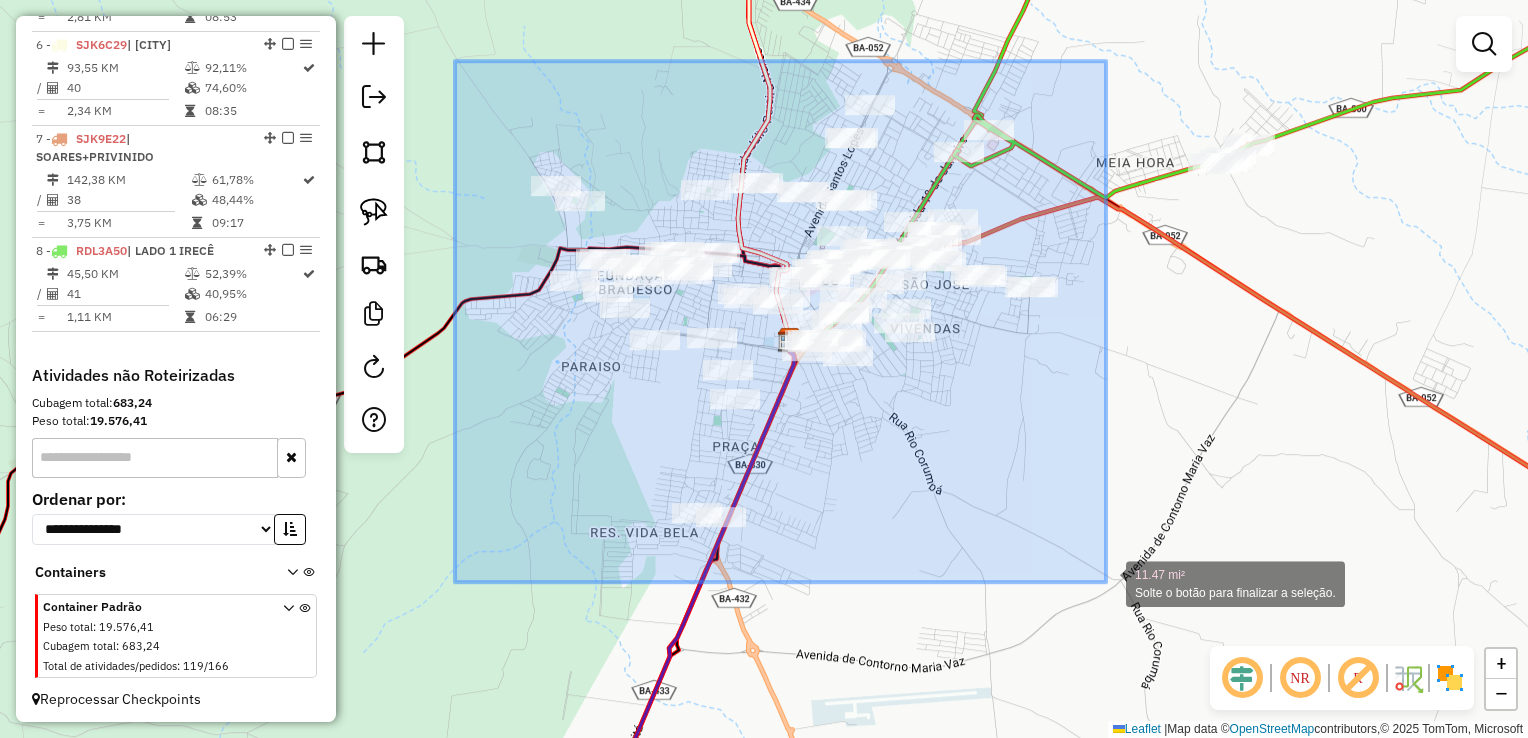 drag 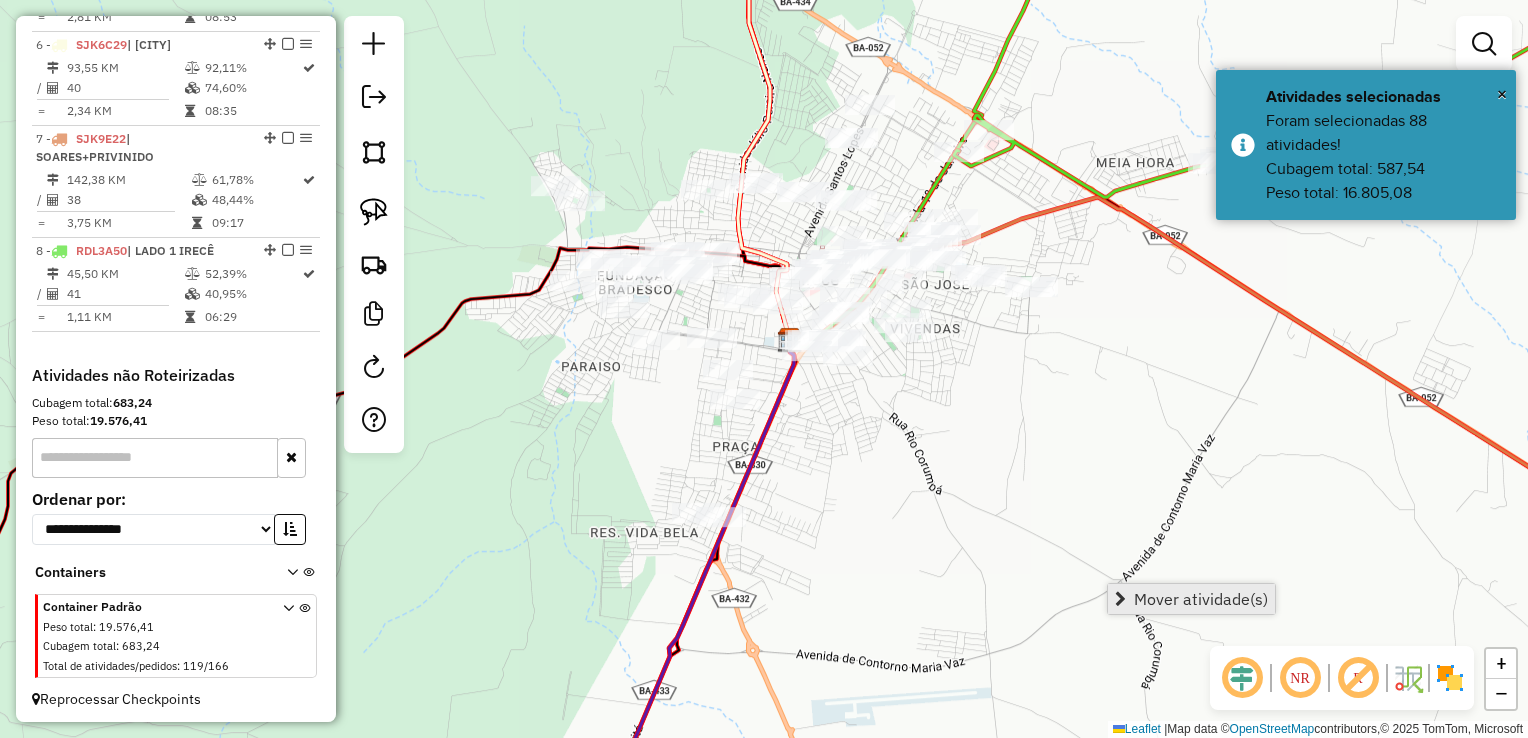 click on "Mover atividade(s)" at bounding box center (1201, 599) 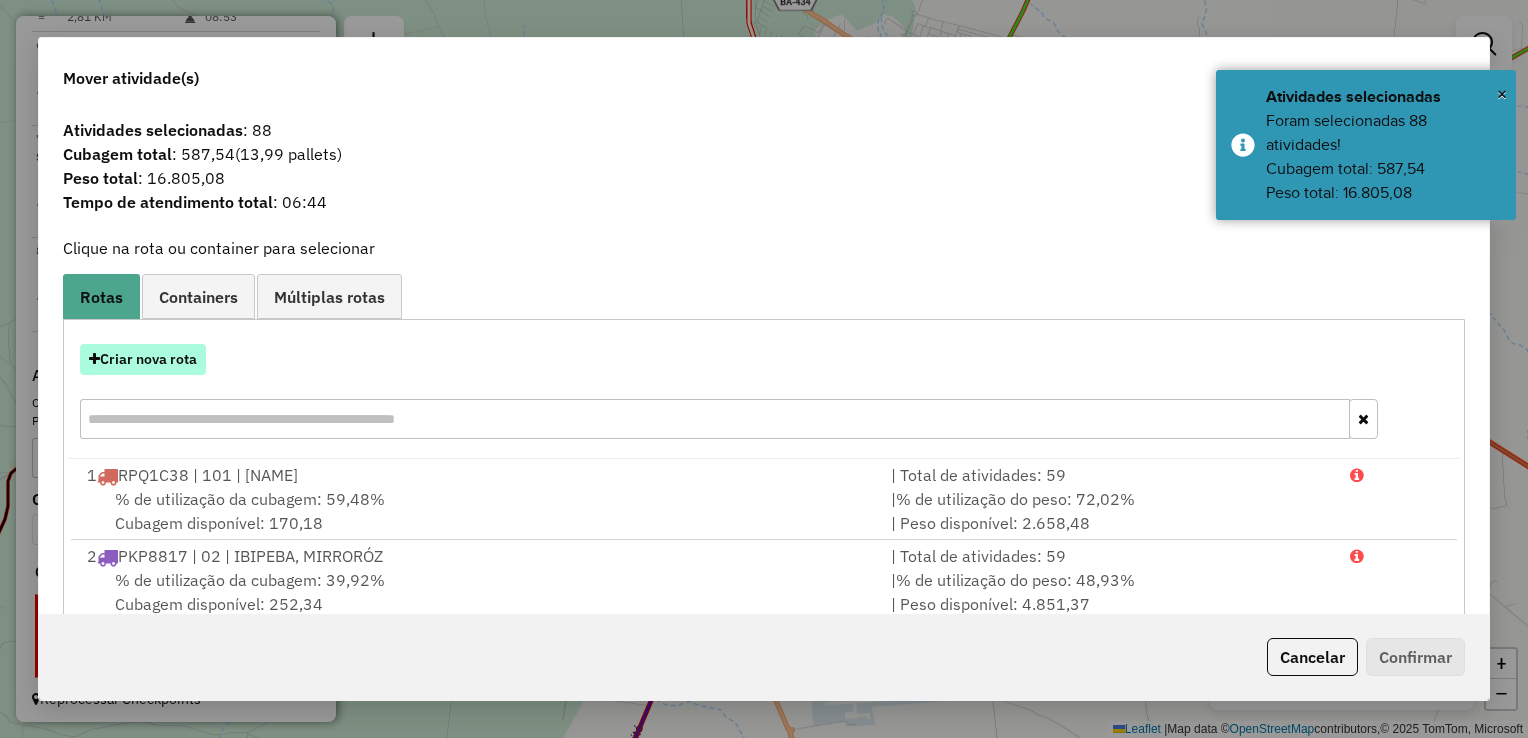 click on "Criar nova rota" at bounding box center [143, 359] 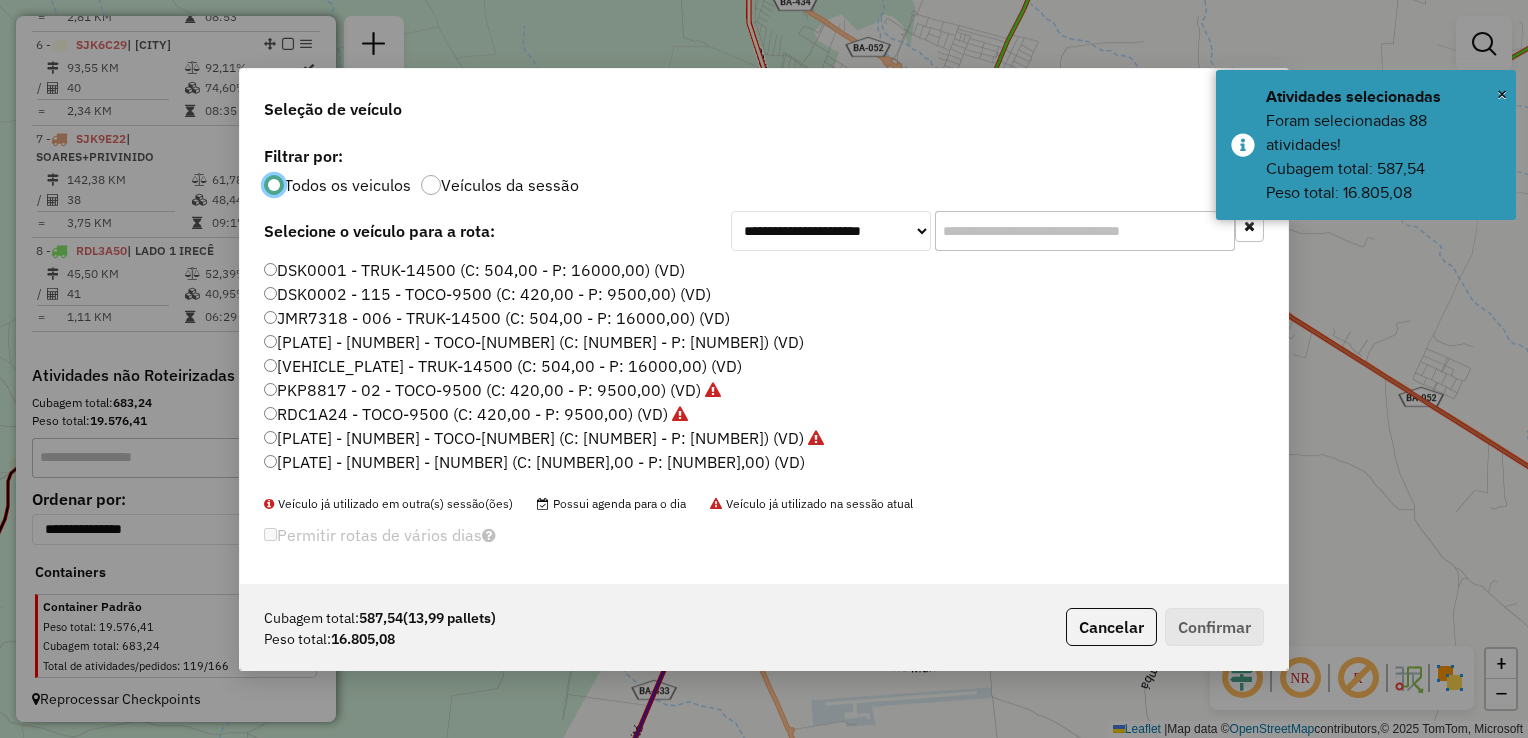 scroll, scrollTop: 10, scrollLeft: 6, axis: both 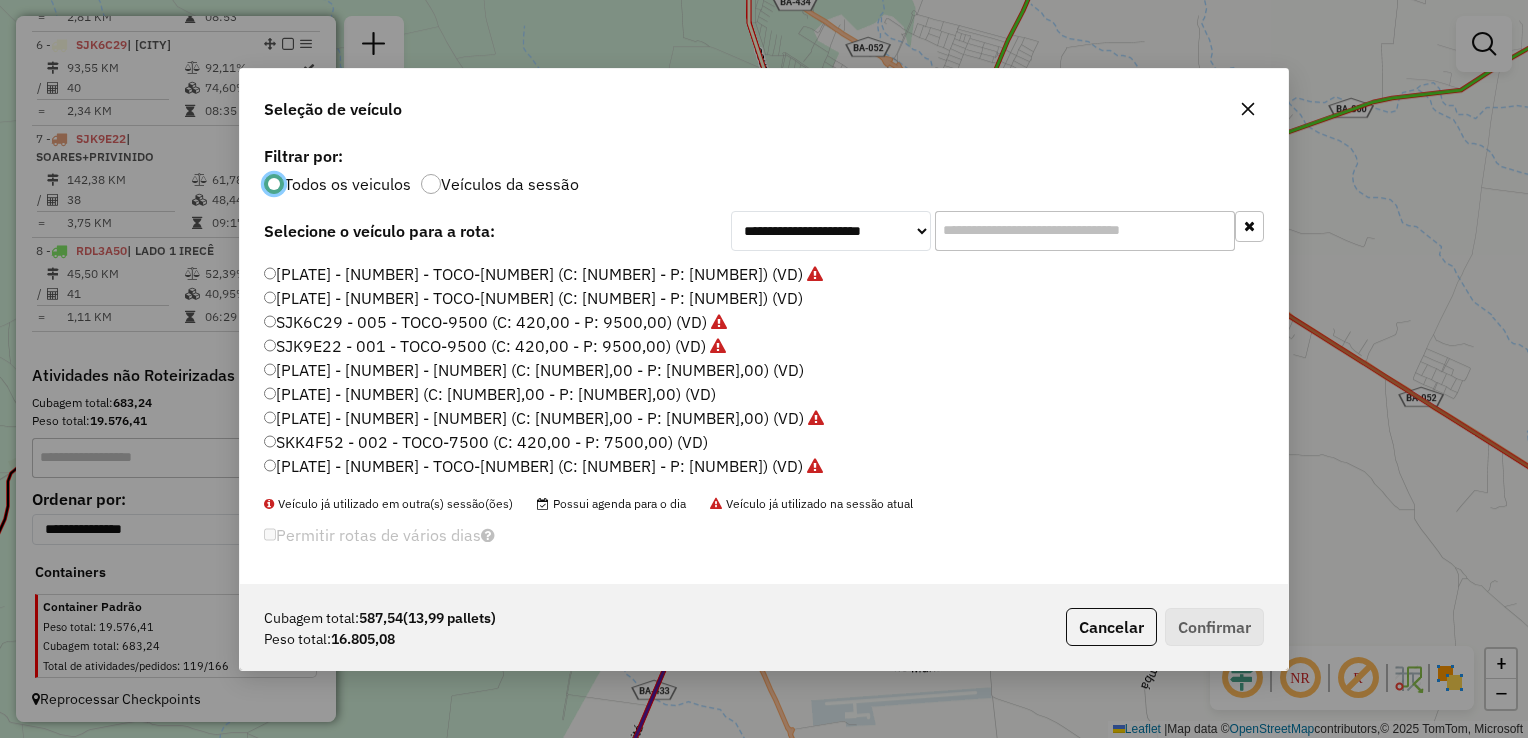click on "SJR1A91 - 116 - TOCO-9500 (C: 420,00 - P: 9500,00) (VD)" 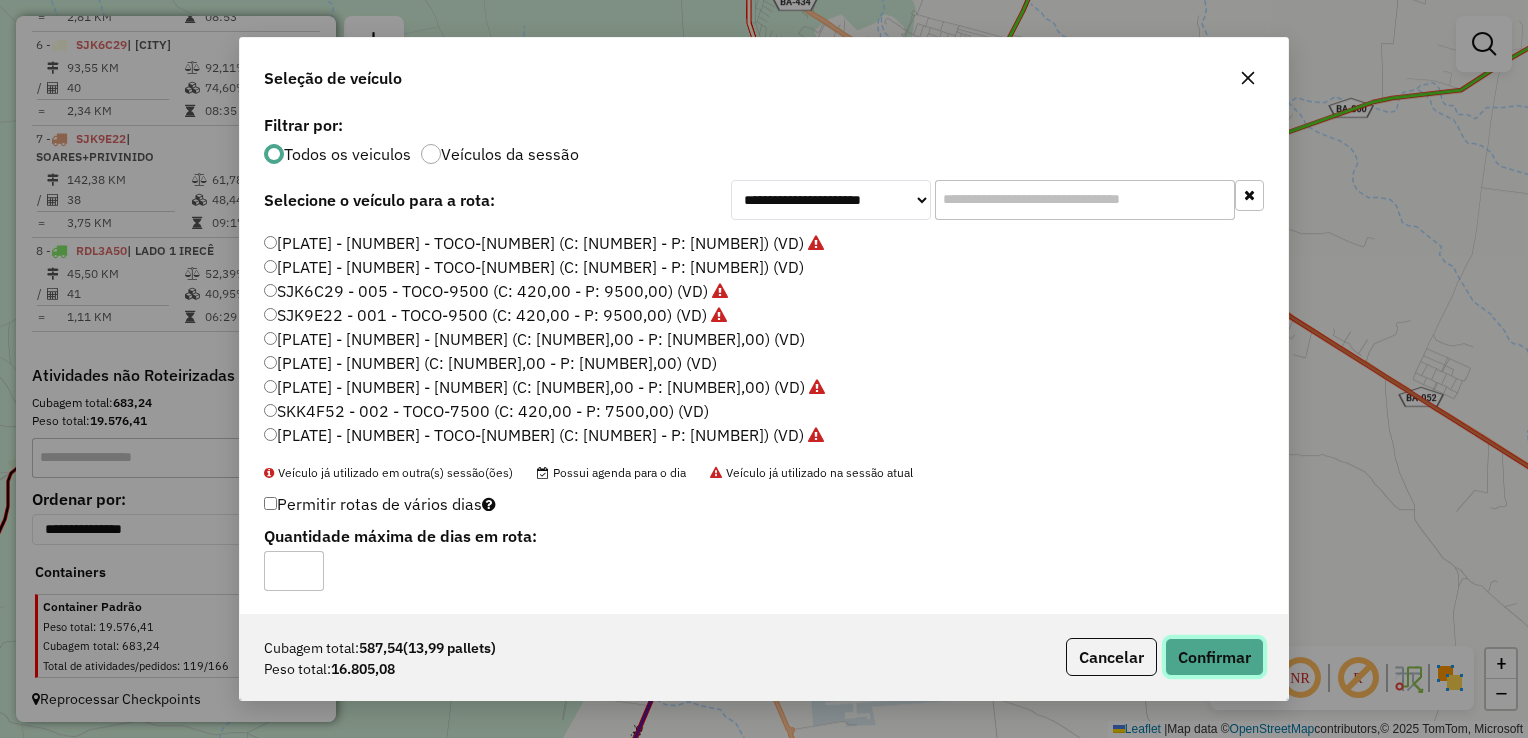 click on "Confirmar" 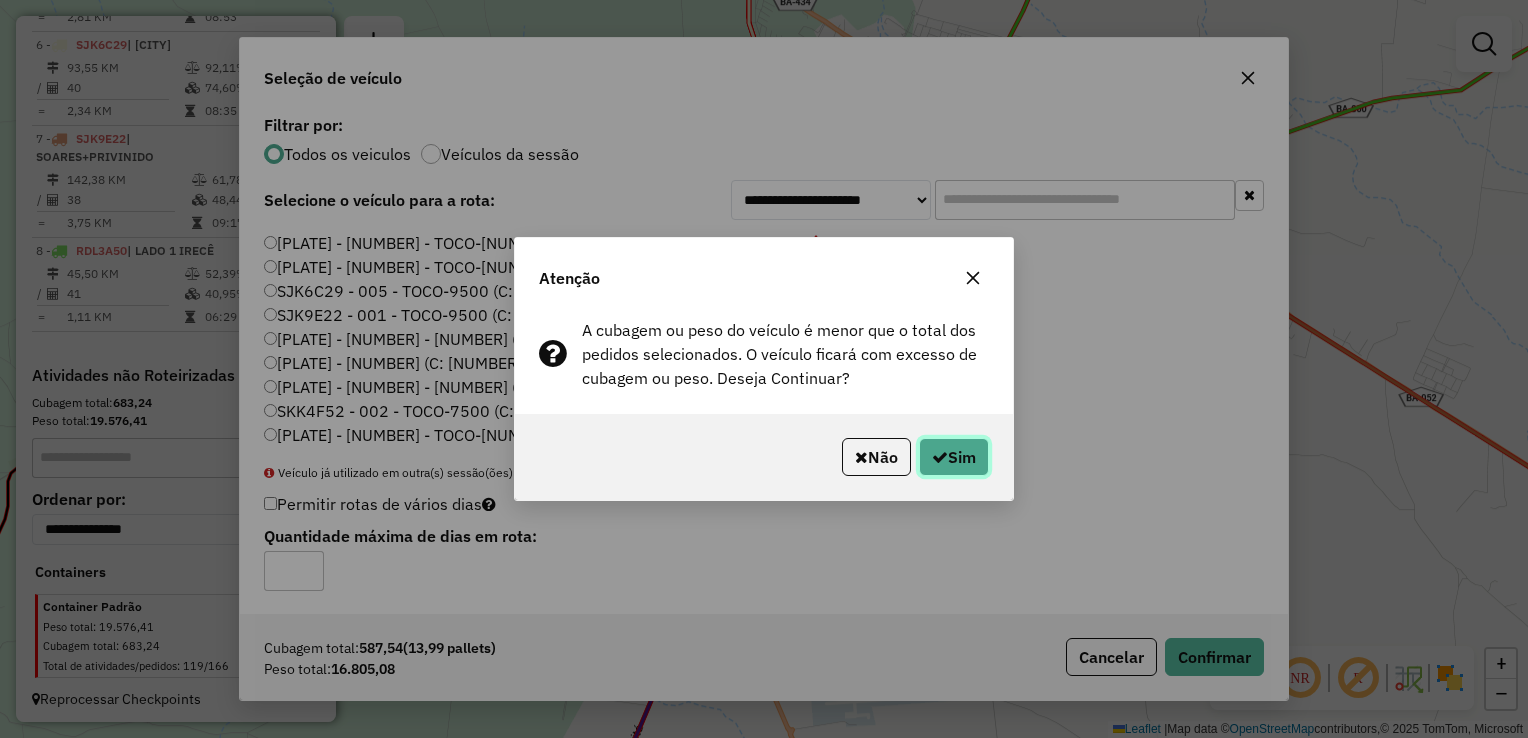 click on "Sim" 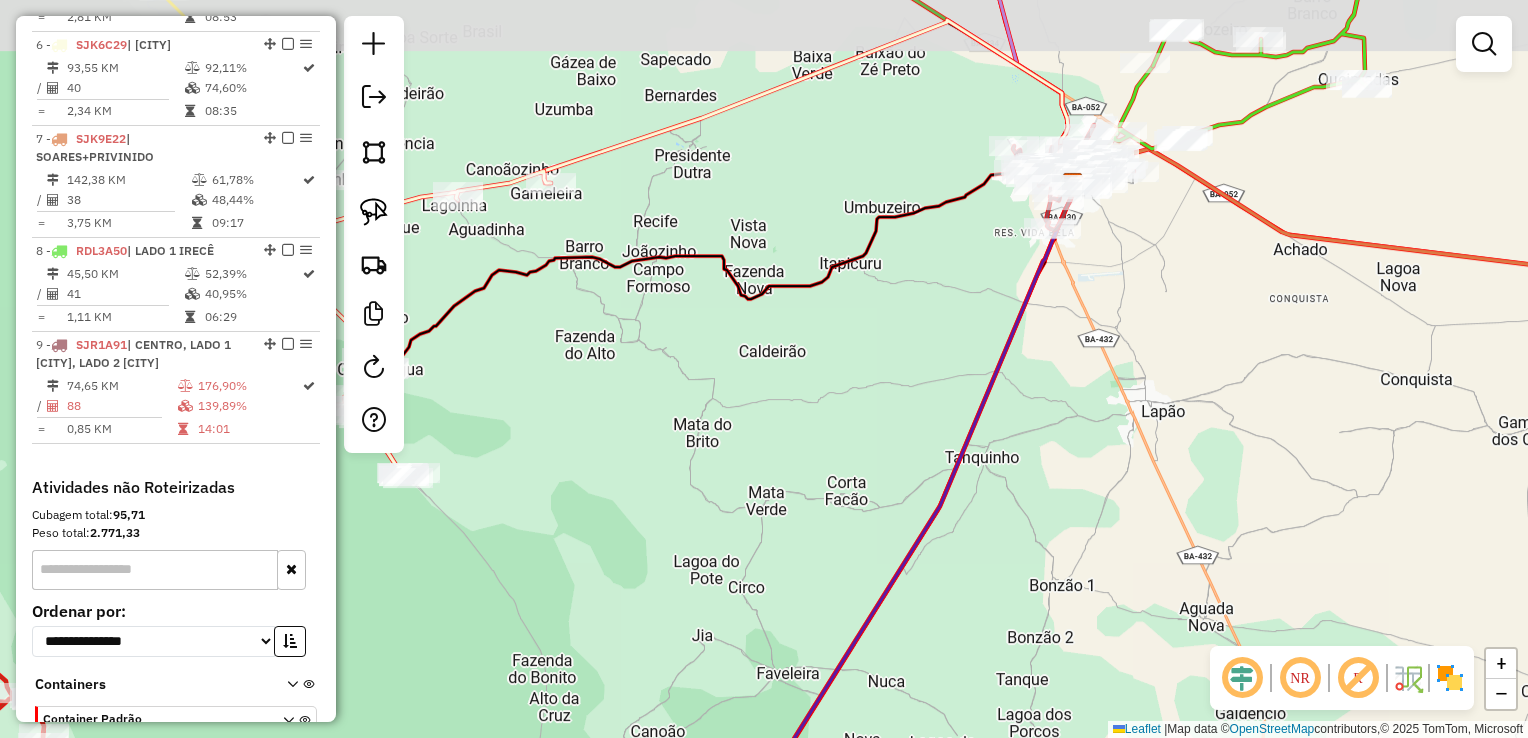 drag, startPoint x: 1183, startPoint y: 364, endPoint x: 1152, endPoint y: 537, distance: 175.75551 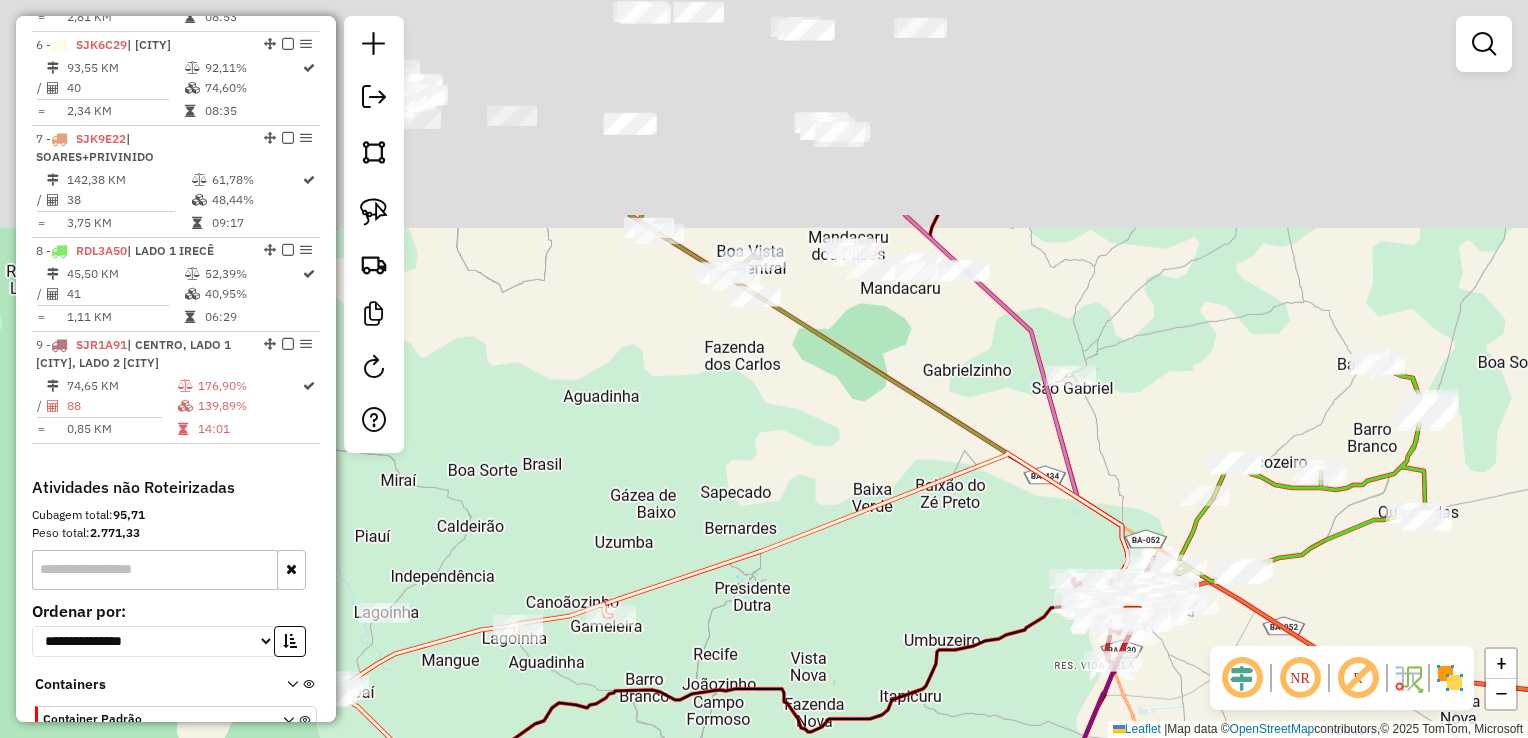 drag, startPoint x: 920, startPoint y: 337, endPoint x: 952, endPoint y: 539, distance: 204.51895 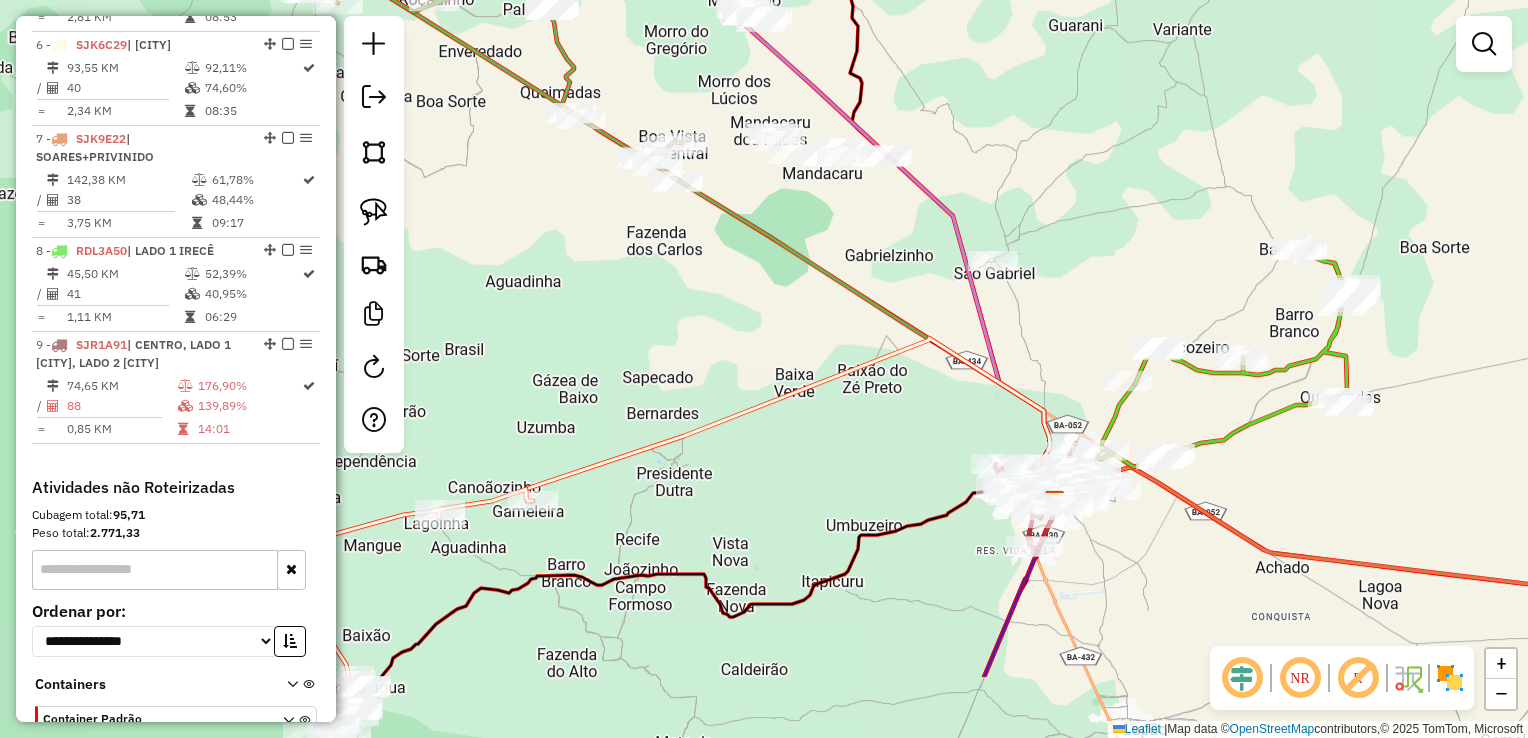 drag, startPoint x: 960, startPoint y: 410, endPoint x: 890, endPoint y: 299, distance: 131.2288 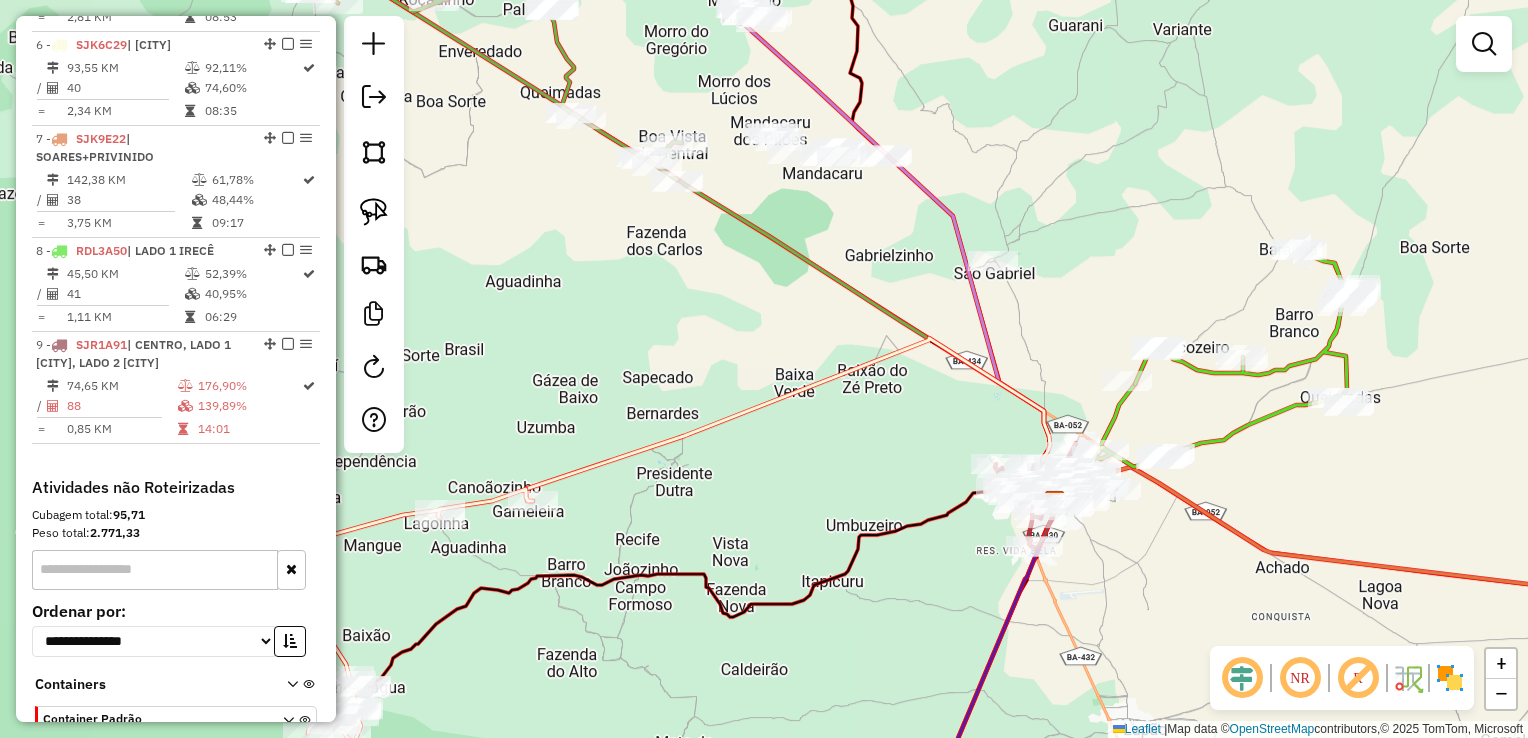 drag, startPoint x: 1156, startPoint y: 558, endPoint x: 1056, endPoint y: 482, distance: 125.60255 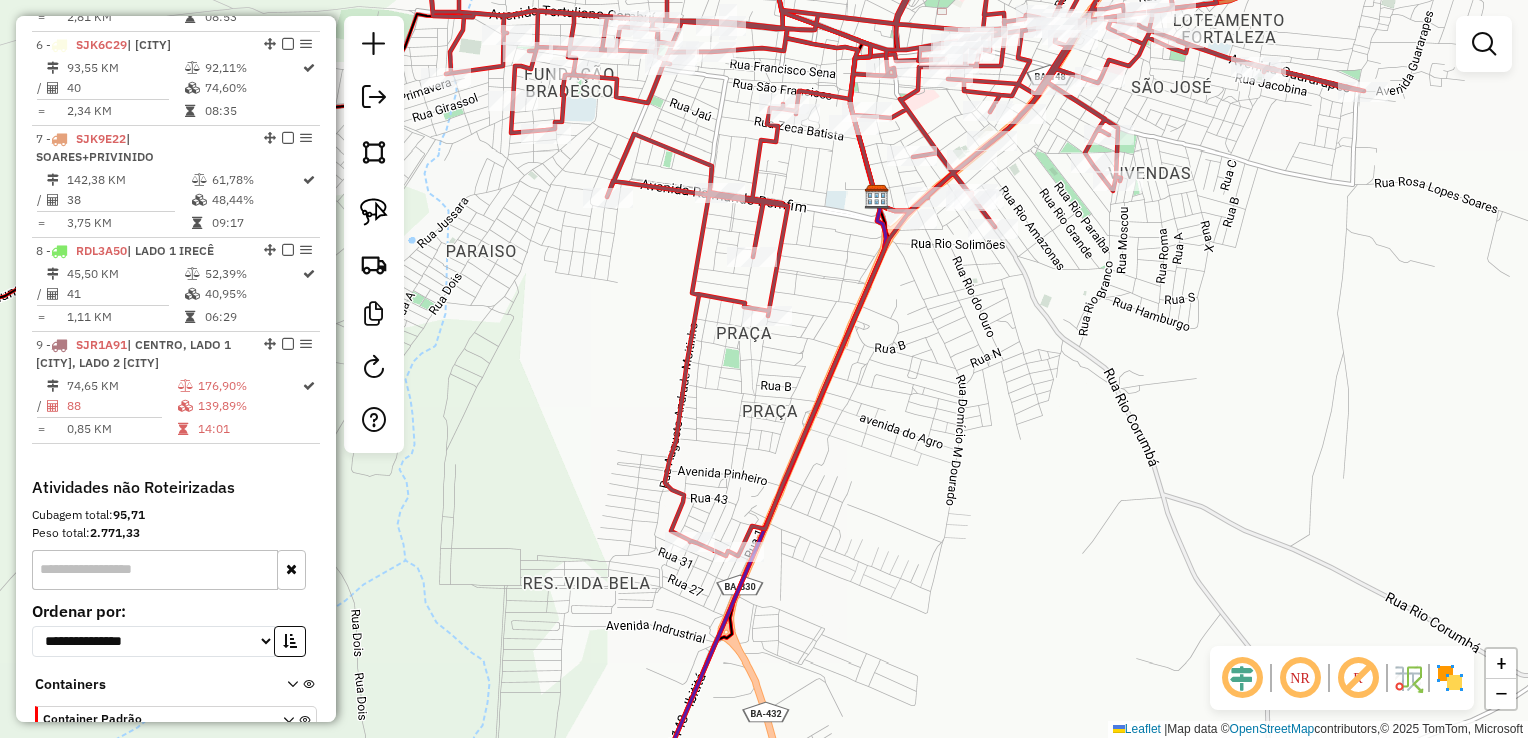 drag, startPoint x: 1202, startPoint y: 324, endPoint x: 1147, endPoint y: 510, distance: 193.96133 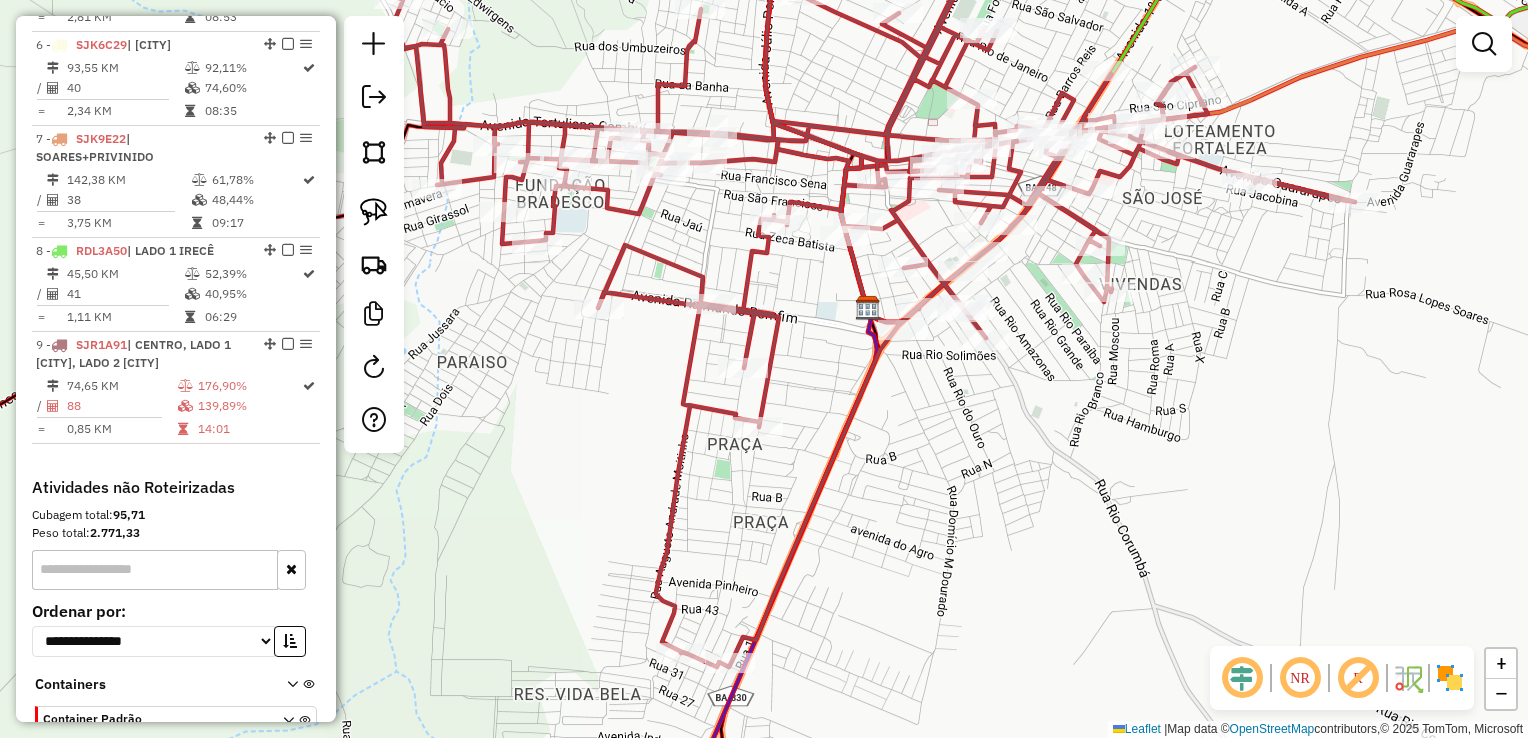 drag, startPoint x: 1025, startPoint y: 511, endPoint x: 1070, endPoint y: 438, distance: 85.75546 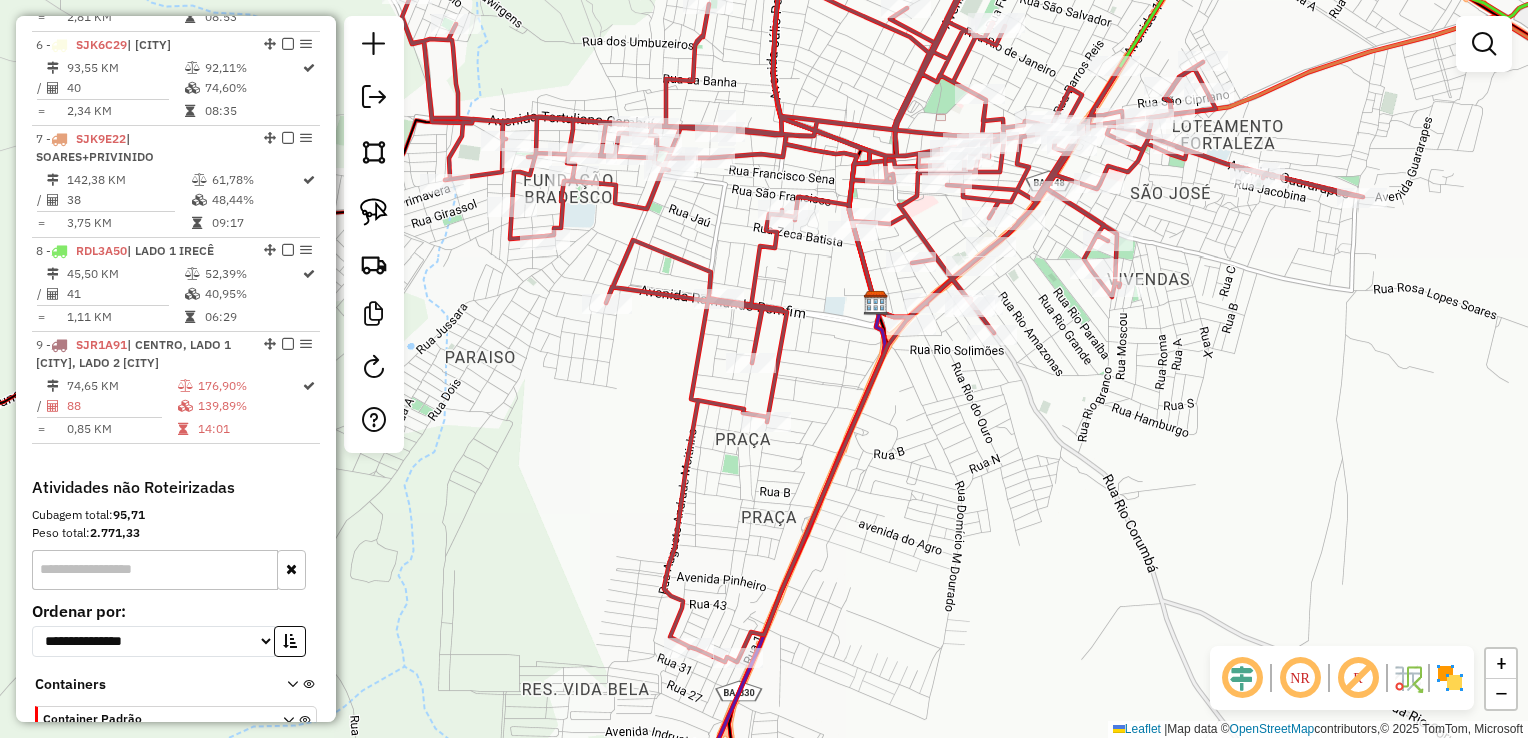 drag, startPoint x: 1068, startPoint y: 445, endPoint x: 1041, endPoint y: 482, distance: 45.80393 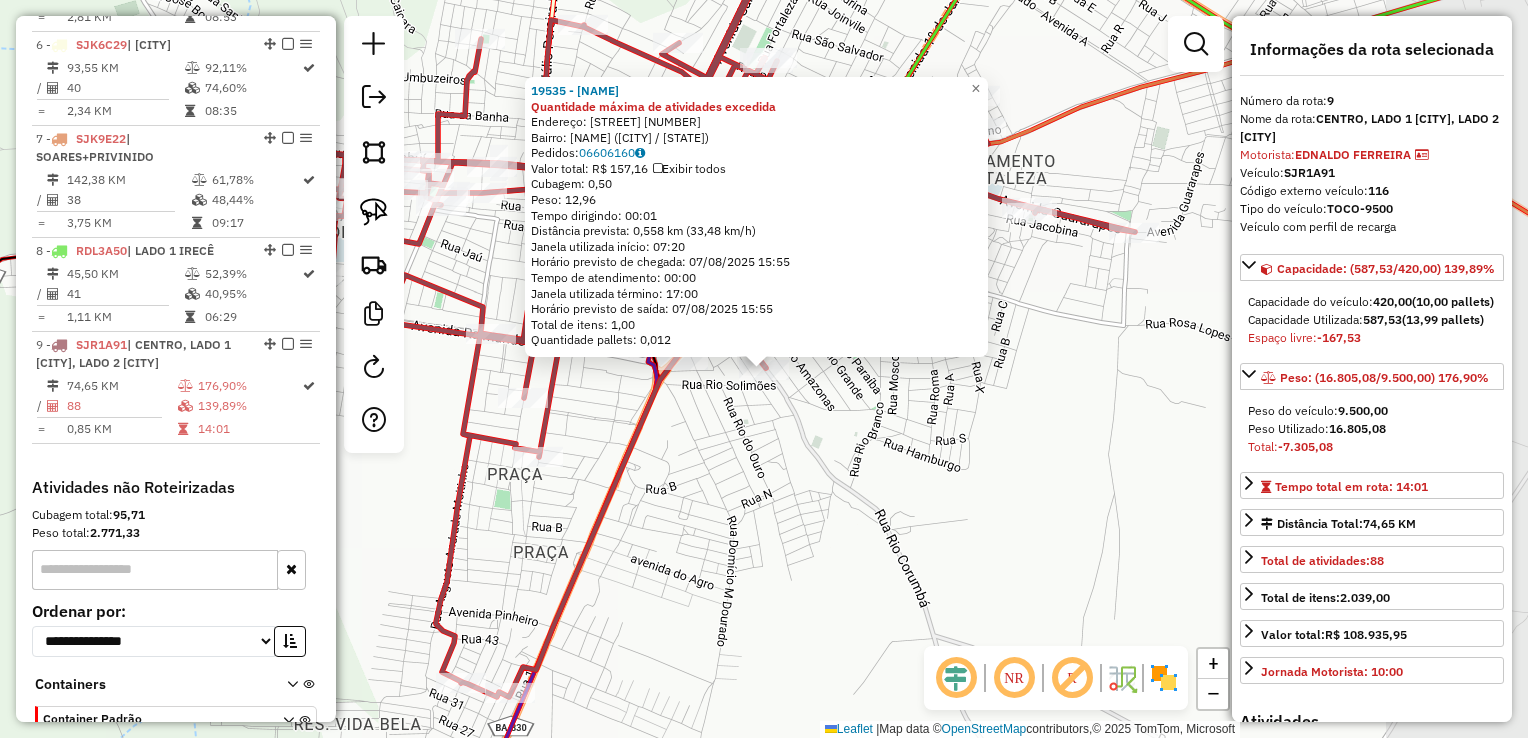 scroll, scrollTop: 1376, scrollLeft: 0, axis: vertical 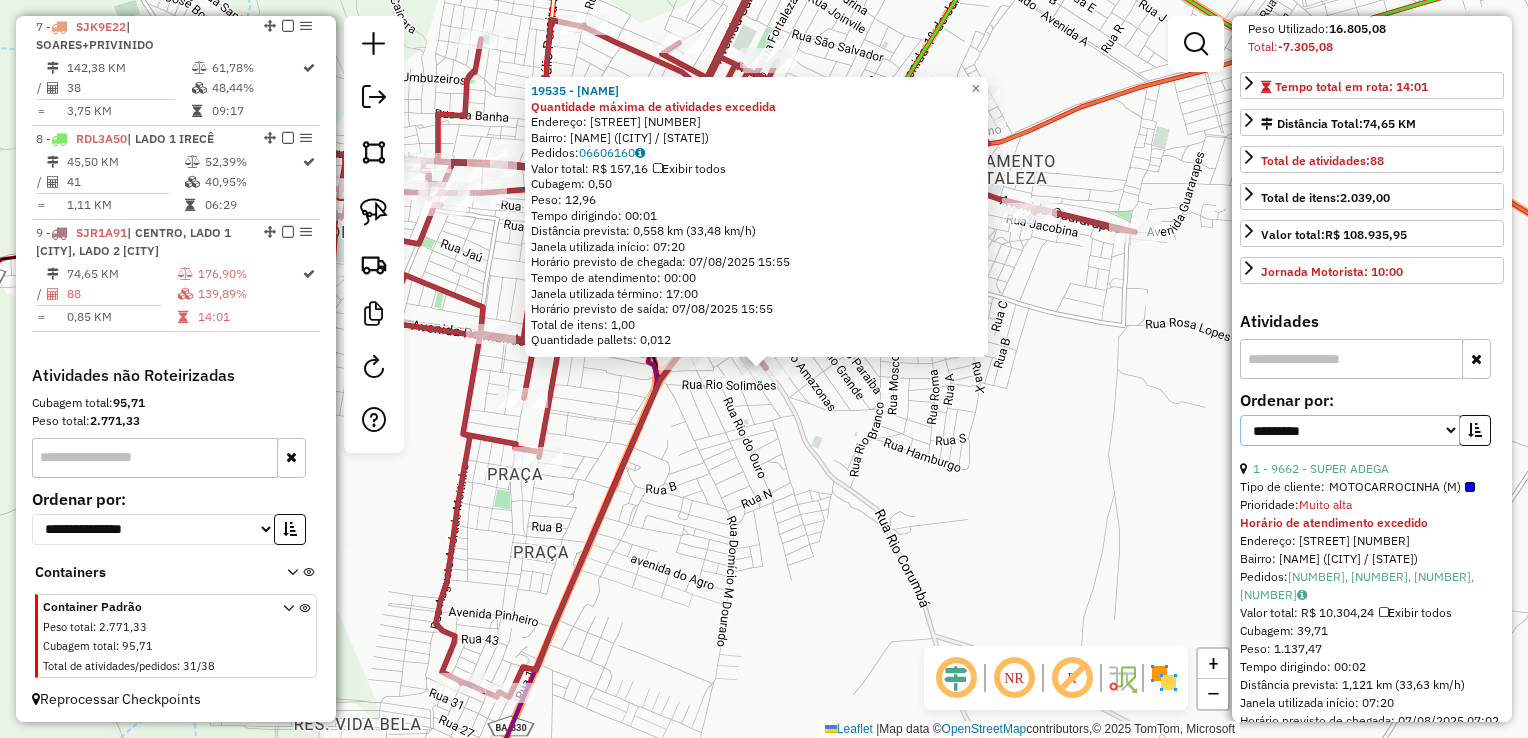 click on "**********" at bounding box center [1350, 430] 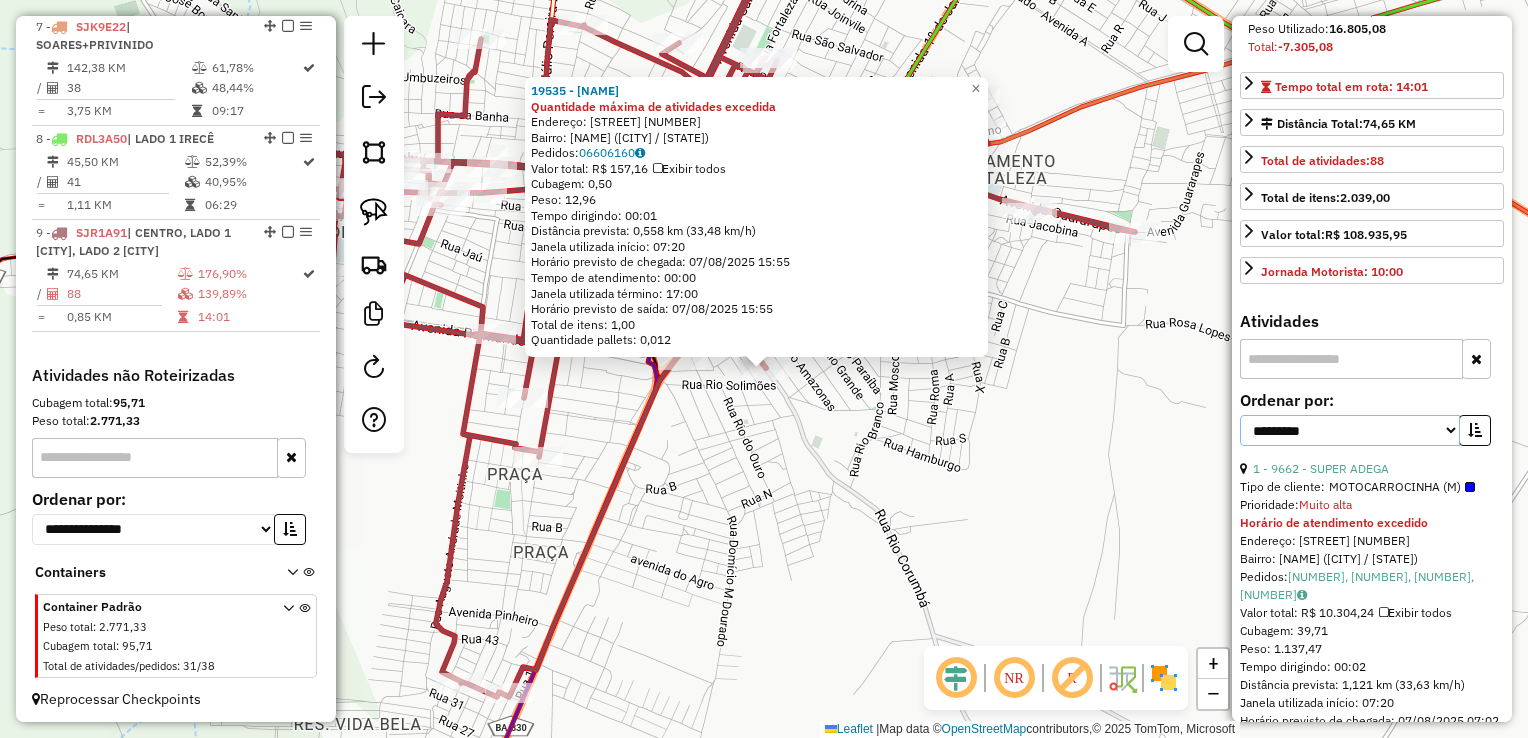 select on "*********" 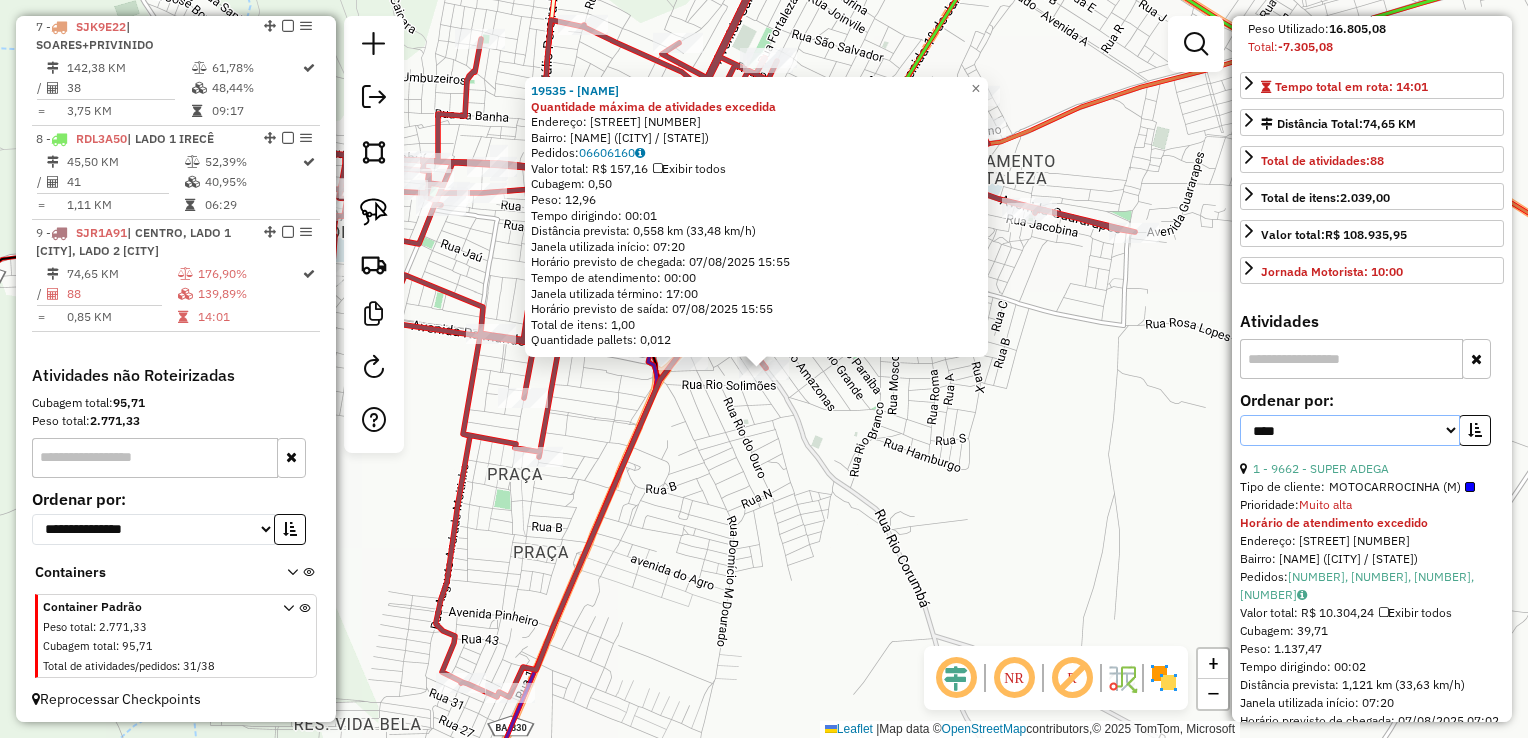 click on "**********" at bounding box center [1350, 430] 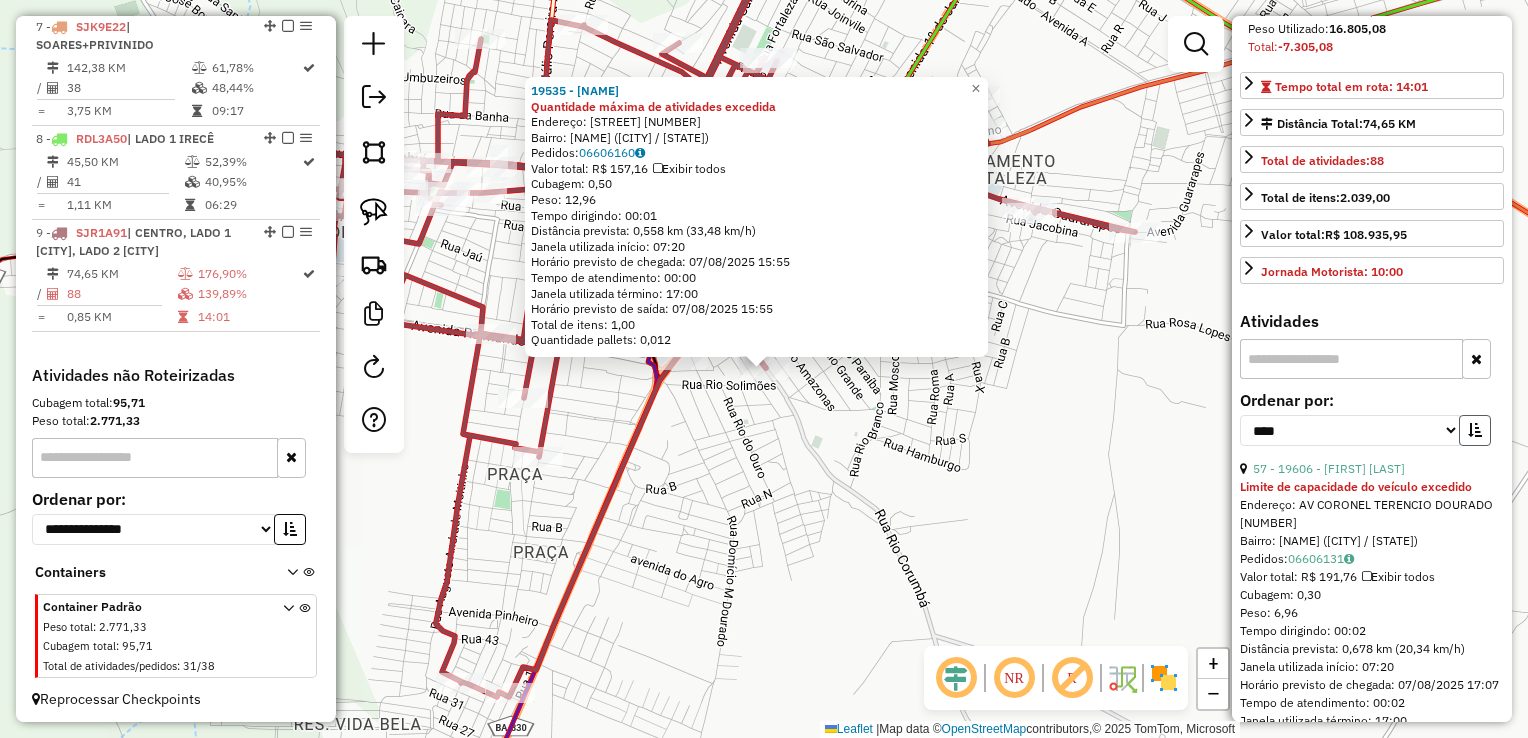 click at bounding box center (1475, 430) 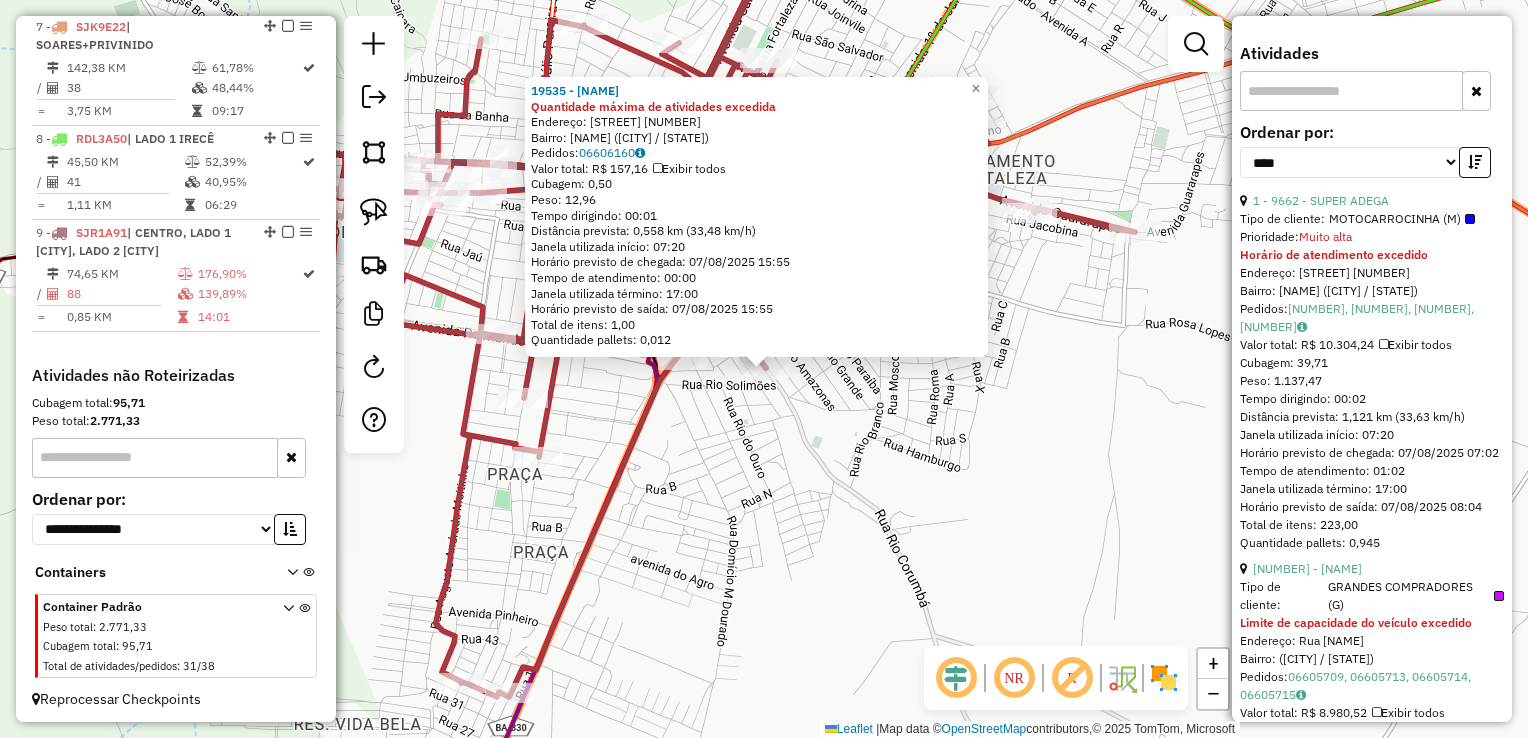 scroll, scrollTop: 700, scrollLeft: 0, axis: vertical 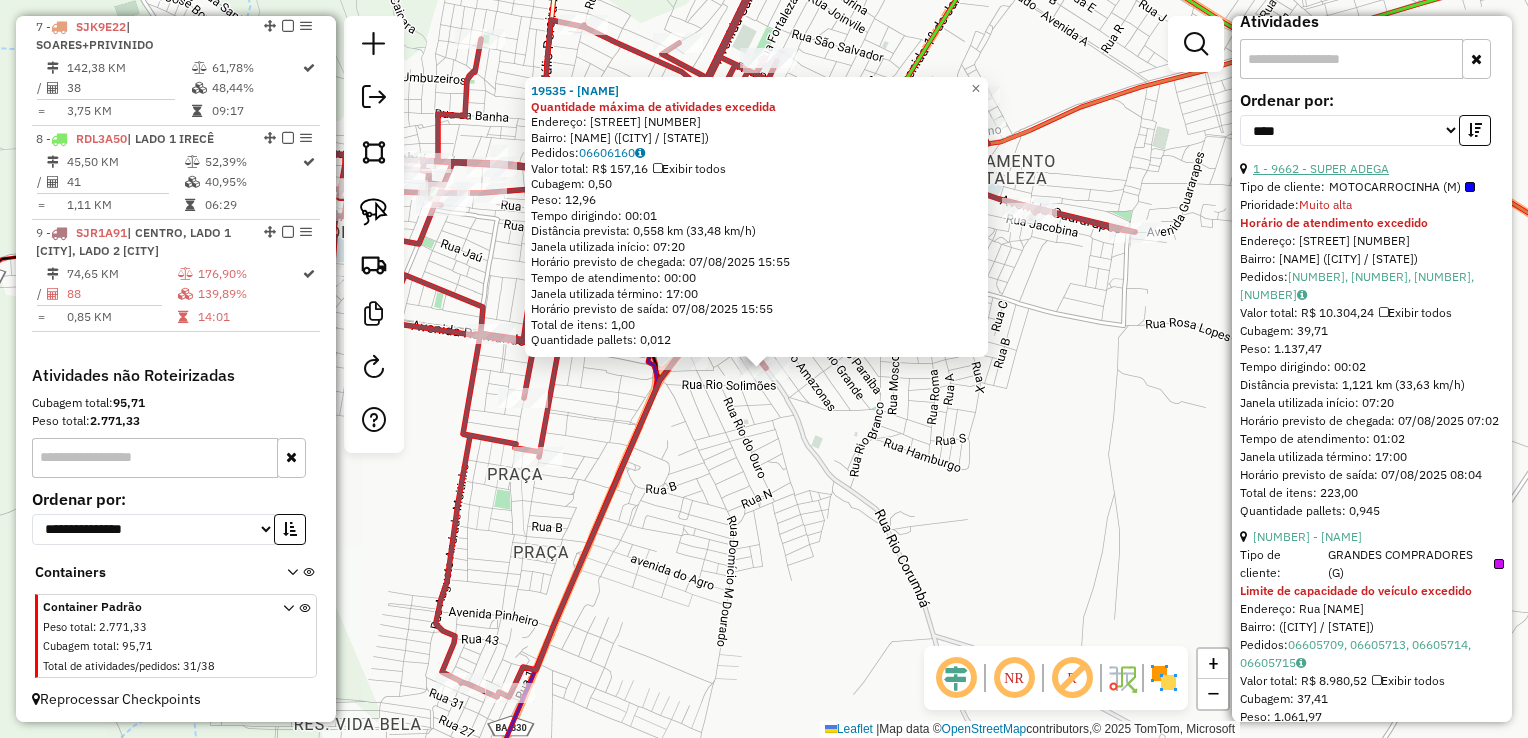 click on "1 - 9662 - SUPER ADEGA" at bounding box center [1321, 168] 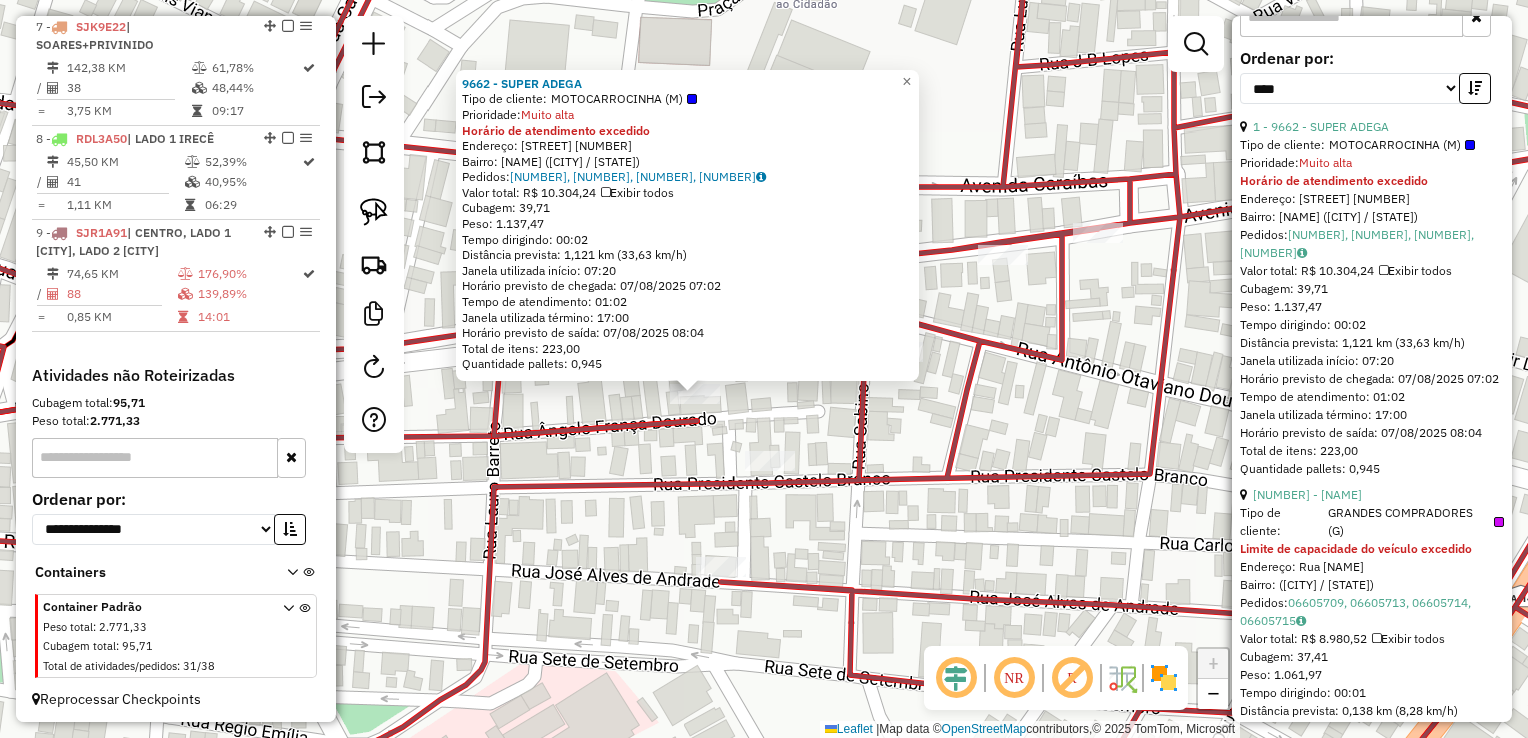 scroll, scrollTop: 800, scrollLeft: 0, axis: vertical 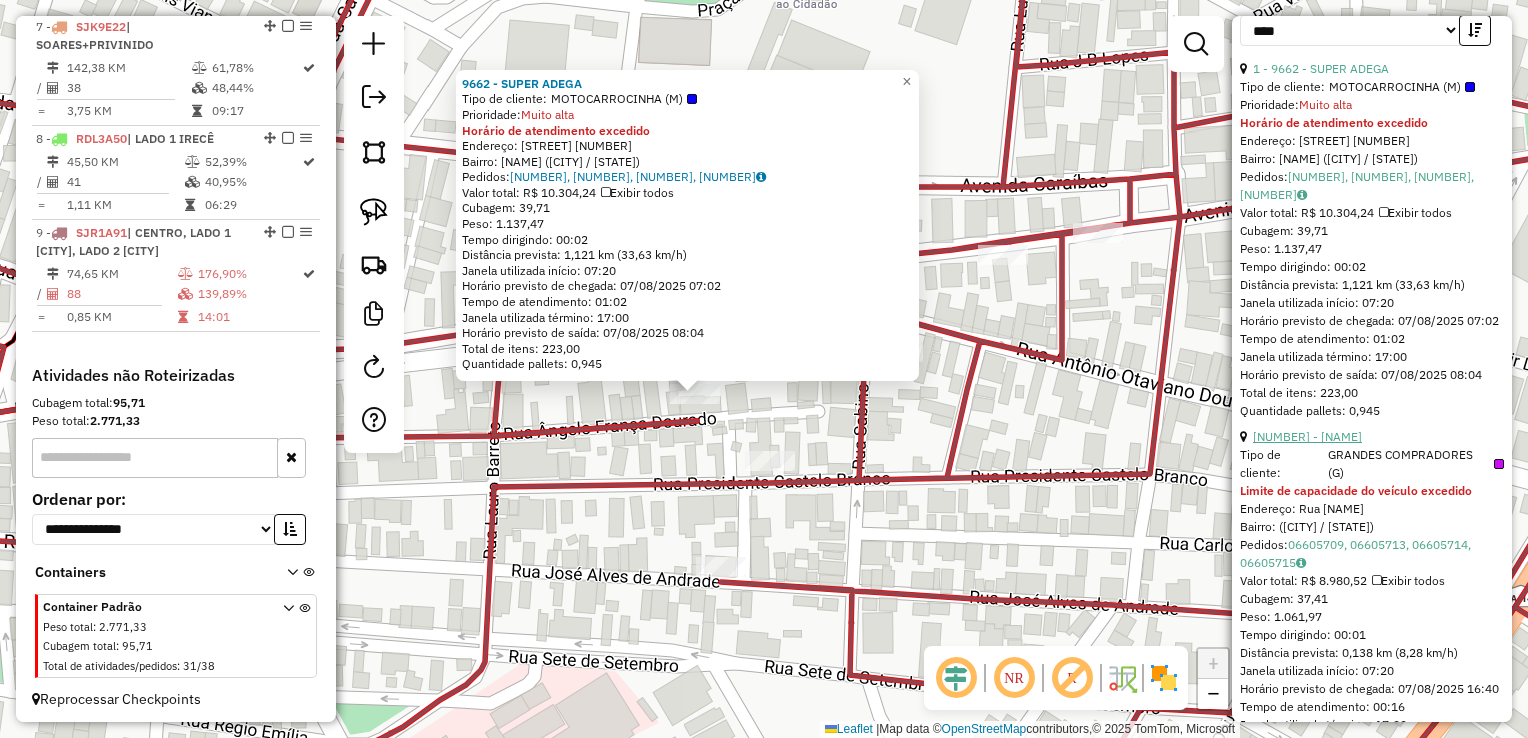 click on "54 - 11133 - SUPER ADEGA" at bounding box center (1307, 436) 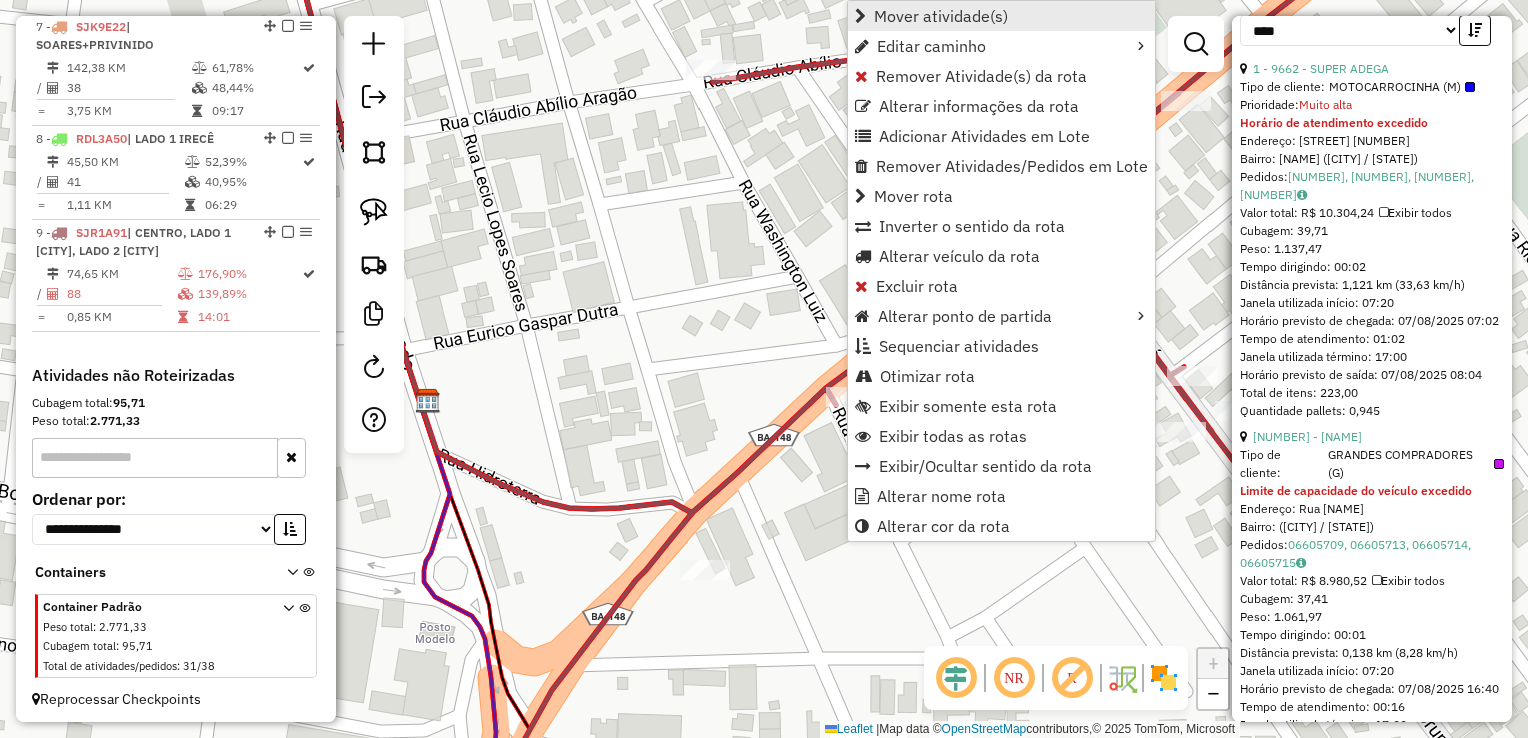 click on "Mover atividade(s)" at bounding box center [941, 16] 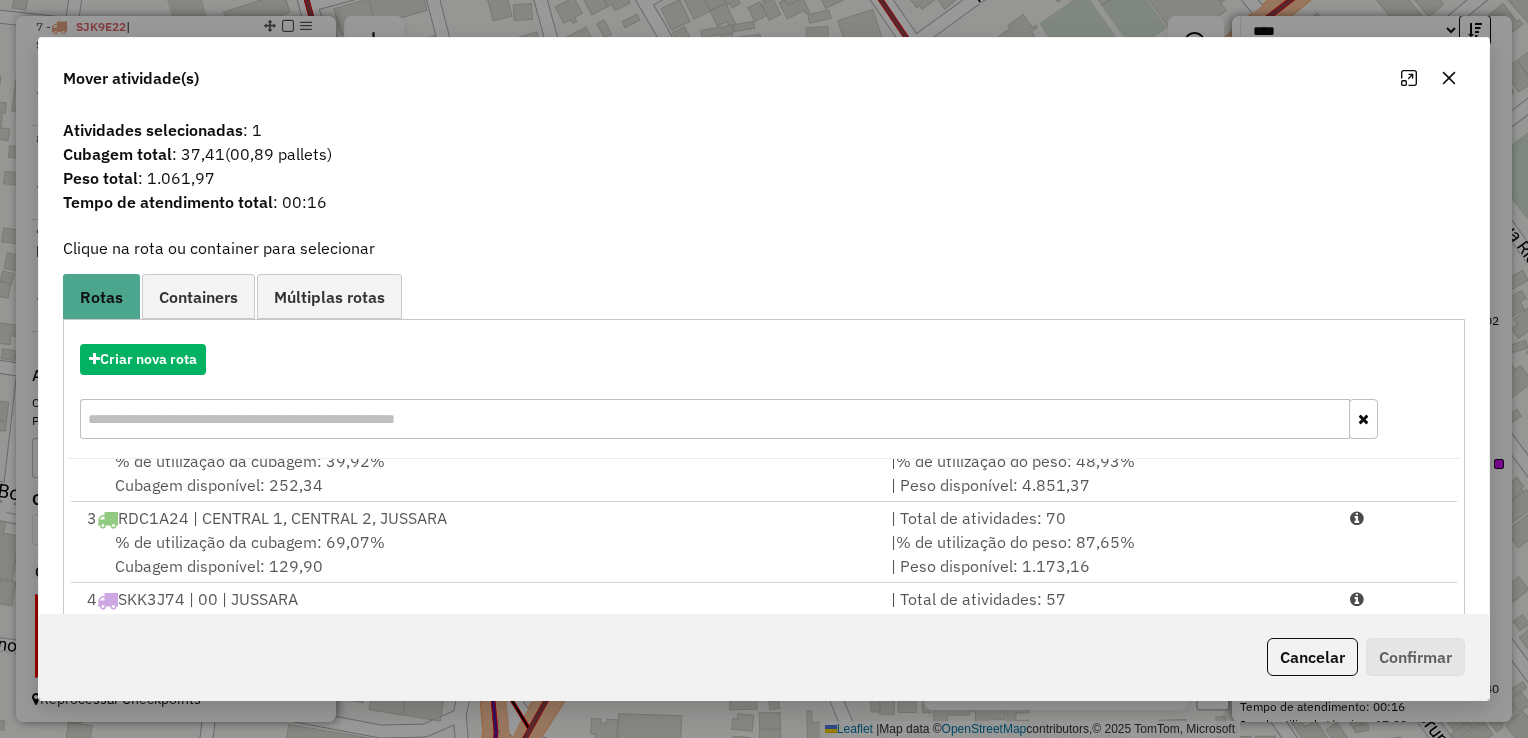 scroll, scrollTop: 246, scrollLeft: 0, axis: vertical 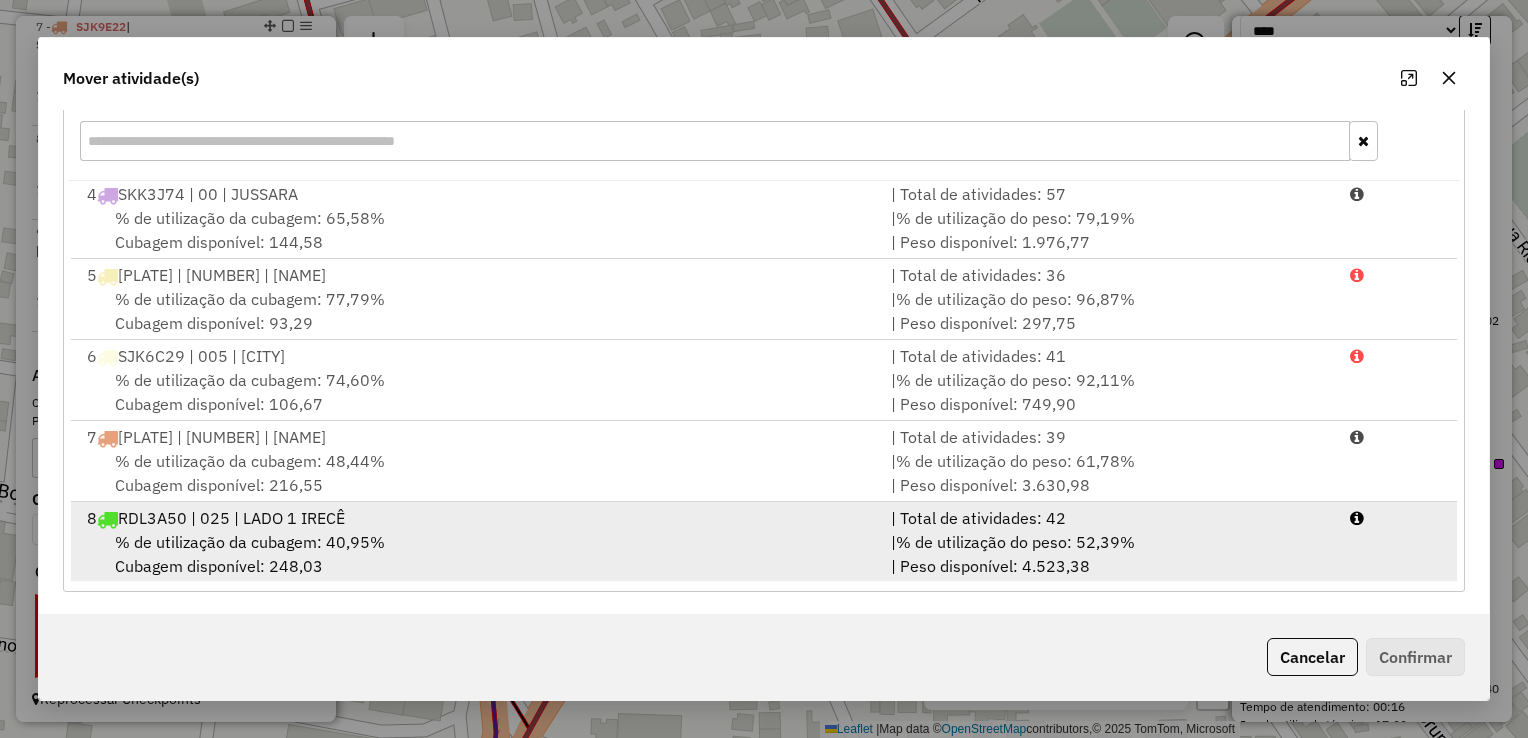 click on "% de utilização do peso: 52,39%" at bounding box center [1015, 542] 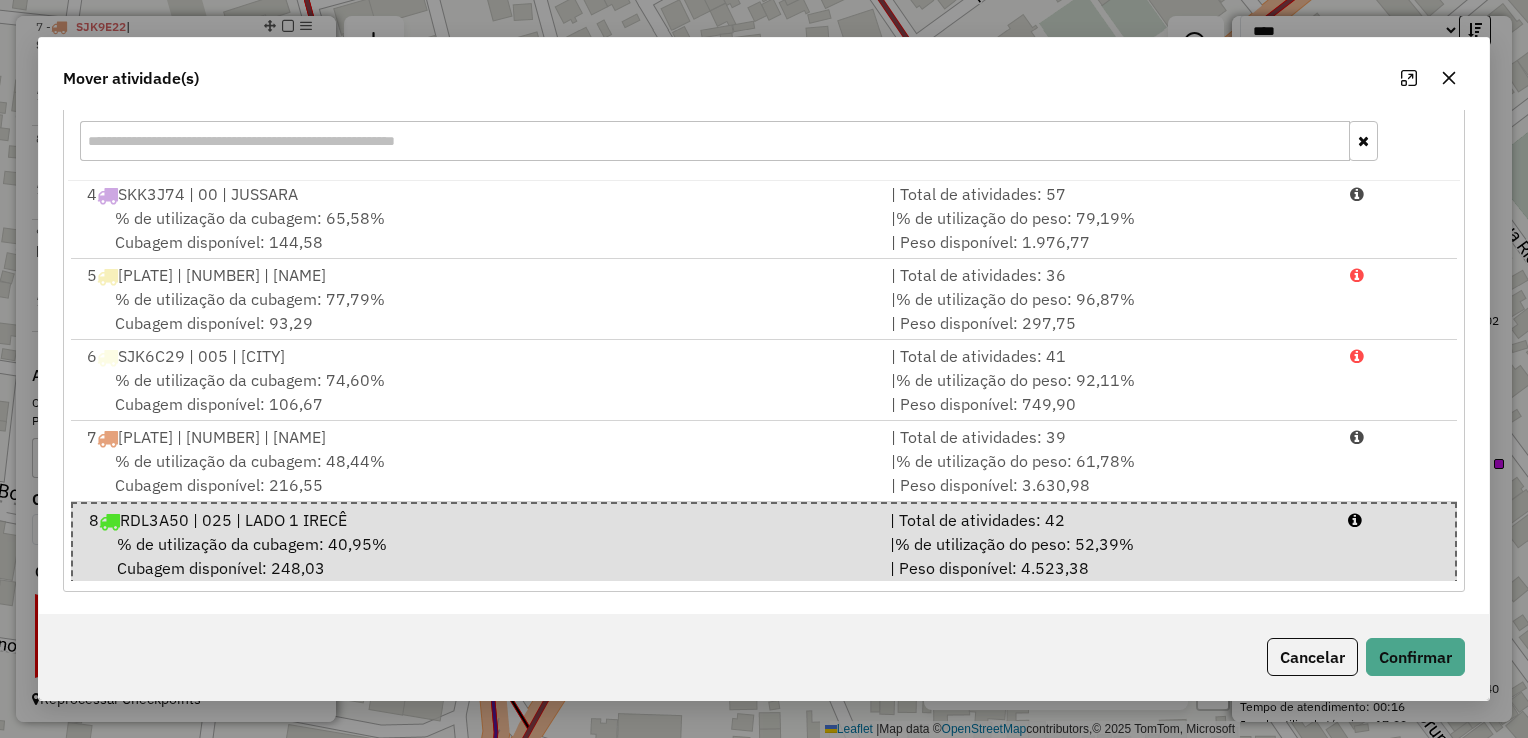 click on "Cancelar   Confirmar" 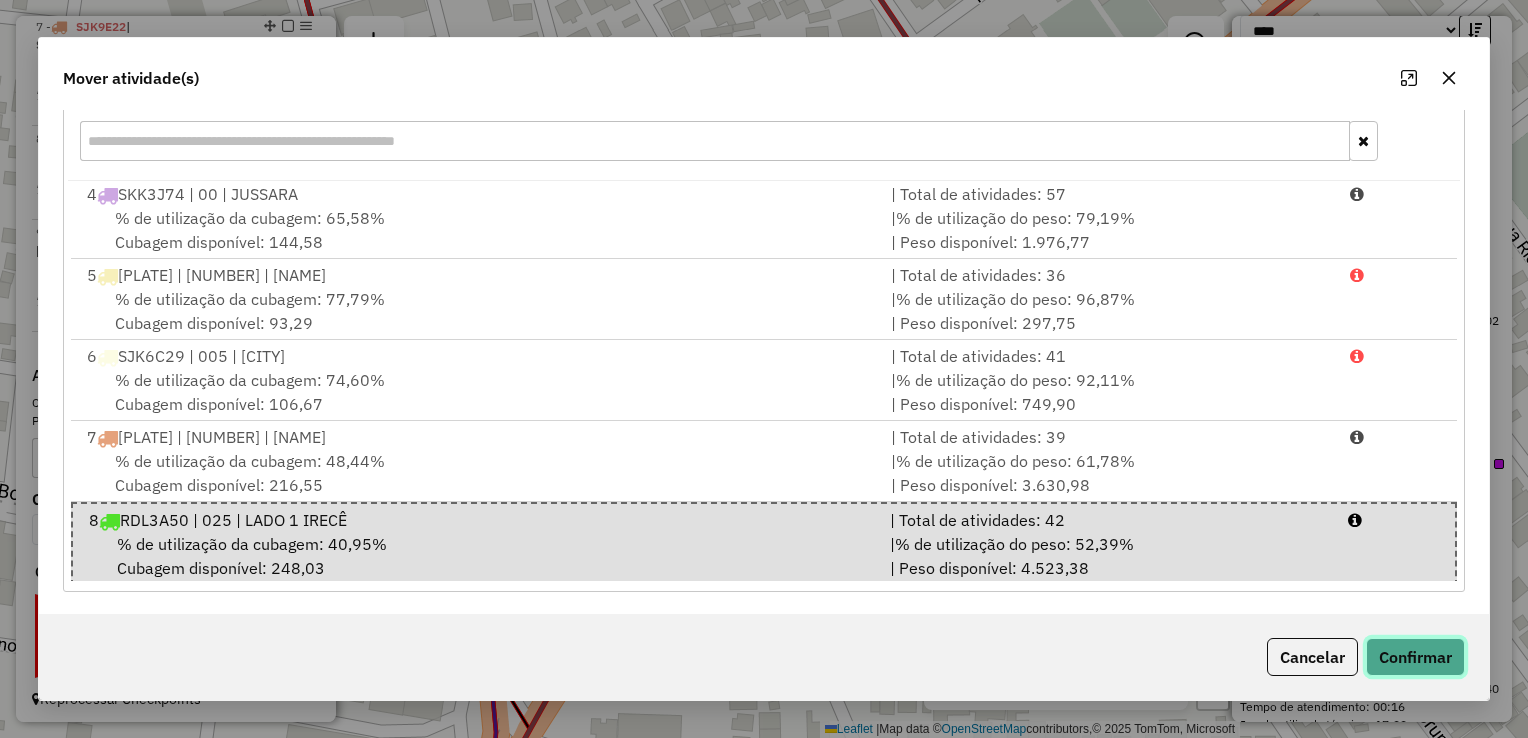 click on "Confirmar" 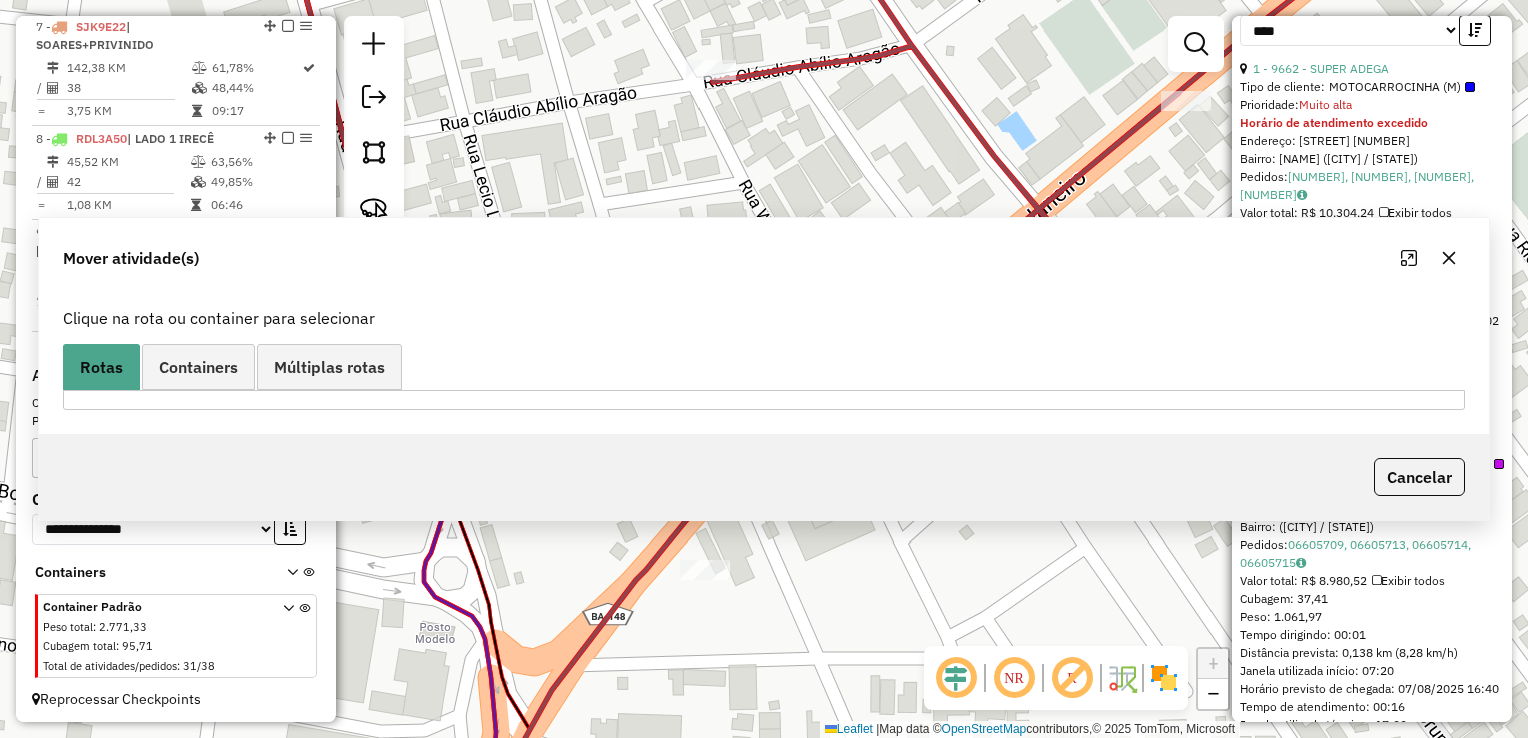 scroll, scrollTop: 0, scrollLeft: 0, axis: both 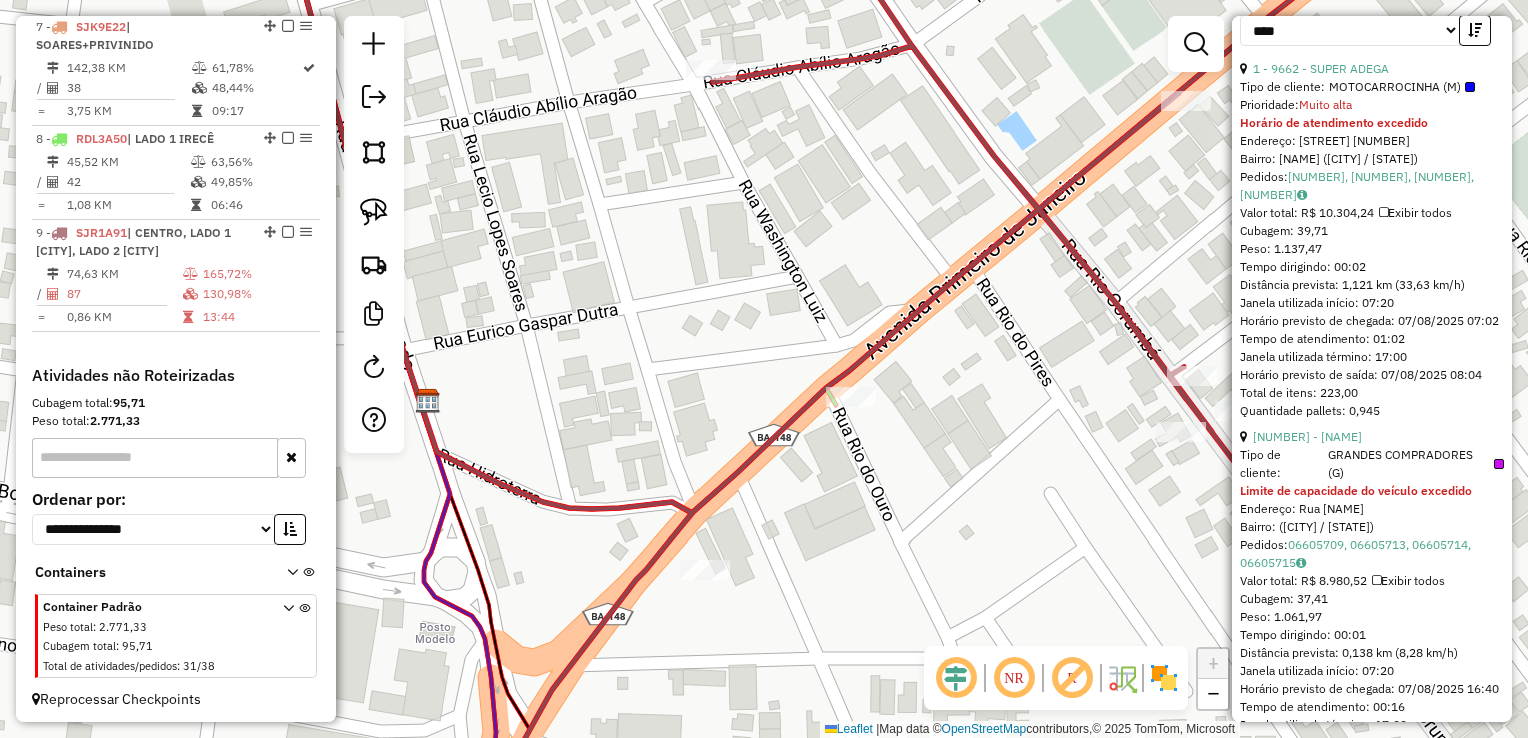click on "Janela de atendimento Grade de atendimento Capacidade Transportadoras Veículos Cliente Pedidos  Rotas Selecione os dias de semana para filtrar as janelas de atendimento  Seg   Ter   Qua   Qui   Sex   Sáb   Dom  Informe o período da janela de atendimento: De: Até:  Filtrar exatamente a janela do cliente  Considerar janela de atendimento padrão  Selecione os dias de semana para filtrar as grades de atendimento  Seg   Ter   Qua   Qui   Sex   Sáb   Dom   Considerar clientes sem dia de atendimento cadastrado  Clientes fora do dia de atendimento selecionado Filtrar as atividades entre os valores definidos abaixo:  Peso mínimo:   Peso máximo:   Cubagem mínima:   Cubagem máxima:   De:   Até:  Filtrar as atividades entre o tempo de atendimento definido abaixo:  De:   Até:   Considerar capacidade total dos clientes não roteirizados Transportadora: Selecione um ou mais itens Tipo de veículo: Selecione um ou mais itens Veículo: Selecione um ou mais itens Motorista: Selecione um ou mais itens Nome: Rótulo:" 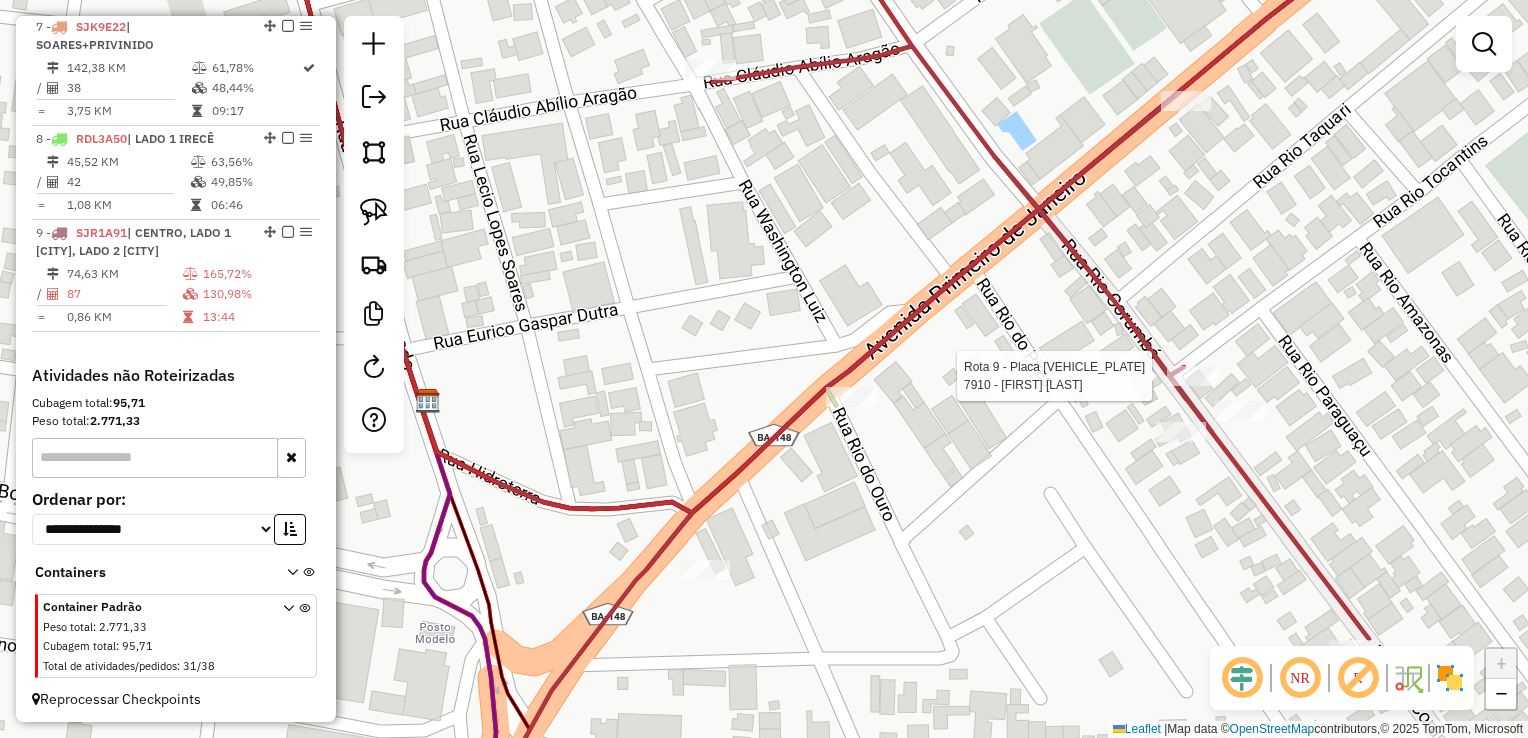 select on "*********" 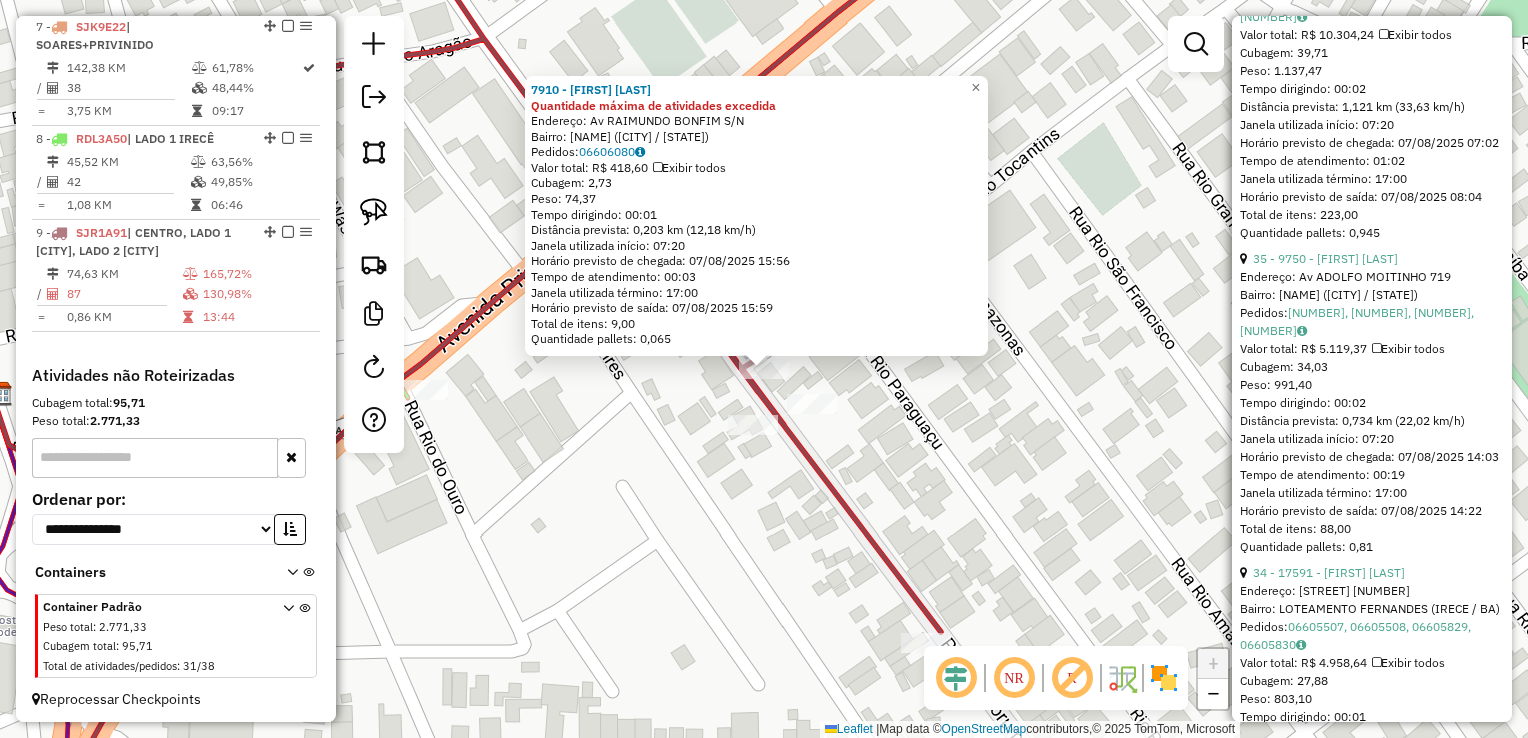 scroll, scrollTop: 1000, scrollLeft: 0, axis: vertical 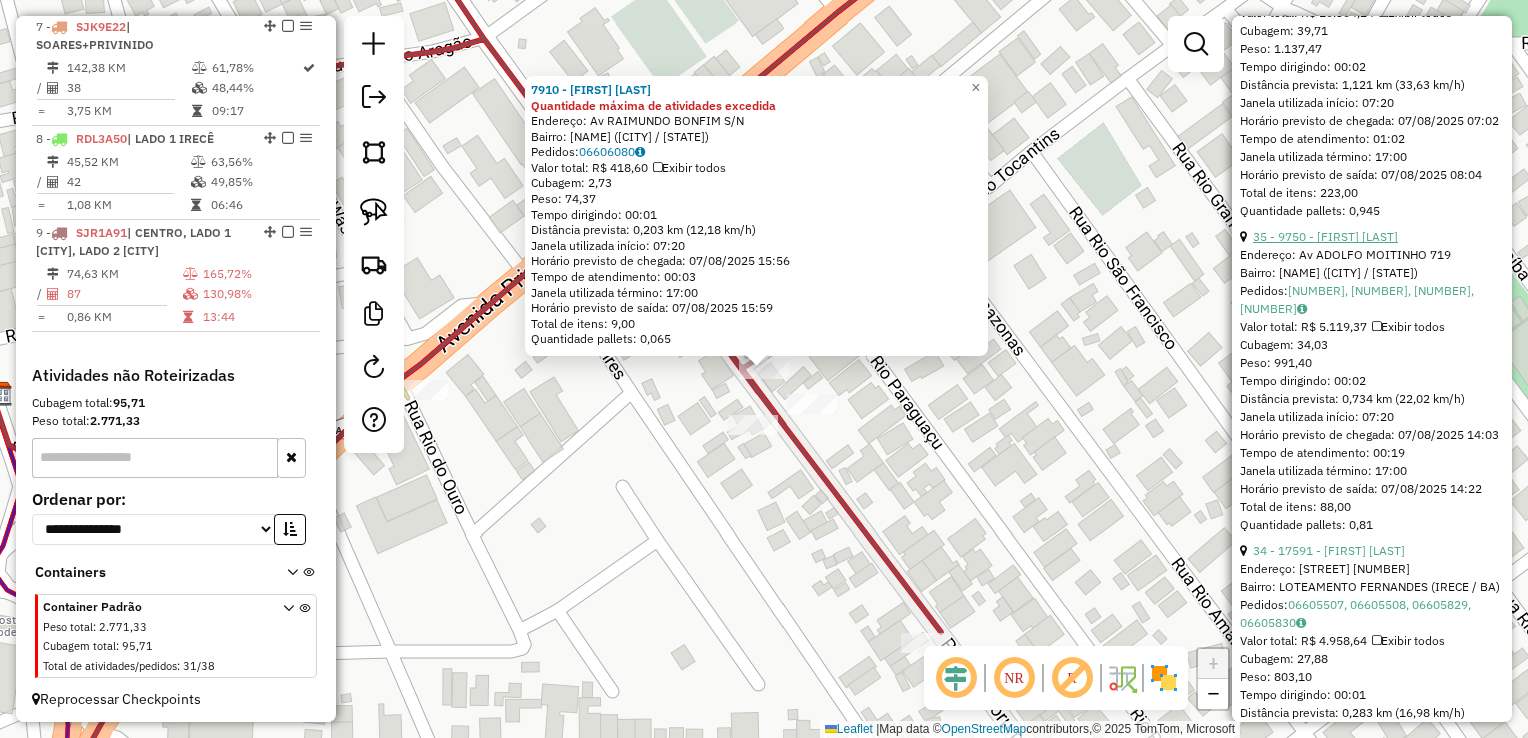click on "35 - 9750 - WERLEI ALVES SOUZA" at bounding box center [1325, 236] 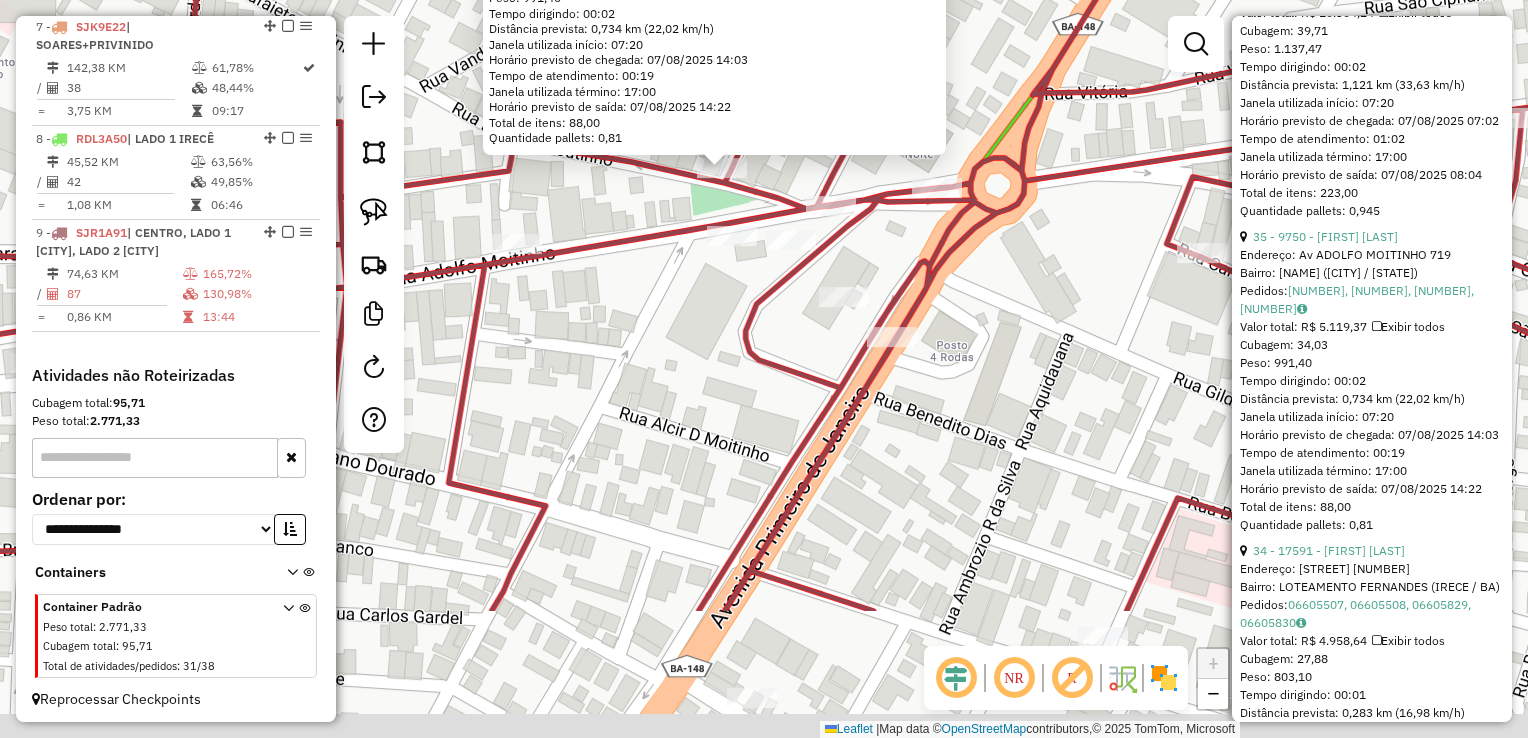 drag, startPoint x: 1042, startPoint y: 519, endPoint x: 997, endPoint y: 298, distance: 225.53491 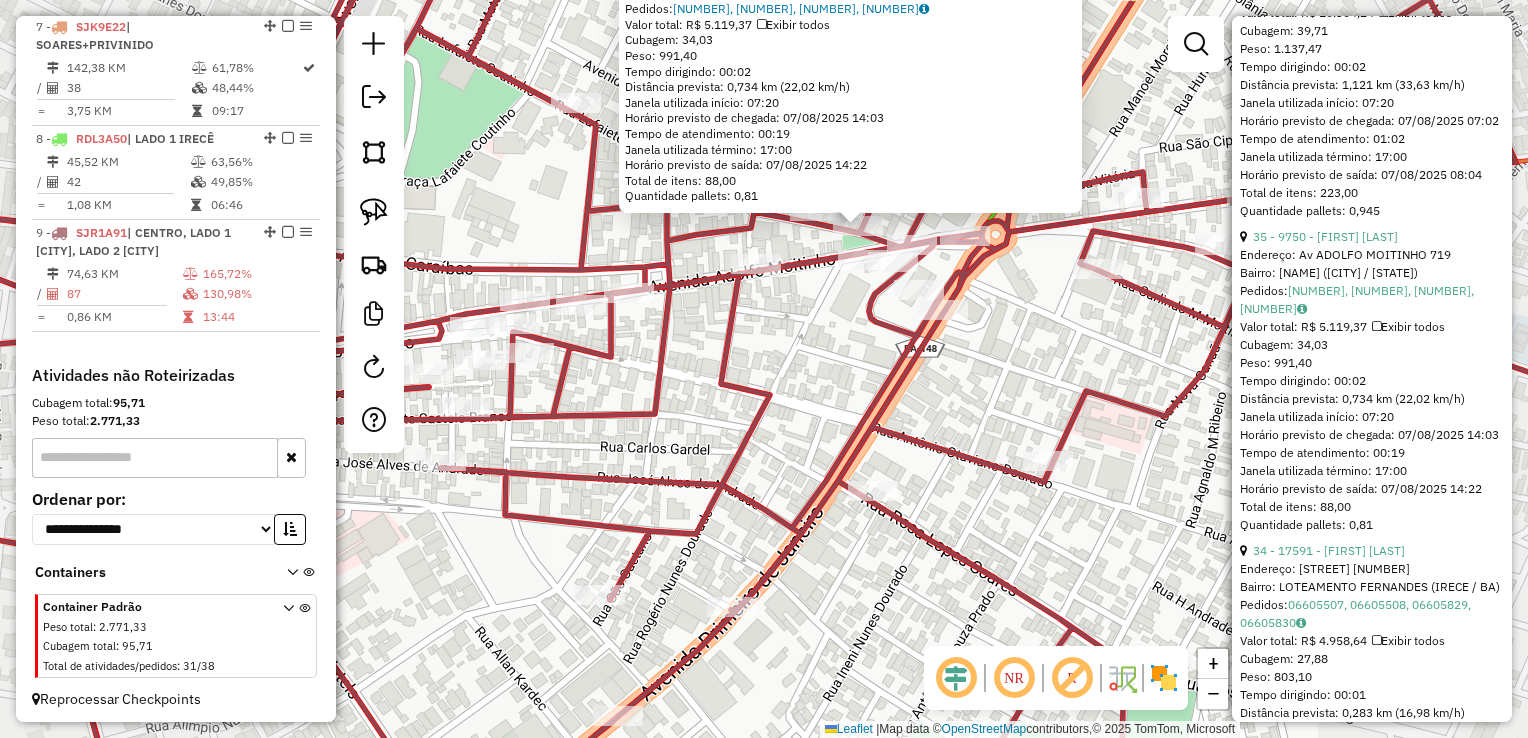 drag, startPoint x: 1000, startPoint y: 378, endPoint x: 971, endPoint y: 263, distance: 118.60017 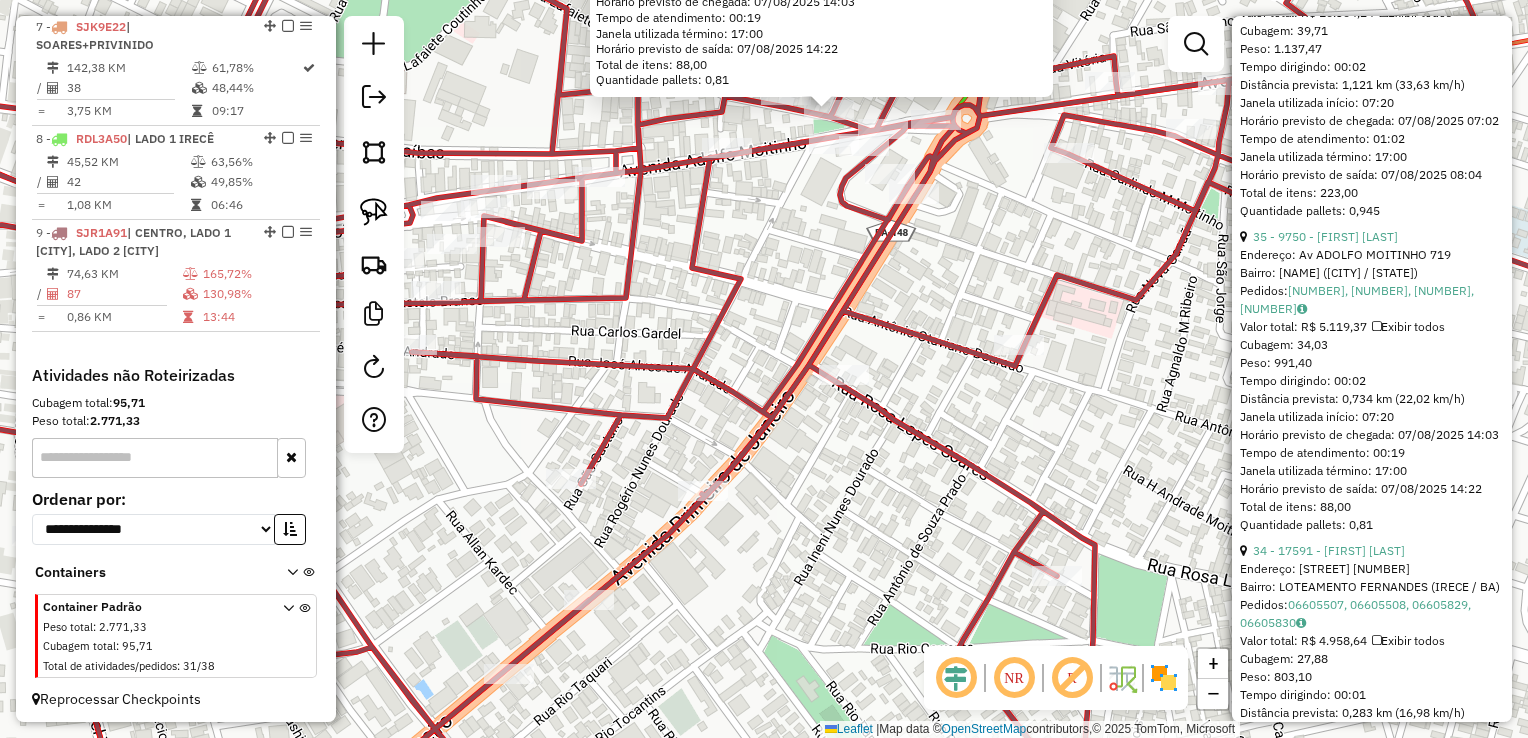 drag, startPoint x: 808, startPoint y: 188, endPoint x: 802, endPoint y: 164, distance: 24.738634 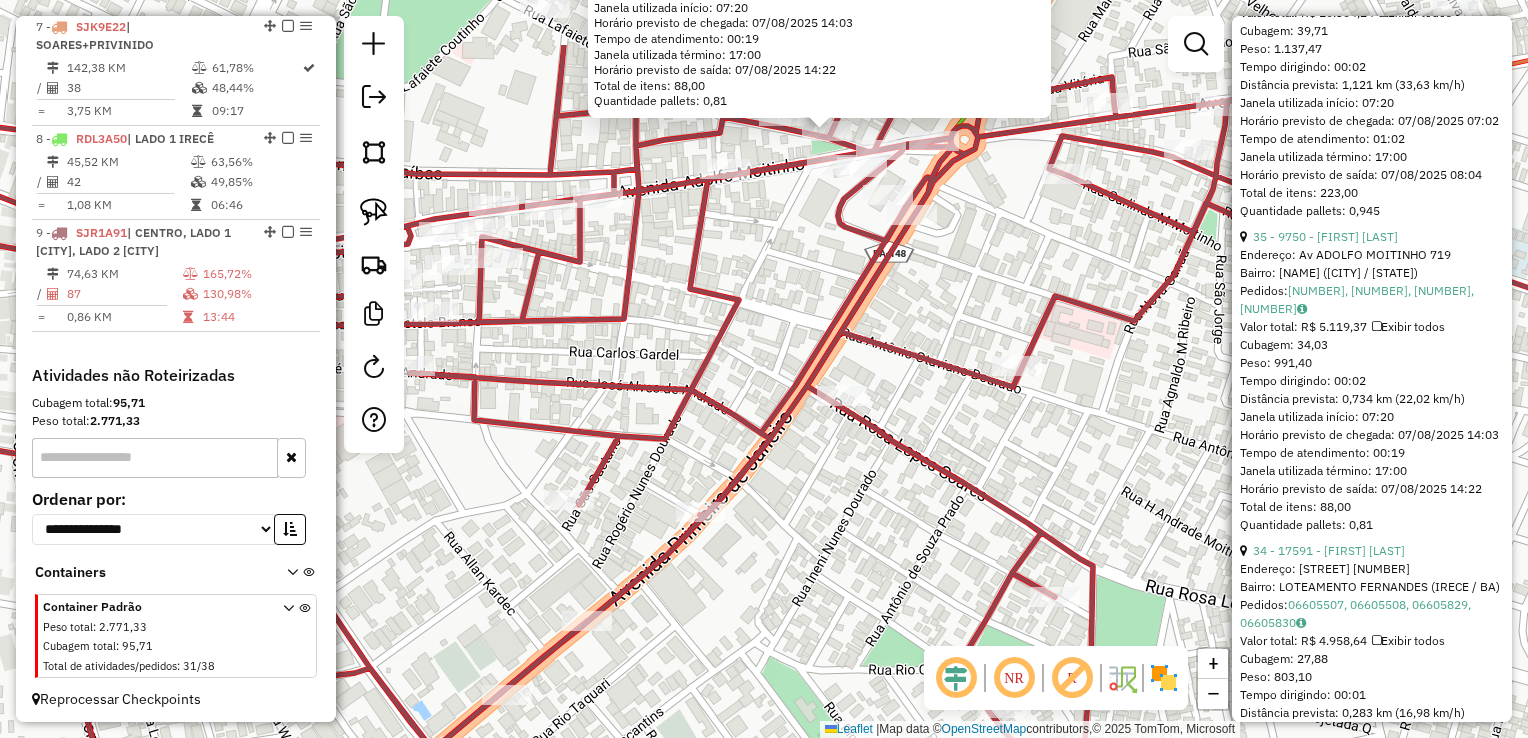 drag, startPoint x: 1048, startPoint y: 306, endPoint x: 1019, endPoint y: 425, distance: 122.48265 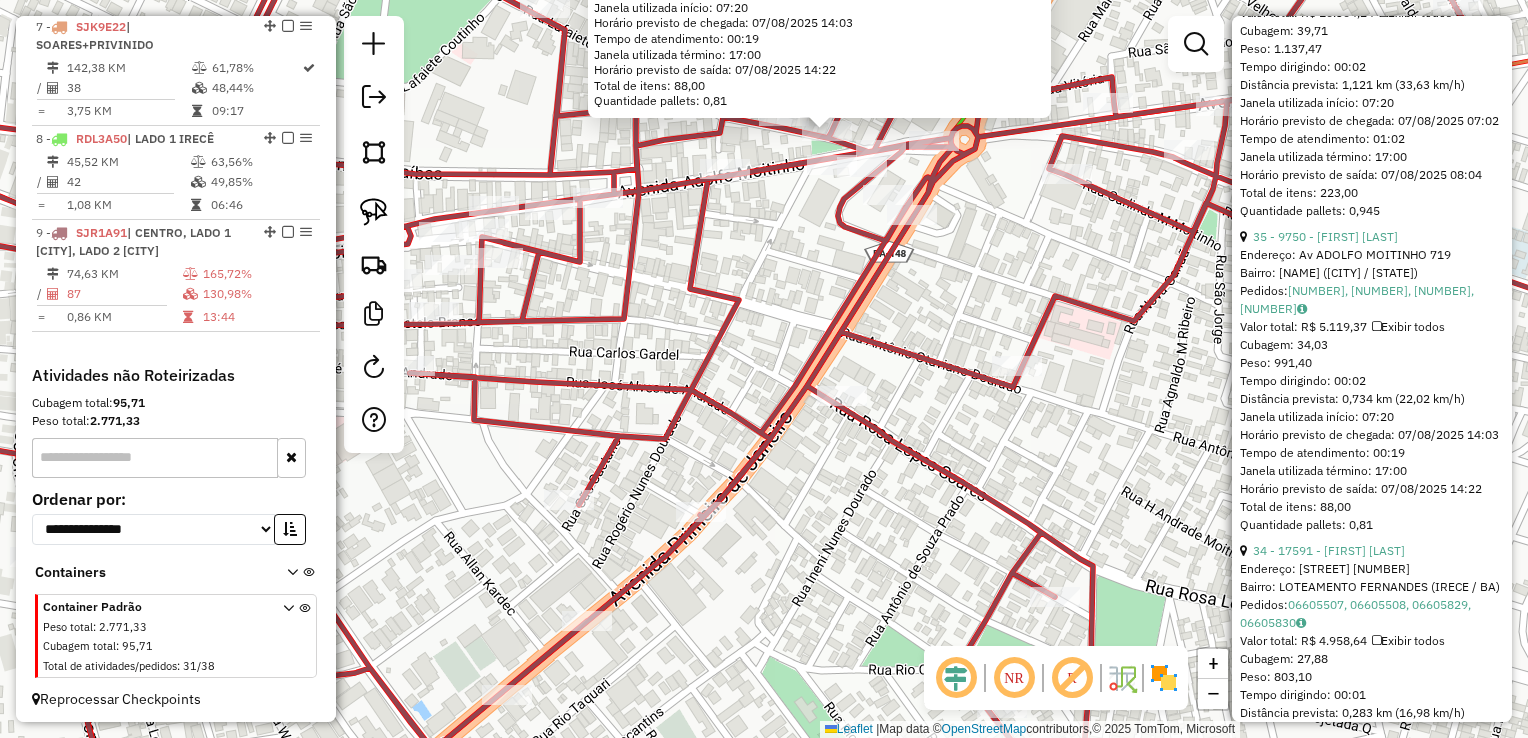 click 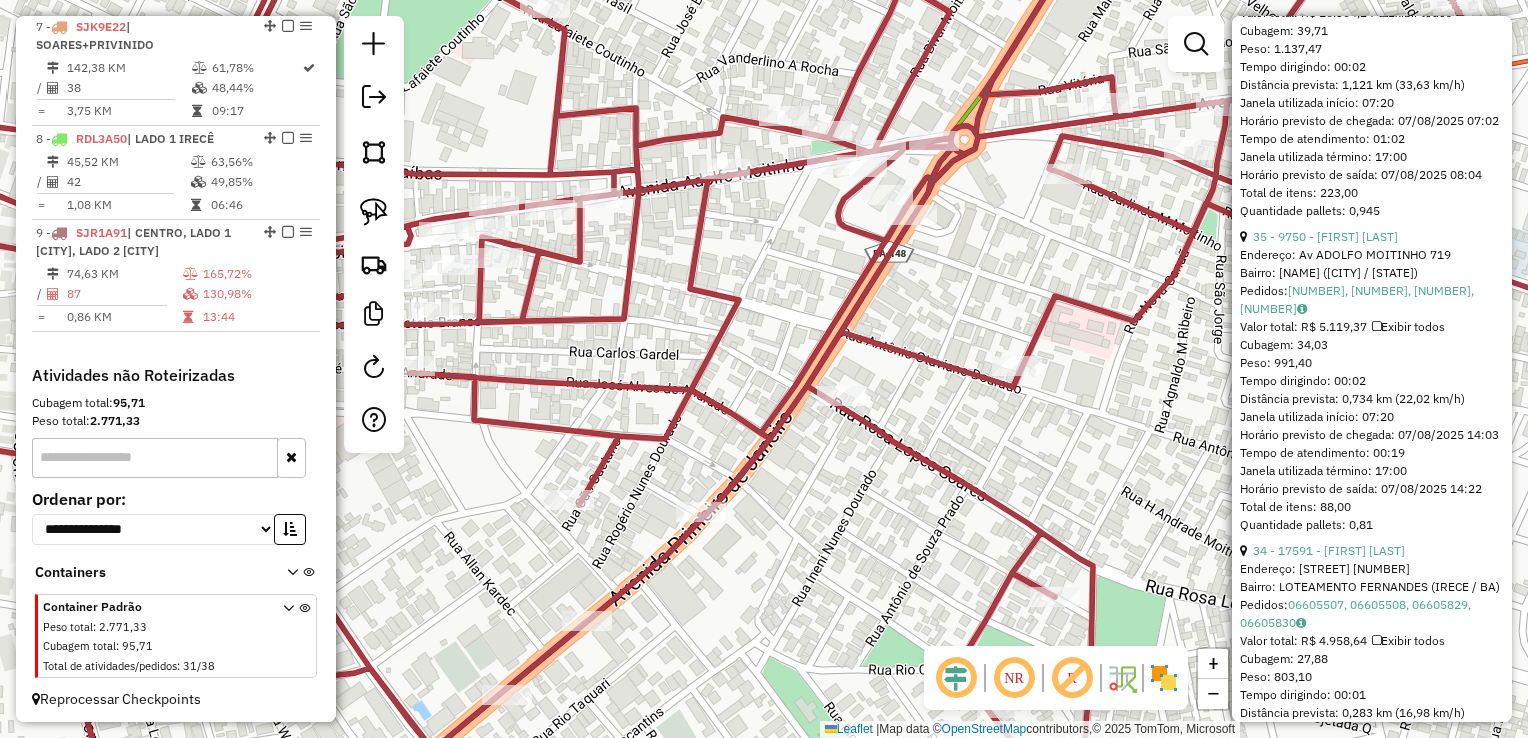 click on "Endereço: Av  ADOLFO MOITINHO                719" at bounding box center [1372, 255] 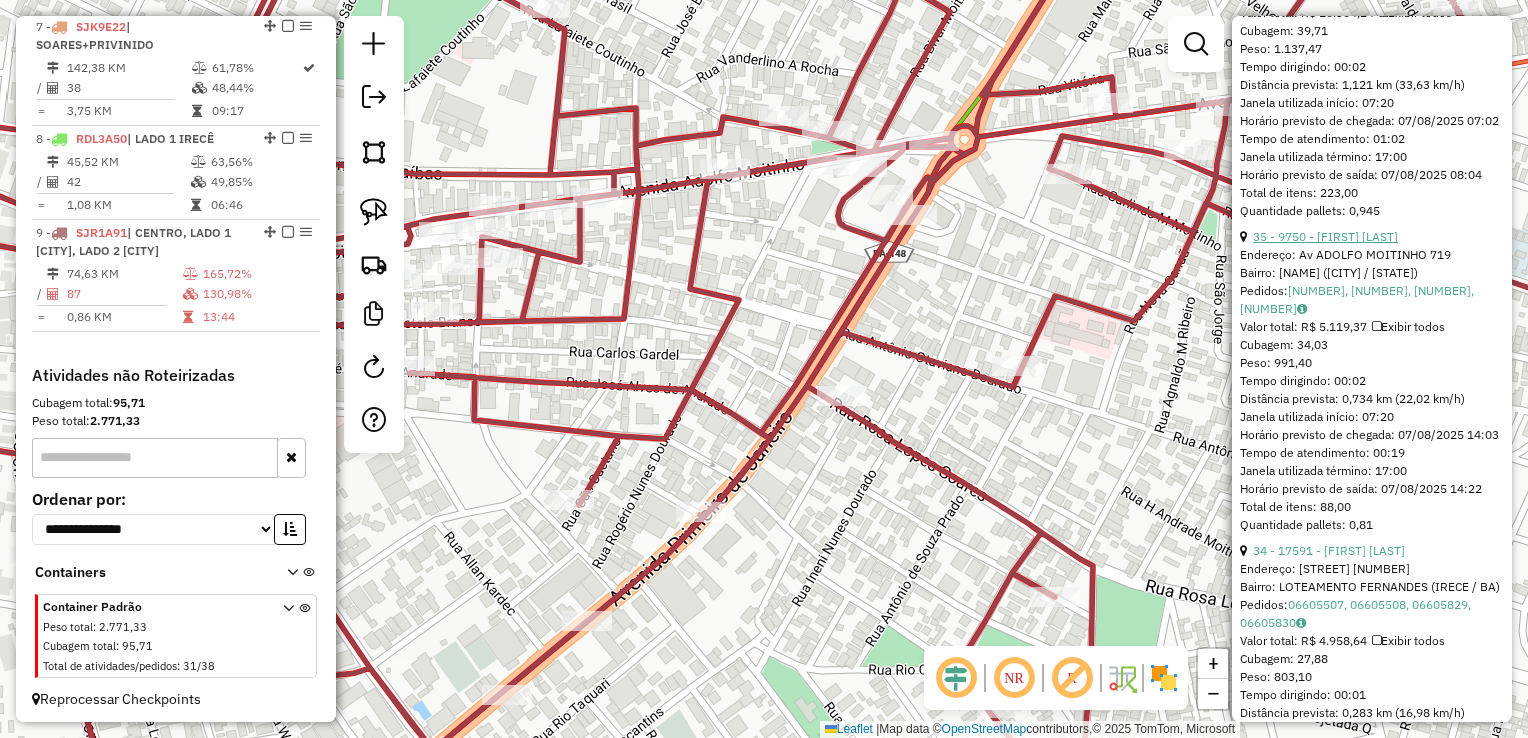 click on "35 - 9750 - WERLEI ALVES SOUZA" at bounding box center (1325, 236) 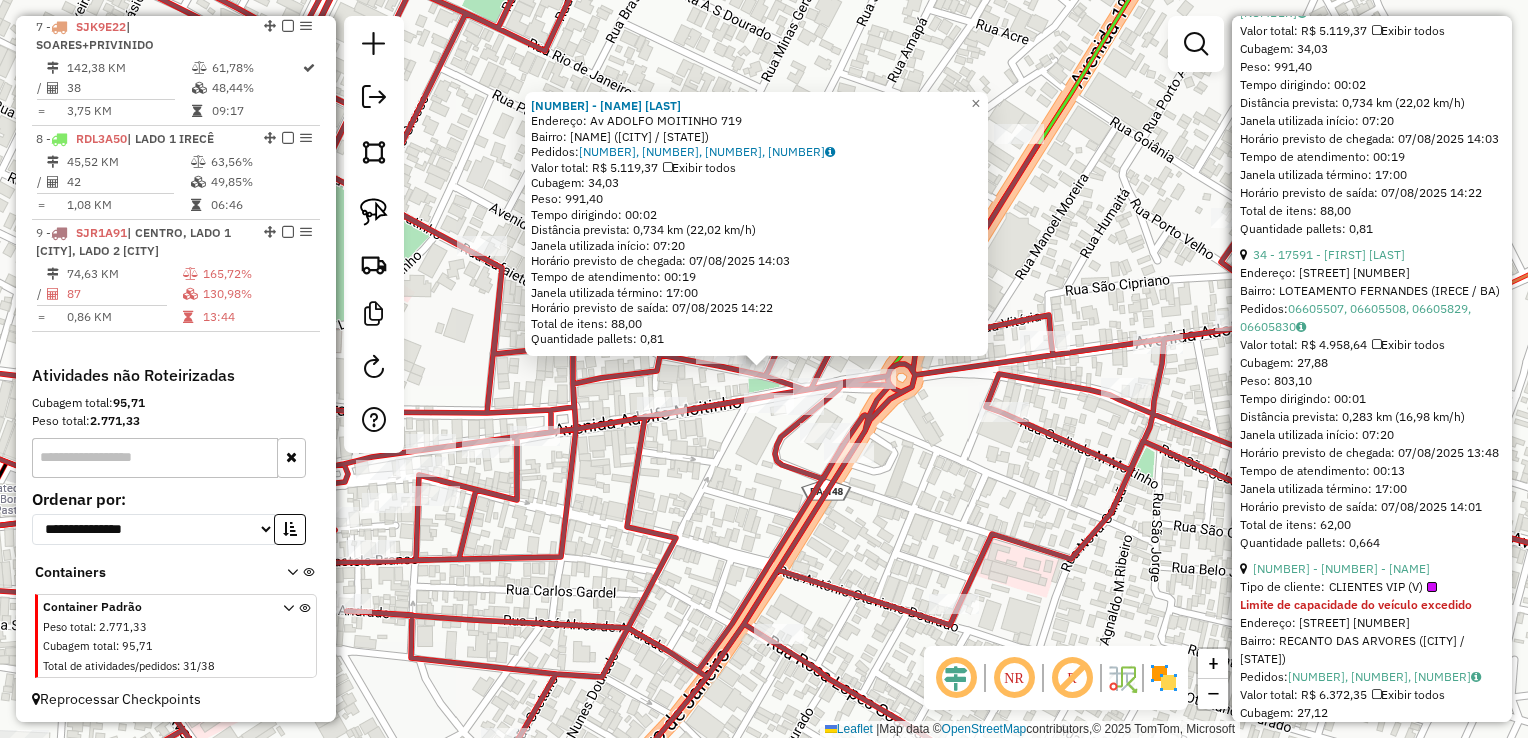 scroll, scrollTop: 1300, scrollLeft: 0, axis: vertical 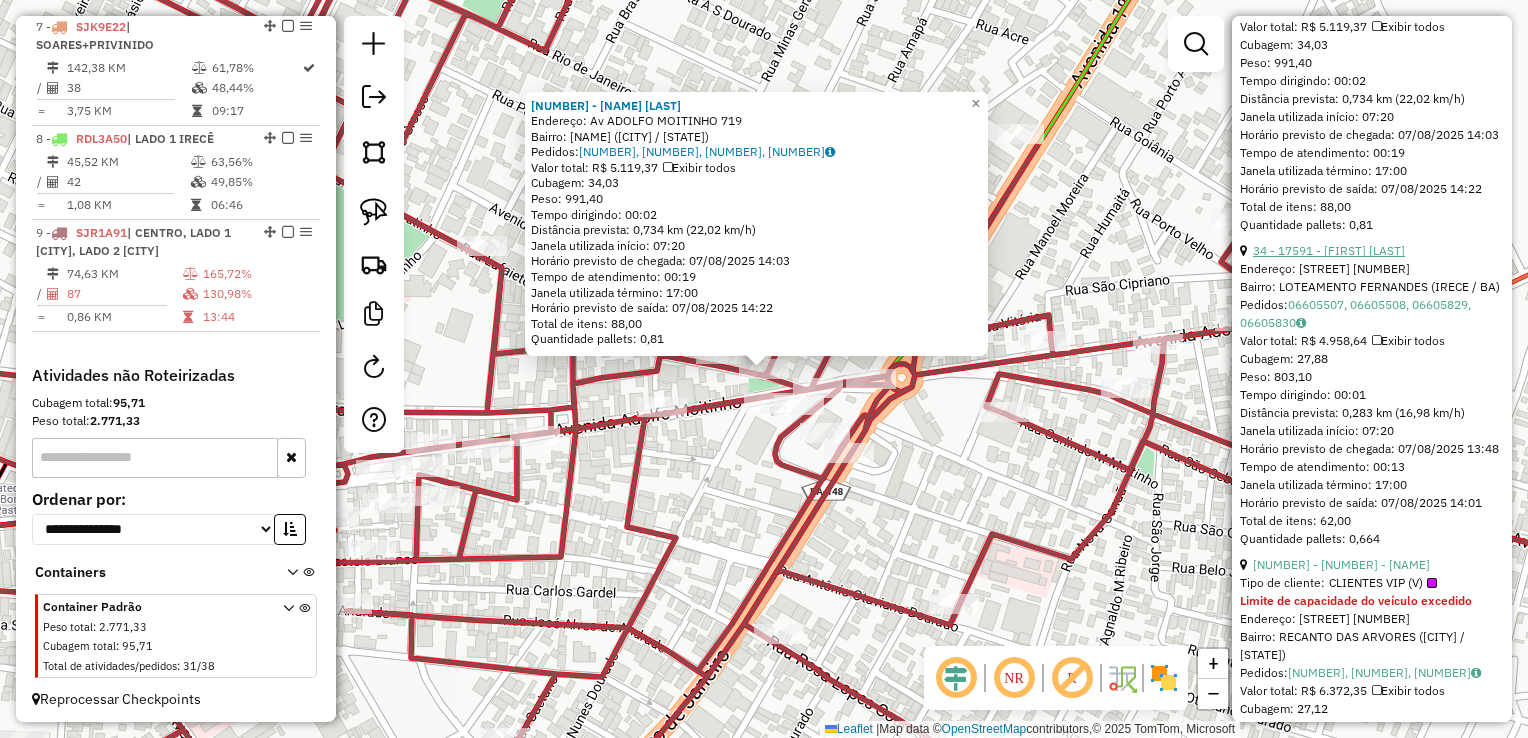 click on "34 - 17591 - ELVIS ESPETINHO" at bounding box center (1329, 250) 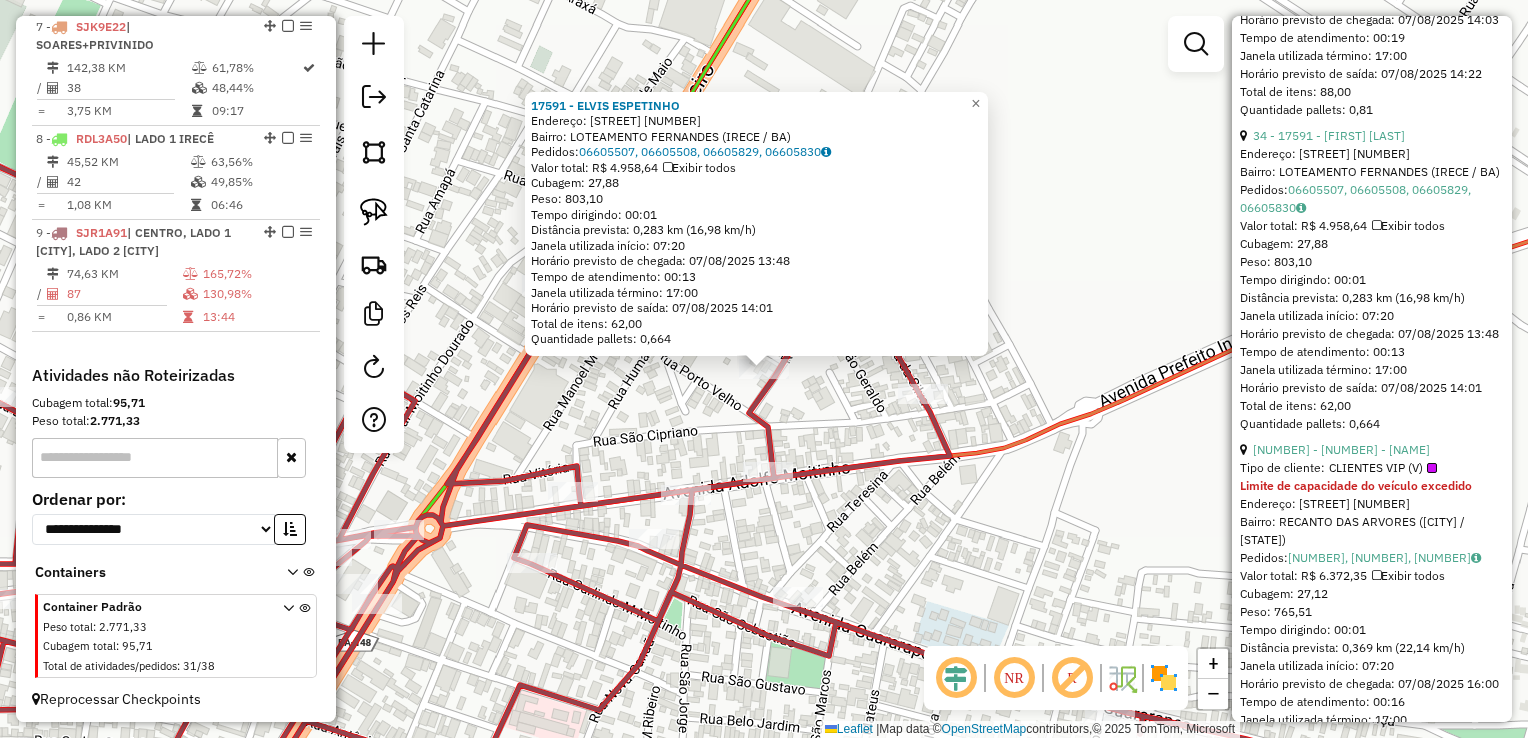 scroll, scrollTop: 1600, scrollLeft: 0, axis: vertical 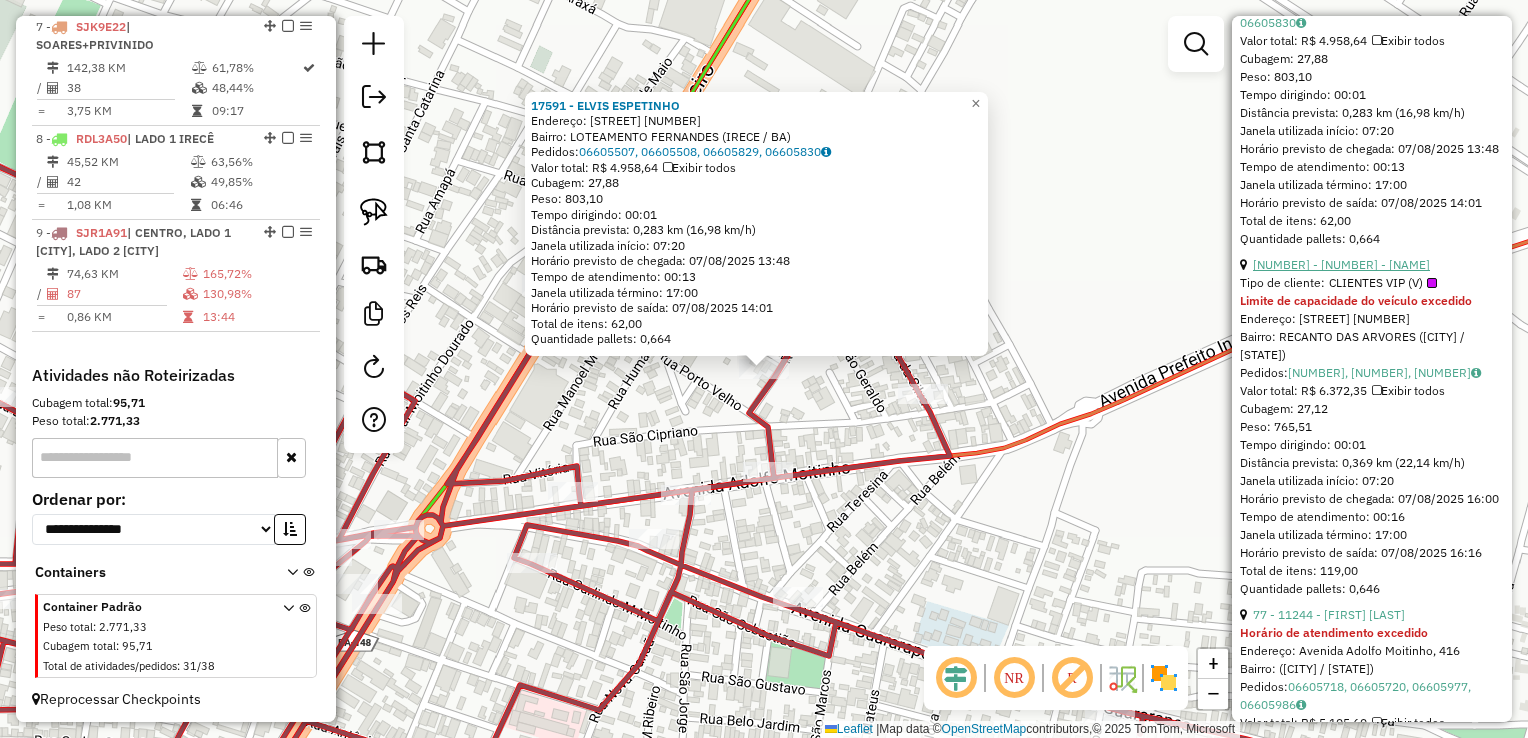 click on "52 - 11770 - SUPERM. CORACAO II" at bounding box center [1341, 264] 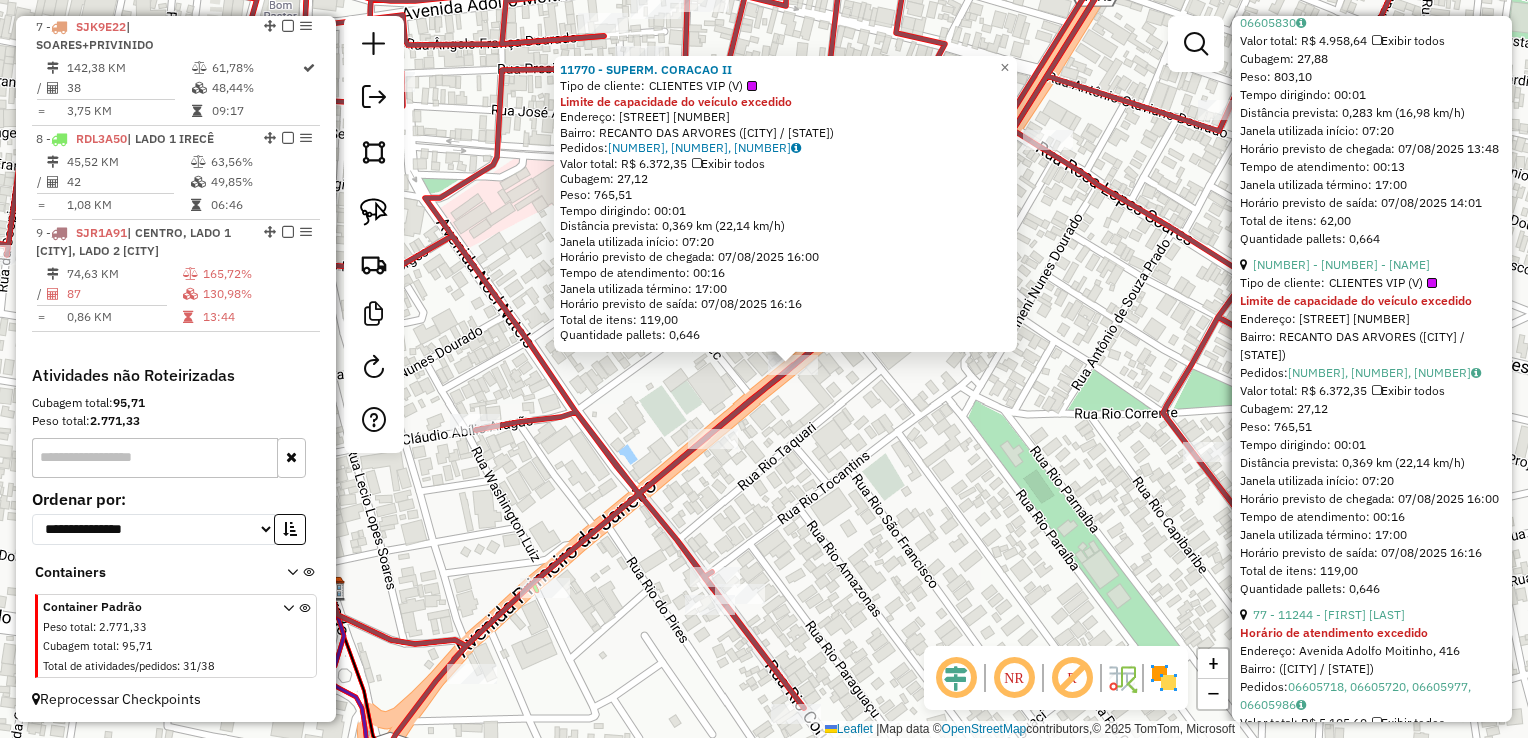 drag, startPoint x: 755, startPoint y: 481, endPoint x: 867, endPoint y: 447, distance: 117.047 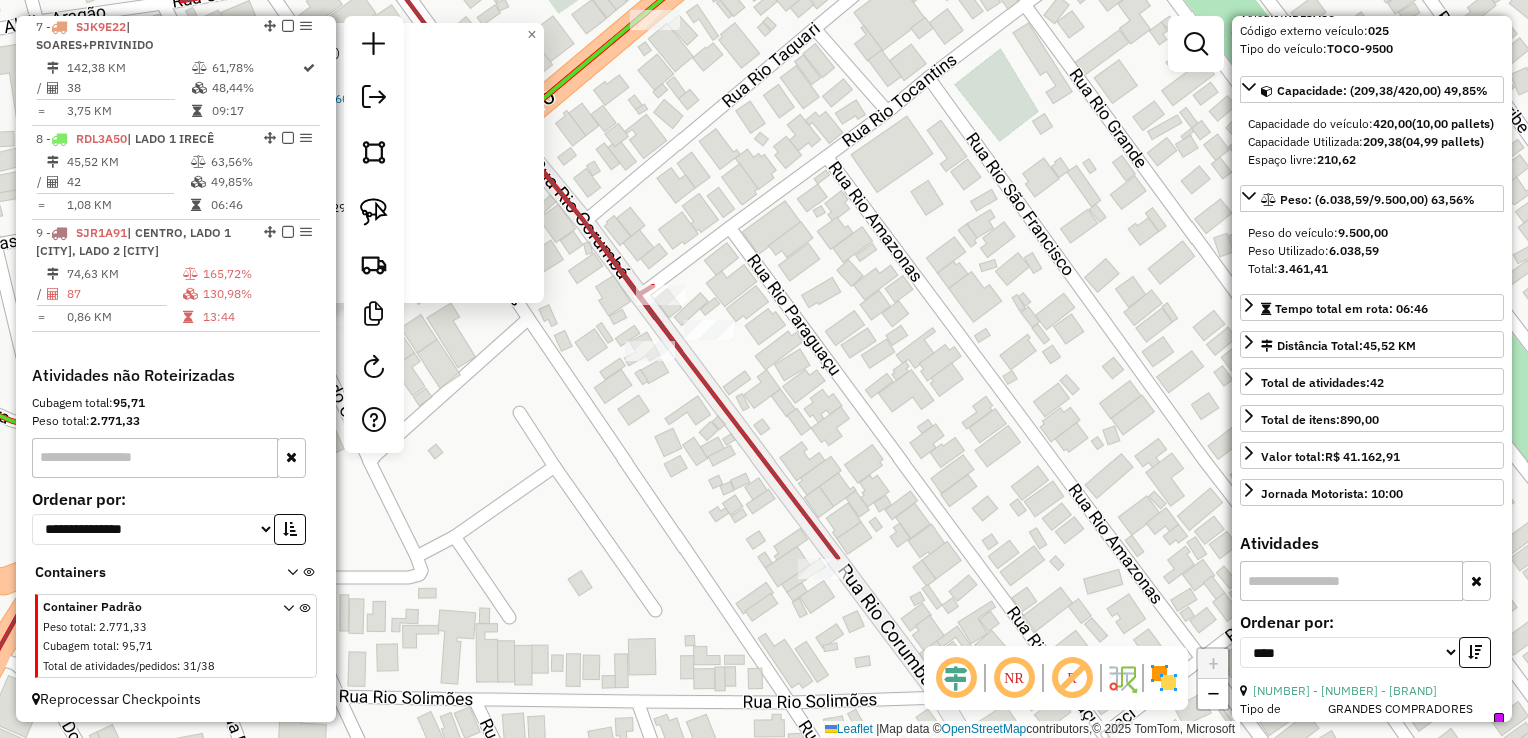 scroll, scrollTop: 0, scrollLeft: 0, axis: both 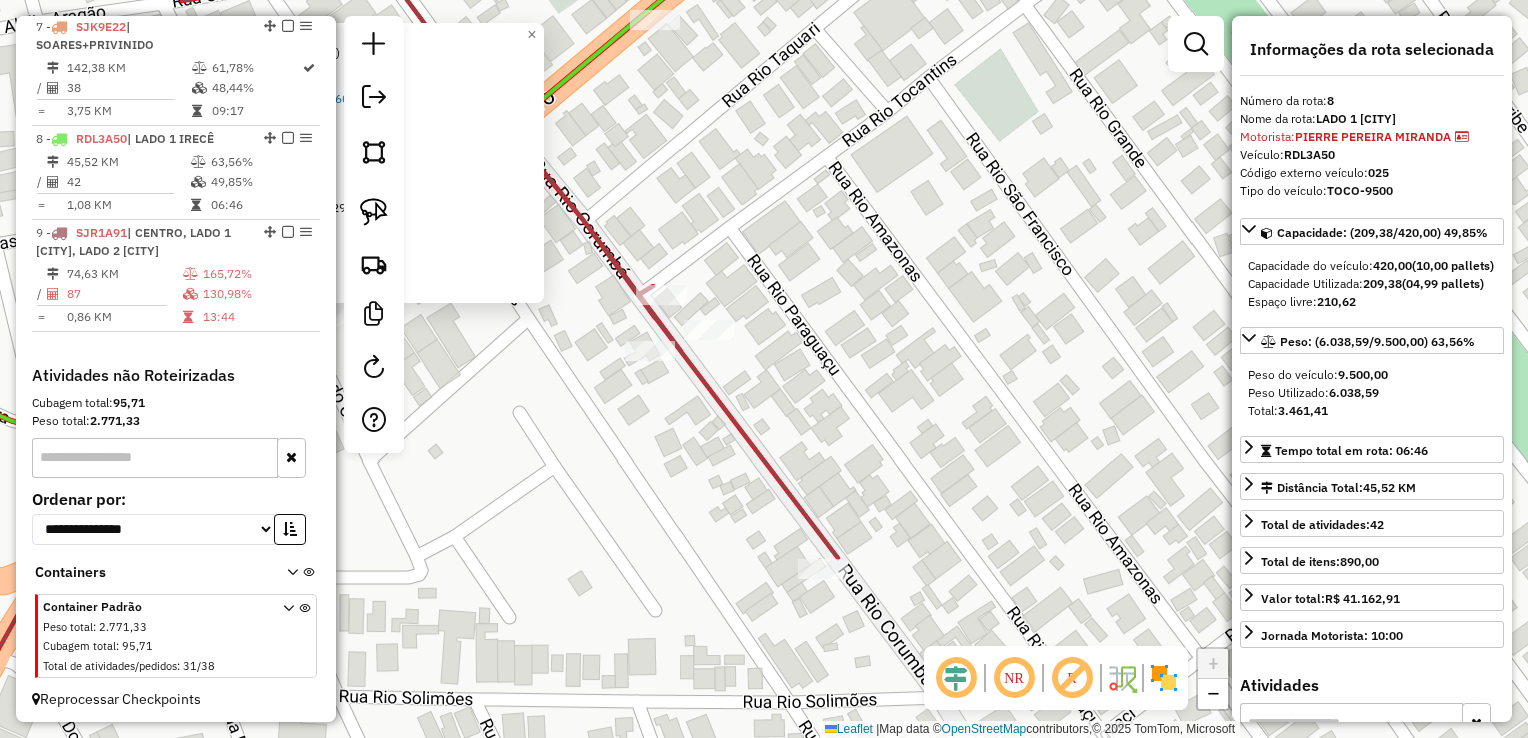 drag, startPoint x: 1077, startPoint y: 406, endPoint x: 1269, endPoint y: 376, distance: 194.32962 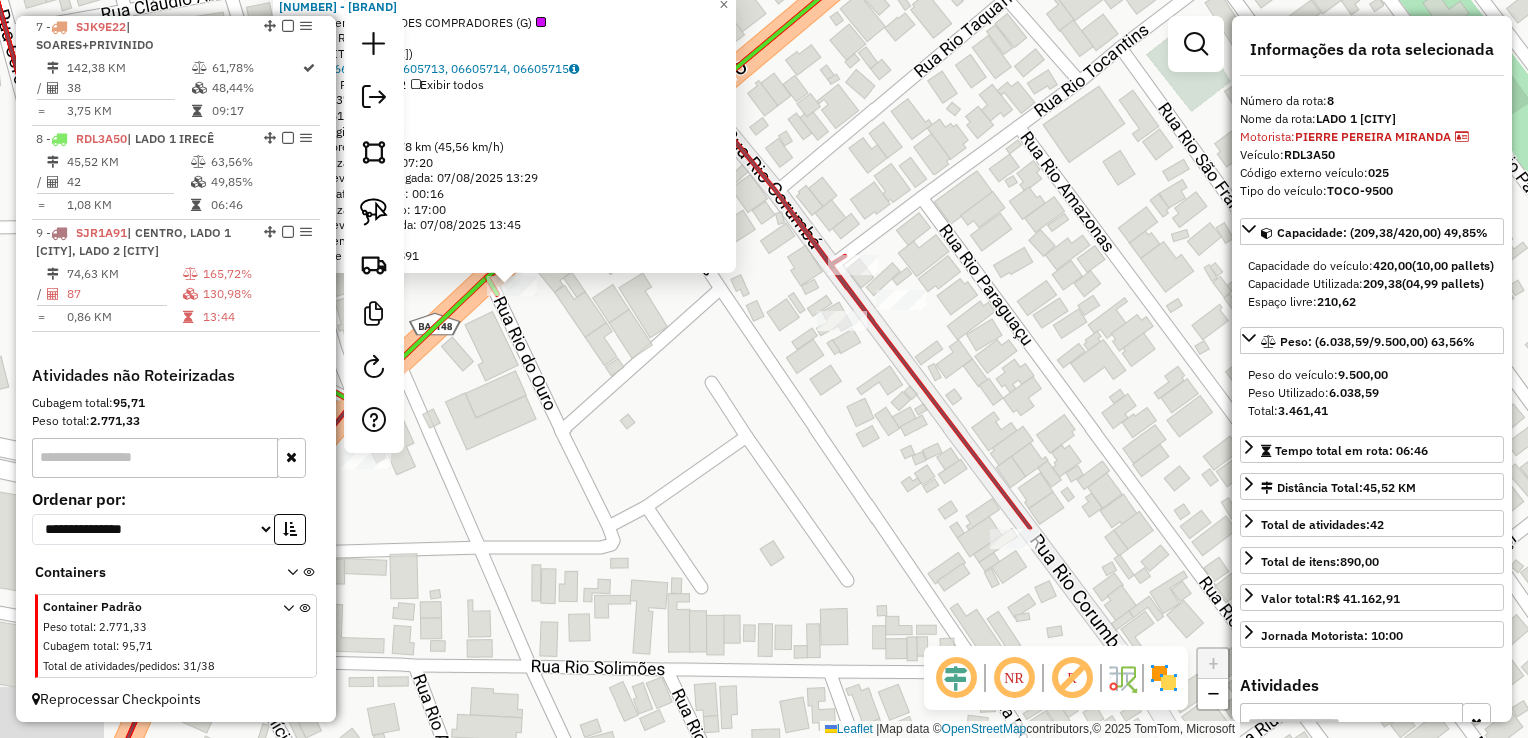 click on "11133 - SUPER ADEGA  Tipo de cliente:   GRANDES COMPRADORES (G)   Endereço: Rua Rio Itapicuru,    Bairro:  (Irecê / BA)   Pedidos:  06605709, 06605713, 06605714, 06605715   Valor total: R$ 8.980,52   Exibir todos   Cubagem: 37,41  Peso: 1.061,97  Tempo dirigindo: 00:03   Distância prevista: 2,278 km (45,56 km/h)   Janela utilizada início: 07:20   Horário previsto de chegada: 07/08/2025 13:29   Tempo de atendimento: 00:16   Janela utilizada término: 17:00   Horário previsto de saída: 07/08/2025 13:45   Total de itens: 169,00   Quantidade pallets: 0,891  × Janela de atendimento Grade de atendimento Capacidade Transportadoras Veículos Cliente Pedidos  Rotas Selecione os dias de semana para filtrar as janelas de atendimento  Seg   Ter   Qua   Qui   Sex   Sáb   Dom  Informe o período da janela de atendimento: De: Até:  Filtrar exatamente a janela do cliente  Considerar janela de atendimento padrão  Selecione os dias de semana para filtrar as grades de atendimento  Seg   Ter   Qua   Qui   Sex   Sáb" 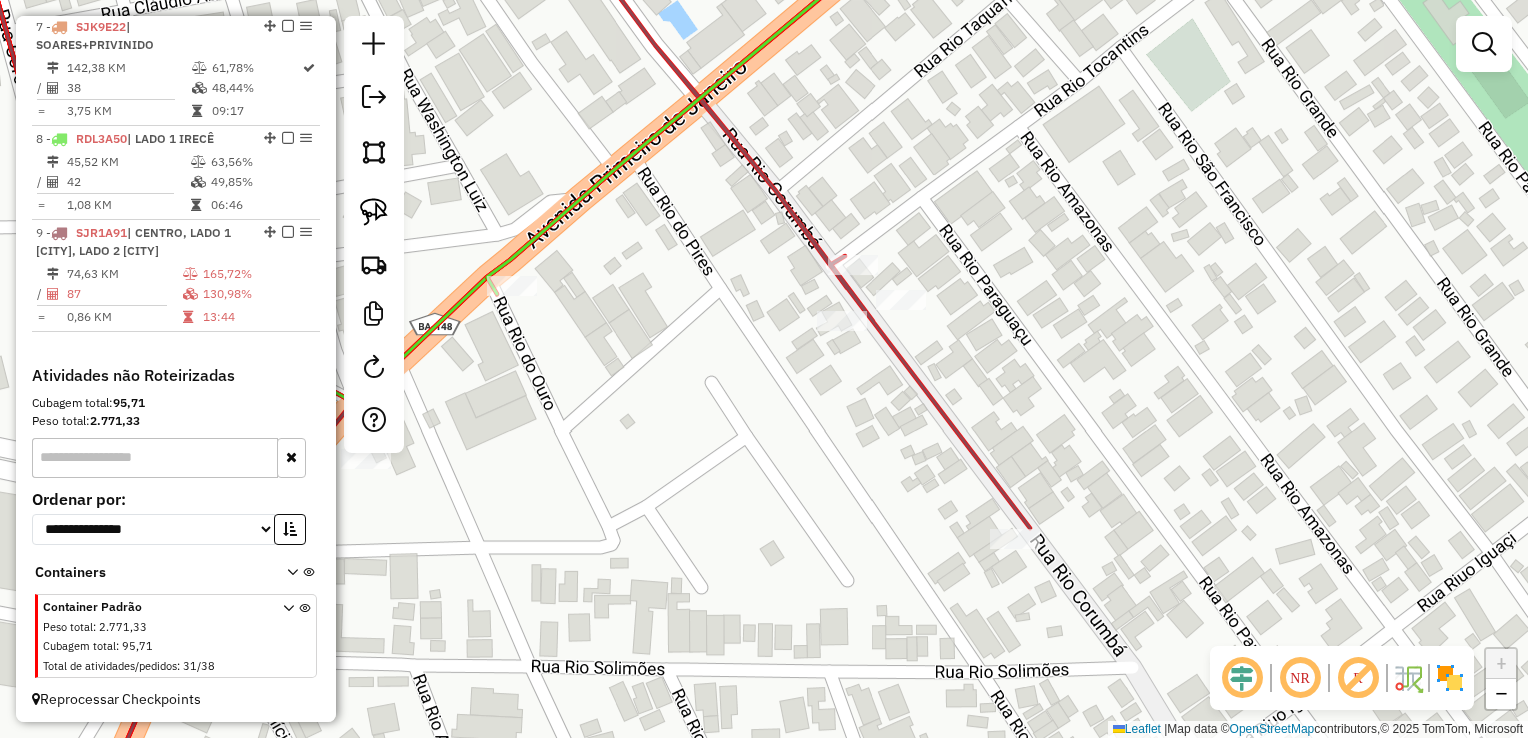 drag, startPoint x: 956, startPoint y: 218, endPoint x: 887, endPoint y: 549, distance: 338.11536 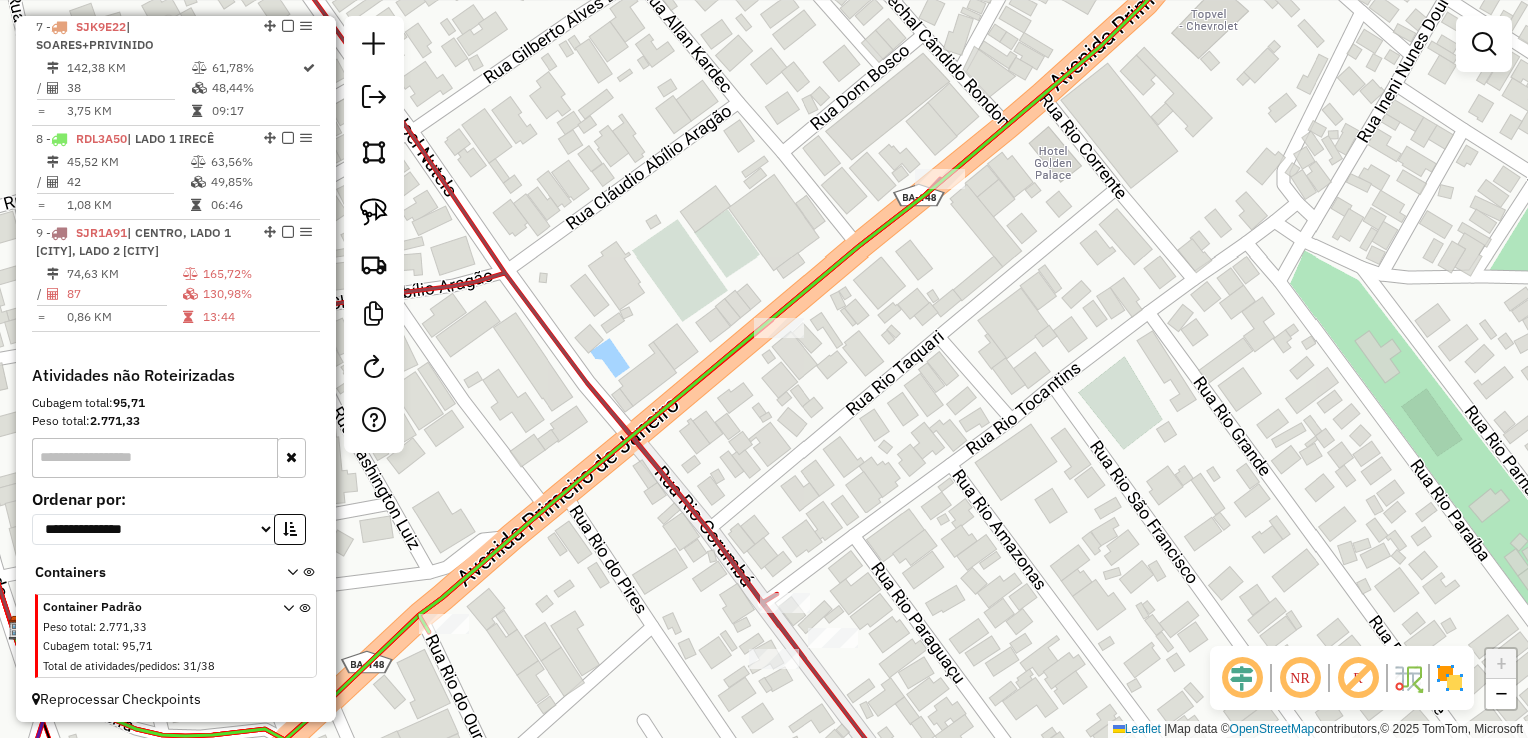 drag, startPoint x: 966, startPoint y: 390, endPoint x: 954, endPoint y: 538, distance: 148.48569 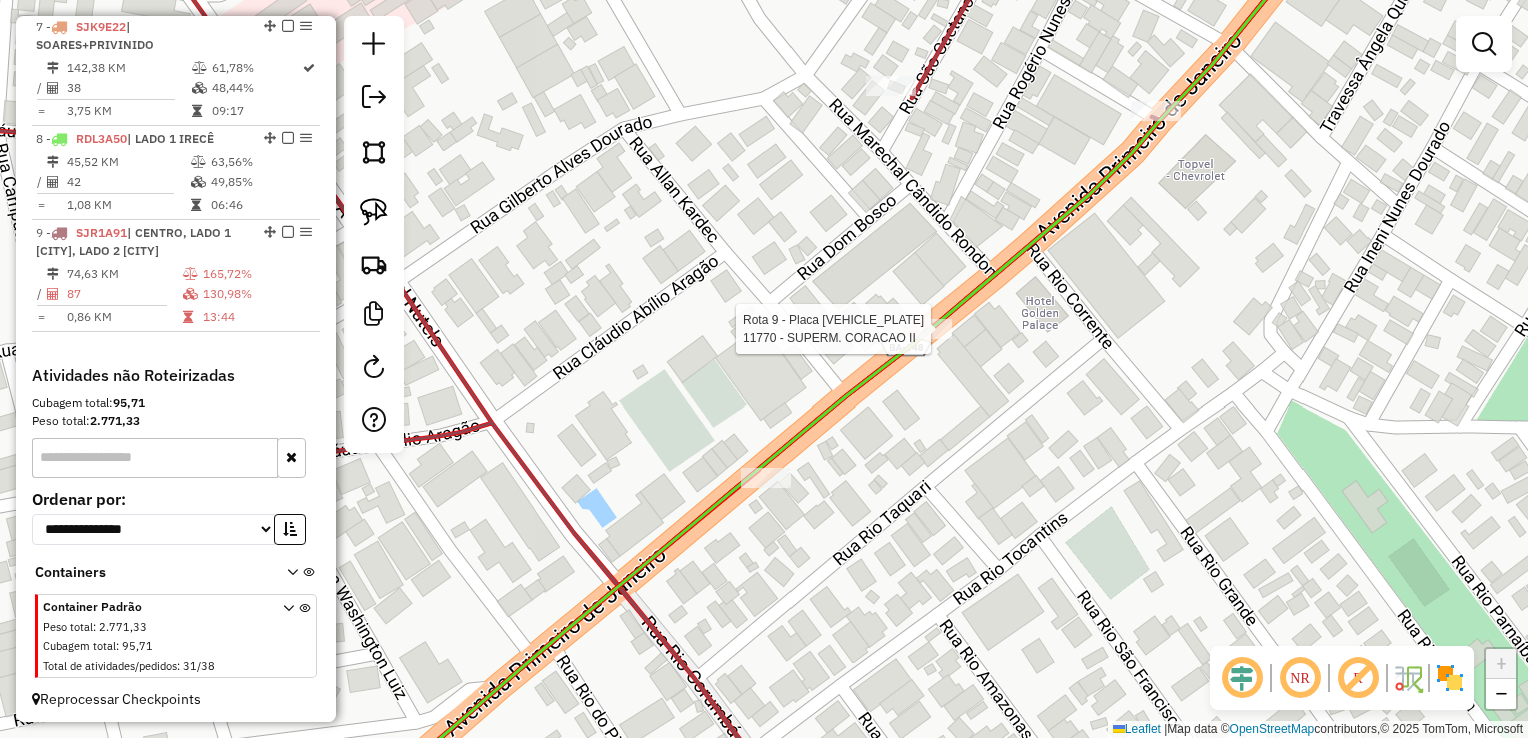 select on "*********" 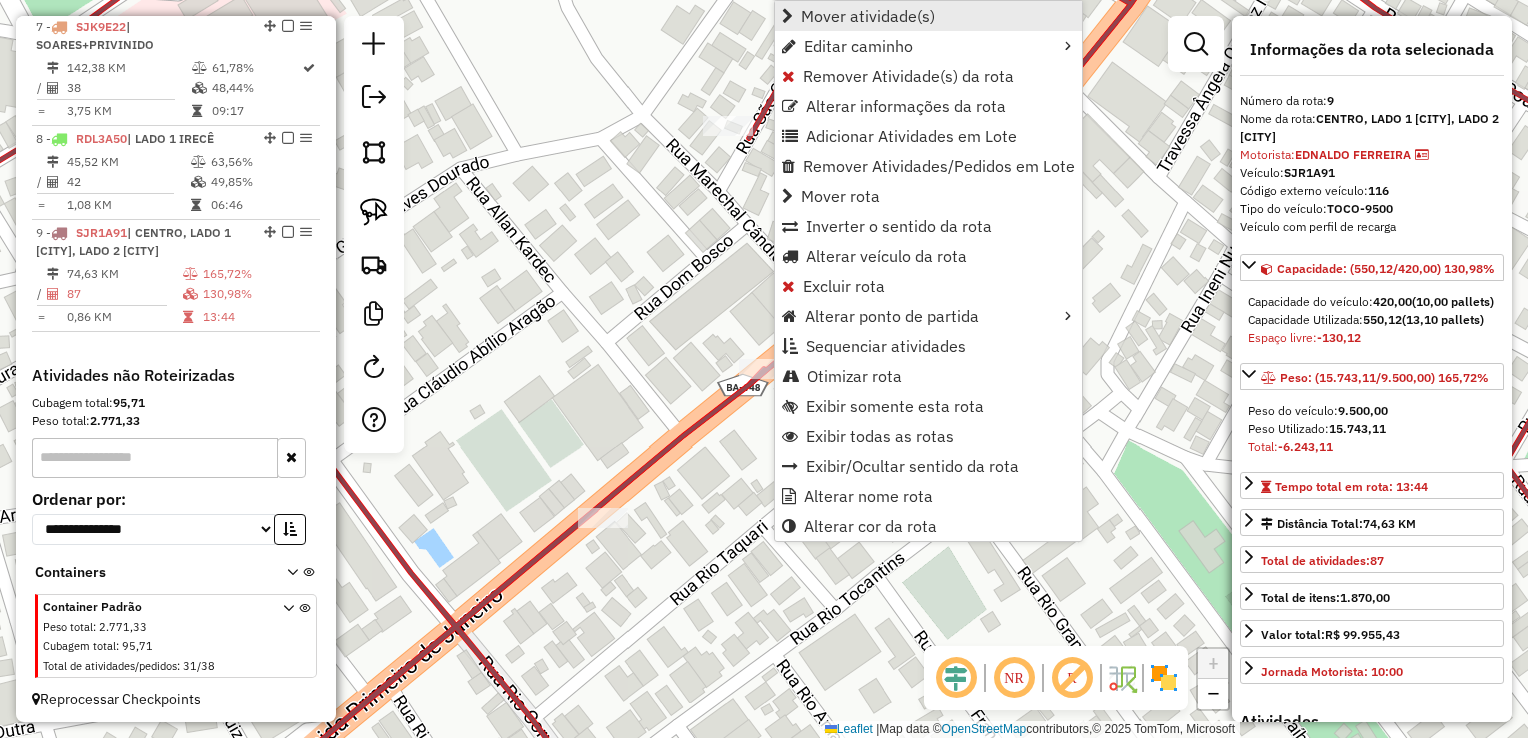 click on "Mover atividade(s)" at bounding box center (868, 16) 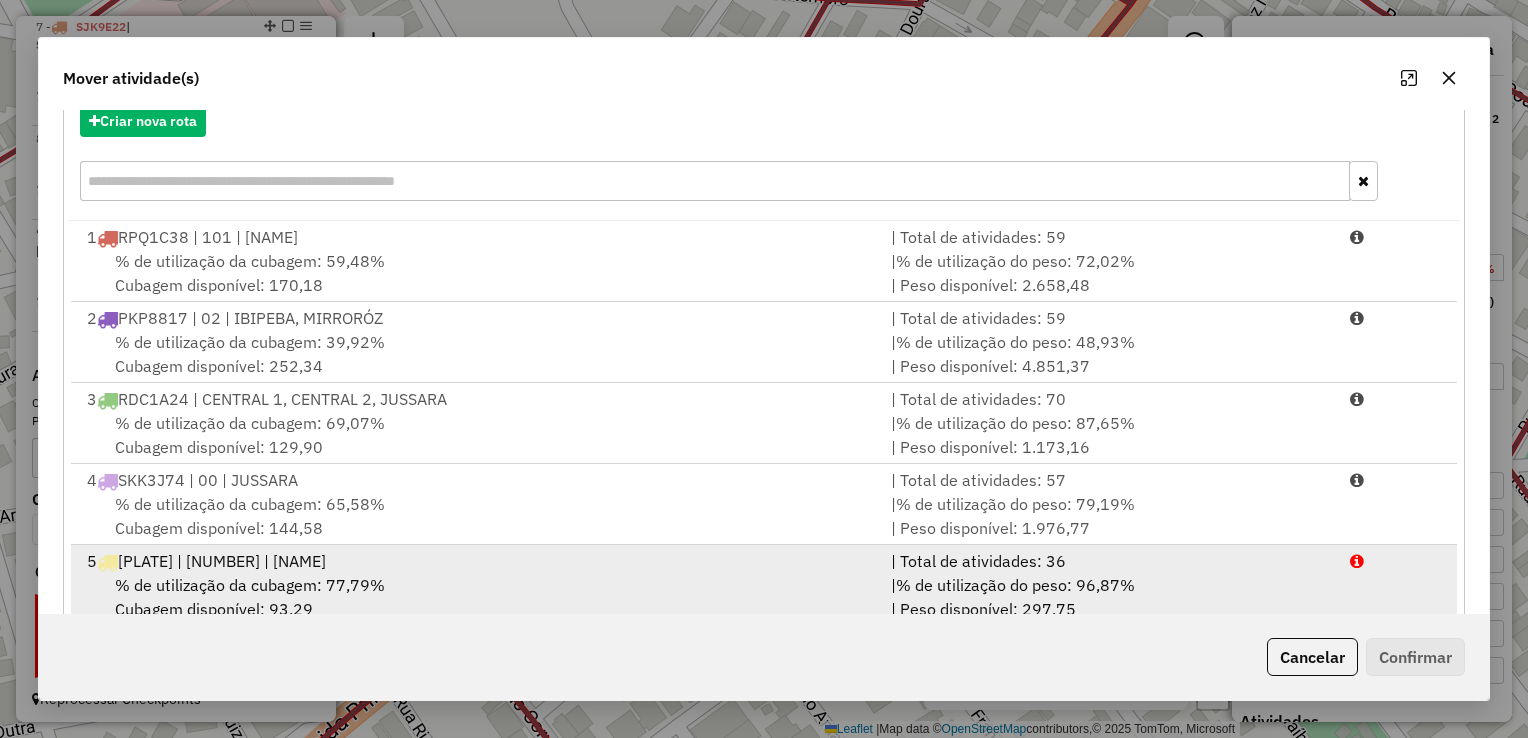 scroll, scrollTop: 278, scrollLeft: 0, axis: vertical 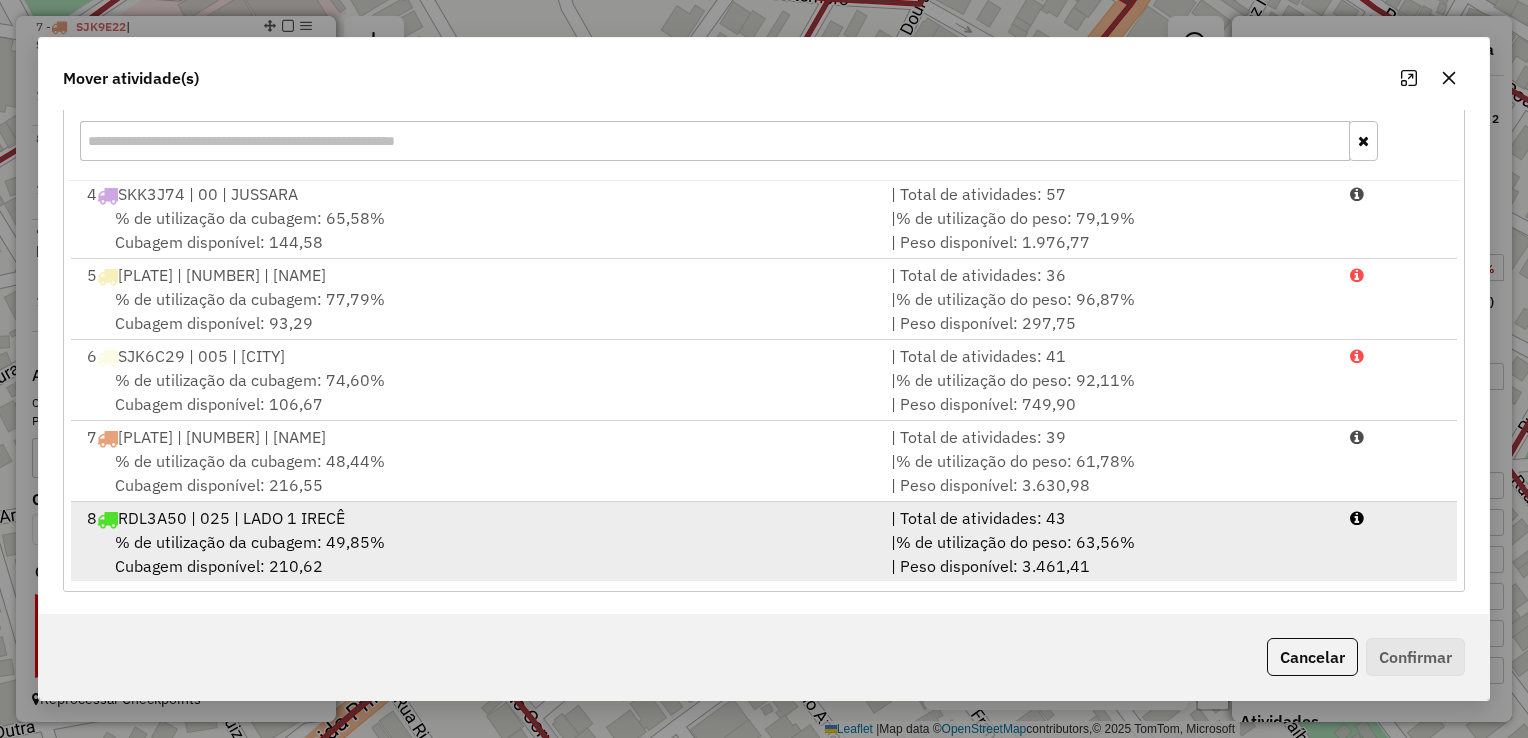 drag, startPoint x: 312, startPoint y: 522, endPoint x: 337, endPoint y: 524, distance: 25.079872 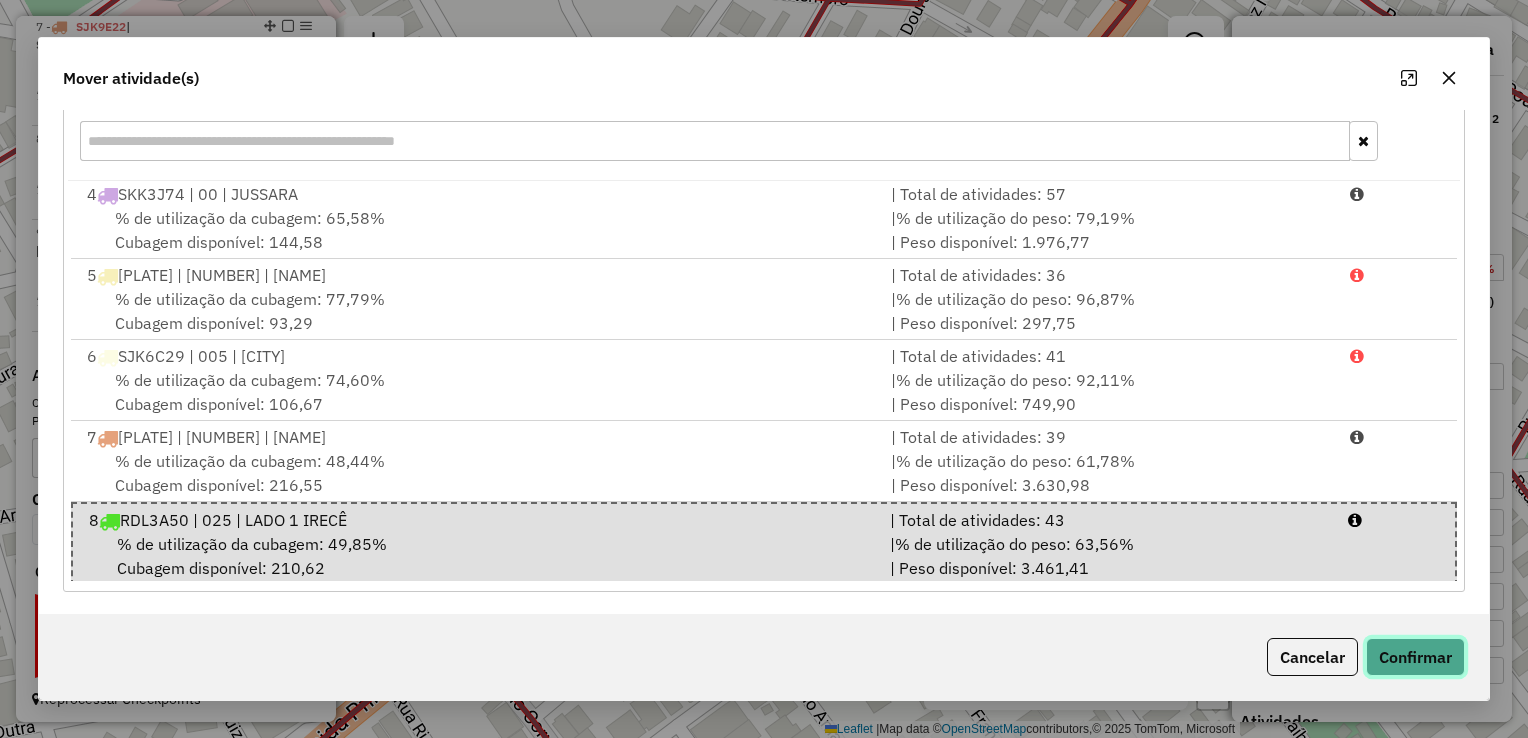click on "Confirmar" 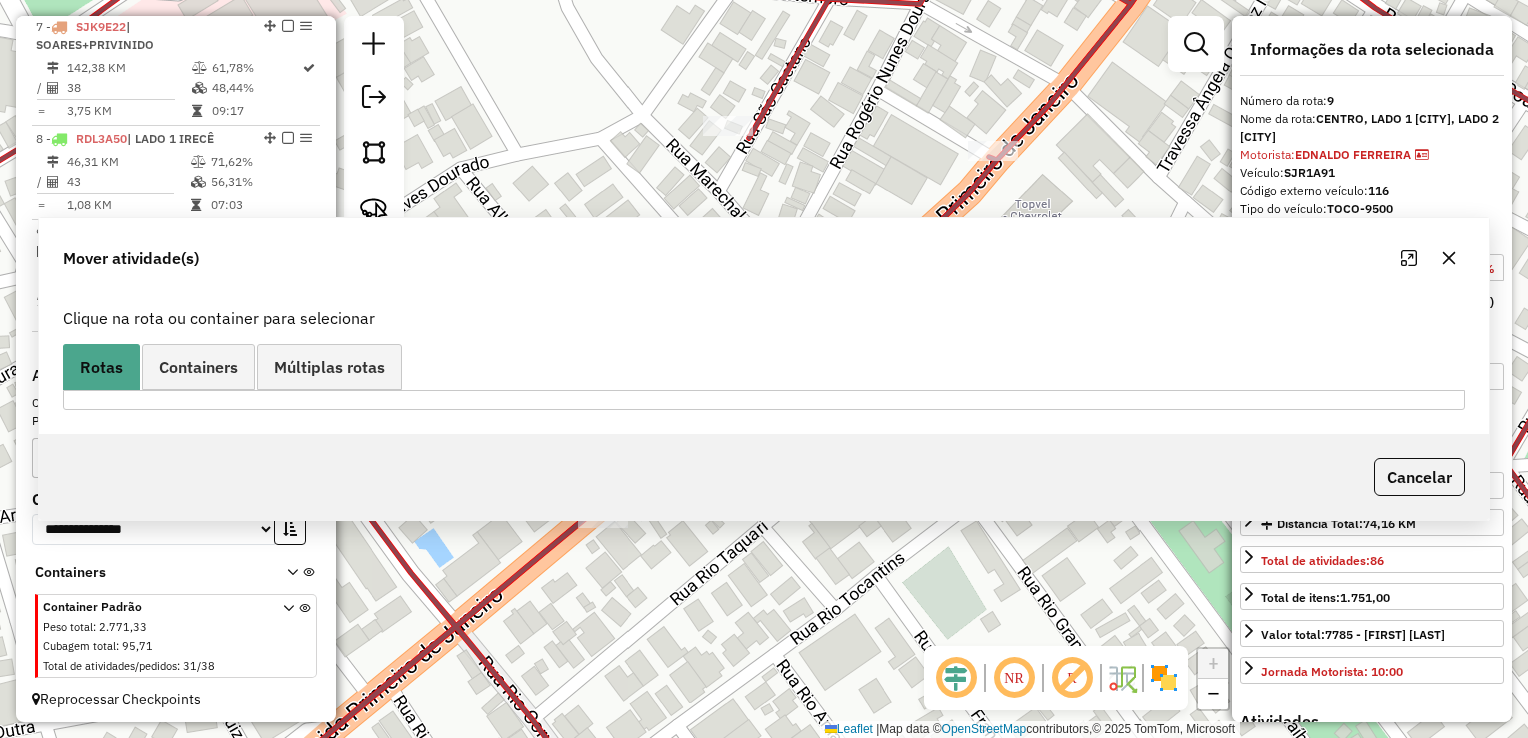 scroll, scrollTop: 0, scrollLeft: 0, axis: both 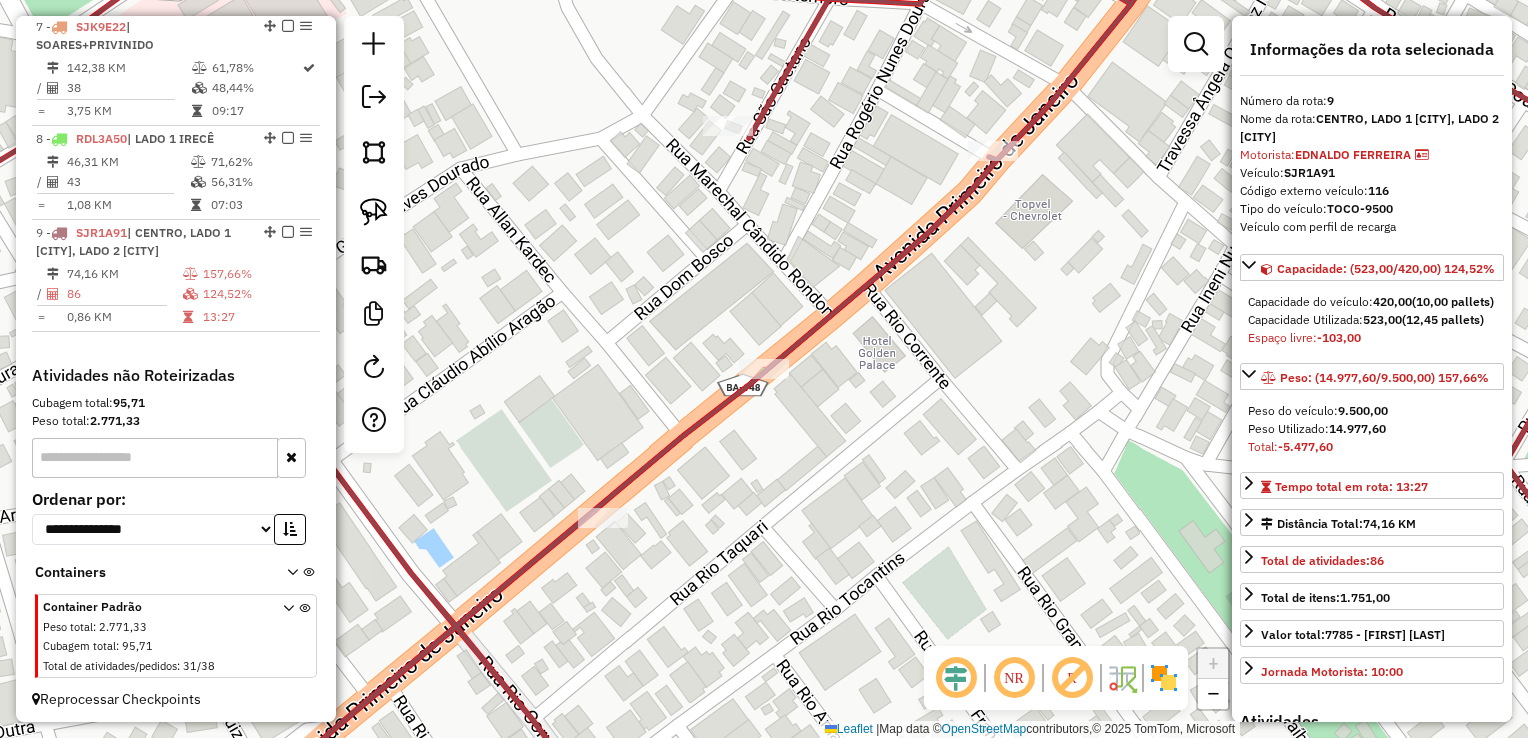 click on "Janela de atendimento Grade de atendimento Capacidade Transportadoras Veículos Cliente Pedidos  Rotas Selecione os dias de semana para filtrar as janelas de atendimento  Seg   Ter   Qua   Qui   Sex   Sáb   Dom  Informe o período da janela de atendimento: De: Até:  Filtrar exatamente a janela do cliente  Considerar janela de atendimento padrão  Selecione os dias de semana para filtrar as grades de atendimento  Seg   Ter   Qua   Qui   Sex   Sáb   Dom   Considerar clientes sem dia de atendimento cadastrado  Clientes fora do dia de atendimento selecionado Filtrar as atividades entre os valores definidos abaixo:  Peso mínimo:   Peso máximo:   Cubagem mínima:   Cubagem máxima:   De:   Até:  Filtrar as atividades entre o tempo de atendimento definido abaixo:  De:   Até:   Considerar capacidade total dos clientes não roteirizados Transportadora: Selecione um ou mais itens Tipo de veículo: Selecione um ou mais itens Veículo: Selecione um ou mais itens Motorista: Selecione um ou mais itens Nome: Rótulo:" 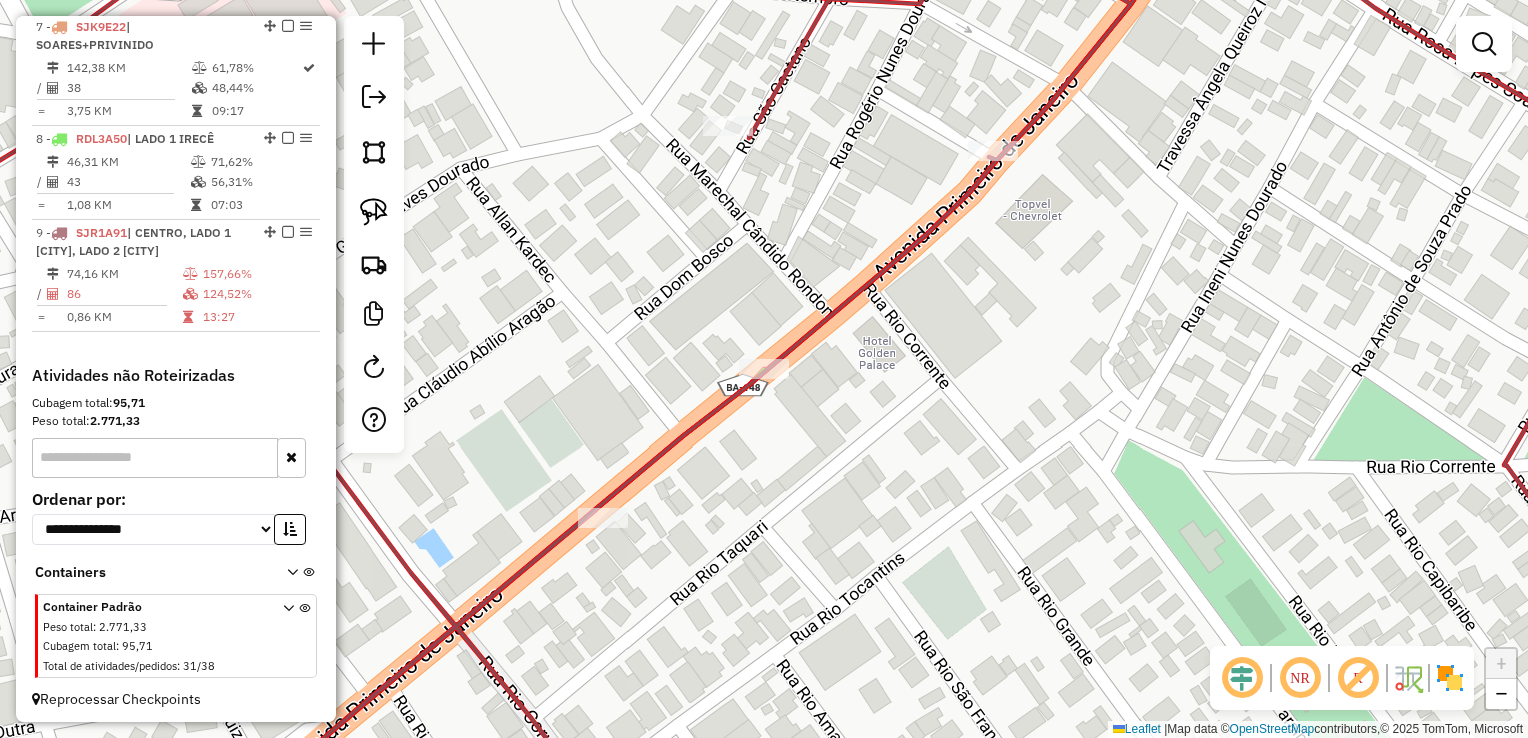 click on "Janela de atendimento Grade de atendimento Capacidade Transportadoras Veículos Cliente Pedidos  Rotas Selecione os dias de semana para filtrar as janelas de atendimento  Seg   Ter   Qua   Qui   Sex   Sáb   Dom  Informe o período da janela de atendimento: De: Até:  Filtrar exatamente a janela do cliente  Considerar janela de atendimento padrão  Selecione os dias de semana para filtrar as grades de atendimento  Seg   Ter   Qua   Qui   Sex   Sáb   Dom   Considerar clientes sem dia de atendimento cadastrado  Clientes fora do dia de atendimento selecionado Filtrar as atividades entre os valores definidos abaixo:  Peso mínimo:   Peso máximo:   Cubagem mínima:   Cubagem máxima:   De:   Até:  Filtrar as atividades entre o tempo de atendimento definido abaixo:  De:   Até:   Considerar capacidade total dos clientes não roteirizados Transportadora: Selecione um ou mais itens Tipo de veículo: Selecione um ou mais itens Veículo: Selecione um ou mais itens Motorista: Selecione um ou mais itens Nome: Rótulo:" 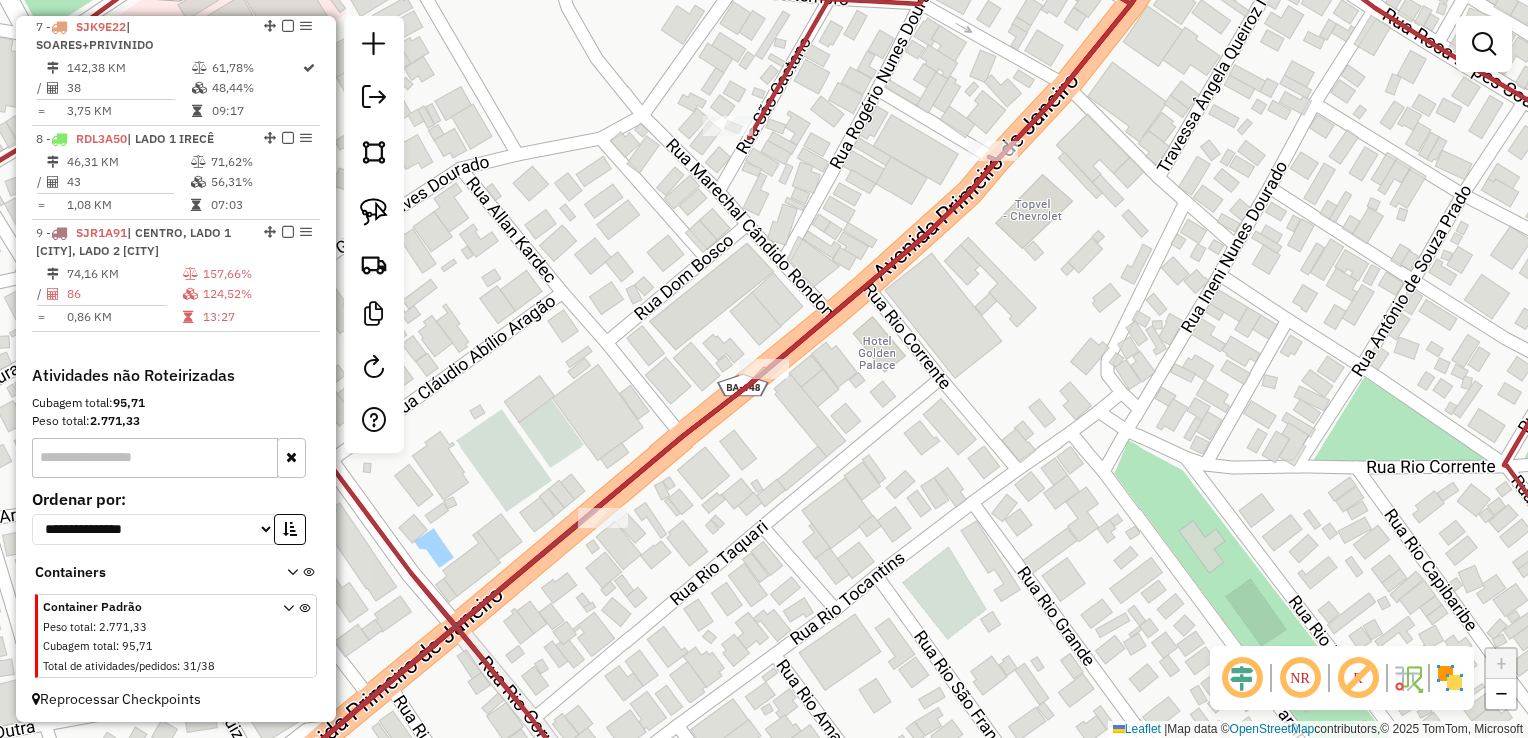 click on "Janela de atendimento Grade de atendimento Capacidade Transportadoras Veículos Cliente Pedidos  Rotas Selecione os dias de semana para filtrar as janelas de atendimento  Seg   Ter   Qua   Qui   Sex   Sáb   Dom  Informe o período da janela de atendimento: De: Até:  Filtrar exatamente a janela do cliente  Considerar janela de atendimento padrão  Selecione os dias de semana para filtrar as grades de atendimento  Seg   Ter   Qua   Qui   Sex   Sáb   Dom   Considerar clientes sem dia de atendimento cadastrado  Clientes fora do dia de atendimento selecionado Filtrar as atividades entre os valores definidos abaixo:  Peso mínimo:   Peso máximo:   Cubagem mínima:   Cubagem máxima:   De:   Até:  Filtrar as atividades entre o tempo de atendimento definido abaixo:  De:   Até:   Considerar capacidade total dos clientes não roteirizados Transportadora: Selecione um ou mais itens Tipo de veículo: Selecione um ou mais itens Veículo: Selecione um ou mais itens Motorista: Selecione um ou mais itens Nome: Rótulo:" 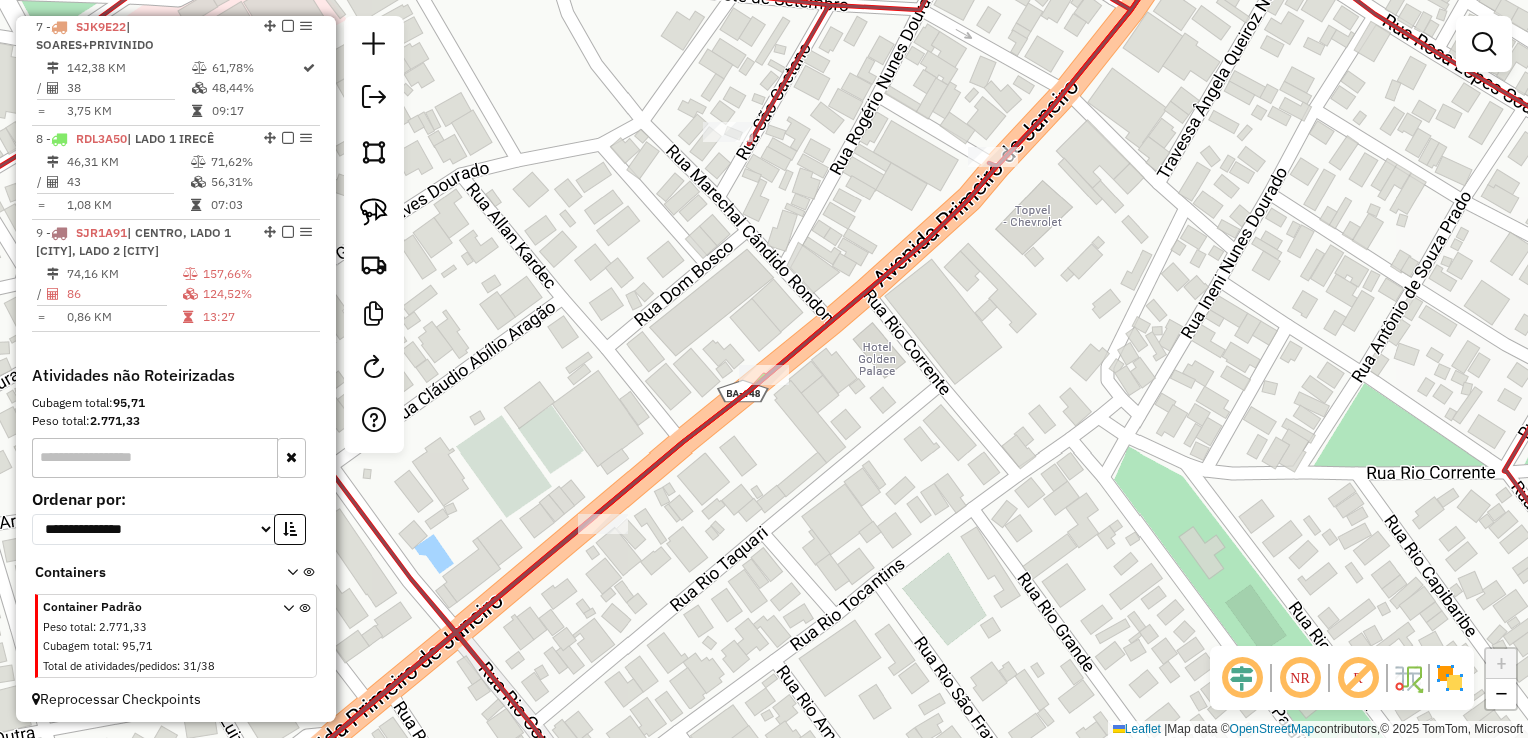 drag, startPoint x: 1217, startPoint y: 232, endPoint x: 1123, endPoint y: 259, distance: 97.80082 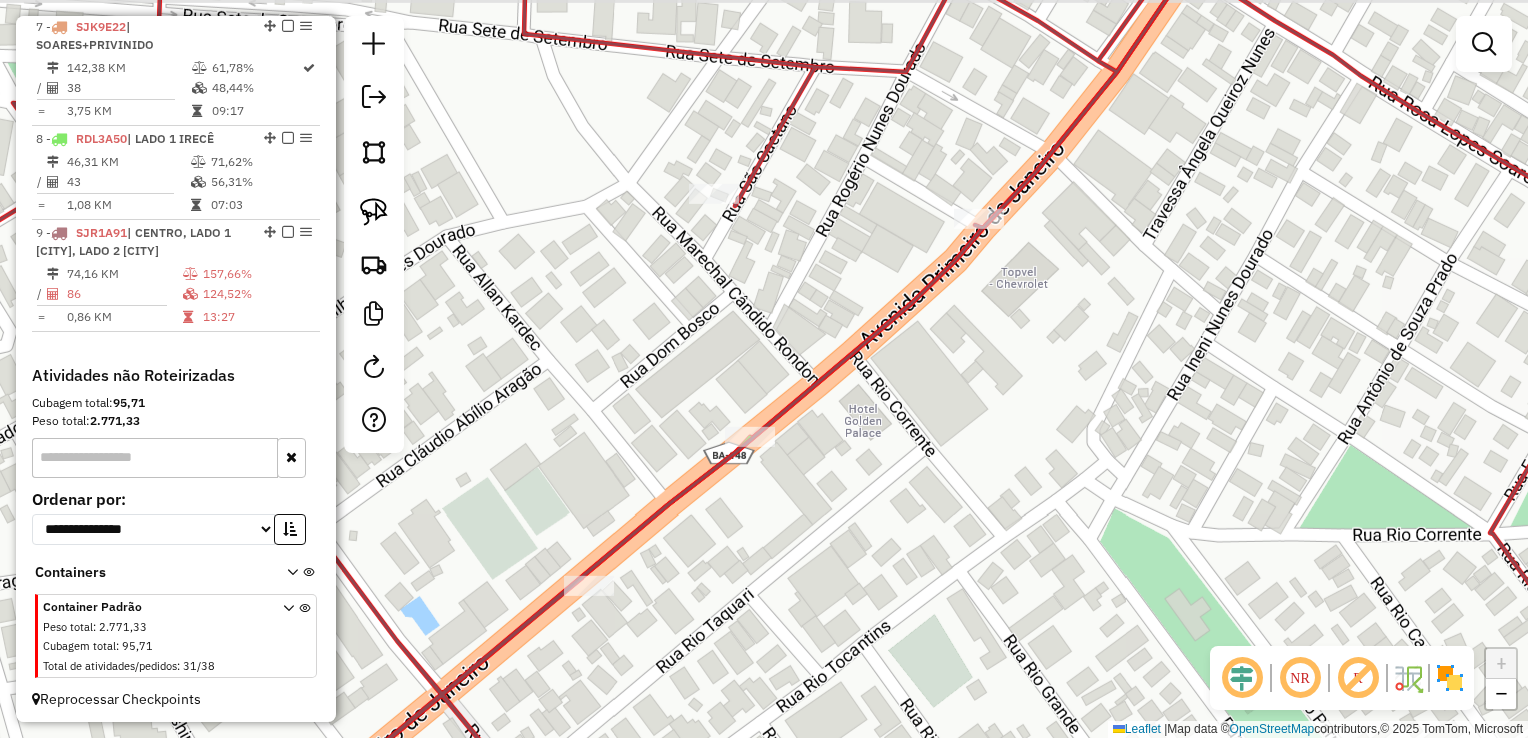 drag, startPoint x: 1131, startPoint y: 286, endPoint x: 1107, endPoint y: 362, distance: 79.69943 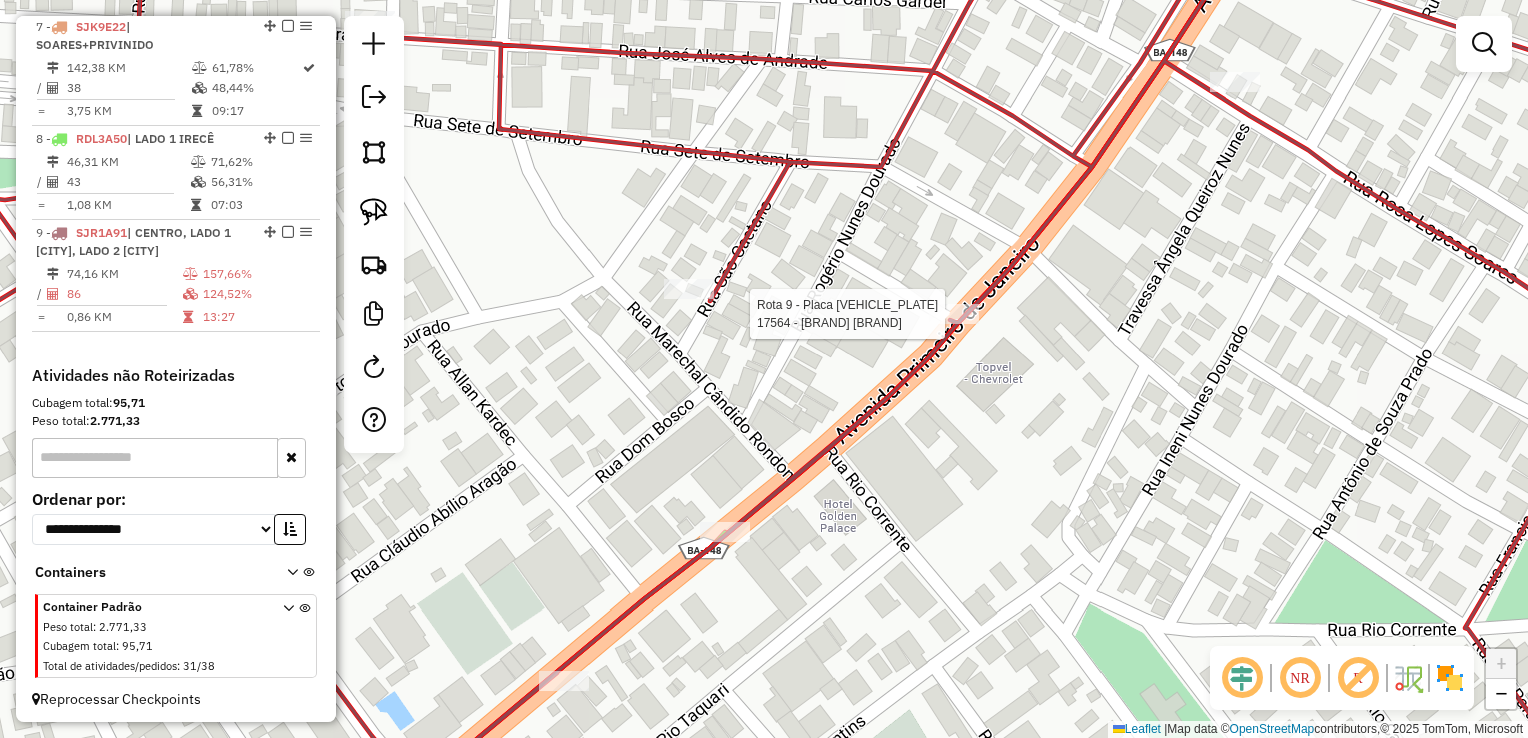 select on "*********" 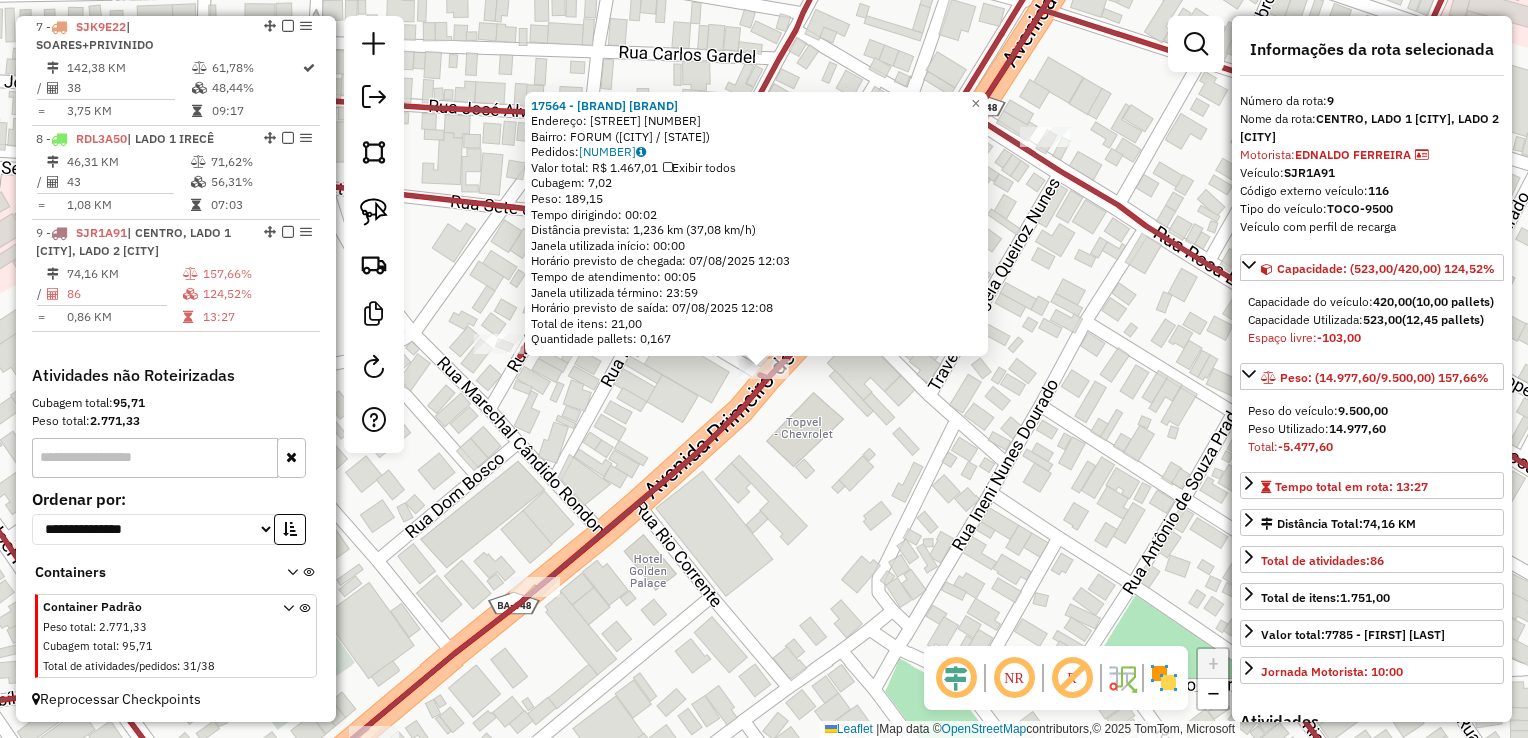 click on "17564 - GAROFANI ALIMENTOS I  Endereço:  RUA LAFAIETE COUTINHO 216   Bairro: FORUM (IRECE / BA)   Pedidos:  06606281   Valor total: R$ 1.467,01   Exibir todos   Cubagem: 7,02  Peso: 189,15  Tempo dirigindo: 00:02   Distância prevista: 1,236 km (37,08 km/h)   Janela utilizada início: 00:00   Horário previsto de chegada: 07/08/2025 12:03   Tempo de atendimento: 00:05   Janela utilizada término: 23:59   Horário previsto de saída: 07/08/2025 12:08   Total de itens: 21,00   Quantidade pallets: 0,167  × Janela de atendimento Grade de atendimento Capacidade Transportadoras Veículos Cliente Pedidos  Rotas Selecione os dias de semana para filtrar as janelas de atendimento  Seg   Ter   Qua   Qui   Sex   Sáb   Dom  Informe o período da janela de atendimento: De: Até:  Filtrar exatamente a janela do cliente  Considerar janela de atendimento padrão  Selecione os dias de semana para filtrar as grades de atendimento  Seg   Ter   Qua   Qui   Sex   Sáb   Dom   Clientes fora do dia de atendimento selecionado De:" 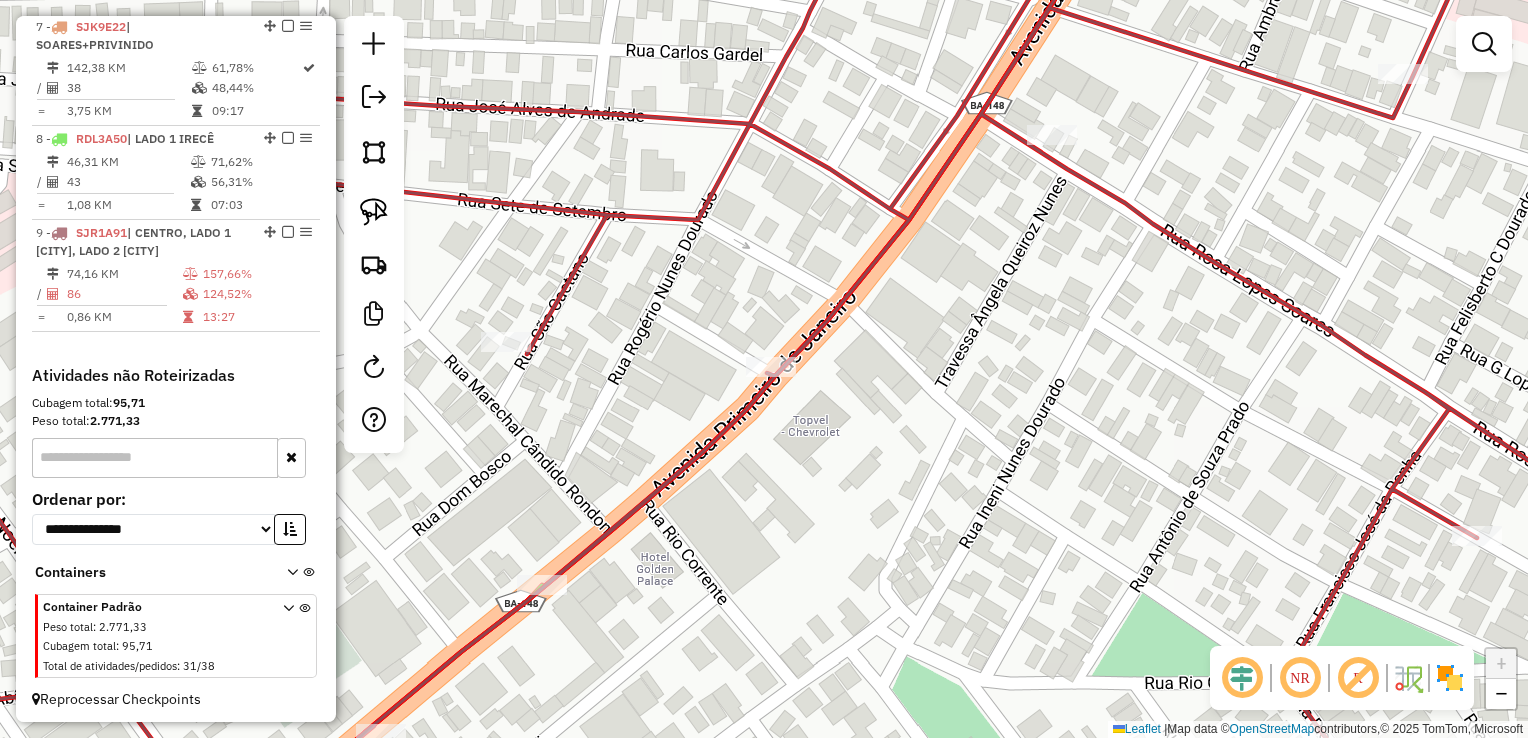 drag, startPoint x: 860, startPoint y: 506, endPoint x: 1051, endPoint y: 438, distance: 202.74368 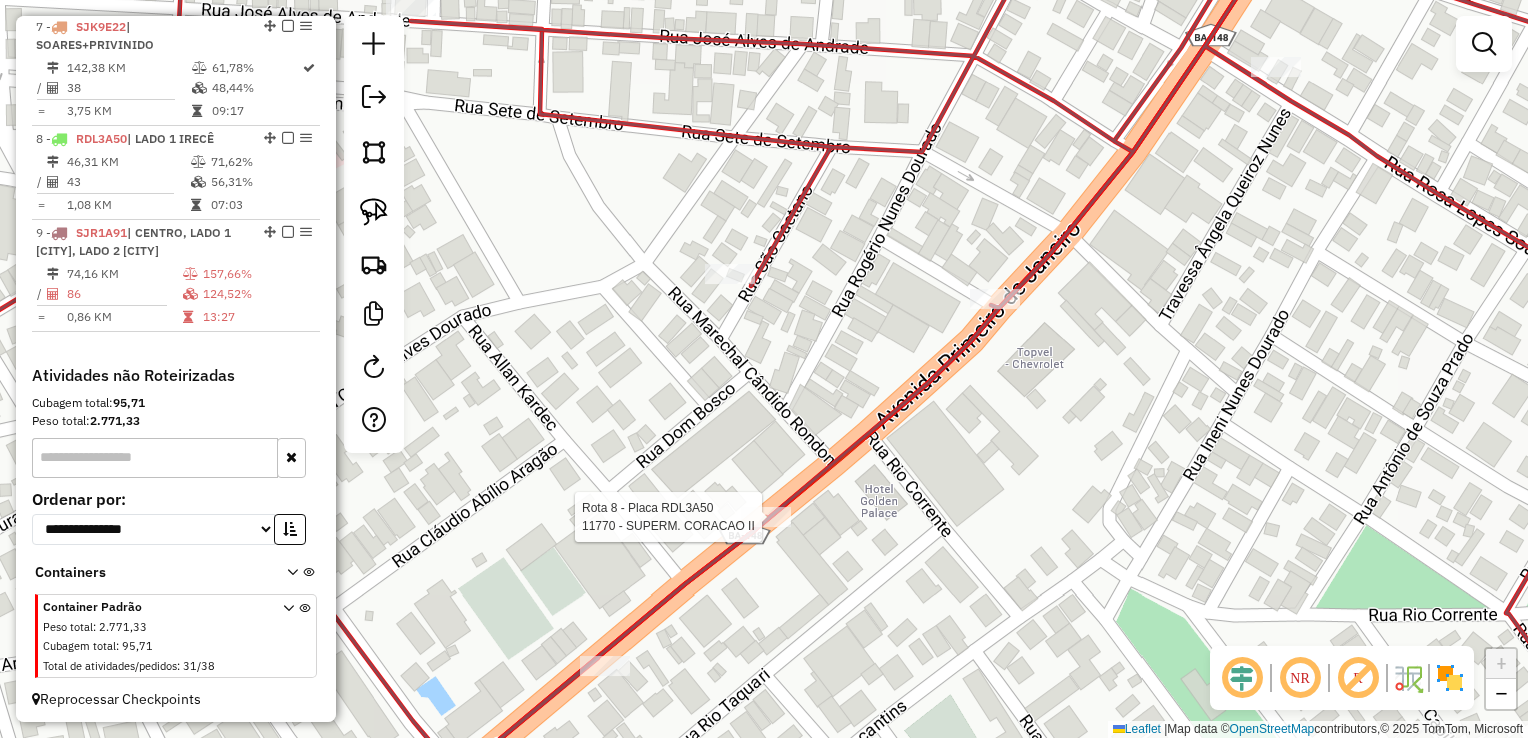 select on "*********" 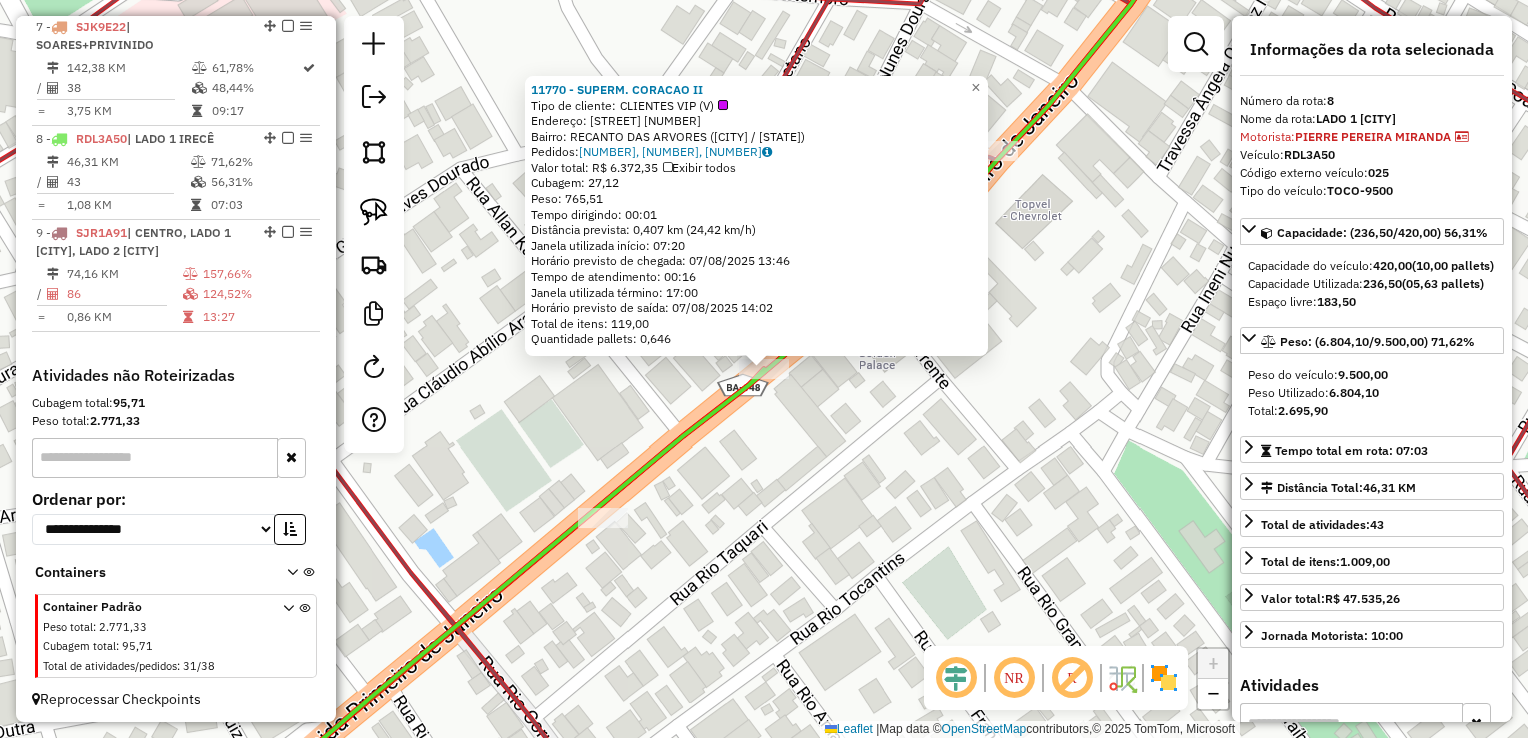 drag, startPoint x: 903, startPoint y: 533, endPoint x: 892, endPoint y: 527, distance: 12.529964 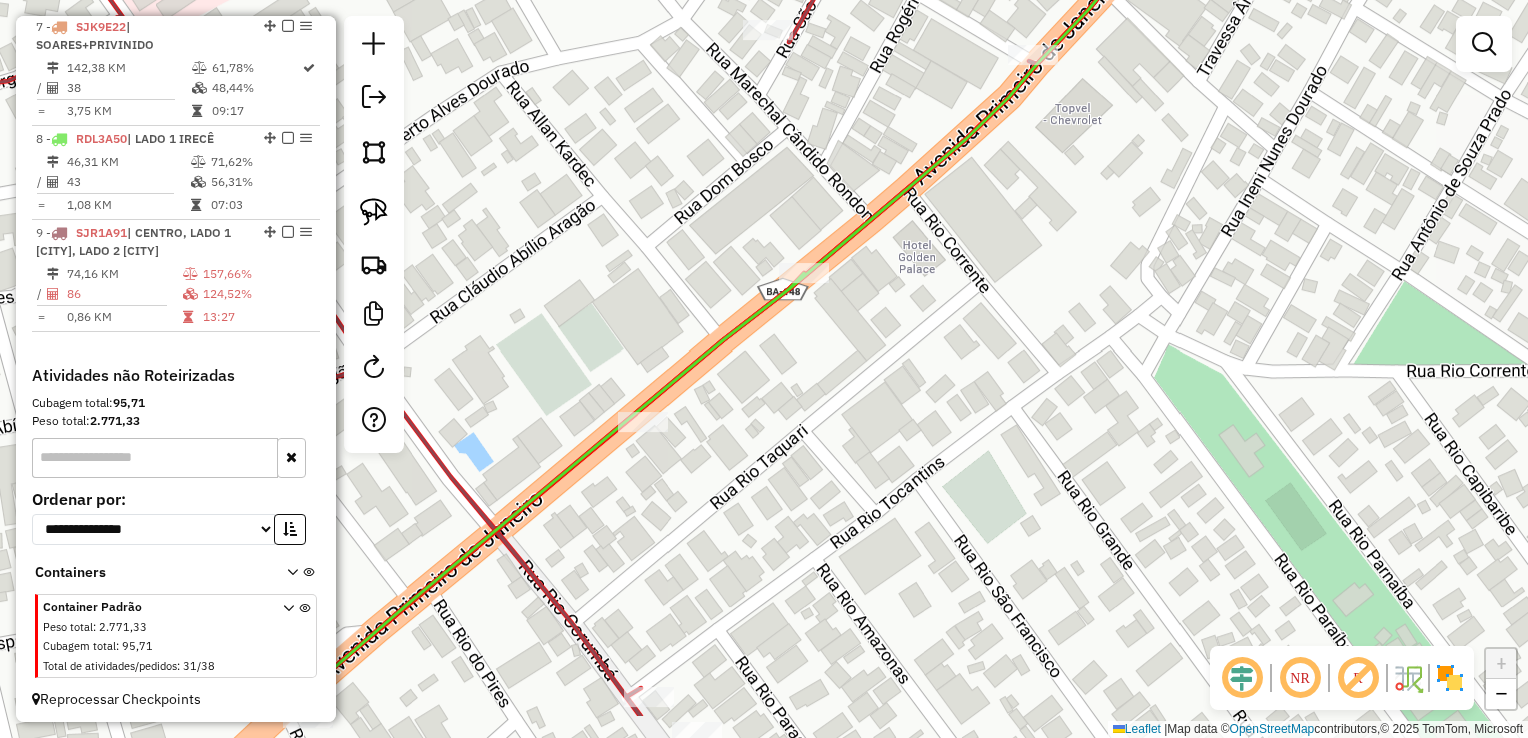 drag, startPoint x: 888, startPoint y: 531, endPoint x: 934, endPoint y: 414, distance: 125.71794 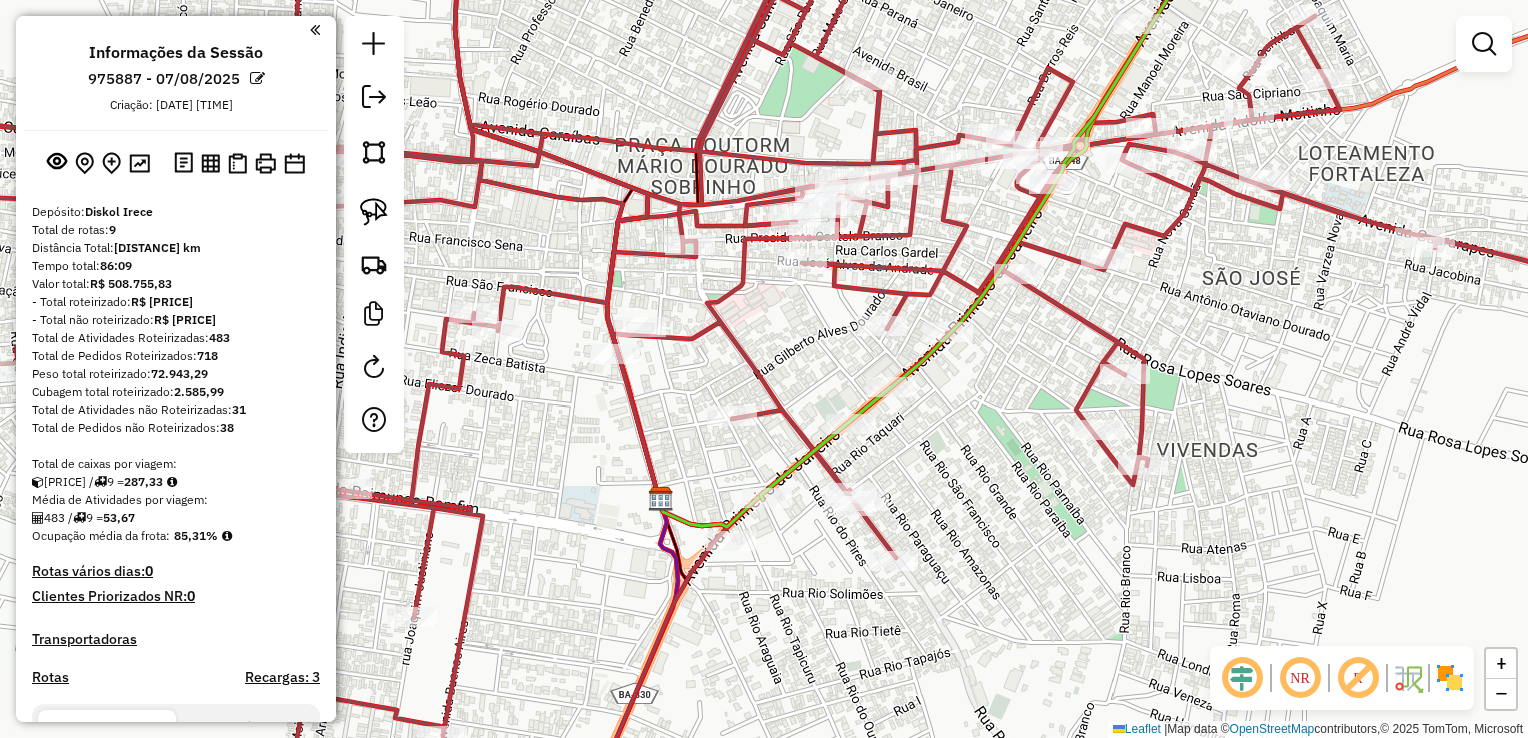 scroll, scrollTop: 0, scrollLeft: 0, axis: both 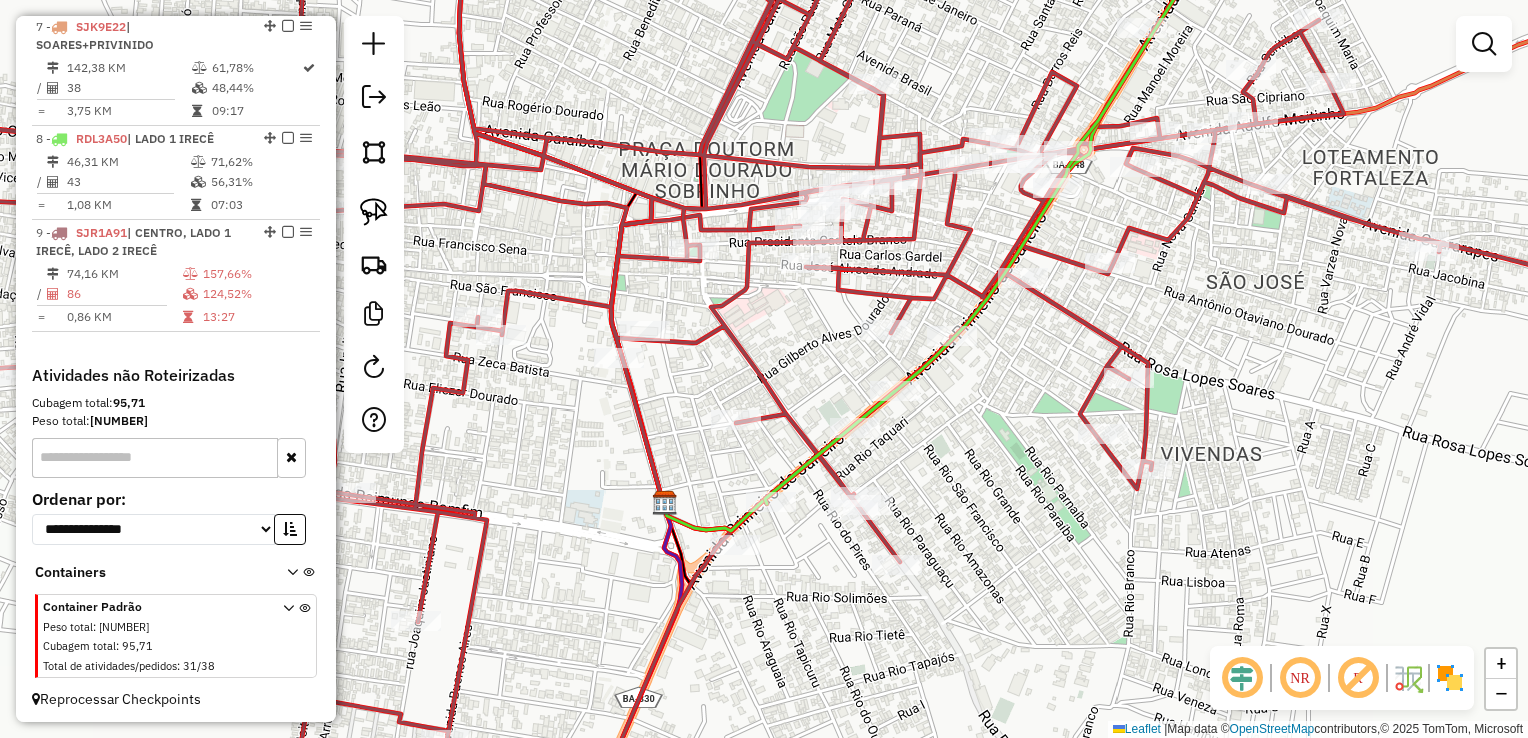 drag, startPoint x: 843, startPoint y: 366, endPoint x: 890, endPoint y: 446, distance: 92.7847 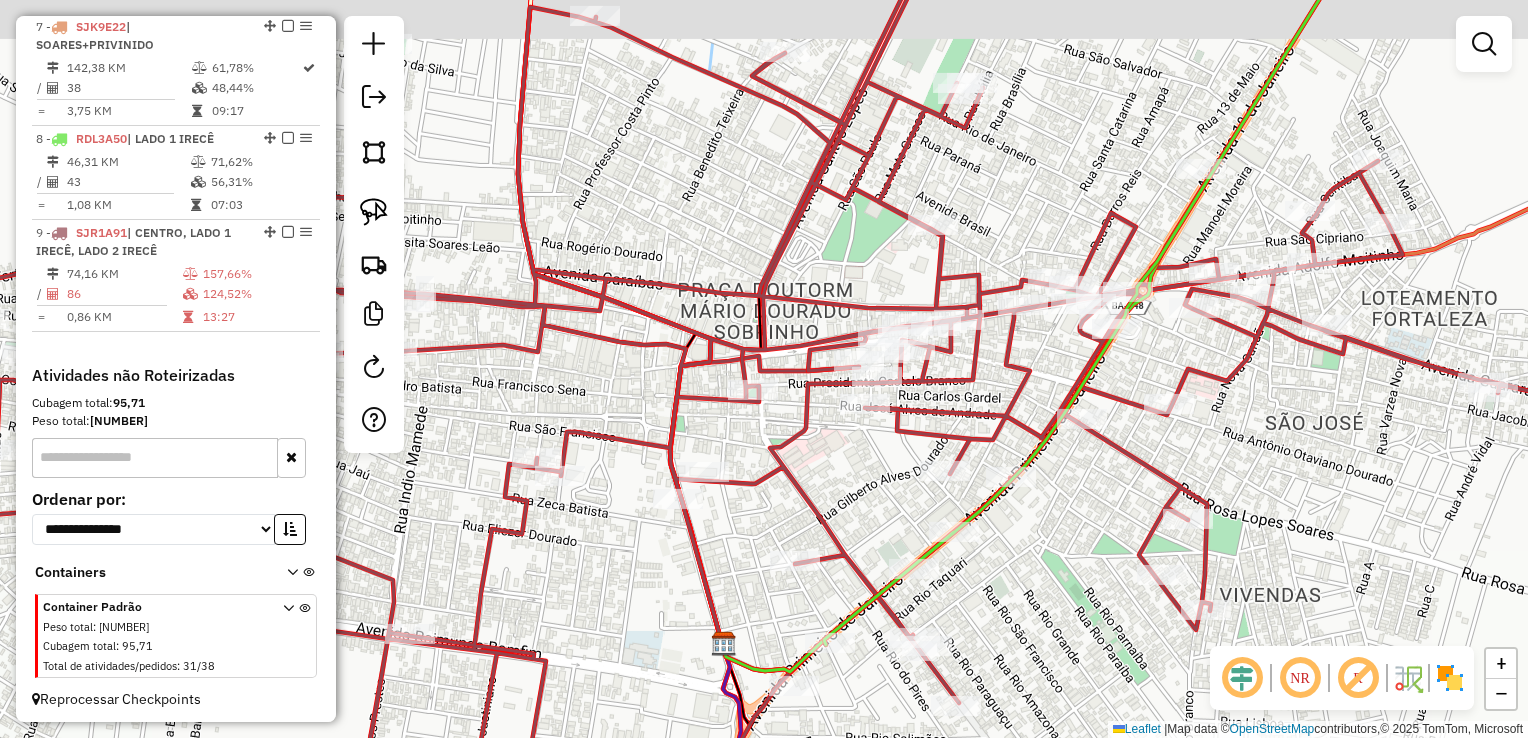 click on "Janela de atendimento Grade de atendimento Capacidade Transportadoras Veículos Cliente Pedidos  Rotas Selecione os dias de semana para filtrar as janelas de atendimento  Seg   Ter   Qua   Qui   Sex   Sáb   Dom  Informe o período da janela de atendimento: De: Até:  Filtrar exatamente a janela do cliente  Considerar janela de atendimento padrão  Selecione os dias de semana para filtrar as grades de atendimento  Seg   Ter   Qua   Qui   Sex   Sáb   Dom   Considerar clientes sem dia de atendimento cadastrado  Clientes fora do dia de atendimento selecionado Filtrar as atividades entre os valores definidos abaixo:  Peso mínimo:   Peso máximo:   Cubagem mínima:   Cubagem máxima:   De:   Até:  Filtrar as atividades entre o tempo de atendimento definido abaixo:  De:   Até:   Considerar capacidade total dos clientes não roteirizados Transportadora: Selecione um ou mais itens Tipo de veículo: Selecione um ou mais itens Veículo: Selecione um ou mais itens Motorista: Selecione um ou mais itens Nome: Rótulo:" 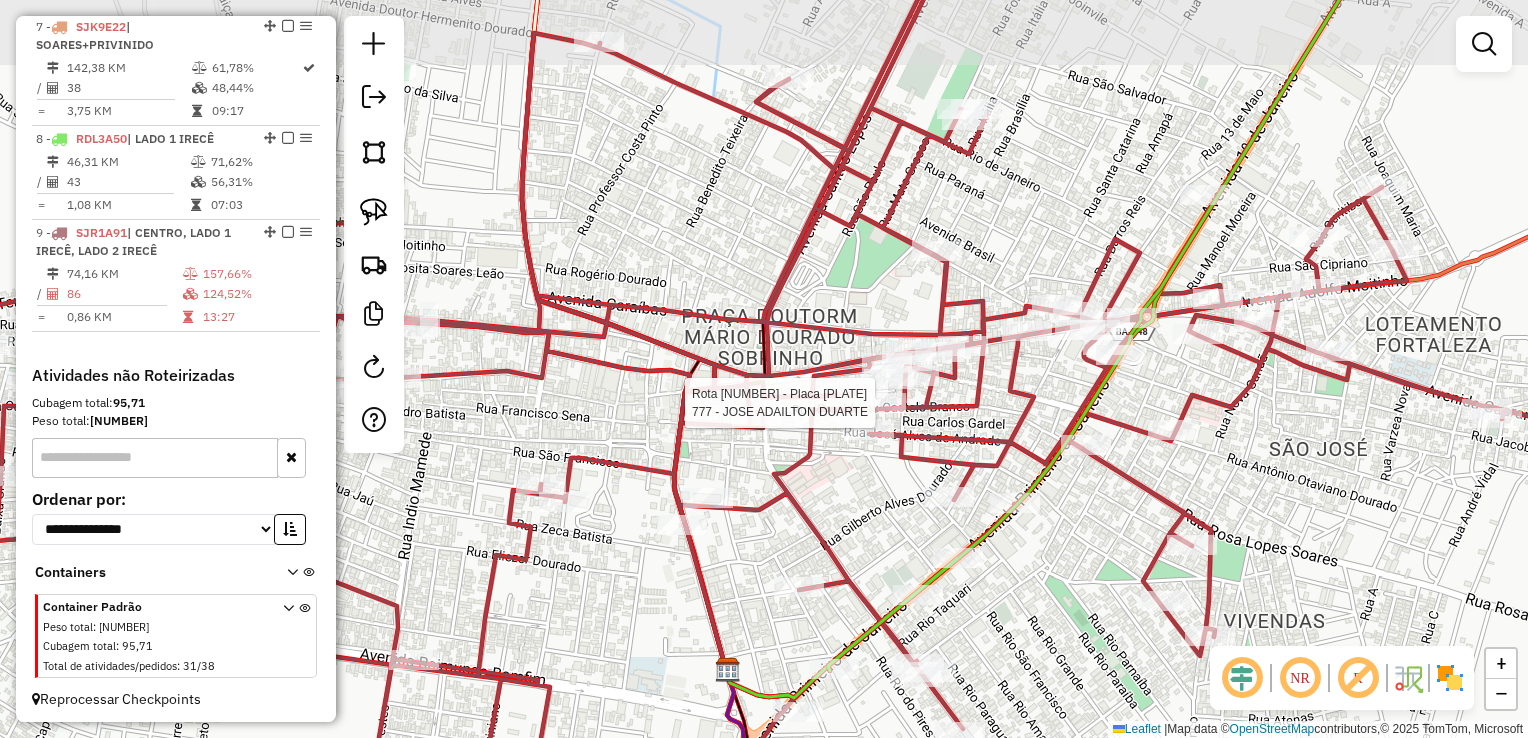 select on "*********" 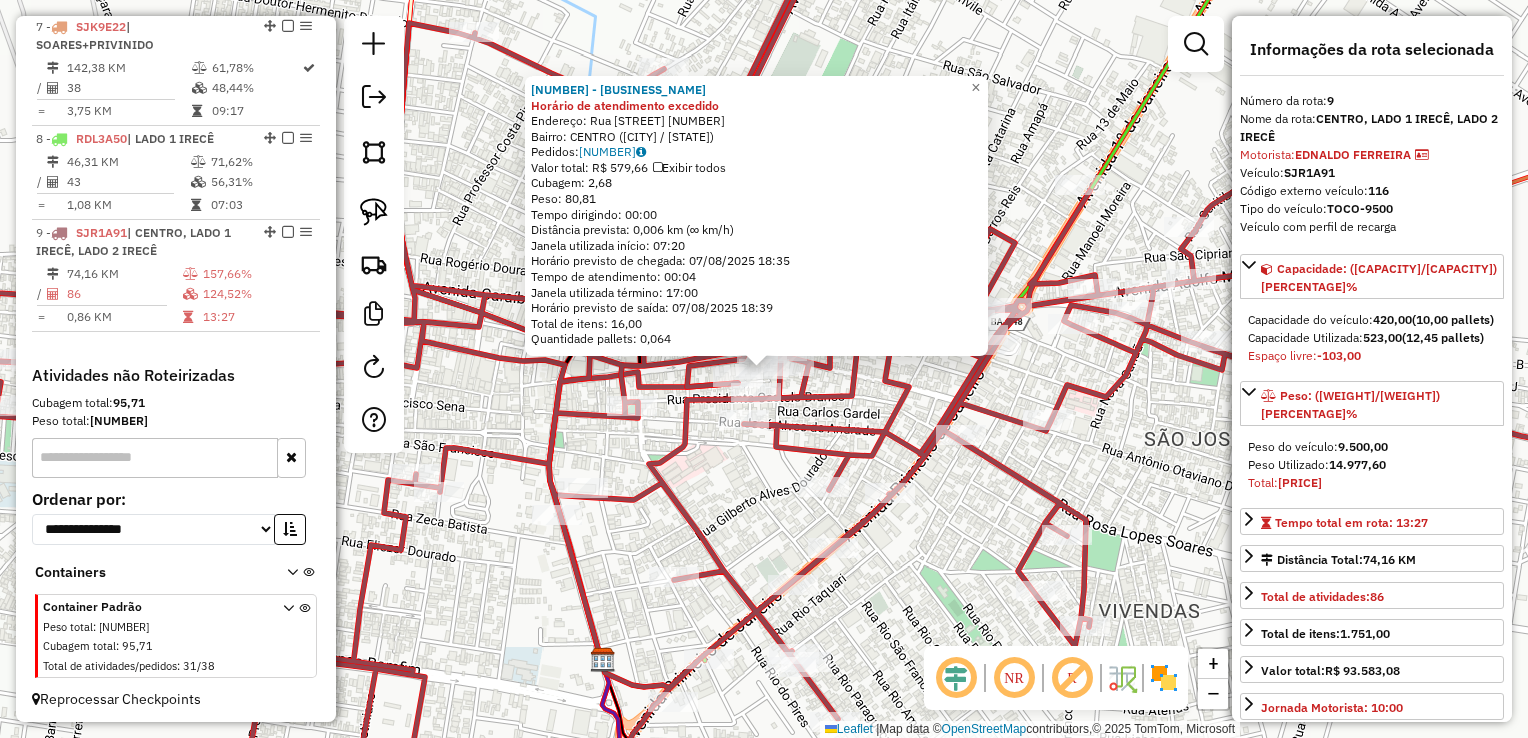 click on "[NUMBER] - [BUSINESS_NAME] Horário de atendimento excedido  Endereço:  [STREET_NAME] [NUMBER]   Bairro: [NEIGHBORHOOD] ([CITY] / [STATE])   Pedidos:  [ORDER_ID]   Valor total: [CURRENCY] [PRICE]   Exibir todos   Cubagem: [CUBAGE]  Peso: [WEIGHT]  Tempo dirigindo: [TIME]   Distância prevista: [DISTANCE] km ([SPEED] km/h)   Janela utilizada início: [TIME]   Horário previsto de chegada: [DATE] [TIME]   Tempo de atendimento: [TIME]   Janela utilizada término: [TIME]   Horário previsto de saída: [DATE] [TIME]   Total de itens: [ITEMS]   Quantidade pallets: [PALLETS]  × Janela de atendimento Grade de atendimento Capacidade Transportadoras Veículos Cliente Pedidos  Rotas Selecione os dias da semana para filtrar as janelas de atendimento  Seg   Ter   Qua   Qui   Sex   Sáb   Dom  Informe o período da janela de atendimento: De: [TIME] Até: [TIME]  Filtrar exatamente a janela do cliente  Considerar janela de atendimento padrão  Selecione os dias da semana para filtrar as grades de atendimento  Seg   Ter   Qua   Qui   Sex   Sáb   Dom   Peso mínimo: [WEIGHT]   De: [TIME]" 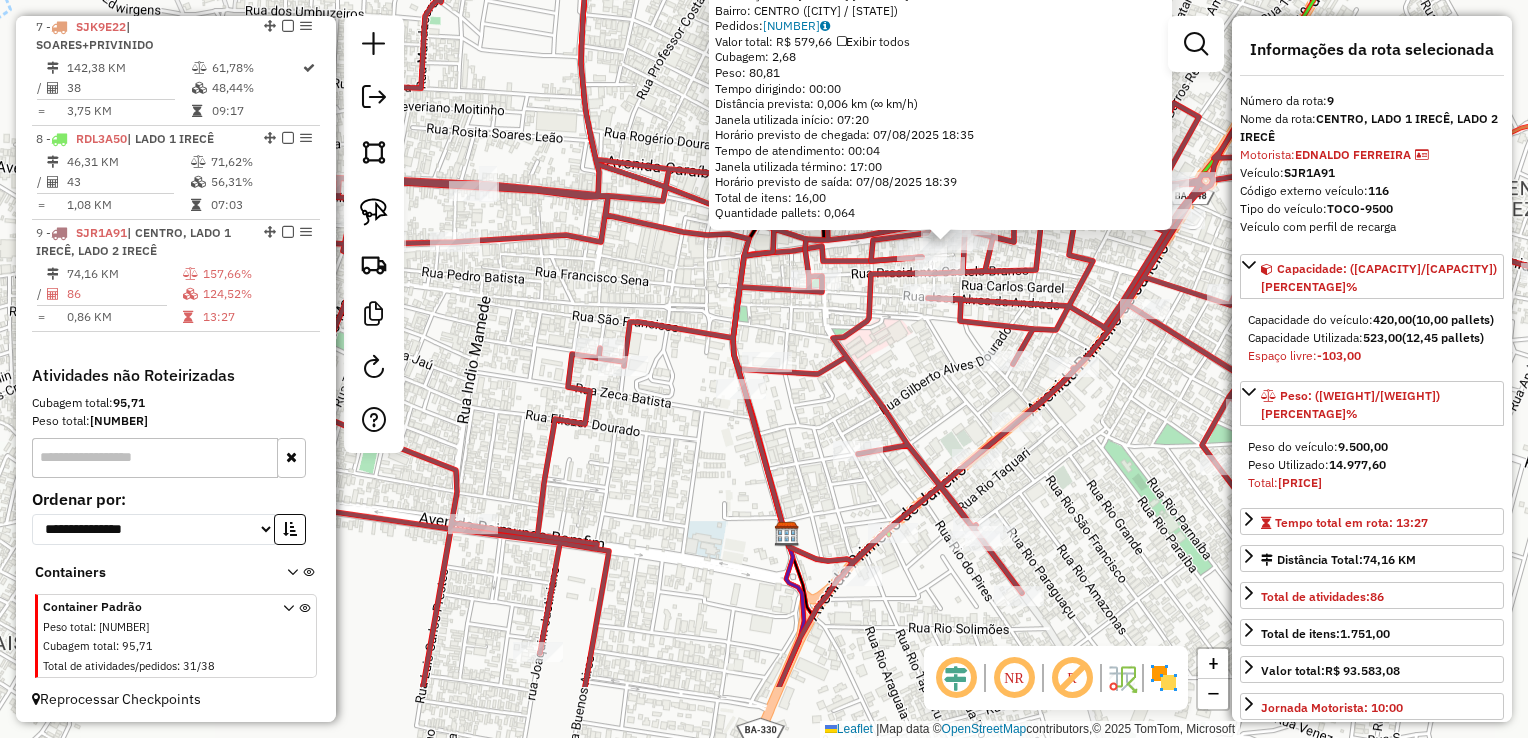 drag, startPoint x: 994, startPoint y: 476, endPoint x: 1060, endPoint y: 402, distance: 99.15644 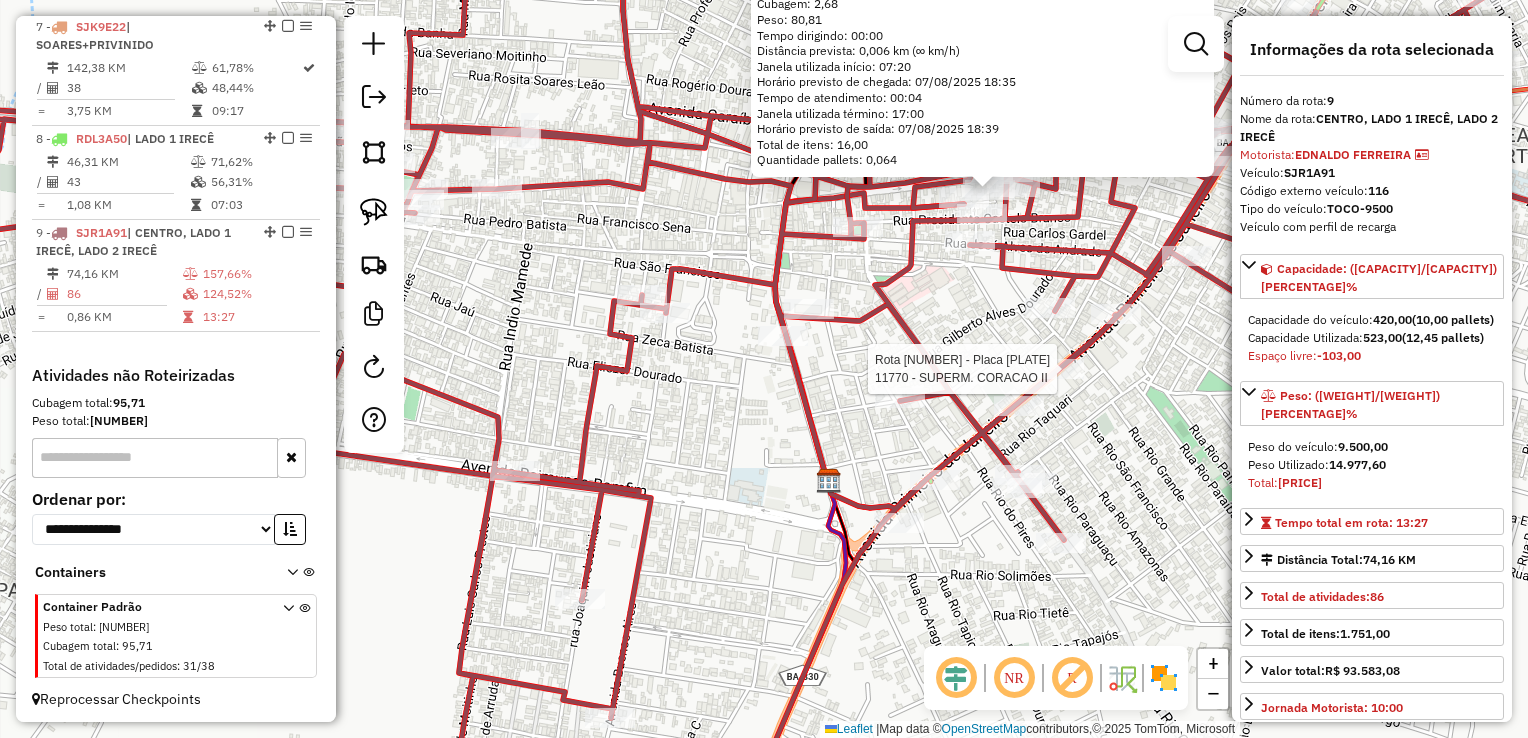 click on "Rota [NUMBER] - Placa [PLATE]  [NUMBER] - [COMPANY_NAME] [NUMBER] - [COMPANY_NAME] Horário de atendimento excedido  Endereço:  Rua [STREET] [NUMBER]   Bairro: [NEIGHBORHOOD] ([CITY] / [STATE])   Pedidos:  [ORDER_NUMBER]   Valor total: [CURRENCY] [PRICE]   Exibir todos   Cubagem: [CUBAGE]  Peso: [WEIGHT]  Tempo dirigindo: [TIME]   Distância prevista: [DISTANCE] ([SPEED])   Janela utilizada início: [TIME]   Horário previsto de chegada: [DATE] [TIME]   Tempo de atendimento: [TIME]   Janela utilizada término: [TIME]   Horário previsto de saída: [DATE] [TIME]   Total de itens: [ITEMS]   Quantidade pallets: [PALLETS]  × Janela de atendimento Grade de atendimento Capacidade Transportadoras Veículos Cliente Pedidos  Rotas Selecione os dias de semana para filtrar as janelas de atendimento  Seg   Ter   Qua   Qui   Sex   Sáb   Dom  Informe o período da janela de atendimento: De: [TIME] Até: [TIME]  Filtrar exatamente a janela do cliente  Considerar janela de atendimento padrão  Selecione os dias de semana para filtrar as grades de atendimento  Seg   Ter  +" 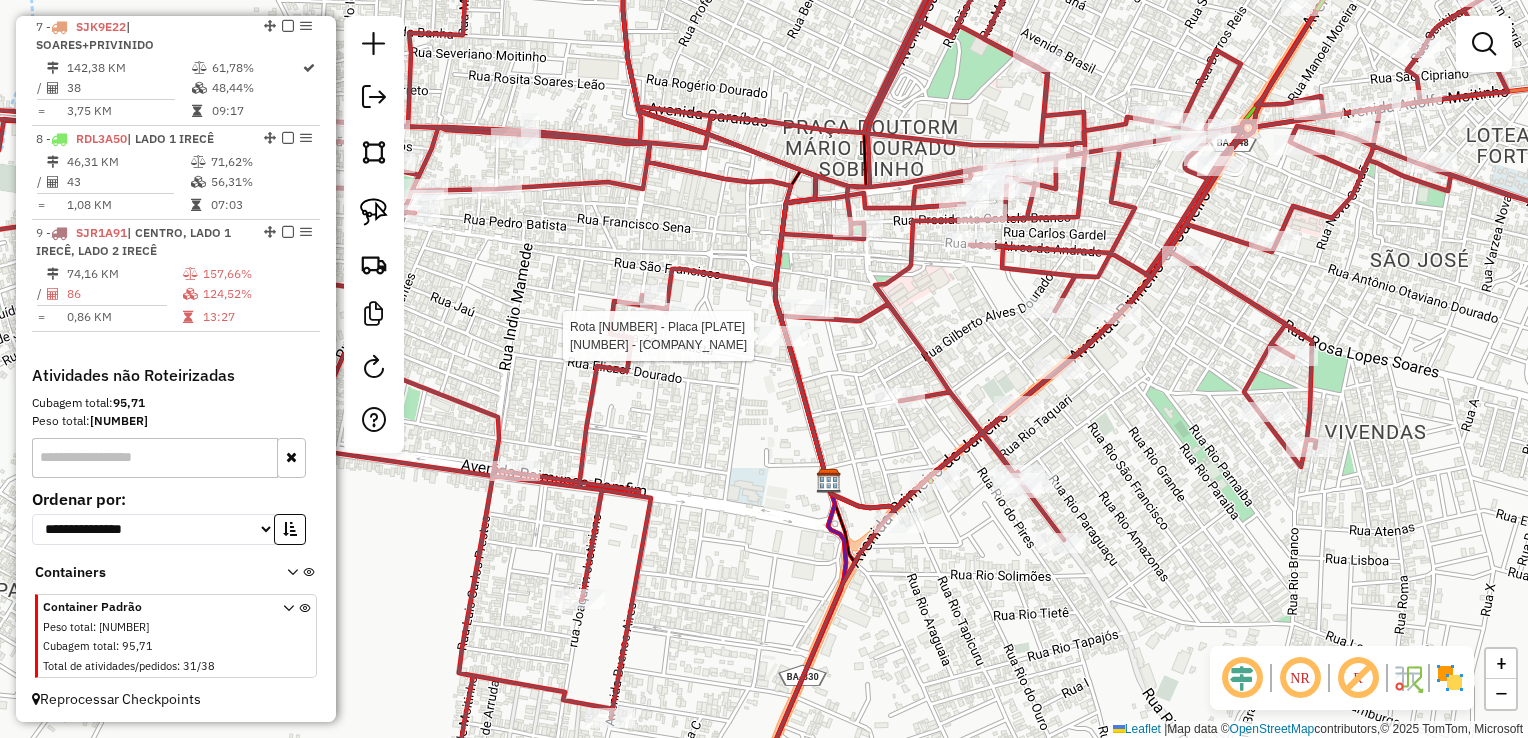 select on "*********" 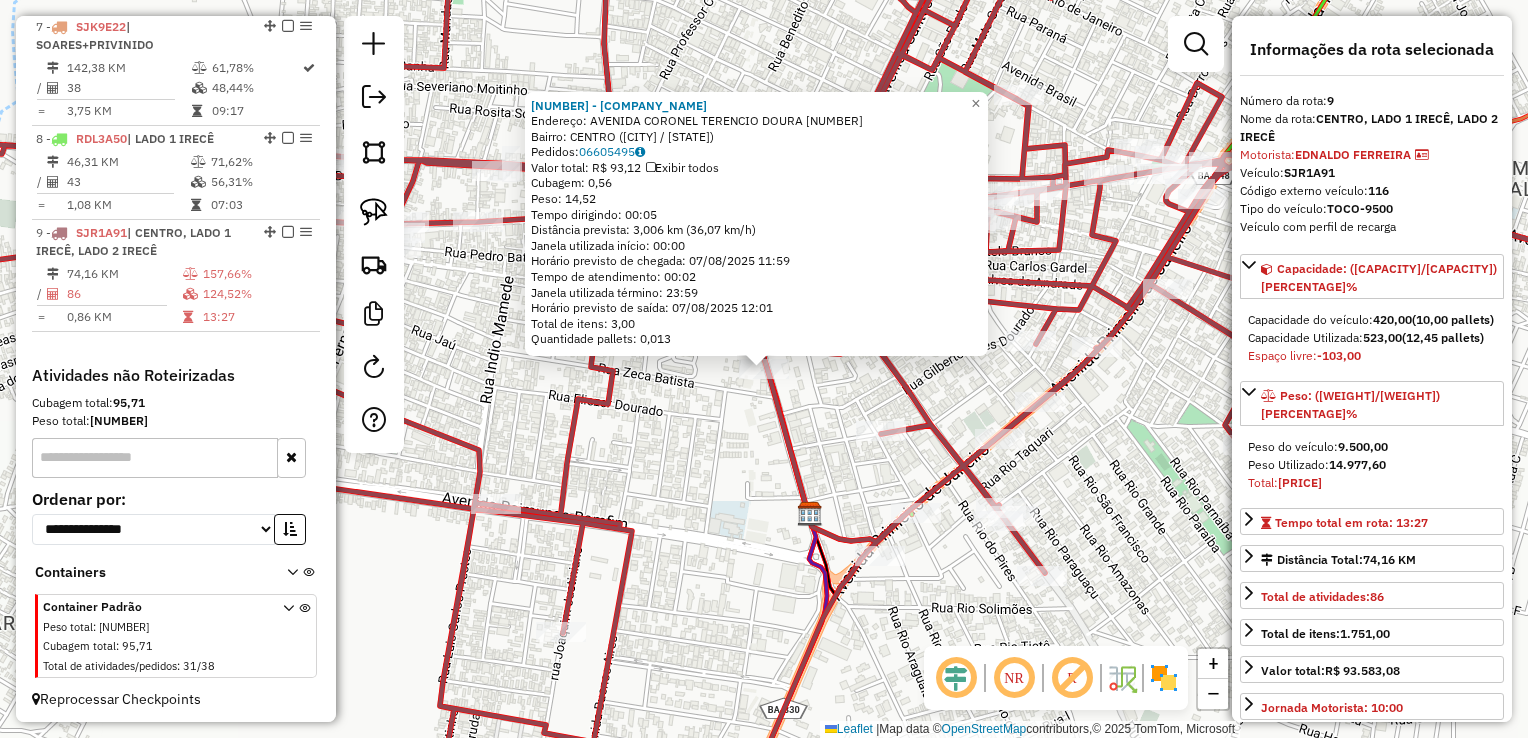 click on "[BUSINESS_NAME] Endereço: [STREET] [NUMBER] Bairro: [NEIGHBORHOOD] ([CITY] / [STATE]) Pedidos: 06605495 Valor total: R$ 93,12 Exibir todos Cubagem: 0,56 Peso: 14,52 Tempo dirigindo: 00:05 Distância prevista: 3,006 km (36,07 km/h) Janela utilizada início: 00:00 Horário previsto de chegada: 07/08/2025 11:59 Tempo de atendimento: 00:02 Janela utilizada término: 23:59 Horário previsto de saída: 07/08/2025 12:01 Total de itens: 3,00 Quantidade pallets: 0,013 × Janela de atendimento Grade de atendimento Capacidade Transportadoras Veículos Cliente Pedidos Rotas Selecione os dias de semana para filtrar as janelas de atendimento Seg Ter Qua Qui Sex Sáb Dom Informe o período da janela de atendimento: De: Até: Filtrar exatamente a janela do cliente Considerar janela de atendimento padrão Selecione os dias de semana para filtrar as grades de atendimento Seg Ter Qua Qui Sex Sáb Dom Clientes fora do dia de atendimento selecionado" 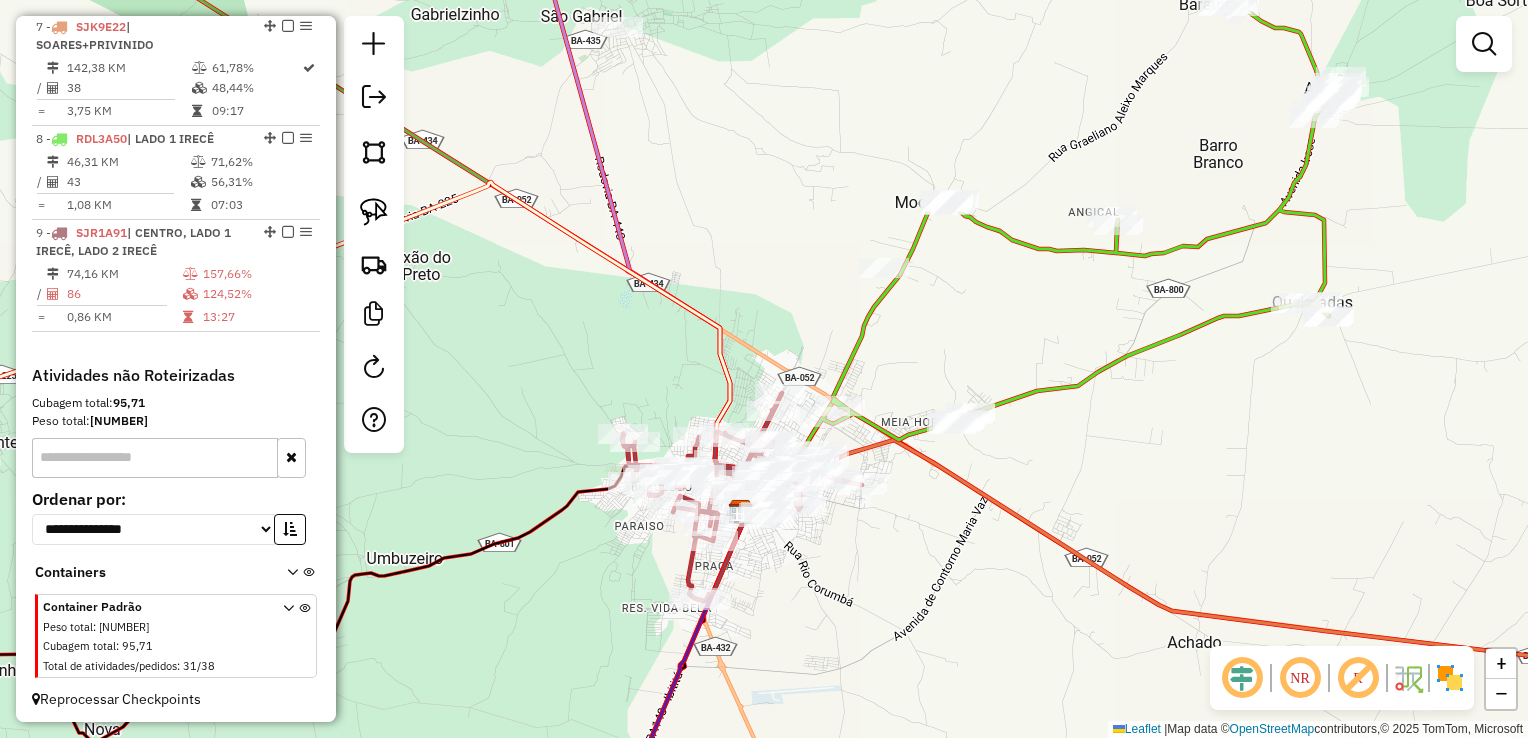drag, startPoint x: 656, startPoint y: 408, endPoint x: 754, endPoint y: 570, distance: 189.33568 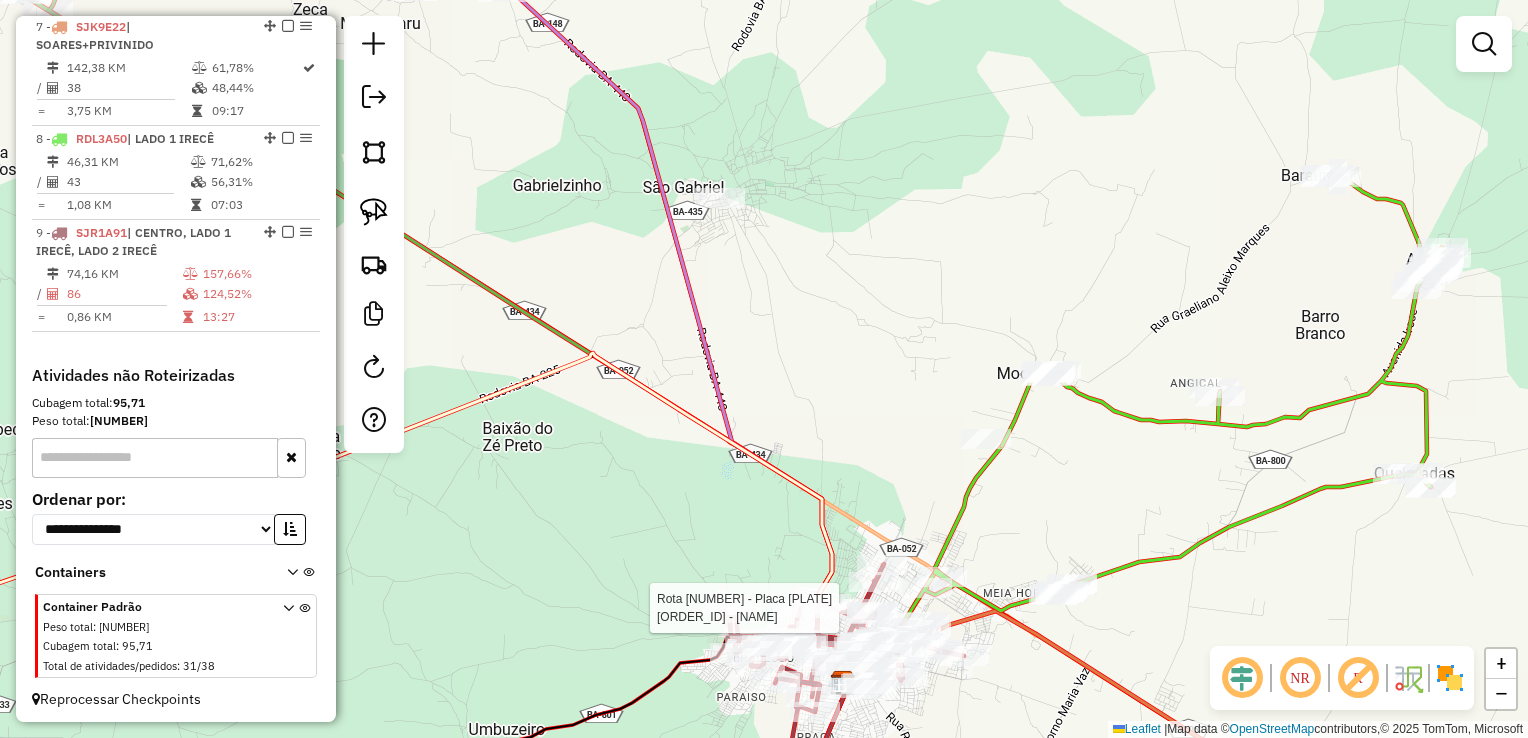 drag, startPoint x: 736, startPoint y: 361, endPoint x: 762, endPoint y: 495, distance: 136.49908 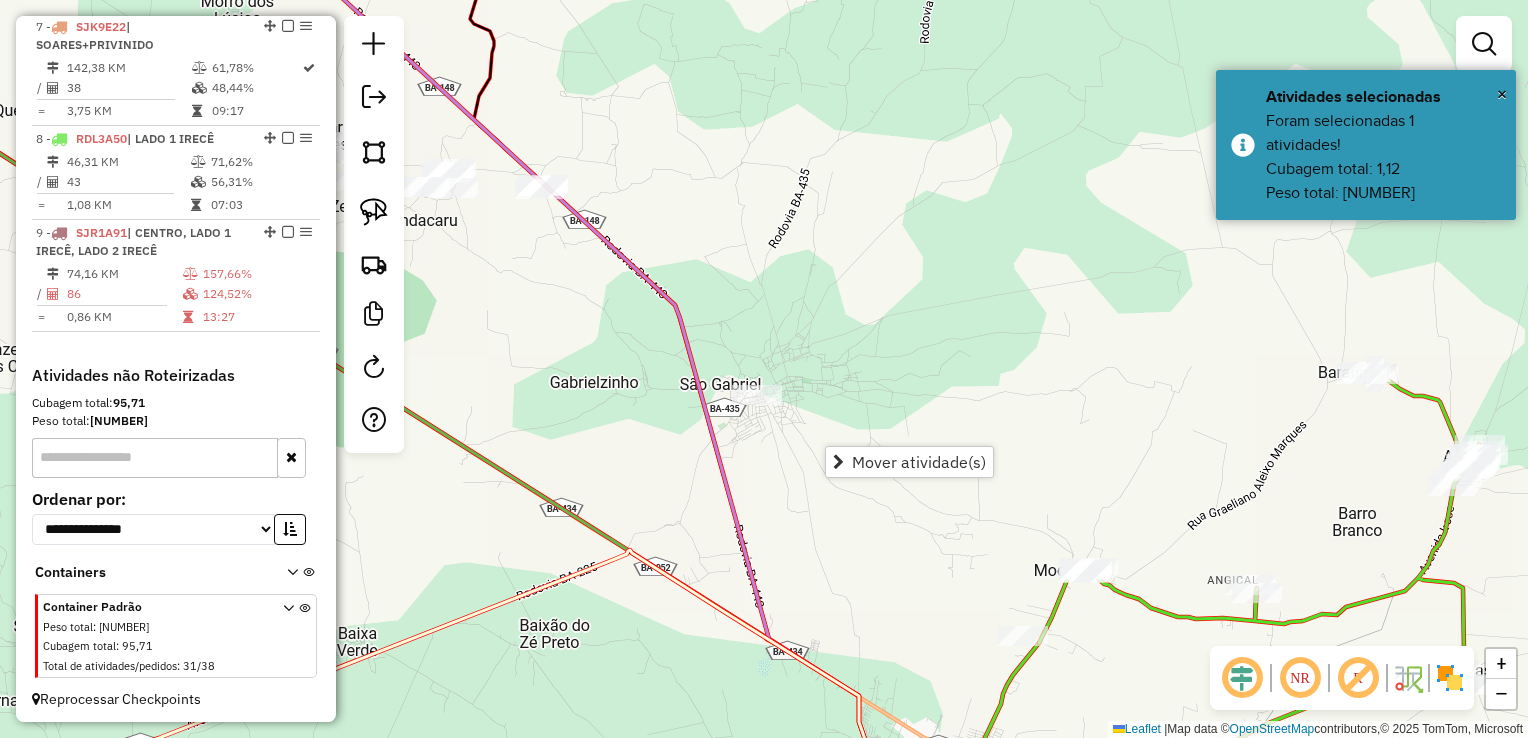 click on "Rota [NUMBER] - Placa [PLATE]  [NUMBER] - [BUSINESS_NAME] Janela de atendimento Grade de atendimento Capacidade Transportadoras Veículos Cliente Pedidos  Rotas Selecione os dias da semana para filtrar as janelas de atendimento  Seg   Ter   Qua   Qui   Sex   Sáb   Dom  Informe o período da janela de atendimento: De: [TIME] Até: [TIME]  Filtrar exatamente a janela do cliente  Considerar janela de atendimento padrão  Selecione os dias da semana para filtrar as grades de atendimento  Seg   Ter   Qua   Qui   Sex   Sáb   Dom   Considerar clientes sem dia de atendimento cadastrado  Clientes fora do dia de atendimento selecionado Filtrar as atividades entre os valores definidos abaixo:  Peso mínimo: [WEIGHT]   Peso máximo: [WEIGHT]   Cubagem mínima: [CUBAGE]   Cubagem máxima: [CUBAGE]   De: [TIME]   Até: [TIME]  Filtrar as atividades entre o tempo de atendimento definido abaixo:  De: [TIME]   Até: [TIME]   Considerar capacidade total dos clientes não roteirizados Transportadora: Selecione um ou mais itens Tipo de veículo: Selecione um ou mais itens Veículo: Selecione um ou mais itens Nome: [NAME]" 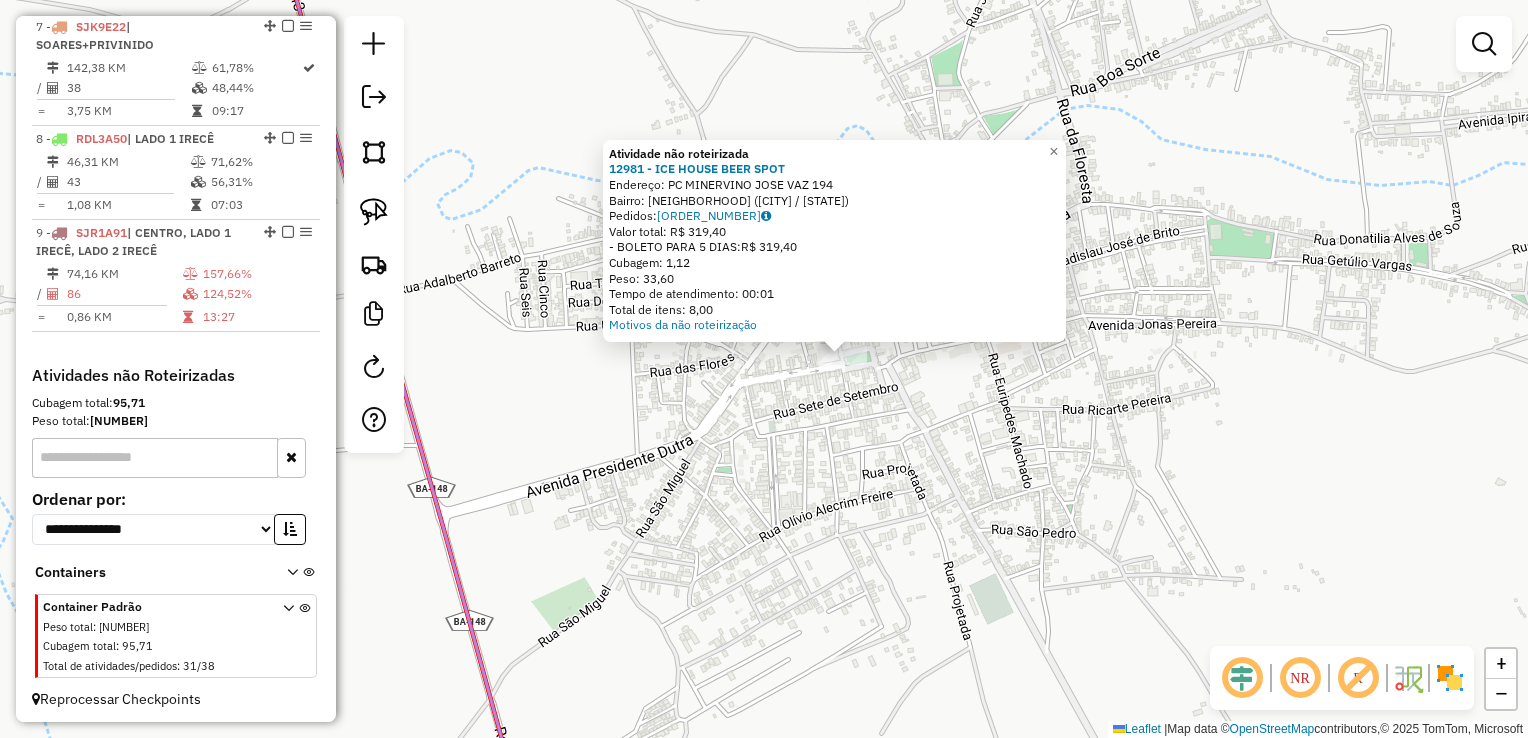 click on "Atividade não roteirizada [NUMBER] - [NAME]  Endereço:  [STREET] [NUMBER]   Bairro: [NEIGHBORHOOD] ([CITY] / [STATE])   Pedidos:  [NUMBER]   Valor total: R$ [PRICE]   - BOLETO PARA 5 DIAS:  R$ [PRICE]   Cubagem: [NUMBER]   Peso: [NUMBER]   Tempo de atendimento: 00:01   Total de itens: [NUMBER]  Motivos da não roteirização × Janela de atendimento Grade de atendimento Capacidade Transportadoras Veículos Cliente Pedidos  Rotas Selecione os dias de semana para filtrar as janelas de atendimento  Seg   Ter   Qua   Qui   Sex   Sáb   Dom  Informe o período da janela de atendimento: De: Até:  Filtrar exatamente a janela do cliente  Considerar janela de atendimento padrão  Selecione os dias de semana para filtrar as grades de atendimento  Seg   Ter   Qua   Qui   Sex   Sáb   Dom   Considerar clientes sem dia de atendimento cadastrado  Clientes fora do dia de atendimento selecionado Filtrar as atividades entre os valores definidos abaixo:  Peso mínimo:   Peso máximo:   Cubagem mínima:   Cubagem máxima:  De:" 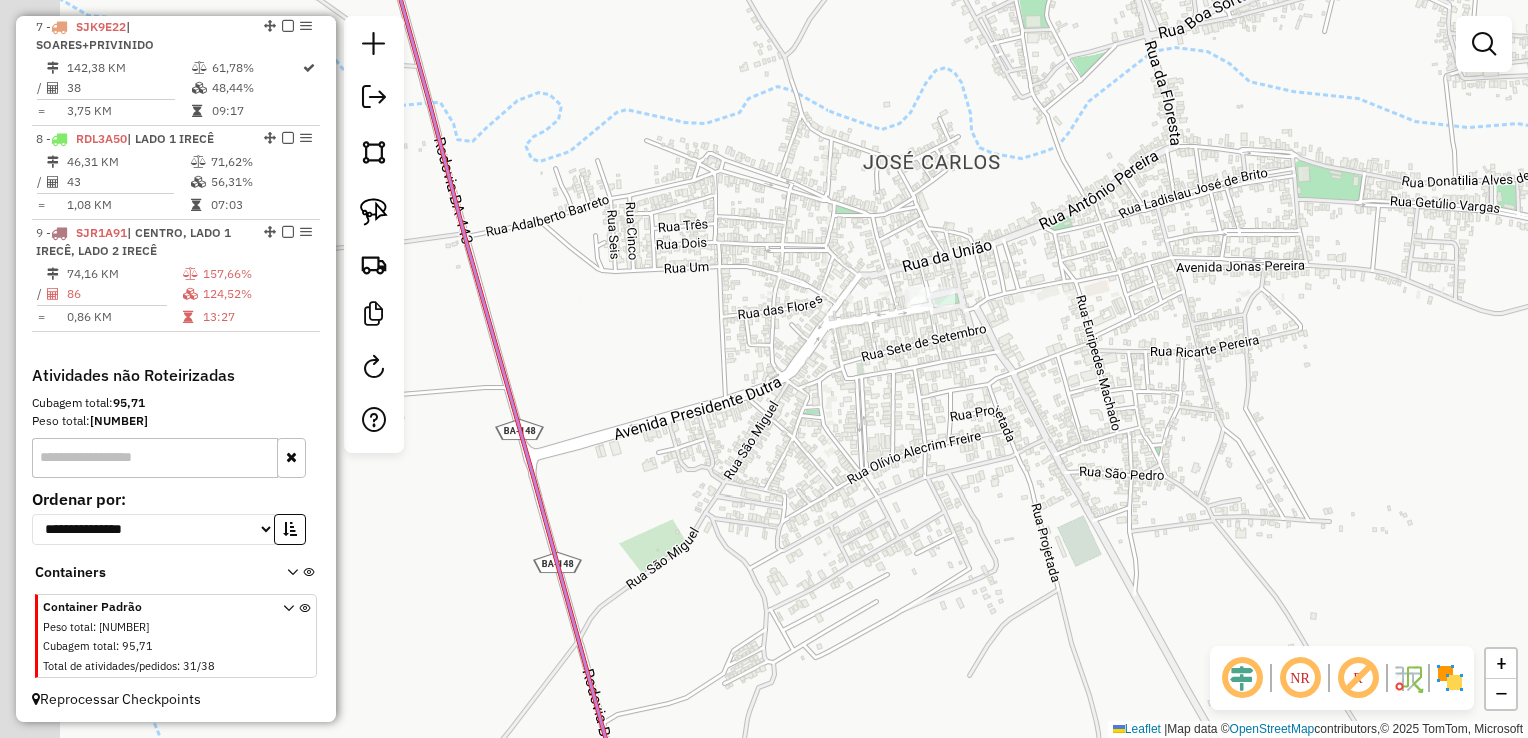 drag, startPoint x: 777, startPoint y: 342, endPoint x: 817, endPoint y: 305, distance: 54.48853 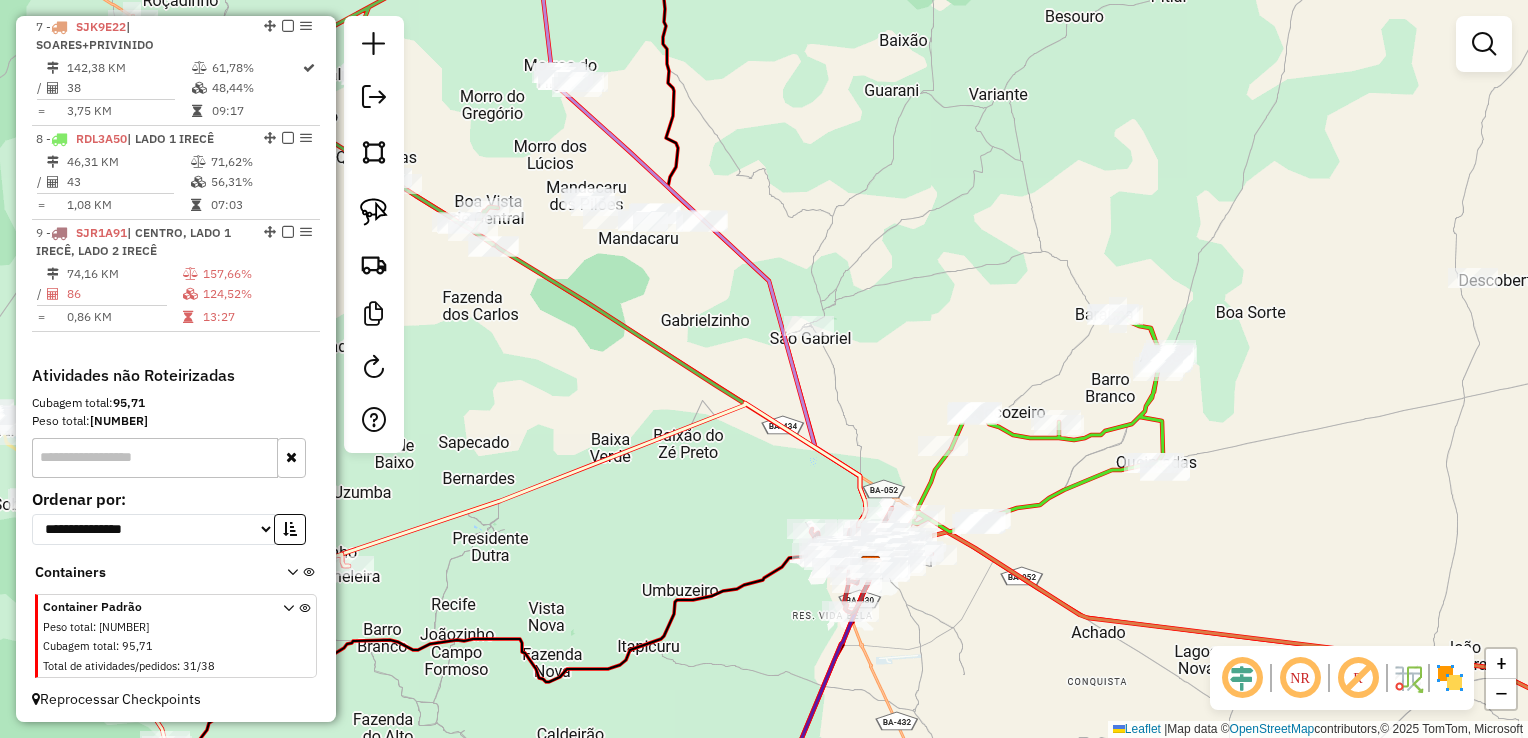 drag, startPoint x: 718, startPoint y: 146, endPoint x: 730, endPoint y: 255, distance: 109.65856 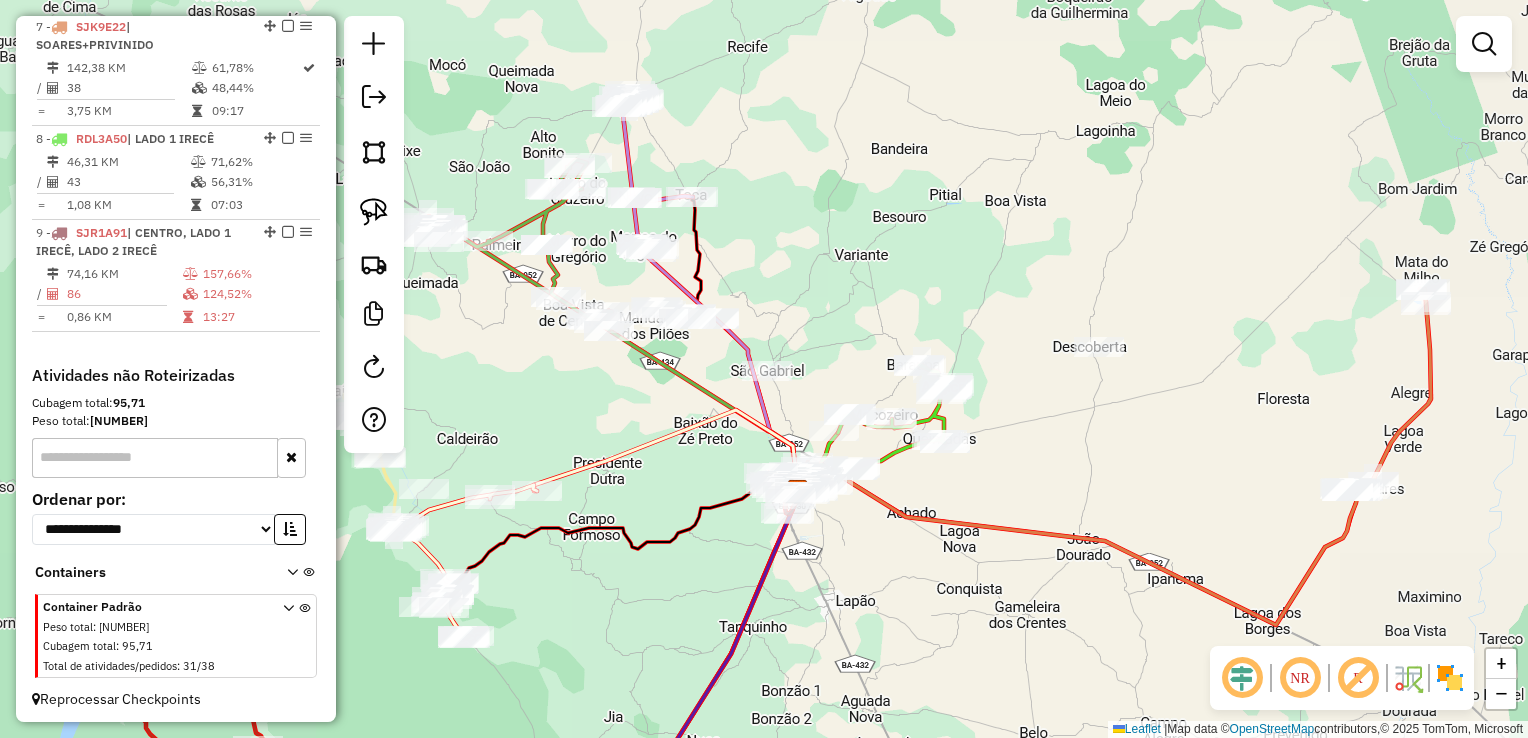 drag, startPoint x: 747, startPoint y: 281, endPoint x: 688, endPoint y: 317, distance: 69.115845 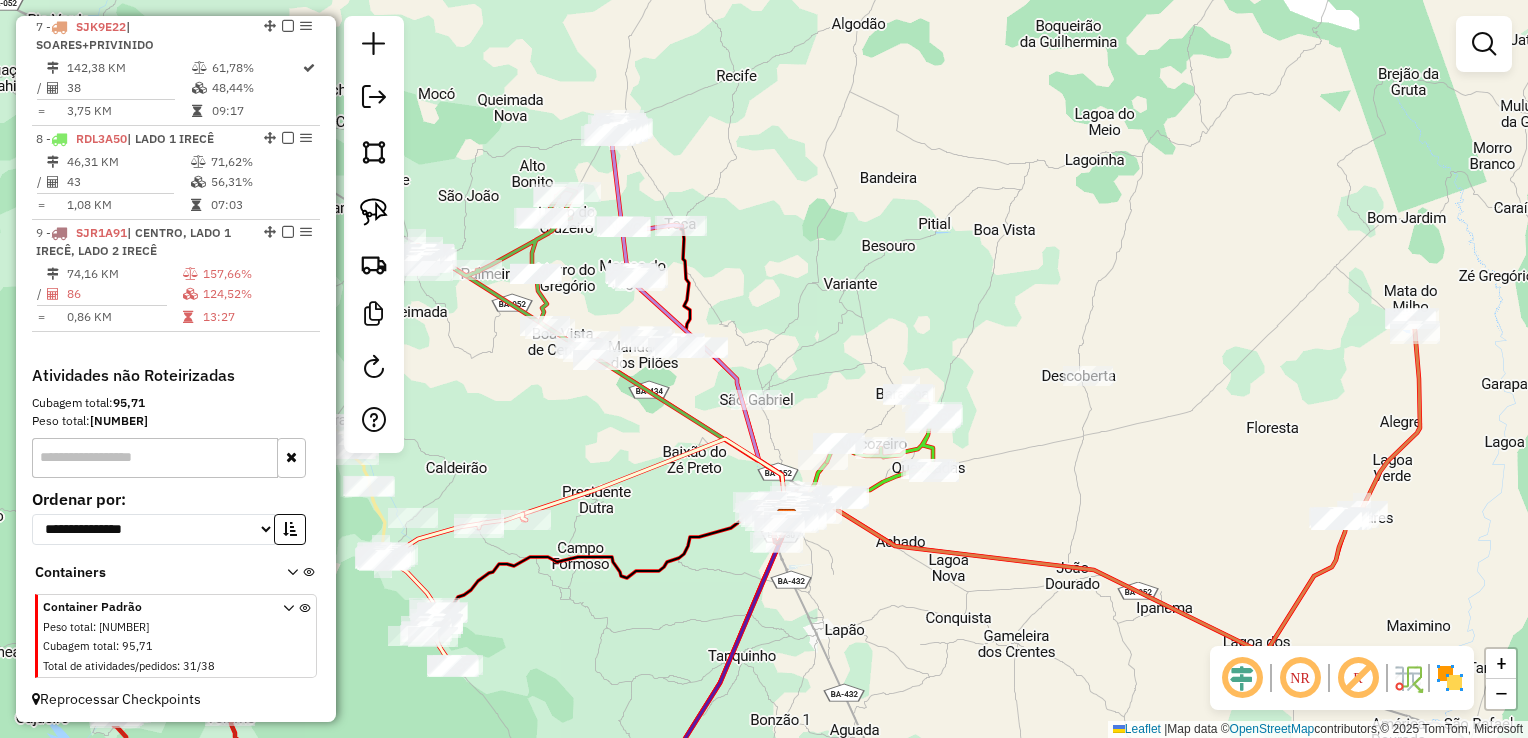 drag, startPoint x: 809, startPoint y: 360, endPoint x: 809, endPoint y: 275, distance: 85 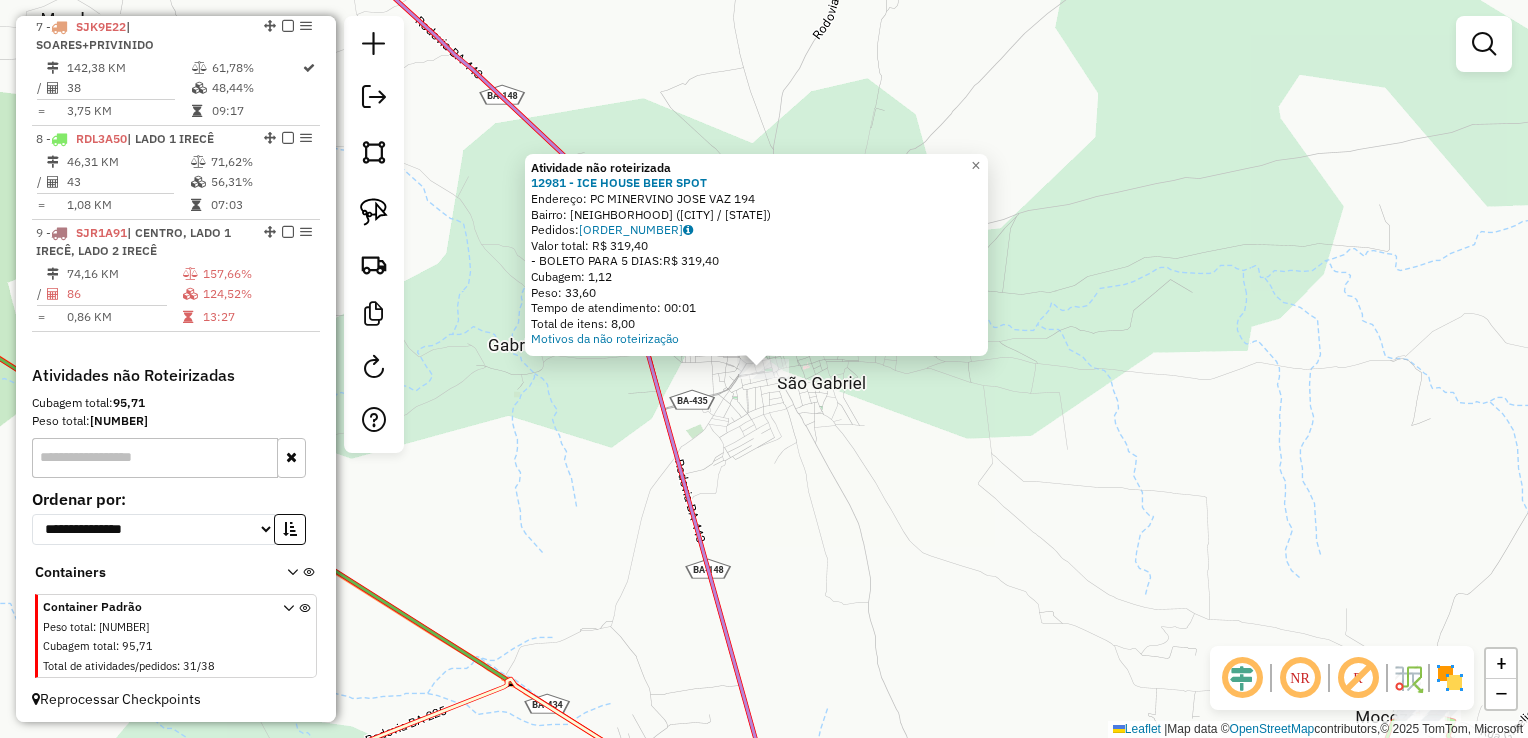 click on "Atividade não roteirizada [NUMBER] - [NAME]  Endereço:  [STREET] [NUMBER]   Bairro: [NEIGHBORHOOD] ([CITY] / [STATE])   Pedidos:  [NUMBER]   Valor total: R$ [PRICE]   - BOLETO PARA 5 DIAS:  R$ [PRICE]   Cubagem: [NUMBER]   Peso: [NUMBER]   Tempo de atendimento: 00:01   Total de itens: [NUMBER]  Motivos da não roteirização × Janela de atendimento Grade de atendimento Capacidade Transportadoras Veículos Cliente Pedidos  Rotas Selecione os dias de semana para filtrar as janelas de atendimento  Seg   Ter   Qua   Qui   Sex   Sáb   Dom  Informe o período da janela de atendimento: De: Até:  Filtrar exatamente a janela do cliente  Considerar janela de atendimento padrão  Selecione os dias de semana para filtrar as grades de atendimento  Seg   Ter   Qua   Qui   Sex   Sáb   Dom   Considerar clientes sem dia de atendimento cadastrado  Clientes fora do dia de atendimento selecionado Filtrar as atividades entre os valores definidos abaixo:  Peso mínimo:   Peso máximo:   Cubagem mínima:   Cubagem máxima:  De:" 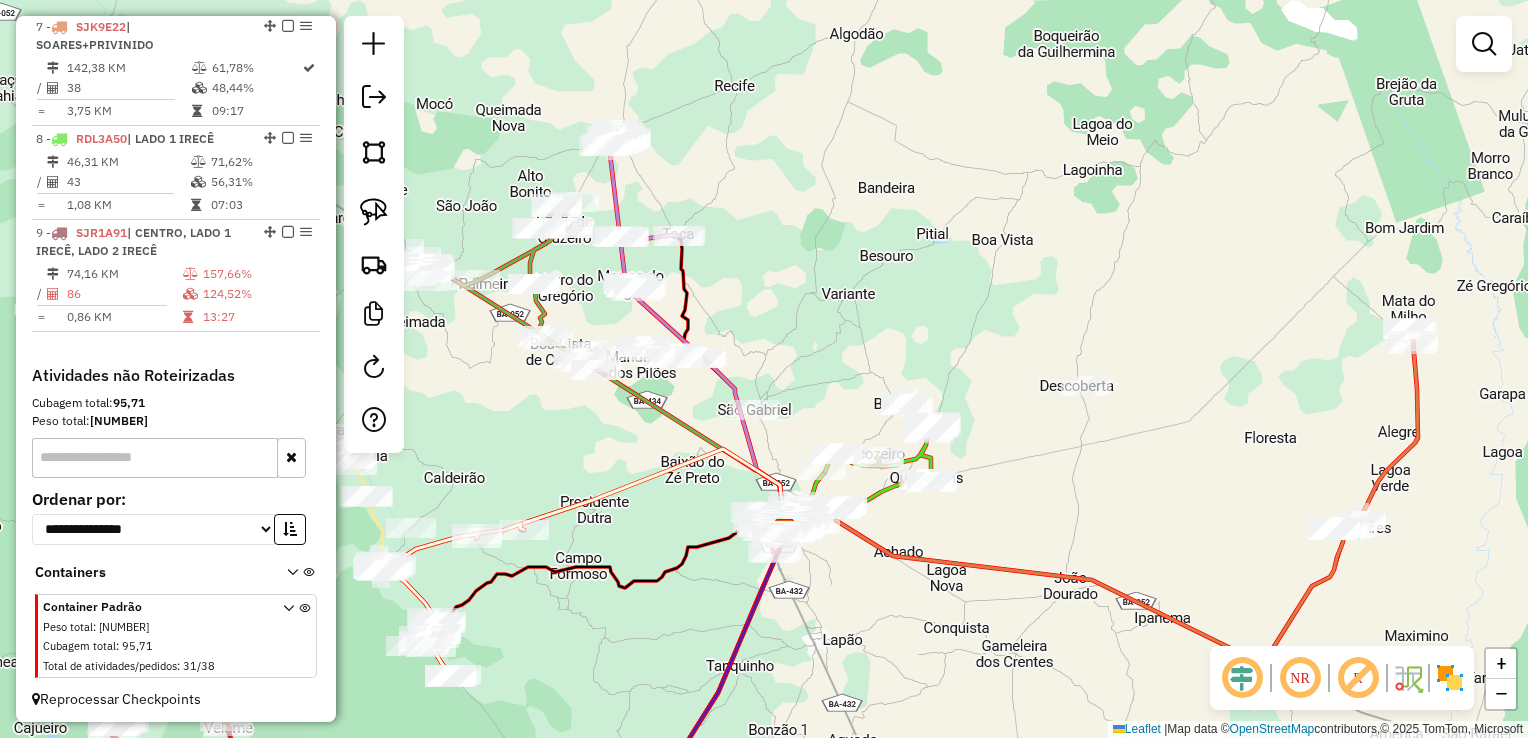drag, startPoint x: 770, startPoint y: 352, endPoint x: 788, endPoint y: 326, distance: 31.622776 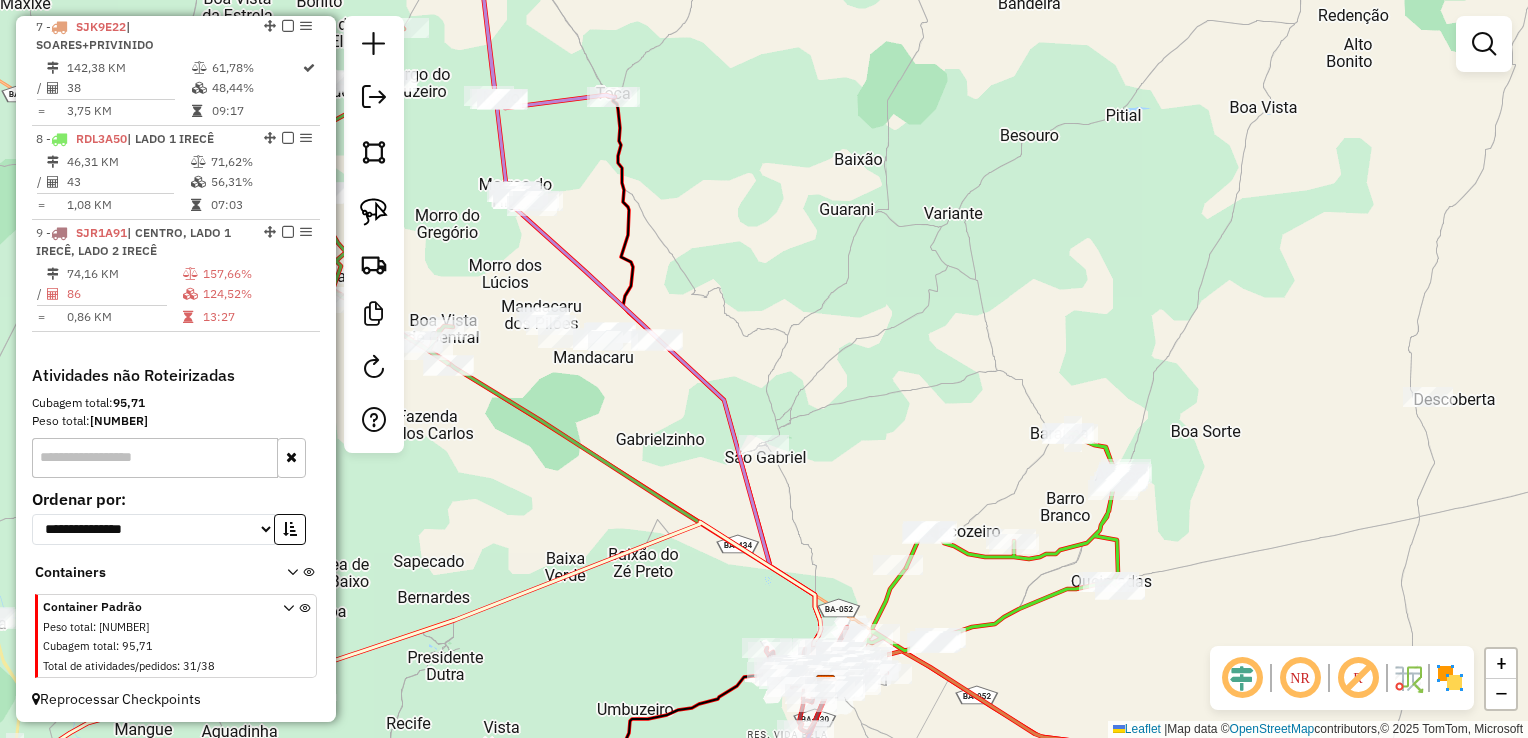 drag, startPoint x: 790, startPoint y: 315, endPoint x: 846, endPoint y: 282, distance: 65 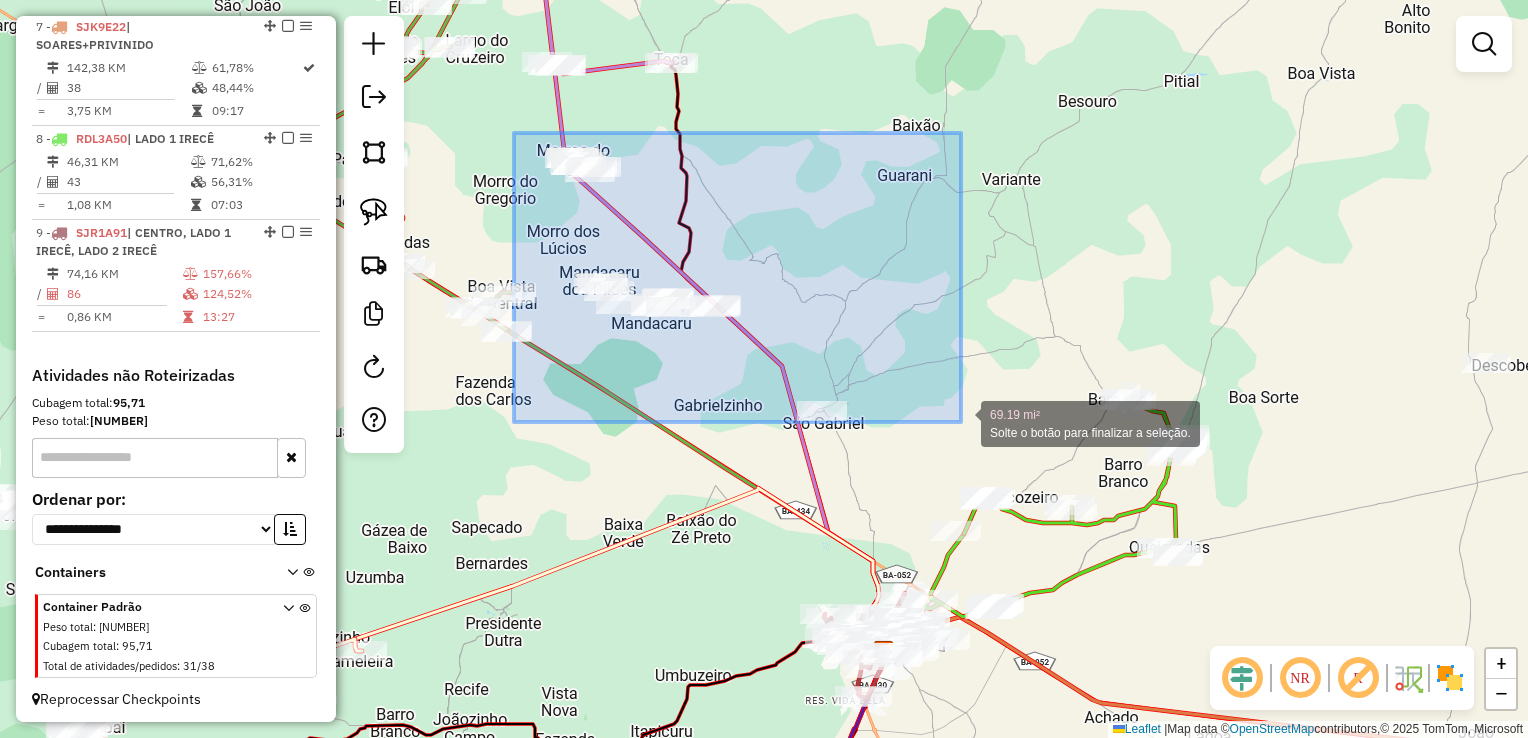 drag, startPoint x: 514, startPoint y: 133, endPoint x: 965, endPoint y: 437, distance: 543.8906 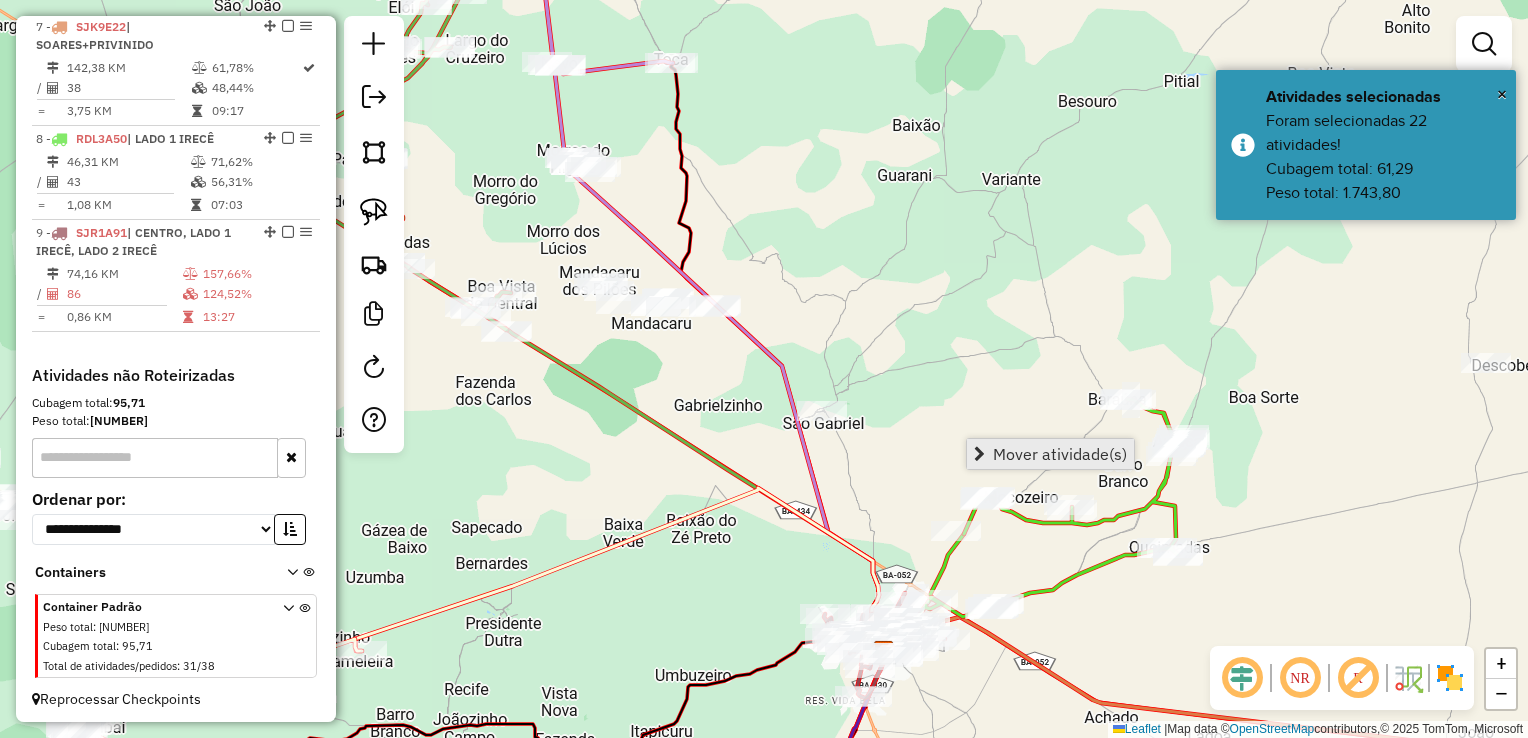 click on "Mover atividade(s)" at bounding box center [1060, 454] 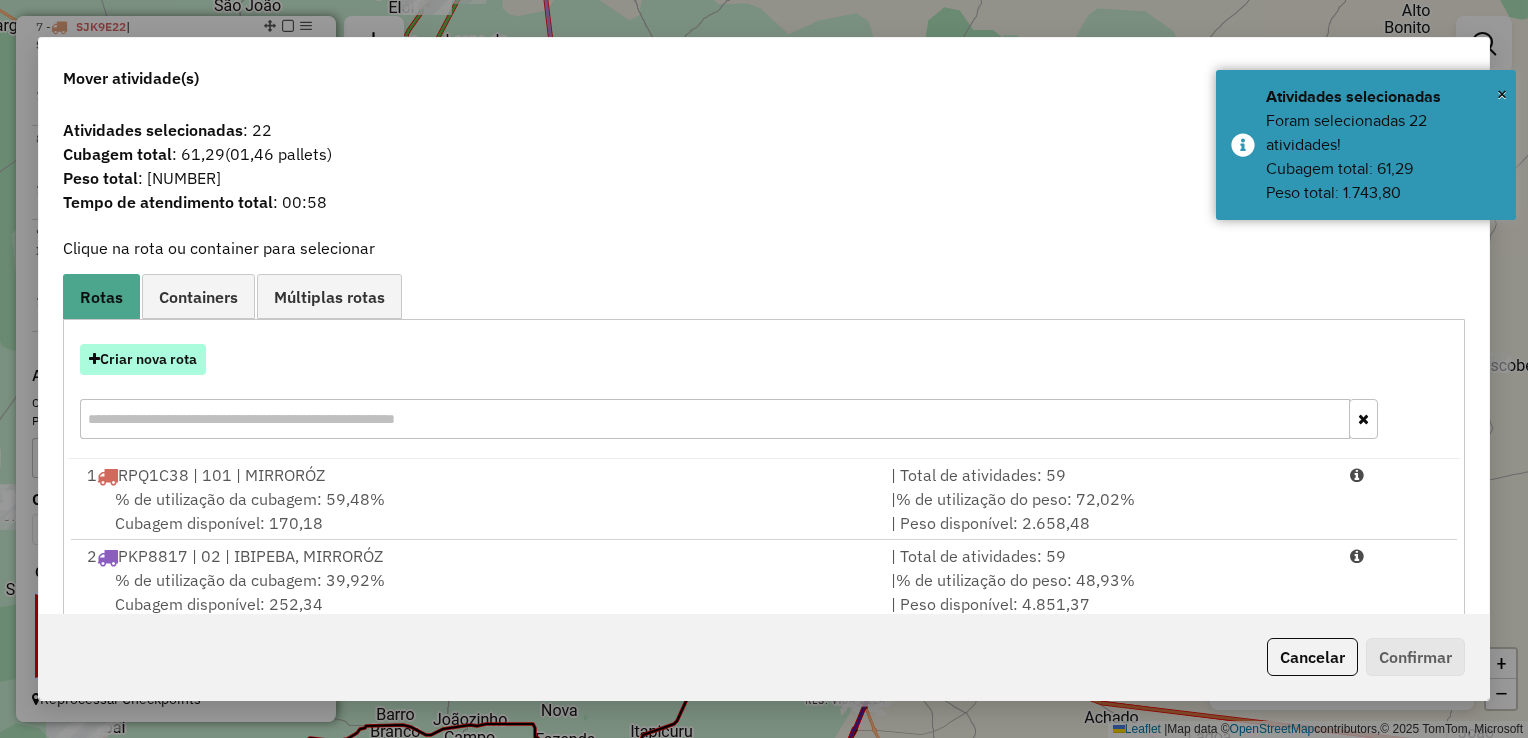 click on "Criar nova rota" at bounding box center [143, 359] 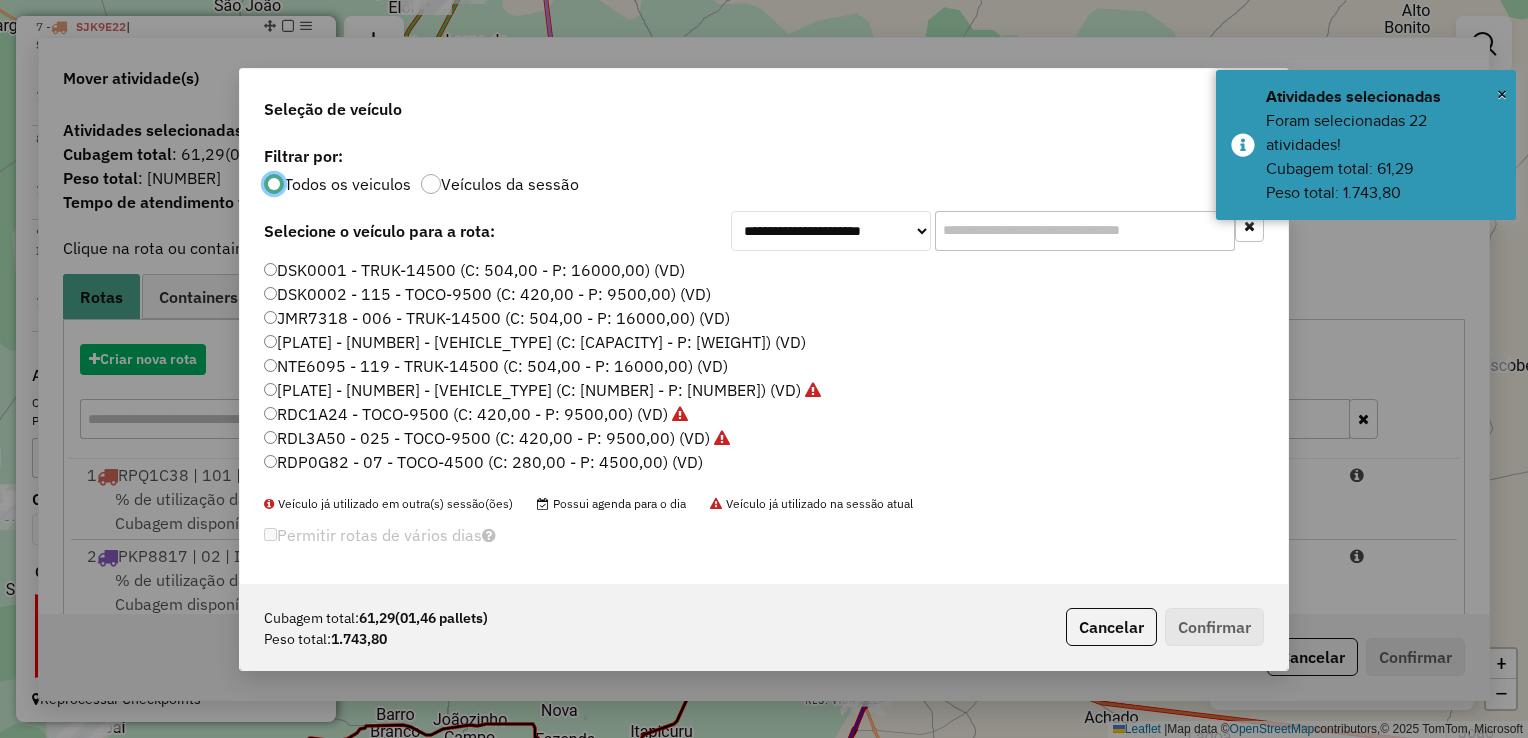 scroll, scrollTop: 10, scrollLeft: 6, axis: both 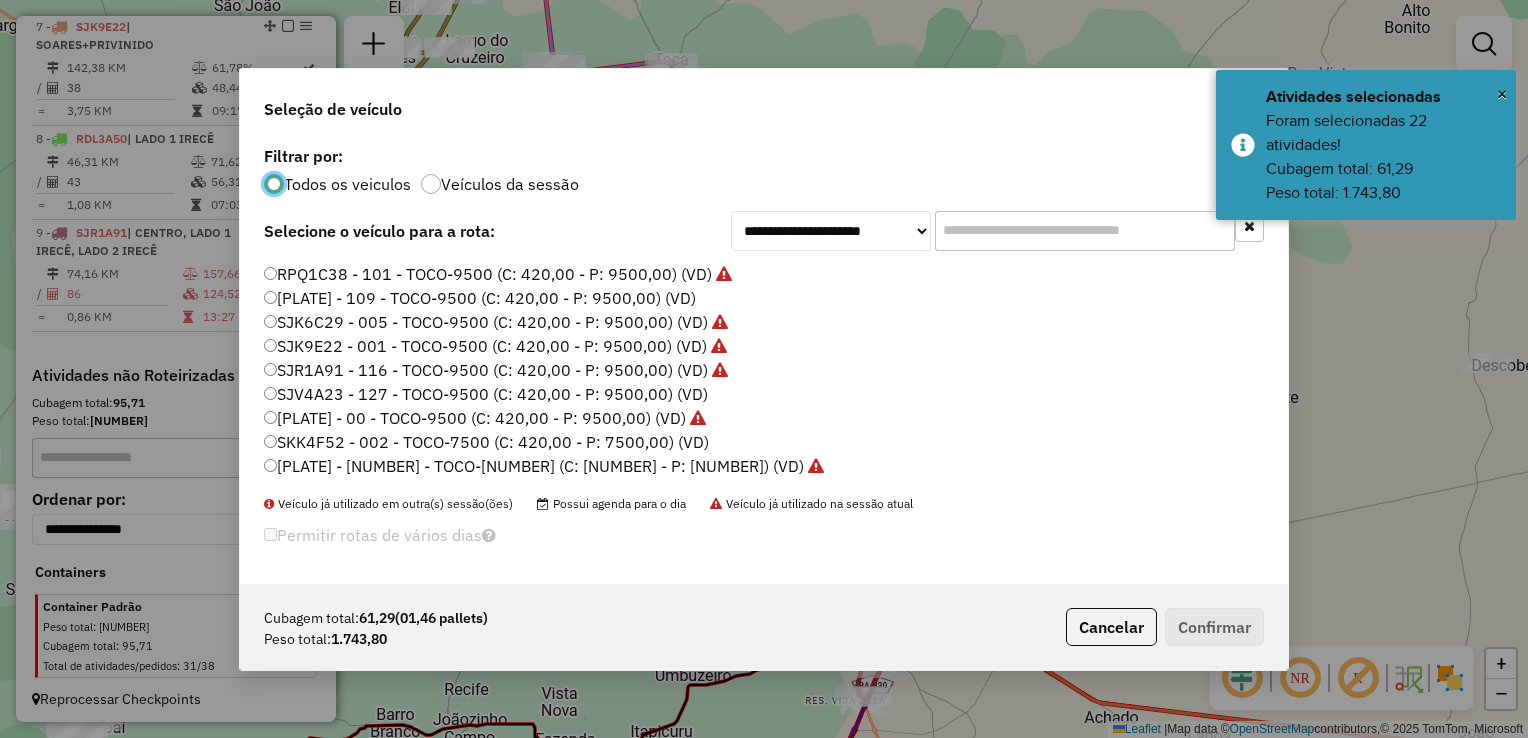 click on "SKK4F52 - 002 - TOCO-7500 (C: 420,00 - P: 7500,00) (VD)" 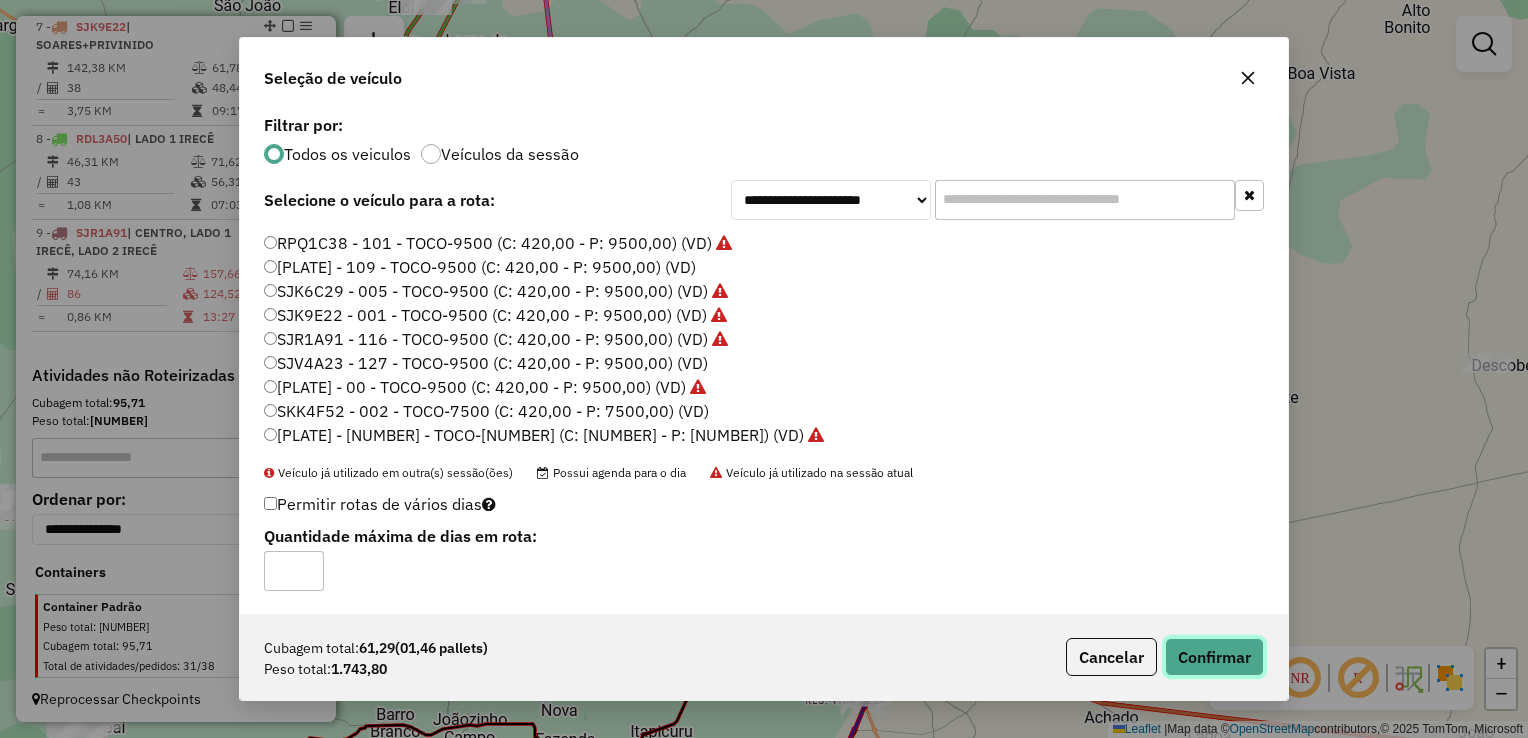 click on "Confirmar" 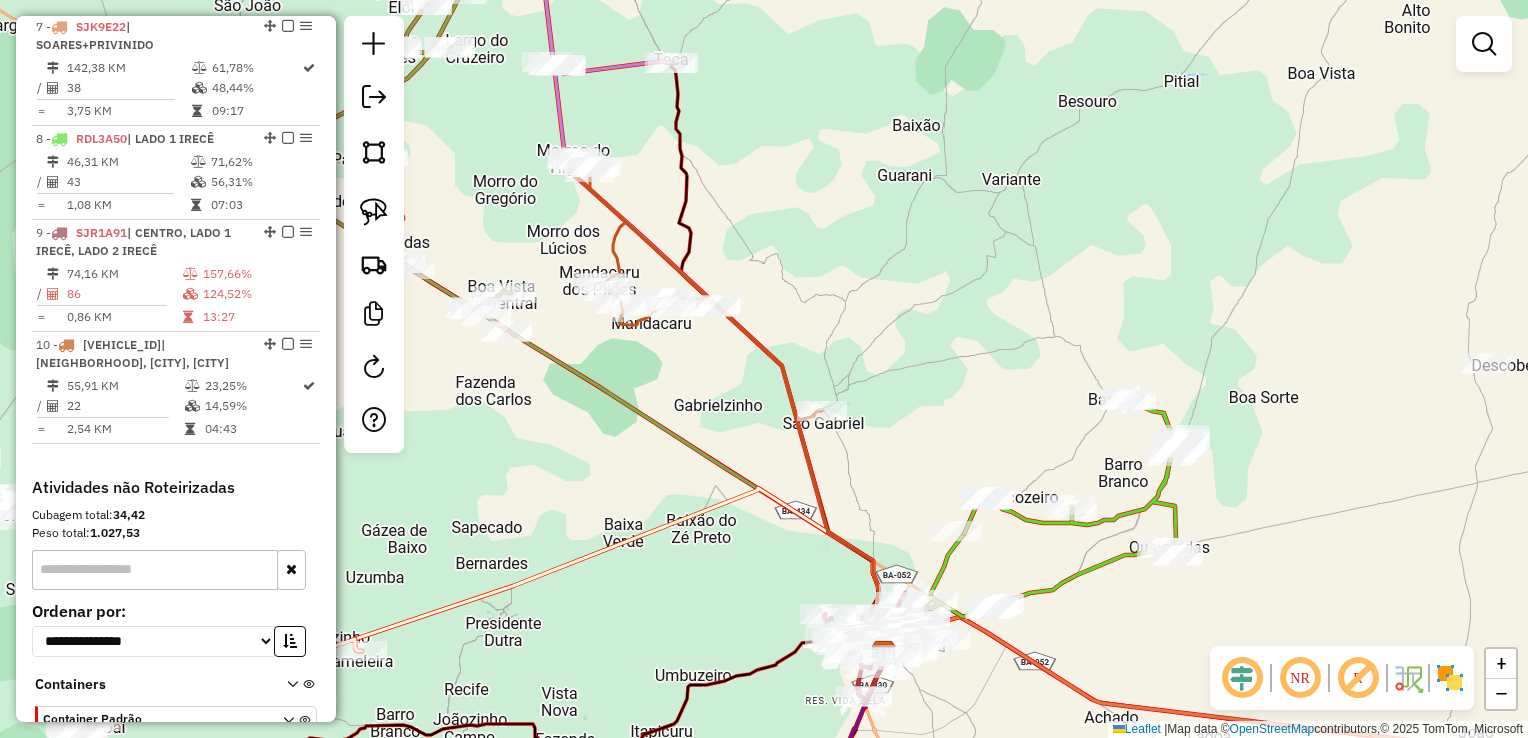 drag, startPoint x: 1040, startPoint y: 308, endPoint x: 1057, endPoint y: 161, distance: 147.97972 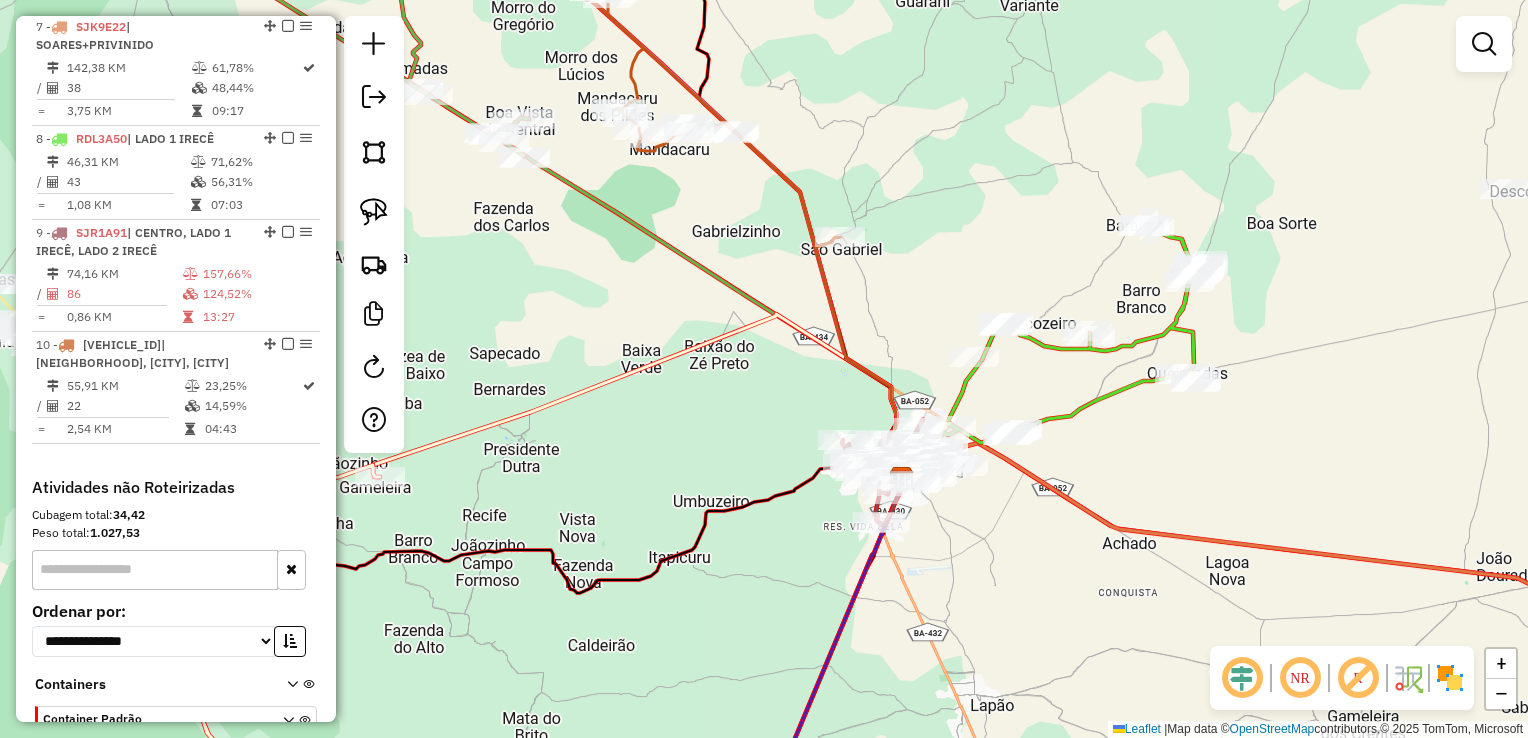 drag, startPoint x: 936, startPoint y: 220, endPoint x: 920, endPoint y: 162, distance: 60.166435 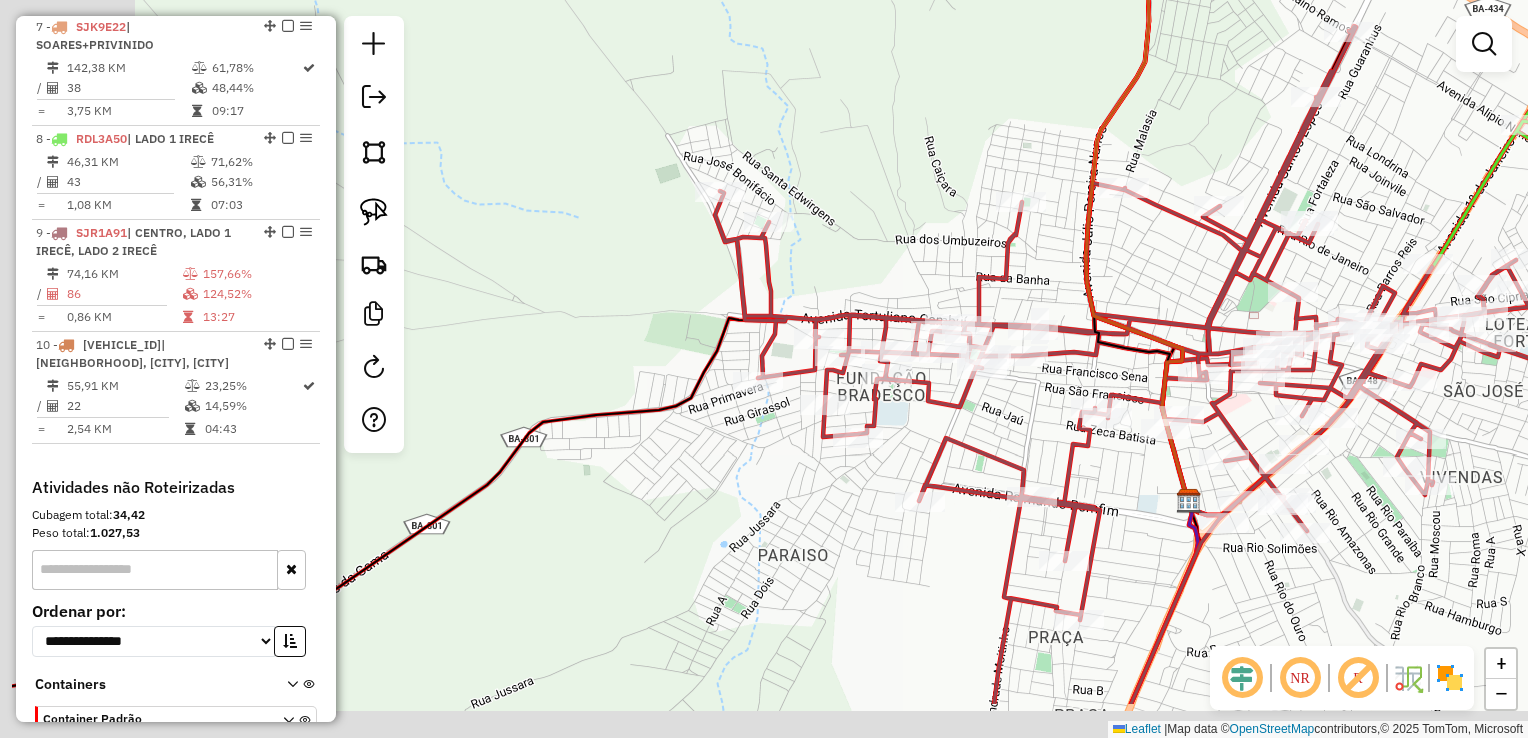 drag, startPoint x: 739, startPoint y: 276, endPoint x: 905, endPoint y: 158, distance: 203.6664 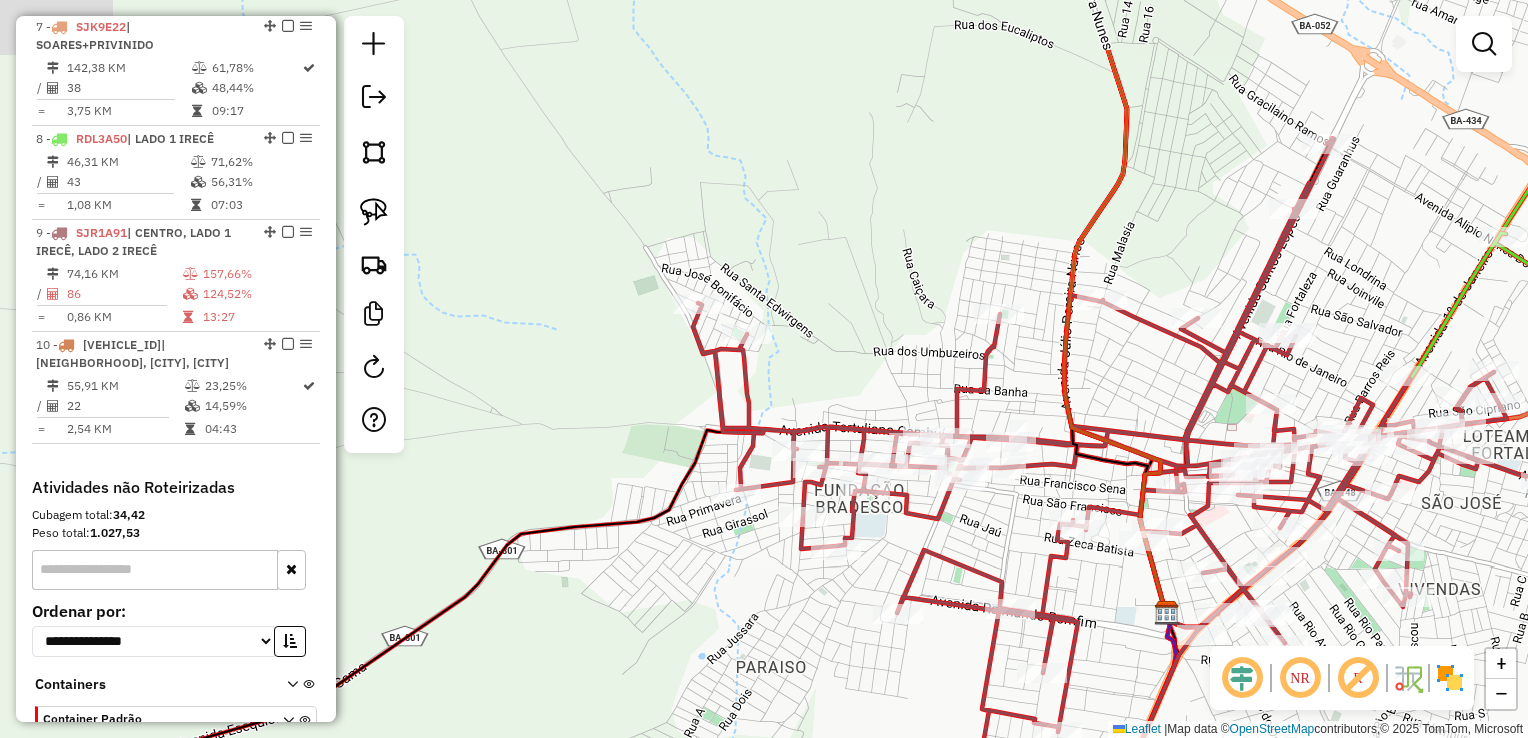 drag, startPoint x: 905, startPoint y: 158, endPoint x: 864, endPoint y: 355, distance: 201.22127 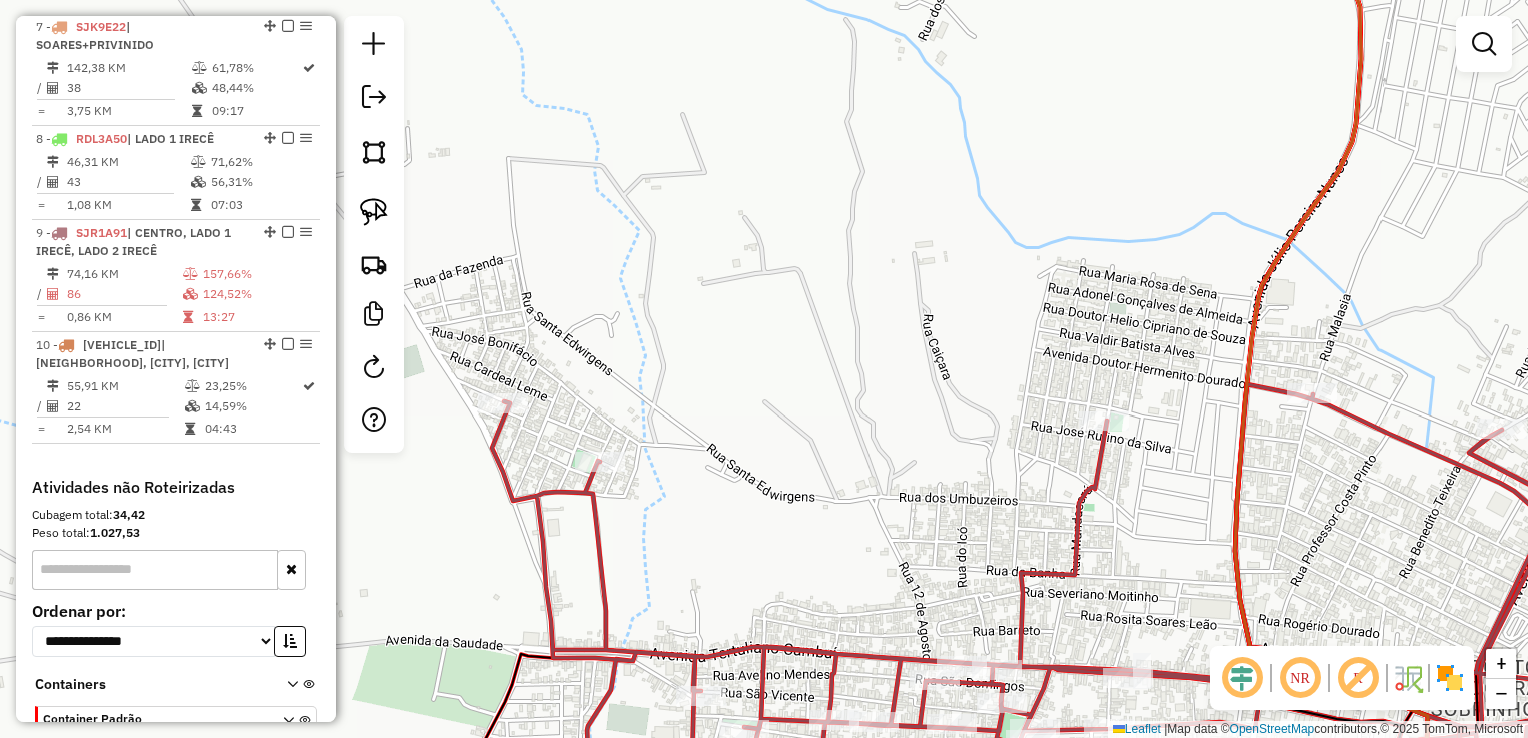 drag, startPoint x: 870, startPoint y: 400, endPoint x: 868, endPoint y: 200, distance: 200.01 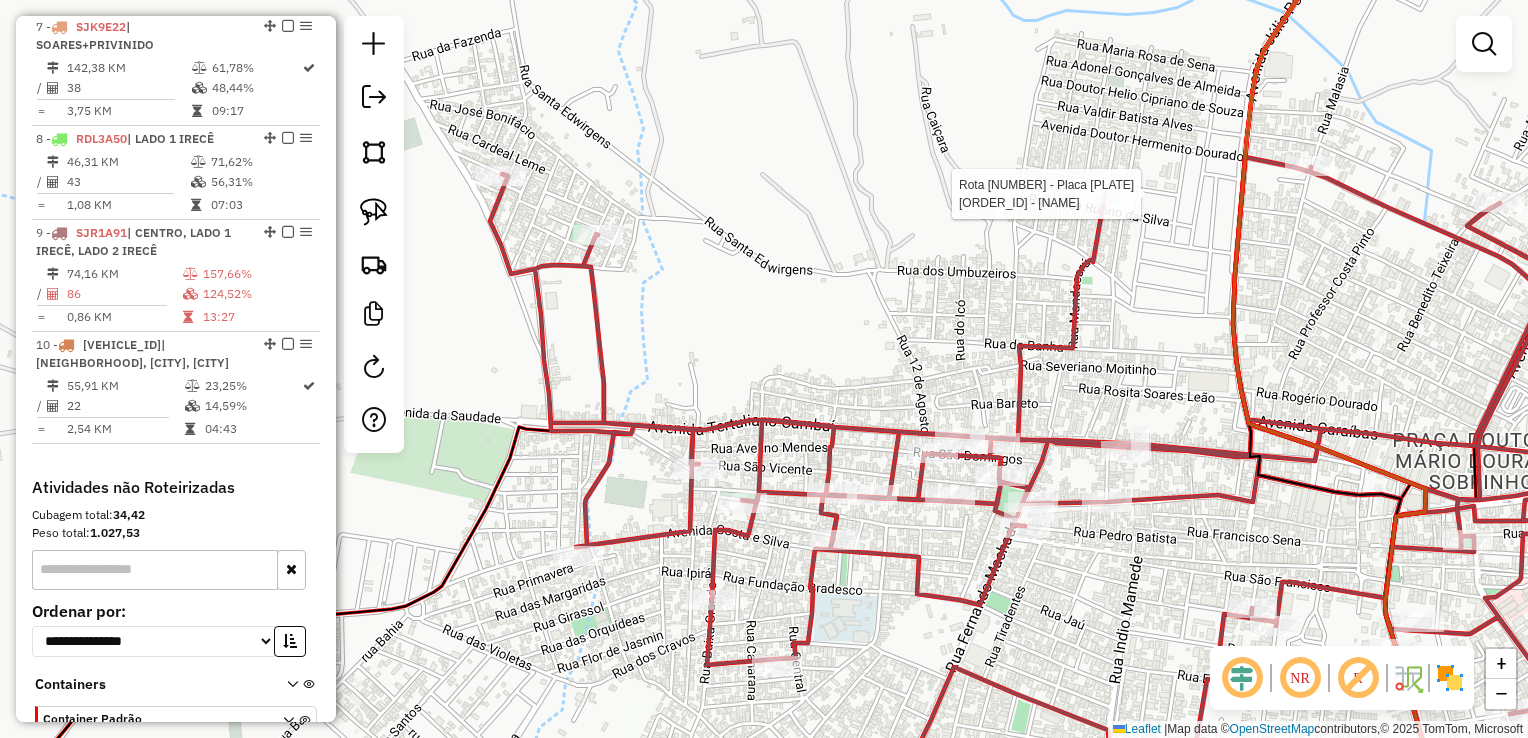 select on "*********" 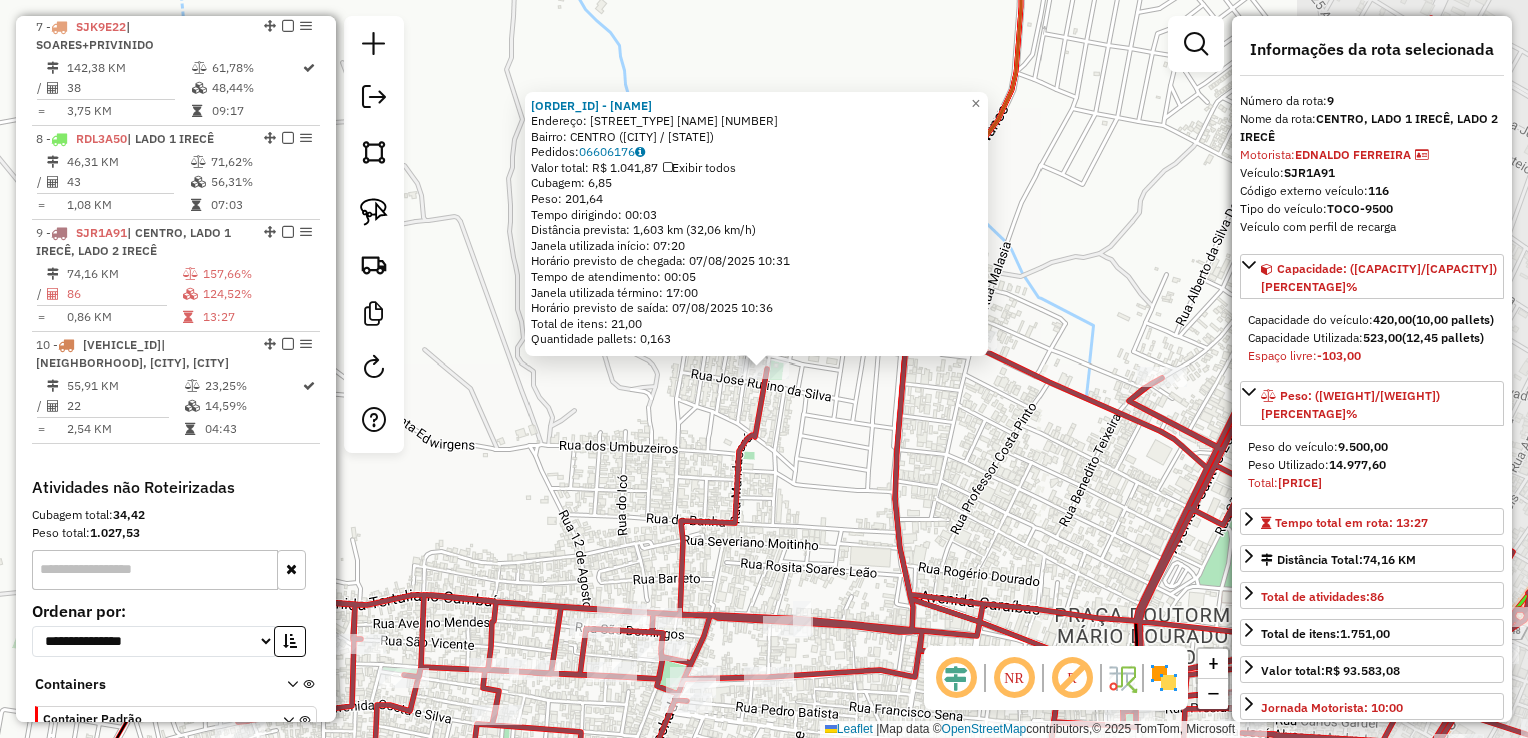 scroll, scrollTop: 1488, scrollLeft: 0, axis: vertical 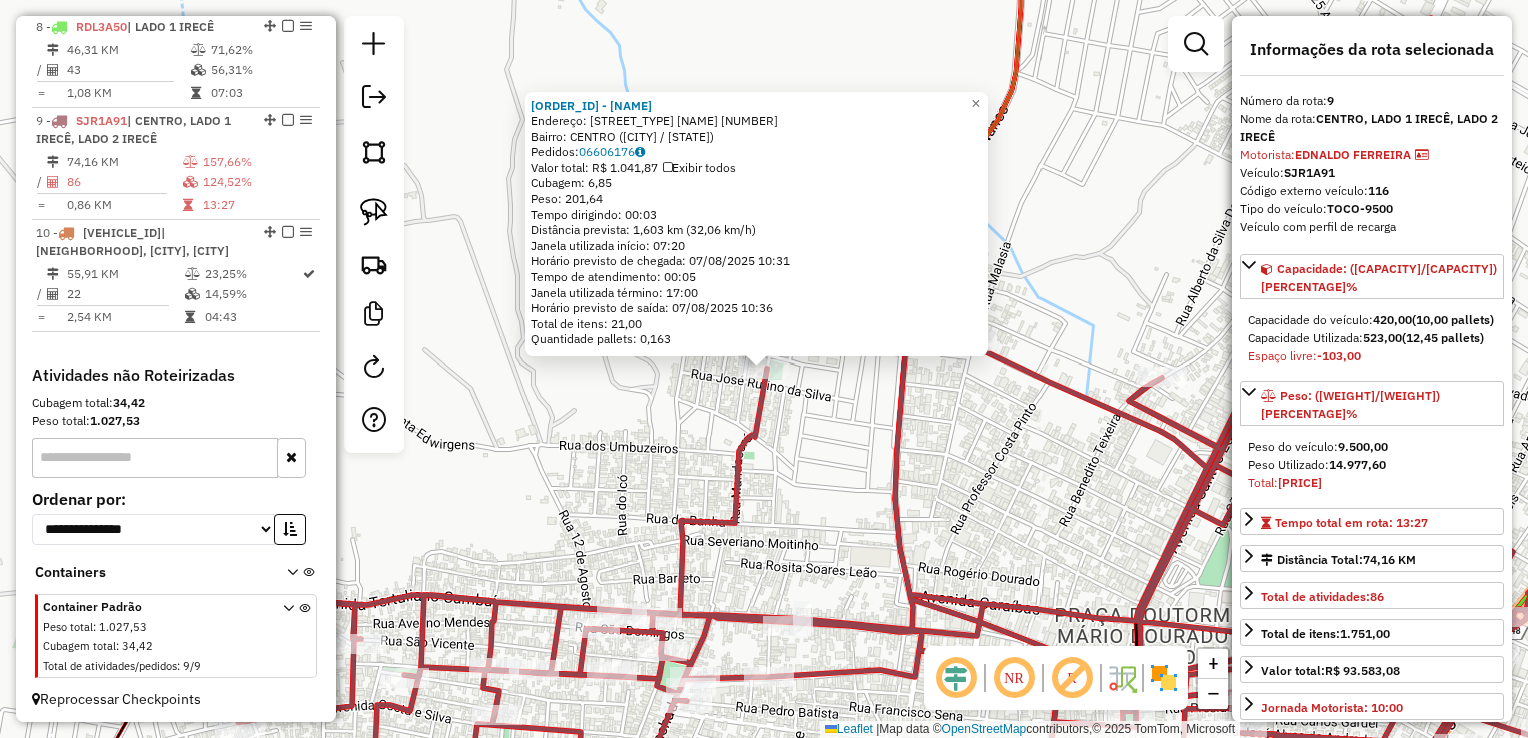 drag, startPoint x: 907, startPoint y: 430, endPoint x: 783, endPoint y: 395, distance: 128.84486 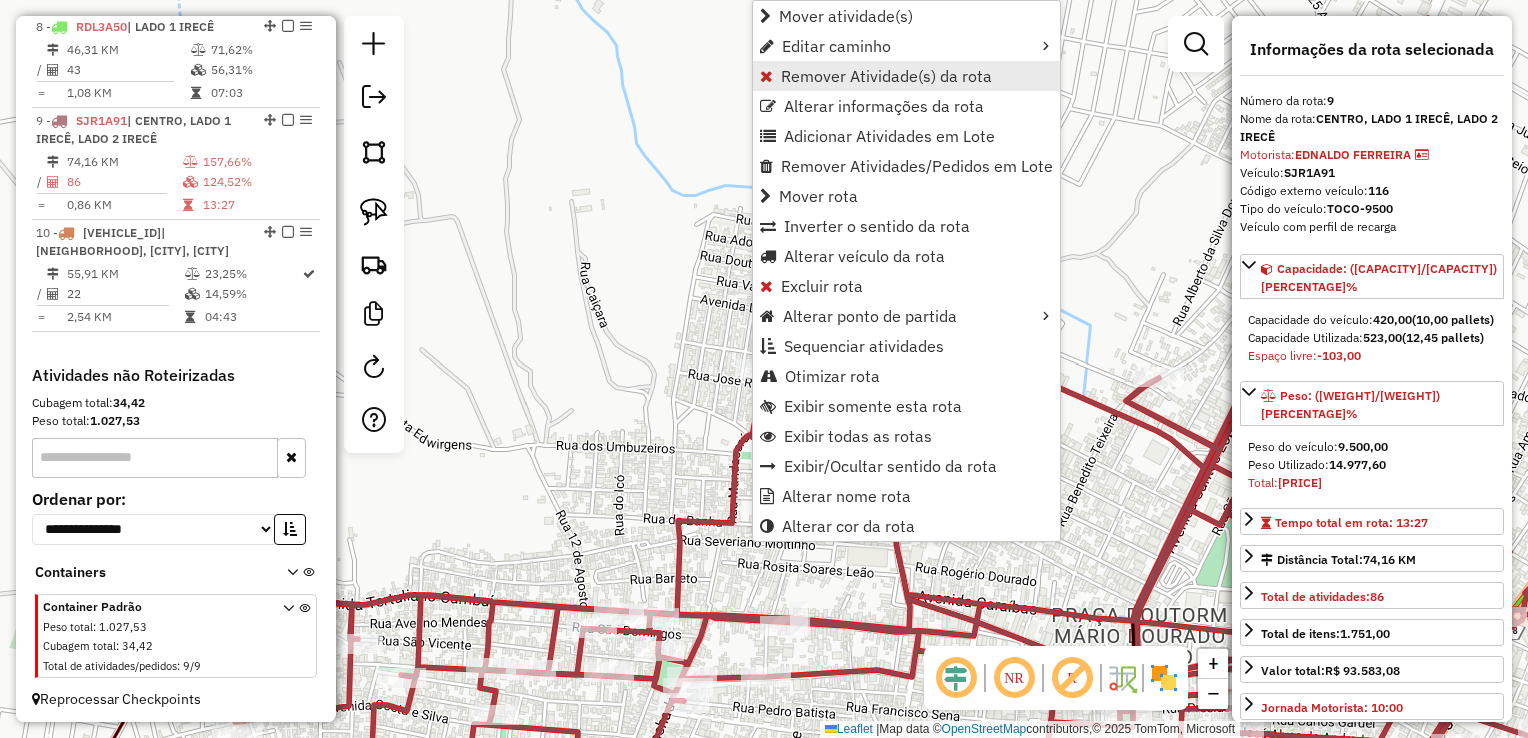 click on "Remover Atividade(s) da rota" at bounding box center [886, 76] 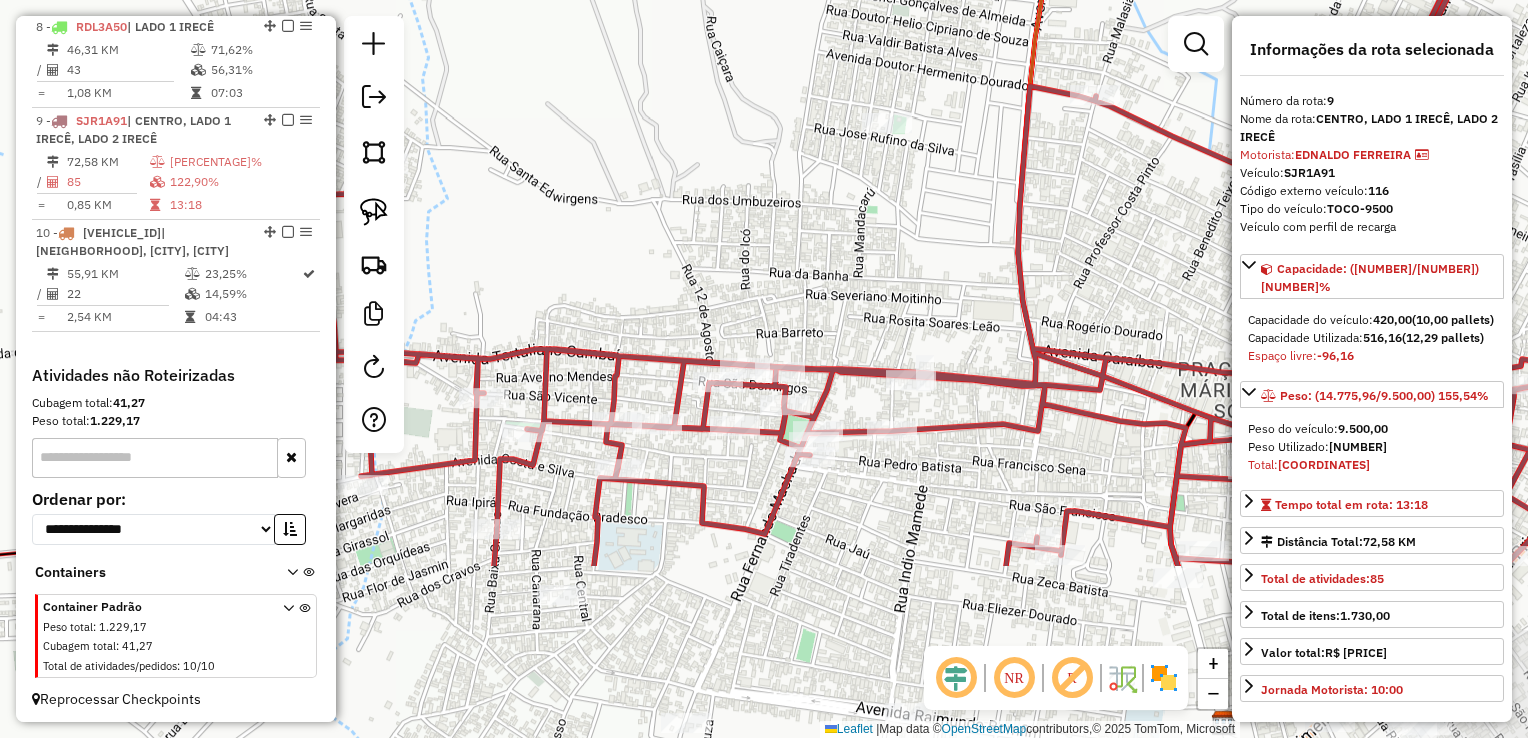 drag, startPoint x: 830, startPoint y: 402, endPoint x: 930, endPoint y: 199, distance: 226.29405 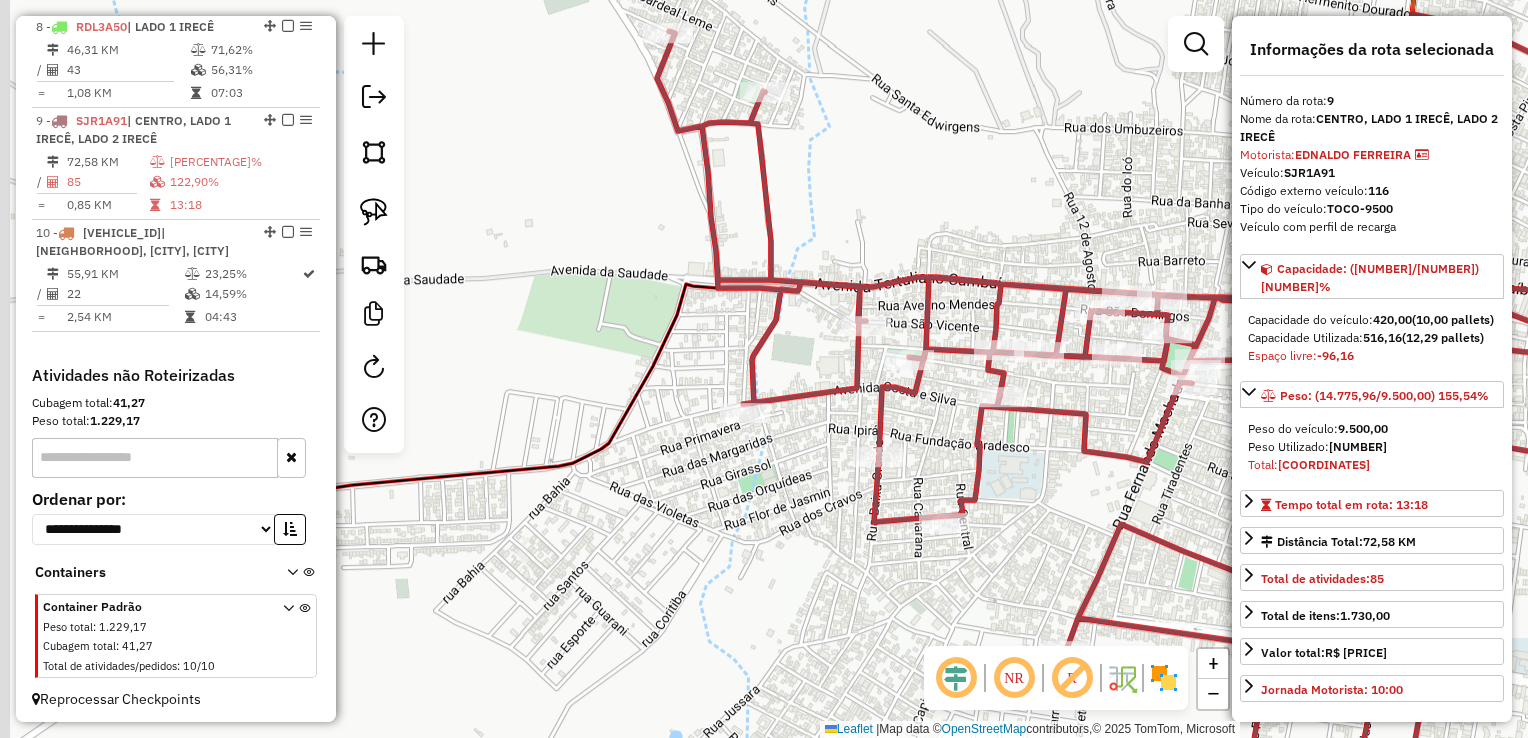 drag, startPoint x: 800, startPoint y: 230, endPoint x: 958, endPoint y: 200, distance: 160.82289 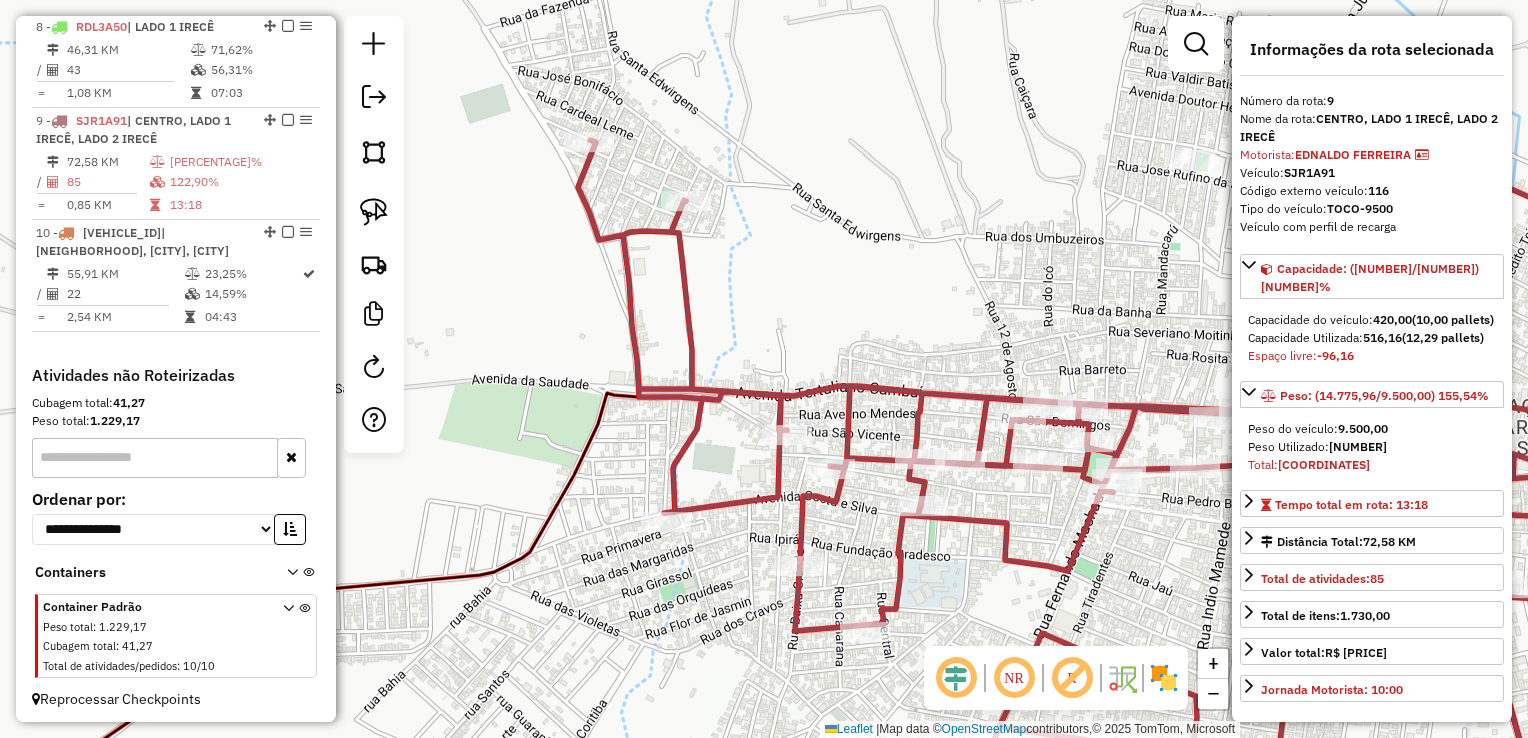drag, startPoint x: 946, startPoint y: 218, endPoint x: 876, endPoint y: 315, distance: 119.62023 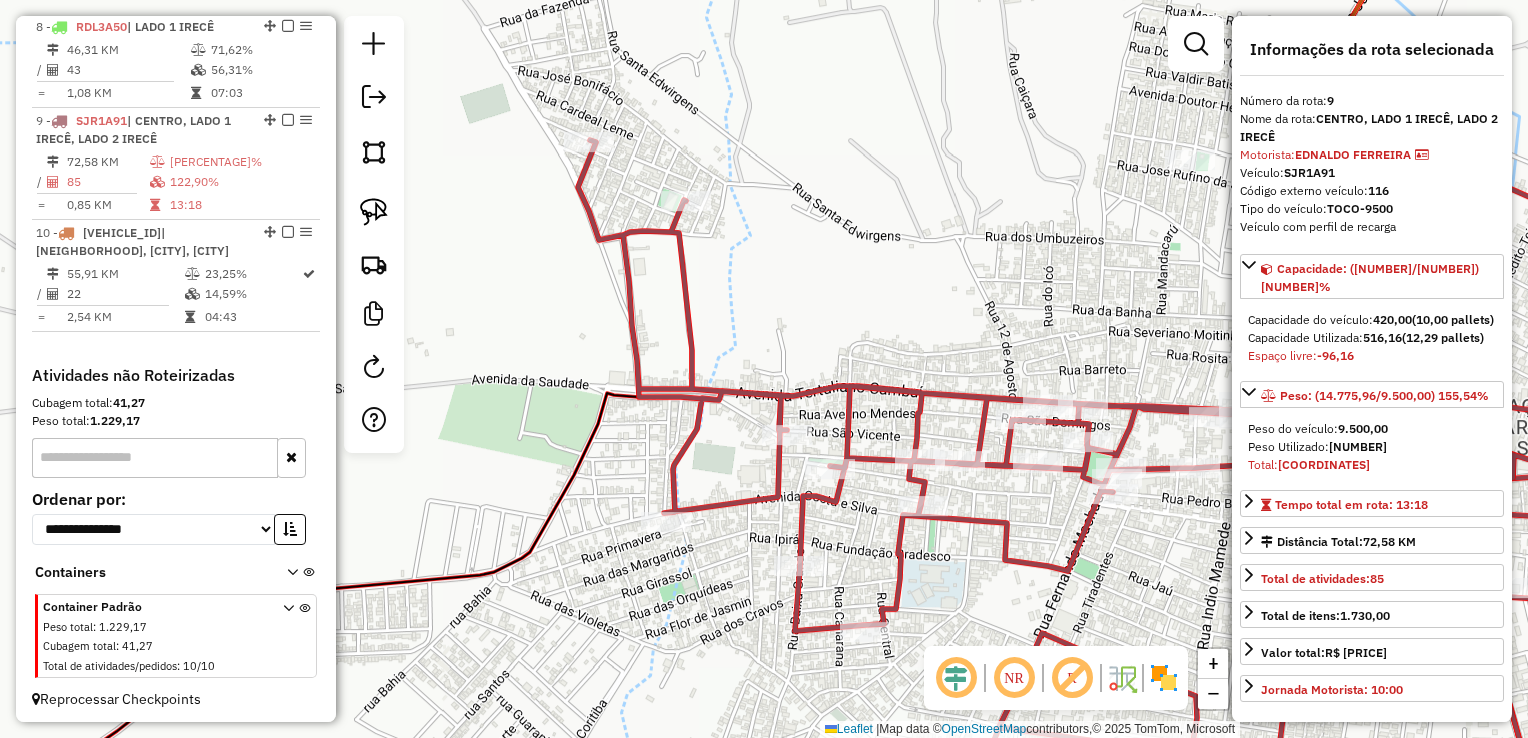 drag, startPoint x: 374, startPoint y: 147, endPoint x: 404, endPoint y: 156, distance: 31.320919 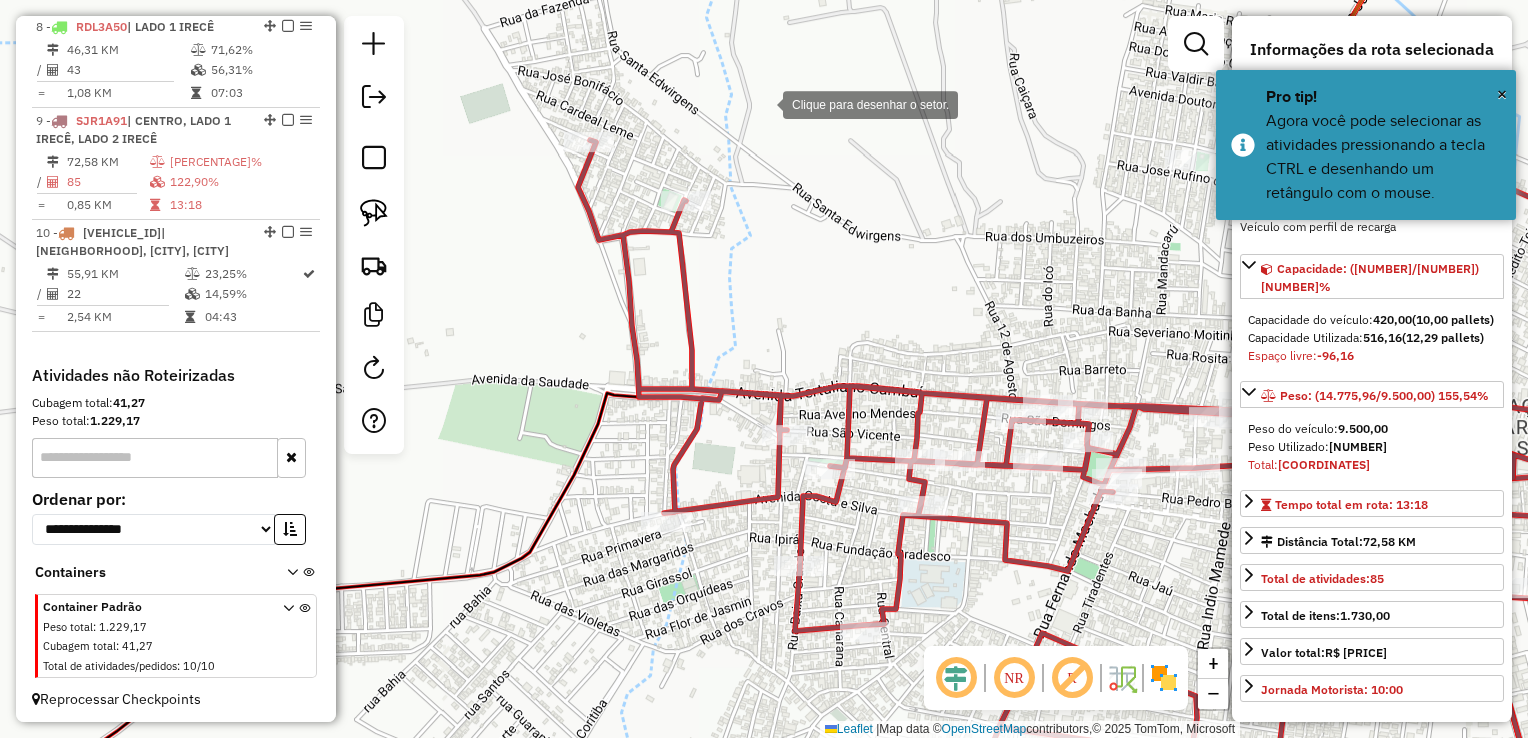 click 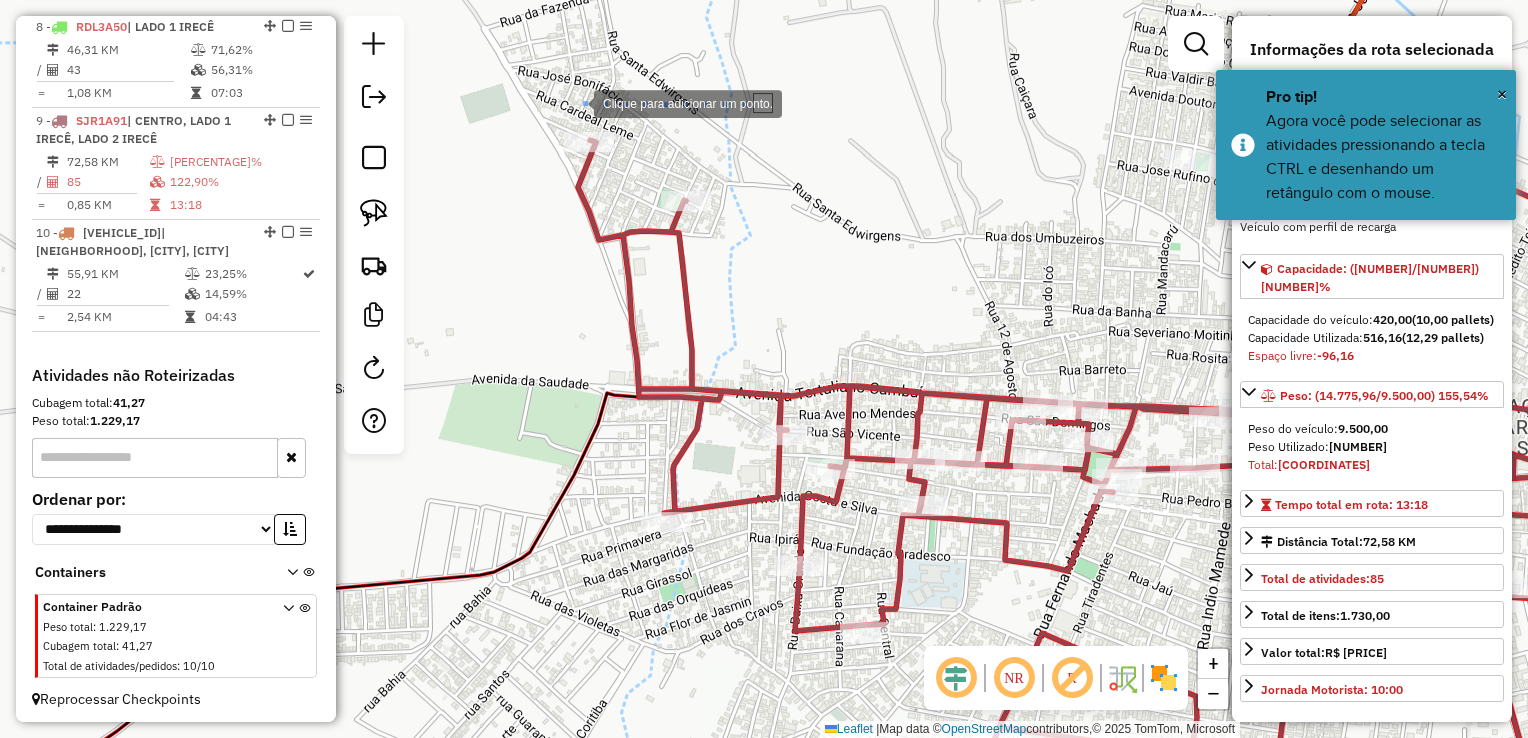 click 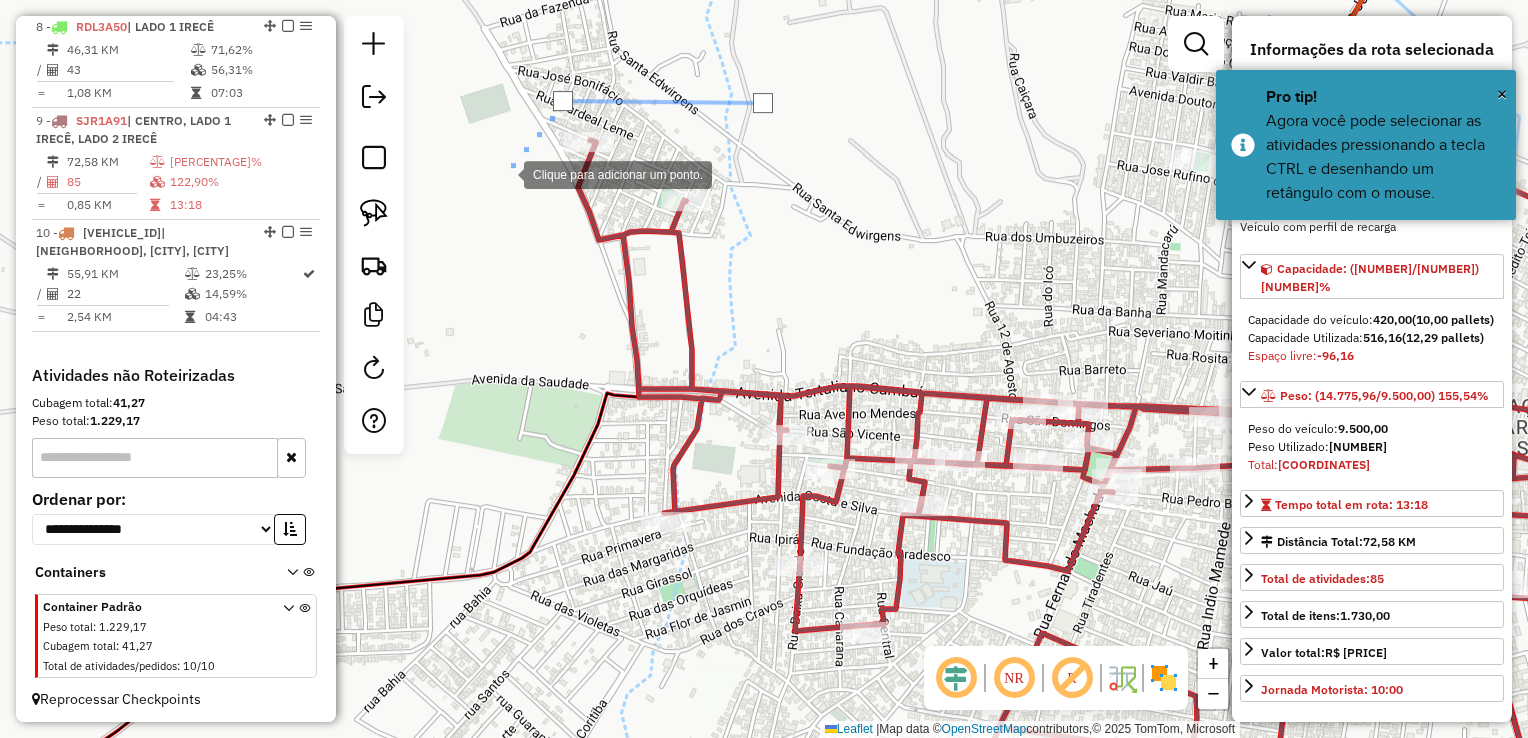 click 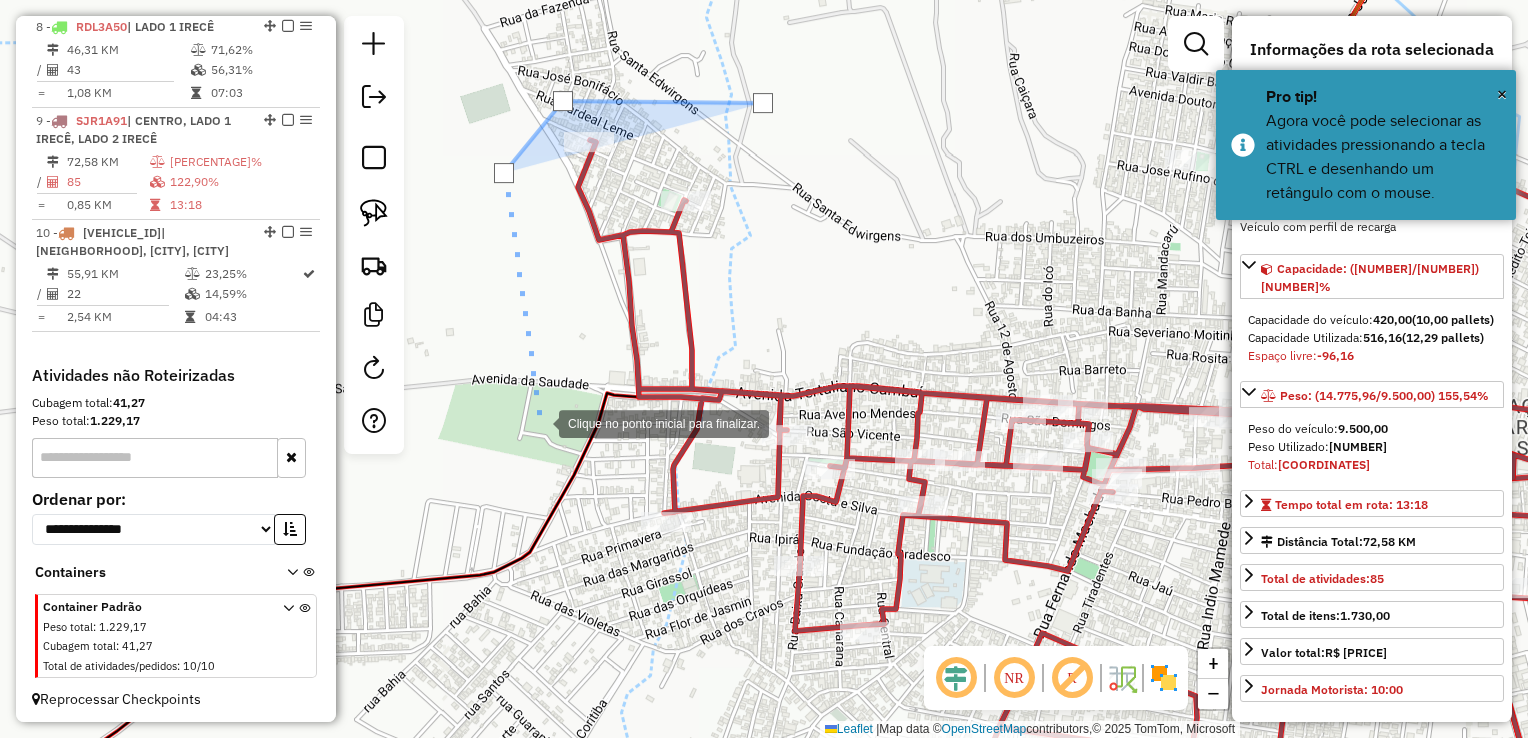 click 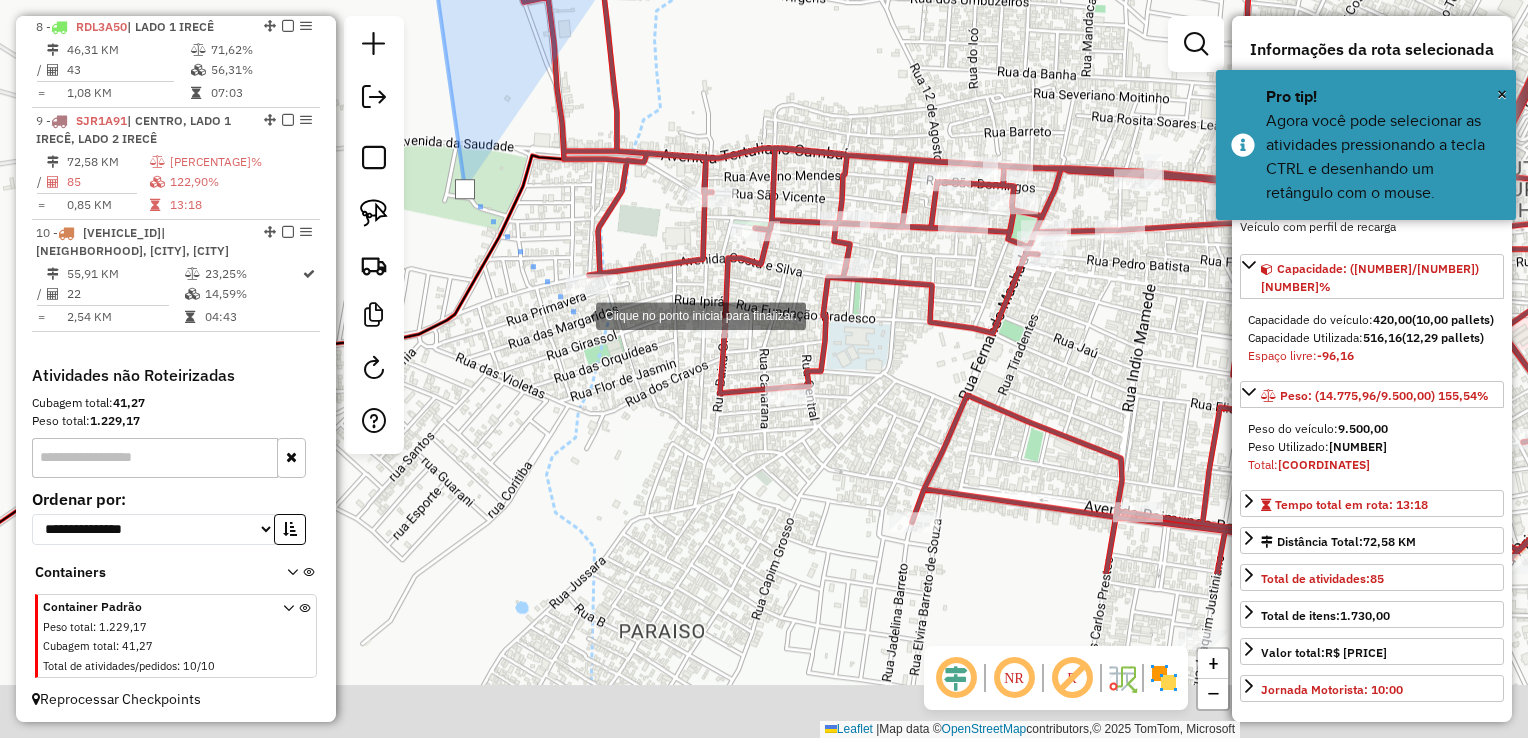 drag, startPoint x: 656, startPoint y: 560, endPoint x: 577, endPoint y: 326, distance: 246.97571 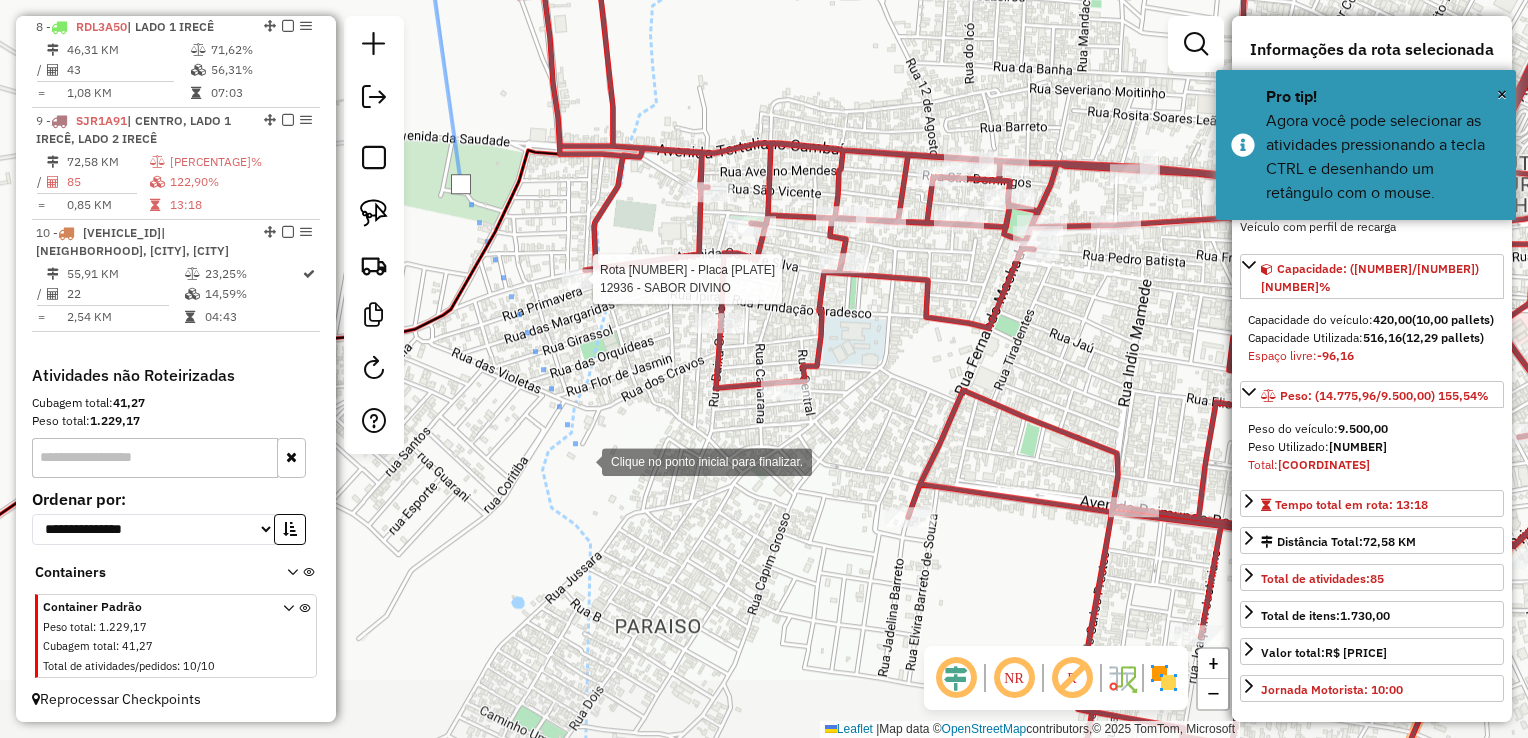 click 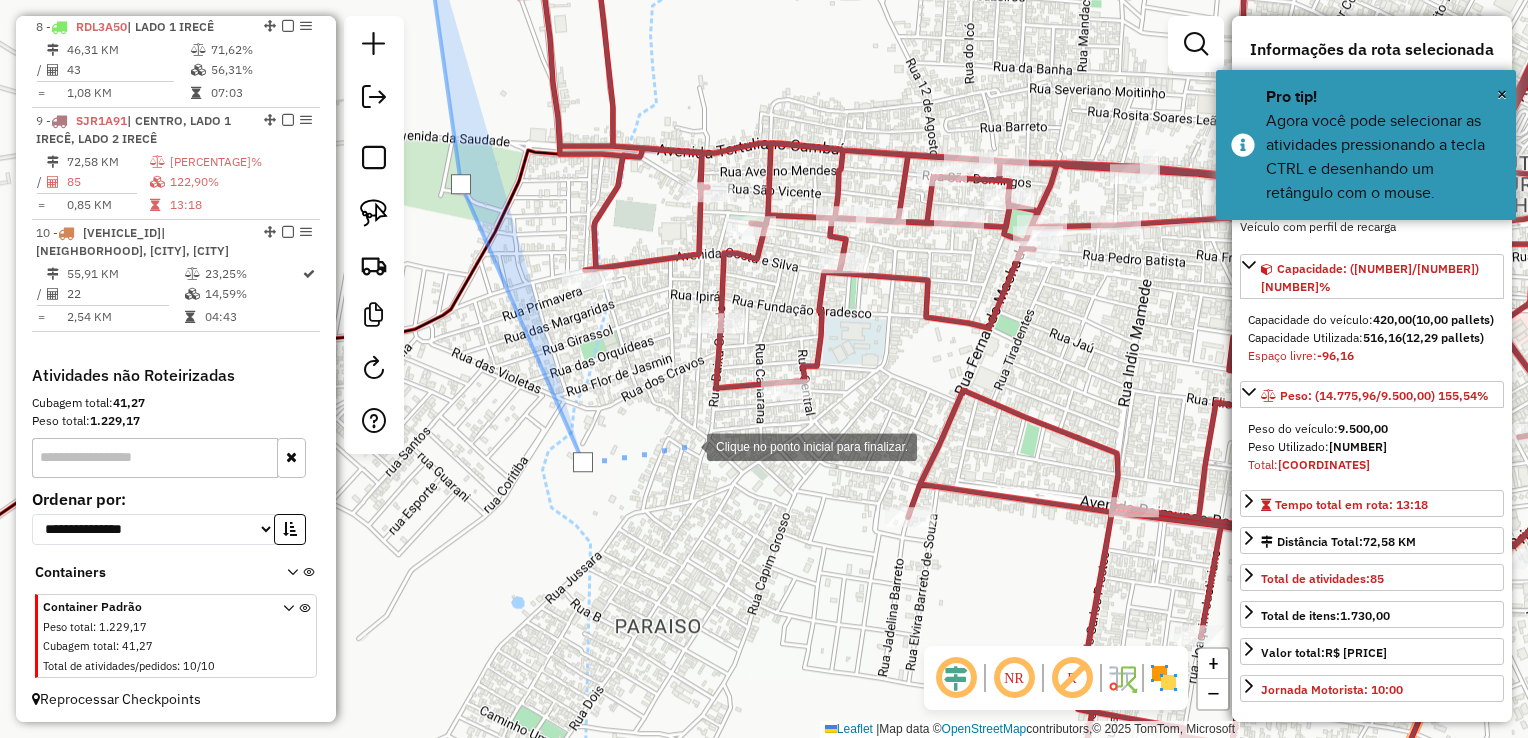 click 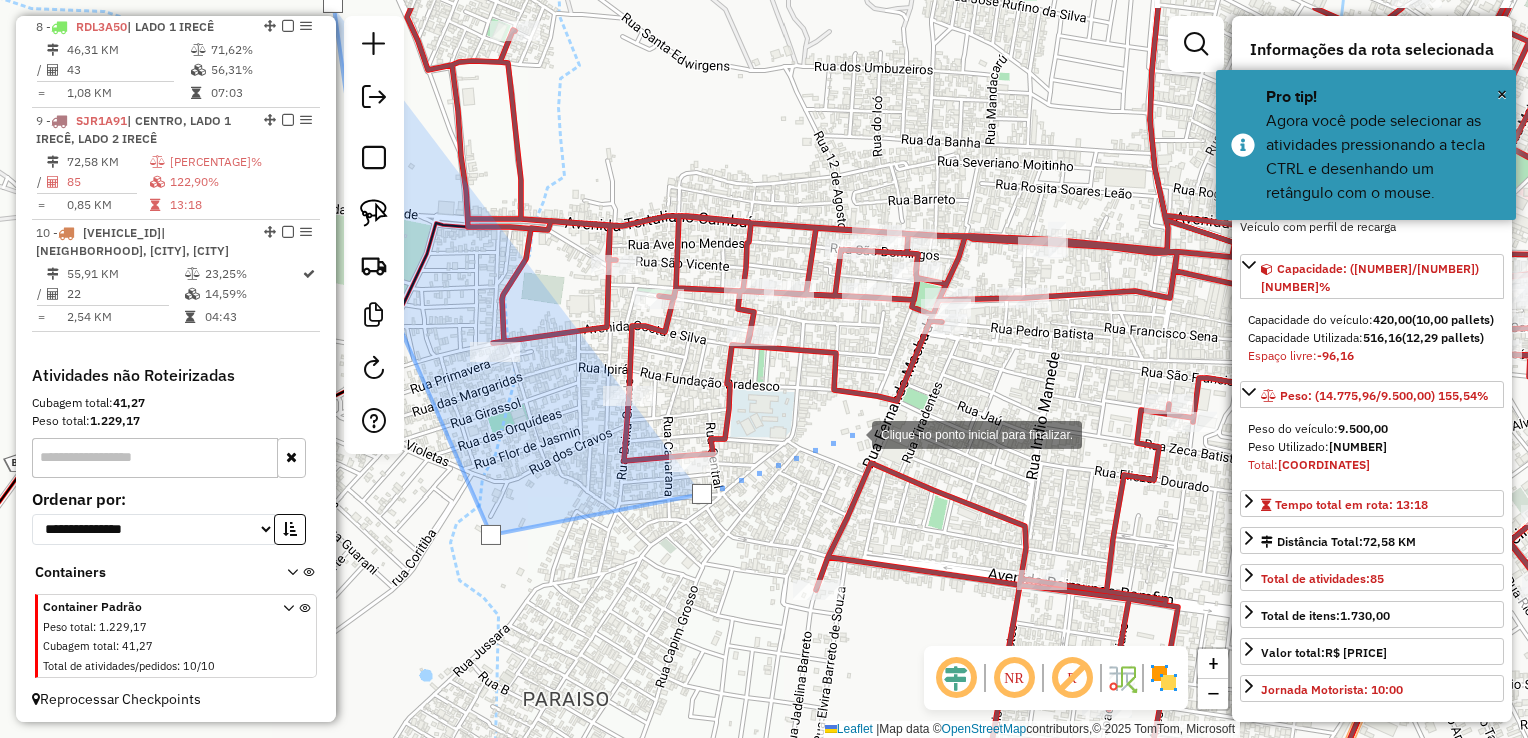 drag, startPoint x: 972, startPoint y: 345, endPoint x: 843, endPoint y: 438, distance: 159.0283 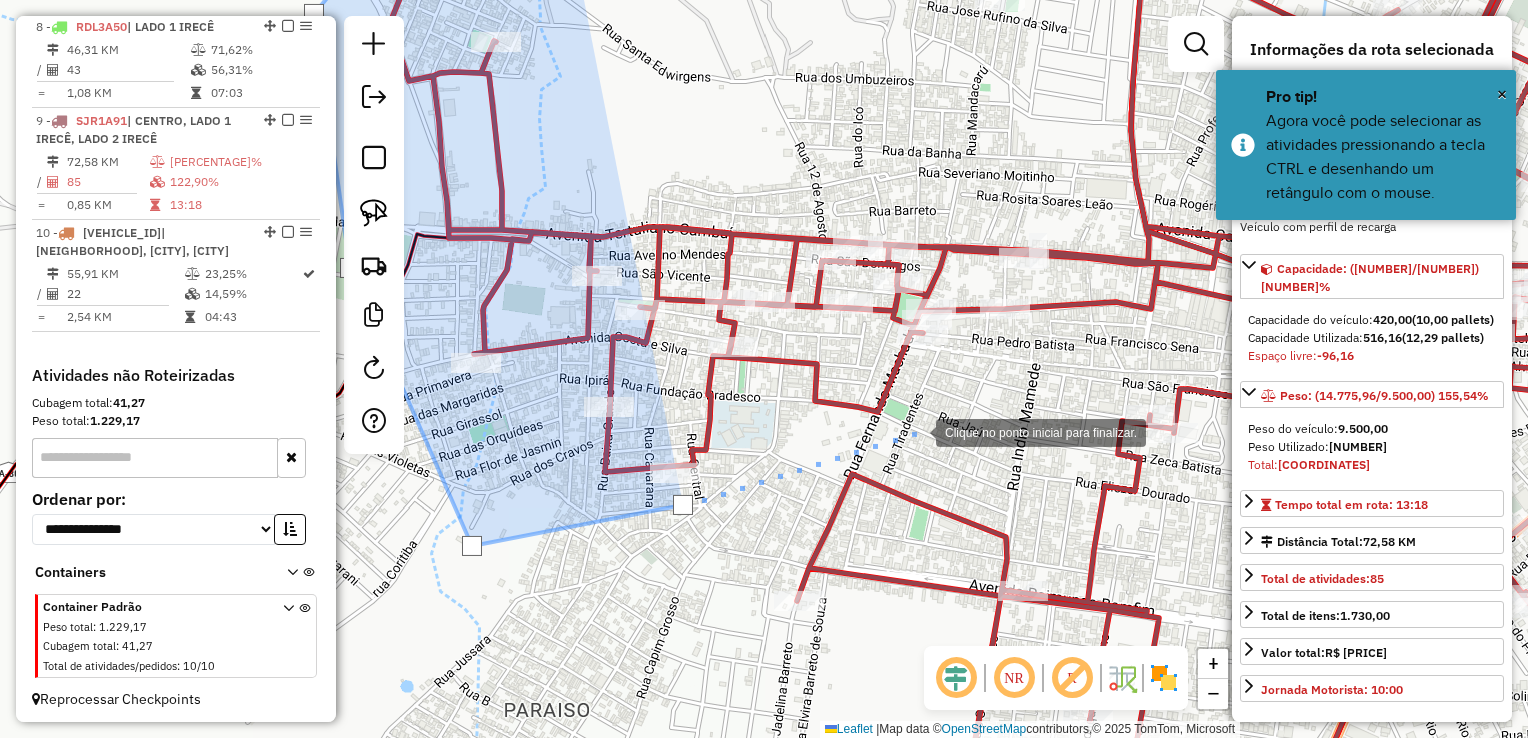 click 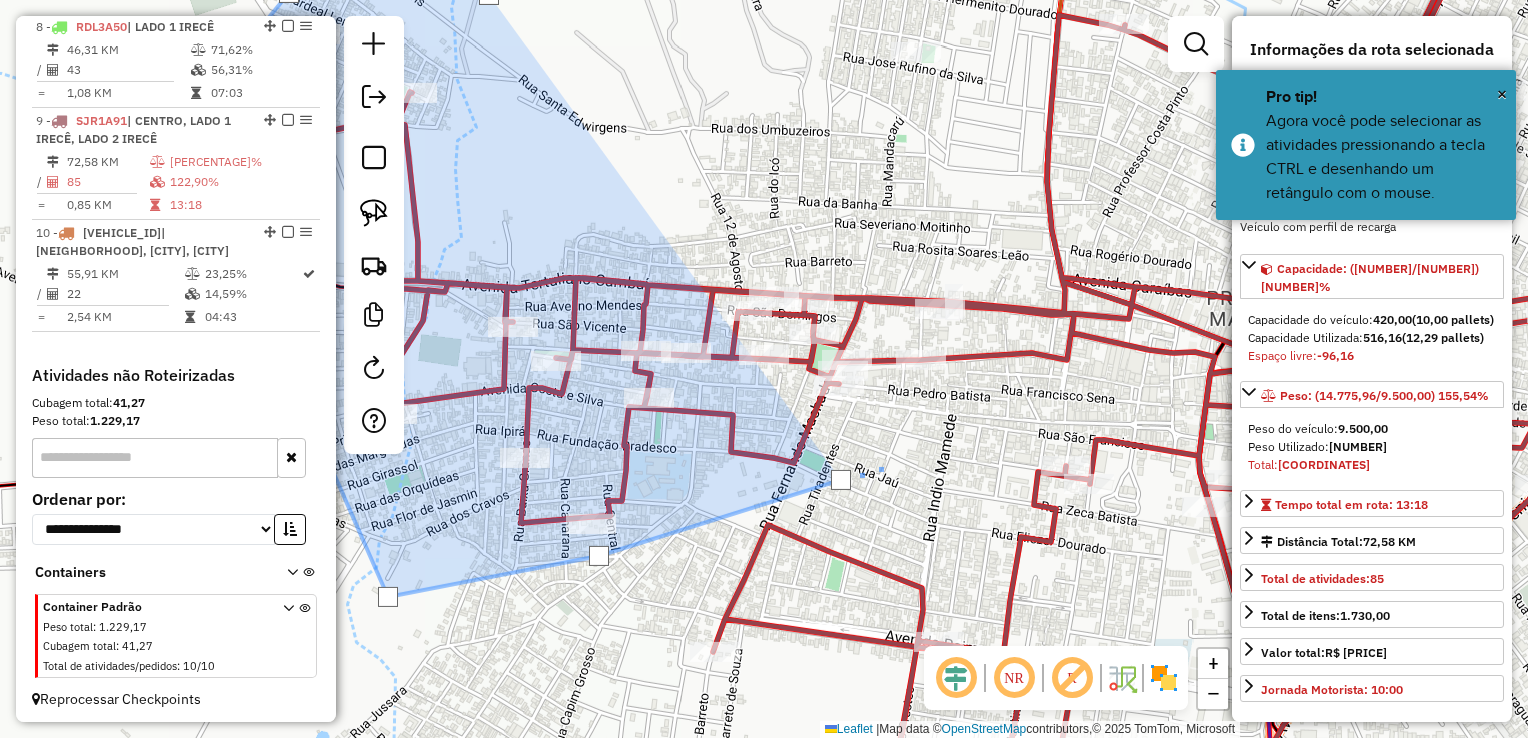 drag, startPoint x: 1010, startPoint y: 394, endPoint x: 864, endPoint y: 495, distance: 177.53027 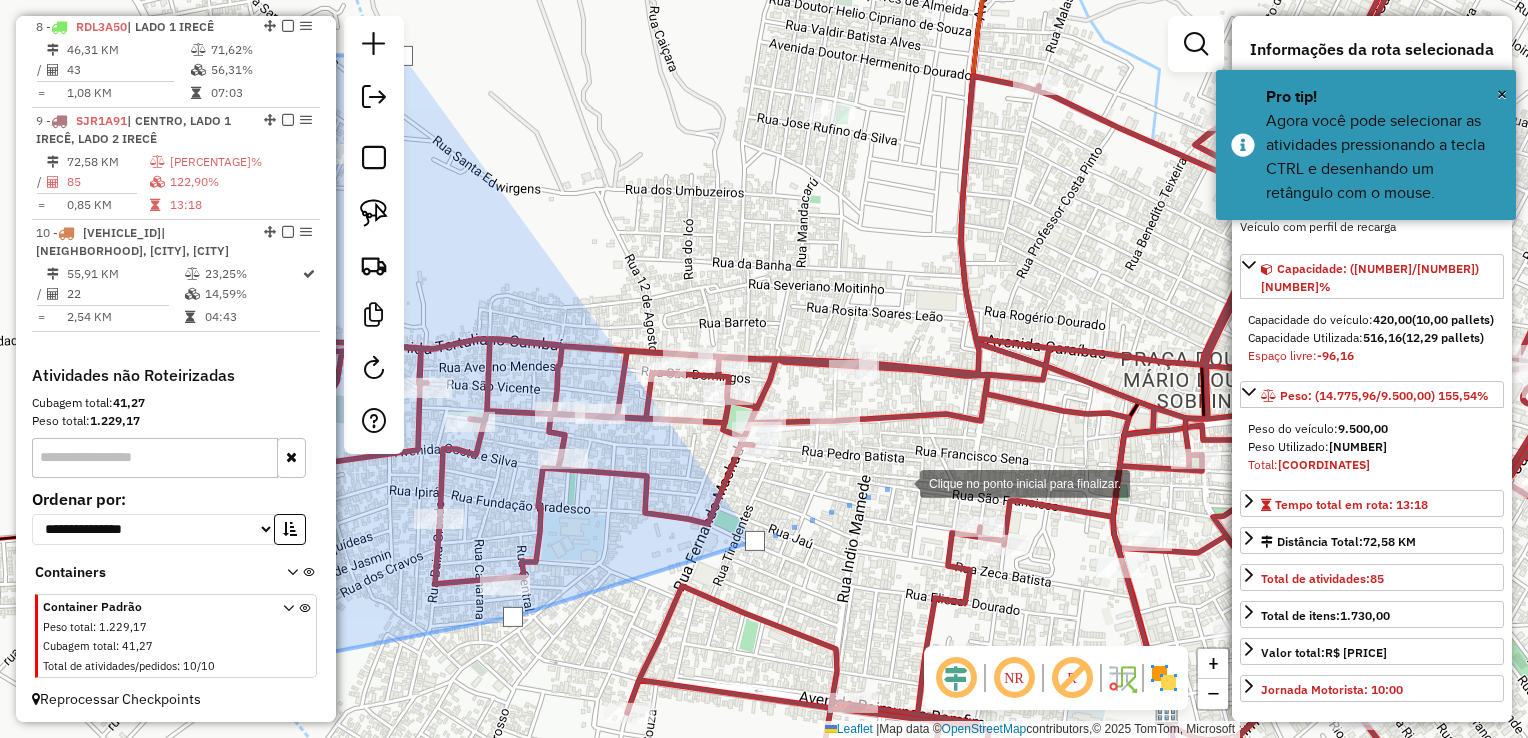 drag, startPoint x: 960, startPoint y: 454, endPoint x: 956, endPoint y: 429, distance: 25.317978 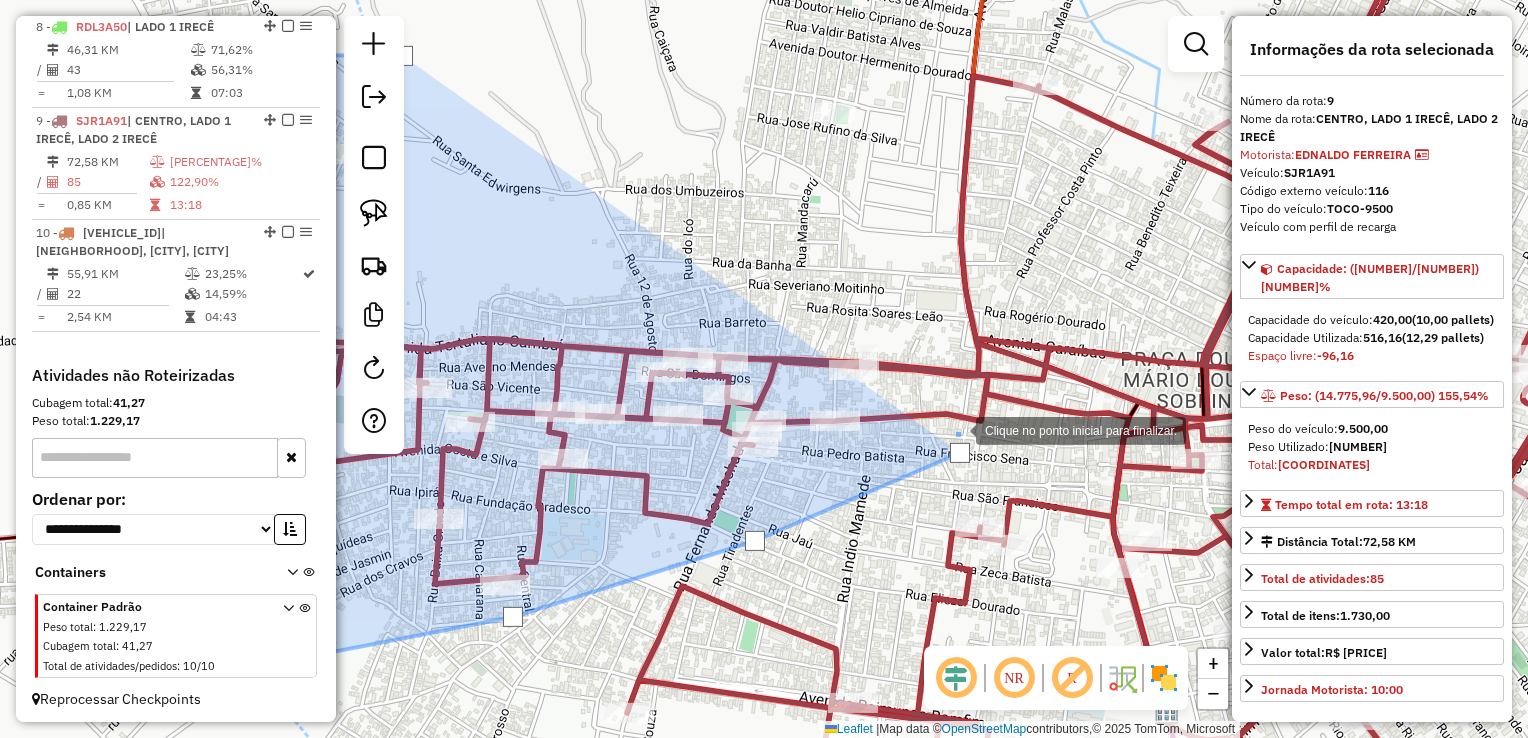 click 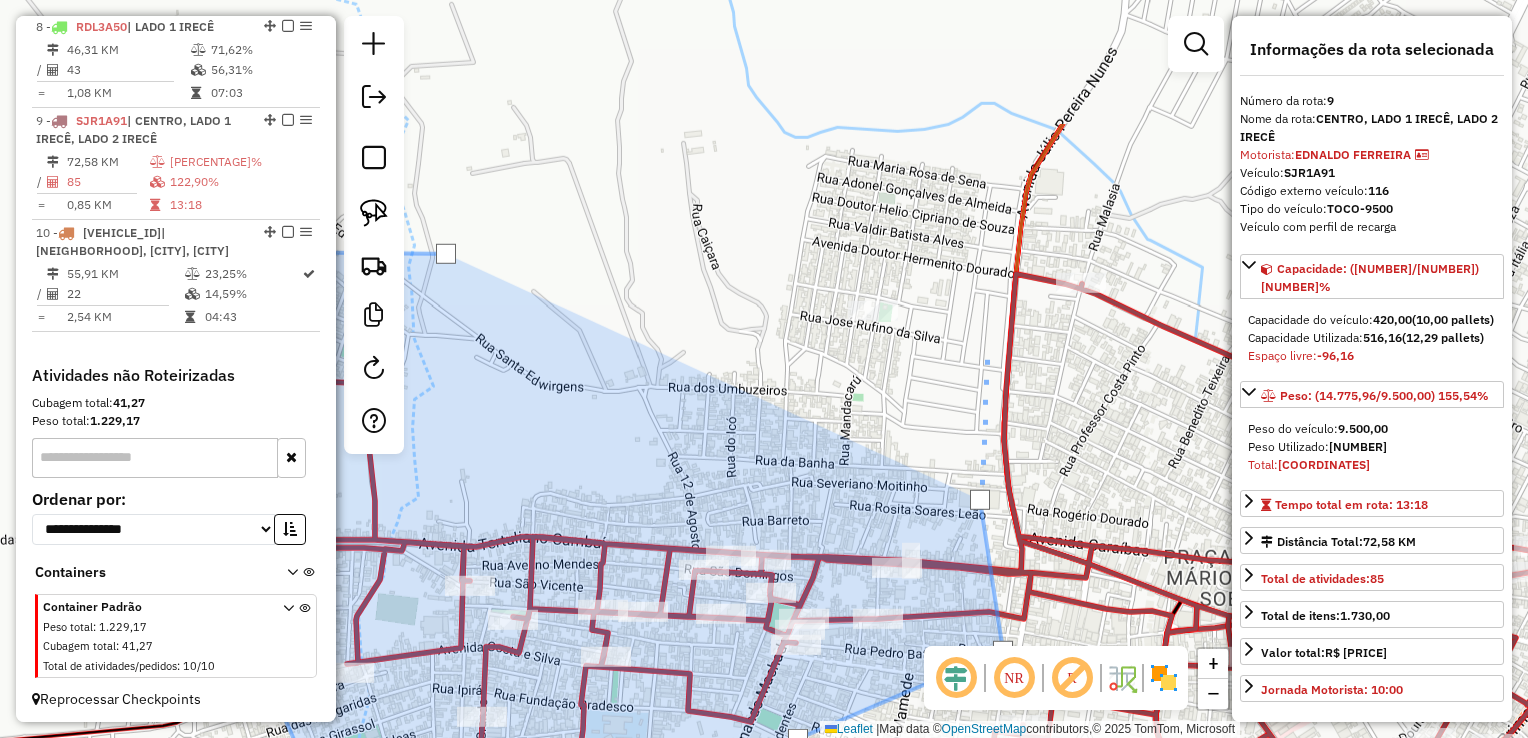 drag, startPoint x: 939, startPoint y: 123, endPoint x: 974, endPoint y: 314, distance: 194.18033 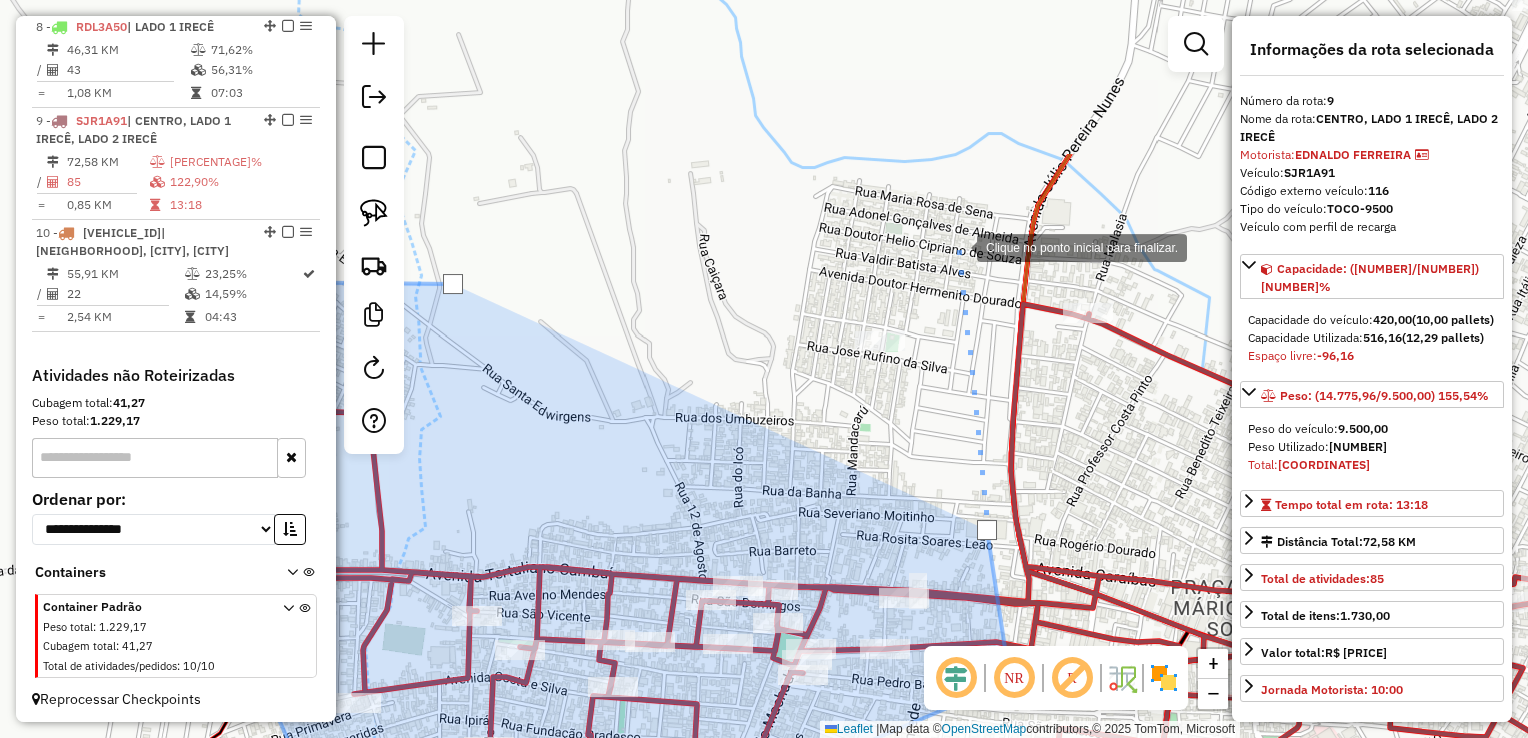 click 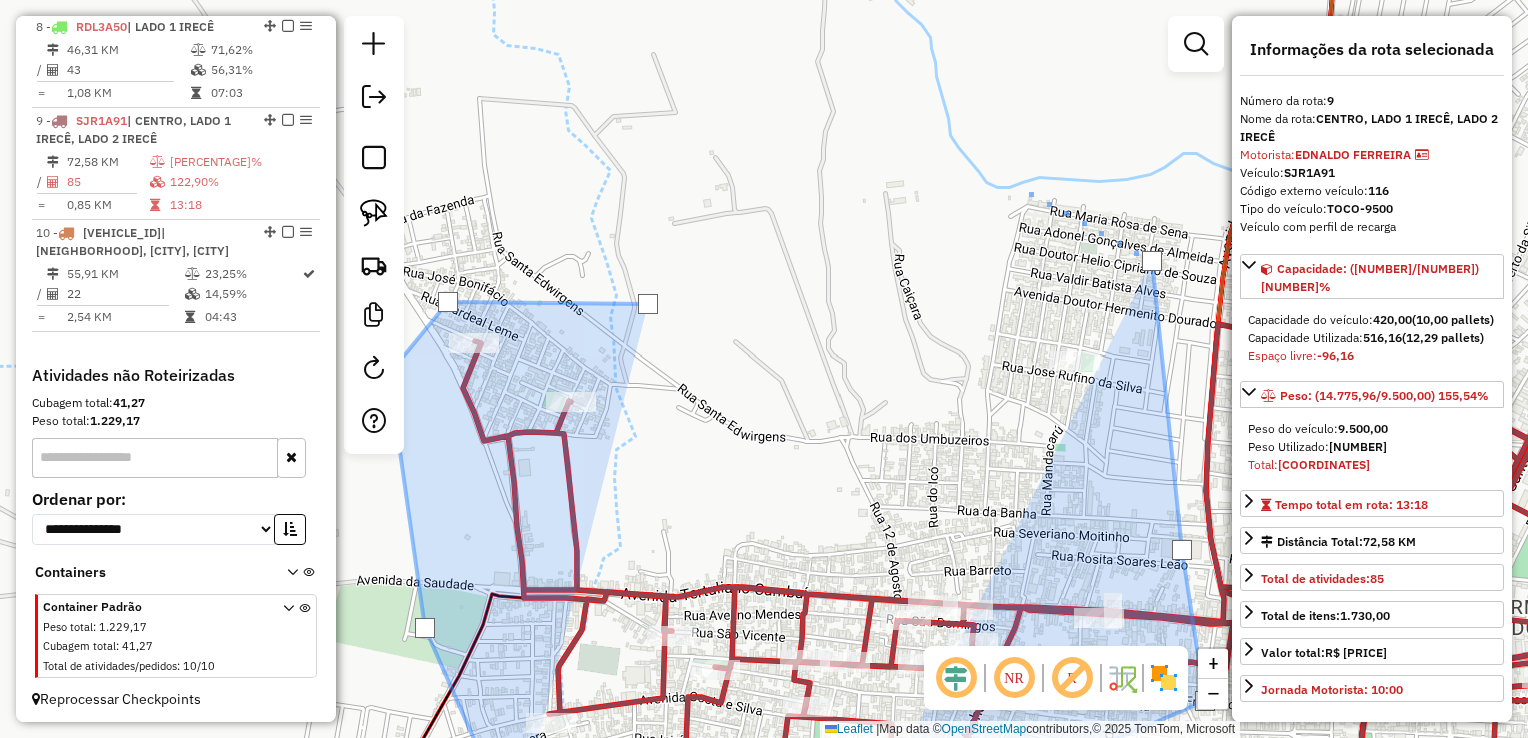 drag, startPoint x: 768, startPoint y: 162, endPoint x: 1003, endPoint y: 198, distance: 237.74146 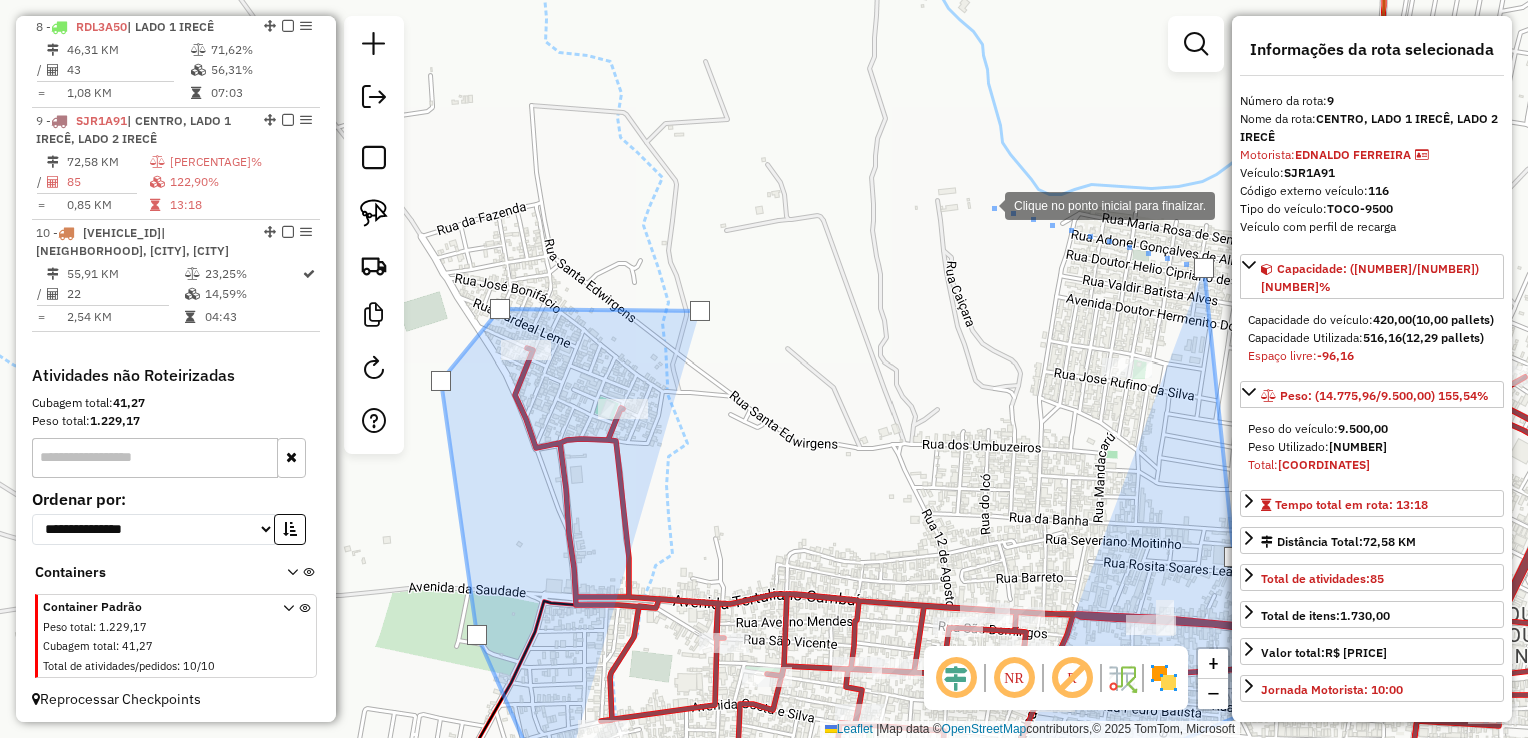 click 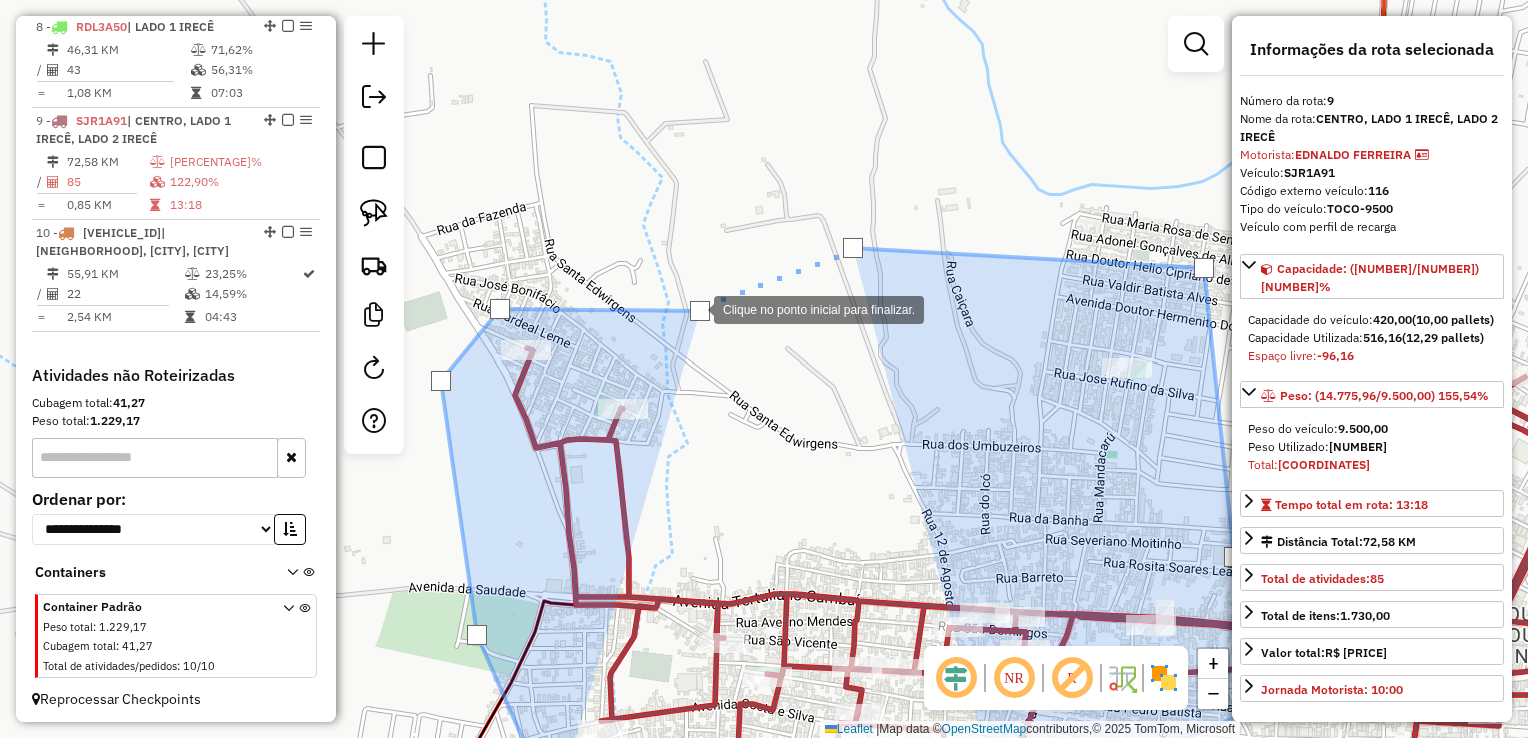 click 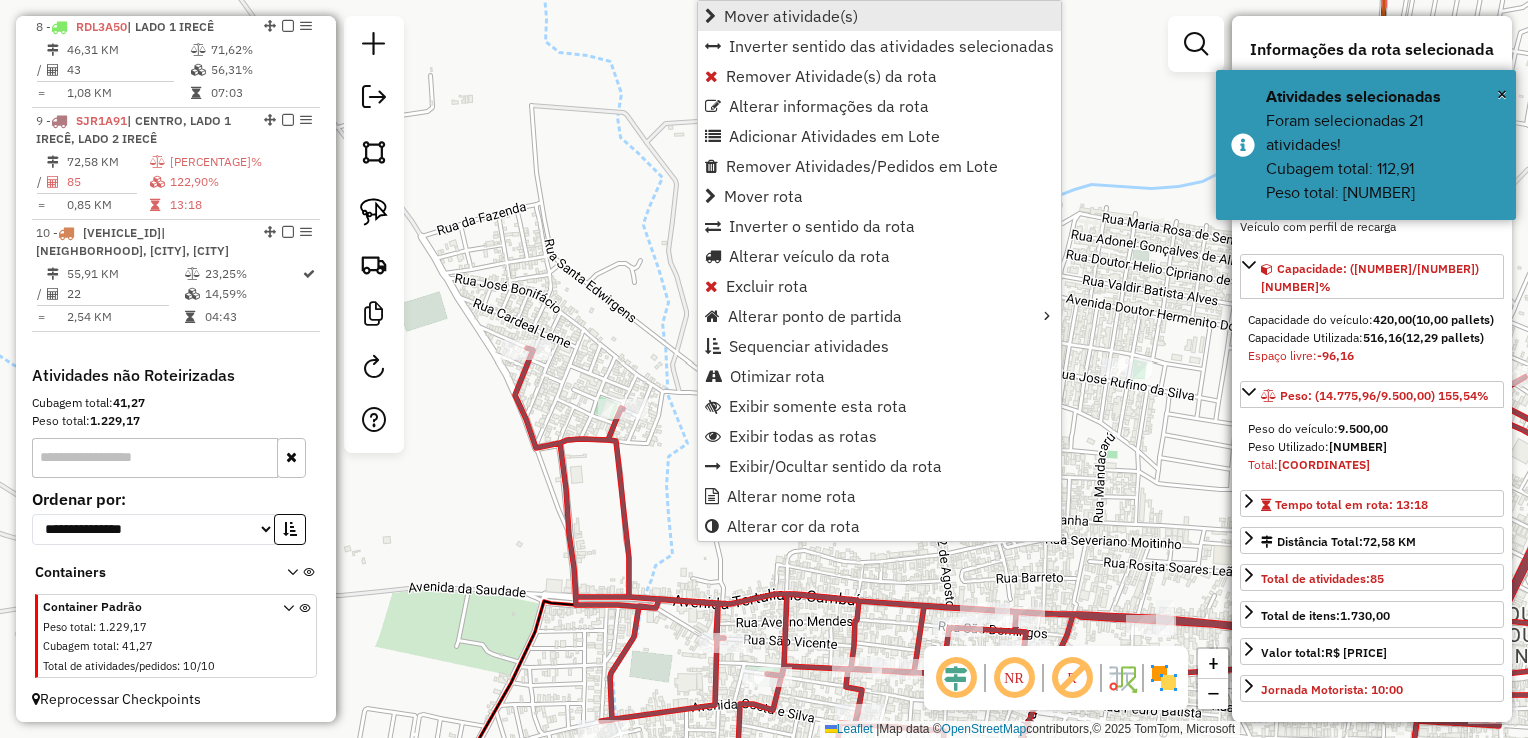 click on "Mover atividade(s)" at bounding box center (791, 16) 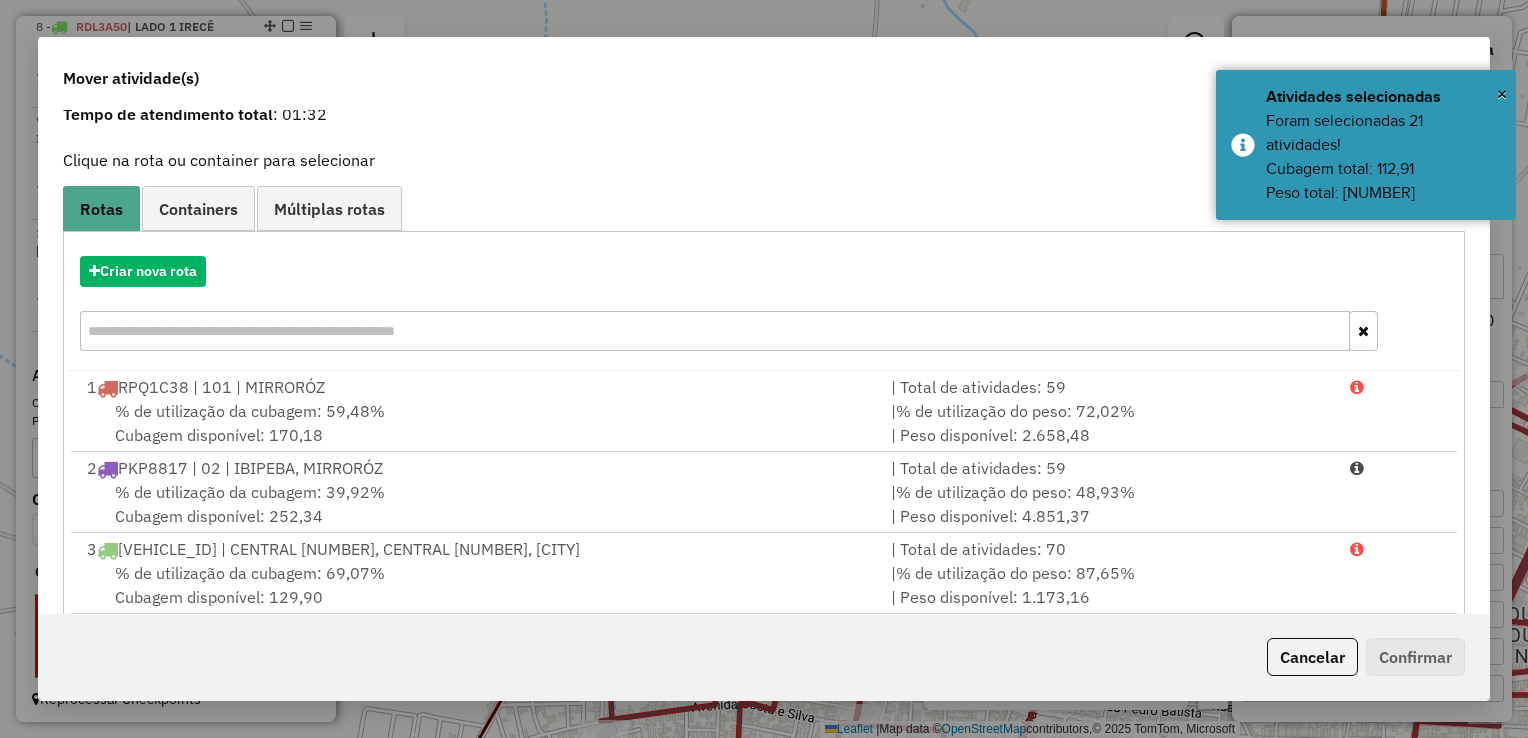scroll, scrollTop: 278, scrollLeft: 0, axis: vertical 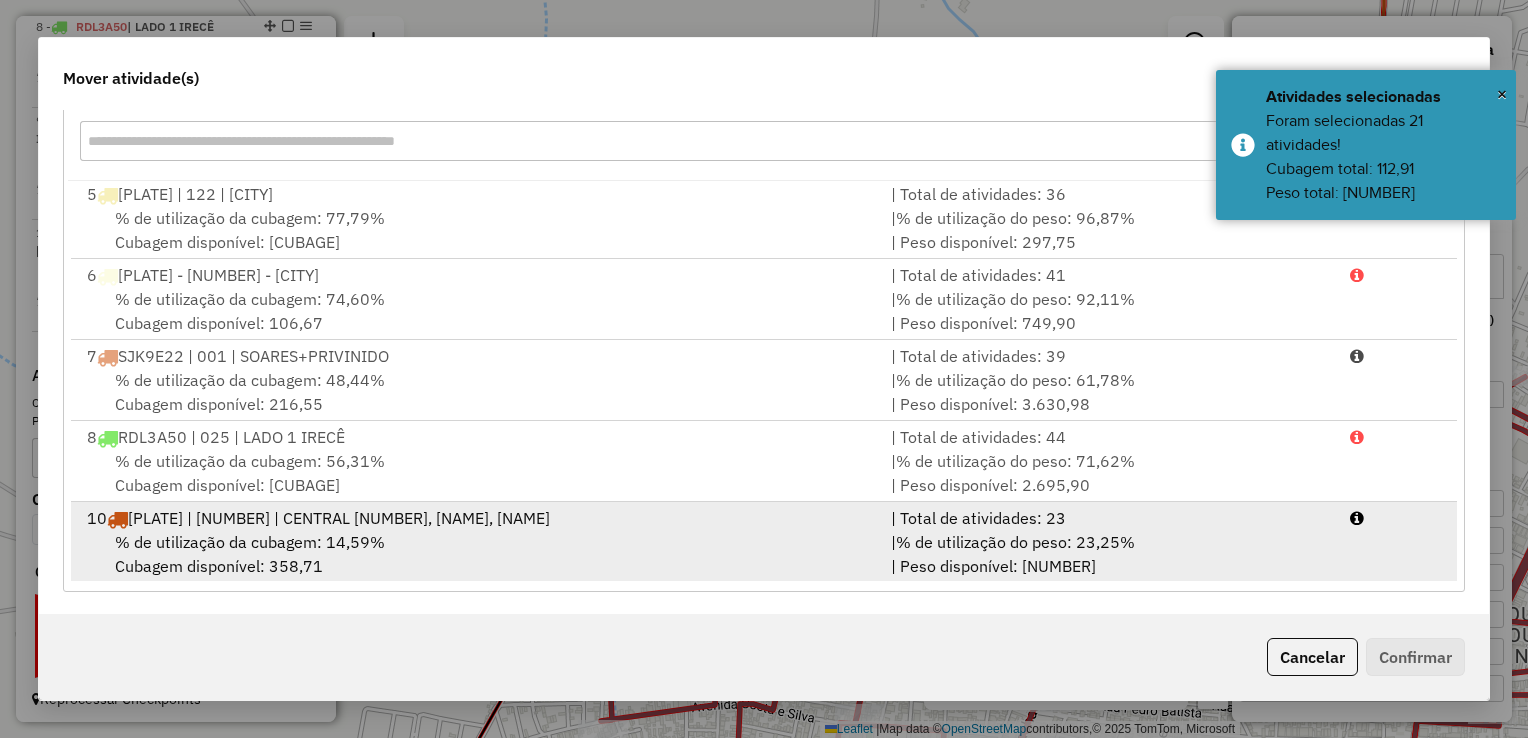 click on "% de utilização da cubagem: [NUMBER]%  Cubagem disponível: [NUMBER]" at bounding box center (477, 554) 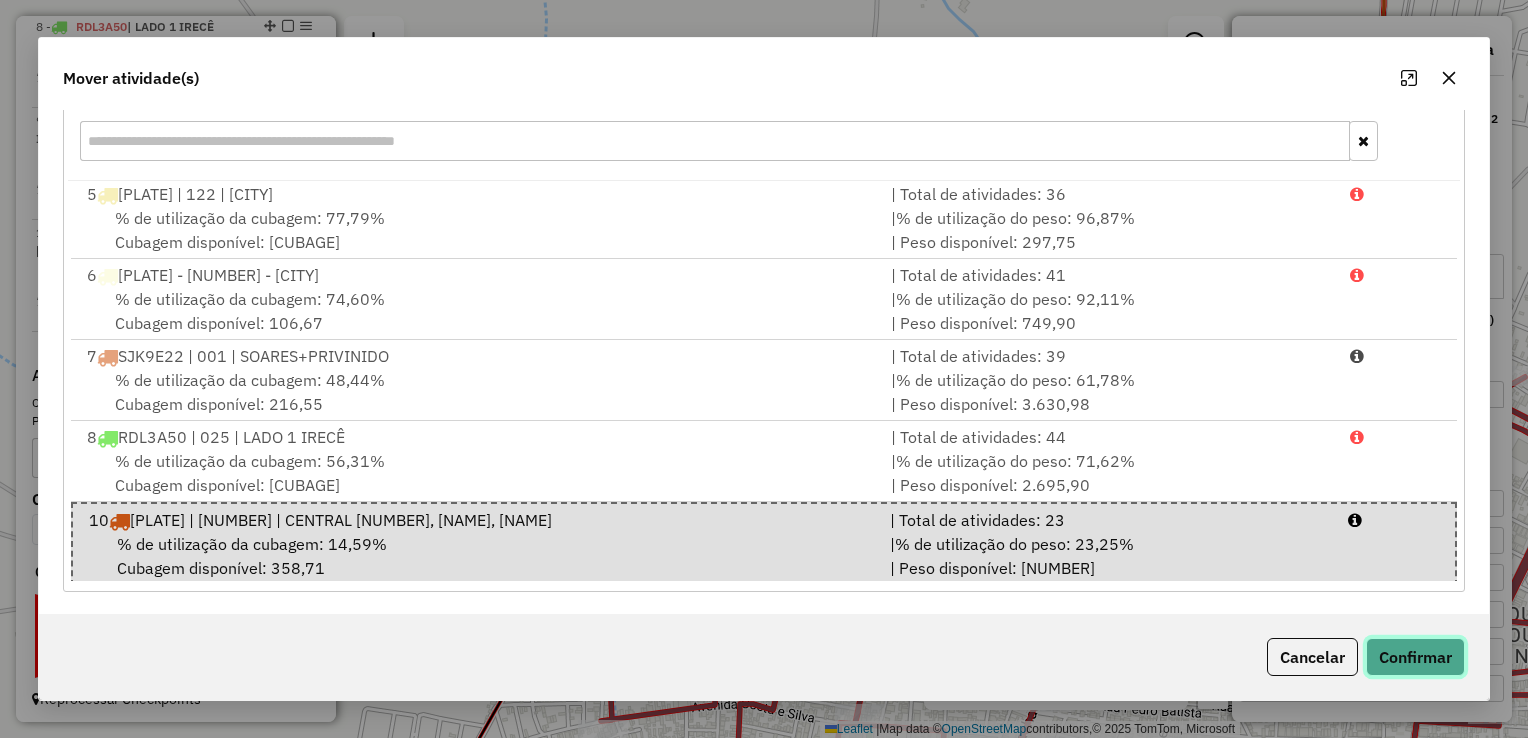 click on "Confirmar" 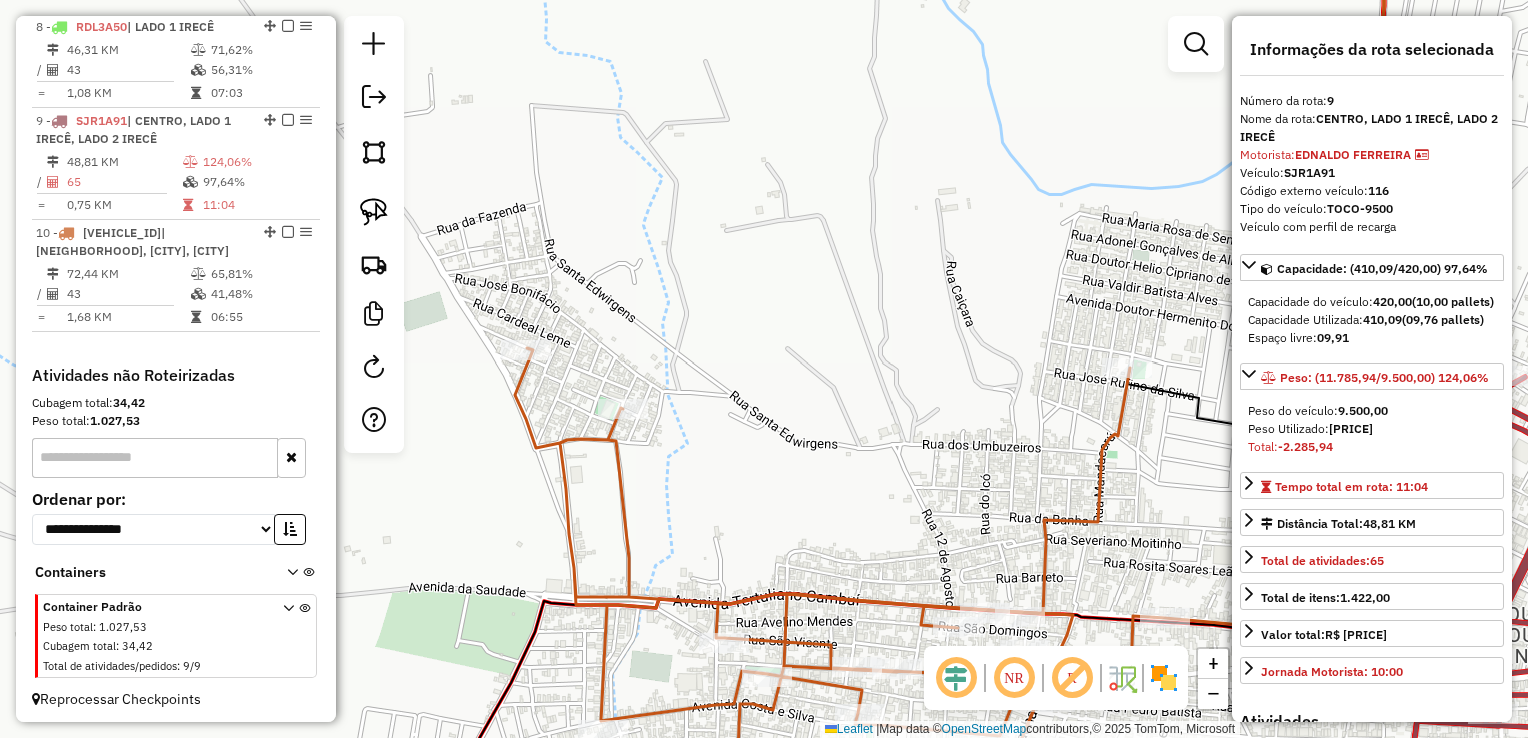 scroll, scrollTop: 0, scrollLeft: 0, axis: both 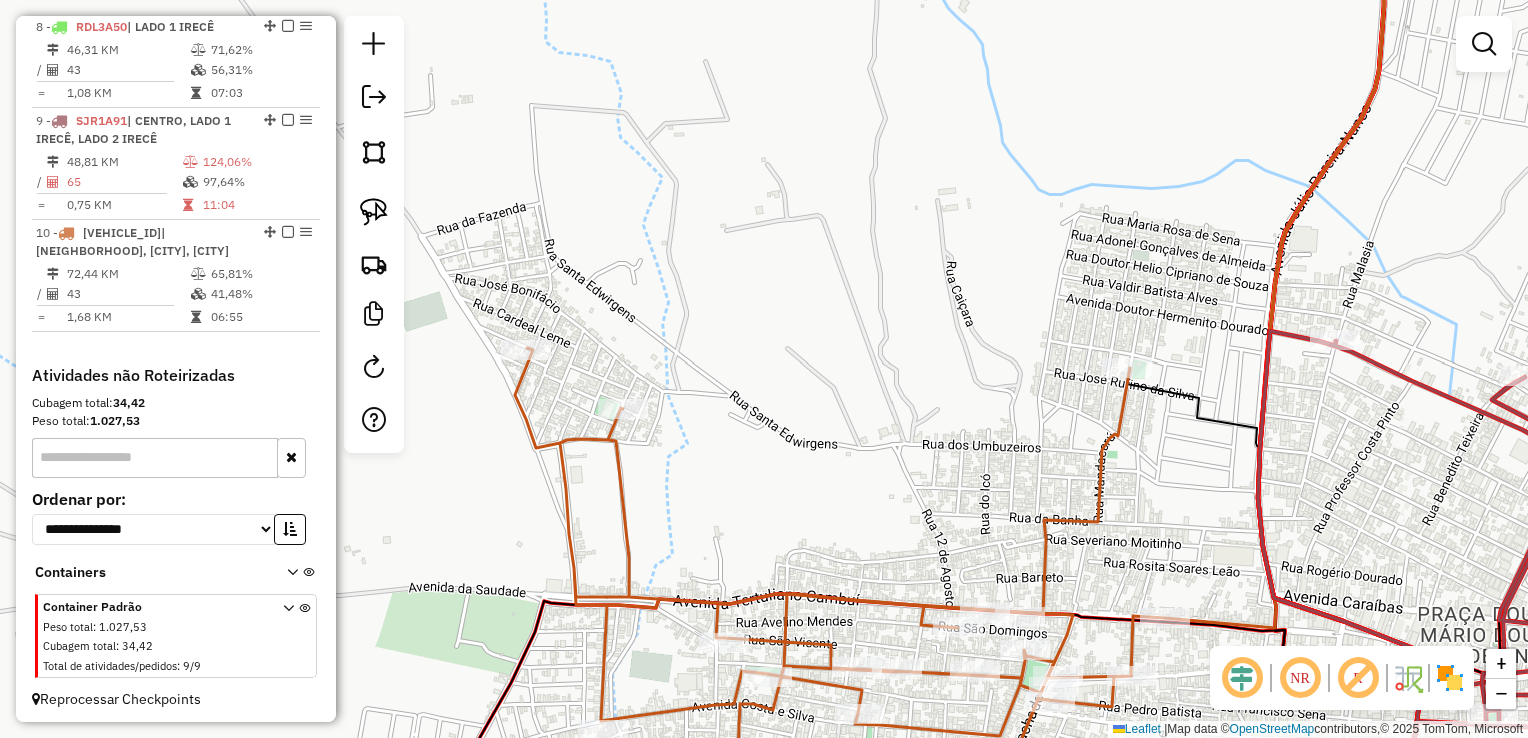 drag, startPoint x: 814, startPoint y: 362, endPoint x: 756, endPoint y: 200, distance: 172.06975 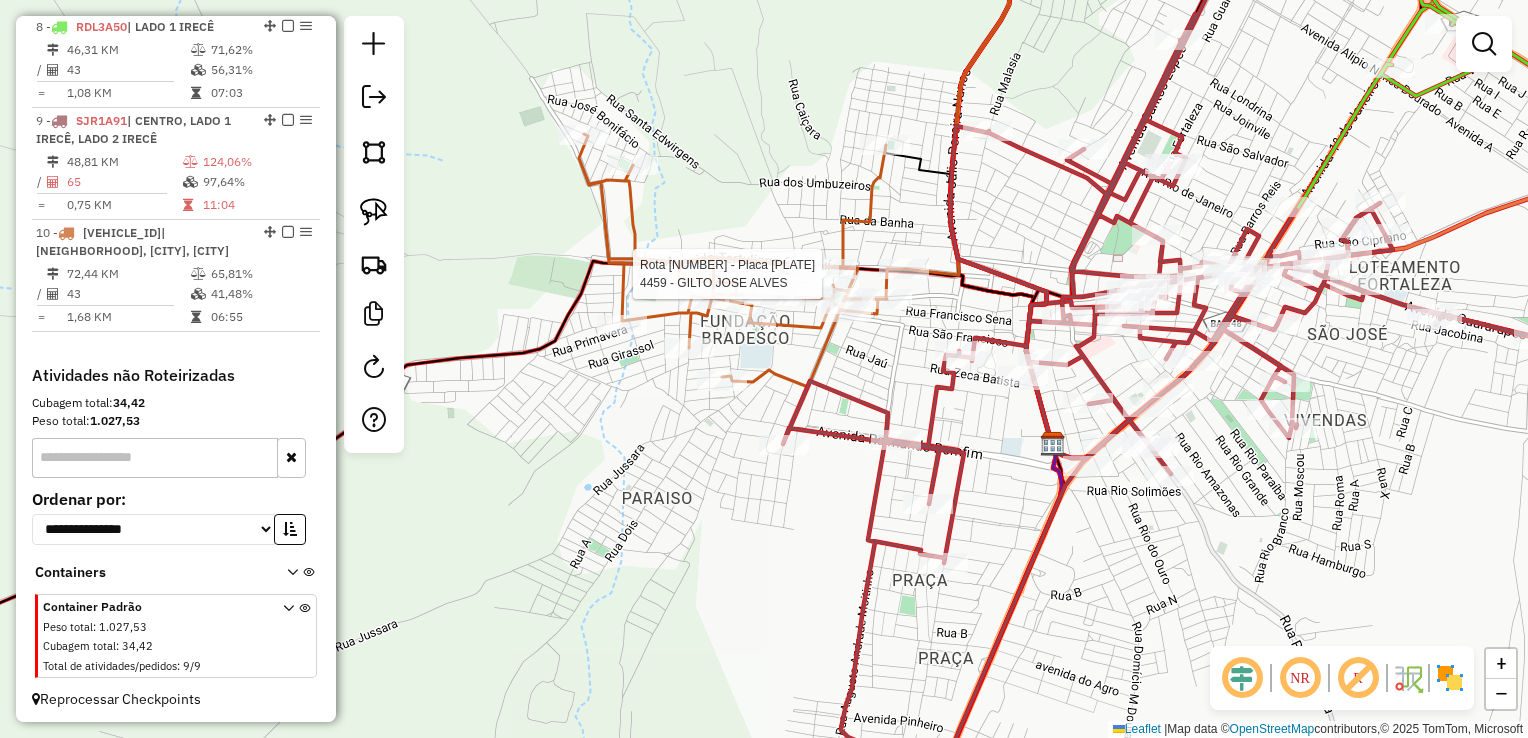 select on "*********" 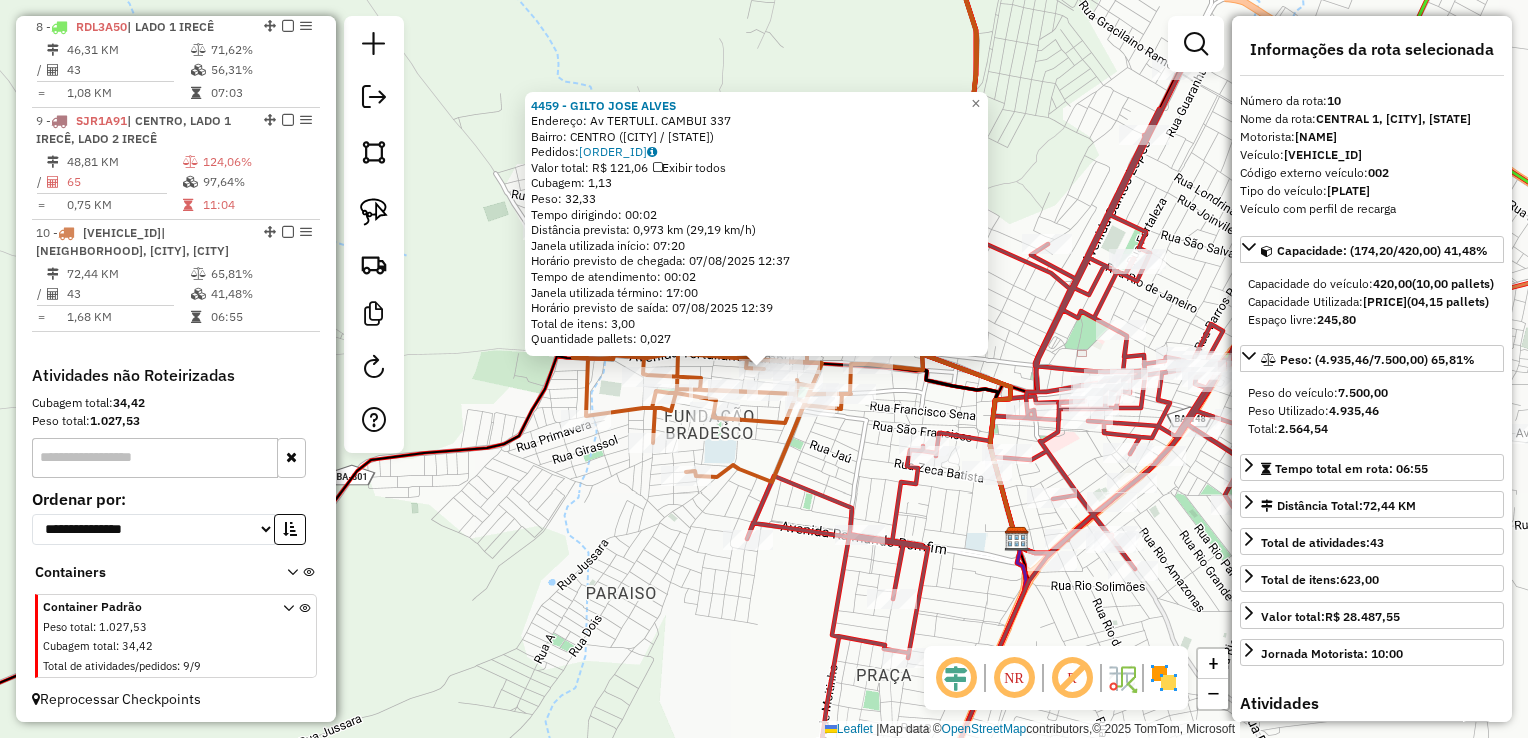 click on "[NUMBER] - [FIRST] [LAST]  Endereço: Av  [STREET_NAME]                [NUMBER]   Bairro: CENTRO ([CITY] / [STATE])   Pedidos:  [ORDER_ID]   Valor total: R$ [PRICE]   Exibir todos   Cubagem: [NUMBER]  Peso: [NUMBER]  Tempo dirigindo: [TIME]   Distância prevista: [DISTANCE] ([SPEED])   Janela utilizada início: [TIME]   Horário previsto de chegada: [DATE] [TIME]   Tempo de atendimento: [TIME]   Janela utilizada término: [TIME]   Horário previsto de saída: [DATE] [TIME]   Total de itens: [NUMBER]   Quantidade pallets: [NUMBER]  × Janela de atendimento Grade de atendimento Capacidade Transportadoras Veículos Cliente Pedidos  Rotas Selecione os dias de semana para filtrar as janelas de atendimento  Seg   Ter   Qua   Qui   Sex   Sáb   Dom  Informe o período da janela de atendimento: De: Até:  Filtrar exatamente a janela do cliente  Considerar janela de atendimento padrão  Selecione os dias de semana para filtrar as grades de atendimento  Seg   Ter   Qua   Qui   Sex   Sáb   Dom   Clientes fora do dia de atendimento selecionado" 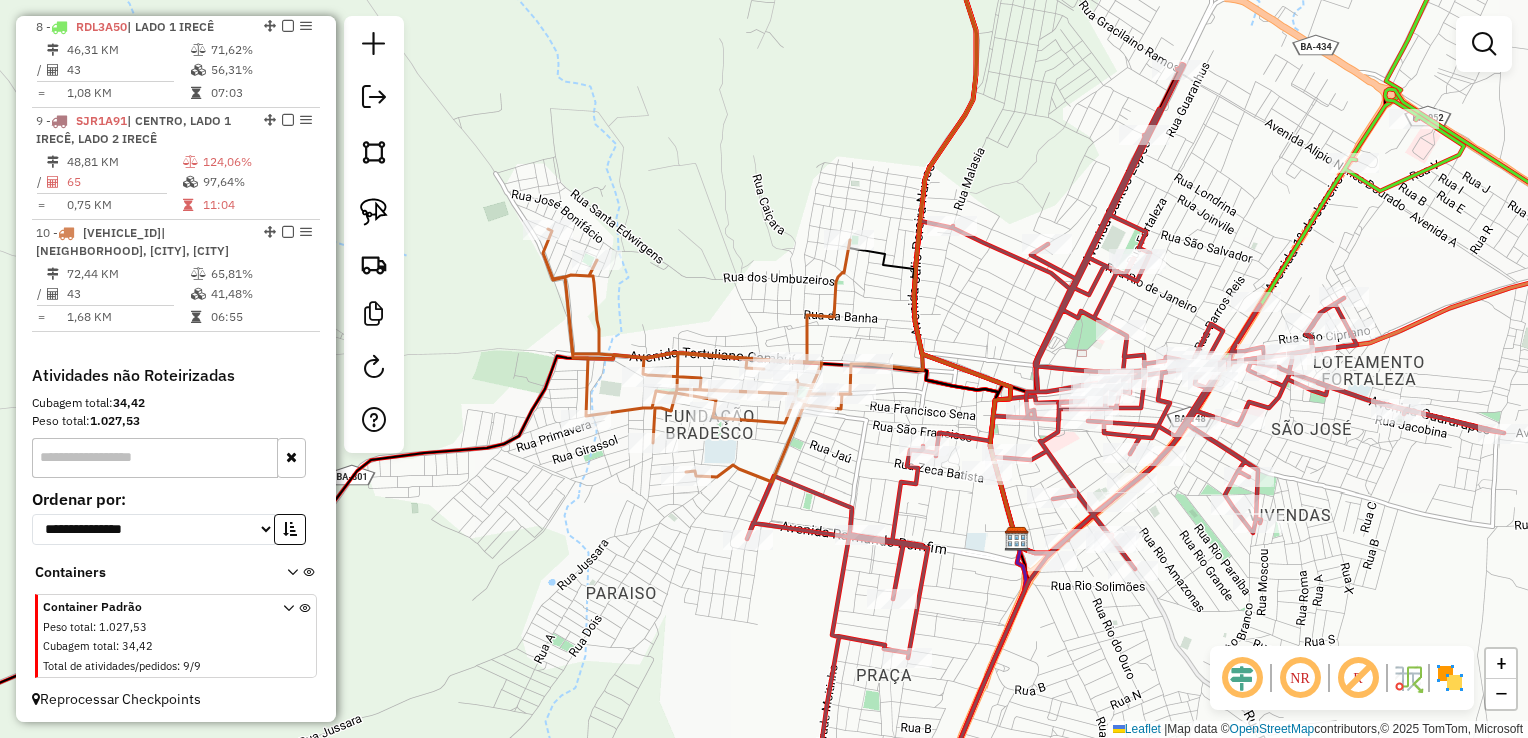 drag, startPoint x: 843, startPoint y: 462, endPoint x: 750, endPoint y: 388, distance: 118.84864 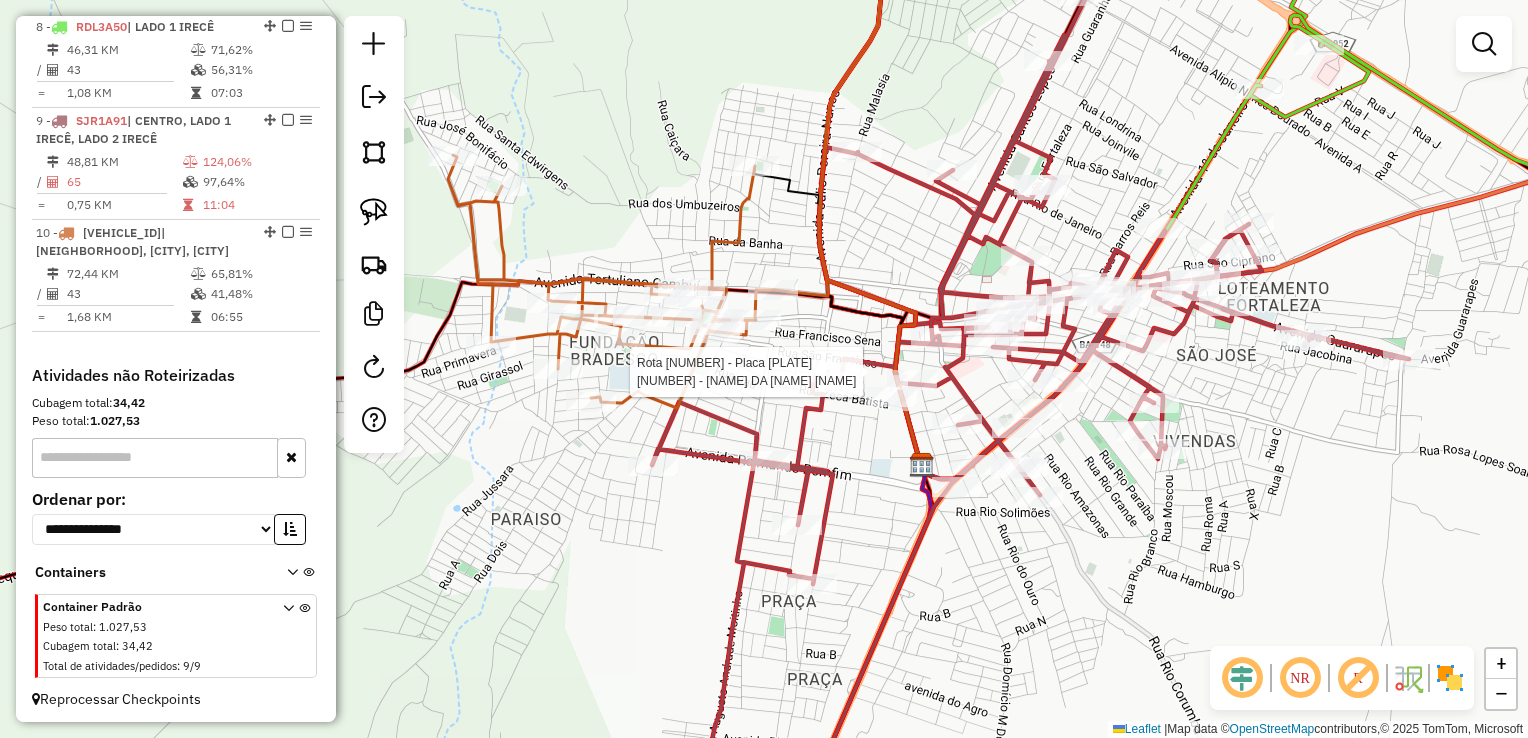 select on "*********" 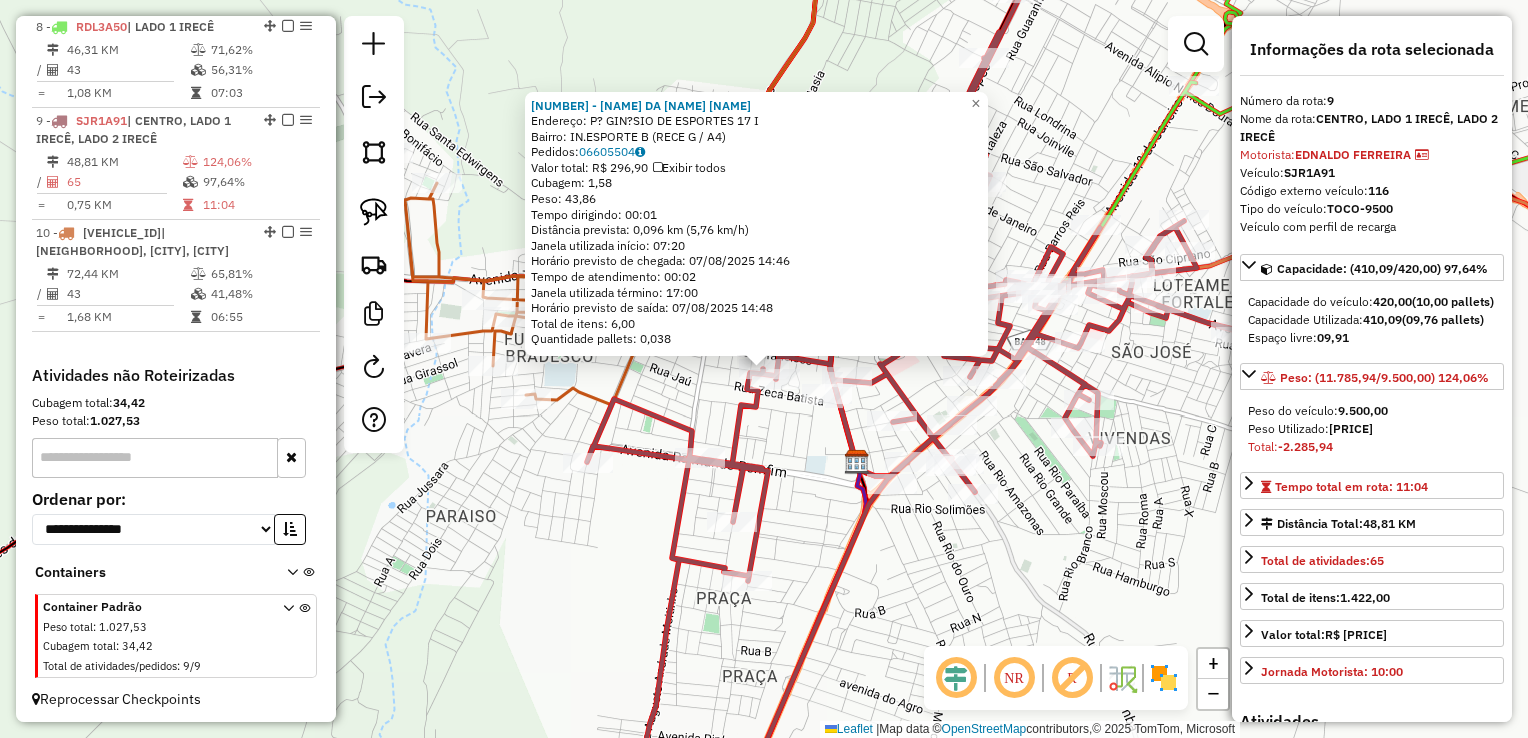 click on "[NUMBER] - [FIRST] [LAST] [LAST]  Endereço: P? GIN?SIO DE ESPORTES            [NUMBER]             I   Bairro: IN.ESPORTE                   B ([CITY]                         G / A4)   Pedidos:  [ORDER_ID]   Valor total: R$ [PRICE]   Exibir todos   Cubagem: [NUMBER]  Peso: [NUMBER]  Tempo dirigindo: [TIME]   Distância prevista: [DISTANCE] ([SPEED])   Janela utilizada início: [TIME]   Horário previsto de chegada: [DATE] [TIME]   Tempo de atendimento: [TIME]   Janela utilizada término: [TIME]   Horário previsto de saída: [DATE] [TIME]   Total de itens: [NUMBER]   Quantidade pallets: [NUMBER]  × Janela de atendimento Grade de atendimento Capacidade Transportadoras Veículos Cliente Pedidos  Rotas Selecione os dias de semana para filtrar as janelas de atendimento  Seg   Ter   Qua   Qui  +" 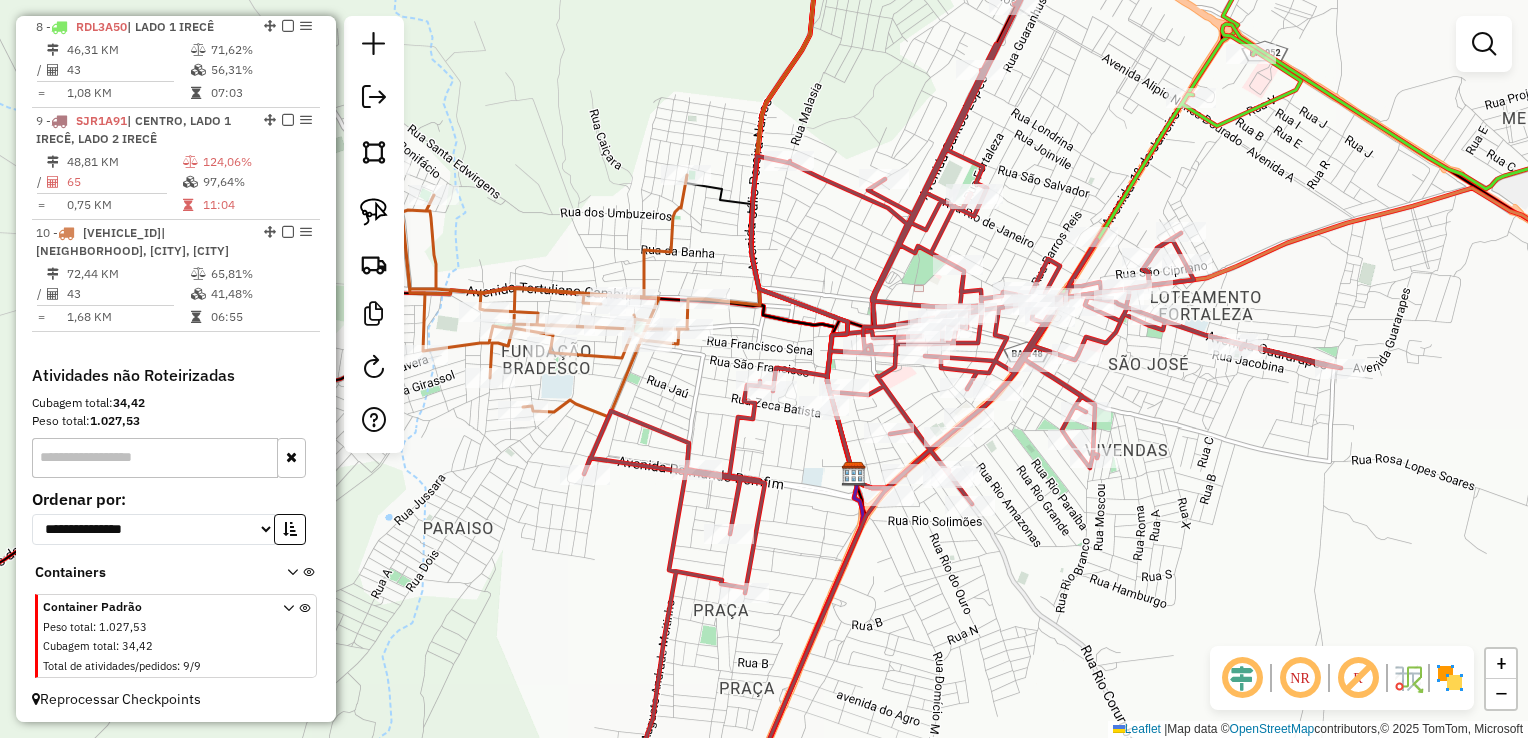 drag, startPoint x: 809, startPoint y: 454, endPoint x: 780, endPoint y: 518, distance: 70.26379 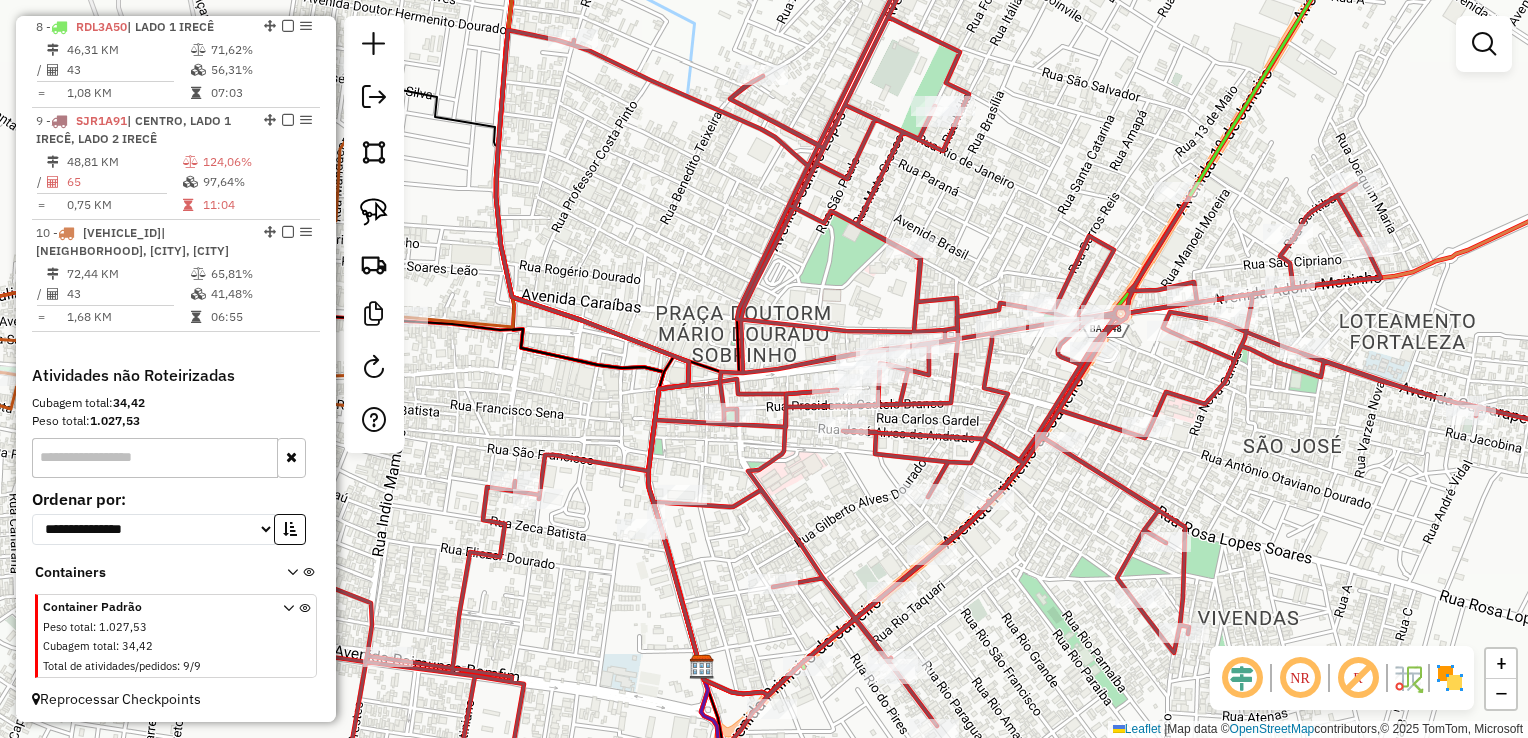 drag, startPoint x: 823, startPoint y: 492, endPoint x: 802, endPoint y: 498, distance: 21.84033 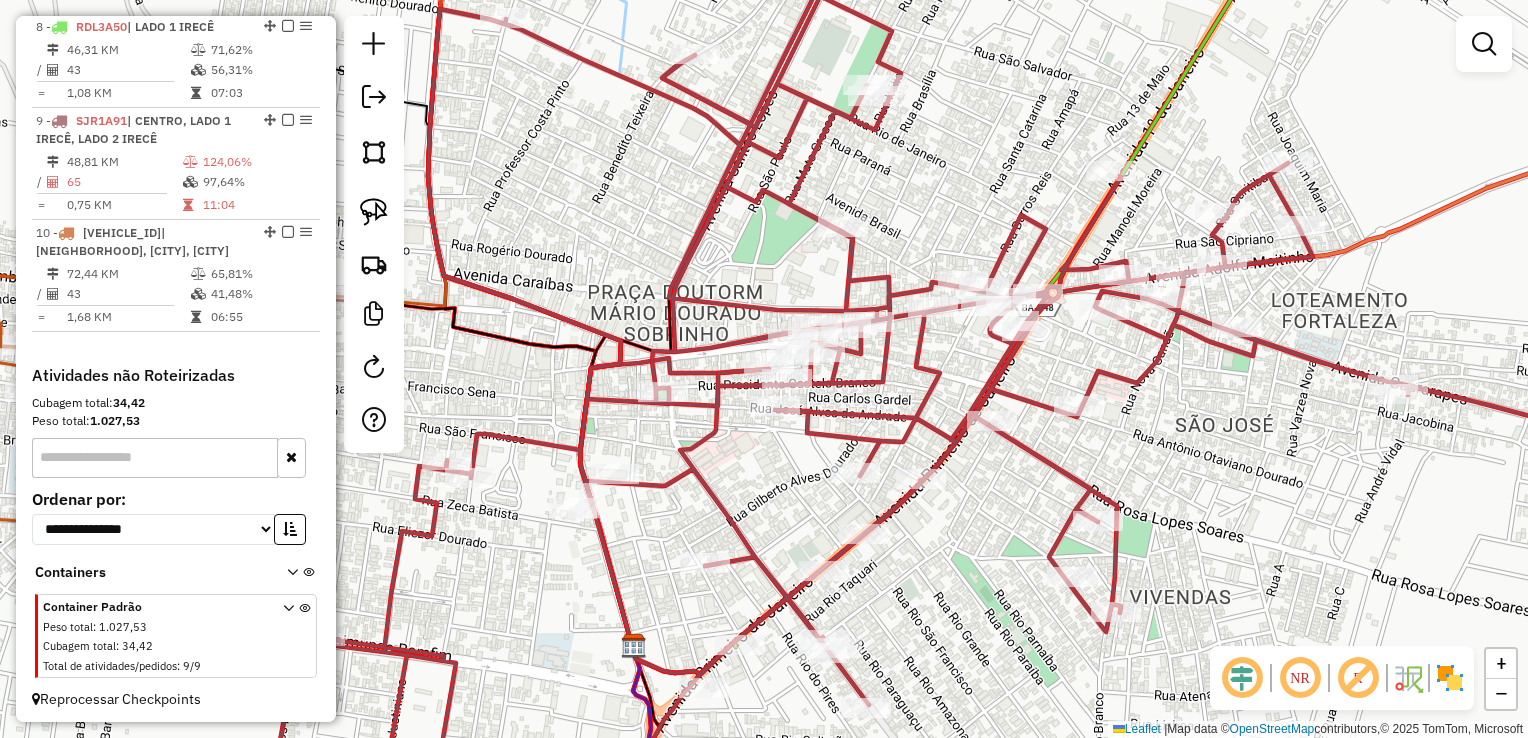 drag, startPoint x: 821, startPoint y: 510, endPoint x: 774, endPoint y: 482, distance: 54.708317 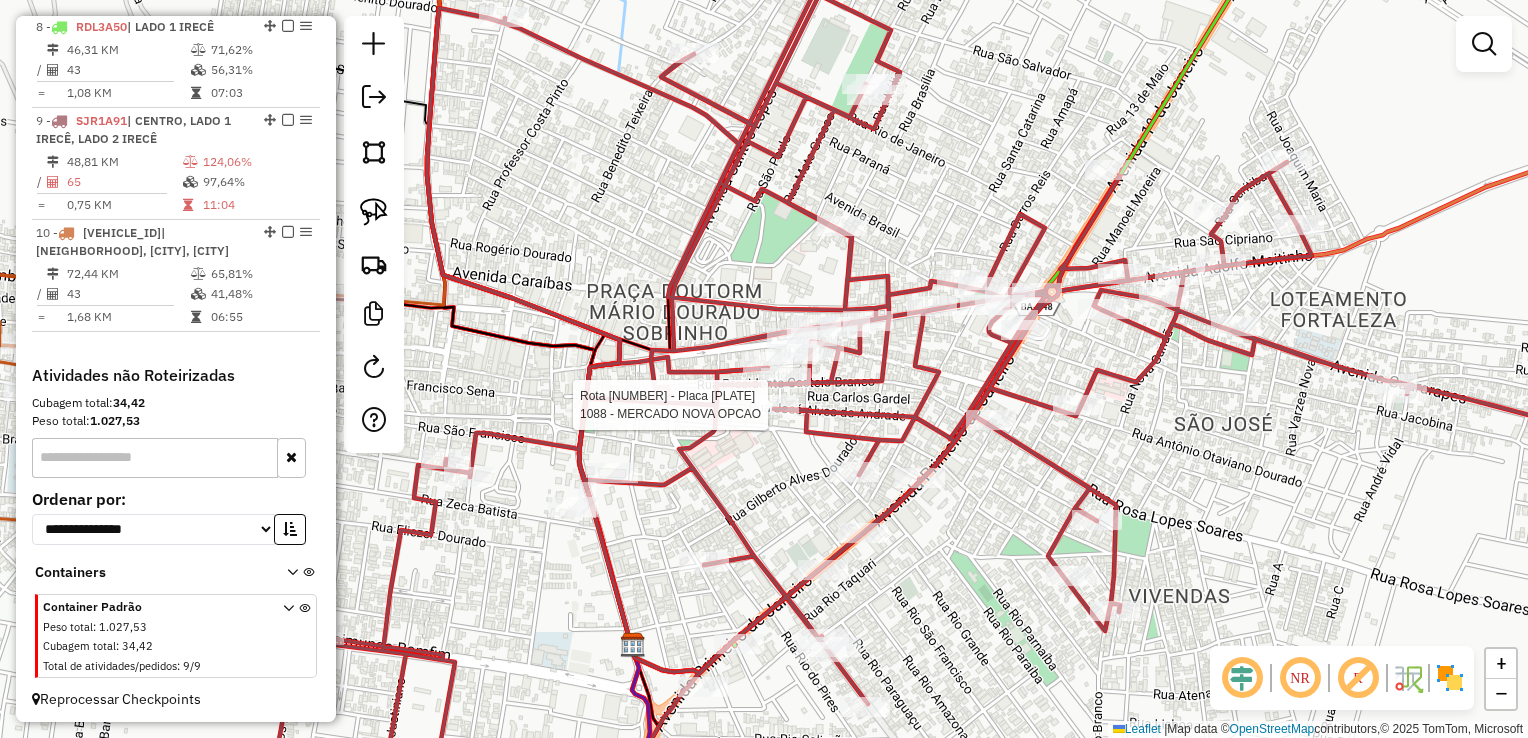 select on "*********" 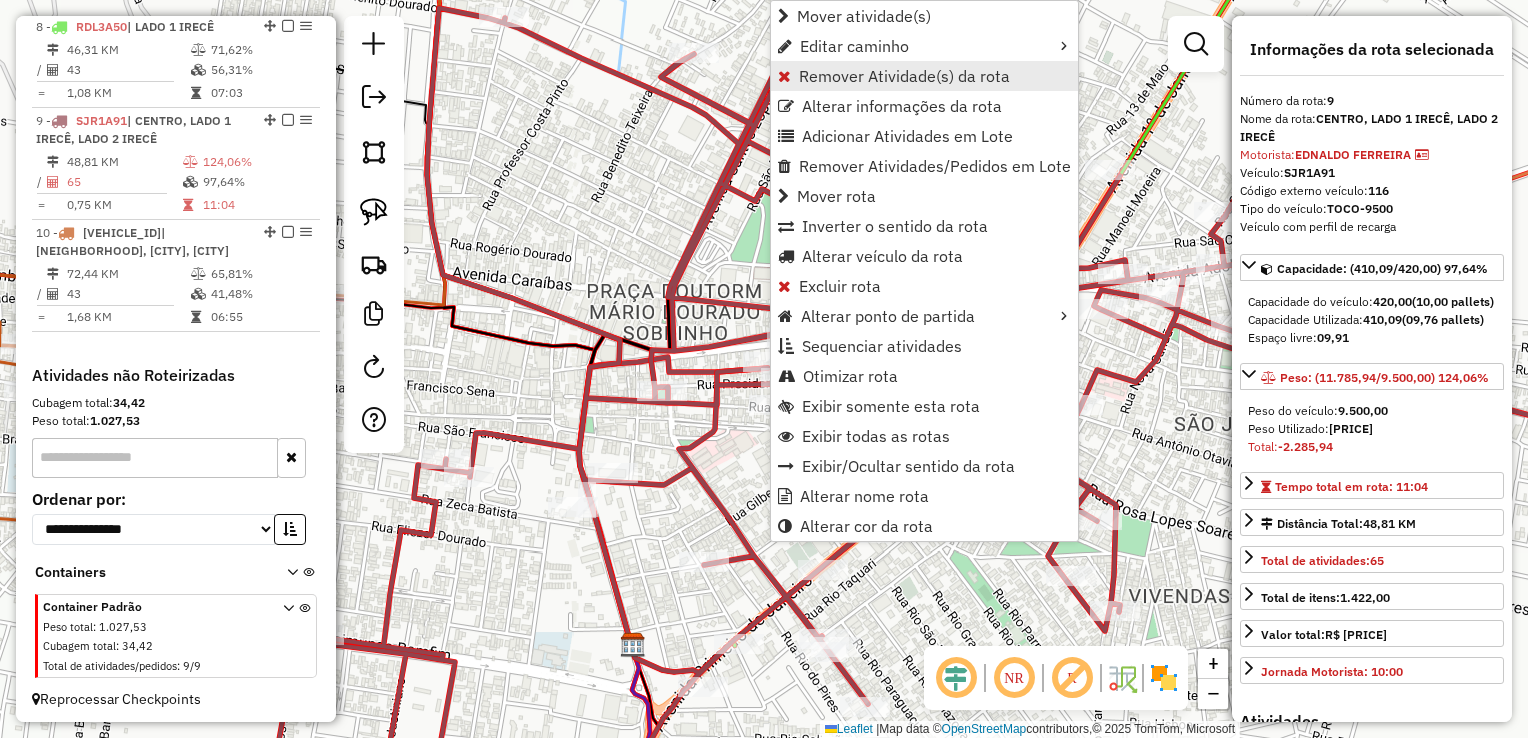 click on "Remover Atividade(s) da rota" at bounding box center [924, 76] 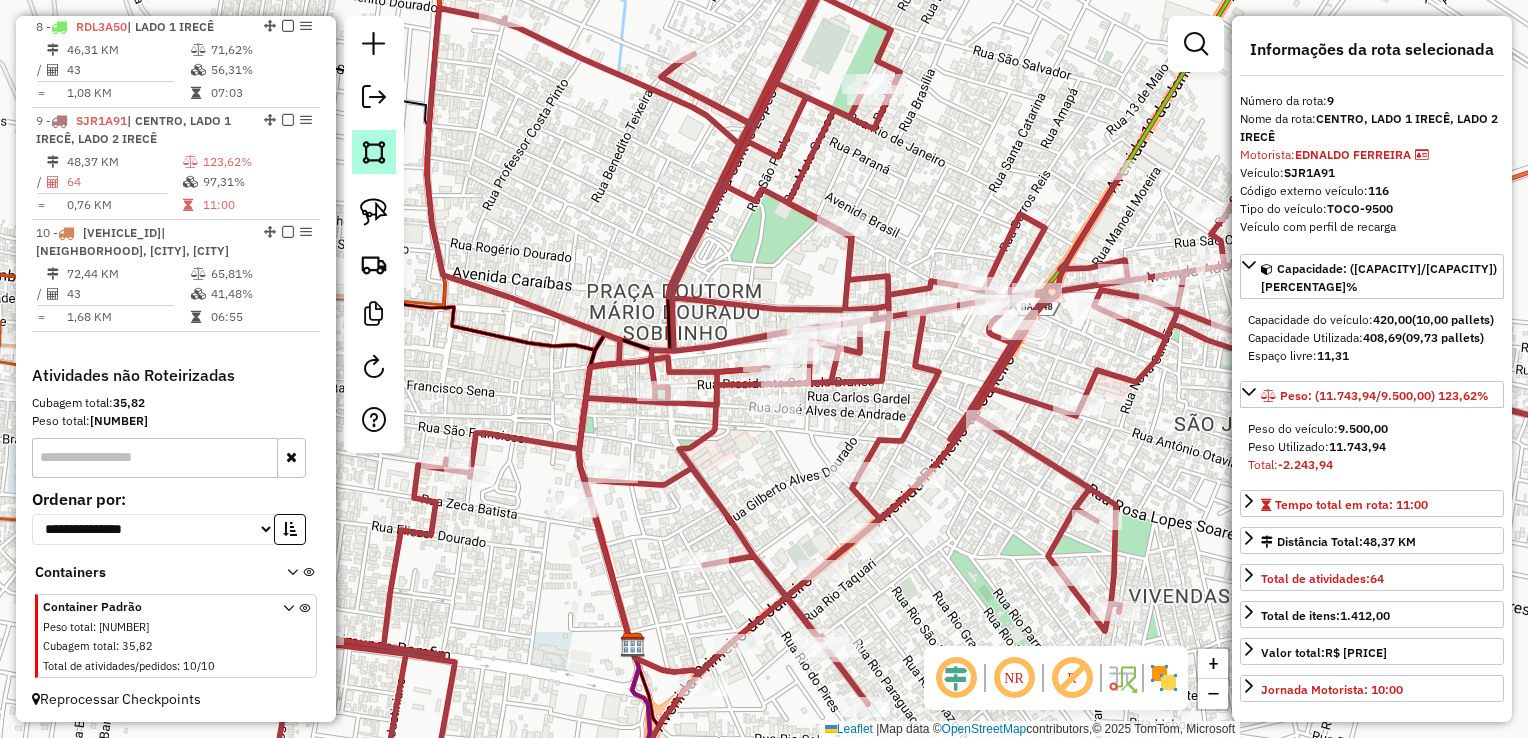 click 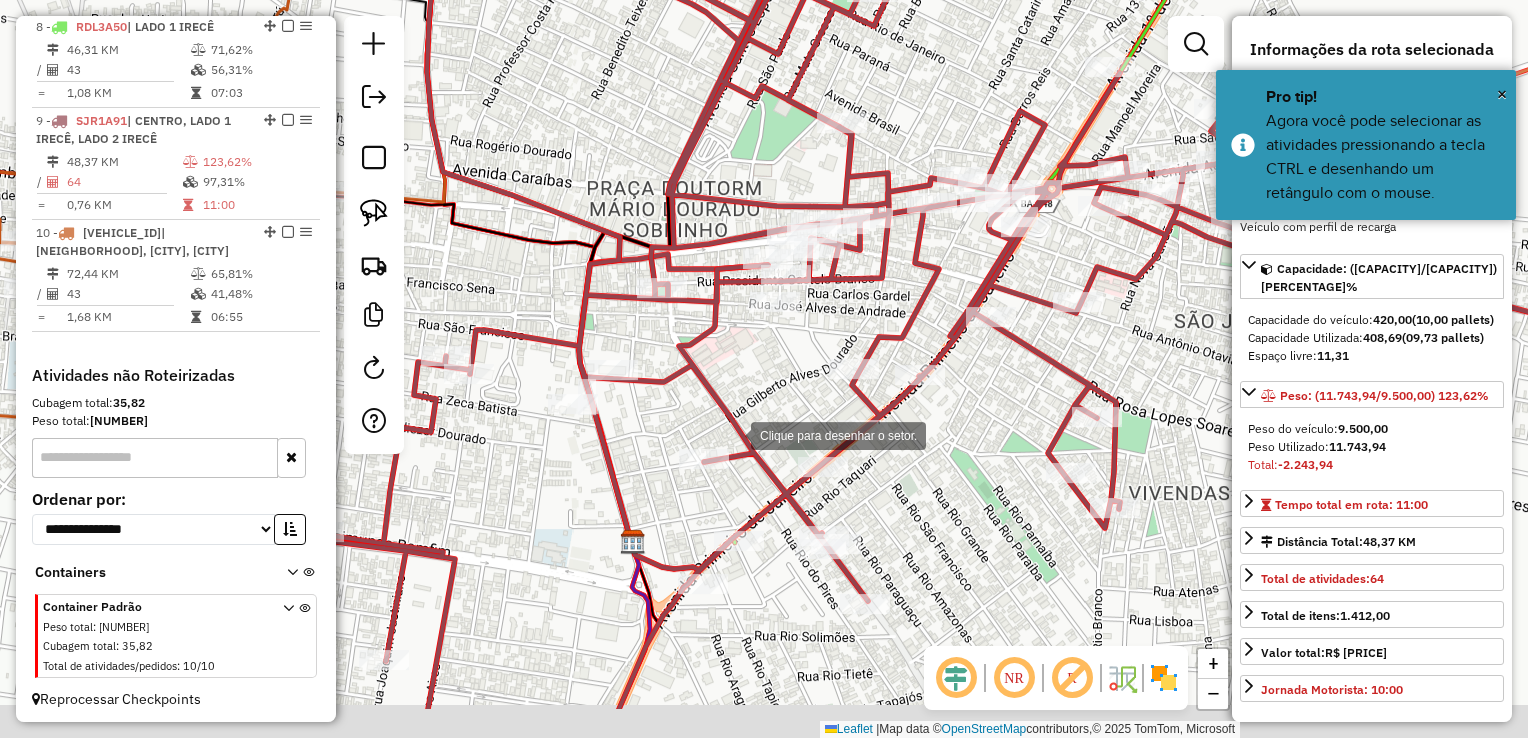 drag, startPoint x: 731, startPoint y: 538, endPoint x: 731, endPoint y: 435, distance: 103 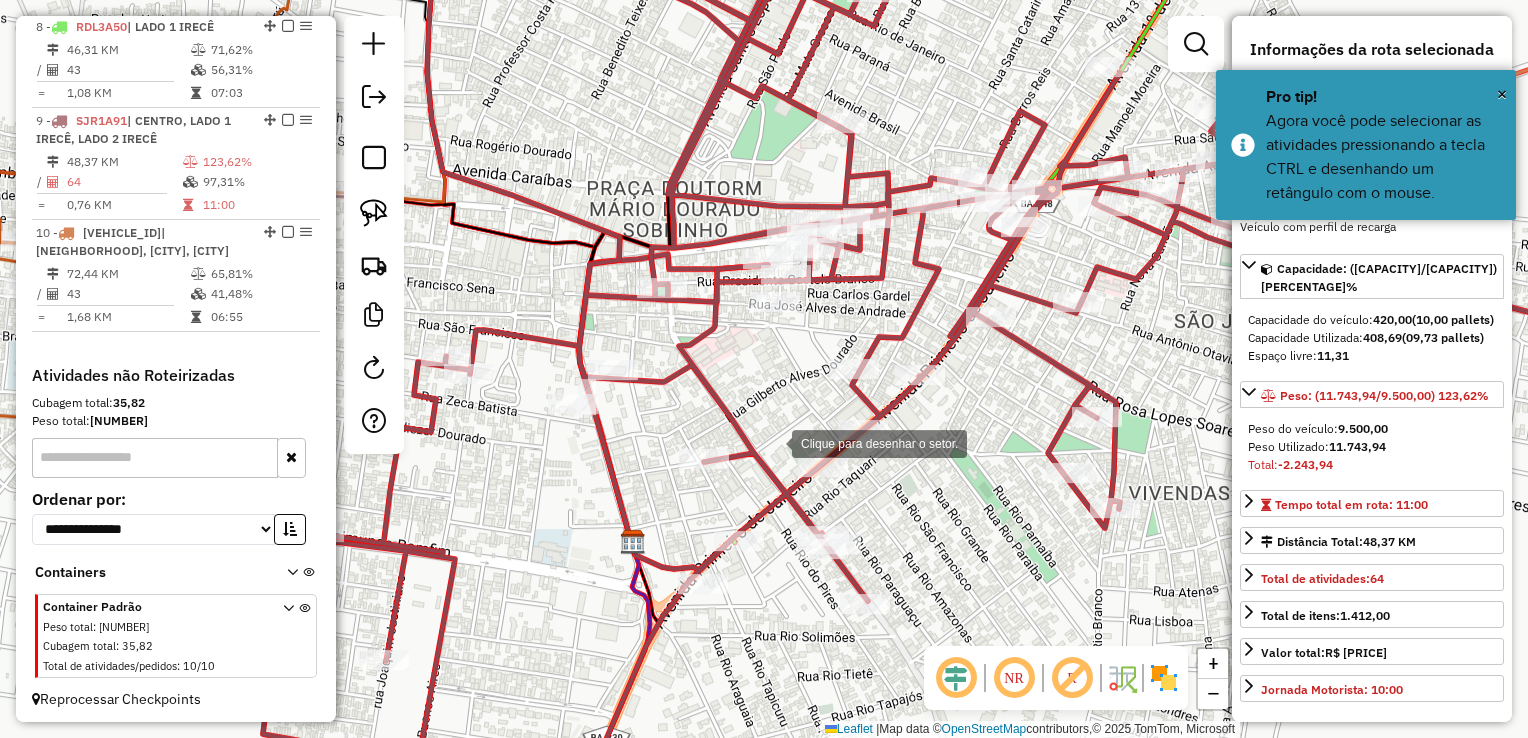 click 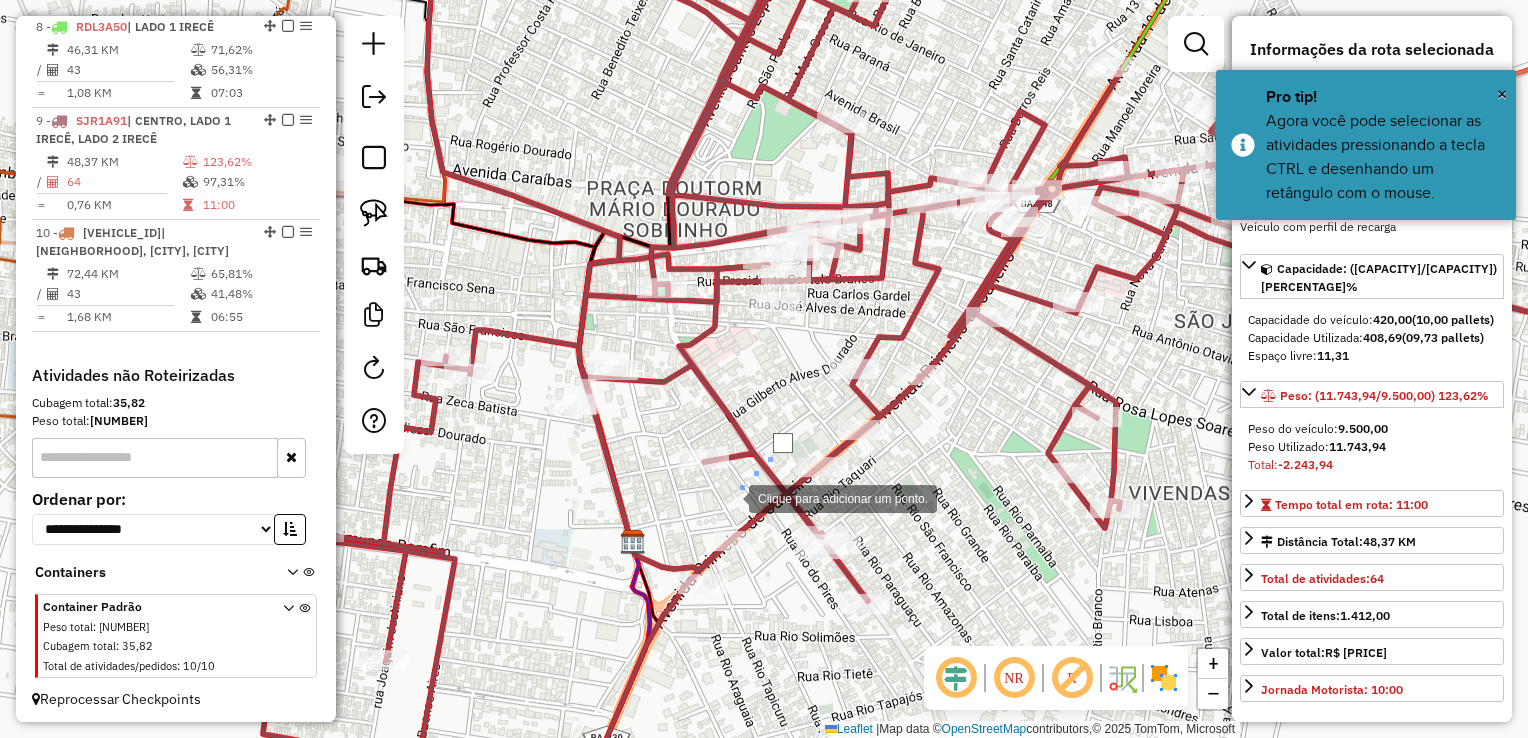 click 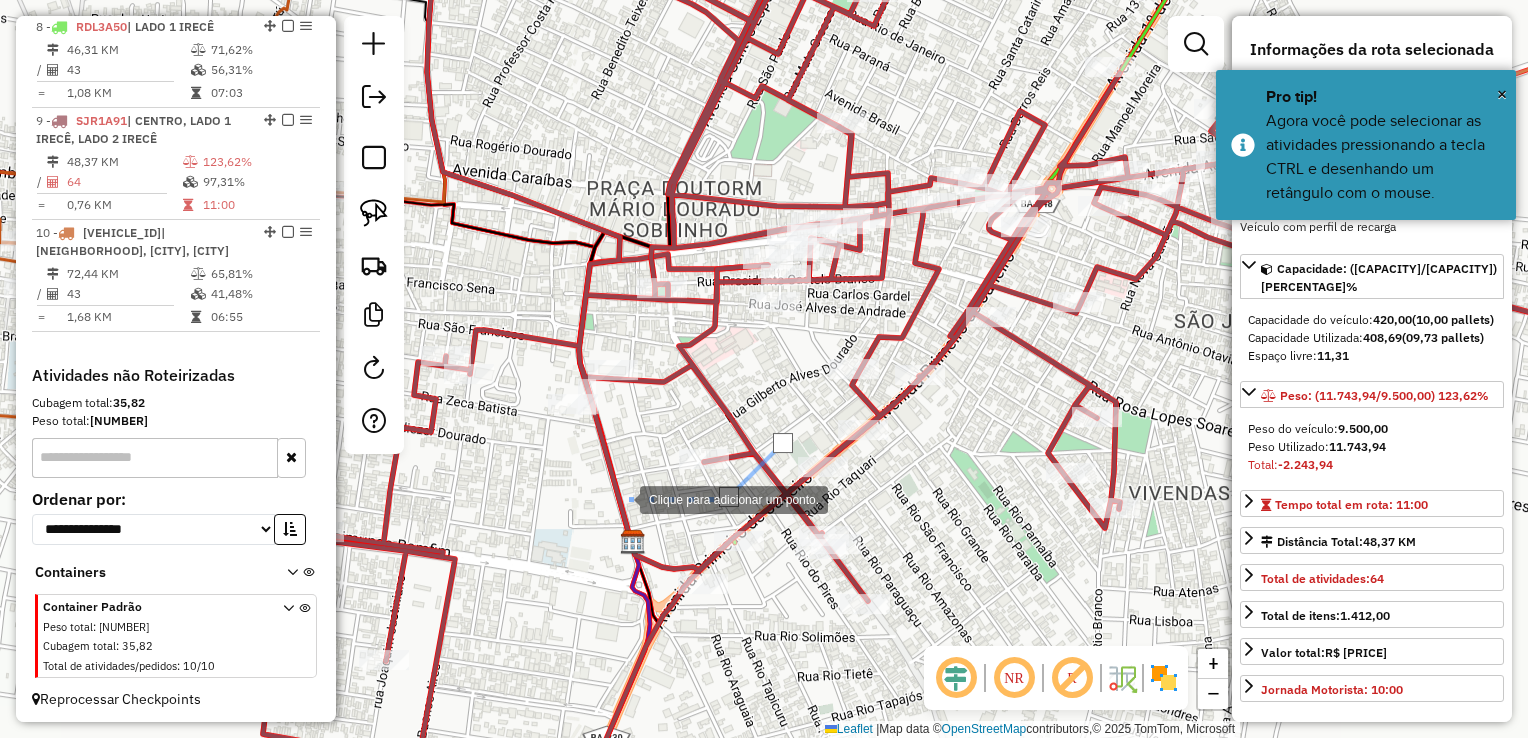 click 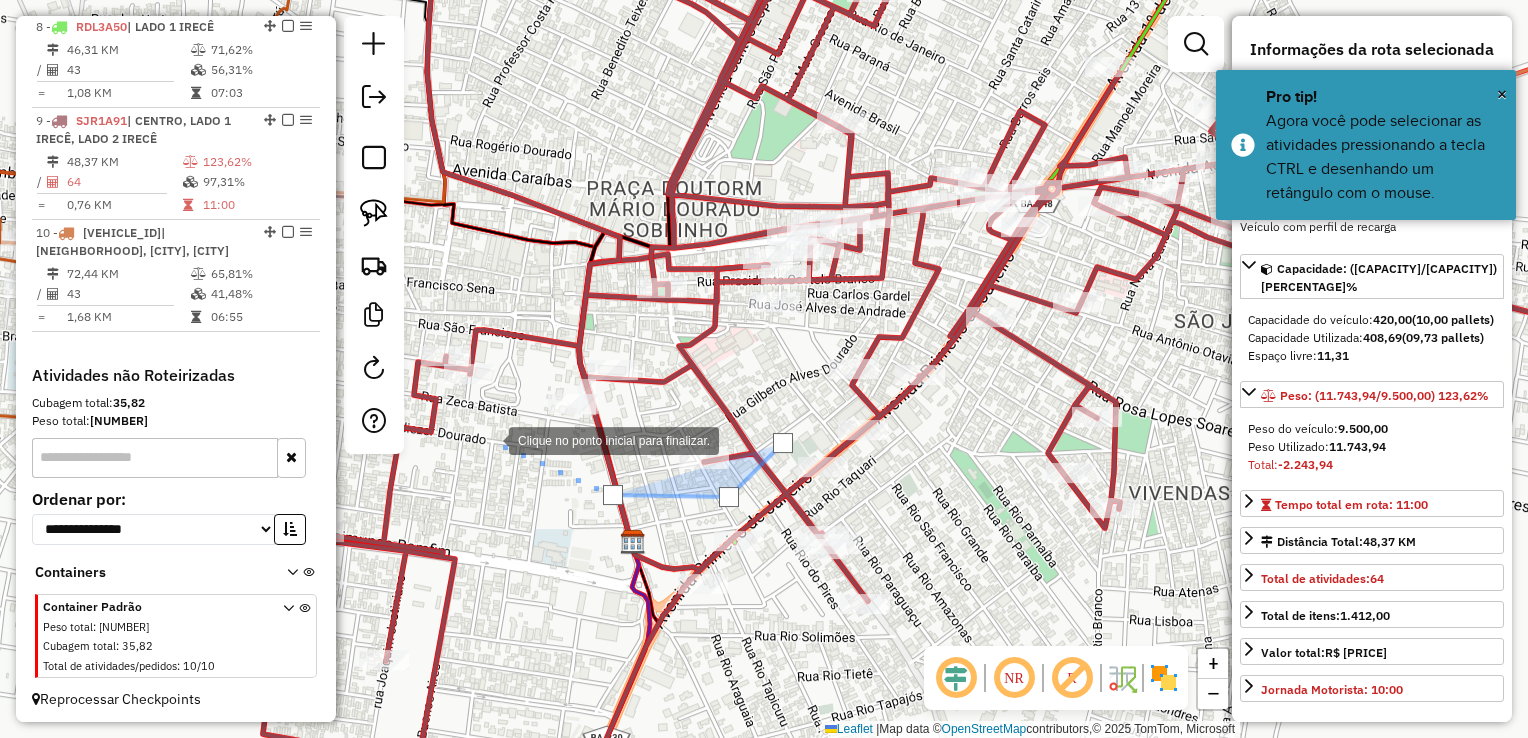 drag, startPoint x: 489, startPoint y: 439, endPoint x: 514, endPoint y: 306, distance: 135.32922 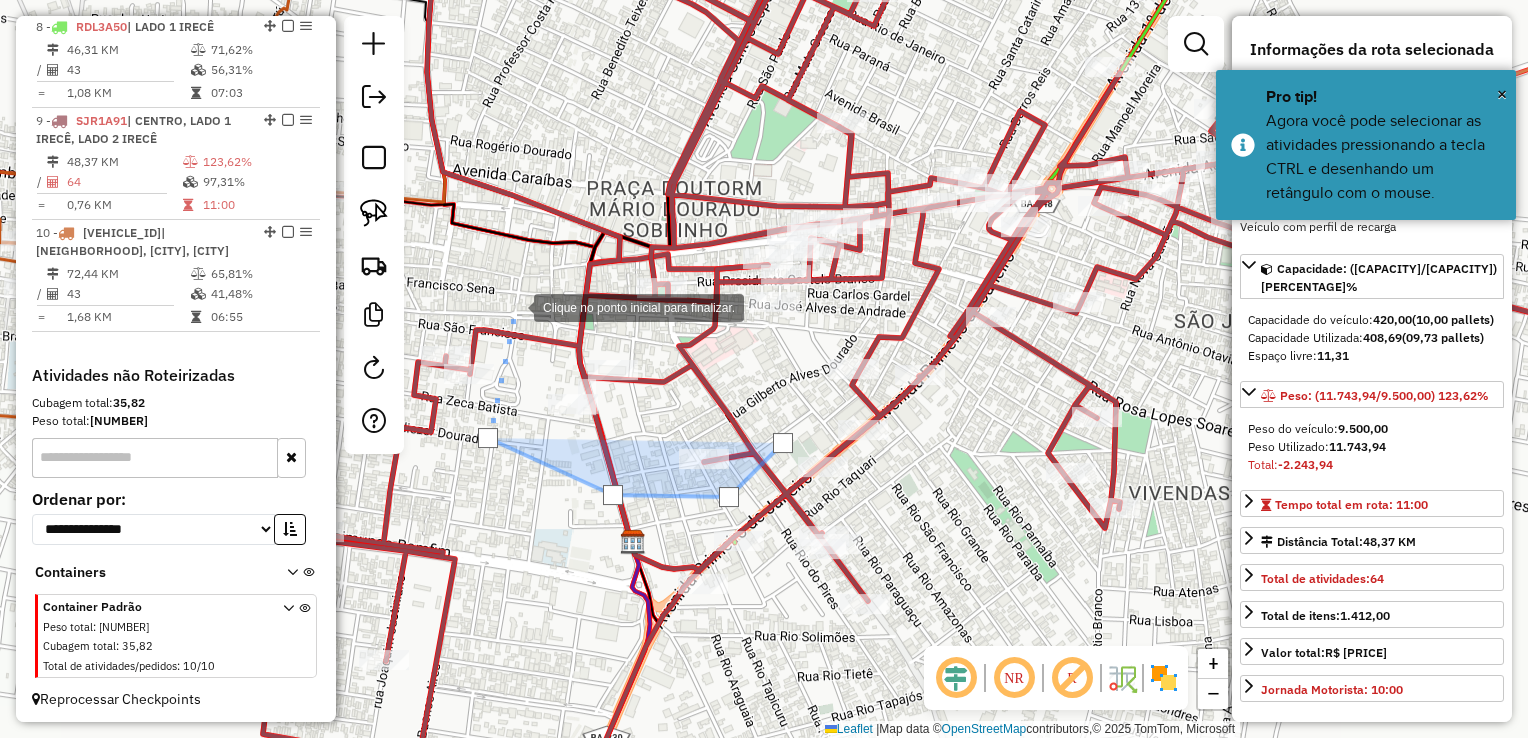 click 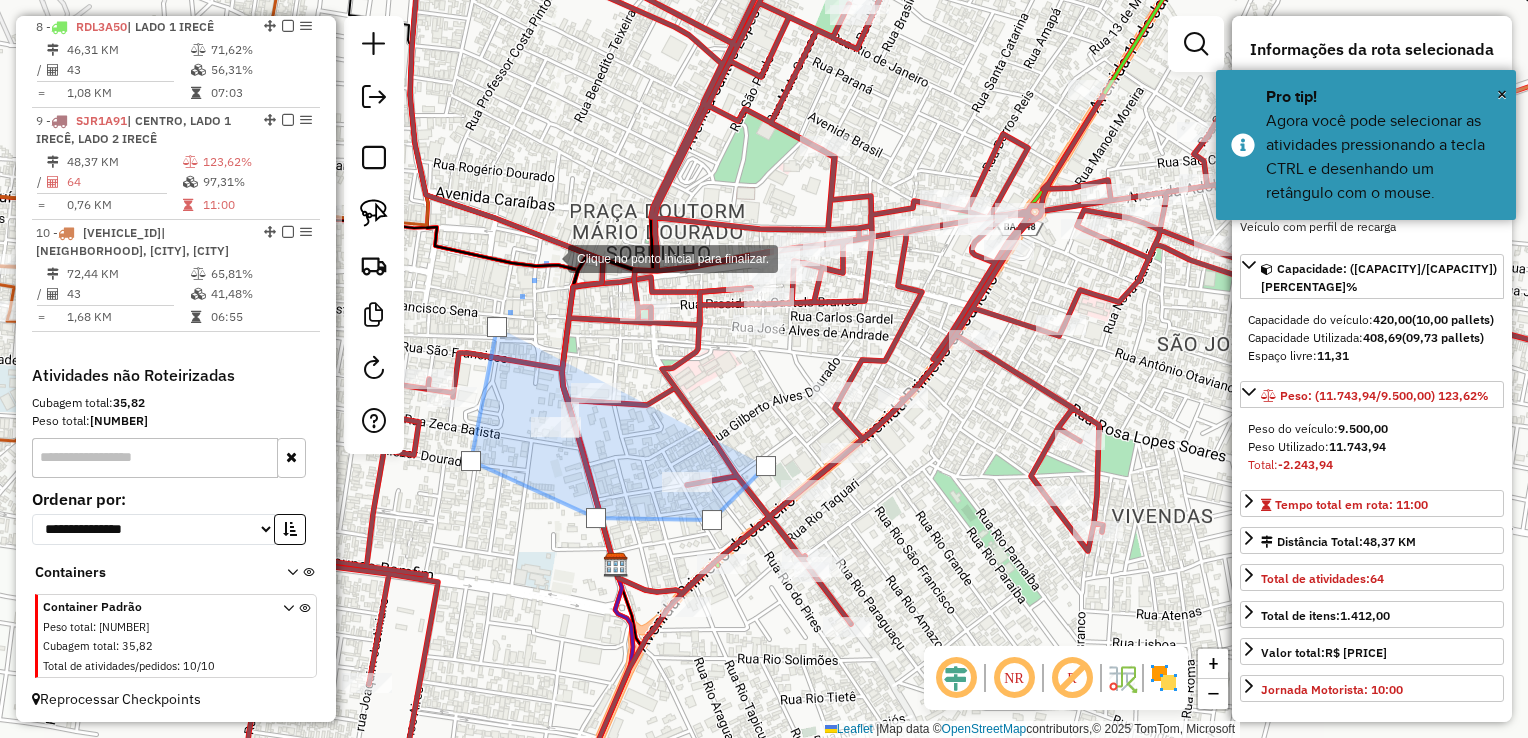 drag, startPoint x: 571, startPoint y: 225, endPoint x: 512, endPoint y: 318, distance: 110.13628 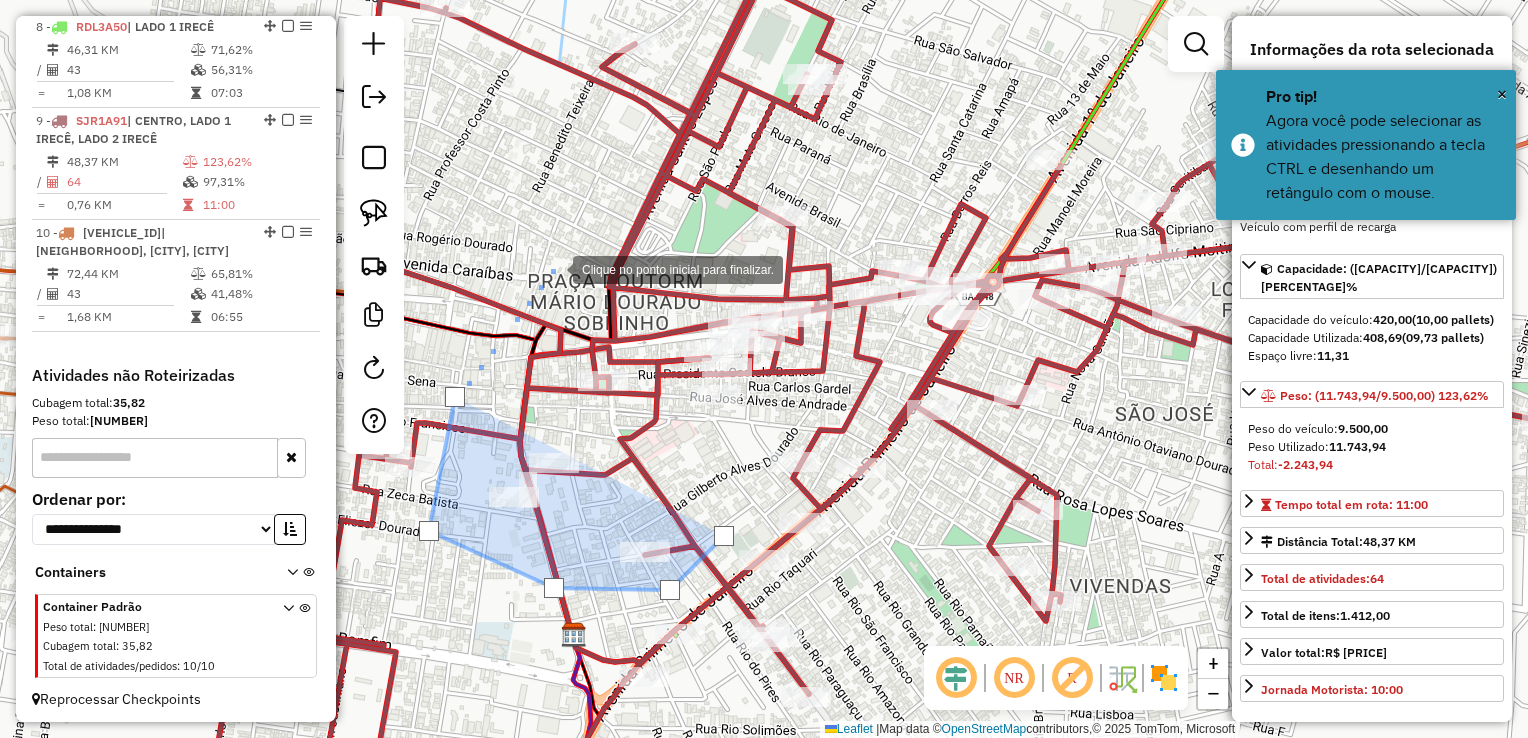 click 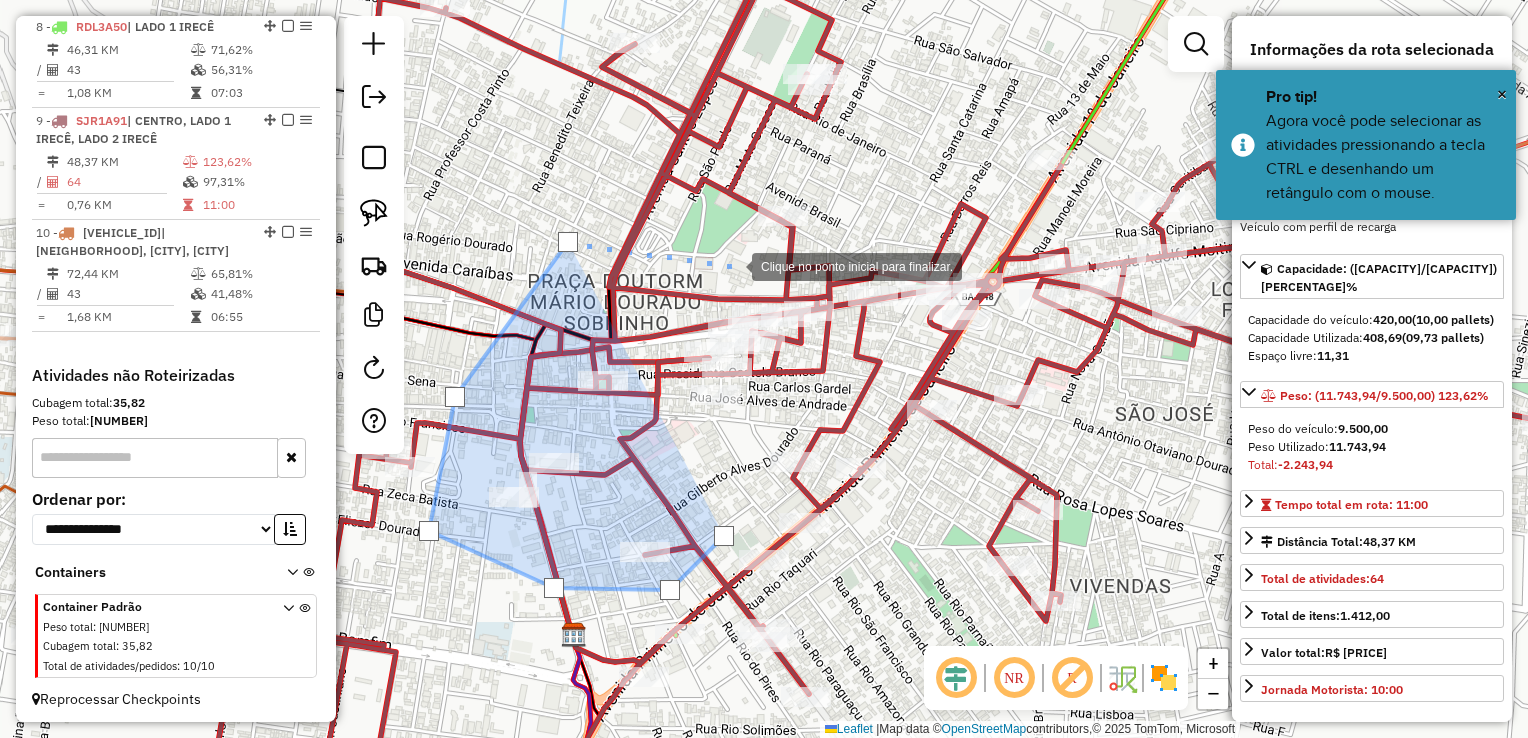 click 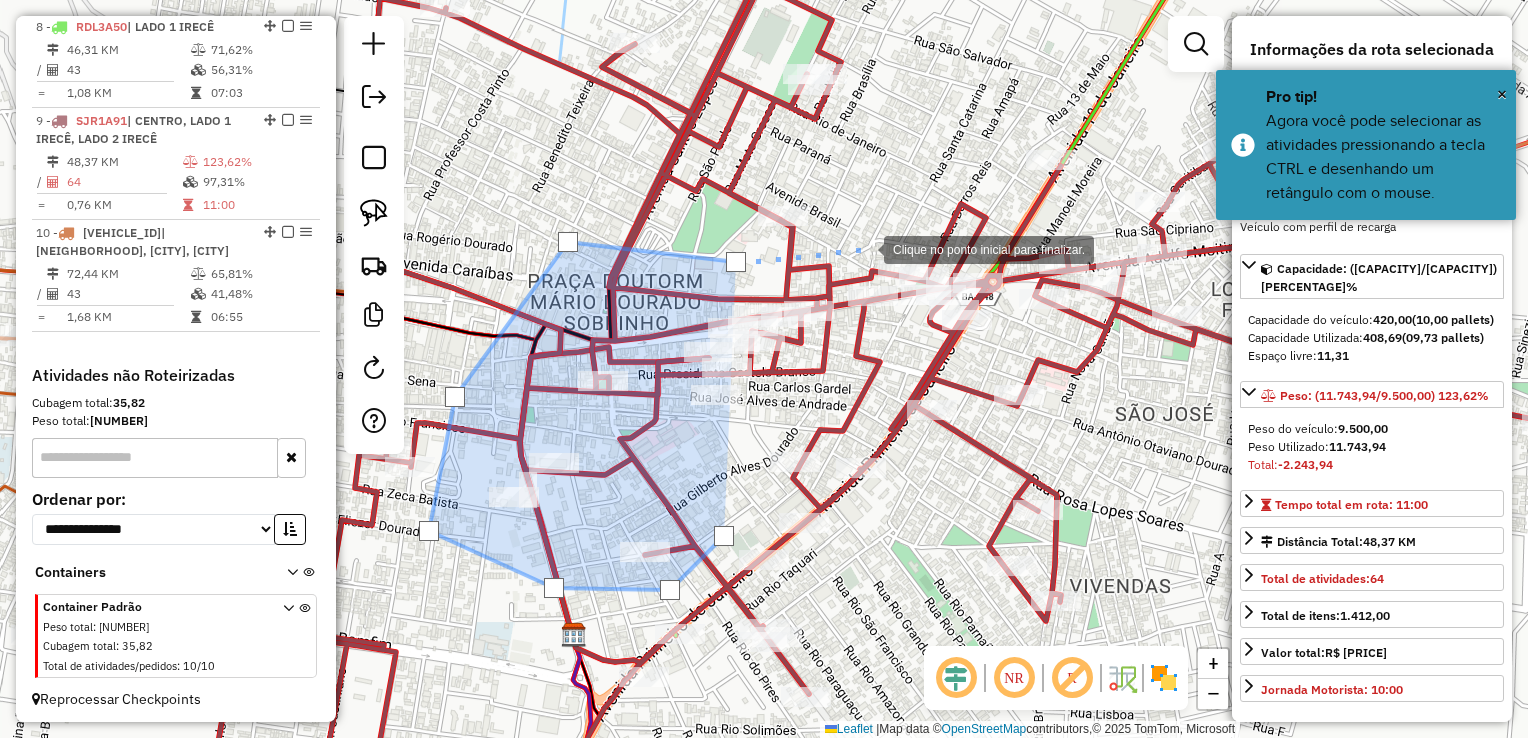 click 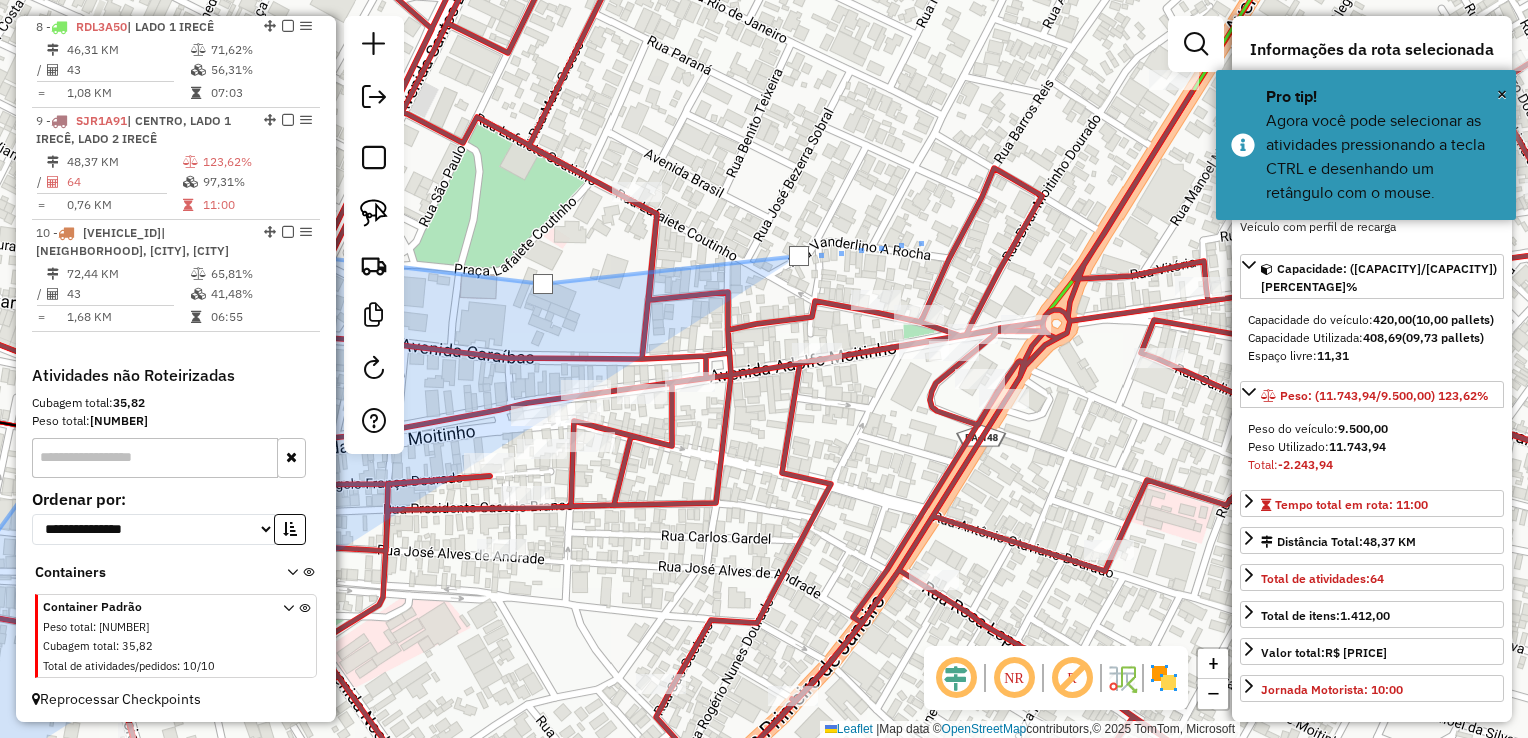 click 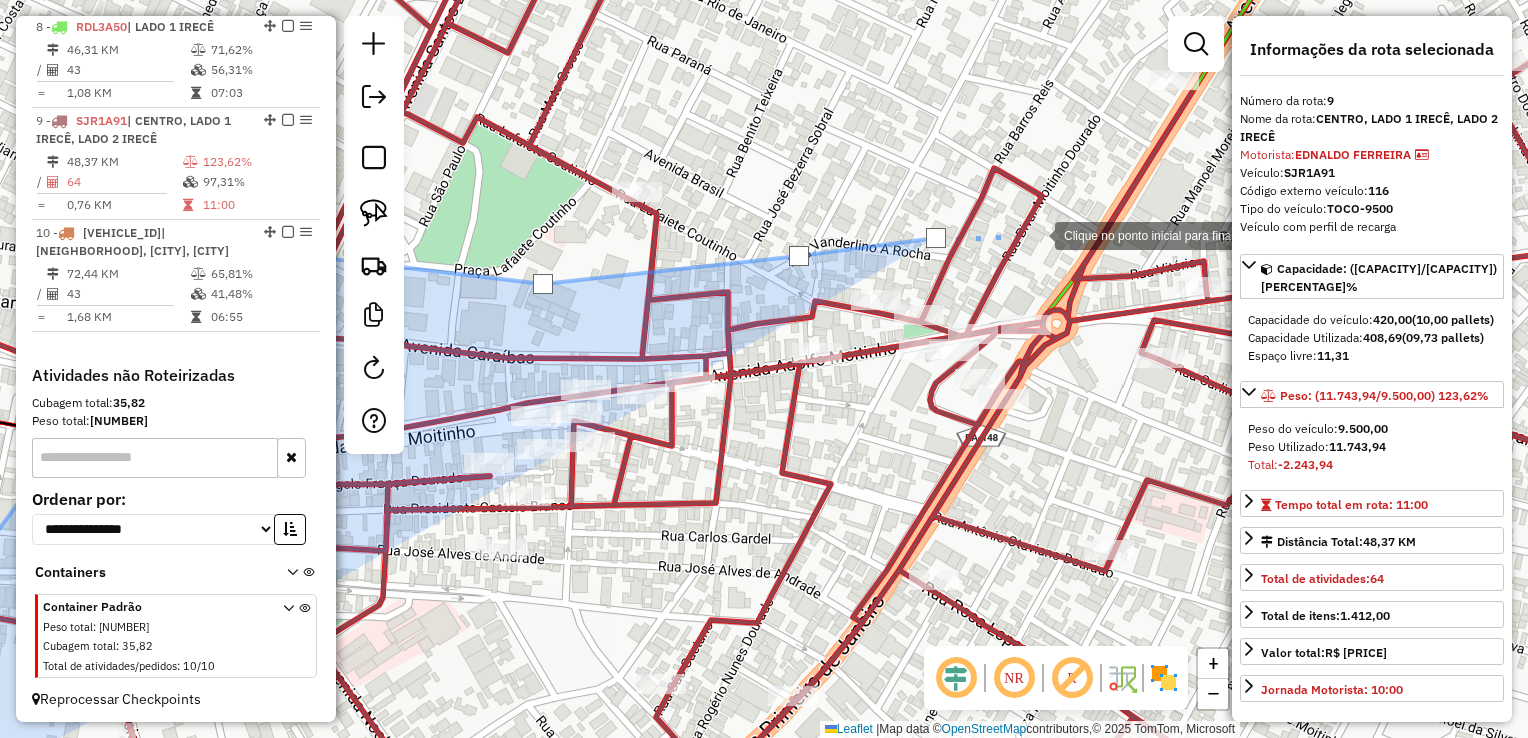 drag, startPoint x: 1035, startPoint y: 234, endPoint x: 1044, endPoint y: 287, distance: 53.75872 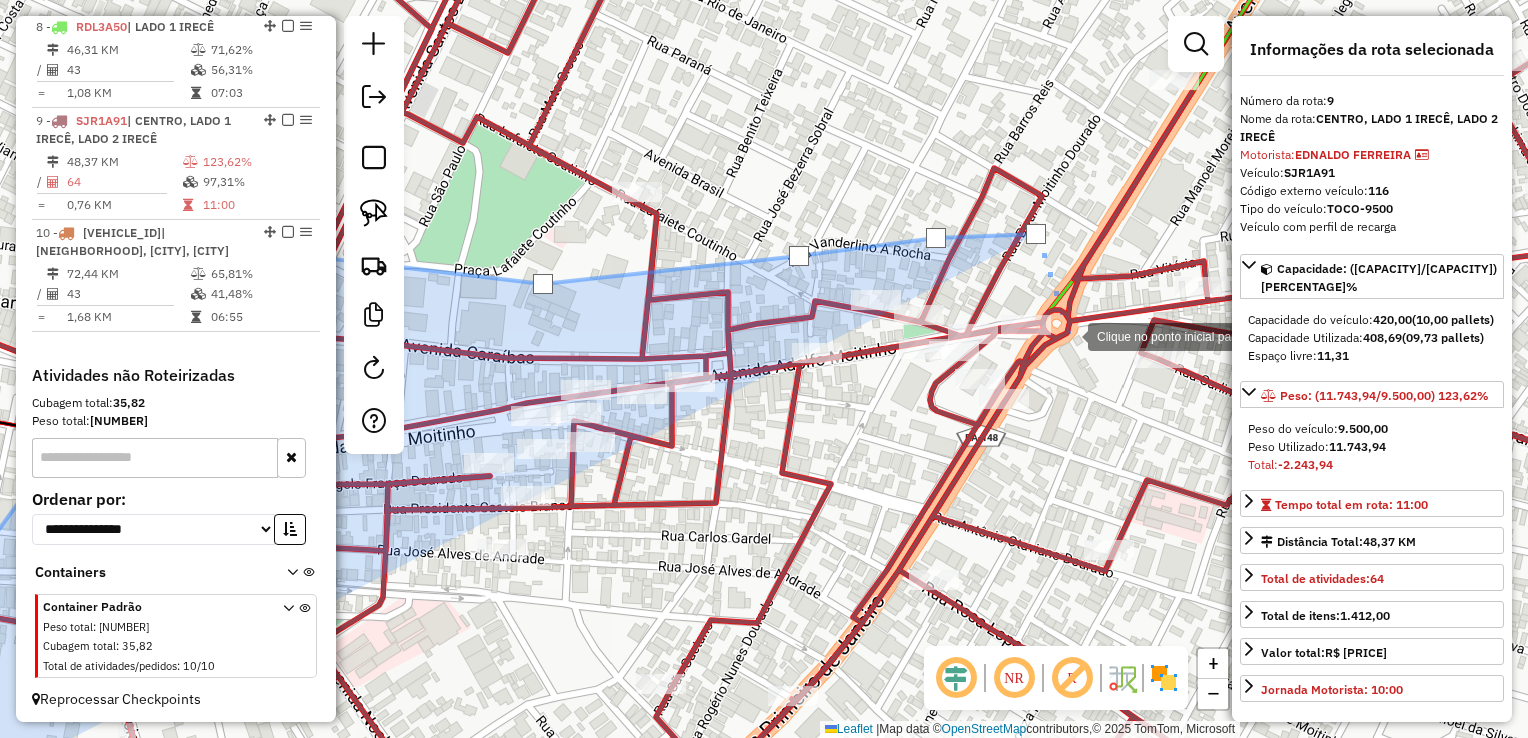 click 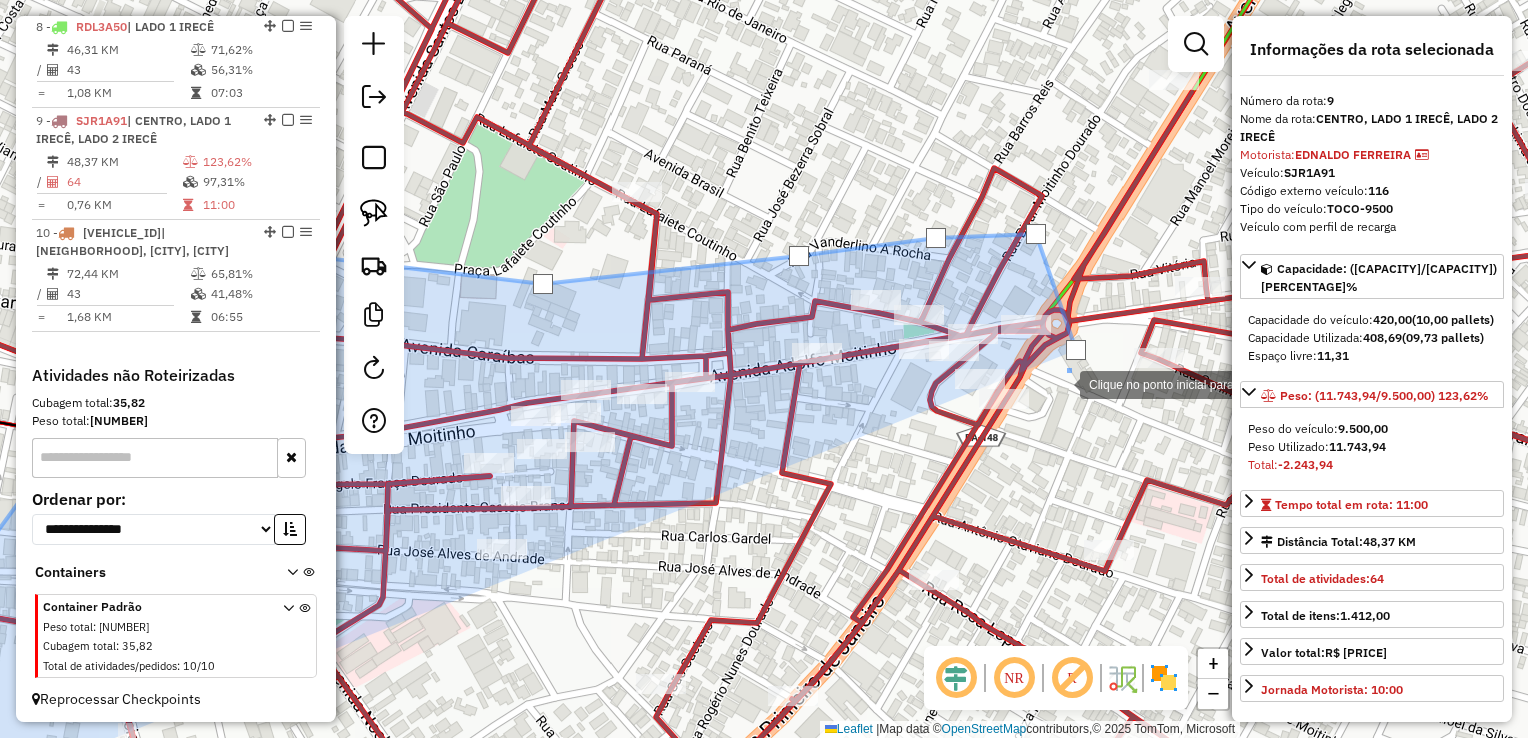 click 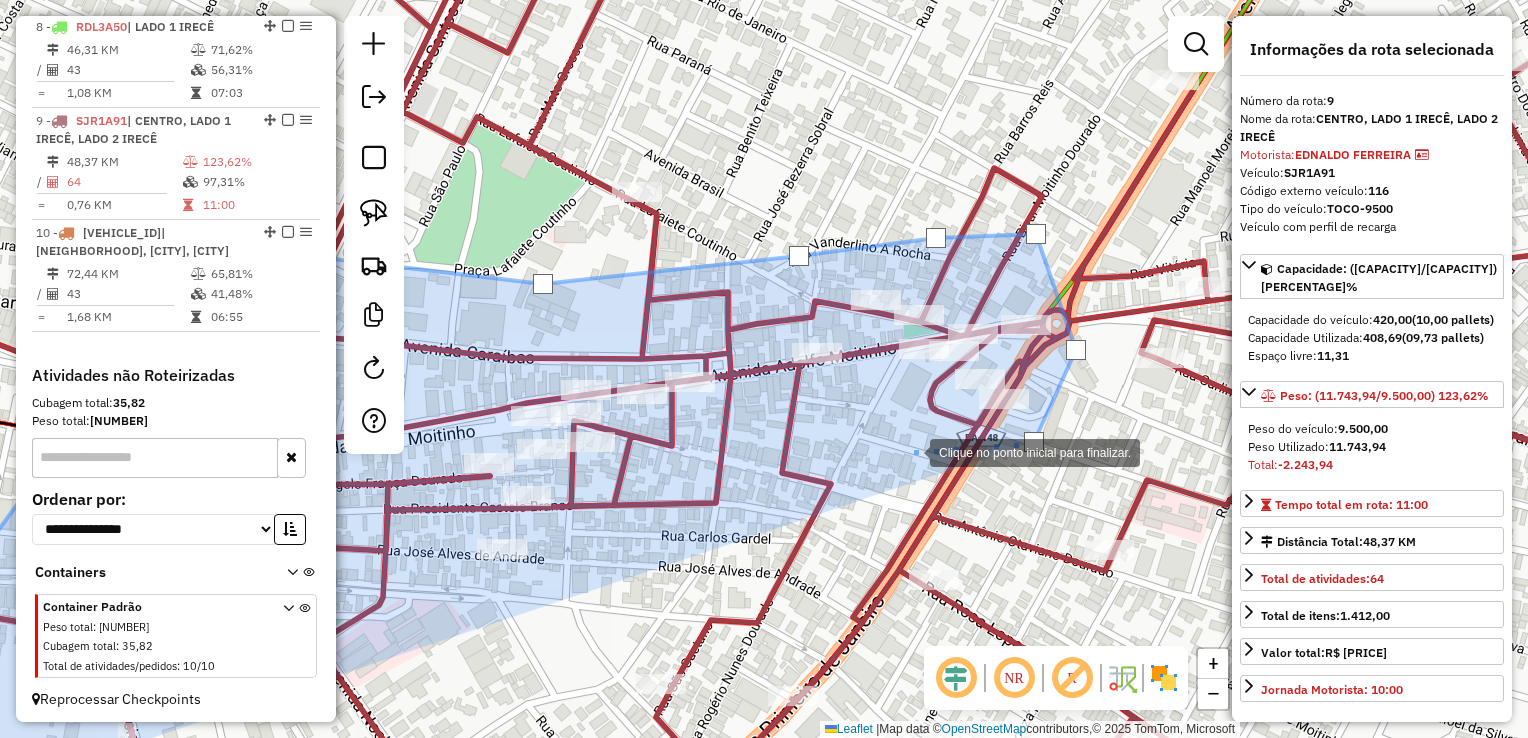 click 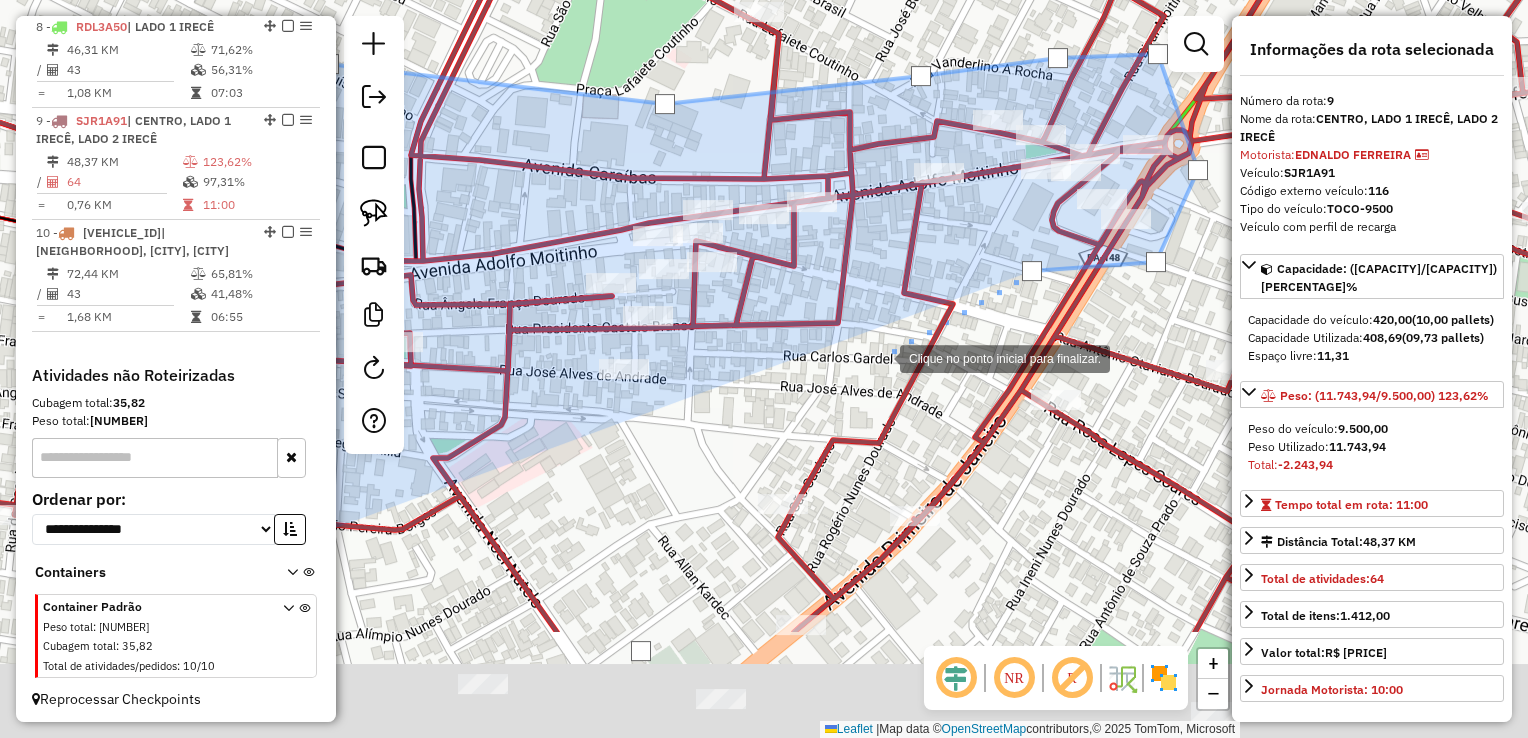 drag, startPoint x: 750, startPoint y: 549, endPoint x: 894, endPoint y: 350, distance: 245.63591 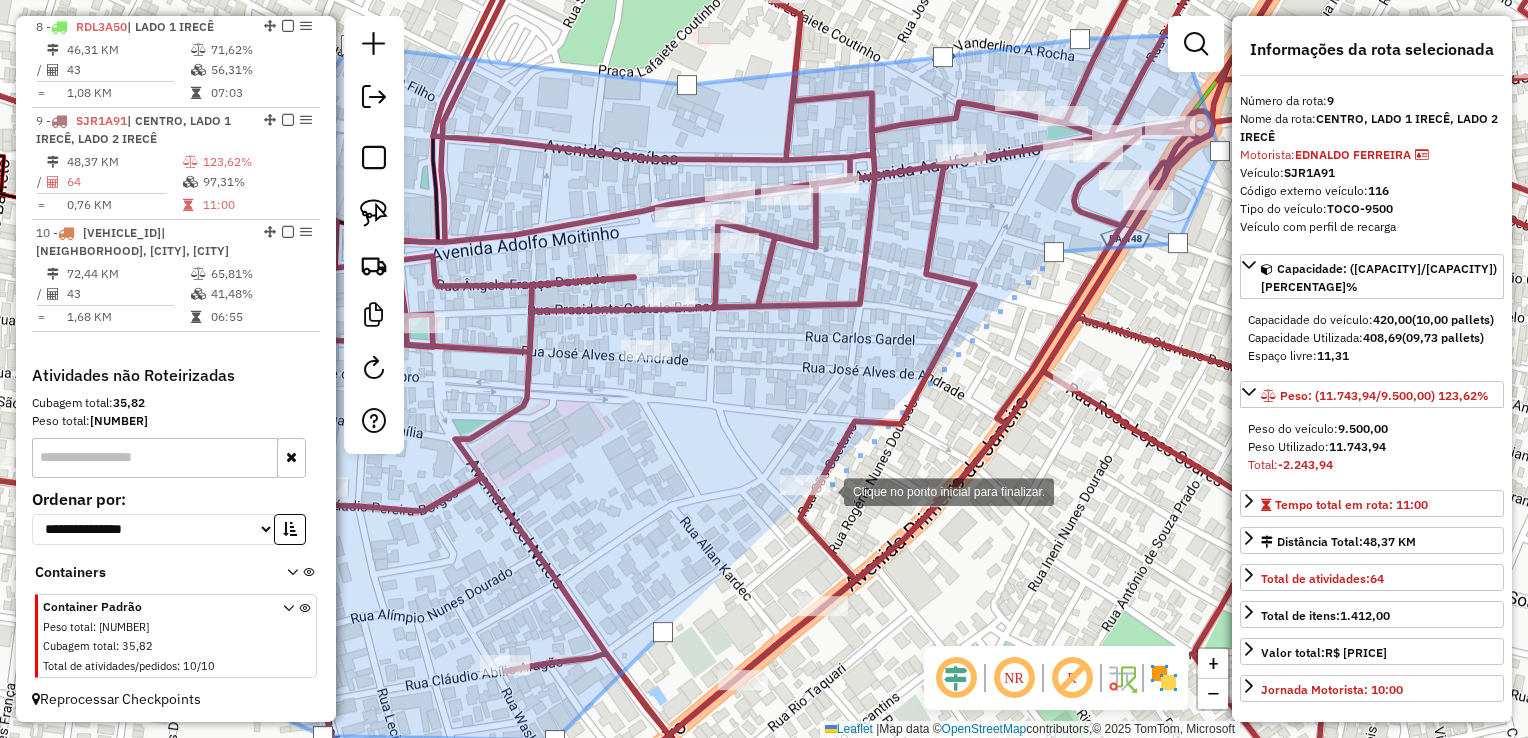 click 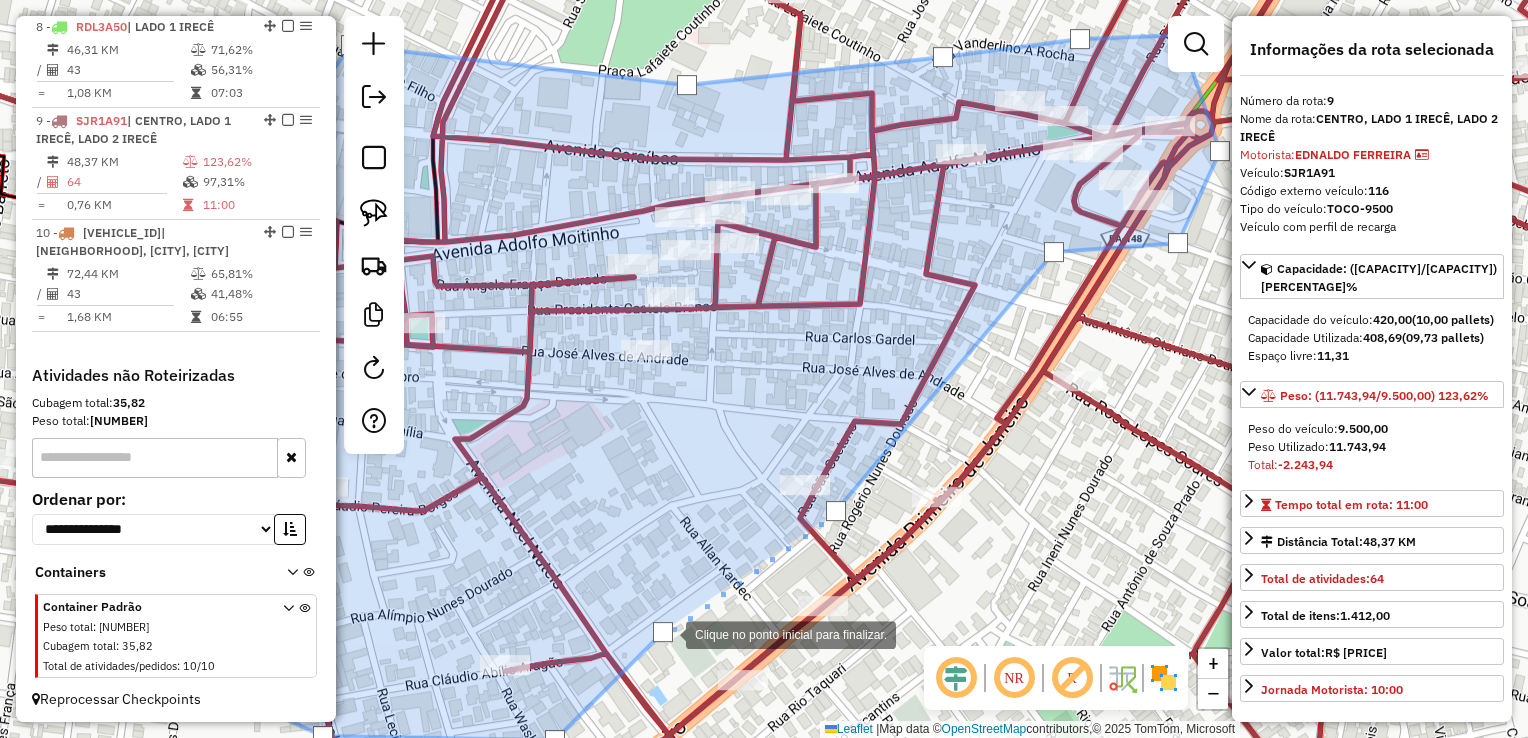 click 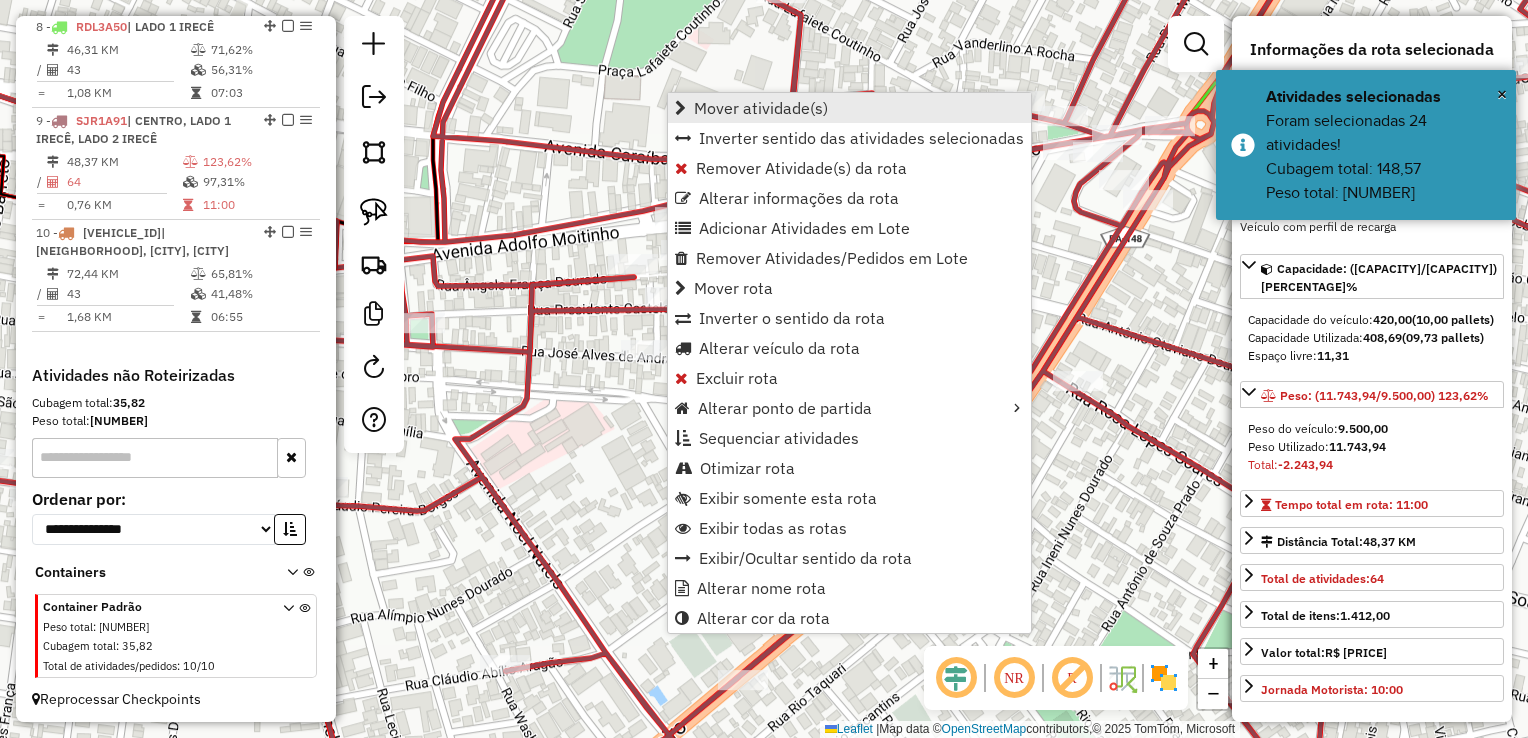 click on "Mover atividade(s)" at bounding box center (761, 108) 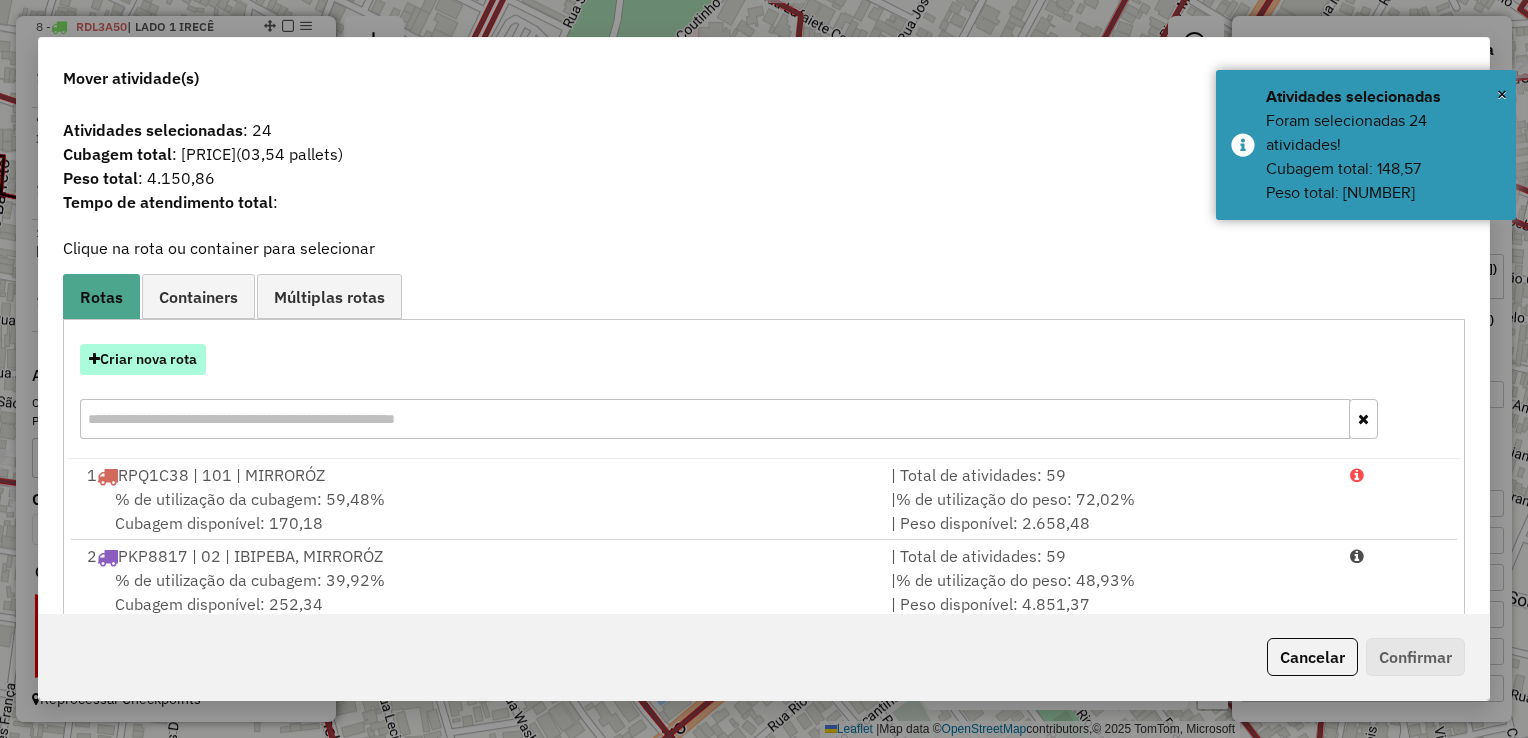 click on "Criar nova rota" at bounding box center (143, 359) 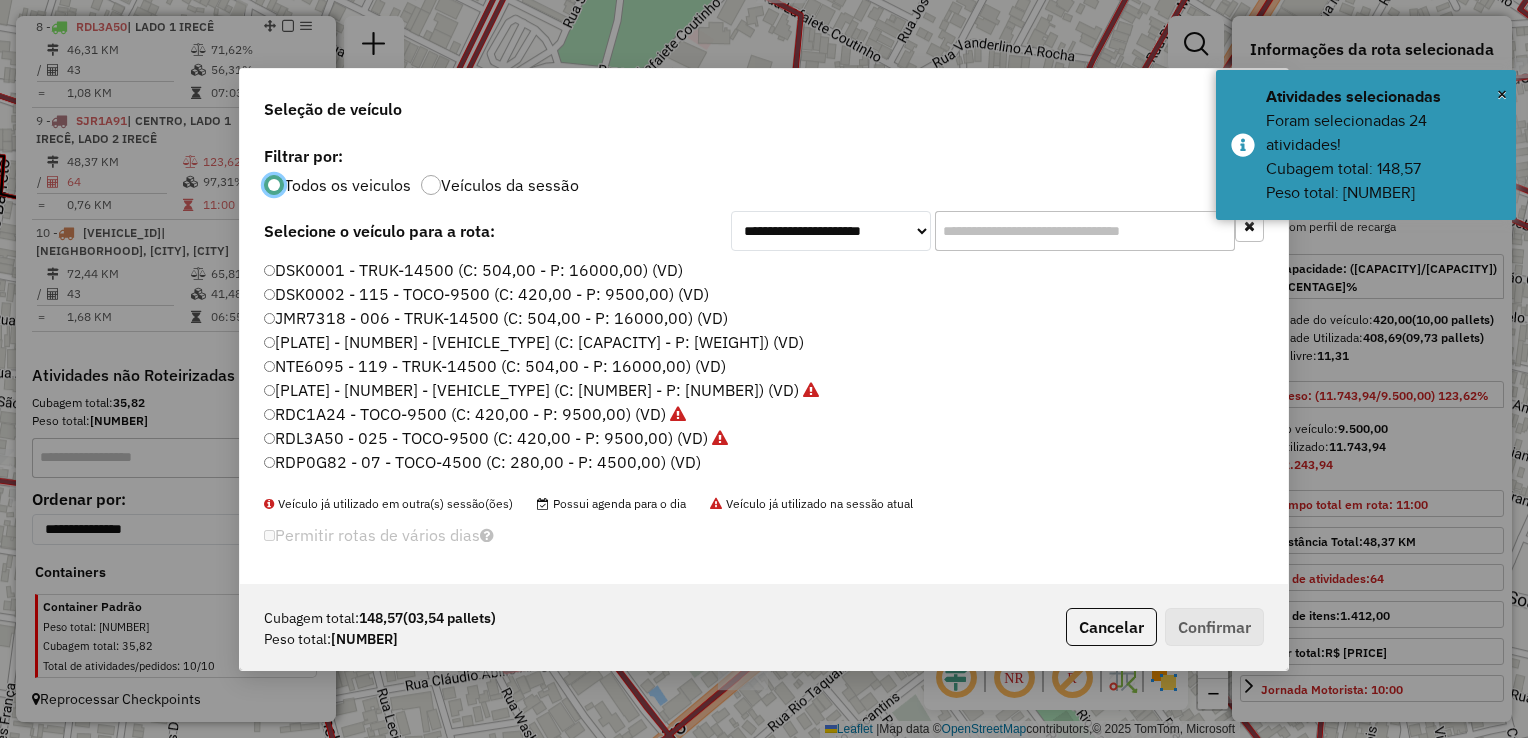 scroll, scrollTop: 10, scrollLeft: 6, axis: both 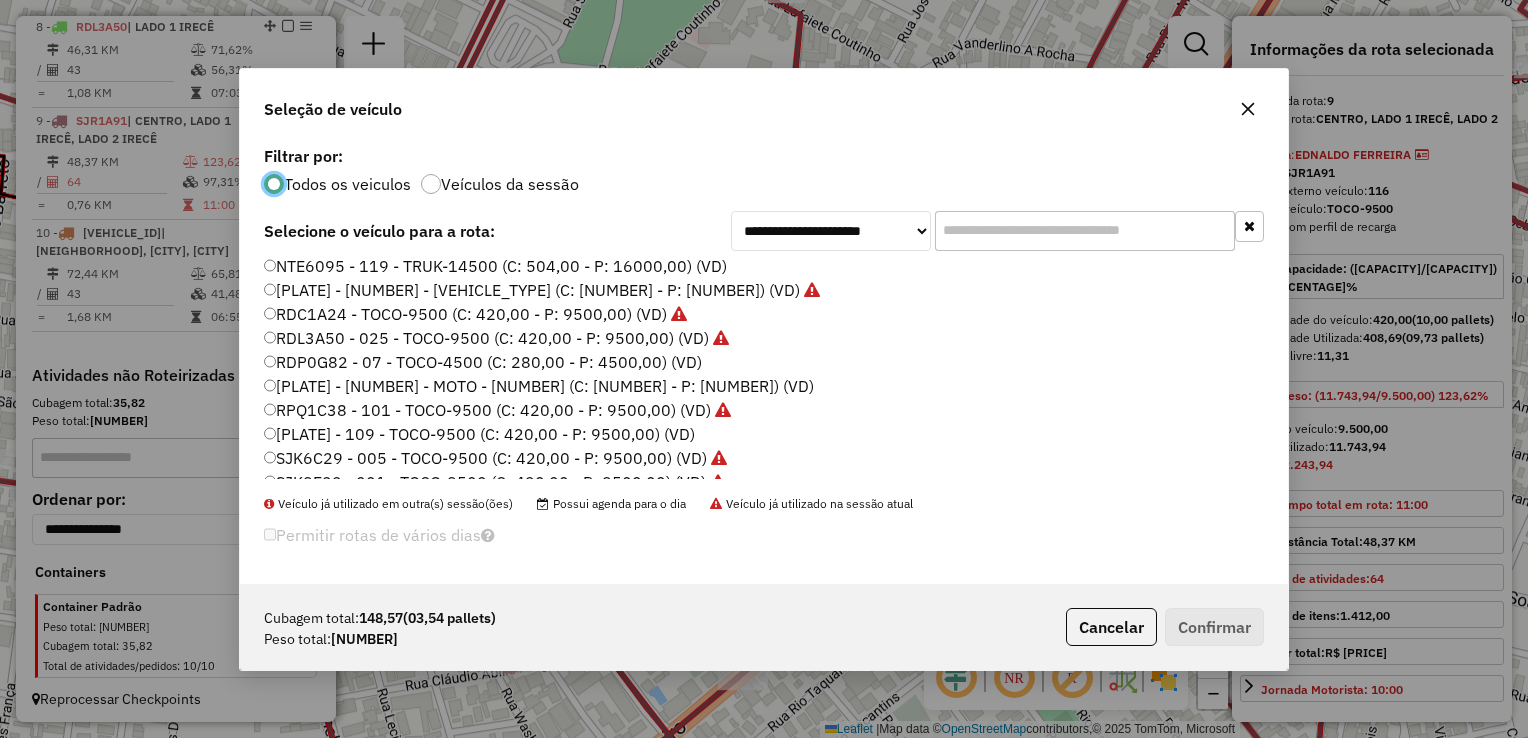 click on "[PLATE] - [NUMBER] - MOTO - [NUMBER] (C: [NUMBER] - P: [NUMBER]) (VD)" 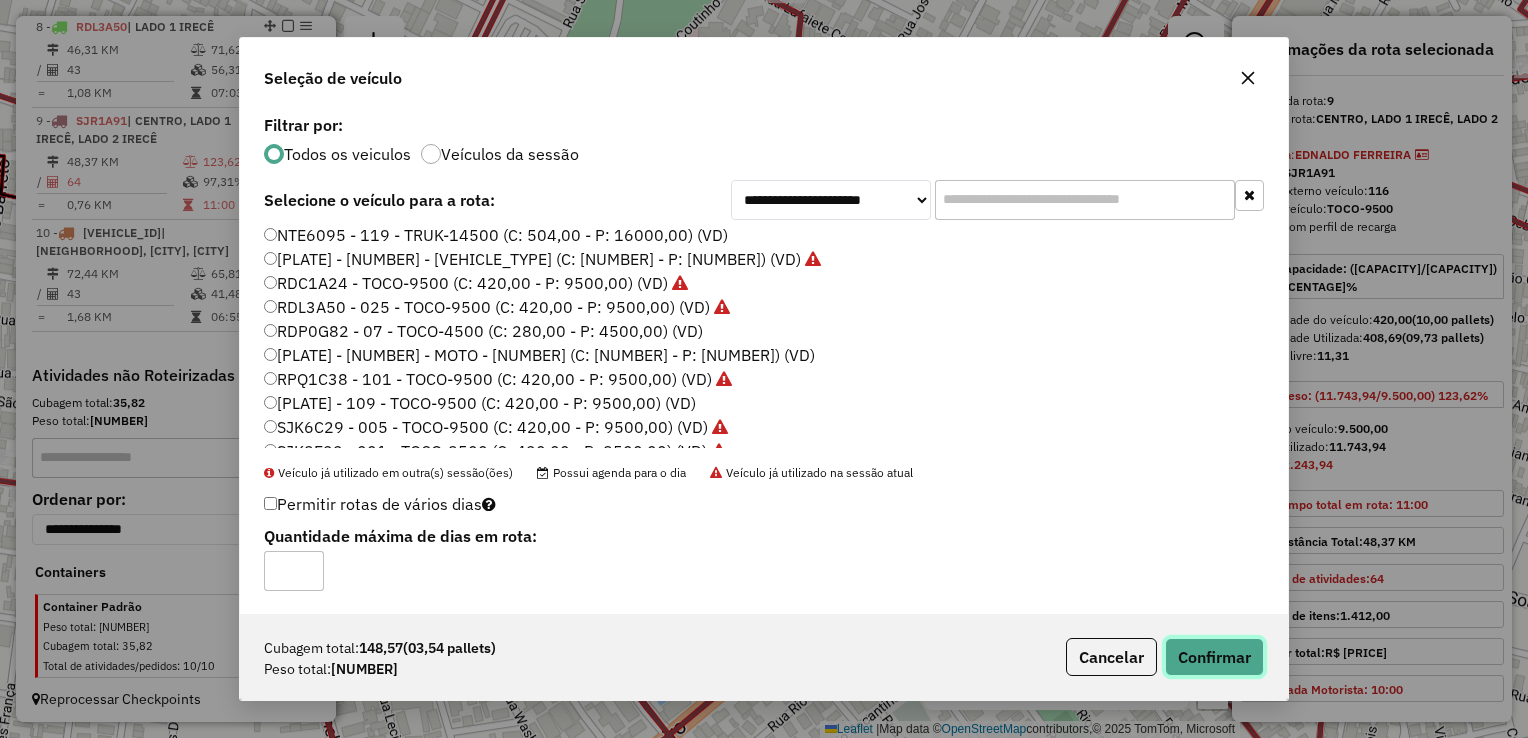click on "Confirmar" 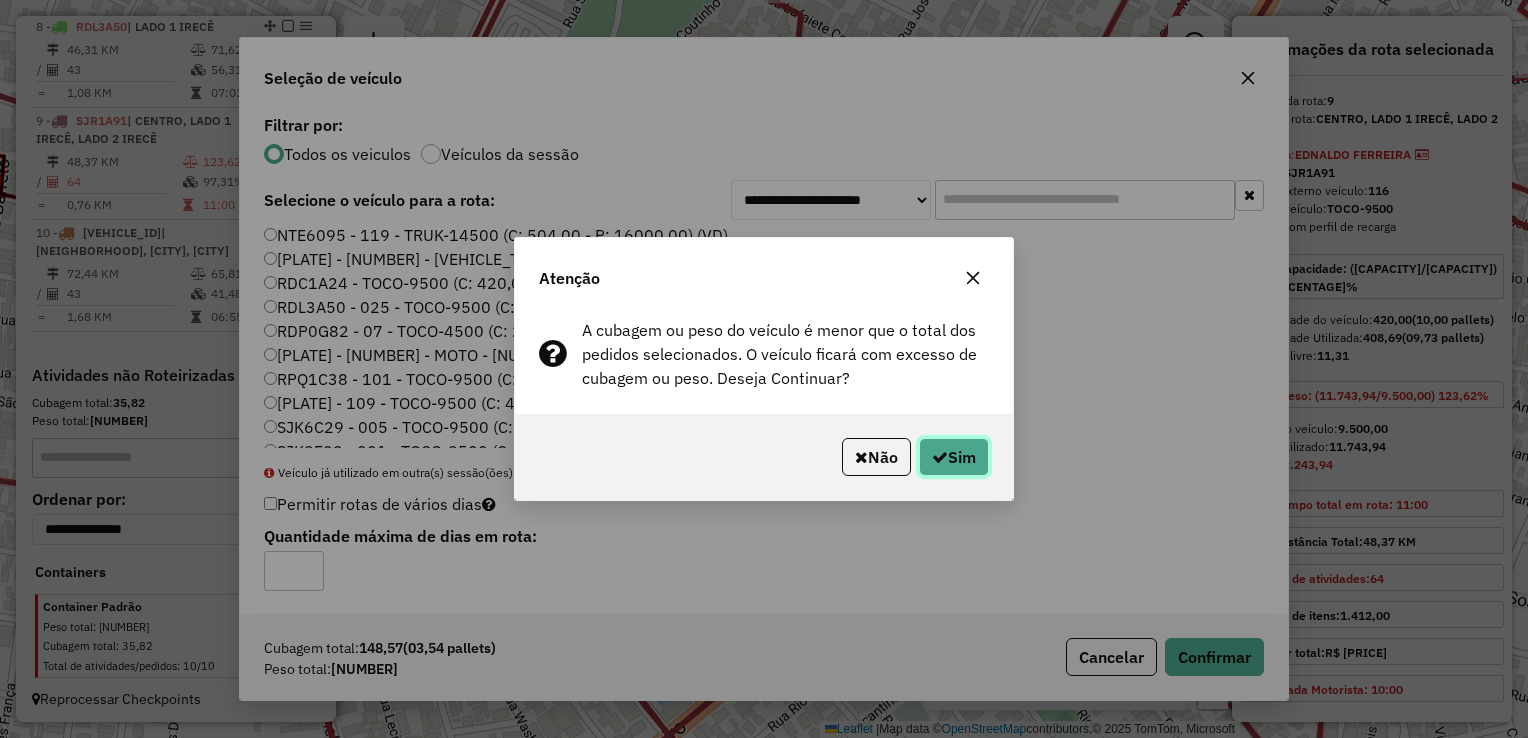 click on "Sim" 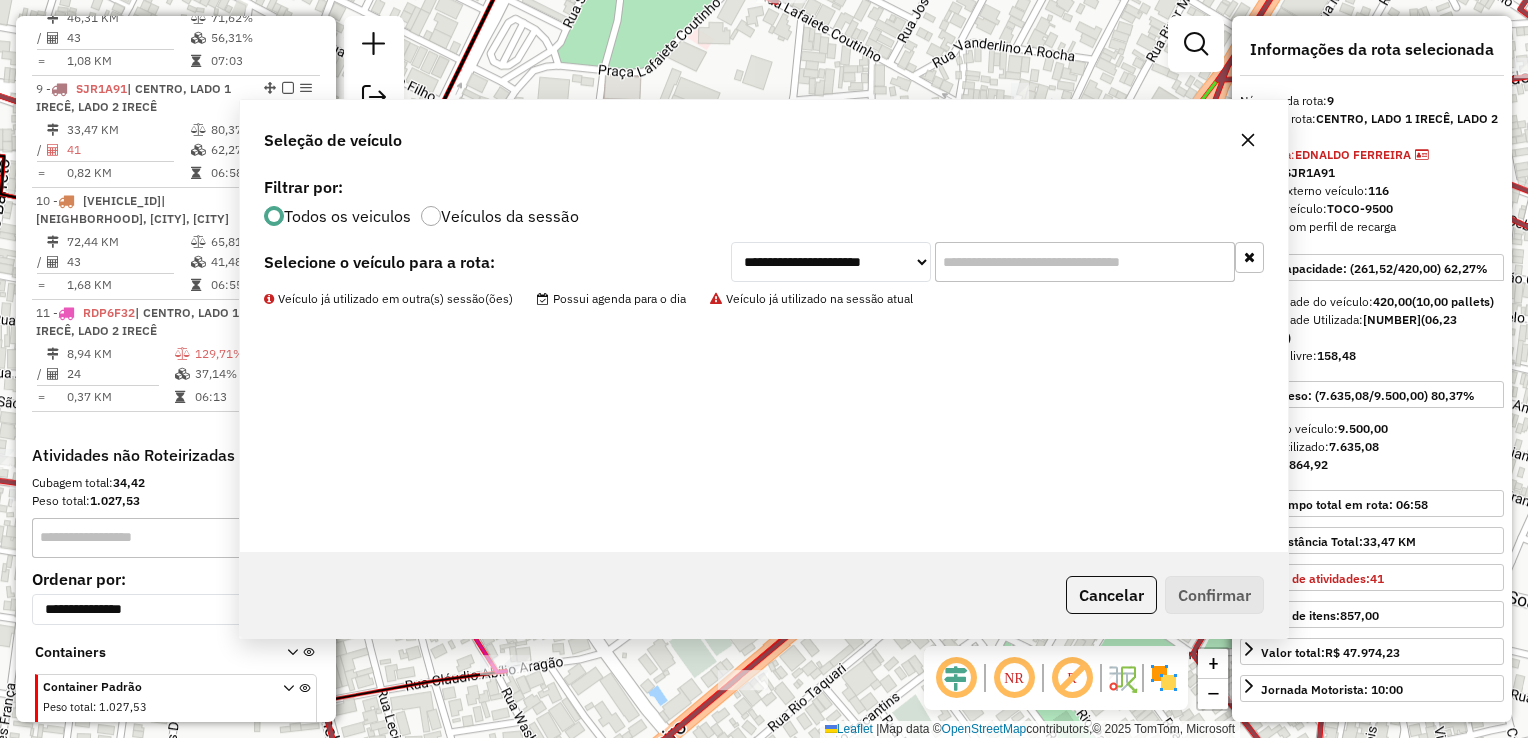 scroll, scrollTop: 1578, scrollLeft: 0, axis: vertical 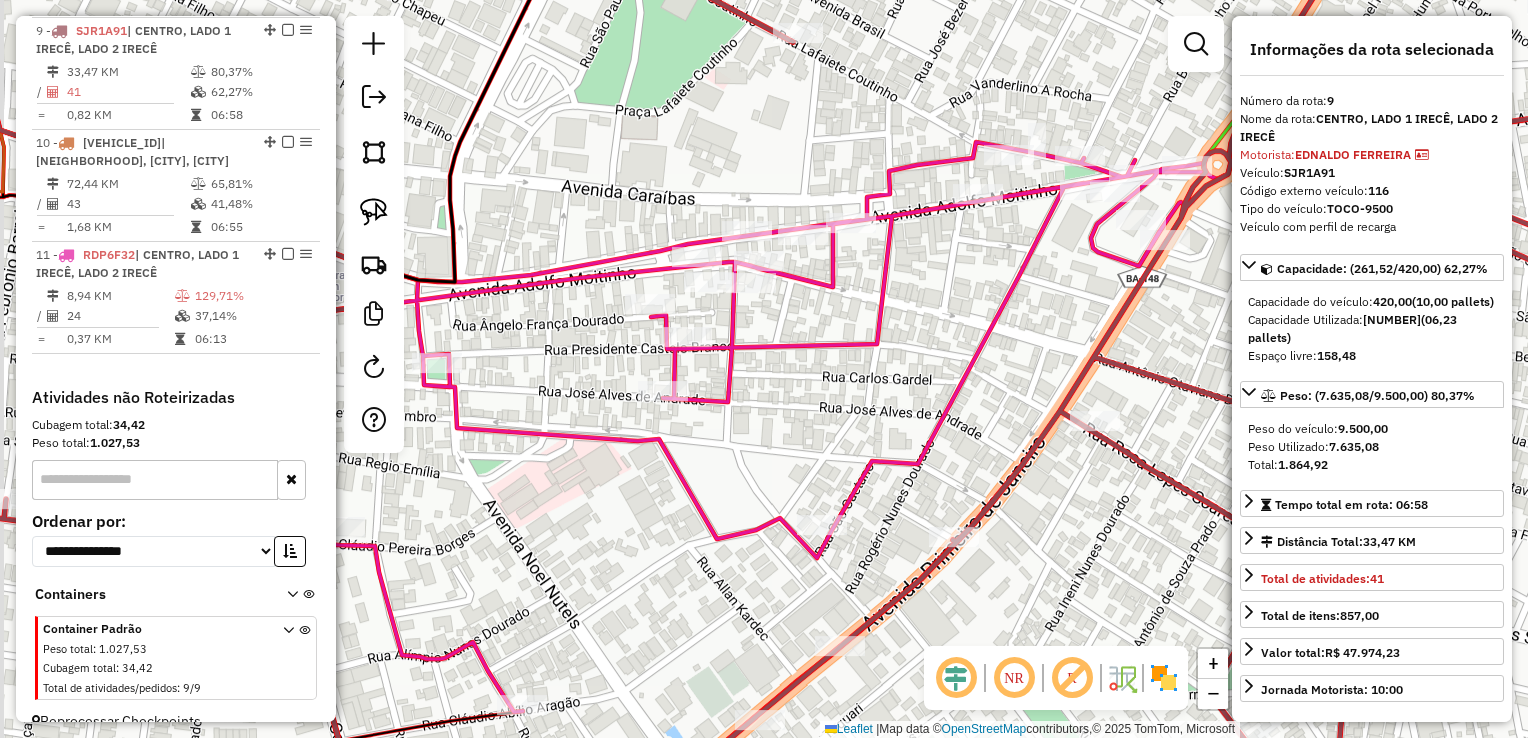 drag, startPoint x: 849, startPoint y: 402, endPoint x: 854, endPoint y: 414, distance: 13 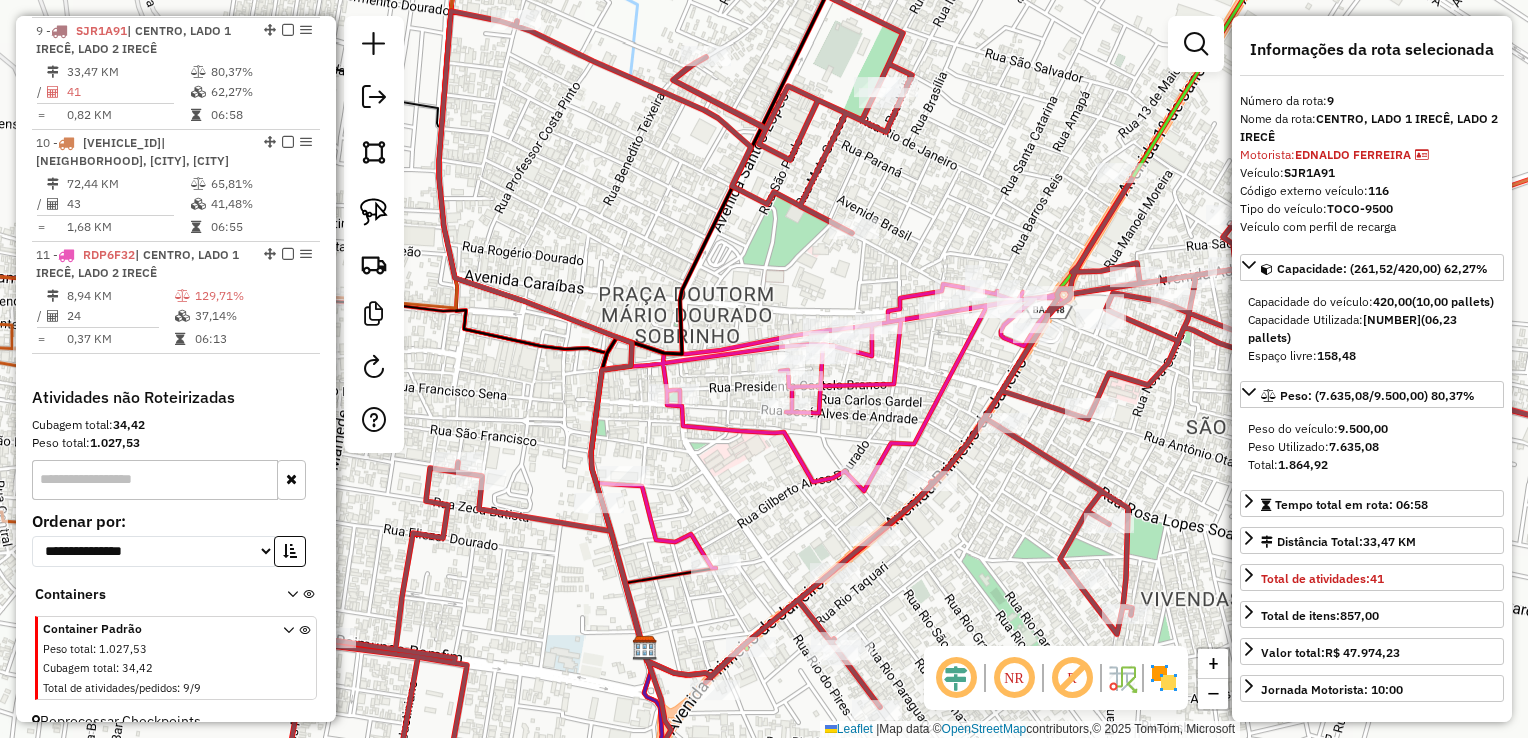 drag, startPoint x: 872, startPoint y: 390, endPoint x: 905, endPoint y: 398, distance: 33.955853 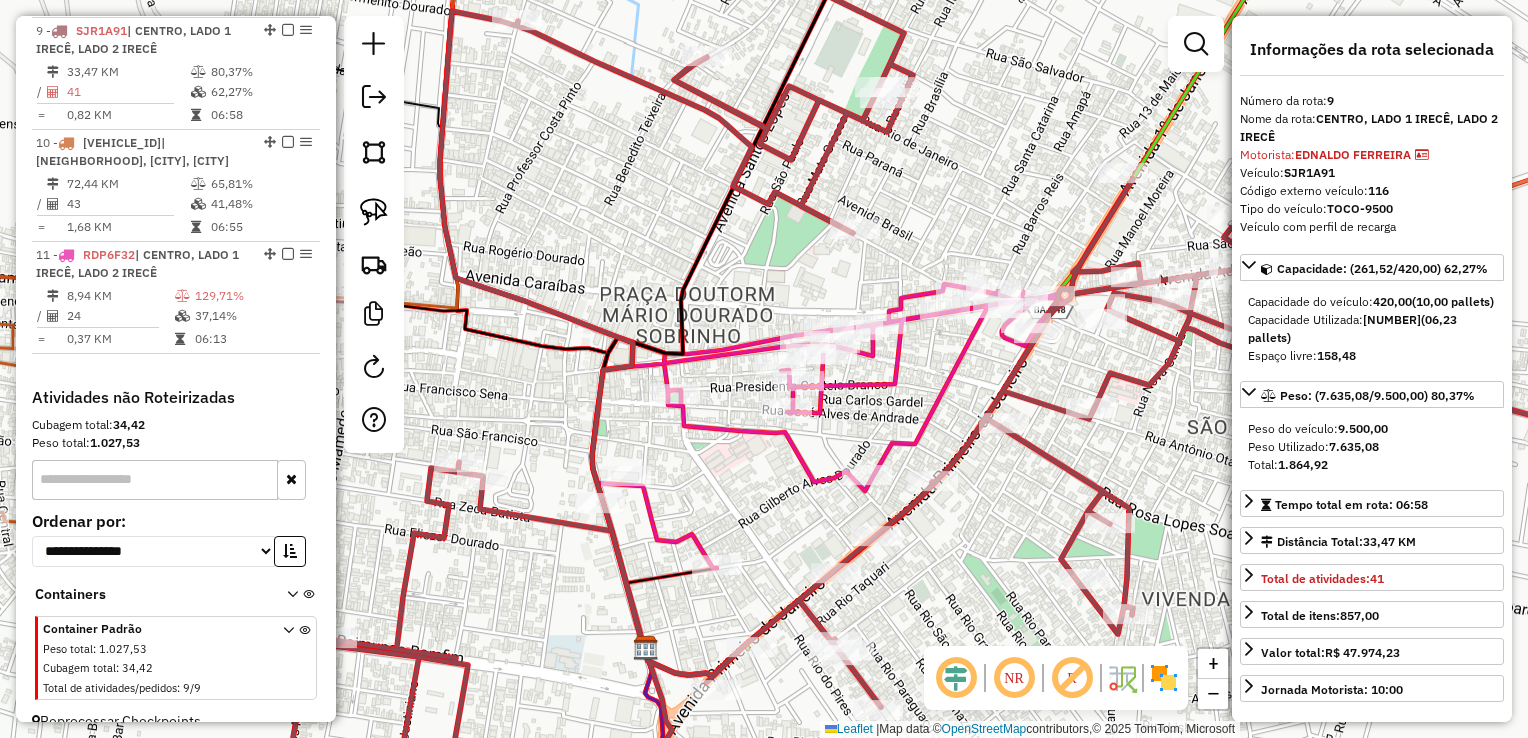 click on "Janela de atendimento Grade de atendimento Capacidade Transportadoras Veículos Cliente Pedidos  Rotas Selecione os dias de semana para filtrar as janelas de atendimento  Seg   Ter   Qua   Qui   Sex   Sáb   Dom  Informe o período da janela de atendimento: De: Até:  Filtrar exatamente a janela do cliente  Considerar janela de atendimento padrão  Selecione os dias de semana para filtrar as grades de atendimento  Seg   Ter   Qua   Qui   Sex   Sáb   Dom   Considerar clientes sem dia de atendimento cadastrado  Clientes fora do dia de atendimento selecionado Filtrar as atividades entre os valores definidos abaixo:  Peso mínimo:   Peso máximo:   Cubagem mínima:   Cubagem máxima:   De:   Até:  Filtrar as atividades entre o tempo de atendimento definido abaixo:  De:   Até:   Considerar capacidade total dos clientes não roteirizados Transportadora: Selecione um ou mais itens Tipo de veículo: Selecione um ou mais itens Veículo: Selecione um ou mais itens Motorista: Selecione um ou mais itens Nome: Rótulo:" 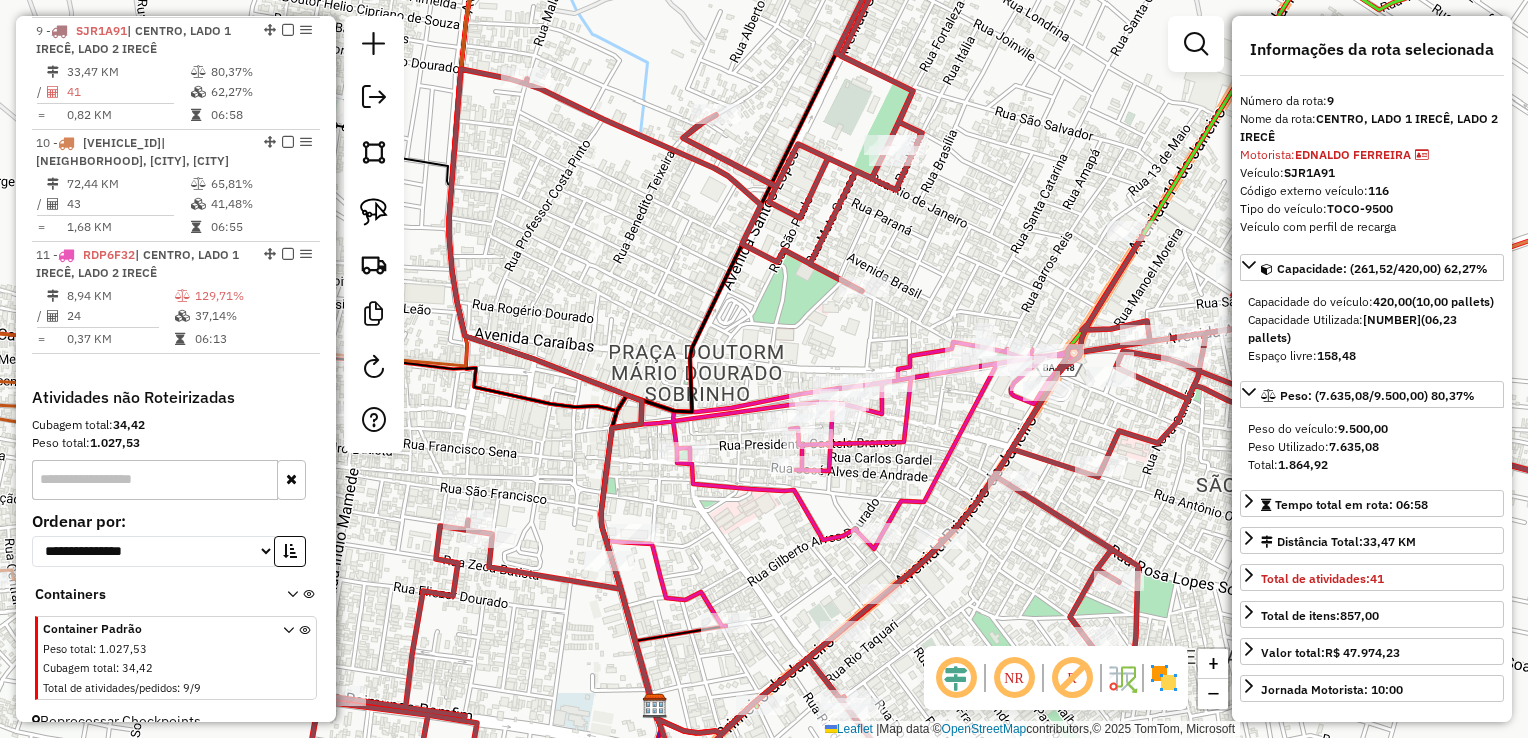 click on "Janela de atendimento Grade de atendimento Capacidade Transportadoras Veículos Cliente Pedidos  Rotas Selecione os dias de semana para filtrar as janelas de atendimento  Seg   Ter   Qua   Qui   Sex   Sáb   Dom  Informe o período da janela de atendimento: De: Até:  Filtrar exatamente a janela do cliente  Considerar janela de atendimento padrão  Selecione os dias de semana para filtrar as grades de atendimento  Seg   Ter   Qua   Qui   Sex   Sáb   Dom   Considerar clientes sem dia de atendimento cadastrado  Clientes fora do dia de atendimento selecionado Filtrar as atividades entre os valores definidos abaixo:  Peso mínimo:   Peso máximo:   Cubagem mínima:   Cubagem máxima:   De:   Até:  Filtrar as atividades entre o tempo de atendimento definido abaixo:  De:   Até:   Considerar capacidade total dos clientes não roteirizados Transportadora: Selecione um ou mais itens Tipo de veículo: Selecione um ou mais itens Veículo: Selecione um ou mais itens Motorista: Selecione um ou mais itens Nome: Rótulo:" 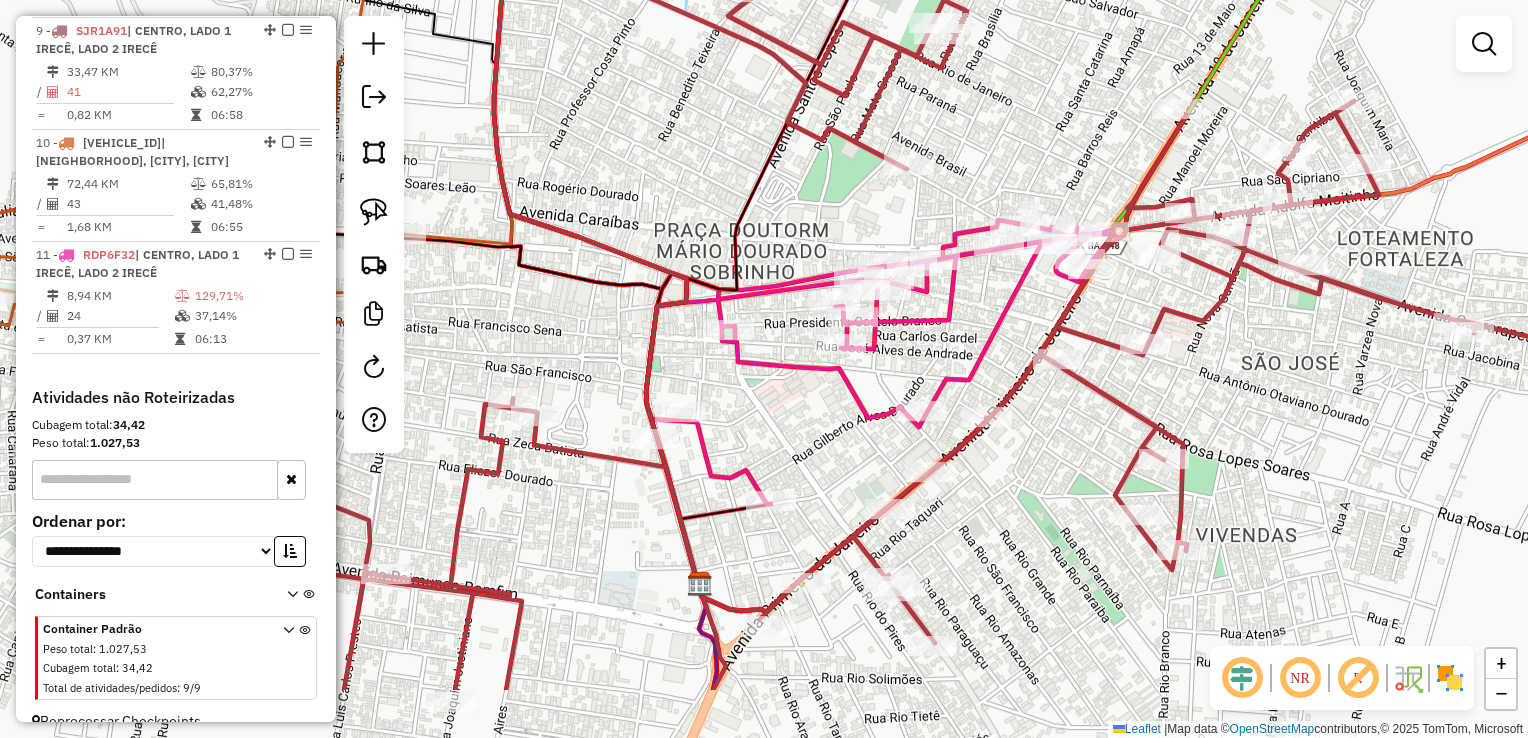 drag, startPoint x: 912, startPoint y: 307, endPoint x: 957, endPoint y: 185, distance: 130.0346 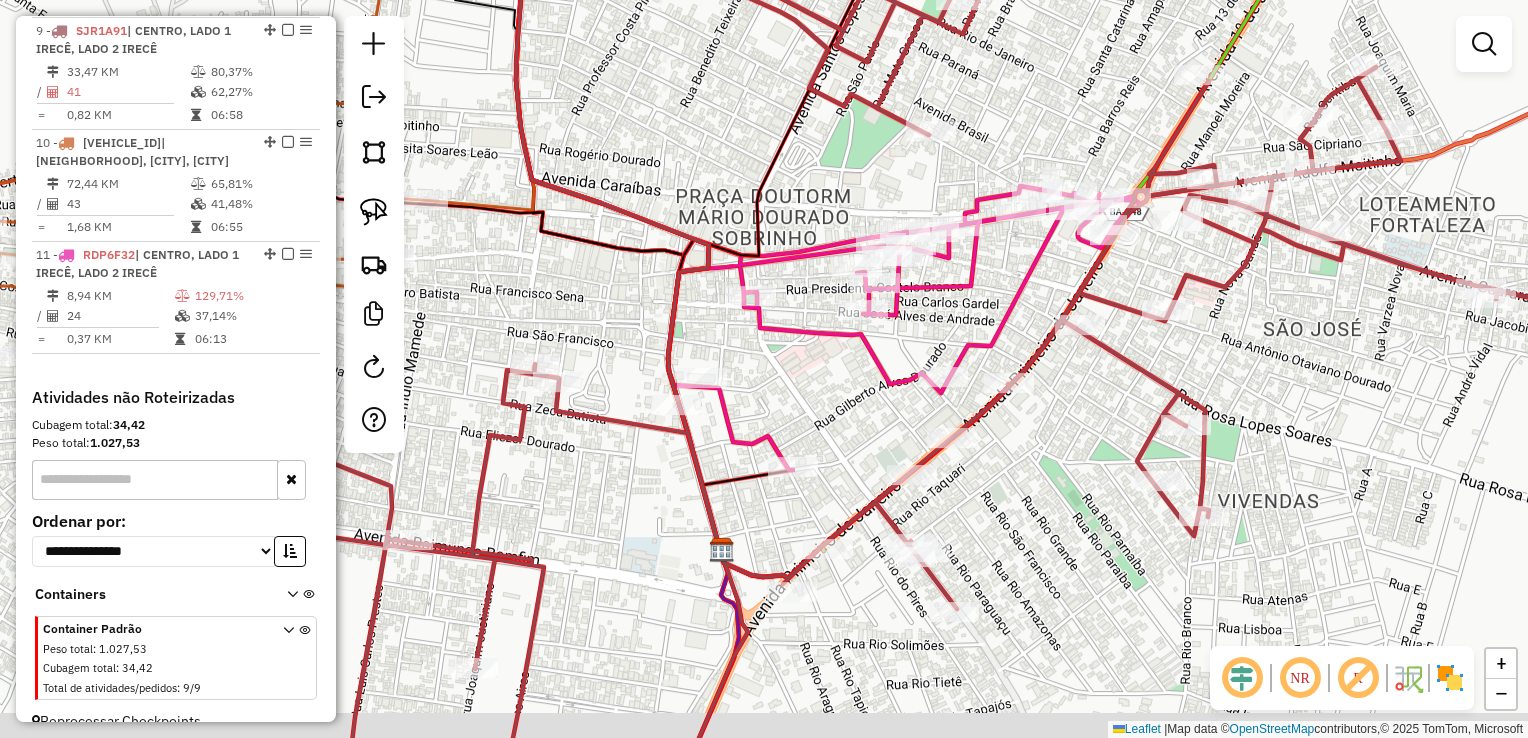 drag, startPoint x: 942, startPoint y: 211, endPoint x: 966, endPoint y: 174, distance: 44.102154 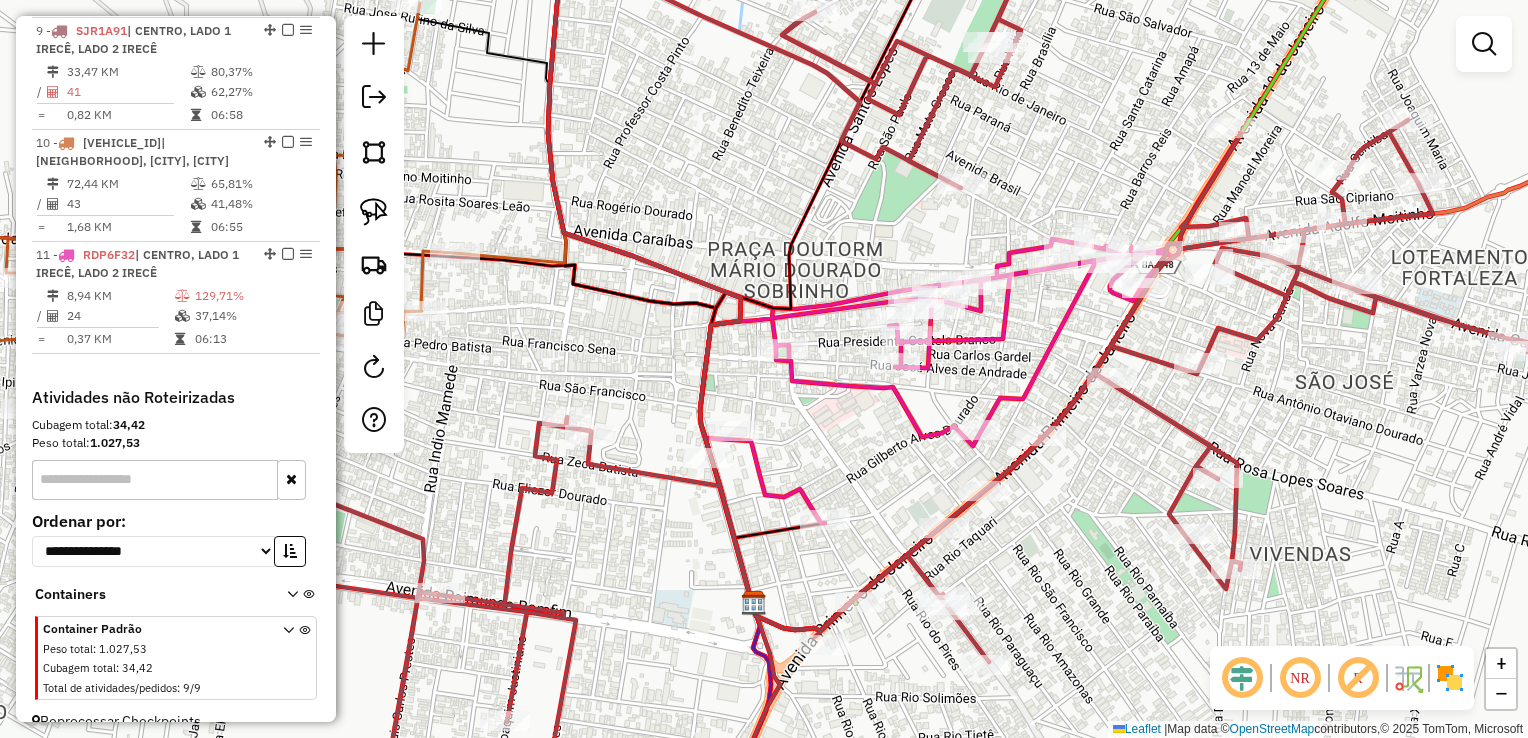 drag, startPoint x: 927, startPoint y: 198, endPoint x: 957, endPoint y: 254, distance: 63.529522 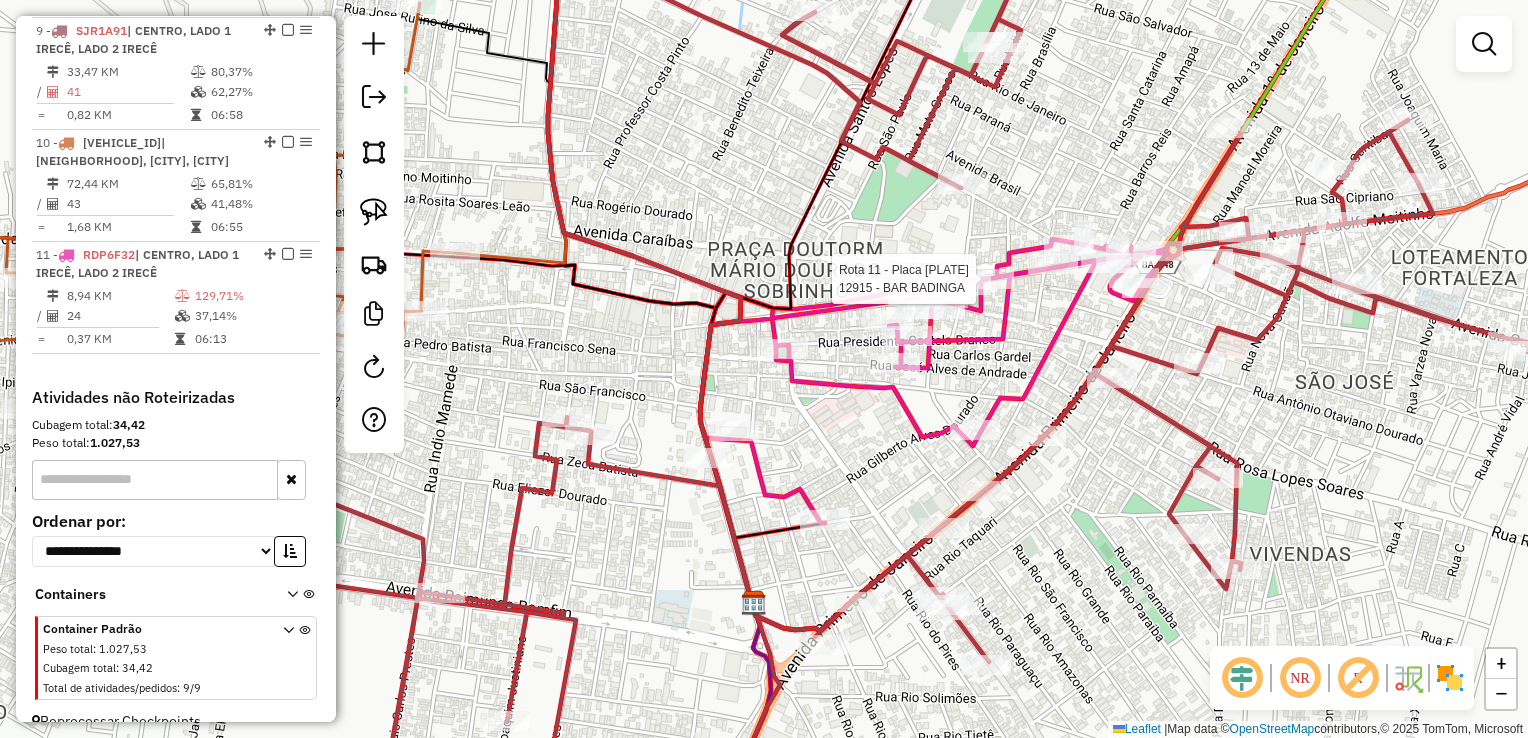drag, startPoint x: 961, startPoint y: 238, endPoint x: 968, endPoint y: 198, distance: 40.60788 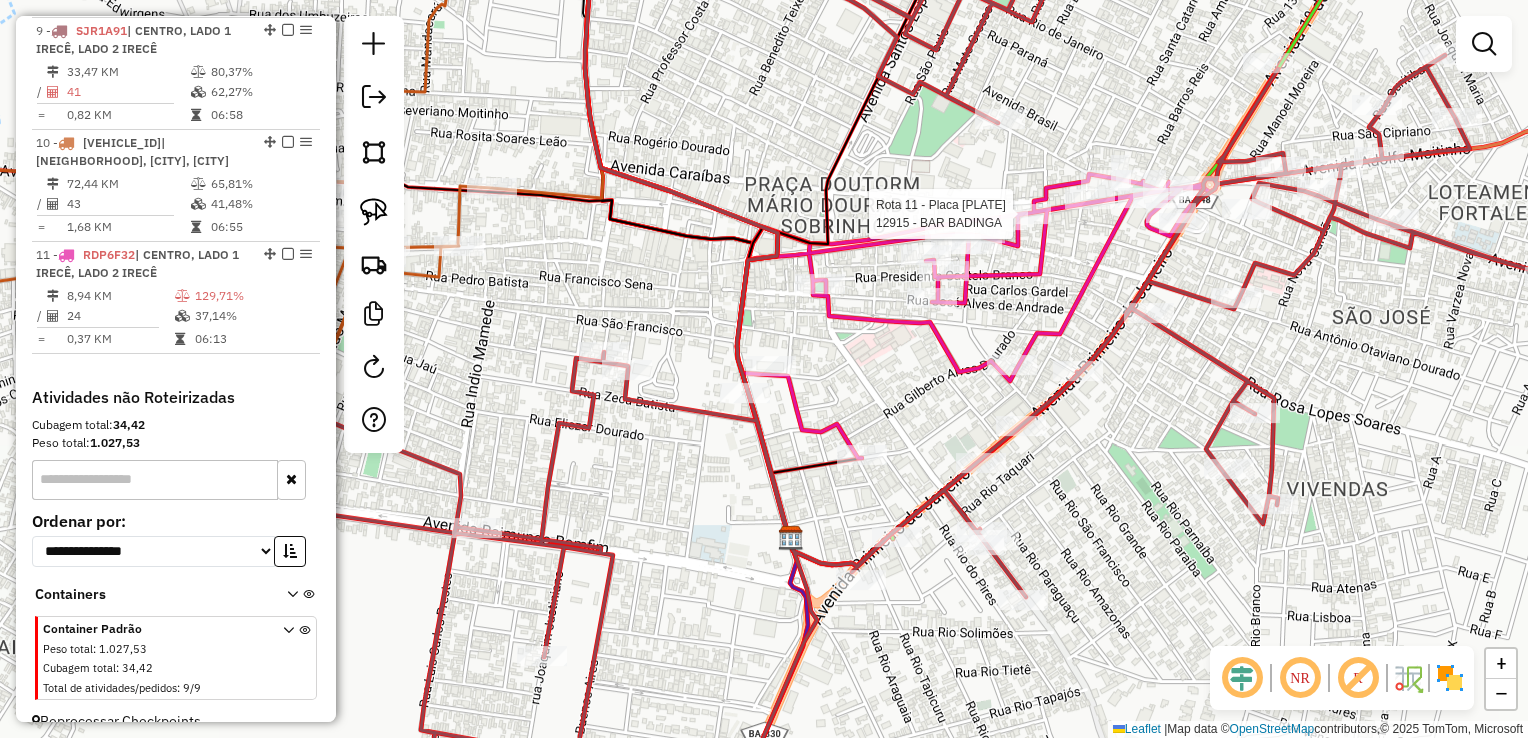 drag, startPoint x: 947, startPoint y: 181, endPoint x: 978, endPoint y: 156, distance: 39.824615 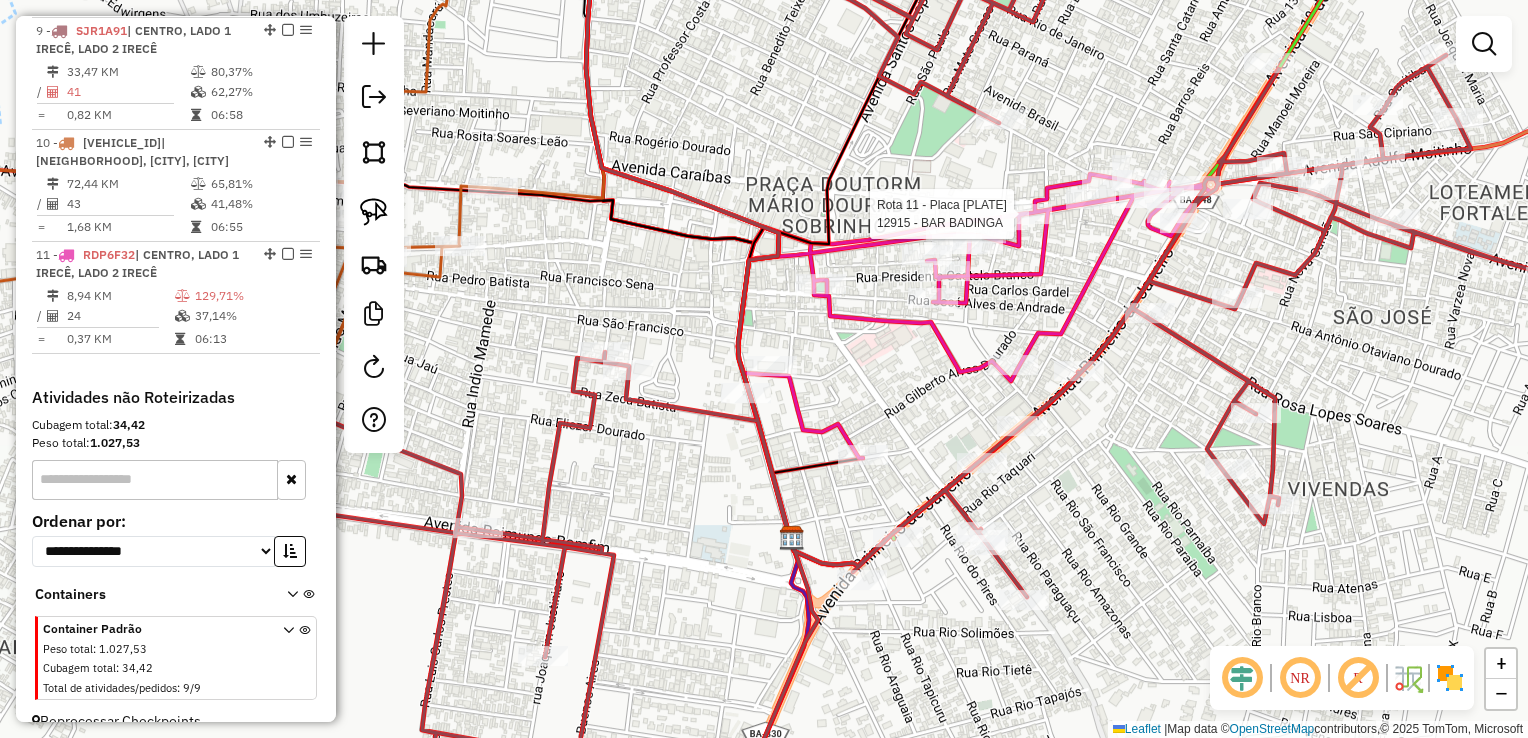 click on "Rota [NUMBER] - Placa [PLATE] [NUMBER] - BAR BADINGA Janela de atendimento Grade de atendimento Capacidade Transportadoras Veículos Cliente Pedidos  Rotas Selecione os dias de semana para filtrar as janelas de atendimento  Seg   Ter   Qua   Qui   Sex   Sáb   Dom  Informe o período da janela de atendimento: De: Até:  Filtrar exatamente a janela do cliente  Considerar janela de atendimento padrão  Selecione os dias de semana para filtrar as grades de atendimento  Seg   Ter   Qua   Qui   Sex   Sáb   Dom   Considerar clientes sem dia de atendimento cadastrado  Clientes fora do dia de atendimento selecionado Filtrar as atividades entre os valores definidos abaixo:  Peso mínimo:   Peso máximo:   Cubagem mínima:   Cubagem máxima:   De:   Até:  Filtrar as atividades entre o tempo de atendimento definido abaixo:  De:   Até:   Considerar capacidade total dos clientes não roteirizados Transportadora: Selecione um ou mais itens Tipo de veículo: Selecione um ou mais itens Veículo: Selecione um ou mais itens Nome: +" 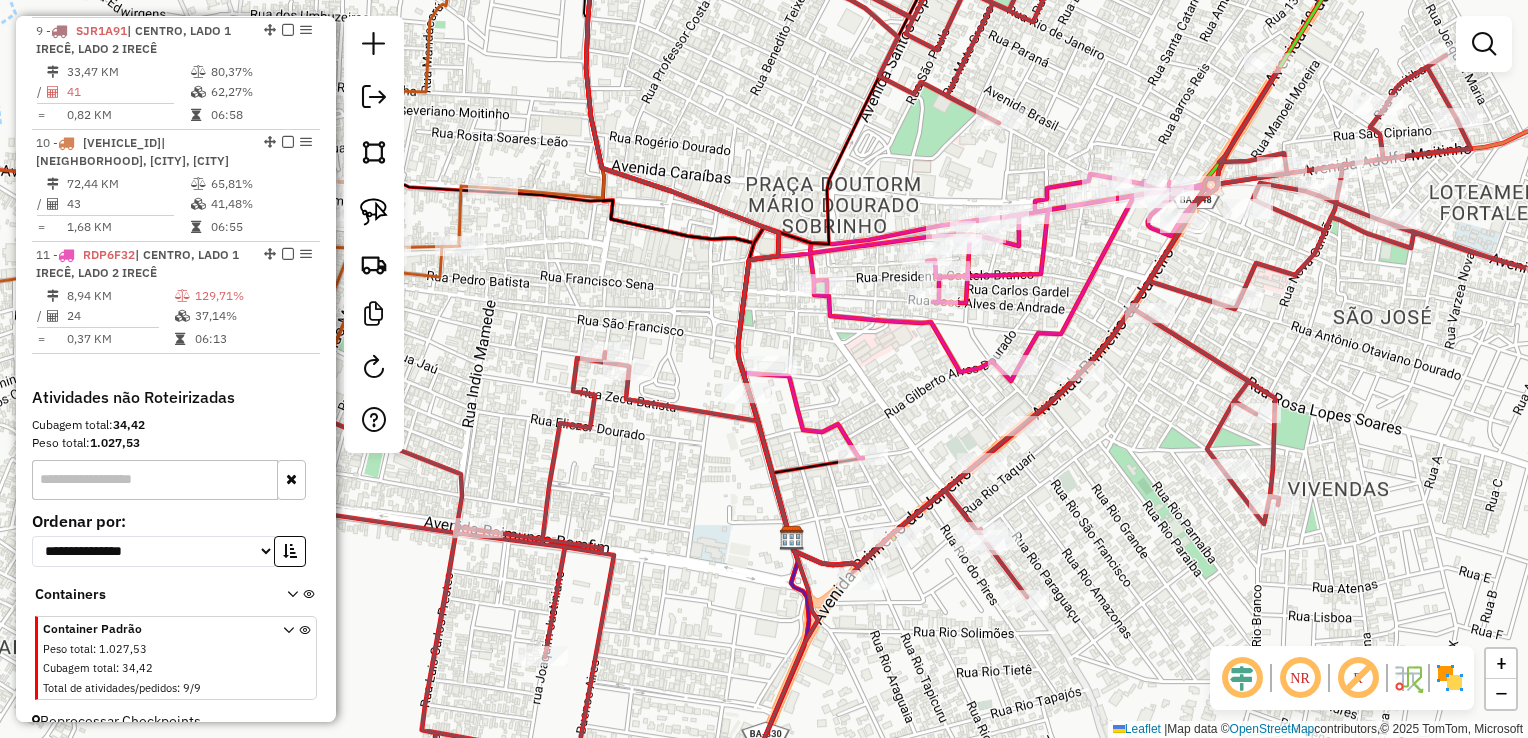drag, startPoint x: 1005, startPoint y: 177, endPoint x: 905, endPoint y: 170, distance: 100.2447 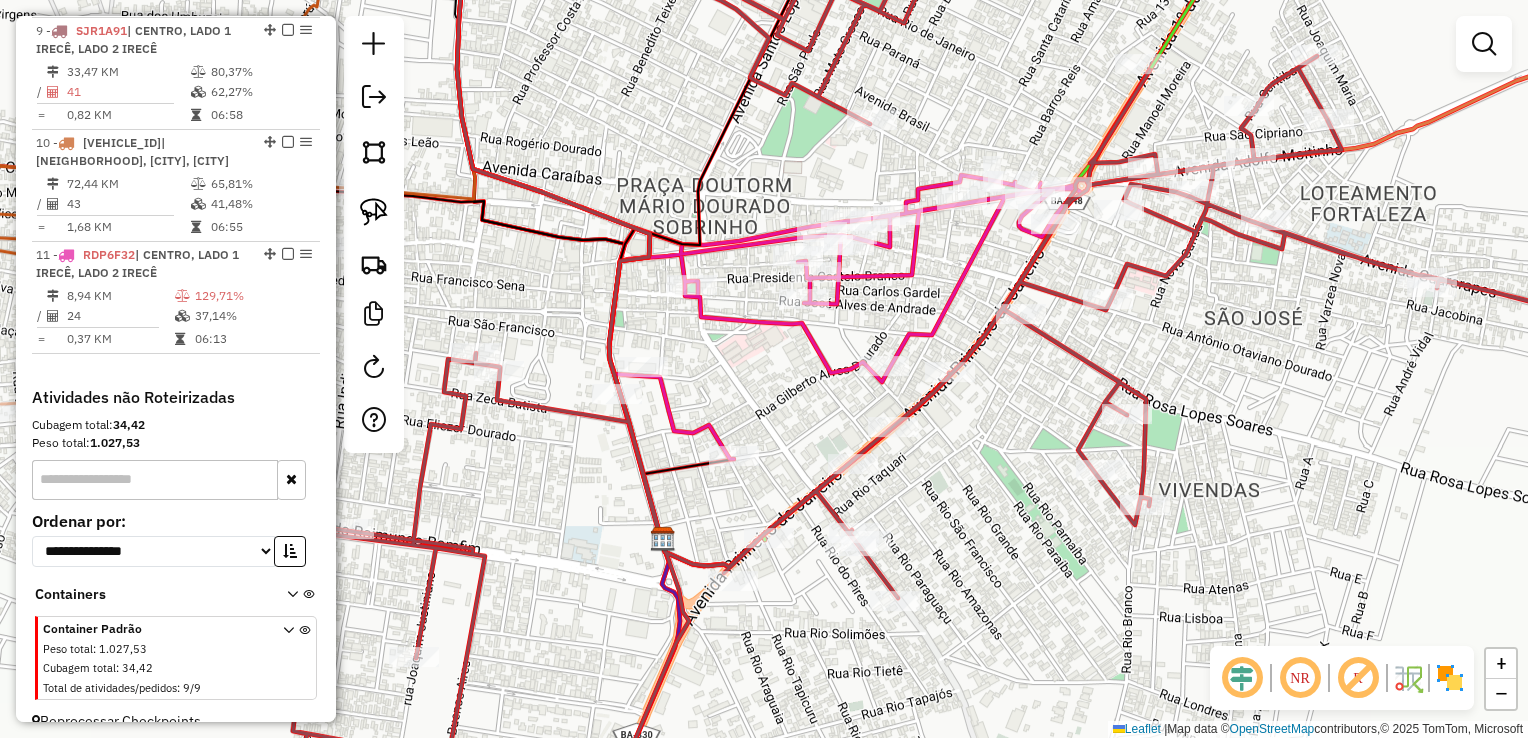 drag, startPoint x: 994, startPoint y: 244, endPoint x: 929, endPoint y: 258, distance: 66.4906 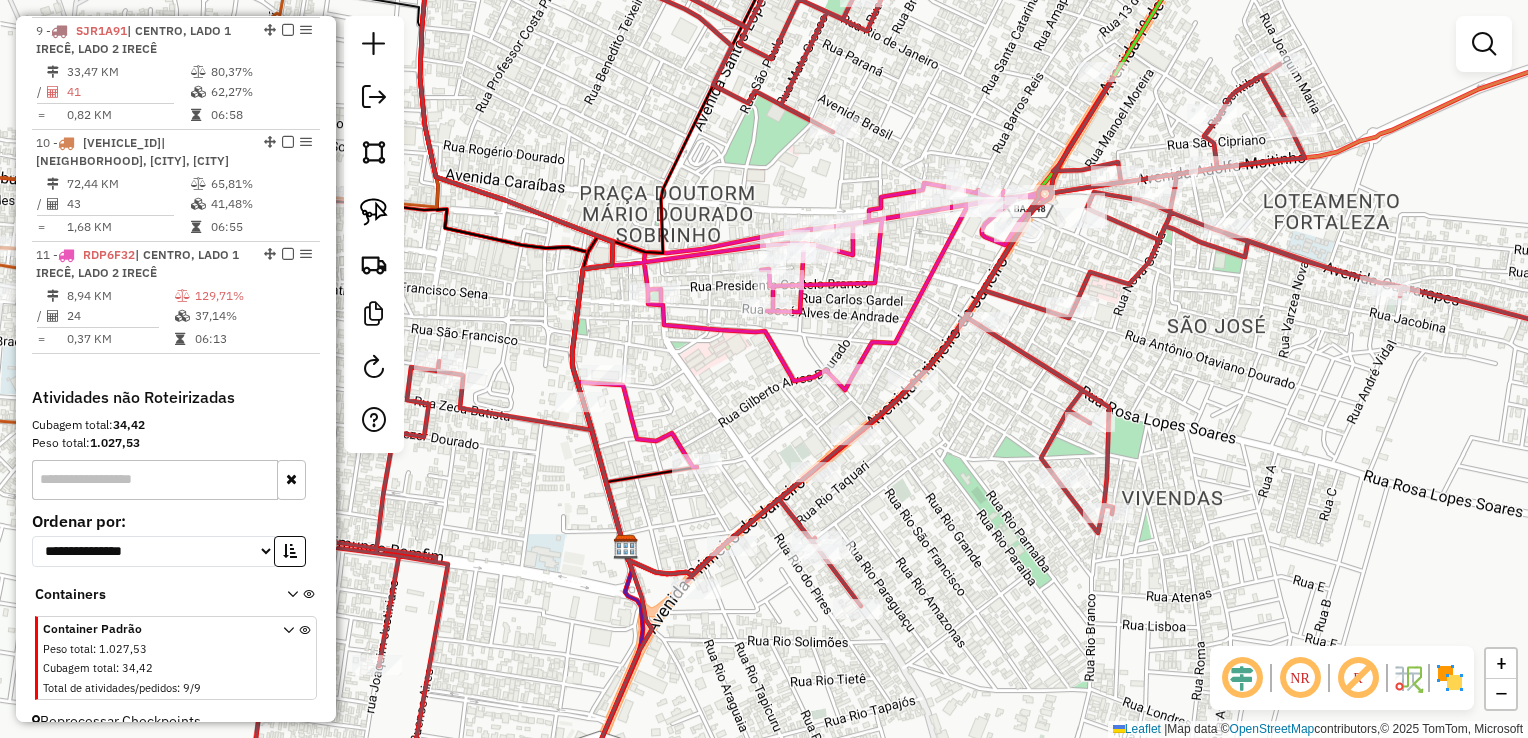 drag, startPoint x: 964, startPoint y: 258, endPoint x: 913, endPoint y: 282, distance: 56.364883 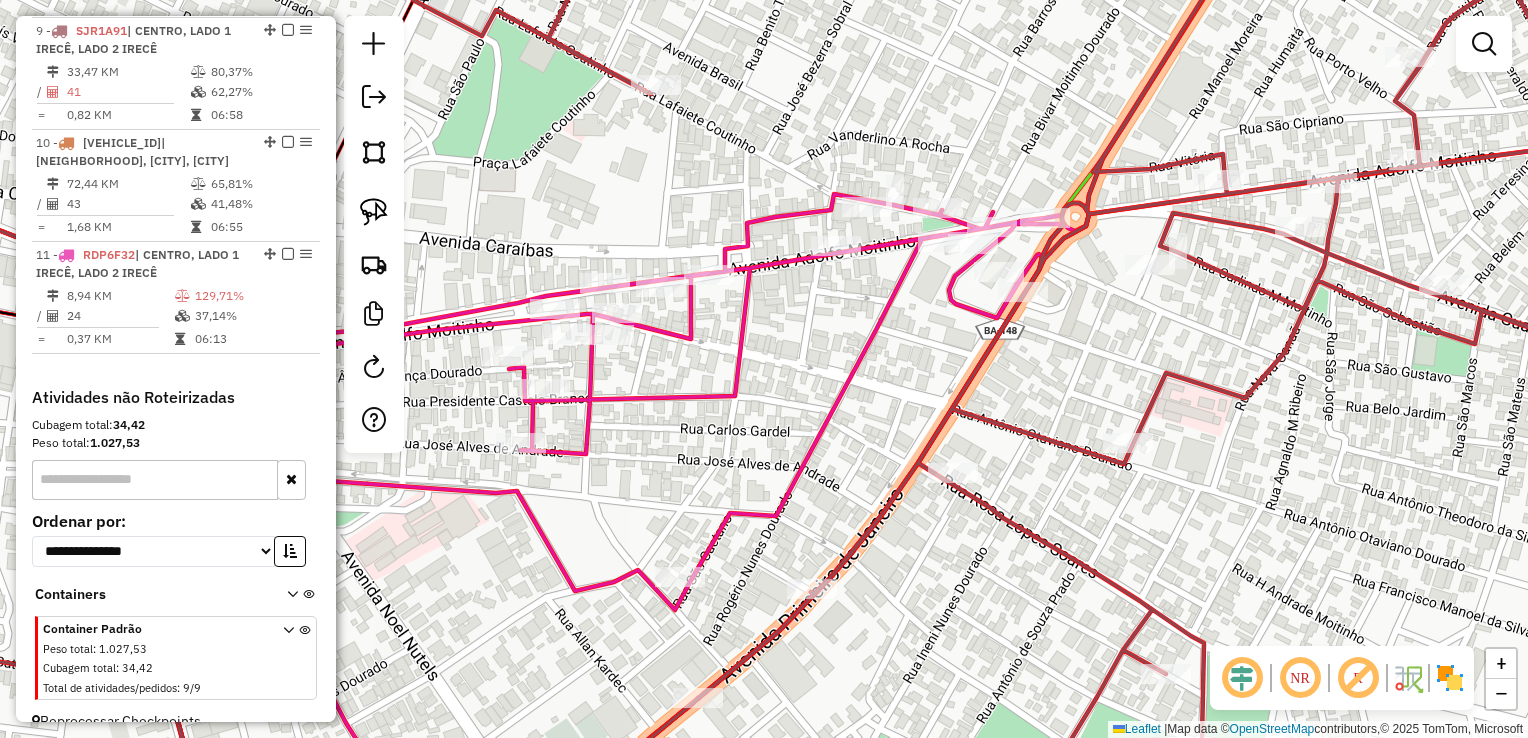 drag, startPoint x: 872, startPoint y: 271, endPoint x: 832, endPoint y: 319, distance: 62.482 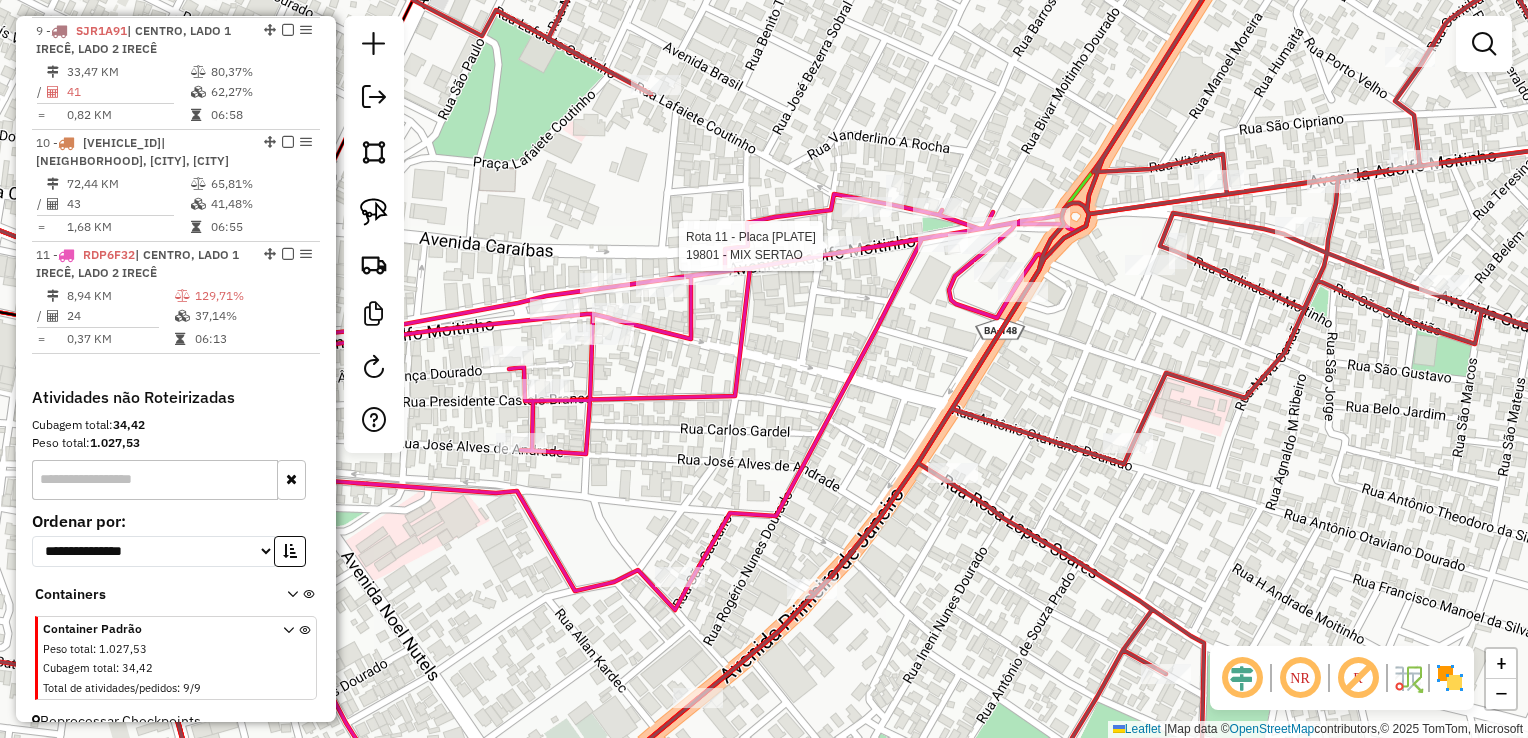 select on "*********" 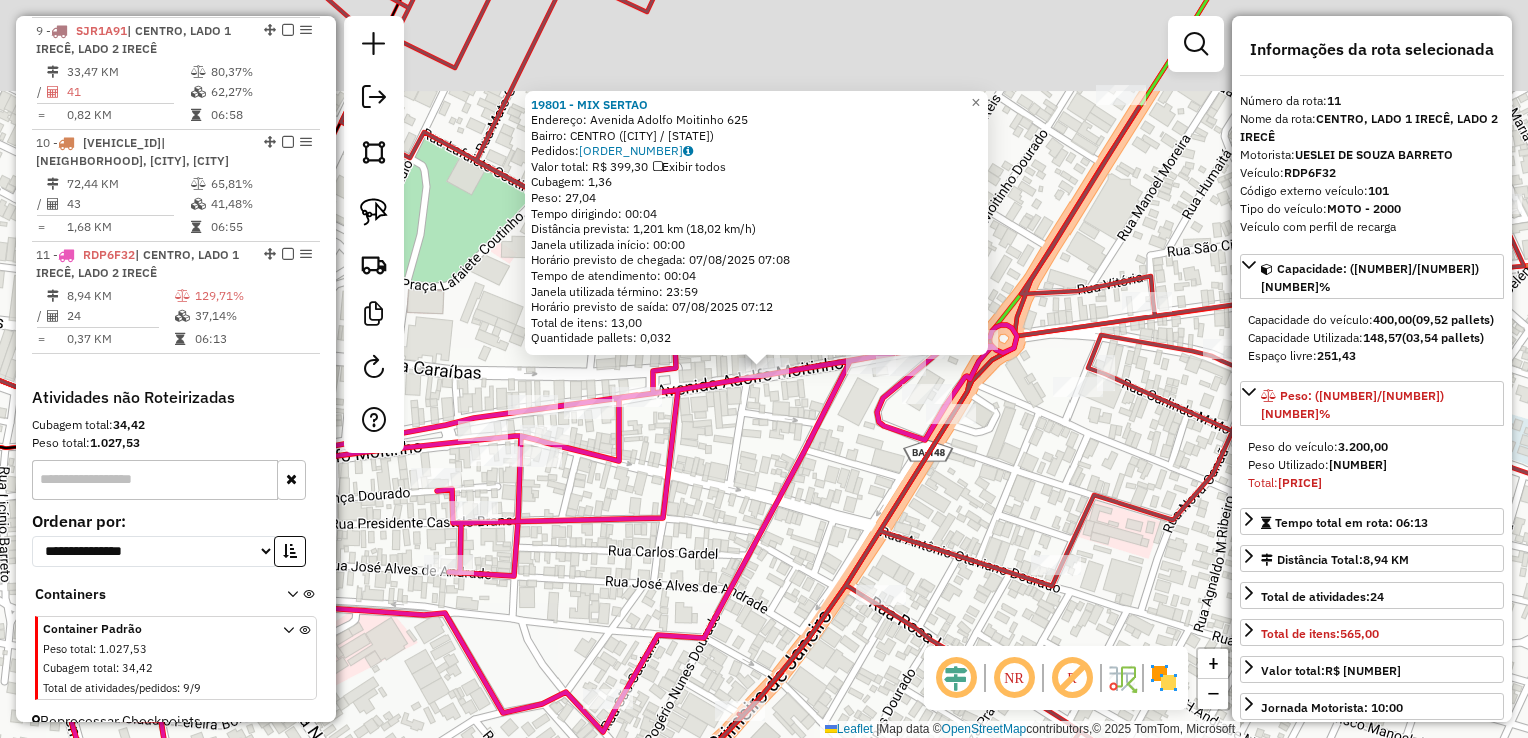 scroll, scrollTop: 1600, scrollLeft: 0, axis: vertical 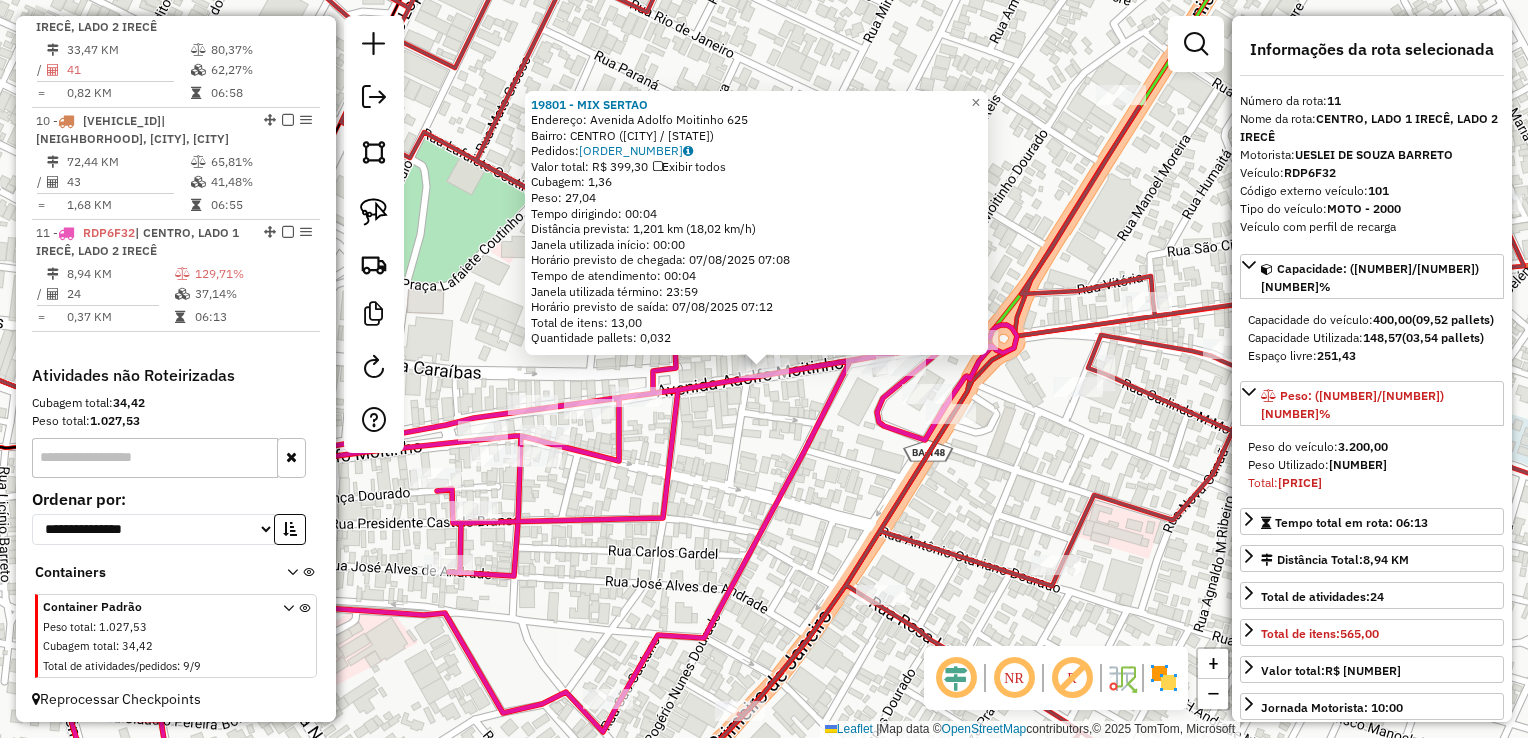 click on "19801 - MIX SERTAO Endereço: Avenida Adolfo Moitinho 625 Bairro: CENTRO ([CITY] / [STATE]) Pedidos: 06605811 Valor total: R$ 399,30 Exibir todos Cubagem: 1,36 Peso: 27,04 Tempo dirigindo: 00:04 Distância prevista: 1,201 km (18,02 km/h) Janela utilizada início: 00:00 Horário previsto de chegada: 07/08/2025 07:08 Tempo de atendimento: 00:04 Janela utilizada término: 23:59 Horário previsto de saída: 07/08/2025 07:12 Total de itens: 13,00 Quantidade pallets: 0,032 × Janela de atendimento Grade de atendimento Capacidade Transportadoras Veículos Cliente Pedidos Rotas Selecione os dias da semana para filtrar as janelas de atendimento Seg Ter Qua Qui Sex Sáb Dom Informe o período da janela de atendimento: De: Até: Filtrar exatamente a janela do cliente Considerar janela de atendimento padrão Selecione os dias da semana para filtrar as grades de atendimento Seg Ter Qua Qui Sex Sáb Dom Considerar clientes sem dia de atendimento cadastrado De: +" 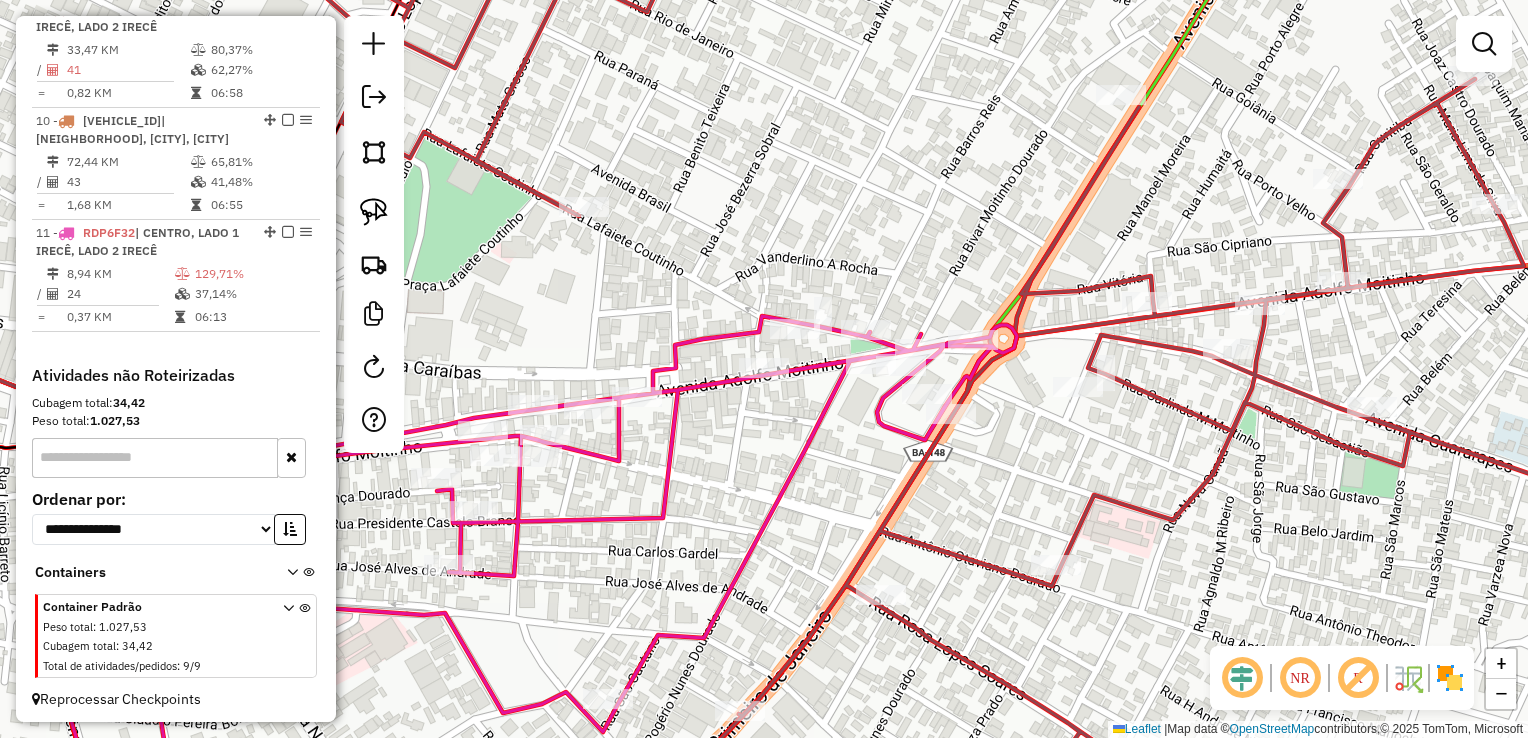 drag, startPoint x: 700, startPoint y: 477, endPoint x: 827, endPoint y: 344, distance: 183.89671 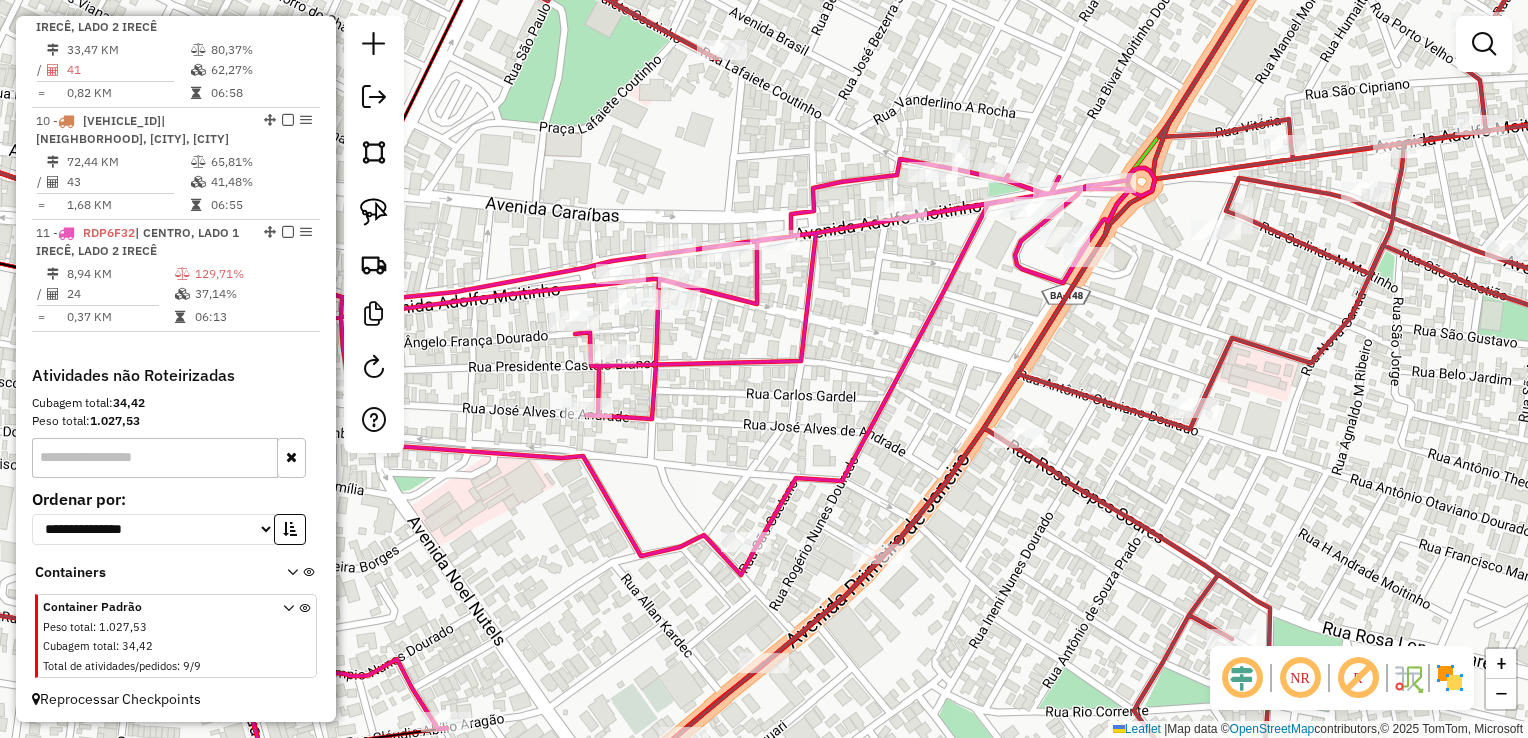 drag, startPoint x: 800, startPoint y: 443, endPoint x: 848, endPoint y: 302, distance: 148.9463 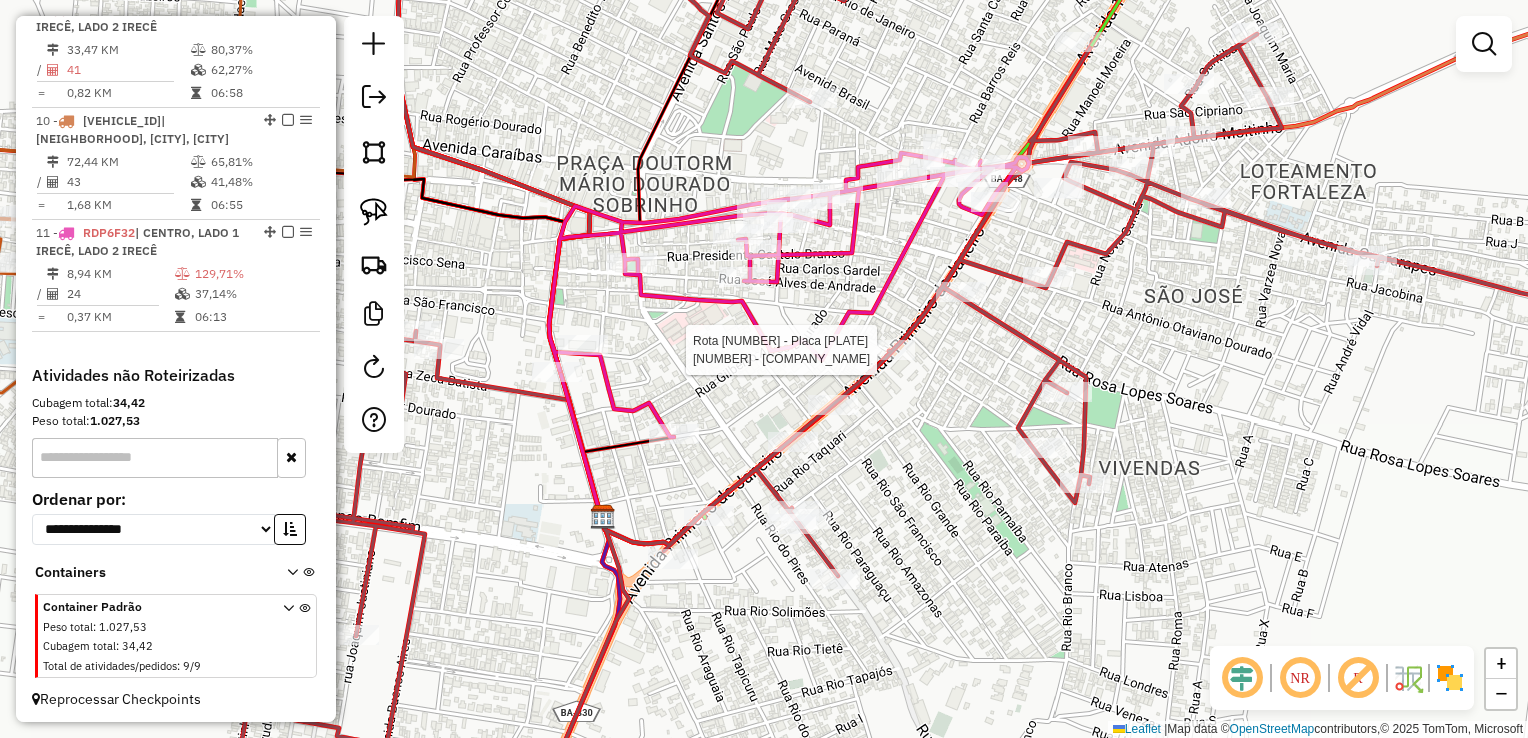 click 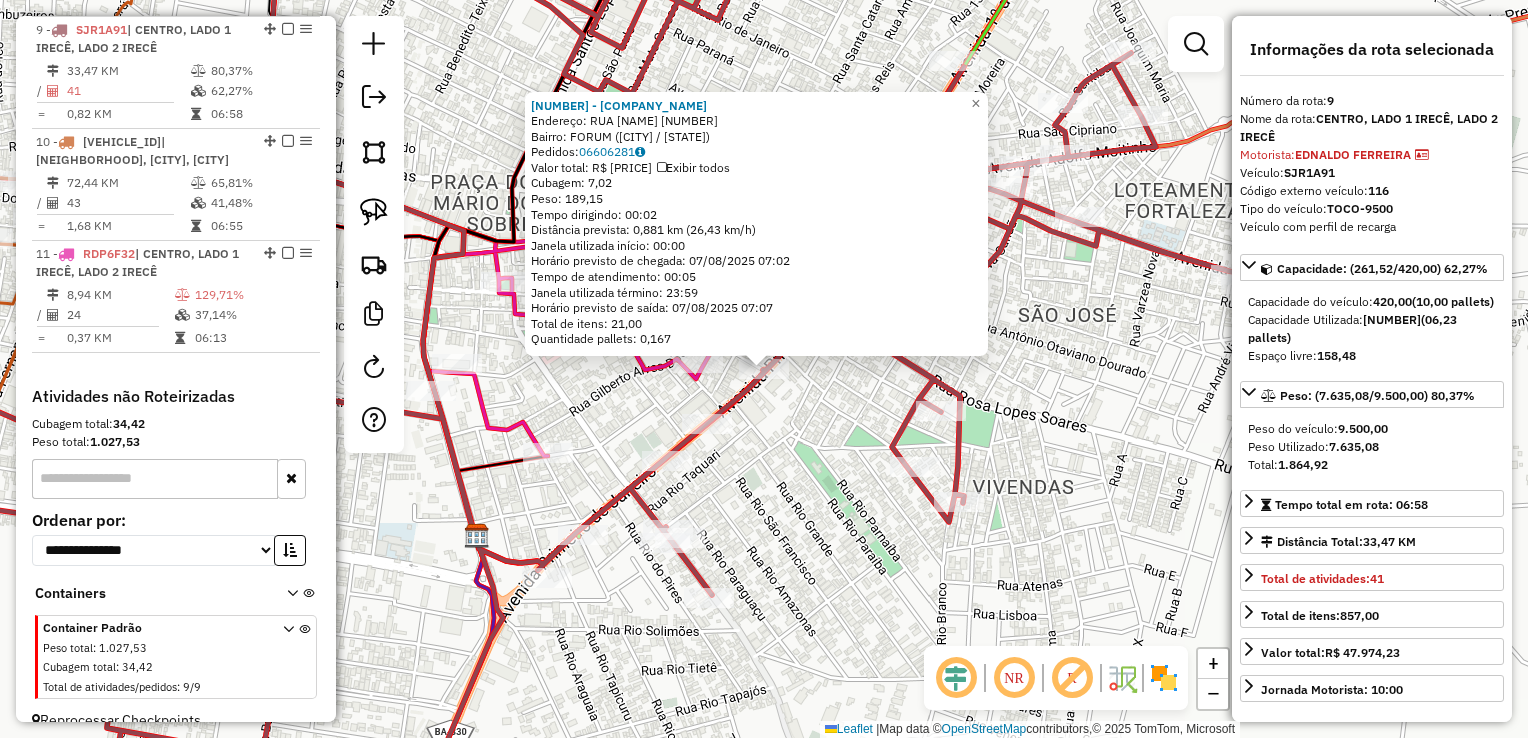 scroll, scrollTop: 1578, scrollLeft: 0, axis: vertical 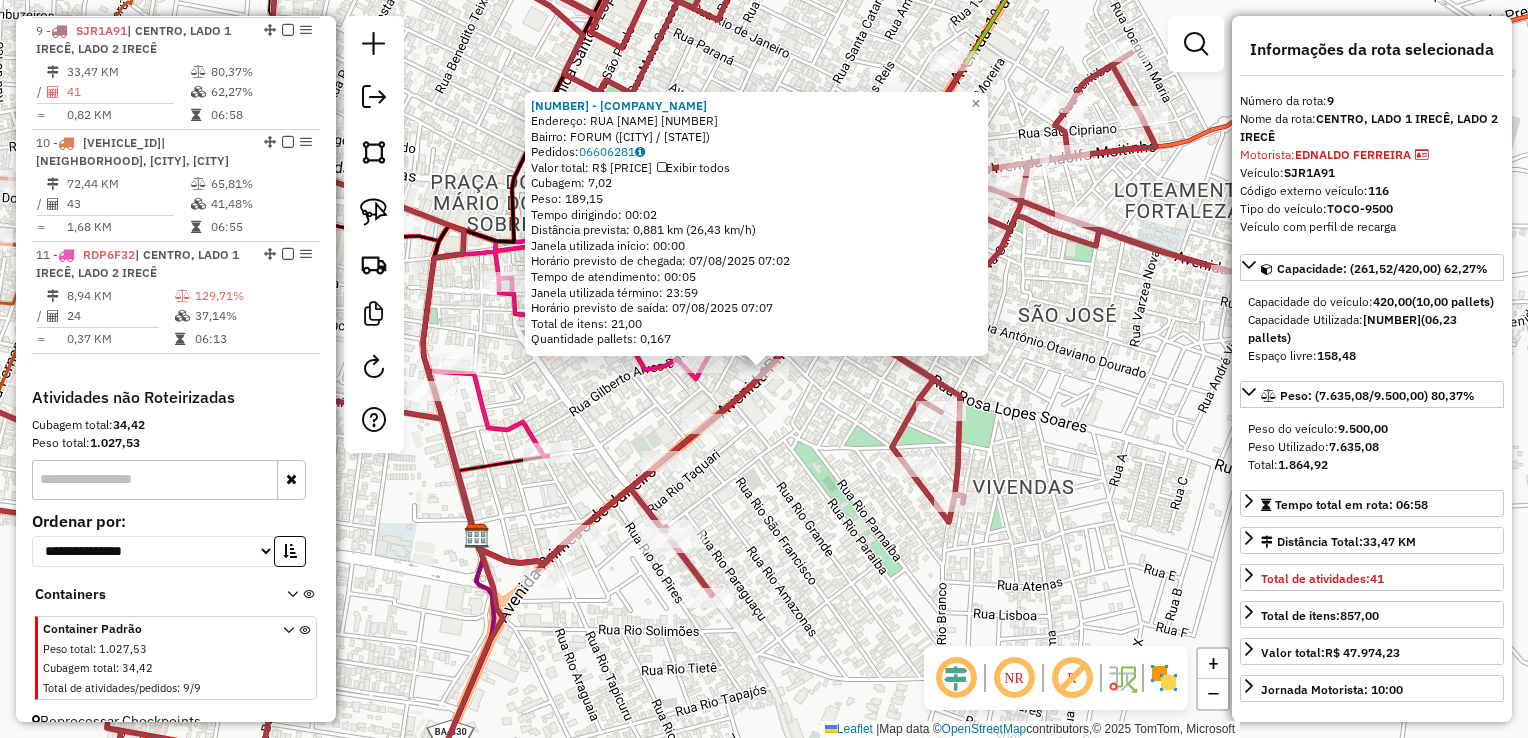 click on "[NUMBER] - GAROFANI ALIMENTOS I Endereço: RUA LAFAIETE COUTINHO [NUMBER] Bairro: FORUM ([CITY] / [STATE]) Pedidos: [ORDER_ID] Valor total: R$ [PRICE] Exibir todos Cubagem: [CUBAGE] Peso: [WEIGHT] Tempo dirigindo: [TIME] Distância prevista: [DISTANCE] km ([SPEED]) Janela utilizada início: [TIME] Horário previsto de chegada: [DATE] [TIME] Tempo de atendimento: [TIME] Janela utilizada término: [TIME] Total de itens: [ITEMS] Quantidade pallets: [PALLETS] × Janela de atendimento Grade de atendimento Capacidade Transportadoras Veículos Cliente Pedidos Rotas Selecione os dias de semana para filtrar as janelas de atendimento Seg Ter Qua Qui Sex Sáb Dom Informe o período da janela de atendimento: De: Até: Filtrar exatamente a janela do cliente Considerar janela de atendimento padrão Selecione os dias de semana para filtrar as grades de atendimento Seg Ter Qua Qui Sex Sáb Dom Clientes fora do dia de atendimento selecionado De:" 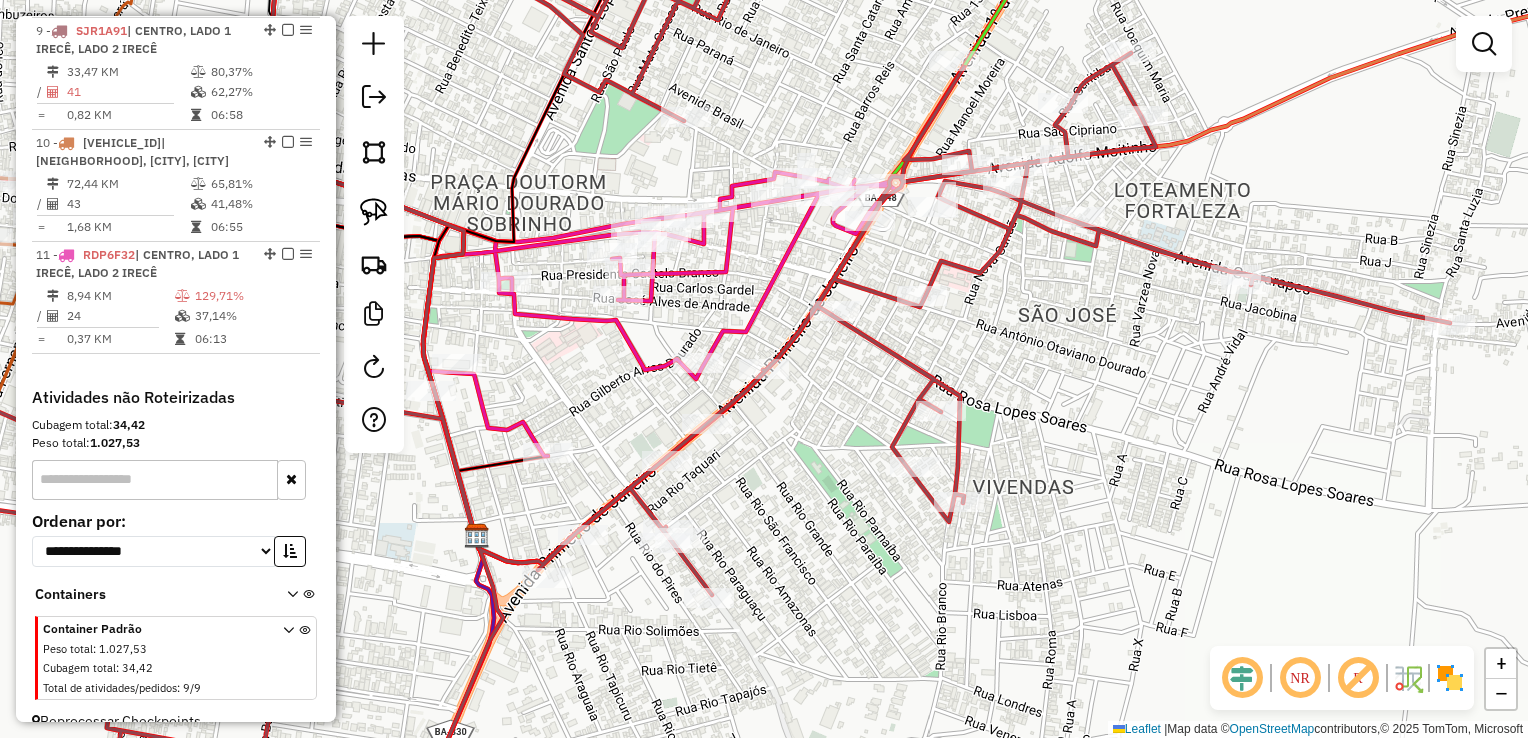 drag, startPoint x: 819, startPoint y: 544, endPoint x: 895, endPoint y: 410, distance: 154.05194 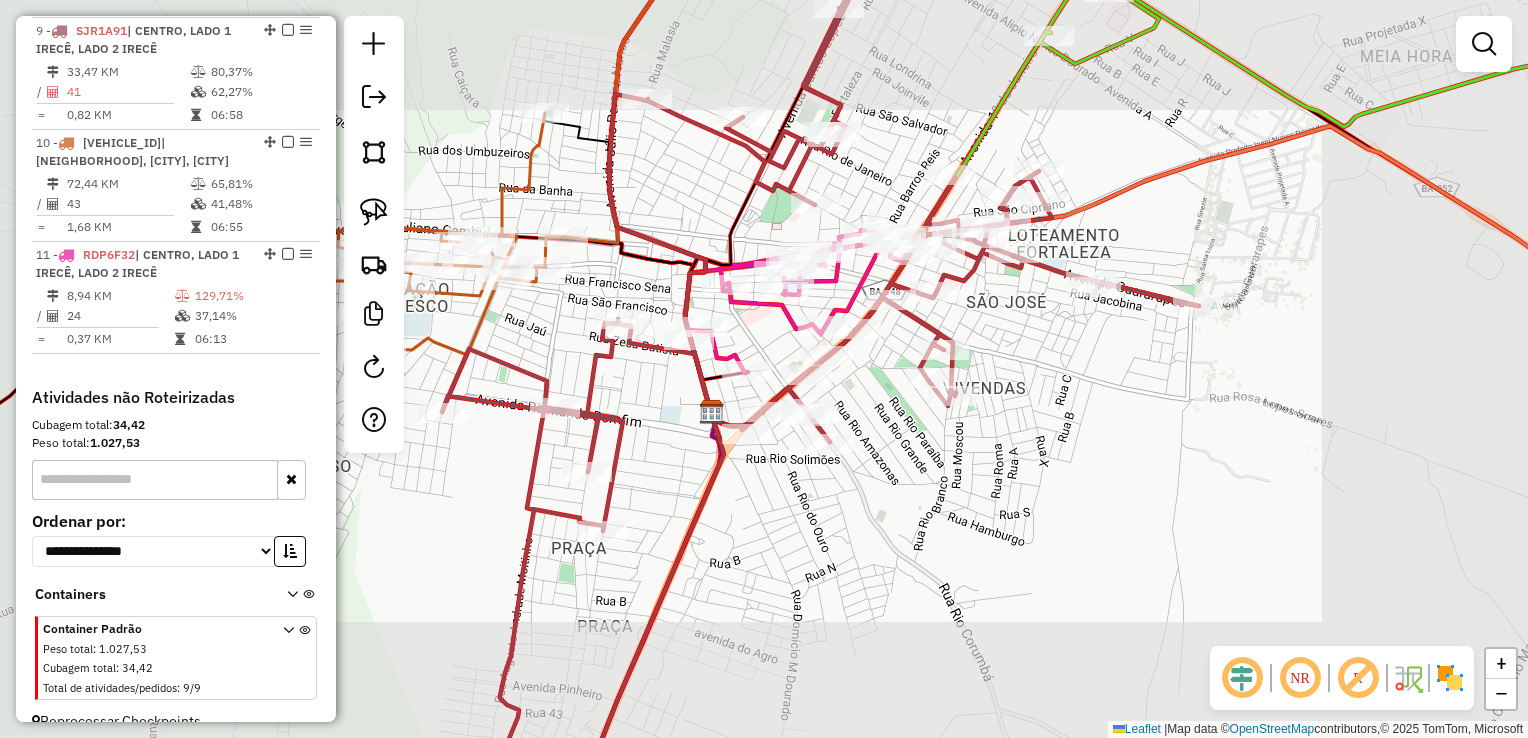 drag, startPoint x: 861, startPoint y: 492, endPoint x: 943, endPoint y: 545, distance: 97.637085 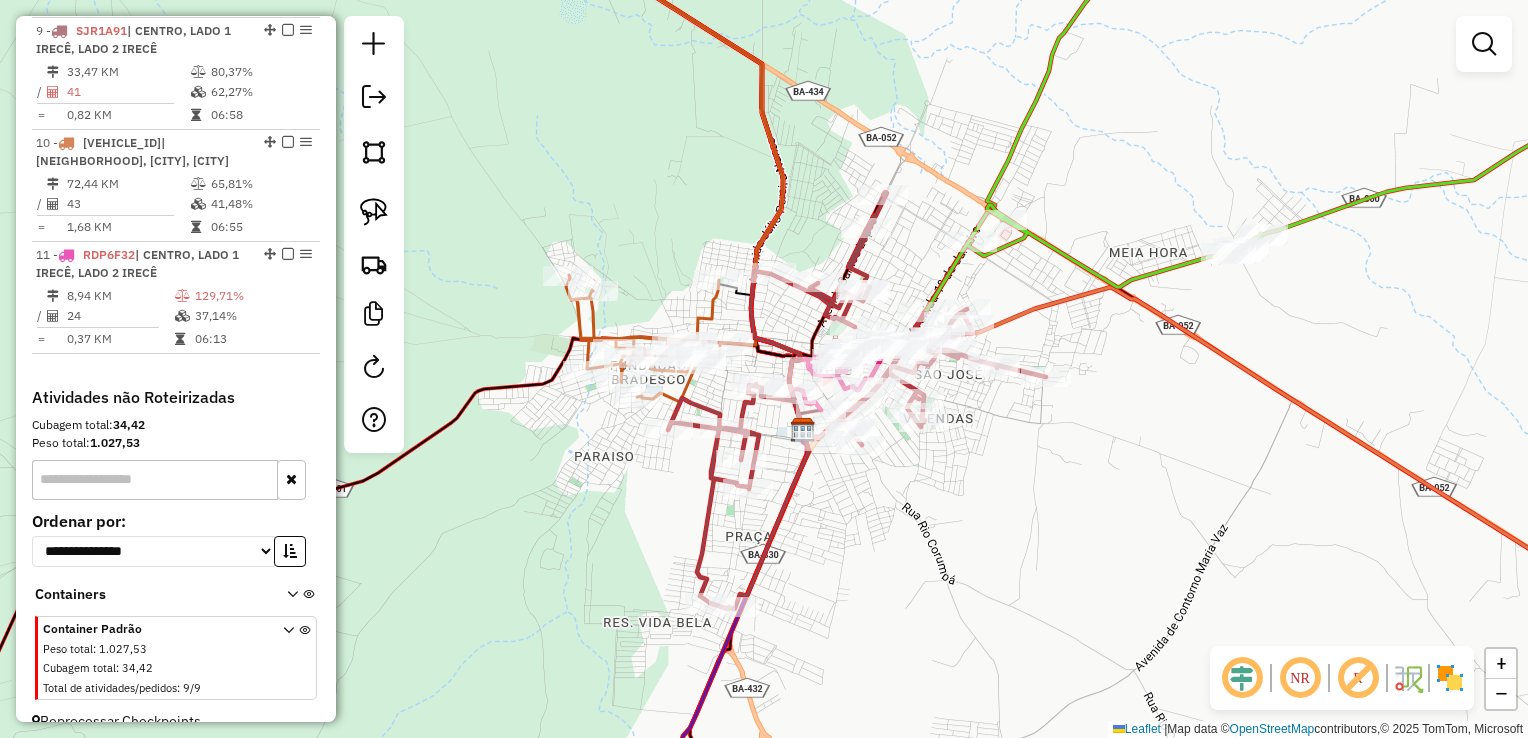 drag, startPoint x: 824, startPoint y: 494, endPoint x: 814, endPoint y: 438, distance: 56.88585 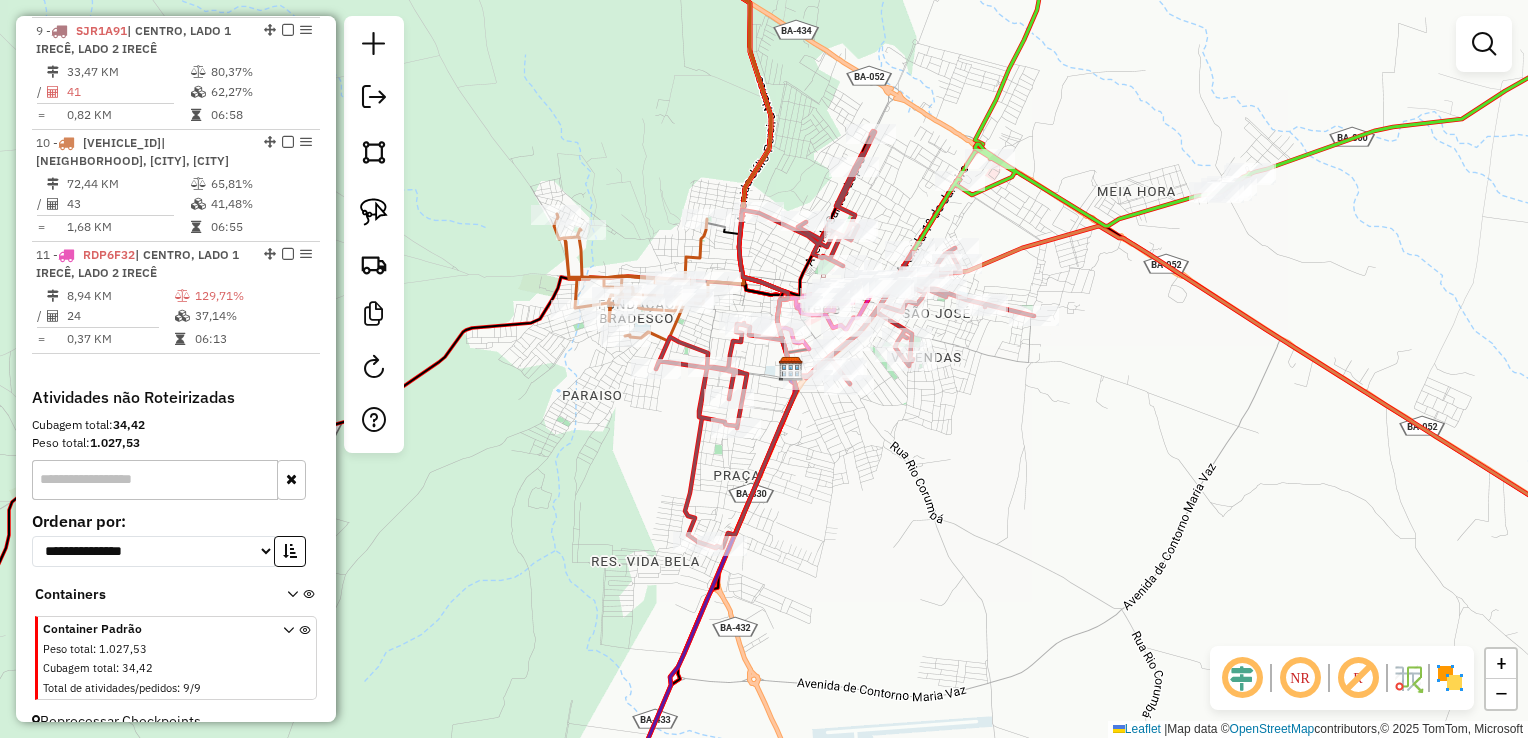 drag, startPoint x: 857, startPoint y: 506, endPoint x: 832, endPoint y: 383, distance: 125.51494 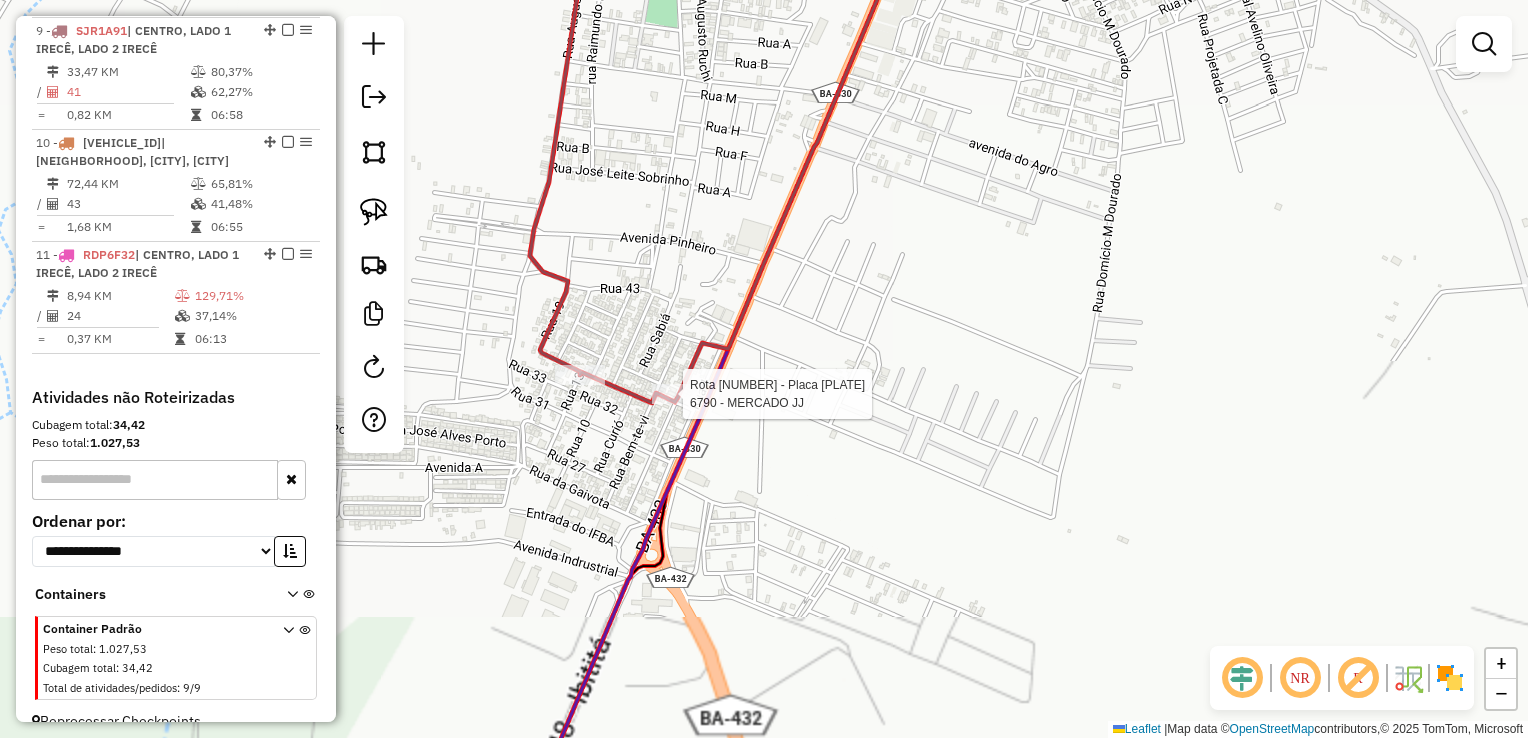 select on "*********" 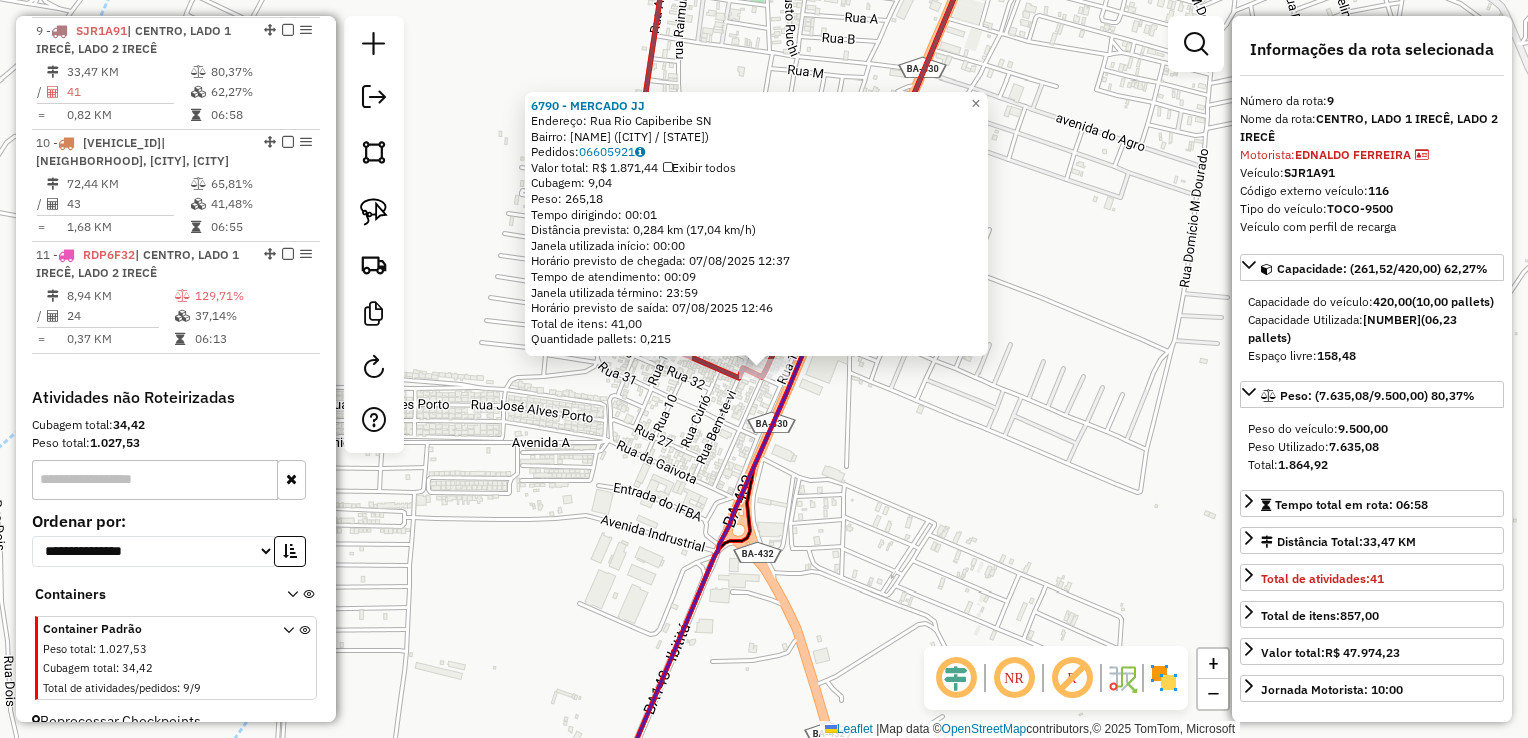 click on "[NUMBER] - [COMPANY_NAME]  Endereço:  Rua [STREET] [NUMBER]   Bairro: [NEIGHBORHOOD] ([CITY] / [STATE])   Pedidos:  [ORDER_NUMBER]   Valor total: [CURRENCY] [PRICE]   Exibir todos   Cubagem: [CUBAGE]  Peso: [WEIGHT]  Tempo dirigindo: [TIME]   Distância prevista: [DISTANCE] ([SPEED])   Janela utilizada início: [TIME]   Horário previsto de chegada: [DATE] [TIME]   Tempo de atendimento: [TIME]   Janela utilizada término: [TIME]   Horário previsto de saída: [DATE] [TIME]   Total de itens: [ITEMS]   Quantidade pallets: [PALLETS]  × Janela de atendimento Grade de atendimento Capacidade Transportadoras Veículos Cliente Pedidos  Rotas Selecione os dias de semana para filtrar as janelas de atendimento  Seg   Ter   Qua   Qui   Sex   Sáb   Dom  Informe o período da janela de atendimento: De: [TIME] Até: [TIME]  Filtrar exatamente a janela do cliente  Considerar janela de atendimento padrão  Selecione os dias de semana para filtrar as grades de atendimento  Seg   Ter   Qua   Qui   Sex   Sáb   Dom   Considerar clientes sem dia de atendimento cadastrado" 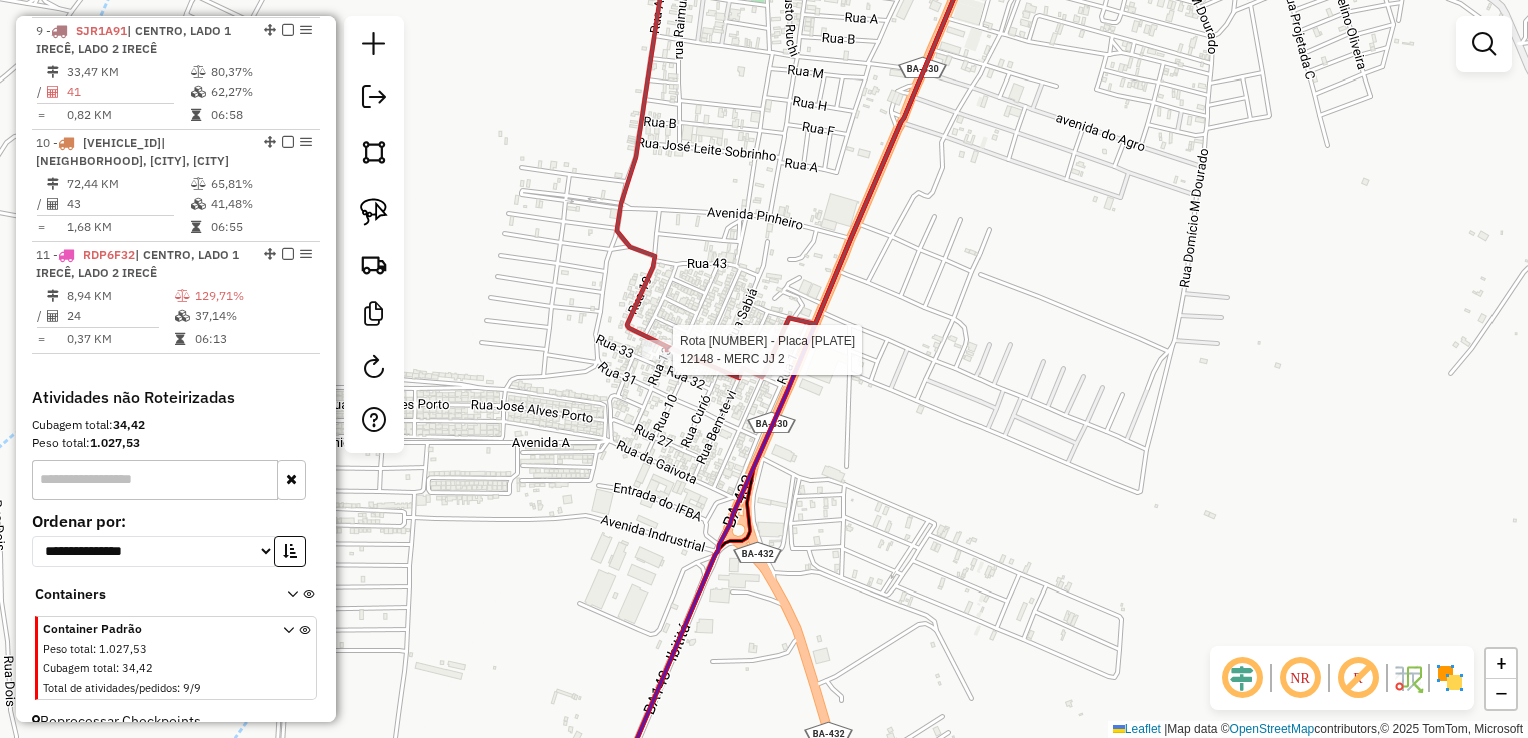 select on "*********" 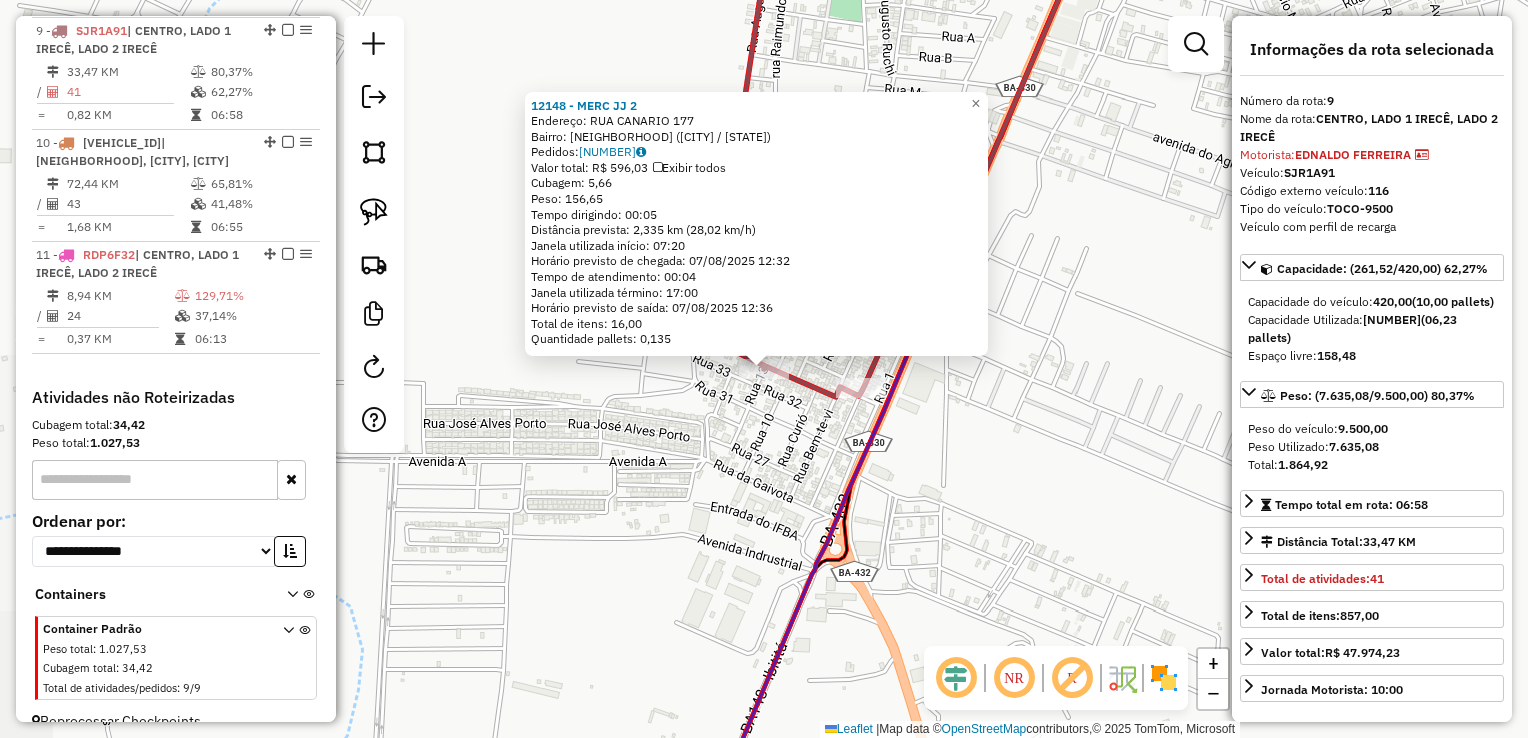 click on "[NUMBER] - [COMPANY_NAME]  Endereço:  RUA [STREET] [NUMBER]   Bairro: [NEIGHBORHOOD] ([CITY] / [STATE])   Pedidos:  [ORDER_NUMBER]   Valor total: [CURRENCY] [PRICE]   Exibir todos   Cubagem: [CUBAGE]  Peso: [WEIGHT]  Tempo dirigindo: [TIME]   Distância prevista: [DISTANCE] ([SPEED])   Janela utilizada início: [TIME]   Horário previsto de chegada: [DATE] [TIME]   Tempo de atendimento: [TIME]   Janela utilizada término: [TIME]   Horário previsto de saída: [DATE] [TIME]   Total de itens: [ITEMS]   Quantidade pallets: [PALLETS]  × Janela de atendimento Grade de atendimento Capacidade Transportadoras Veículos Cliente Pedidos  Rotas Selecione os dias de semana para filtrar as janelas de atendimento  Seg   Ter   Qua   Qui   Sex   Sáb   Dom  Informe o período da janela de atendimento: De: [TIME] Até: [TIME]  Filtrar exatamente a janela do cliente  Considerar janela de atendimento padrão  Selecione os dias de semana para filtrar as grades de atendimento  Seg   Ter   Qua   Qui   Sex   Sáb   Dom   Considerar clientes sem dia de atendimento cadastrado  Peso mínimo:  +" 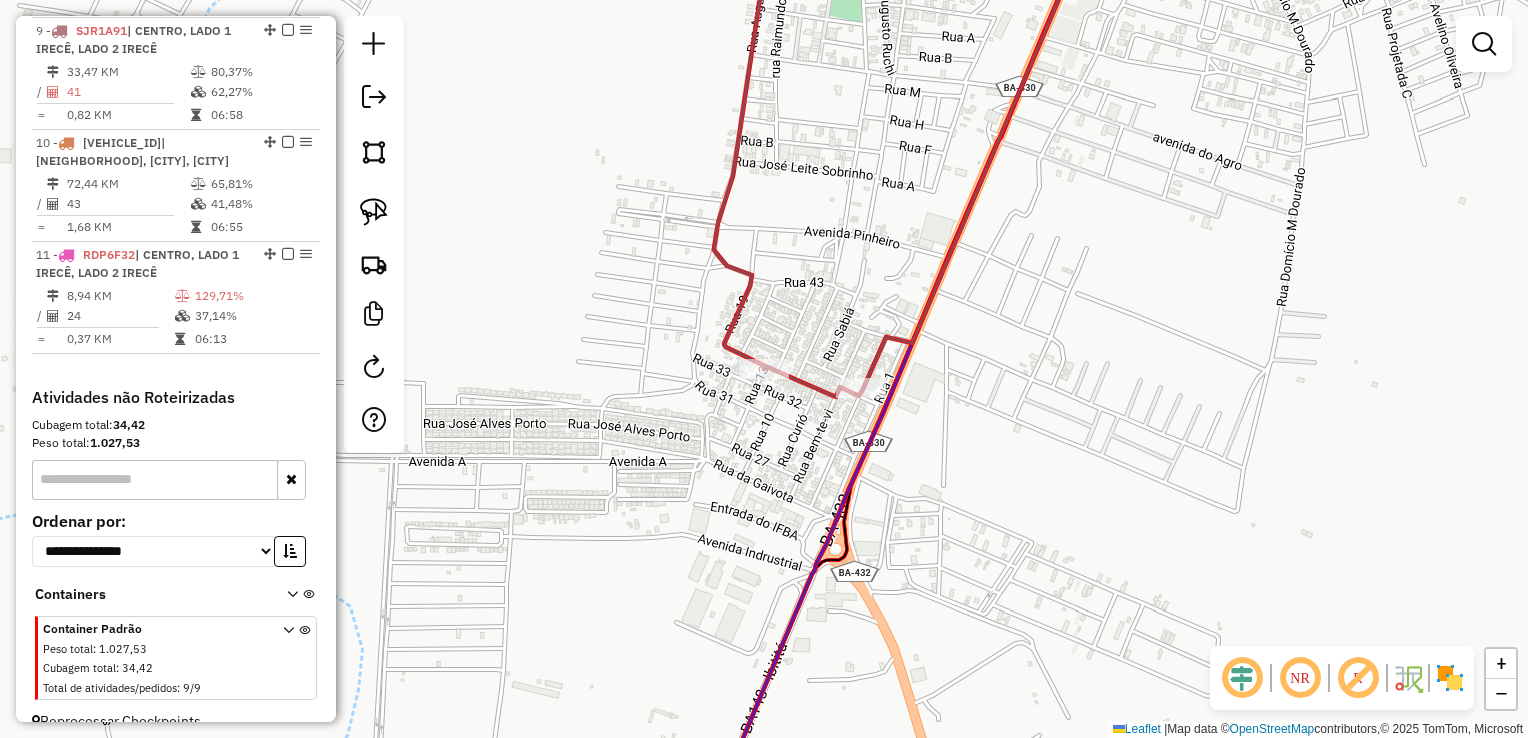 drag, startPoint x: 714, startPoint y: 485, endPoint x: 664, endPoint y: 165, distance: 323.8827 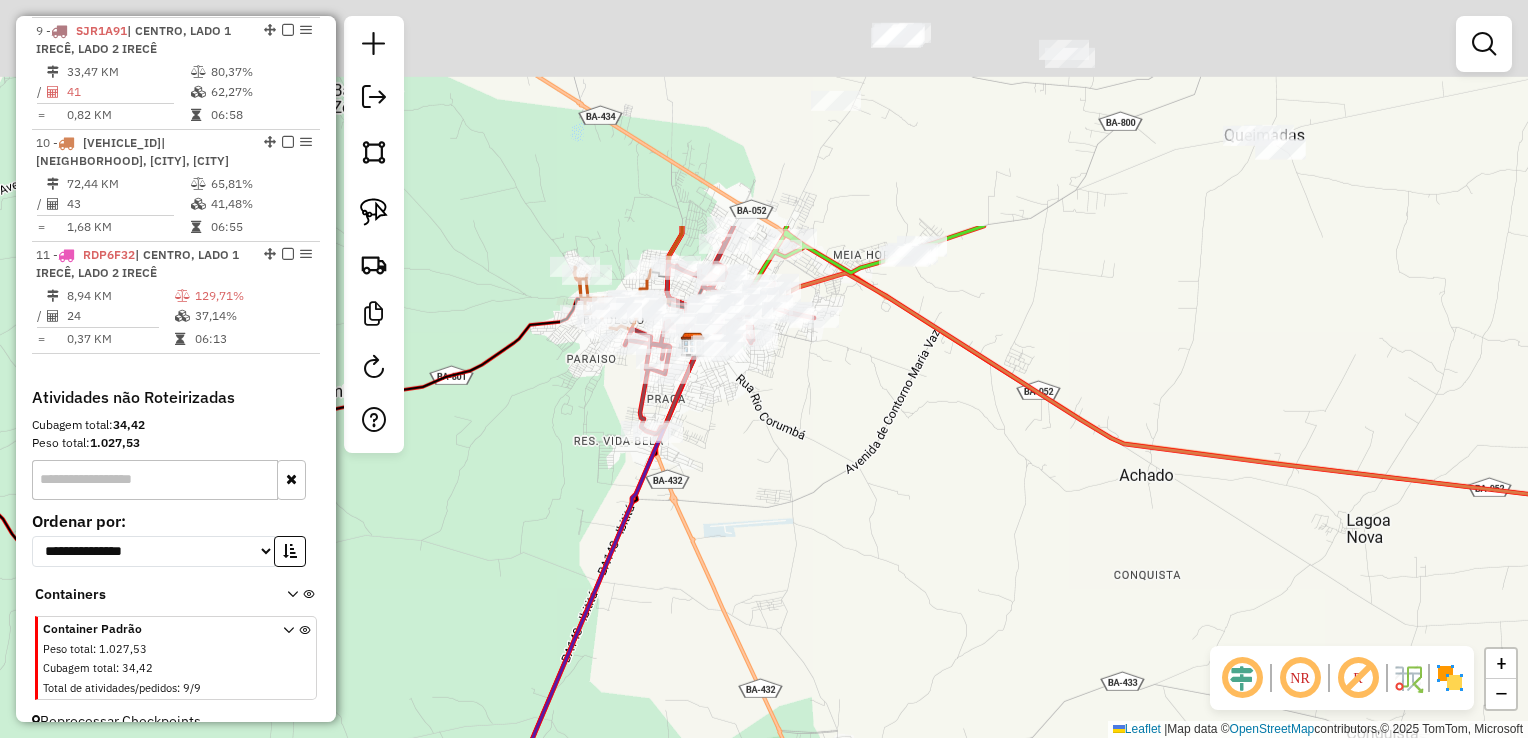 click on "Janela de atendimento Grade de atendimento Capacidade Transportadoras Veículos Cliente Pedidos  Rotas Selecione os dias de semana para filtrar as janelas de atendimento  Seg   Ter   Qua   Qui   Sex   Sáb   Dom  Informe o período da janela de atendimento: De: Até:  Filtrar exatamente a janela do cliente  Considerar janela de atendimento padrão  Selecione os dias de semana para filtrar as grades de atendimento  Seg   Ter   Qua   Qui   Sex   Sáb   Dom   Considerar clientes sem dia de atendimento cadastrado  Clientes fora do dia de atendimento selecionado Filtrar as atividades entre os valores definidos abaixo:  Peso mínimo:   Peso máximo:   Cubagem mínima:   Cubagem máxima:   De:   Até:  Filtrar as atividades entre o tempo de atendimento definido abaixo:  De:   Até:   Considerar capacidade total dos clientes não roteirizados Transportadora: Selecione um ou mais itens Tipo de veículo: Selecione um ou mais itens Veículo: Selecione um ou mais itens Motorista: Selecione um ou mais itens Nome: Rótulo:" 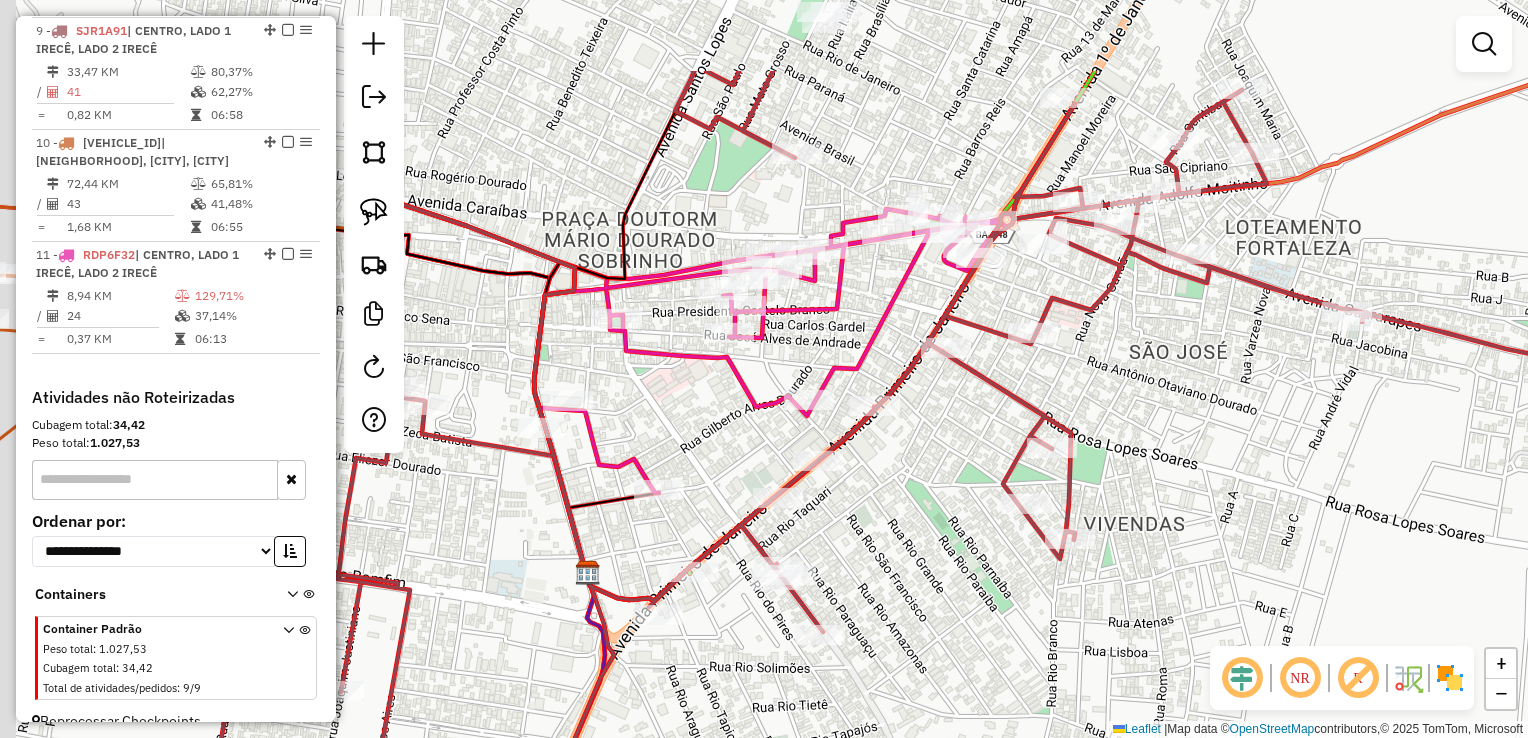 drag, startPoint x: 980, startPoint y: 553, endPoint x: 1004, endPoint y: 583, distance: 38.418747 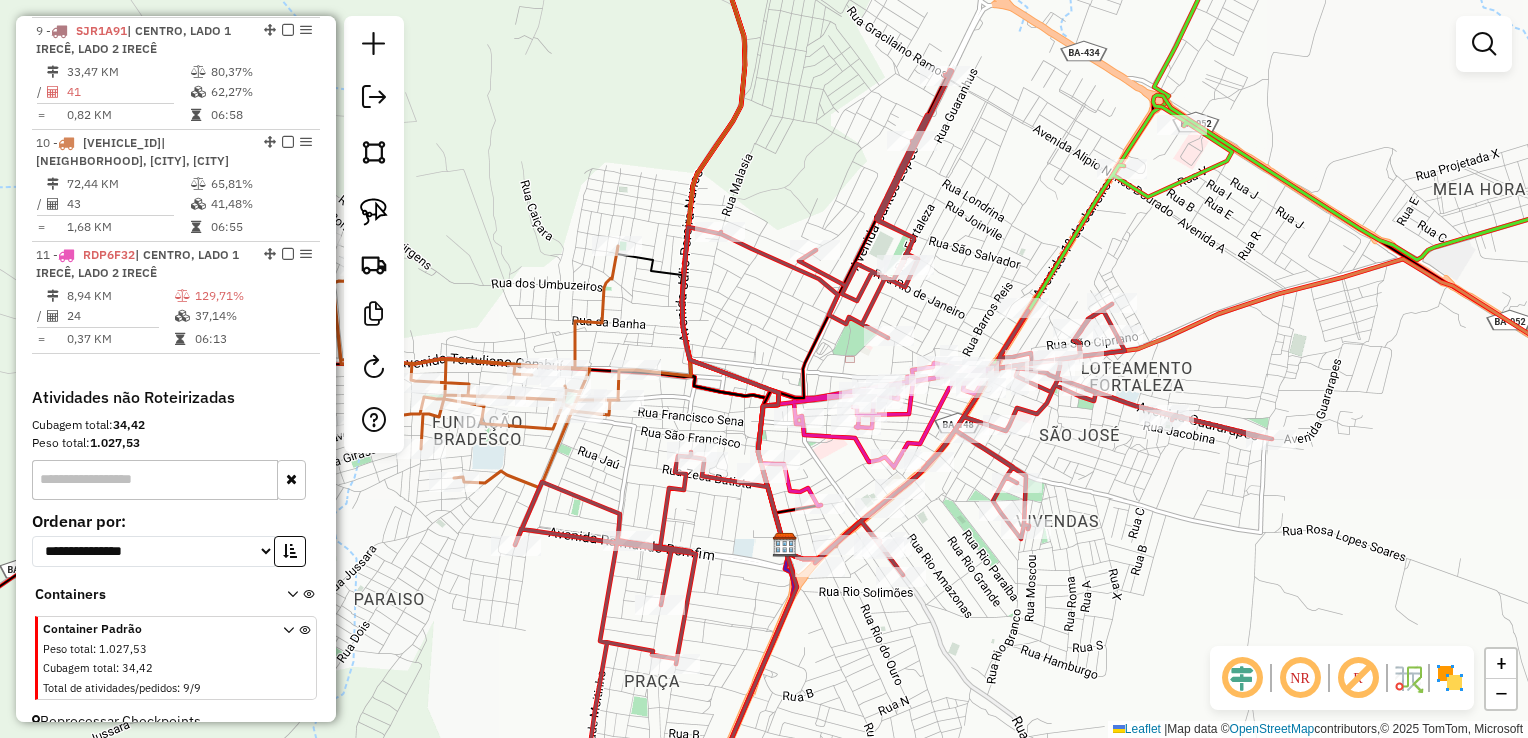 drag, startPoint x: 918, startPoint y: 445, endPoint x: 907, endPoint y: 440, distance: 12.083046 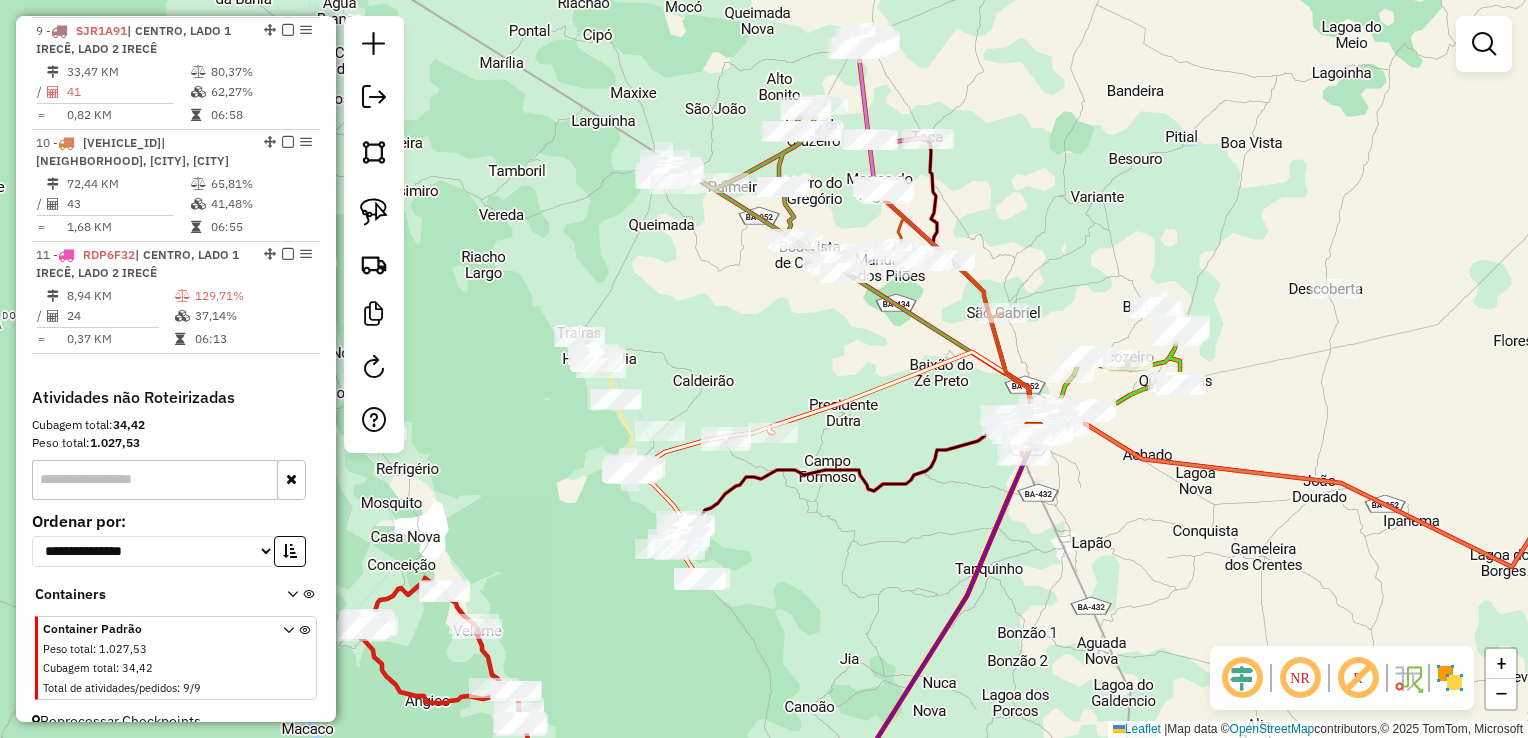 drag, startPoint x: 1240, startPoint y: 414, endPoint x: 912, endPoint y: 388, distance: 329.02887 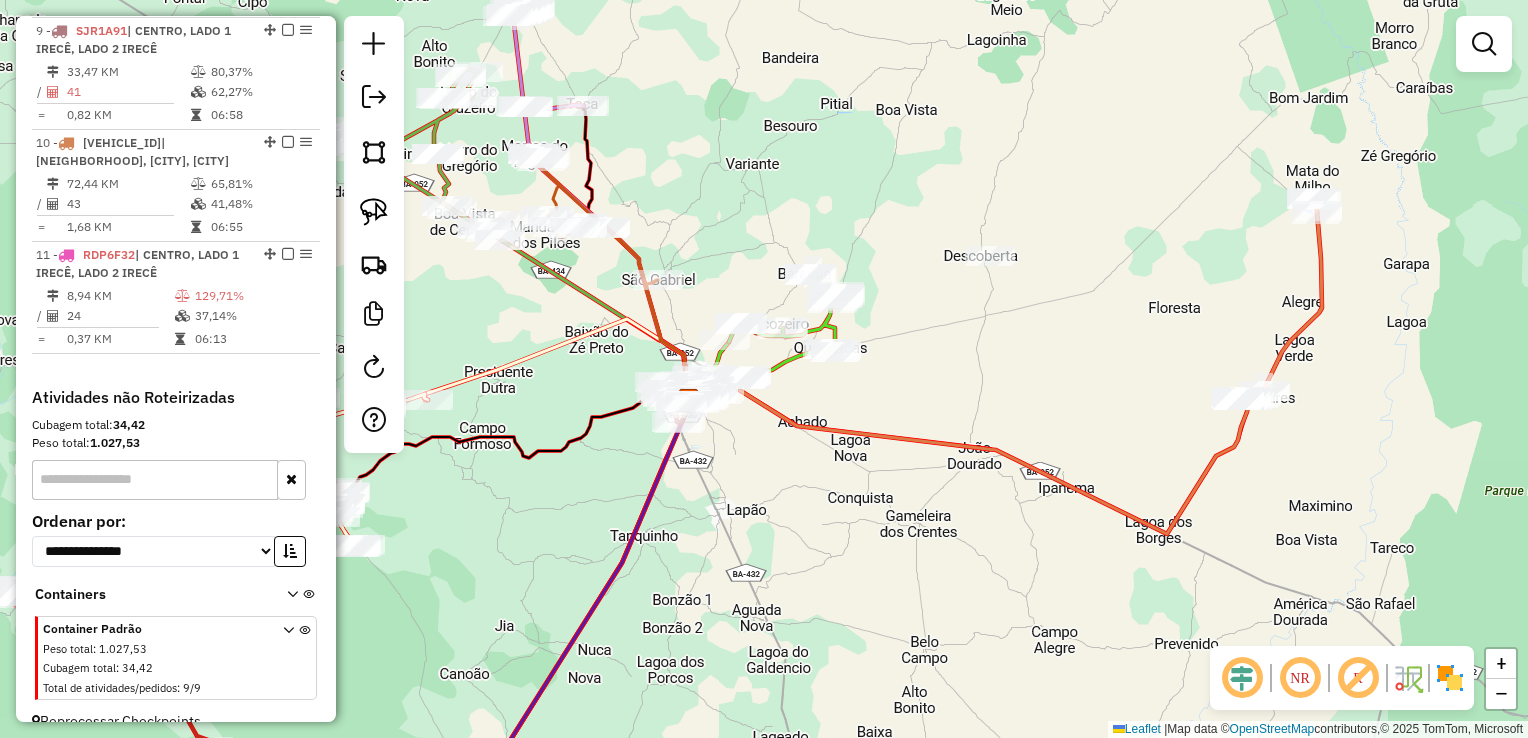 drag, startPoint x: 1140, startPoint y: 392, endPoint x: 994, endPoint y: 435, distance: 152.20053 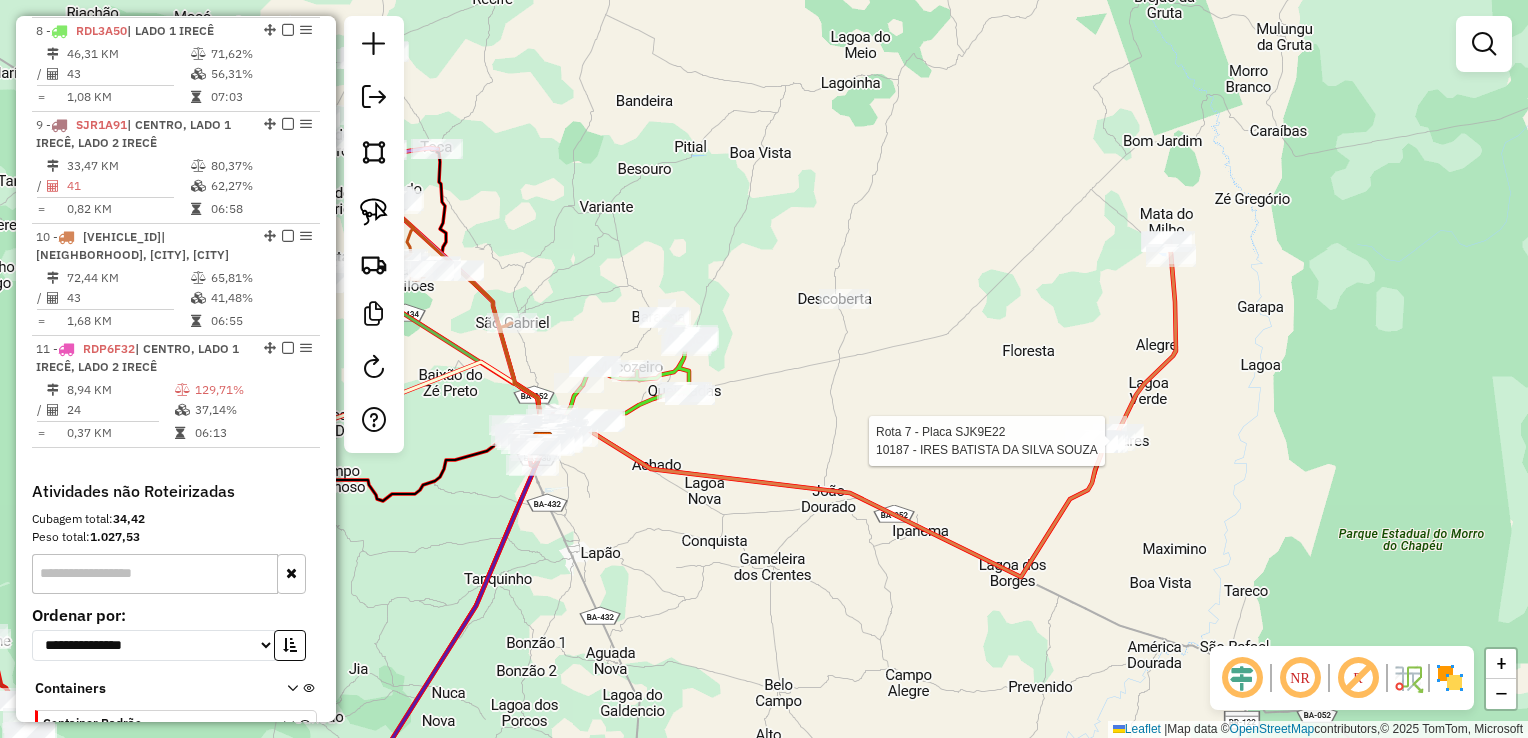 select on "*********" 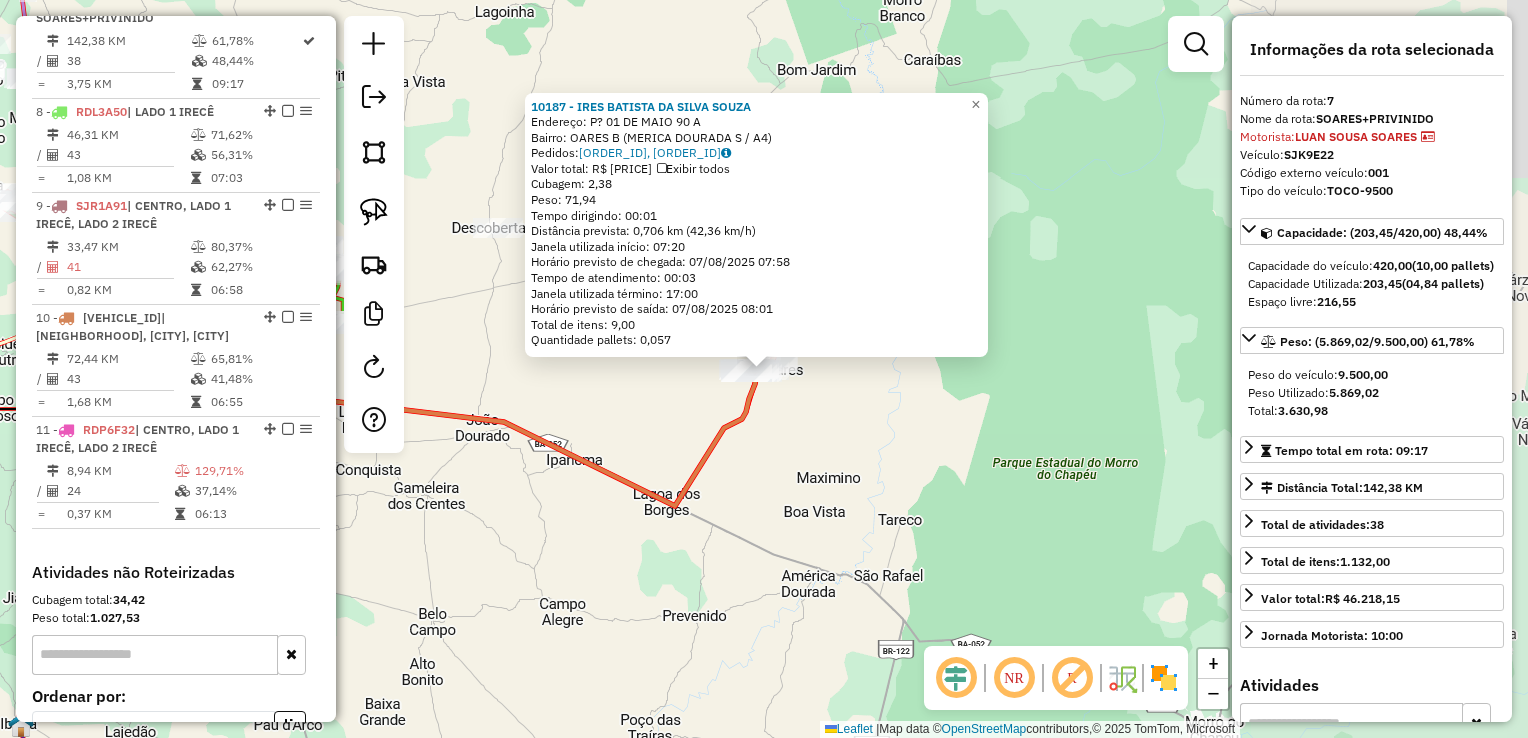 scroll, scrollTop: 1372, scrollLeft: 0, axis: vertical 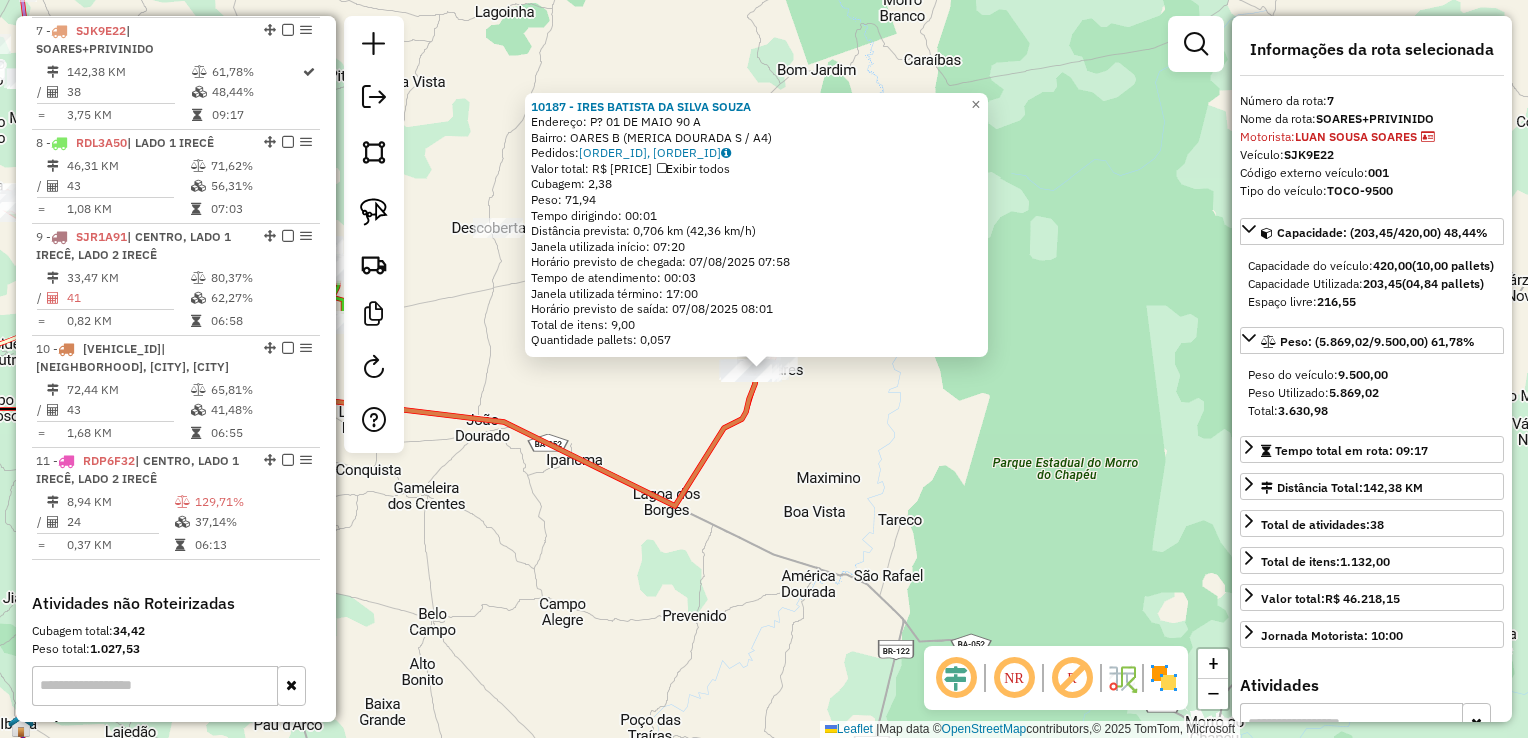 click on "10187 - IRES BATISTA DA SILVA SOUZA Endereço: P? 01 DE MAIO 90 A Bairro: OARES B ([CITY] / [STATE]) Pedidos: 06606052, 06606053 Valor total: R$ 322,57 Exibir todos Cubagem: 2,38 Peso: 71,94 Tempo dirigindo: 00:01 Distância prevista: 0,706 km (42,36 km/h) Janela utilizada início: 07:20 Horário previsto de chegada: 07/08/2025 07:58 Tempo de atendimento: 00:03 Janela utilizada término: 17:00 Horário previsto de saída: 07/08/2025 08:01 Total de itens: 9,00 Quantidade pallets: 0,057 × Janela de atendimento Grade de atendimento Capacidade Transportadoras Veículos Cliente Pedidos Rotas Selecione os dias da semana para filtrar as janelas de atendimento Seg Ter Qua Qui Sex Sáb Dom Informe o período da janela de atendimento: De: Até: Filtrar exatamente a janela do cliente Considerar janela de atendimento padrão Selecione os dias da semana para filtrar as grades de atendimento Seg De:" 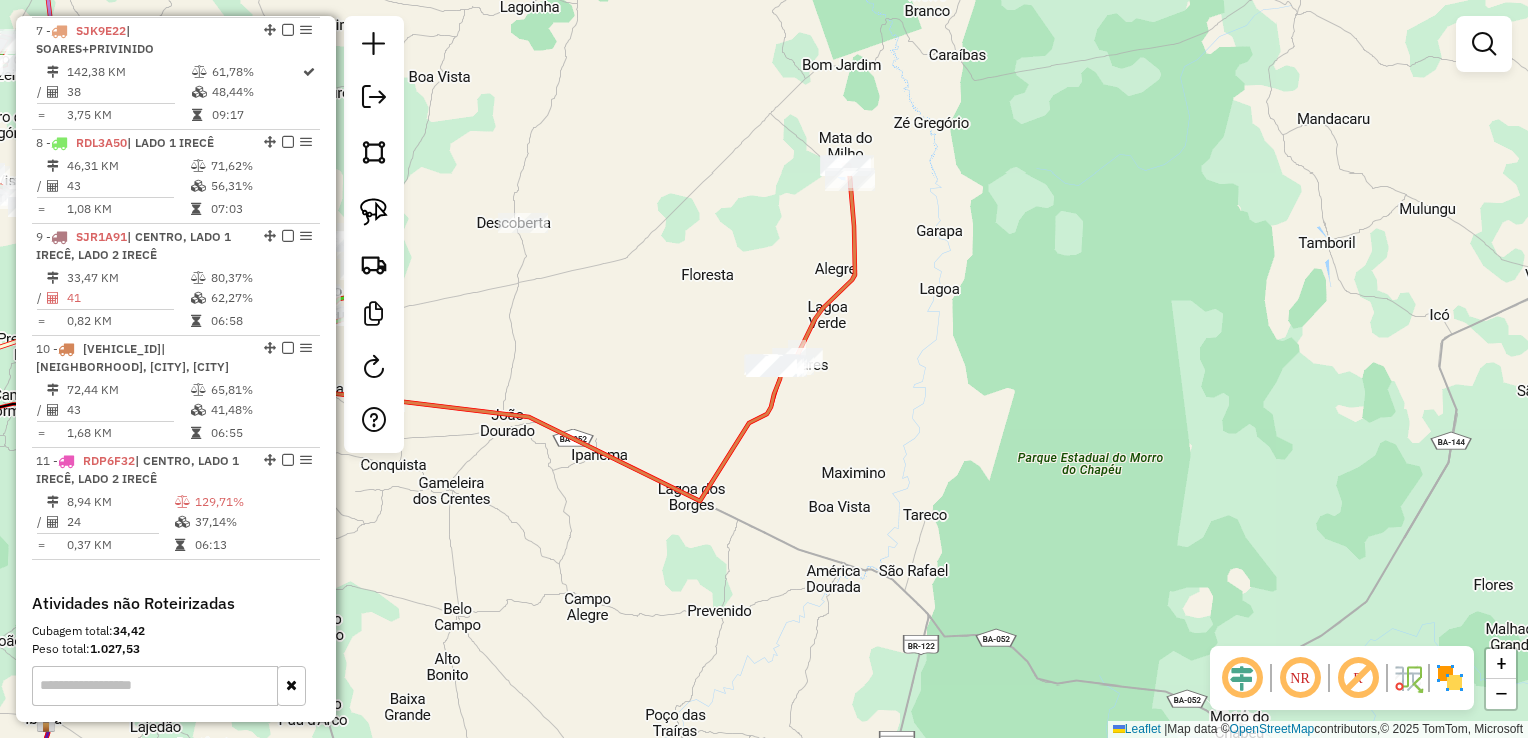drag, startPoint x: 786, startPoint y: 429, endPoint x: 984, endPoint y: 328, distance: 222.27235 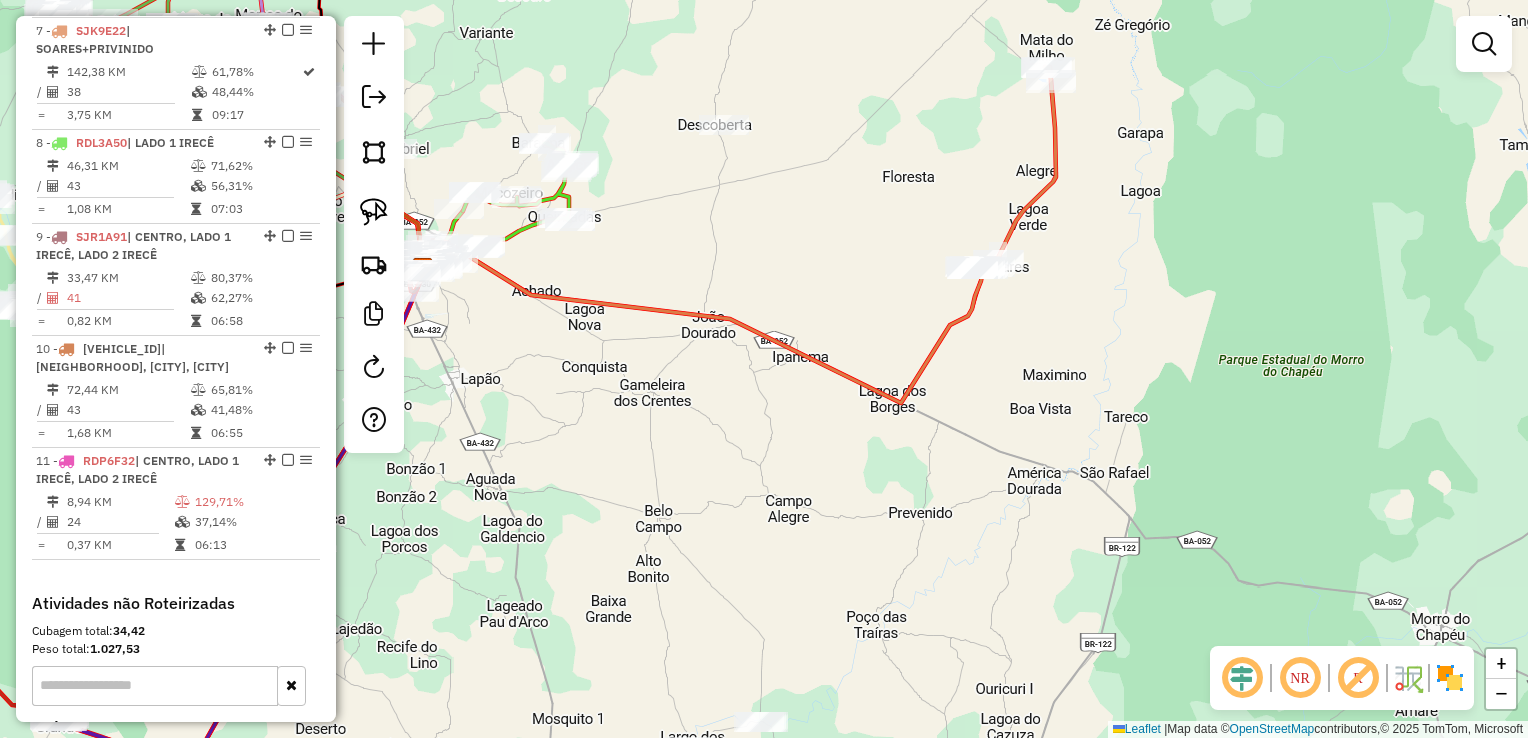 drag, startPoint x: 842, startPoint y: 282, endPoint x: 866, endPoint y: 432, distance: 151.90787 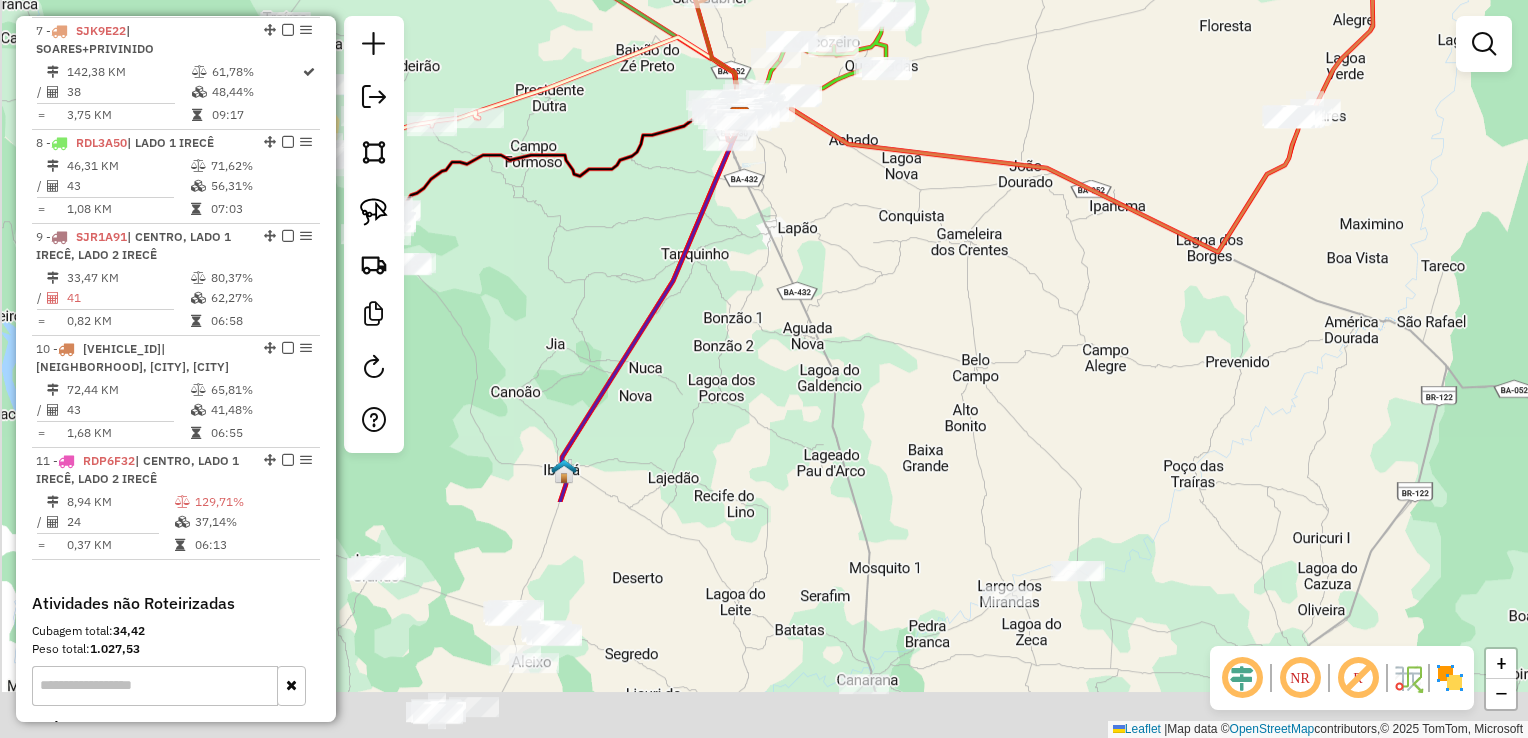 drag, startPoint x: 986, startPoint y: 313, endPoint x: 1107, endPoint y: 58, distance: 282.25165 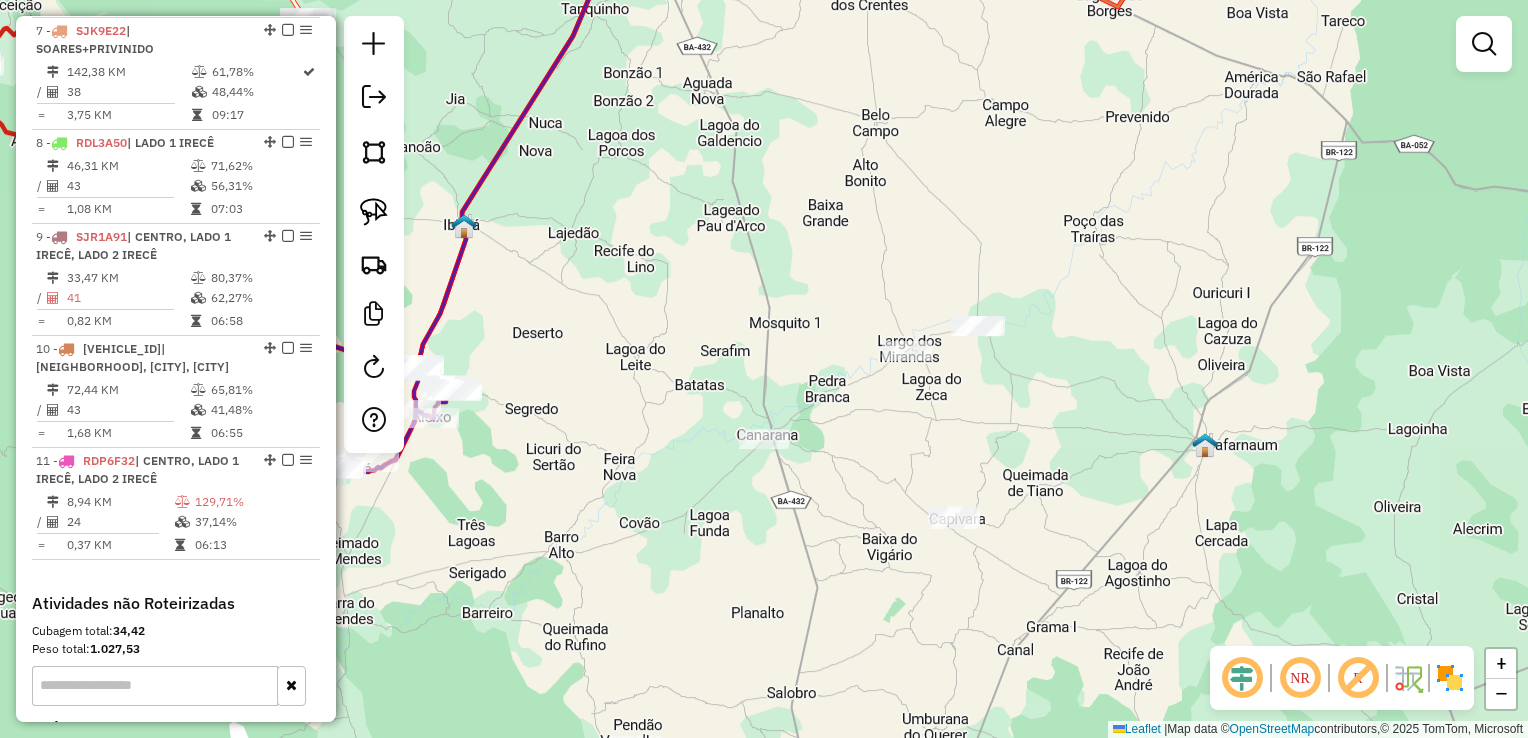 drag, startPoint x: 1036, startPoint y: 246, endPoint x: 1170, endPoint y: 410, distance: 211.78291 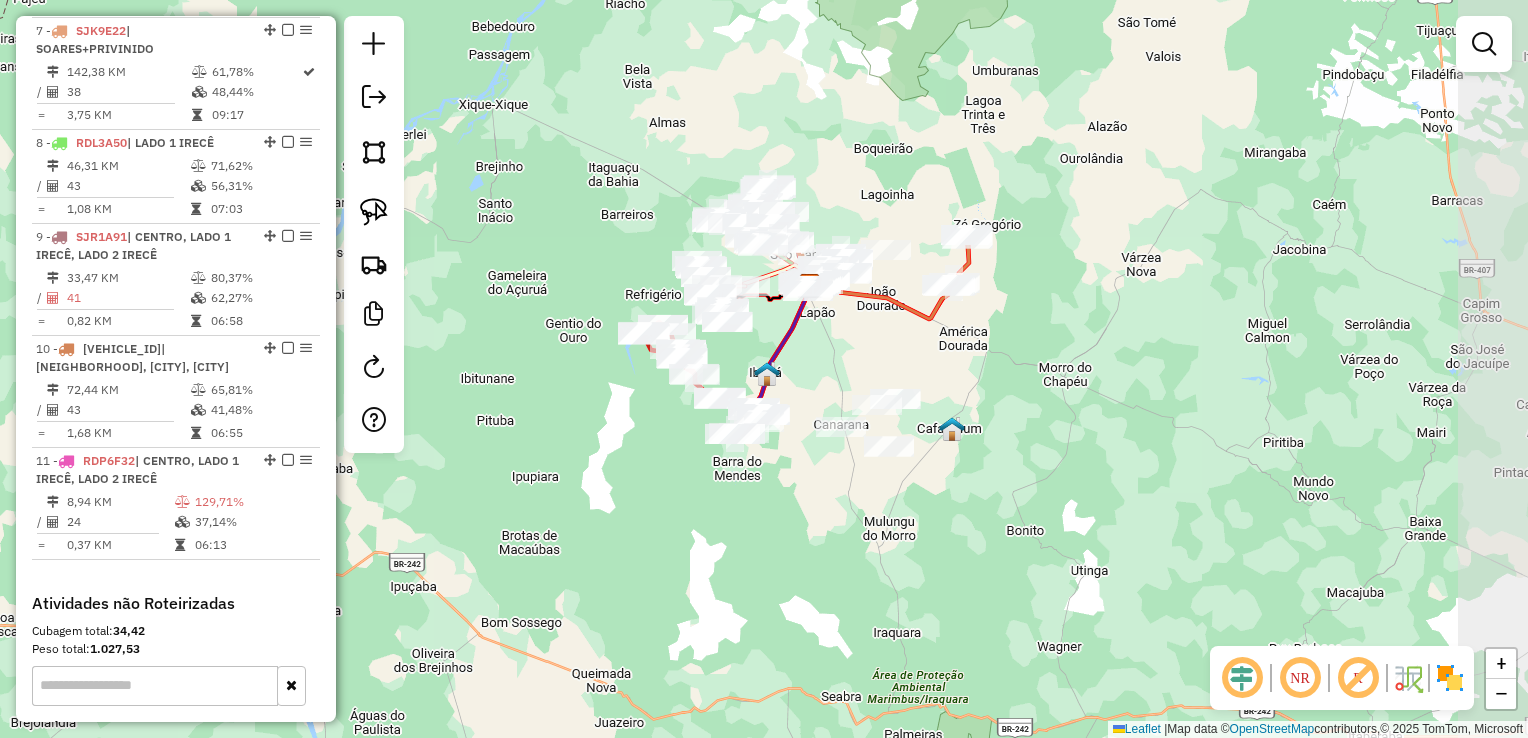 drag, startPoint x: 1204, startPoint y: 442, endPoint x: 1091, endPoint y: 436, distance: 113.15918 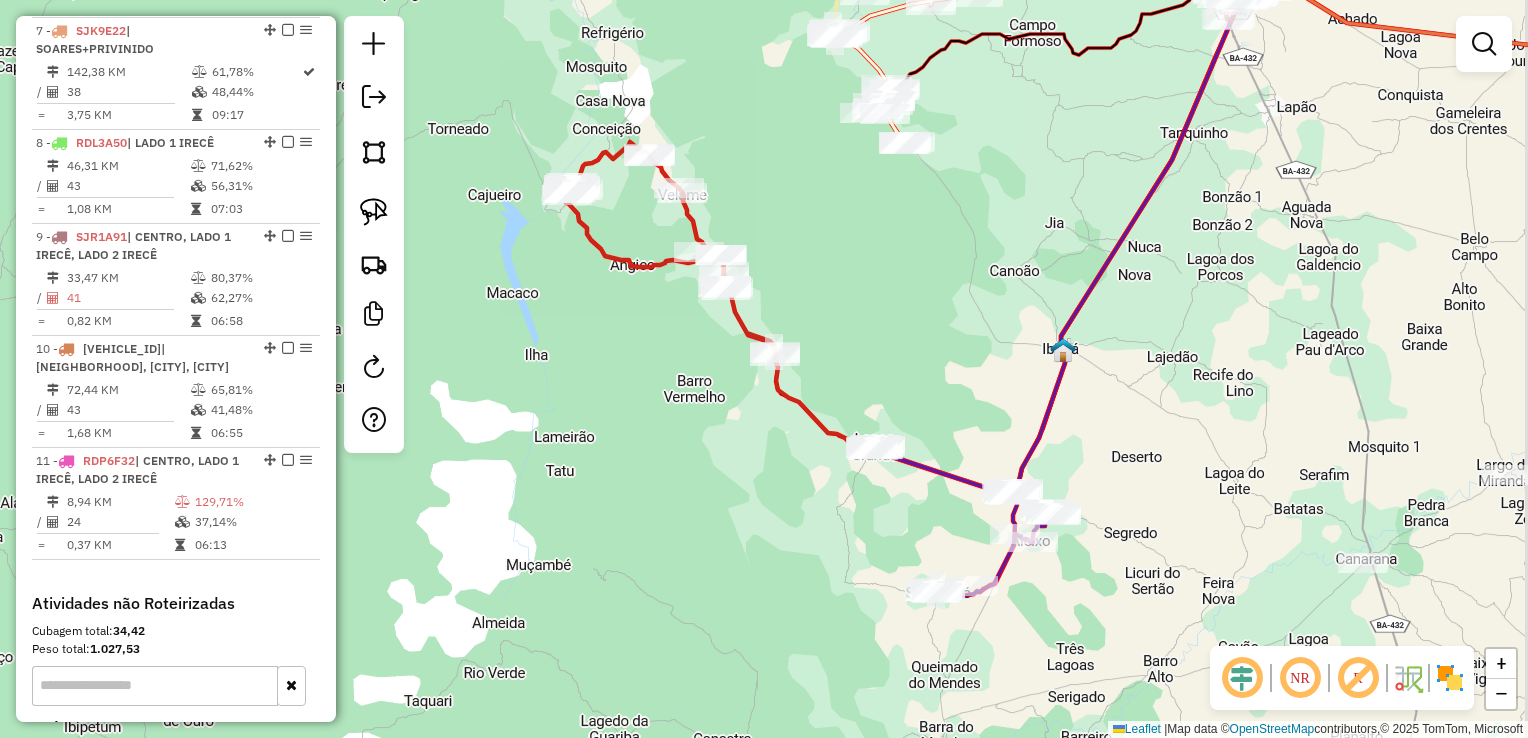 drag, startPoint x: 926, startPoint y: 373, endPoint x: 873, endPoint y: 247, distance: 136.69308 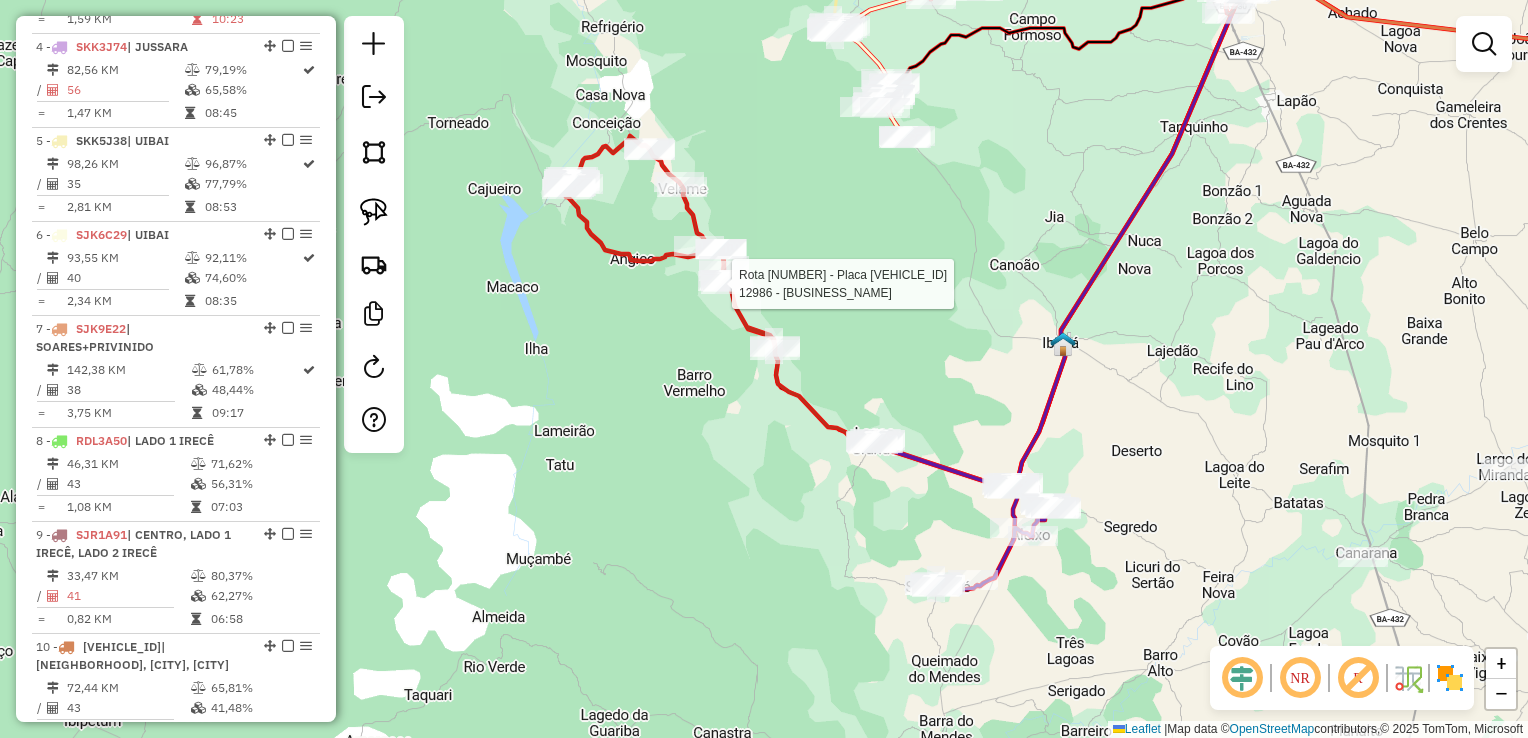 select on "*********" 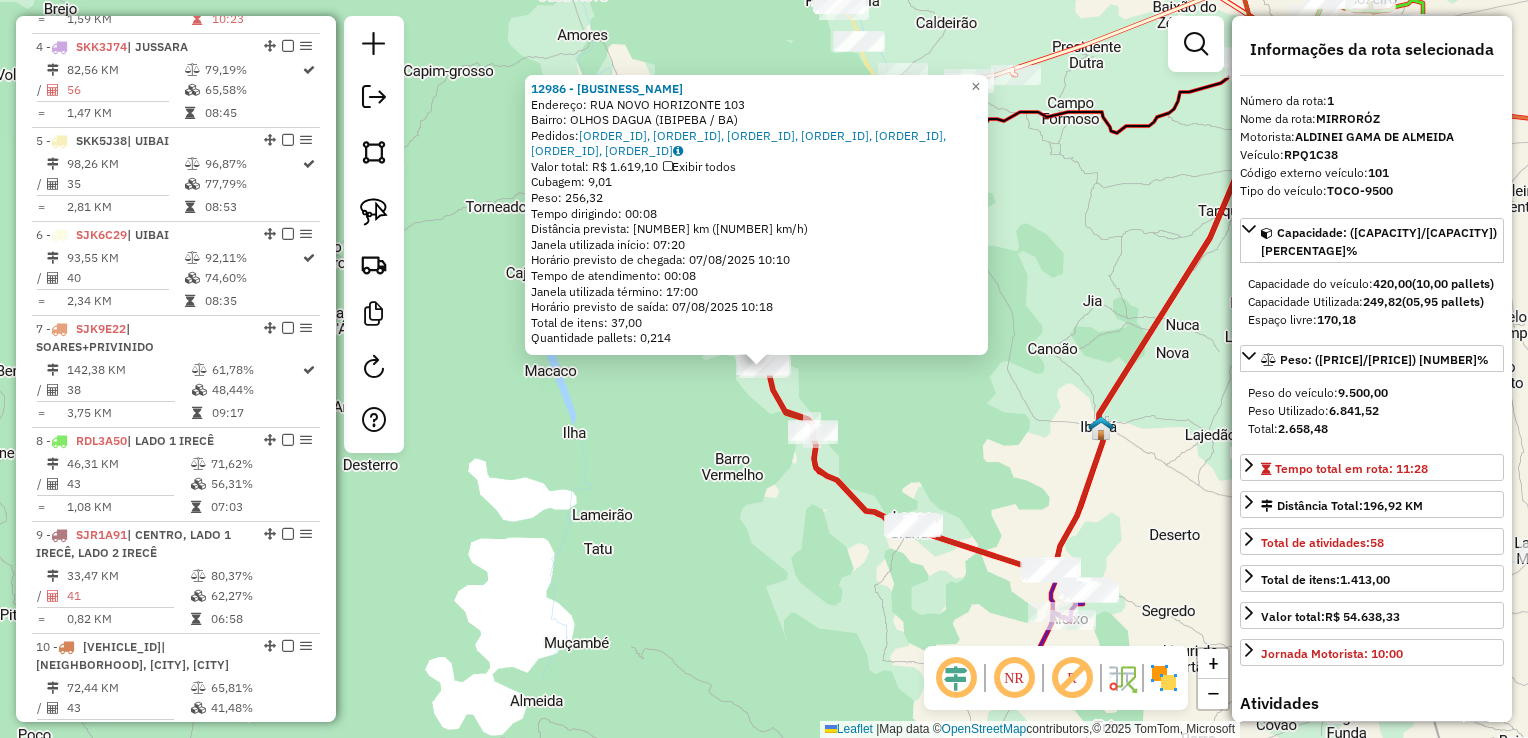 scroll, scrollTop: 774, scrollLeft: 0, axis: vertical 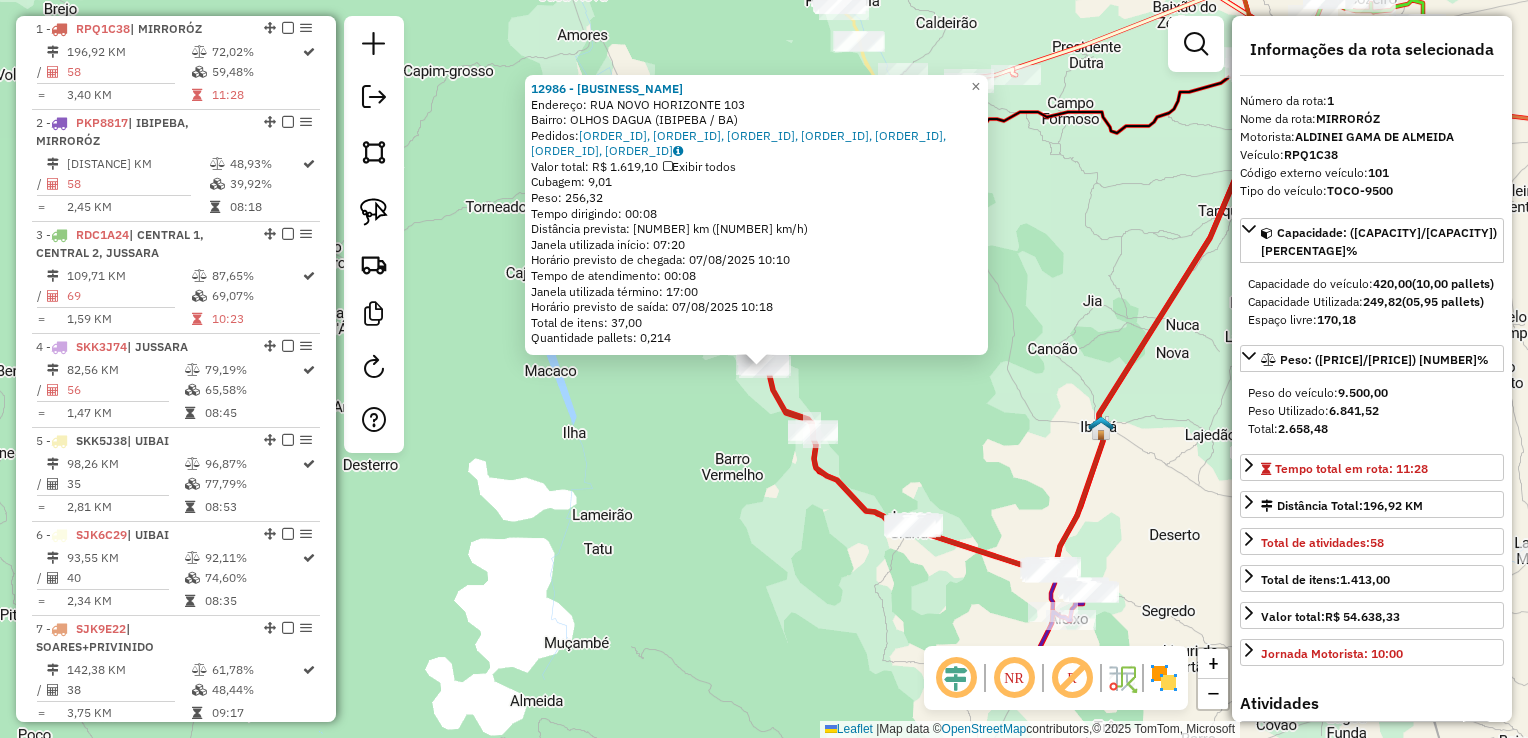 click on "[NUMBER] - [BRAND] [BRAND] Endereço:  RUA NOVO HORIZONTE [NUMBER]   Bairro: OLHOS DAGUA ([CITY] / [STATE])   Pedidos:  [ORDER_ID], [ORDER_ID], [ORDER_ID], [ORDER_ID], [ORDER_ID], [ORDER_ID], [ORDER_ID]   Valor total: R$ [PRICE]   Exibir todos   Cubagem: [NUMBER]  Peso: [NUMBER]  Tempo dirigindo: [TIME]   Distância prevista: [DISTANCE] ([SPEED])   Janela utilizada início: [TIME]   Horário previsto de chegada: [DATE] [TIME]   Tempo de atendimento: [TIME]   Janela utilizada término: [TIME]   Horário previsto de saída: [DATE] [TIME]   Total de itens: [NUMBER]   Quantidade pallets: [NUMBER]  × Janela de atendimento Grade de atendimento Capacidade Transportadoras Veículos Cliente Pedidos  Rotas Selecione os dias de semana para filtrar as janelas de atendimento  Seg   Ter   Qua   Qui   Sex   Sáb   Dom  Informe o período da janela de atendimento: De: Até:  Filtrar exatamente a janela do cliente  Considerar janela de atendimento padrão  Selecione os dias de semana para filtrar as grades de atendimento  Seg   Ter   Qua   Qui   Sex  De:" 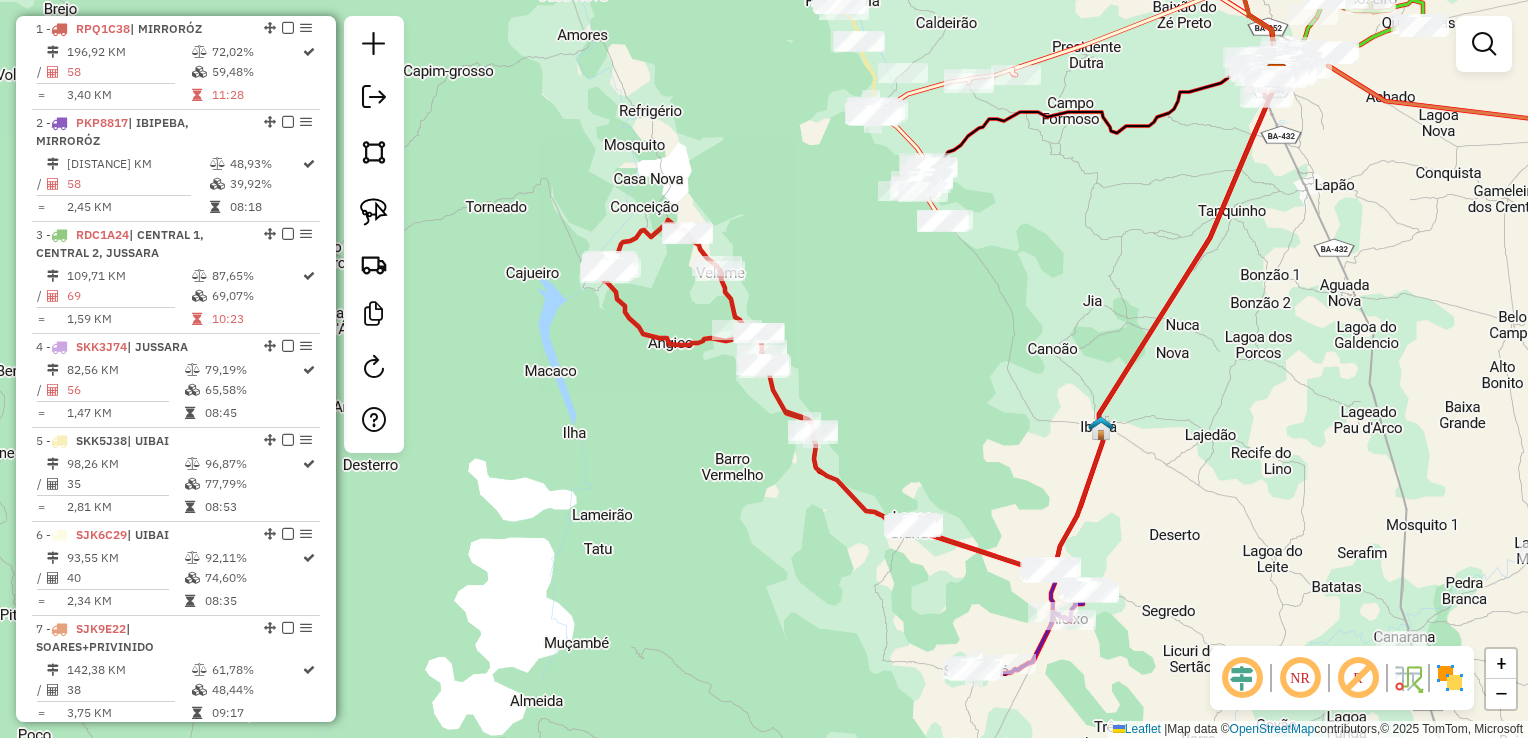 drag, startPoint x: 788, startPoint y: 530, endPoint x: 716, endPoint y: 438, distance: 116.82465 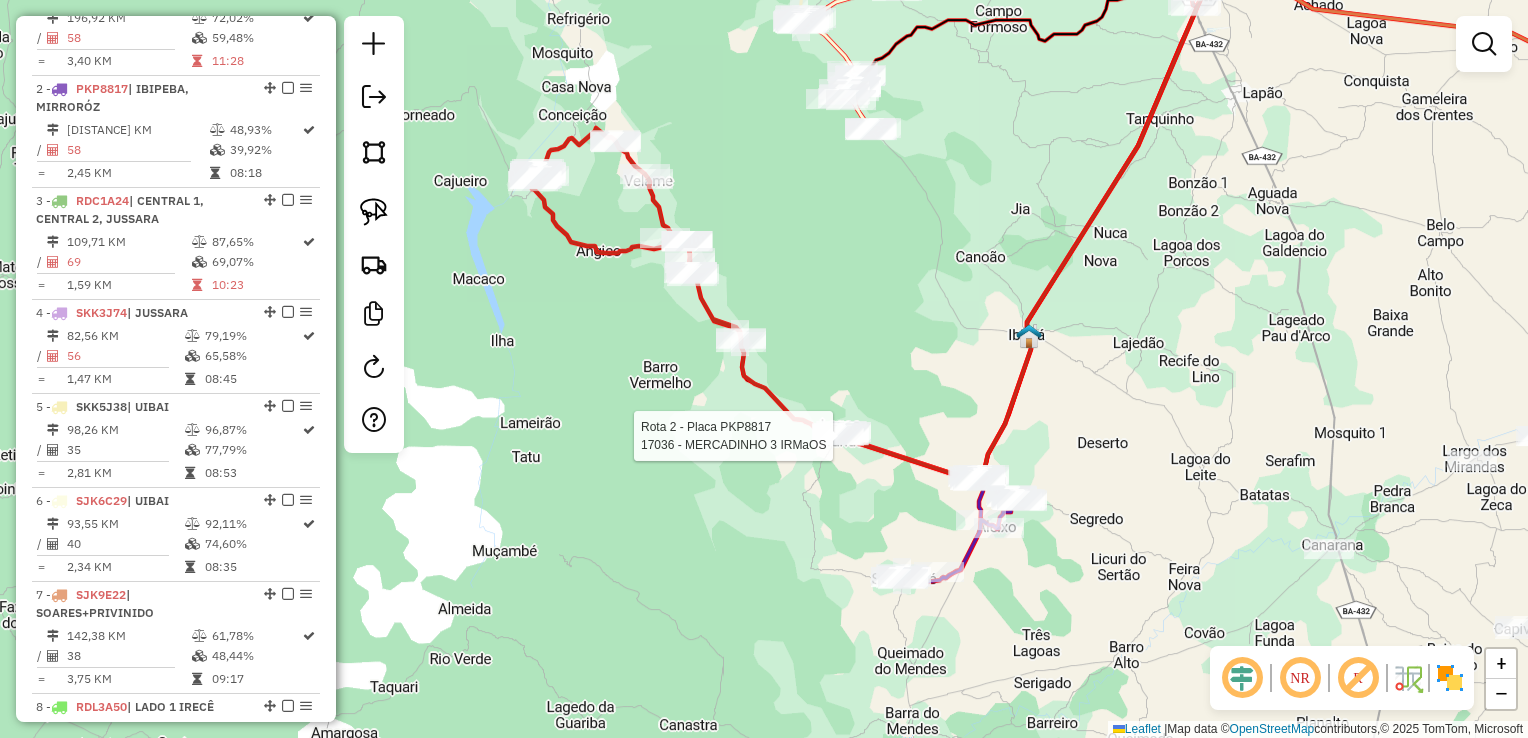 select on "*********" 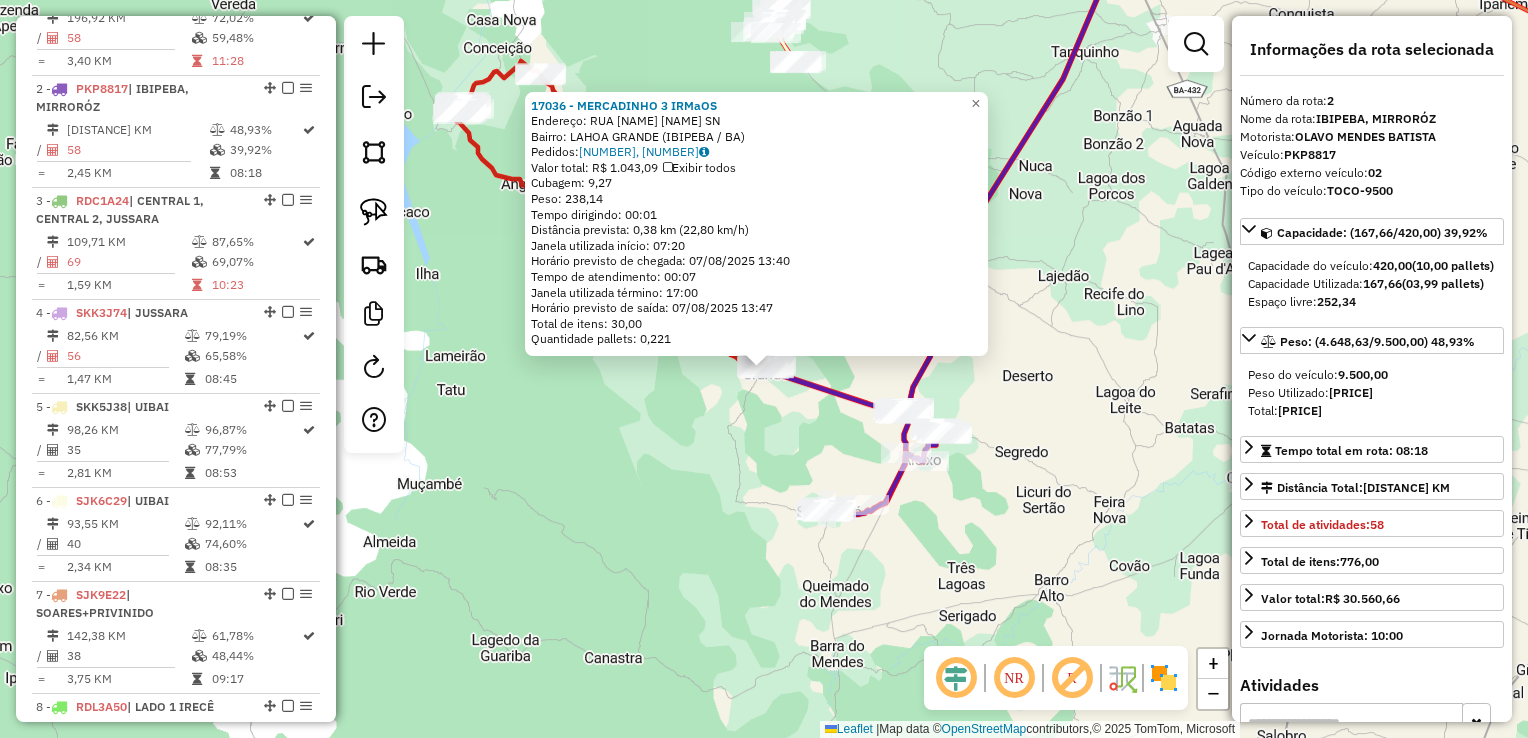 scroll, scrollTop: 868, scrollLeft: 0, axis: vertical 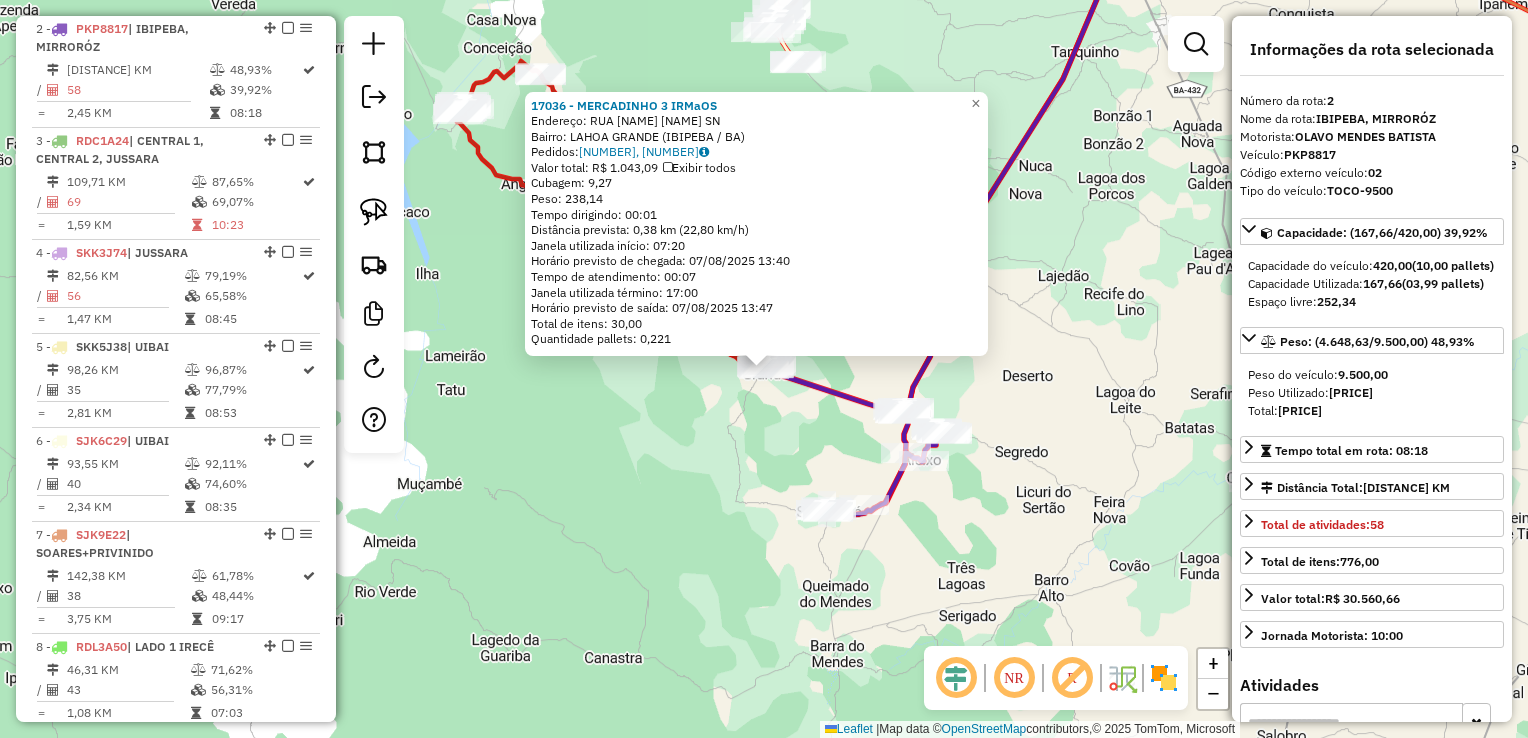 click on "Rota 2 - Placa PKP8817 19615 - BAR DO PILO Rota 2 - Placa PKP8817 19438 - MERCADINHO VITORIA Rota 2 - Placa PKP8817 13078 - BIRI NIGH CLUB 17036 - MERCADINHO 3 IRMaOS Endereço: RUA MARIO ALMEIDA SN Bairro: LAHOA GRANDE ([CITY] / BA) Pedidos: [NUMBER], [NUMBER] Valor total: R$ 1.043,09 Exibir todos Cubagem: 9,27 Peso: 238,14 Tempo dirigindo: 00:01 Distância prevista: 0,38 km (22,80 km/h) Janela utilizada início: 07:20 Horário previsto de chegada: 07/08/2025 13:40 Tempo de atendimento: 00:07 Janela utilizada término: 17:00 Horário previsto de saída: 07/08/2025 13:47 Total de itens: 30,00 Quantidade pallets: 0,221 × Janela de atendimento Grade de atendimento Capacidade Transportadoras Veículos Cliente Pedidos Rotas Selecione os dias de semana para filtrar as janelas de atendimento Seg Ter Qua Qui Sex Sáb Dom Informe o período da janela de atendimento: De: Até: Filtrar exatamente a janela do cliente Considerar janela de atendimento padrão Seg" 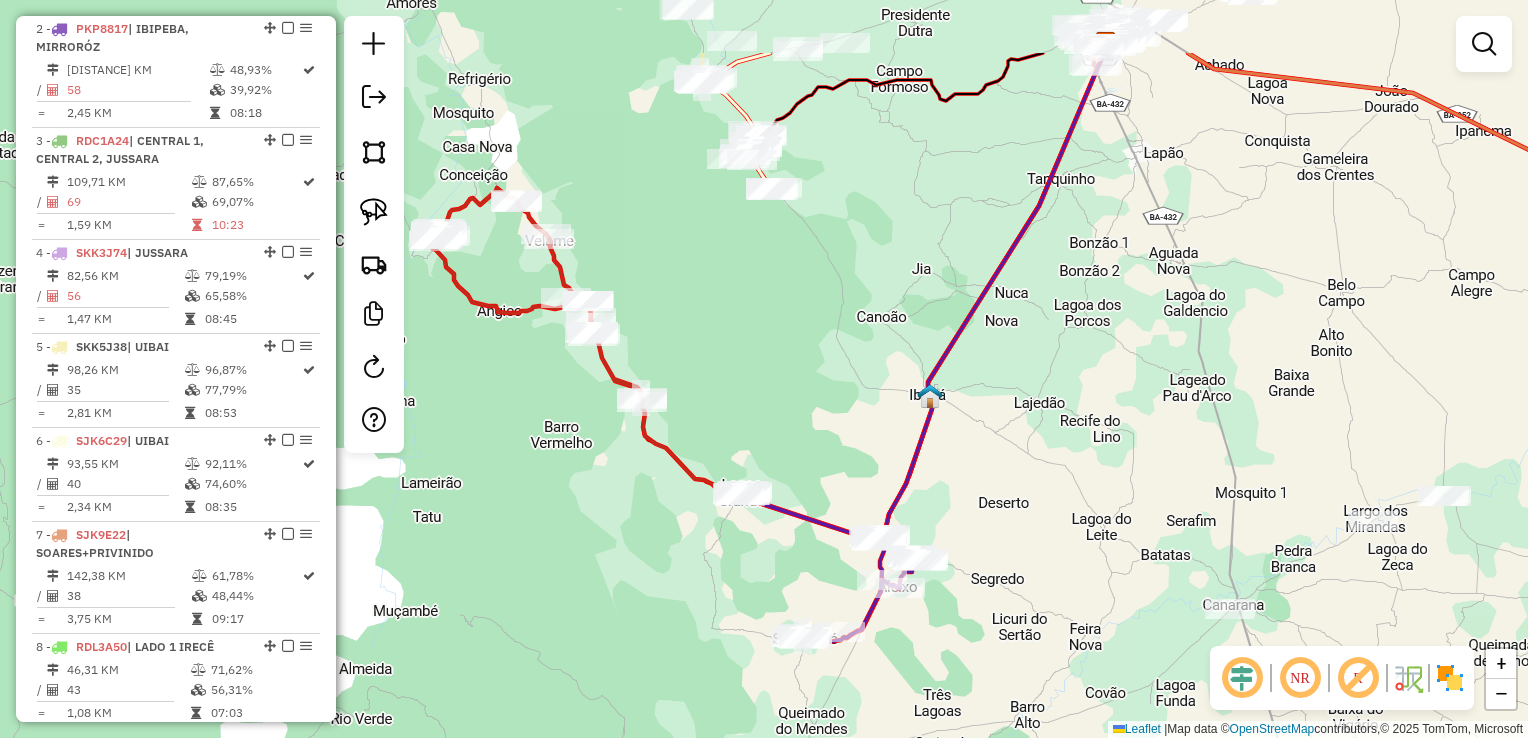 drag, startPoint x: 1036, startPoint y: 378, endPoint x: 1059, endPoint y: 306, distance: 75.58439 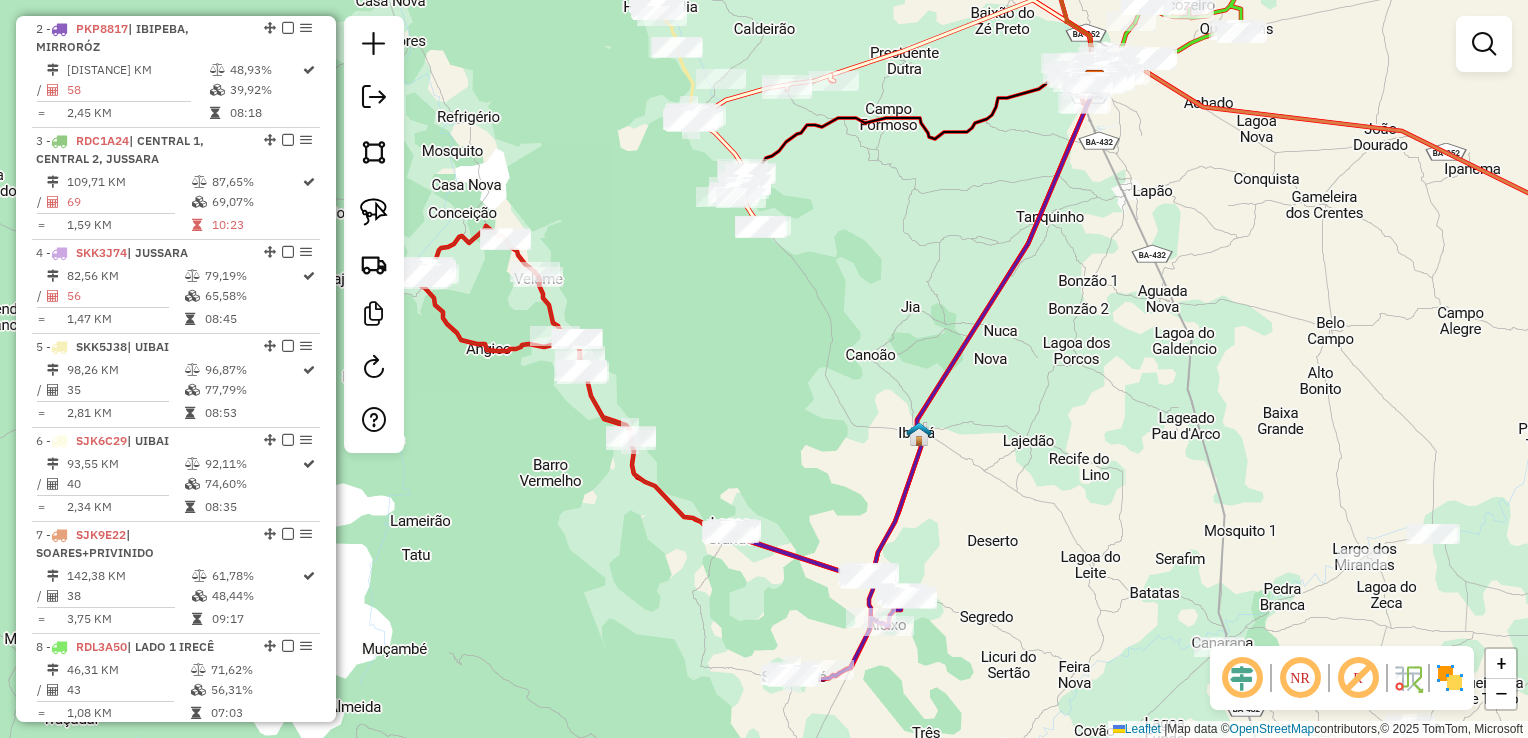 drag, startPoint x: 1066, startPoint y: 334, endPoint x: 1056, endPoint y: 486, distance: 152.3286 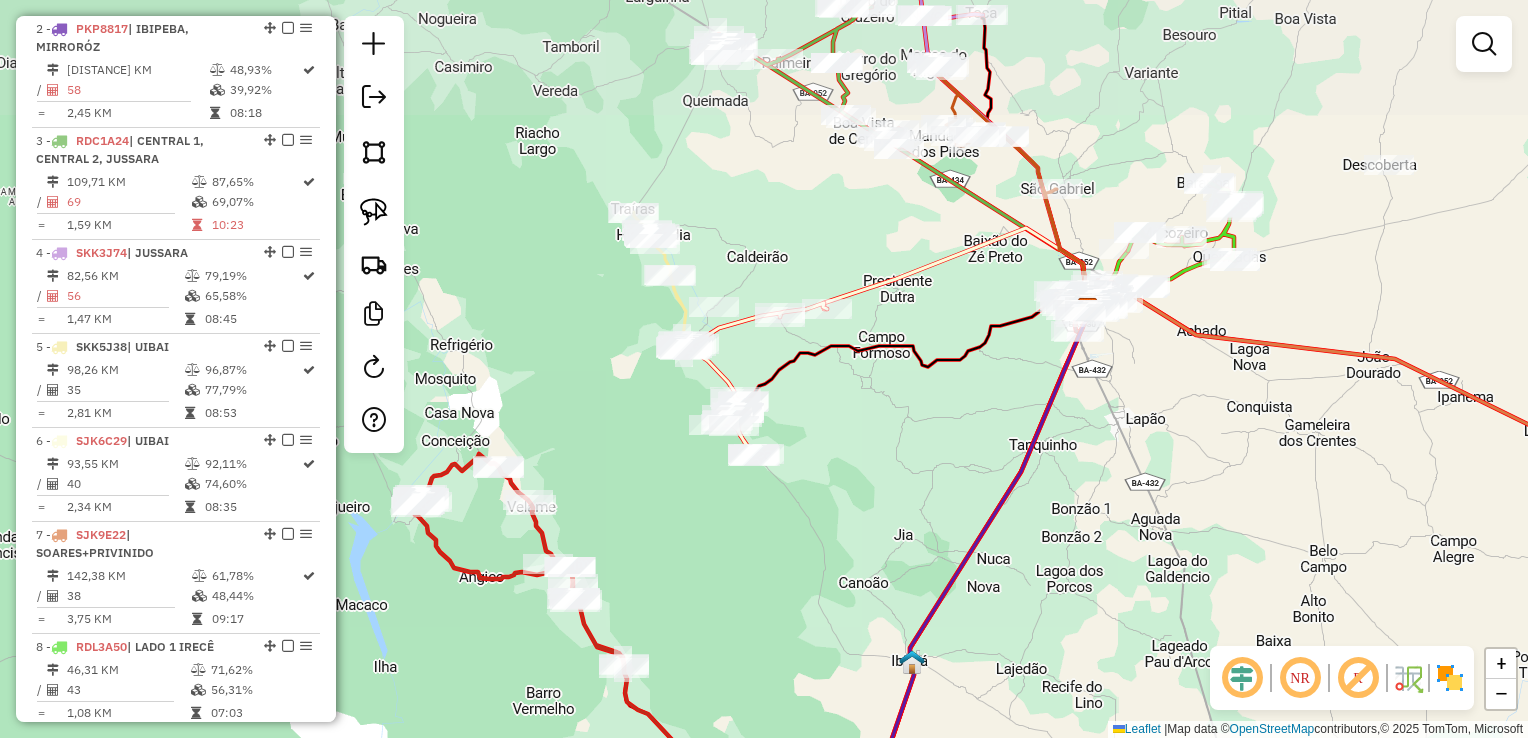 drag, startPoint x: 931, startPoint y: 428, endPoint x: 957, endPoint y: 509, distance: 85.07056 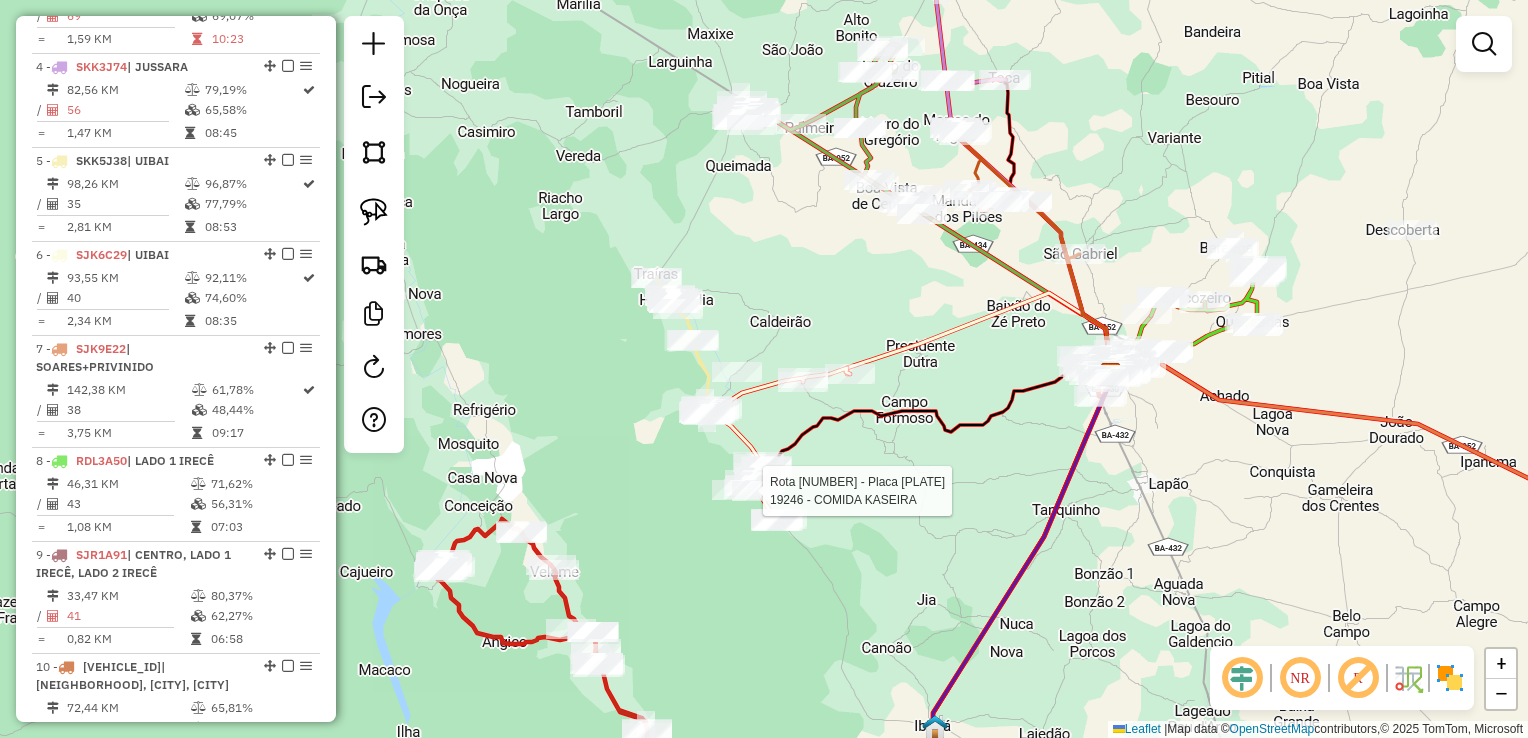 select on "*********" 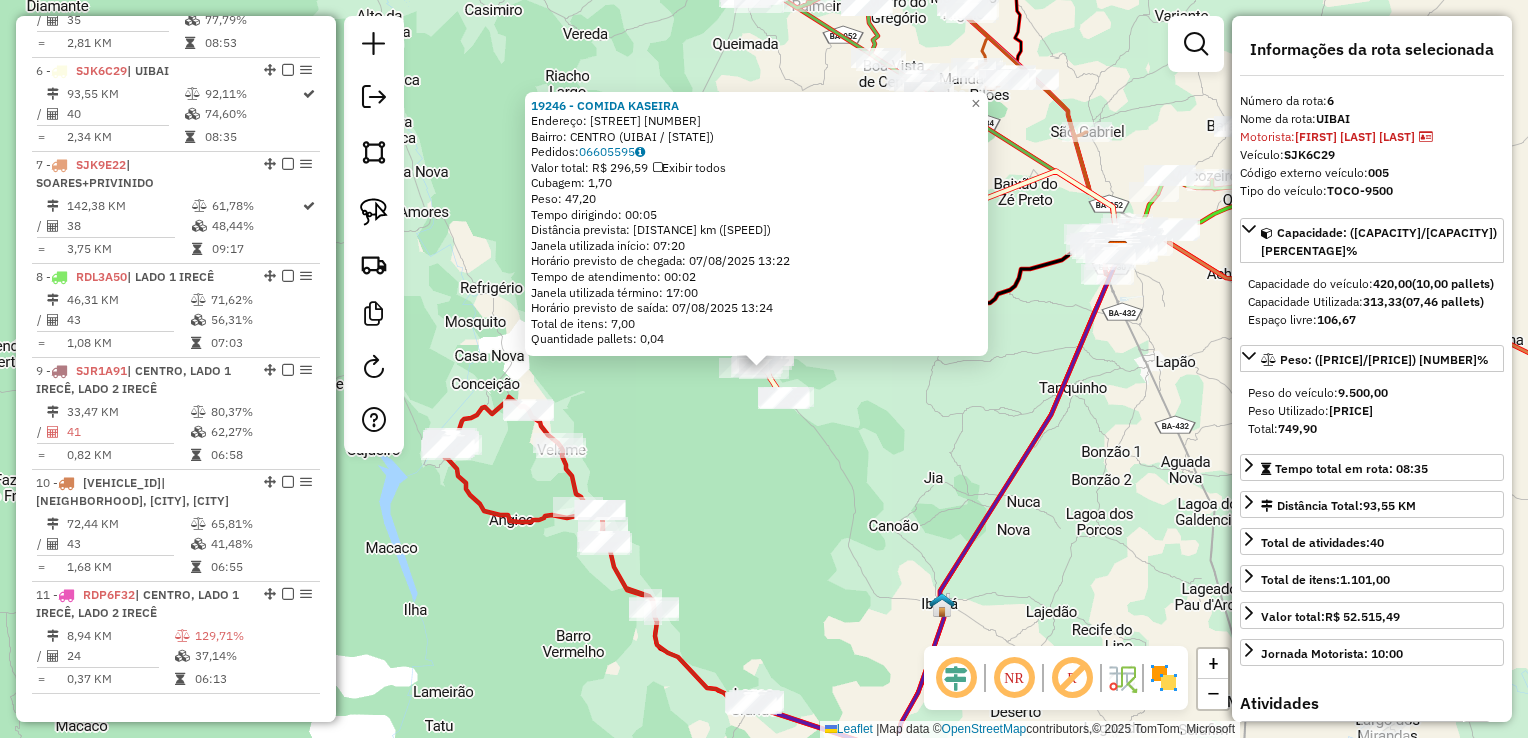 scroll, scrollTop: 1279, scrollLeft: 0, axis: vertical 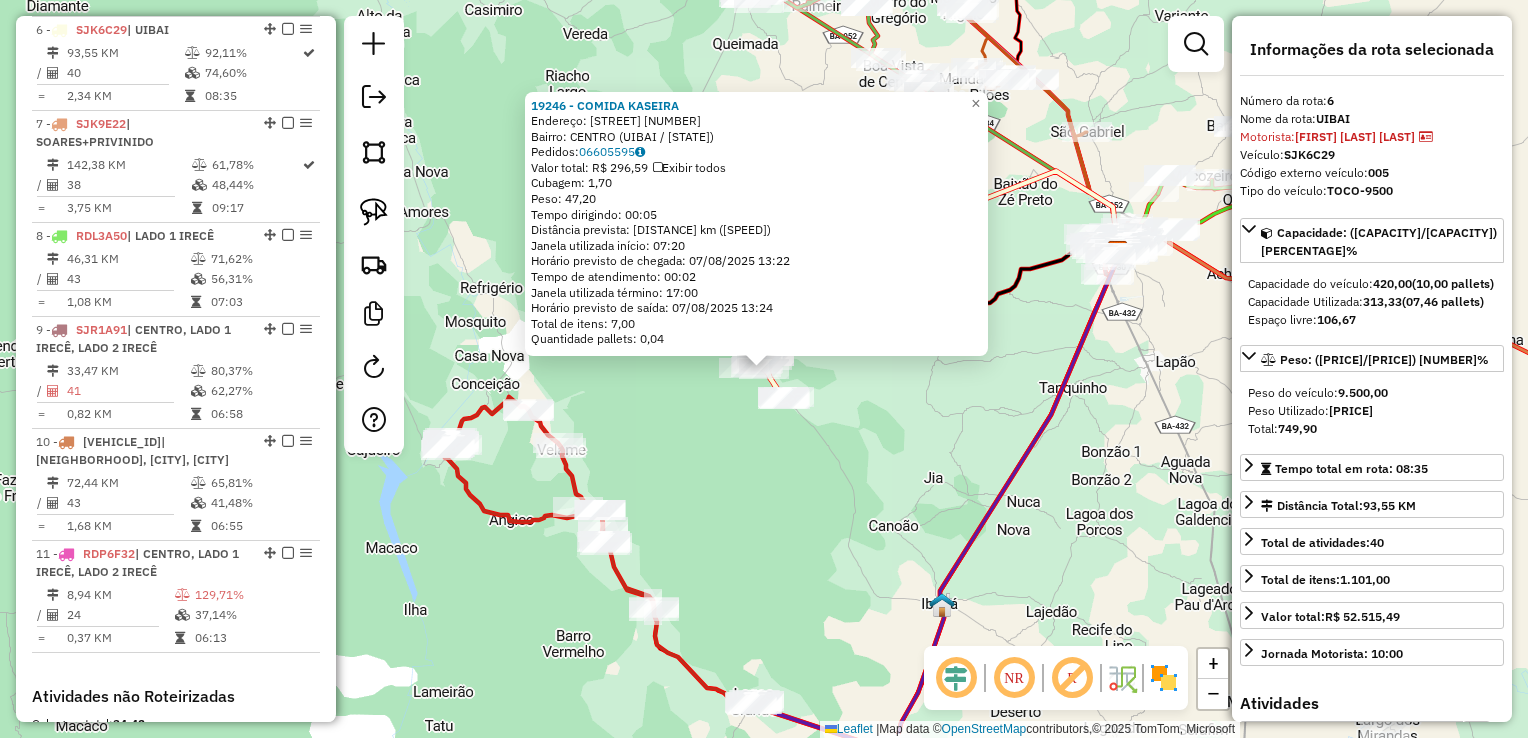 click on "19246 - COMIDA KASEIRA Endereço: Rua Juliana 80 Bairro: CENTRO ([CITY] / [STATE]) Pedidos: 06605595 Valor total: R$ 296,59 Exibir todos Cubagem: 1,70 Peso: 47,20 Tempo dirigindo: 00:05 Distância prevista: 3,109 km (37,31 km/h) Janela utilizada início: 07:20 Horário previsto de chegada: 07/08/2025 13:22 Tempo de atendimento: 00:02 Janela utilizada término: 17:00 Horário previsto de saída: 07/08/2025 13:24 Total de itens: 7,00 Quantidade pallets: 0,04 × Janela de atendimento Grade de atendimento Capacidade Transportadoras Veículos Cliente Pedidos Rotas Selecione os dias da semana para filtrar as janelas de atendimento Seg Ter Qua Qui Sex Sáb Dom Informe o período da janela de atendimento: De: Até: Filtrar exatamente a janela do cliente Considerar janela de atendimento padrão Selecione os dias da semana para filtrar as grades de atendimento Seg Ter Qua Qui Sex Sáb Dom Considerar clientes sem dia de atendimento cadastrado Peso mínimo: De:" 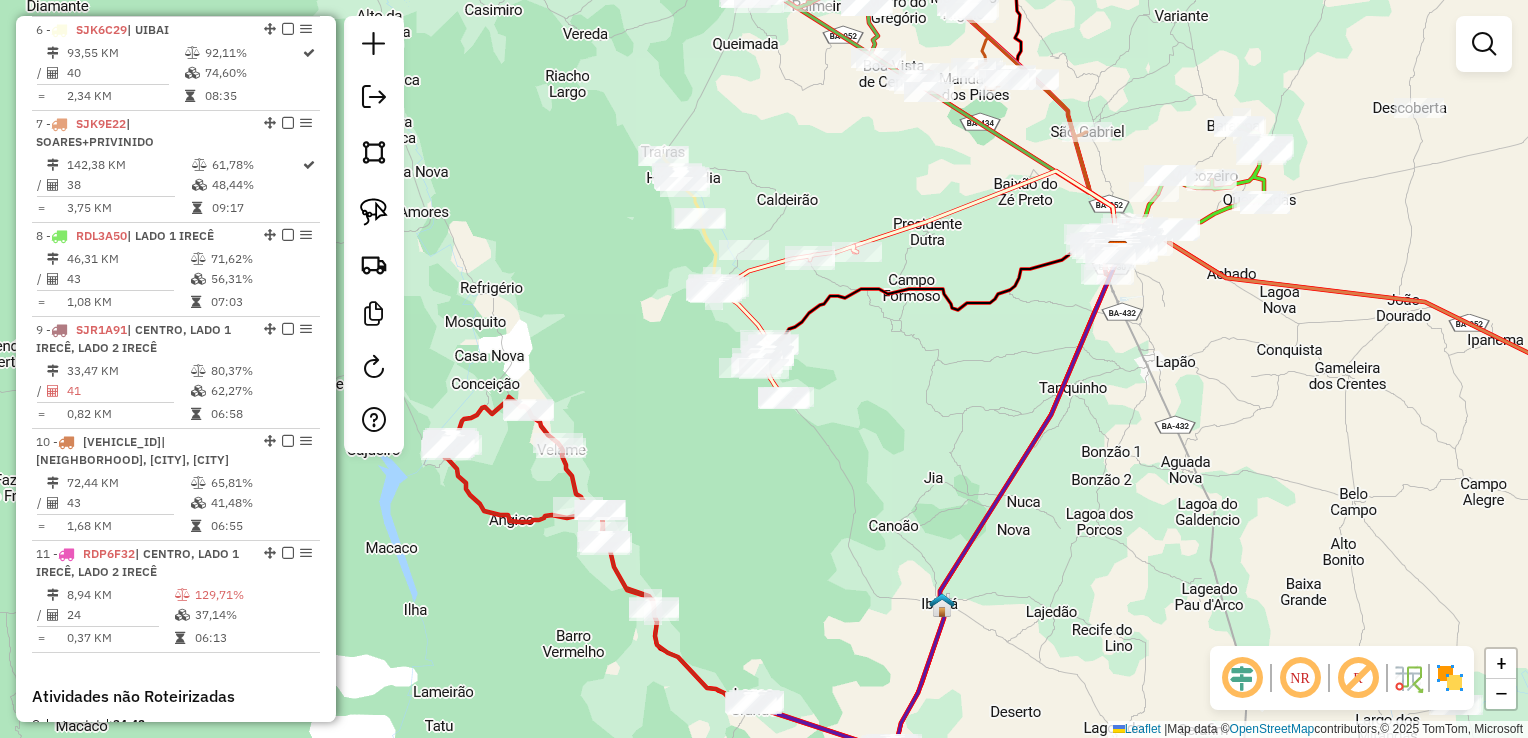 drag, startPoint x: 866, startPoint y: 408, endPoint x: 862, endPoint y: 495, distance: 87.0919 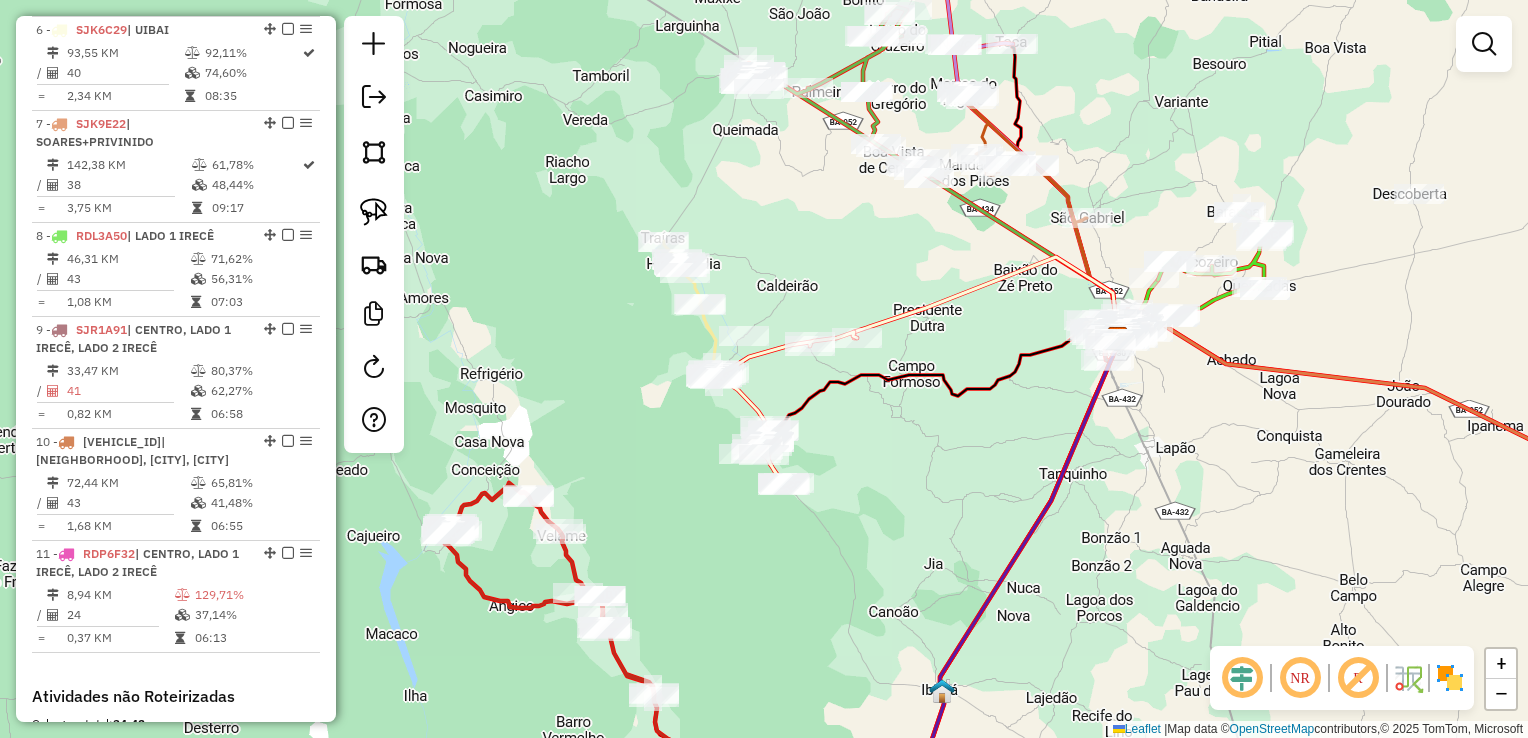 click on "Janela de atendimento Grade de atendimento Capacidade Transportadoras Veículos Cliente Pedidos  Rotas Selecione os dias de semana para filtrar as janelas de atendimento  Seg   Ter   Qua   Qui   Sex   Sáb   Dom  Informe o período da janela de atendimento: De: Até:  Filtrar exatamente a janela do cliente  Considerar janela de atendimento padrão  Selecione os dias de semana para filtrar as grades de atendimento  Seg   Ter   Qua   Qui   Sex   Sáb   Dom   Considerar clientes sem dia de atendimento cadastrado  Clientes fora do dia de atendimento selecionado Filtrar as atividades entre os valores definidos abaixo:  Peso mínimo:   Peso máximo:   Cubagem mínima:   Cubagem máxima:   De:   Até:  Filtrar as atividades entre o tempo de atendimento definido abaixo:  De:   Até:   Considerar capacidade total dos clientes não roteirizados Transportadora: Selecione um ou mais itens Tipo de veículo: Selecione um ou mais itens Veículo: Selecione um ou mais itens Motorista: Selecione um ou mais itens Nome: Rótulo:" 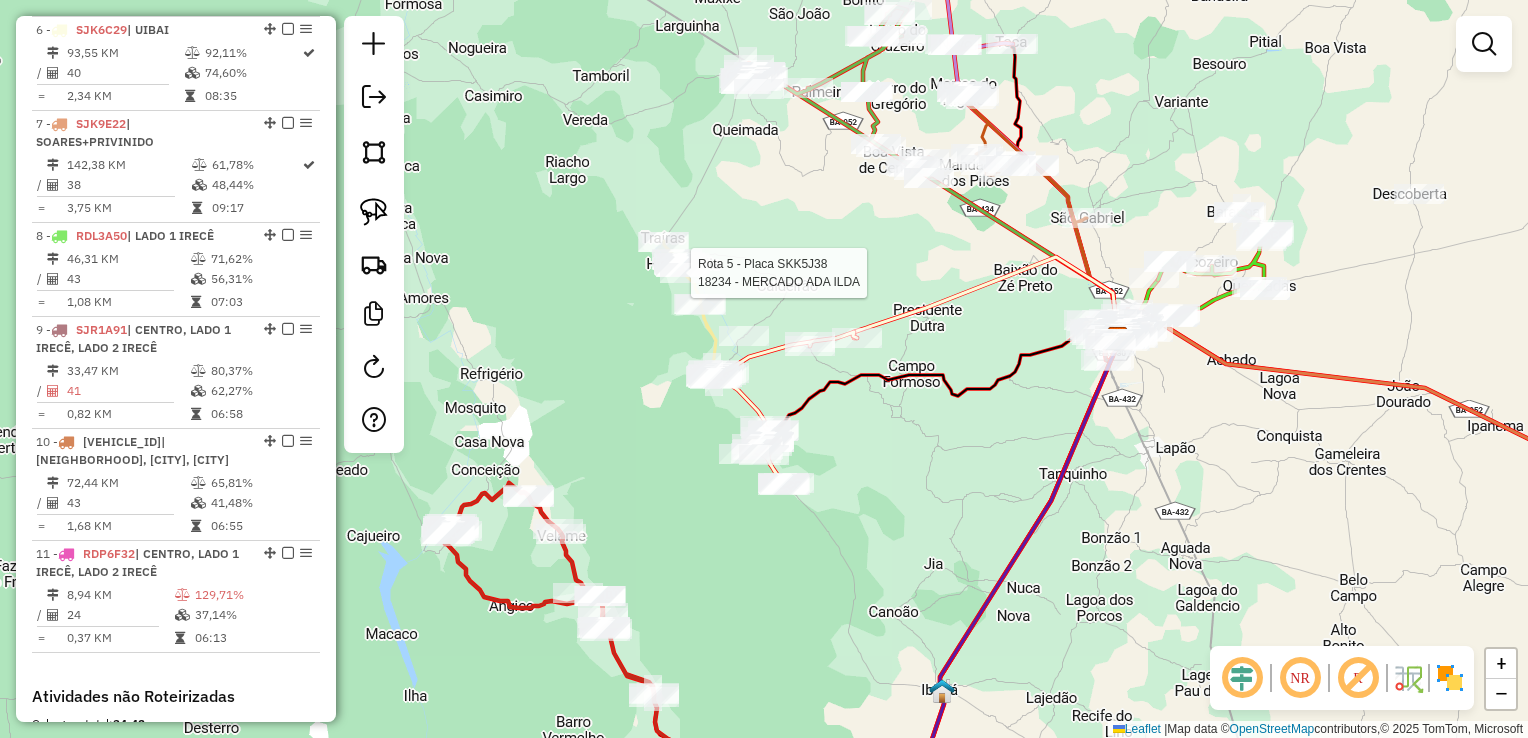 select on "*********" 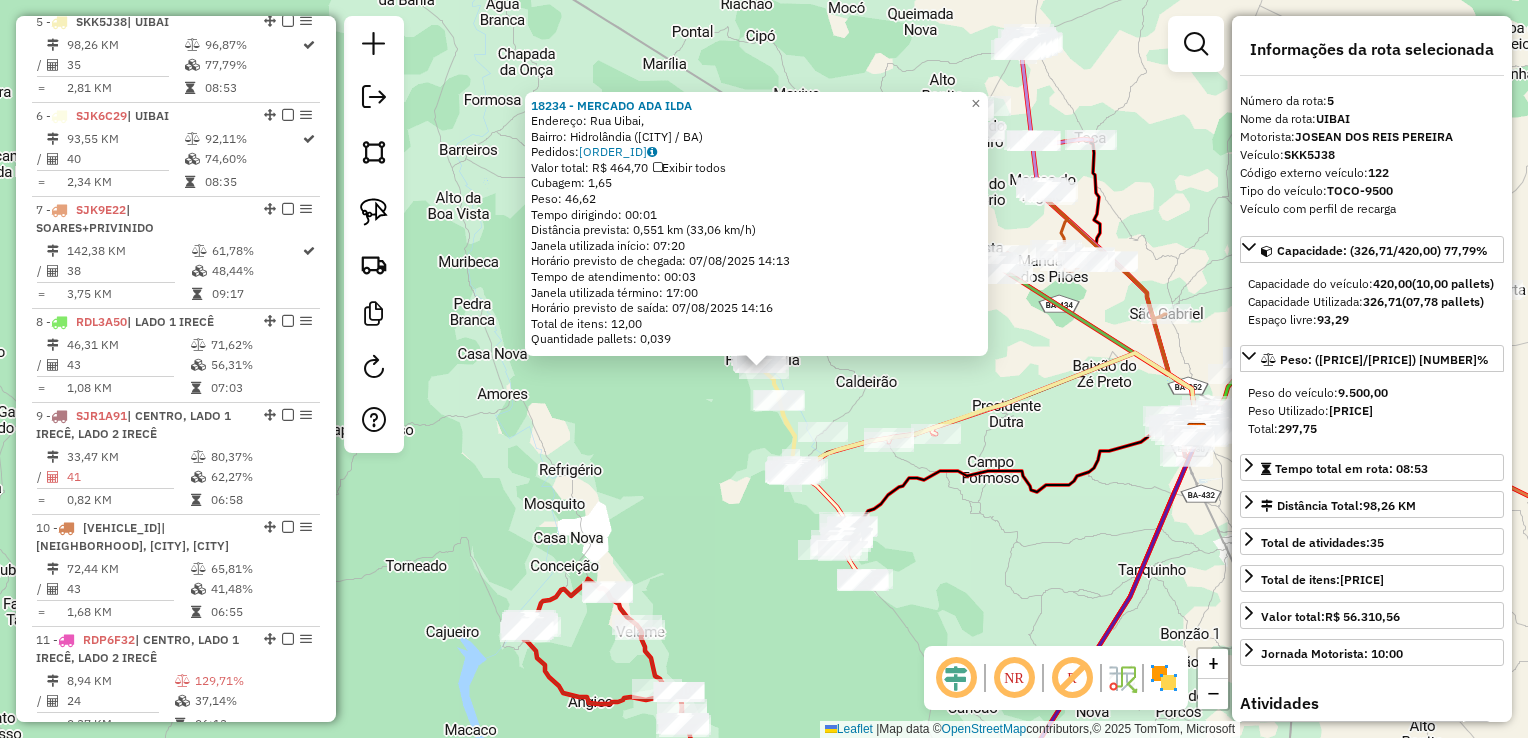 scroll, scrollTop: 1184, scrollLeft: 0, axis: vertical 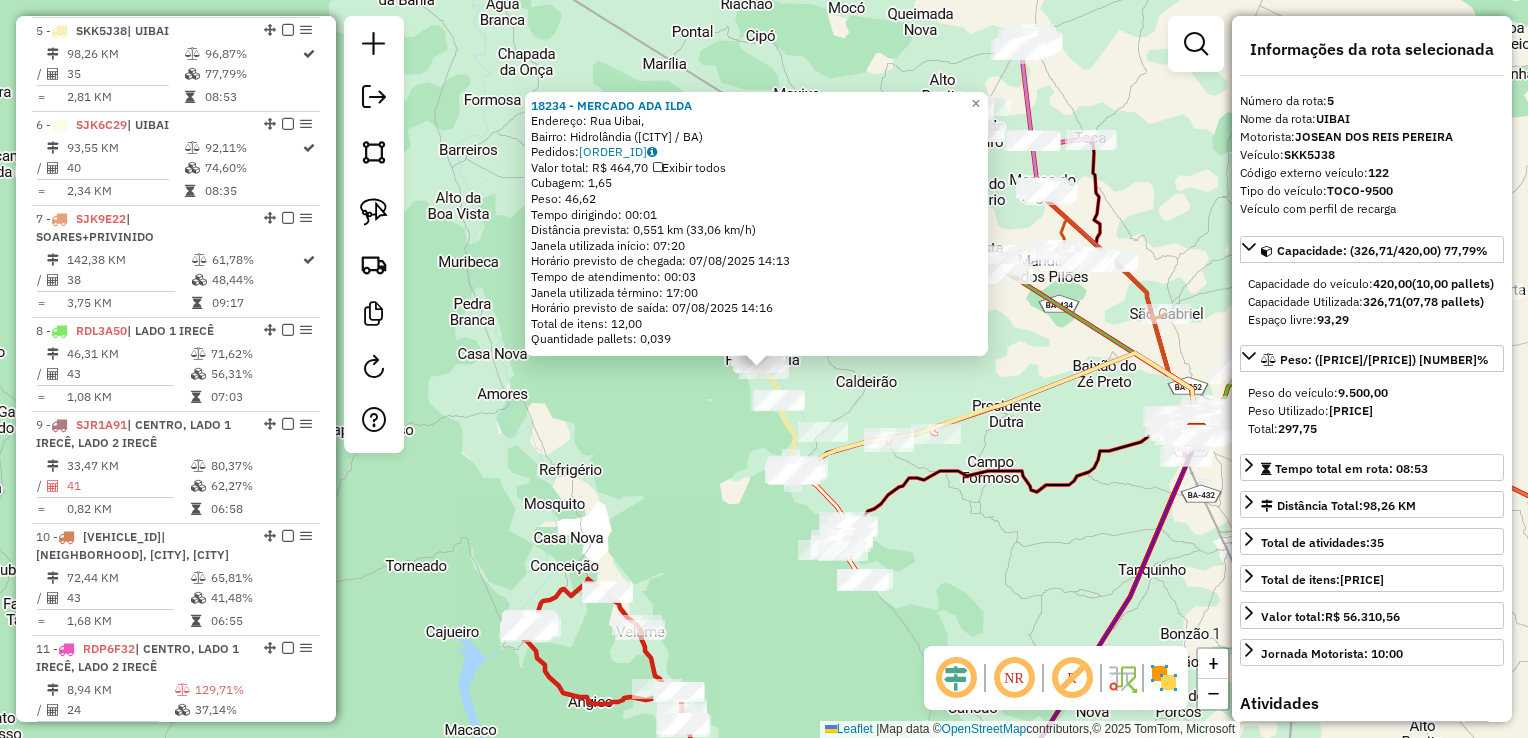 click on "Rota [NUMBER] - Placa [PLATE]  [NUMBER] - [NAME] Rota [NUMBER] - Placa [PLATE]  [NUMBER] - [NAME] [NUMBER] - [NAME]  Endereço: [STREET_NAME],   Bairro: [NAME] ([CITY] / [STATE])   Pedidos:  [POSTAL_CODE]   Valor total: R$ [PRICE]   Exibir todos   Cubagem: [NUMBER]  Peso: [NUMBER]  Tempo dirigindo: 00:01   Distância prevista: [NUMBER] km ([NUMBER] km/h)   Janela utilizada início: [TIME]   Horário previsto de chegada: [DATE] [TIME]   Tempo de atendimento: 00:03   Janela utilizada término: [TIME]   Horário previsto de saída: [DATE] [TIME]   Total de itens: [NUMBER]   Quantidade pallets: [NUMBER]  × Janela de atendimento Grade de atendimento Capacidade Transportadoras Veículos Cliente Pedidos  Rotas Selecione os dias de semana para filtrar as janelas de atendimento  Seg   Ter   Qua   Qui   Sex   Sáb   Dom  Informe o período da janela de atendimento: De: Até:  Filtrar exatamente a janela do cliente  Considerar janela de atendimento padrão  Selecione os dias de semana para filtrar as grades de atendimento  Seg   Ter  De:" 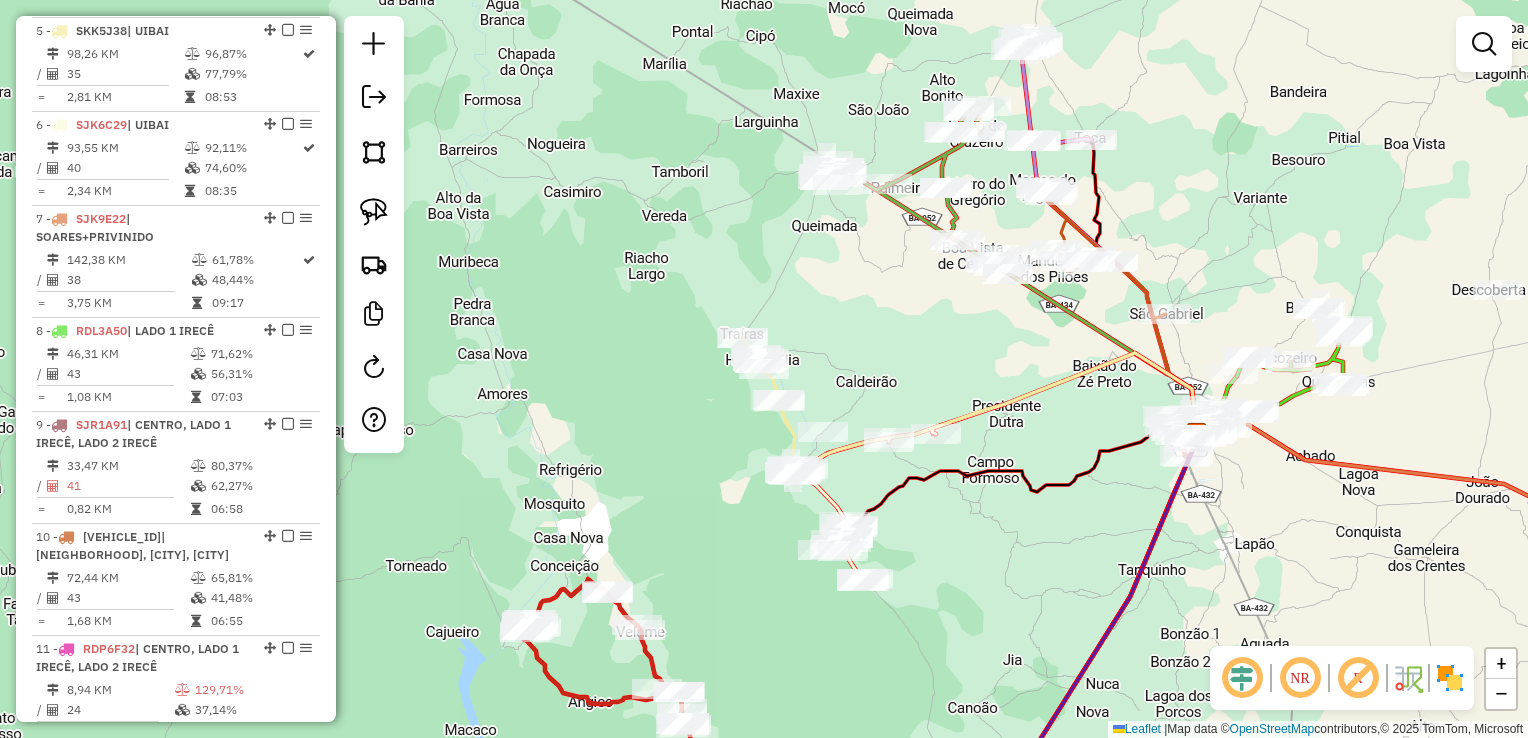 drag, startPoint x: 898, startPoint y: 396, endPoint x: 842, endPoint y: 441, distance: 71.8401 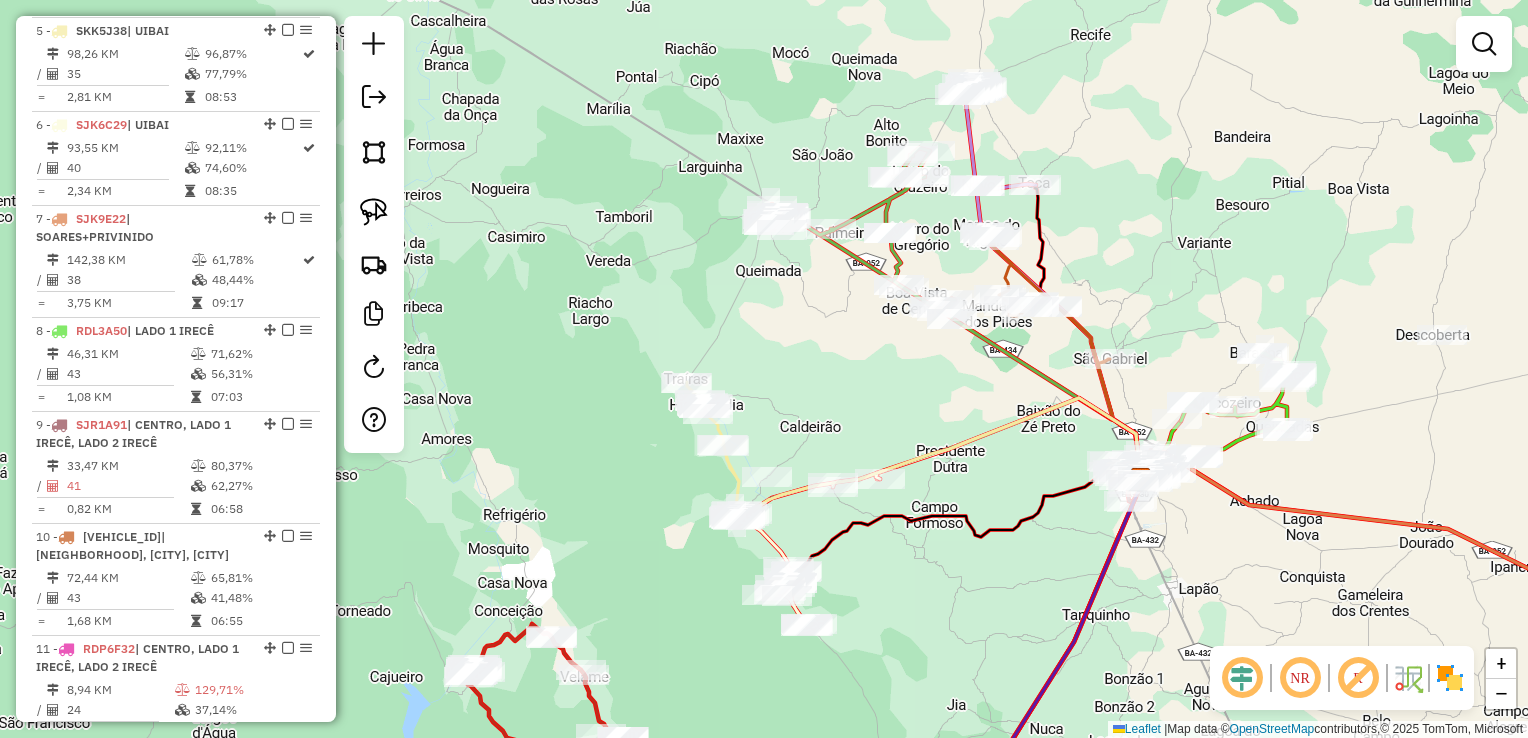 drag, startPoint x: 841, startPoint y: 335, endPoint x: 805, endPoint y: 384, distance: 60.80296 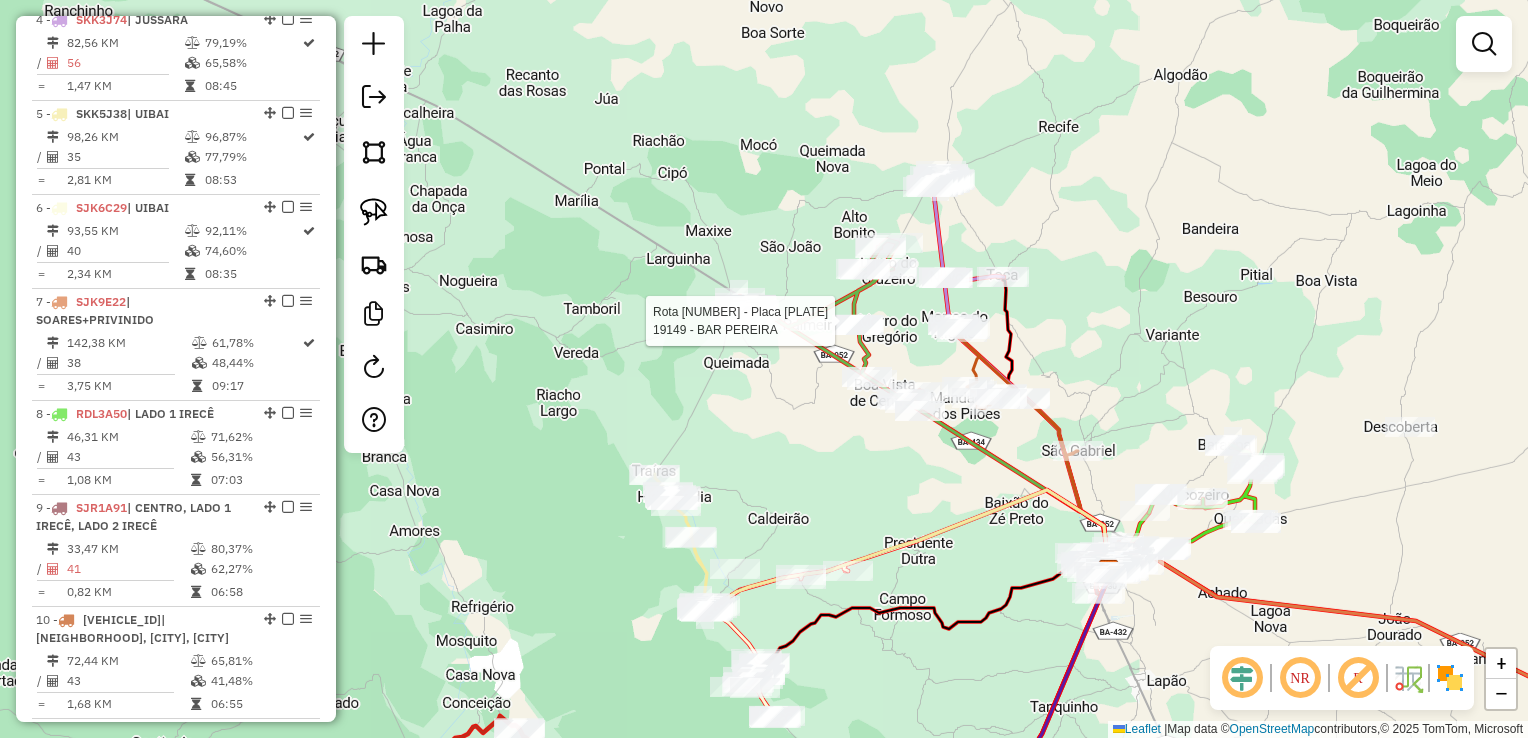 select on "*********" 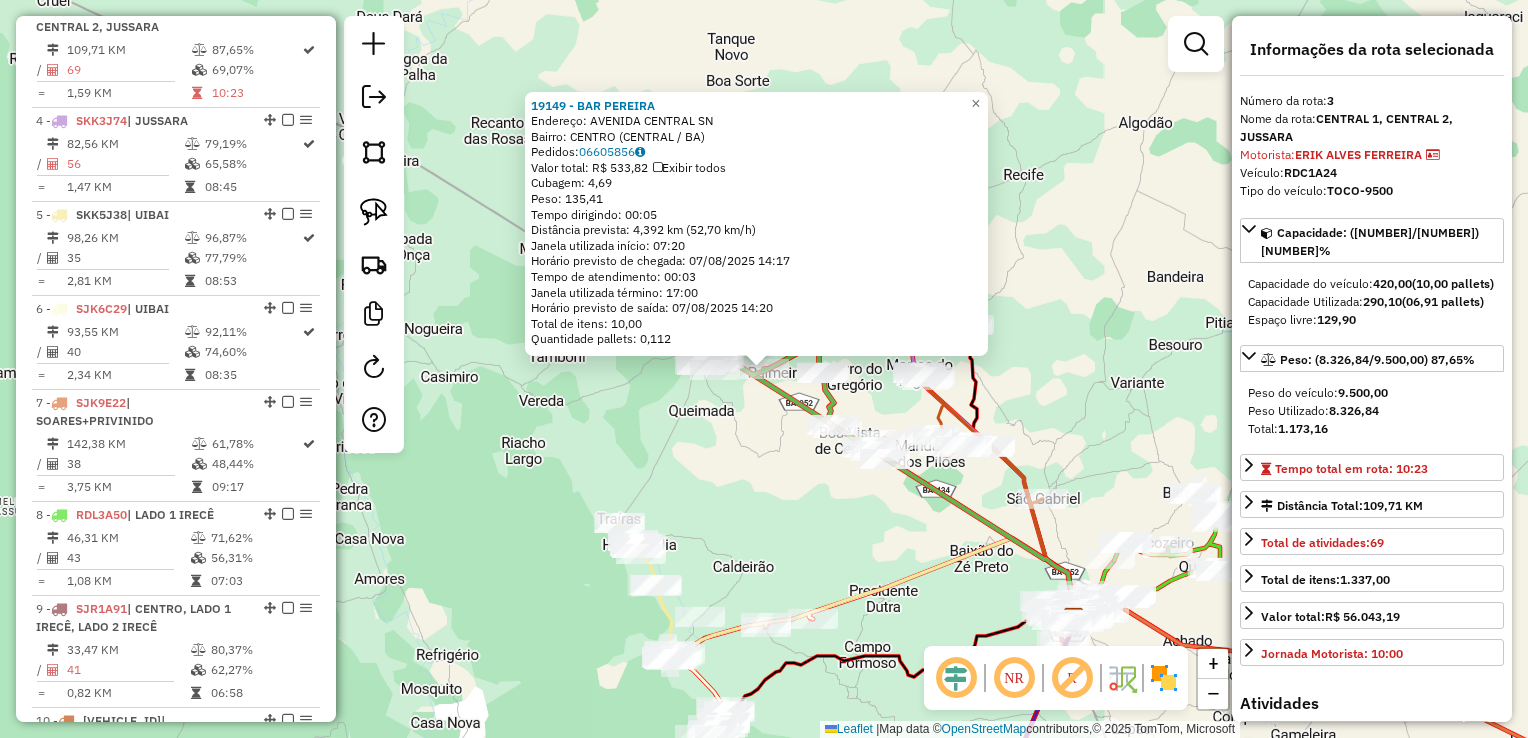 scroll, scrollTop: 980, scrollLeft: 0, axis: vertical 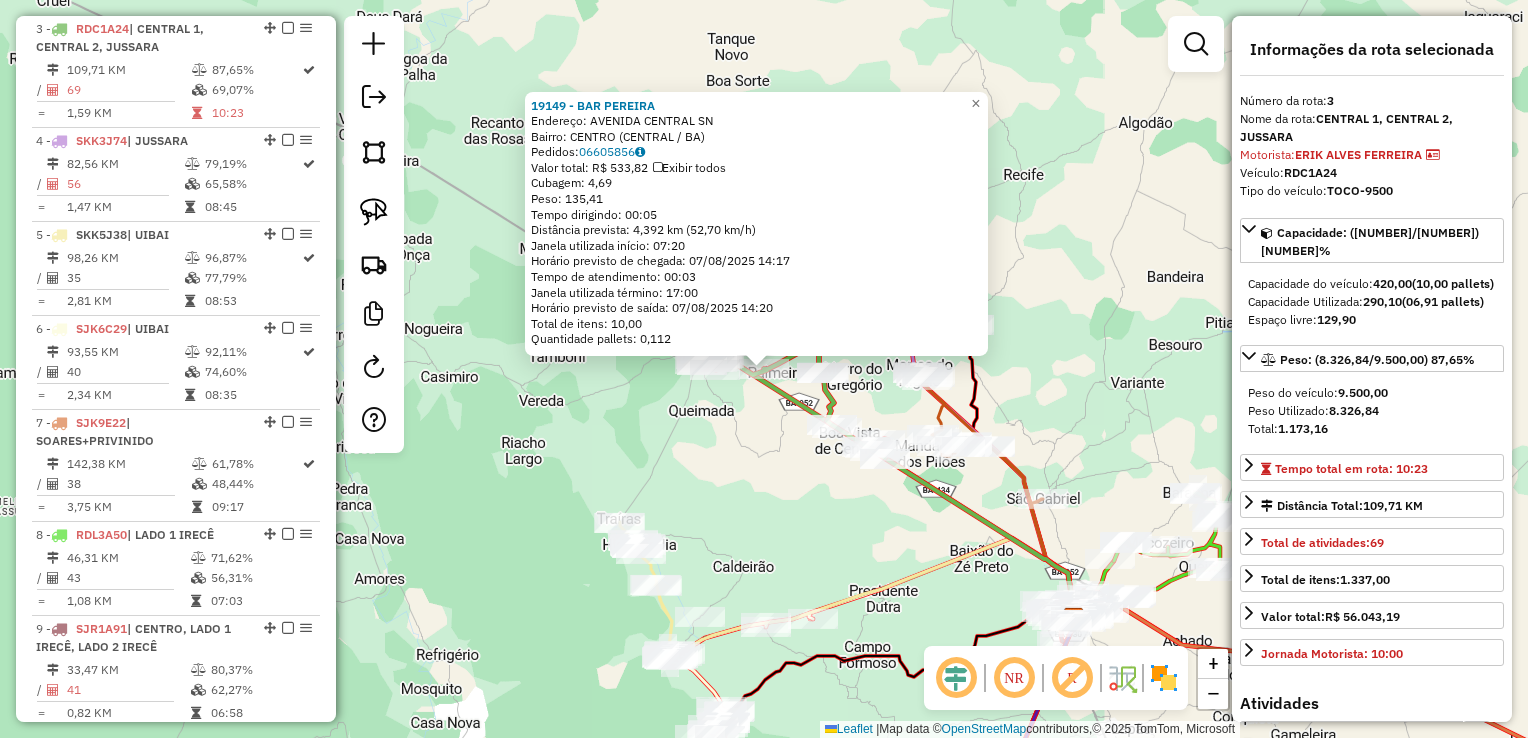click on "[NUMBER] - [NAME]  Endereço:  [STREET] [NUMBER]   Bairro: [NEIGHBORHOOD] ([CITY] / [STATE])   Pedidos:  [ORDER_ID]   Valor total: [CURRENCY] [PRICE]   Exibir todos   Cubagem: [CUBAGE]  Peso: [WEIGHT]  Tempo dirigindo: [TIME]   Distância prevista: [DISTANCE] km ([SPEED] km/h)   Janela utilizada início: [TIME]   Horário previsto de chegada: [DATE] [TIME]   Tempo de atendimento: [TIME]   Janela utilizada término: [TIME]   Horário previsto de saída: [DATE] [TIME]   Total de itens: [ITEMS]   Quantidade pallets: [PALLETS]  × Janela de atendimento Grade de atendimento Capacidade Transportadoras Veículos Cliente Pedidos  Rotas Selecione os dias da semana para filtrar as janelas de atendimento  Seg   Ter   Qua   Qui   Sex   Sáb   Dom  Informe o período da janela de atendimento: De: [TIME] Até: [TIME]  Filtrar exatamente a janela do cliente  Considerar janela de atendimento padrão  Selecione os dias da semana para filtrar as grades de atendimento  Seg   Ter   Qua   Qui   Sex   Sáb   Dom   Considerar clientes sem dia de atendimento cadastrado  De: [TIME]   Até: [TIME]" 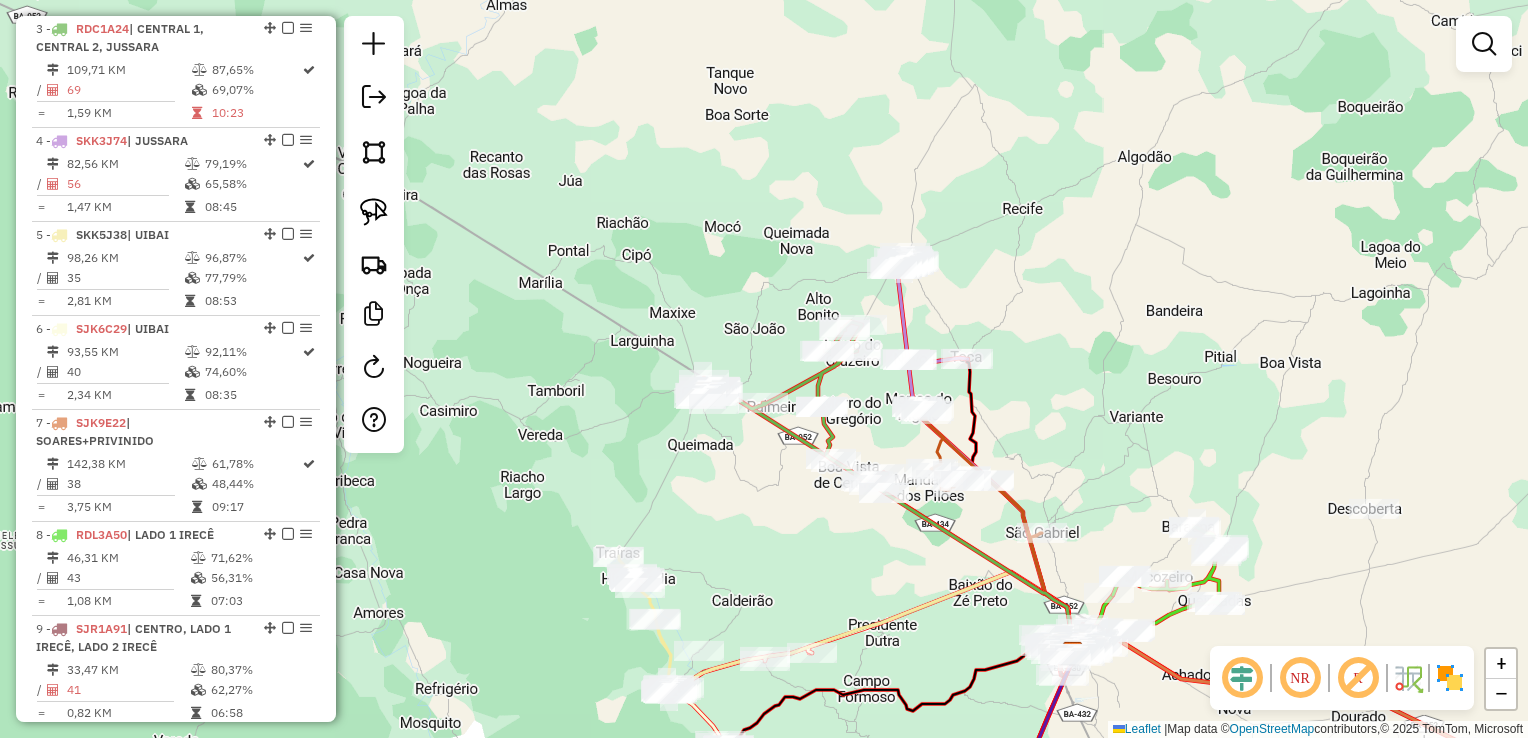 drag, startPoint x: 1017, startPoint y: 353, endPoint x: 1016, endPoint y: 386, distance: 33.01515 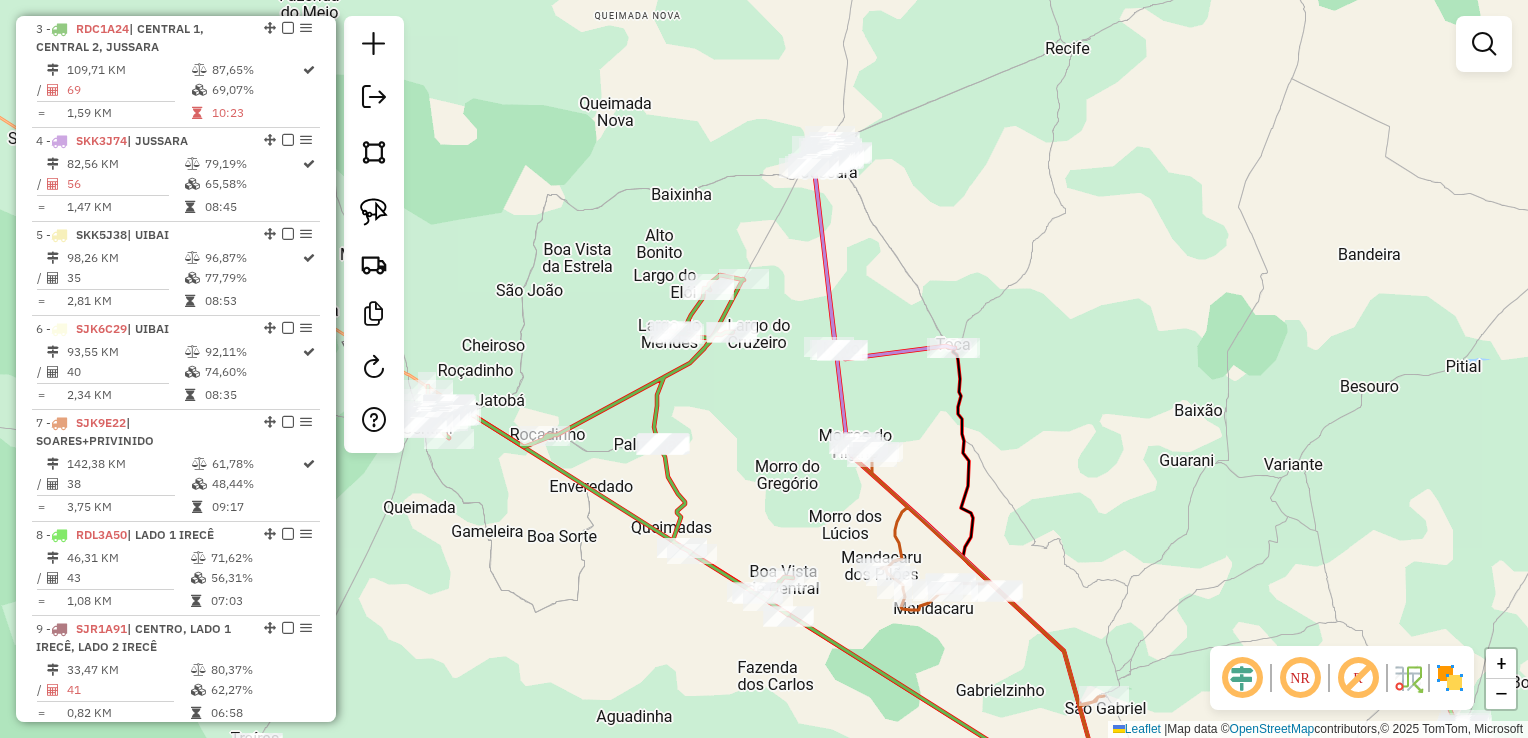 click on "Janela de atendimento Grade de atendimento Capacidade Transportadoras Veículos Cliente Pedidos  Rotas Selecione os dias de semana para filtrar as janelas de atendimento  Seg   Ter   Qua   Qui   Sex   Sáb   Dom  Informe o período da janela de atendimento: De: Até:  Filtrar exatamente a janela do cliente  Considerar janela de atendimento padrão  Selecione os dias de semana para filtrar as grades de atendimento  Seg   Ter   Qua   Qui   Sex   Sáb   Dom   Considerar clientes sem dia de atendimento cadastrado  Clientes fora do dia de atendimento selecionado Filtrar as atividades entre os valores definidos abaixo:  Peso mínimo:   Peso máximo:   Cubagem mínima:   Cubagem máxima:   De:   Até:  Filtrar as atividades entre o tempo de atendimento definido abaixo:  De:   Até:   Considerar capacidade total dos clientes não roteirizados Transportadora: Selecione um ou mais itens Tipo de veículo: Selecione um ou mais itens Veículo: Selecione um ou mais itens Motorista: Selecione um ou mais itens Nome: Rótulo:" 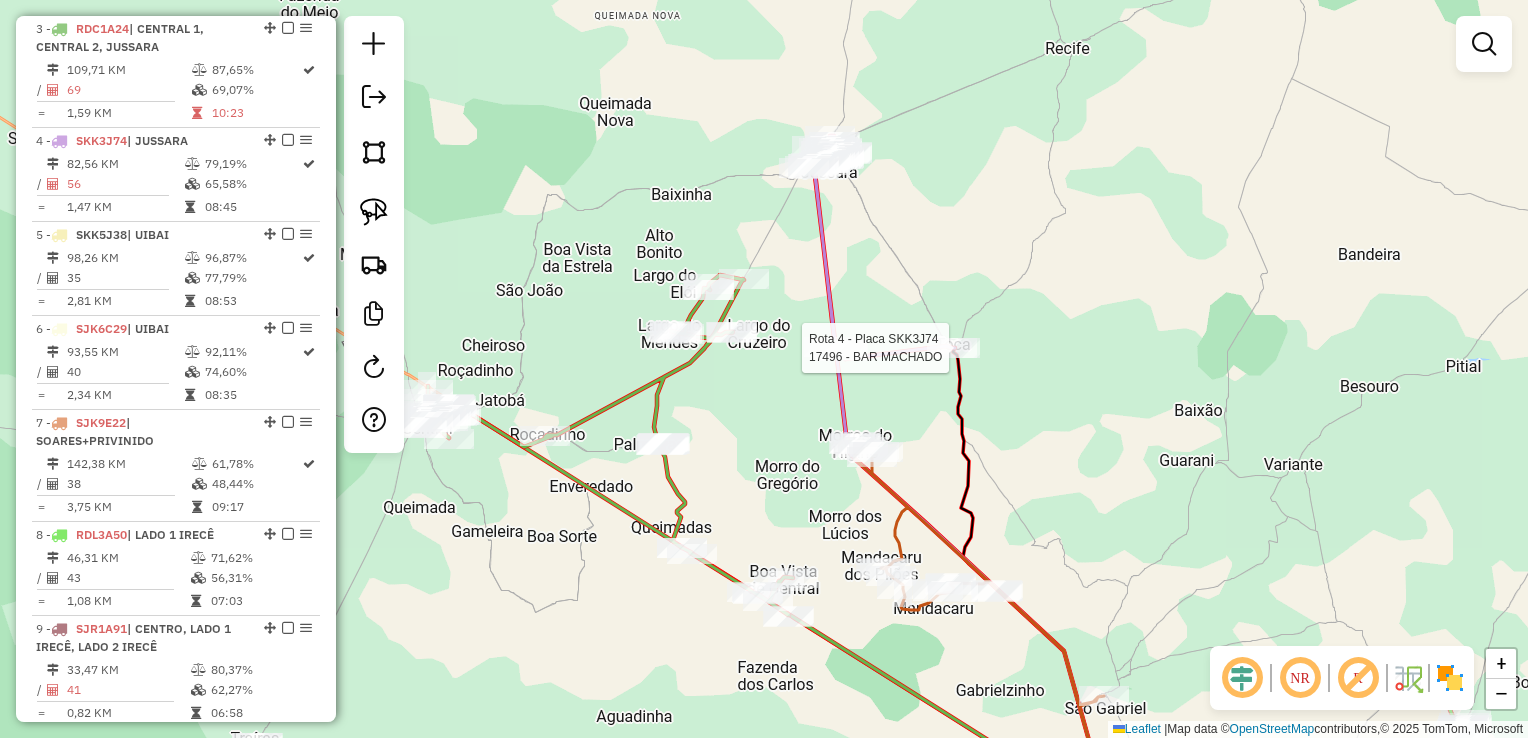 select on "*********" 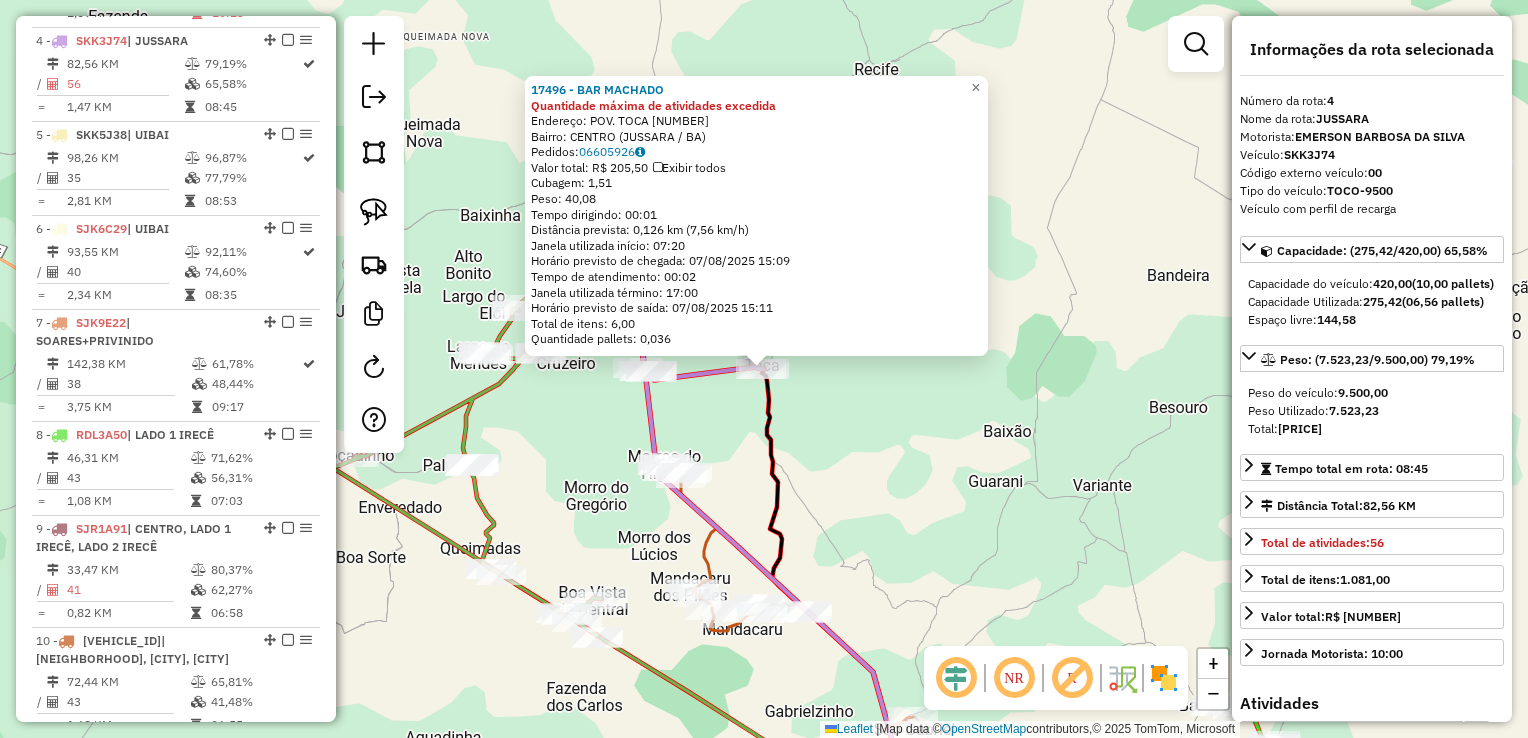scroll, scrollTop: 1091, scrollLeft: 0, axis: vertical 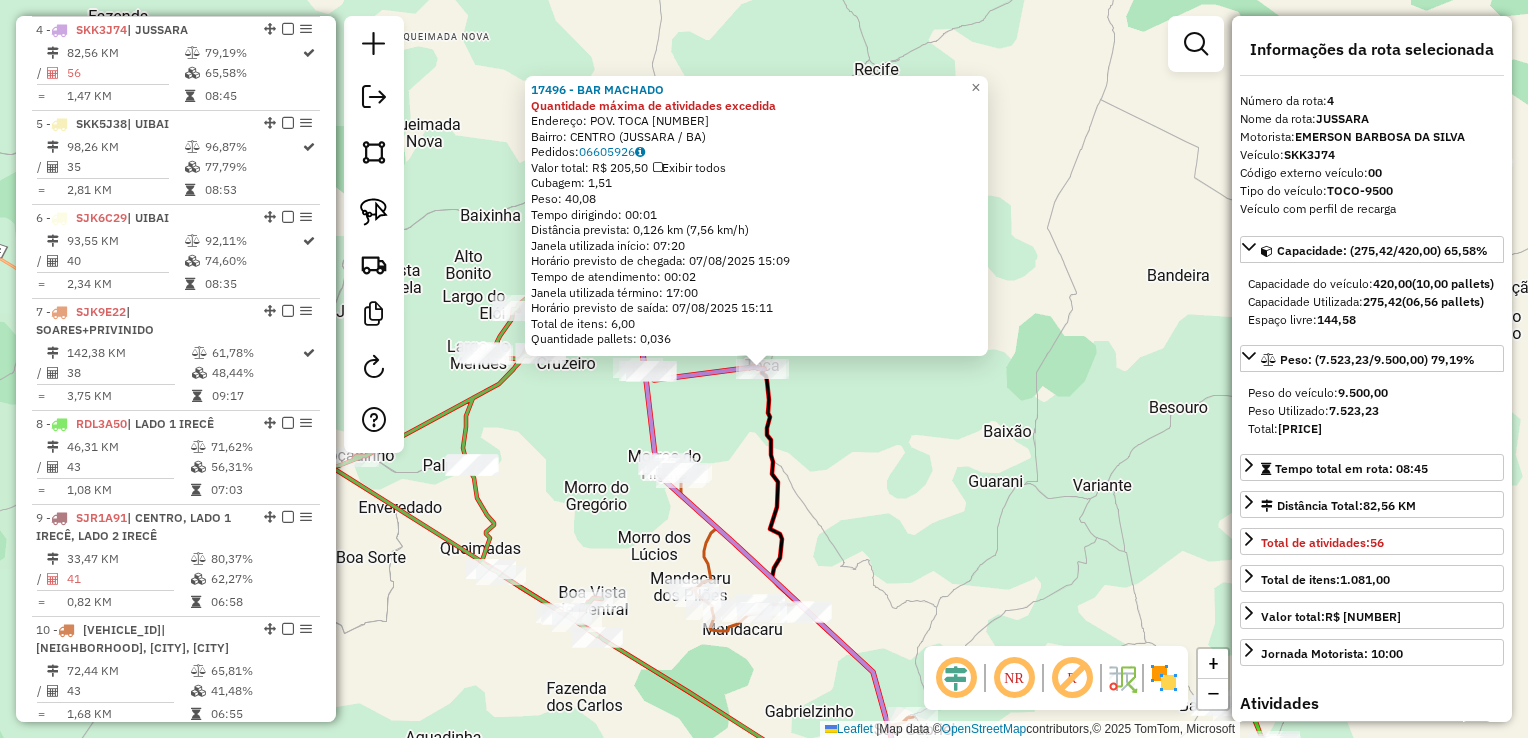 click on "17496 - BAR MACHADO Quantidade máxima de atividades excedida Endereço: POV. TOCA 01 Bairro: CENTRO ([CITY] / [STATE]) Pedidos: 06605926 Valor total: R$ 205,50 Exibir todos Cubagem: 1,51 Peso: 40,08 Tempo dirigindo: 00:01 Distância prevista: 0,126 km (7,56 km/h) Janela utilizada início: 07:20 Horário previsto de chegada: 07/08/2025 15:09 Tempo de atendimento: 00:02 Janela utilizada término: 17:00 Horário previsto de saída: 07/08/2025 15:11 Total de itens: 6,00 Quantidade pallets: 0,036 × Janela de atendimento Grade de atendimento Capacidade Transportadoras Veículos Cliente Pedidos Rotas Selecione os dias da semana para filtrar as janelas de atendimento Seg Ter Qua Qui Sex Sáb Dom Informe o período da janela de atendimento: De: Até: Filtrar exatamente a janela do cliente Considerar janela de atendimento padrão Selecione os dias da semana para filtrar as grades de atendimento Seg Ter Qua Qui Sex Sáb Dom Peso mínimo: Peso máximo: De:" 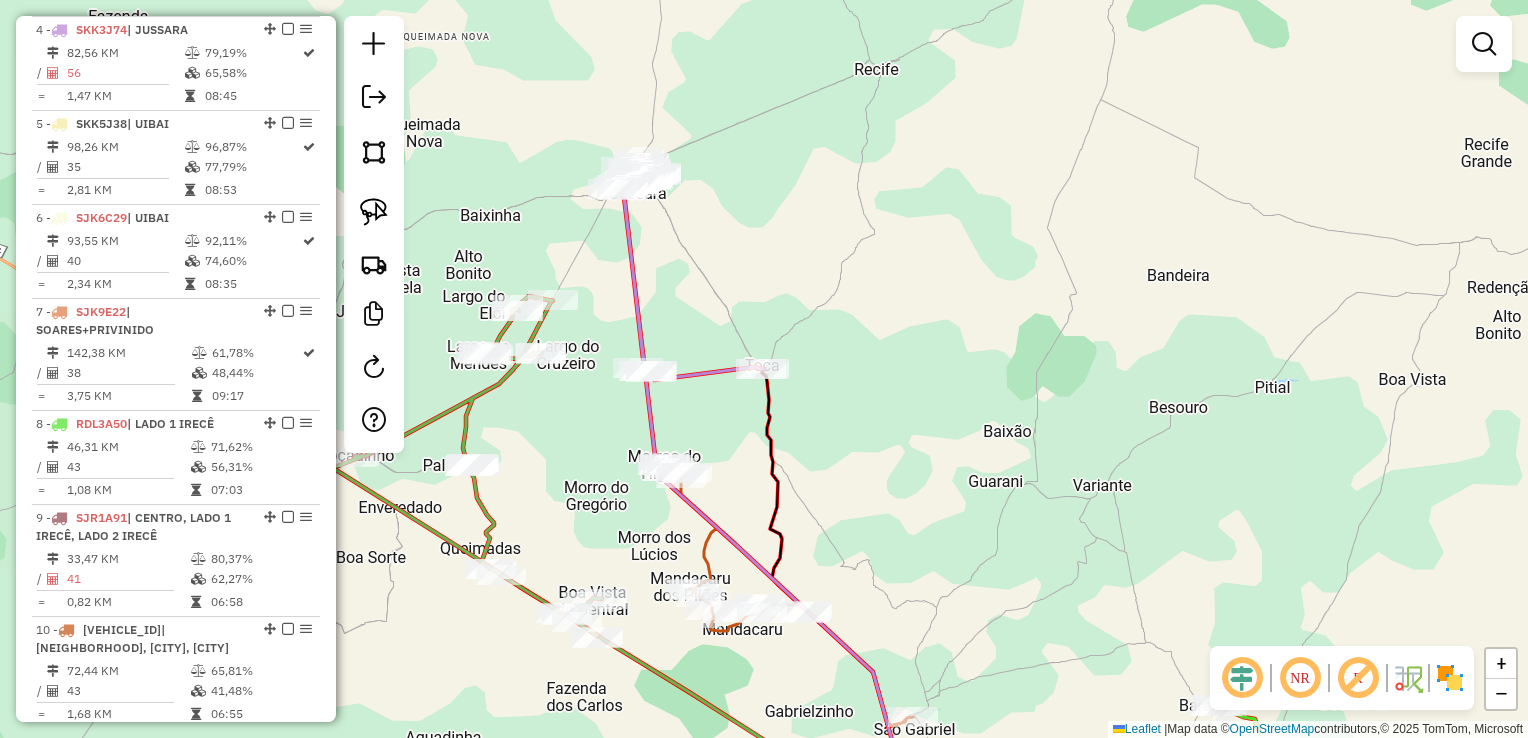 drag, startPoint x: 911, startPoint y: 460, endPoint x: 943, endPoint y: 303, distance: 160.22797 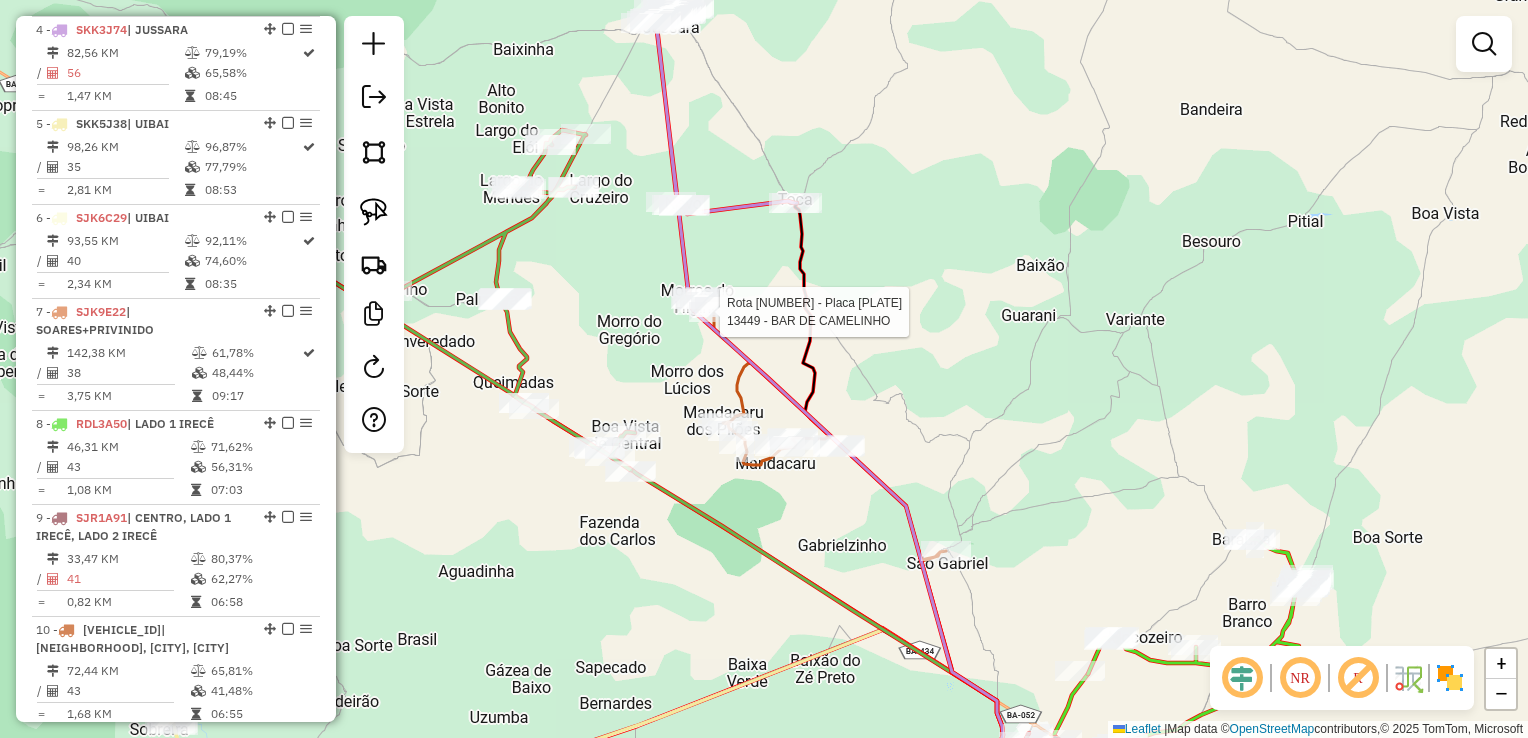 select on "*********" 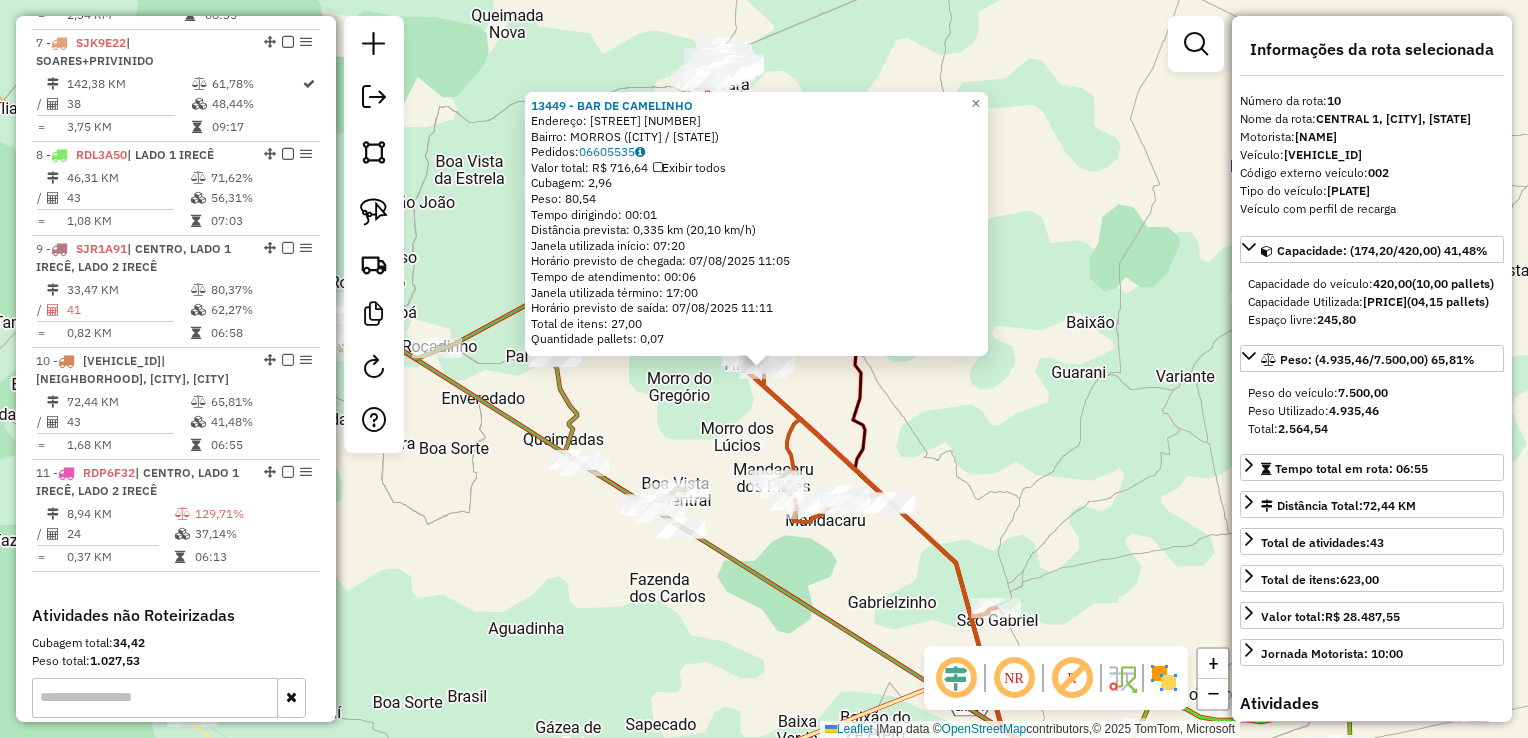 scroll, scrollTop: 1600, scrollLeft: 0, axis: vertical 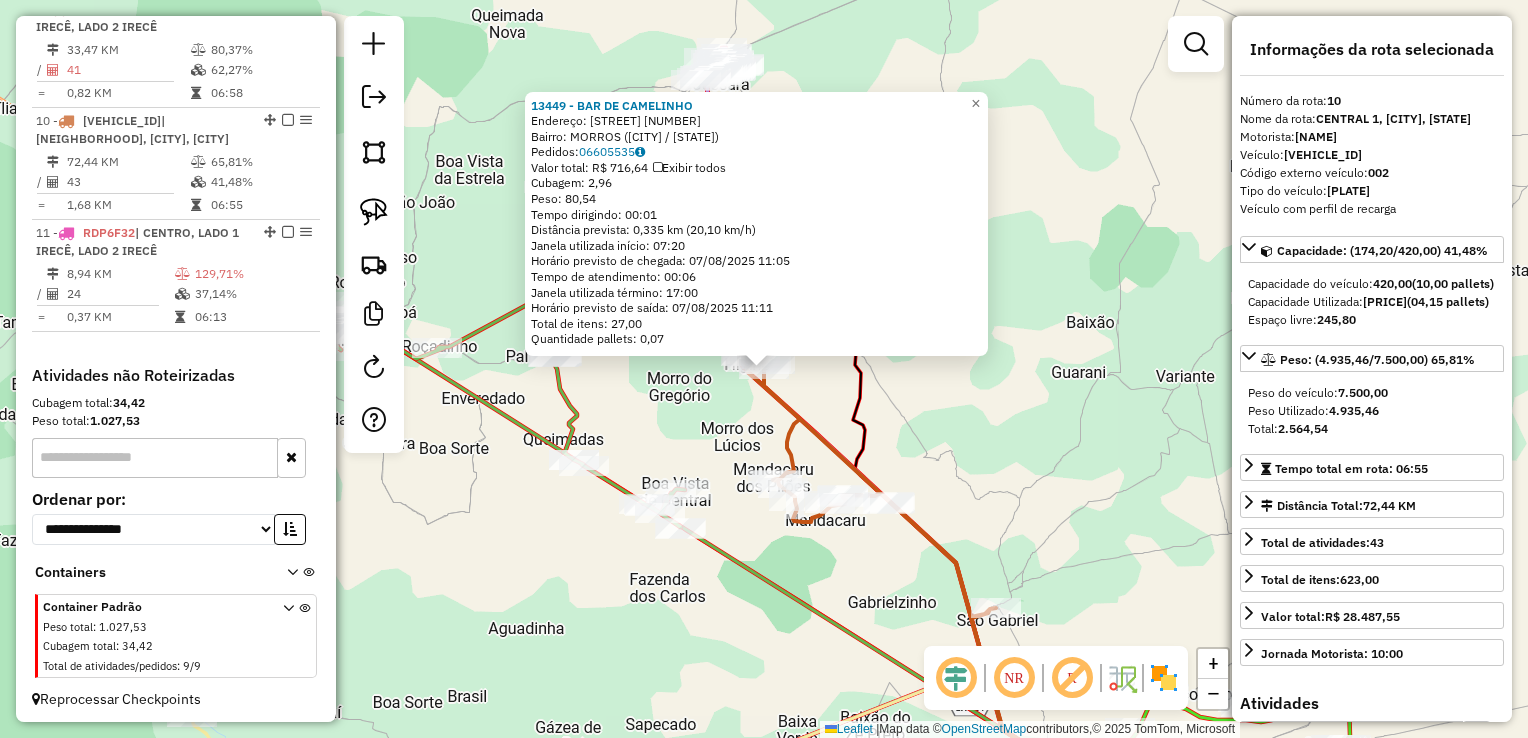 click on "[NUMBER] - [NAME]  Endereço:  RUA [NAME] [NUMBER]   Bairro: [NAME] ([CITY] / [STATE])   Pedidos:  [POSTAL_CODE]   Valor total: R$ [PRICE]   Exibir todos   Cubagem: [NUMBER]  Peso: [NUMBER]  Tempo dirigindo: 00:01   Distância prevista: [NUMBER] km ([NUMBER] km/h)   Janela utilizada início: [TIME]   Horário previsto de chegada: [DATE] [TIME]   Tempo de atendimento: 00:06   Janela utilizada término: [TIME]   Horário previsto de saída: [DATE] [TIME]   Total de itens: [NUMBER]   Quantidade pallets: [NUMBER]  × Janela de atendimento Grade de atendimento Capacidade Transportadoras Veículos Cliente Pedidos  Rotas Selecione os dias de semana para filtrar as janelas de atendimento  Seg   Ter   Qua   Qui   Sex   Sáb   Dom  Informe o período da janela de atendimento: De: Até:  Filtrar exatamente a janela do cliente  Considerar janela de atendimento padrão  Selecione os dias de semana para filtrar as grades de atendimento  Seg   Ter   Qua   Qui   Sex   Sáb   Dom   Considerar clientes sem dia de atendimento cadastrado  De:  +" 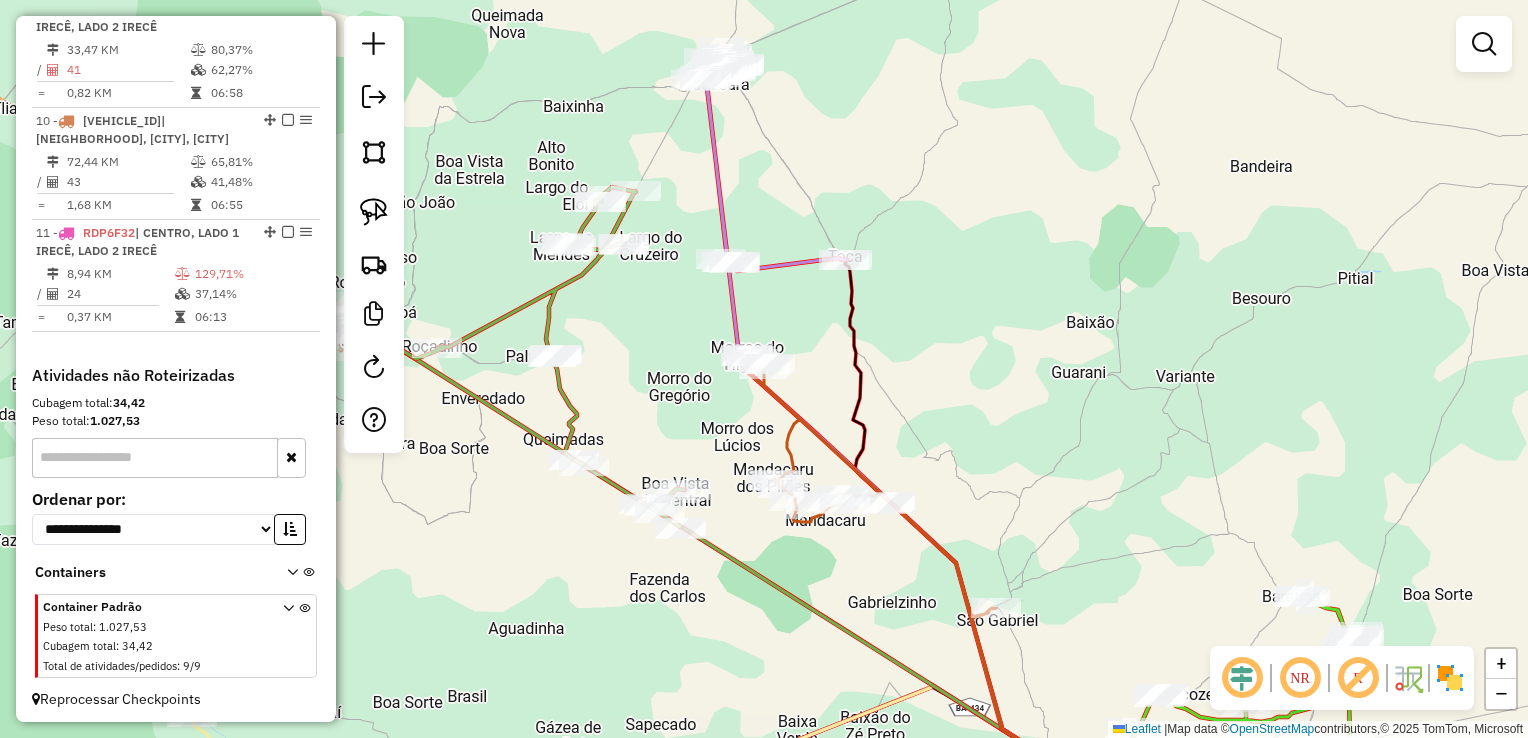 drag, startPoint x: 934, startPoint y: 482, endPoint x: 716, endPoint y: 144, distance: 402.20392 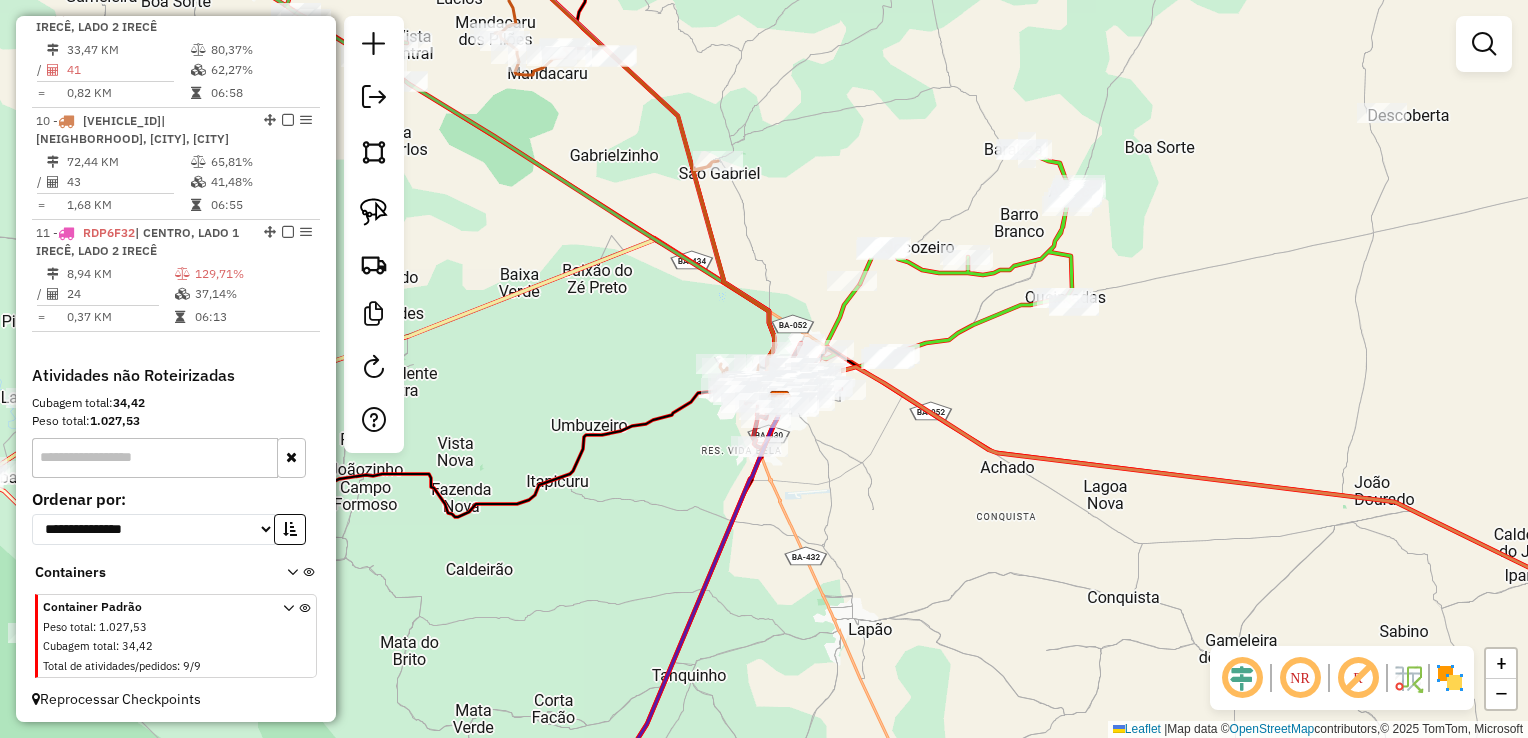 drag, startPoint x: 994, startPoint y: 383, endPoint x: 814, endPoint y: 248, distance: 225 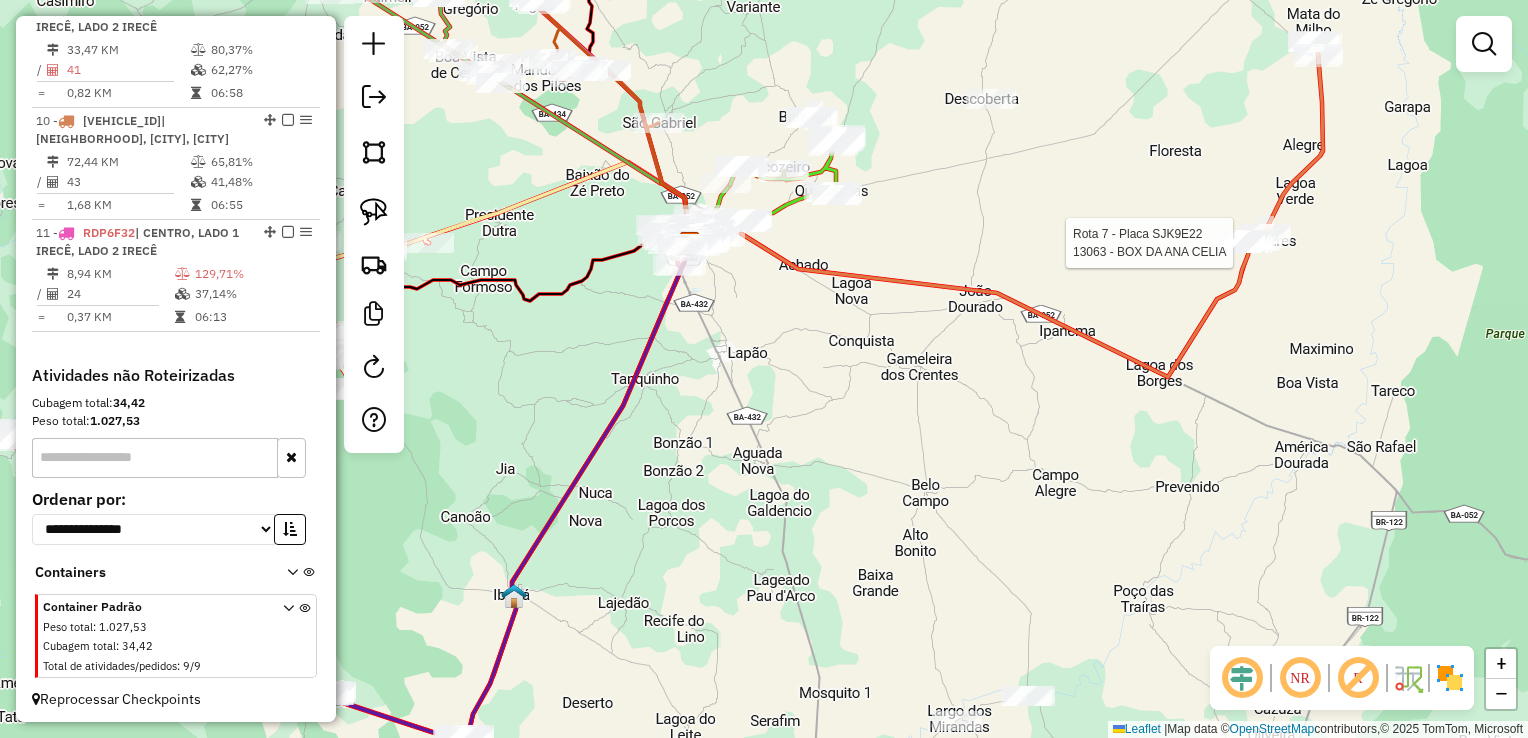 select on "*********" 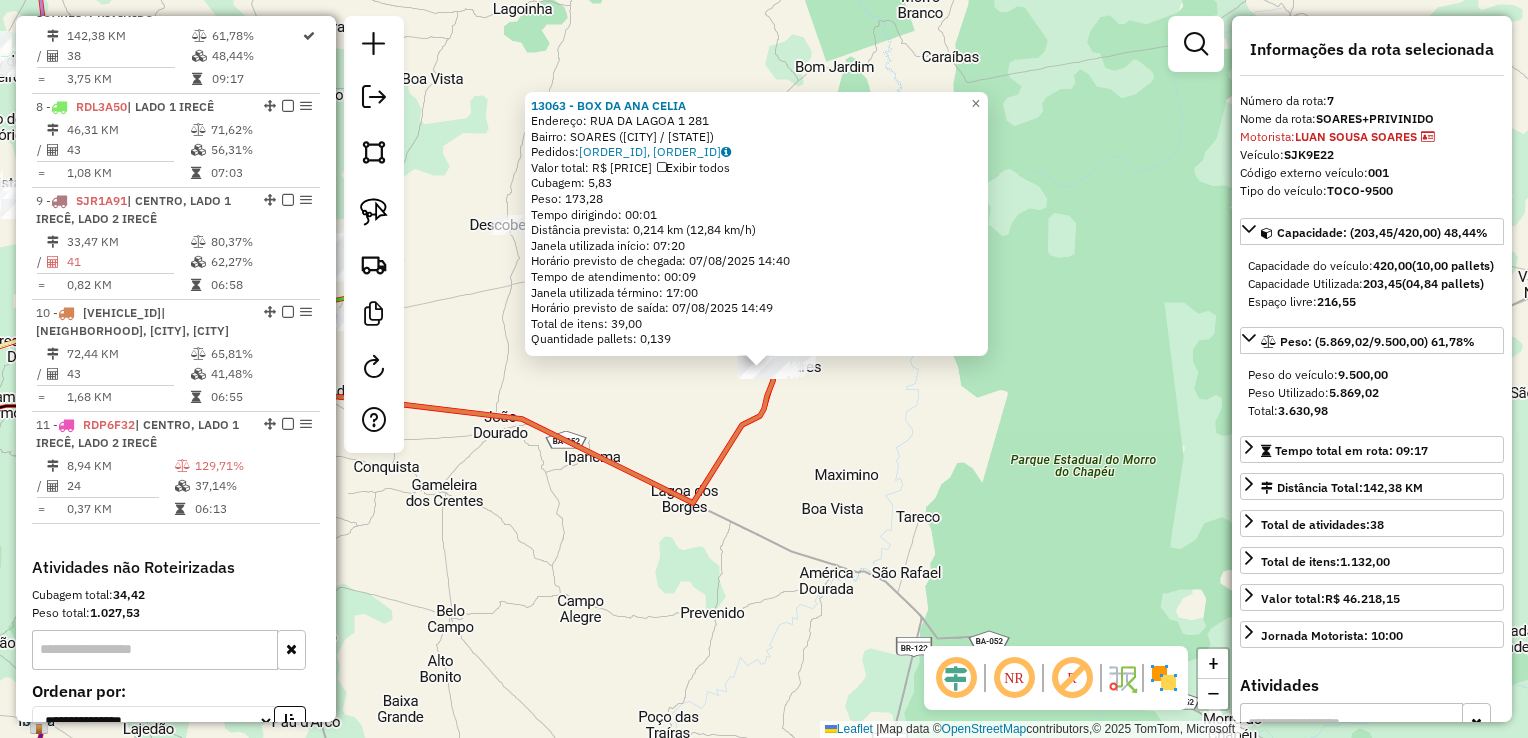 scroll, scrollTop: 1372, scrollLeft: 0, axis: vertical 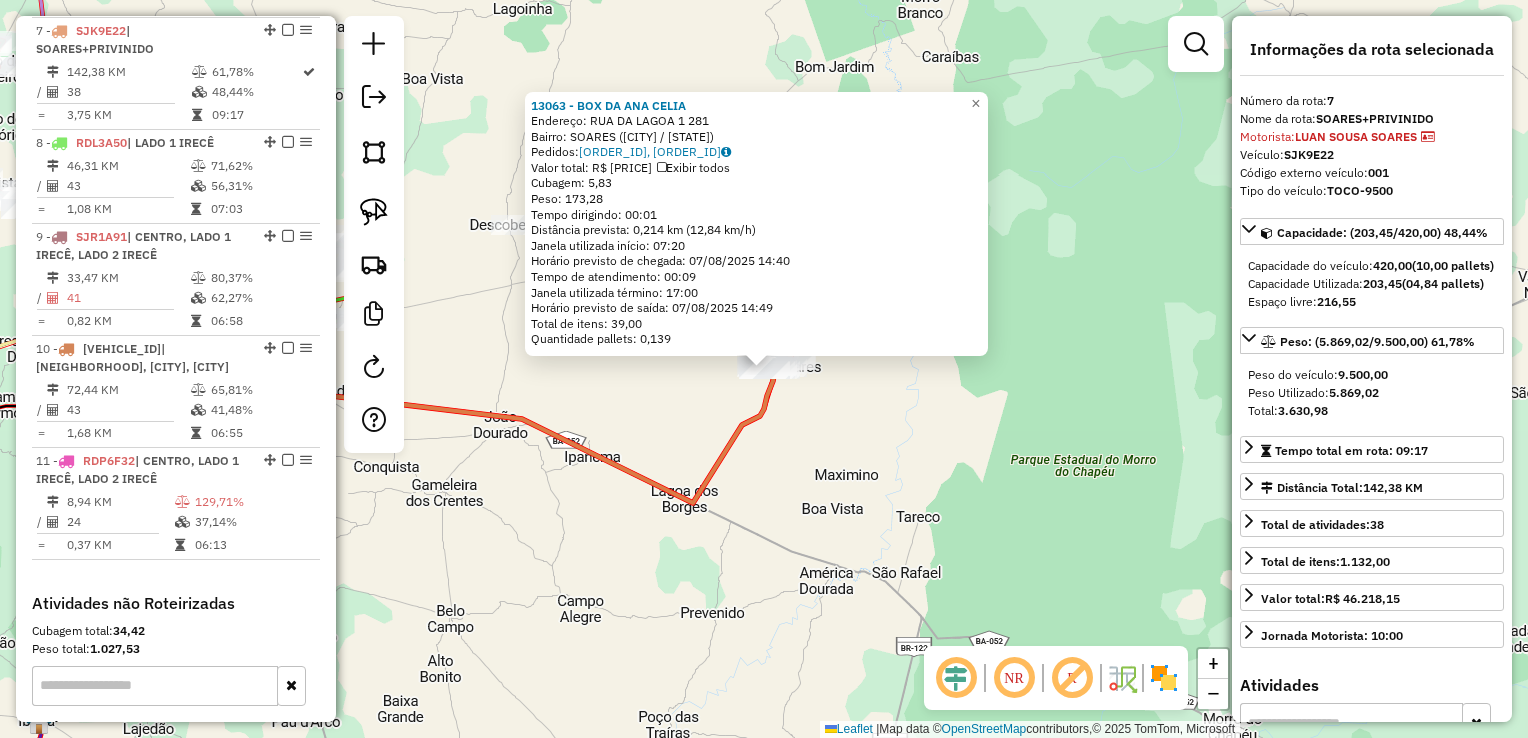 click on "[NUMBER] - BOX DA [NAME] [NAME]  Endereço:  RUA DA [NAME] [NUMBER] [NUMBER]   Bairro: [NAME] ([NAME] / [STATE])   Pedidos:  [NUMBER], [NUMBER]   Valor total: R$ [NUMBER]   Exibir todos   Cubagem: [NUMBER]  Peso: [NUMBER]  Tempo dirigindo: [TIME]   Distância prevista: [NUMBER] km ([NUMBER] km/h)   Janela utilizada início: [TIME]   Horário previsto de chegada: [DATE] [TIME]   Tempo de atendimento: [TIME]   Janela utilizada término: [TIME]   Horário previsto de saída: [DATE] [TIME]   Total de itens: [NUMBER]   Quantidade pallets: [NUMBER]  × Janela de atendimento Grade de atendimento Capacidade Transportadoras Veículos Cliente Pedidos  Rotas Selecione os dias de semana para filtrar as janelas de atendimento  Seg   Ter   Qua   Qui   Sex   Sáb   Dom  Informe o período da janela de atendimento: De: Até:  Filtrar exatamente a janela do cliente  Considerar janela de atendimento padrão  Selecione os dias de semana para filtrar as grades de atendimento  Seg   Ter   Qua   Qui   Sex   Sáb   Dom   Peso mínimo:   Peso máximo:   De:   De:" 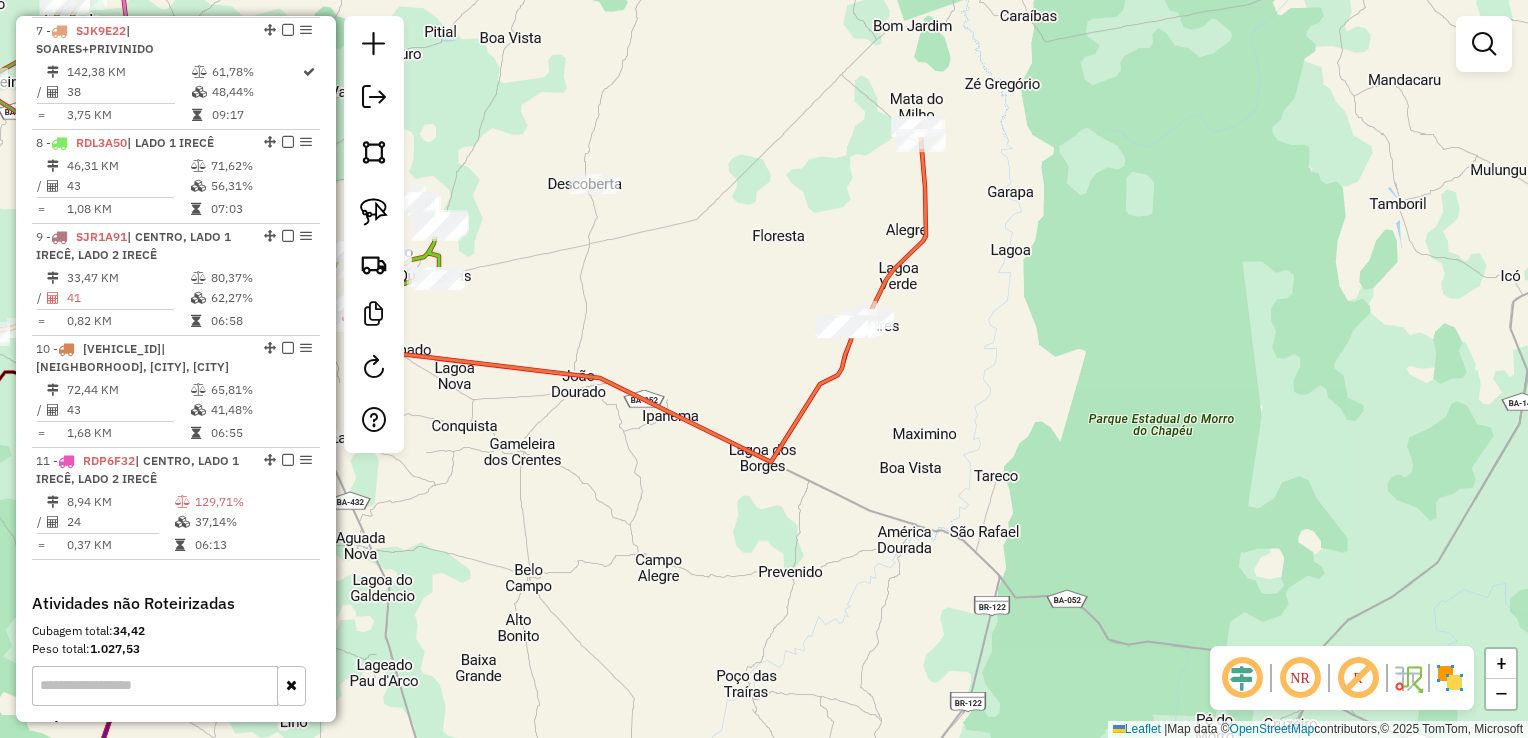 drag, startPoint x: 876, startPoint y: 459, endPoint x: 1004, endPoint y: 376, distance: 152.5549 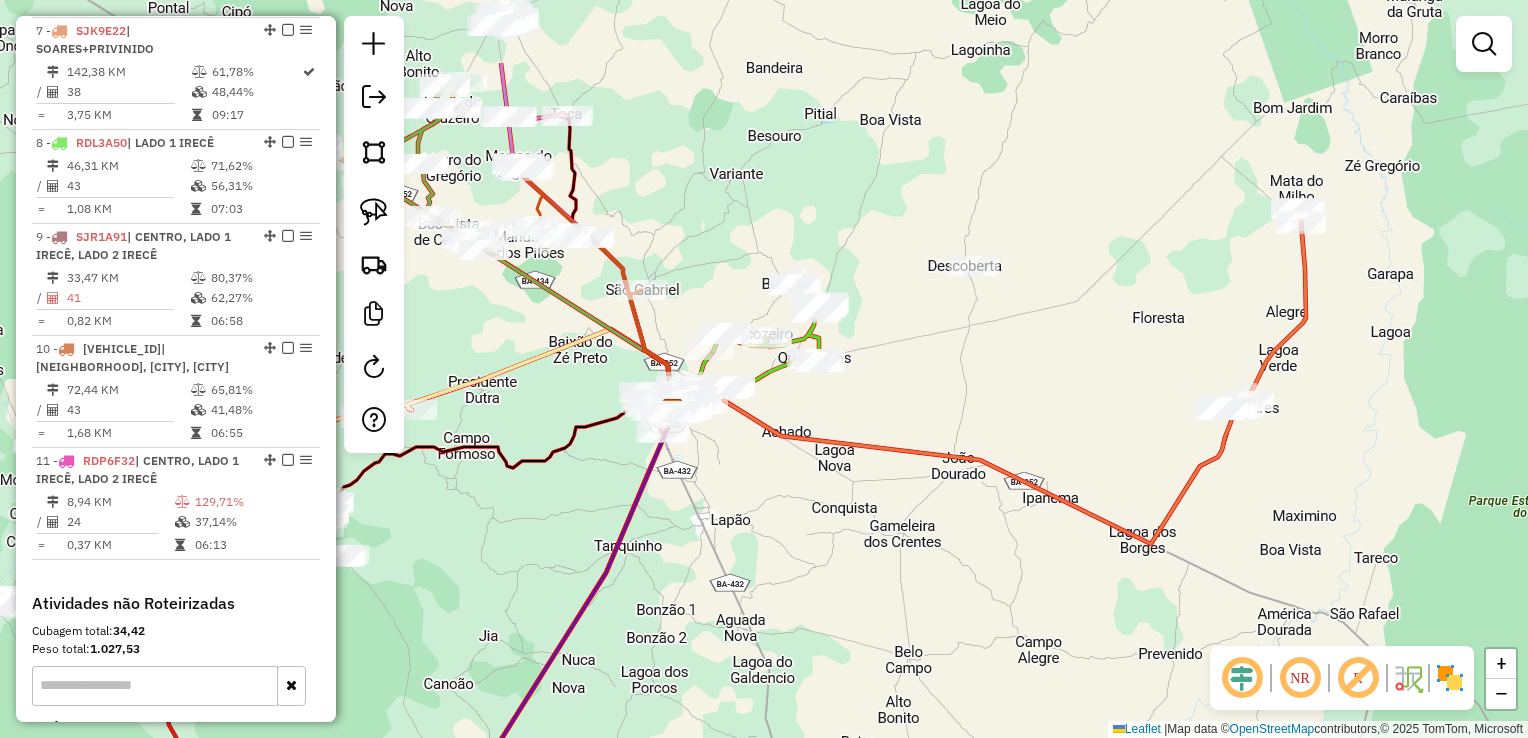 drag, startPoint x: 722, startPoint y: 381, endPoint x: 995, endPoint y: 478, distance: 289.72055 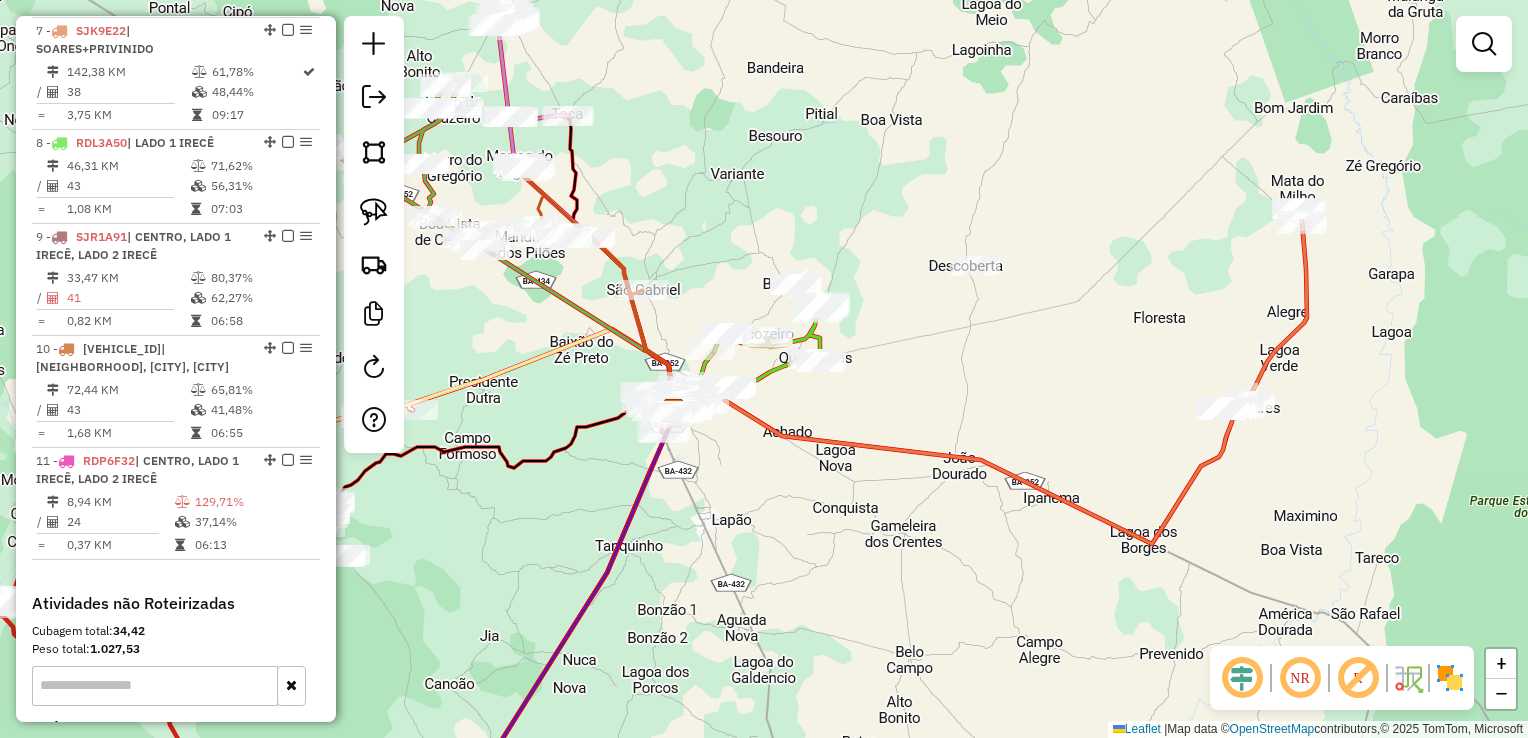 drag, startPoint x: 938, startPoint y: 425, endPoint x: 1072, endPoint y: 457, distance: 137.76791 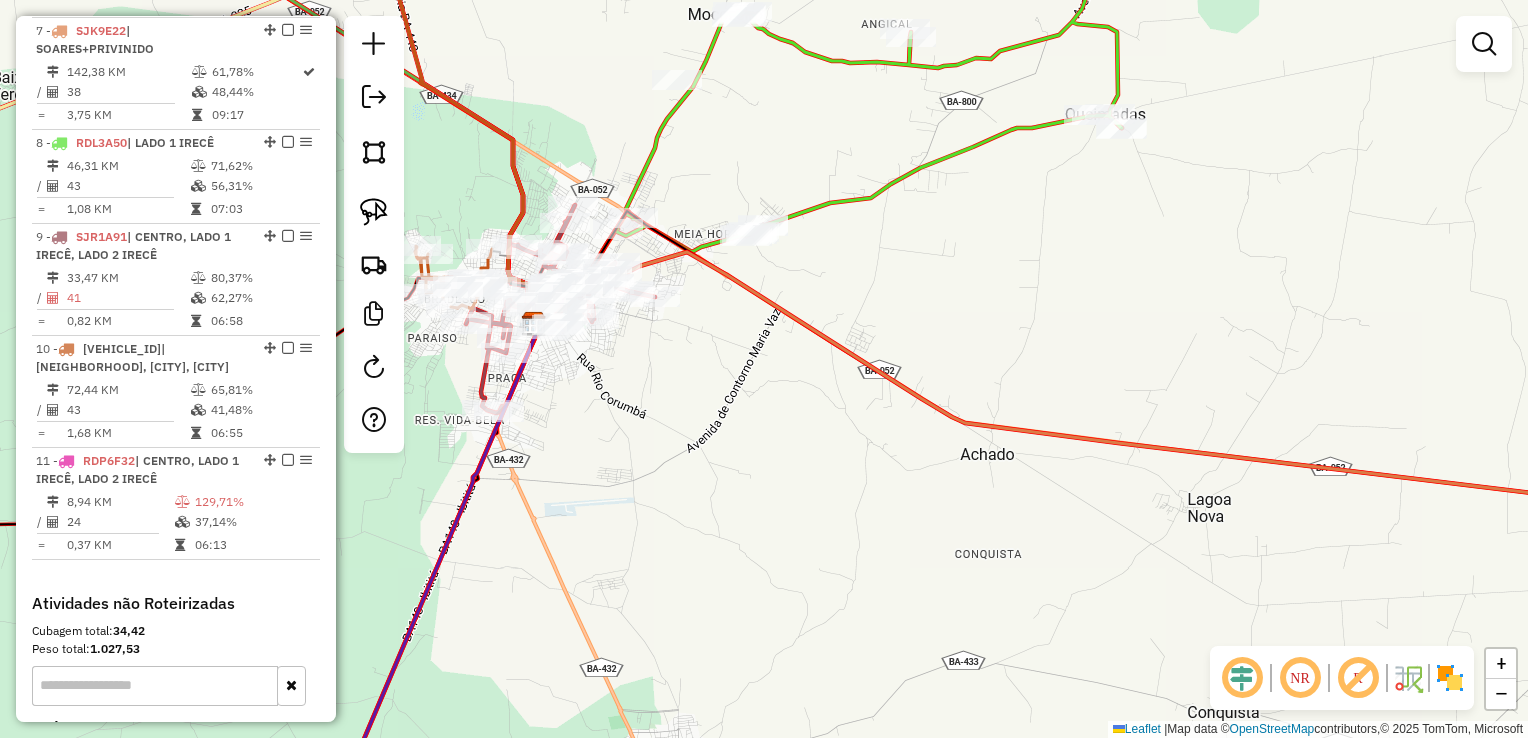 drag, startPoint x: 847, startPoint y: 507, endPoint x: 903, endPoint y: 555, distance: 73.756355 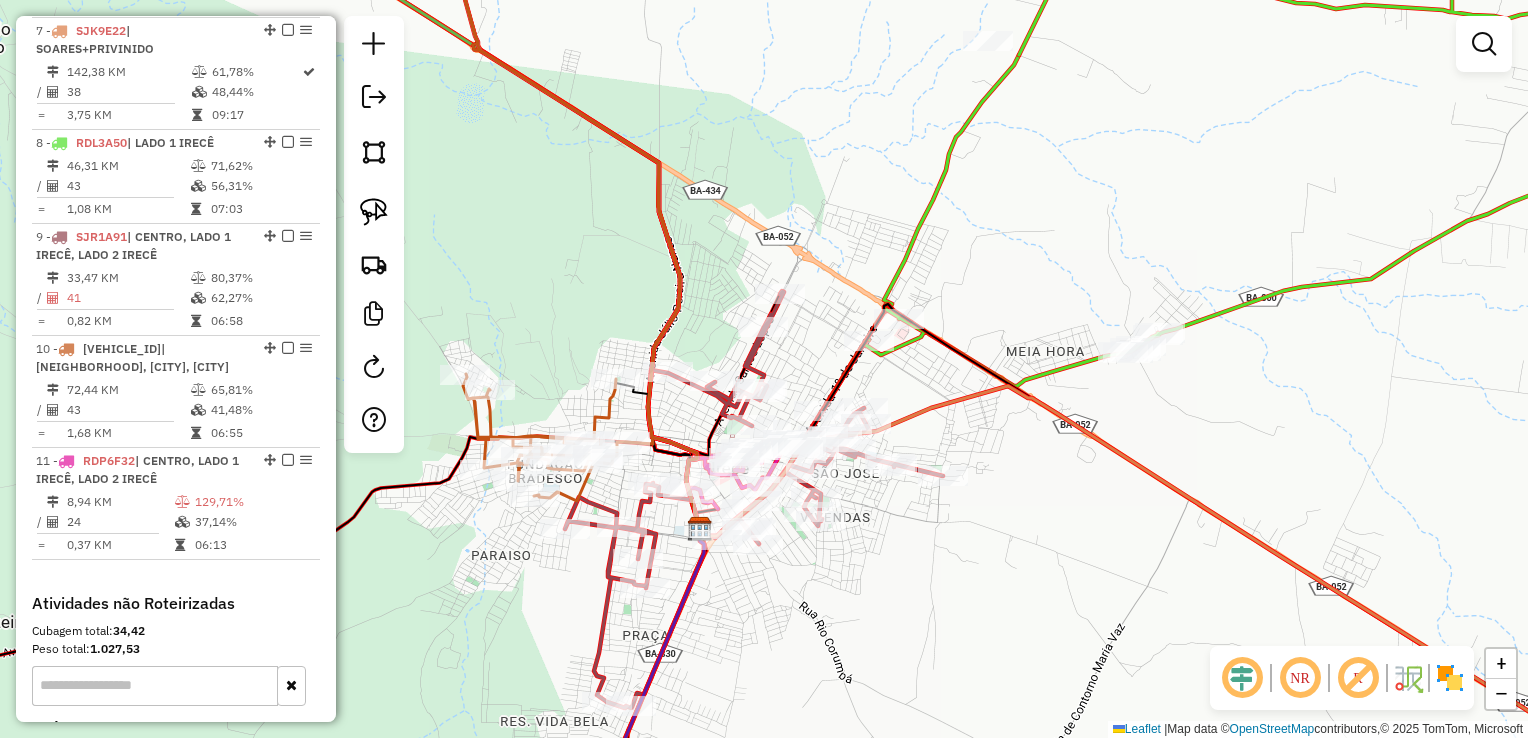 drag, startPoint x: 811, startPoint y: 611, endPoint x: 840, endPoint y: 637, distance: 38.948685 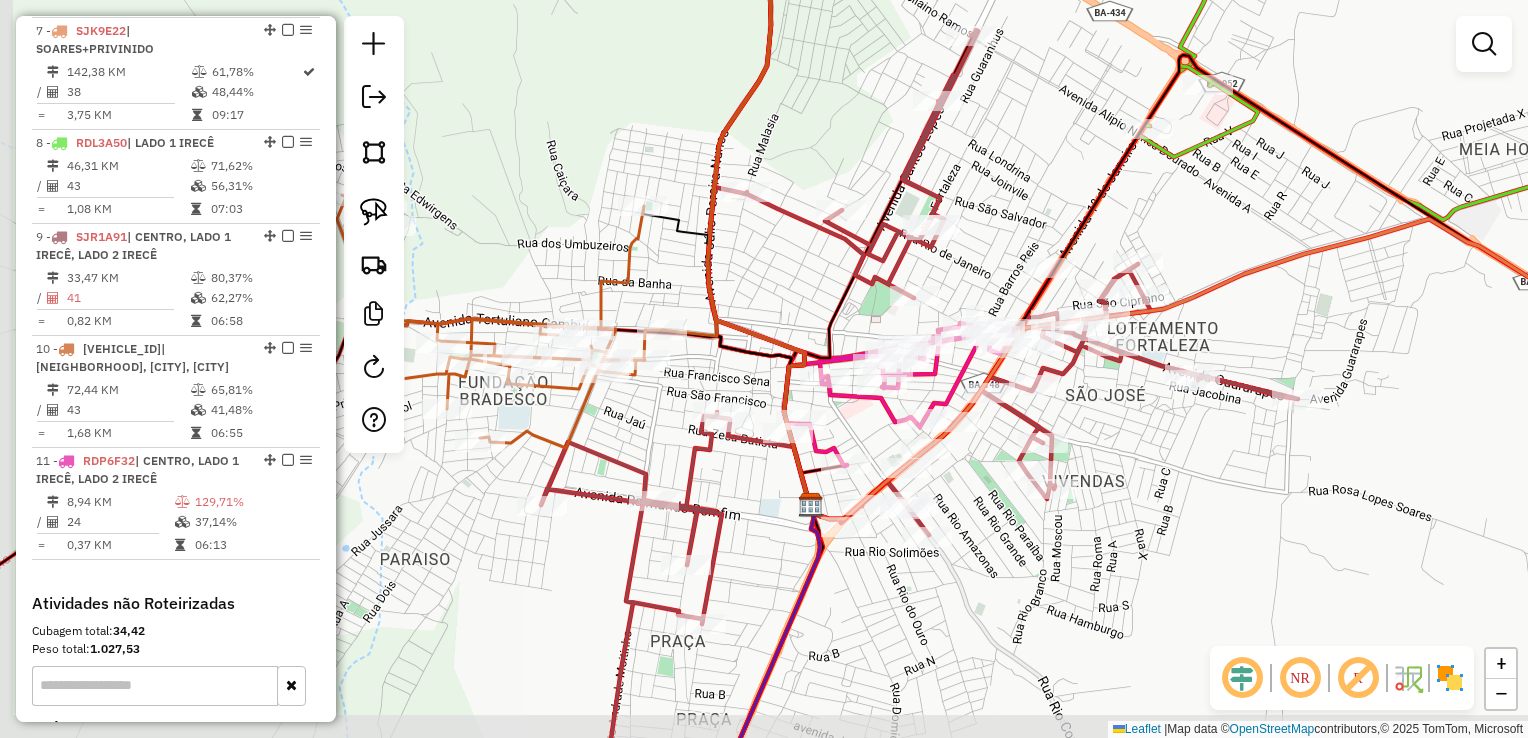 drag, startPoint x: 741, startPoint y: 386, endPoint x: 814, endPoint y: 334, distance: 89.62701 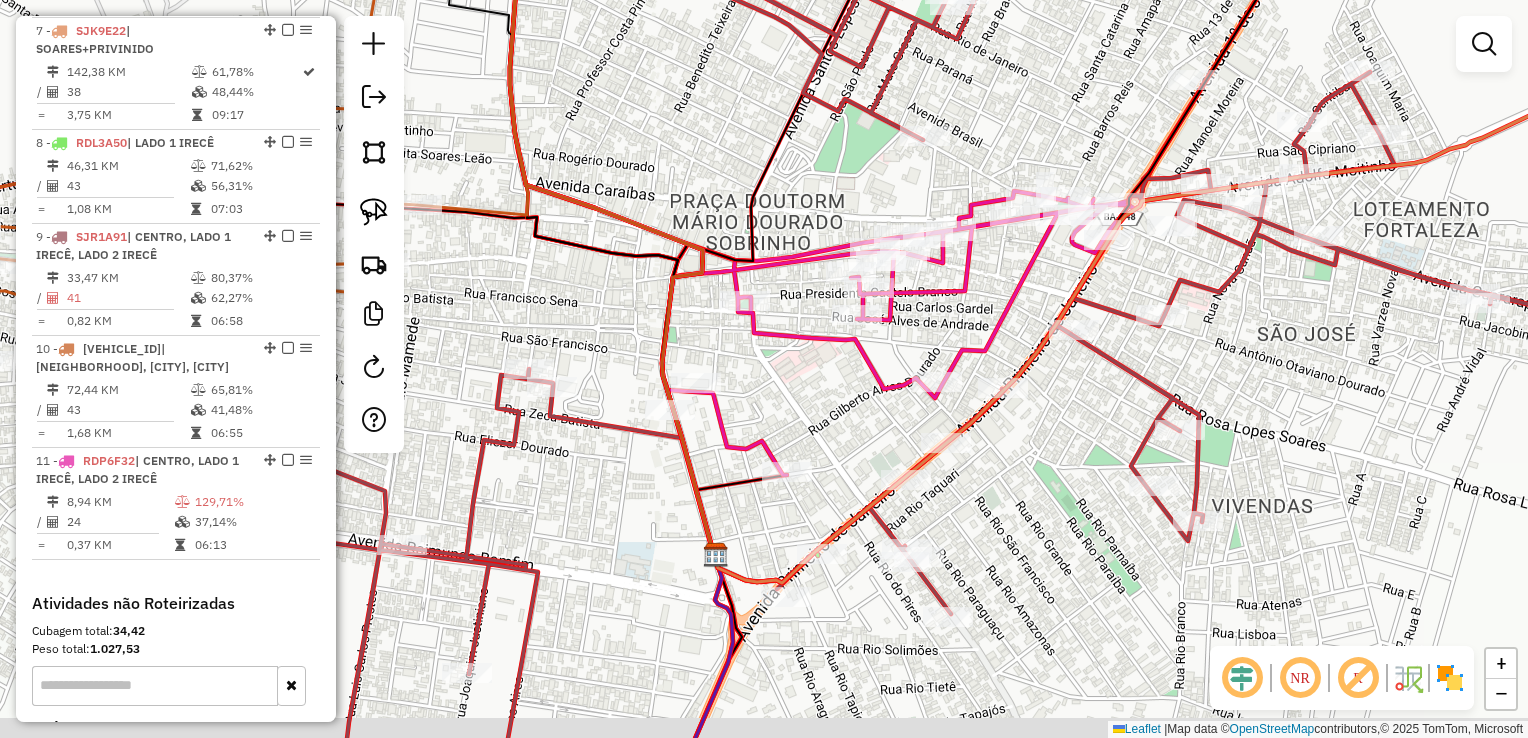 drag, startPoint x: 887, startPoint y: 478, endPoint x: 704, endPoint y: 348, distance: 224.47495 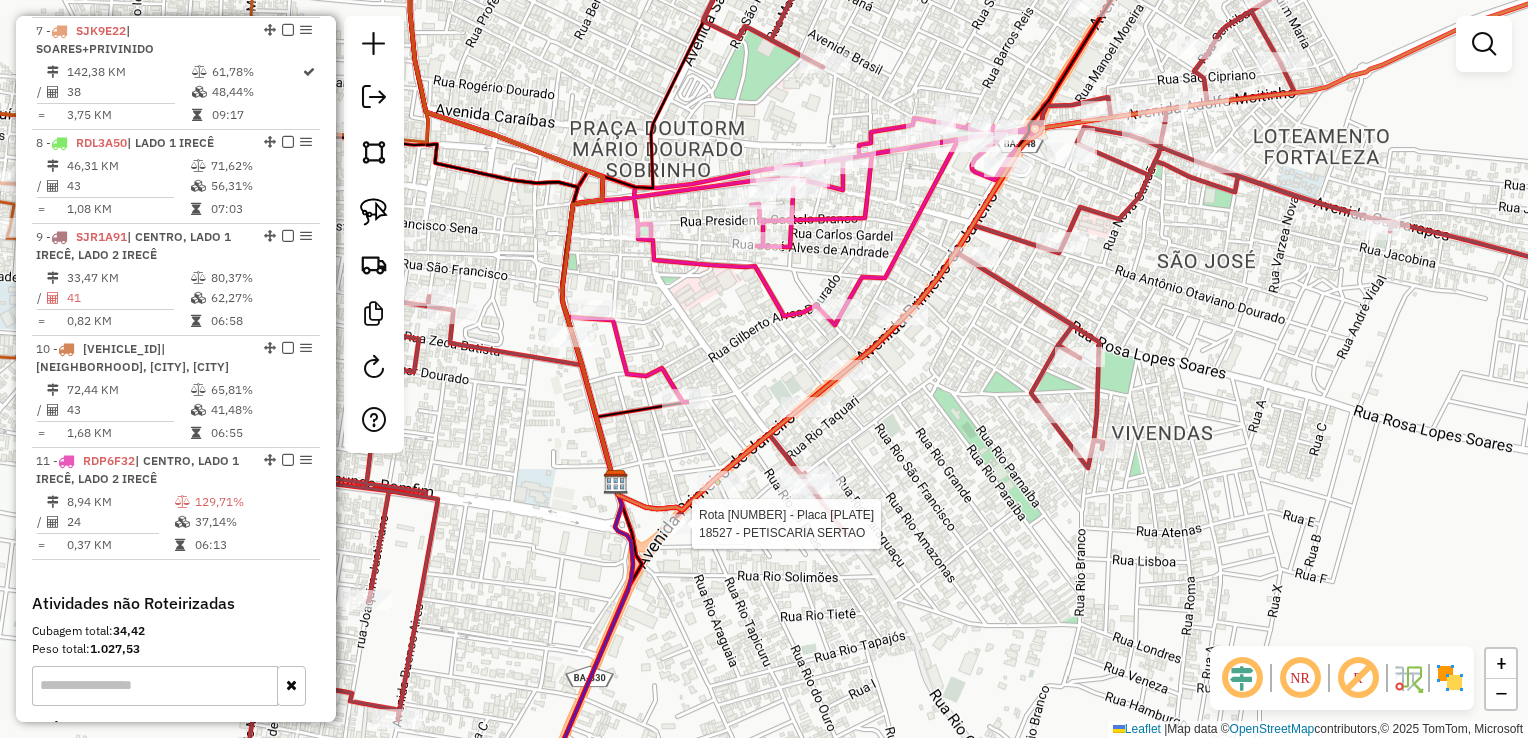 select on "*********" 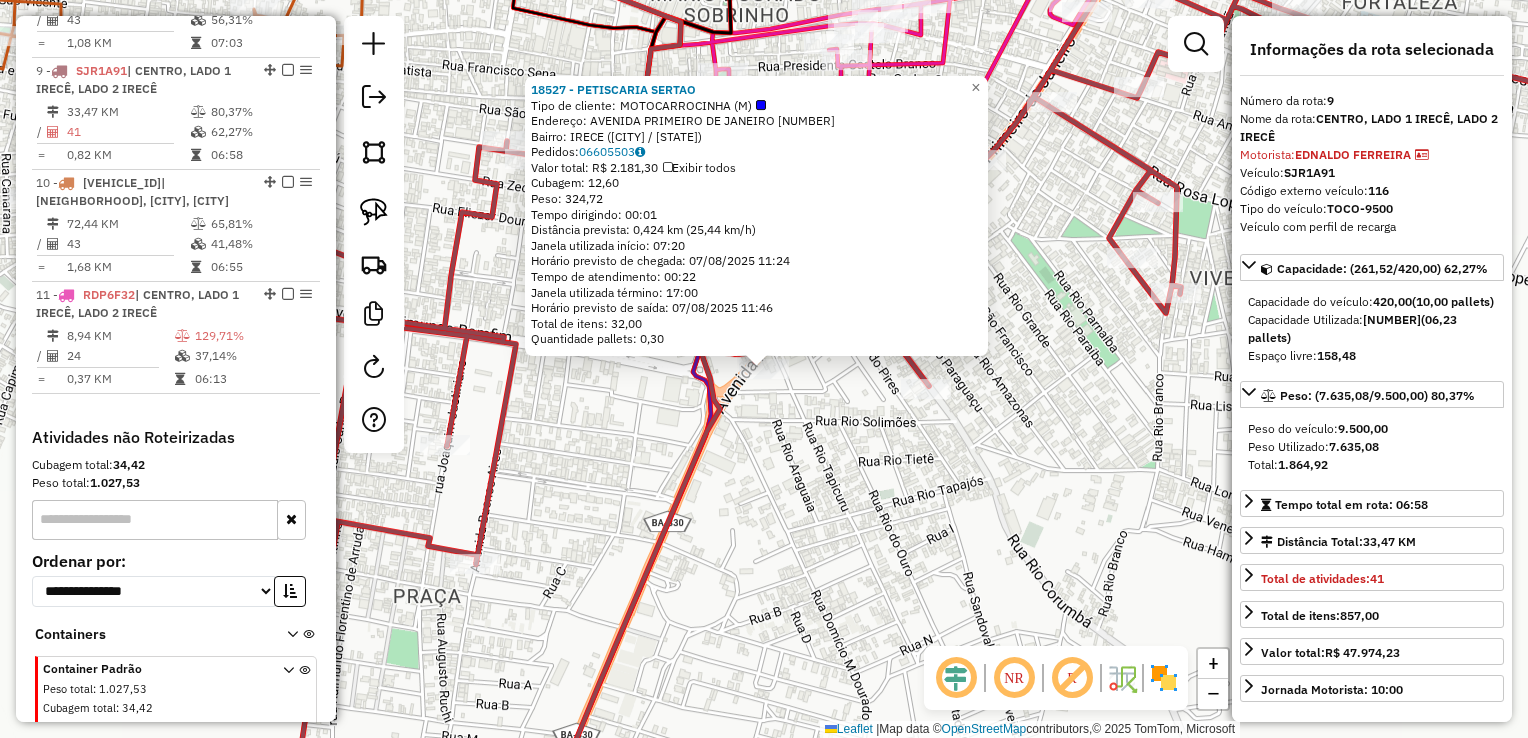 scroll, scrollTop: 1578, scrollLeft: 0, axis: vertical 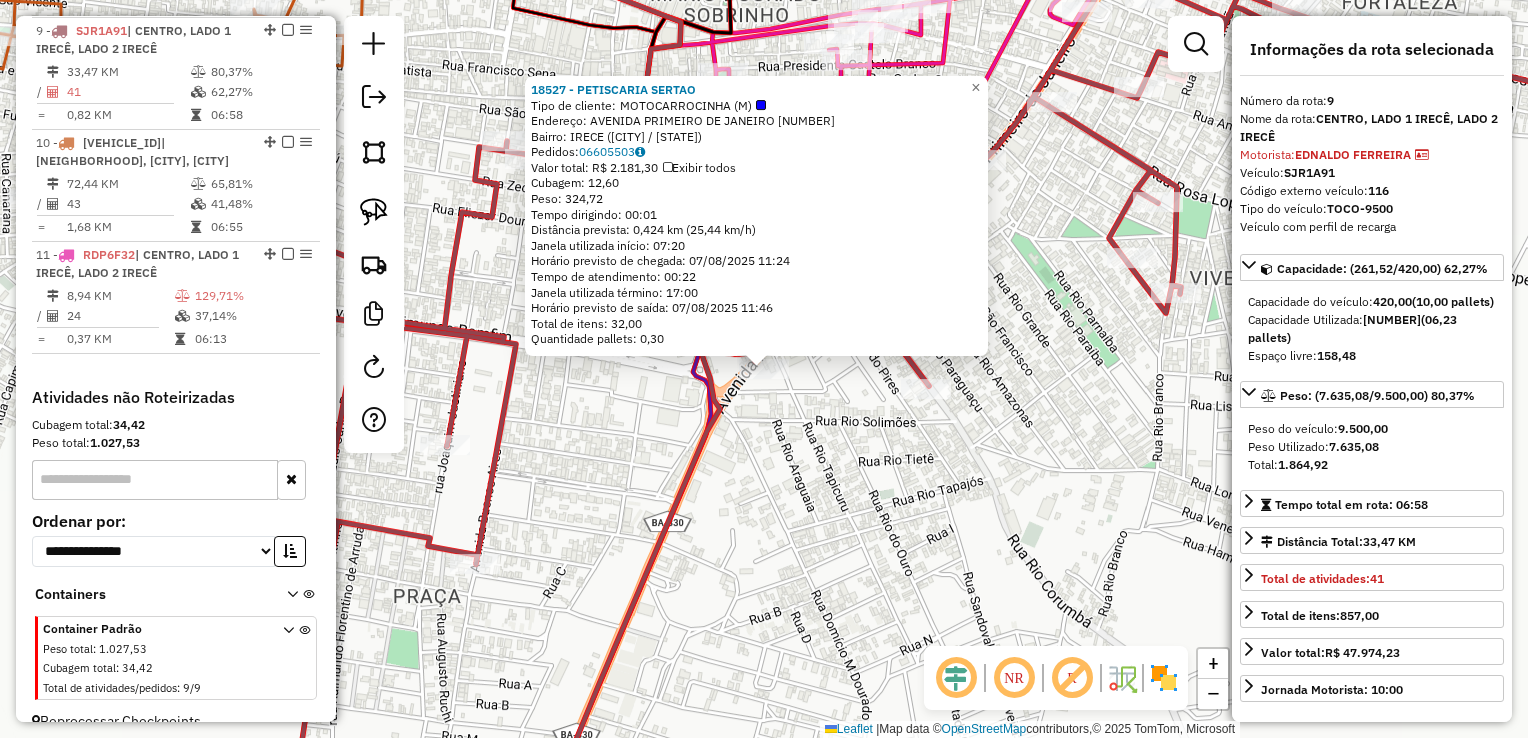 click on "18527 - PETISCARIA SERTAO  Tipo de cliente:   MOTOCARROCINHA (M)   Endereço:  AVENIDA PRIMEIRO DE JANEIRO 160   Bairro: IRECE (IRECE / BA)   Pedidos:  06605503   Valor total: R$ 2.181,30   Exibir todos   Cubagem: 12,60  Peso: 324,72  Tempo dirigindo: 00:01   Distância prevista: 0,424 km (25,44 km/h)   Janela utilizada início: 07:20   Horário previsto de chegada: 07/08/2025 11:24   Tempo de atendimento: 00:22   Janela utilizada término: 17:00   Horário previsto de saída: 07/08/2025 11:46   Total de itens: 32,00   Quantidade pallets: 0,30  × Janela de atendimento Grade de atendimento Capacidade Transportadoras Veículos Cliente Pedidos  Rotas Selecione os dias de semana para filtrar as janelas de atendimento  Seg   Ter   Qua   Qui   Sex   Sáb   Dom  Informe o período da janela de atendimento: De: Até:  Filtrar exatamente a janela do cliente  Considerar janela de atendimento padrão  Selecione os dias de semana para filtrar as grades de atendimento  Seg   Ter   Qua   Qui   Sex   Sáb   Dom   De:  De:" 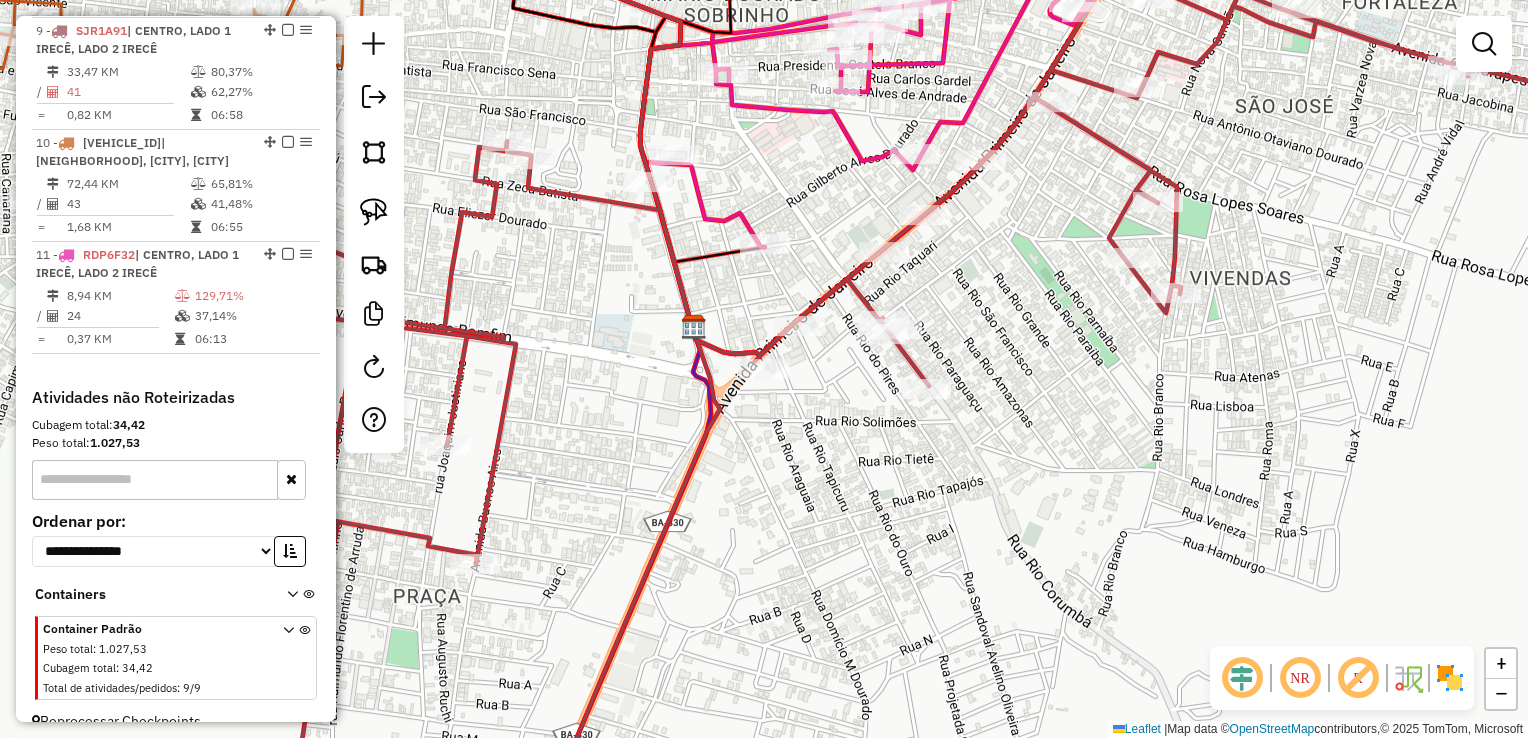 drag, startPoint x: 785, startPoint y: 448, endPoint x: 752, endPoint y: 606, distance: 161.40942 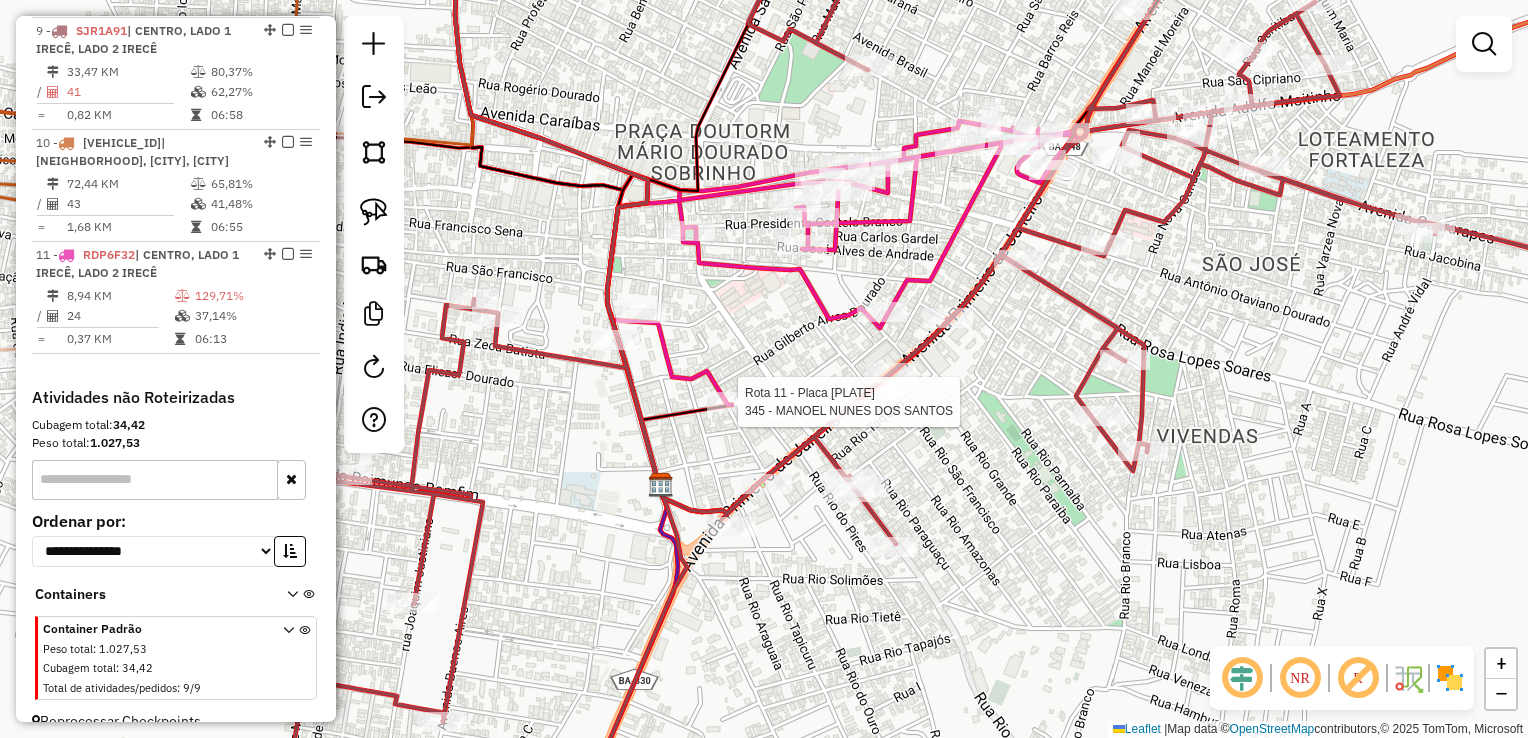select on "*********" 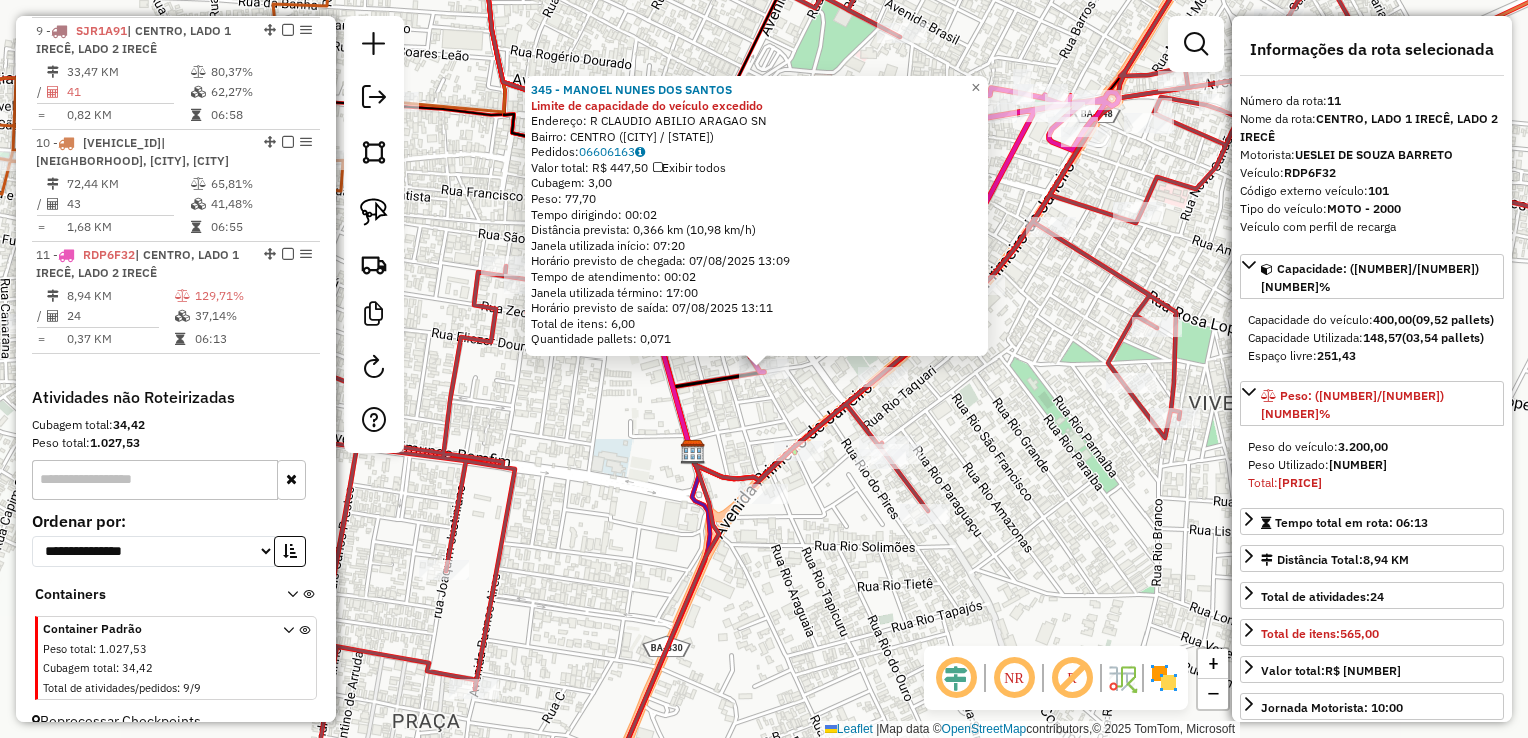 scroll, scrollTop: 1600, scrollLeft: 0, axis: vertical 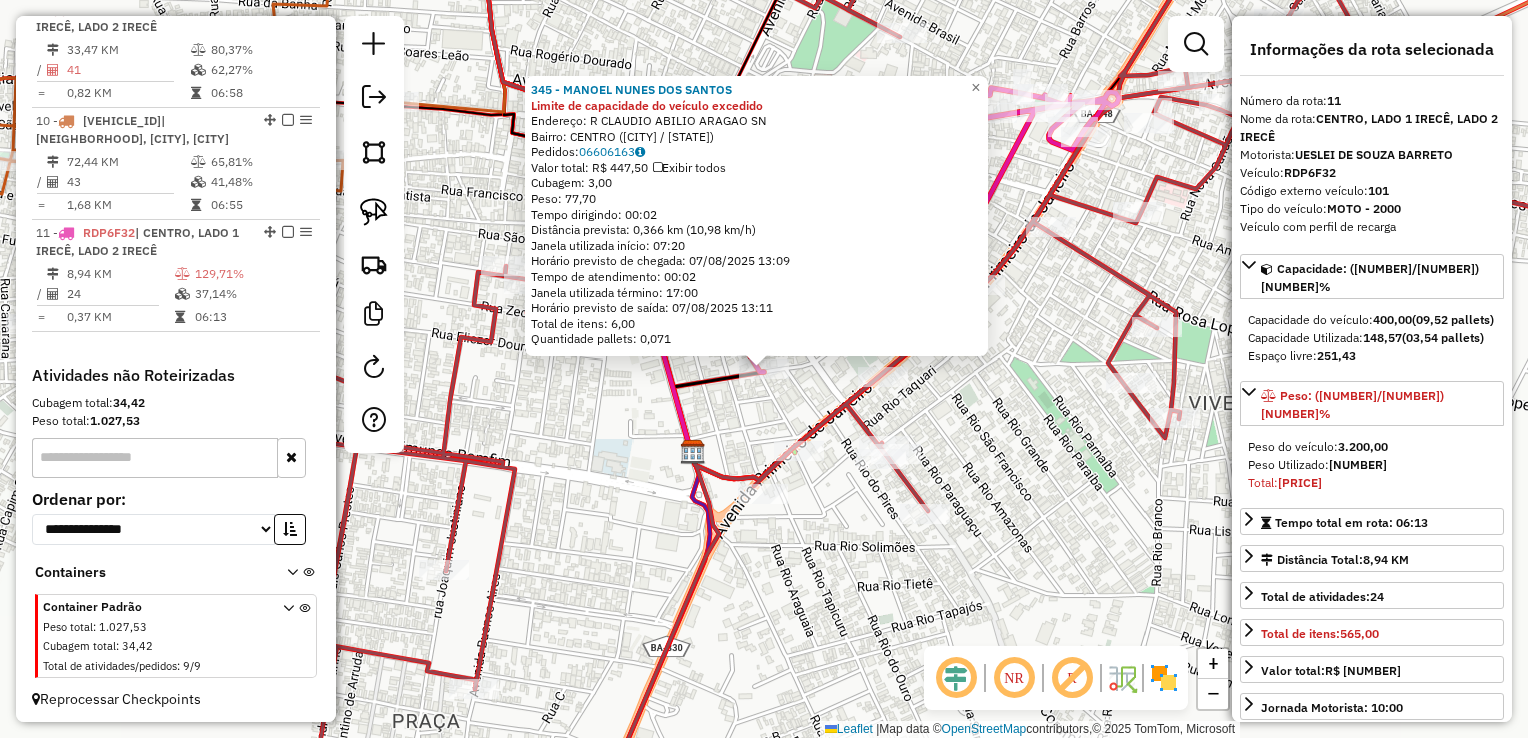 click on "345 - MANOEL NUNES DOS SANTOS Limite de capacidade do veículo excedido  Endereço: R   CLAUDIO ABILIO ARAGAO          SN   Bairro: CENTRO (IRECE / BA)   Pedidos:  06606163   Valor total: R$ 447,50   Exibir todos   Cubagem: 3,00  Peso: 77,70  Tempo dirigindo: 00:02   Distância prevista: 0,366 km (10,98 km/h)   Janela utilizada início: 07:20   Horário previsto de chegada: 07/08/2025 13:09   Tempo de atendimento: 00:02   Janela utilizada término: 17:00   Horário previsto de saída: 07/08/2025 13:11   Total de itens: 6,00   Quantidade pallets: 0,071  × Janela de atendimento Grade de atendimento Capacidade Transportadoras Veículos Cliente Pedidos  Rotas Selecione os dias de semana para filtrar as janelas de atendimento  Seg   Ter   Qua   Qui   Sex   Sáb   Dom  Informe o período da janela de atendimento: De: Até:  Filtrar exatamente a janela do cliente  Considerar janela de atendimento padrão  Selecione os dias de semana para filtrar as grades de atendimento  Seg   Ter   Qua   Qui   Sex   Sáb   Dom  +" 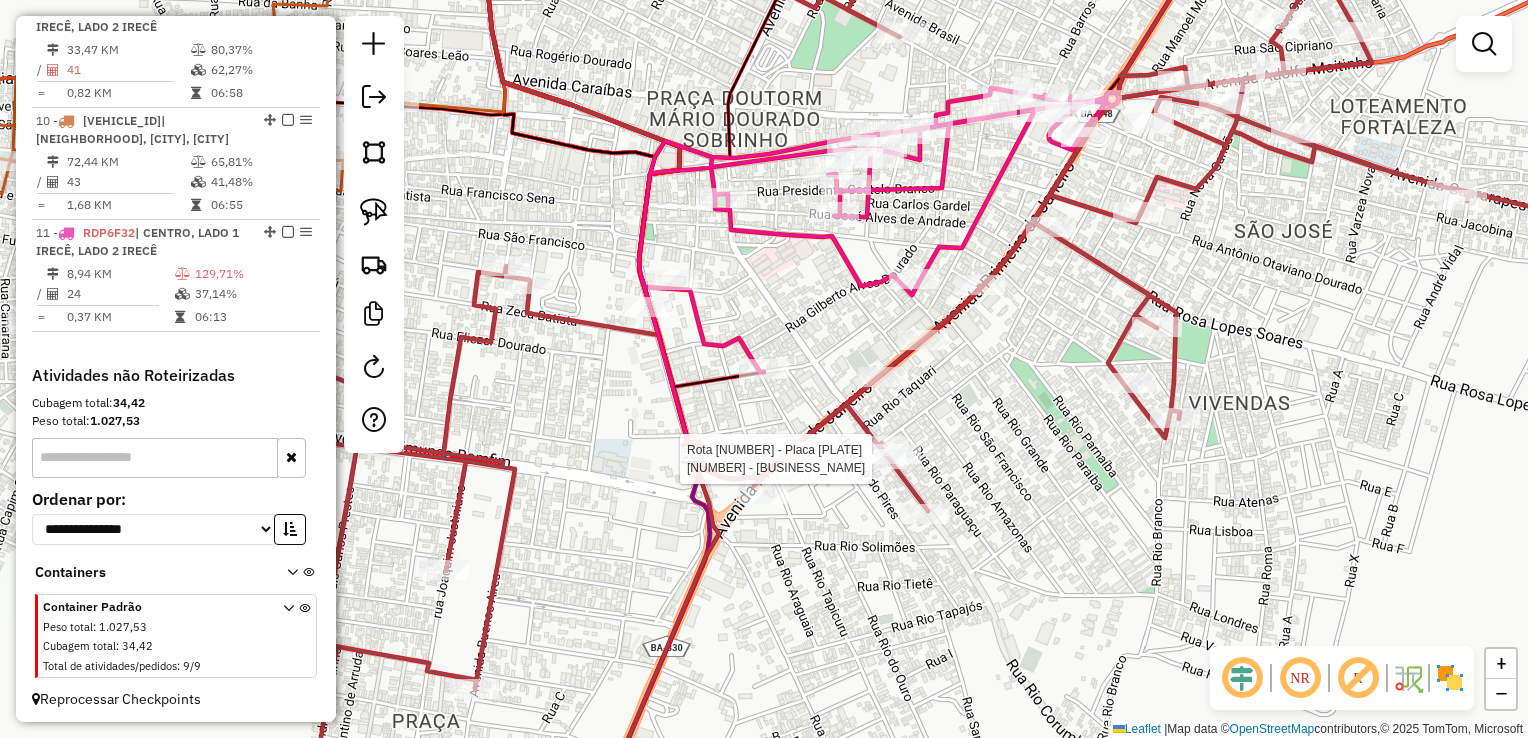 select on "*********" 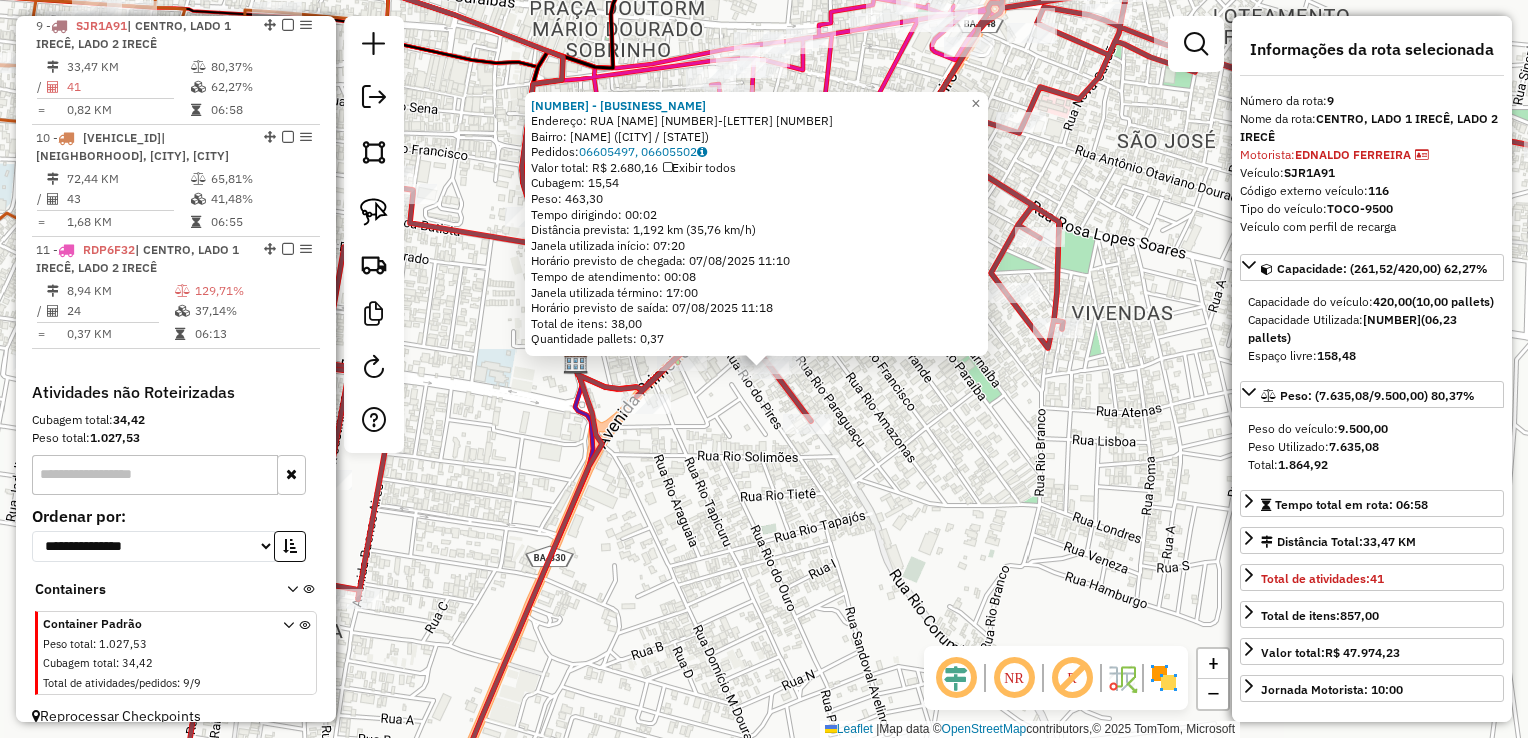 scroll, scrollTop: 1578, scrollLeft: 0, axis: vertical 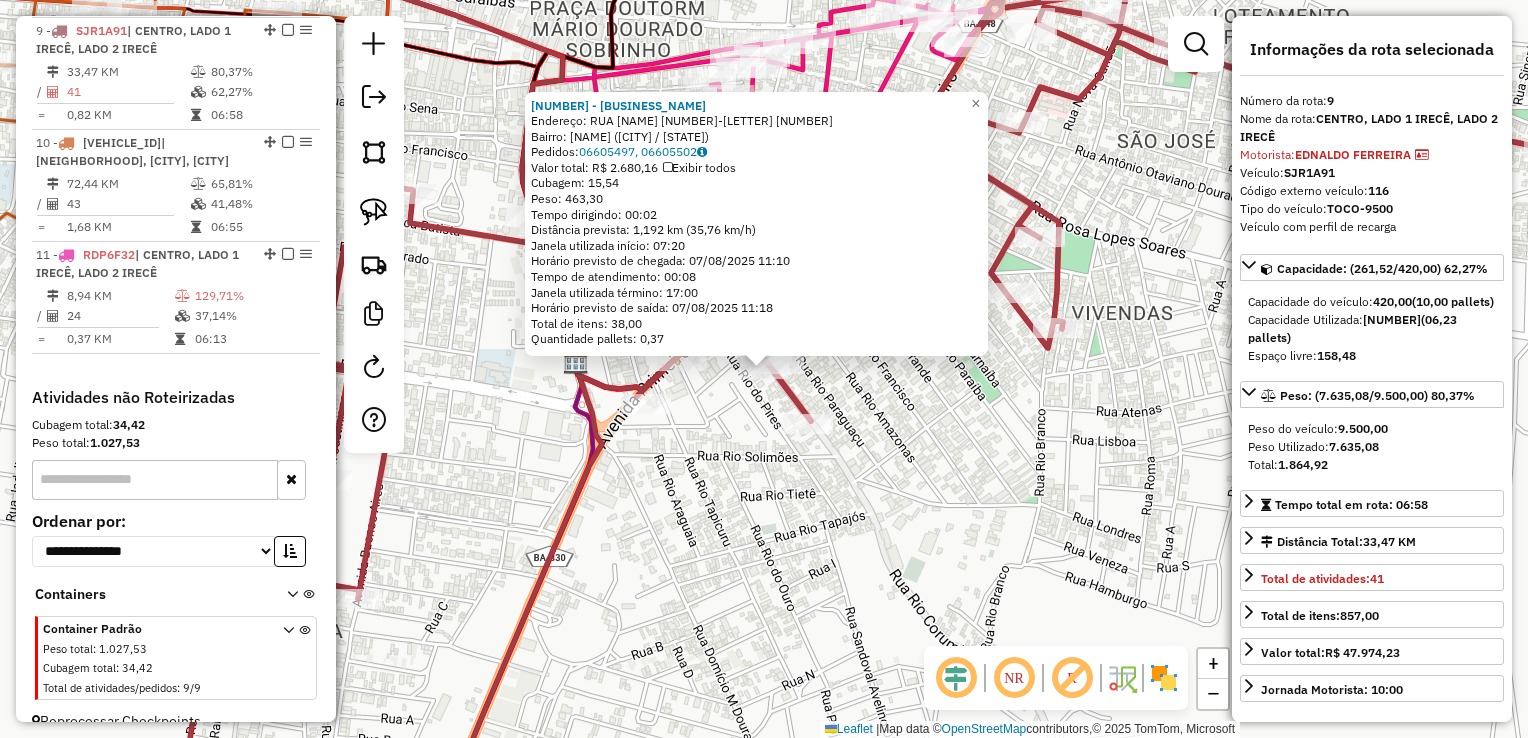 drag, startPoint x: 859, startPoint y: 482, endPoint x: 901, endPoint y: 448, distance: 54.037025 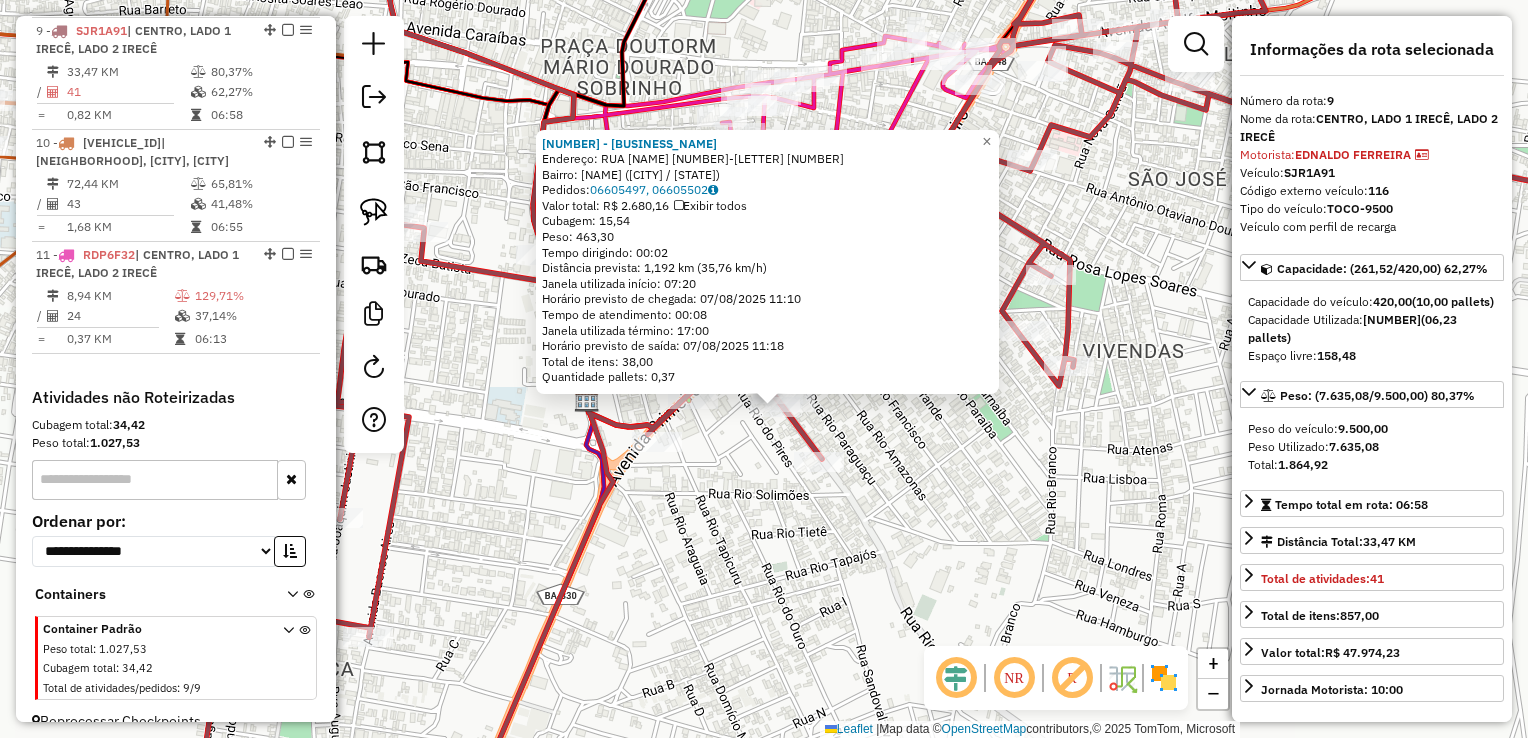 drag, startPoint x: 939, startPoint y: 454, endPoint x: 953, endPoint y: 531, distance: 78.26238 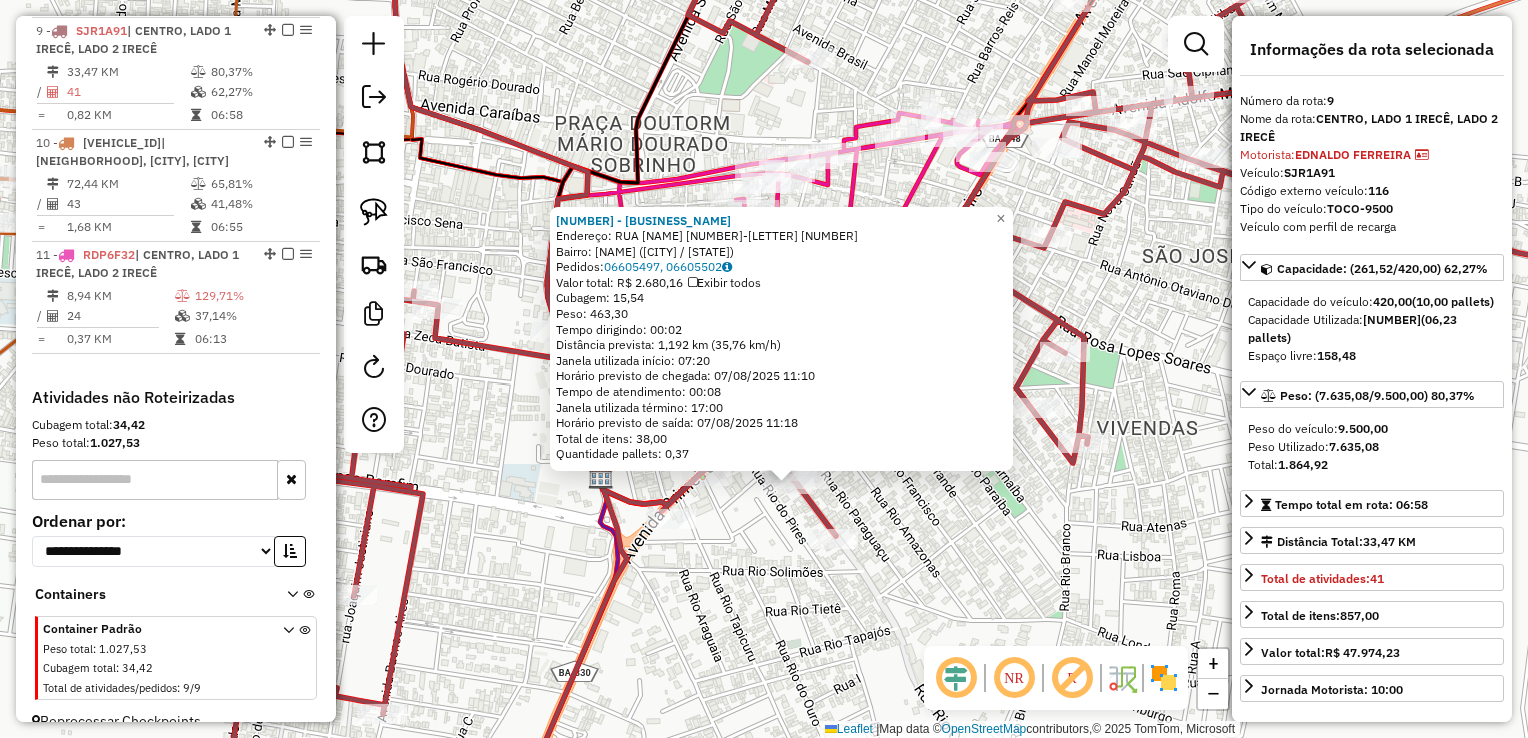 click on "11529 - 3A AULA BAR PETISCAR  Endereço:  RUA RIO CORUMBA 540-A 540   Bairro: RECANTO DAS ARVORES (IRECE / BA)   Pedidos:  06605497, 06605502   Valor total: R$ 2.680,16   Exibir todos   Cubagem: 15,54  Peso: 463,30  Tempo dirigindo: 00:02   Distância prevista: 1,192 km (35,76 km/h)   Janela utilizada início: 07:20   Horário previsto de chegada: 07/08/2025 11:10   Tempo de atendimento: 00:08   Janela utilizada término: 17:00   Horário previsto de saída: 07/08/2025 11:18   Total de itens: 38,00   Quantidade pallets: 0,37  × Janela de atendimento Grade de atendimento Capacidade Transportadoras Veículos Cliente Pedidos  Rotas Selecione os dias de semana para filtrar as janelas de atendimento  Seg   Ter   Qua   Qui   Sex   Sáb   Dom  Informe o período da janela de atendimento: De: Até:  Filtrar exatamente a janela do cliente  Considerar janela de atendimento padrão  Selecione os dias de semana para filtrar as grades de atendimento  Seg   Ter   Qua   Qui   Sex   Sáb   Dom   Peso mínimo:   De:   Até:" 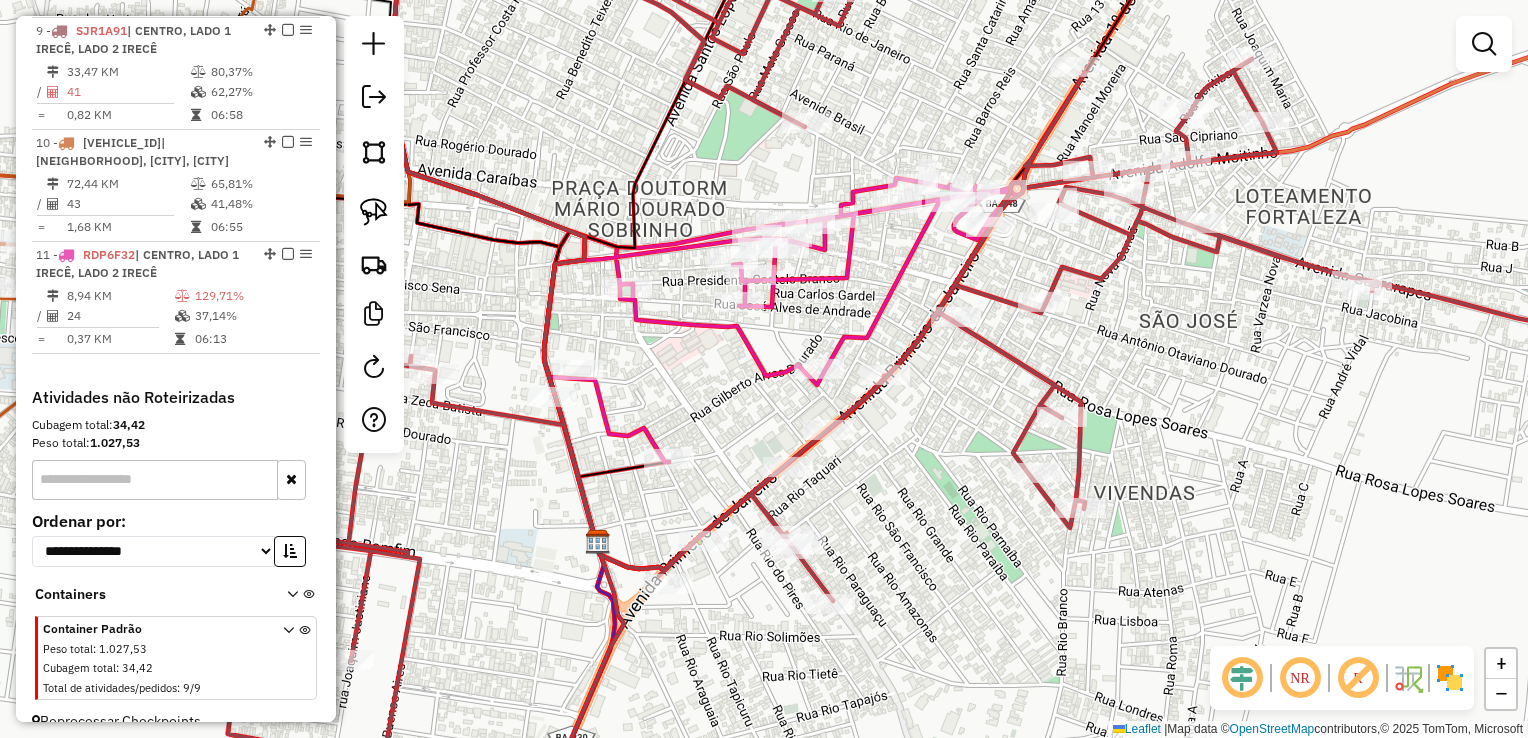 drag, startPoint x: 933, startPoint y: 474, endPoint x: 933, endPoint y: 544, distance: 70 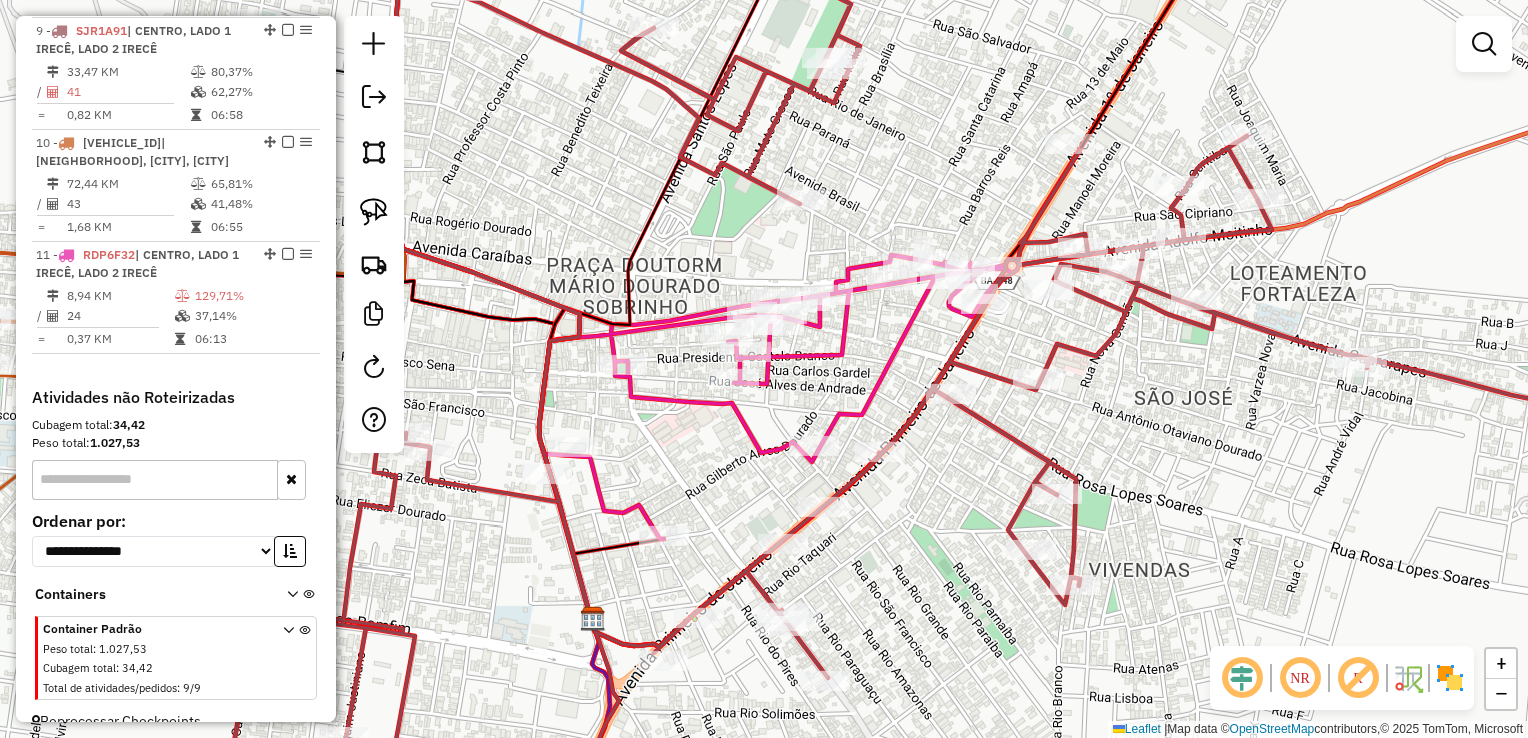 drag, startPoint x: 956, startPoint y: 442, endPoint x: 951, endPoint y: 491, distance: 49.25444 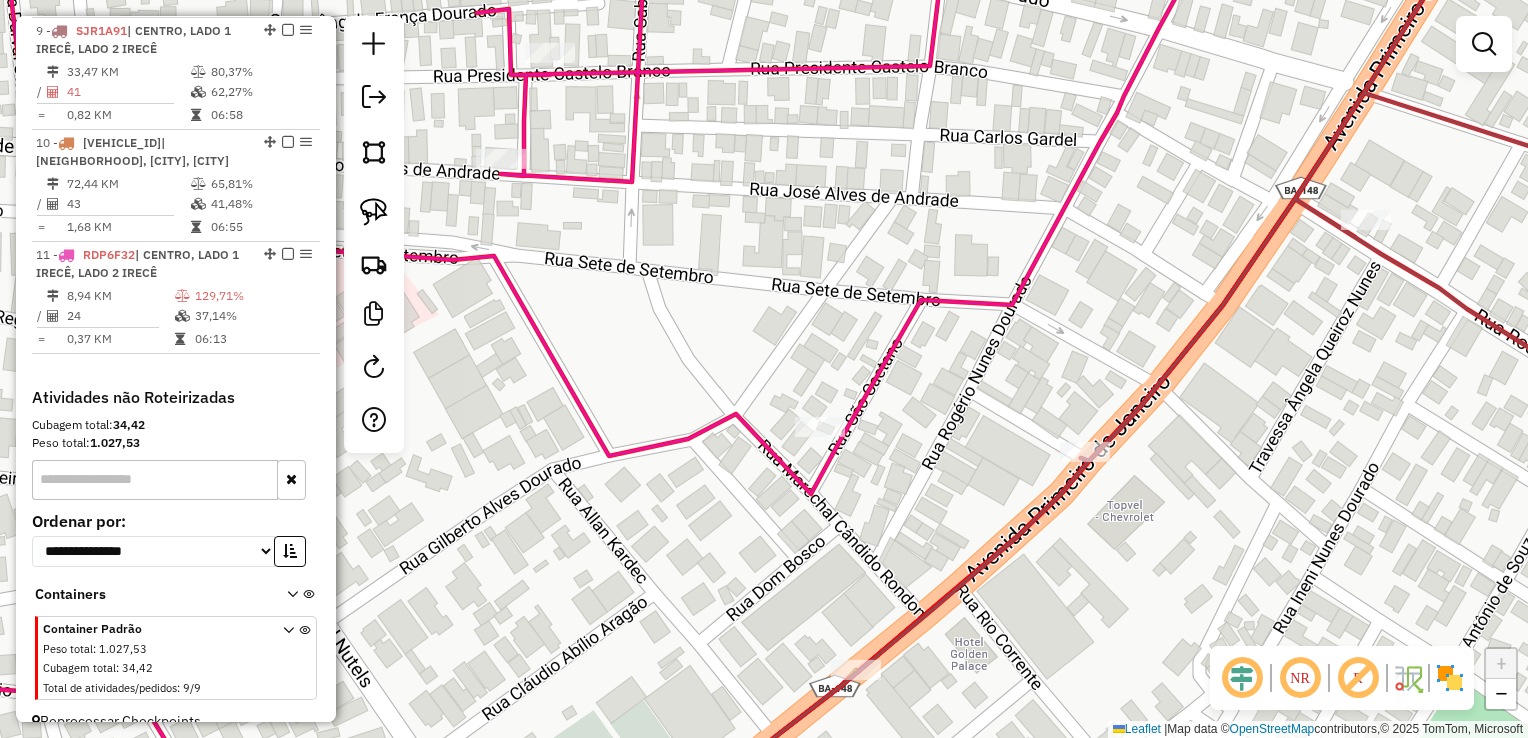 click on "Janela de atendimento Grade de atendimento Capacidade Transportadoras Veículos Cliente Pedidos  Rotas Selecione os dias de semana para filtrar as janelas de atendimento  Seg   Ter   Qua   Qui   Sex   Sáb   Dom  Informe o período da janela de atendimento: De: Até:  Filtrar exatamente a janela do cliente  Considerar janela de atendimento padrão  Selecione os dias de semana para filtrar as grades de atendimento  Seg   Ter   Qua   Qui   Sex   Sáb   Dom   Considerar clientes sem dia de atendimento cadastrado  Clientes fora do dia de atendimento selecionado Filtrar as atividades entre os valores definidos abaixo:  Peso mínimo:   Peso máximo:   Cubagem mínima:   Cubagem máxima:   De:   Até:  Filtrar as atividades entre o tempo de atendimento definido abaixo:  De:   Até:   Considerar capacidade total dos clientes não roteirizados Transportadora: Selecione um ou mais itens Tipo de veículo: Selecione um ou mais itens Veículo: Selecione um ou mais itens Motorista: Selecione um ou mais itens Nome: Rótulo:" 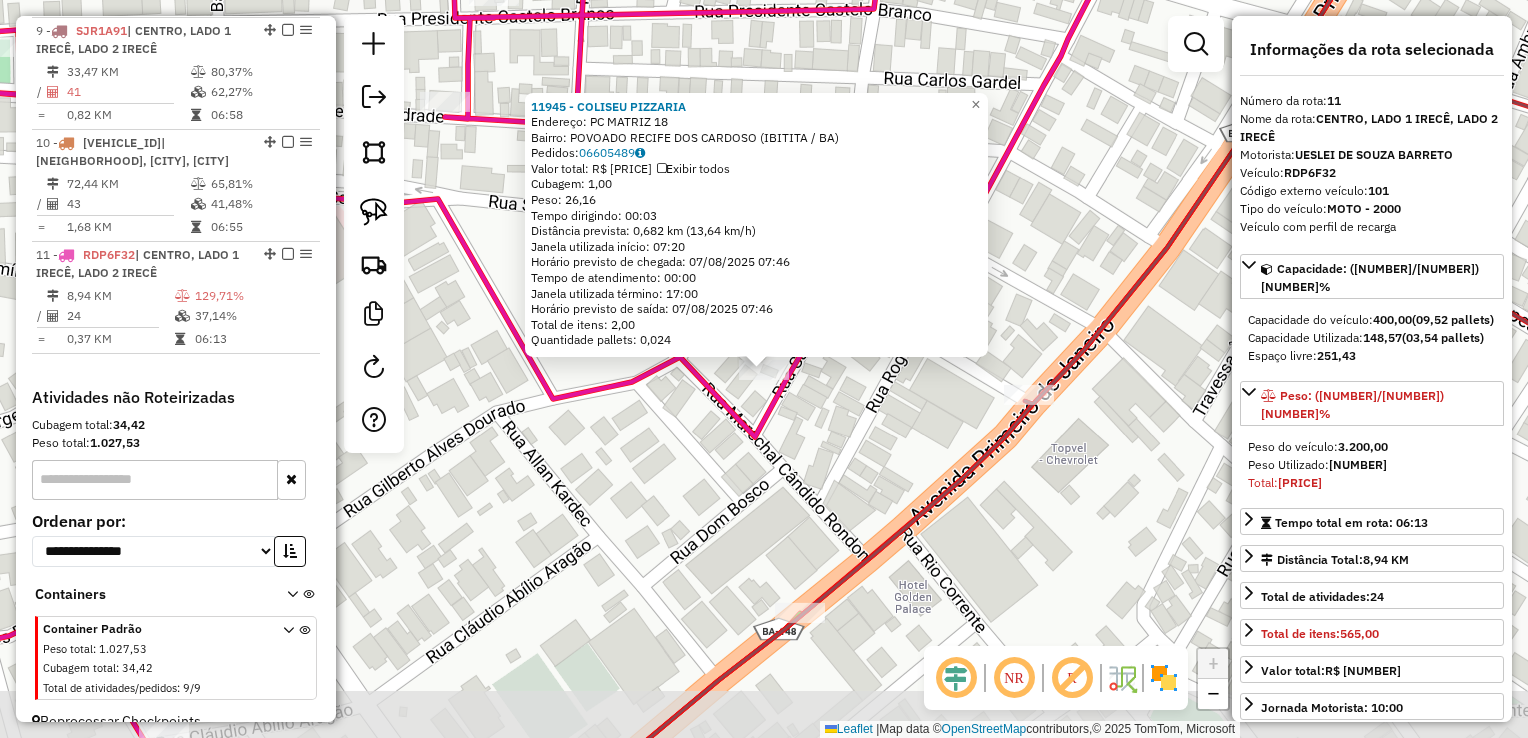 scroll, scrollTop: 1600, scrollLeft: 0, axis: vertical 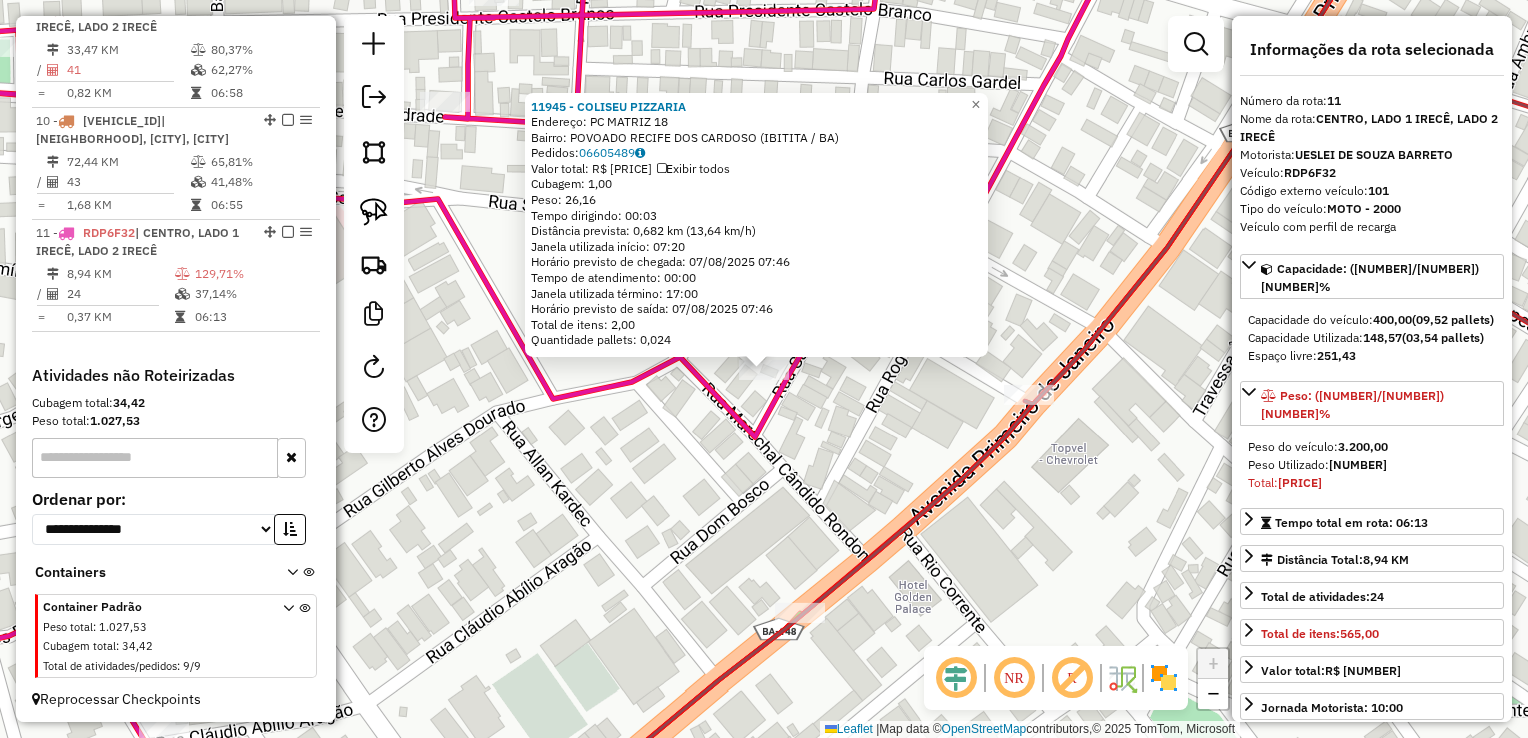 click on "11945 - COLISEU PIZZARIA  Endereço:  PC MATRIZ 18   Bairro: POVOADO RECIFE DOS CARDOSO (IBITITA / BA)   Pedidos:  06605489   Valor total: R$ 103,07   Exibir todos   Cubagem: 1,00  Peso: 26,16  Tempo dirigindo: 00:03   Distância prevista: 0,682 km (13,64 km/h)   Janela utilizada início: 07:20   Horário previsto de chegada: 07/08/2025 07:46   Tempo de atendimento: 00:00   Janela utilizada término: 17:00   Horário previsto de saída: 07/08/2025 07:46   Total de itens: 2,00   Quantidade pallets: 0,024  × Janela de atendimento Grade de atendimento Capacidade Transportadoras Veículos Cliente Pedidos  Rotas Selecione os dias de semana para filtrar as janelas de atendimento  Seg   Ter   Qua   Qui   Sex   Sáb   Dom  Informe o período da janela de atendimento: De: Até:  Filtrar exatamente a janela do cliente  Considerar janela de atendimento padrão  Selecione os dias de semana para filtrar as grades de atendimento  Seg   Ter   Qua   Qui   Sex   Sáb   Dom   Clientes fora do dia de atendimento selecionado +" 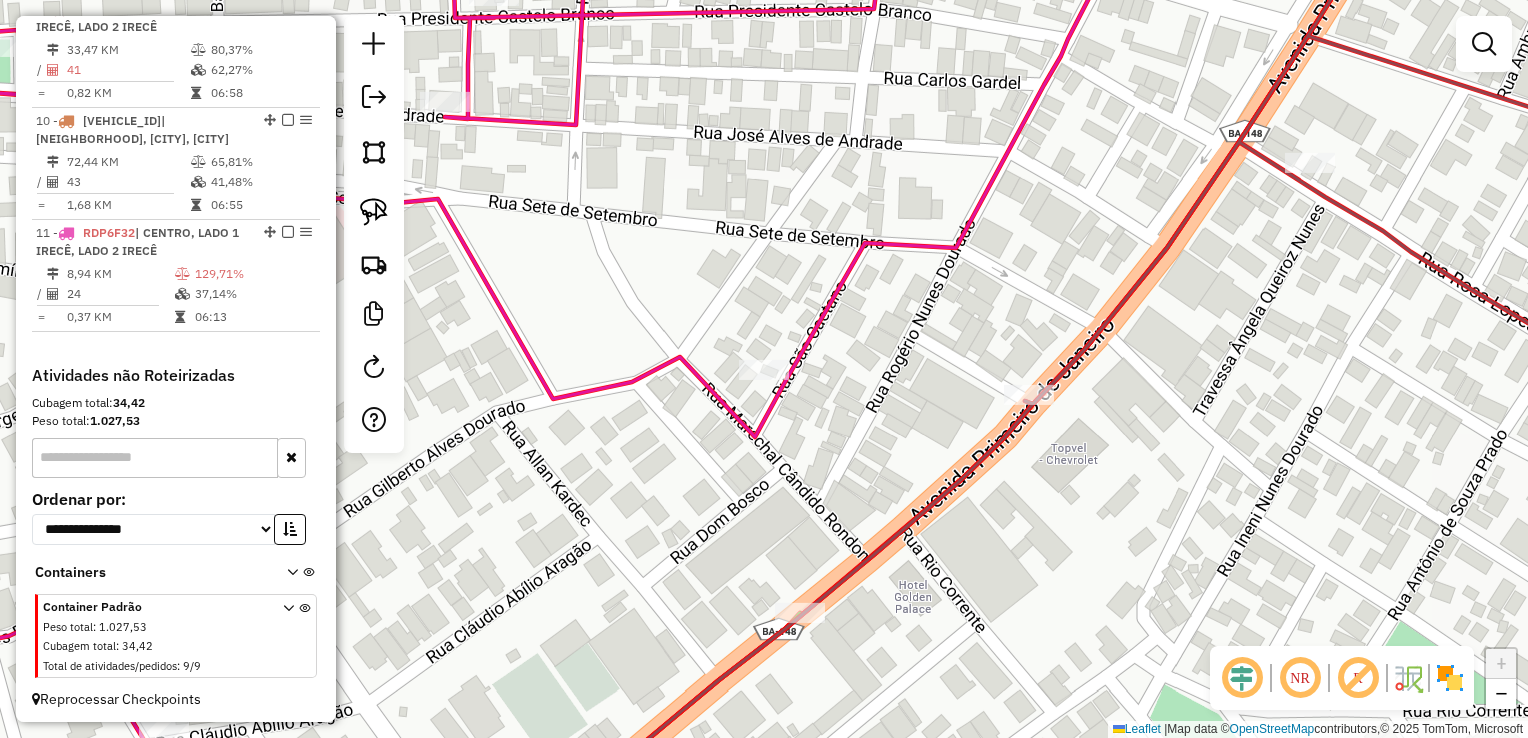 drag, startPoint x: 865, startPoint y: 418, endPoint x: 827, endPoint y: 323, distance: 102.31813 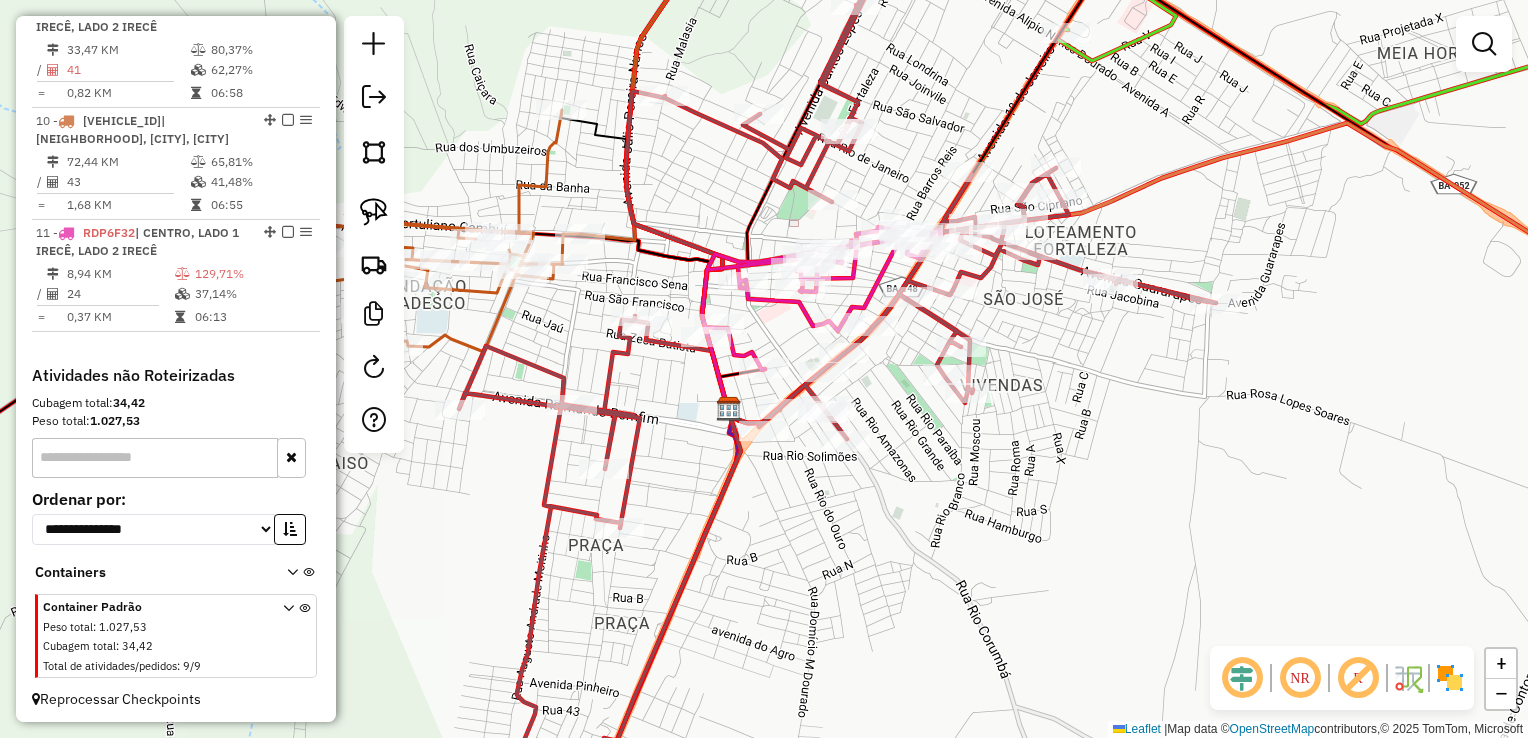 drag, startPoint x: 1138, startPoint y: 393, endPoint x: 1199, endPoint y: 405, distance: 62.169125 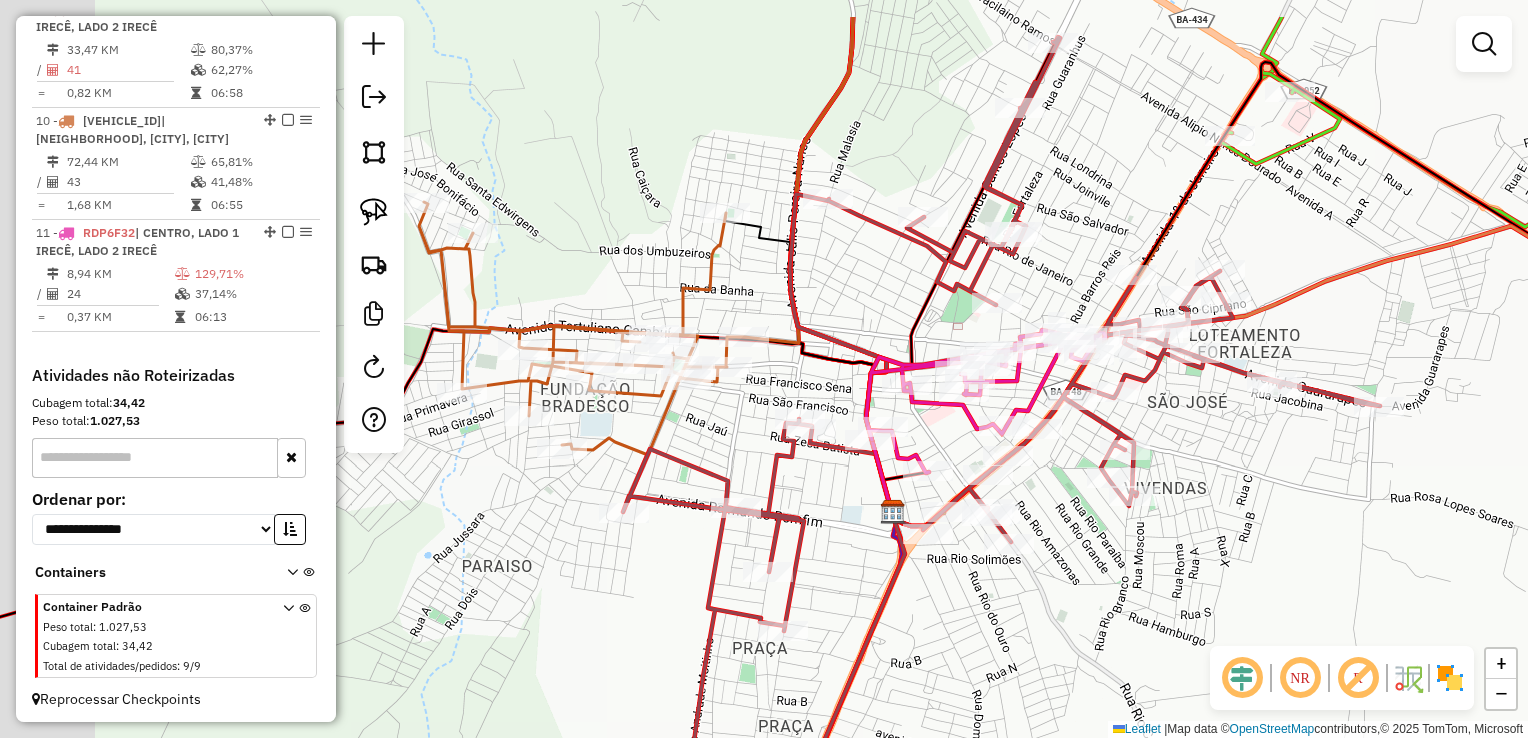 drag, startPoint x: 635, startPoint y: 308, endPoint x: 789, endPoint y: 452, distance: 210.83643 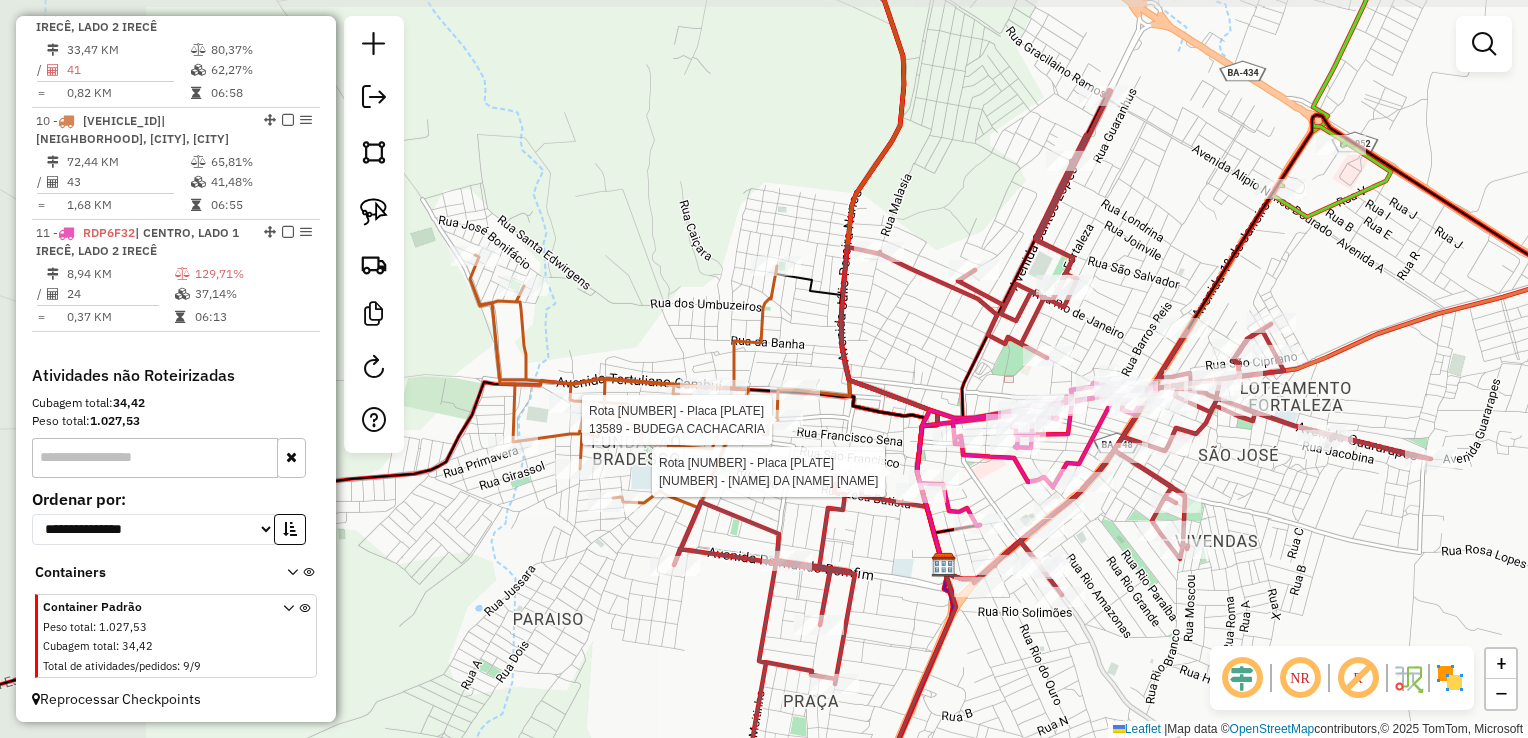 select on "*********" 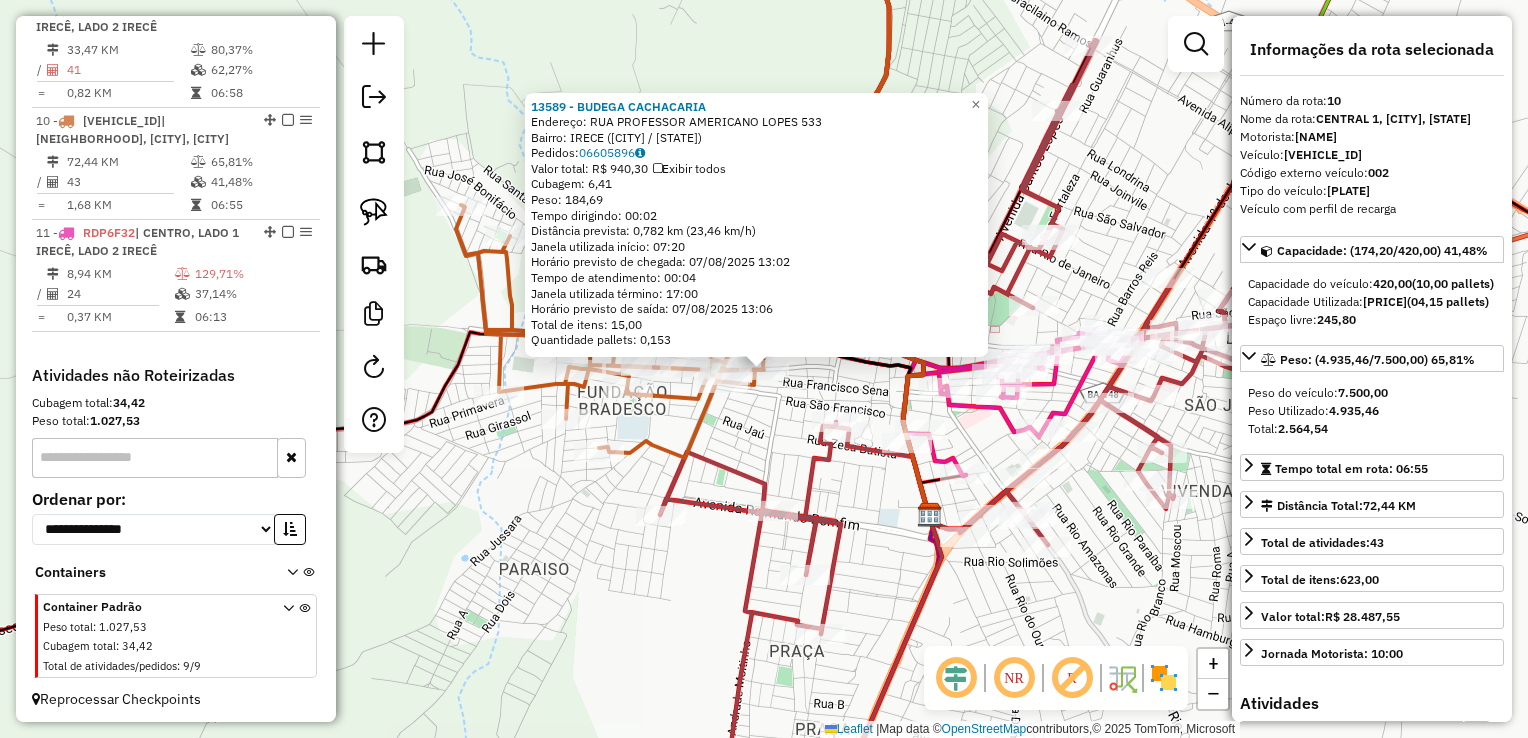 click on "13589 - BUDEGA CACHACARIA  Endereço:  RUA PROFESSOR AMERICANO LOPES 533   Bairro: IRECE (IRECE / BA)   Pedidos:  06605896   Valor total: R$ 940,30   Exibir todos   Cubagem: 6,41  Peso: 184,69  Tempo dirigindo: 00:02   Distância prevista: 0,782 km (23,46 km/h)   Janela utilizada início: 07:20   Horário previsto de chegada: 07/08/2025 13:02   Tempo de atendimento: 00:04   Janela utilizada término: 17:00   Horário previsto de saída: 07/08/2025 13:06   Total de itens: 15,00   Quantidade pallets: 0,153  × Janela de atendimento Grade de atendimento Capacidade Transportadoras Veículos Cliente Pedidos  Rotas Selecione os dias de semana para filtrar as janelas de atendimento  Seg   Ter   Qua   Qui   Sex   Sáb   Dom  Informe o período da janela de atendimento: De: Até:  Filtrar exatamente a janela do cliente  Considerar janela de atendimento padrão  Selecione os dias de semana para filtrar as grades de atendimento  Seg   Ter   Qua   Qui   Sex   Sáb   Dom   Clientes fora do dia de atendimento selecionado +" 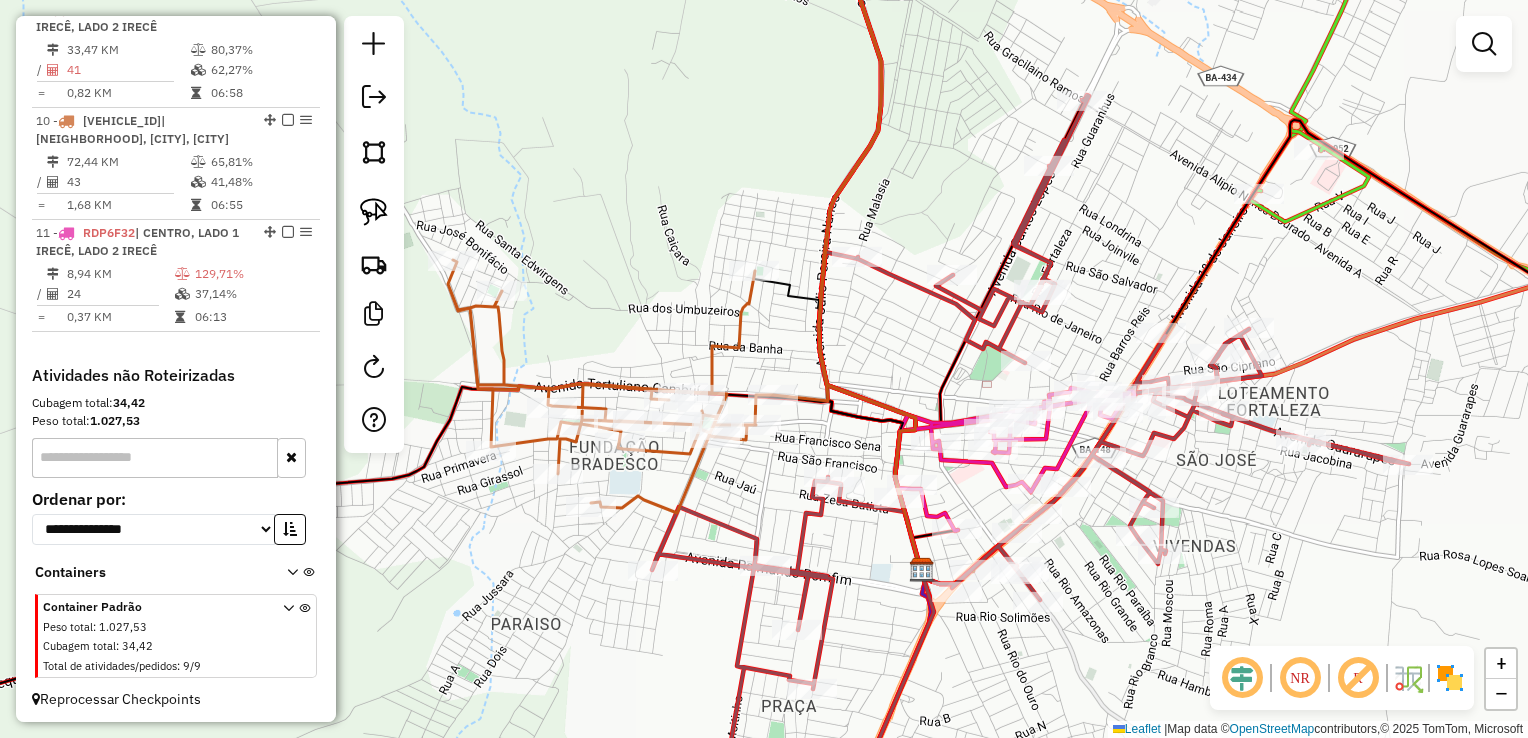 drag, startPoint x: 770, startPoint y: 443, endPoint x: 761, endPoint y: 493, distance: 50.803543 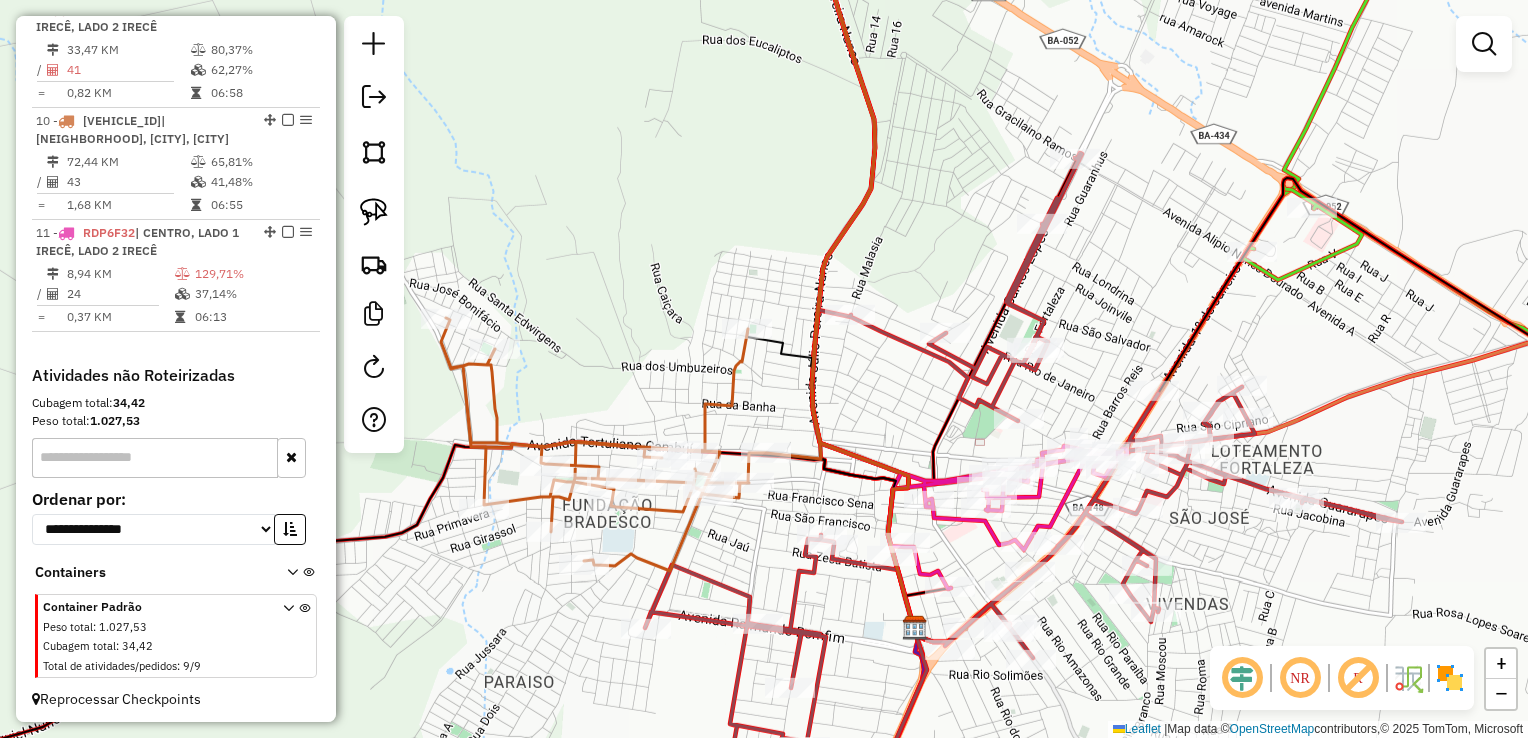 drag, startPoint x: 870, startPoint y: 339, endPoint x: 864, endPoint y: 397, distance: 58.30952 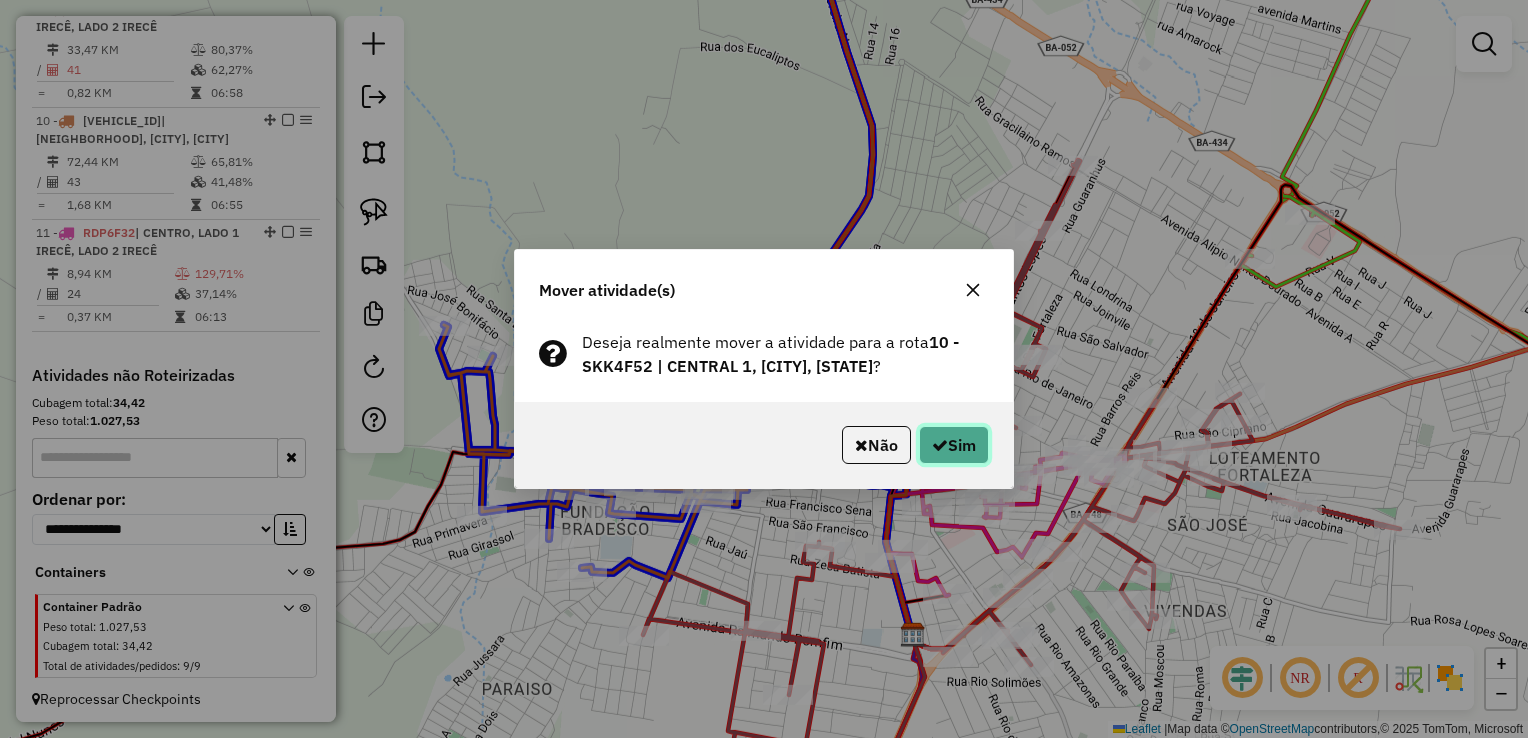 click on "Sim" 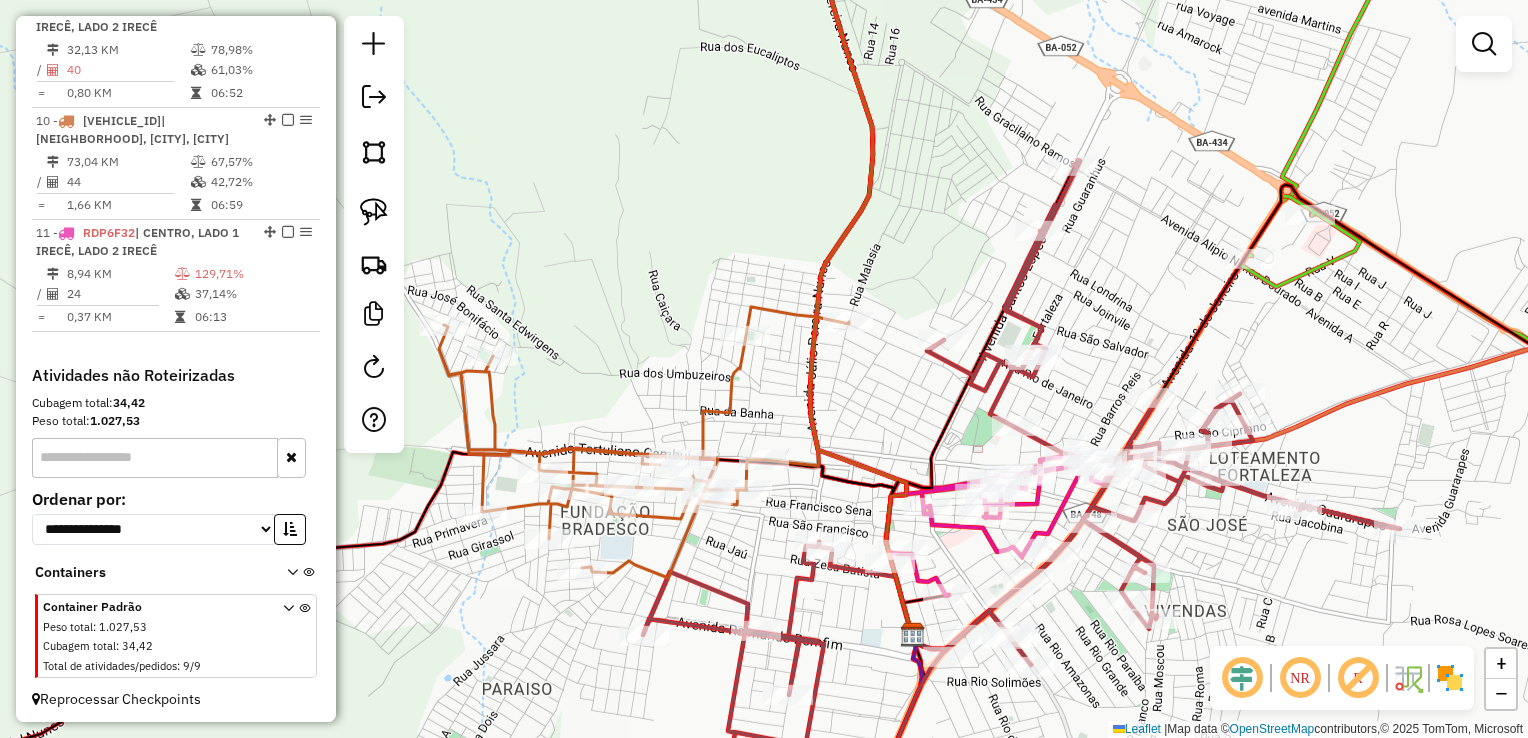 click on "Janela de atendimento Grade de atendimento Capacidade Transportadoras Veículos Cliente Pedidos  Rotas Selecione os dias de semana para filtrar as janelas de atendimento  Seg   Ter   Qua   Qui   Sex   Sáb   Dom  Informe o período da janela de atendimento: De: Até:  Filtrar exatamente a janela do cliente  Considerar janela de atendimento padrão  Selecione os dias de semana para filtrar as grades de atendimento  Seg   Ter   Qua   Qui   Sex   Sáb   Dom   Considerar clientes sem dia de atendimento cadastrado  Clientes fora do dia de atendimento selecionado Filtrar as atividades entre os valores definidos abaixo:  Peso mínimo:   Peso máximo:   Cubagem mínima:   Cubagem máxima:   De:   Até:  Filtrar as atividades entre o tempo de atendimento definido abaixo:  De:   Até:   Considerar capacidade total dos clientes não roteirizados Transportadora: Selecione um ou mais itens Tipo de veículo: Selecione um ou mais itens Veículo: Selecione um ou mais itens Motorista: Selecione um ou mais itens Nome: Rótulo:" 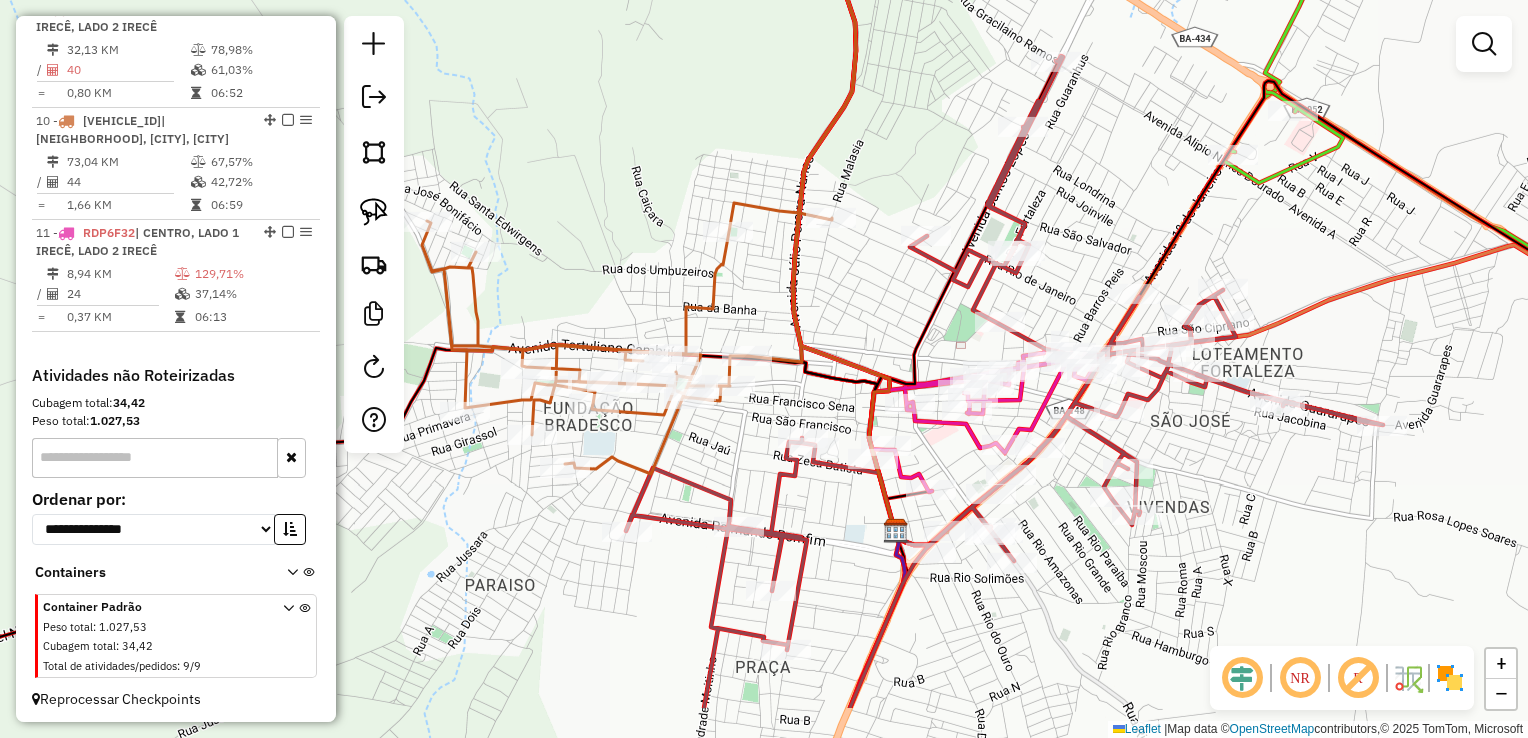drag, startPoint x: 1093, startPoint y: 388, endPoint x: 1076, endPoint y: 278, distance: 111.305885 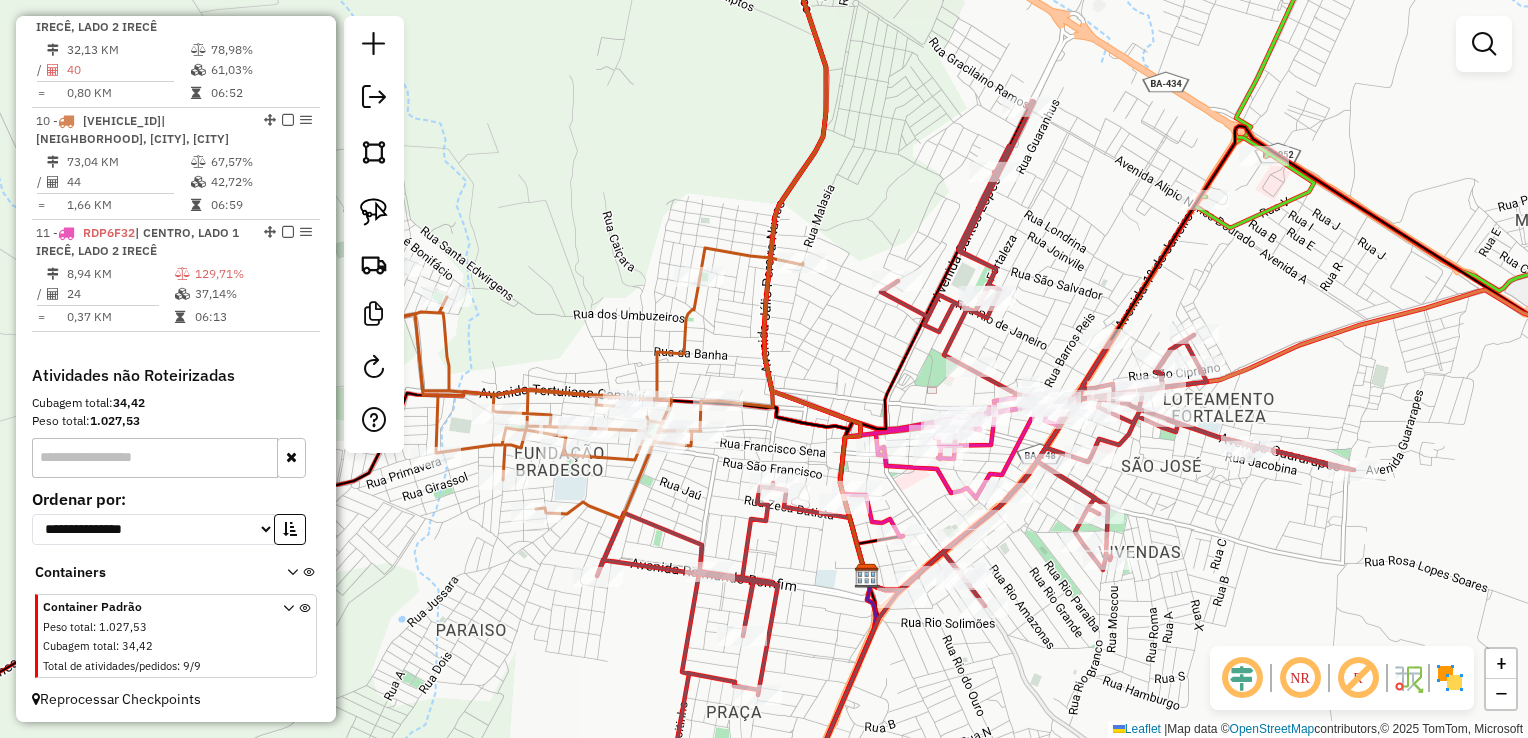 drag, startPoint x: 1071, startPoint y: 178, endPoint x: 1029, endPoint y: 246, distance: 79.924965 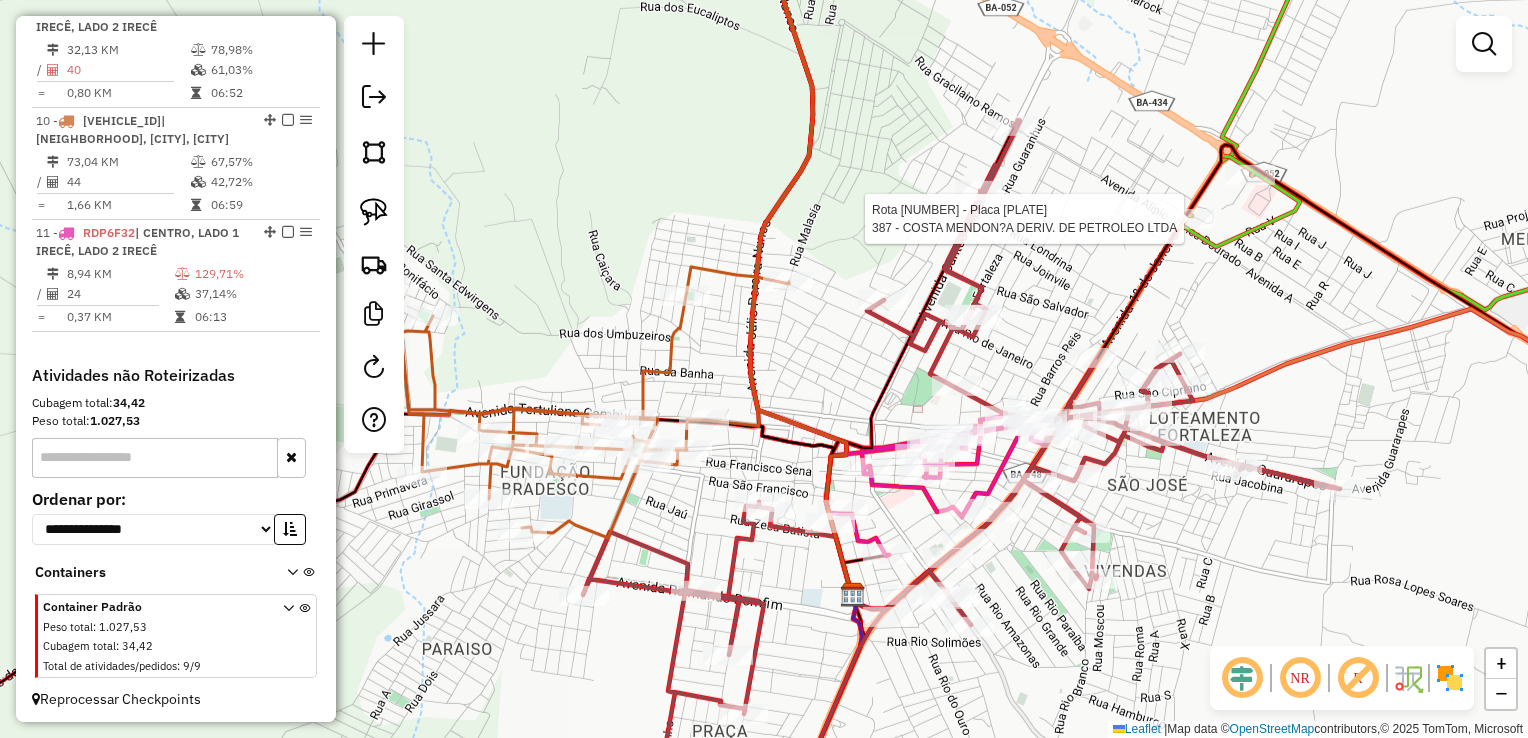 select on "*********" 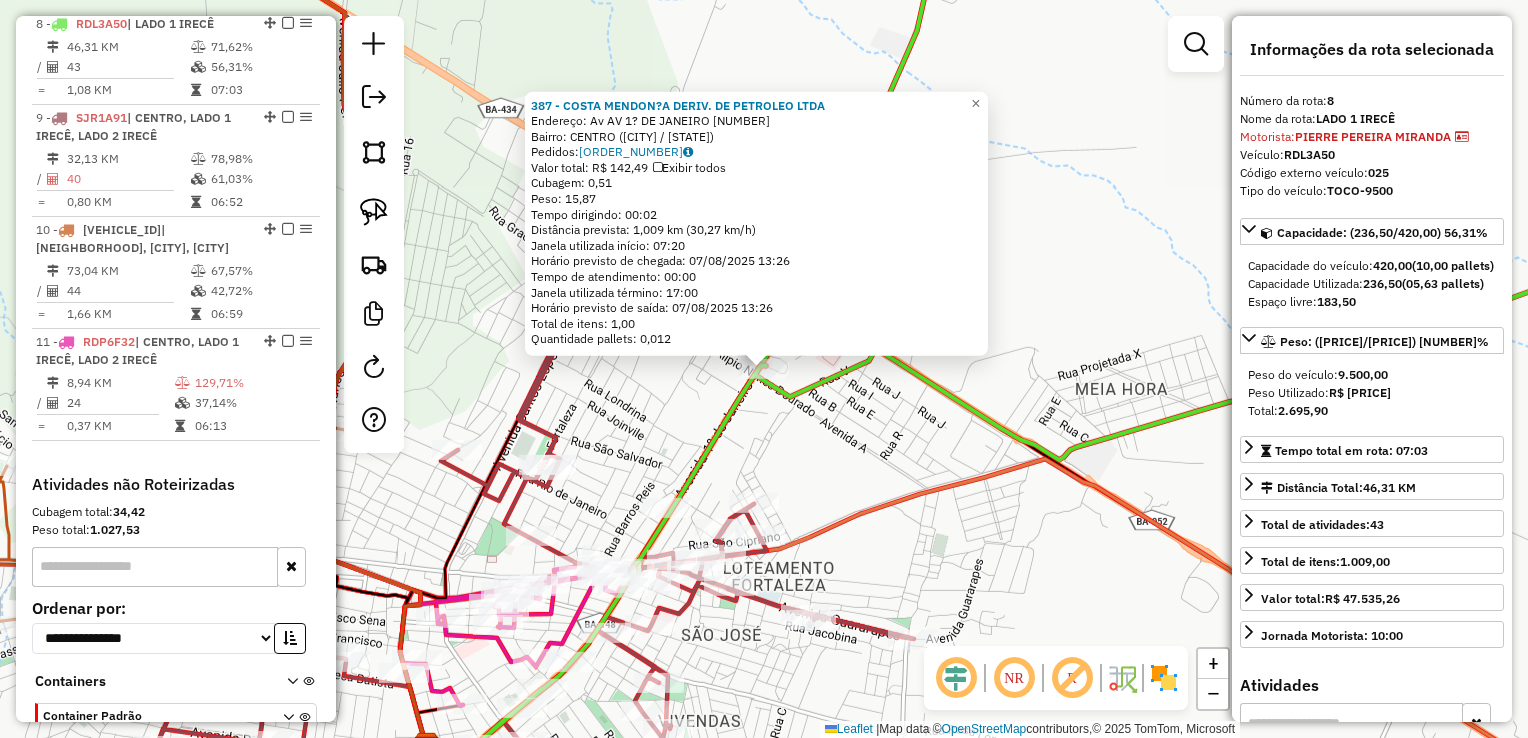 scroll, scrollTop: 1484, scrollLeft: 0, axis: vertical 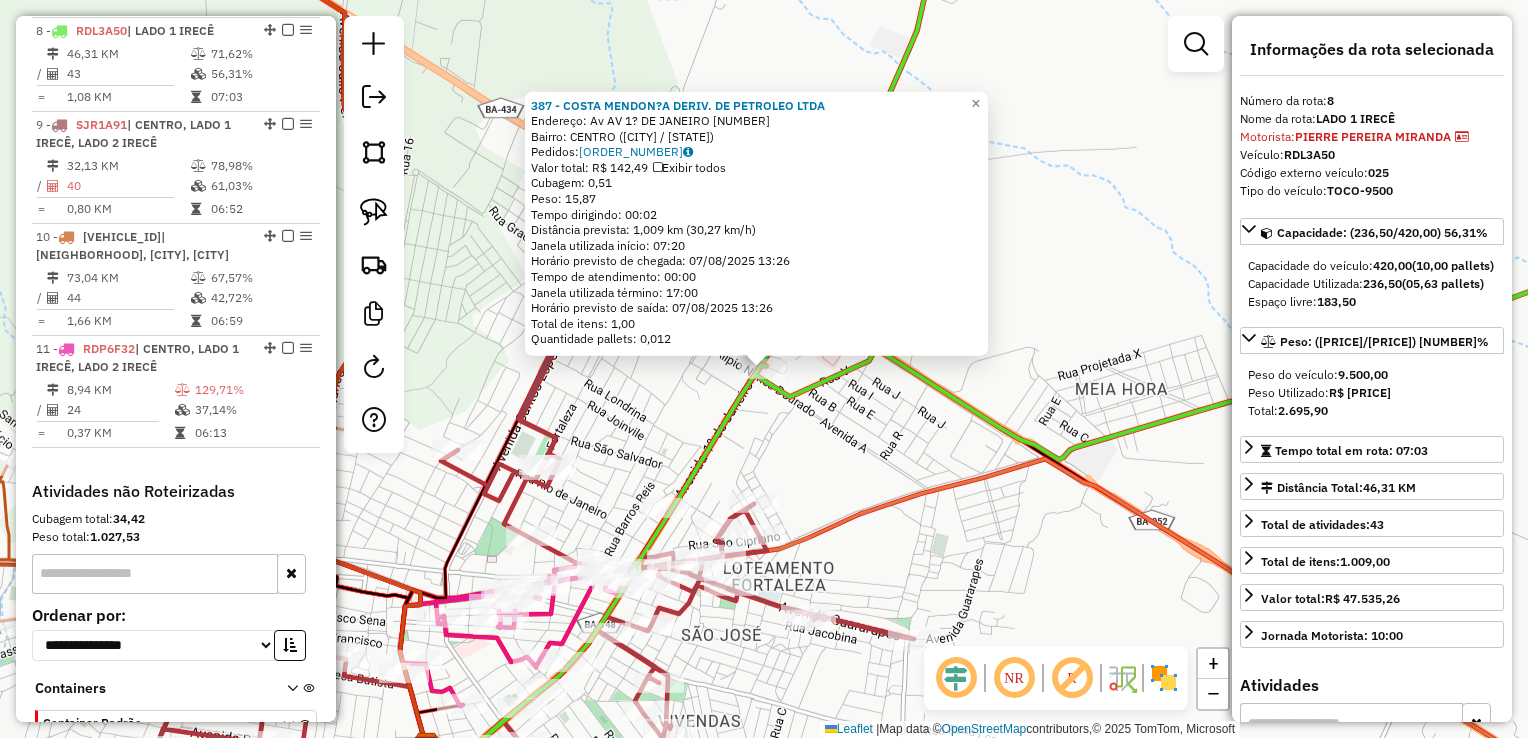 drag, startPoint x: 920, startPoint y: 376, endPoint x: 854, endPoint y: 358, distance: 68.41052 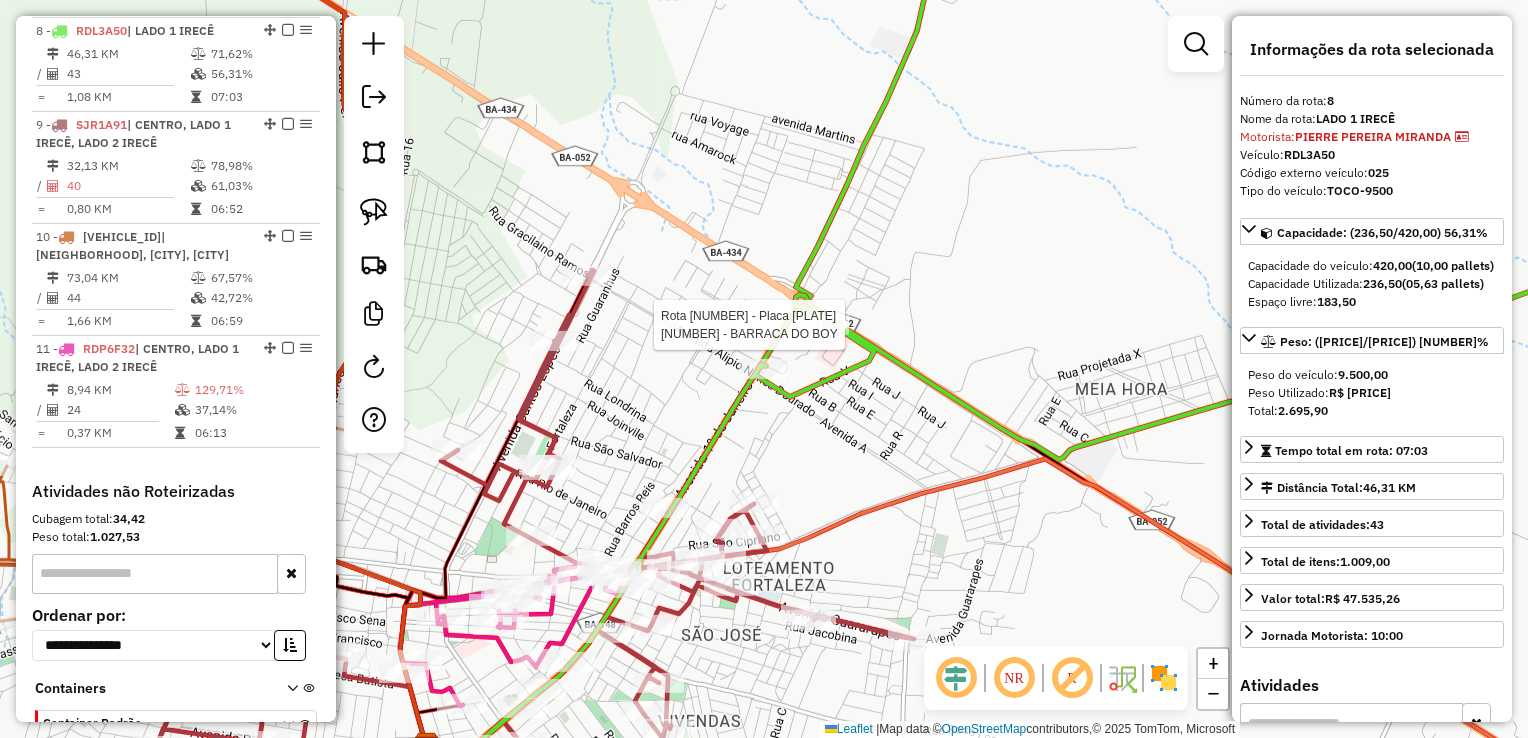 click 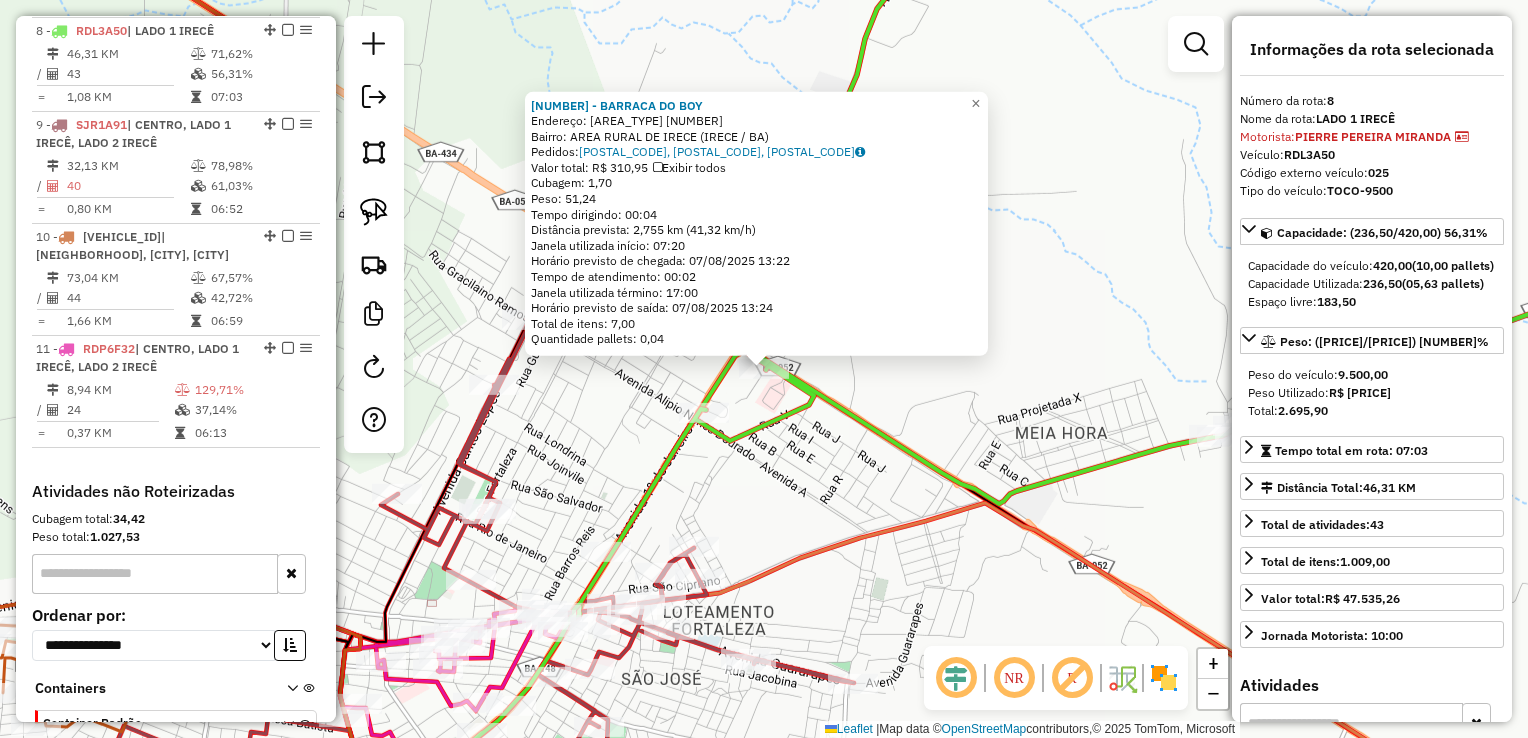 click on "11305 - BARRACA DO BOY  Endereço:  Area Rural de Irece 132   Bairro: AREA RURAL DE IRECE (IRECE / BA)   Pedidos:  06605845, 06605862, 06605861   Valor total: R$ 310,95   Exibir todos   Cubagem: 1,70  Peso: 51,24  Tempo dirigindo: 00:04   Distância prevista: 2,755 km (41,32 km/h)   Janela utilizada início: 07:20   Horário previsto de chegada: 07/08/2025 13:22   Tempo de atendimento: 00:02   Janela utilizada término: 17:00   Horário previsto de saída: 07/08/2025 13:24   Total de itens: 7,00   Quantidade pallets: 0,04  × Janela de atendimento Grade de atendimento Capacidade Transportadoras Veículos Cliente Pedidos  Rotas Selecione os dias de semana para filtrar as janelas de atendimento  Seg   Ter   Qua   Qui   Sex   Sáb   Dom  Informe o período da janela de atendimento: De: Até:  Filtrar exatamente a janela do cliente  Considerar janela de atendimento padrão  Selecione os dias de semana para filtrar as grades de atendimento  Seg   Ter   Qua   Qui   Sex   Sáb   Dom   Peso mínimo:   Peso máximo:" 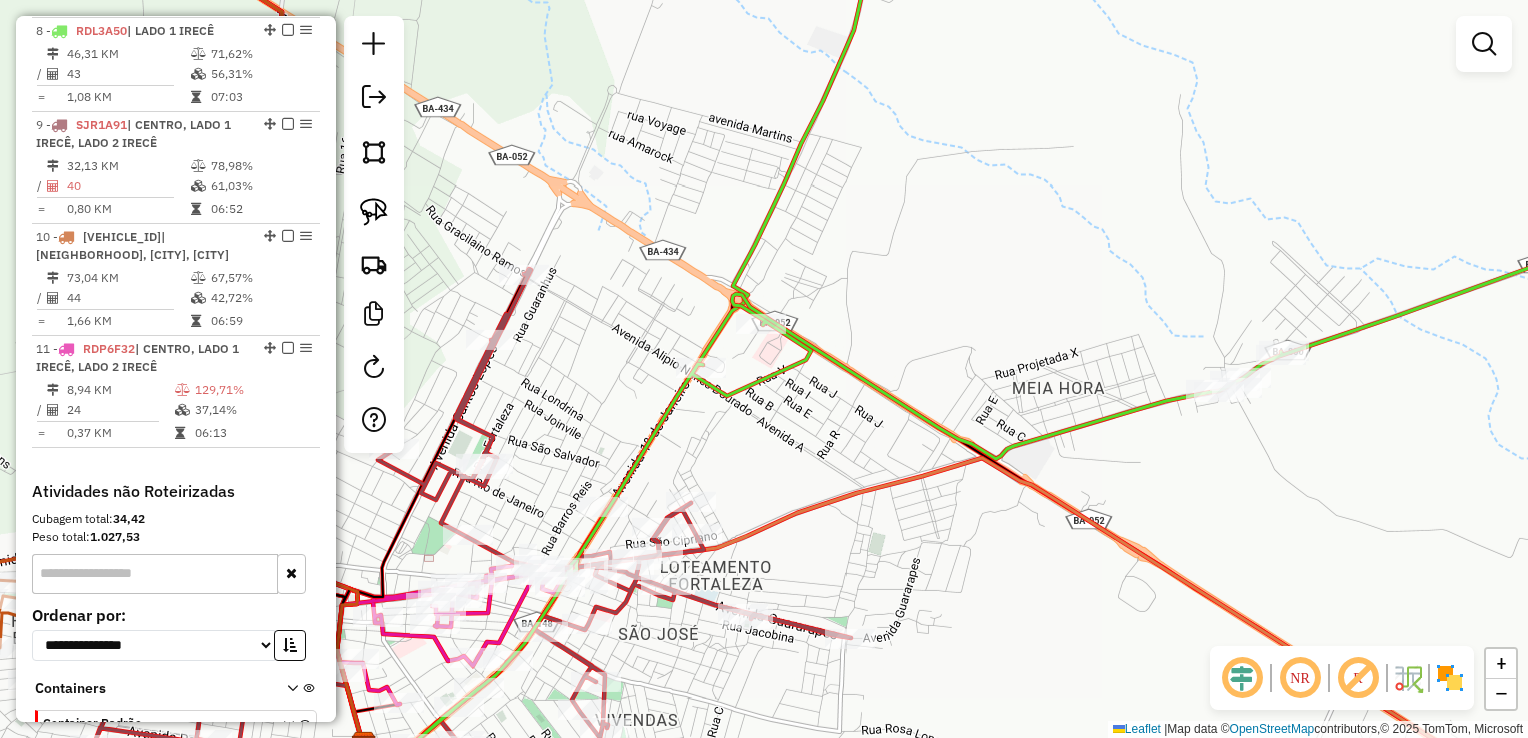 drag, startPoint x: 820, startPoint y: 437, endPoint x: 806, endPoint y: 346, distance: 92.070625 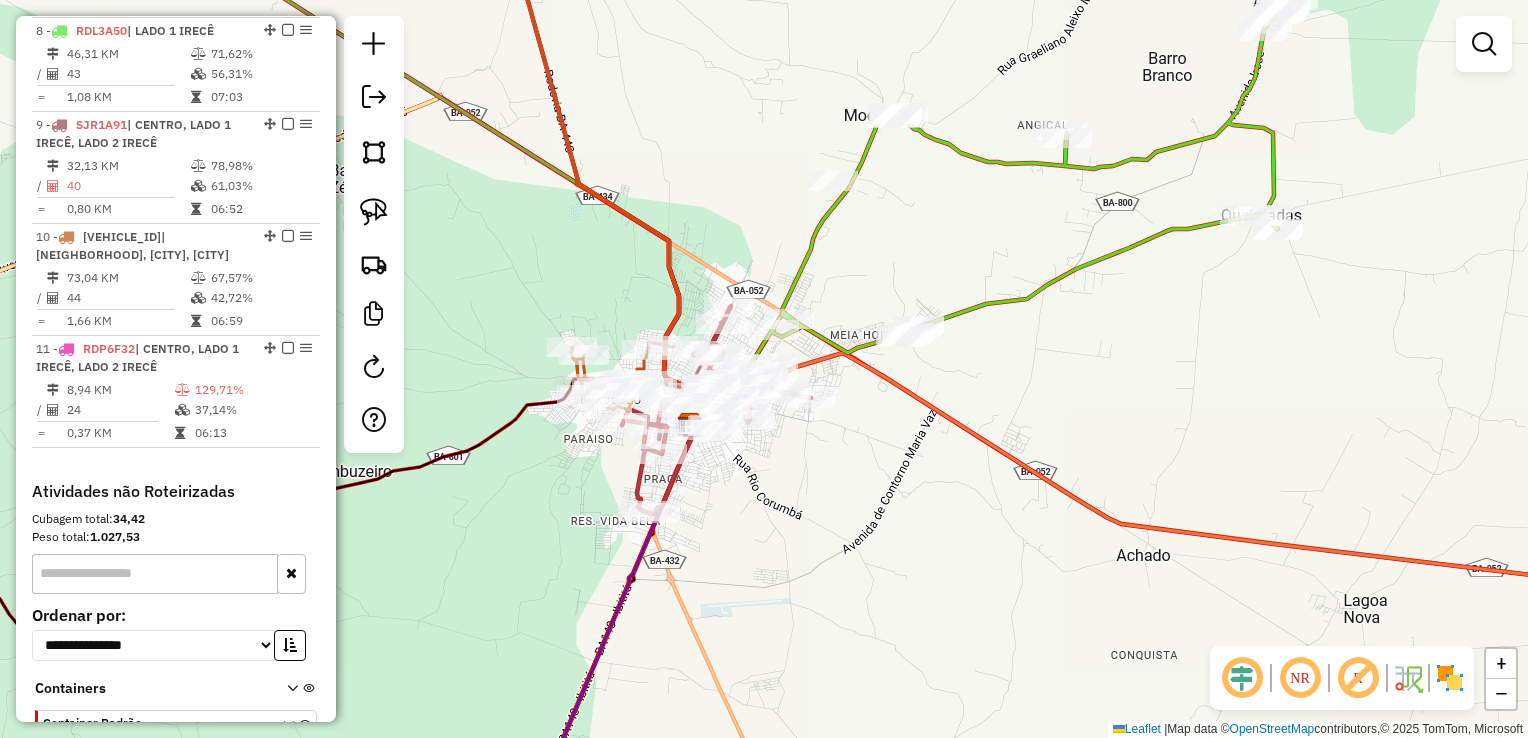 click on "Janela de atendimento Grade de atendimento Capacidade Transportadoras Veículos Cliente Pedidos  Rotas Selecione os dias de semana para filtrar as janelas de atendimento  Seg   Ter   Qua   Qui   Sex   Sáb   Dom  Informe o período da janela de atendimento: De: Até:  Filtrar exatamente a janela do cliente  Considerar janela de atendimento padrão  Selecione os dias de semana para filtrar as grades de atendimento  Seg   Ter   Qua   Qui   Sex   Sáb   Dom   Considerar clientes sem dia de atendimento cadastrado  Clientes fora do dia de atendimento selecionado Filtrar as atividades entre os valores definidos abaixo:  Peso mínimo:   Peso máximo:   Cubagem mínima:   Cubagem máxima:   De:   Até:  Filtrar as atividades entre o tempo de atendimento definido abaixo:  De:   Até:   Considerar capacidade total dos clientes não roteirizados Transportadora: Selecione um ou mais itens Tipo de veículo: Selecione um ou mais itens Veículo: Selecione um ou mais itens Motorista: Selecione um ou mais itens Nome: Rótulo:" 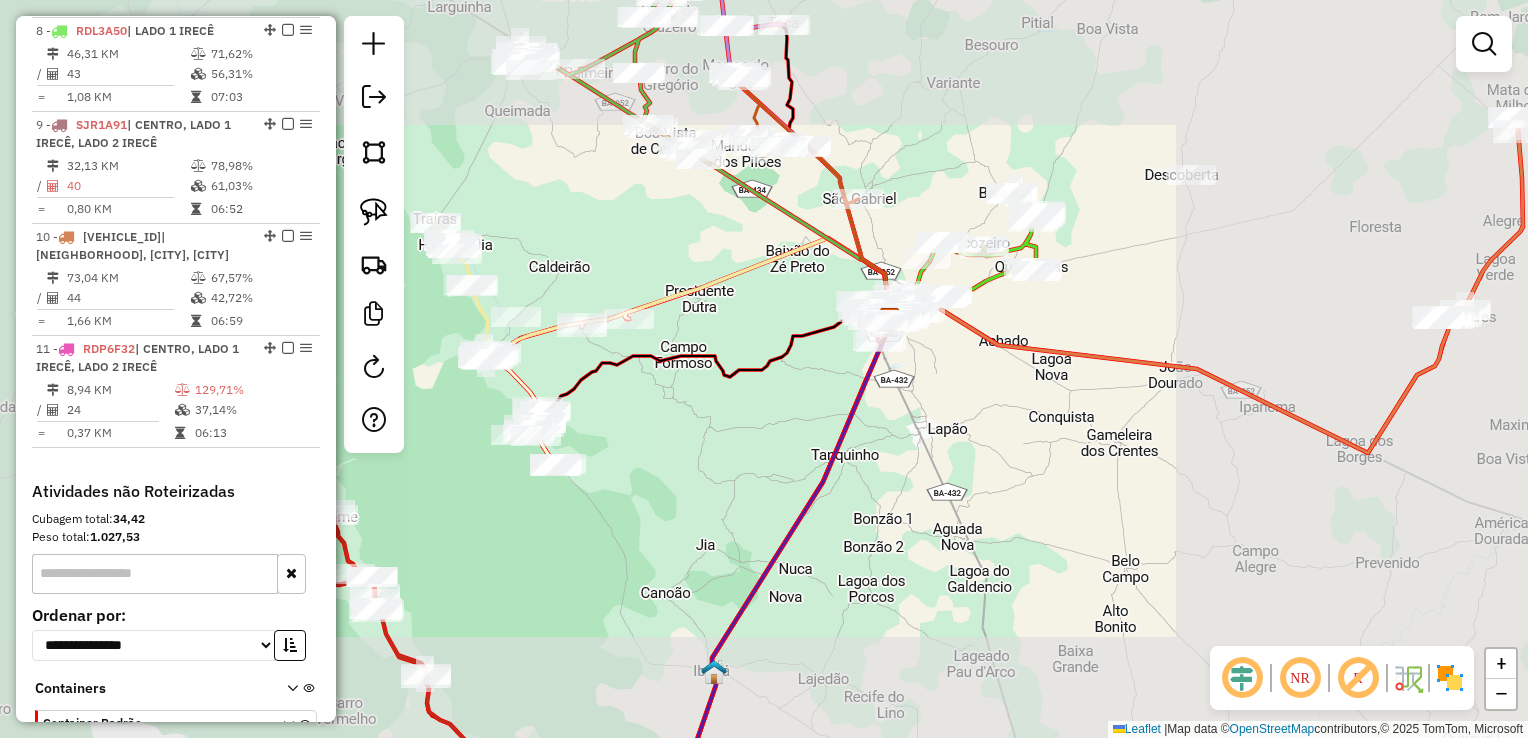 drag, startPoint x: 962, startPoint y: 433, endPoint x: 911, endPoint y: 314, distance: 129.46814 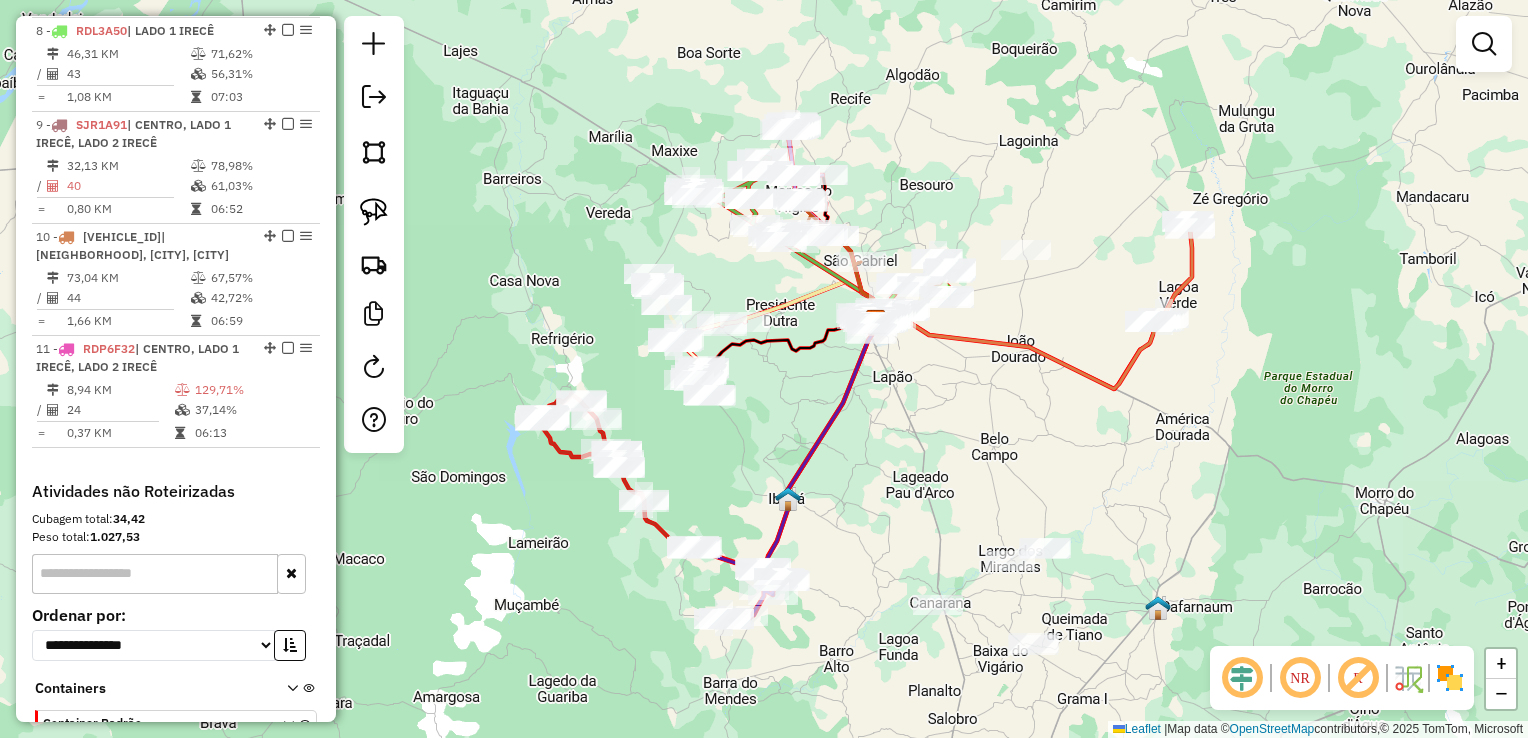 drag, startPoint x: 921, startPoint y: 372, endPoint x: 926, endPoint y: 438, distance: 66.189125 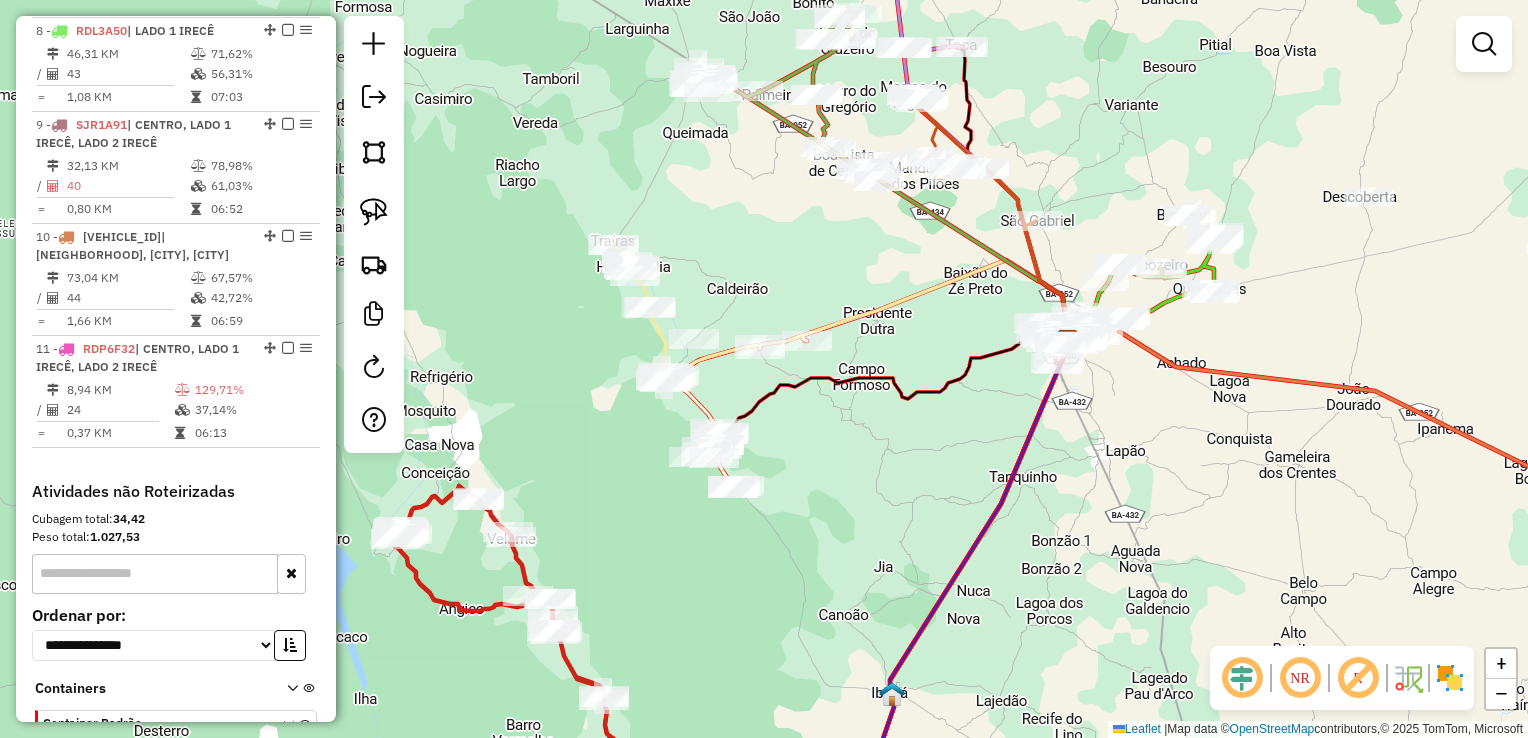 click on "Janela de atendimento Grade de atendimento Capacidade Transportadoras Veículos Cliente Pedidos  Rotas Selecione os dias de semana para filtrar as janelas de atendimento  Seg   Ter   Qua   Qui   Sex   Sáb   Dom  Informe o período da janela de atendimento: De: Até:  Filtrar exatamente a janela do cliente  Considerar janela de atendimento padrão  Selecione os dias de semana para filtrar as grades de atendimento  Seg   Ter   Qua   Qui   Sex   Sáb   Dom   Considerar clientes sem dia de atendimento cadastrado  Clientes fora do dia de atendimento selecionado Filtrar as atividades entre os valores definidos abaixo:  Peso mínimo:   Peso máximo:   Cubagem mínima:   Cubagem máxima:   De:   Até:  Filtrar as atividades entre o tempo de atendimento definido abaixo:  De:   Até:   Considerar capacidade total dos clientes não roteirizados Transportadora: Selecione um ou mais itens Tipo de veículo: Selecione um ou mais itens Veículo: Selecione um ou mais itens Motorista: Selecione um ou mais itens Nome: Rótulo:" 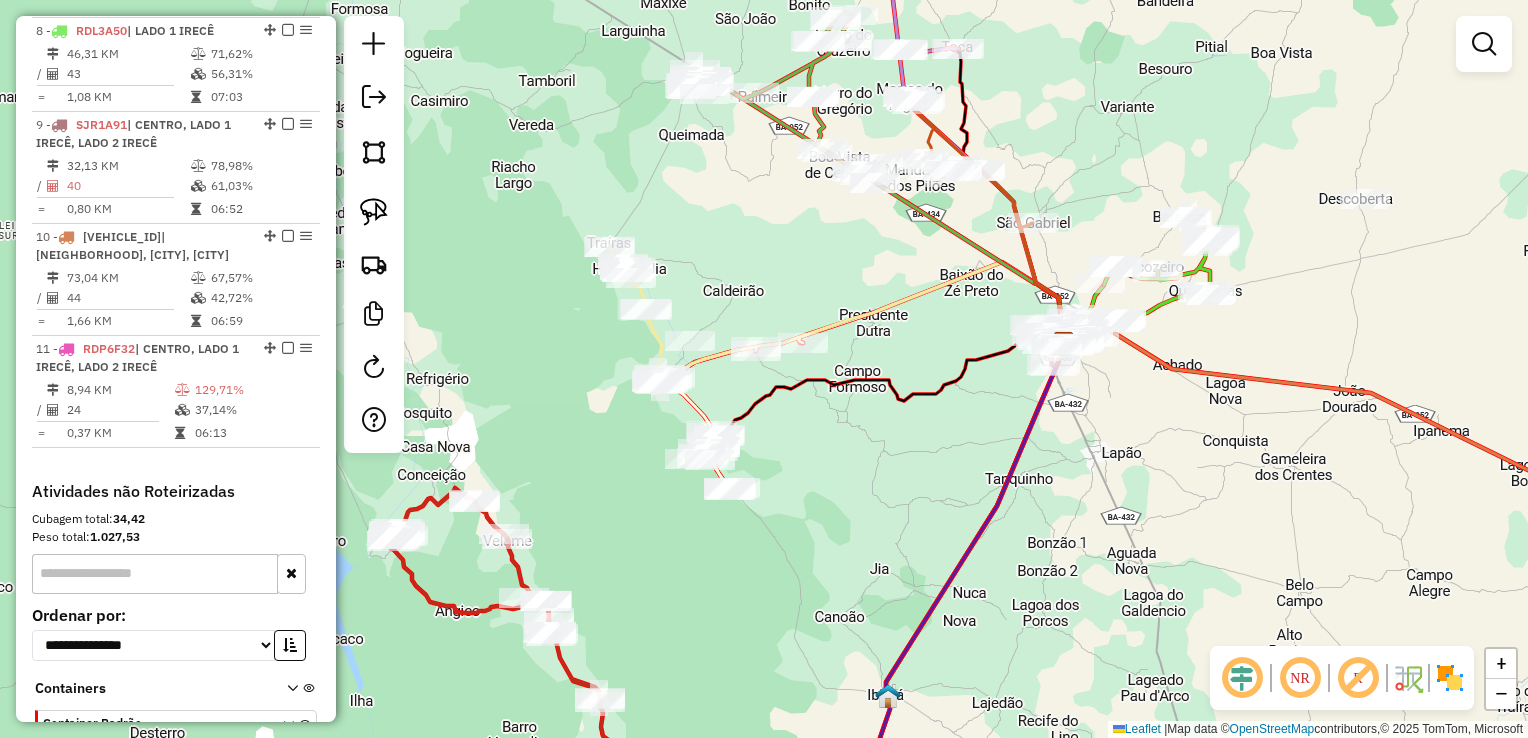 drag, startPoint x: 759, startPoint y: 140, endPoint x: 762, endPoint y: 189, distance: 49.09175 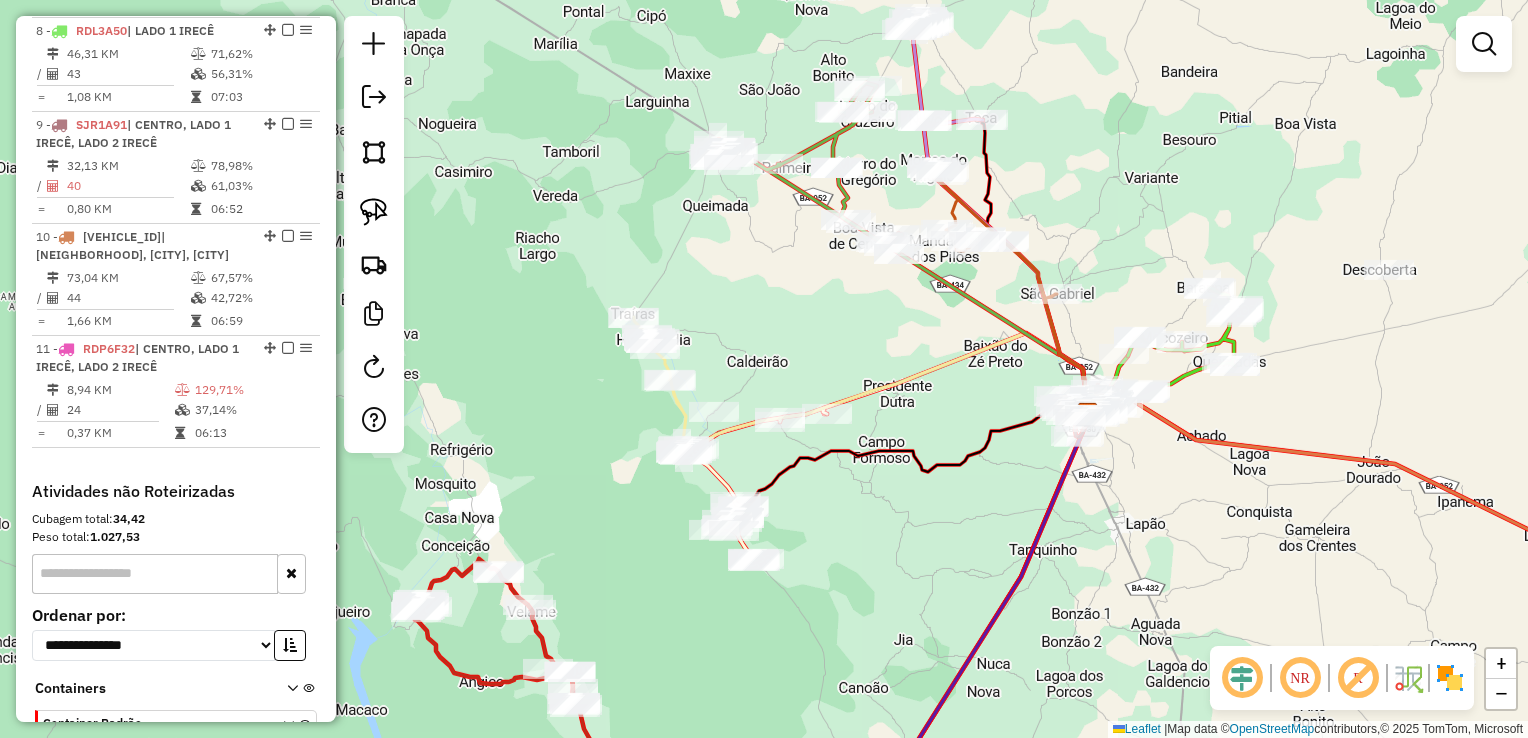drag, startPoint x: 811, startPoint y: 273, endPoint x: 836, endPoint y: 311, distance: 45.486263 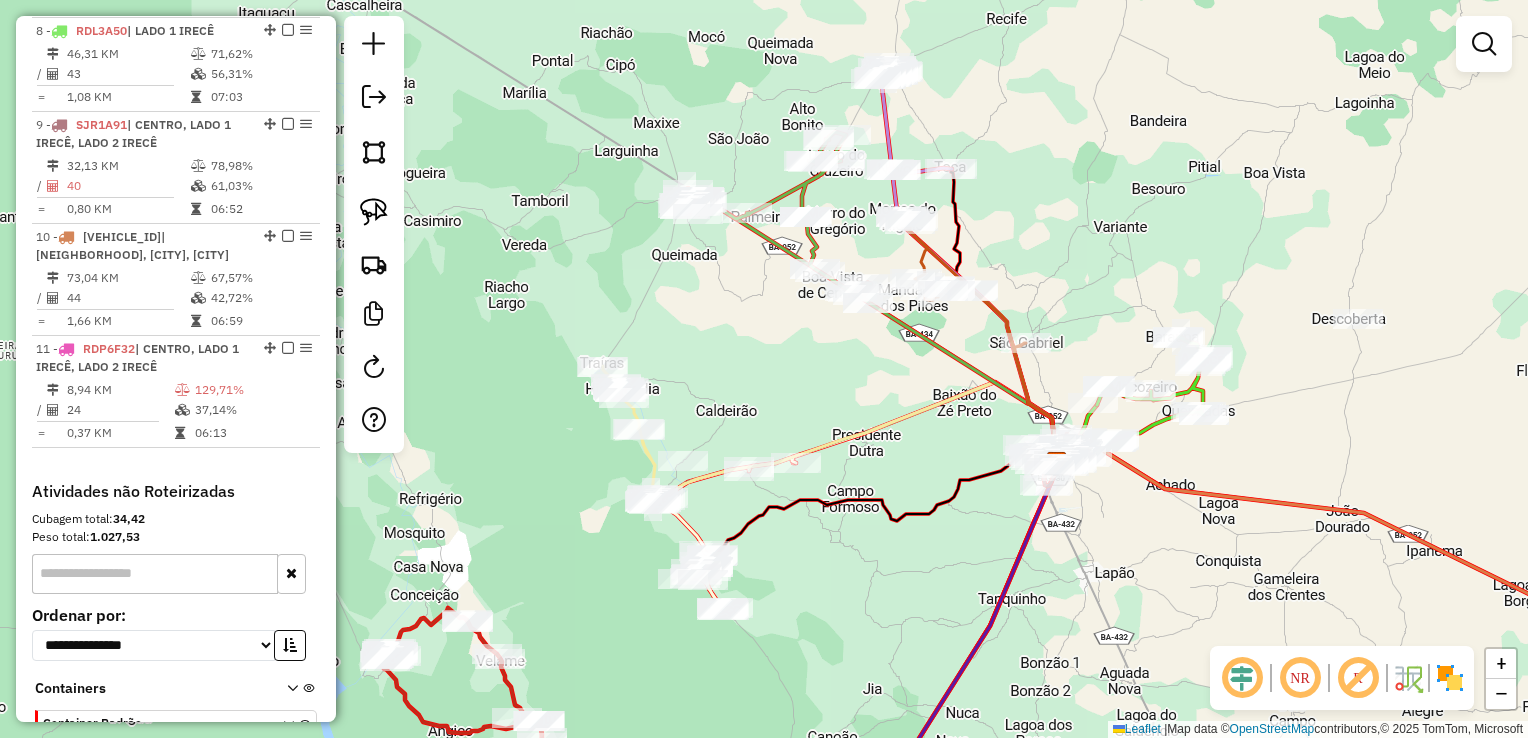 drag, startPoint x: 795, startPoint y: 321, endPoint x: 696, endPoint y: 301, distance: 101 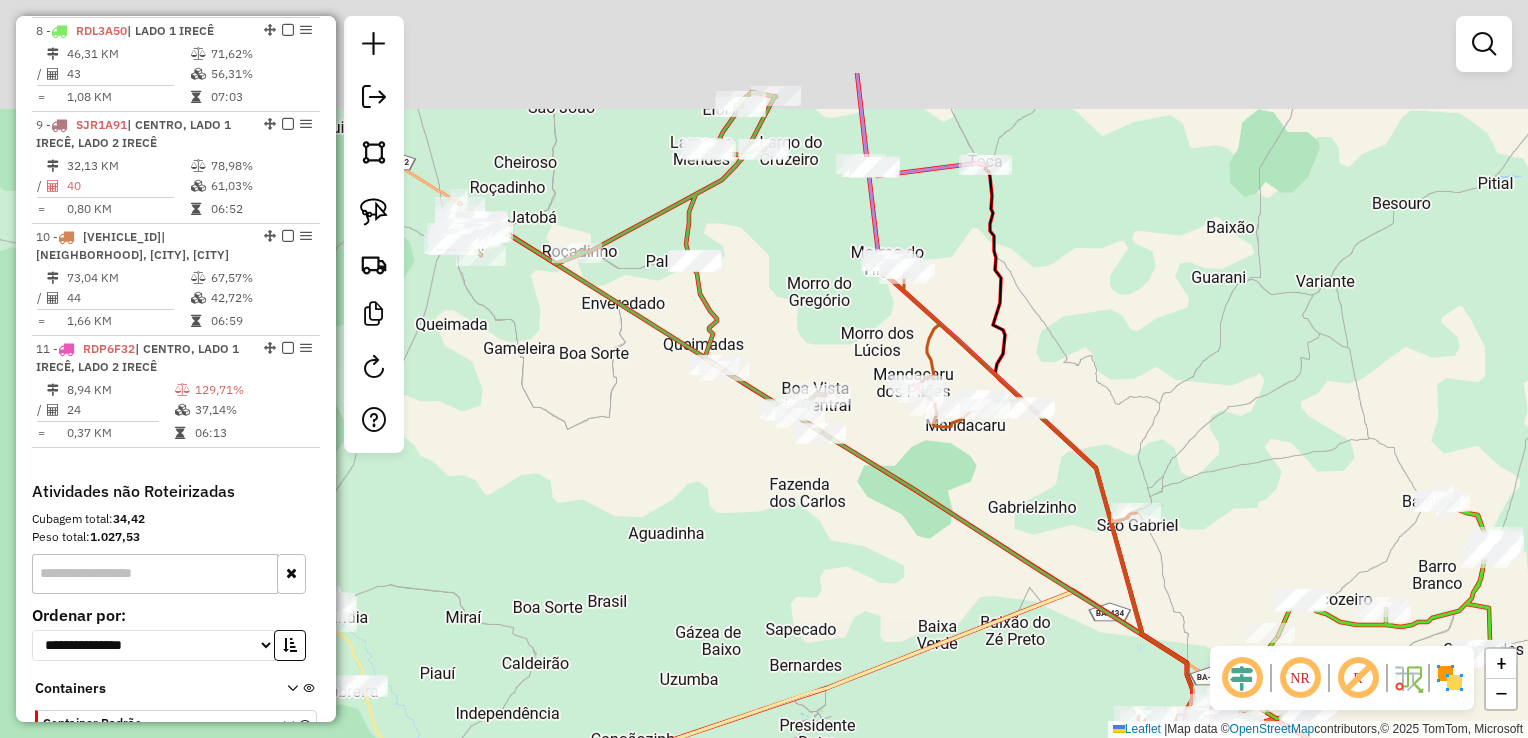 drag, startPoint x: 755, startPoint y: 224, endPoint x: 769, endPoint y: 364, distance: 140.69826 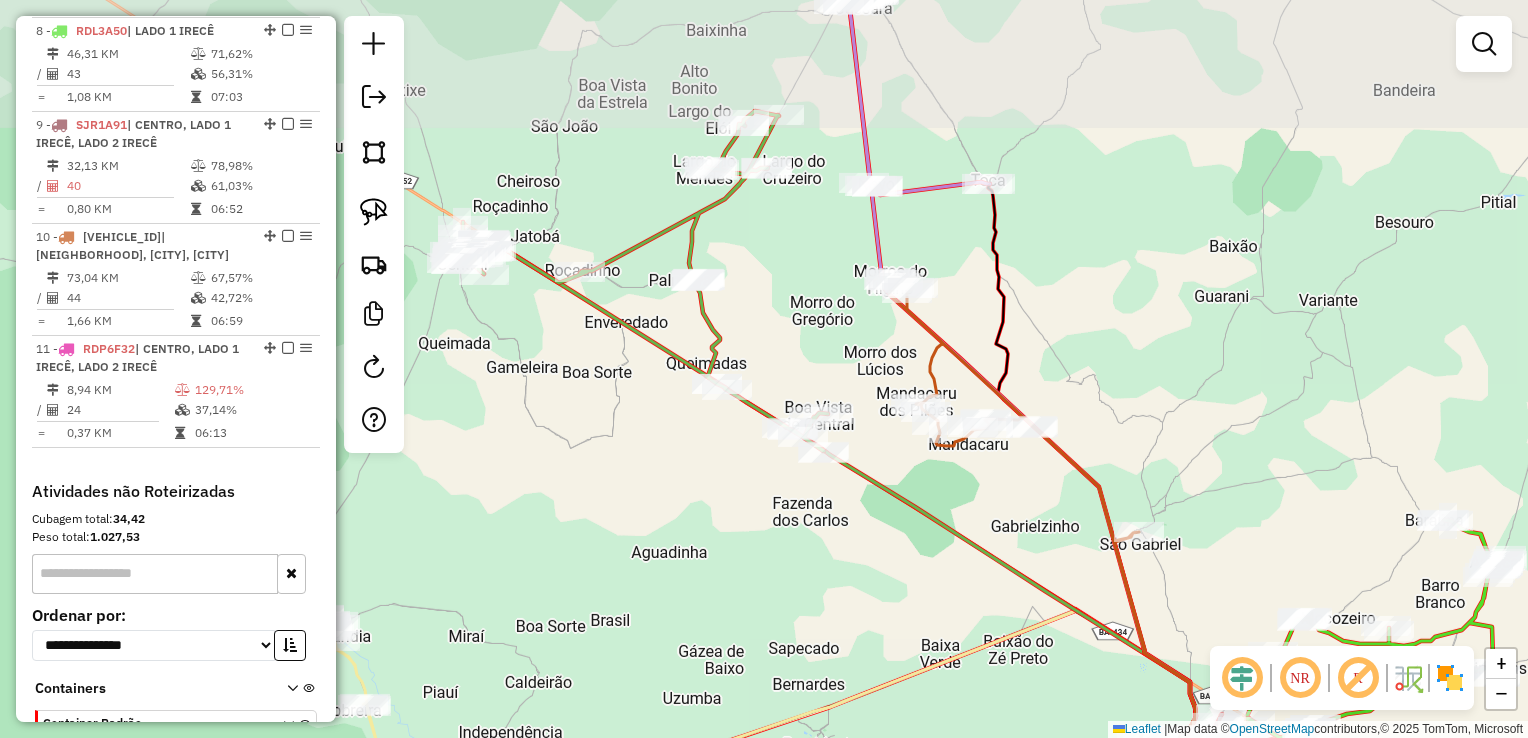 drag, startPoint x: 779, startPoint y: 336, endPoint x: 777, endPoint y: 367, distance: 31.06445 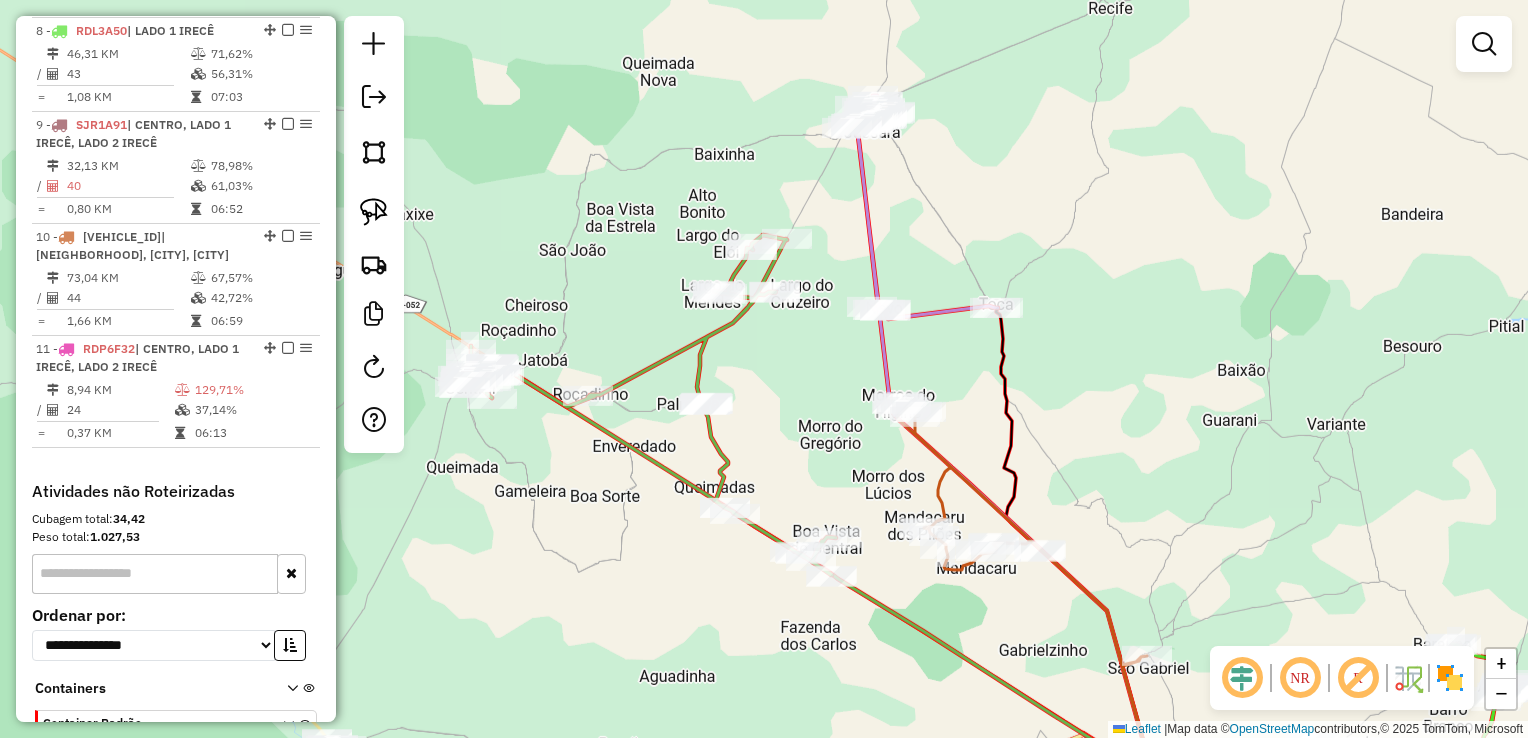 drag, startPoint x: 774, startPoint y: 354, endPoint x: 778, endPoint y: 378, distance: 24.33105 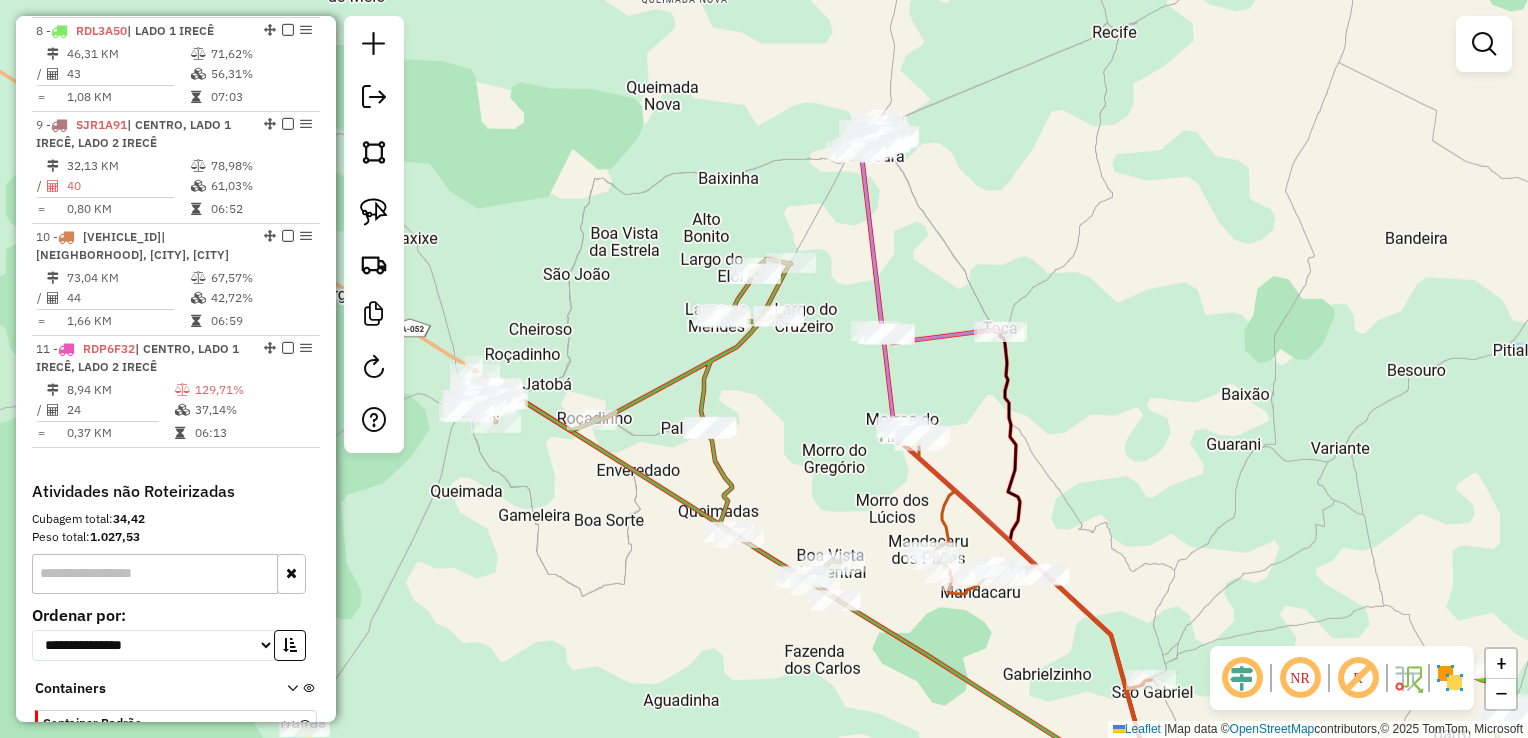drag, startPoint x: 727, startPoint y: 216, endPoint x: 740, endPoint y: 218, distance: 13.152946 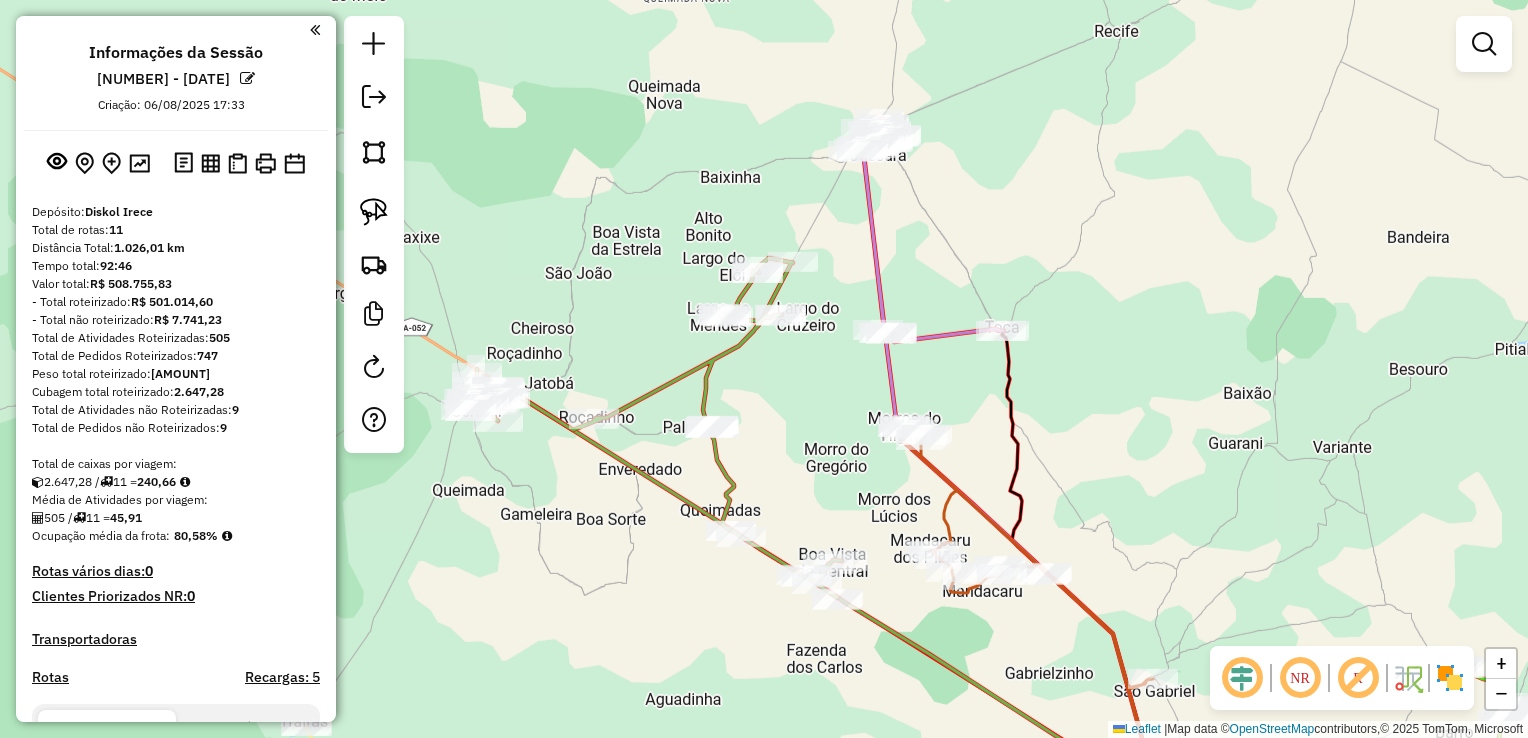 scroll, scrollTop: 0, scrollLeft: 0, axis: both 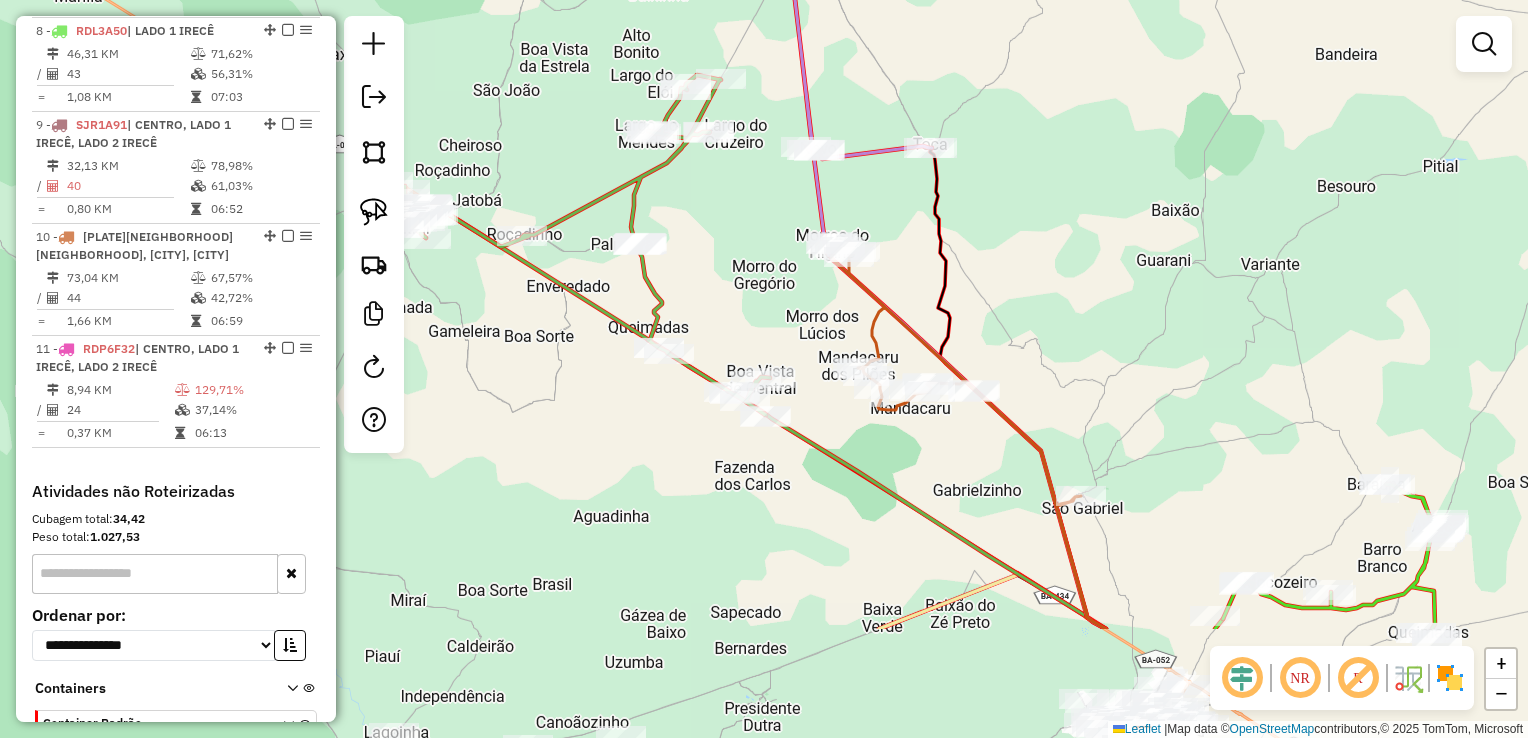 drag, startPoint x: 1170, startPoint y: 333, endPoint x: 1092, endPoint y: 141, distance: 207.239 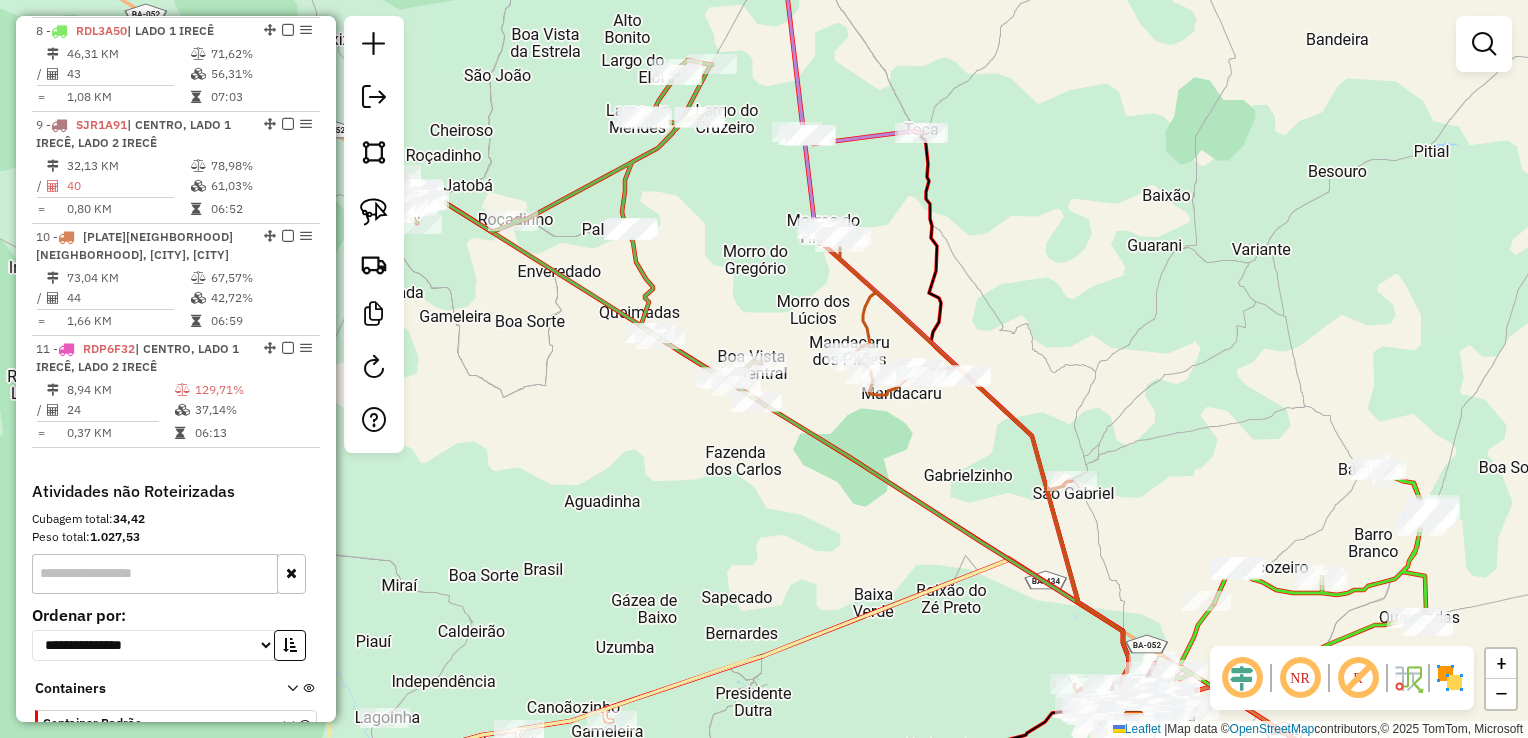drag, startPoint x: 1076, startPoint y: 276, endPoint x: 1024, endPoint y: 154, distance: 132.61975 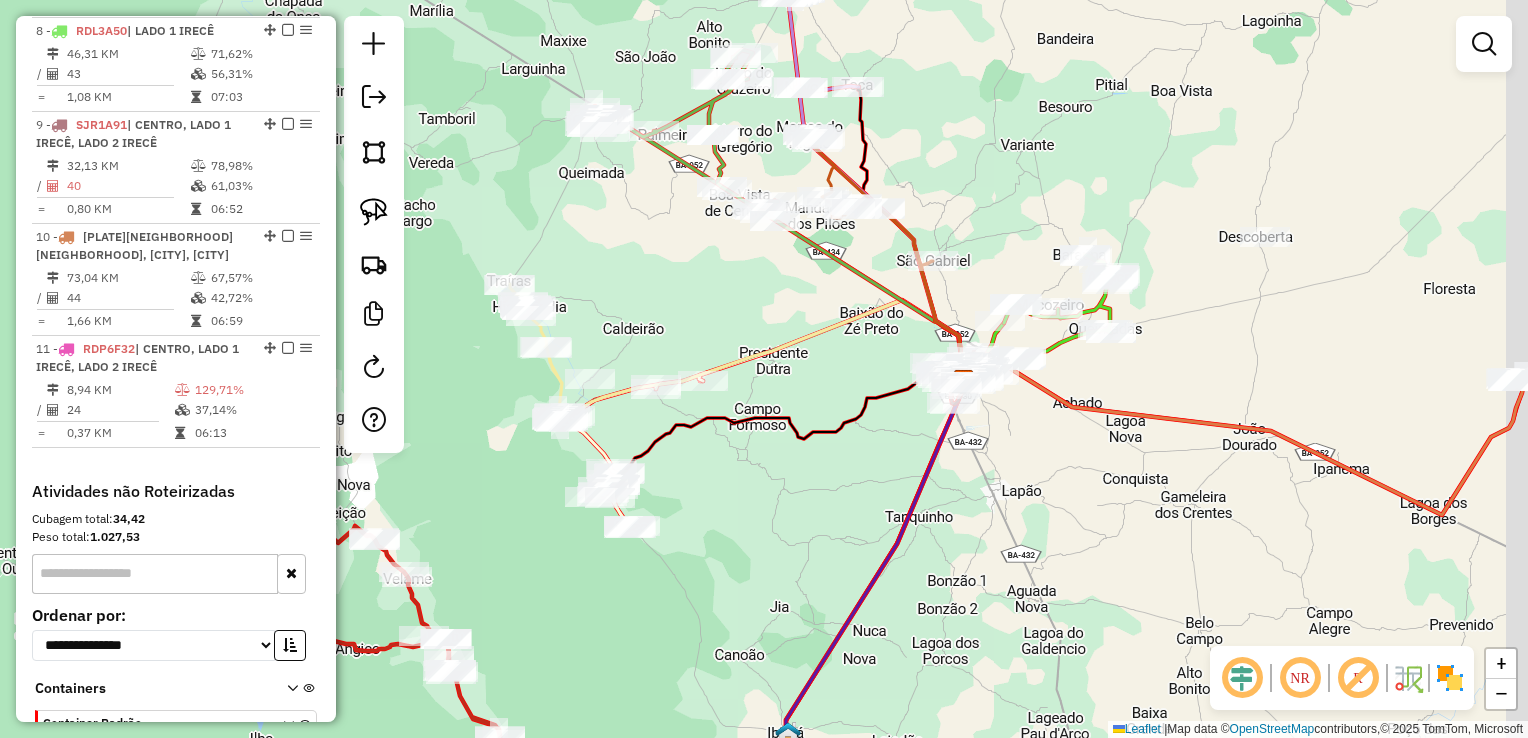 drag, startPoint x: 1170, startPoint y: 394, endPoint x: 1092, endPoint y: 387, distance: 78.31347 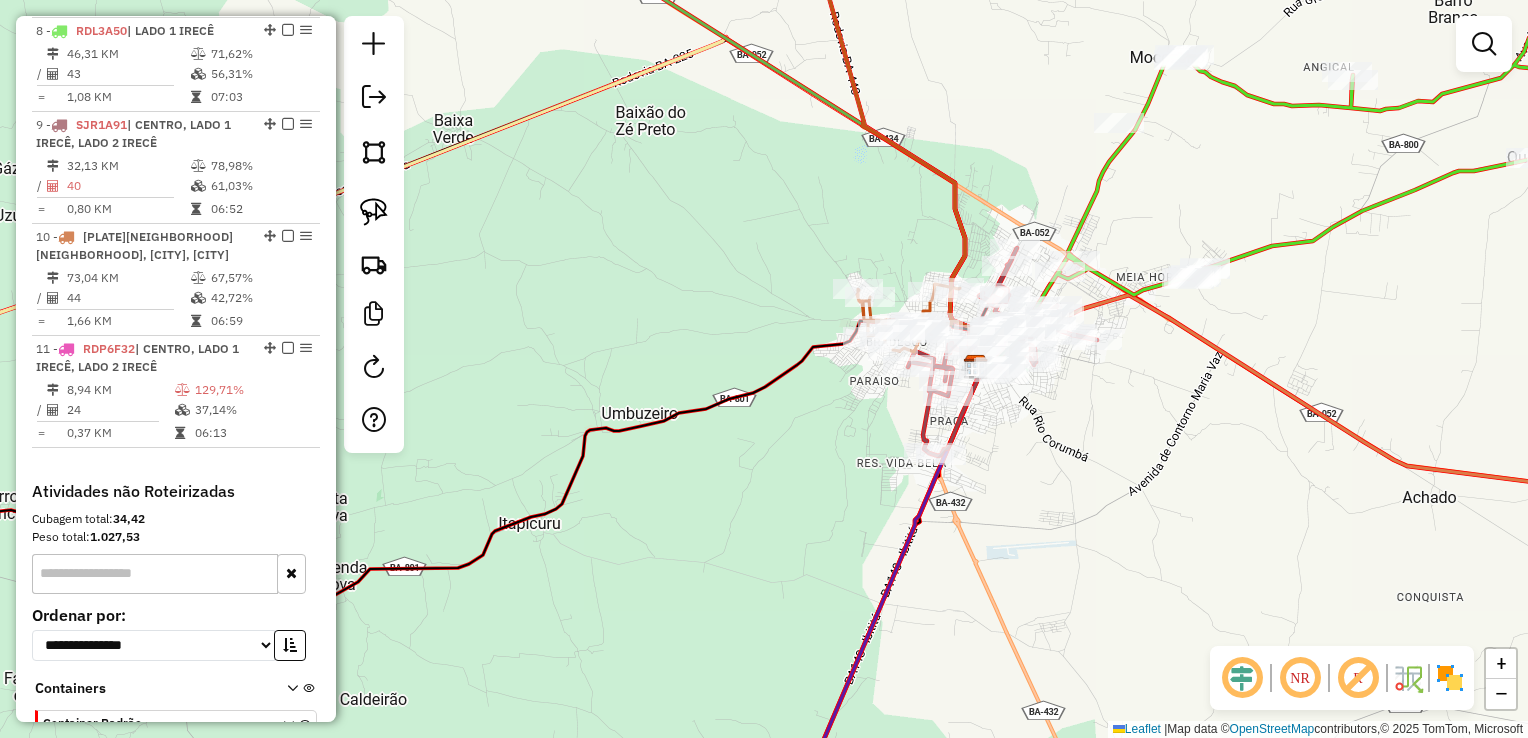 click on "Janela de atendimento Grade de atendimento Capacidade Transportadoras Veículos Cliente Pedidos  Rotas Selecione os dias de semana para filtrar as janelas de atendimento  Seg   Ter   Qua   Qui   Sex   Sáb   Dom  Informe o período da janela de atendimento: De: Até:  Filtrar exatamente a janela do cliente  Considerar janela de atendimento padrão  Selecione os dias de semana para filtrar as grades de atendimento  Seg   Ter   Qua   Qui   Sex   Sáb   Dom   Considerar clientes sem dia de atendimento cadastrado  Clientes fora do dia de atendimento selecionado Filtrar as atividades entre os valores definidos abaixo:  Peso mínimo:   Peso máximo:   Cubagem mínima:   Cubagem máxima:   De:   Até:  Filtrar as atividades entre o tempo de atendimento definido abaixo:  De:   Até:   Considerar capacidade total dos clientes não roteirizados Transportadora: Selecione um ou mais itens Tipo de veículo: Selecione um ou mais itens Veículo: Selecione um ou mais itens Motorista: Selecione um ou mais itens Nome: Rótulo:" 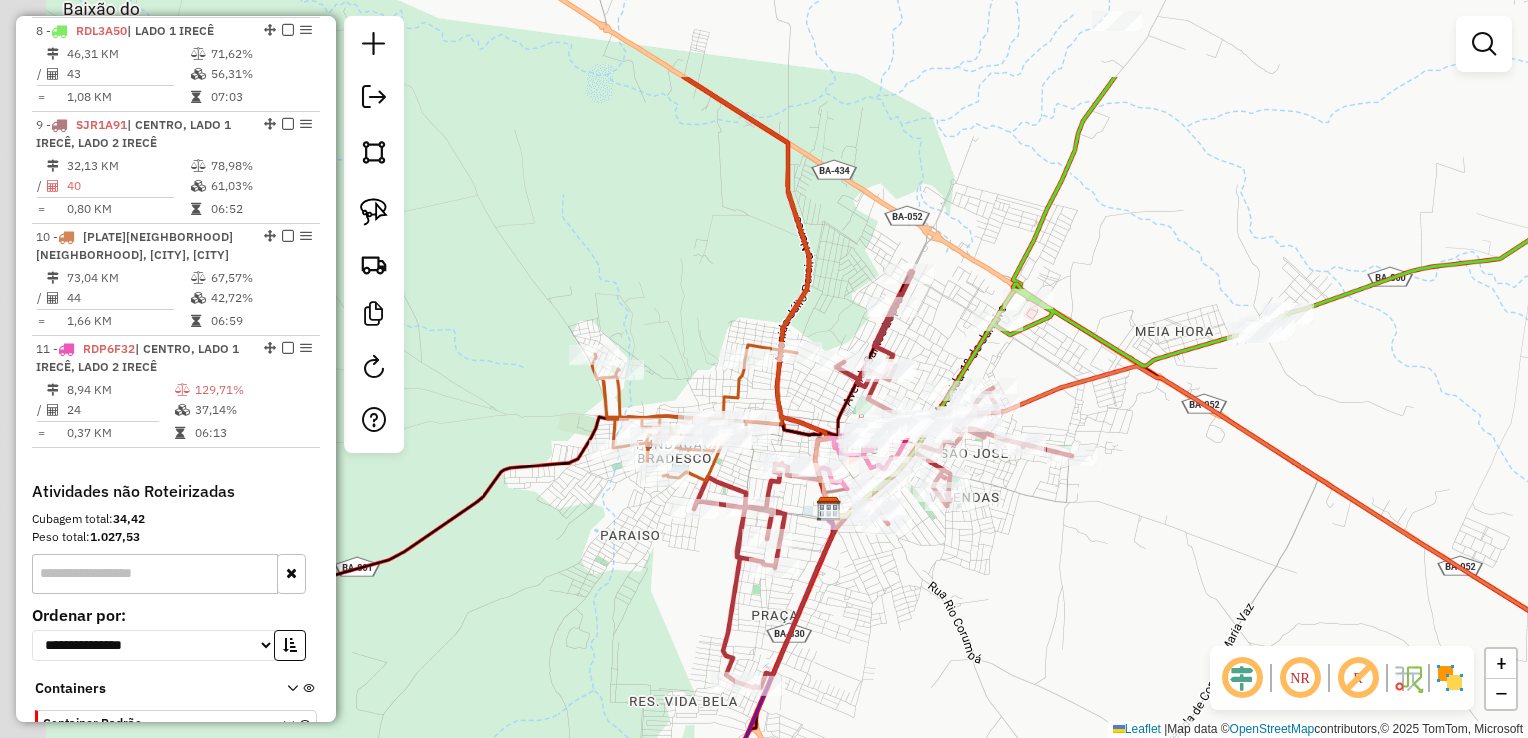 click on "Janela de atendimento Grade de atendimento Capacidade Transportadoras Veículos Cliente Pedidos  Rotas Selecione os dias de semana para filtrar as janelas de atendimento  Seg   Ter   Qua   Qui   Sex   Sáb   Dom  Informe o período da janela de atendimento: De: Até:  Filtrar exatamente a janela do cliente  Considerar janela de atendimento padrão  Selecione os dias de semana para filtrar as grades de atendimento  Seg   Ter   Qua   Qui   Sex   Sáb   Dom   Considerar clientes sem dia de atendimento cadastrado  Clientes fora do dia de atendimento selecionado Filtrar as atividades entre os valores definidos abaixo:  Peso mínimo:   Peso máximo:   Cubagem mínima:   Cubagem máxima:   De:   Até:  Filtrar as atividades entre o tempo de atendimento definido abaixo:  De:   Até:   Considerar capacidade total dos clientes não roteirizados Transportadora: Selecione um ou mais itens Tipo de veículo: Selecione um ou mais itens Veículo: Selecione um ou mais itens Motorista: Selecione um ou mais itens Nome: Rótulo:" 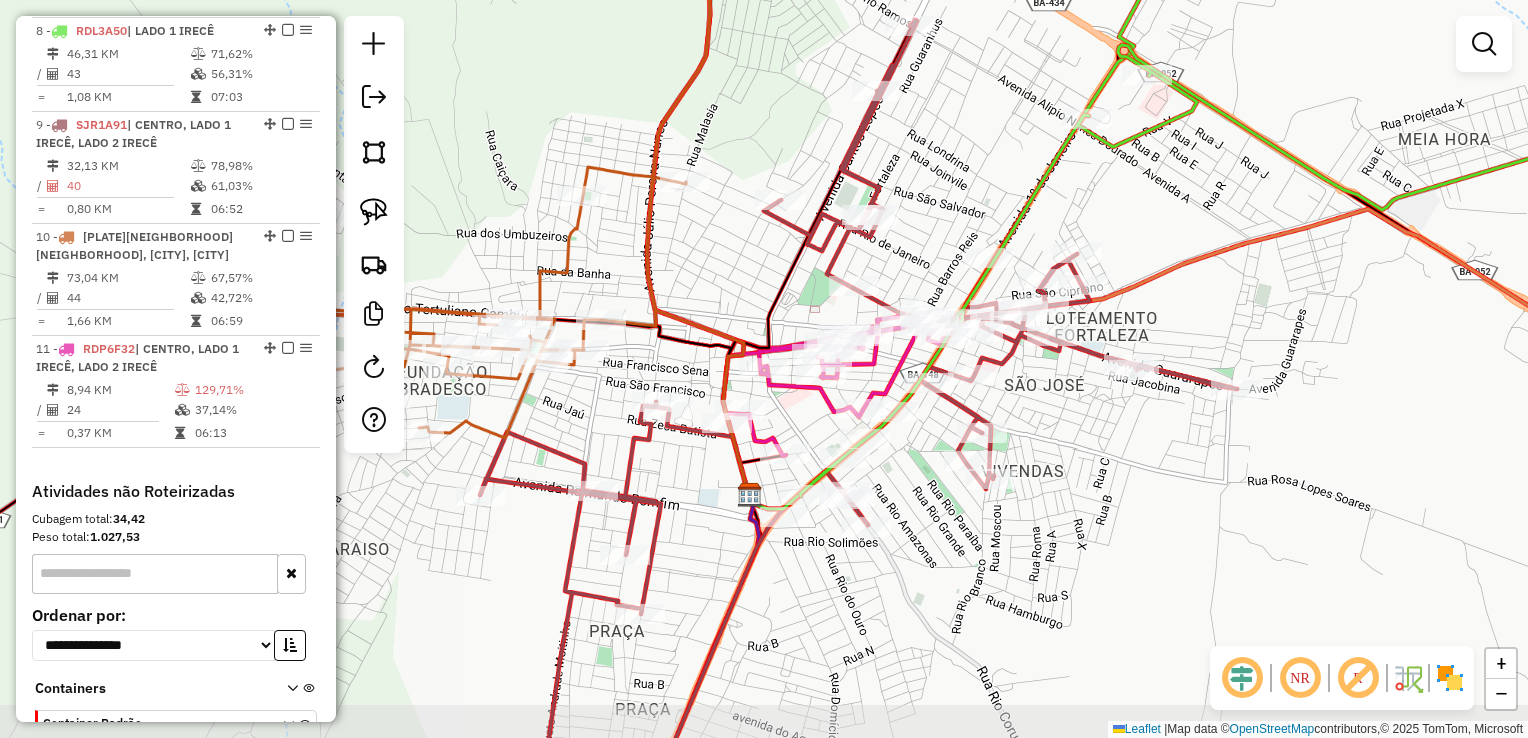 drag, startPoint x: 984, startPoint y: 504, endPoint x: 1076, endPoint y: 437, distance: 113.81125 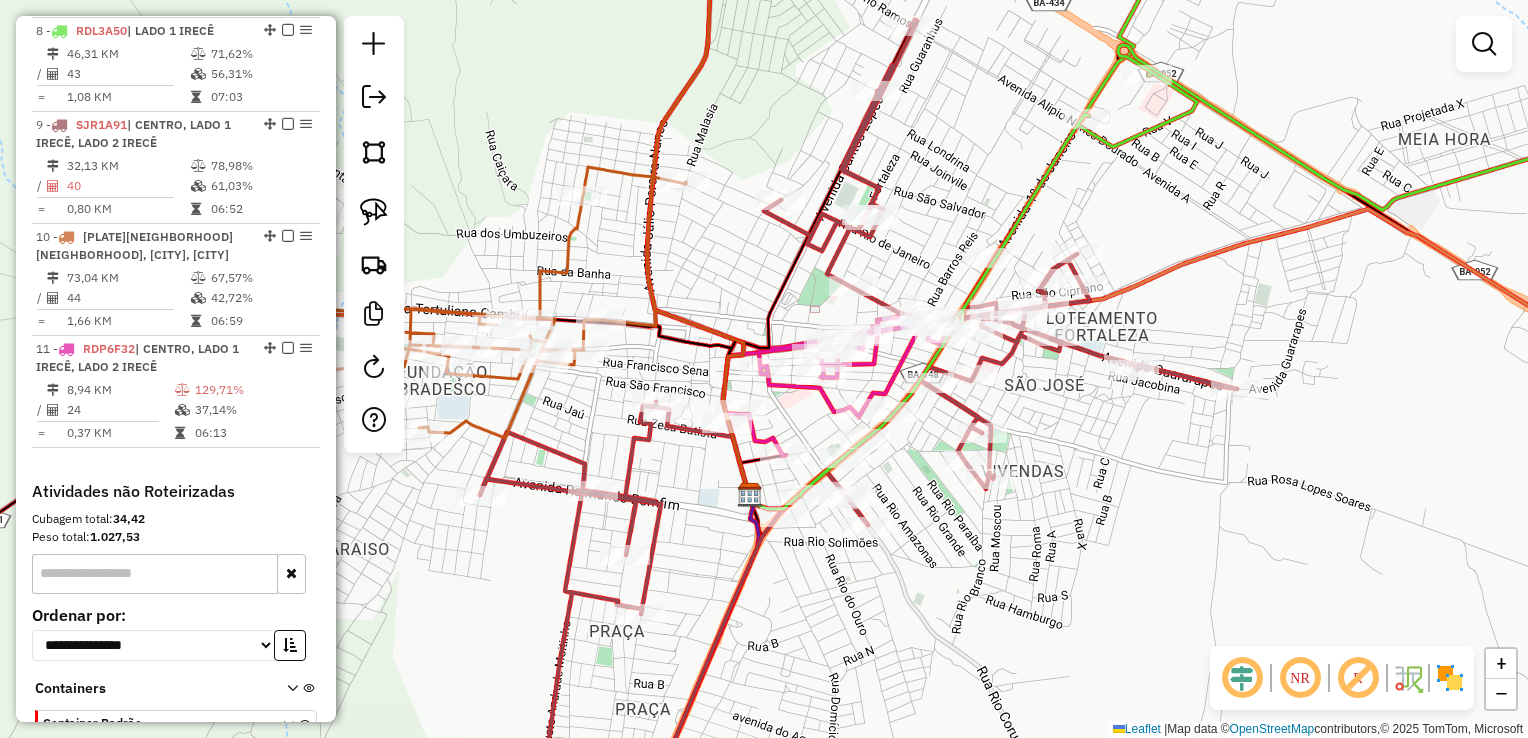 drag, startPoint x: 1082, startPoint y: 466, endPoint x: 1162, endPoint y: 495, distance: 85.09406 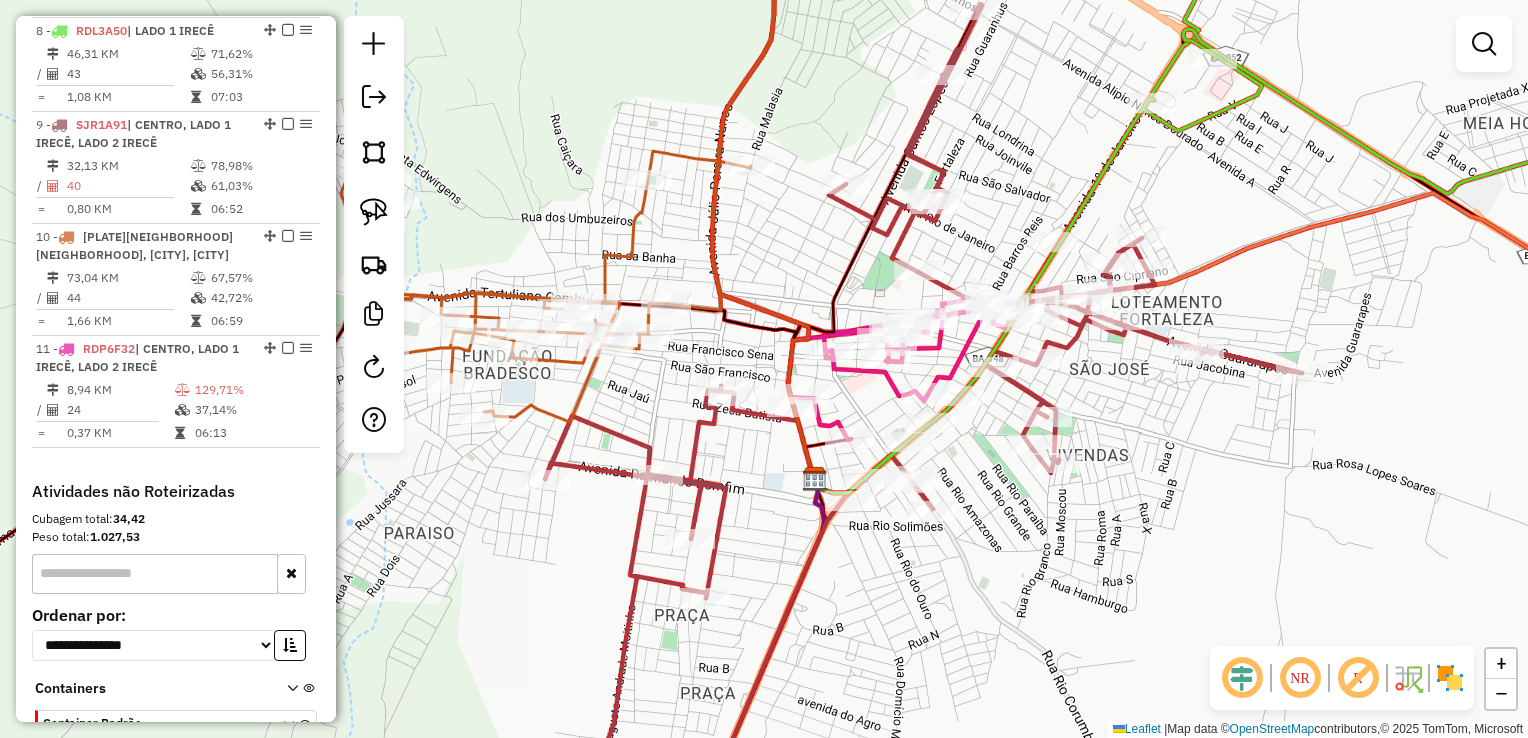 drag, startPoint x: 1156, startPoint y: 504, endPoint x: 1143, endPoint y: 406, distance: 98.85848 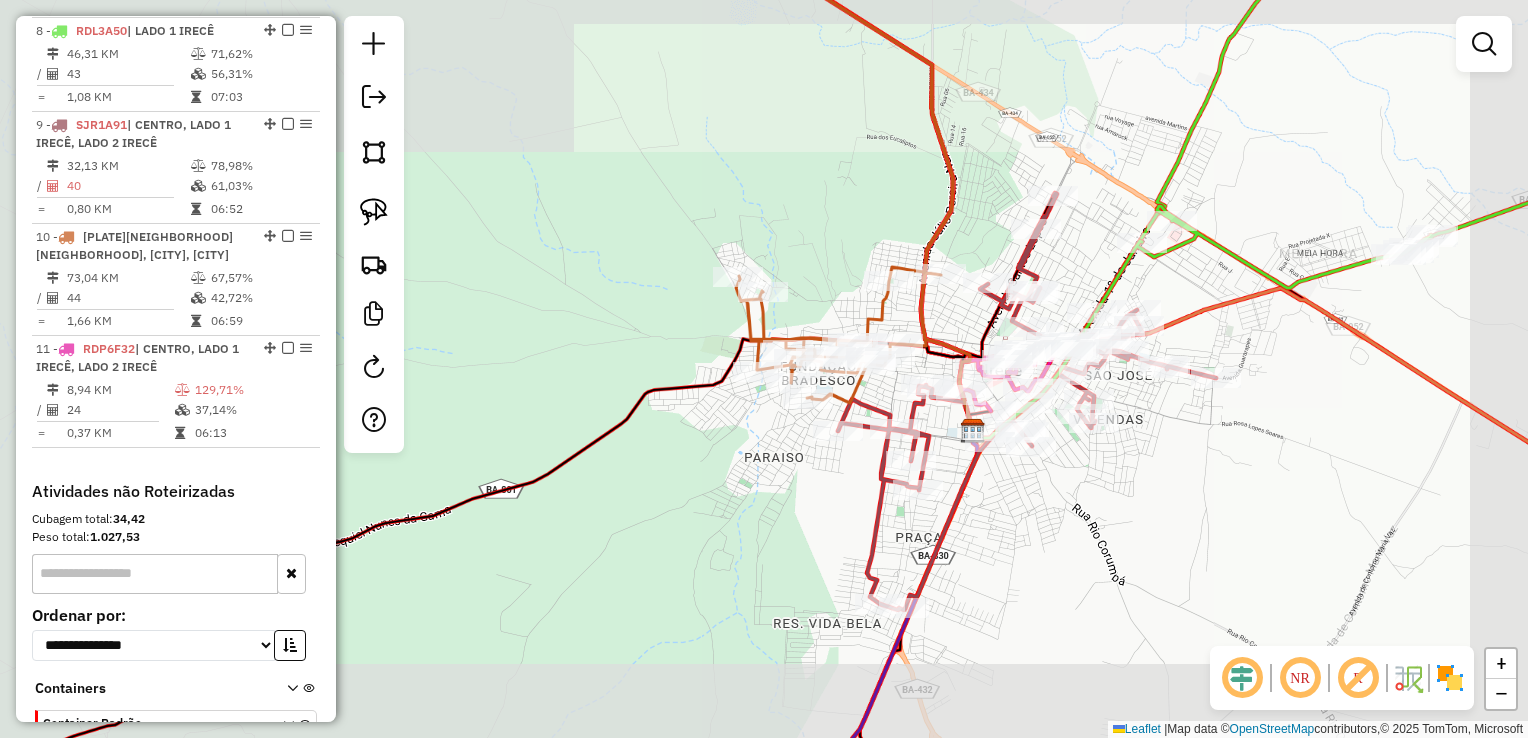 drag, startPoint x: 1136, startPoint y: 466, endPoint x: 1114, endPoint y: 451, distance: 26.627054 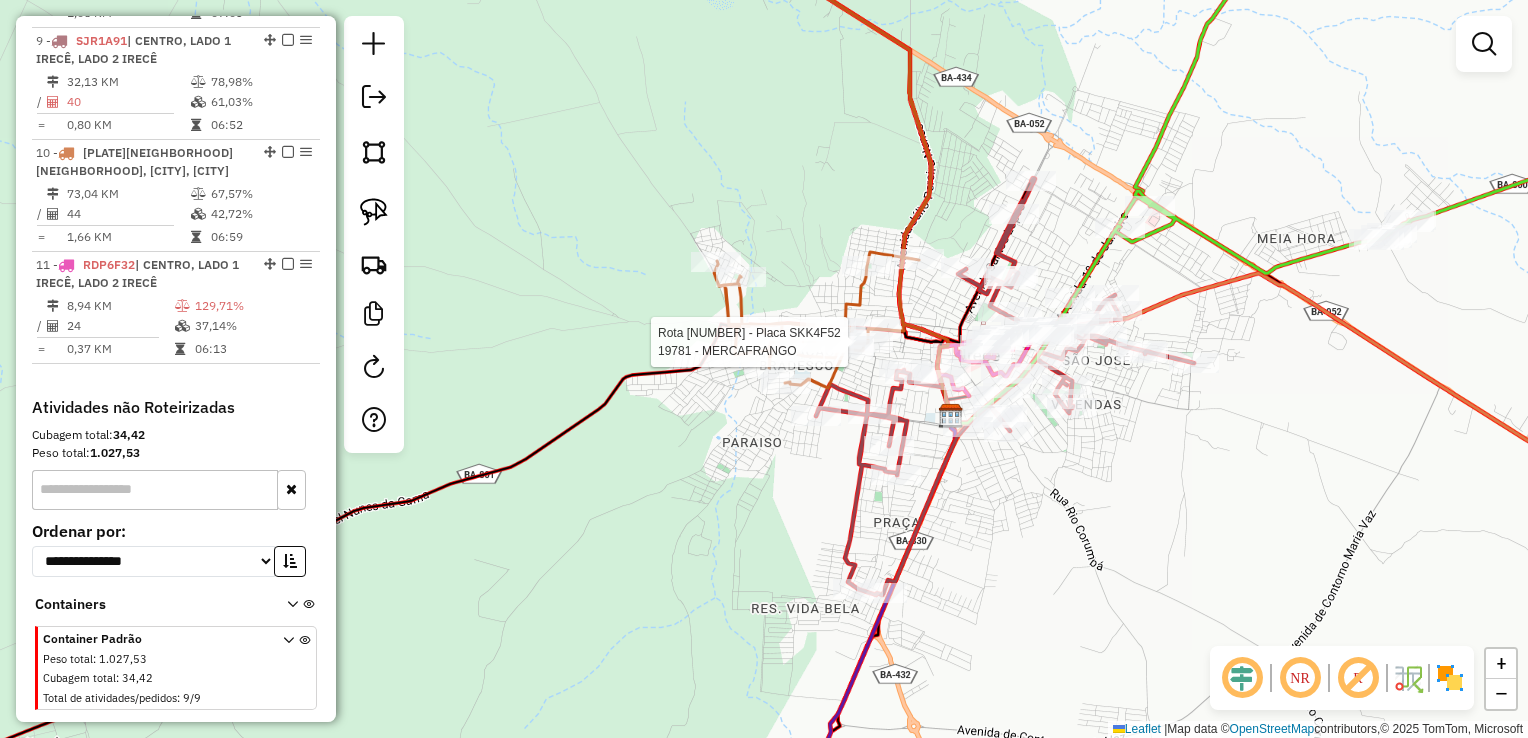 select on "*********" 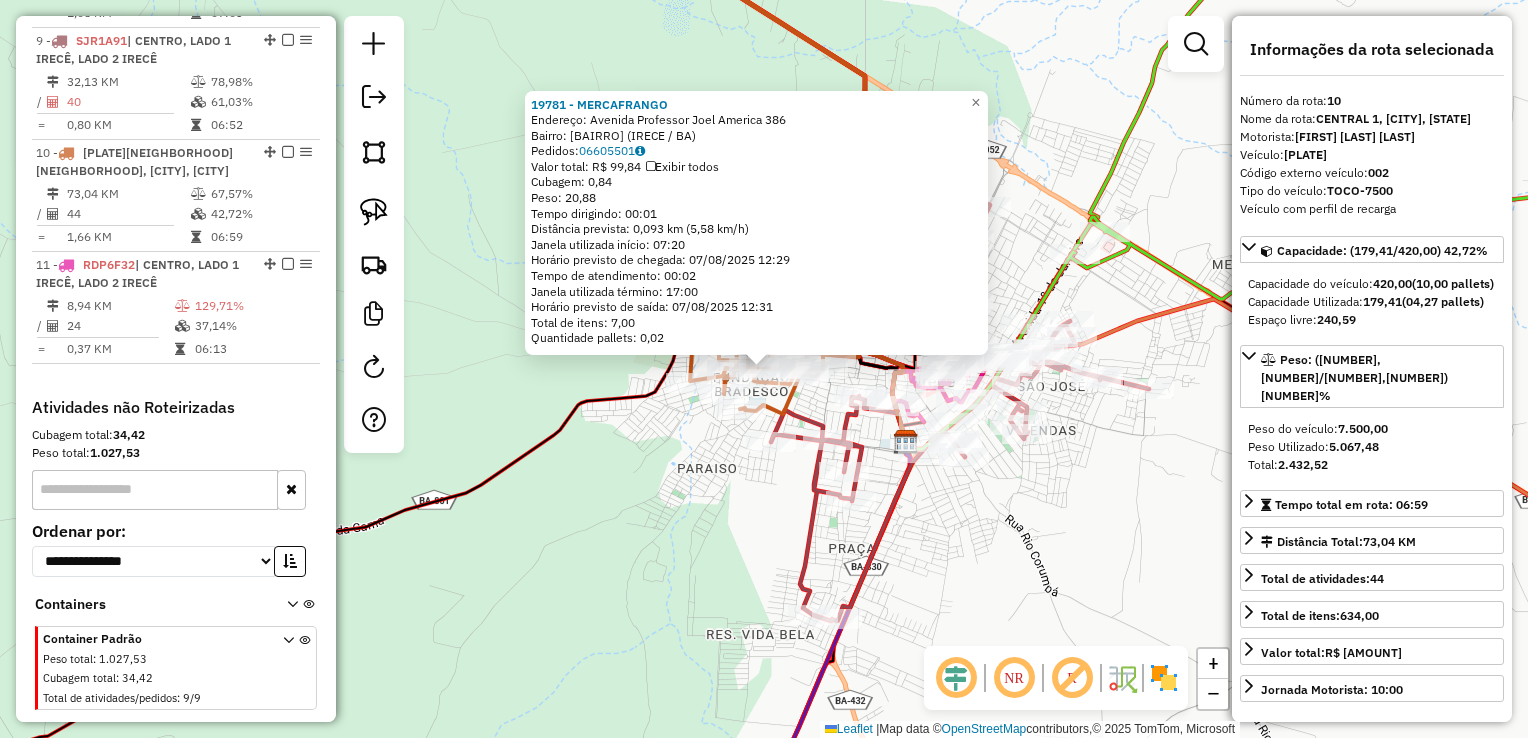 scroll, scrollTop: 1600, scrollLeft: 0, axis: vertical 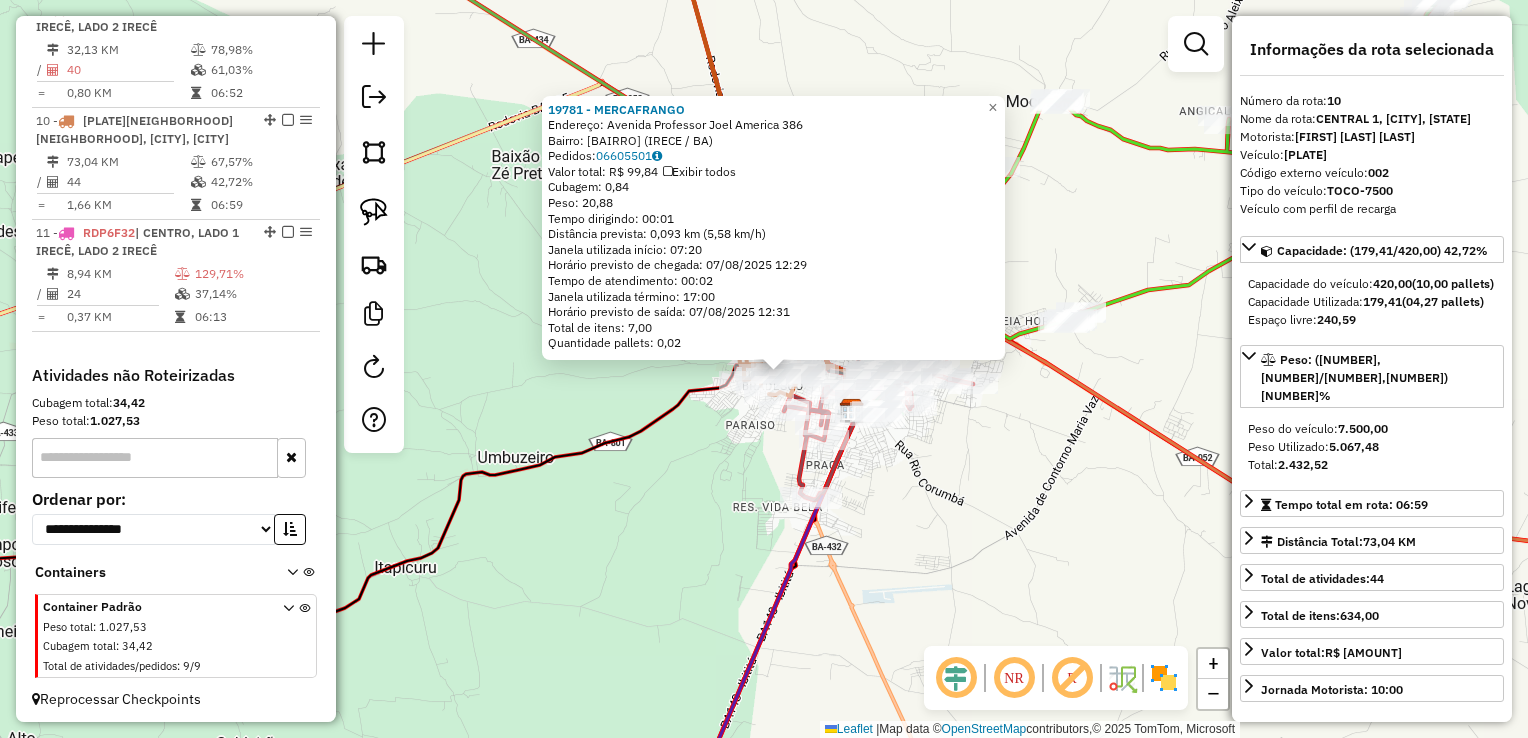 click on "Rota 9 - Placa SJR1A91  12568 - PIZZARIA RENASCER 19781 - MERCAFRANGO  Endereço:  Avenida Professor Joel America 386   Bairro: CENTRO (IRECE / BA)   Pedidos:  06605501   Valor total: R$ 99,84   Exibir todos   Cubagem: 0,84  Peso: 20,88  Tempo dirigindo: 00:01   Distância prevista: 0,093 km (5,58 km/h)   Janela utilizada início: 07:20   Horário previsto de chegada: 07/08/2025 12:29   Tempo de atendimento: 00:02   Janela utilizada término: 17:00   Horário previsto de saída: 07/08/2025 12:31   Total de itens: 7,00   Quantidade pallets: 0,02  × Janela de atendimento Grade de atendimento Capacidade Transportadoras Veículos Cliente Pedidos  Rotas Selecione os dias de semana para filtrar as janelas de atendimento  Seg   Ter   Qua   Qui   Sex   Sáb   Dom  Informe o período da janela de atendimento: De: Até:  Filtrar exatamente a janela do cliente  Considerar janela de atendimento padrão  Selecione os dias de semana para filtrar as grades de atendimento  Seg   Ter   Qua   Qui   Sex   Sáb   Dom   De:  De:" 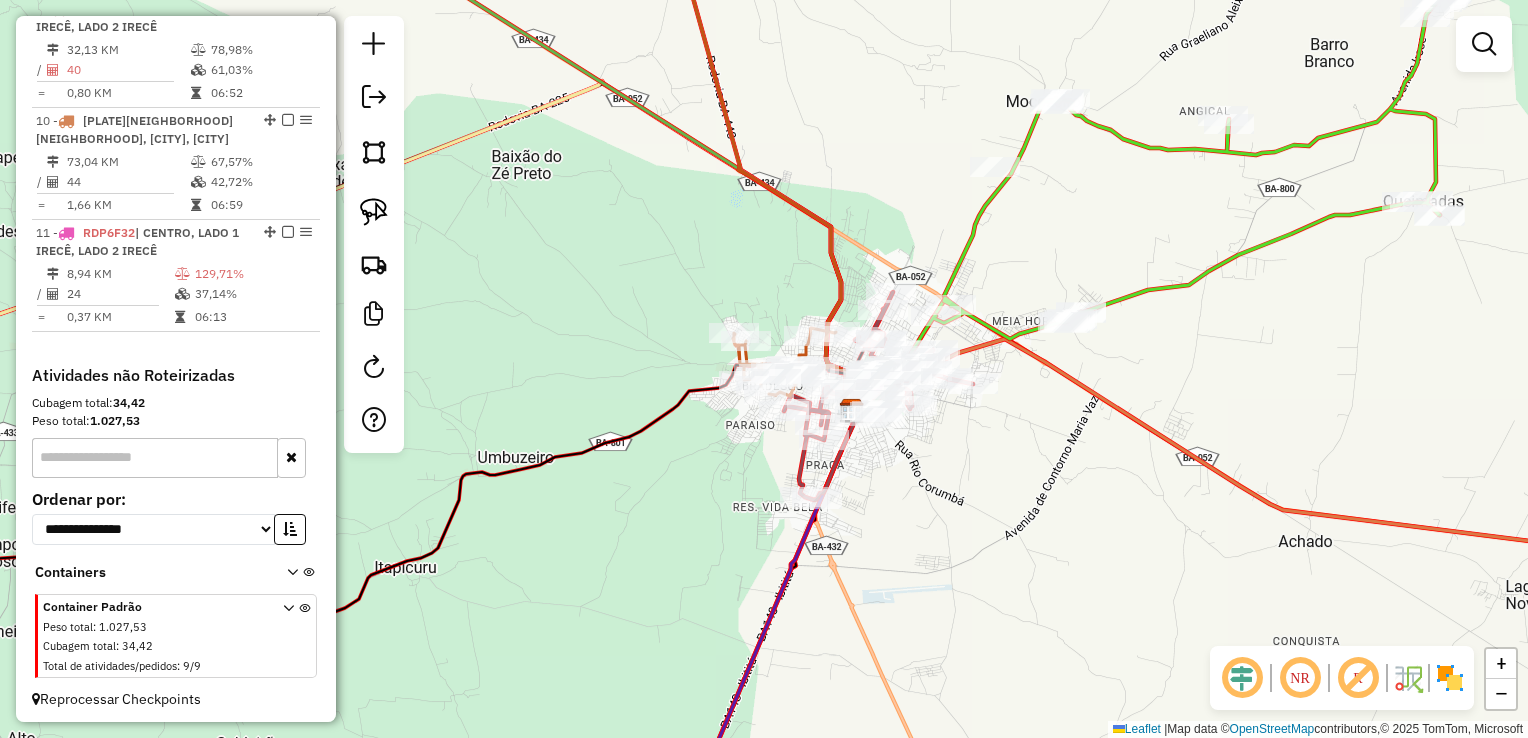 drag, startPoint x: 736, startPoint y: 472, endPoint x: 813, endPoint y: 606, distance: 154.54773 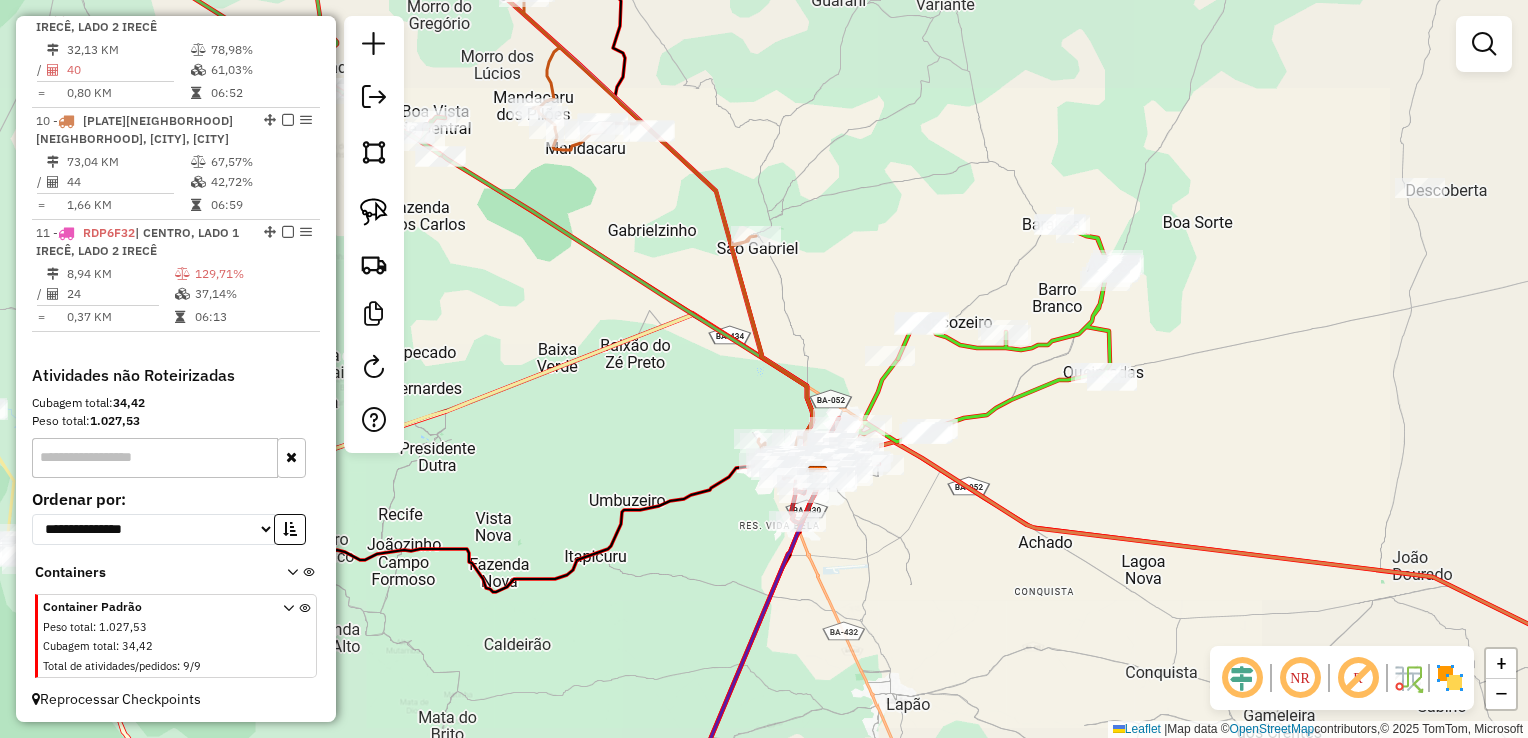 drag, startPoint x: 806, startPoint y: 266, endPoint x: 828, endPoint y: 363, distance: 99.46356 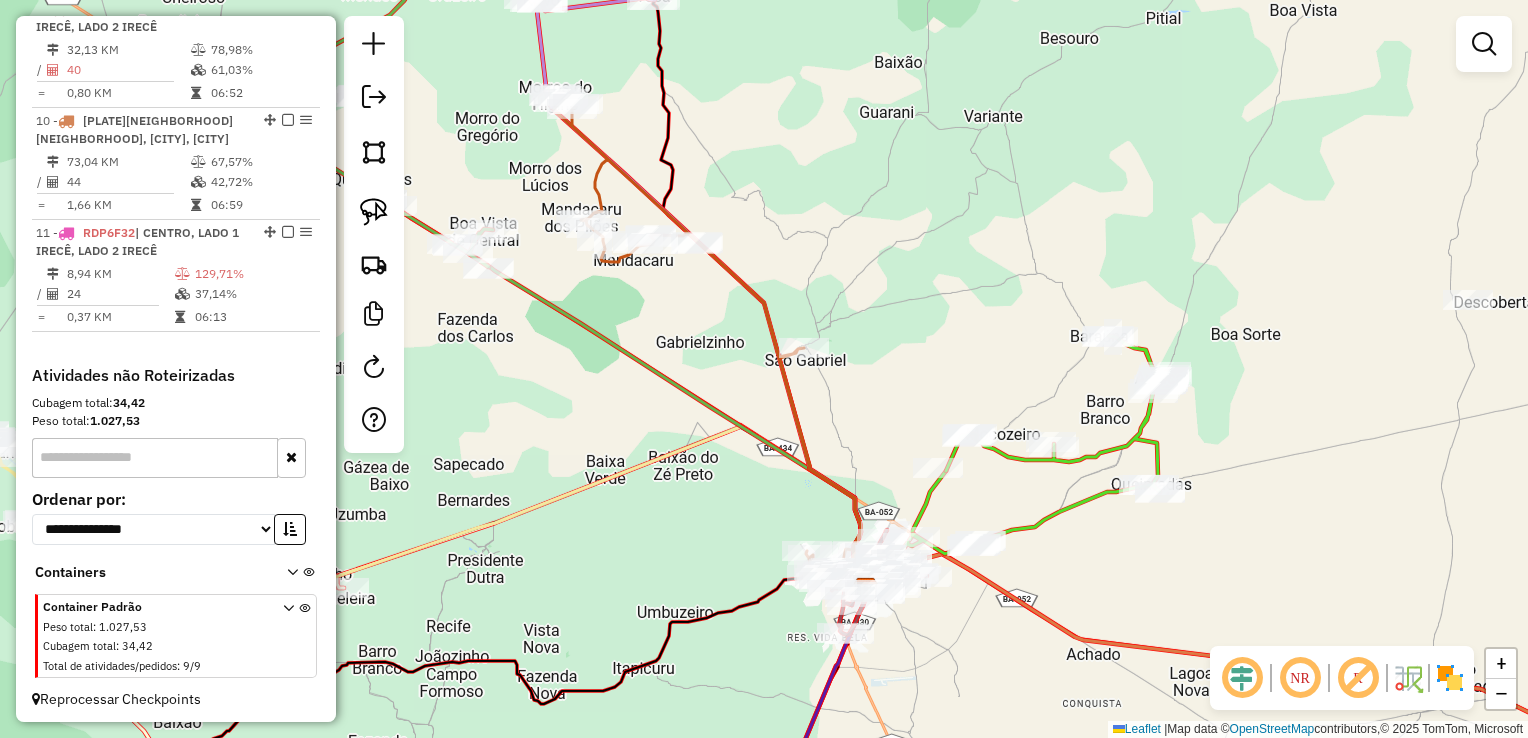 drag, startPoint x: 712, startPoint y: 355, endPoint x: 700, endPoint y: 273, distance: 82.8734 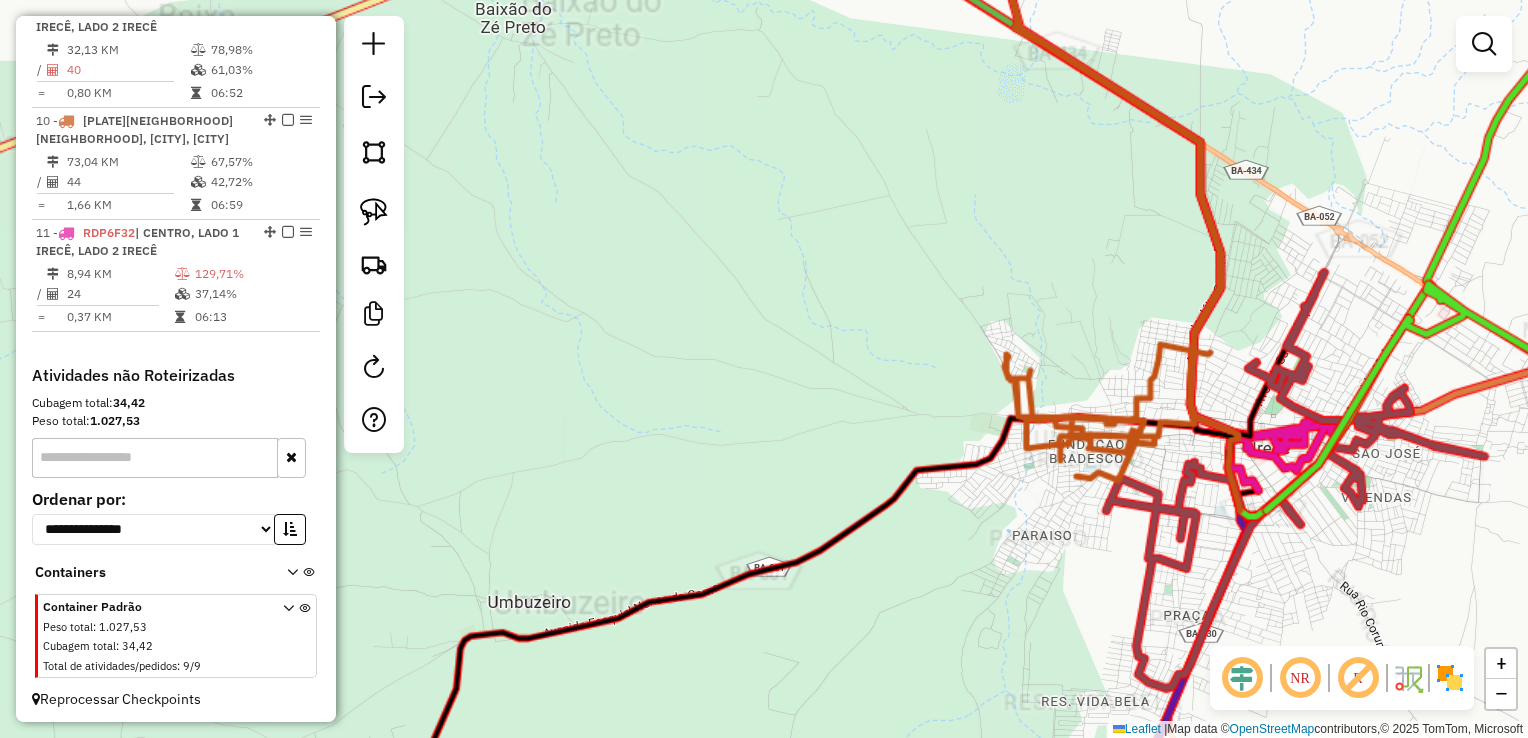 drag, startPoint x: 750, startPoint y: 408, endPoint x: 592, endPoint y: 254, distance: 220.63545 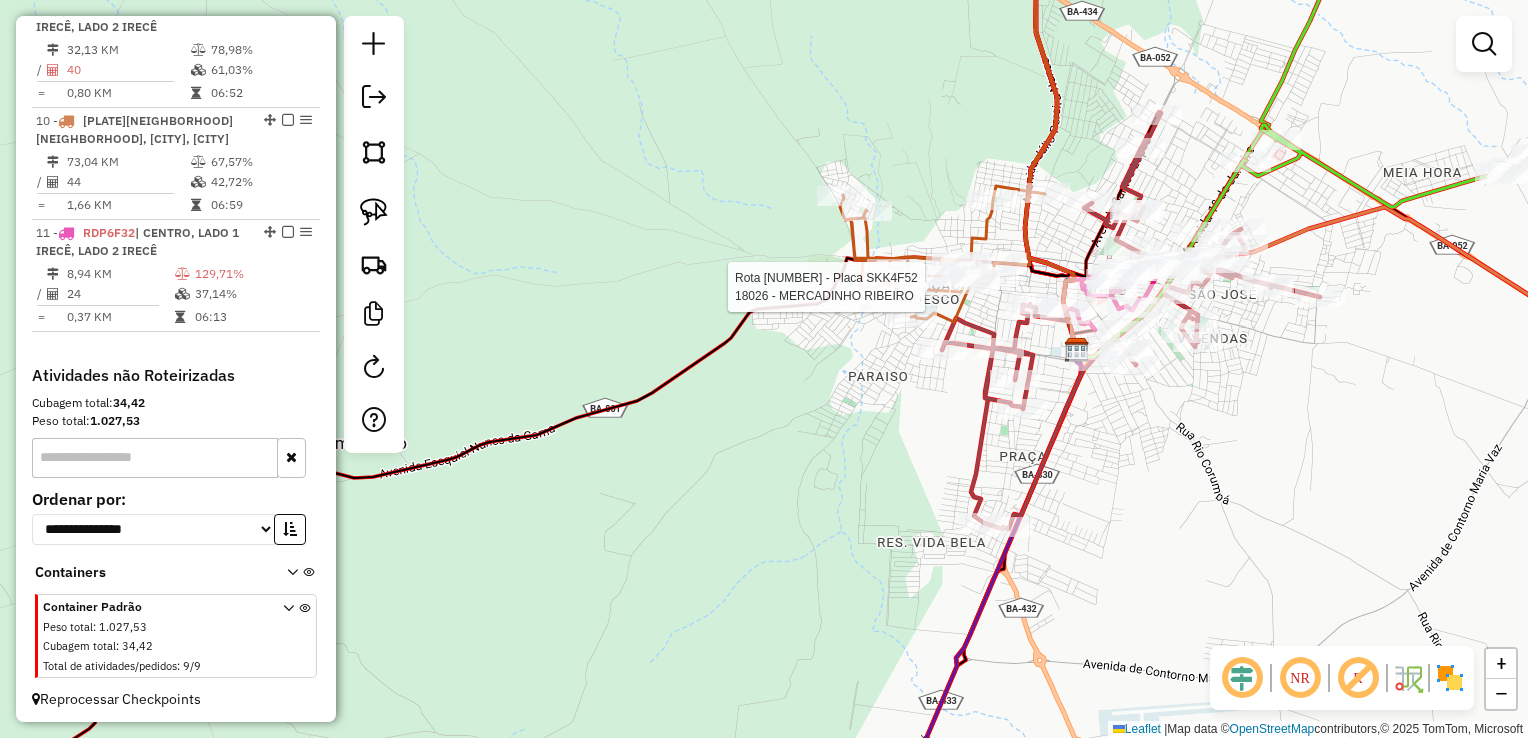 select on "*********" 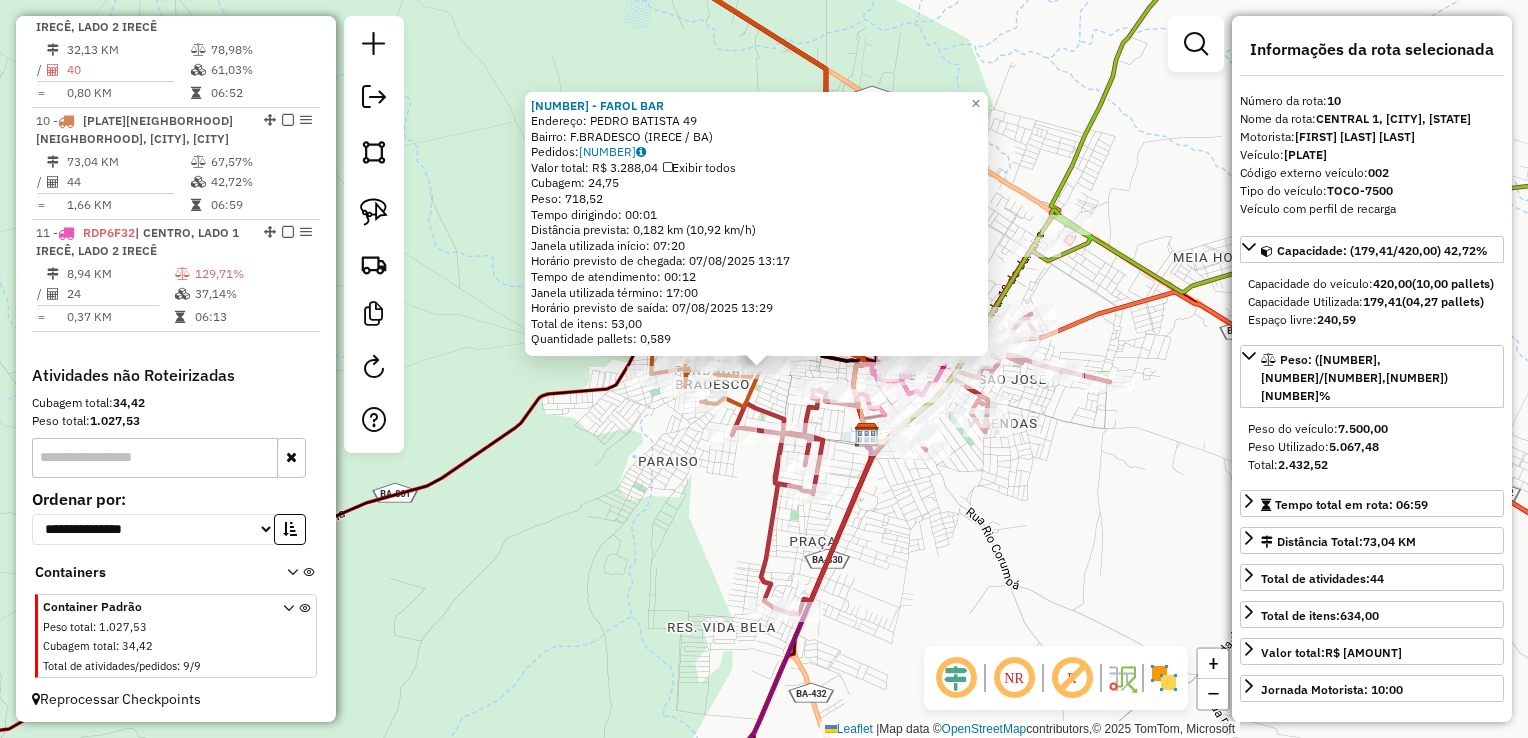 click on "9302 - FAROL BAR  Endereço:  PEDRO BATISTA 49   Bairro: F.BRADESCO (IRECE / BA)   Pedidos:  06606135   Valor total: R$ 3.288,04   Exibir todos   Cubagem: 24,75  Peso: 718,52  Tempo dirigindo: 00:01   Distância prevista: 0,182 km (10,92 km/h)   Janela utilizada início: 07:20   Horário previsto de chegada: 07/08/2025 13:17   Tempo de atendimento: 00:12   Janela utilizada término: 17:00   Horário previsto de saída: 07/08/2025 13:29   Total de itens: 53,00   Quantidade pallets: 0,589  × Janela de atendimento Grade de atendimento Capacidade Transportadoras Veículos Cliente Pedidos  Rotas Selecione os dias de semana para filtrar as janelas de atendimento  Seg   Ter   Qua   Qui   Sex   Sáb   Dom  Informe o período da janela de atendimento: De: Até:  Filtrar exatamente a janela do cliente  Considerar janela de atendimento padrão  Selecione os dias de semana para filtrar as grades de atendimento  Seg   Ter   Qua   Qui   Sex   Sáb   Dom   Considerar clientes sem dia de atendimento cadastrado  De:   Até:" 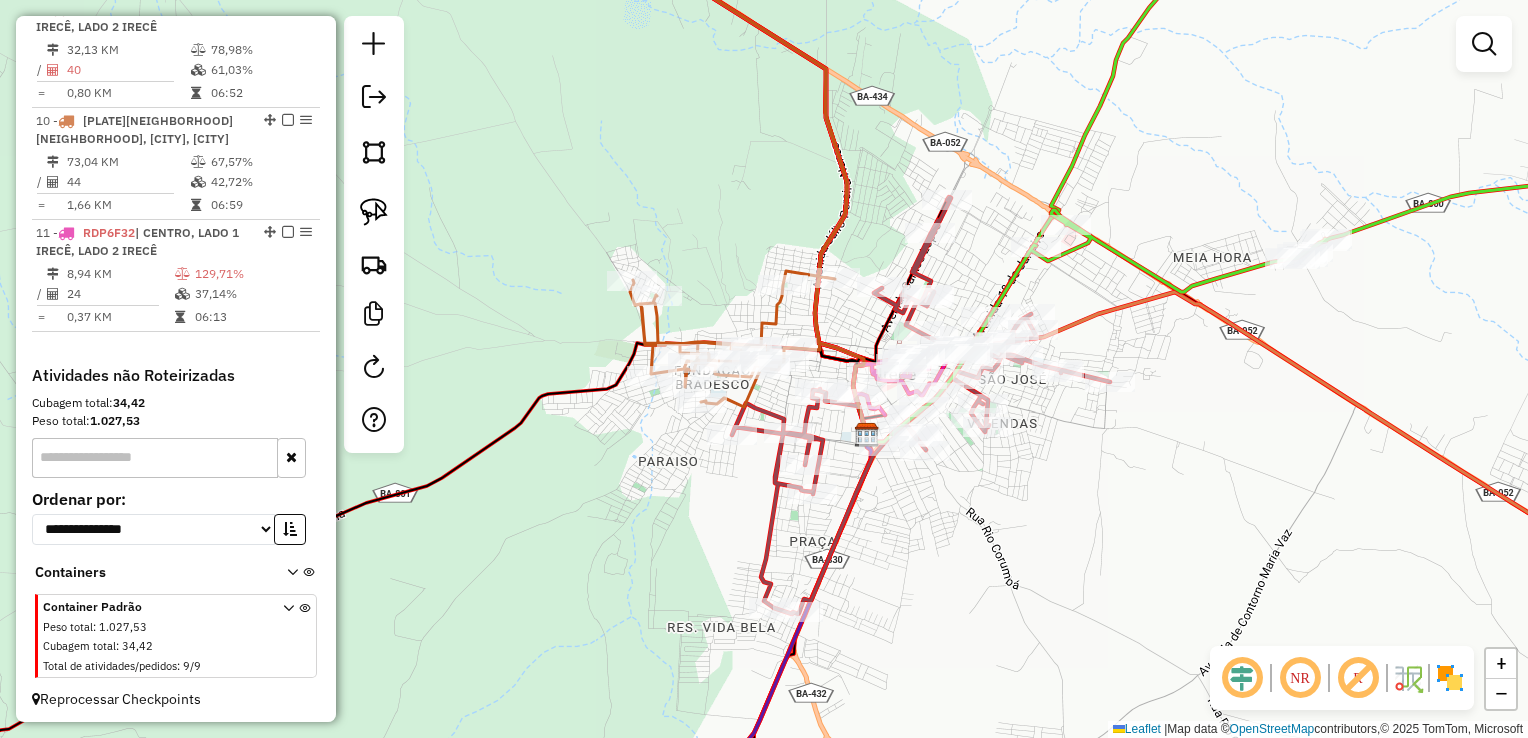 drag, startPoint x: 983, startPoint y: 516, endPoint x: 1026, endPoint y: 450, distance: 78.77182 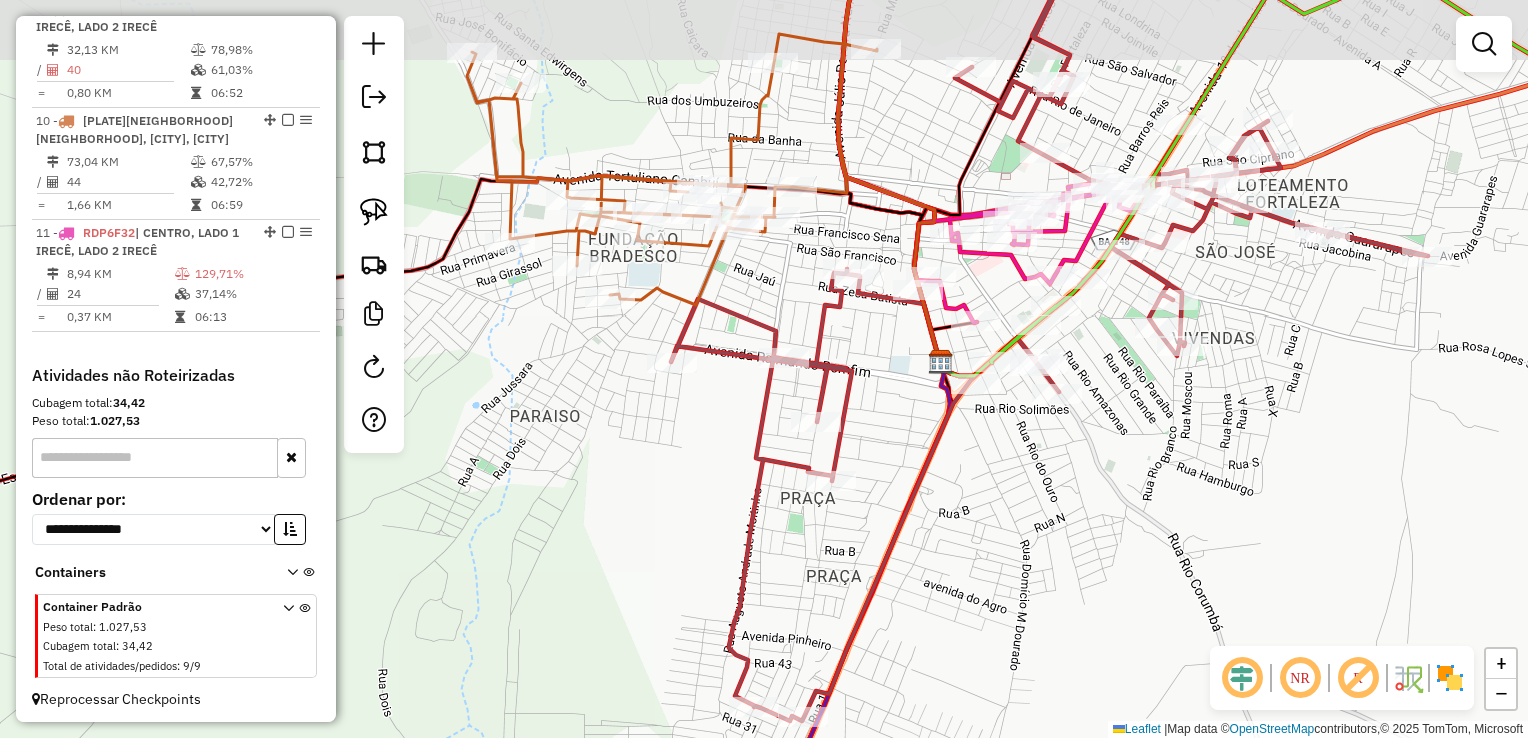 drag, startPoint x: 962, startPoint y: 449, endPoint x: 962, endPoint y: 531, distance: 82 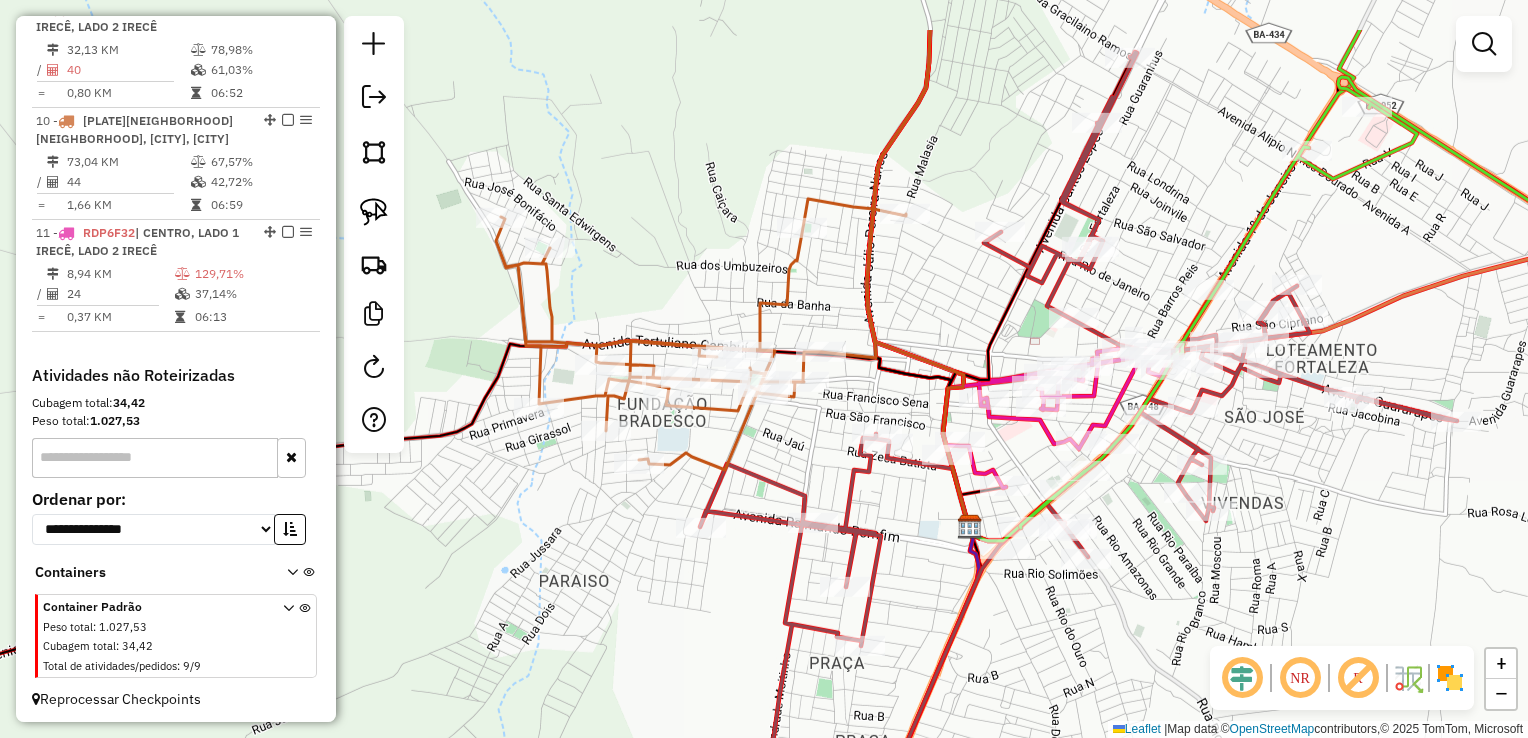 drag, startPoint x: 913, startPoint y: 462, endPoint x: 942, endPoint y: 566, distance: 107.96759 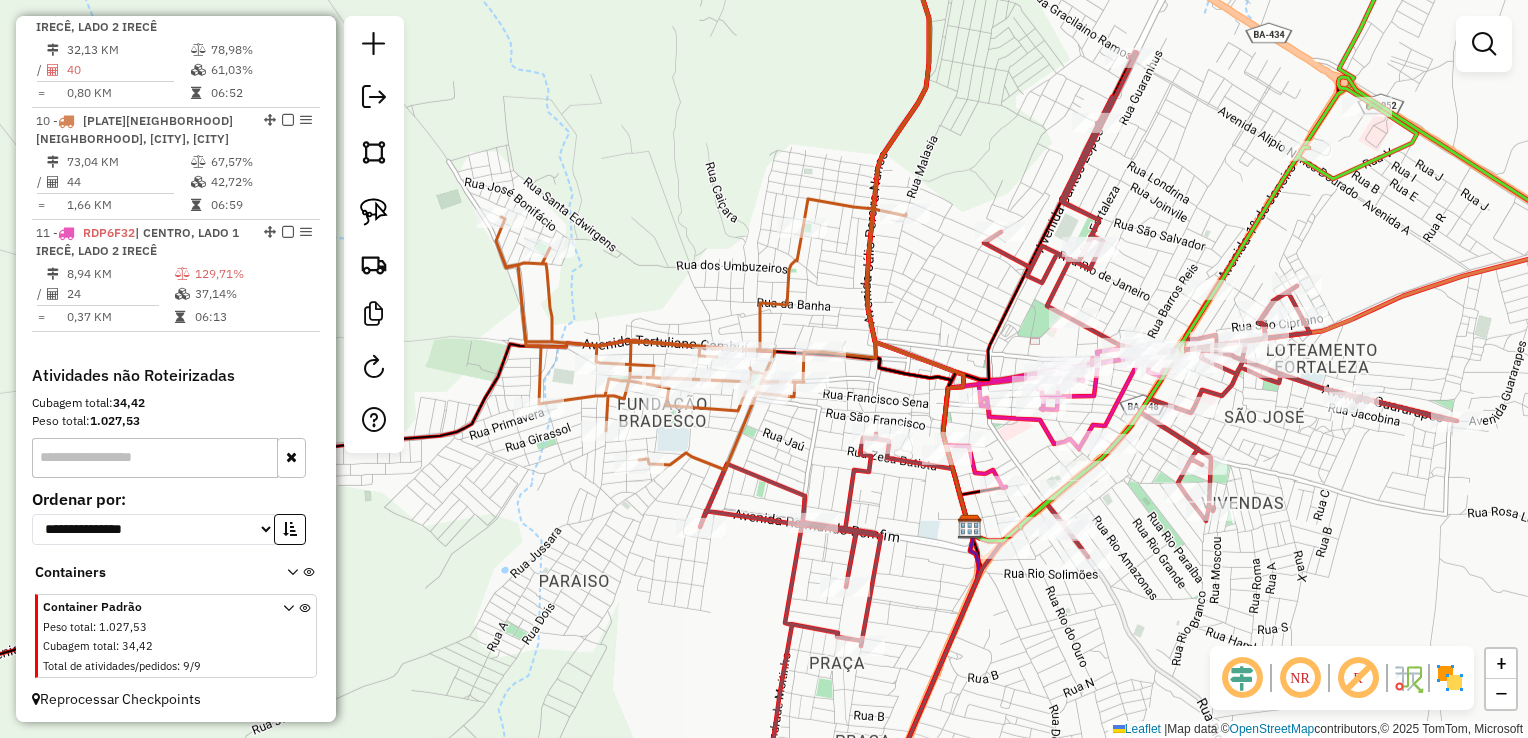 drag, startPoint x: 943, startPoint y: 558, endPoint x: 940, endPoint y: 577, distance: 19.235384 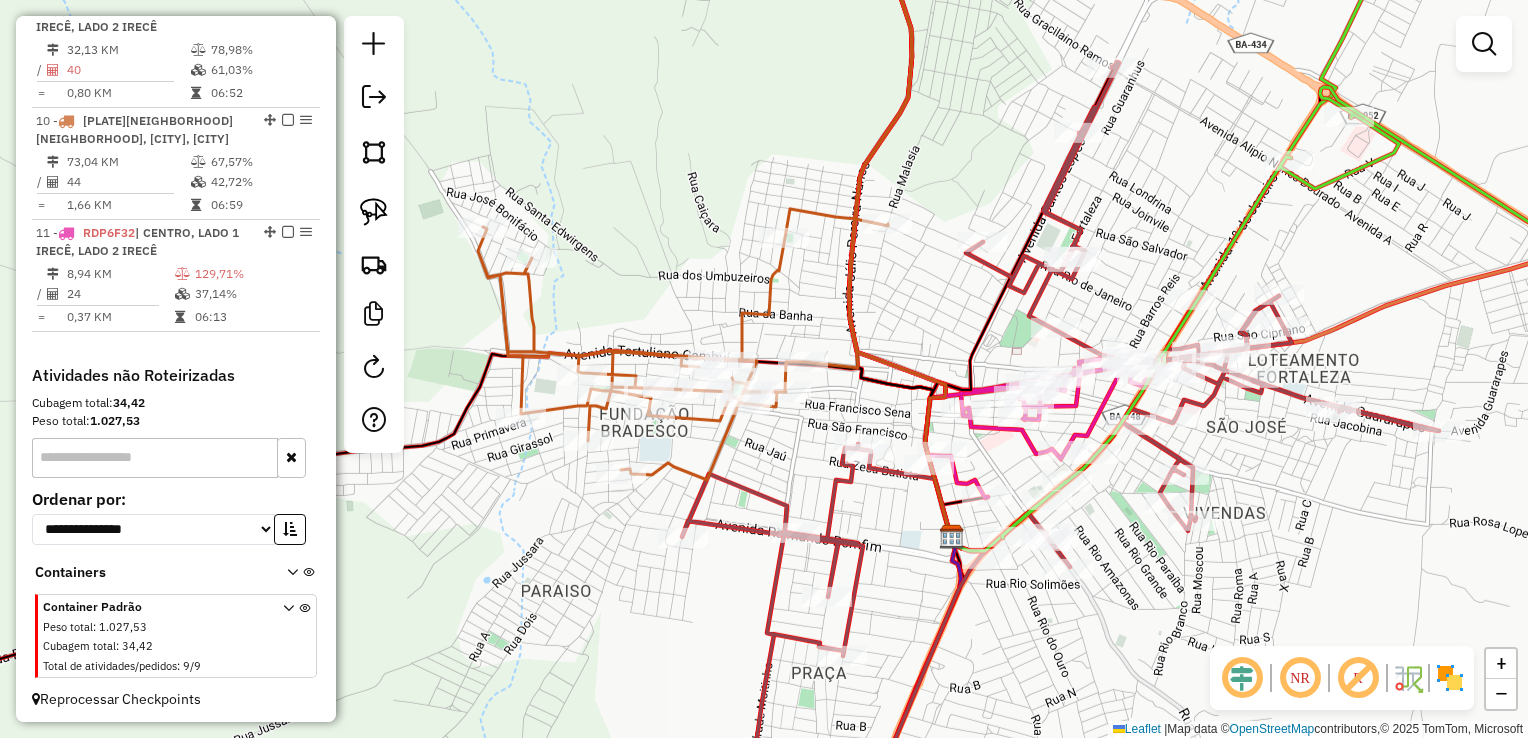 drag, startPoint x: 808, startPoint y: 552, endPoint x: 772, endPoint y: 462, distance: 96.93297 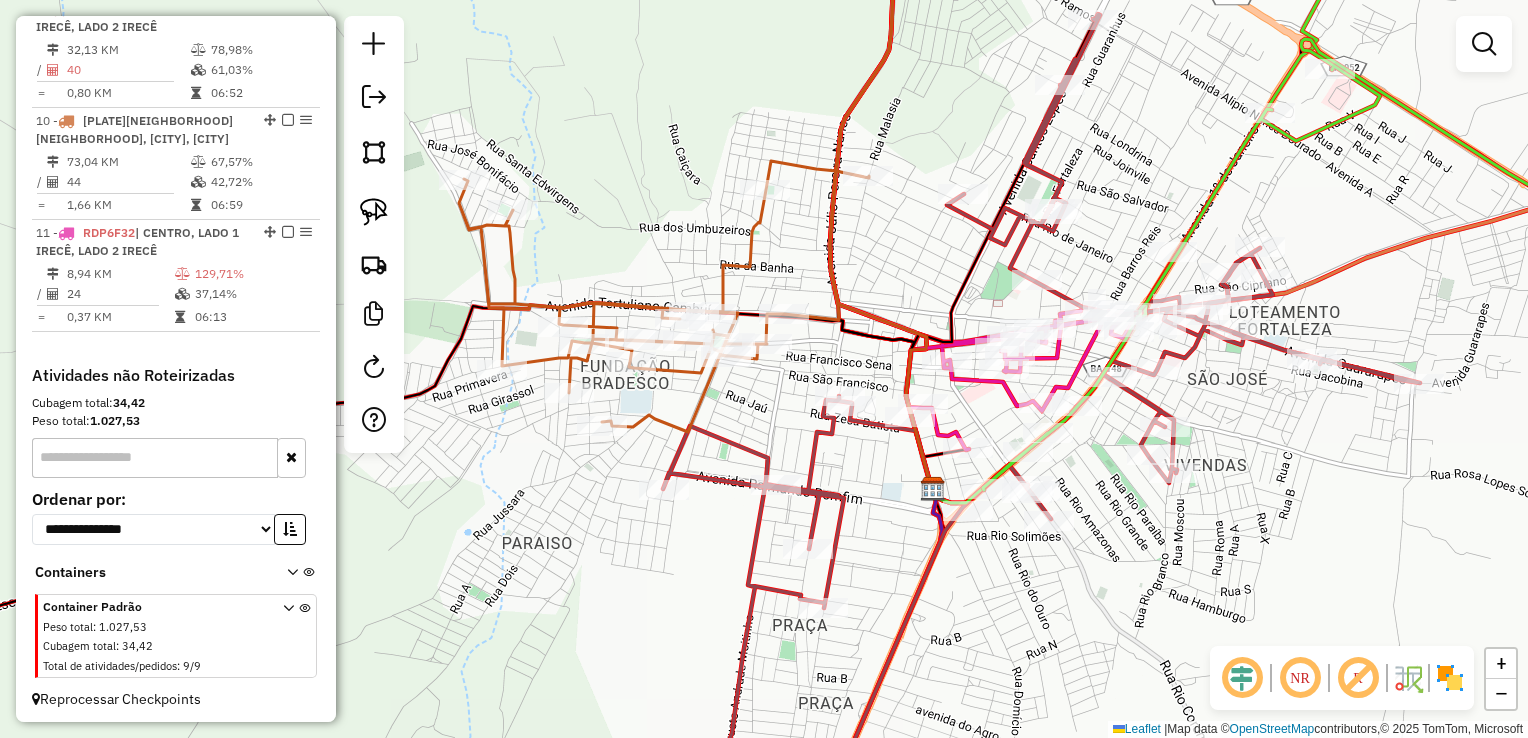 click on "Janela de atendimento Grade de atendimento Capacidade Transportadoras Veículos Cliente Pedidos  Rotas Selecione os dias de semana para filtrar as janelas de atendimento  Seg   Ter   Qua   Qui   Sex   Sáb   Dom  Informe o período da janela de atendimento: De: Até:  Filtrar exatamente a janela do cliente  Considerar janela de atendimento padrão  Selecione os dias de semana para filtrar as grades de atendimento  Seg   Ter   Qua   Qui   Sex   Sáb   Dom   Considerar clientes sem dia de atendimento cadastrado  Clientes fora do dia de atendimento selecionado Filtrar as atividades entre os valores definidos abaixo:  Peso mínimo:   Peso máximo:   Cubagem mínima:   Cubagem máxima:   De:   Até:  Filtrar as atividades entre o tempo de atendimento definido abaixo:  De:   Até:   Considerar capacidade total dos clientes não roteirizados Transportadora: Selecione um ou mais itens Tipo de veículo: Selecione um ou mais itens Veículo: Selecione um ou mais itens Motorista: Selecione um ou mais itens Nome: Rótulo:" 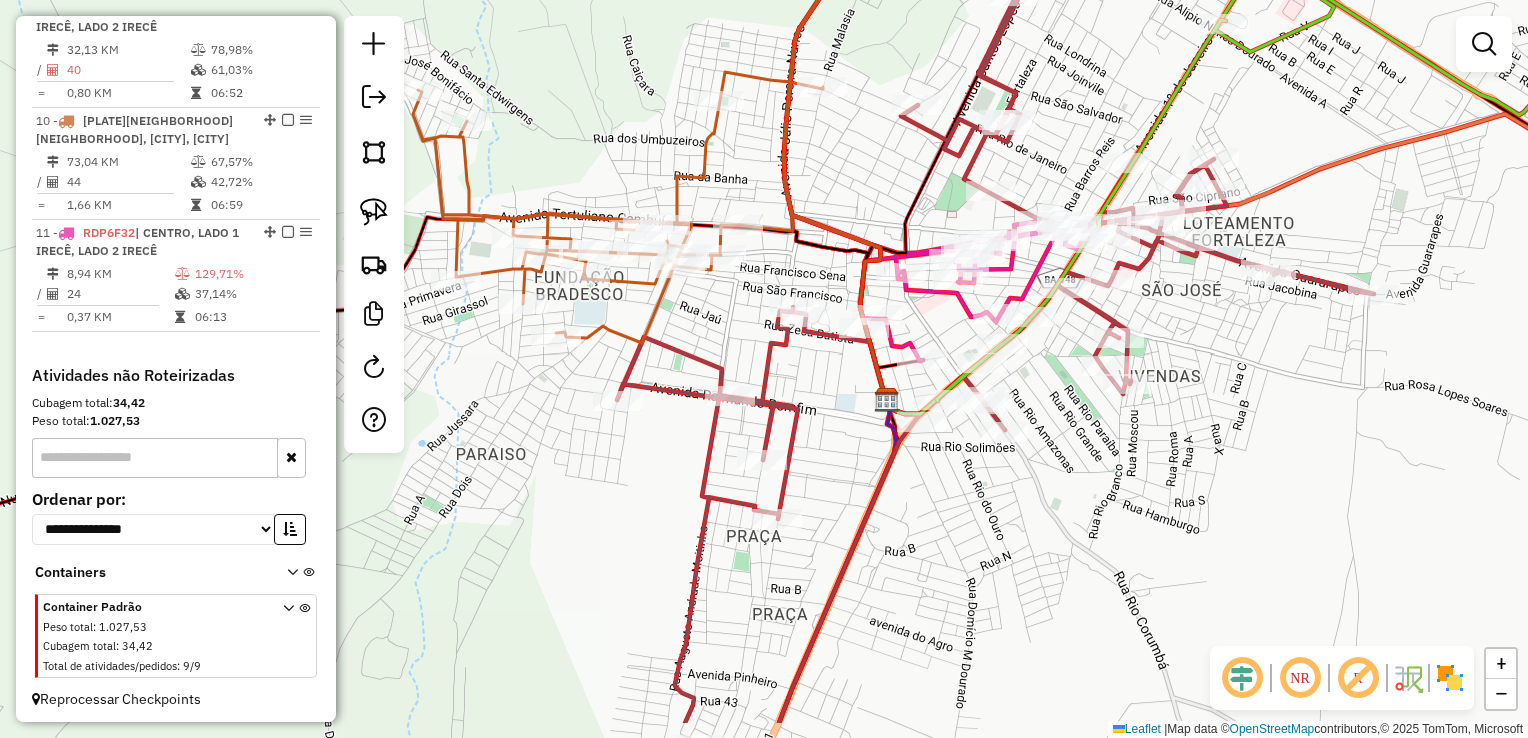 drag, startPoint x: 846, startPoint y: 520, endPoint x: 822, endPoint y: 467, distance: 58.18075 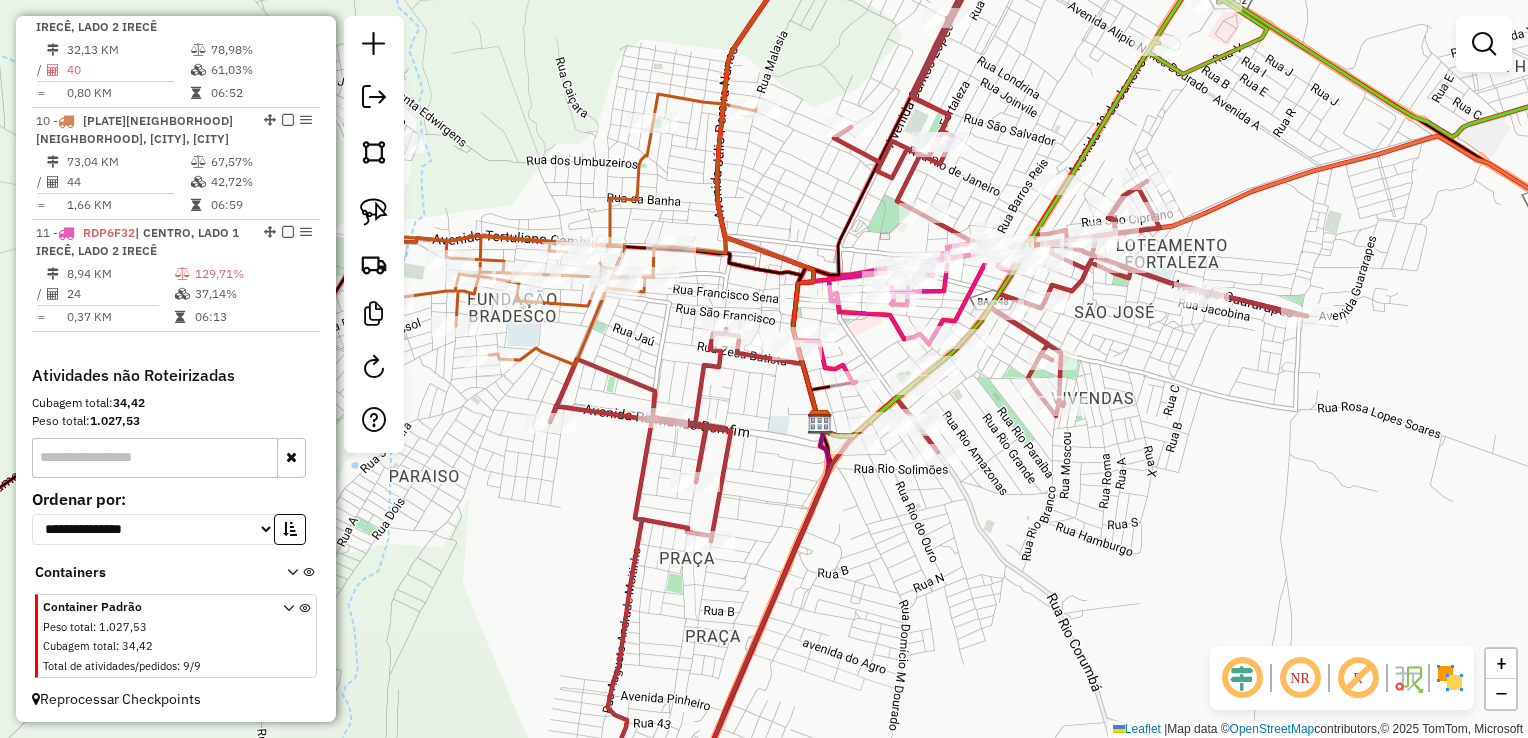 drag, startPoint x: 826, startPoint y: 481, endPoint x: 1020, endPoint y: 518, distance: 197.49684 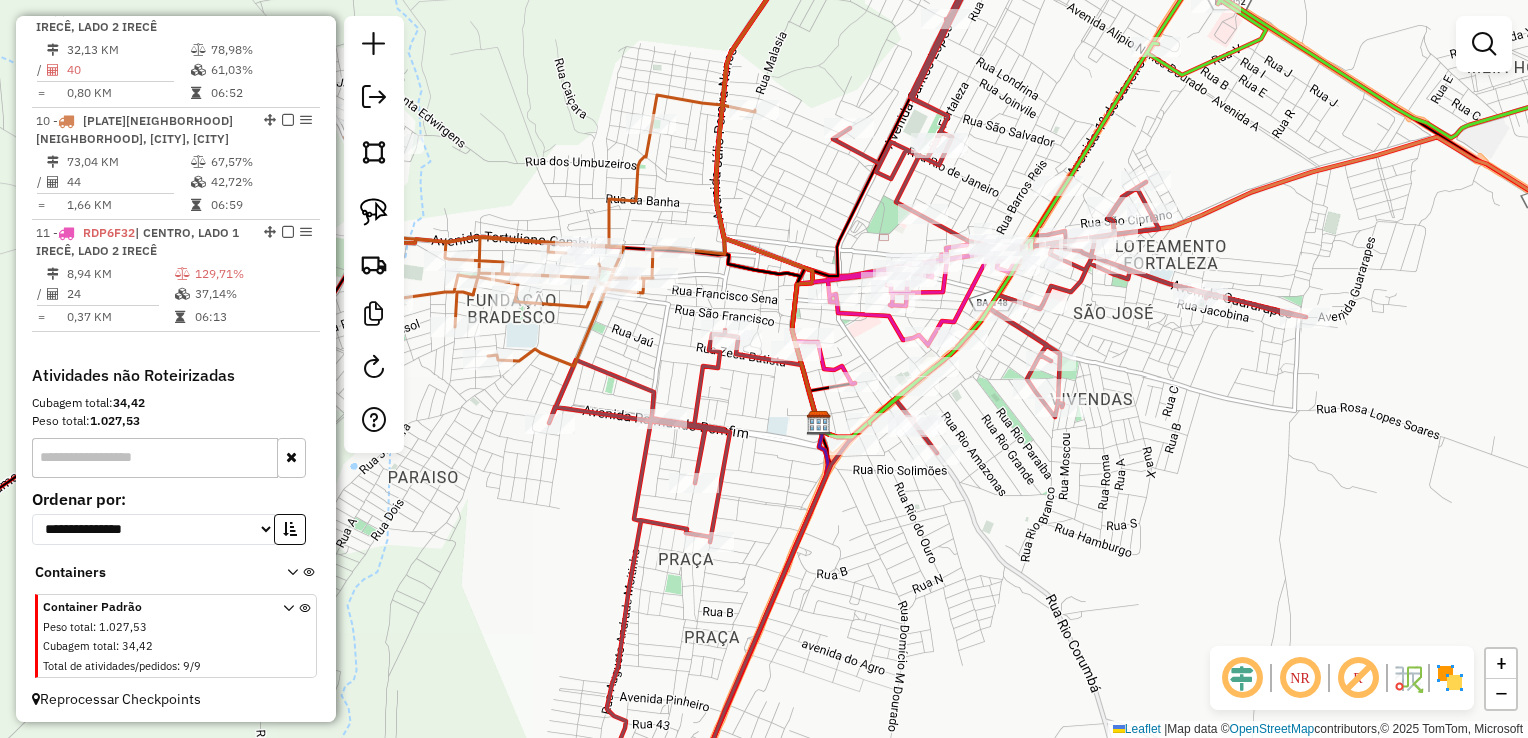 drag, startPoint x: 951, startPoint y: 518, endPoint x: 857, endPoint y: 498, distance: 96.10411 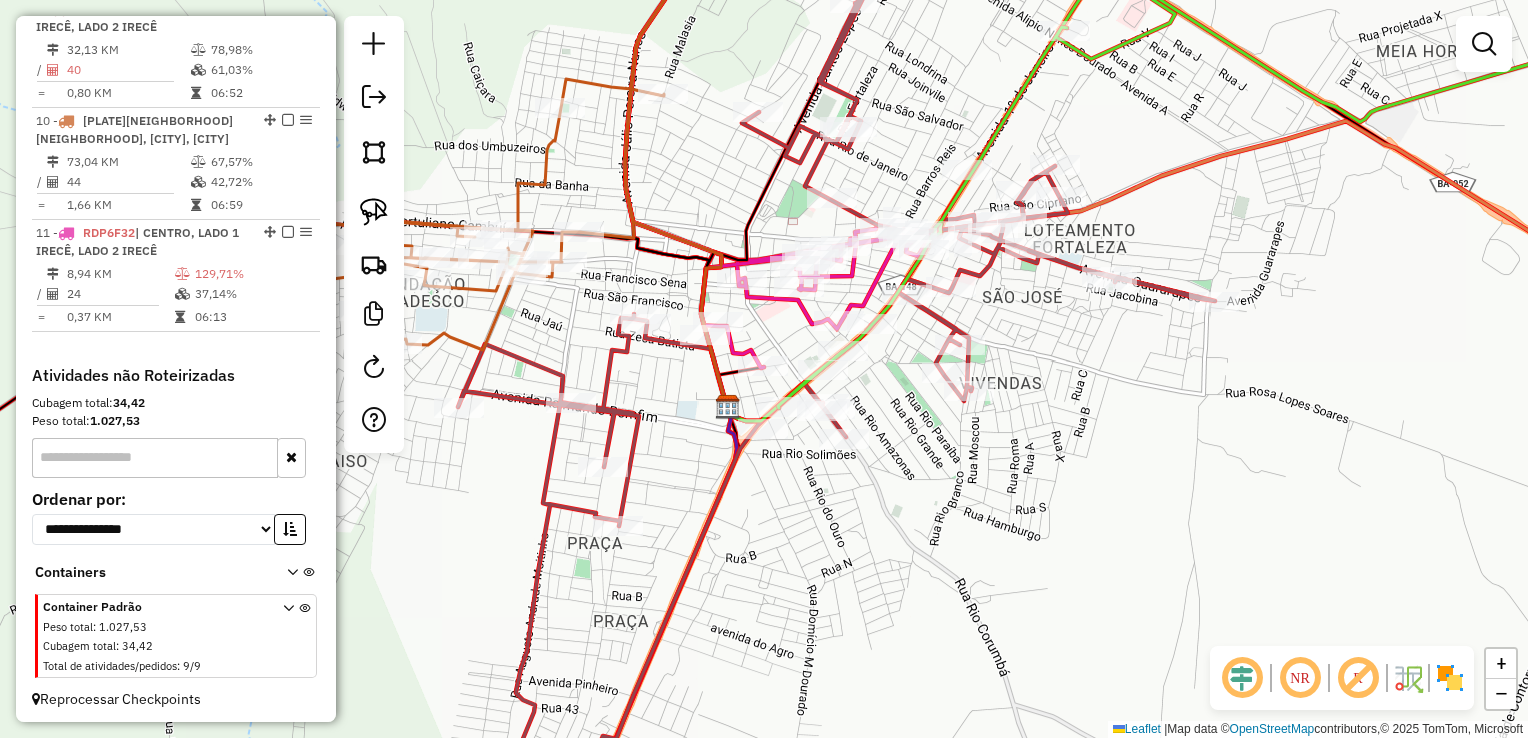 drag, startPoint x: 924, startPoint y: 541, endPoint x: 956, endPoint y: 550, distance: 33.24154 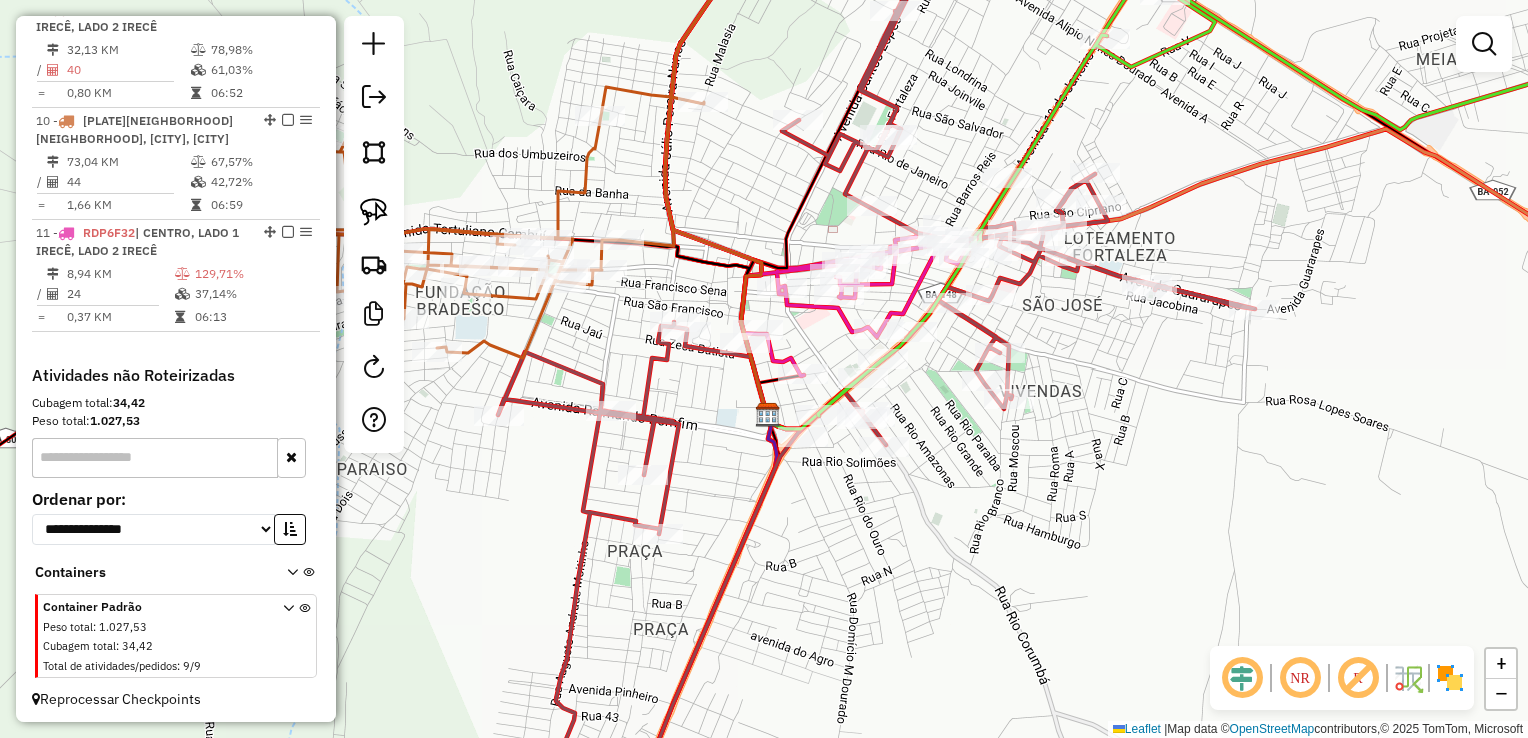 click on "Janela de atendimento Grade de atendimento Capacidade Transportadoras Veículos Cliente Pedidos  Rotas Selecione os dias de semana para filtrar as janelas de atendimento  Seg   Ter   Qua   Qui   Sex   Sáb   Dom  Informe o período da janela de atendimento: De: Até:  Filtrar exatamente a janela do cliente  Considerar janela de atendimento padrão  Selecione os dias de semana para filtrar as grades de atendimento  Seg   Ter   Qua   Qui   Sex   Sáb   Dom   Considerar clientes sem dia de atendimento cadastrado  Clientes fora do dia de atendimento selecionado Filtrar as atividades entre os valores definidos abaixo:  Peso mínimo:   Peso máximo:   Cubagem mínima:   Cubagem máxima:   De:   Até:  Filtrar as atividades entre o tempo de atendimento definido abaixo:  De:   Até:   Considerar capacidade total dos clientes não roteirizados Transportadora: Selecione um ou mais itens Tipo de veículo: Selecione um ou mais itens Veículo: Selecione um ou mais itens Motorista: Selecione um ou mais itens Nome: Rótulo:" 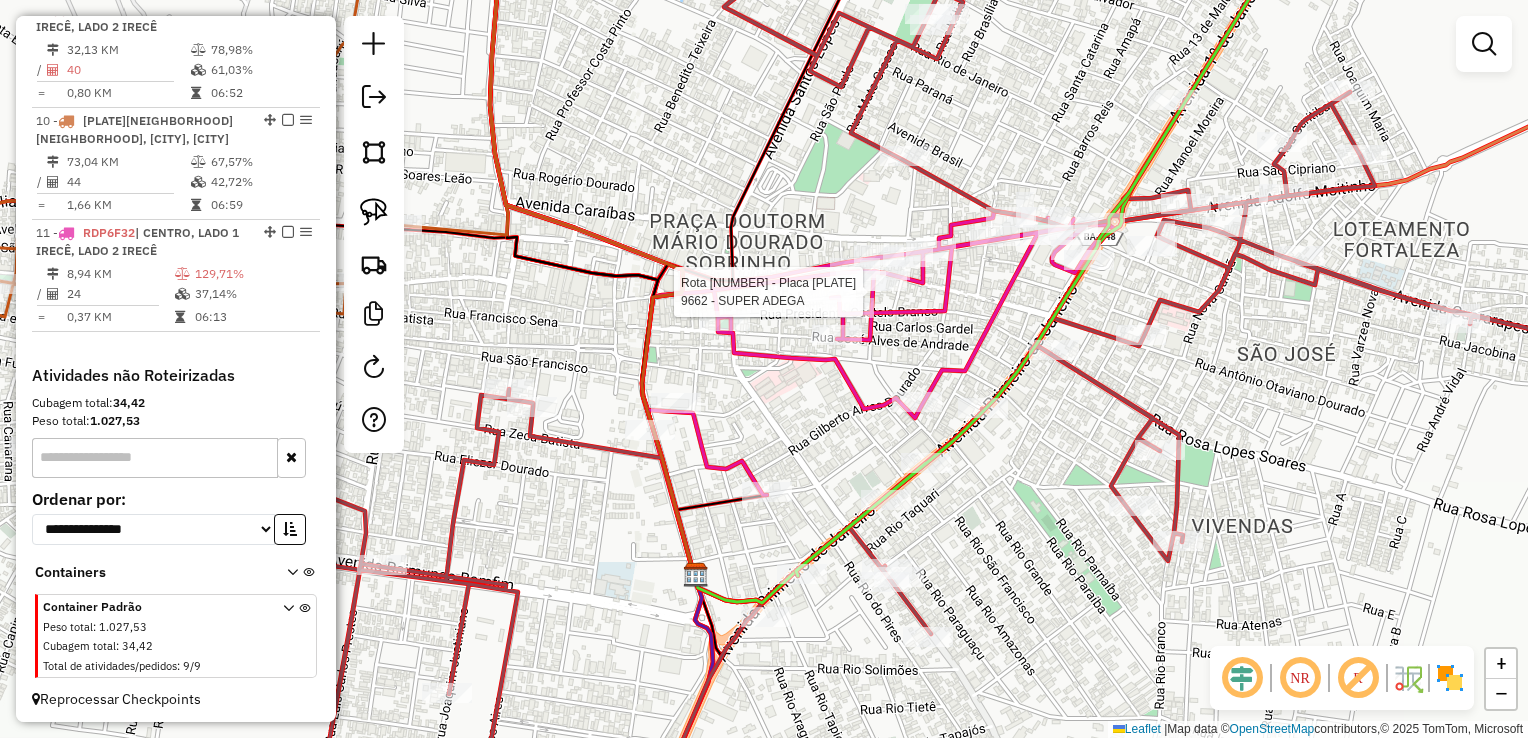 select on "*********" 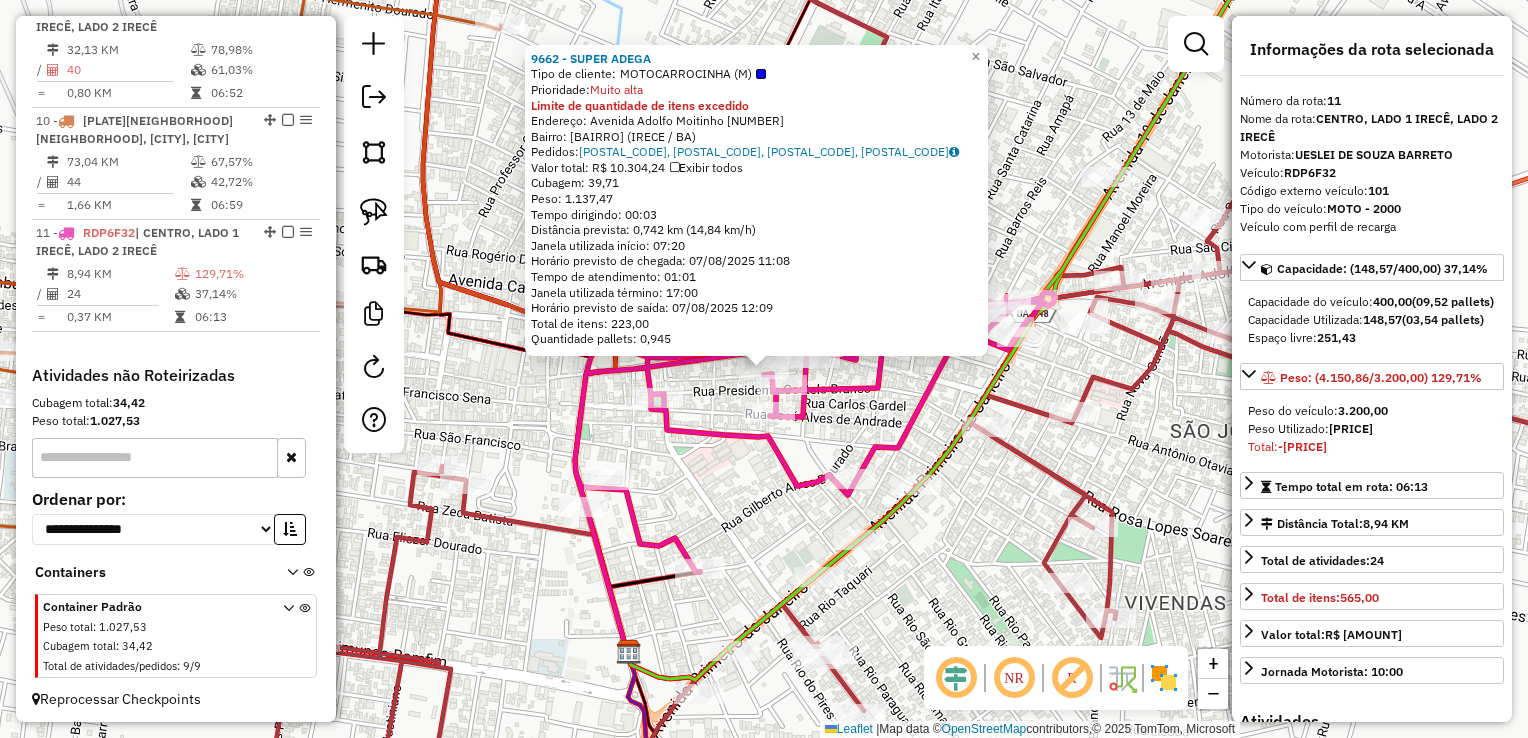 click on "9662 - SUPER ADEGA  Tipo de cliente:   MOTOCARROCINHA (M)   Prioridade:  Muito alta Limite de quantidade de itens excedido  Endereço:  Avenida Adolfo Moitinho 212   Bairro: CENTRO (IRECE / BA)   Pedidos:  06605694, 06605695, 06605700, 06605701   Valor total: R$ 10.304,24   Exibir todos   Cubagem: 39,71  Peso: 1.137,47  Tempo dirigindo: 00:03   Distância prevista: 0,742 km (14,84 km/h)   Janela utilizada início: 07:20   Horário previsto de chegada: 07/08/2025 11:08   Tempo de atendimento: 01:01   Janela utilizada término: 17:00   Horário previsto de saída: 07/08/2025 12:09   Total de itens: 223,00   Quantidade pallets: 0,945  × Janela de atendimento Grade de atendimento Capacidade Transportadoras Veículos Cliente Pedidos  Rotas Selecione os dias de semana para filtrar as janelas de atendimento  Seg   Ter   Qua   Qui   Sex   Sáb   Dom  Informe o período da janela de atendimento: De: Até:  Filtrar exatamente a janela do cliente  Considerar janela de atendimento padrão   Seg   Ter   Qua   Qui   Sex" 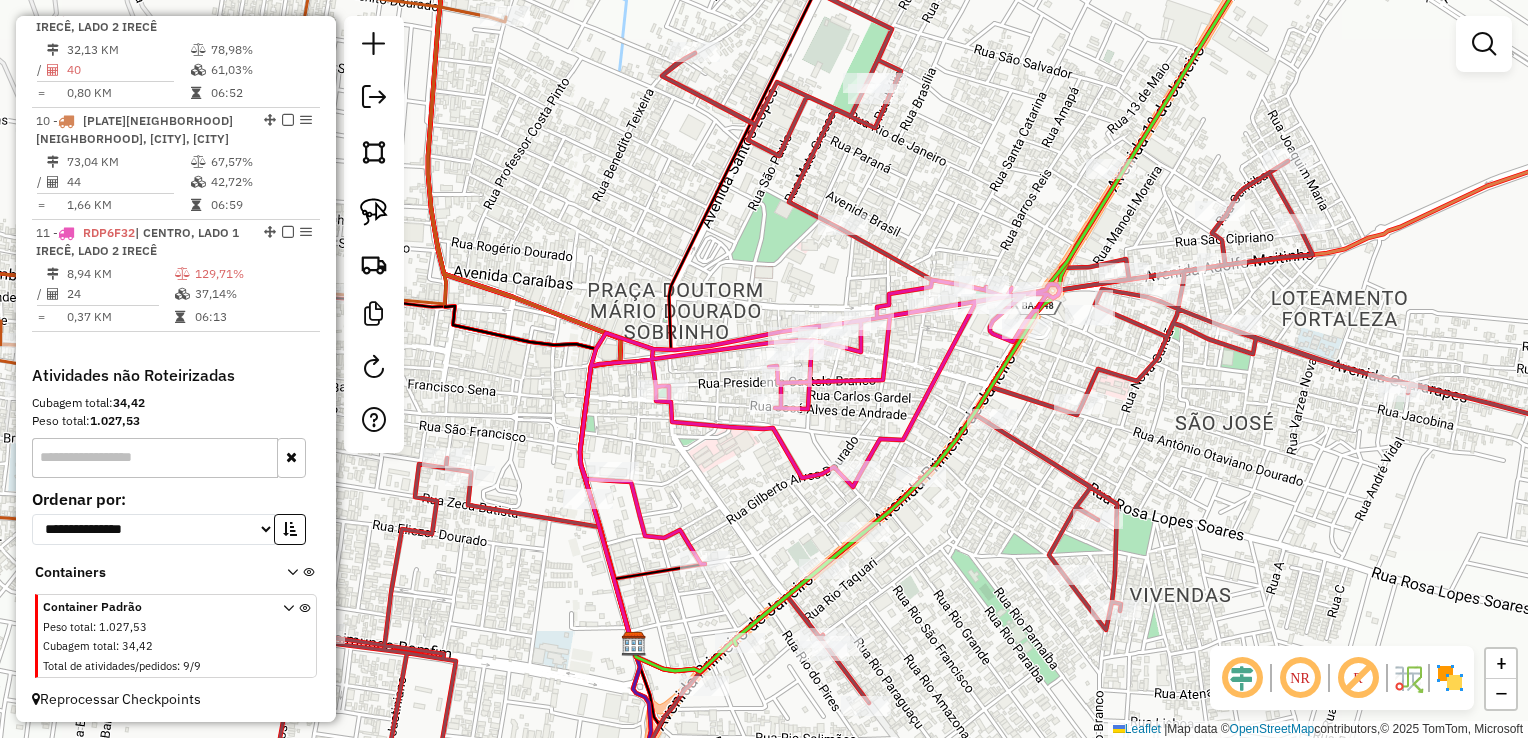 drag, startPoint x: 980, startPoint y: 542, endPoint x: 1019, endPoint y: 473, distance: 79.25907 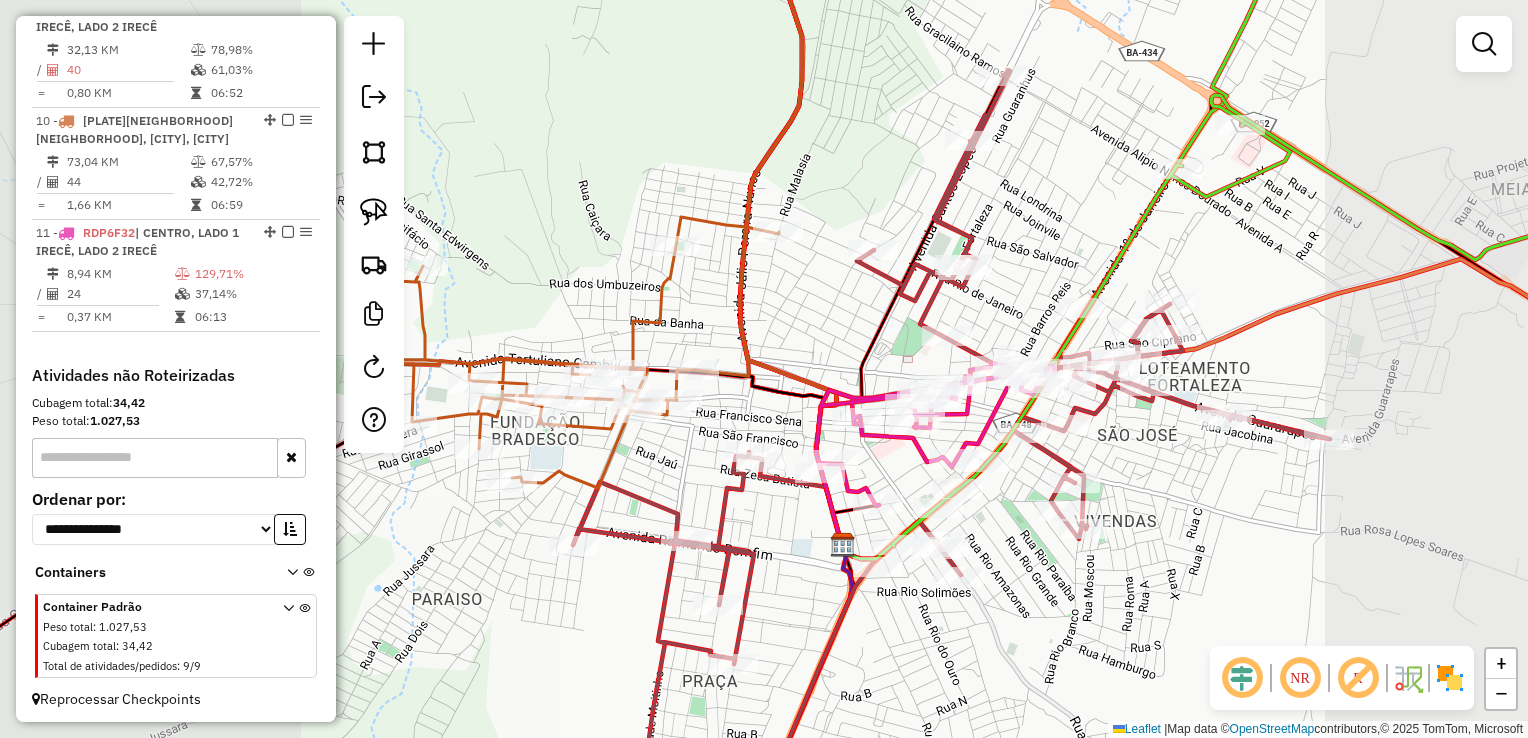 drag, startPoint x: 1019, startPoint y: 476, endPoint x: 996, endPoint y: 554, distance: 81.32035 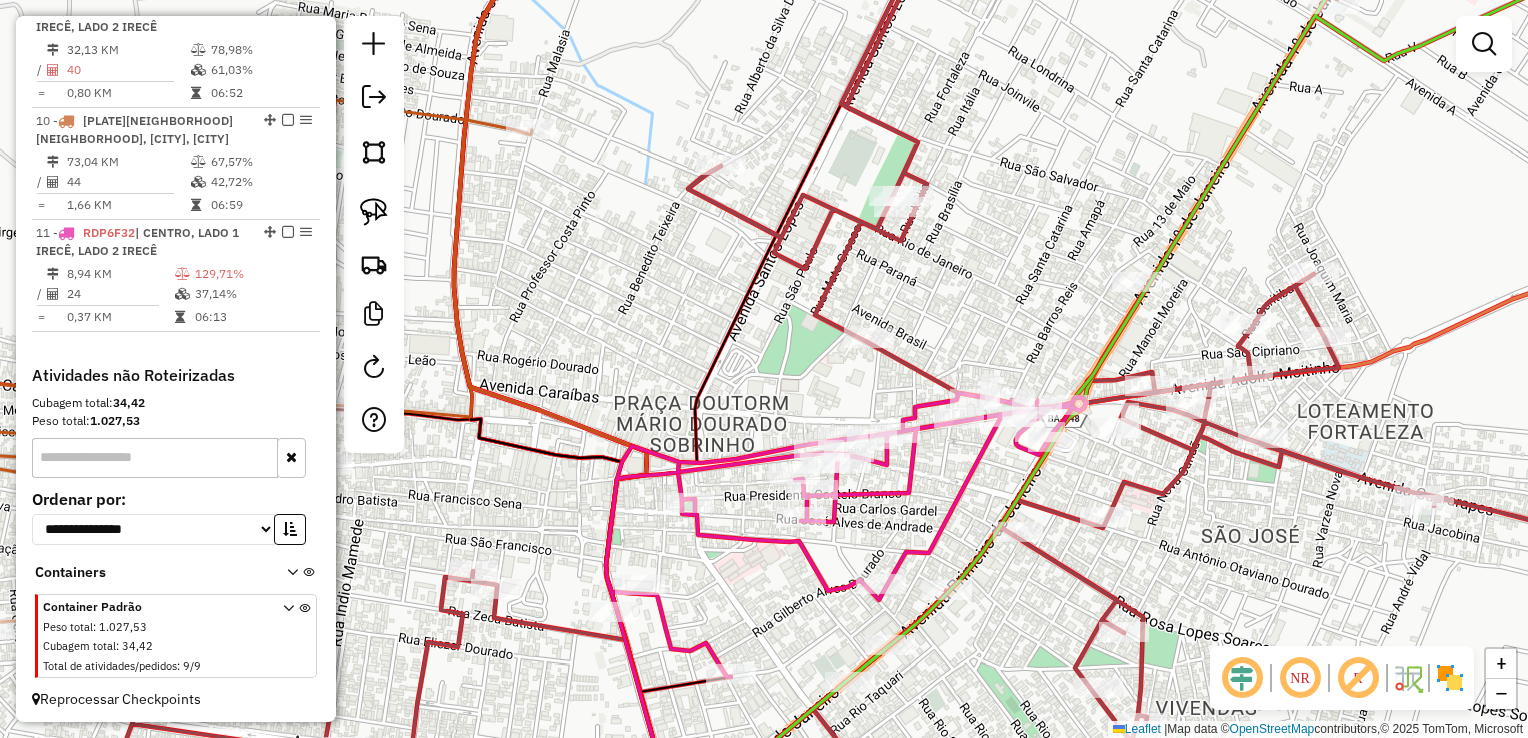 drag, startPoint x: 992, startPoint y: 539, endPoint x: 1008, endPoint y: 590, distance: 53.450912 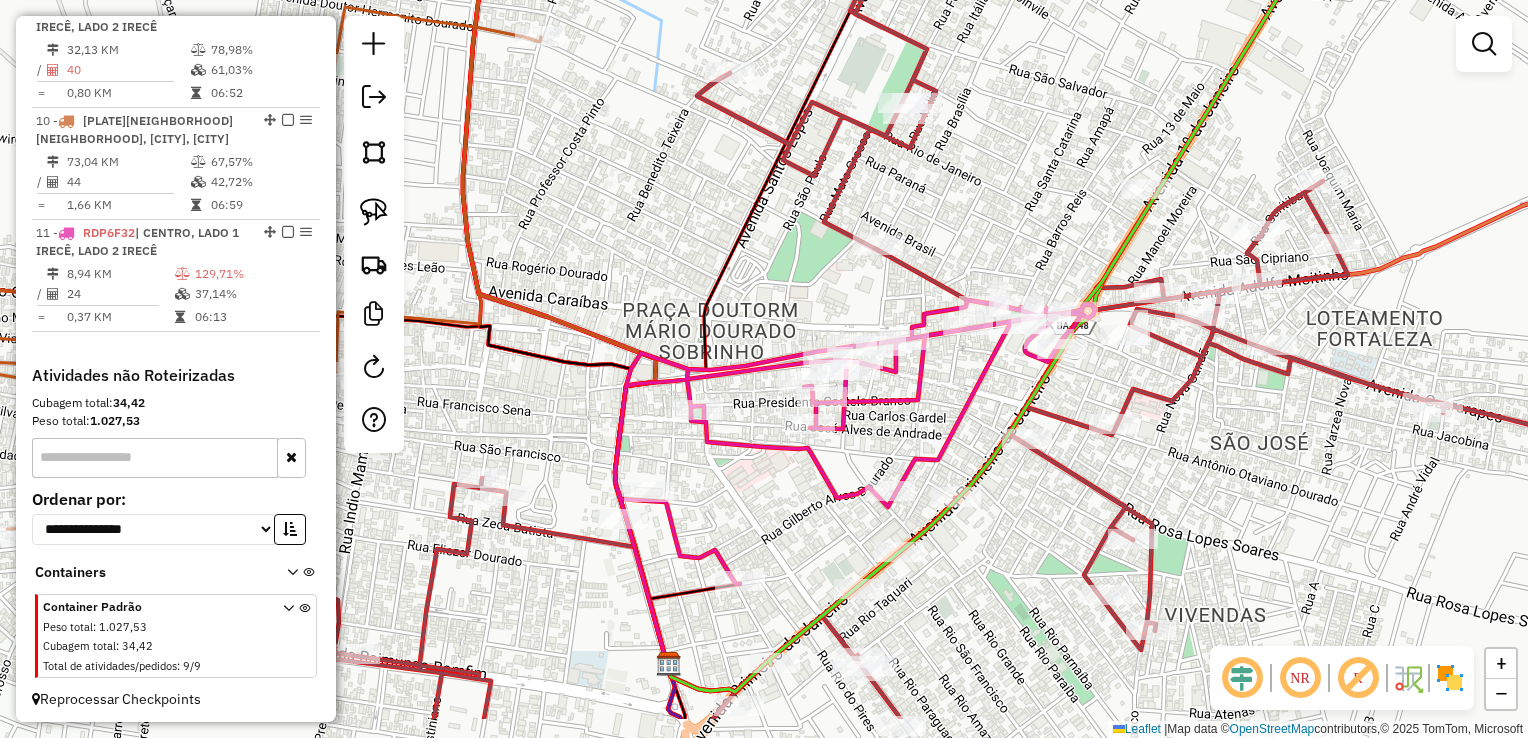 click on "Janela de atendimento Grade de atendimento Capacidade Transportadoras Veículos Cliente Pedidos  Rotas Selecione os dias de semana para filtrar as janelas de atendimento  Seg   Ter   Qua   Qui   Sex   Sáb   Dom  Informe o período da janela de atendimento: De: Até:  Filtrar exatamente a janela do cliente  Considerar janela de atendimento padrão  Selecione os dias de semana para filtrar as grades de atendimento  Seg   Ter   Qua   Qui   Sex   Sáb   Dom   Considerar clientes sem dia de atendimento cadastrado  Clientes fora do dia de atendimento selecionado Filtrar as atividades entre os valores definidos abaixo:  Peso mínimo:   Peso máximo:   Cubagem mínima:   Cubagem máxima:   De:   Até:  Filtrar as atividades entre o tempo de atendimento definido abaixo:  De:   Até:   Considerar capacidade total dos clientes não roteirizados Transportadora: Selecione um ou mais itens Tipo de veículo: Selecione um ou mais itens Veículo: Selecione um ou mais itens Motorista: Selecione um ou mais itens Nome: Rótulo:" 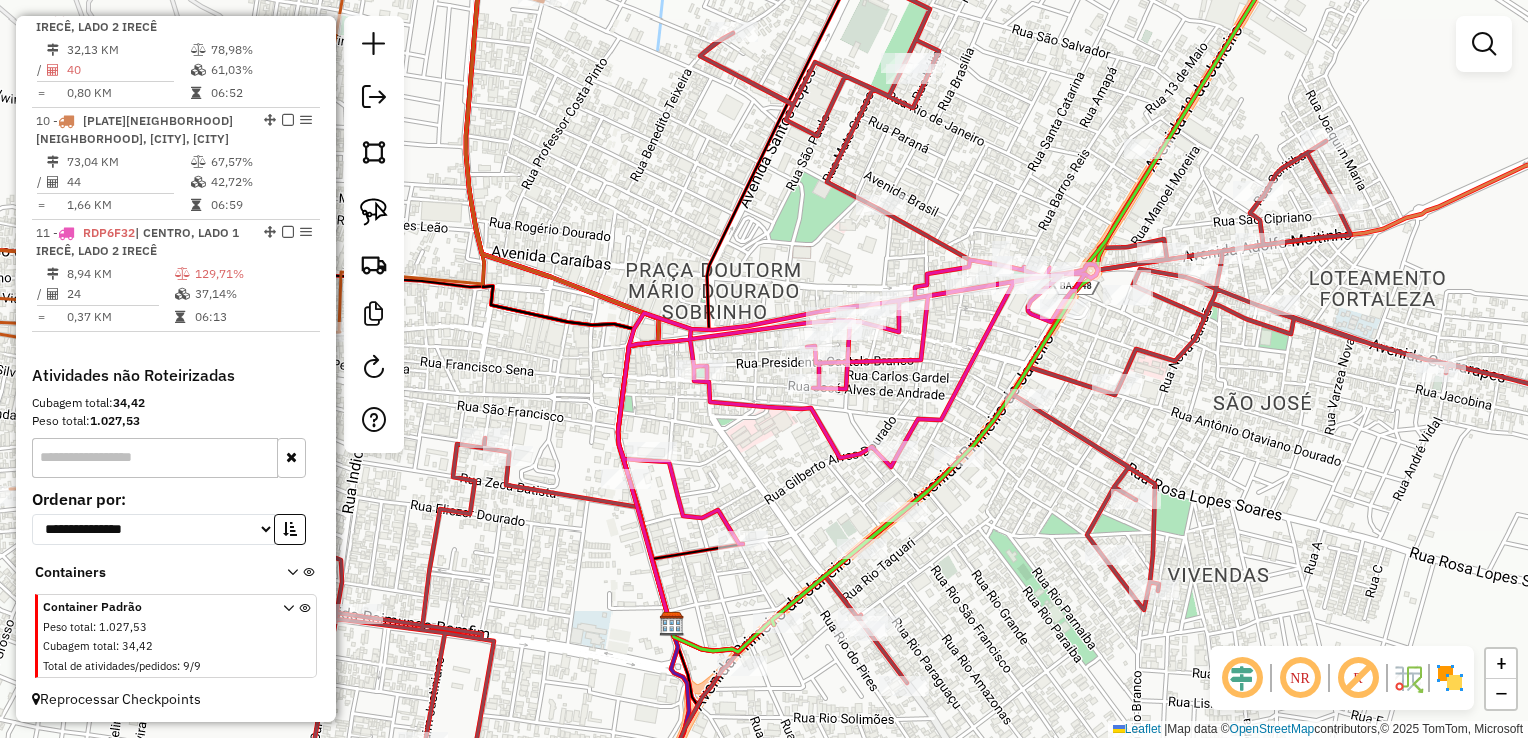 drag, startPoint x: 953, startPoint y: 559, endPoint x: 942, endPoint y: 440, distance: 119.507324 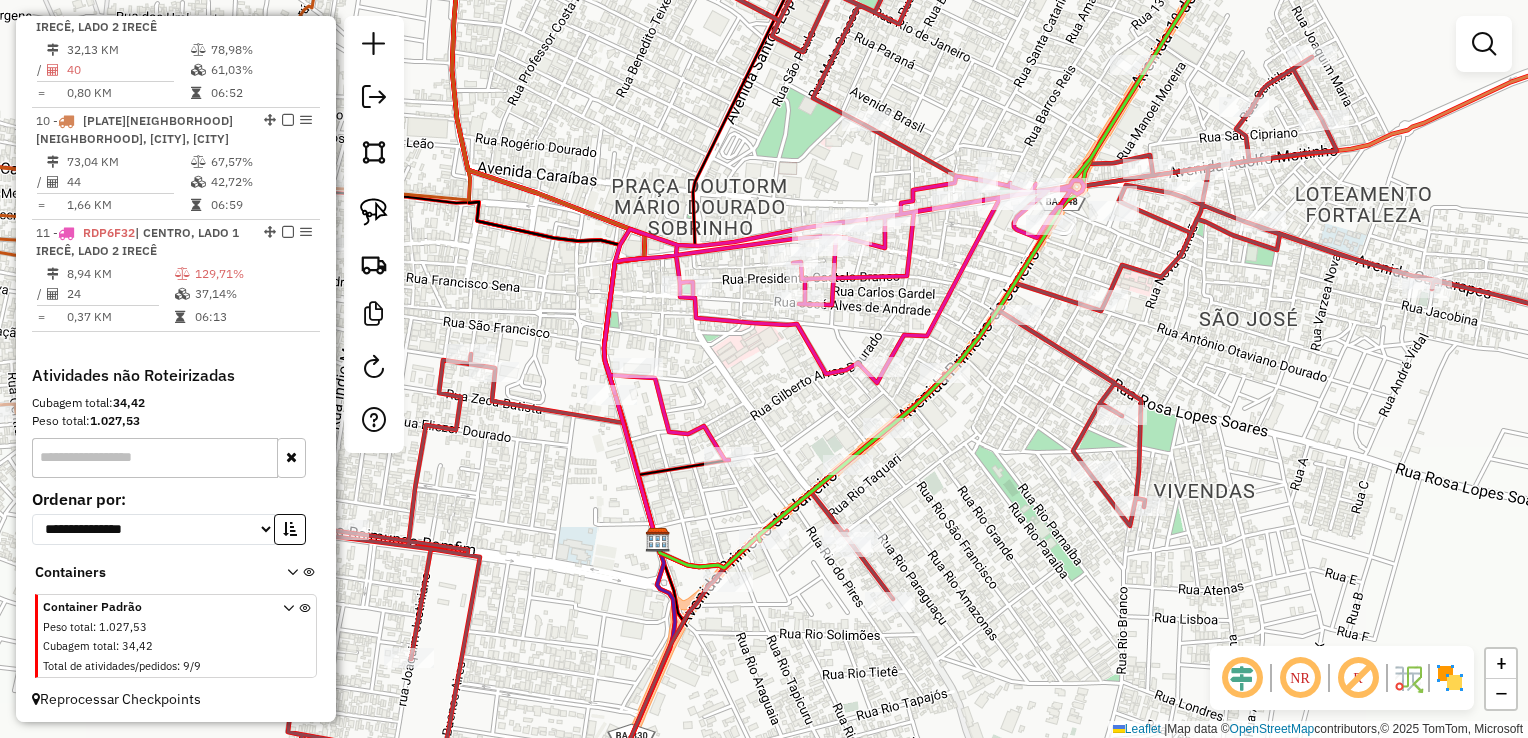 click on "Janela de atendimento Grade de atendimento Capacidade Transportadoras Veículos Cliente Pedidos  Rotas Selecione os dias de semana para filtrar as janelas de atendimento  Seg   Ter   Qua   Qui   Sex   Sáb   Dom  Informe o período da janela de atendimento: De: Até:  Filtrar exatamente a janela do cliente  Considerar janela de atendimento padrão  Selecione os dias de semana para filtrar as grades de atendimento  Seg   Ter   Qua   Qui   Sex   Sáb   Dom   Considerar clientes sem dia de atendimento cadastrado  Clientes fora do dia de atendimento selecionado Filtrar as atividades entre os valores definidos abaixo:  Peso mínimo:   Peso máximo:   Cubagem mínima:   Cubagem máxima:   De:   Até:  Filtrar as atividades entre o tempo de atendimento definido abaixo:  De:   Até:   Considerar capacidade total dos clientes não roteirizados Transportadora: Selecione um ou mais itens Tipo de veículo: Selecione um ou mais itens Veículo: Selecione um ou mais itens Motorista: Selecione um ou mais itens Nome: Rótulo:" 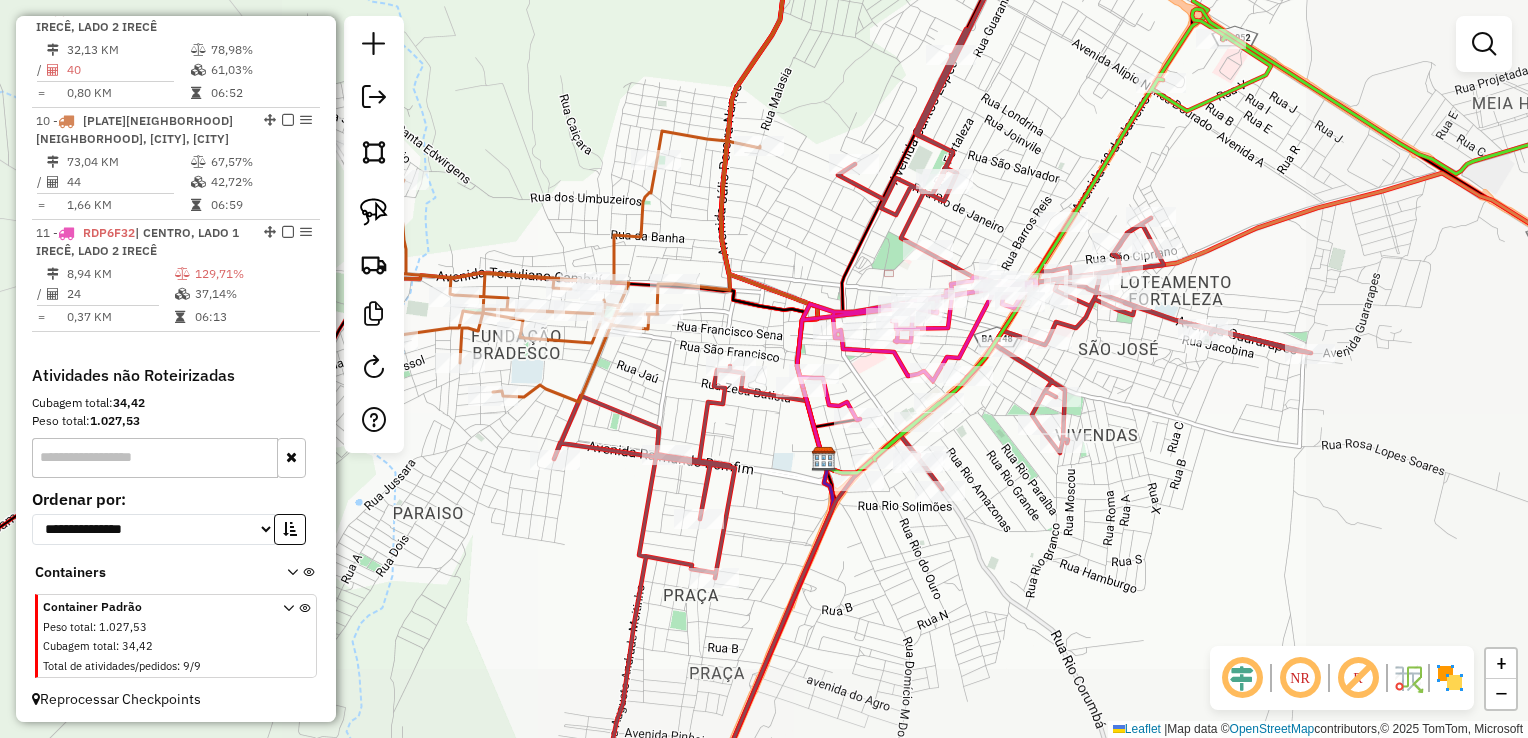drag, startPoint x: 1012, startPoint y: 514, endPoint x: 994, endPoint y: 430, distance: 85.90693 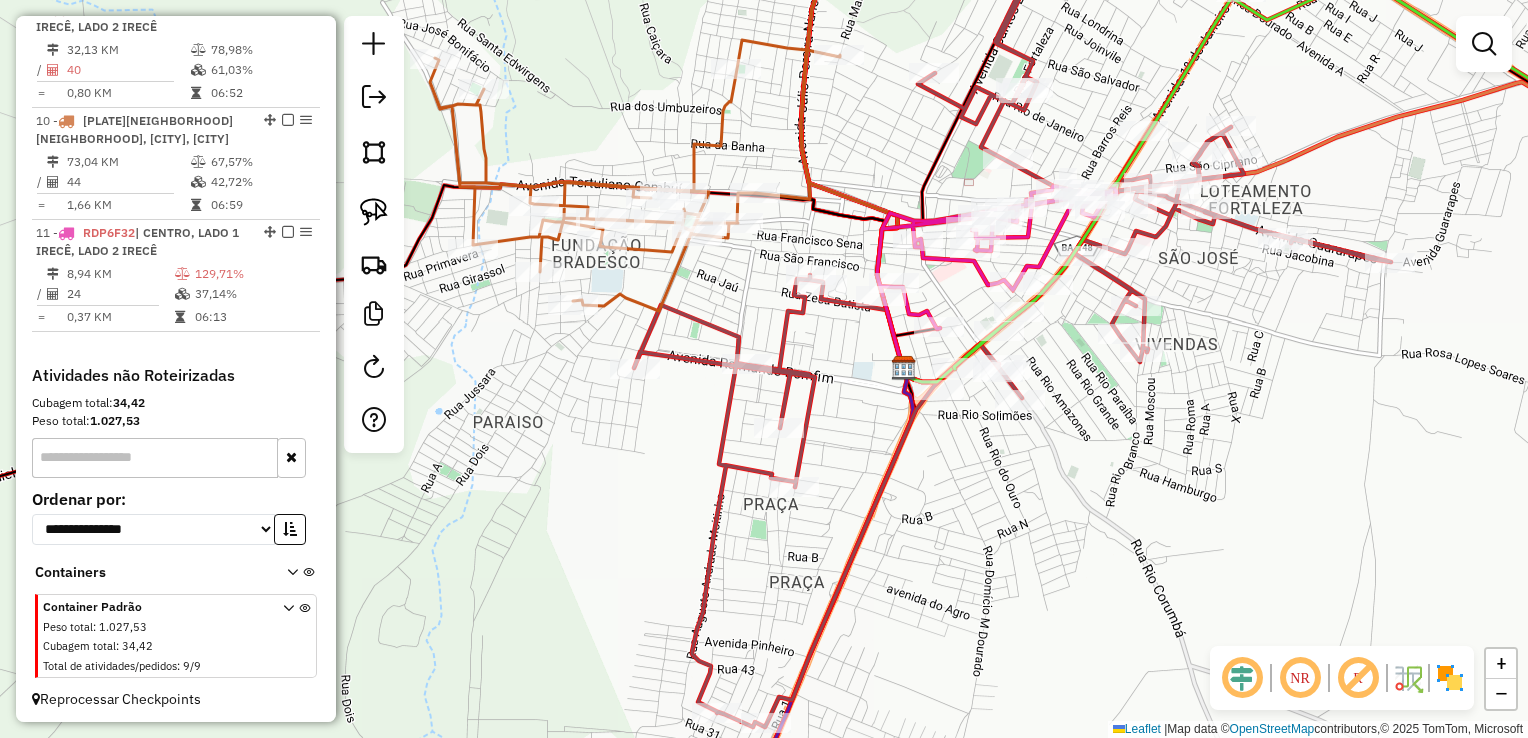 click on "Janela de atendimento Grade de atendimento Capacidade Transportadoras Veículos Cliente Pedidos  Rotas Selecione os dias de semana para filtrar as janelas de atendimento  Seg   Ter   Qua   Qui   Sex   Sáb   Dom  Informe o período da janela de atendimento: De: Até:  Filtrar exatamente a janela do cliente  Considerar janela de atendimento padrão  Selecione os dias de semana para filtrar as grades de atendimento  Seg   Ter   Qua   Qui   Sex   Sáb   Dom   Considerar clientes sem dia de atendimento cadastrado  Clientes fora do dia de atendimento selecionado Filtrar as atividades entre os valores definidos abaixo:  Peso mínimo:   Peso máximo:   Cubagem mínima:   Cubagem máxima:   De:   Até:  Filtrar as atividades entre o tempo de atendimento definido abaixo:  De:   Até:   Considerar capacidade total dos clientes não roteirizados Transportadora: Selecione um ou mais itens Tipo de veículo: Selecione um ou mais itens Veículo: Selecione um ou mais itens Motorista: Selecione um ou mais itens Nome: Rótulo:" 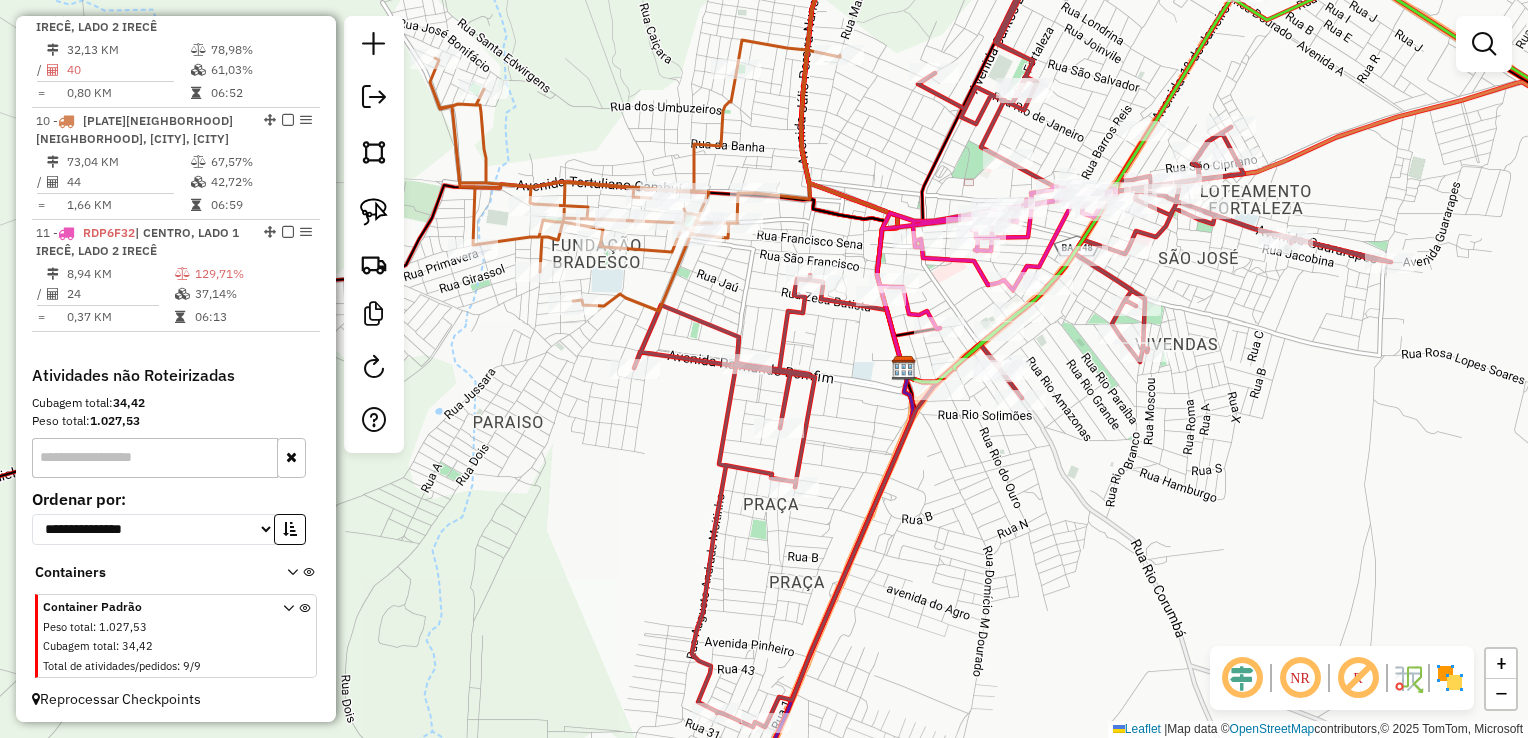 click on "Janela de atendimento Grade de atendimento Capacidade Transportadoras Veículos Cliente Pedidos  Rotas Selecione os dias de semana para filtrar as janelas de atendimento  Seg   Ter   Qua   Qui   Sex   Sáb   Dom  Informe o período da janela de atendimento: De: Até:  Filtrar exatamente a janela do cliente  Considerar janela de atendimento padrão  Selecione os dias de semana para filtrar as grades de atendimento  Seg   Ter   Qua   Qui   Sex   Sáb   Dom   Considerar clientes sem dia de atendimento cadastrado  Clientes fora do dia de atendimento selecionado Filtrar as atividades entre os valores definidos abaixo:  Peso mínimo:   Peso máximo:   Cubagem mínima:   Cubagem máxima:   De:   Até:  Filtrar as atividades entre o tempo de atendimento definido abaixo:  De:   Até:   Considerar capacidade total dos clientes não roteirizados Transportadora: Selecione um ou mais itens Tipo de veículo: Selecione um ou mais itens Veículo: Selecione um ou mais itens Motorista: Selecione um ou mais itens Nome: Rótulo:" 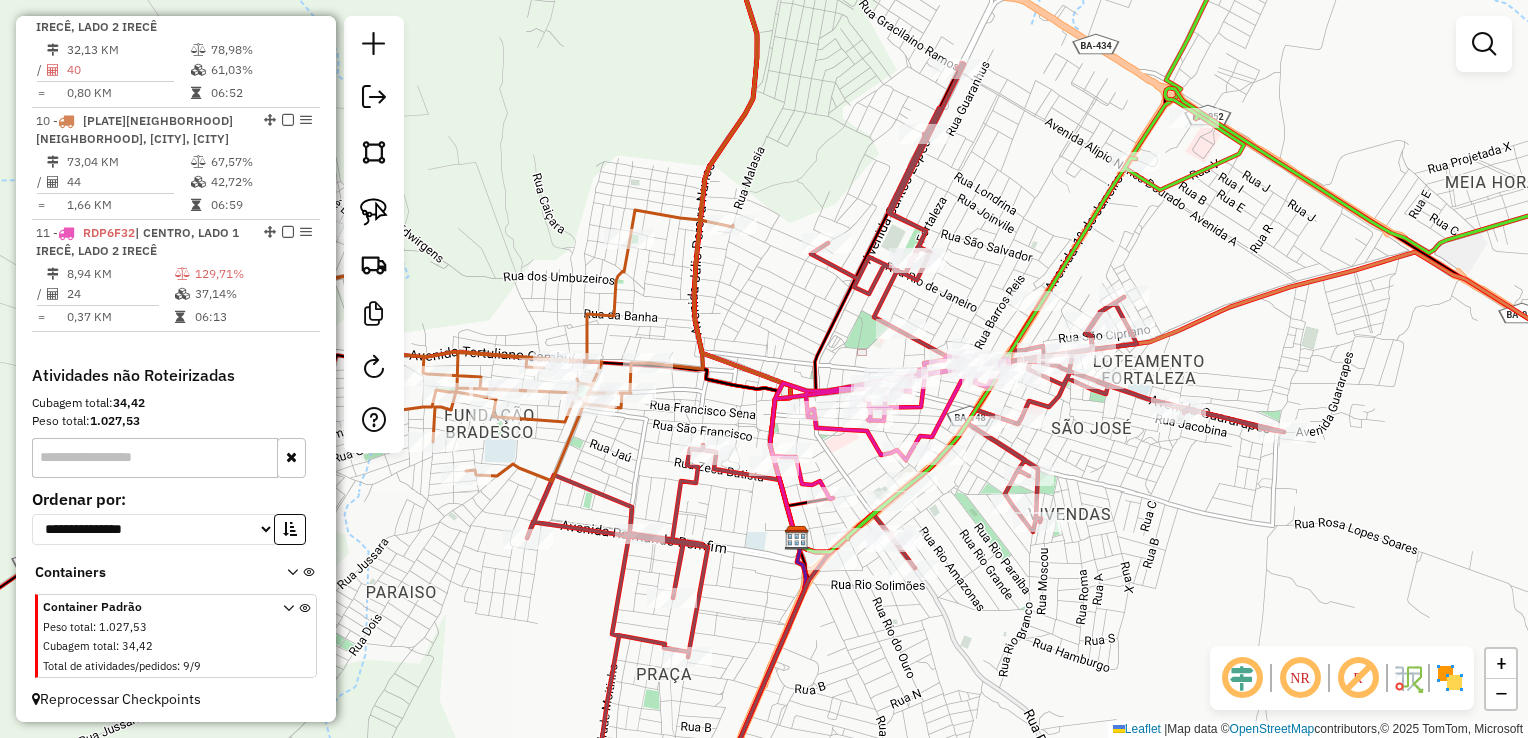 drag, startPoint x: 1134, startPoint y: 390, endPoint x: 1150, endPoint y: 465, distance: 76.687675 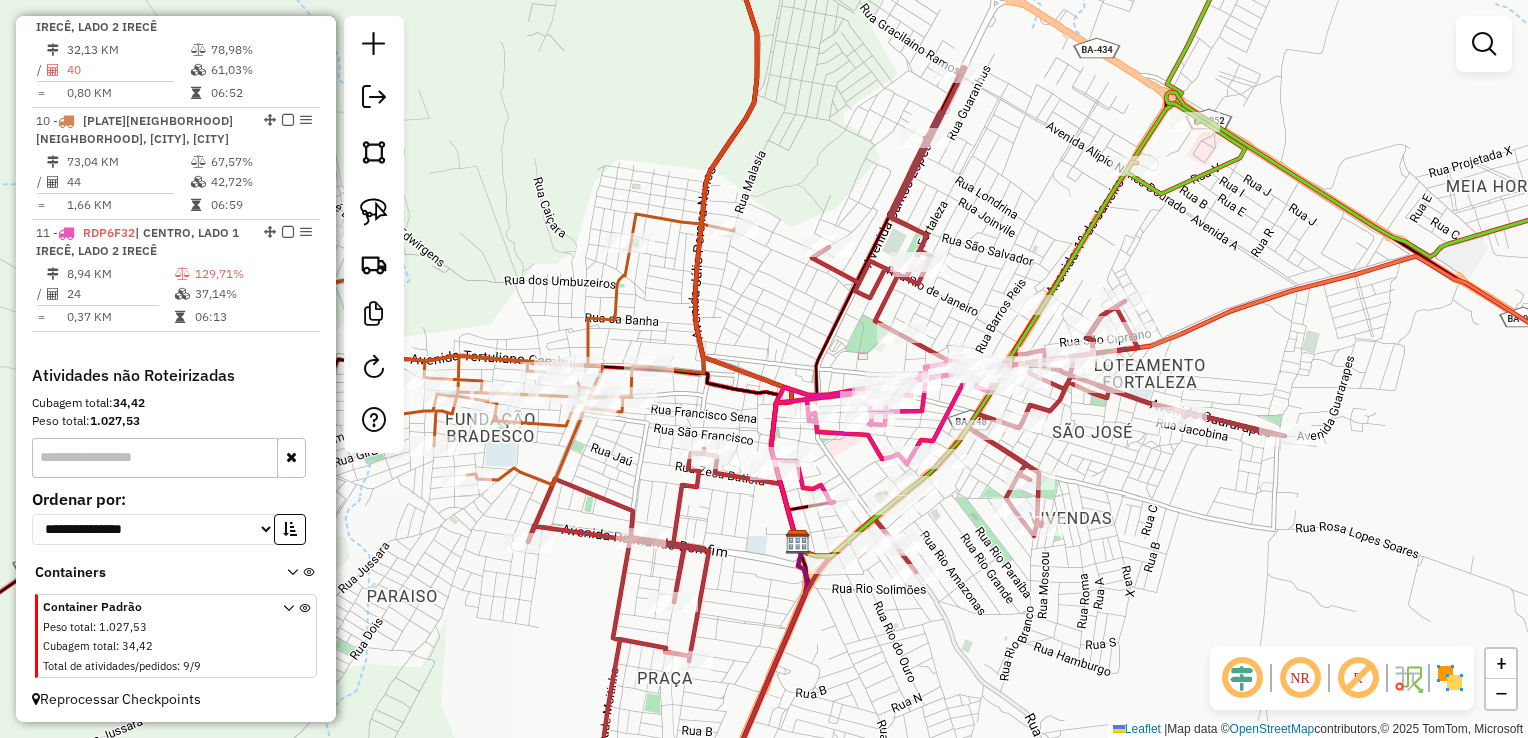 click 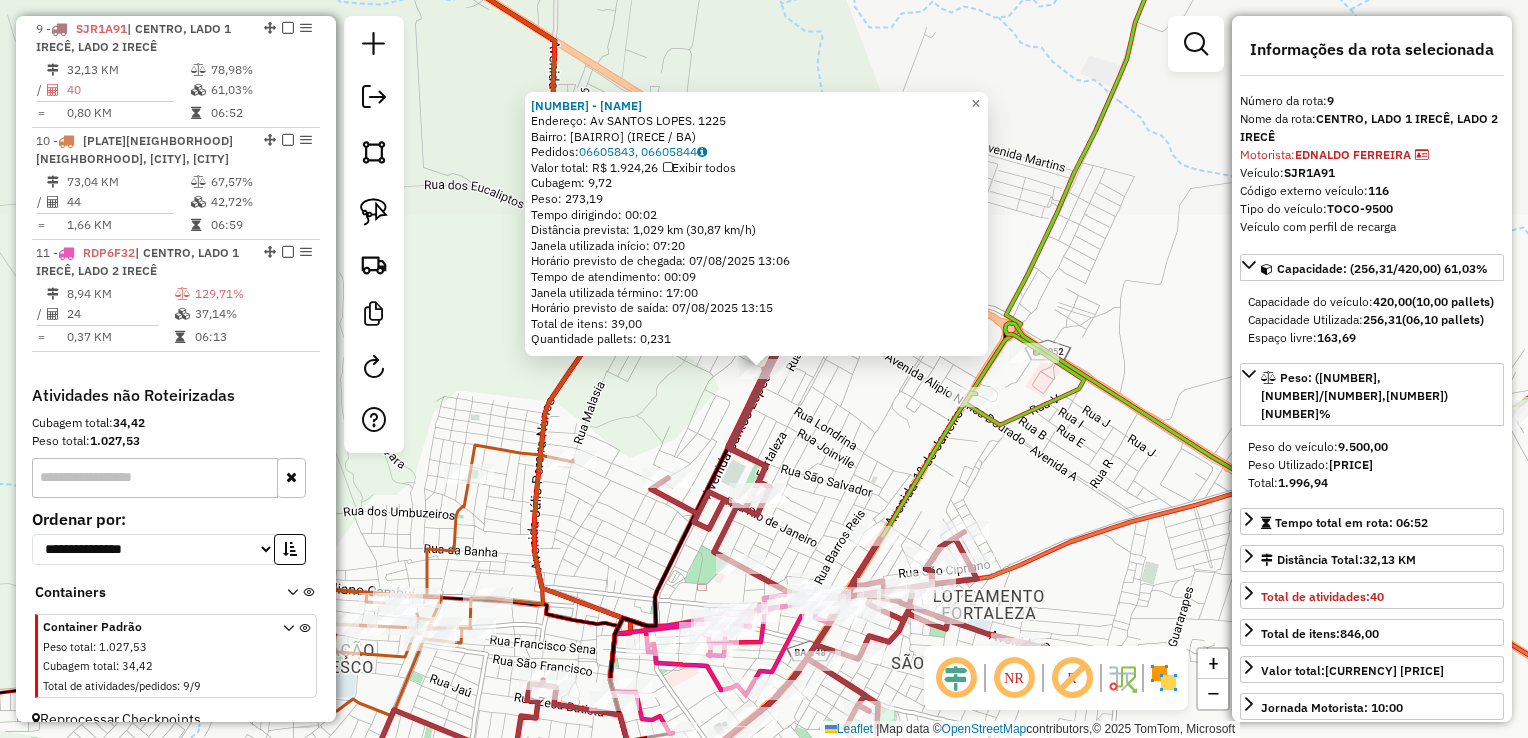 scroll, scrollTop: 1578, scrollLeft: 0, axis: vertical 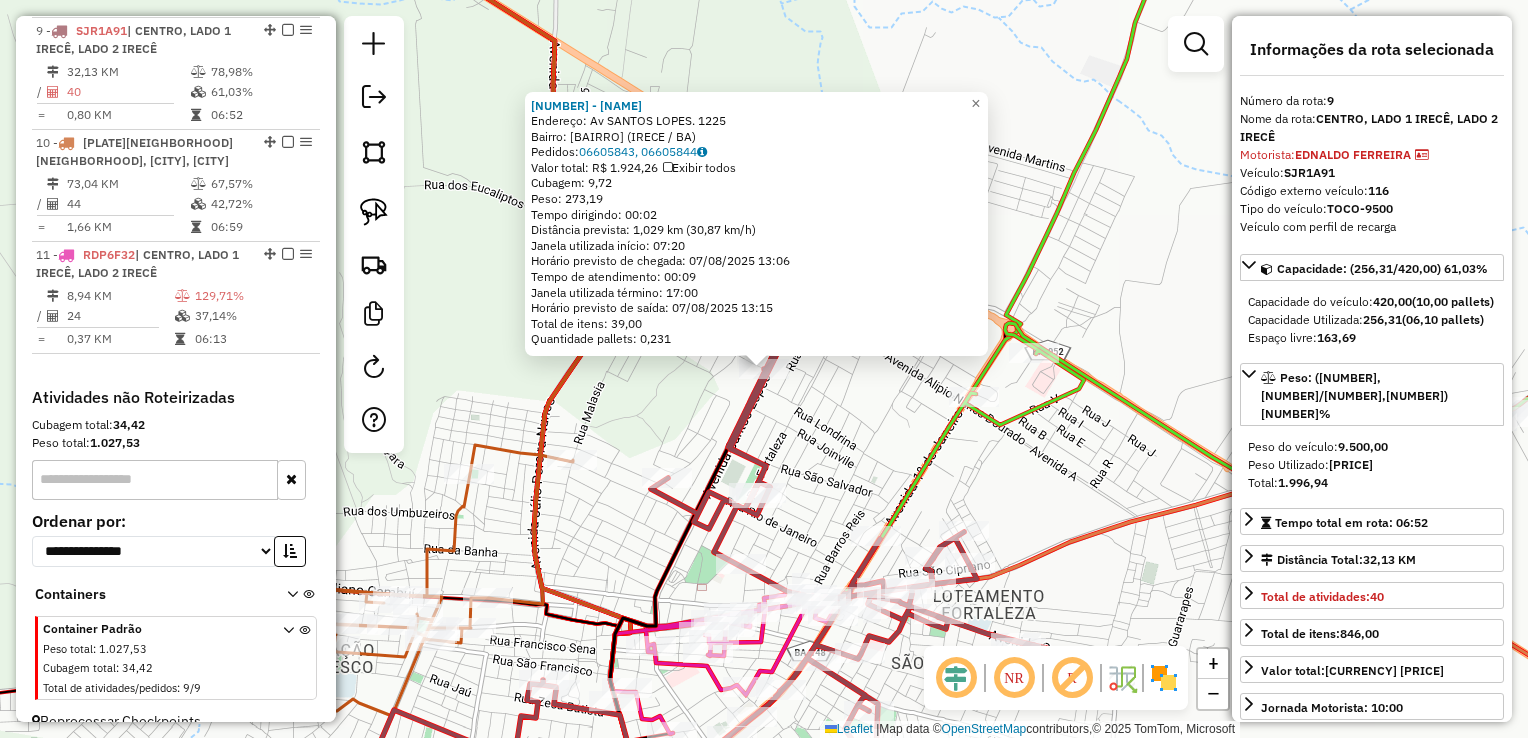 click on "1017 - VALDENI ALVES DE ALMEIDA  Endereço: Av  SANTOS LOPES.                  1225   Bairro: CENTRO (IRECE / BA)   Pedidos:  06605843, 06605844   Valor total: R$ 1.924,26   Exibir todos   Cubagem: 9,72  Peso: 273,19  Tempo dirigindo: 00:02   Distância prevista: 1,029 km (30,87 km/h)   Janela utilizada início: 07:20   Horário previsto de chegada: 07/08/2025 13:06   Tempo de atendimento: 00:09   Janela utilizada término: 17:00   Horário previsto de saída: 07/08/2025 13:15   Total de itens: 39,00   Quantidade pallets: 0,231  × Janela de atendimento Grade de atendimento Capacidade Transportadoras Veículos Cliente Pedidos  Rotas Selecione os dias de semana para filtrar as janelas de atendimento  Seg   Ter   Qua   Qui   Sex   Sáb   Dom  Informe o período da janela de atendimento: De: Até:  Filtrar exatamente a janela do cliente  Considerar janela de atendimento padrão  Selecione os dias de semana para filtrar as grades de atendimento  Seg   Ter   Qua   Qui   Sex   Sáb   Dom   Peso mínimo:   De:  De:" 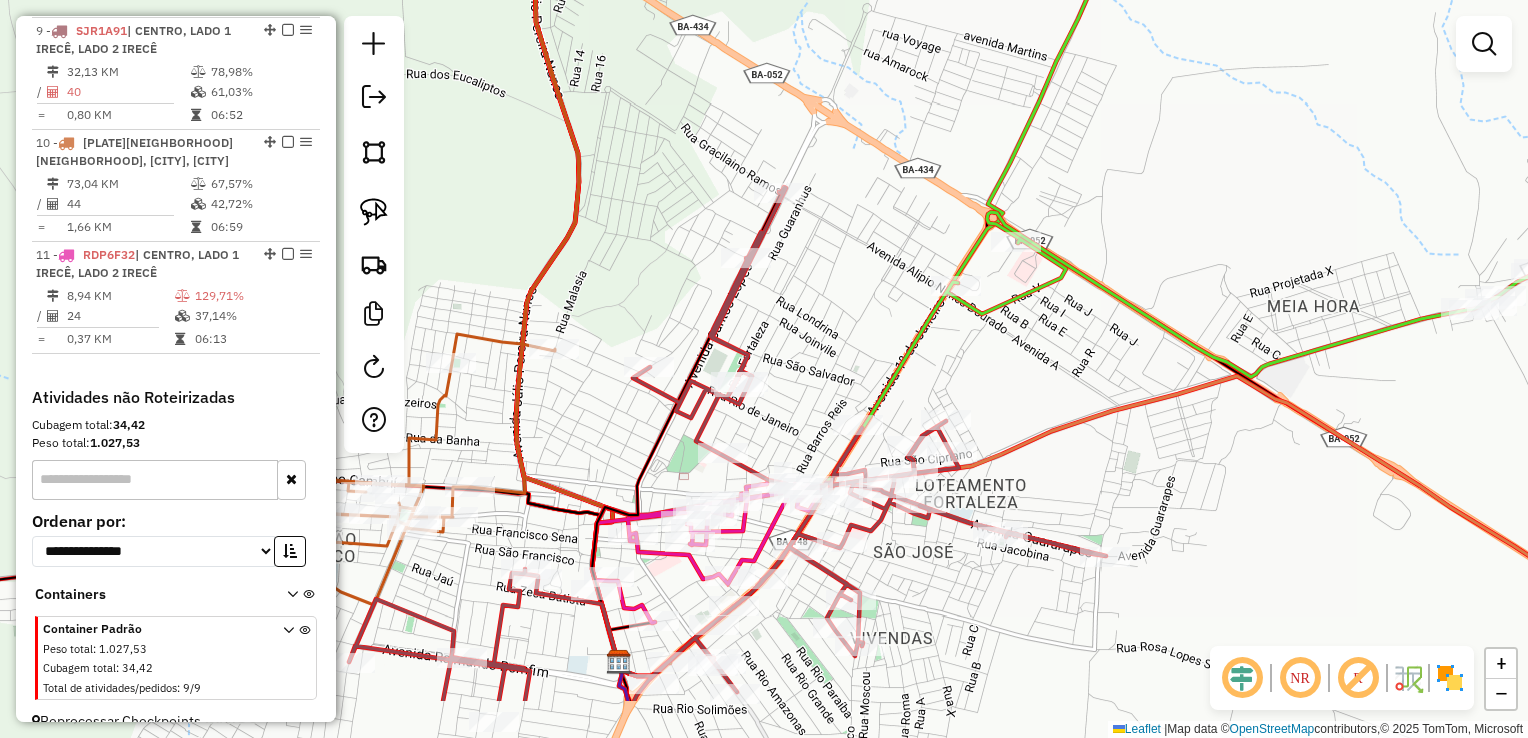 drag, startPoint x: 1074, startPoint y: 508, endPoint x: 1044, endPoint y: 386, distance: 125.63439 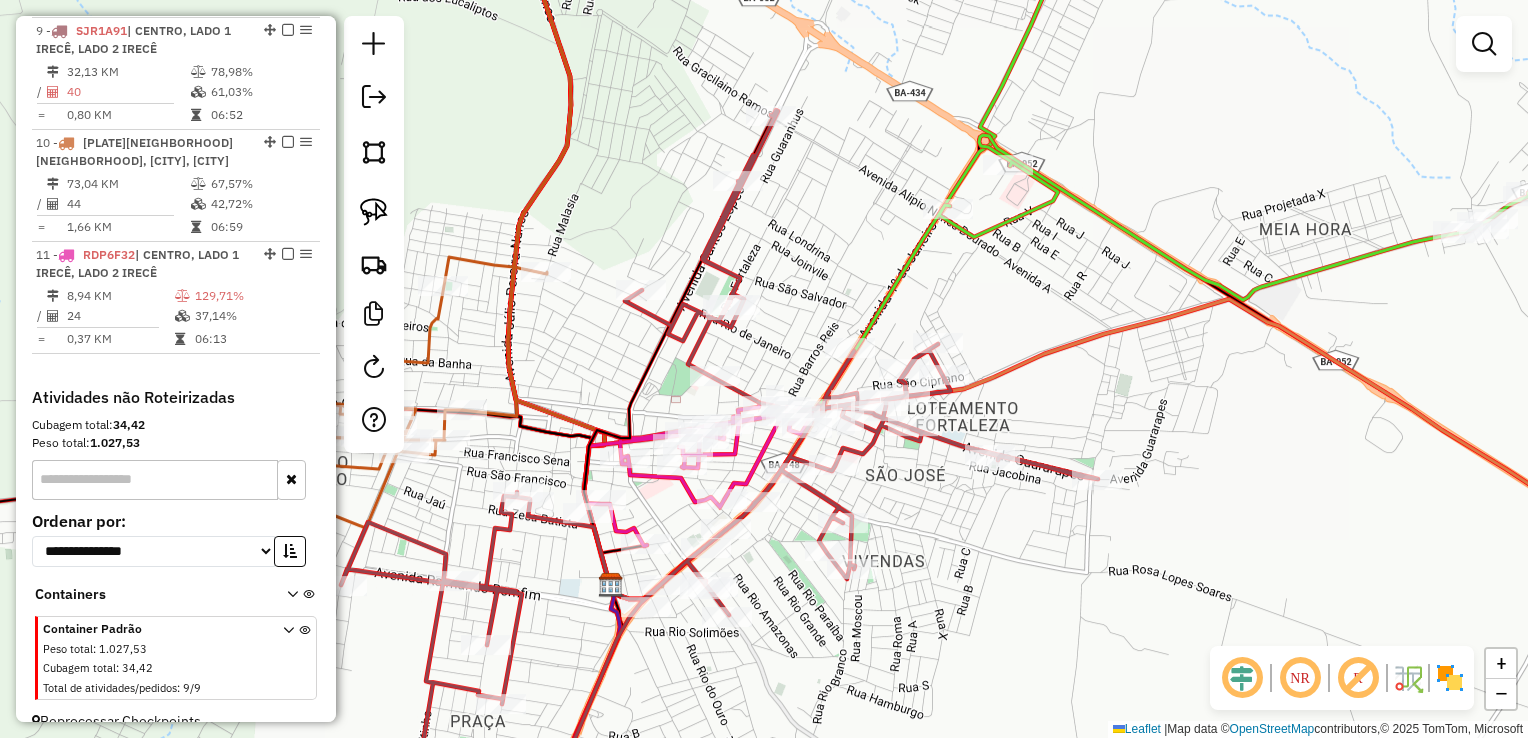 click on "Janela de atendimento Grade de atendimento Capacidade Transportadoras Veículos Cliente Pedidos  Rotas Selecione os dias de semana para filtrar as janelas de atendimento  Seg   Ter   Qua   Qui   Sex   Sáb   Dom  Informe o período da janela de atendimento: De: Até:  Filtrar exatamente a janela do cliente  Considerar janela de atendimento padrão  Selecione os dias de semana para filtrar as grades de atendimento  Seg   Ter   Qua   Qui   Sex   Sáb   Dom   Considerar clientes sem dia de atendimento cadastrado  Clientes fora do dia de atendimento selecionado Filtrar as atividades entre os valores definidos abaixo:  Peso mínimo:   Peso máximo:   Cubagem mínima:   Cubagem máxima:   De:   Até:  Filtrar as atividades entre o tempo de atendimento definido abaixo:  De:   Até:   Considerar capacidade total dos clientes não roteirizados Transportadora: Selecione um ou mais itens Tipo de veículo: Selecione um ou mais itens Veículo: Selecione um ou mais itens Motorista: Selecione um ou mais itens Nome: Rótulo:" 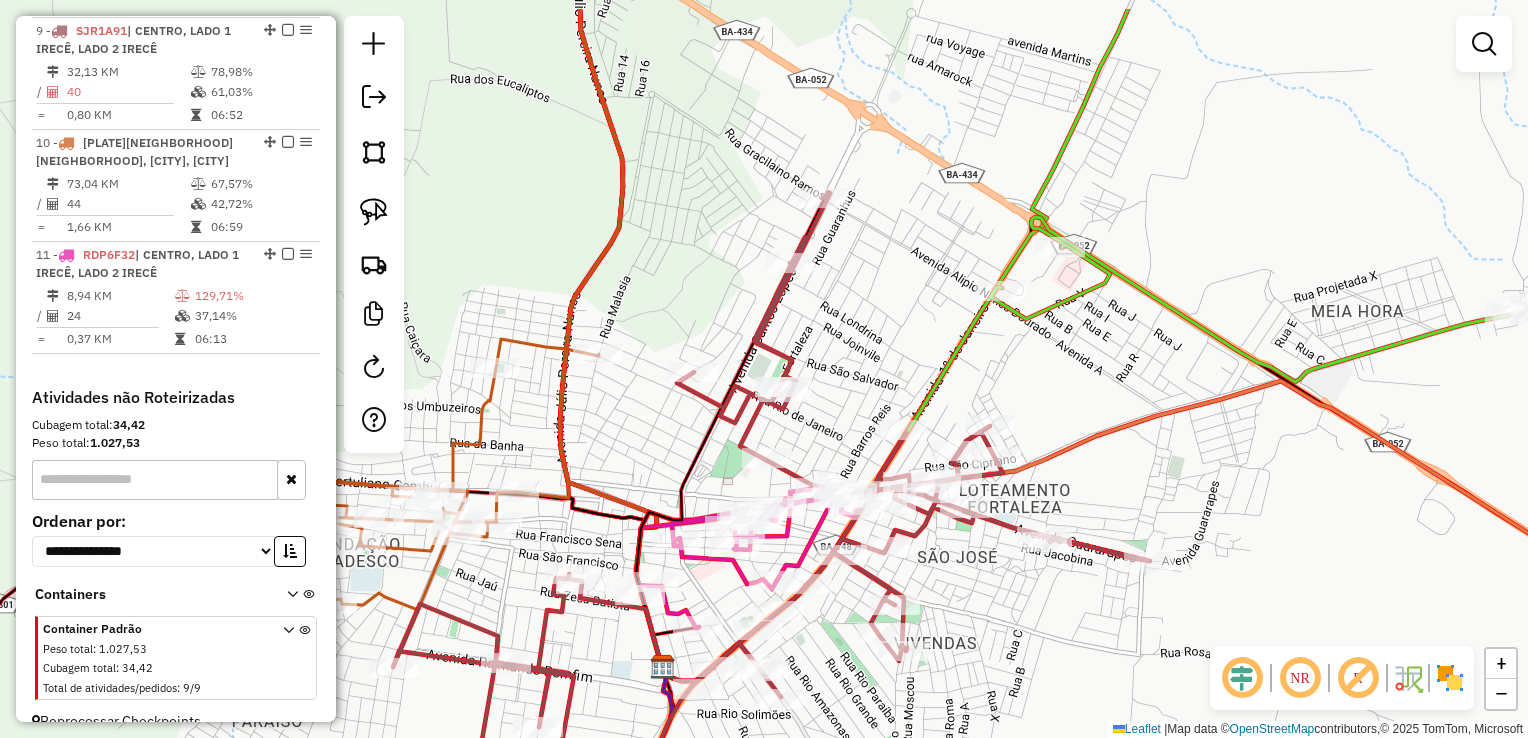drag, startPoint x: 964, startPoint y: 293, endPoint x: 1027, endPoint y: 412, distance: 134.64769 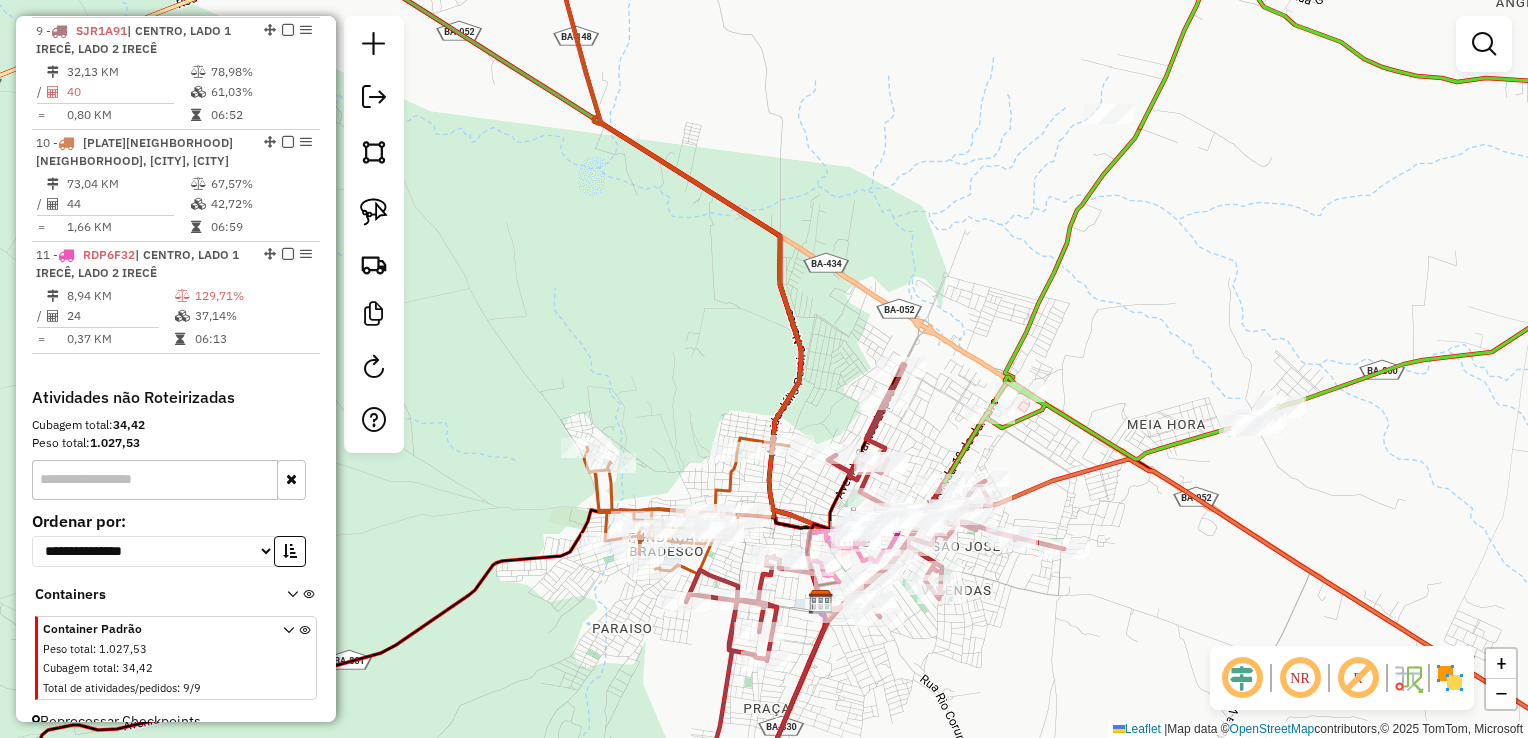 drag, startPoint x: 1068, startPoint y: 400, endPoint x: 1035, endPoint y: 449, distance: 59.07622 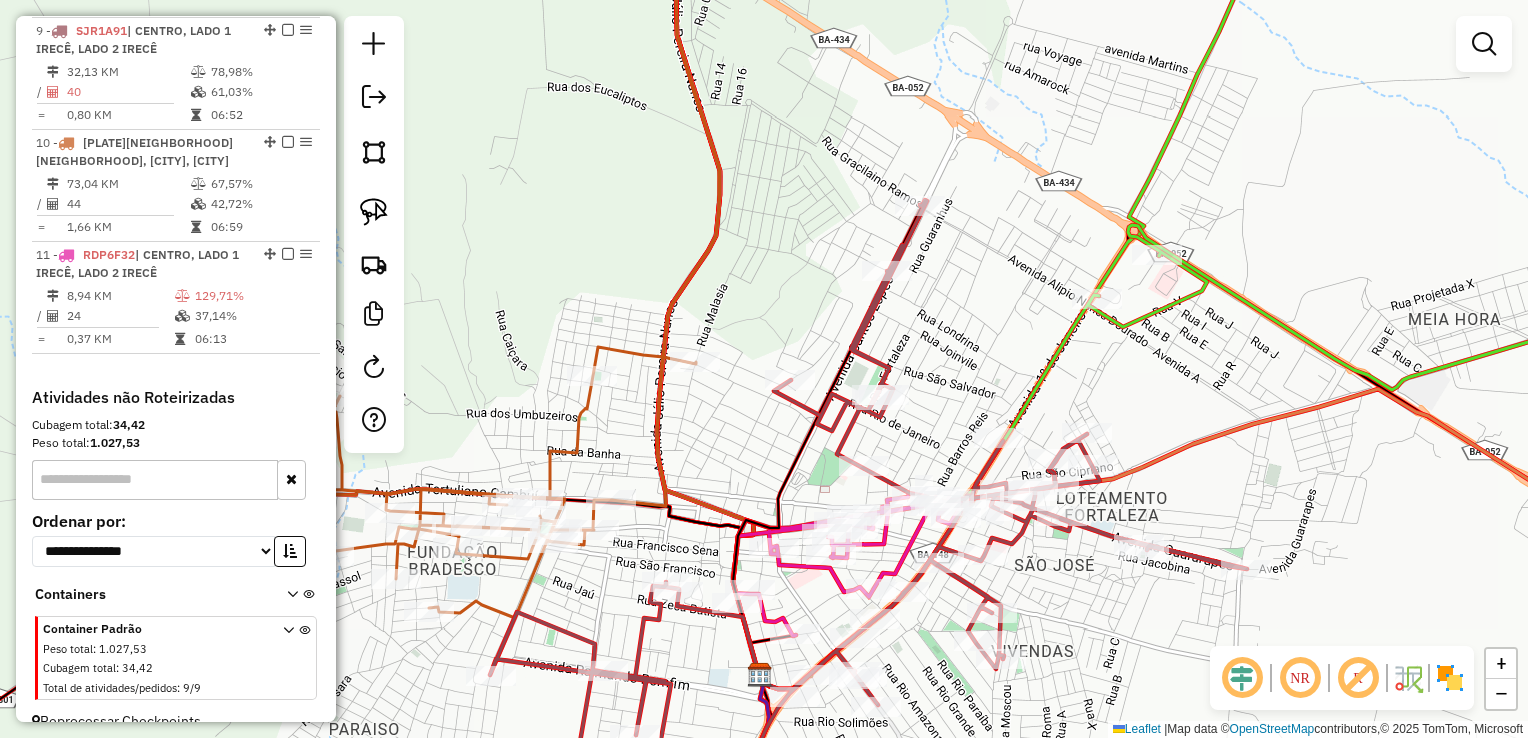 click on "Janela de atendimento Grade de atendimento Capacidade Transportadoras Veículos Cliente Pedidos  Rotas Selecione os dias de semana para filtrar as janelas de atendimento  Seg   Ter   Qua   Qui   Sex   Sáb   Dom  Informe o período da janela de atendimento: De: Até:  Filtrar exatamente a janela do cliente  Considerar janela de atendimento padrão  Selecione os dias de semana para filtrar as grades de atendimento  Seg   Ter   Qua   Qui   Sex   Sáb   Dom   Considerar clientes sem dia de atendimento cadastrado  Clientes fora do dia de atendimento selecionado Filtrar as atividades entre os valores definidos abaixo:  Peso mínimo:   Peso máximo:   Cubagem mínima:   Cubagem máxima:   De:   Até:  Filtrar as atividades entre o tempo de atendimento definido abaixo:  De:   Até:   Considerar capacidade total dos clientes não roteirizados Transportadora: Selecione um ou mais itens Tipo de veículo: Selecione um ou mais itens Veículo: Selecione um ou mais itens Motorista: Selecione um ou mais itens Nome: Rótulo:" 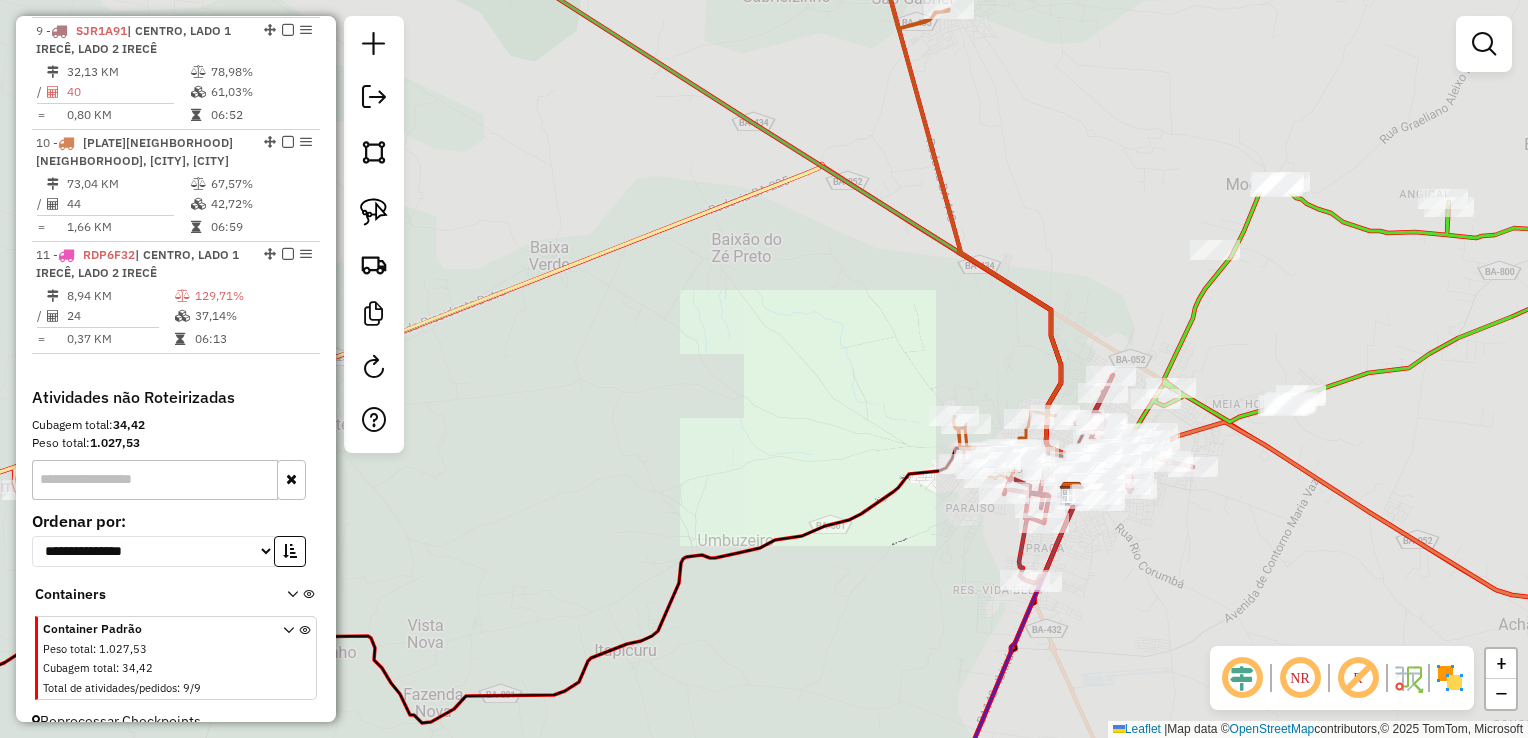 drag, startPoint x: 1245, startPoint y: 333, endPoint x: 1137, endPoint y: 466, distance: 171.32718 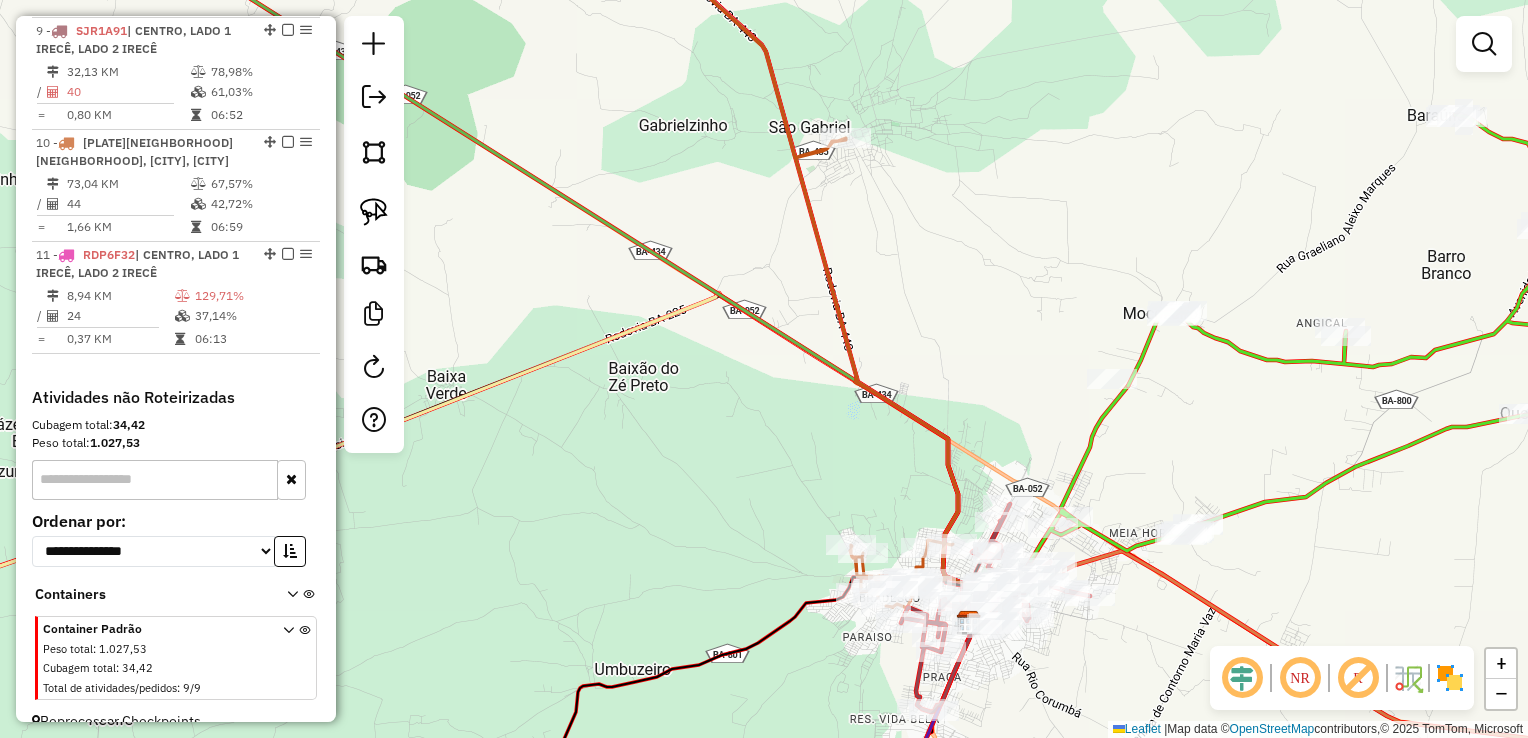 drag, startPoint x: 1172, startPoint y: 429, endPoint x: 1153, endPoint y: 456, distance: 33.01515 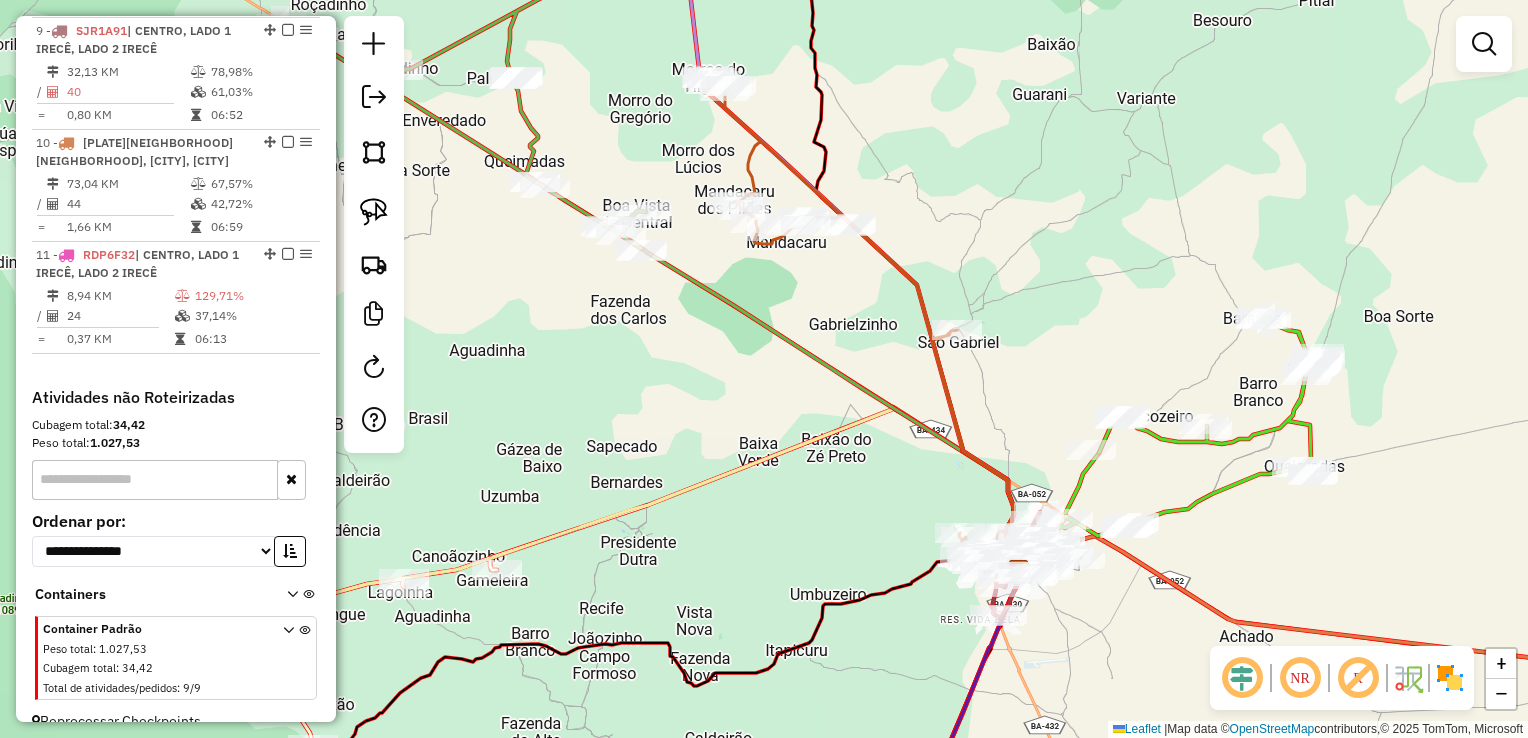 click on "Janela de atendimento Grade de atendimento Capacidade Transportadoras Veículos Cliente Pedidos  Rotas Selecione os dias de semana para filtrar as janelas de atendimento  Seg   Ter   Qua   Qui   Sex   Sáb   Dom  Informe o período da janela de atendimento: De: Até:  Filtrar exatamente a janela do cliente  Considerar janela de atendimento padrão  Selecione os dias de semana para filtrar as grades de atendimento  Seg   Ter   Qua   Qui   Sex   Sáb   Dom   Considerar clientes sem dia de atendimento cadastrado  Clientes fora do dia de atendimento selecionado Filtrar as atividades entre os valores definidos abaixo:  Peso mínimo:   Peso máximo:   Cubagem mínima:   Cubagem máxima:   De:   Até:  Filtrar as atividades entre o tempo de atendimento definido abaixo:  De:   Até:   Considerar capacidade total dos clientes não roteirizados Transportadora: Selecione um ou mais itens Tipo de veículo: Selecione um ou mais itens Veículo: Selecione um ou mais itens Motorista: Selecione um ou mais itens Nome: Rótulo:" 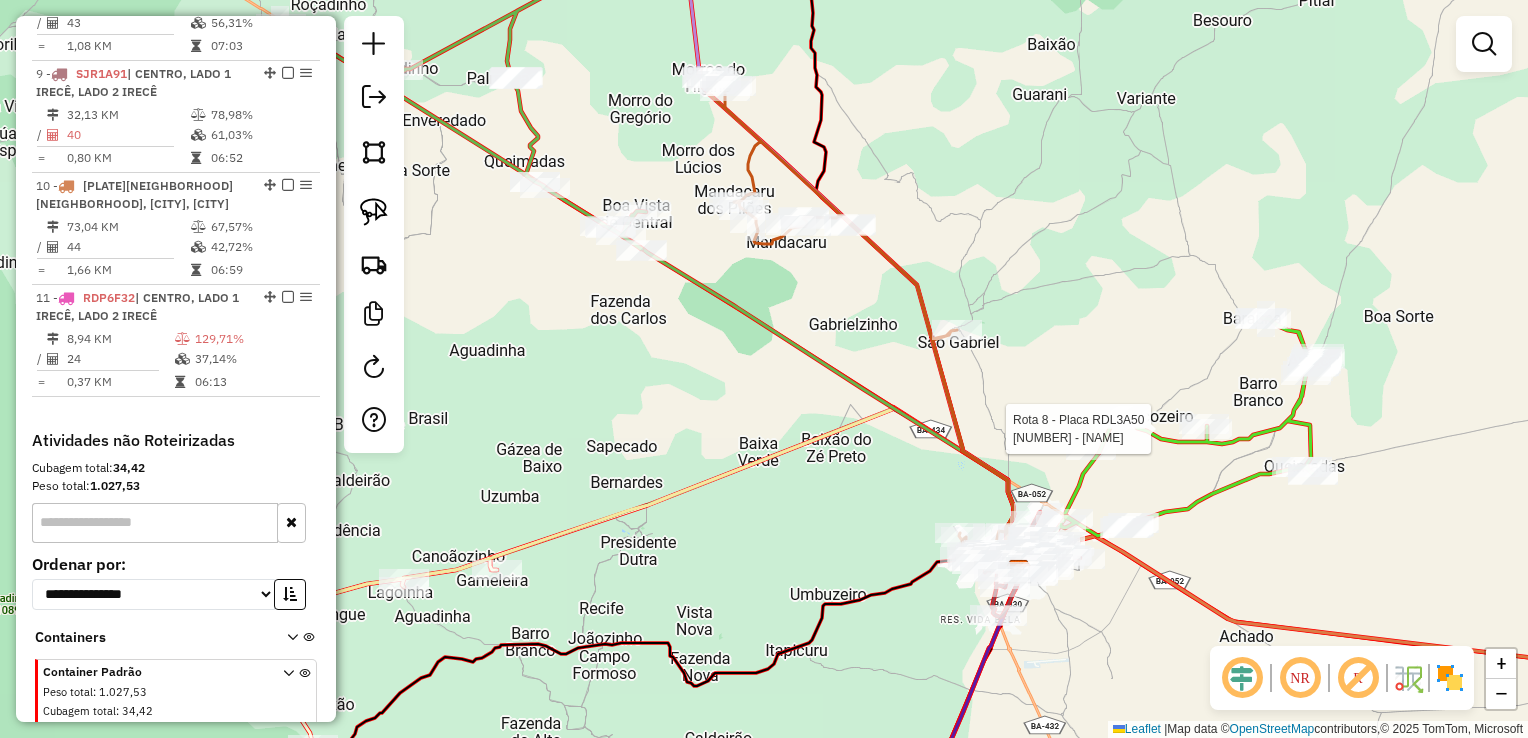 select on "*********" 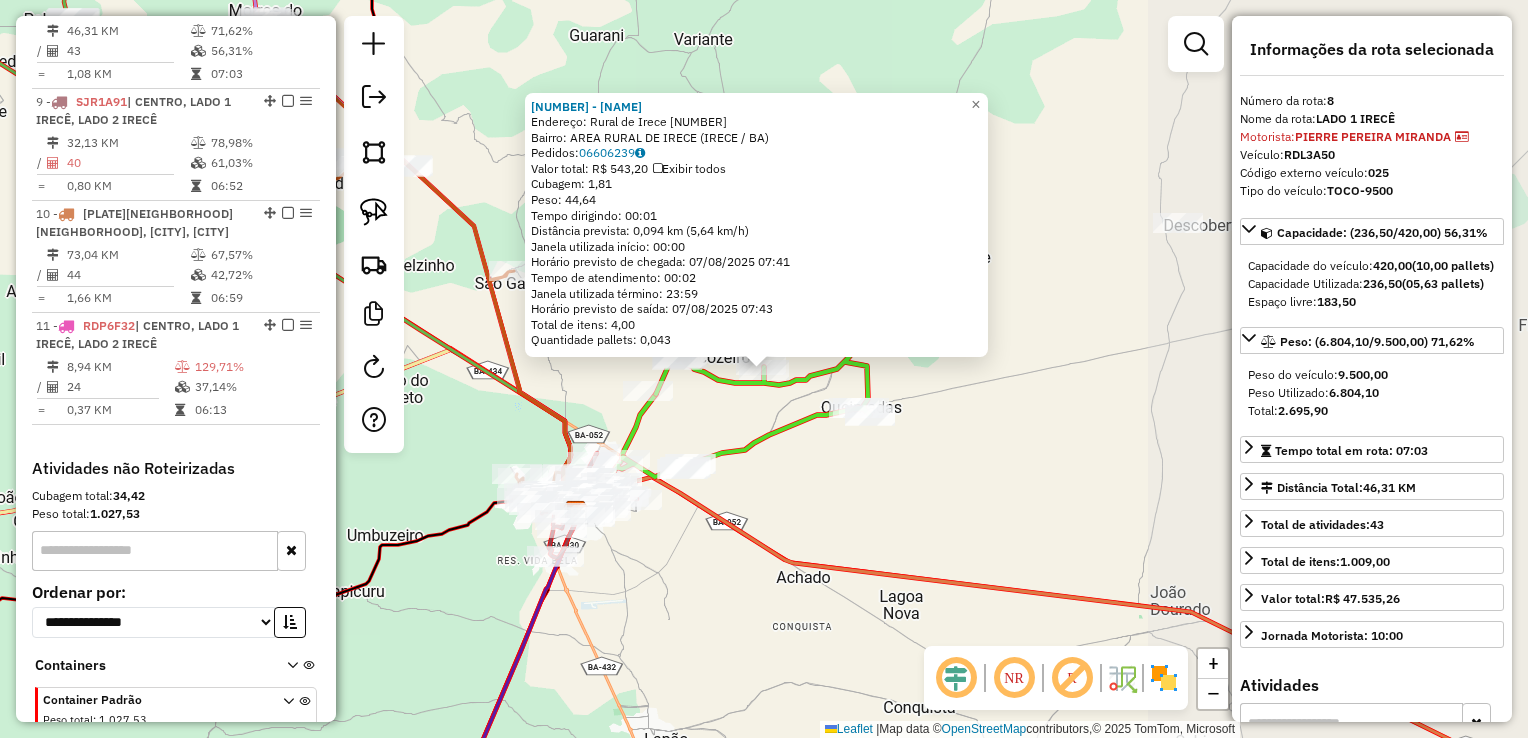 scroll, scrollTop: 1484, scrollLeft: 0, axis: vertical 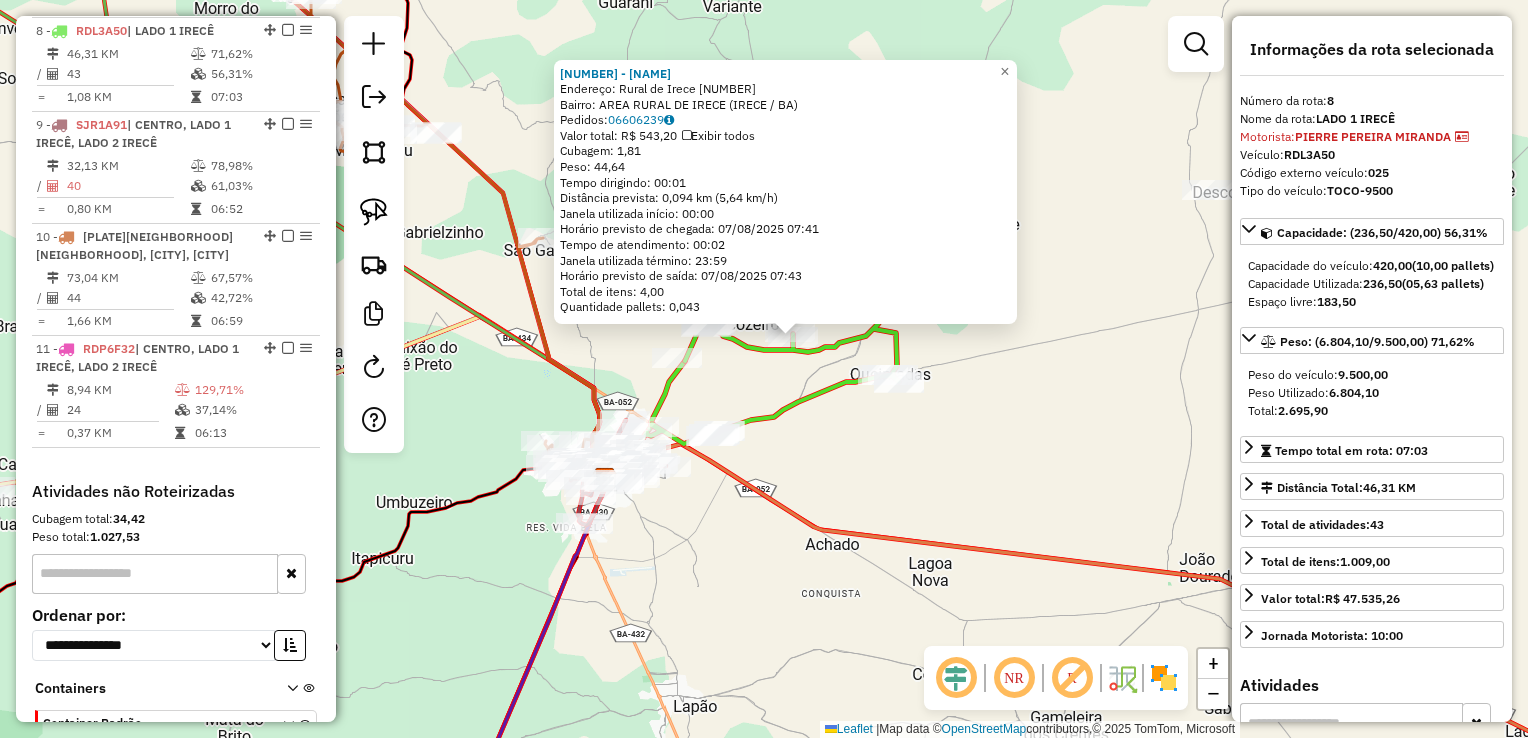 drag, startPoint x: 918, startPoint y: 494, endPoint x: 978, endPoint y: 438, distance: 82.073135 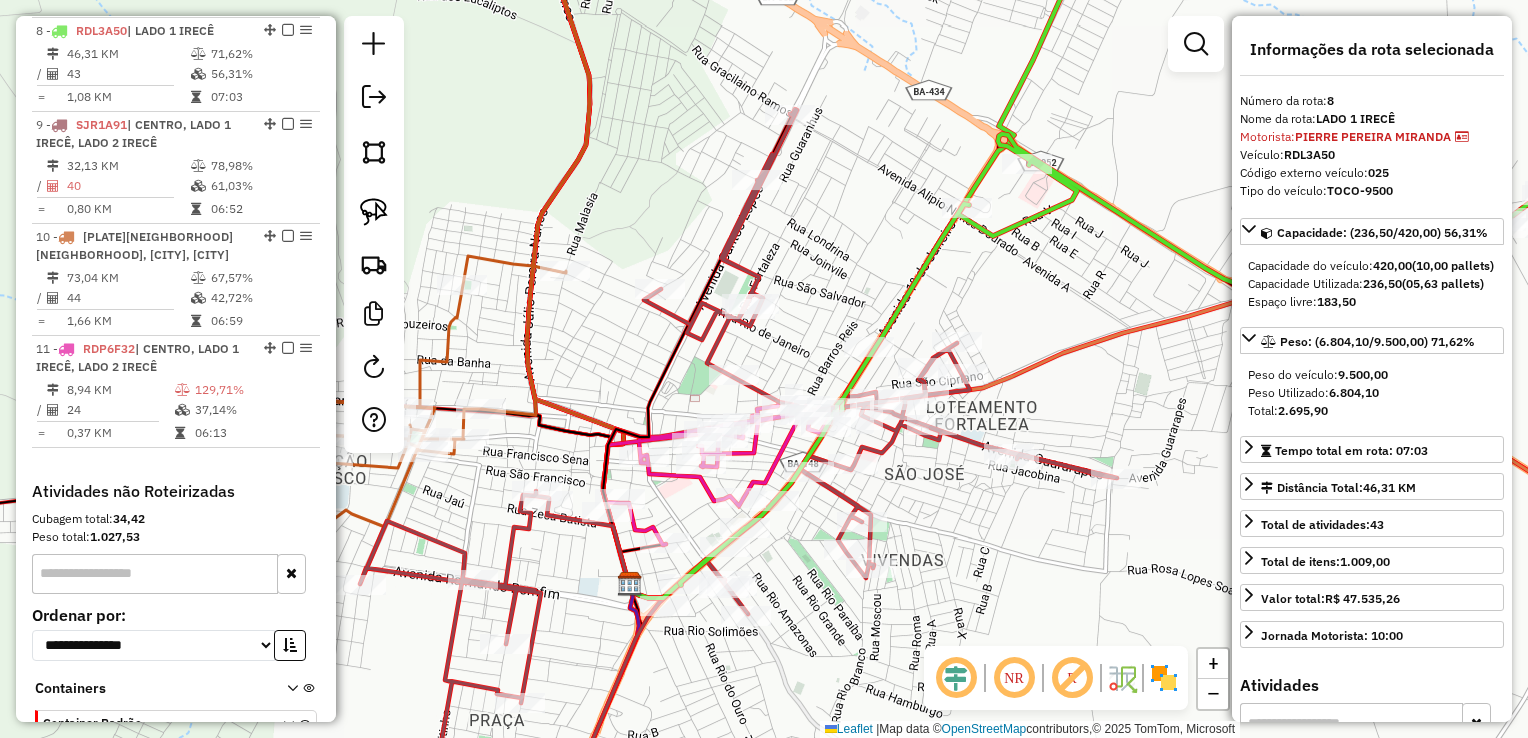 drag, startPoint x: 784, startPoint y: 558, endPoint x: 755, endPoint y: 506, distance: 59.5399 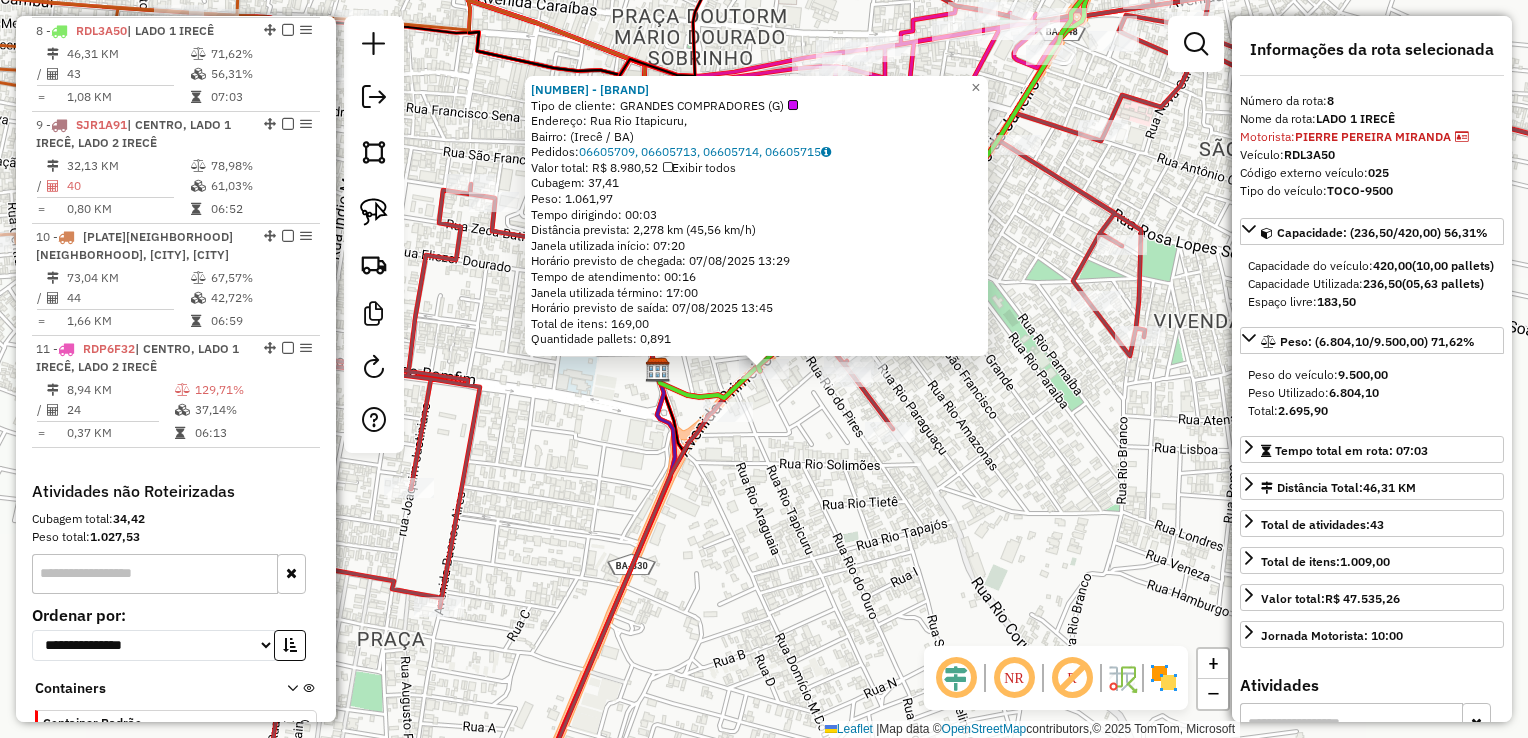 drag, startPoint x: 794, startPoint y: 425, endPoint x: 783, endPoint y: 400, distance: 27.313 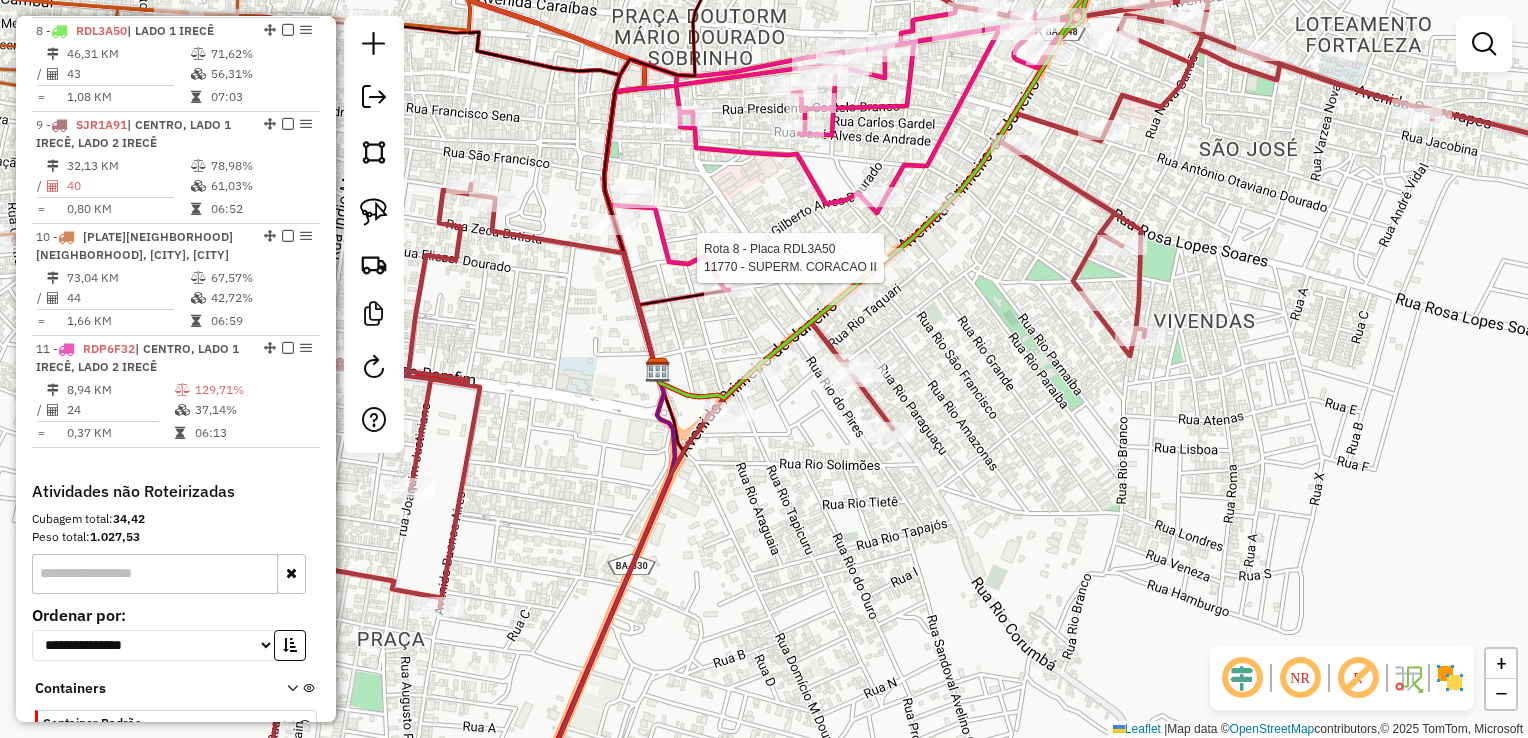 click 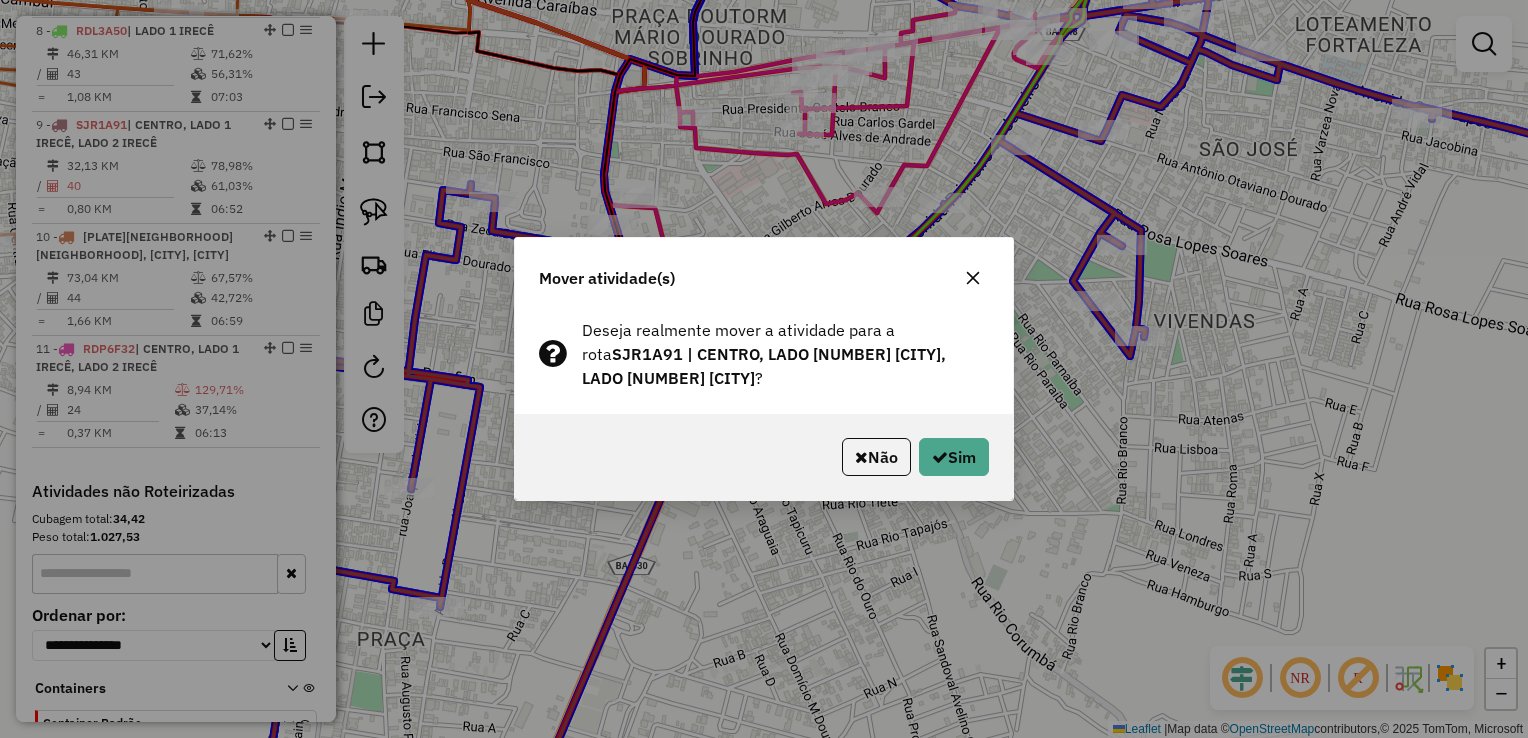 click on "Não" 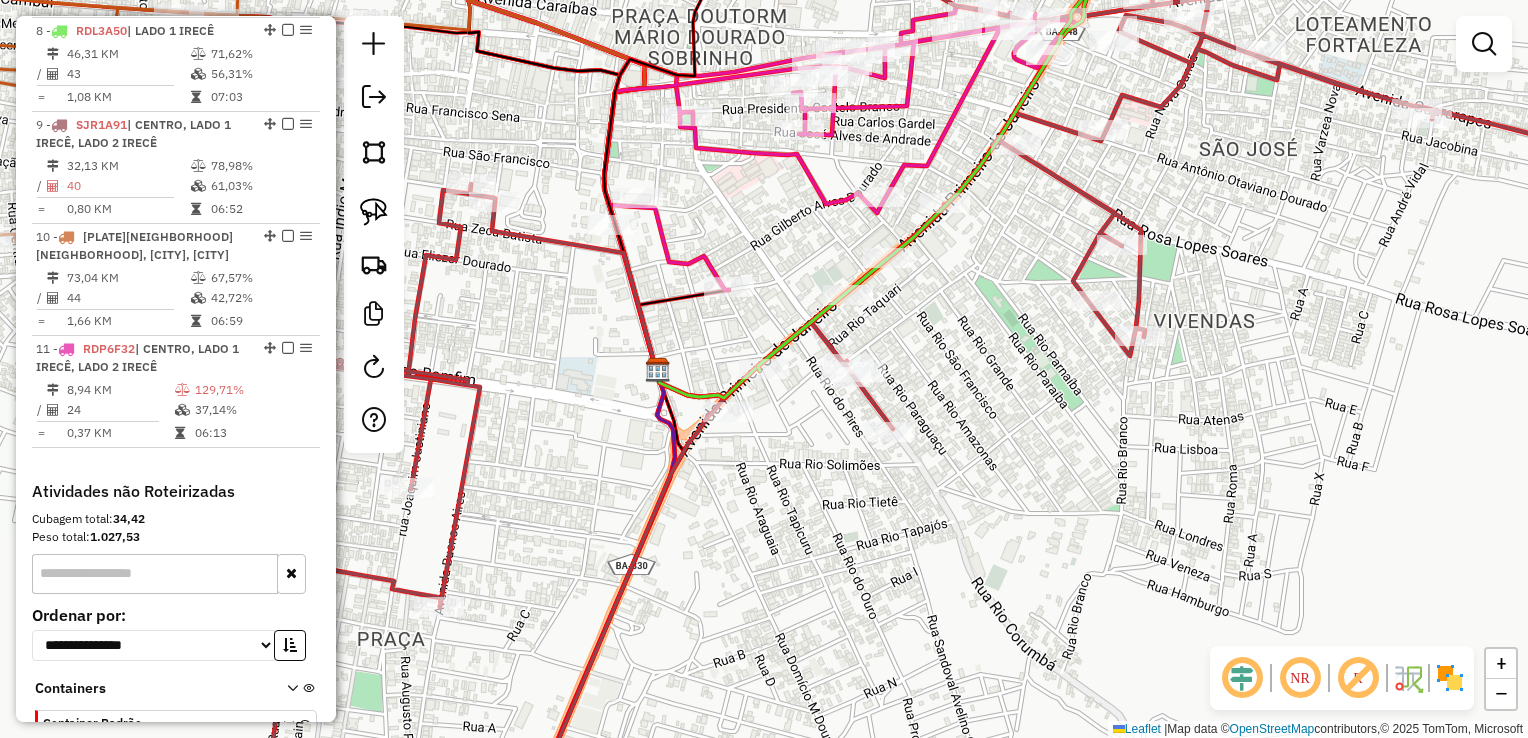 click on "Rota 9 - Placa SJR1A91  19535 - VLJF IRECE RESTAURAN Janela de atendimento Grade de atendimento Capacidade Transportadoras Veículos Cliente Pedidos  Rotas Selecione os dias de semana para filtrar as janelas de atendimento  Seg   Ter   Qua   Qui   Sex   Sáb   Dom  Informe o período da janela de atendimento: De: Até:  Filtrar exatamente a janela do cliente  Considerar janela de atendimento padrão  Selecione os dias de semana para filtrar as grades de atendimento  Seg   Ter   Qua   Qui   Sex   Sáb   Dom   Considerar clientes sem dia de atendimento cadastrado  Clientes fora do dia de atendimento selecionado Filtrar as atividades entre os valores definidos abaixo:  Peso mínimo:   Peso máximo:   Cubagem mínima:   Cubagem máxima:   De:   Até:  Filtrar as atividades entre o tempo de atendimento definido abaixo:  De:   Até:   Considerar capacidade total dos clientes não roteirizados Transportadora: Selecione um ou mais itens Tipo de veículo: Selecione um ou mais itens Veículo: Selecione um ou mais itens" 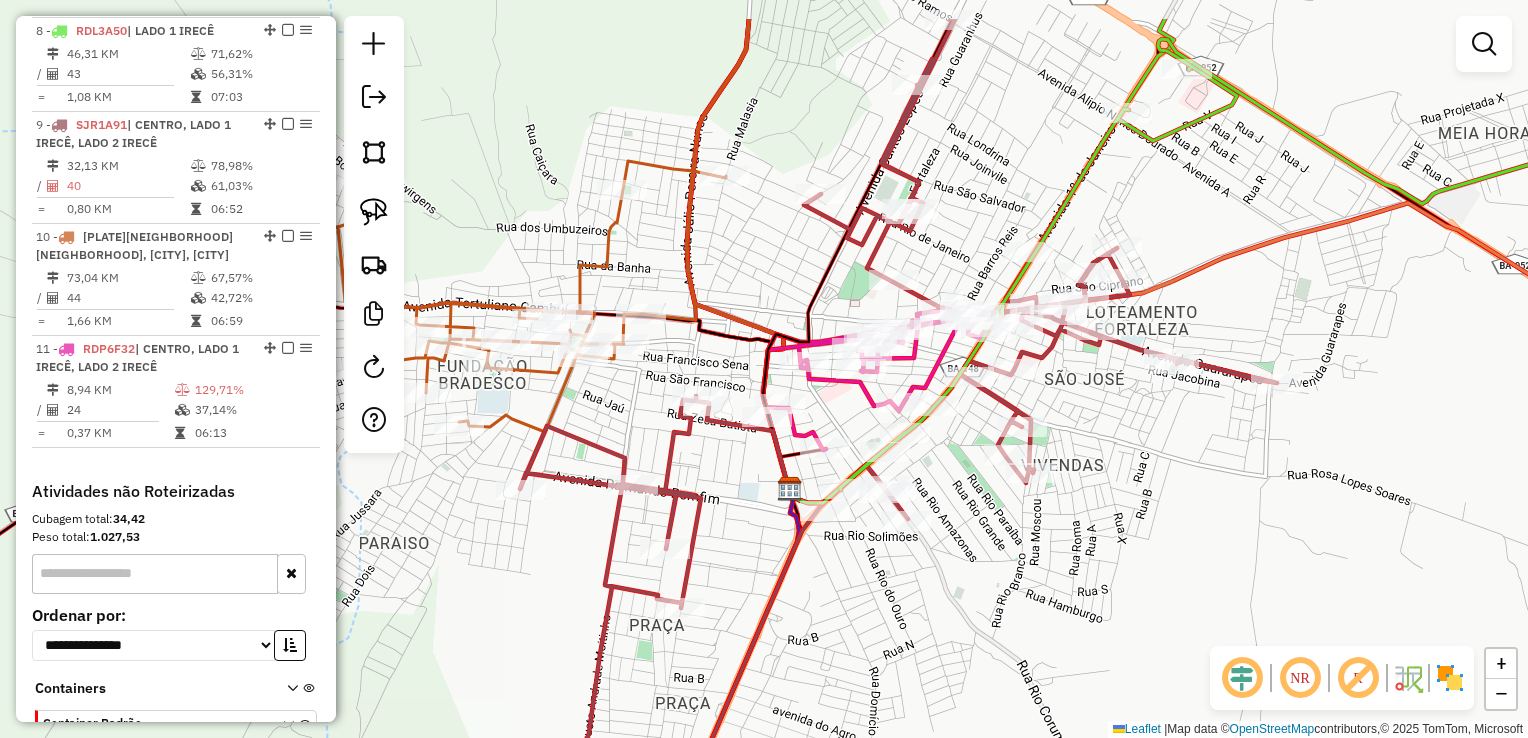 drag, startPoint x: 990, startPoint y: 397, endPoint x: 950, endPoint y: 528, distance: 136.9708 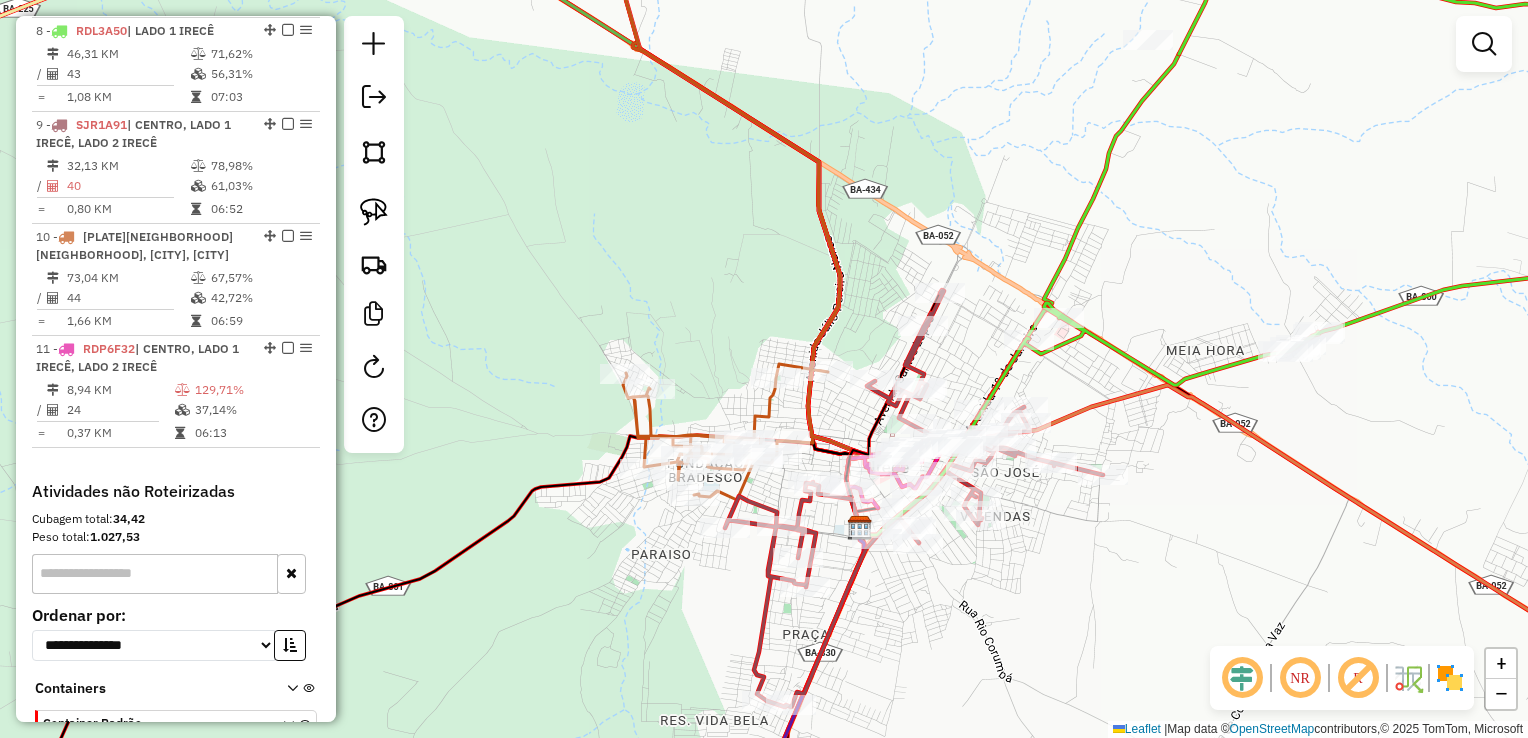 drag, startPoint x: 1118, startPoint y: 274, endPoint x: 1020, endPoint y: 336, distance: 115.965515 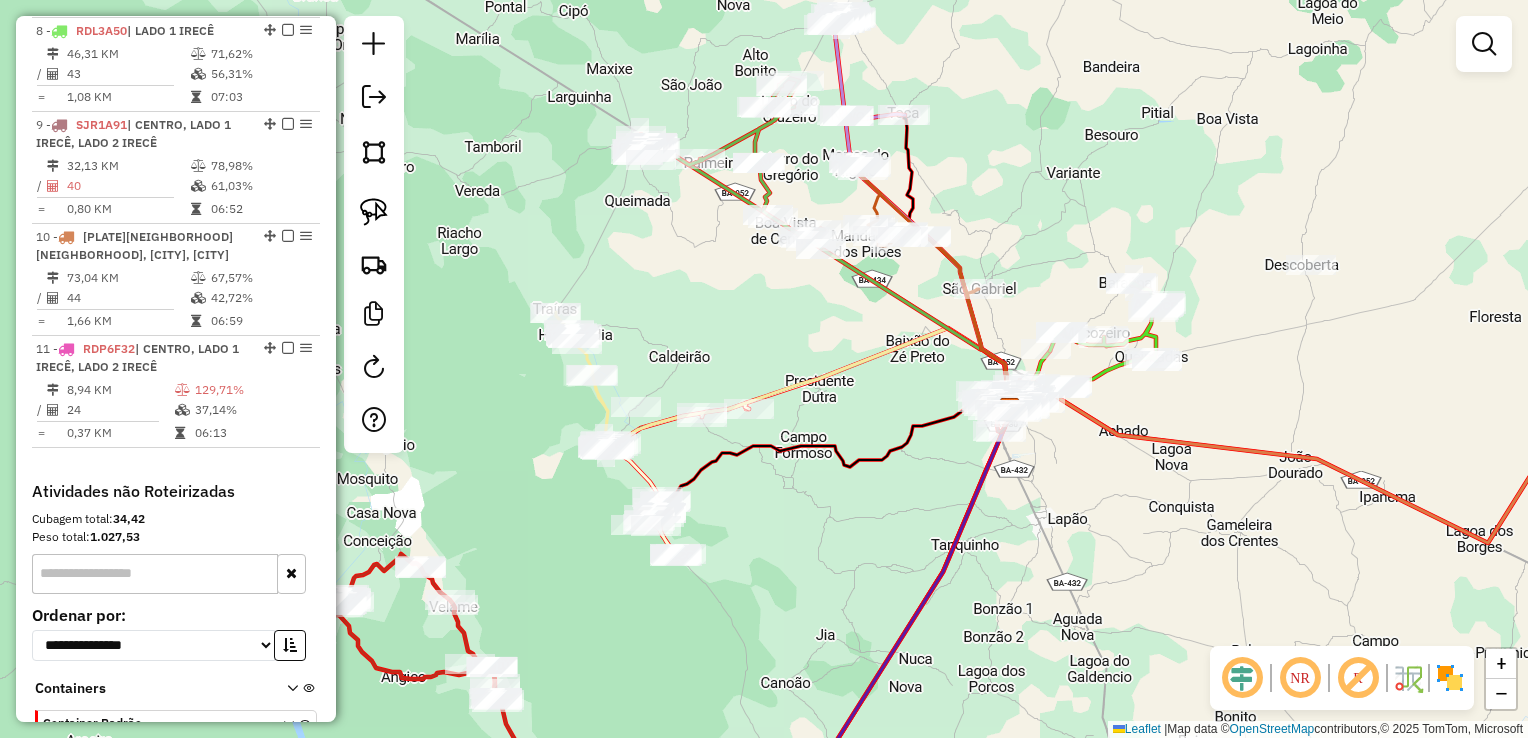 drag, startPoint x: 1244, startPoint y: 362, endPoint x: 1162, endPoint y: 399, distance: 89.961105 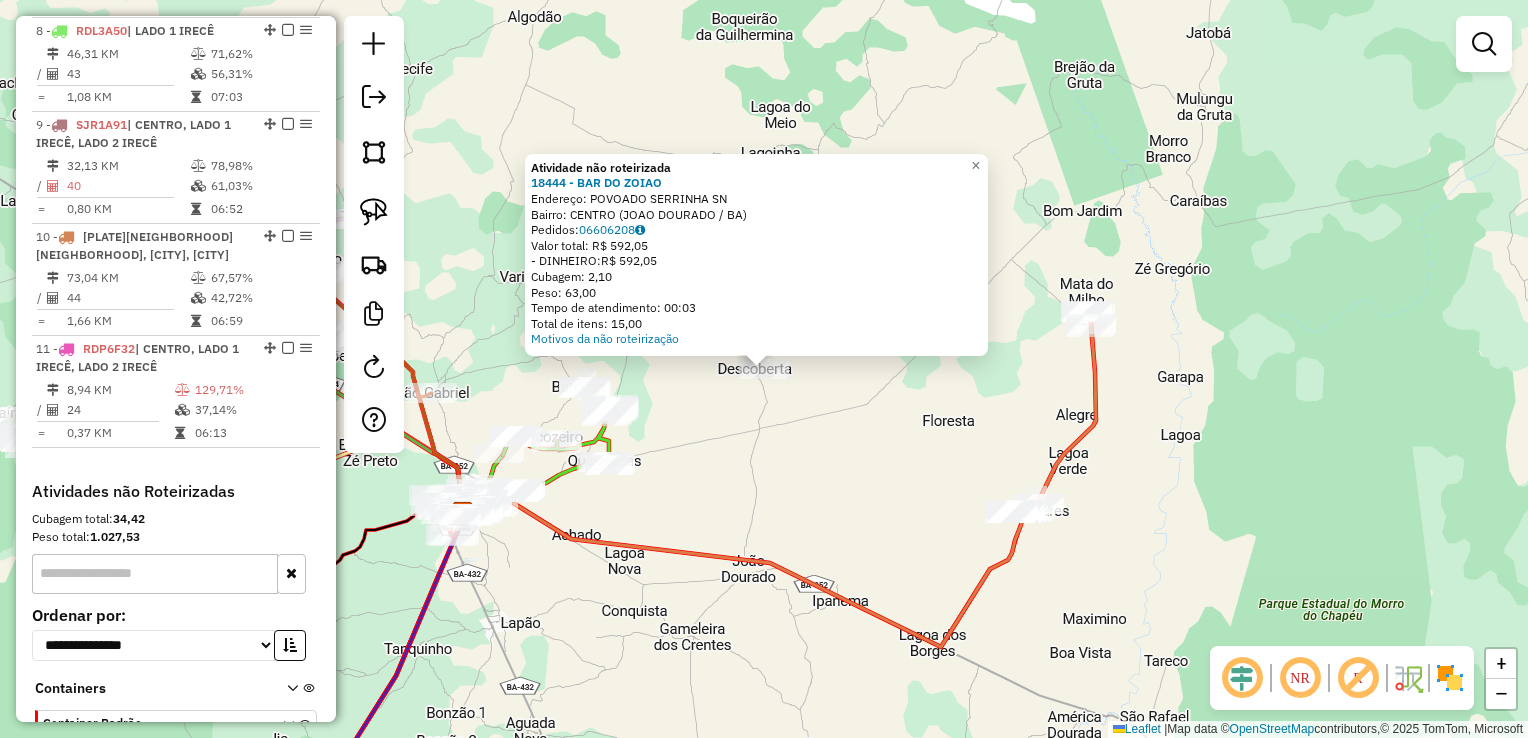 click on "Atividade não roteirizada 18444 - BAR DO ZOIAO  Endereço:  POVOADO SERRINHA SN   Bairro: CENTRO (JOAO DOURADO / BA)   Pedidos:  06606208   Valor total: R$ 592,05   - DINHEIRO:  R$ 592,05   Cubagem: 2,10   Peso: 63,00   Tempo de atendimento: 00:03   Total de itens: 15,00  Motivos da não roteirização × Janela de atendimento Grade de atendimento Capacidade Transportadoras Veículos Cliente Pedidos  Rotas Selecione os dias de semana para filtrar as janelas de atendimento  Seg   Ter   Qua   Qui   Sex   Sáb   Dom  Informe o período da janela de atendimento: De: Até:  Filtrar exatamente a janela do cliente  Considerar janela de atendimento padrão  Selecione os dias de semana para filtrar as grades de atendimento  Seg   Ter   Qua   Qui   Sex   Sáb   Dom   Considerar clientes sem dia de atendimento cadastrado  Clientes fora do dia de atendimento selecionado Filtrar as atividades entre os valores definidos abaixo:  Peso mínimo:   Peso máximo:   Cubagem mínima:   Cubagem máxima:   De:   Até:   De:  Nome:" 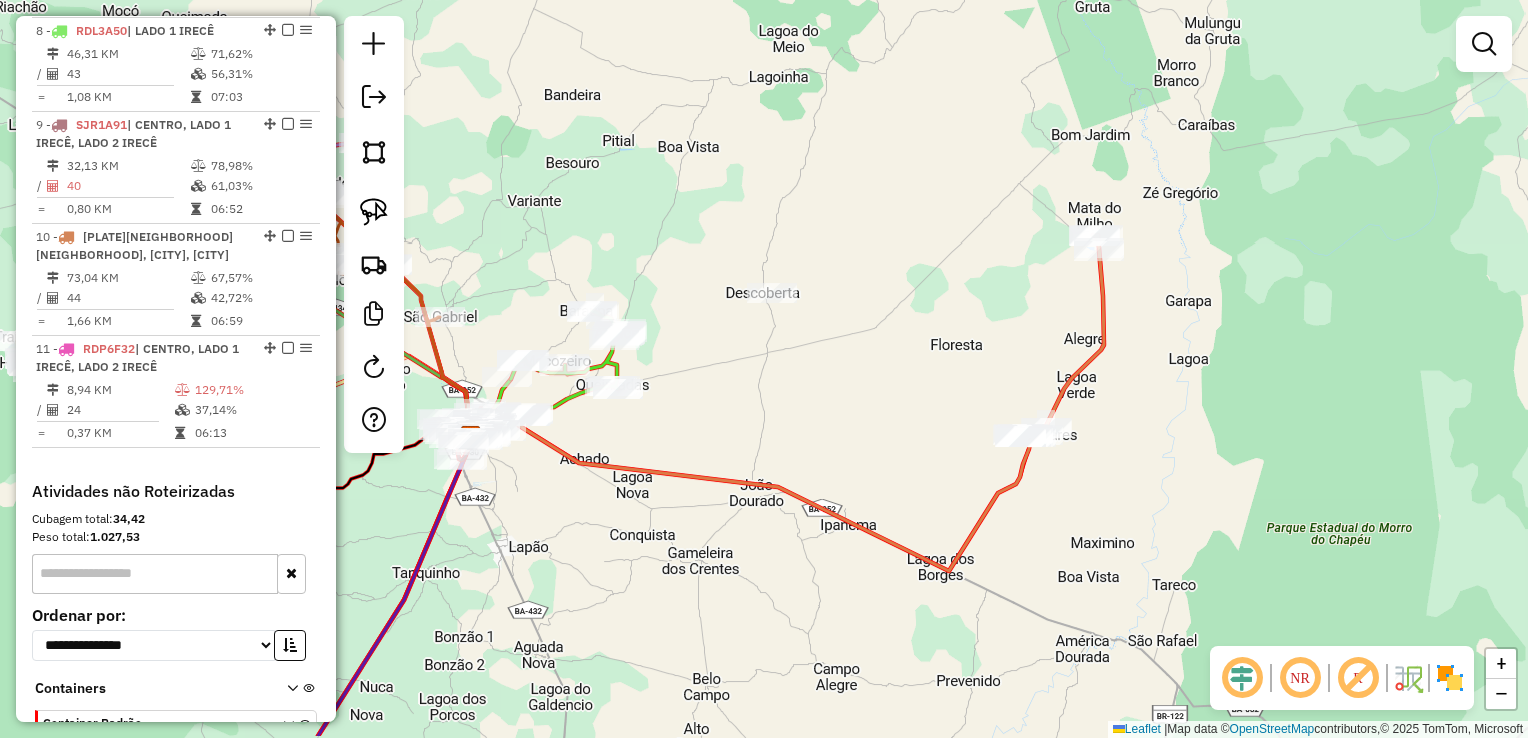 drag, startPoint x: 812, startPoint y: 413, endPoint x: 820, endPoint y: 369, distance: 44.72136 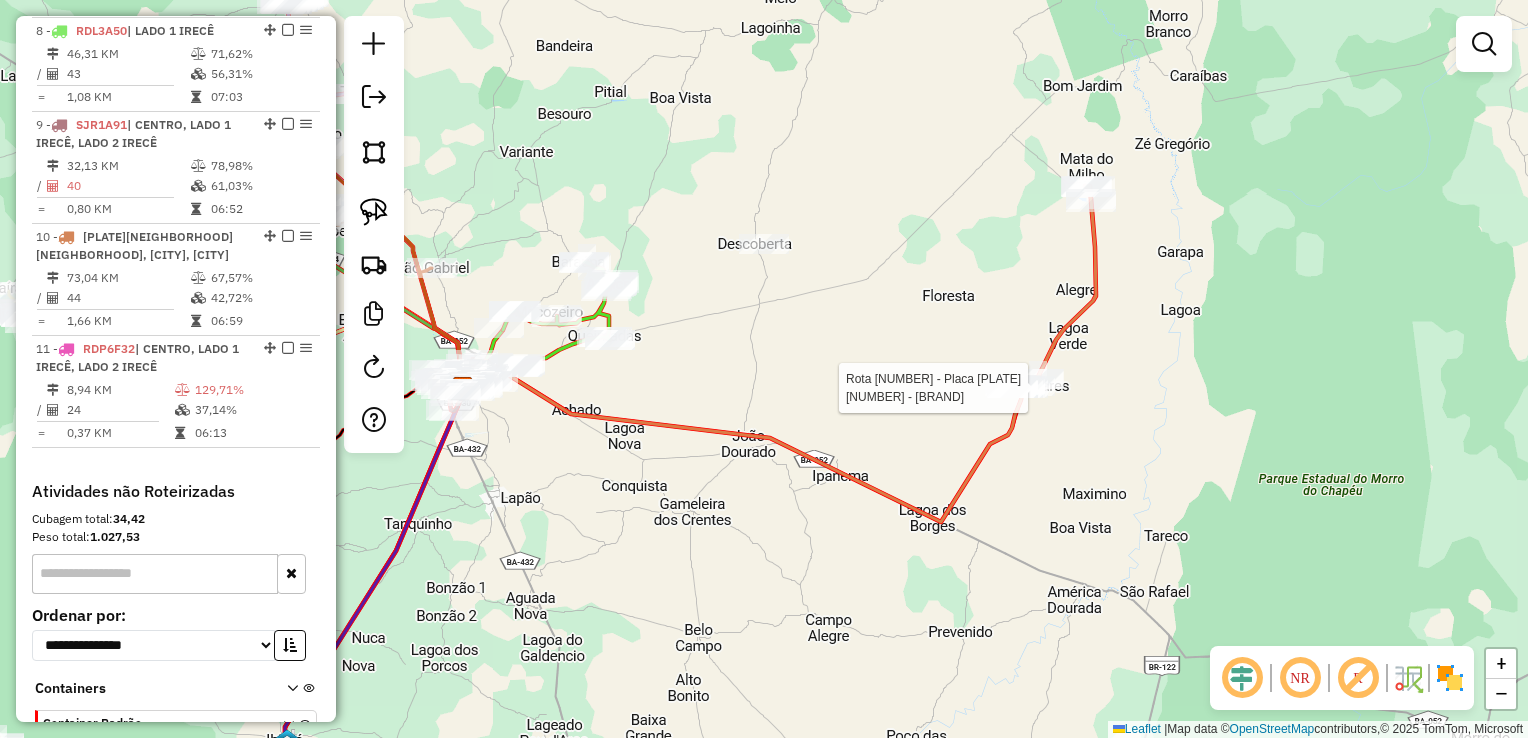 select on "*********" 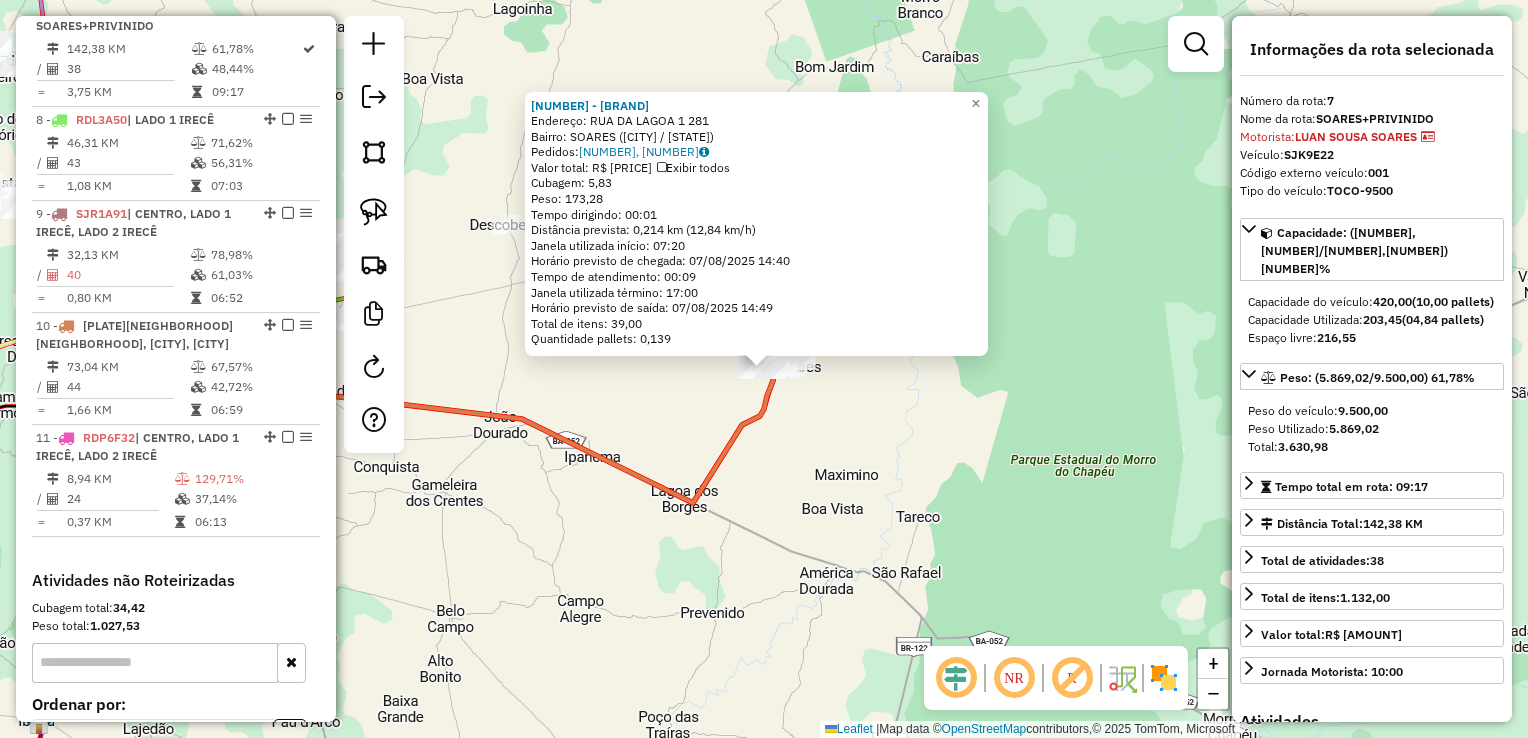 scroll, scrollTop: 1372, scrollLeft: 0, axis: vertical 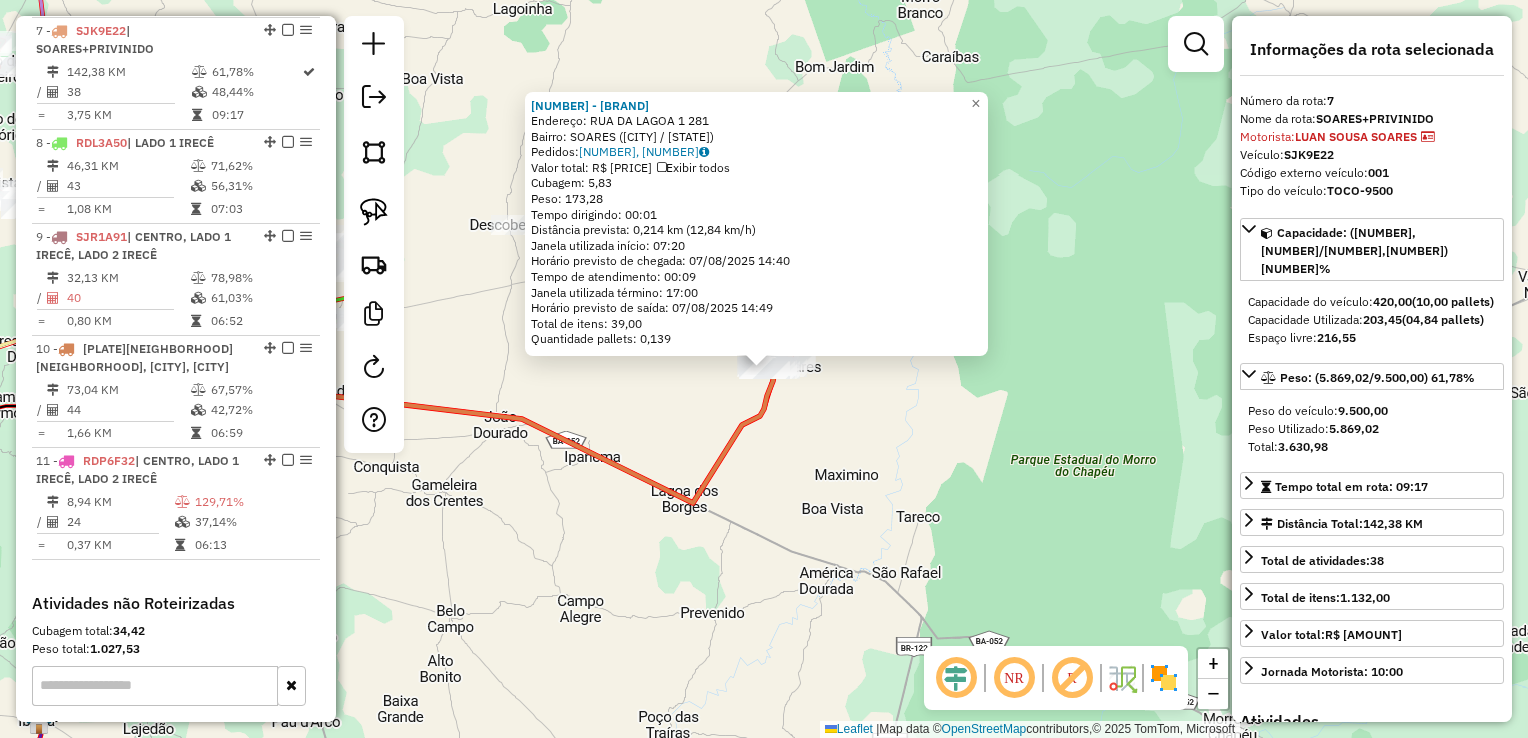 click on "[NUMBER] - BOX DA [NAME] [NAME]  Endereço:  RUA DA [NAME] [NUMBER] [NUMBER]   Bairro: [NAME] ([NAME] / [STATE])   Pedidos:  [NUMBER], [NUMBER]   Valor total: R$ [NUMBER]   Exibir todos   Cubagem: [NUMBER]  Peso: [NUMBER]  Tempo dirigindo: [TIME]   Distância prevista: [NUMBER] km ([NUMBER] km/h)   Janela utilizada início: [TIME]   Horário previsto de chegada: [DATE] [TIME]   Tempo de atendimento: [TIME]   Janela utilizada término: [TIME]   Horário previsto de saída: [DATE] [TIME]   Total de itens: [NUMBER]   Quantidade pallets: [NUMBER]  × Janela de atendimento Grade de atendimento Capacidade Transportadoras Veículos Cliente Pedidos  Rotas Selecione os dias de semana para filtrar as janelas de atendimento  Seg   Ter   Qua   Qui   Sex   Sáb   Dom  Informe o período da janela de atendimento: De: Até:  Filtrar exatamente a janela do cliente  Considerar janela de atendimento padrão  Selecione os dias de semana para filtrar as grades de atendimento  Seg   Ter   Qua   Qui   Sex   Sáb   Dom   Peso mínimo:   Peso máximo:   De:   De:" 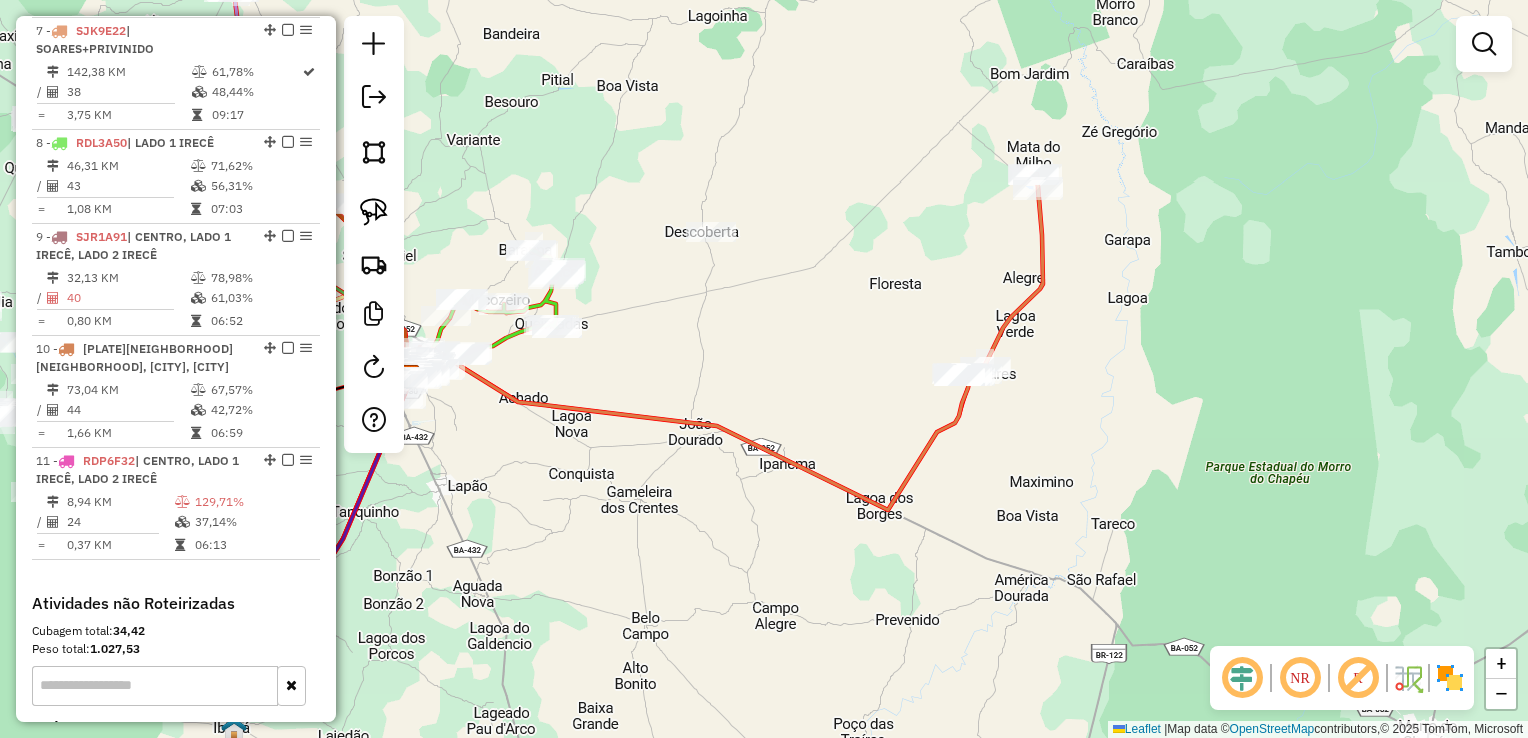 drag, startPoint x: 839, startPoint y: 532, endPoint x: 1048, endPoint y: 541, distance: 209.1937 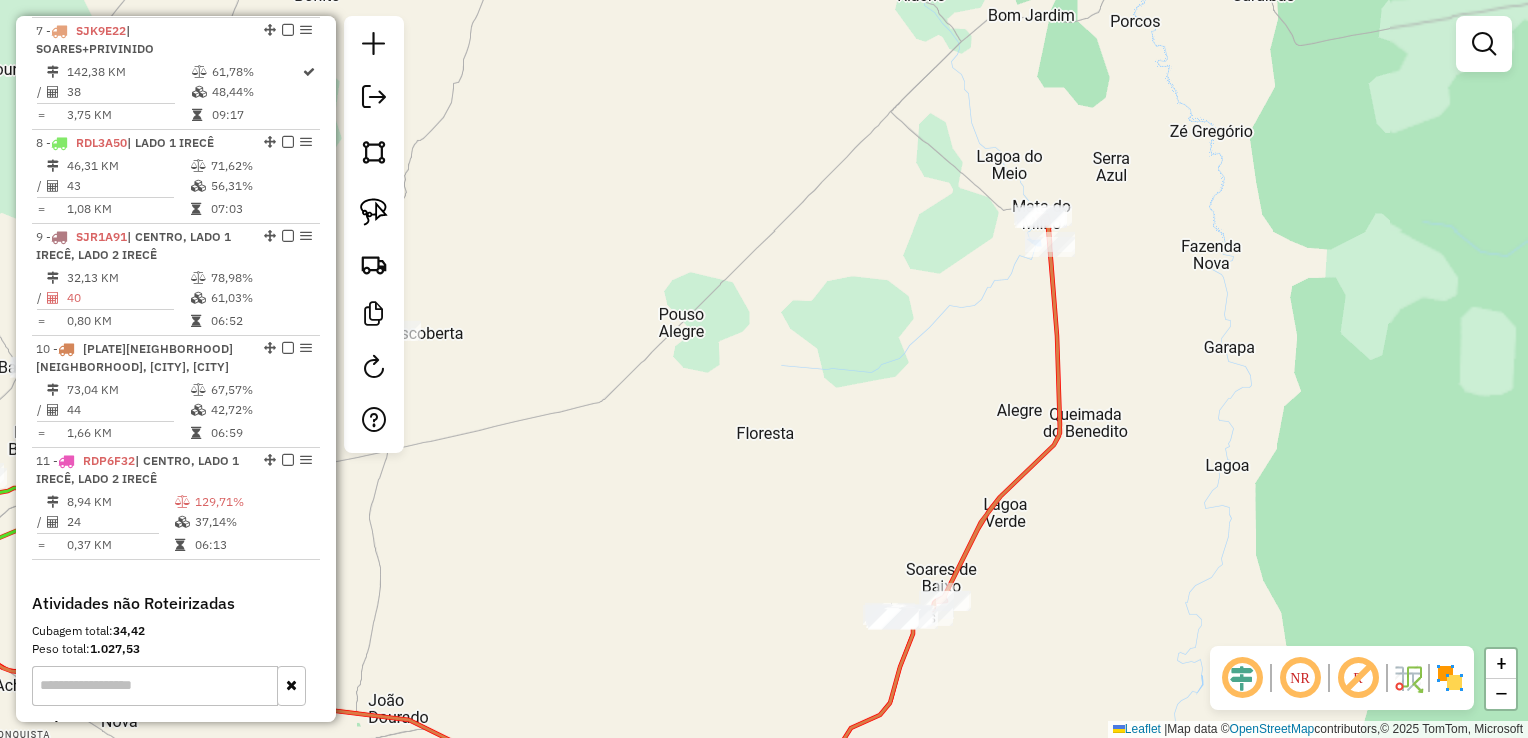 drag, startPoint x: 1029, startPoint y: 254, endPoint x: 1030, endPoint y: 298, distance: 44.011364 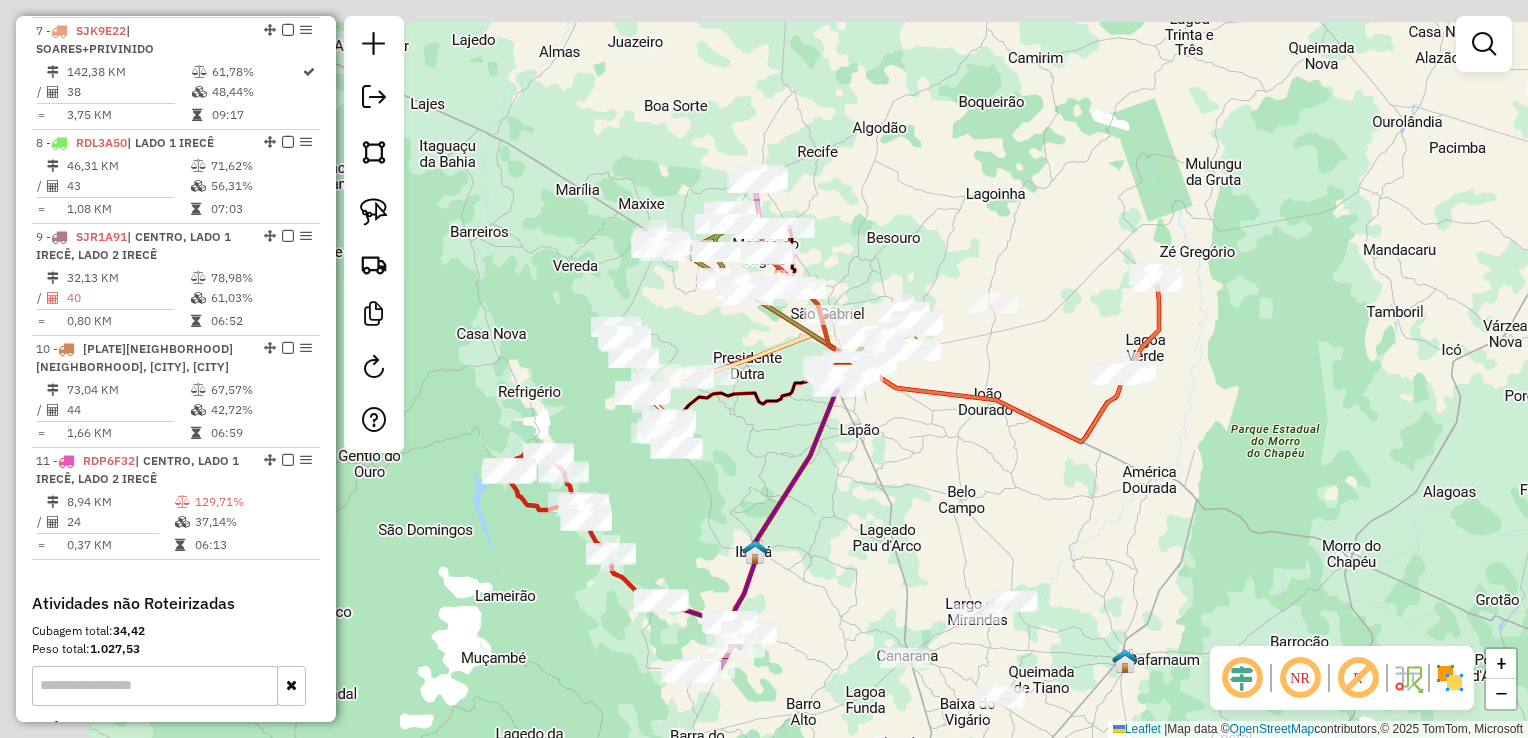 drag, startPoint x: 984, startPoint y: 257, endPoint x: 1063, endPoint y: 313, distance: 96.83491 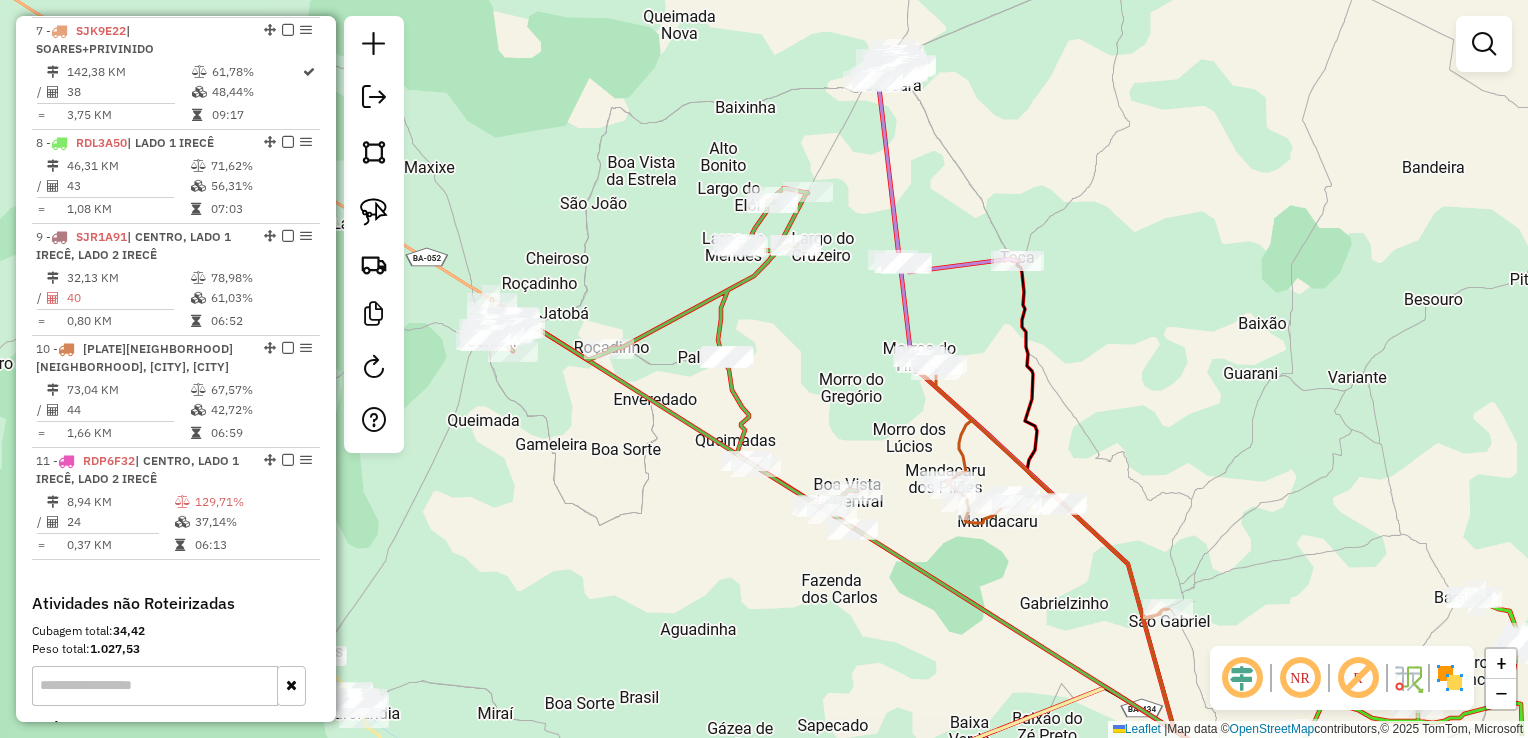 drag, startPoint x: 821, startPoint y: 329, endPoint x: 892, endPoint y: 250, distance: 106.21676 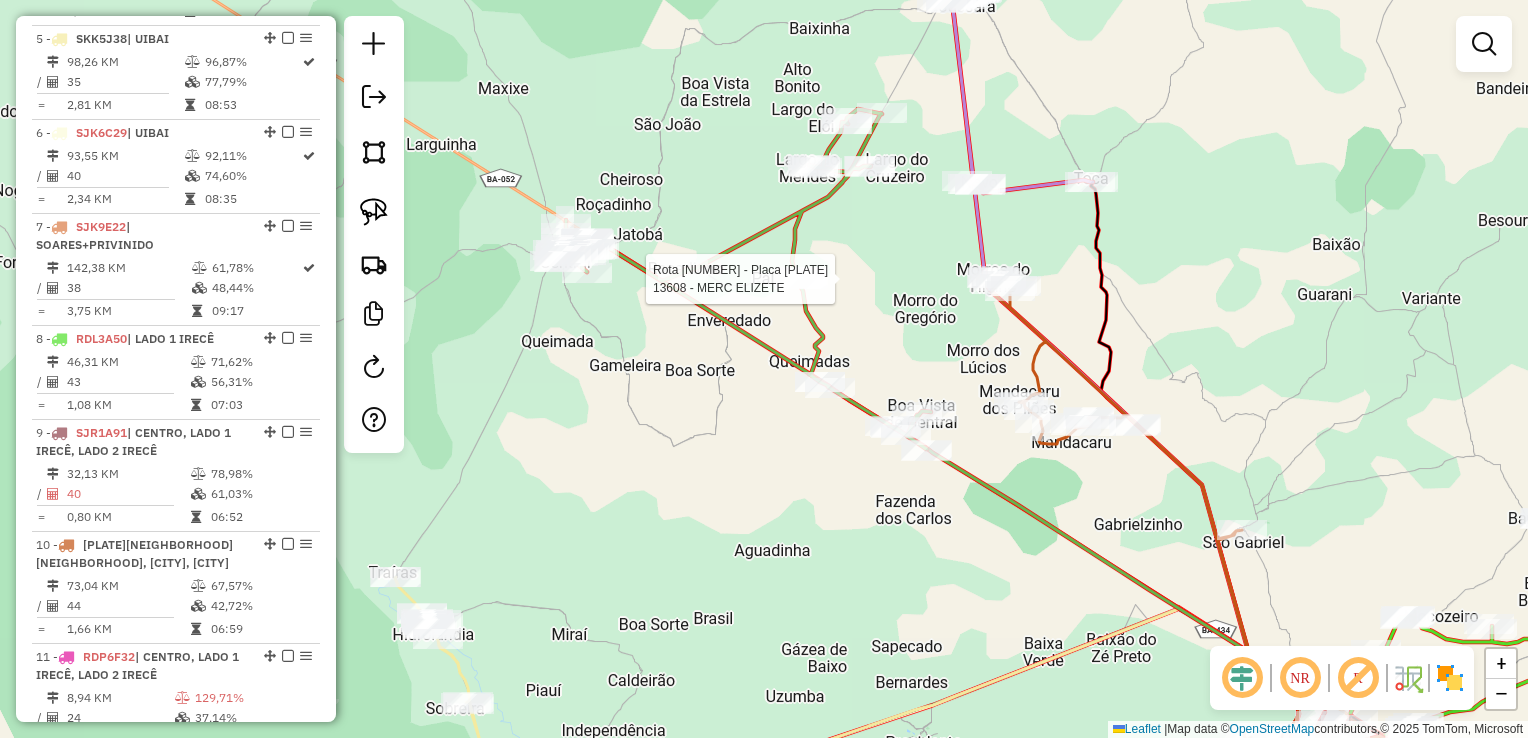 select on "*********" 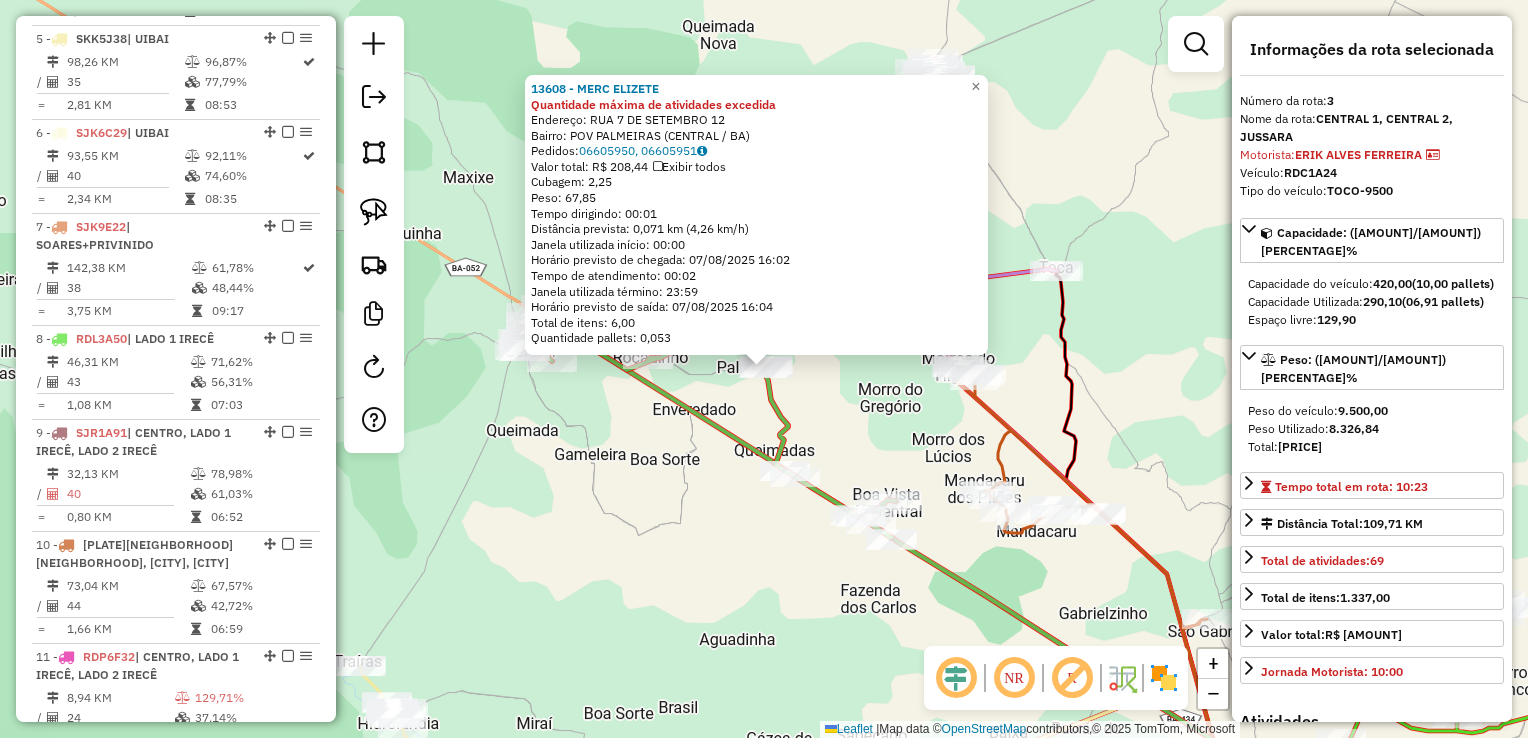 scroll, scrollTop: 980, scrollLeft: 0, axis: vertical 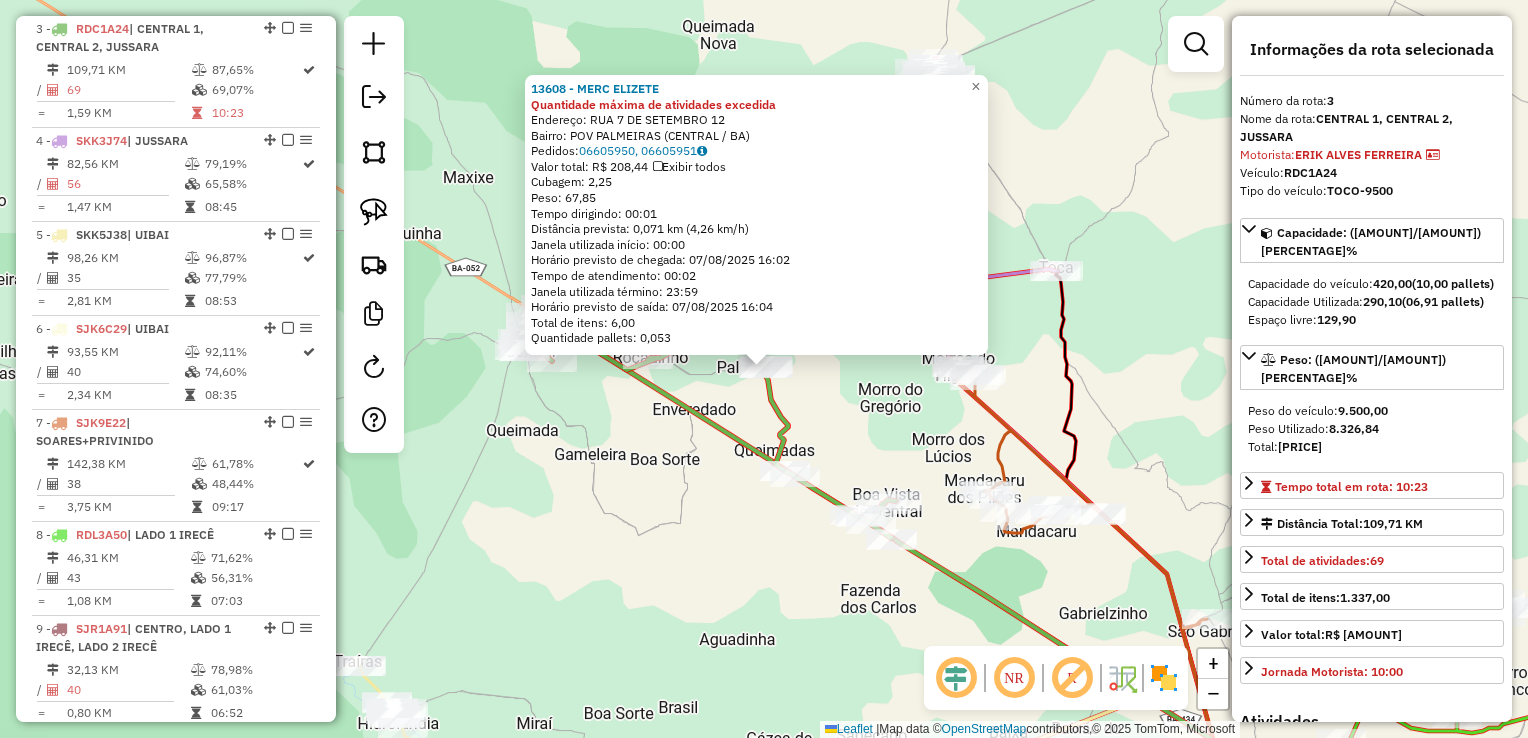 click on "13608 - MERC ELIZETE Quantidade máxima de atividades excedida  Endereço:  RUA 7 DE SETEMBRO 12   Bairro: POV PALMEIRAS (CENTRAL / BA)   Pedidos:  06605950, 06605951   Valor total: R$ 208,44   Exibir todos   Cubagem: 2,25  Peso: 67,85  Tempo dirigindo: 00:01   Distância prevista: 0,071 km (4,26 km/h)   Janela utilizada início: 00:00   Horário previsto de chegada: 07/08/2025 16:02   Tempo de atendimento: 00:02   Janela utilizada término: 23:59   Horário previsto de saída: 07/08/2025 16:04   Total de itens: 6,00   Quantidade pallets: 0,053  × Janela de atendimento Grade de atendimento Capacidade Transportadoras Veículos Cliente Pedidos  Rotas Selecione os dias de semana para filtrar as janelas de atendimento  Seg   Ter   Qua   Qui   Sex   Sáb   Dom  Informe o período da janela de atendimento: De: Até:  Filtrar exatamente a janela do cliente  Considerar janela de atendimento padrão  Selecione os dias de semana para filtrar as grades de atendimento  Seg   Ter   Qua   Qui   Sex   Sáb   Dom   De:  De:" 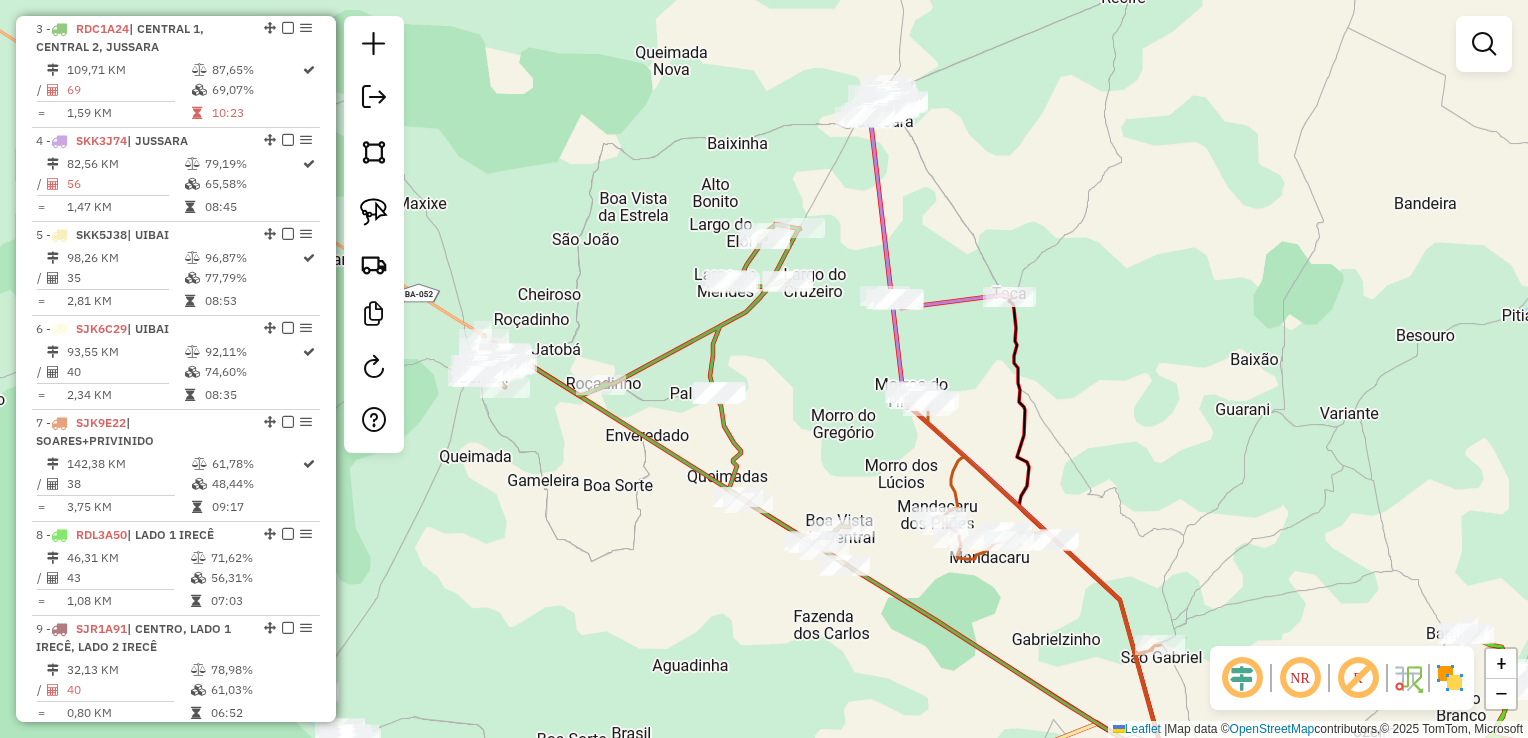 drag, startPoint x: 957, startPoint y: 550, endPoint x: 915, endPoint y: 592, distance: 59.39697 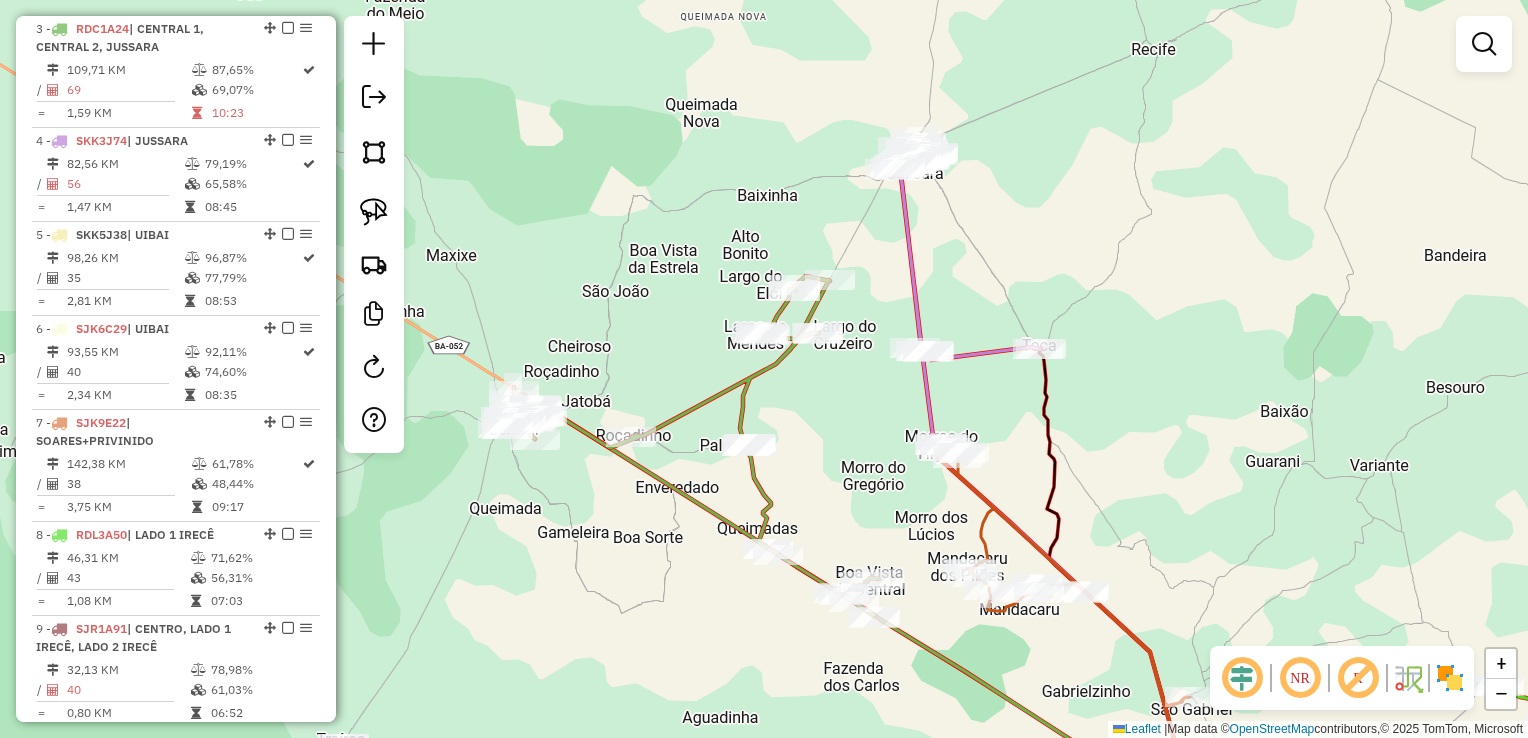 drag, startPoint x: 880, startPoint y: 490, endPoint x: 940, endPoint y: 574, distance: 103.227905 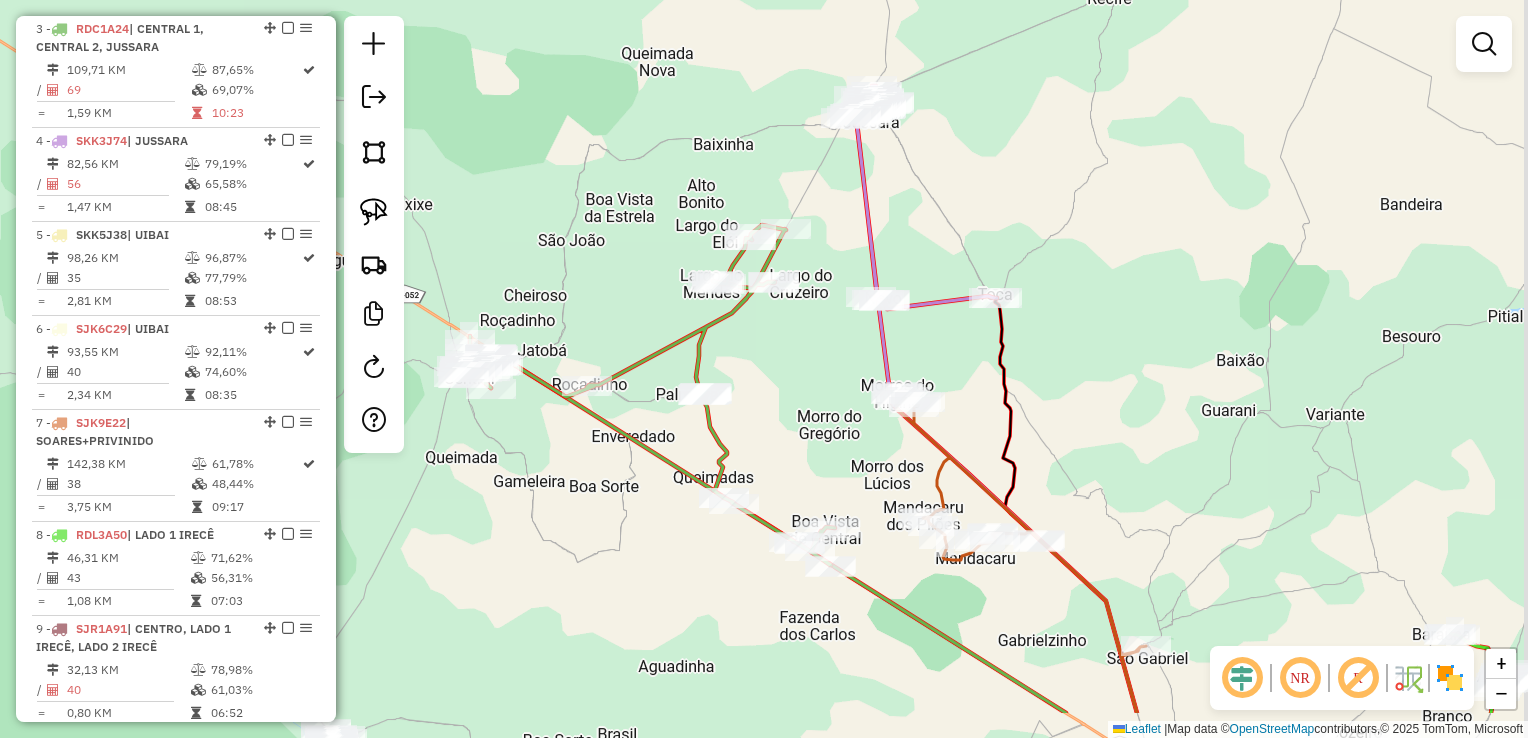 drag, startPoint x: 958, startPoint y: 586, endPoint x: 856, endPoint y: 466, distance: 157.49286 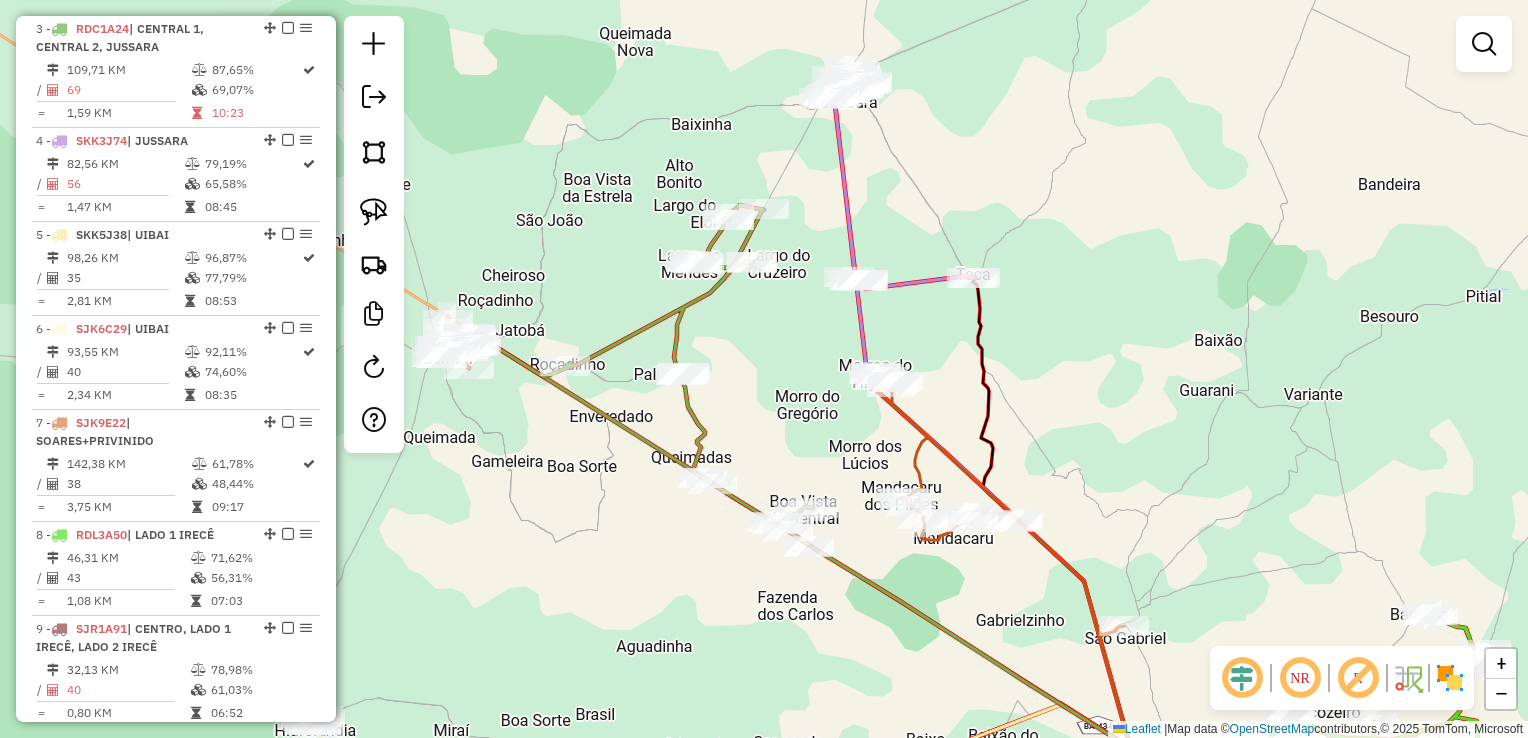 click on "Janela de atendimento Grade de atendimento Capacidade Transportadoras Veículos Cliente Pedidos  Rotas Selecione os dias de semana para filtrar as janelas de atendimento  Seg   Ter   Qua   Qui   Sex   Sáb   Dom  Informe o período da janela de atendimento: De: Até:  Filtrar exatamente a janela do cliente  Considerar janela de atendimento padrão  Selecione os dias de semana para filtrar as grades de atendimento  Seg   Ter   Qua   Qui   Sex   Sáb   Dom   Considerar clientes sem dia de atendimento cadastrado  Clientes fora do dia de atendimento selecionado Filtrar as atividades entre os valores definidos abaixo:  Peso mínimo:   Peso máximo:   Cubagem mínima:   Cubagem máxima:   De:   Até:  Filtrar as atividades entre o tempo de atendimento definido abaixo:  De:   Até:   Considerar capacidade total dos clientes não roteirizados Transportadora: Selecione um ou mais itens Tipo de veículo: Selecione um ou mais itens Veículo: Selecione um ou mais itens Motorista: Selecione um ou mais itens Nome: Rótulo:" 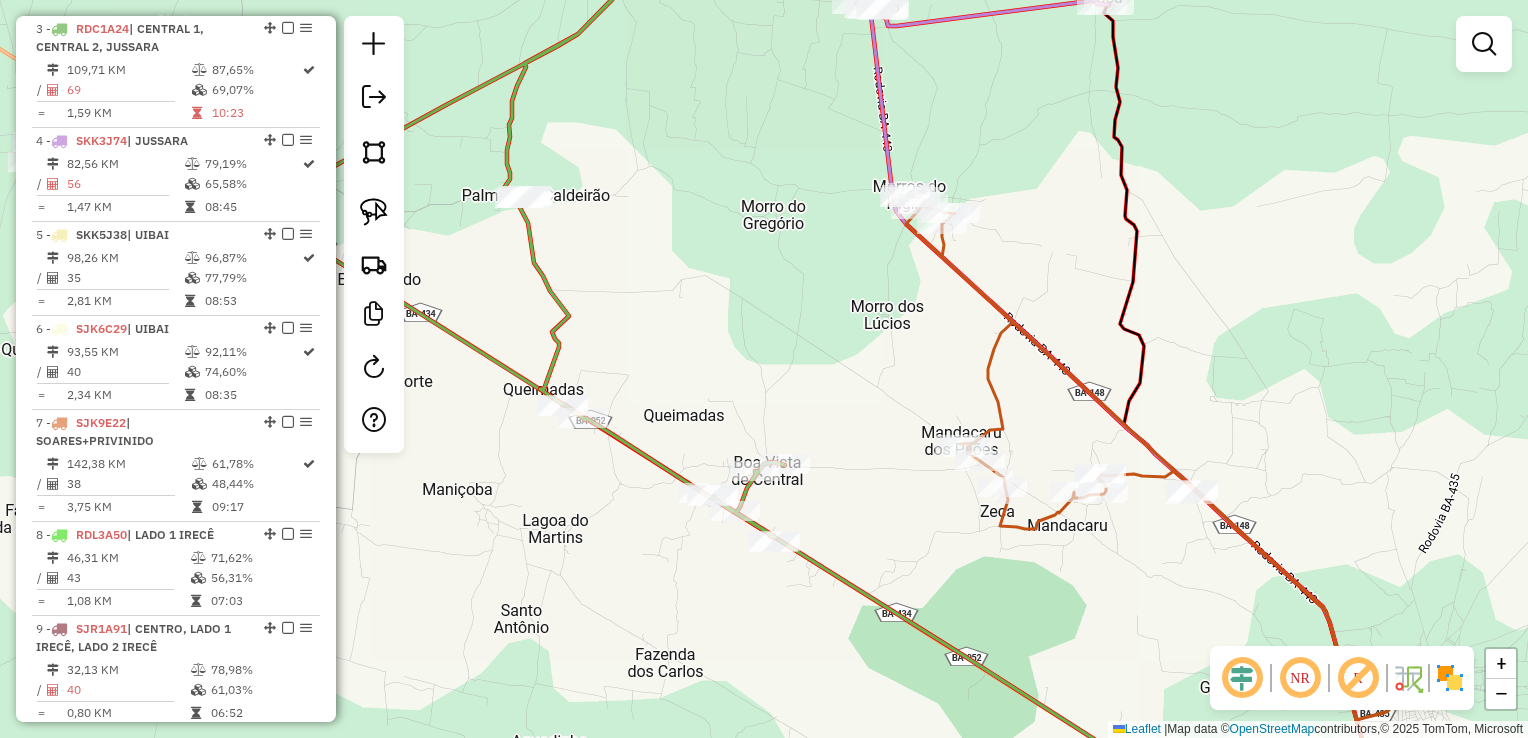 drag, startPoint x: 796, startPoint y: 498, endPoint x: 830, endPoint y: 492, distance: 34.525352 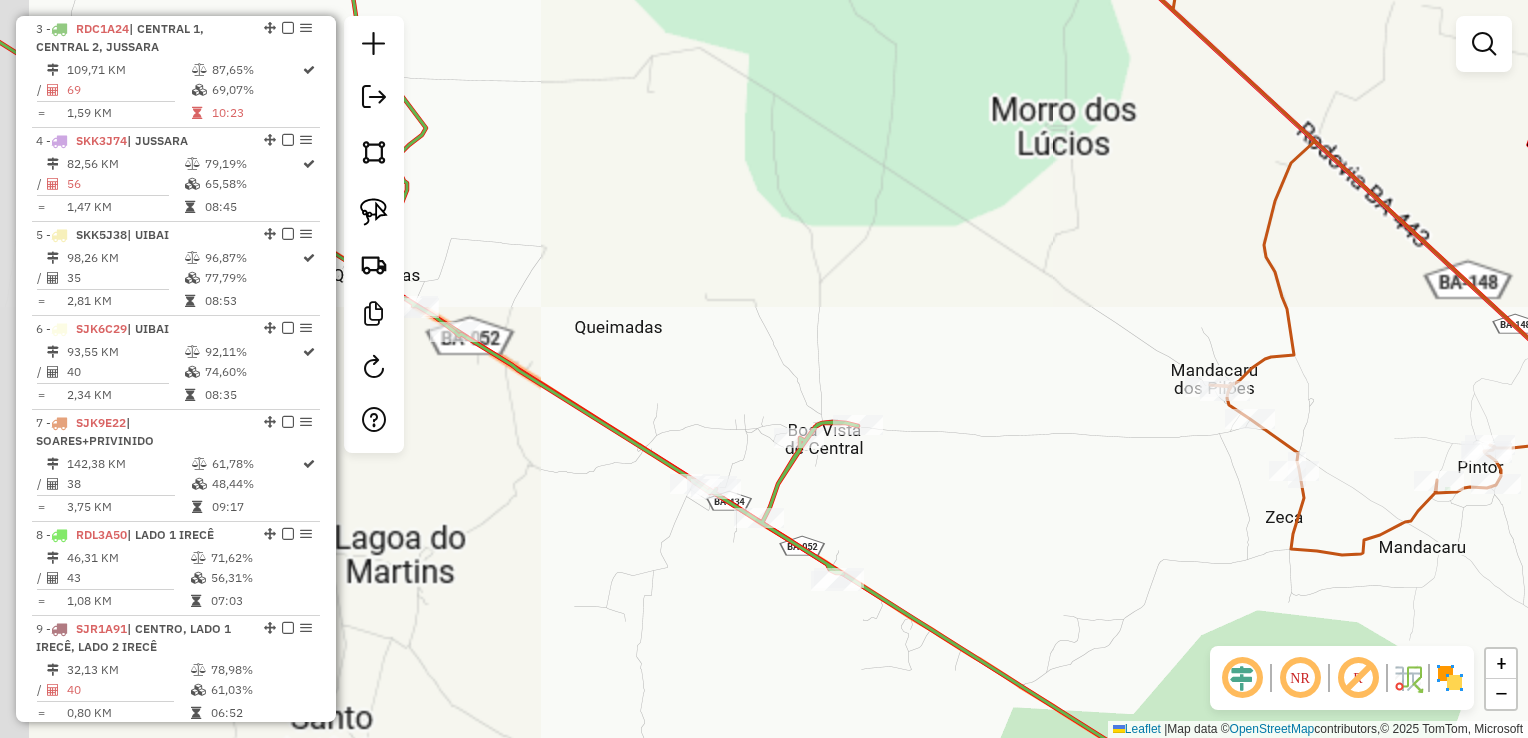 drag, startPoint x: 857, startPoint y: 504, endPoint x: 896, endPoint y: 501, distance: 39.115215 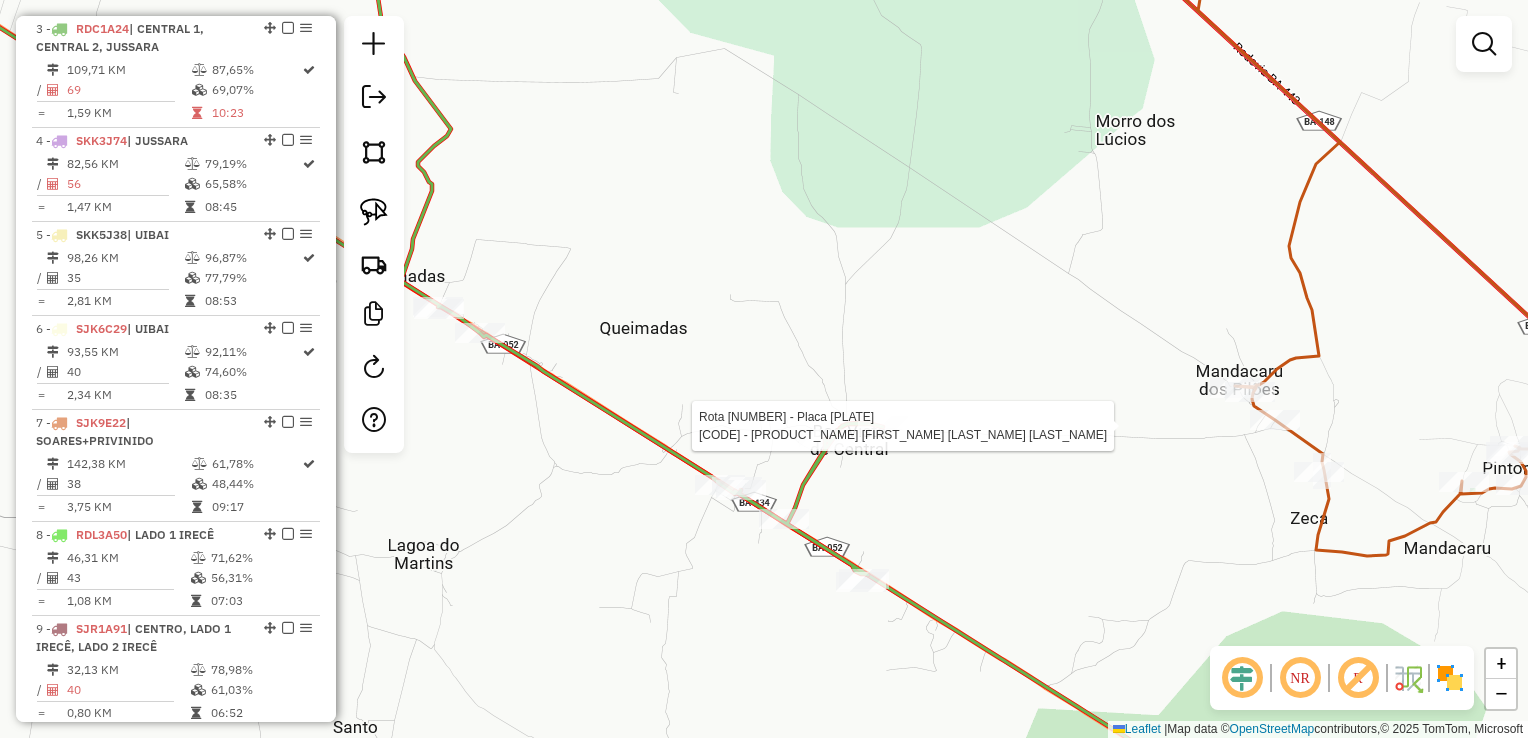 select on "*********" 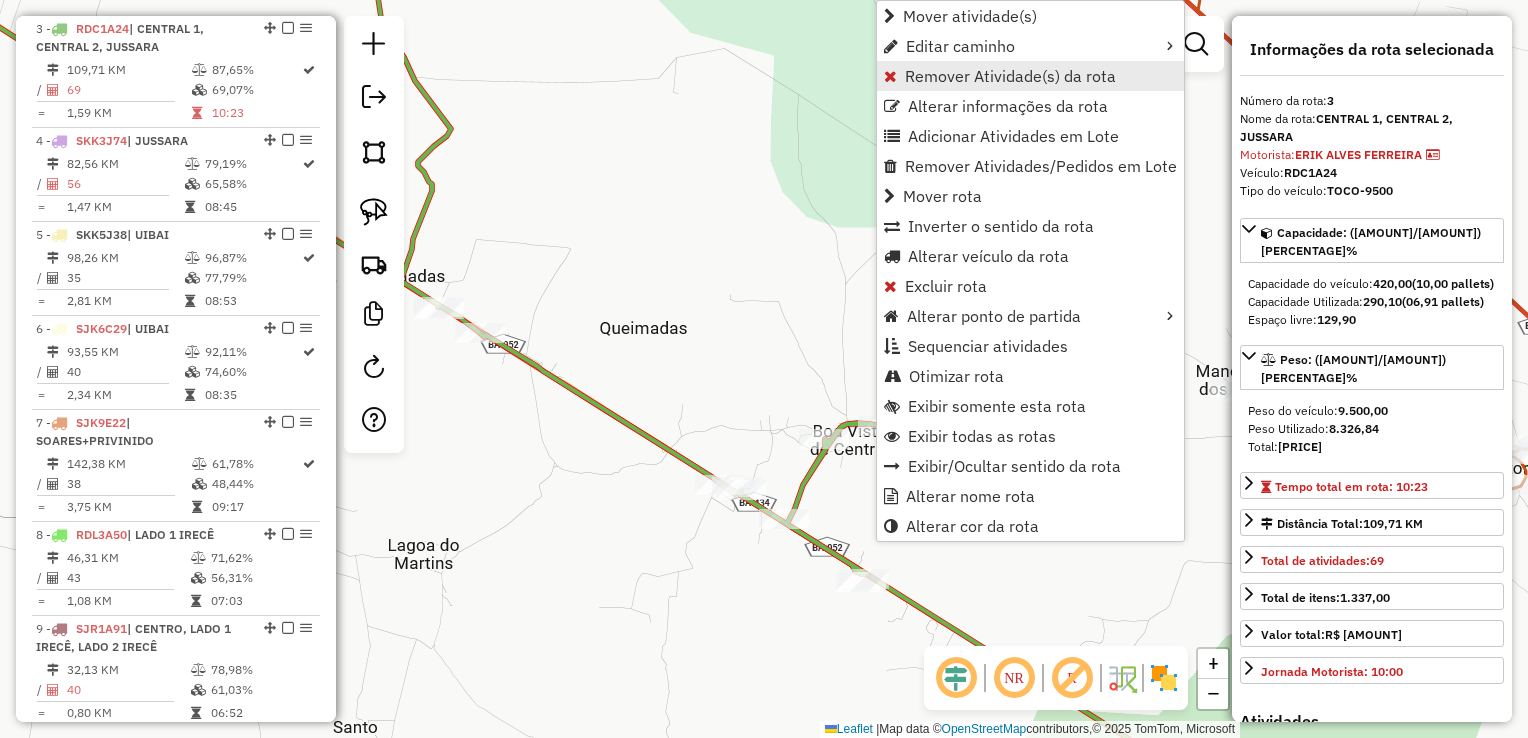 click on "Remover Atividade(s) da rota" at bounding box center [1010, 76] 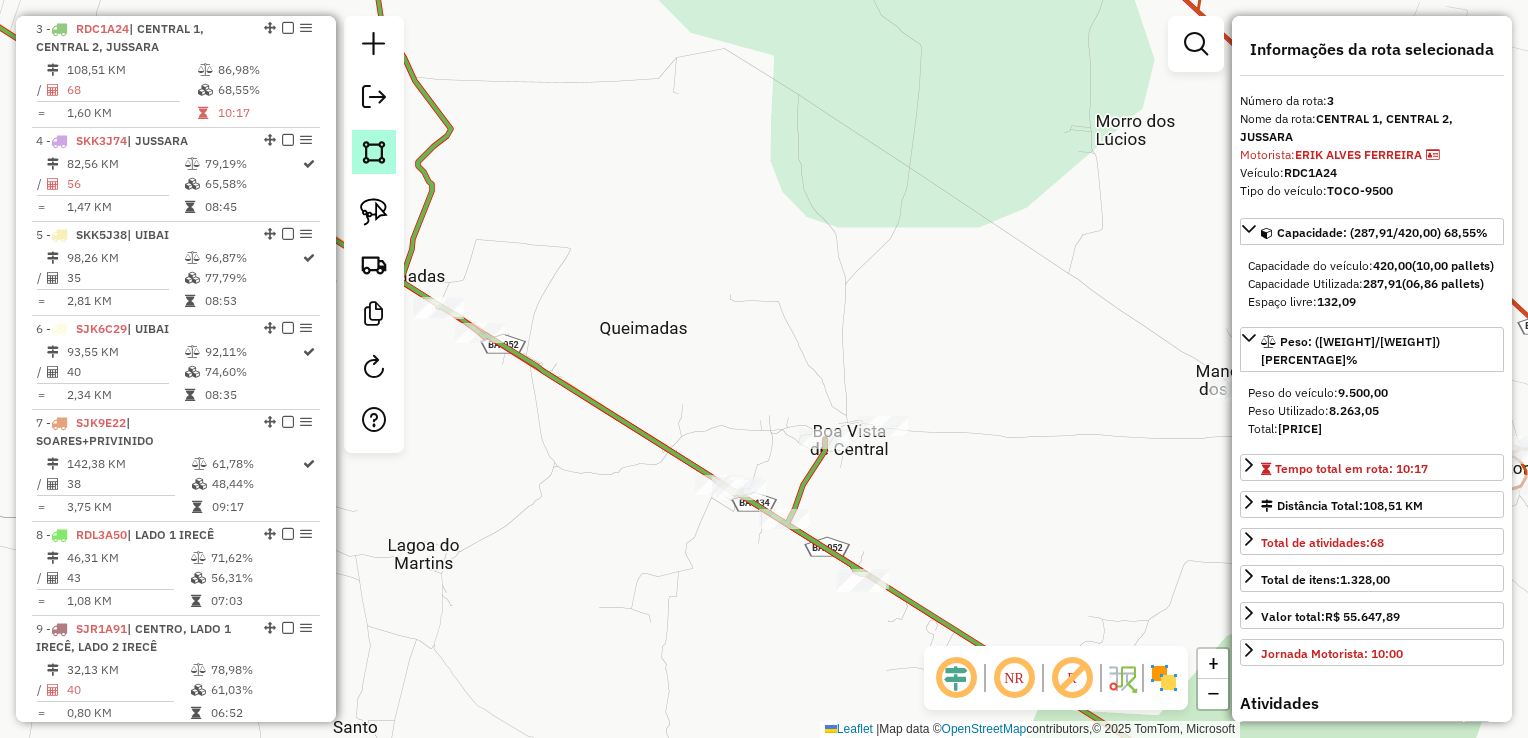 click 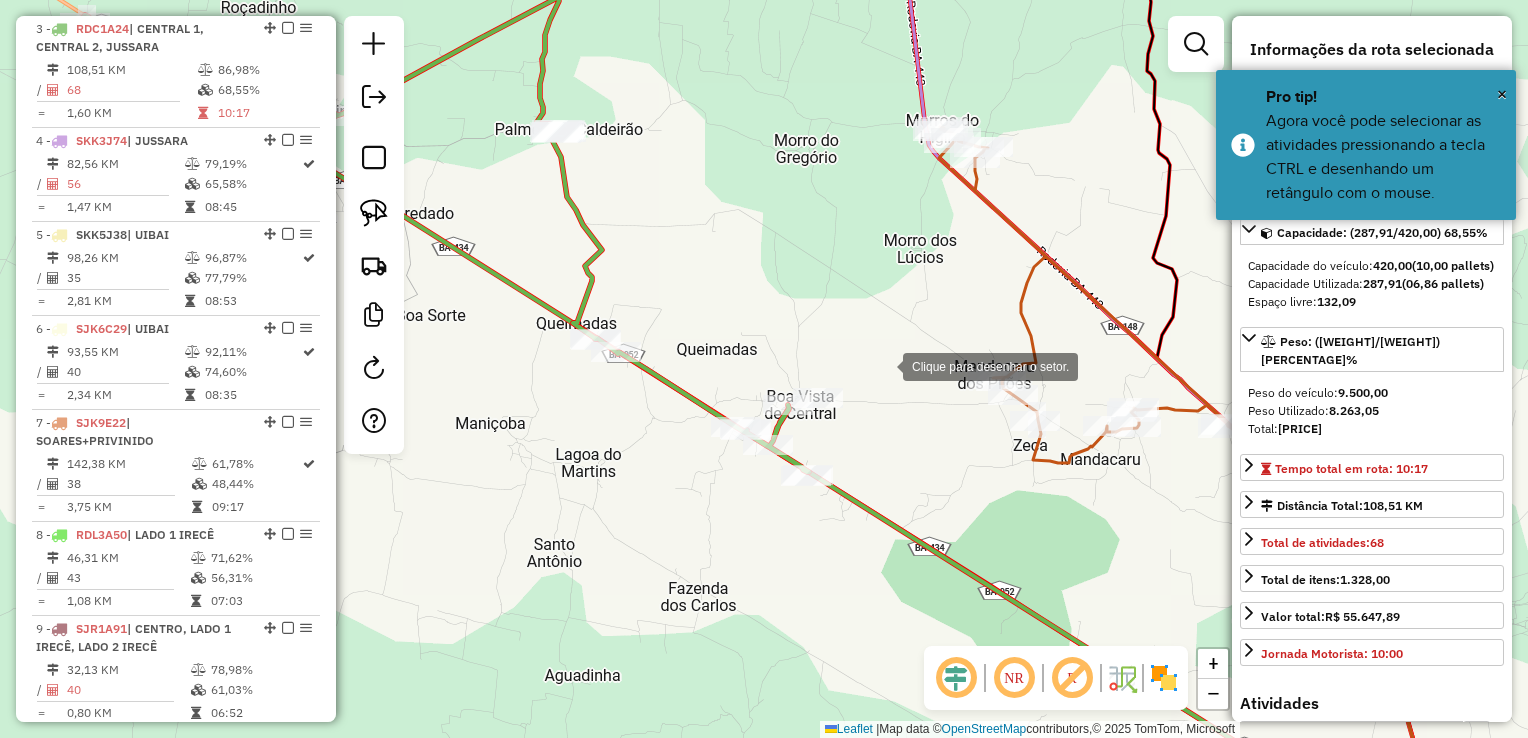 click 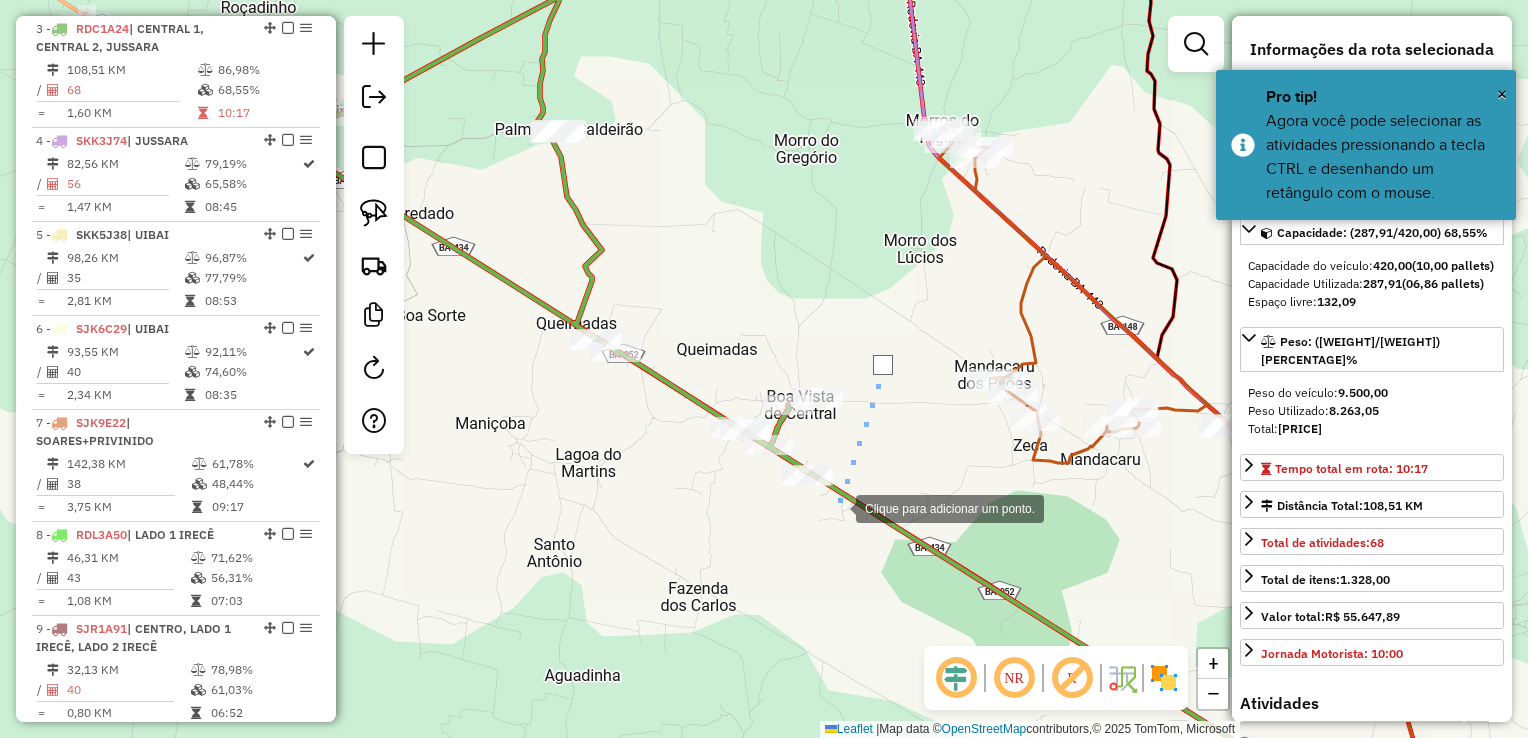 click 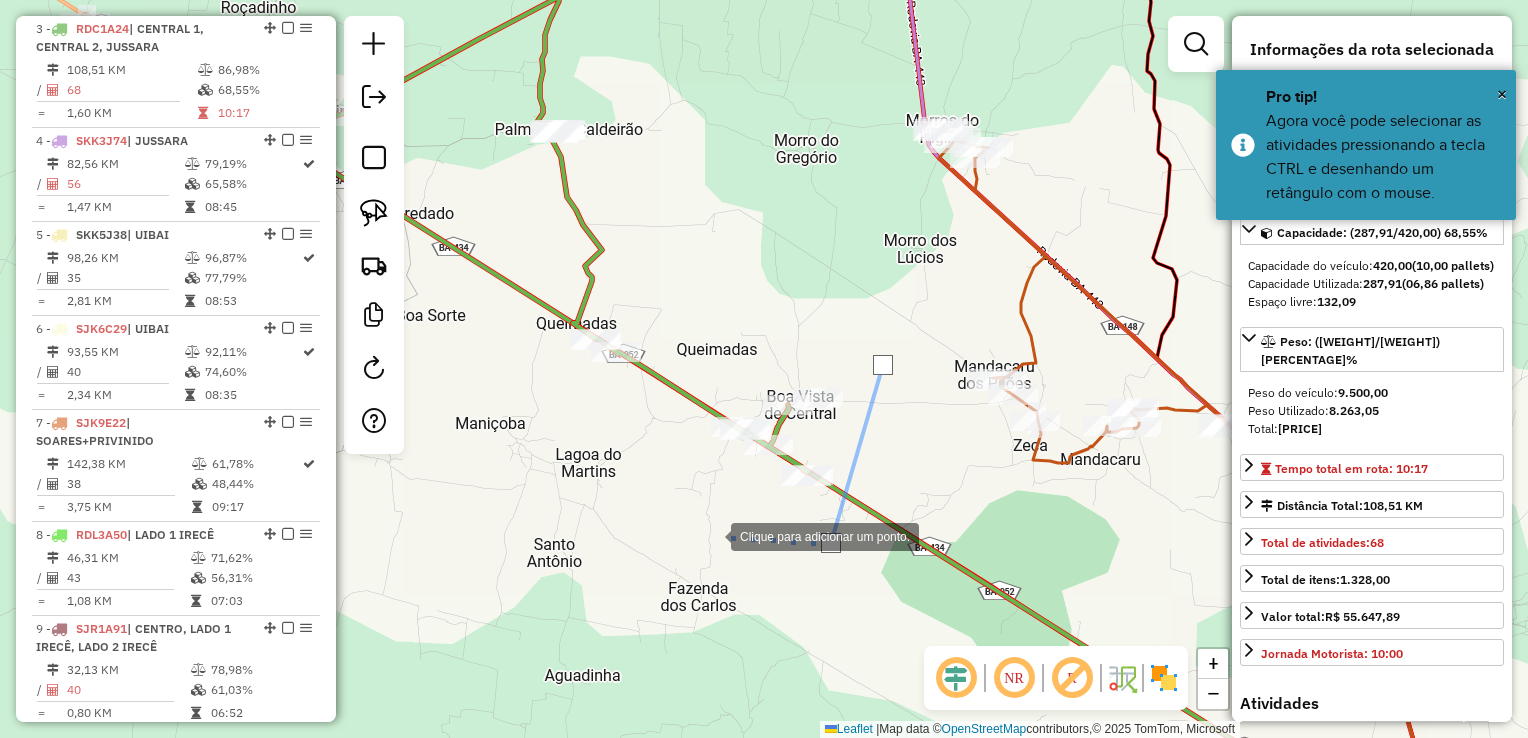 click 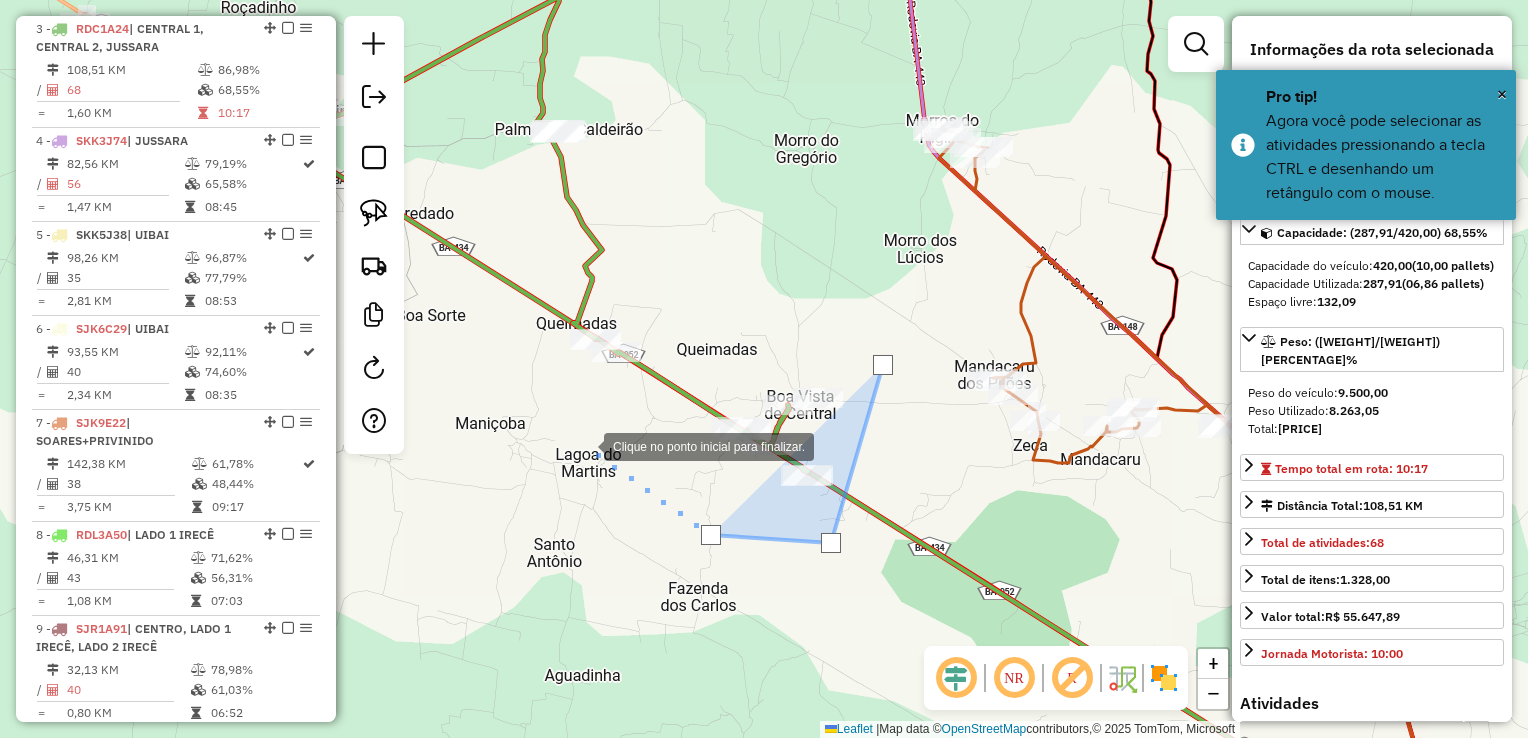 click 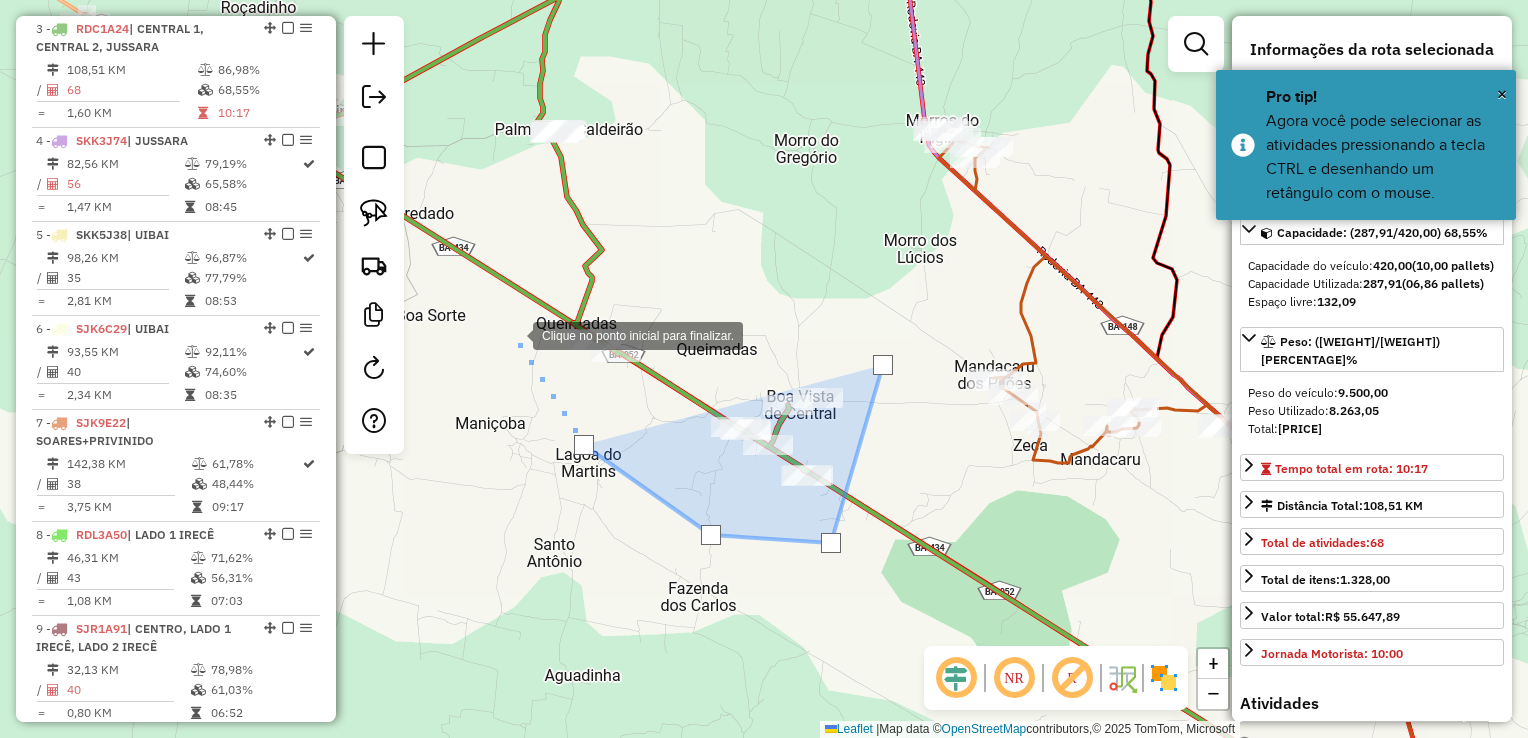 click 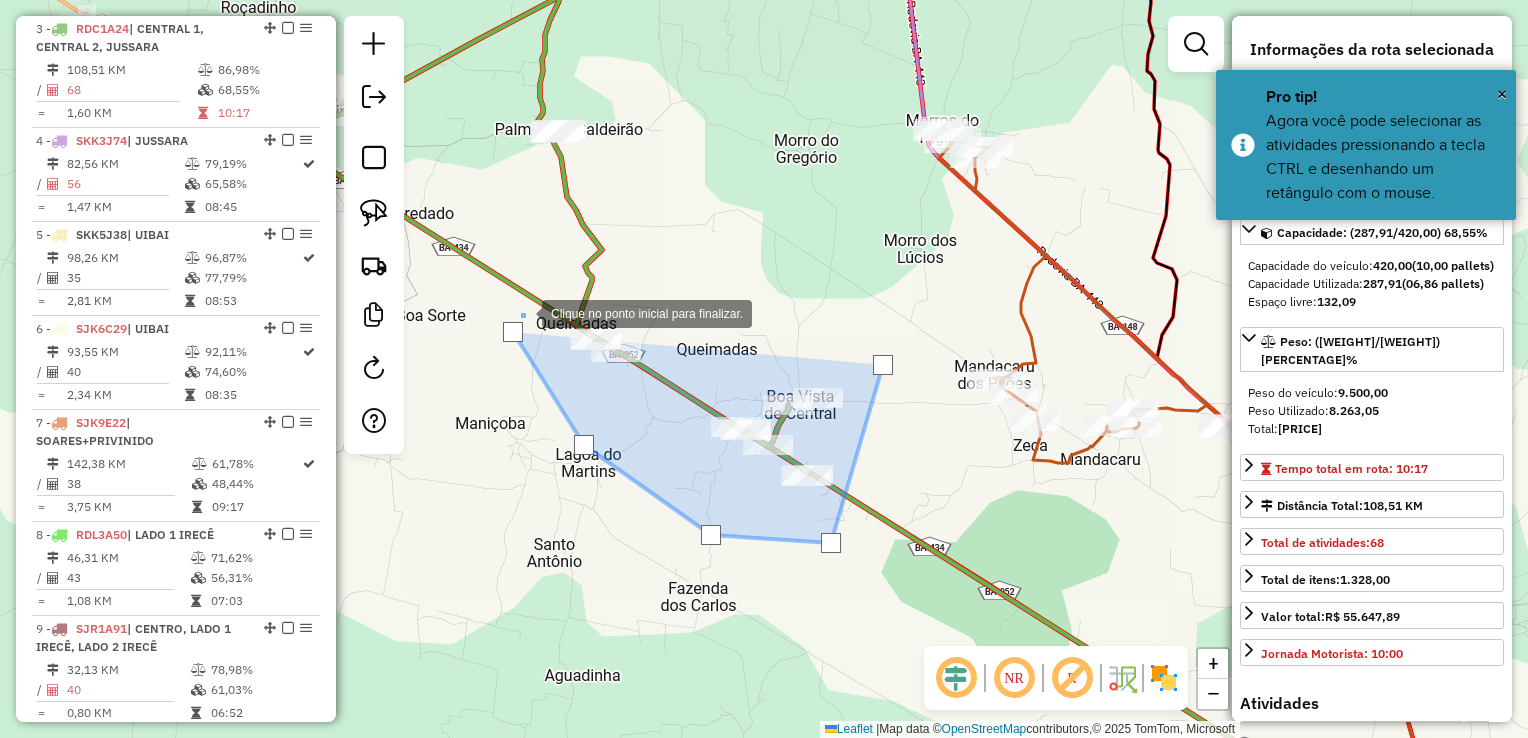 click 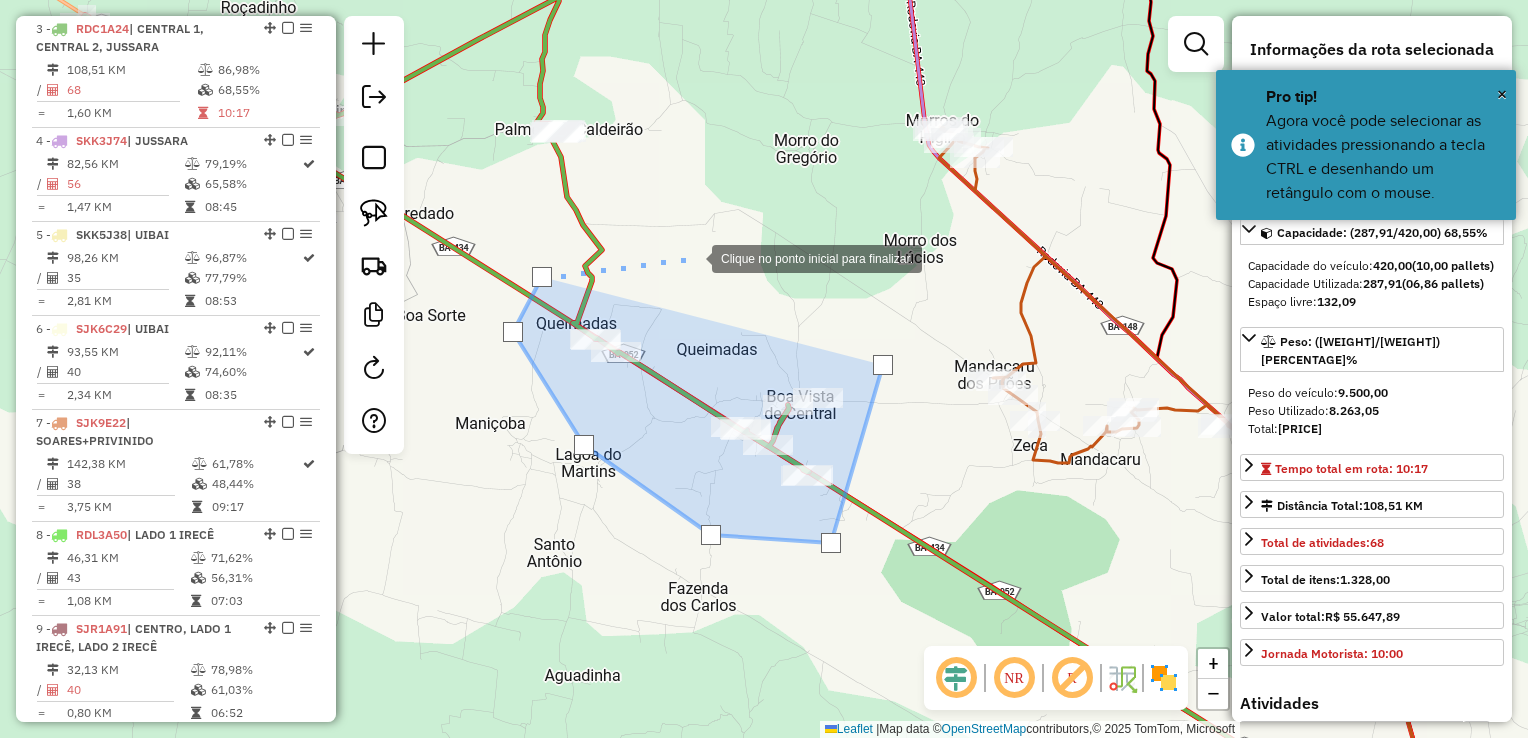 drag, startPoint x: 692, startPoint y: 257, endPoint x: 708, endPoint y: 266, distance: 18.35756 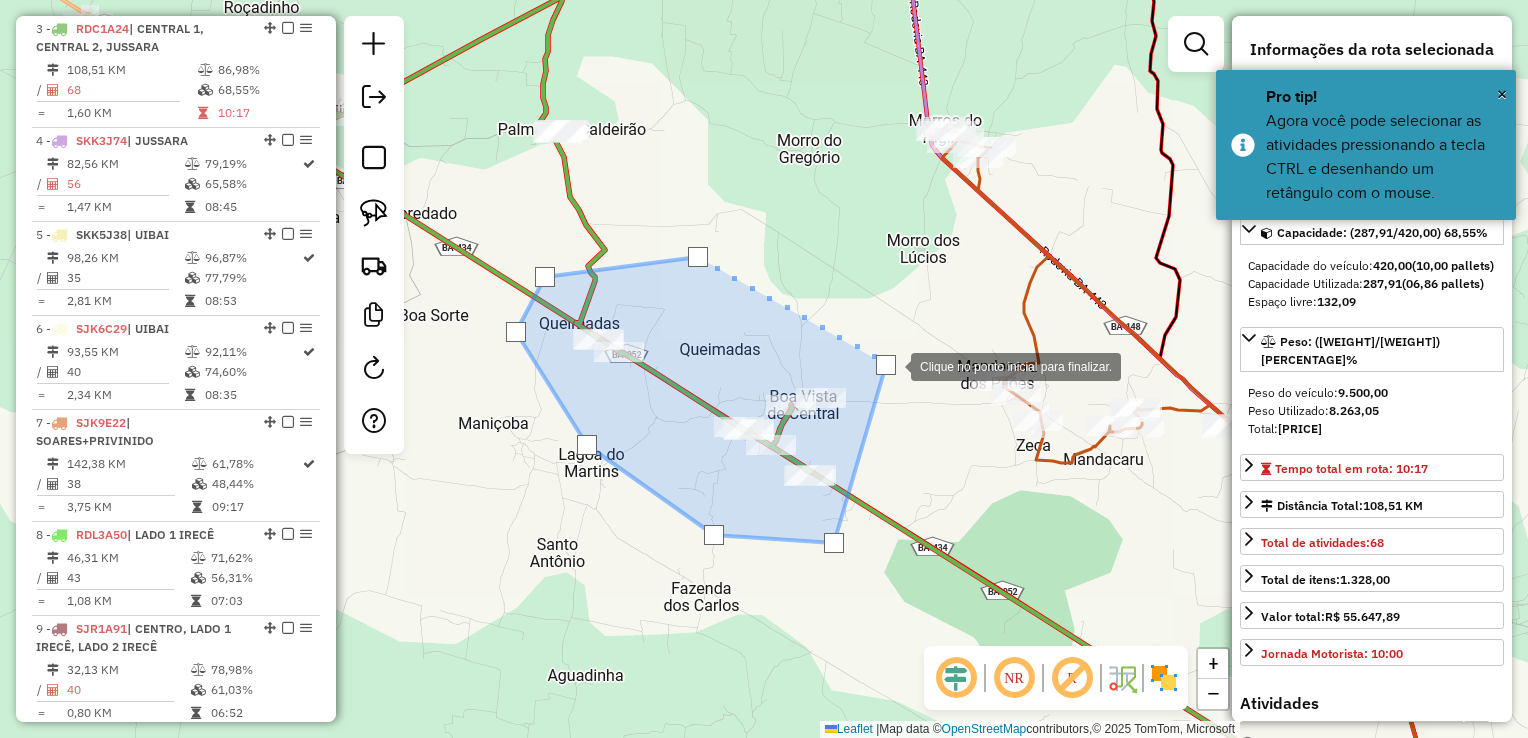 click 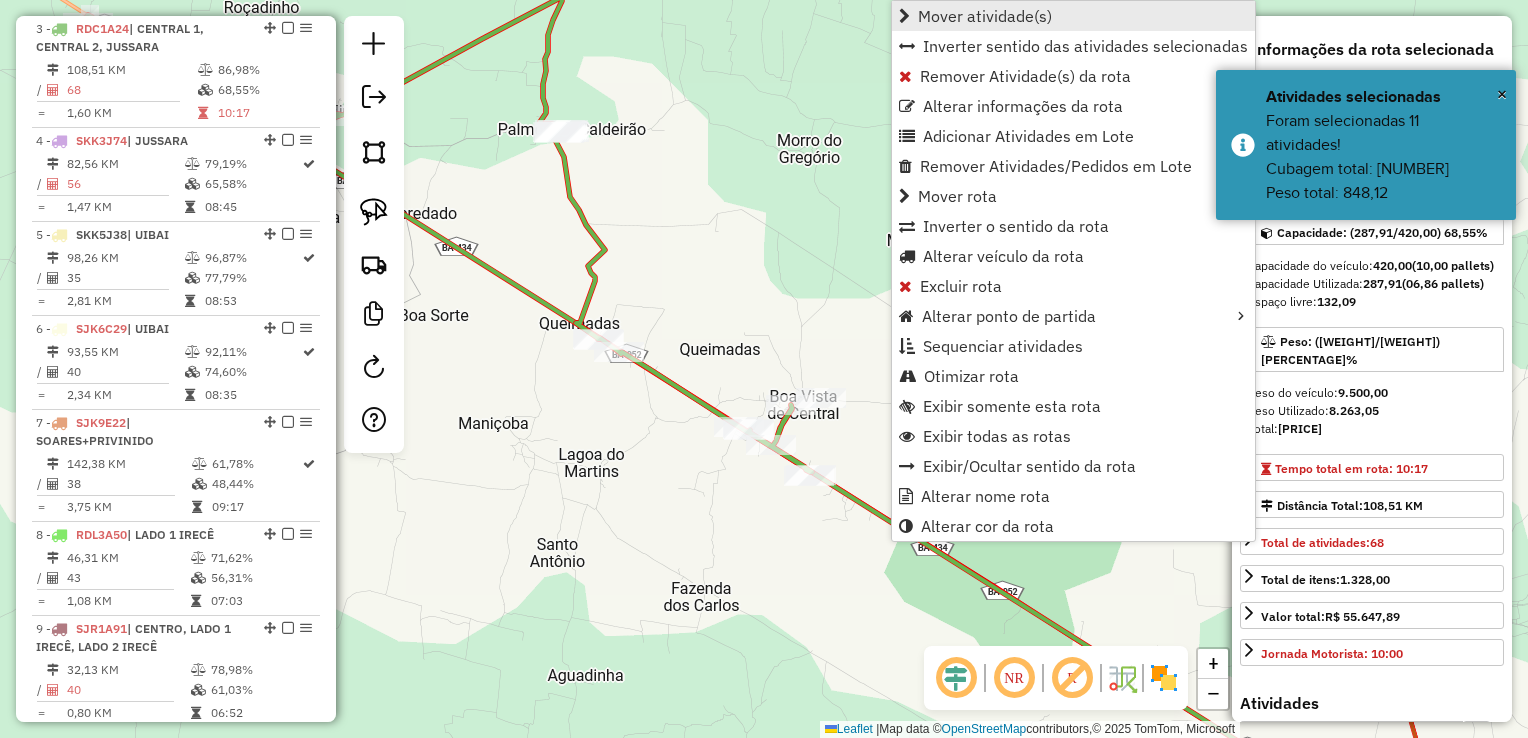 click on "Mover atividade(s)" at bounding box center [1073, 16] 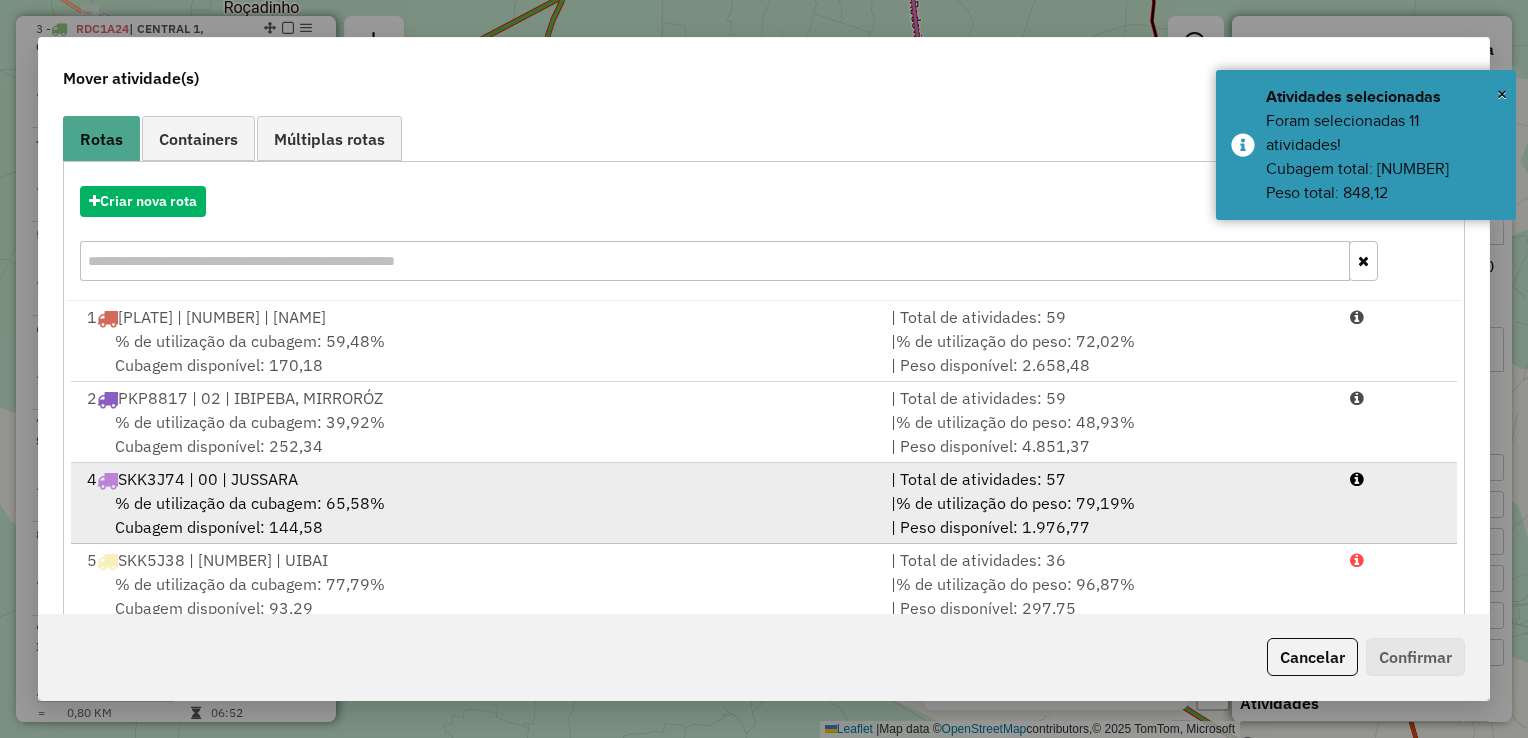scroll, scrollTop: 278, scrollLeft: 0, axis: vertical 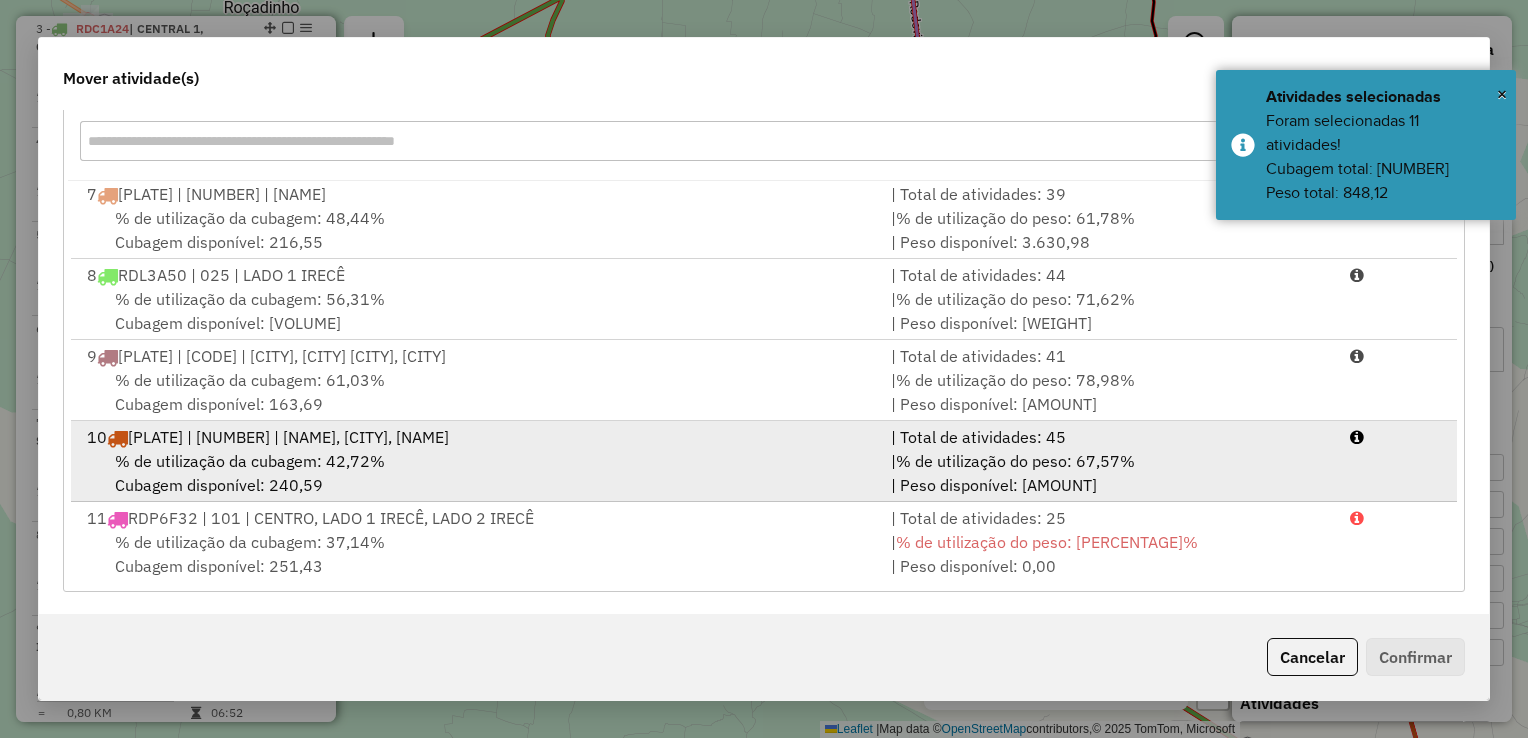 click on "% de utilização da cubagem: 42,72%  Cubagem disponível: 240,59" at bounding box center [477, 473] 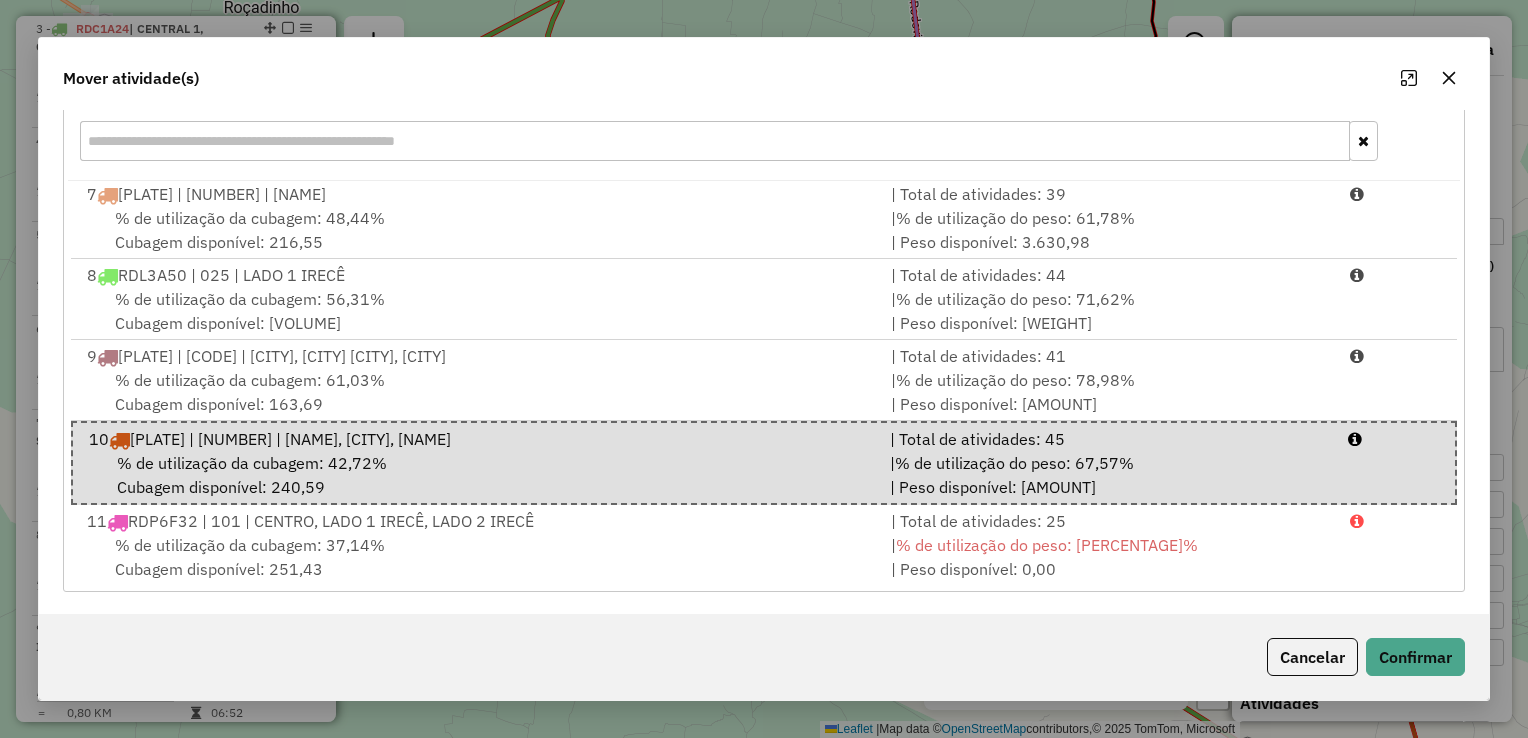 click on "Cancelar   Confirmar" 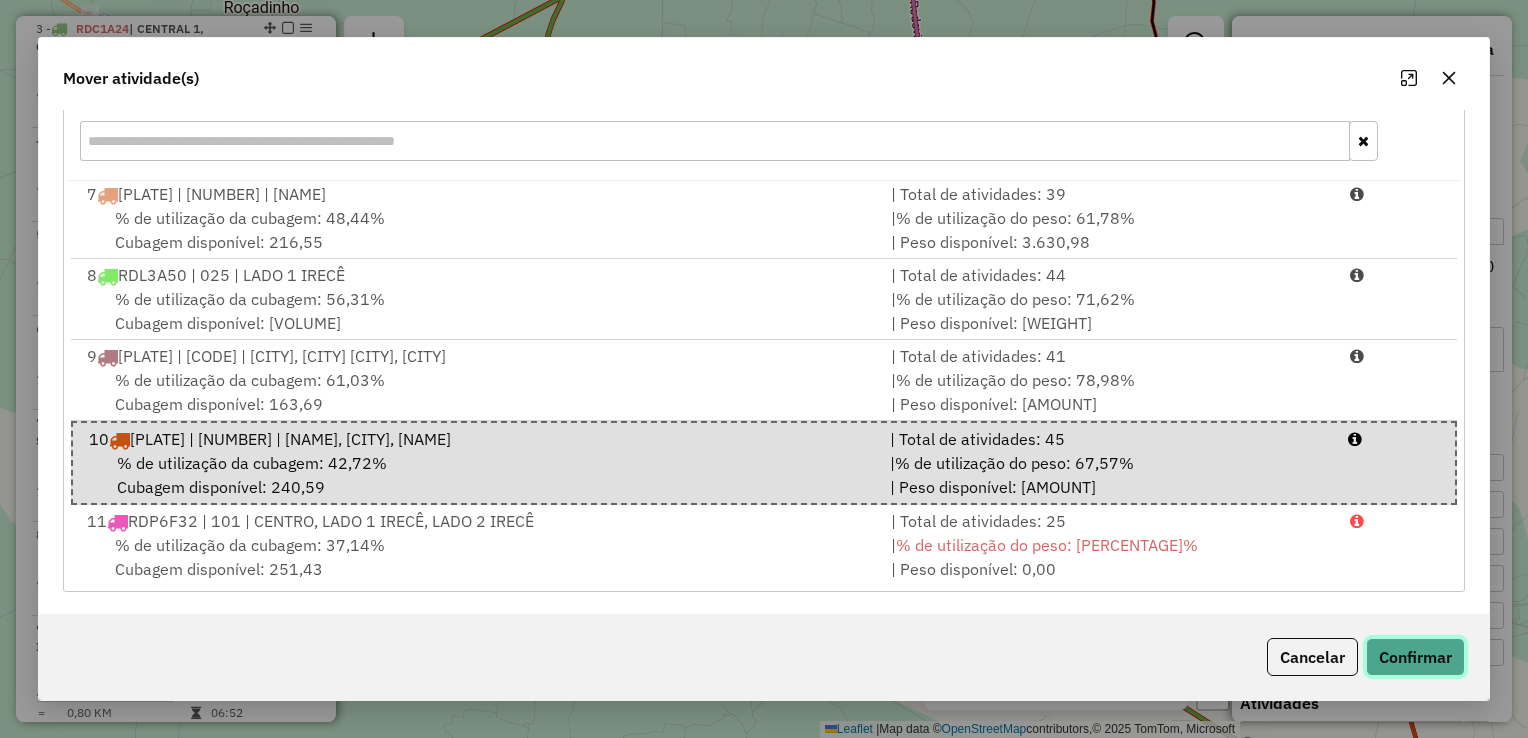 click on "Confirmar" 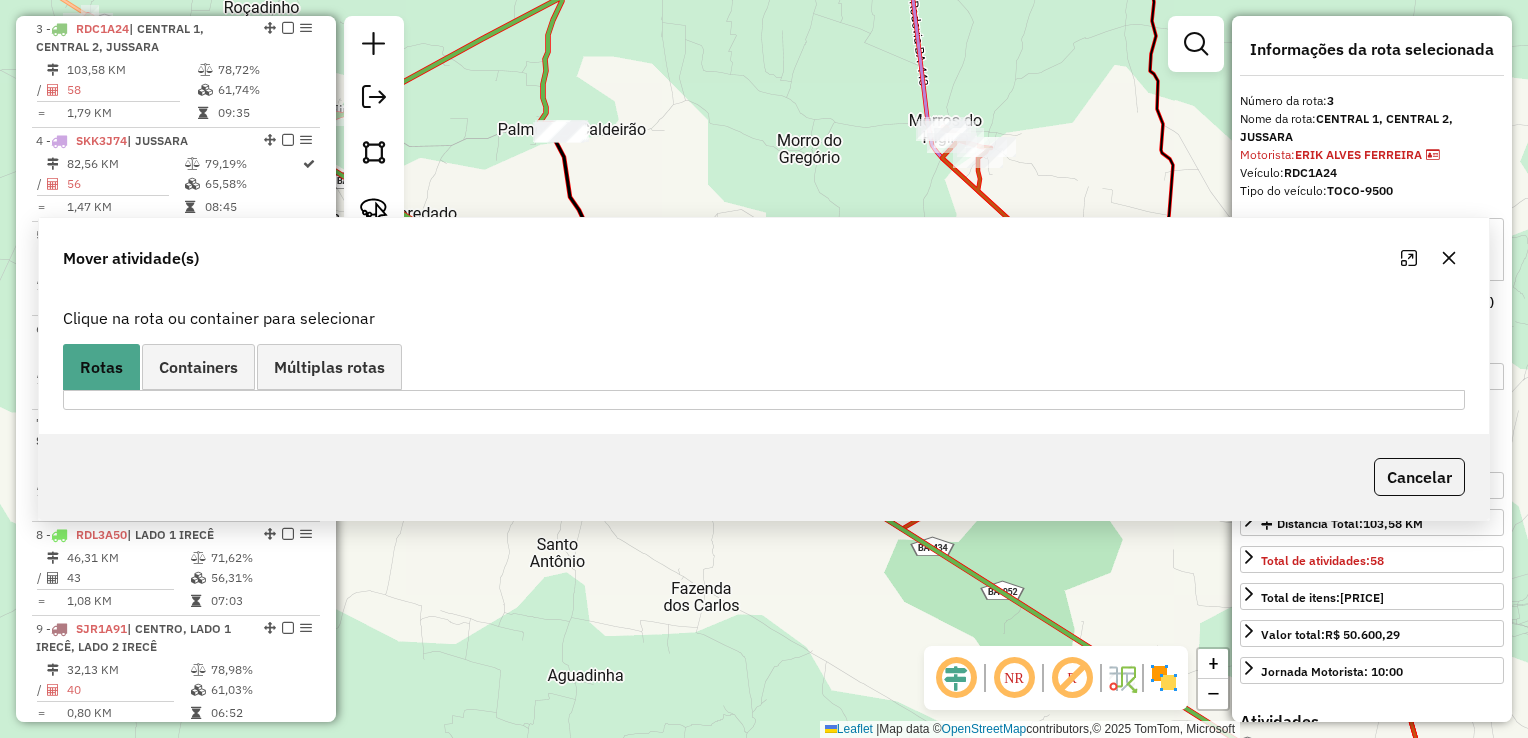 scroll, scrollTop: 0, scrollLeft: 0, axis: both 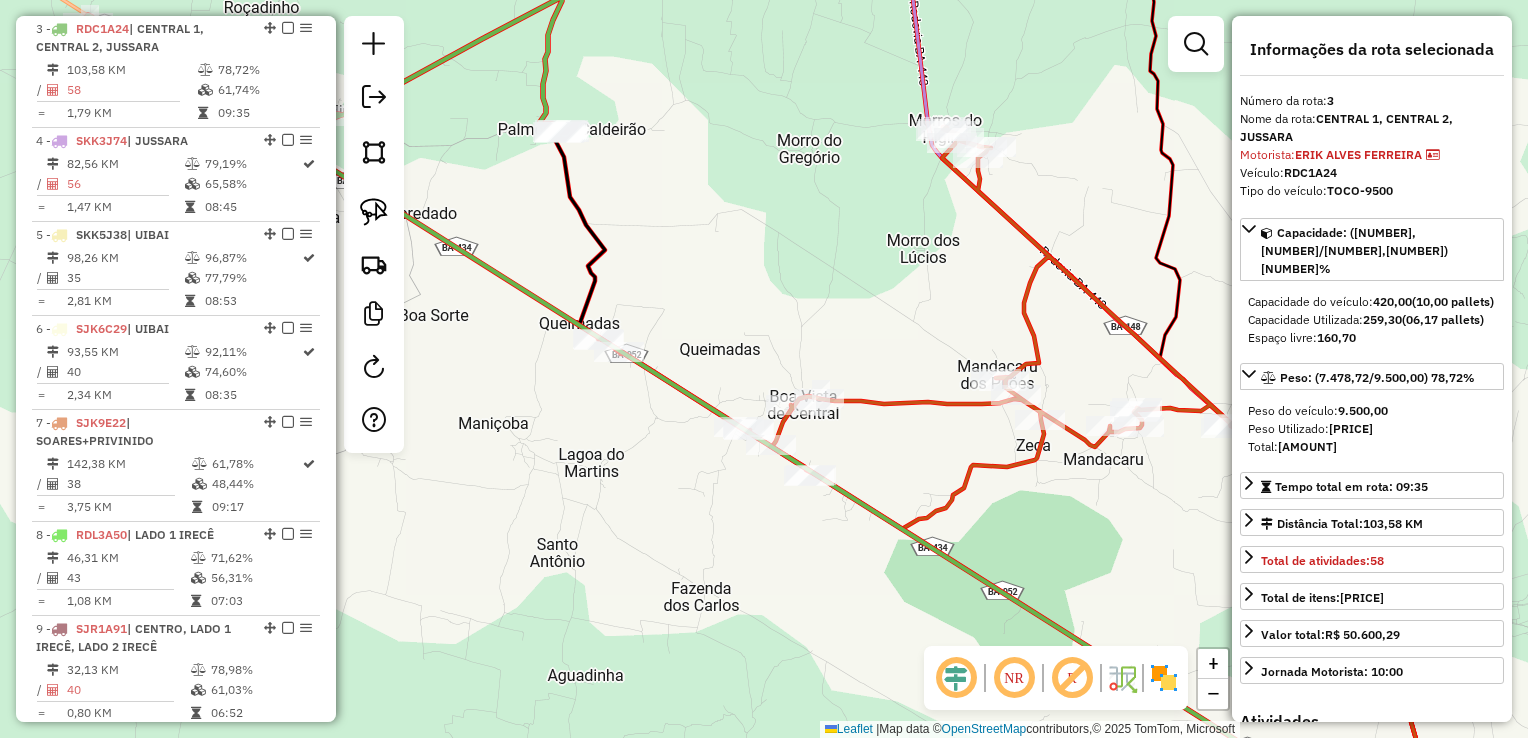 click on "Janela de atendimento Grade de atendimento Capacidade Transportadoras Veículos Cliente Pedidos  Rotas Selecione os dias de semana para filtrar as janelas de atendimento  Seg   Ter   Qua   Qui   Sex   Sáb   Dom  Informe o período da janela de atendimento: De: Até:  Filtrar exatamente a janela do cliente  Considerar janela de atendimento padrão  Selecione os dias de semana para filtrar as grades de atendimento  Seg   Ter   Qua   Qui   Sex   Sáb   Dom   Considerar clientes sem dia de atendimento cadastrado  Clientes fora do dia de atendimento selecionado Filtrar as atividades entre os valores definidos abaixo:  Peso mínimo:   Peso máximo:   Cubagem mínima:   Cubagem máxima:   De:   Até:  Filtrar as atividades entre o tempo de atendimento definido abaixo:  De:   Até:   Considerar capacidade total dos clientes não roteirizados Transportadora: Selecione um ou mais itens Tipo de veículo: Selecione um ou mais itens Veículo: Selecione um ou mais itens Motorista: Selecione um ou mais itens Nome: Rótulo:" 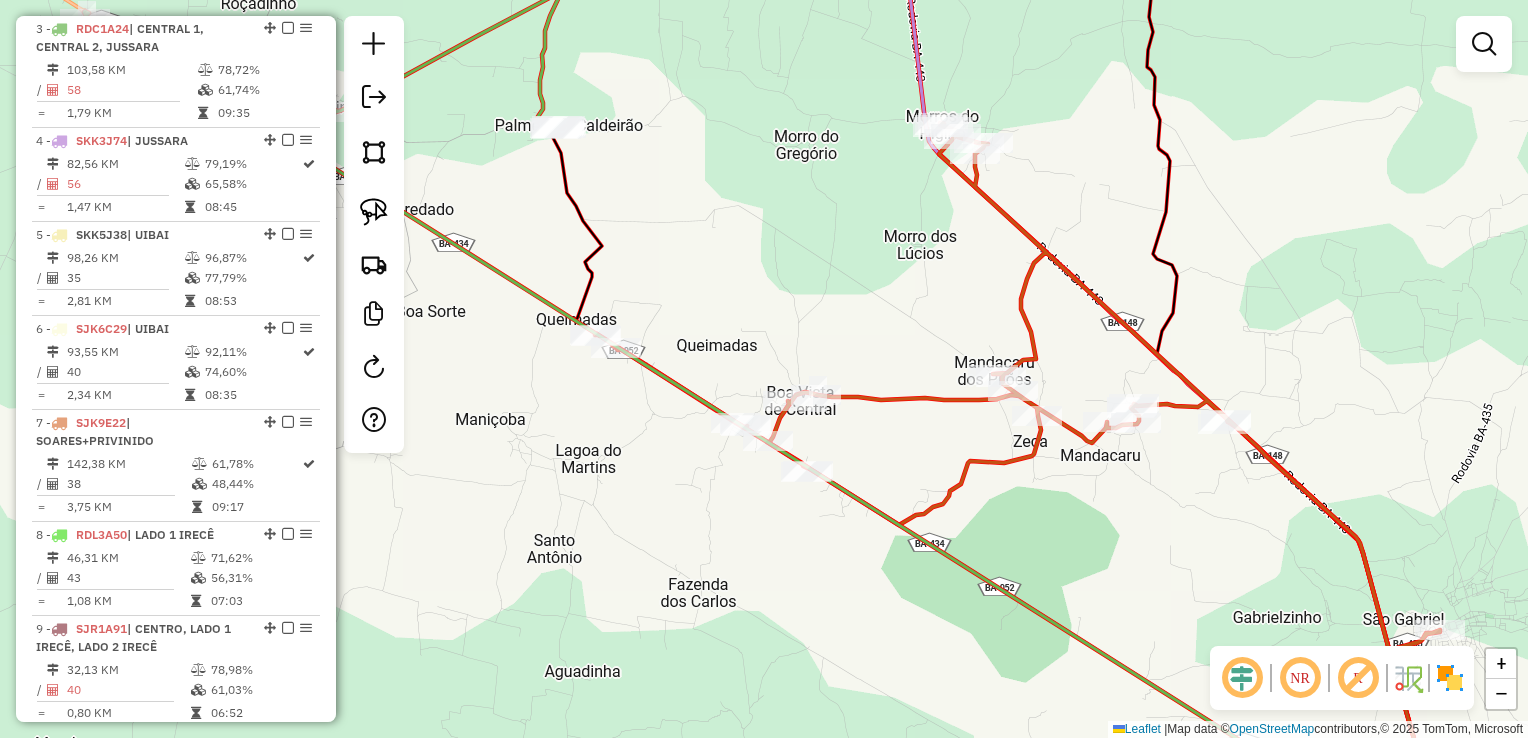 drag, startPoint x: 834, startPoint y: 338, endPoint x: 814, endPoint y: 308, distance: 36.05551 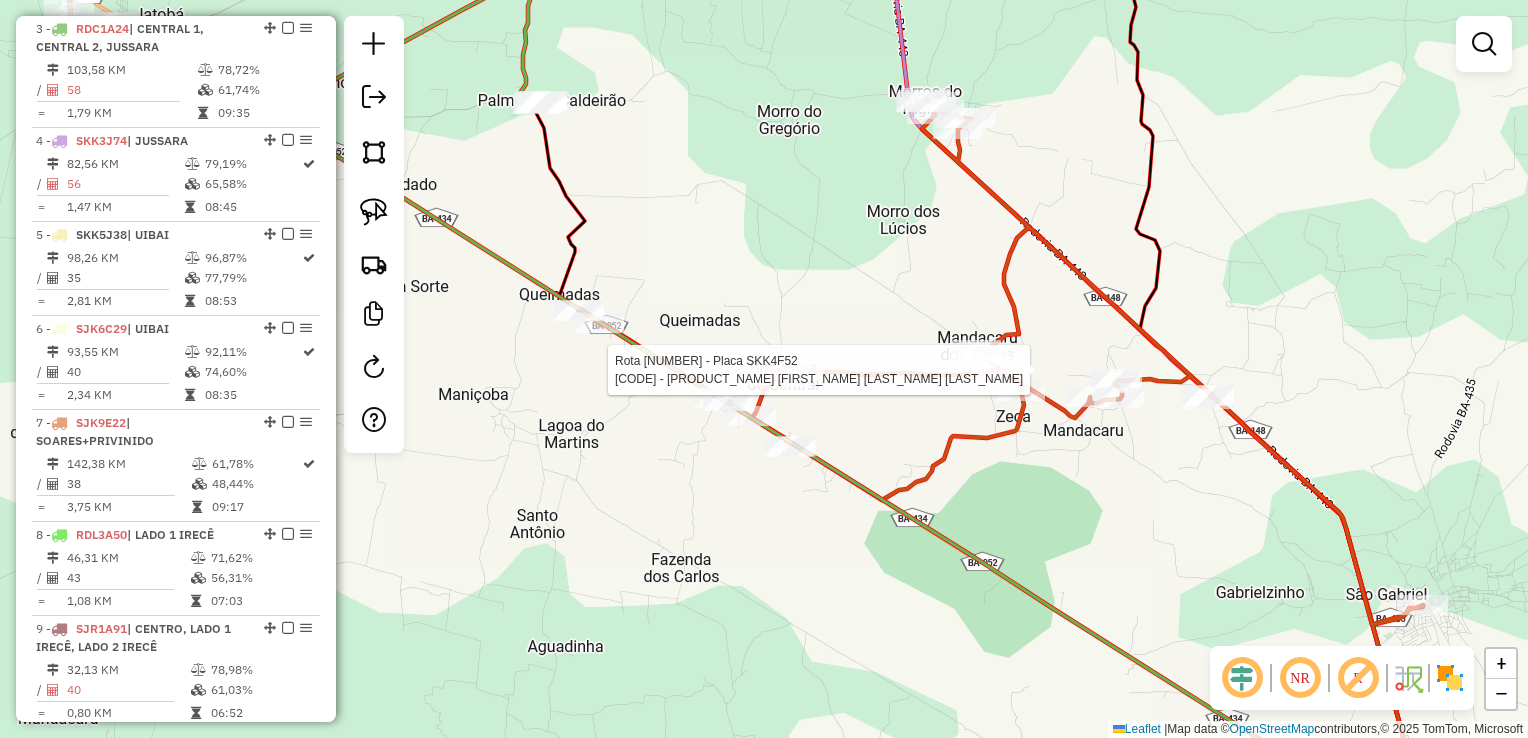 click 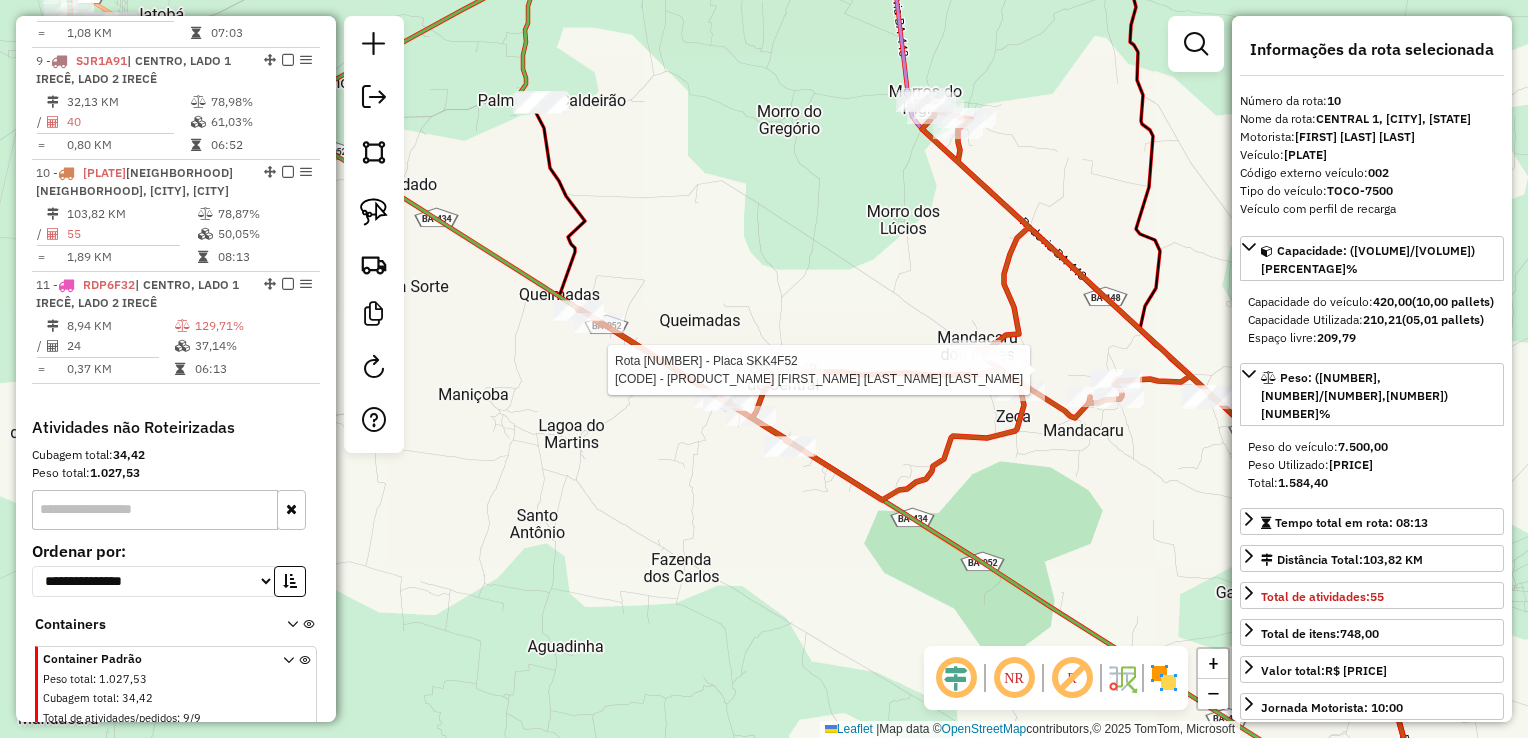 scroll, scrollTop: 1600, scrollLeft: 0, axis: vertical 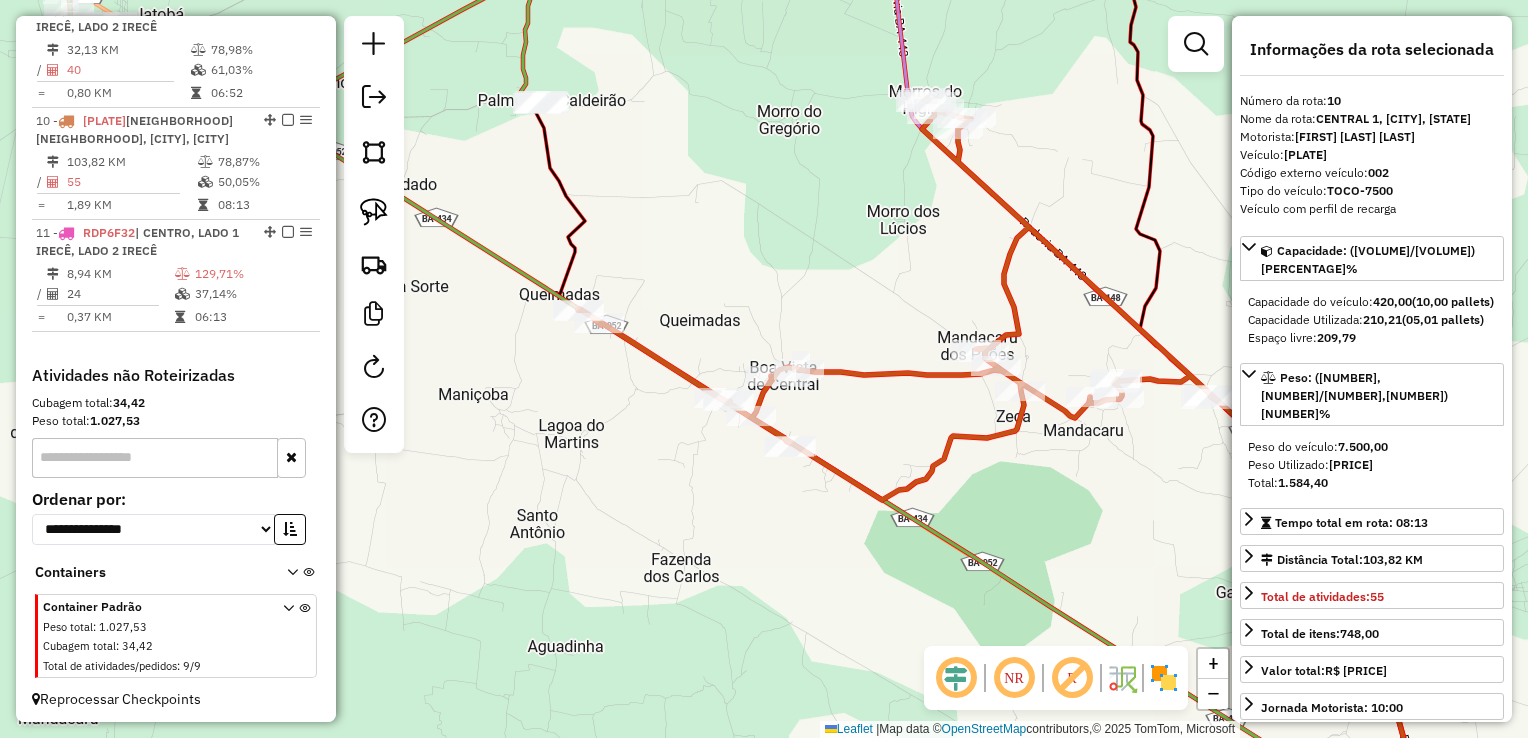 click on "Janela de atendimento Grade de atendimento Capacidade Transportadoras Veículos Cliente Pedidos  Rotas Selecione os dias de semana para filtrar as janelas de atendimento  Seg   Ter   Qua   Qui   Sex   Sáb   Dom  Informe o período da janela de atendimento: De: Até:  Filtrar exatamente a janela do cliente  Considerar janela de atendimento padrão  Selecione os dias de semana para filtrar as grades de atendimento  Seg   Ter   Qua   Qui   Sex   Sáb   Dom   Considerar clientes sem dia de atendimento cadastrado  Clientes fora do dia de atendimento selecionado Filtrar as atividades entre os valores definidos abaixo:  Peso mínimo:   Peso máximo:   Cubagem mínima:   Cubagem máxima:   De:   Até:  Filtrar as atividades entre o tempo de atendimento definido abaixo:  De:   Até:   Considerar capacidade total dos clientes não roteirizados Transportadora: Selecione um ou mais itens Tipo de veículo: Selecione um ou mais itens Veículo: Selecione um ou mais itens Motorista: Selecione um ou mais itens Nome: Rótulo:" 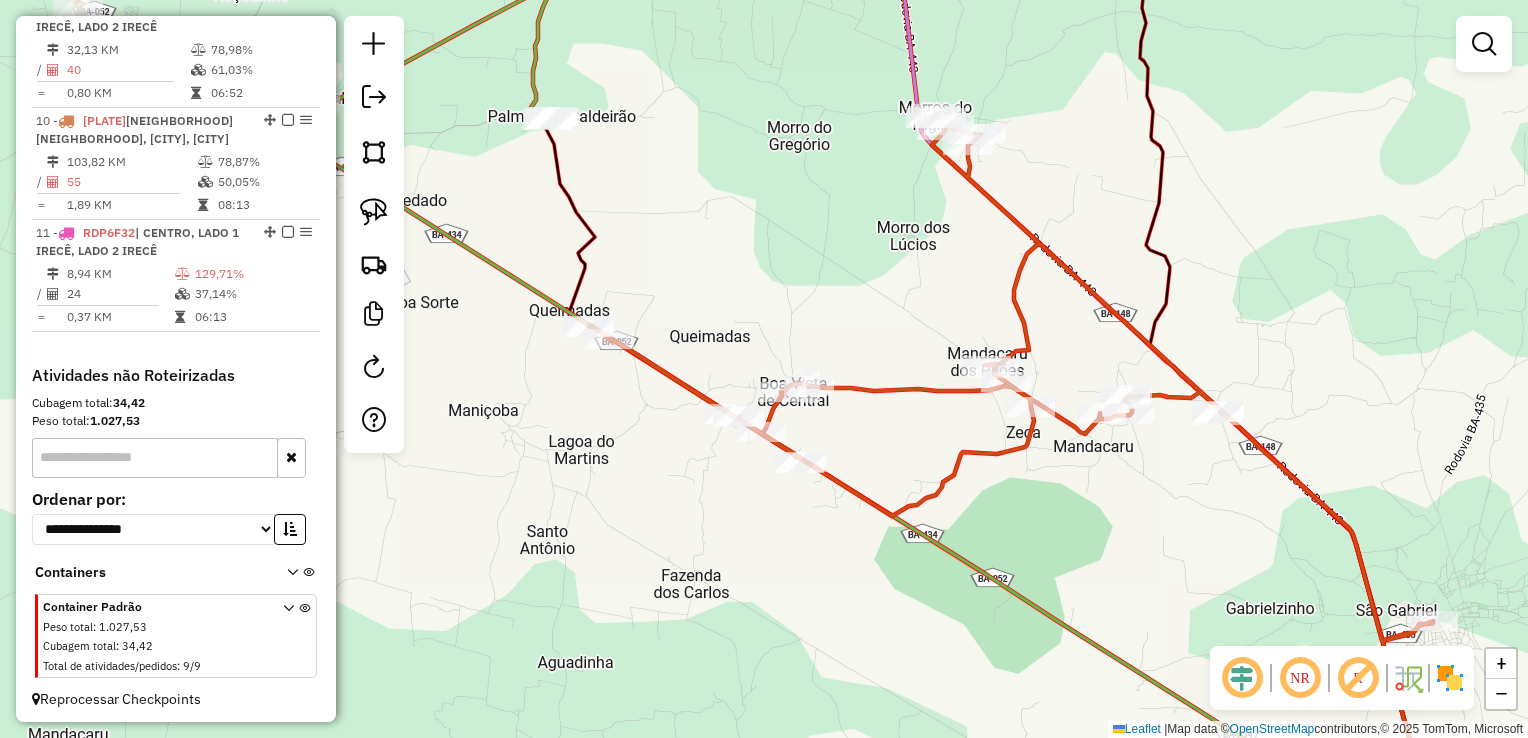 drag, startPoint x: 798, startPoint y: 306, endPoint x: 851, endPoint y: 402, distance: 109.65856 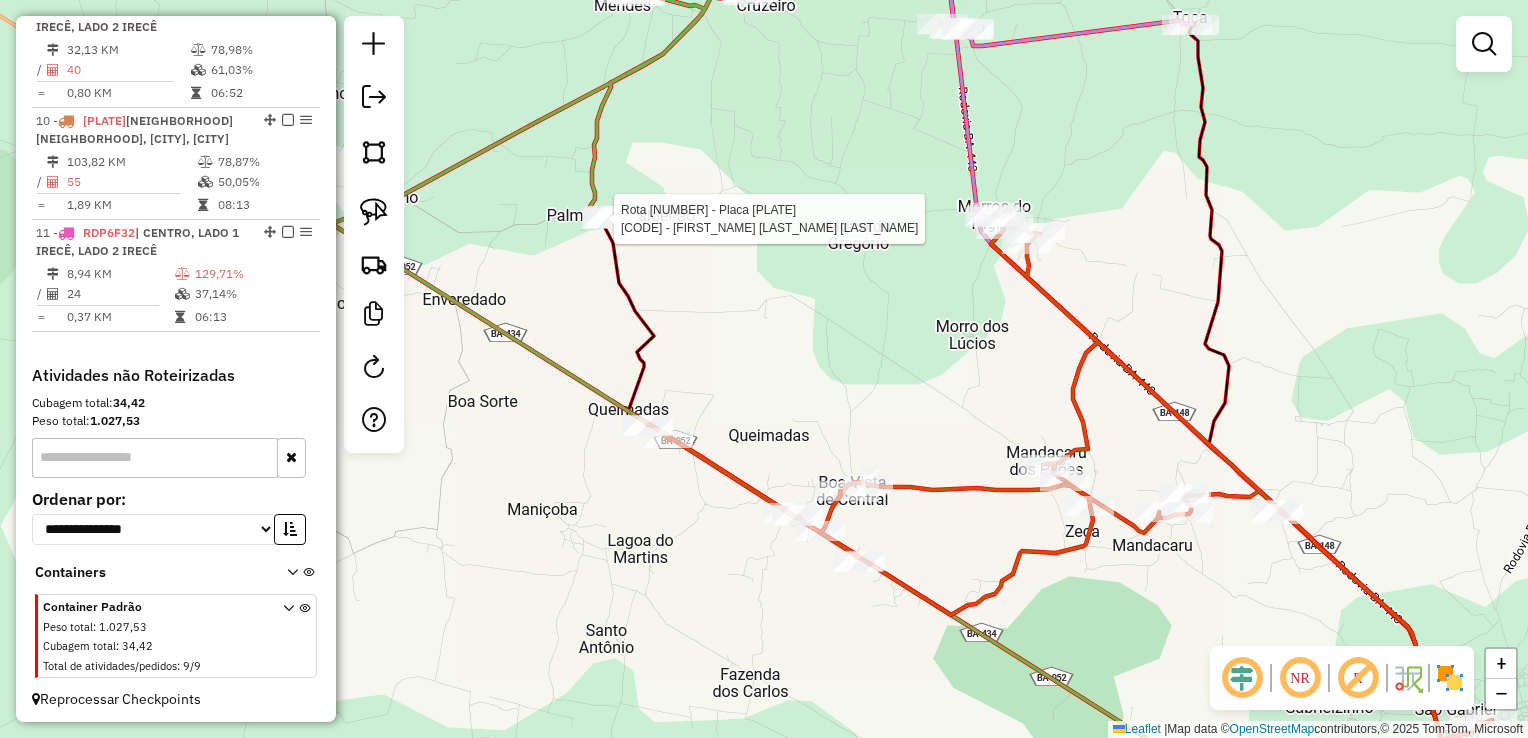 select on "*********" 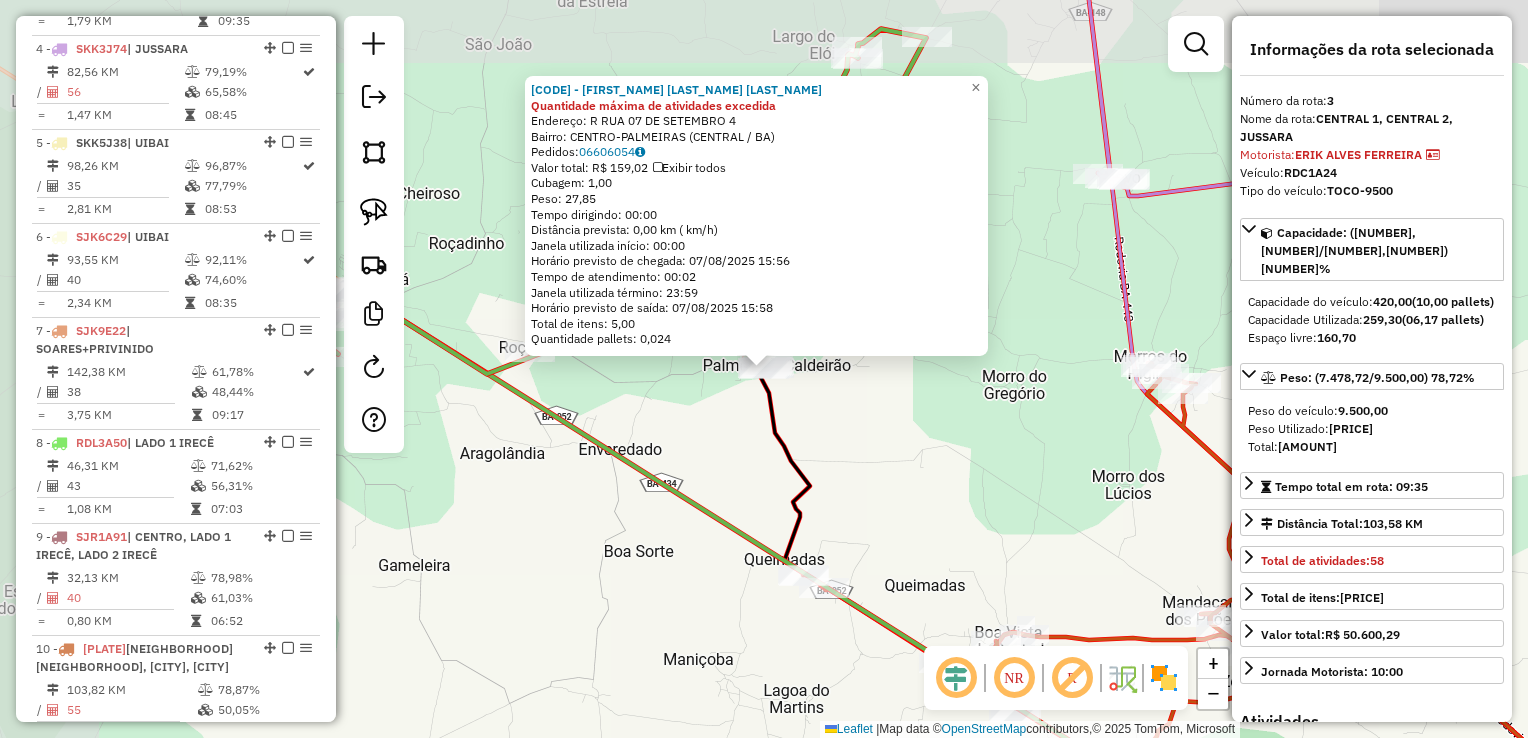 scroll, scrollTop: 980, scrollLeft: 0, axis: vertical 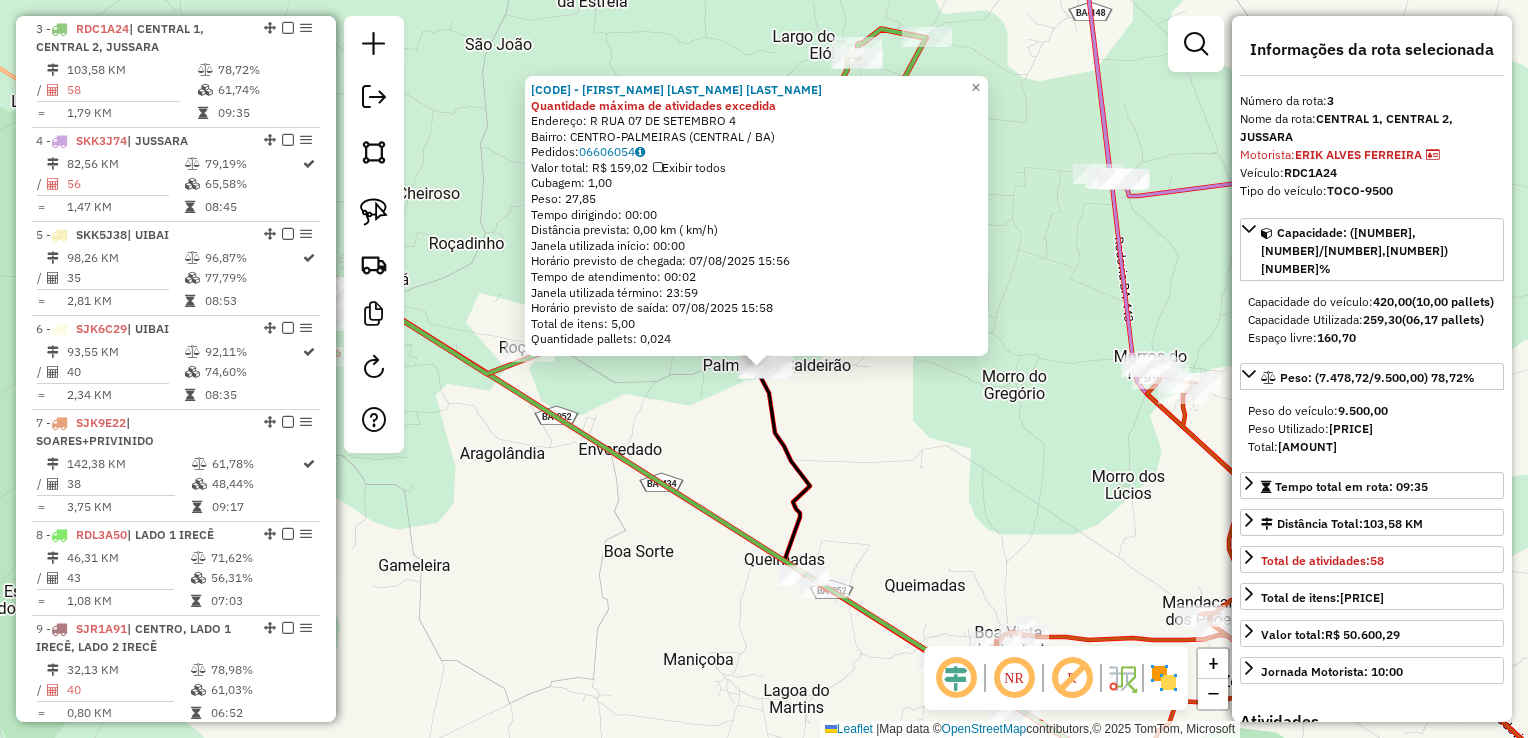 click on "11309 - REGILANE LACERDA DA SILVA Quantidade máxima de atividades excedida  Endereço: R   RUA 07 DE SETEMBRO             4   Bairro: CENTRO-PALMEIRAS (CENTRAL / BA)   Pedidos:  06606054   Valor total: R$ 159,02   Exibir todos   Cubagem: 1,00  Peso: 27,85  Tempo dirigindo: 00:00   Distância prevista: 0,00 km ( km/h)   Janela utilizada início: 00:00   Horário previsto de chegada: 07/08/2025 15:56   Tempo de atendimento: 00:02   Janela utilizada término: 23:59   Horário previsto de saída: 07/08/2025 15:58   Total de itens: 5,00   Quantidade pallets: 0,024  × Janela de atendimento Grade de atendimento Capacidade Transportadoras Veículos Cliente Pedidos  Rotas Selecione os dias de semana para filtrar as janelas de atendimento  Seg   Ter   Qua   Qui   Sex   Sáb   Dom  Informe o período da janela de atendimento: De: Até:  Filtrar exatamente a janela do cliente  Considerar janela de atendimento padrão  Selecione os dias de semana para filtrar as grades de atendimento  Seg   Ter   Qua   Qui   Sex   Sáb" 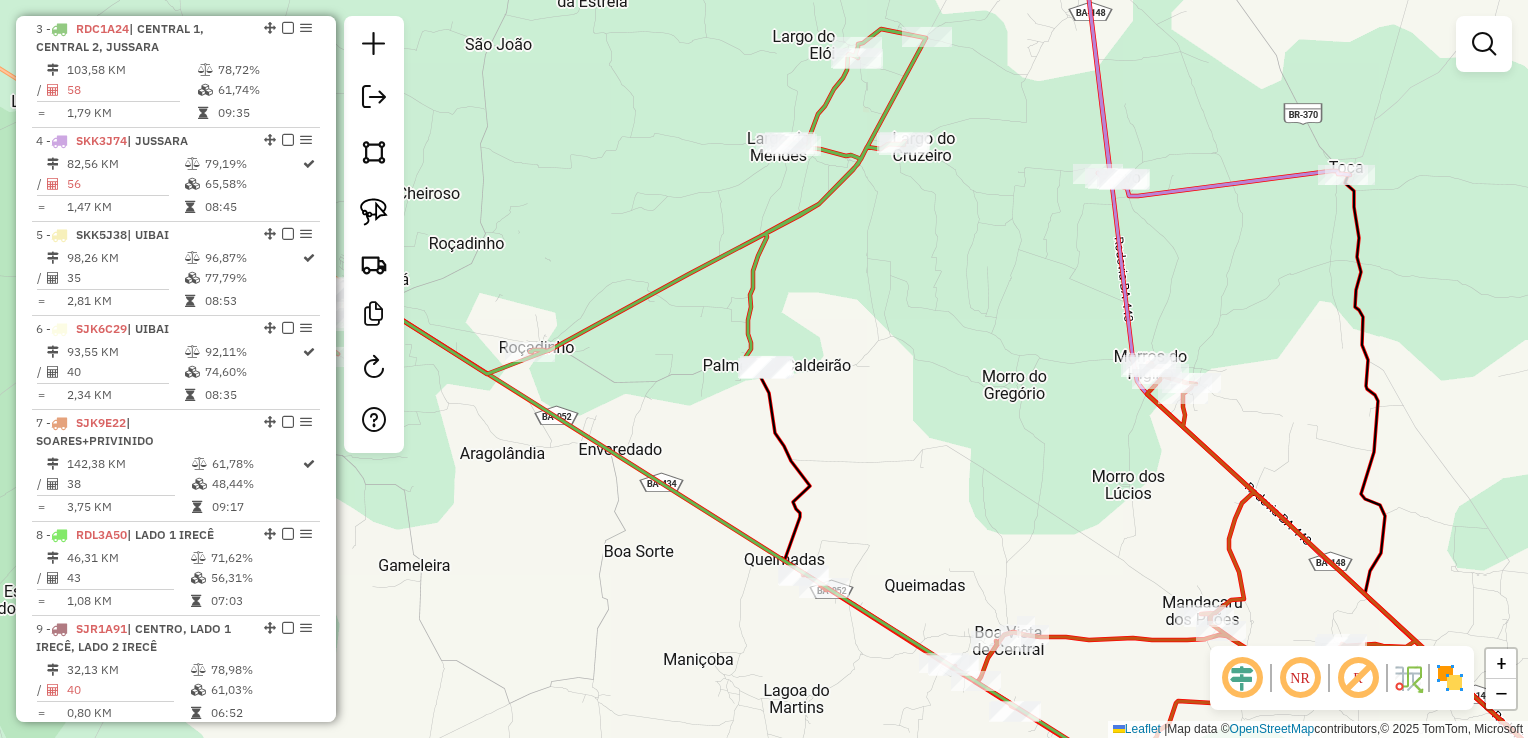 drag, startPoint x: 872, startPoint y: 462, endPoint x: 828, endPoint y: 353, distance: 117.54574 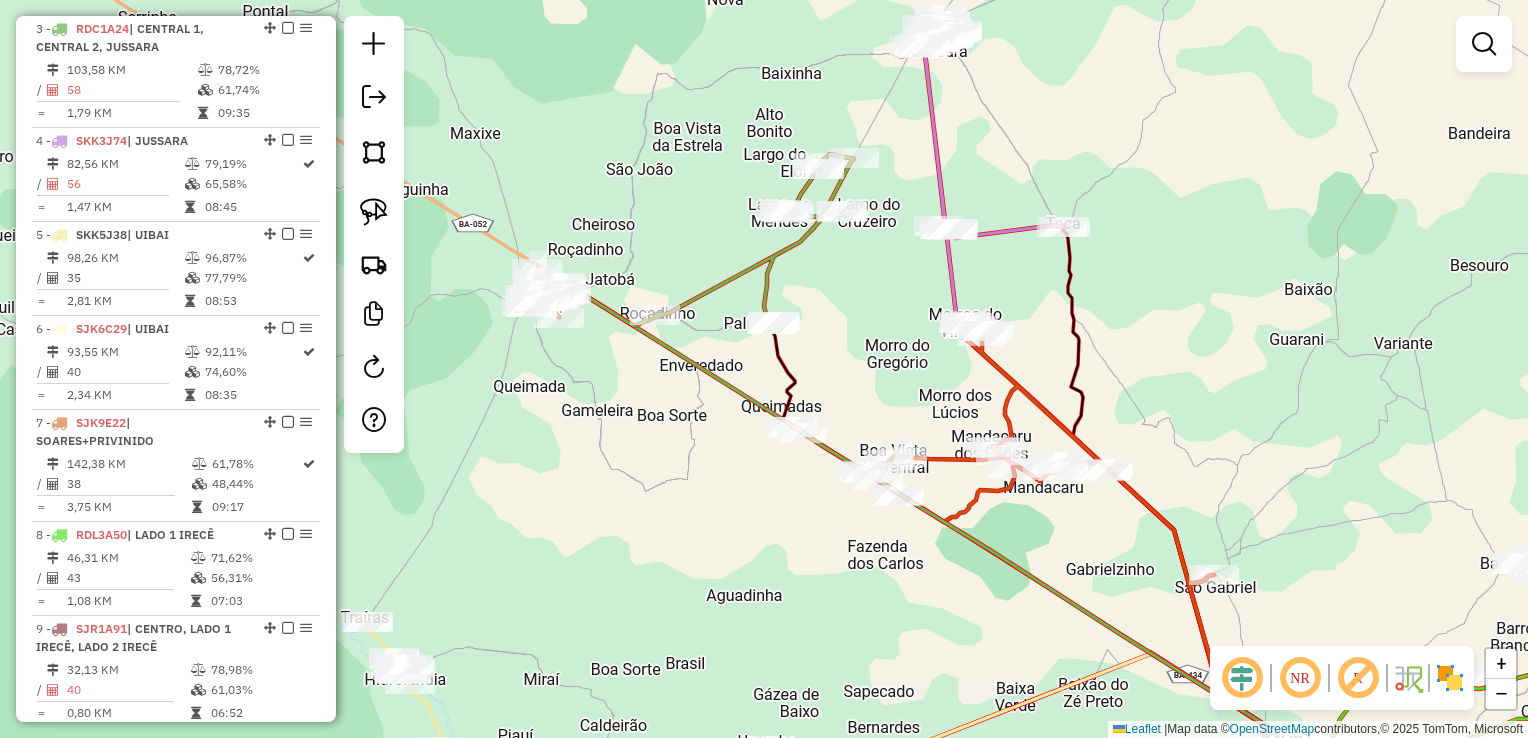 drag, startPoint x: 812, startPoint y: 362, endPoint x: 848, endPoint y: 448, distance: 93.230896 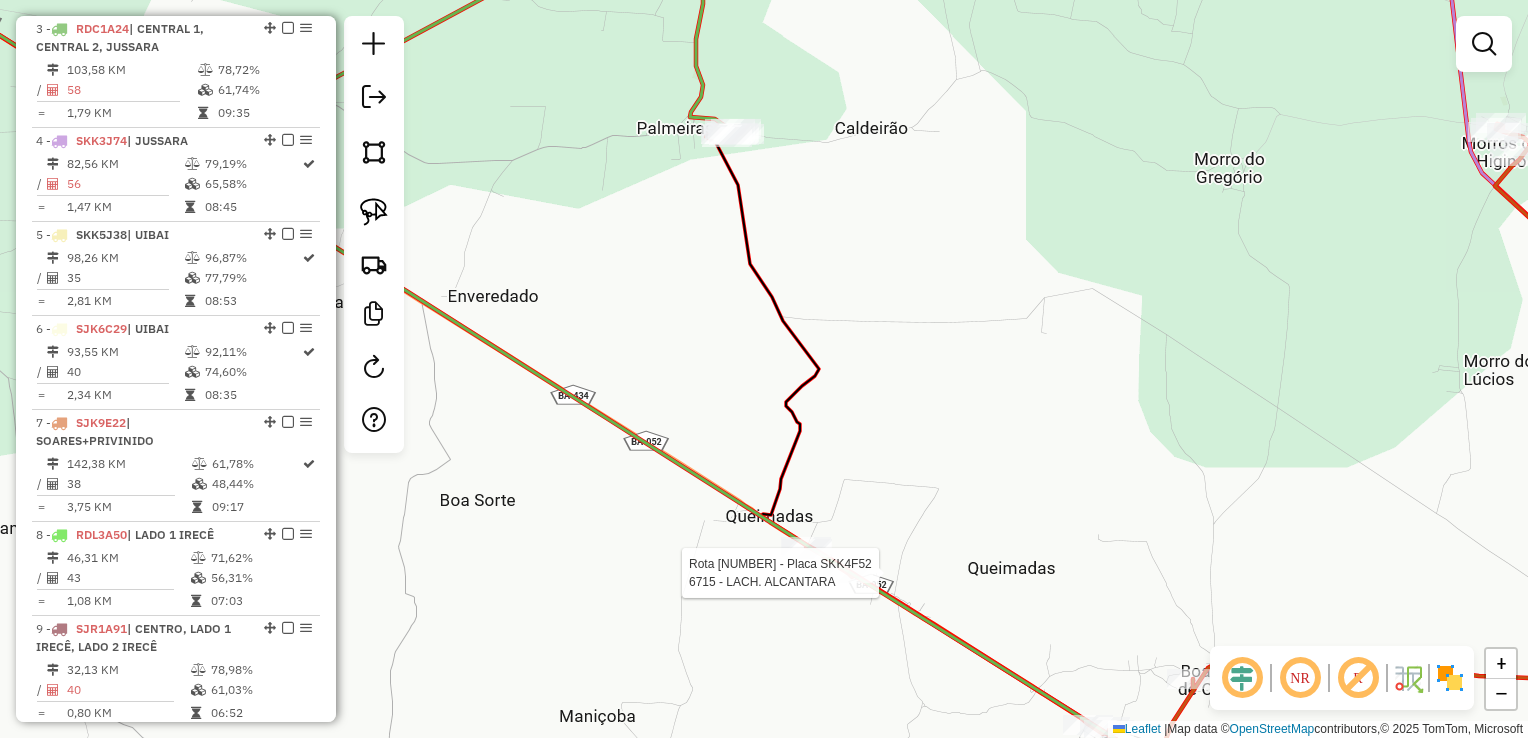 select on "*********" 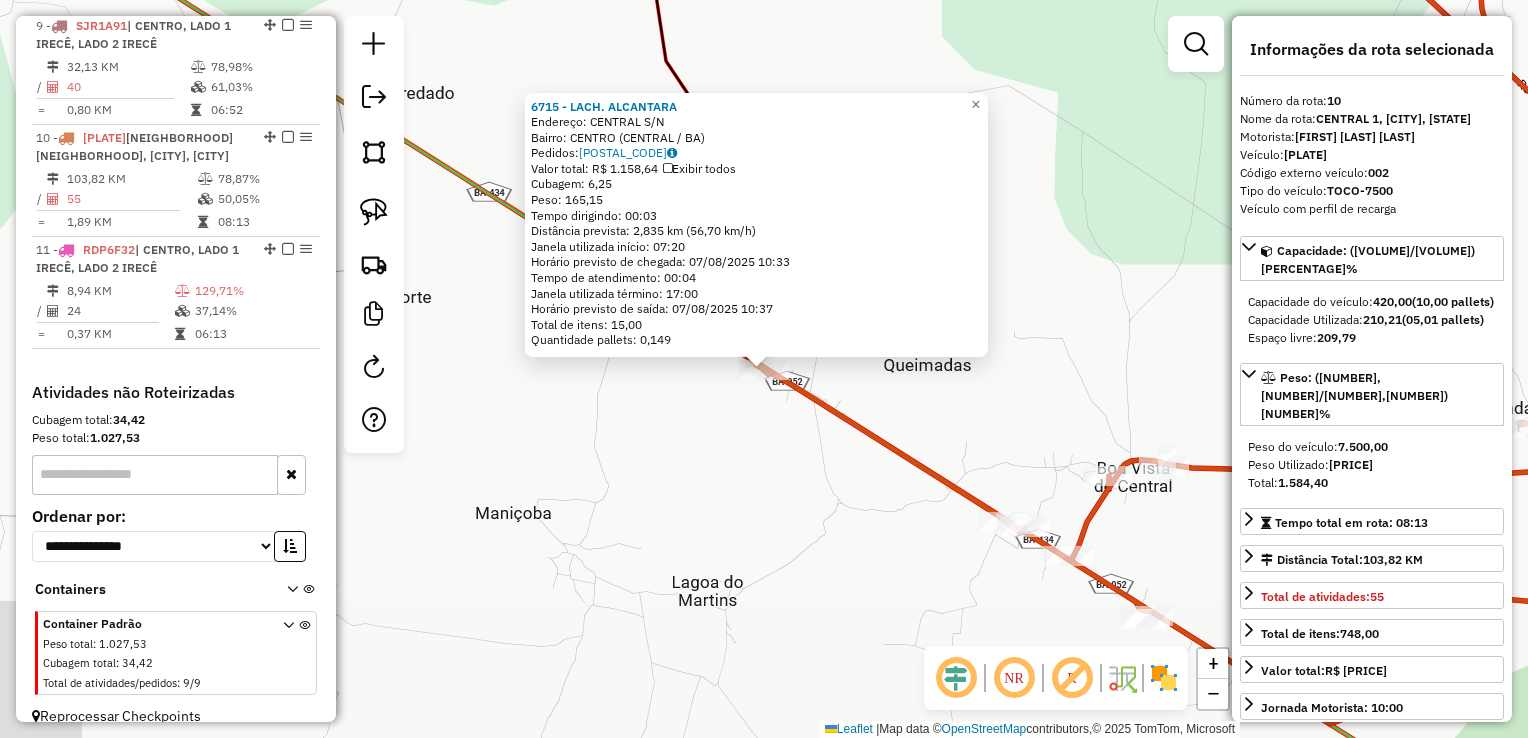 scroll, scrollTop: 1600, scrollLeft: 0, axis: vertical 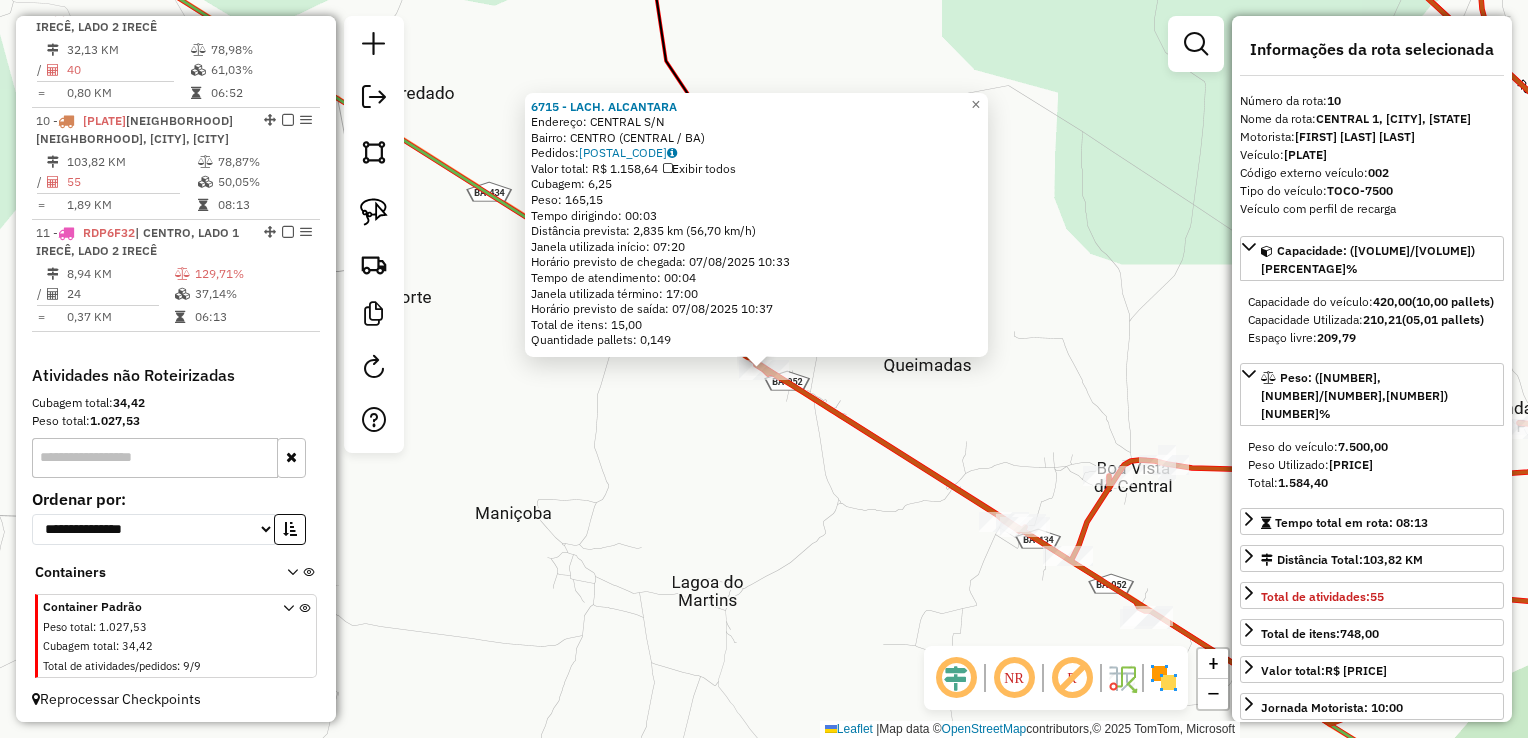 click on "6715 - LACH. ALCANTARA  Endereço:  CENTRAL S/N   Bairro: CENTRO (CENTRAL / BA)   Pedidos:  06606129   Valor total: R$ 1.158,64   Exibir todos   Cubagem: 6,25  Peso: 165,15  Tempo dirigindo: 00:03   Distância prevista: 2,835 km (56,70 km/h)   Janela utilizada início: 07:20   Horário previsto de chegada: 07/08/2025 10:33   Tempo de atendimento: 00:04   Janela utilizada término: 17:00   Horário previsto de saída: 07/08/2025 10:37   Total de itens: 15,00   Quantidade pallets: 0,149  × Janela de atendimento Grade de atendimento Capacidade Transportadoras Veículos Cliente Pedidos  Rotas Selecione os dias de semana para filtrar as janelas de atendimento  Seg   Ter   Qua   Qui   Sex   Sáb   Dom  Informe o período da janela de atendimento: De: Até:  Filtrar exatamente a janela do cliente  Considerar janela de atendimento padrão  Selecione os dias de semana para filtrar as grades de atendimento  Seg   Ter   Qua   Qui   Sex   Sáb   Dom   Considerar clientes sem dia de atendimento cadastrado  Peso mínimo:" 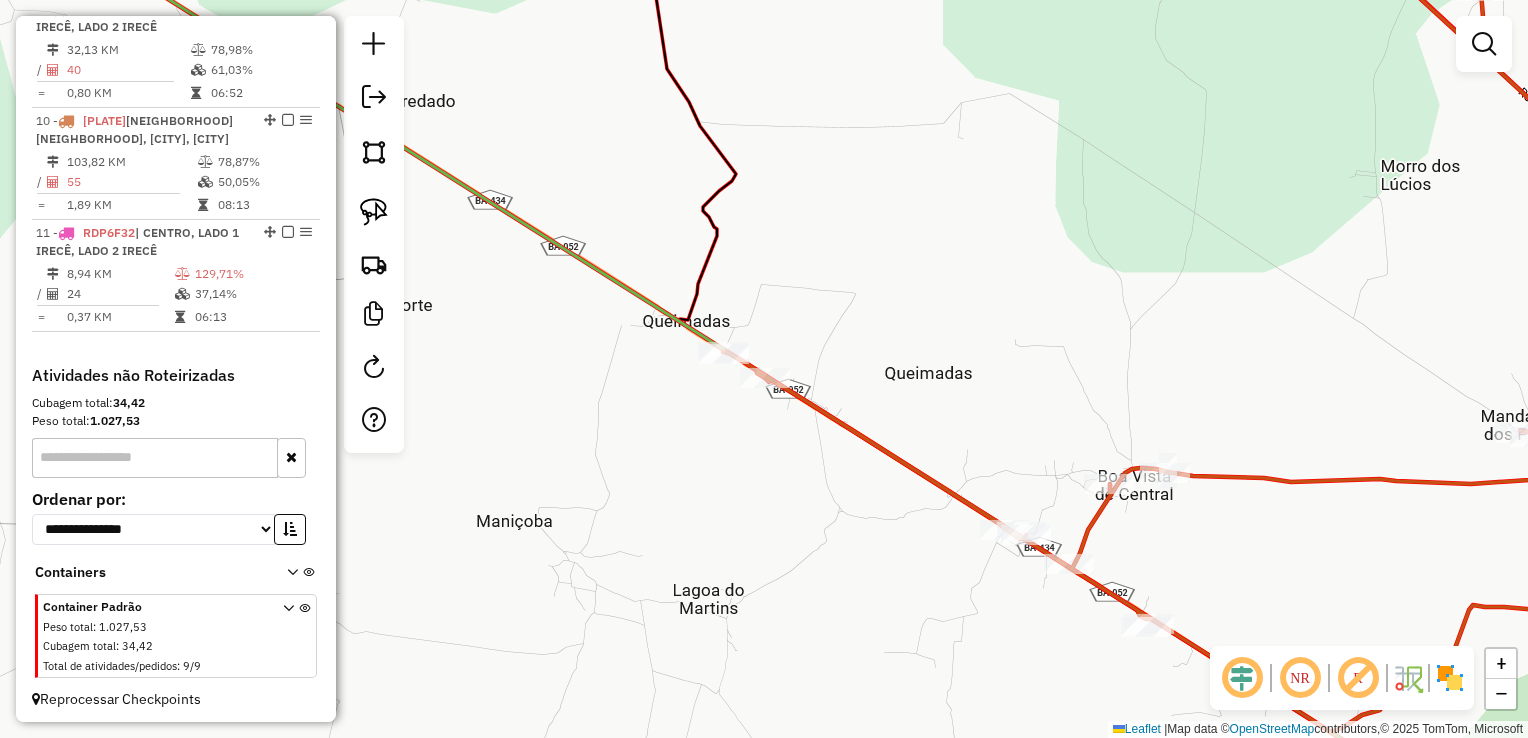 drag, startPoint x: 711, startPoint y: 423, endPoint x: 712, endPoint y: 482, distance: 59.008472 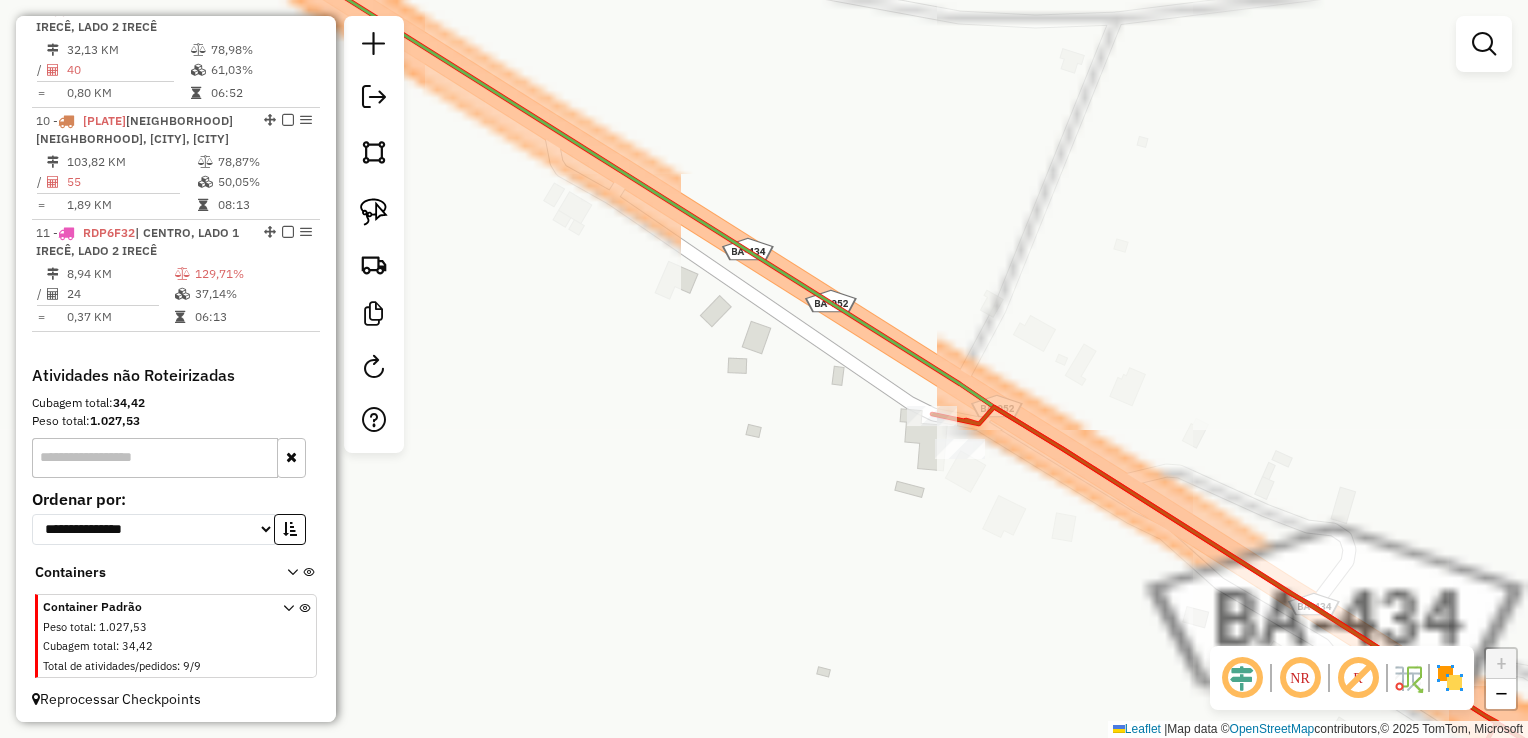 drag, startPoint x: 843, startPoint y: 458, endPoint x: 576, endPoint y: 316, distance: 302.41196 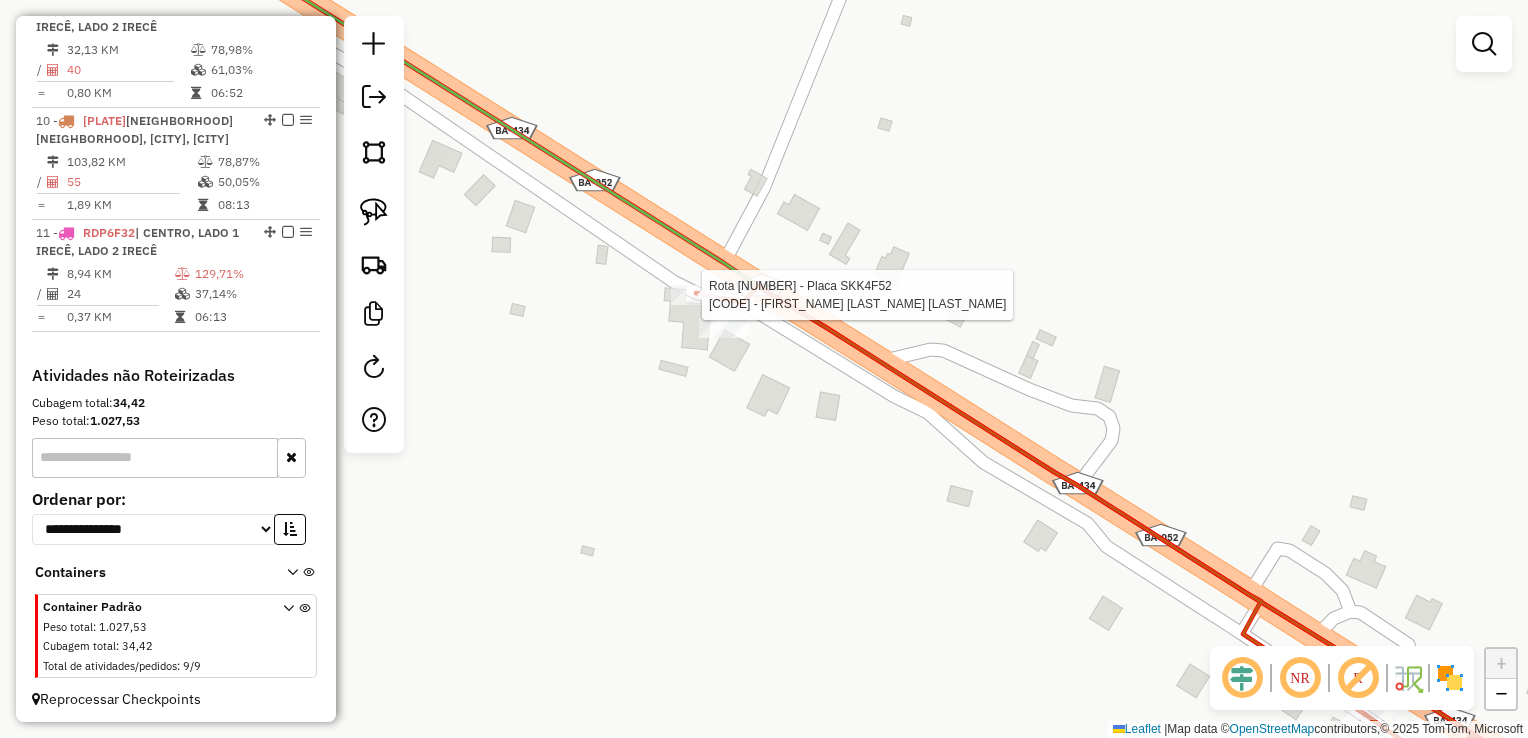 select on "*********" 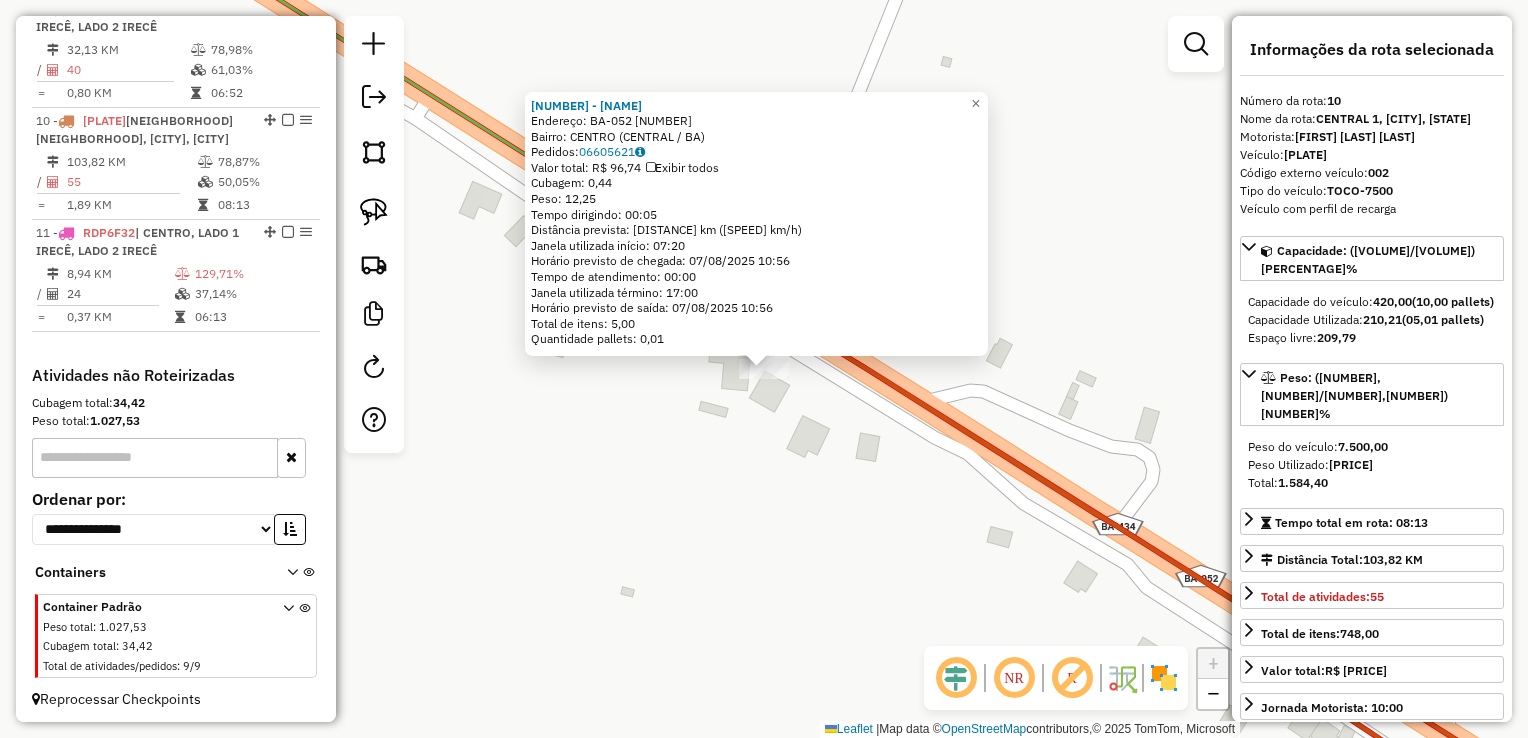 click on "18268 - ADEGA DO JOELSON  Endereço:  BA-052 71   Bairro: CENTRO (CENTRAL / BA)   Pedidos:  06605621   Valor total: R$ 96,74   Exibir todos   Cubagem: 0,44  Peso: 12,25  Tempo dirigindo: 00:05   Distância prevista: 4,738 km (56,86 km/h)   Janela utilizada início: 07:20   Horário previsto de chegada: 07/08/2025 10:56   Tempo de atendimento: 00:00   Janela utilizada término: 17:00   Horário previsto de saída: 07/08/2025 10:56   Total de itens: 5,00   Quantidade pallets: 0,01  × Janela de atendimento Grade de atendimento Capacidade Transportadoras Veículos Cliente Pedidos  Rotas Selecione os dias de semana para filtrar as janelas de atendimento  Seg   Ter   Qua   Qui   Sex   Sáb   Dom  Informe o período da janela de atendimento: De: Até:  Filtrar exatamente a janela do cliente  Considerar janela de atendimento padrão  Selecione os dias de semana para filtrar as grades de atendimento  Seg   Ter   Qua   Qui   Sex   Sáb   Dom   Considerar clientes sem dia de atendimento cadastrado  Peso mínimo:   De:" 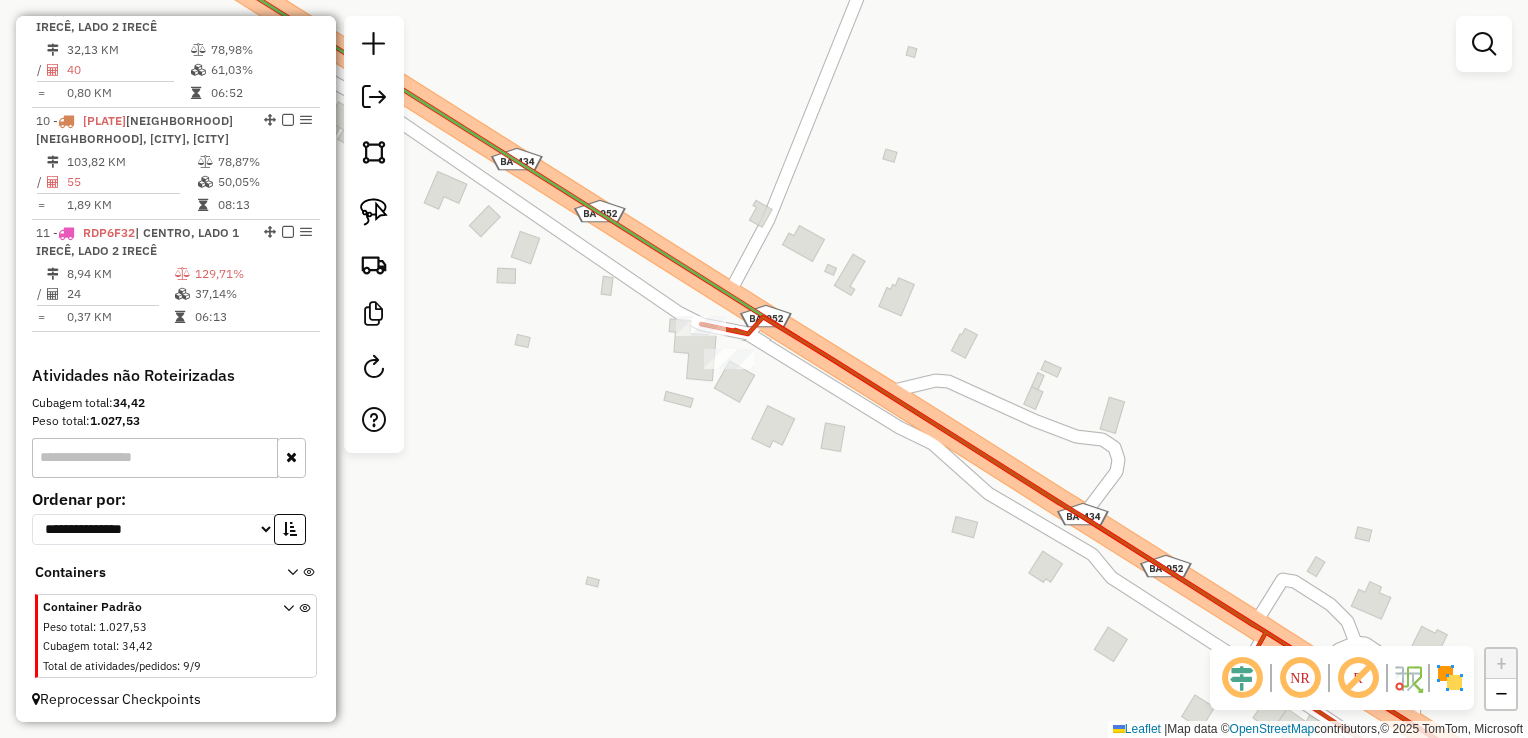 drag, startPoint x: 770, startPoint y: 516, endPoint x: 473, endPoint y: 194, distance: 438.05594 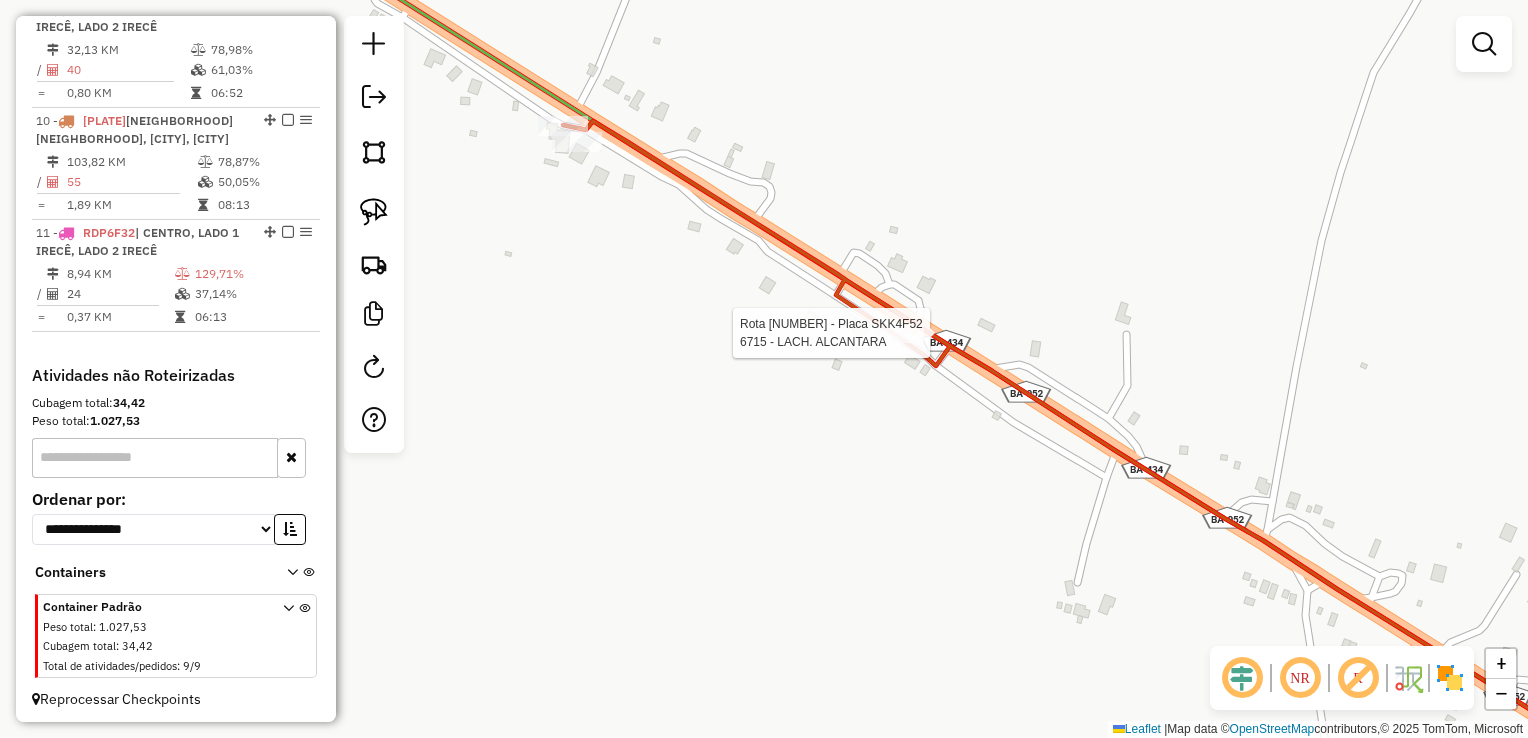 select on "*********" 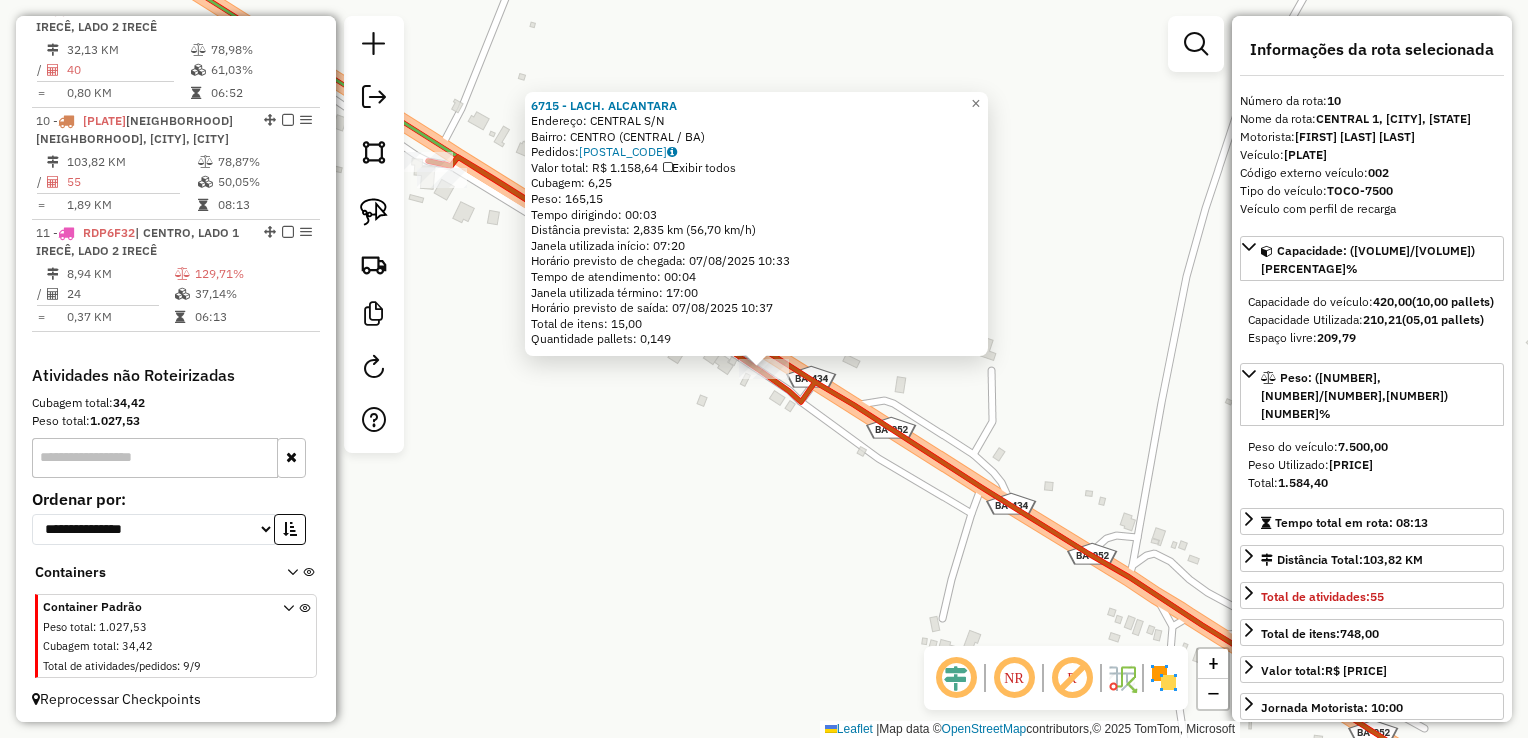click on "6715 - LACH. ALCANTARA  Endereço:  CENTRAL S/N   Bairro: CENTRO (CENTRAL / BA)   Pedidos:  06606129   Valor total: R$ 1.158,64   Exibir todos   Cubagem: 6,25  Peso: 165,15  Tempo dirigindo: 00:03   Distância prevista: 2,835 km (56,70 km/h)   Janela utilizada início: 07:20   Horário previsto de chegada: 07/08/2025 10:33   Tempo de atendimento: 00:04   Janela utilizada término: 17:00   Horário previsto de saída: 07/08/2025 10:37   Total de itens: 15,00   Quantidade pallets: 0,149  × Janela de atendimento Grade de atendimento Capacidade Transportadoras Veículos Cliente Pedidos  Rotas Selecione os dias de semana para filtrar as janelas de atendimento  Seg   Ter   Qua   Qui   Sex   Sáb   Dom  Informe o período da janela de atendimento: De: Até:  Filtrar exatamente a janela do cliente  Considerar janela de atendimento padrão  Selecione os dias de semana para filtrar as grades de atendimento  Seg   Ter   Qua   Qui   Sex   Sáb   Dom   Considerar clientes sem dia de atendimento cadastrado  Peso mínimo:" 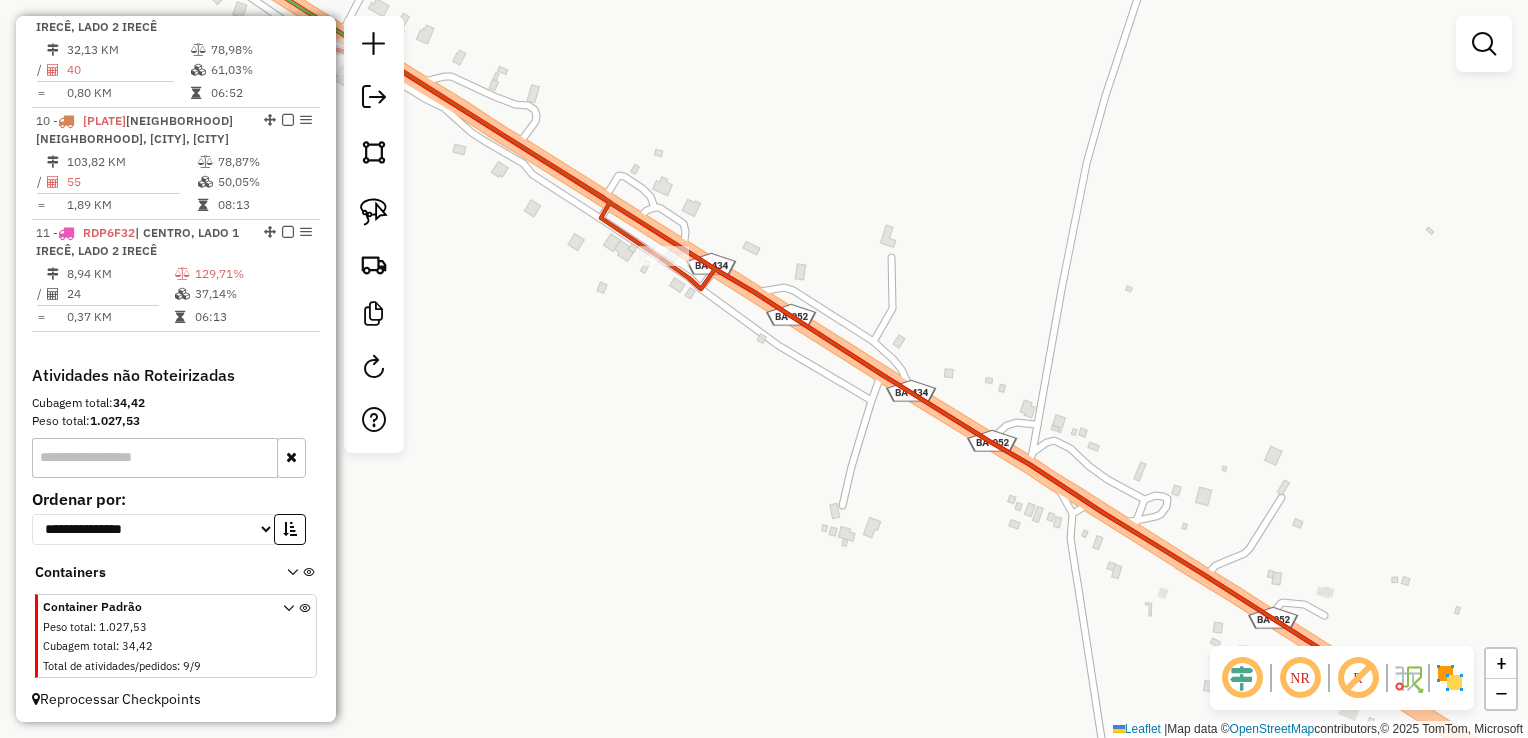 drag, startPoint x: 751, startPoint y: 447, endPoint x: 649, endPoint y: 330, distance: 155.2192 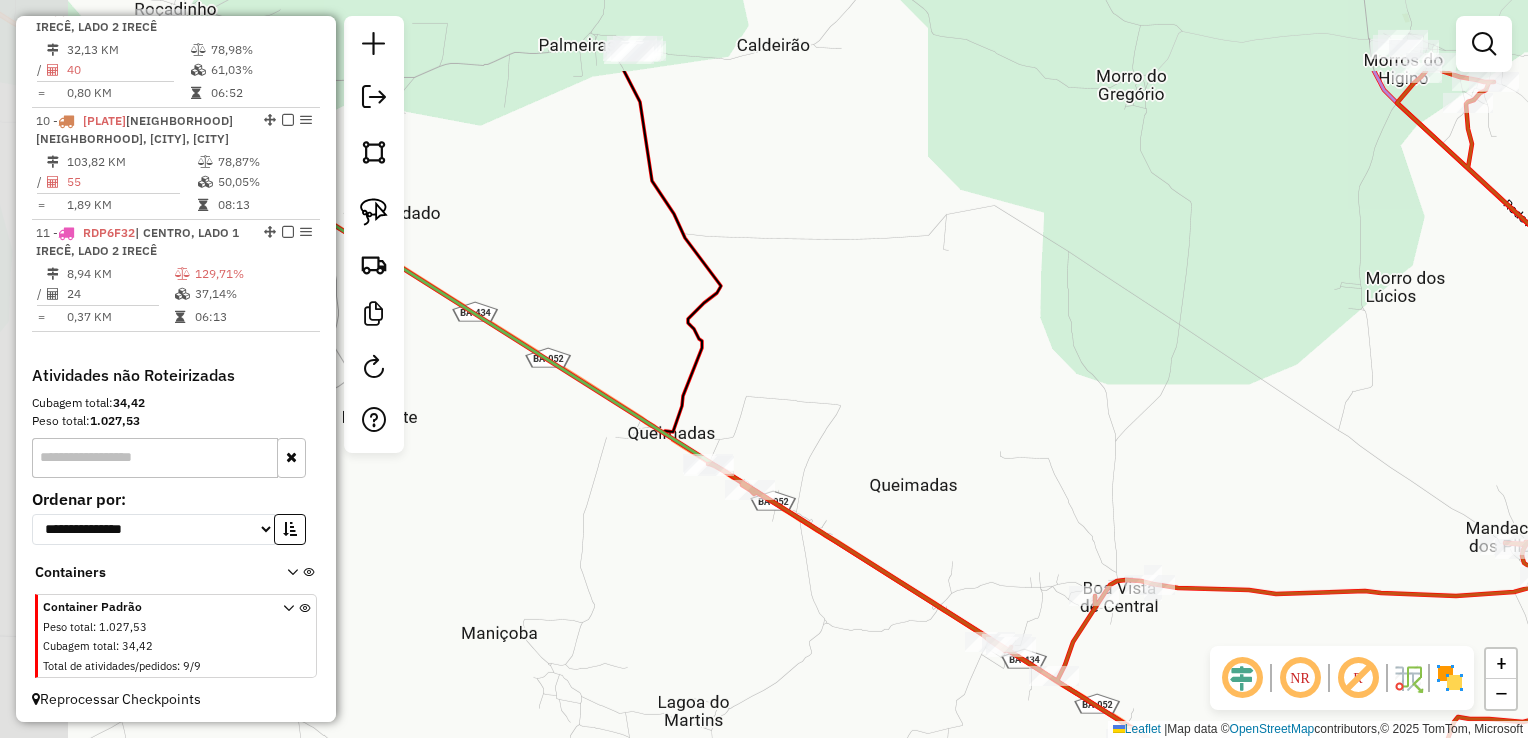 drag, startPoint x: 715, startPoint y: 250, endPoint x: 821, endPoint y: 426, distance: 205.4556 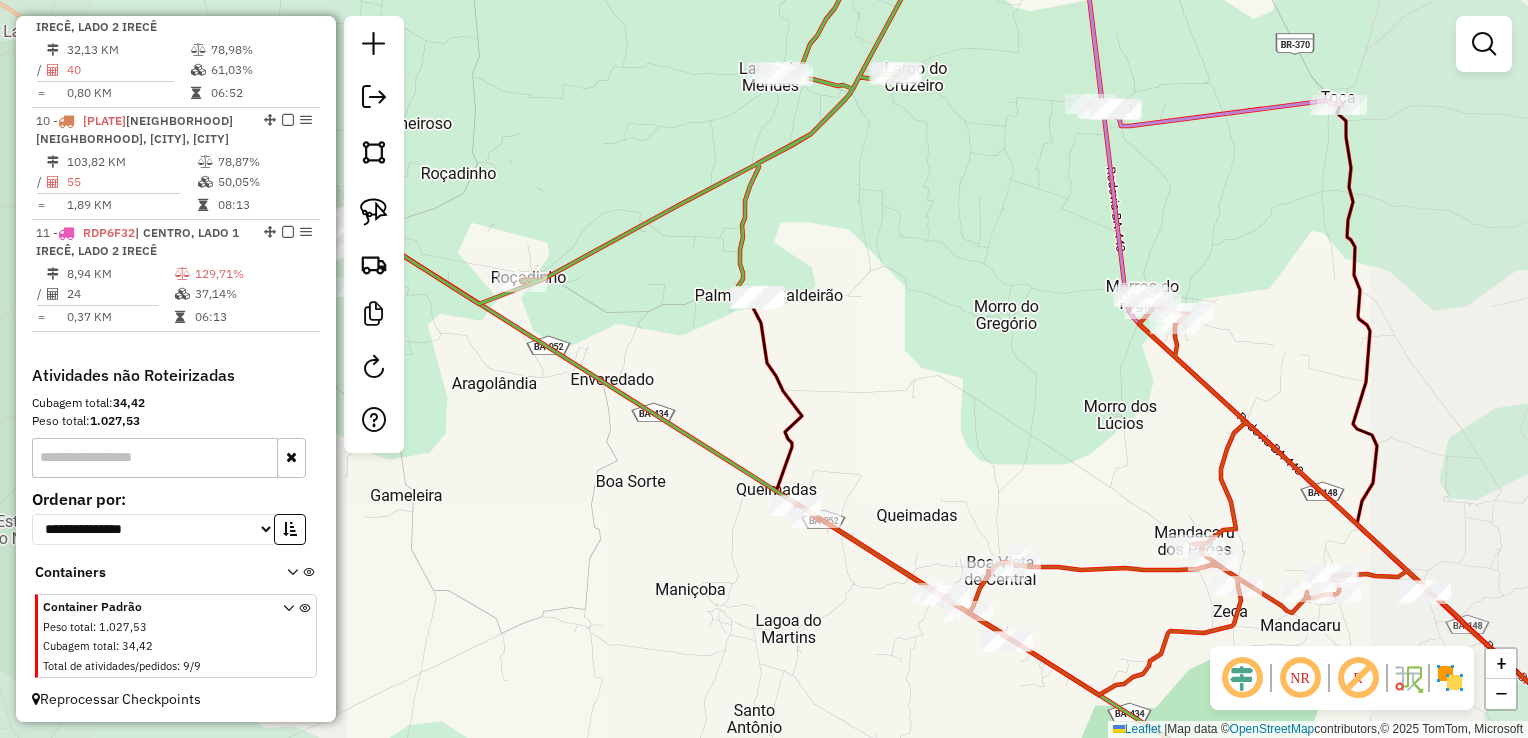 drag, startPoint x: 835, startPoint y: 470, endPoint x: 824, endPoint y: 509, distance: 40.5216 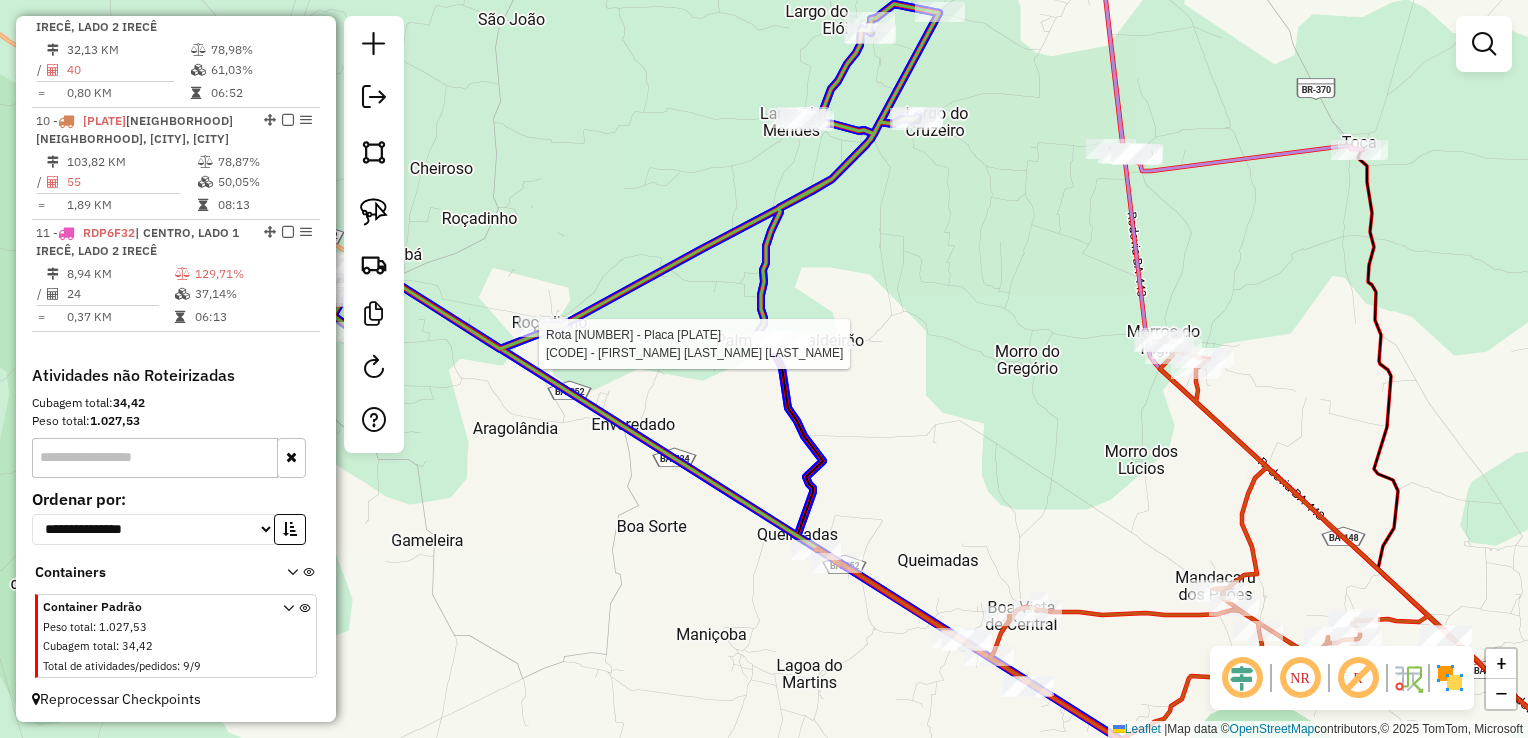 click 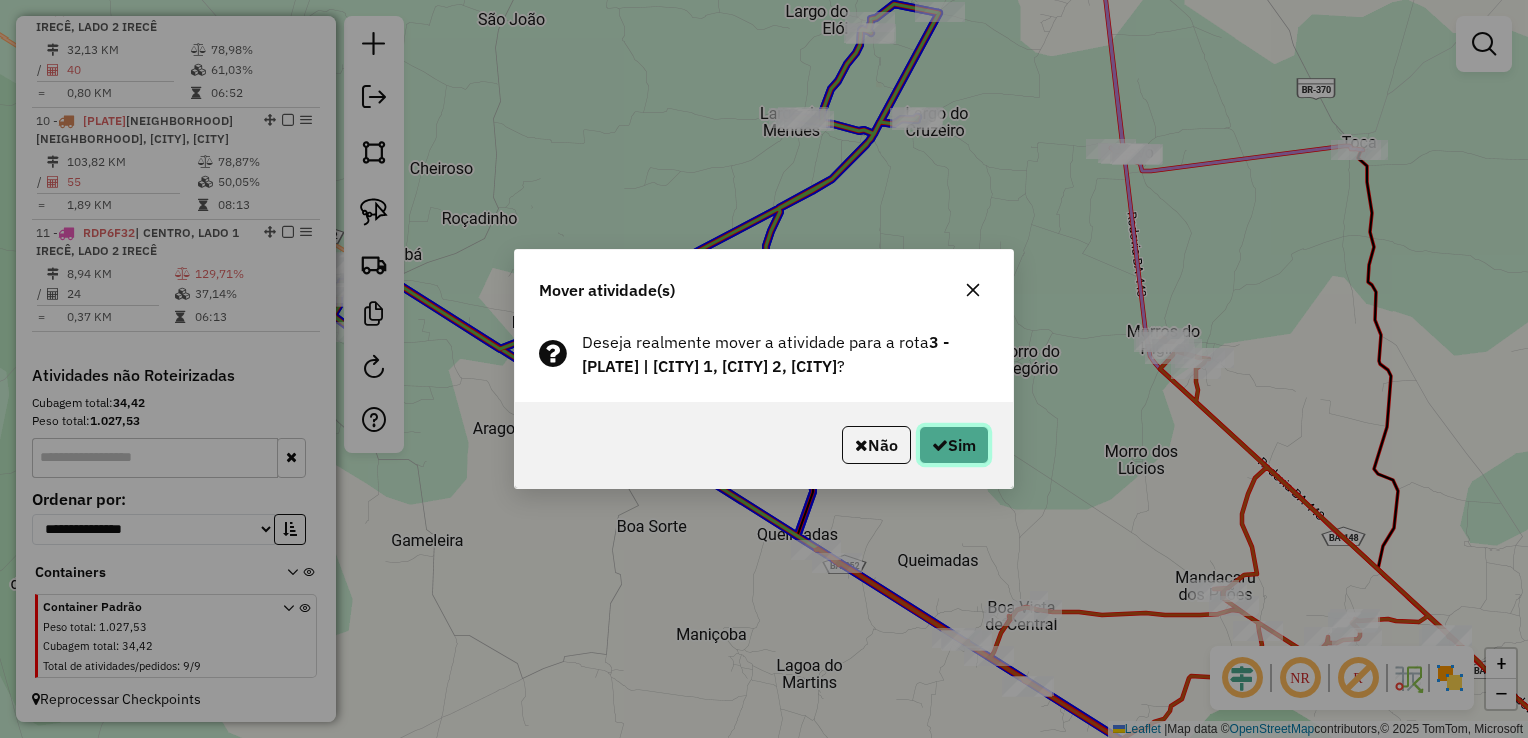 click 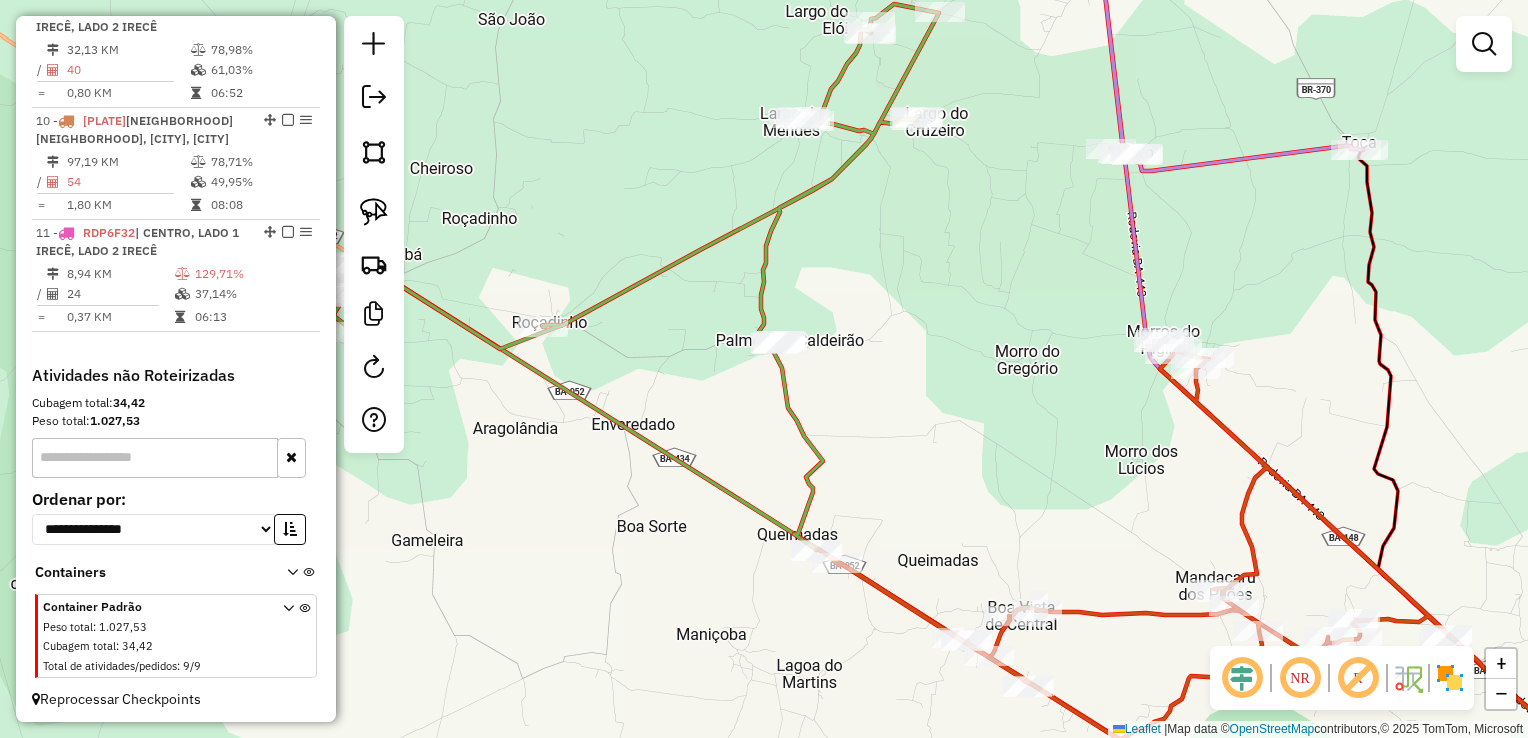 drag, startPoint x: 884, startPoint y: 533, endPoint x: 788, endPoint y: 366, distance: 192.62659 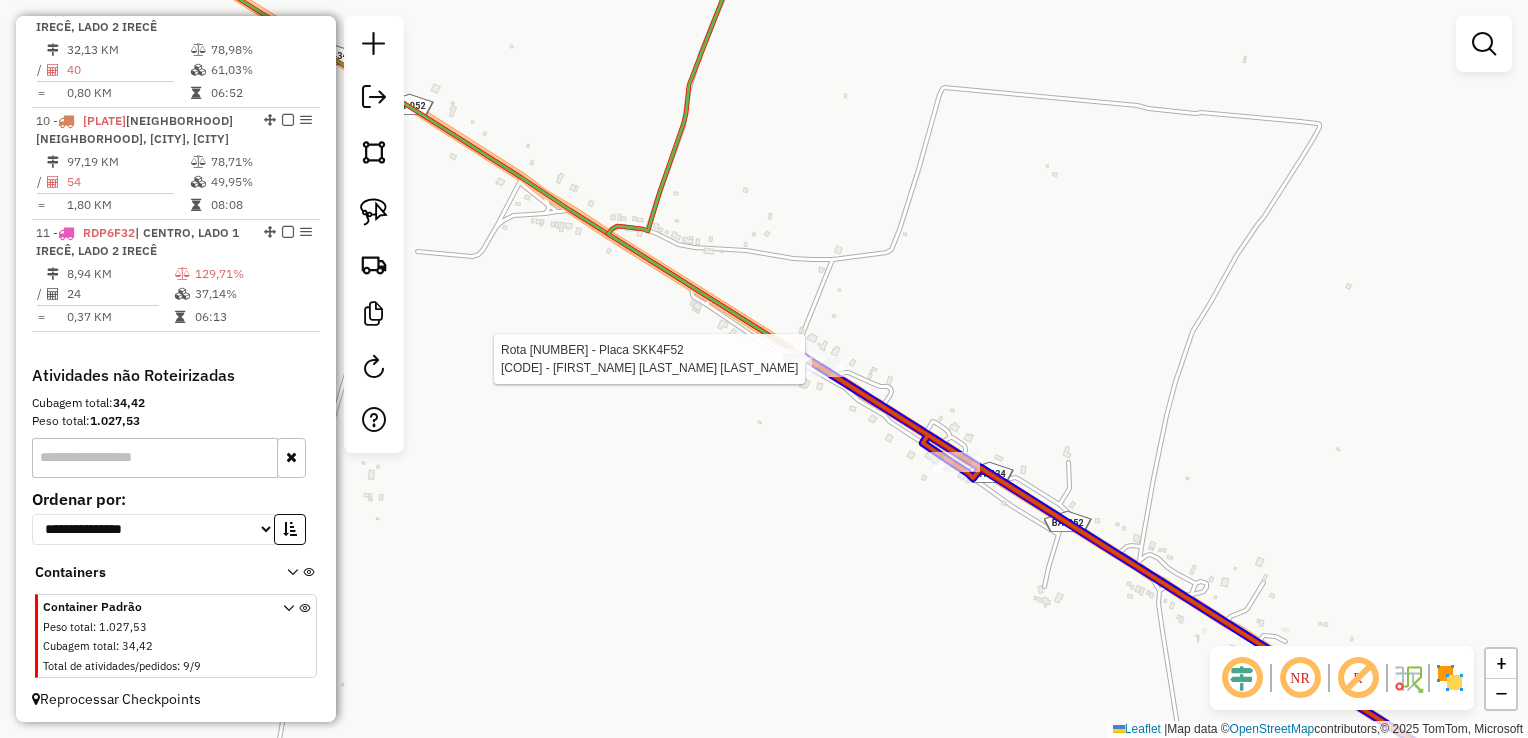 click 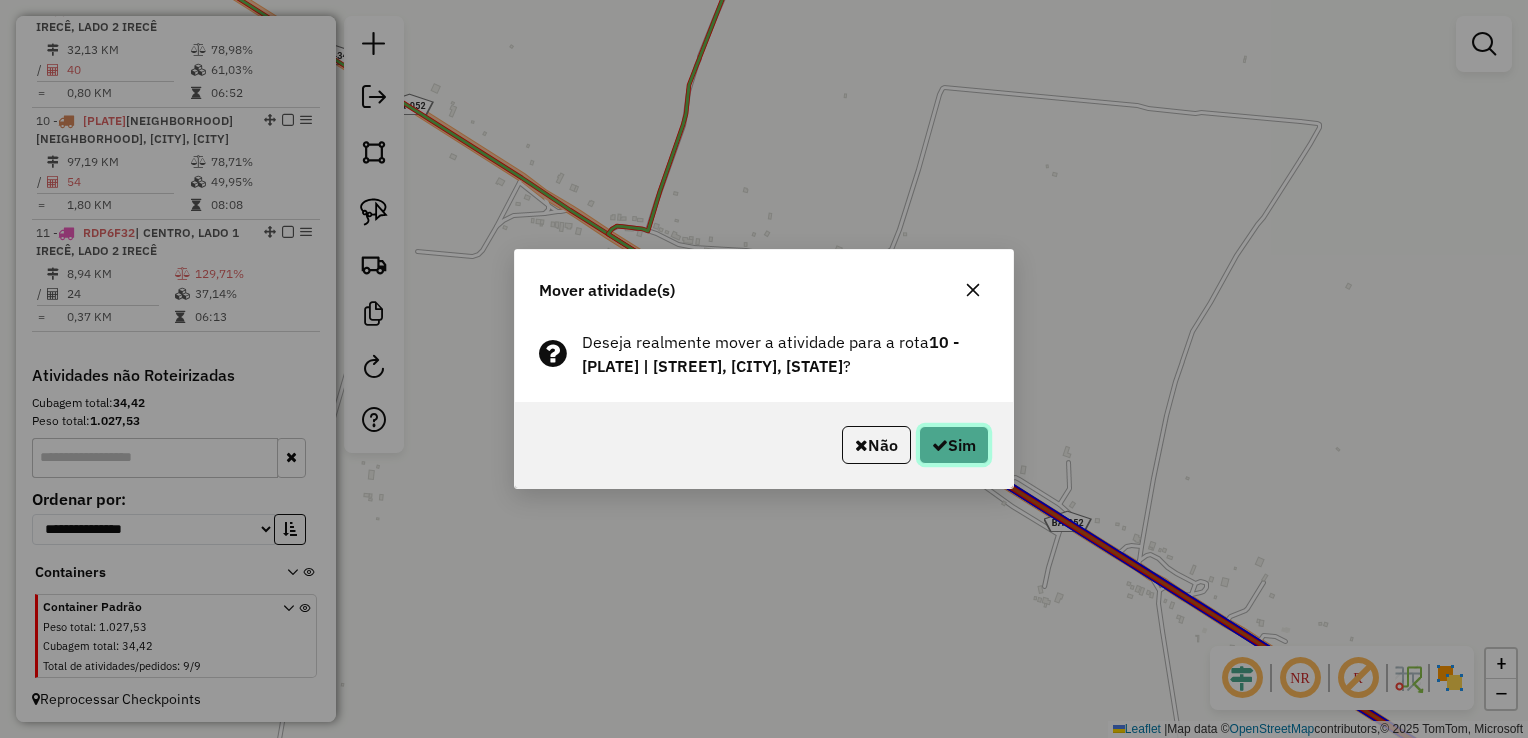 click on "Sim" 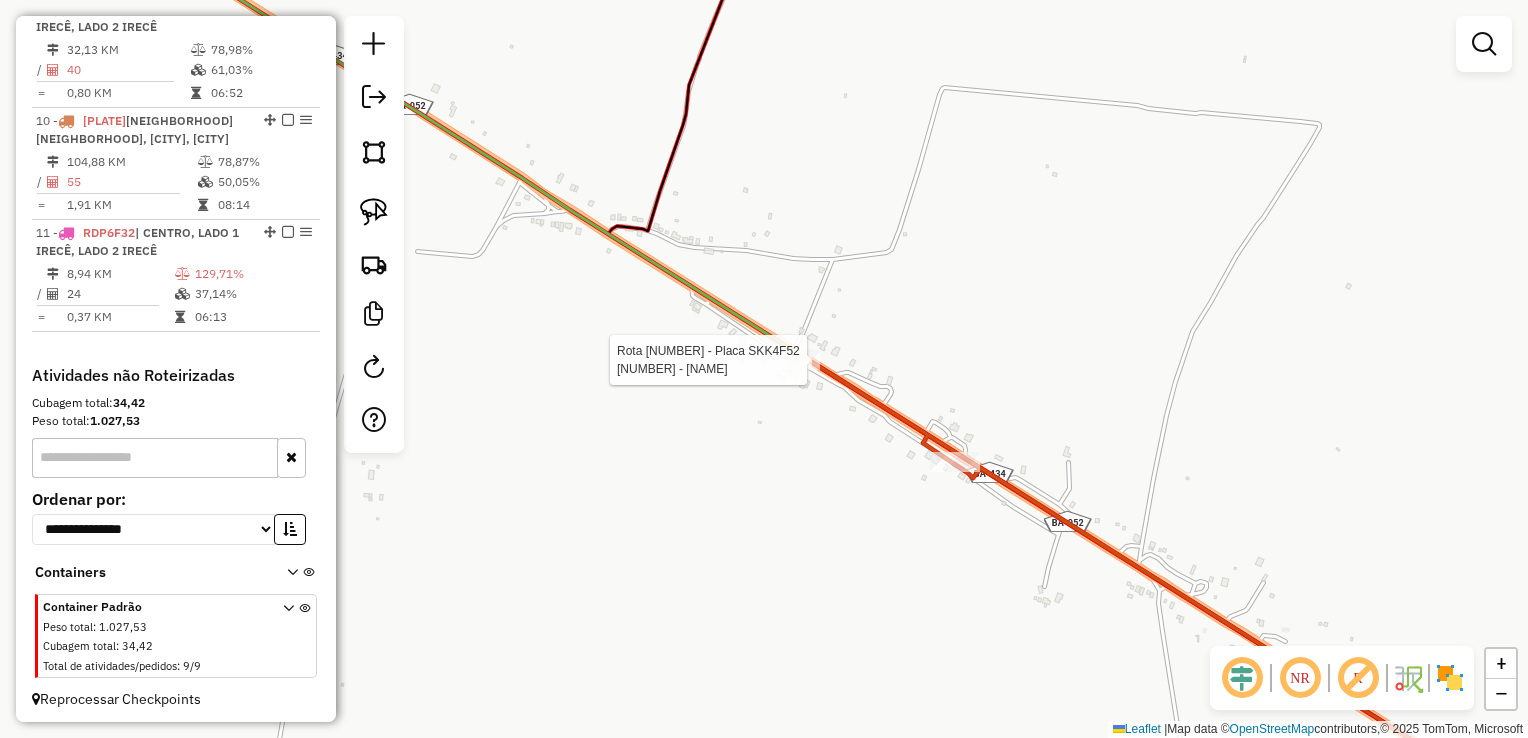 select on "*********" 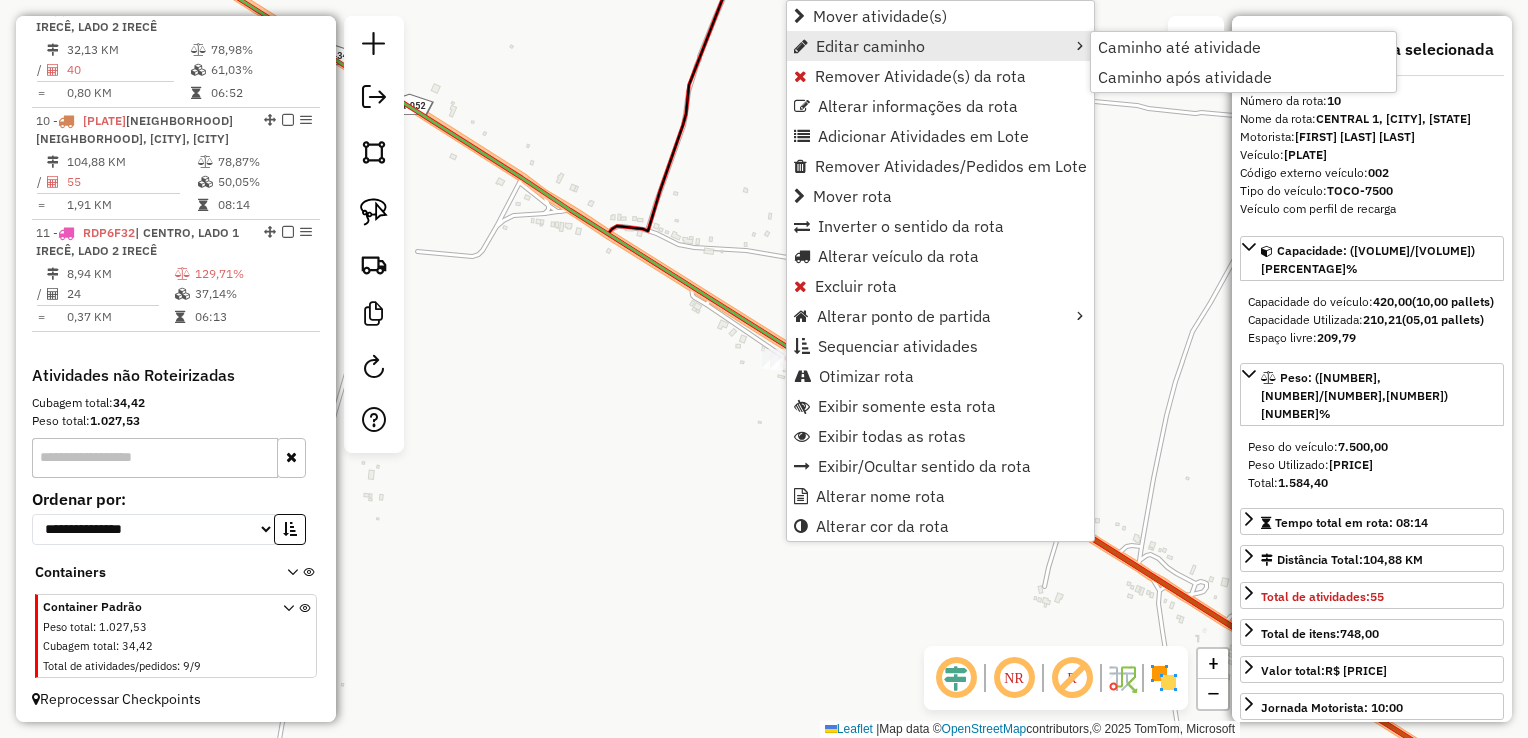 click on "Editar caminho" at bounding box center [870, 46] 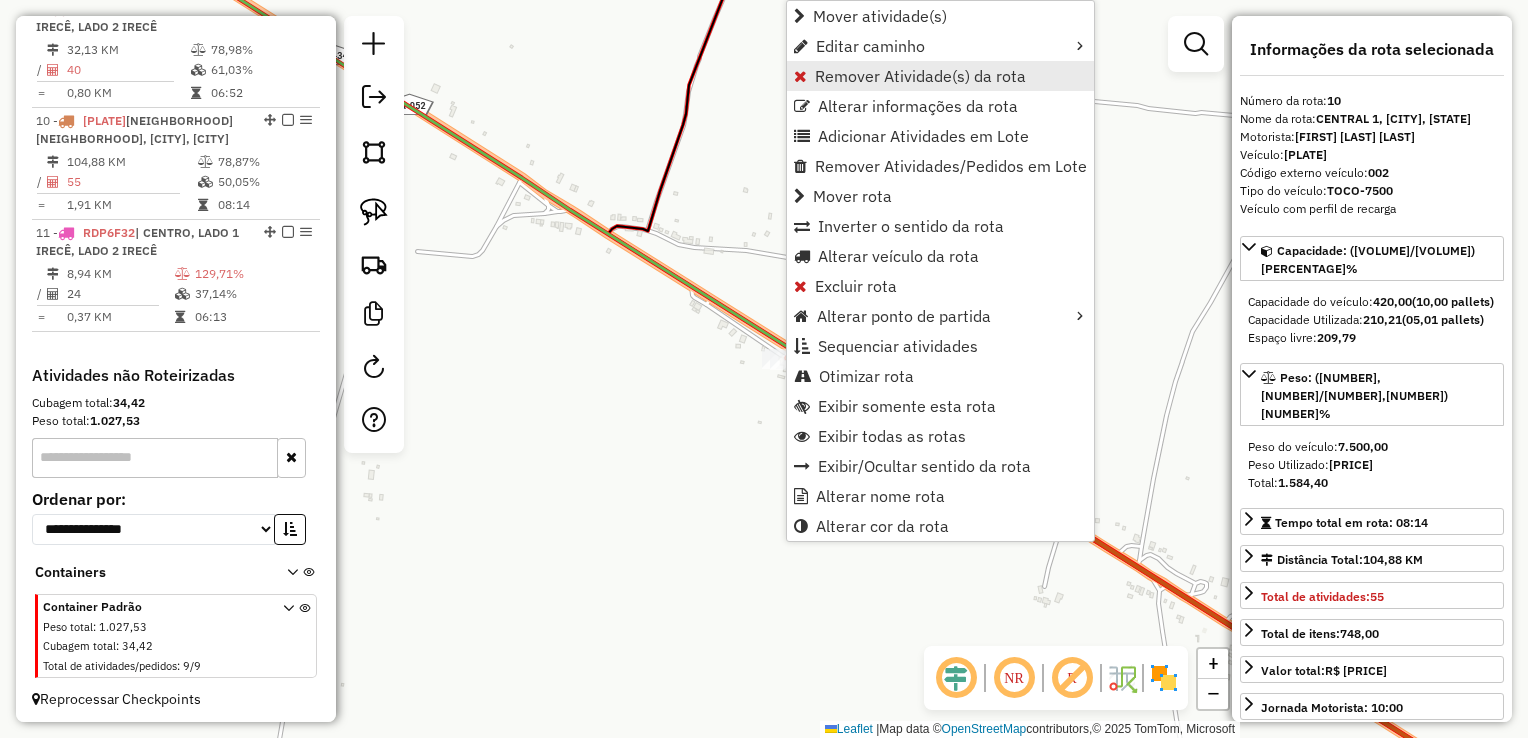 click on "Remover Atividade(s) da rota" at bounding box center (920, 76) 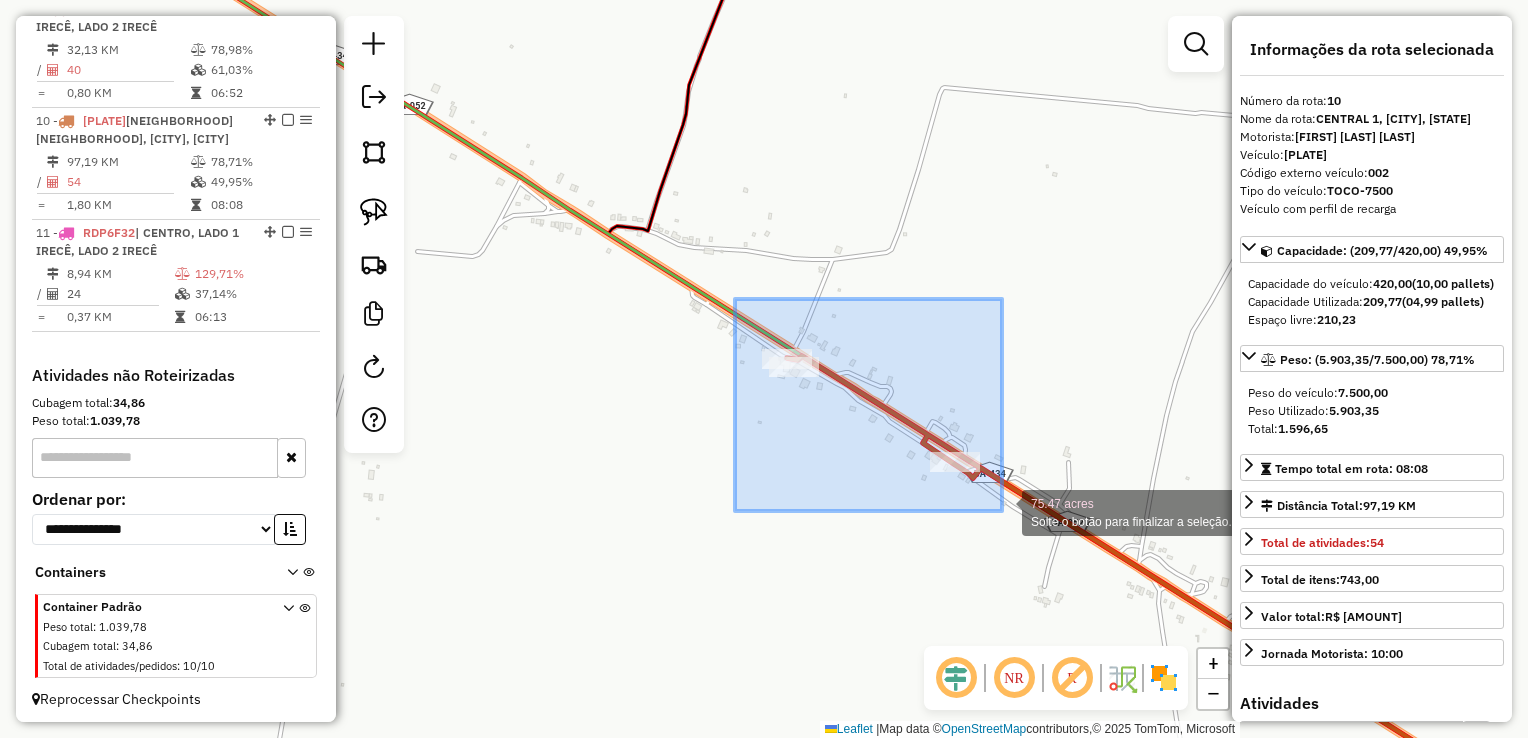 drag, startPoint x: 735, startPoint y: 299, endPoint x: 1002, endPoint y: 511, distance: 340.92963 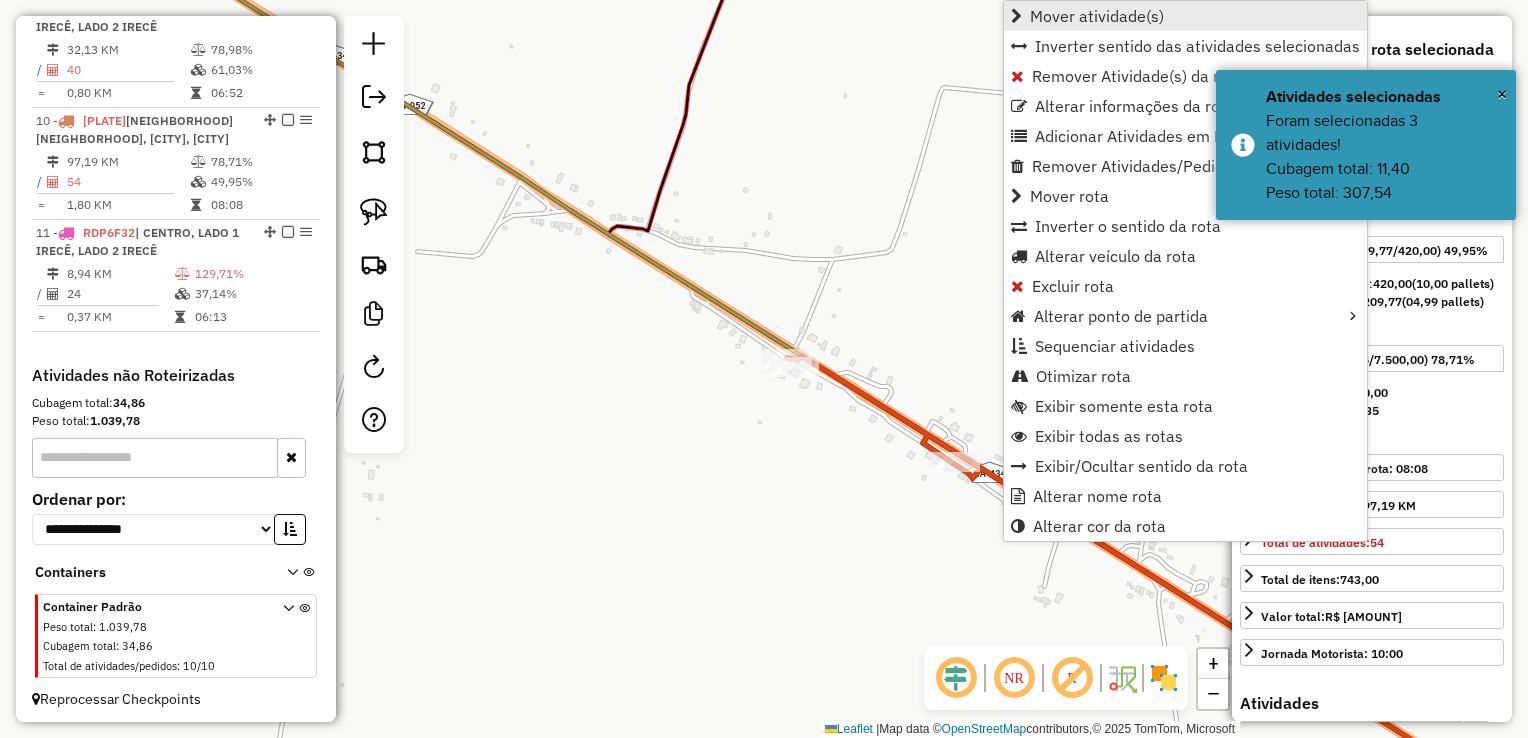 click on "Mover atividade(s)" at bounding box center (1097, 16) 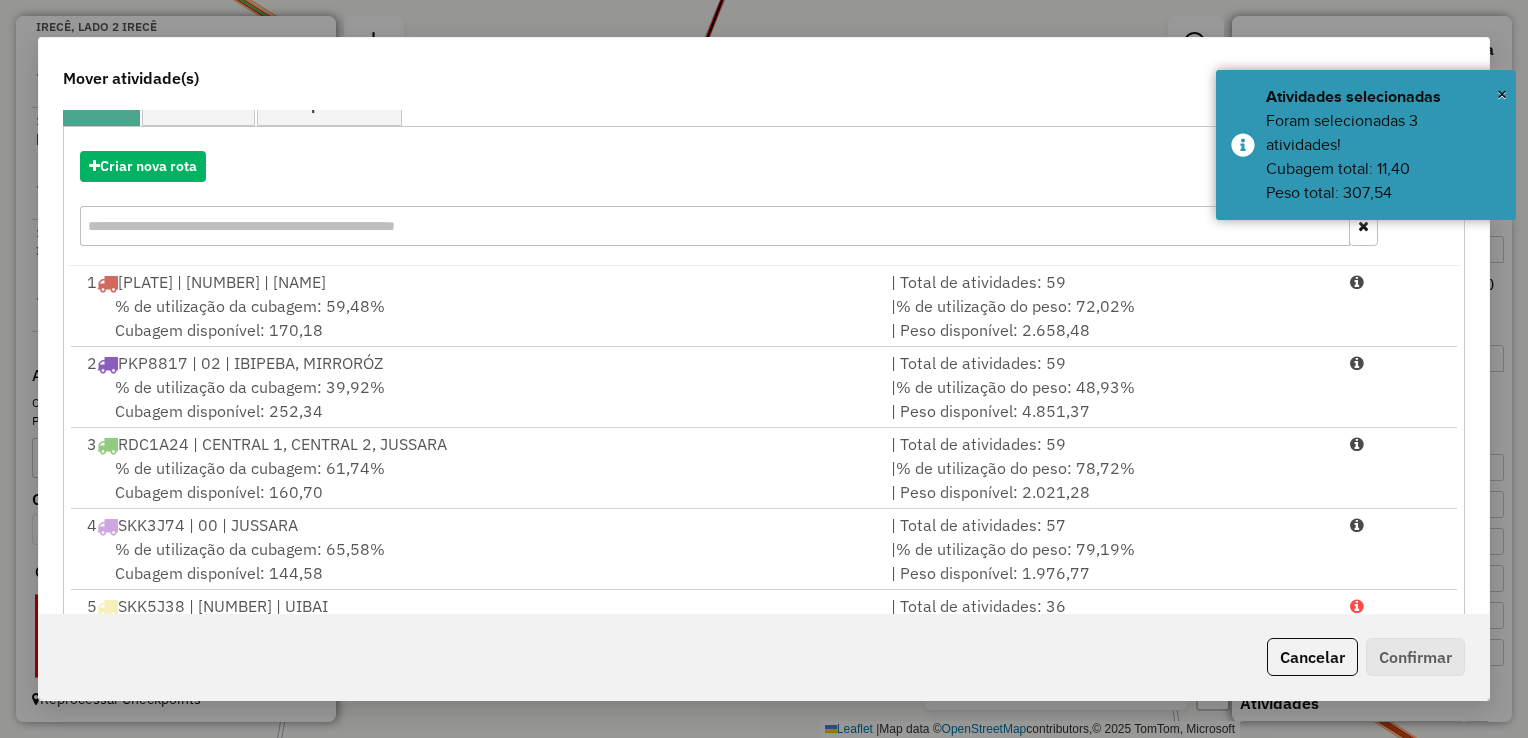 scroll, scrollTop: 200, scrollLeft: 0, axis: vertical 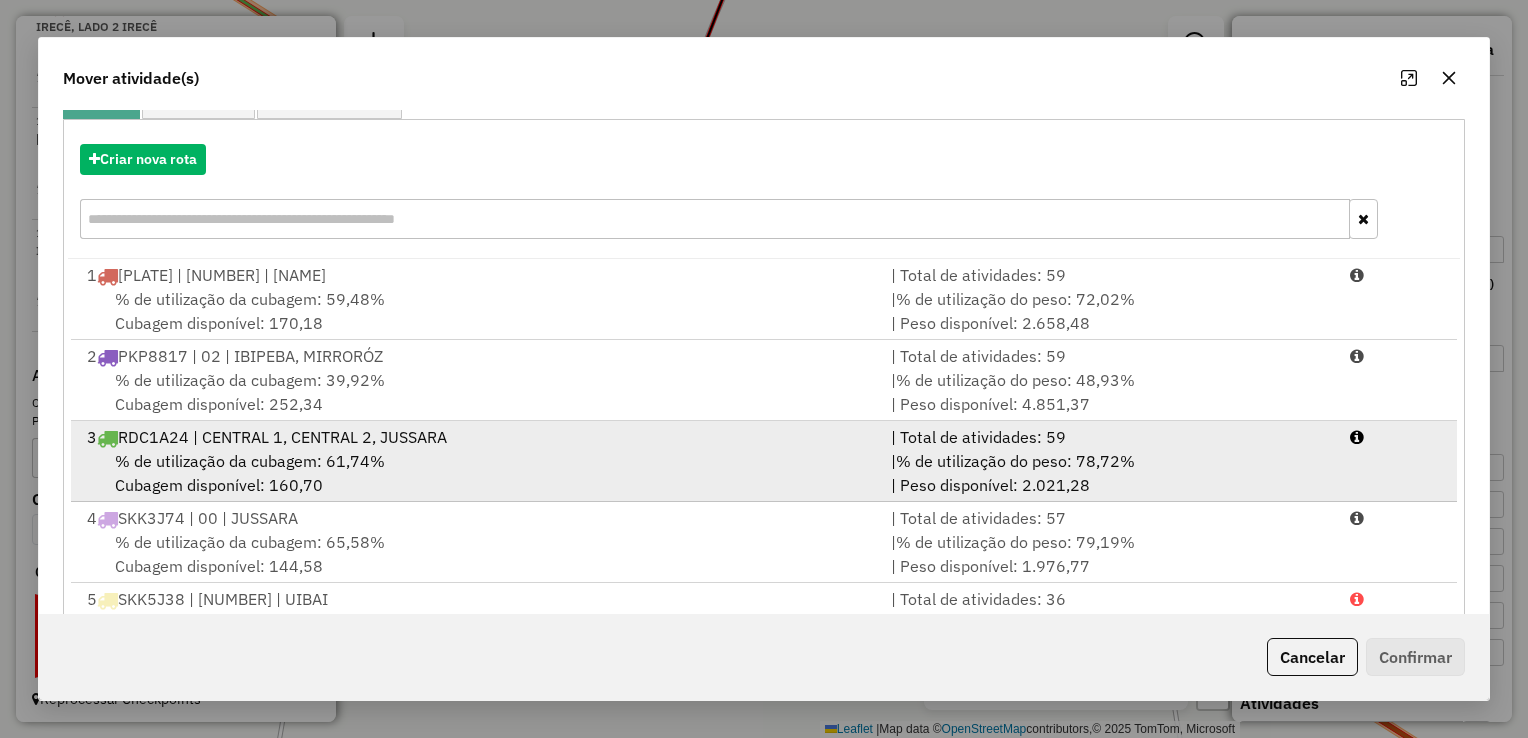 click on "|  % de utilização do peso: 78,72%  | Peso disponível: 2.021,28" at bounding box center [1108, 473] 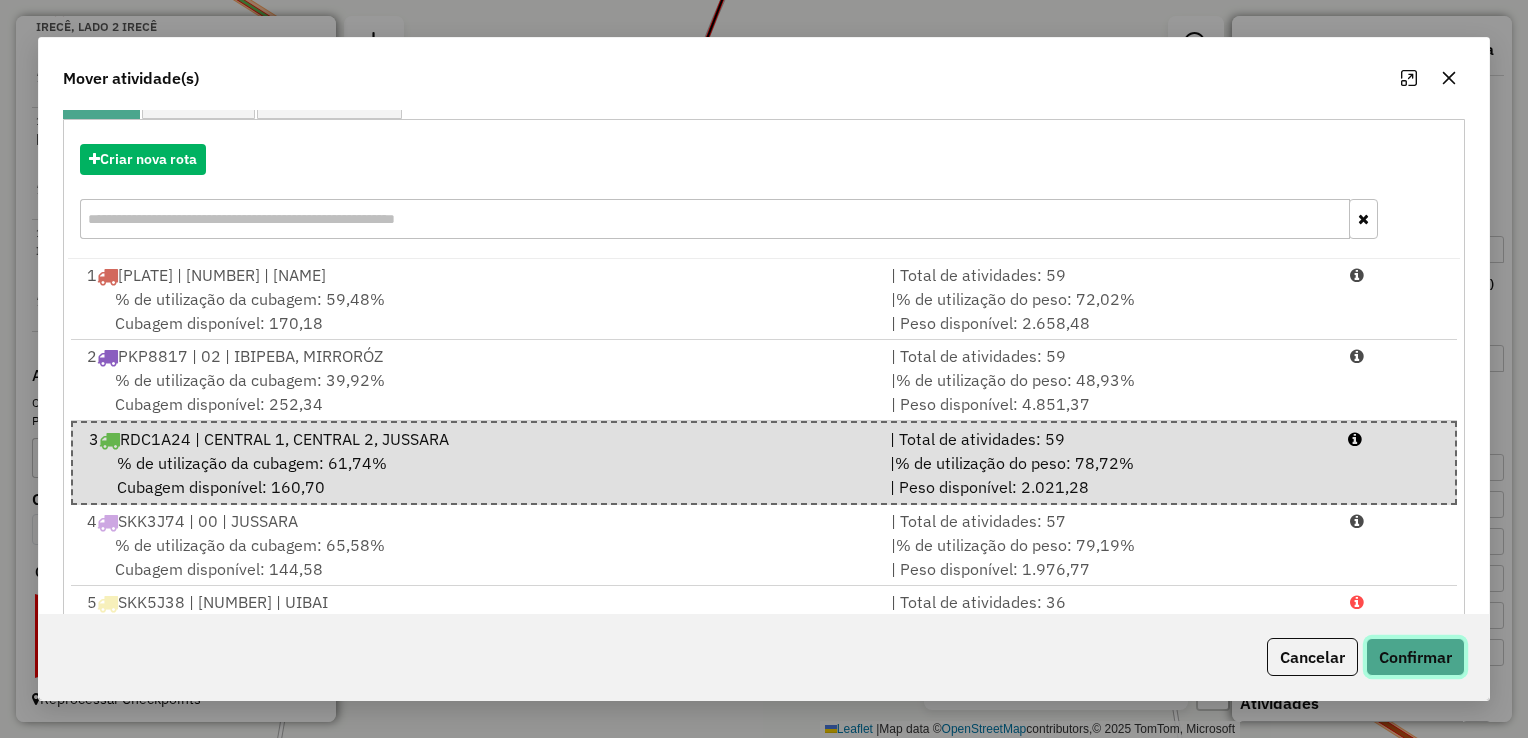 click on "Confirmar" 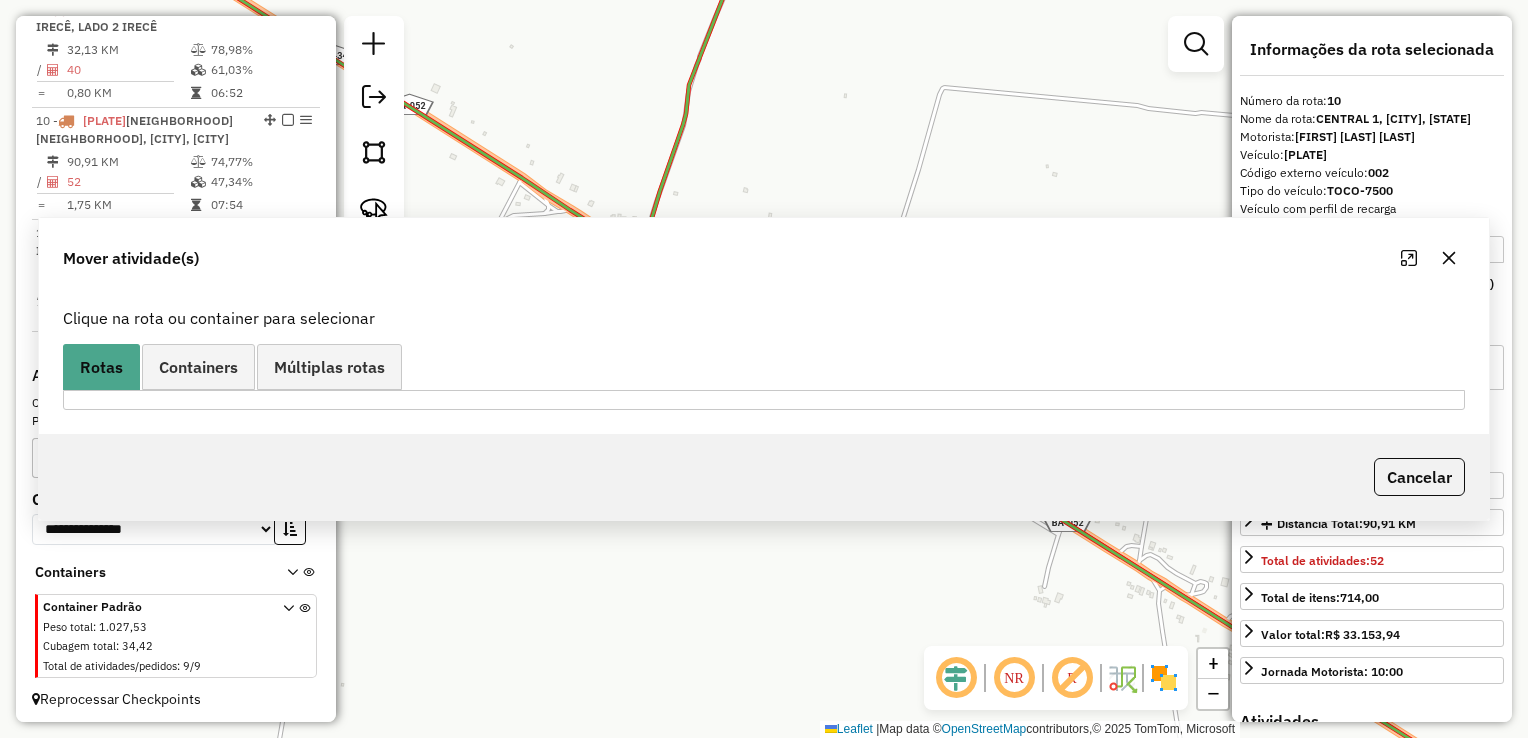 scroll, scrollTop: 0, scrollLeft: 0, axis: both 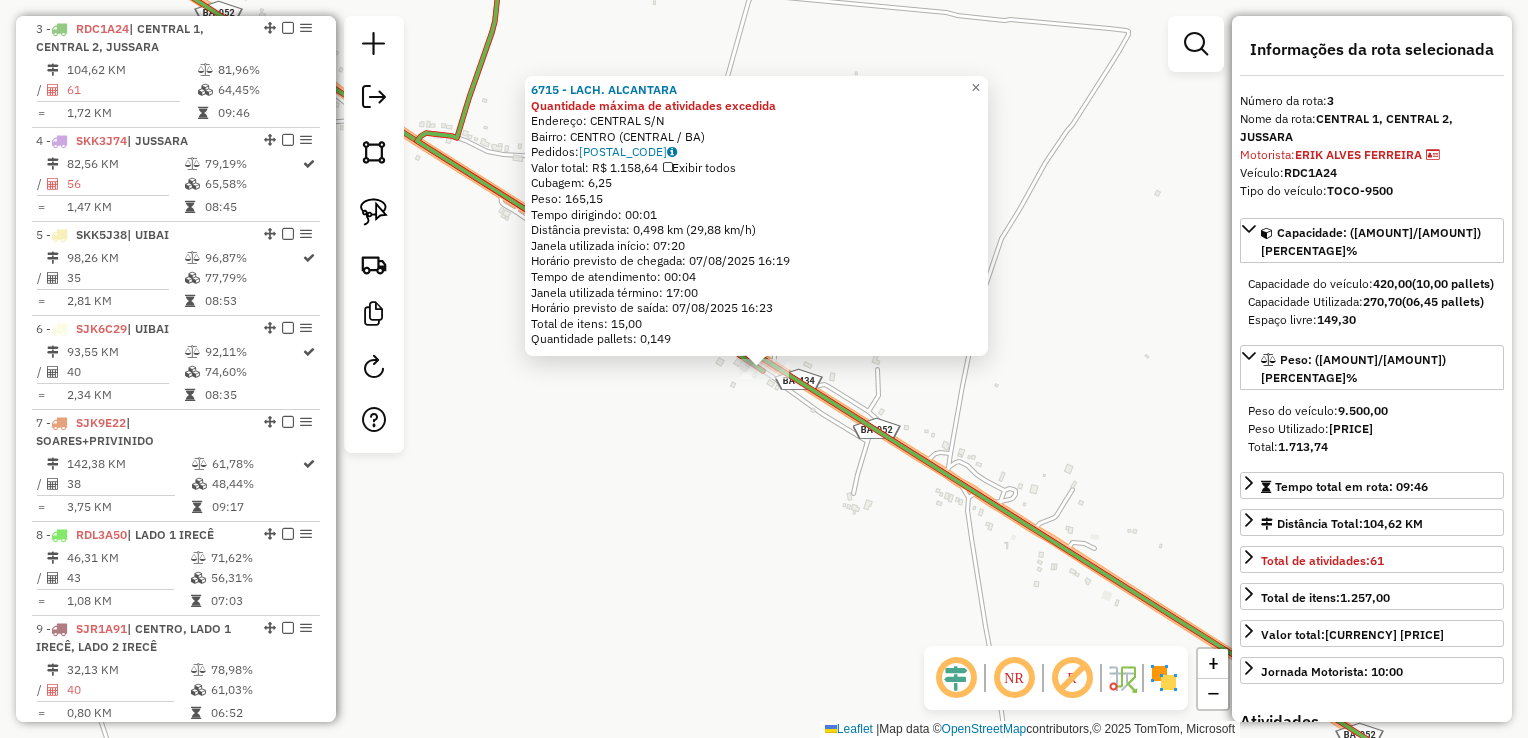 click on "6715 - LACH. ALCANTARA Quantidade máxima de atividades excedida  Endereço:  CENTRAL S/N   Bairro: CENTRO (CENTRAL / BA)   Pedidos:  06606129   Valor total: R$ 1.158,64   Exibir todos   Cubagem: 6,25  Peso: 165,15  Tempo dirigindo: 00:01   Distância prevista: 0,498 km (29,88 km/h)   Janela utilizada início: 07:20   Horário previsto de chegada: 07/08/2025 16:19   Tempo de atendimento: 00:04   Janela utilizada término: 17:00   Horário previsto de saída: 07/08/2025 16:23   Total de itens: 15,00   Quantidade pallets: 0,149  × Janela de atendimento Grade de atendimento Capacidade Transportadoras Veículos Cliente Pedidos  Rotas Selecione os dias de semana para filtrar as janelas de atendimento  Seg   Ter   Qua   Qui   Sex   Sáb   Dom  Informe o período da janela de atendimento: De: Até:  Filtrar exatamente a janela do cliente  Considerar janela de atendimento padrão  Selecione os dias de semana para filtrar as grades de atendimento  Seg   Ter   Qua   Qui   Sex   Sáb   Dom   Peso mínimo:   De:   De:" 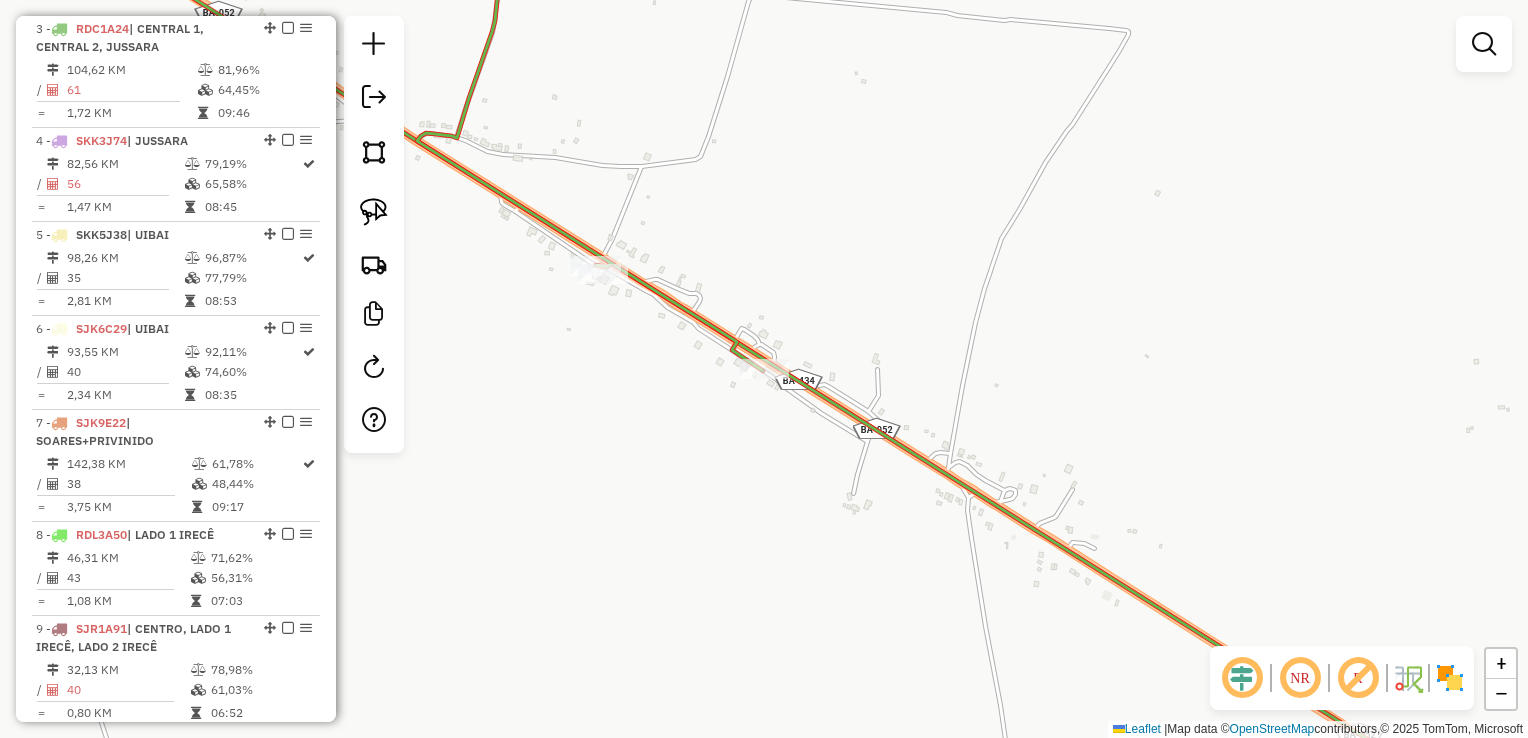 drag, startPoint x: 816, startPoint y: 406, endPoint x: 776, endPoint y: 308, distance: 105.848946 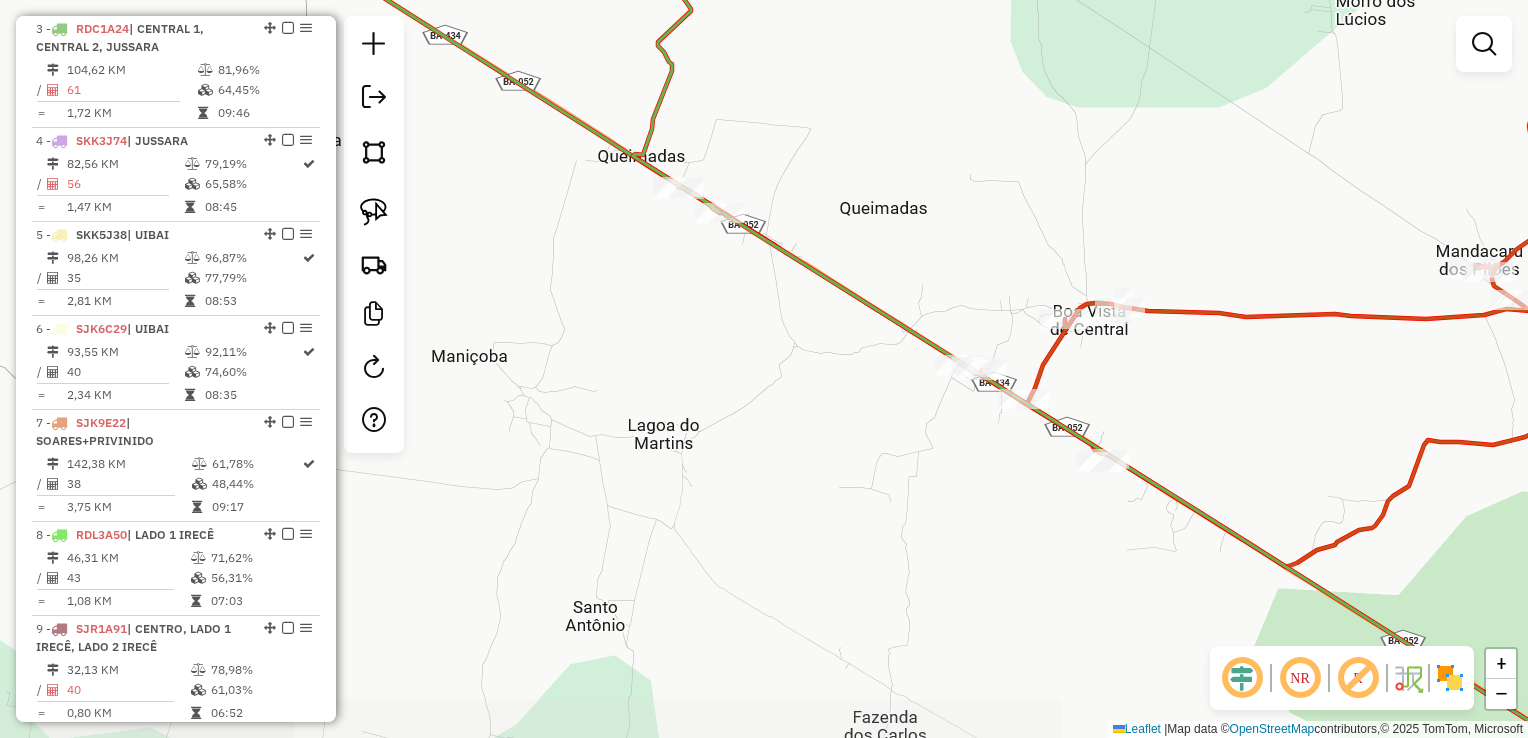 drag, startPoint x: 884, startPoint y: 197, endPoint x: 589, endPoint y: 302, distance: 313.12936 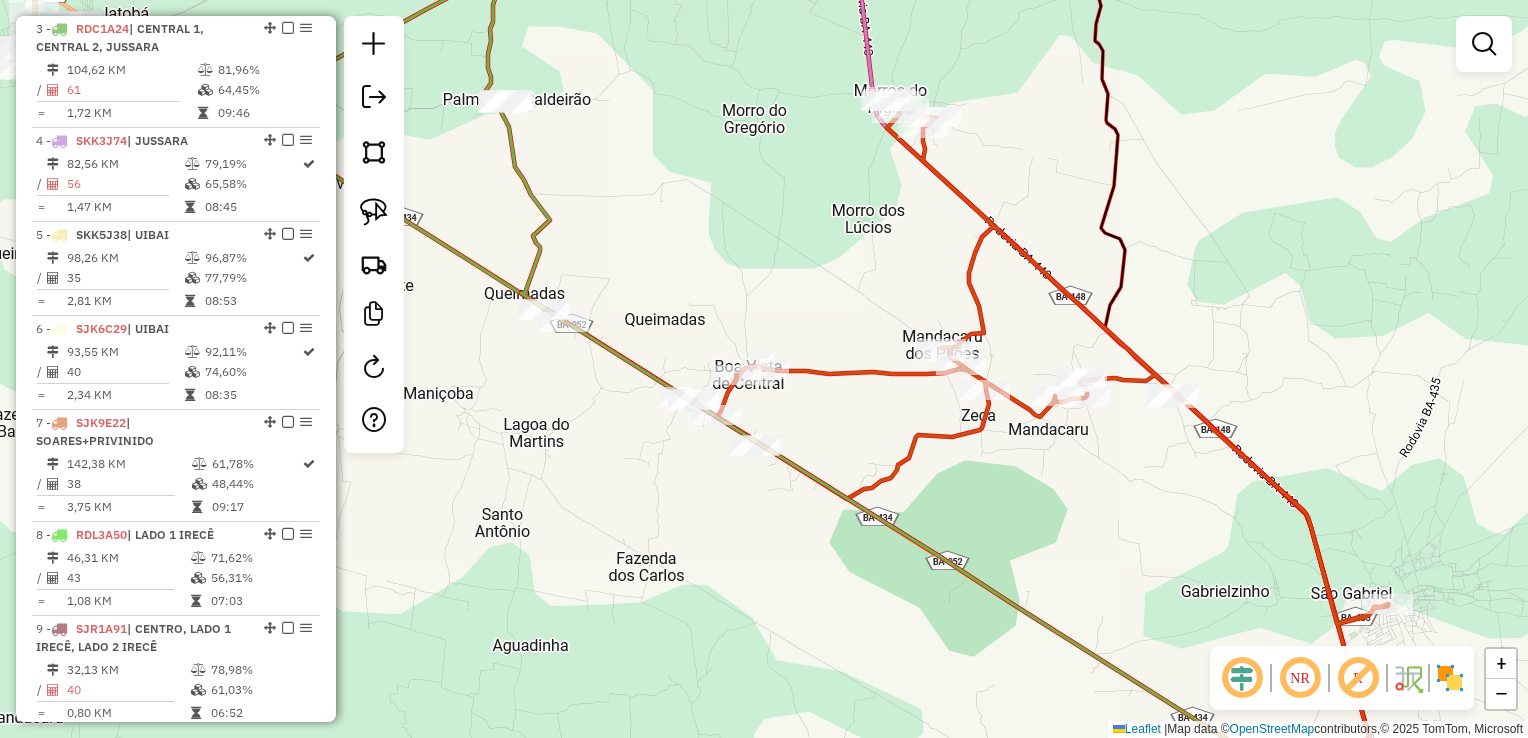 drag, startPoint x: 836, startPoint y: 420, endPoint x: 745, endPoint y: 395, distance: 94.371605 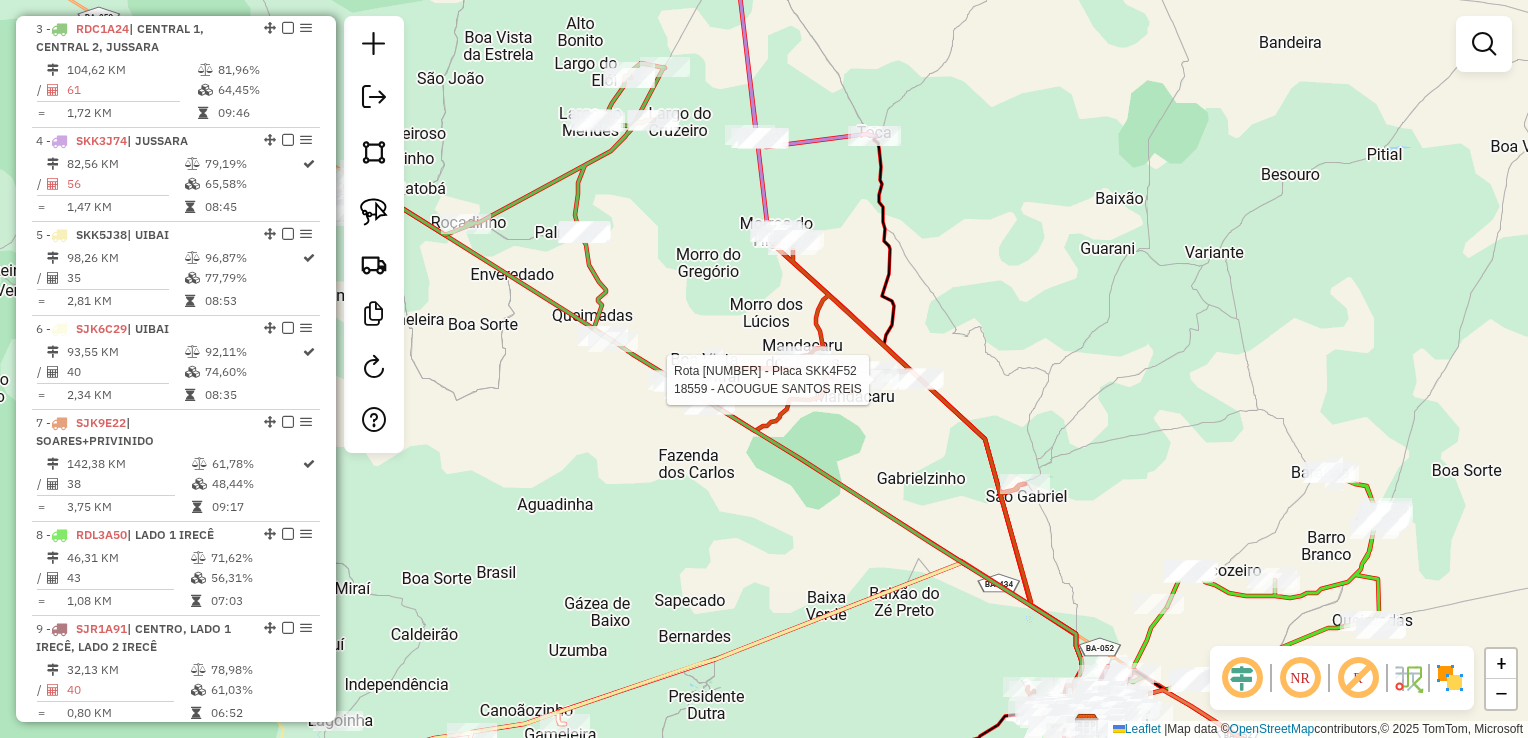 select on "*********" 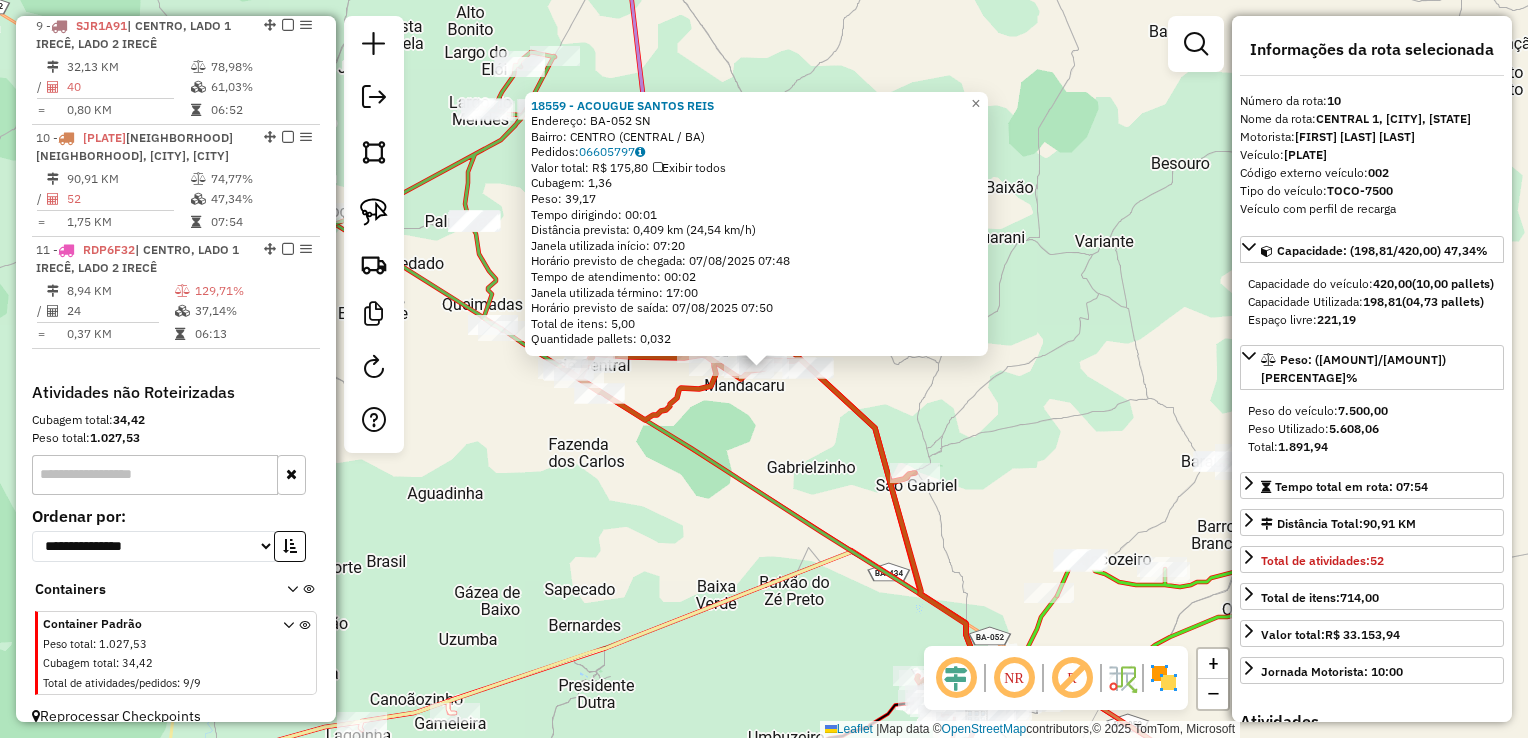 scroll, scrollTop: 1600, scrollLeft: 0, axis: vertical 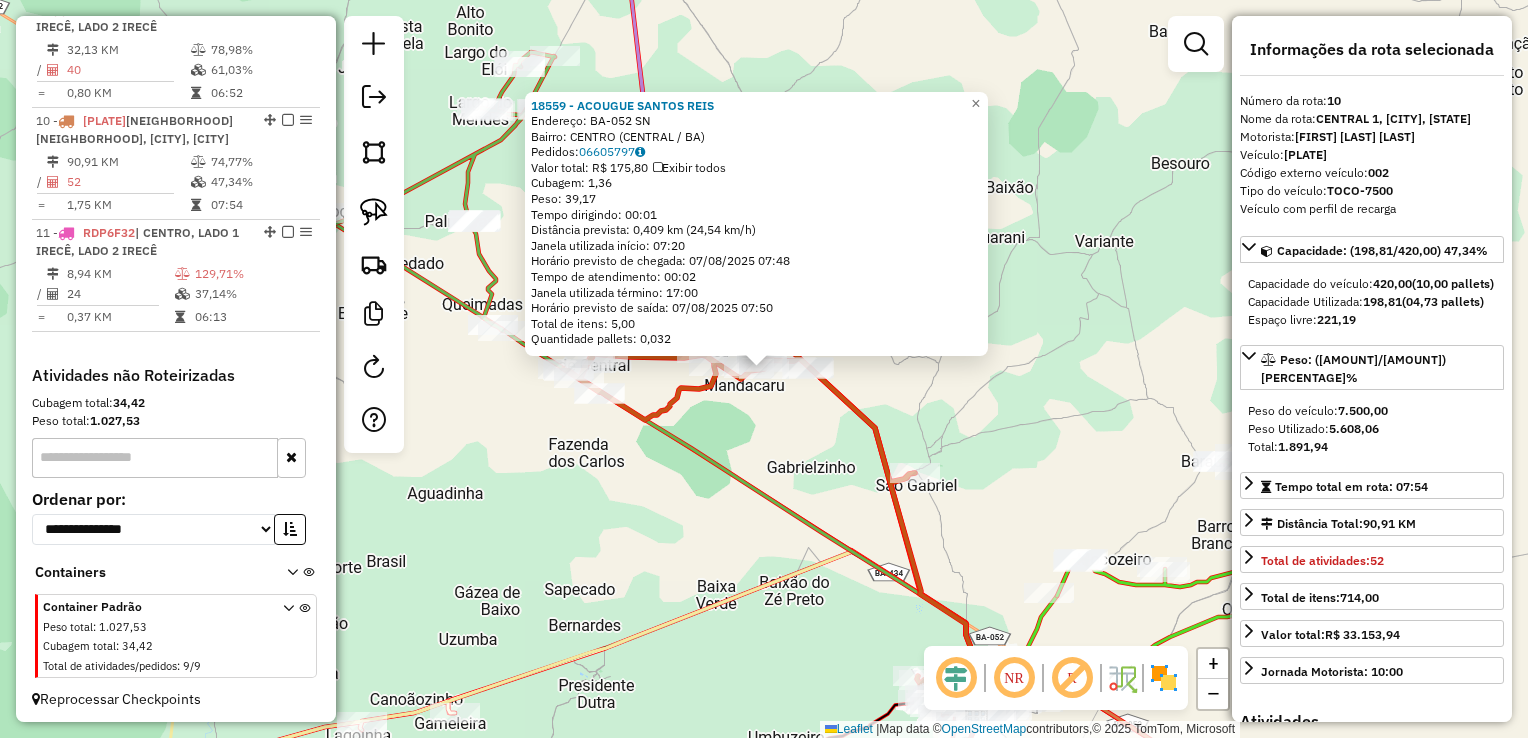 click on "18559 - ACOUGUE SANTOS REIS  Endereço:  BA-052 SN   Bairro: CENTRO (CENTRAL / BA)   Pedidos:  06605797   Valor total: R$ 175,80   Exibir todos   Cubagem: 1,36  Peso: 39,17  Tempo dirigindo: 00:01   Distância prevista: 0,409 km (24,54 km/h)   Janela utilizada início: 07:20   Horário previsto de chegada: 07/08/2025 07:48   Tempo de atendimento: 00:02   Janela utilizada término: 17:00   Horário previsto de saída: 07/08/2025 07:50   Total de itens: 5,00   Quantidade pallets: 0,032  × Janela de atendimento Grade de atendimento Capacidade Transportadoras Veículos Cliente Pedidos  Rotas Selecione os dias de semana para filtrar as janelas de atendimento  Seg   Ter   Qua   Qui   Sex   Sáb   Dom  Informe o período da janela de atendimento: De: Até:  Filtrar exatamente a janela do cliente  Considerar janela de atendimento padrão  Selecione os dias de semana para filtrar as grades de atendimento  Seg   Ter   Qua   Qui   Sex   Sáb   Dom   Considerar clientes sem dia de atendimento cadastrado  Peso mínimo:" 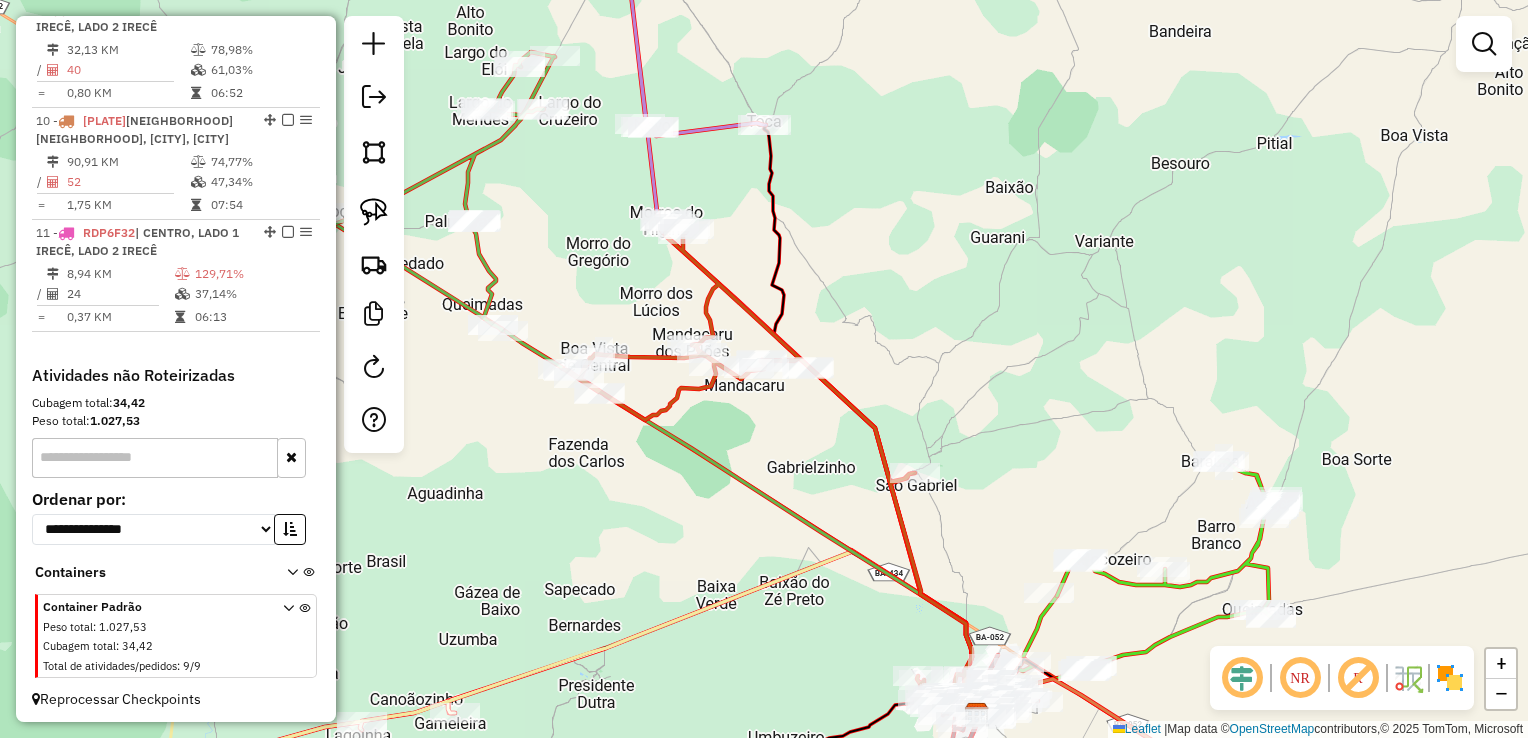 drag, startPoint x: 823, startPoint y: 487, endPoint x: 688, endPoint y: 301, distance: 229.8282 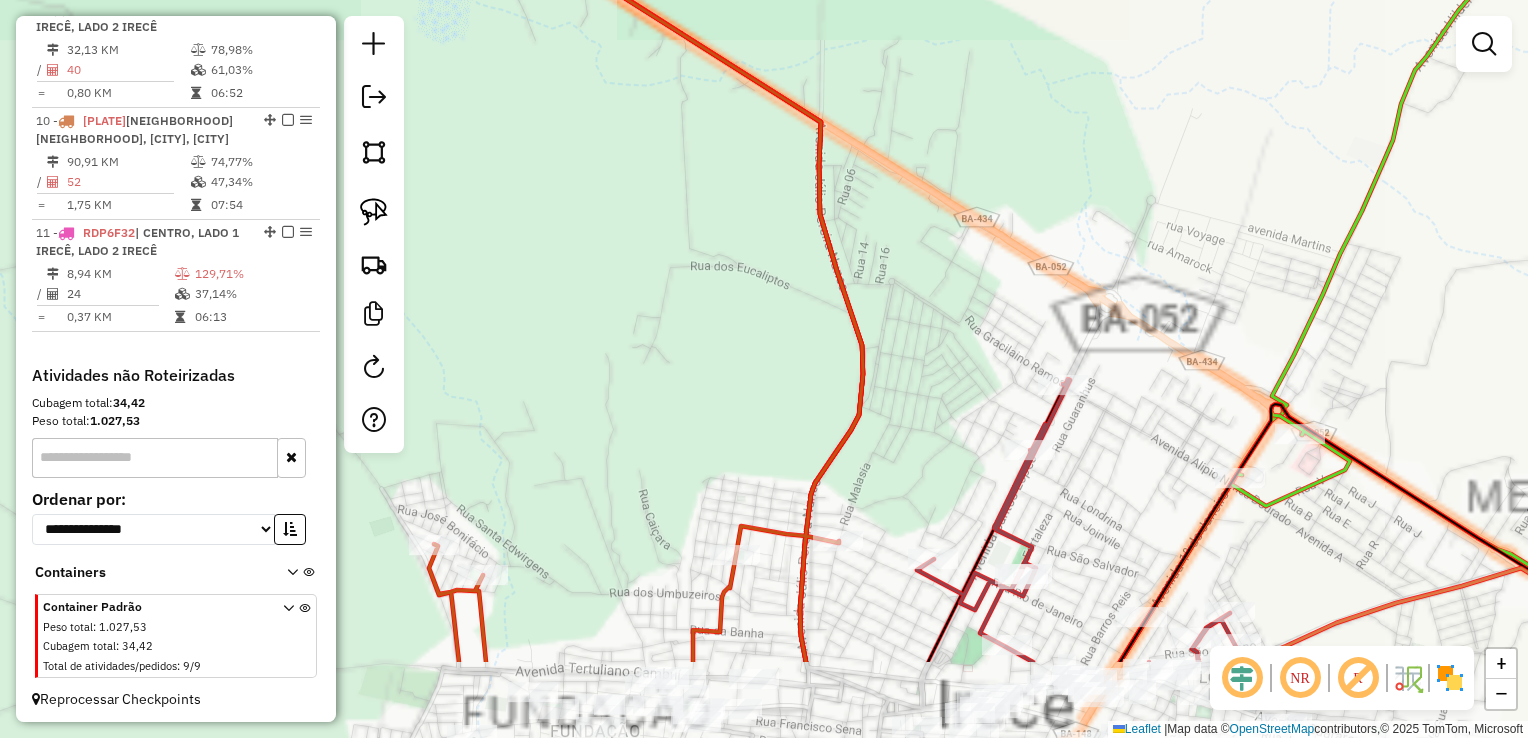 drag, startPoint x: 699, startPoint y: 307, endPoint x: 679, endPoint y: 261, distance: 50.159744 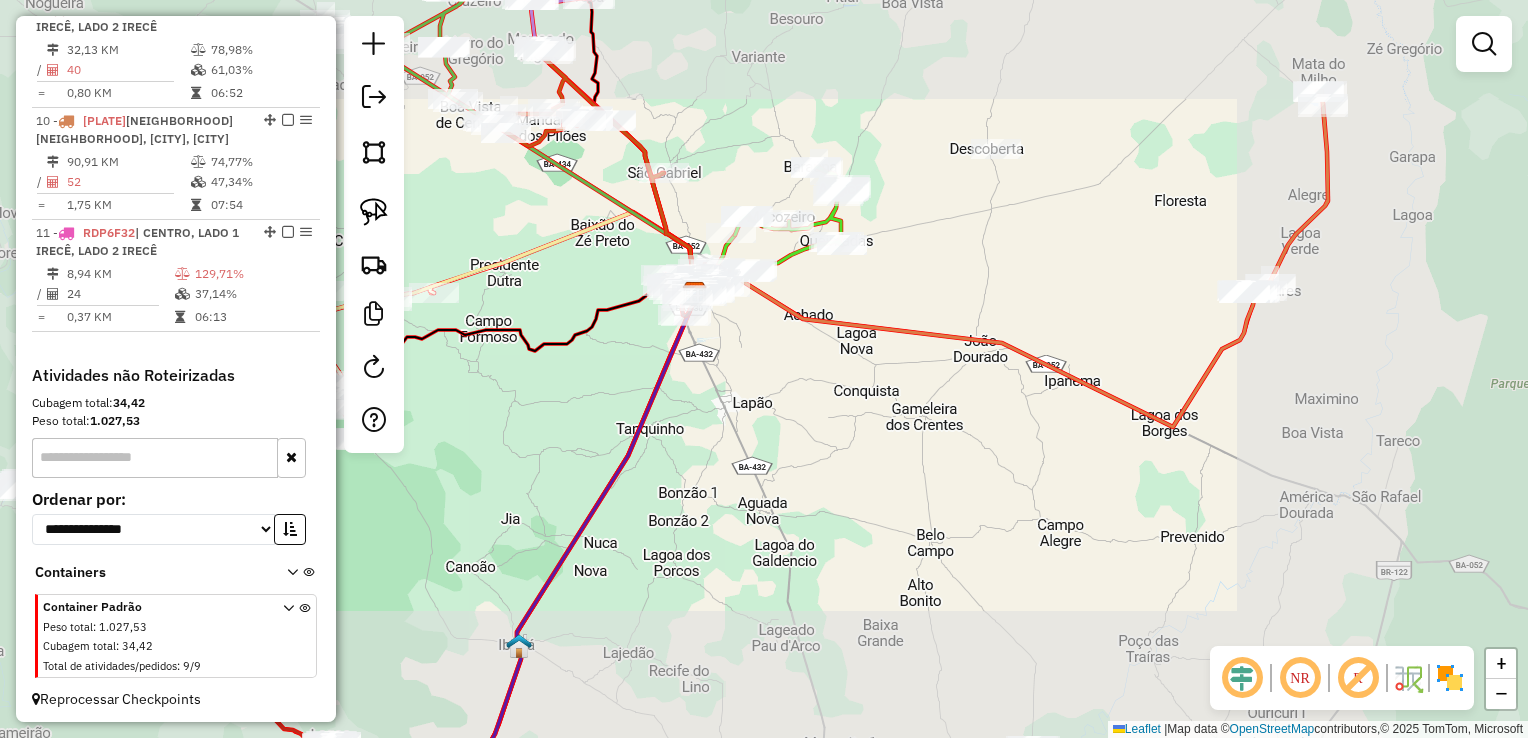 click on "Janela de atendimento Grade de atendimento Capacidade Transportadoras Veículos Cliente Pedidos  Rotas Selecione os dias de semana para filtrar as janelas de atendimento  Seg   Ter   Qua   Qui   Sex   Sáb   Dom  Informe o período da janela de atendimento: De: Até:  Filtrar exatamente a janela do cliente  Considerar janela de atendimento padrão  Selecione os dias de semana para filtrar as grades de atendimento  Seg   Ter   Qua   Qui   Sex   Sáb   Dom   Considerar clientes sem dia de atendimento cadastrado  Clientes fora do dia de atendimento selecionado Filtrar as atividades entre os valores definidos abaixo:  Peso mínimo:   Peso máximo:   Cubagem mínima:   Cubagem máxima:   De:   Até:  Filtrar as atividades entre o tempo de atendimento definido abaixo:  De:   Até:   Considerar capacidade total dos clientes não roteirizados Transportadora: Selecione um ou mais itens Tipo de veículo: Selecione um ou mais itens Veículo: Selecione um ou mais itens Motorista: Selecione um ou mais itens Nome: Rótulo:" 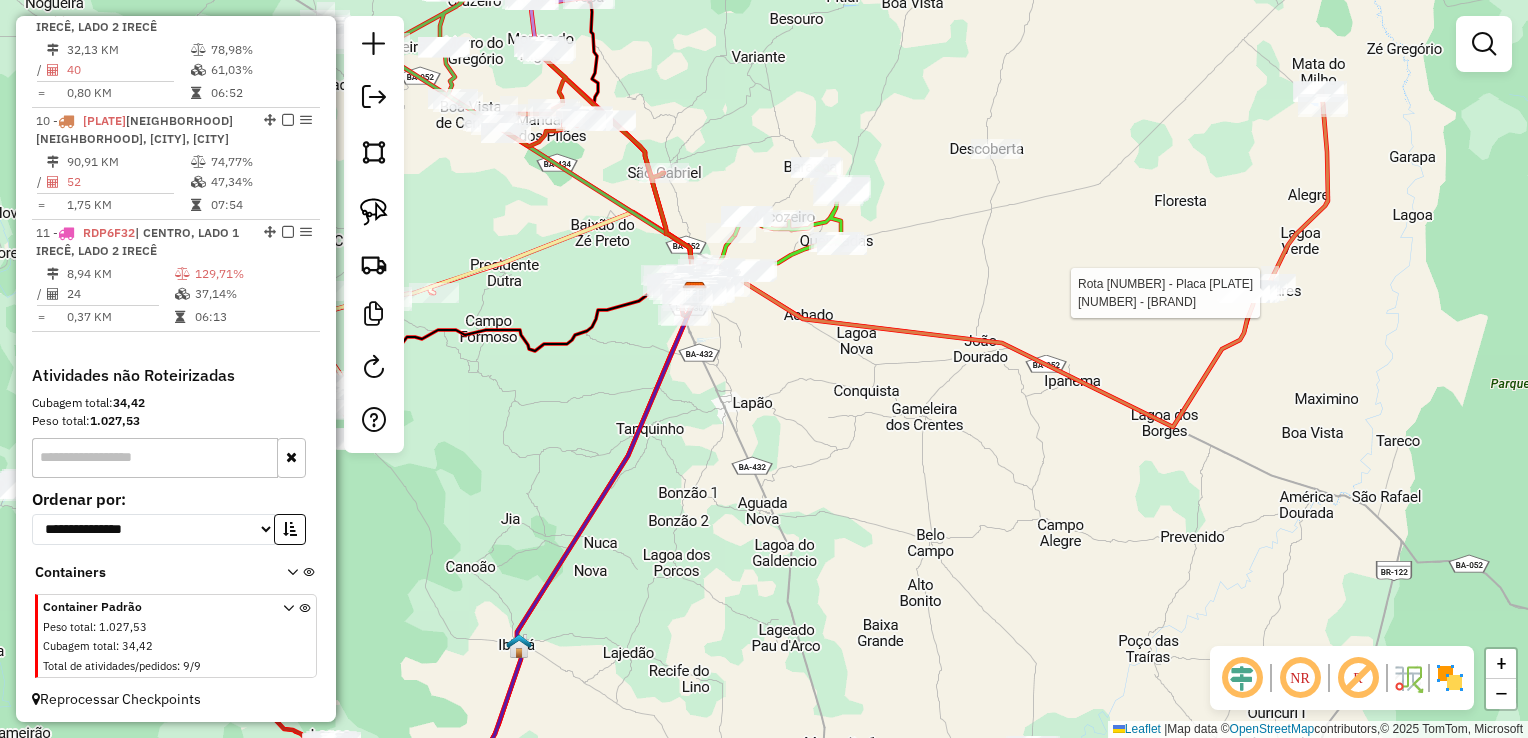 select on "*********" 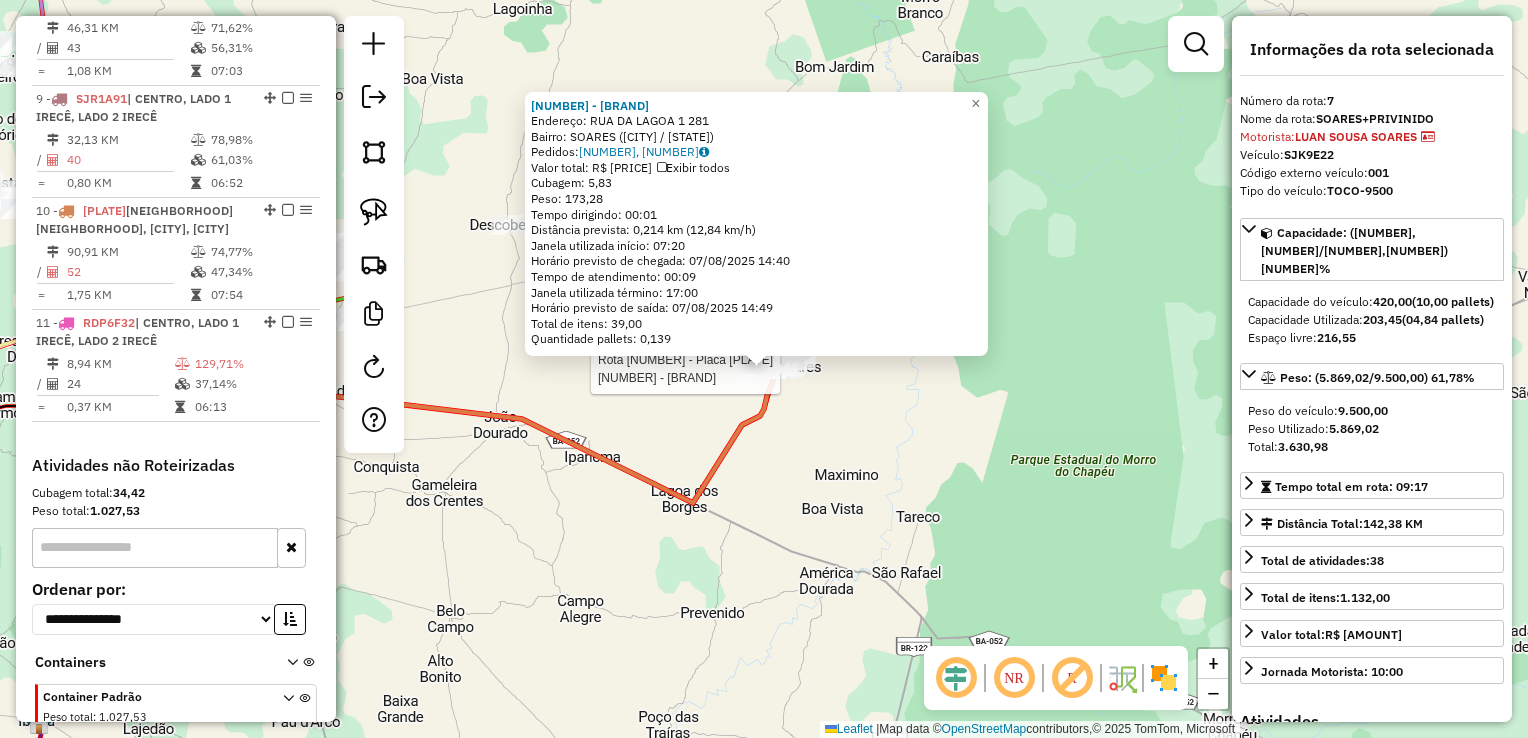 scroll, scrollTop: 1372, scrollLeft: 0, axis: vertical 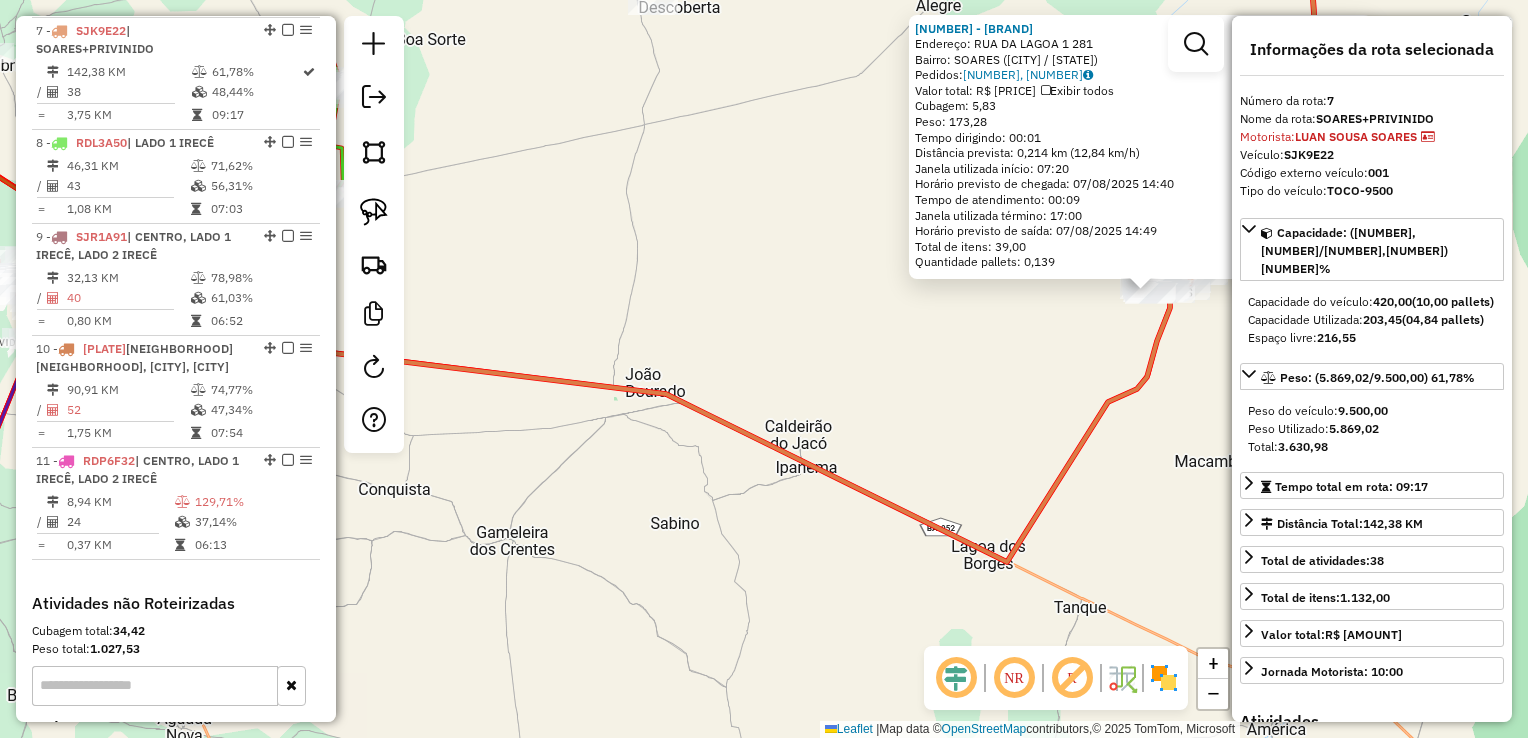 drag, startPoint x: 476, startPoint y: 450, endPoint x: 628, endPoint y: 441, distance: 152.26622 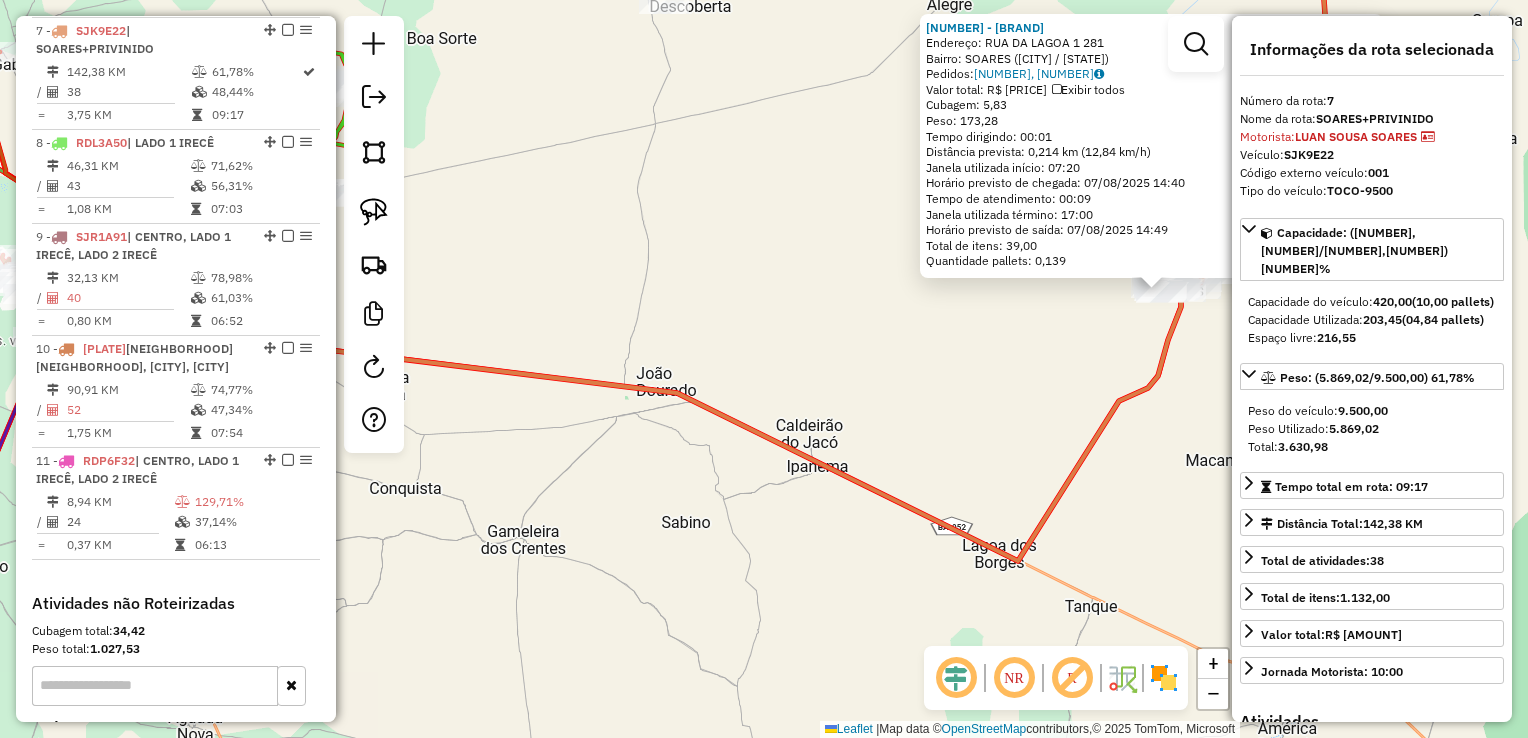 click on "[NUMBER] - BOX DA [NAME] [NAME]  Endereço:  RUA DA [NAME] [NUMBER] [NUMBER]   Bairro: [NAME] ([NAME] / [STATE])   Pedidos:  [NUMBER], [NUMBER]   Valor total: R$ [NUMBER]   Exibir todos   Cubagem: [NUMBER]  Peso: [NUMBER]  Tempo dirigindo: [TIME]   Distância prevista: [NUMBER] km ([NUMBER] km/h)   Janela utilizada início: [TIME]   Horário previsto de chegada: [DATE] [TIME]   Tempo de atendimento: [TIME]   Janela utilizada término: [TIME]   Horário previsto de saída: [DATE] [TIME]   Total de itens: [NUMBER]   Quantidade pallets: [NUMBER]  × Janela de atendimento Grade de atendimento Capacidade Transportadoras Veículos Cliente Pedidos  Rotas Selecione os dias de semana para filtrar as janelas de atendimento  Seg   Ter   Qua   Qui   Sex   Sáb   Dom  Informe o período da janela de atendimento: De: Até:  Filtrar exatamente a janela do cliente  Considerar janela de atendimento padrão  Selecione os dias de semana para filtrar as grades de atendimento  Seg   Ter   Qua   Qui   Sex   Sáb   Dom   Peso mínimo:   Peso máximo:   De:   De:" 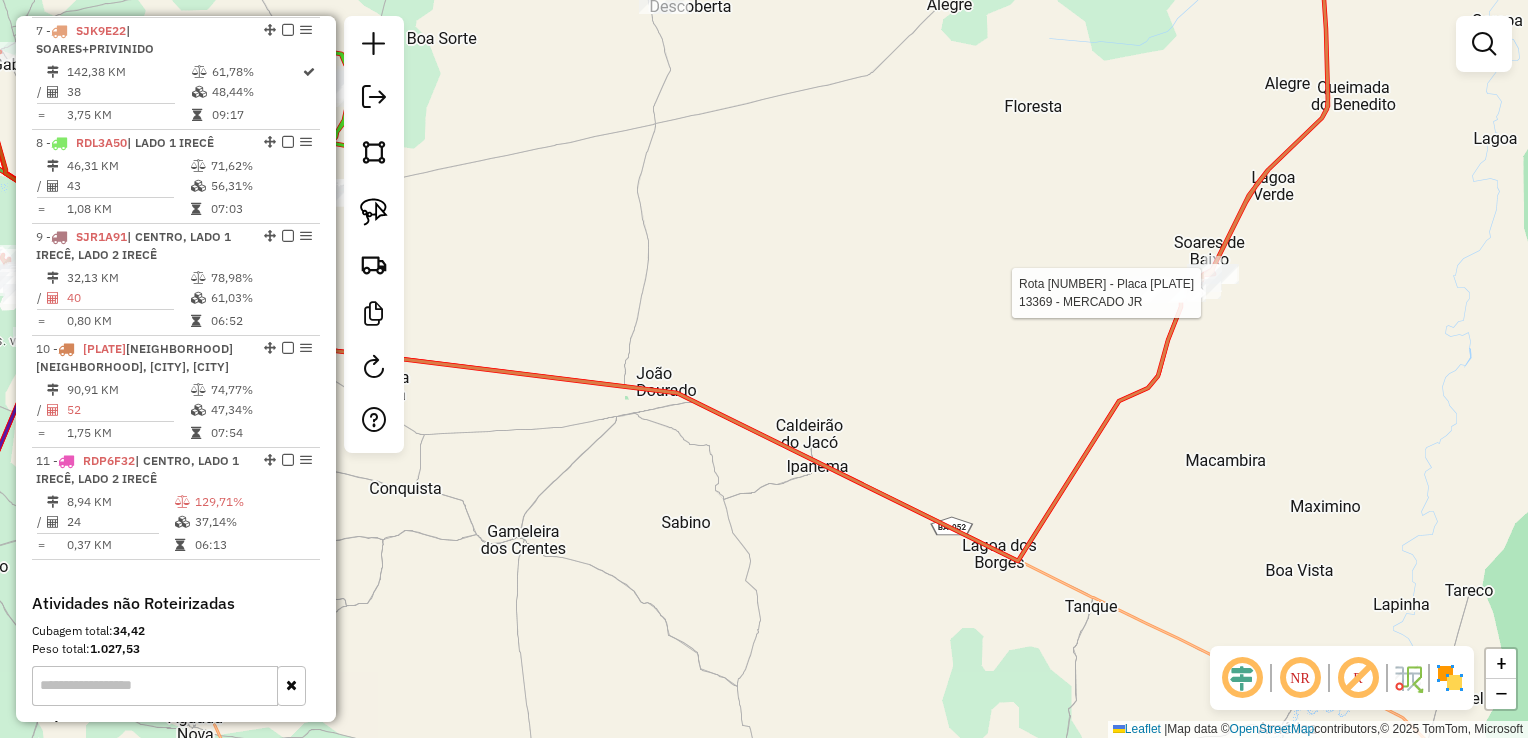 select on "*********" 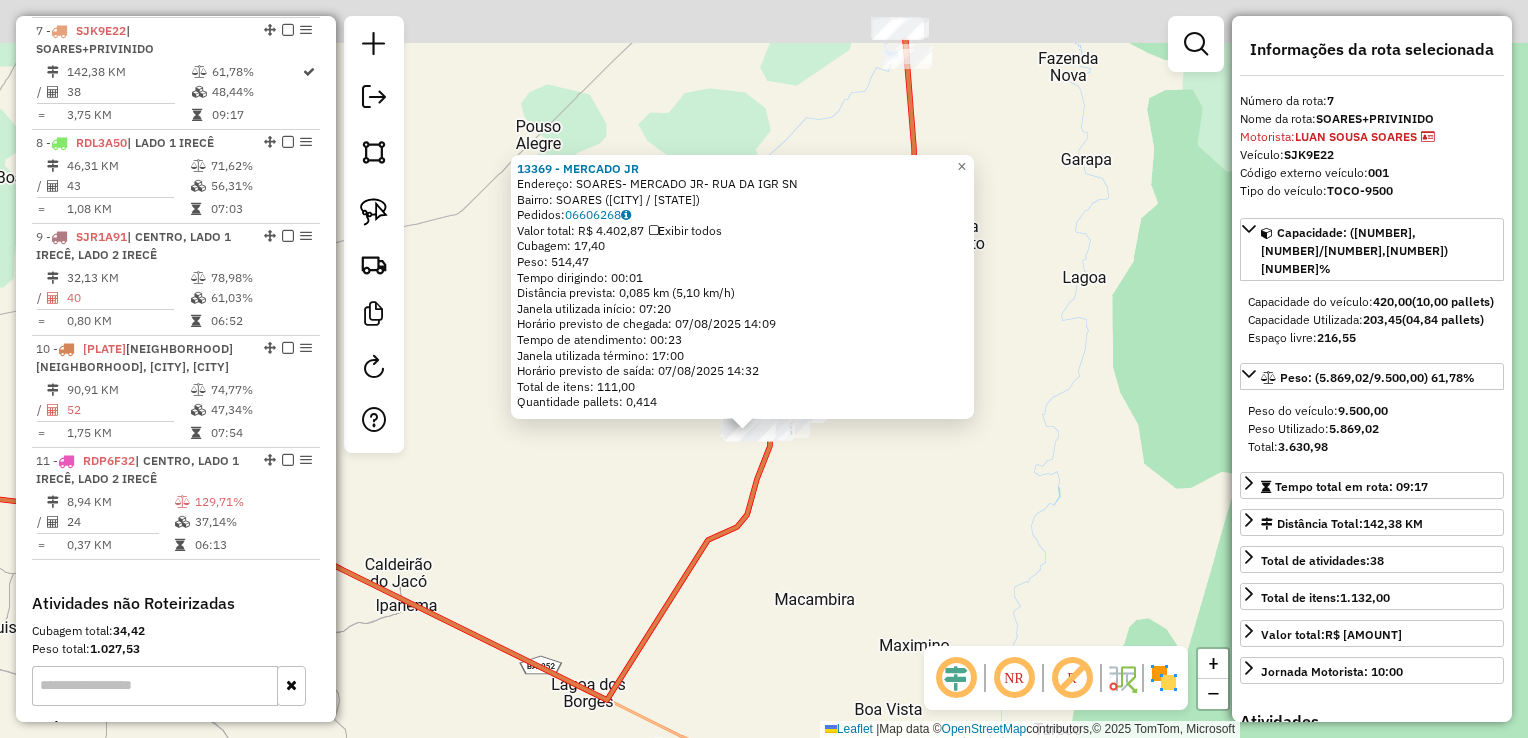 drag, startPoint x: 839, startPoint y: 466, endPoint x: 798, endPoint y: 415, distance: 65.43699 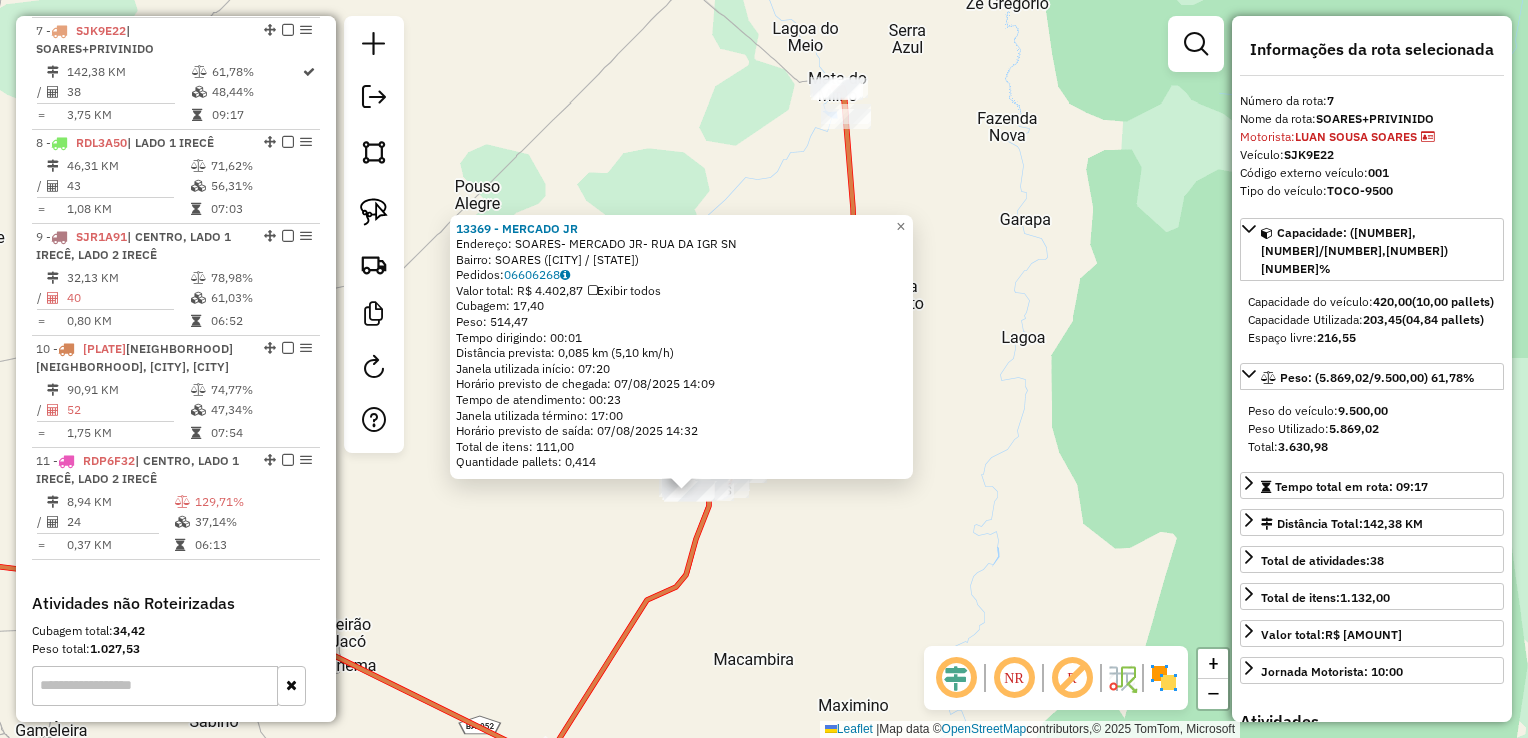 click on "13369 - MERCADO JR  Endereço:  SOARES- MERCADO JR- RUA DA IGR SN   Bairro: SOARES (AMERICA DOURADA / BA)   Pedidos:  06606268   Valor total: R$ 4.402,87   Exibir todos   Cubagem: 17,40  Peso: 514,47  Tempo dirigindo: 00:01   Distância prevista: 0,085 km (5,10 km/h)   Janela utilizada início: 07:20   Horário previsto de chegada: 07/08/2025 14:09   Tempo de atendimento: 00:23   Janela utilizada término: 17:00   Horário previsto de saída: 07/08/2025 14:32   Total de itens: 111,00   Quantidade pallets: 0,414  × Janela de atendimento Grade de atendimento Capacidade Transportadoras Veículos Cliente Pedidos  Rotas Selecione os dias de semana para filtrar as janelas de atendimento  Seg   Ter   Qua   Qui   Sex   Sáb   Dom  Informe o período da janela de atendimento: De: Até:  Filtrar exatamente a janela do cliente  Considerar janela de atendimento padrão  Selecione os dias de semana para filtrar as grades de atendimento  Seg   Ter   Qua   Qui   Sex   Sáb   Dom   Peso mínimo:   Peso máximo:   De:   De:" 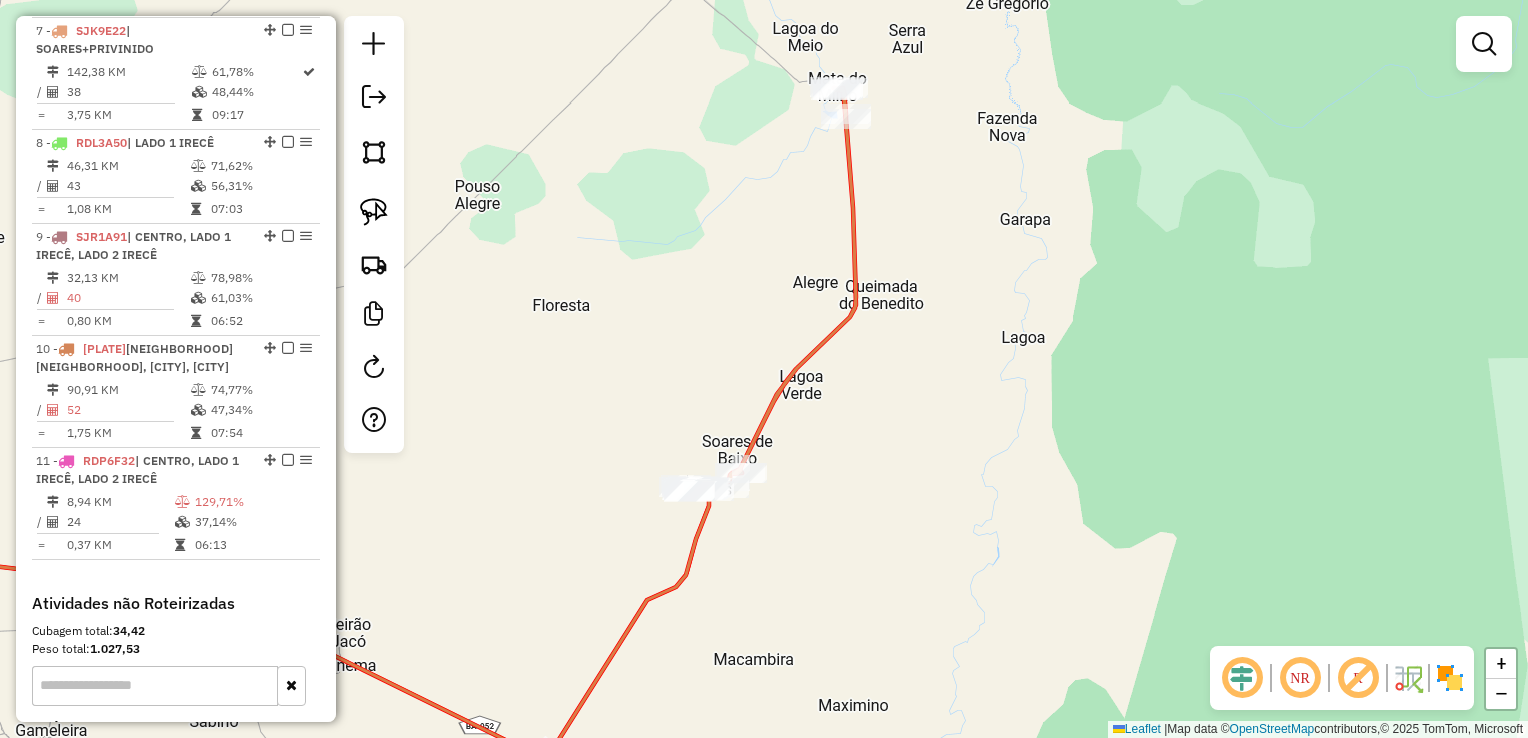 drag, startPoint x: 888, startPoint y: 547, endPoint x: 1114, endPoint y: 363, distance: 291.43094 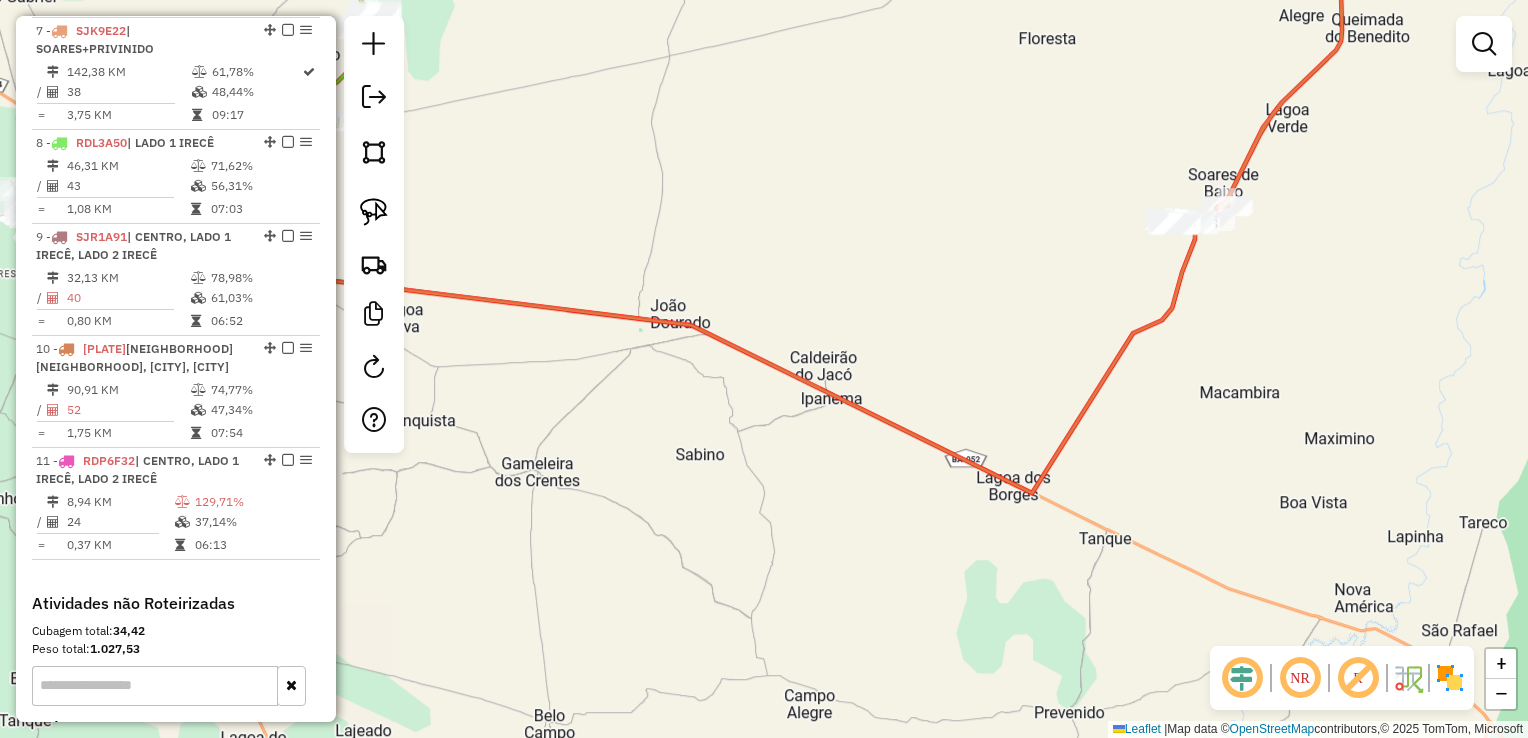 drag, startPoint x: 1012, startPoint y: 426, endPoint x: 1244, endPoint y: 382, distance: 236.13556 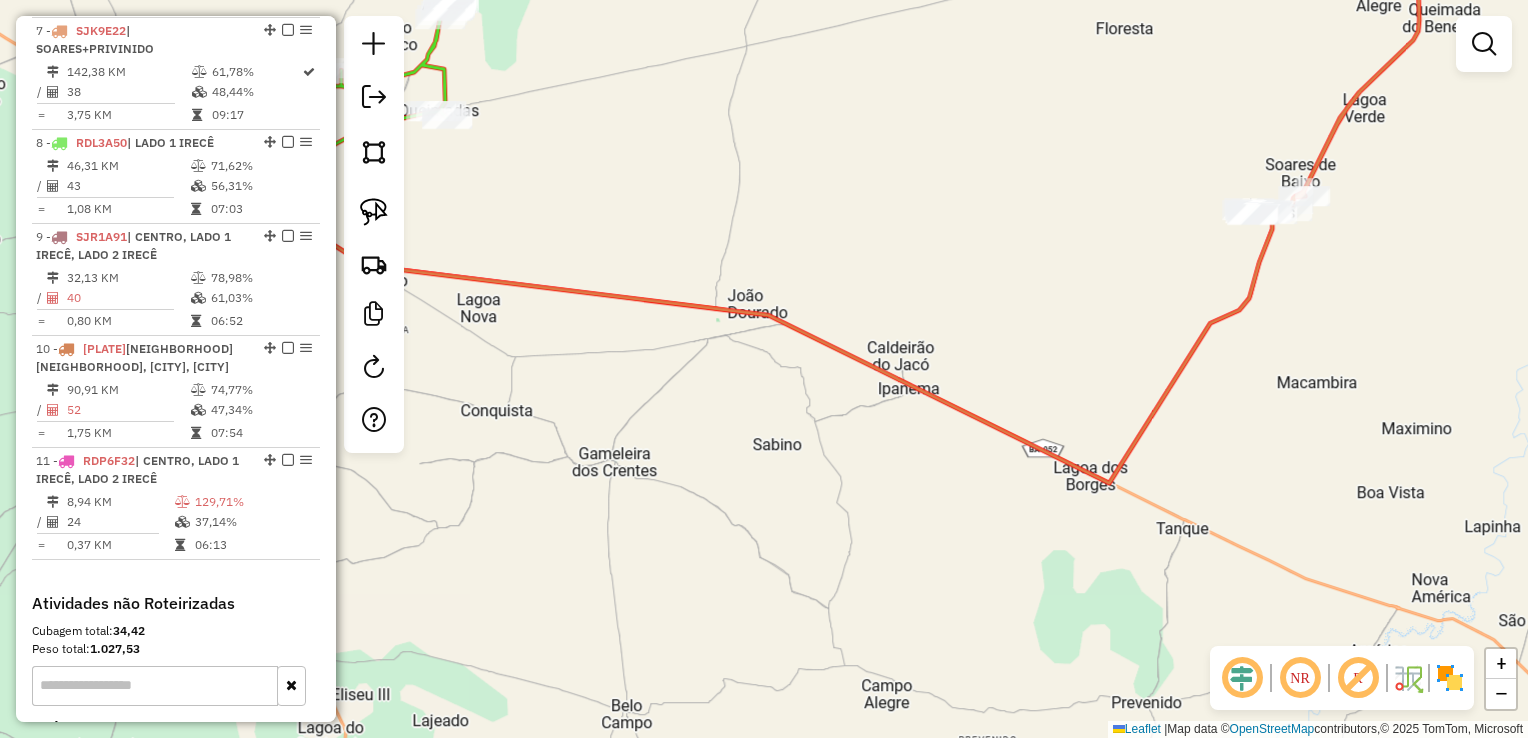 drag, startPoint x: 1024, startPoint y: 308, endPoint x: 1281, endPoint y: 490, distance: 314.91745 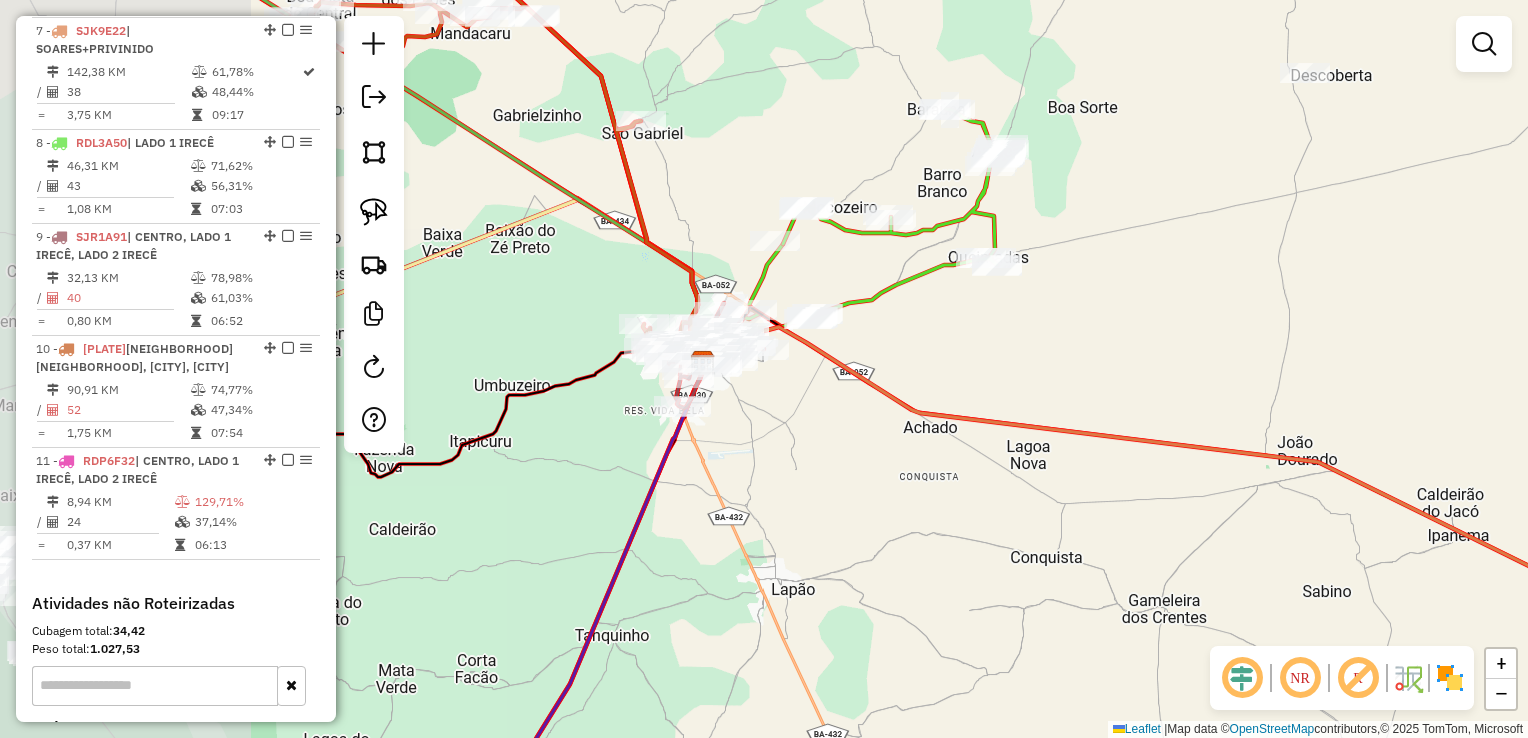 drag, startPoint x: 1025, startPoint y: 361, endPoint x: 1177, endPoint y: 334, distance: 154.37941 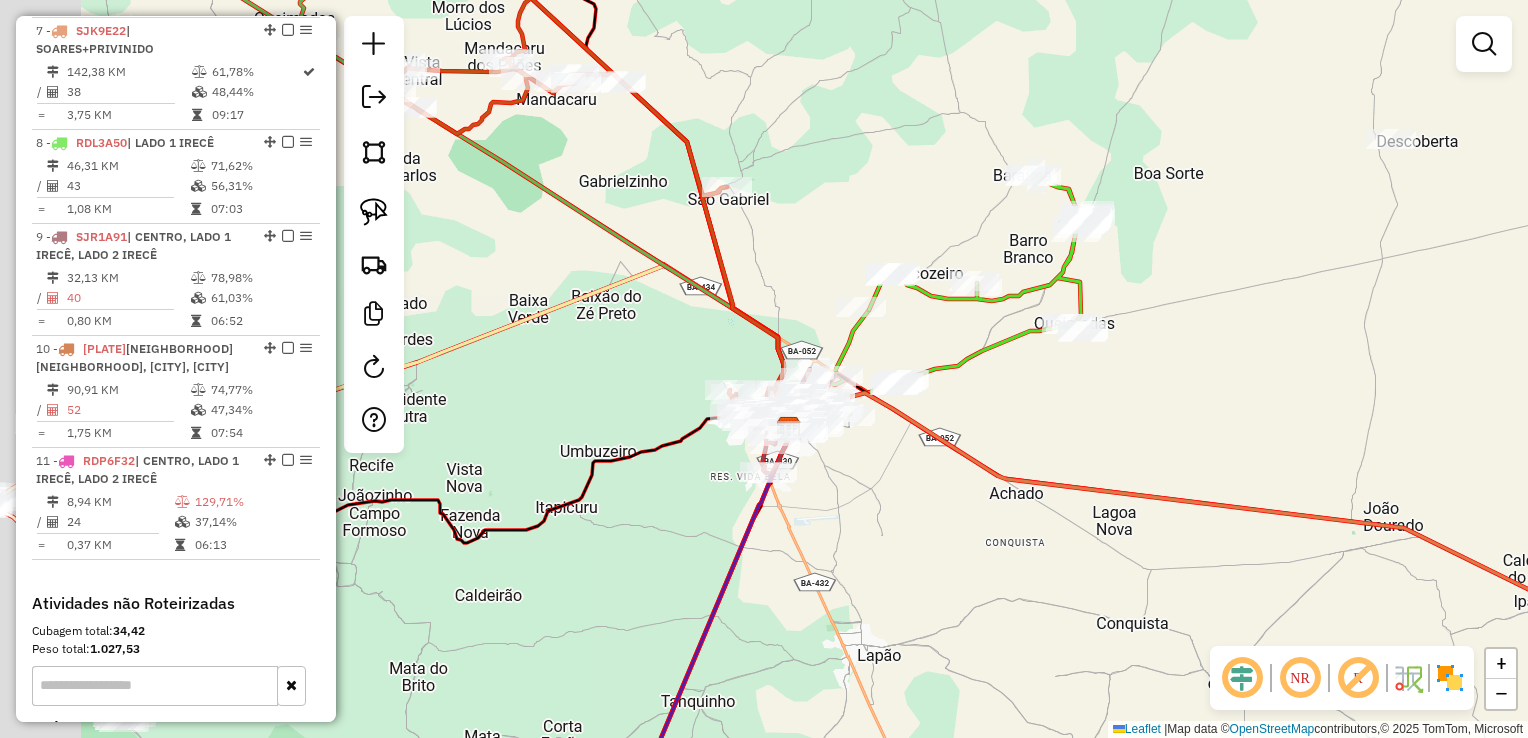 drag, startPoint x: 1078, startPoint y: 343, endPoint x: 1103, endPoint y: 411, distance: 72.44998 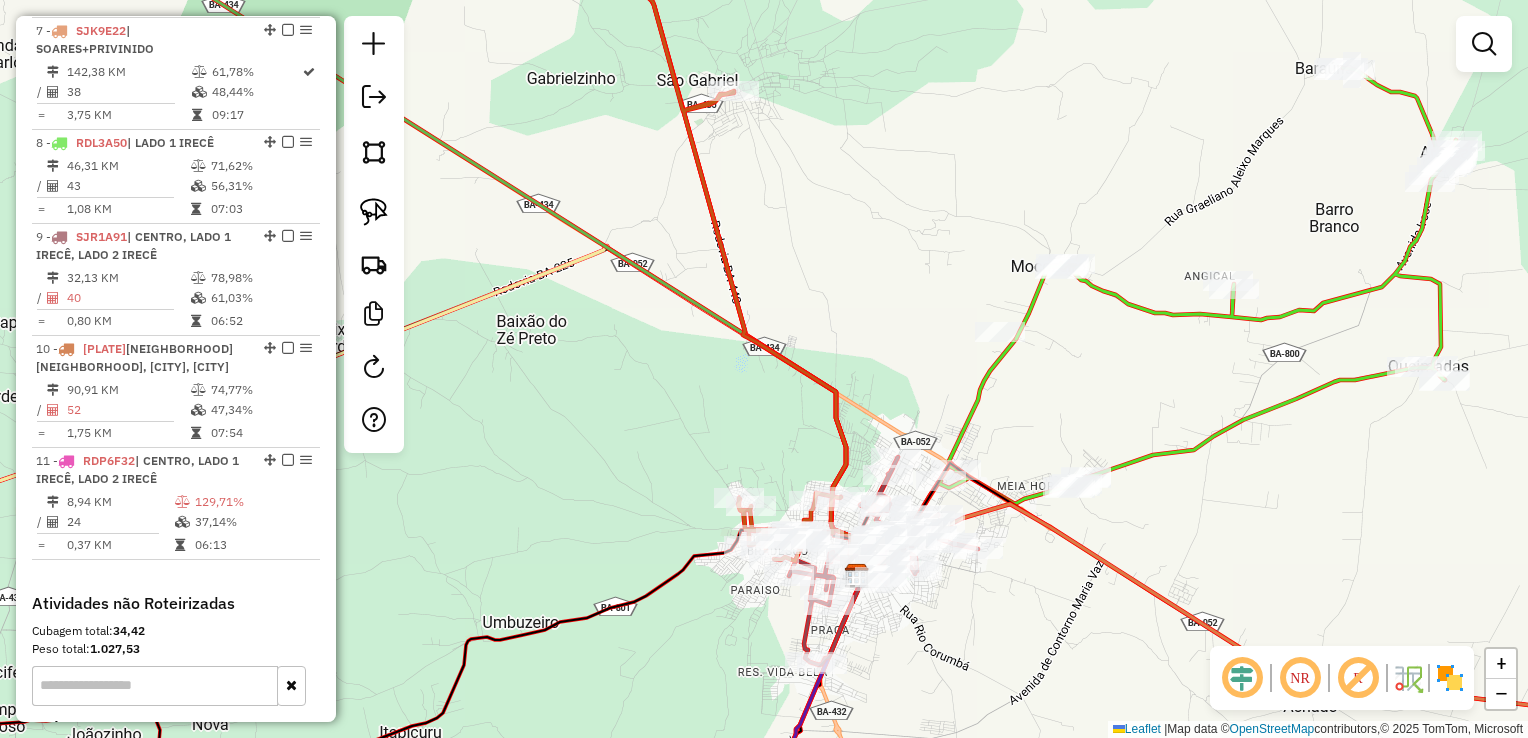 drag, startPoint x: 1009, startPoint y: 372, endPoint x: 1011, endPoint y: 300, distance: 72.02777 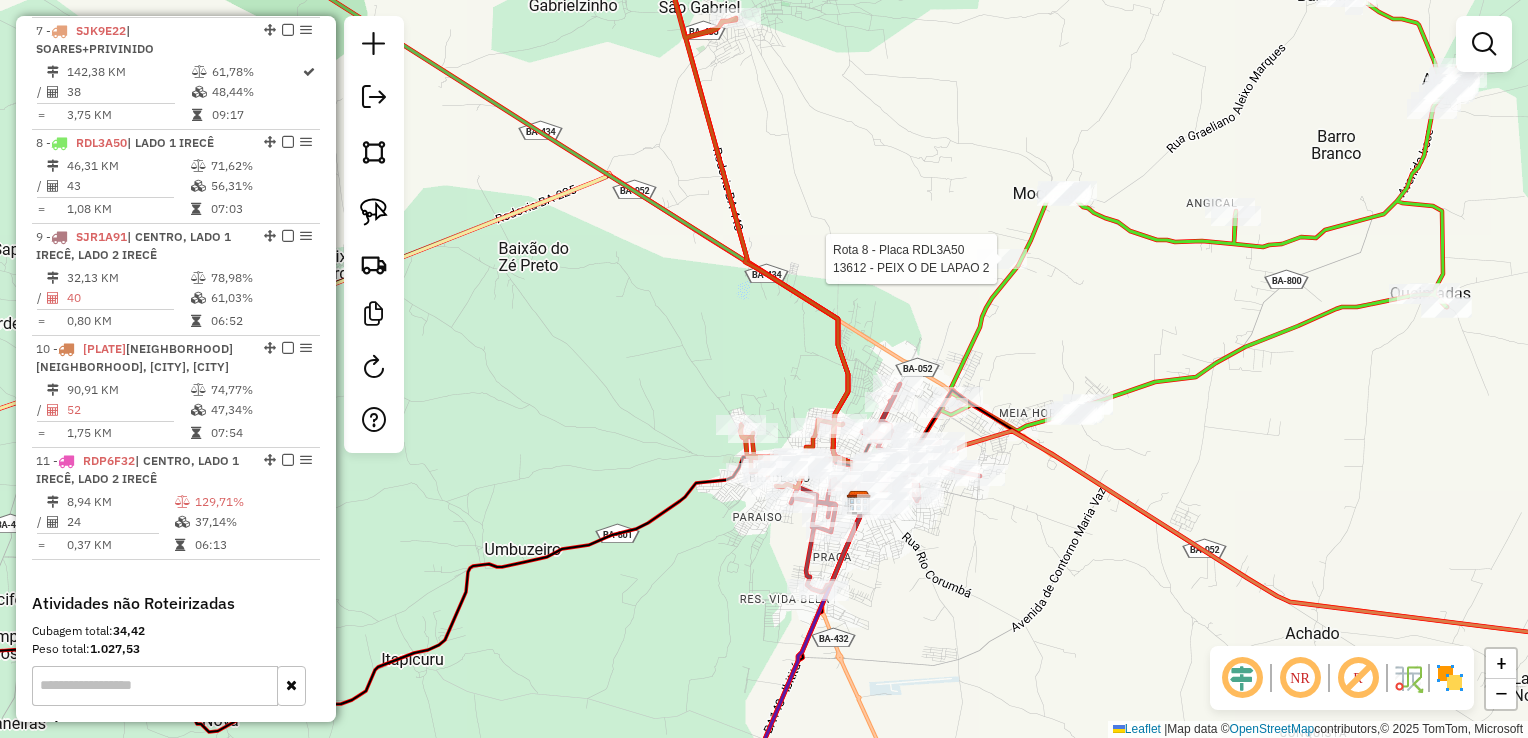 select on "*********" 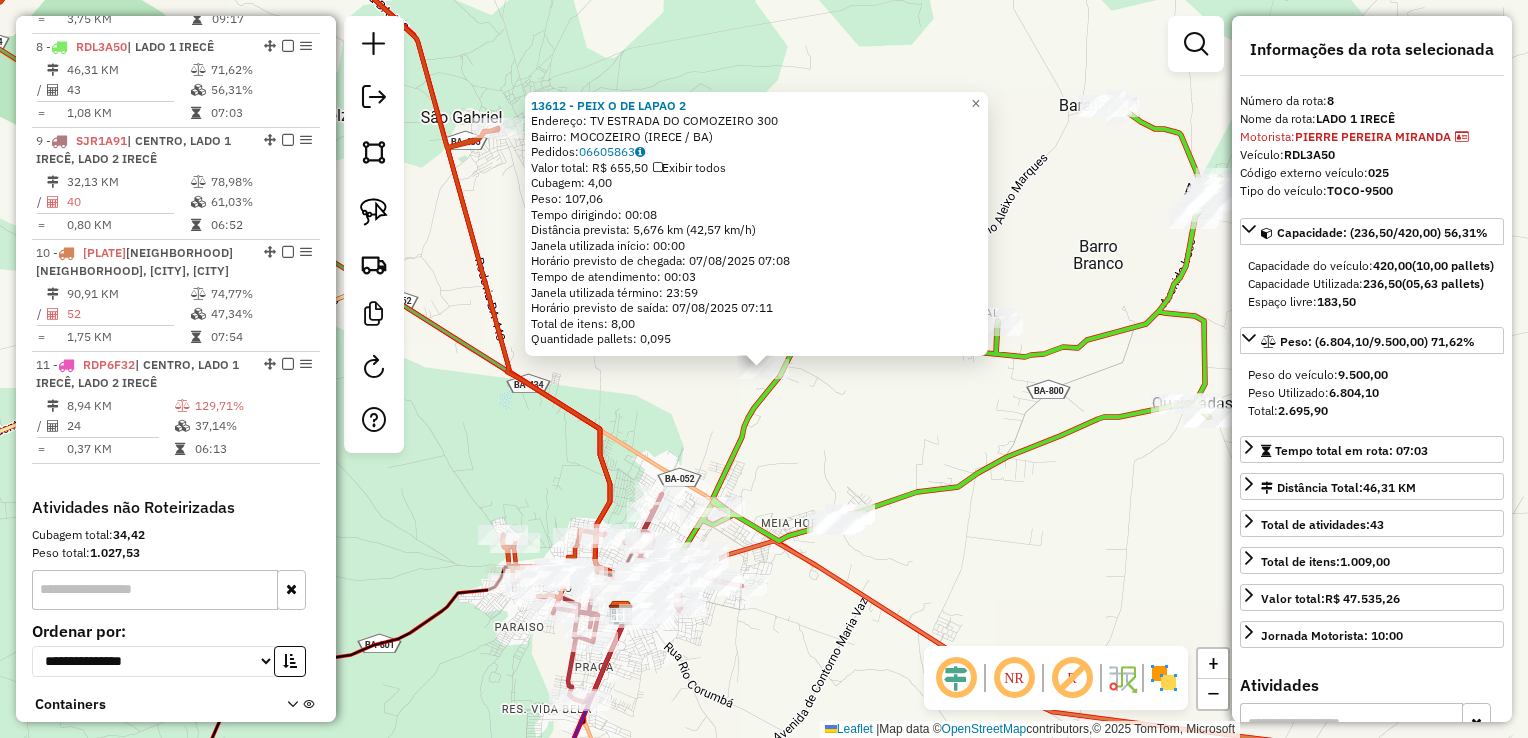 scroll, scrollTop: 1484, scrollLeft: 0, axis: vertical 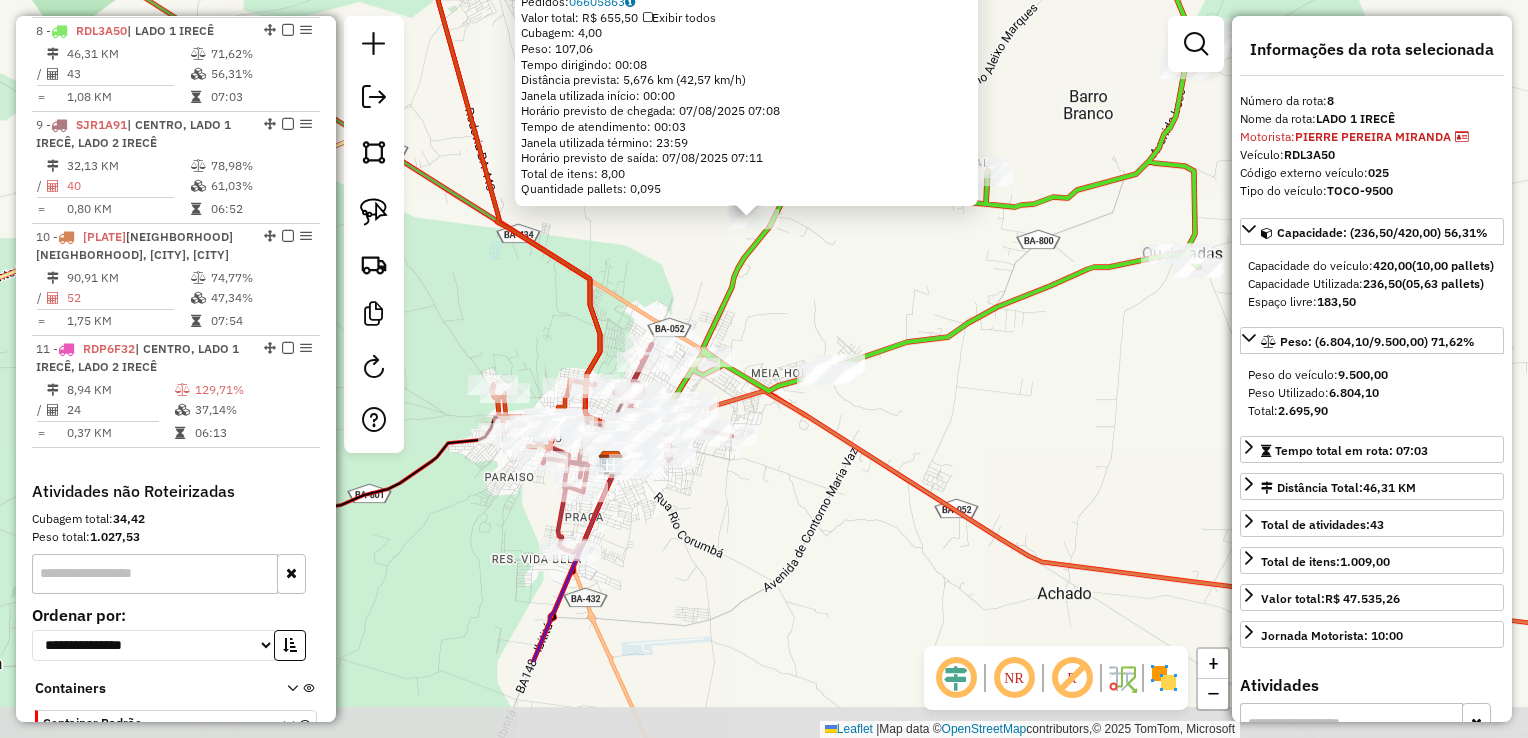 drag, startPoint x: 814, startPoint y: 466, endPoint x: 804, endPoint y: 315, distance: 151.33076 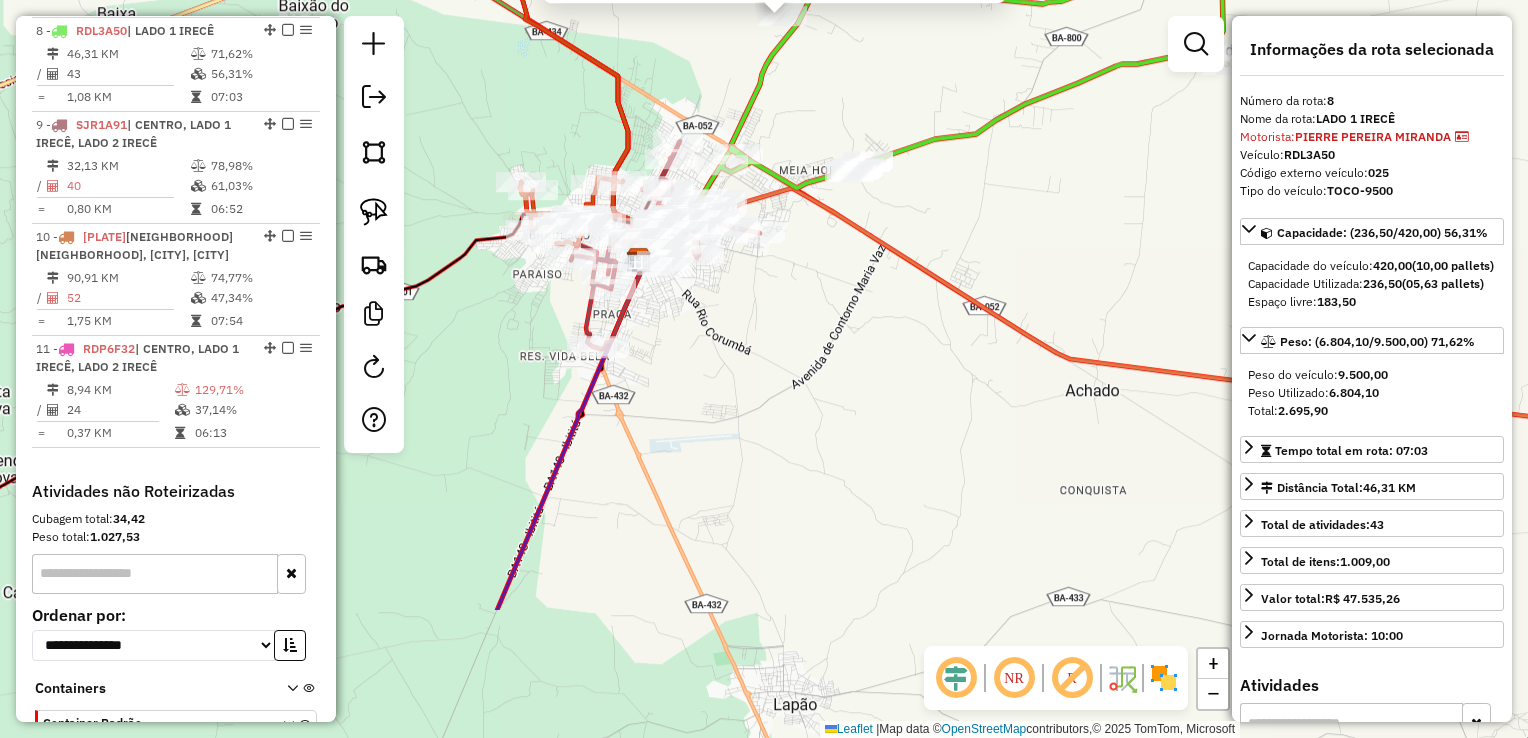 drag, startPoint x: 773, startPoint y: 472, endPoint x: 804, endPoint y: 218, distance: 255.88474 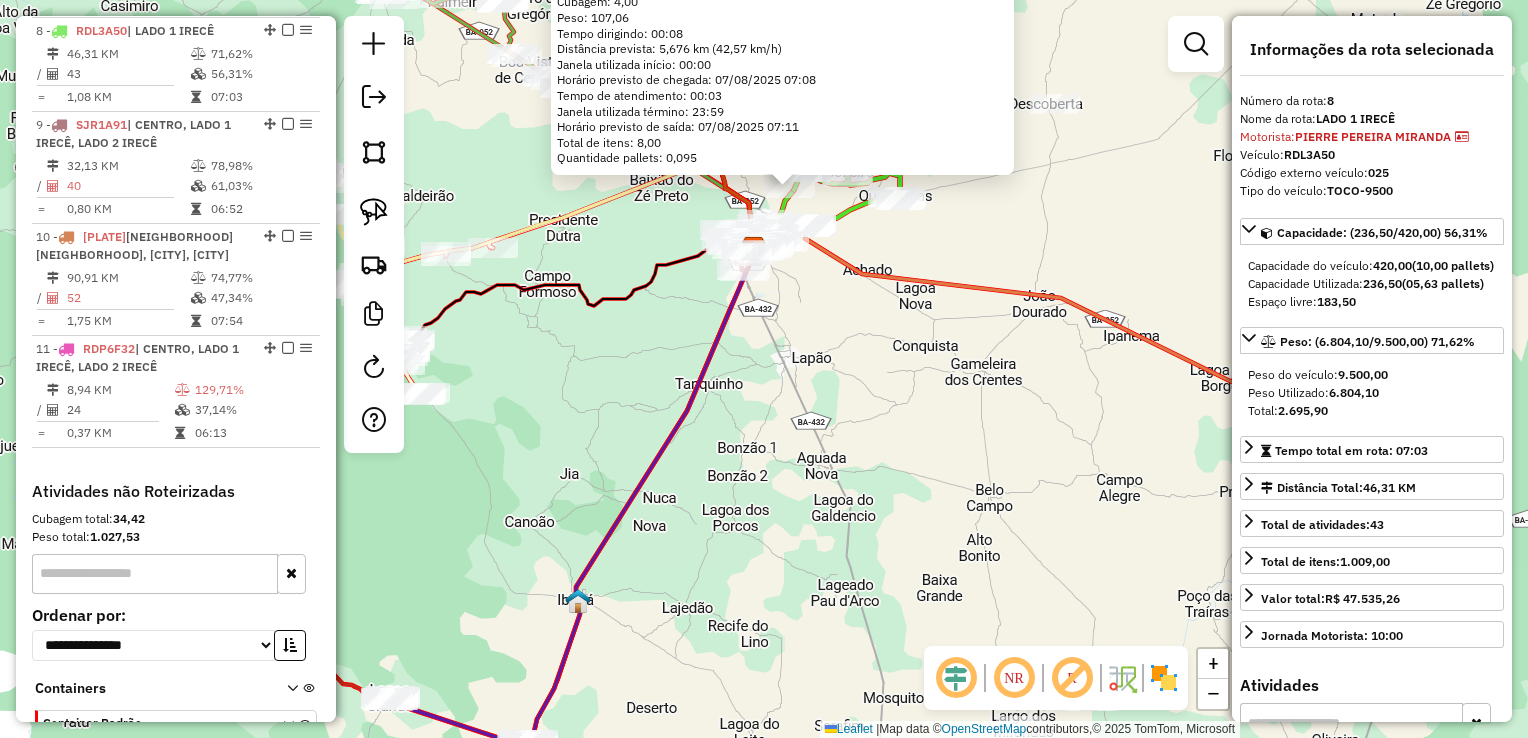 drag, startPoint x: 721, startPoint y: 552, endPoint x: 872, endPoint y: 219, distance: 365.63644 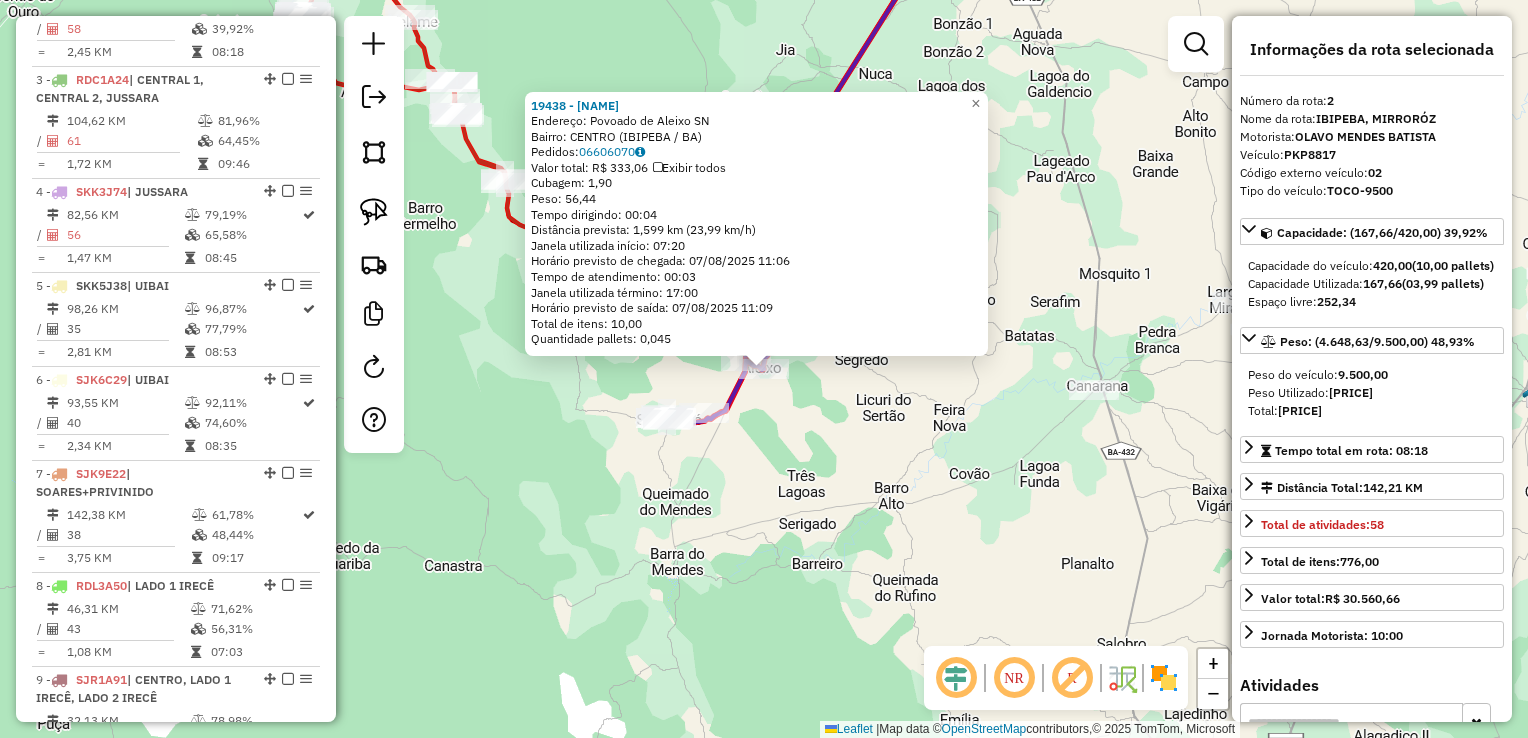 scroll, scrollTop: 868, scrollLeft: 0, axis: vertical 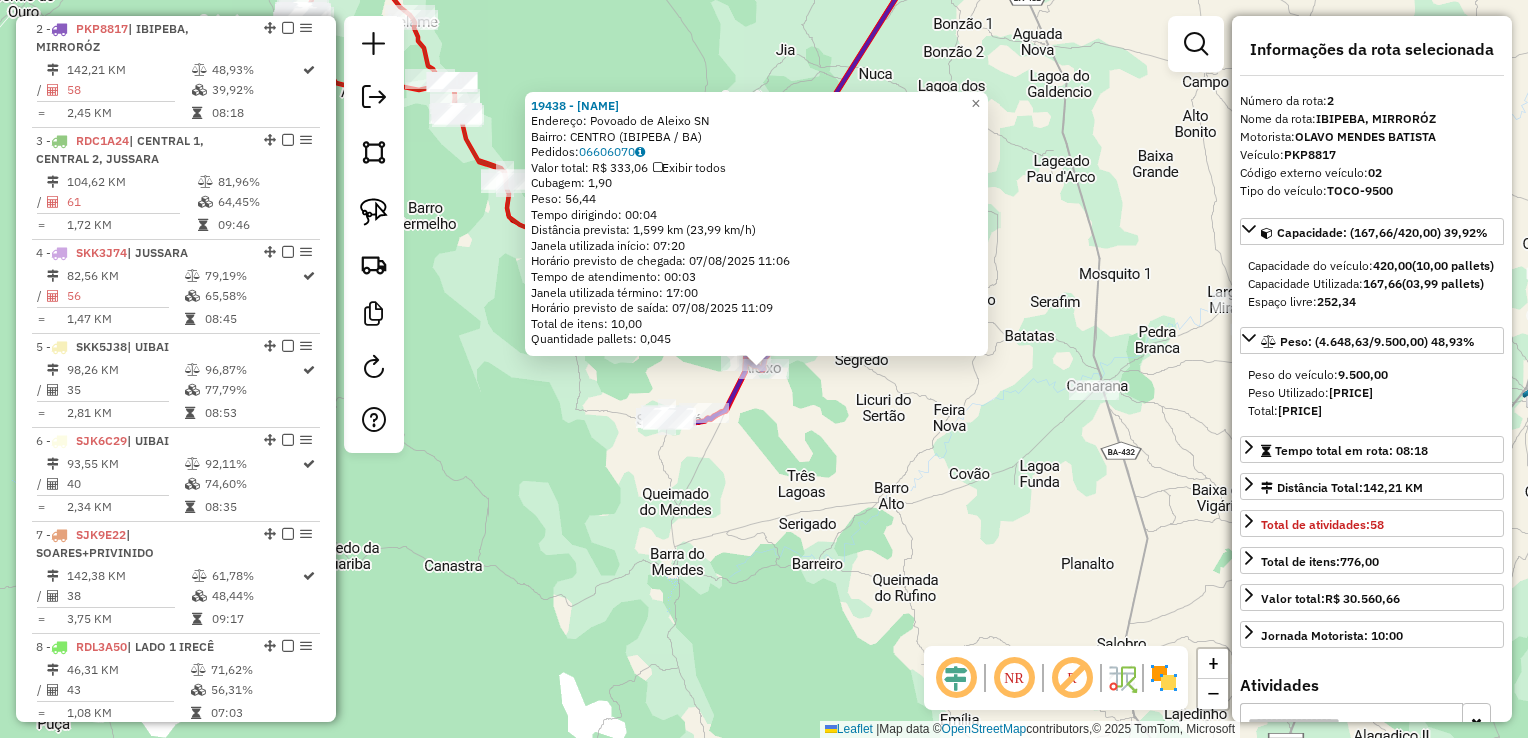 click on "19438 - MERCADINHO VITORIA  Endereço:  Povoado de Aleixo SN   Bairro: CENTRO (IBIPEBA / BA)   Pedidos:  06606070   Valor total: R$ 333,06   Exibir todos   Cubagem: 1,90  Peso: 56,44  Tempo dirigindo: 00:04   Distância prevista: 1,599 km (23,99 km/h)   Janela utilizada início: 07:20   Horário previsto de chegada: 07/08/2025 11:06   Tempo de atendimento: 00:03   Janela utilizada término: 17:00   Horário previsto de saída: 07/08/2025 11:09   Total de itens: 10,00   Quantidade pallets: 0,045  × Janela de atendimento Grade de atendimento Capacidade Transportadoras Veículos Cliente Pedidos  Rotas Selecione os dias de semana para filtrar as janelas de atendimento  Seg   Ter   Qua   Qui   Sex   Sáb   Dom  Informe o período da janela de atendimento: De: Até:  Filtrar exatamente a janela do cliente  Considerar janela de atendimento padrão  Selecione os dias de semana para filtrar as grades de atendimento  Seg   Ter   Qua   Qui   Sex   Sáb   Dom   Considerar clientes sem dia de atendimento cadastrado  De:" 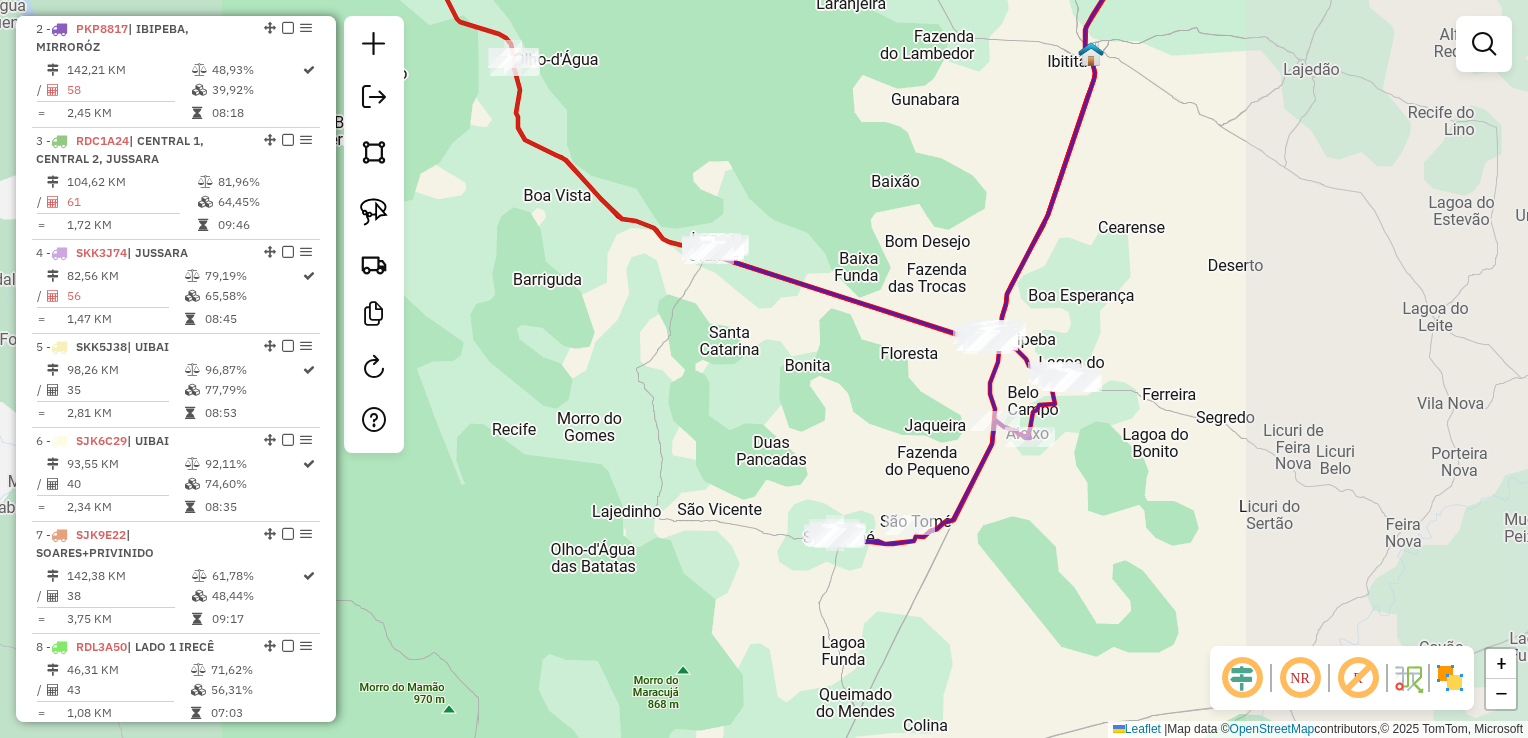drag, startPoint x: 701, startPoint y: 310, endPoint x: 675, endPoint y: 255, distance: 60.835846 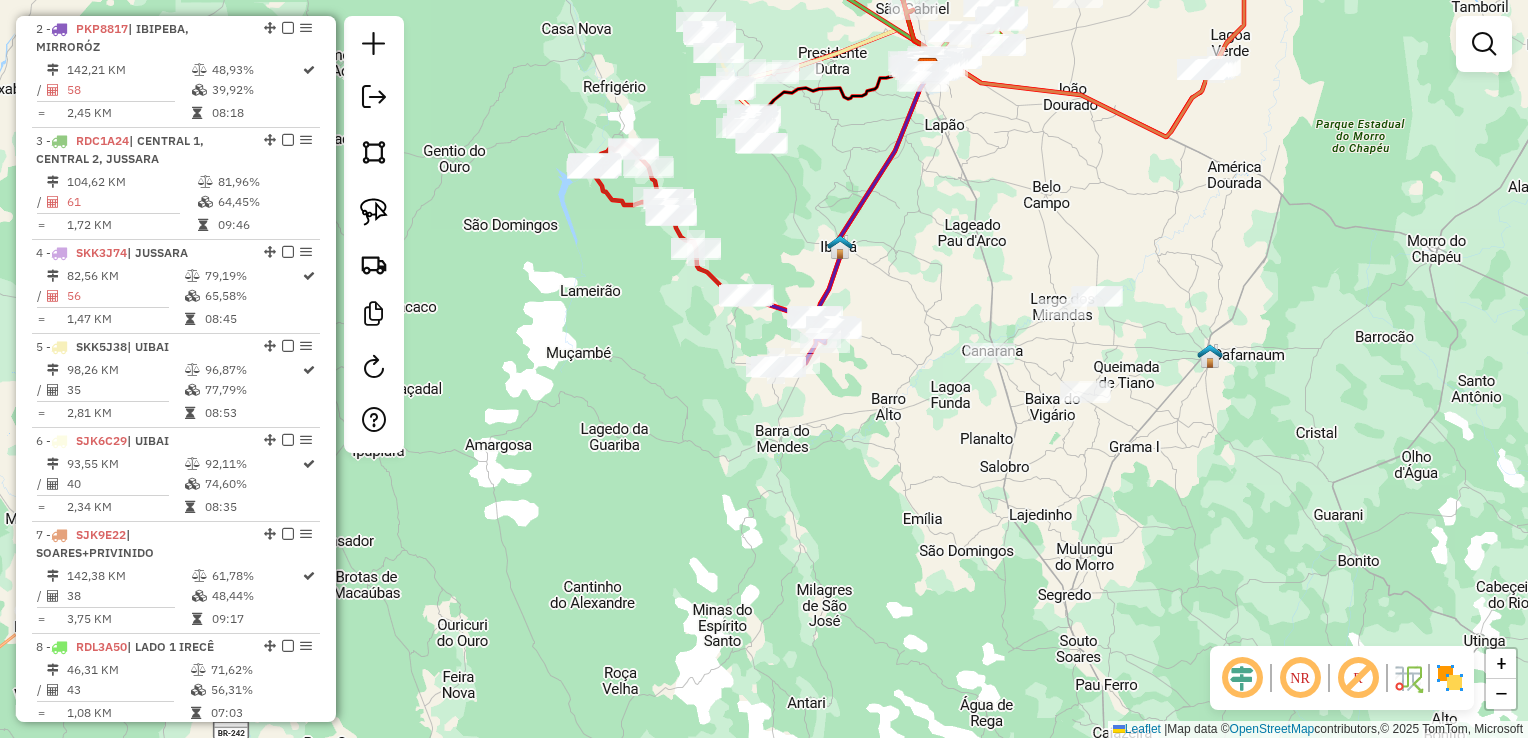drag, startPoint x: 756, startPoint y: 216, endPoint x: 732, endPoint y: 331, distance: 117.47766 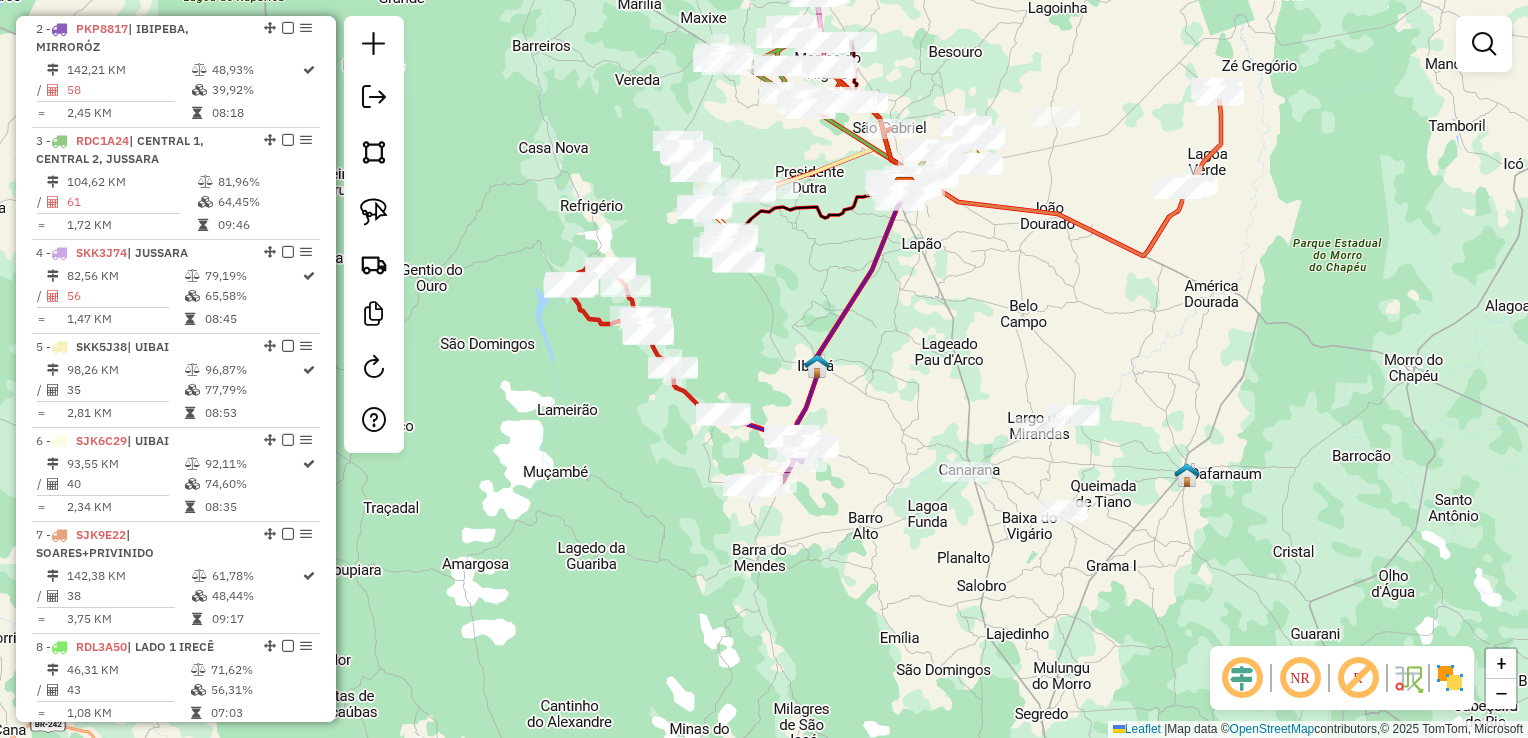 drag, startPoint x: 732, startPoint y: 346, endPoint x: 713, endPoint y: 466, distance: 121.49486 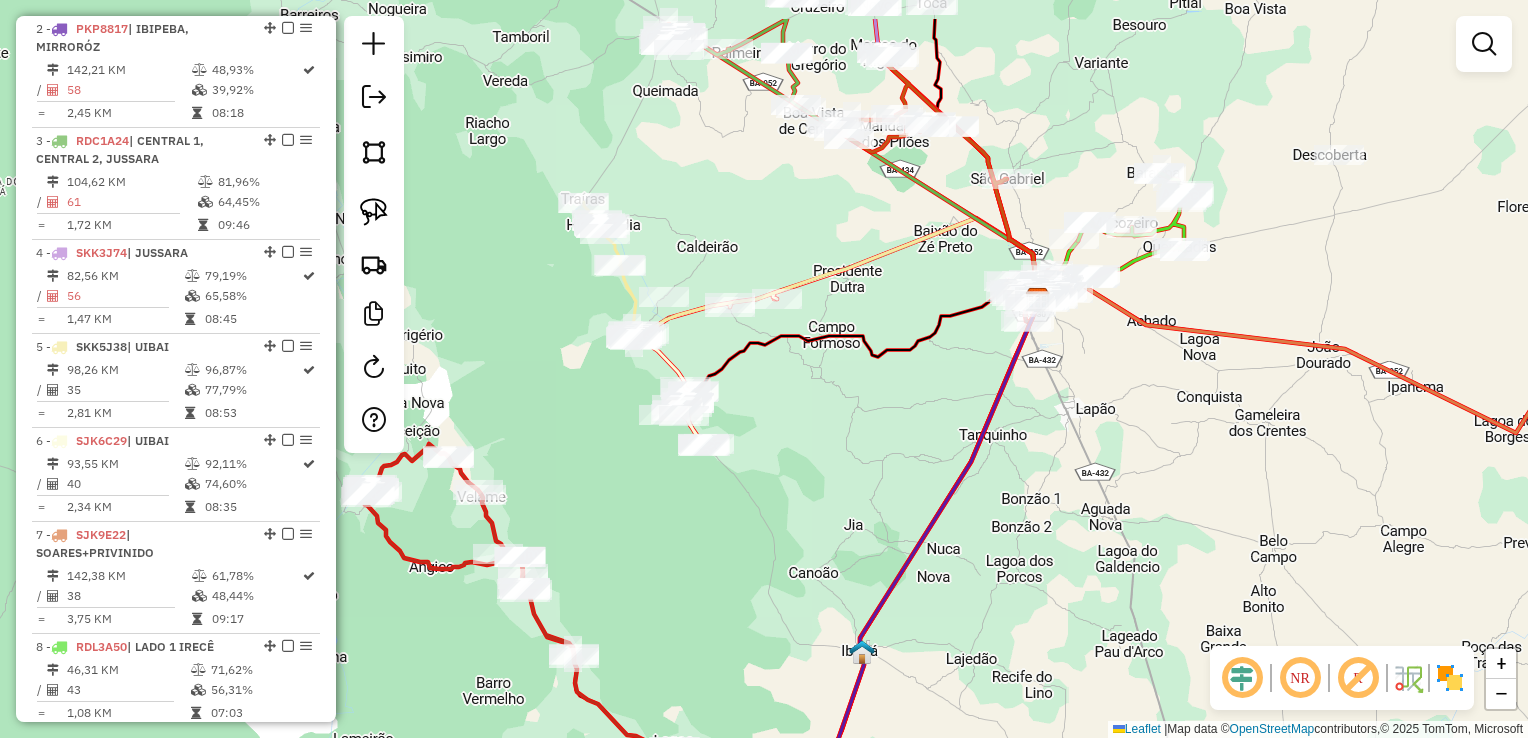 drag, startPoint x: 858, startPoint y: 348, endPoint x: 830, endPoint y: 444, distance: 100 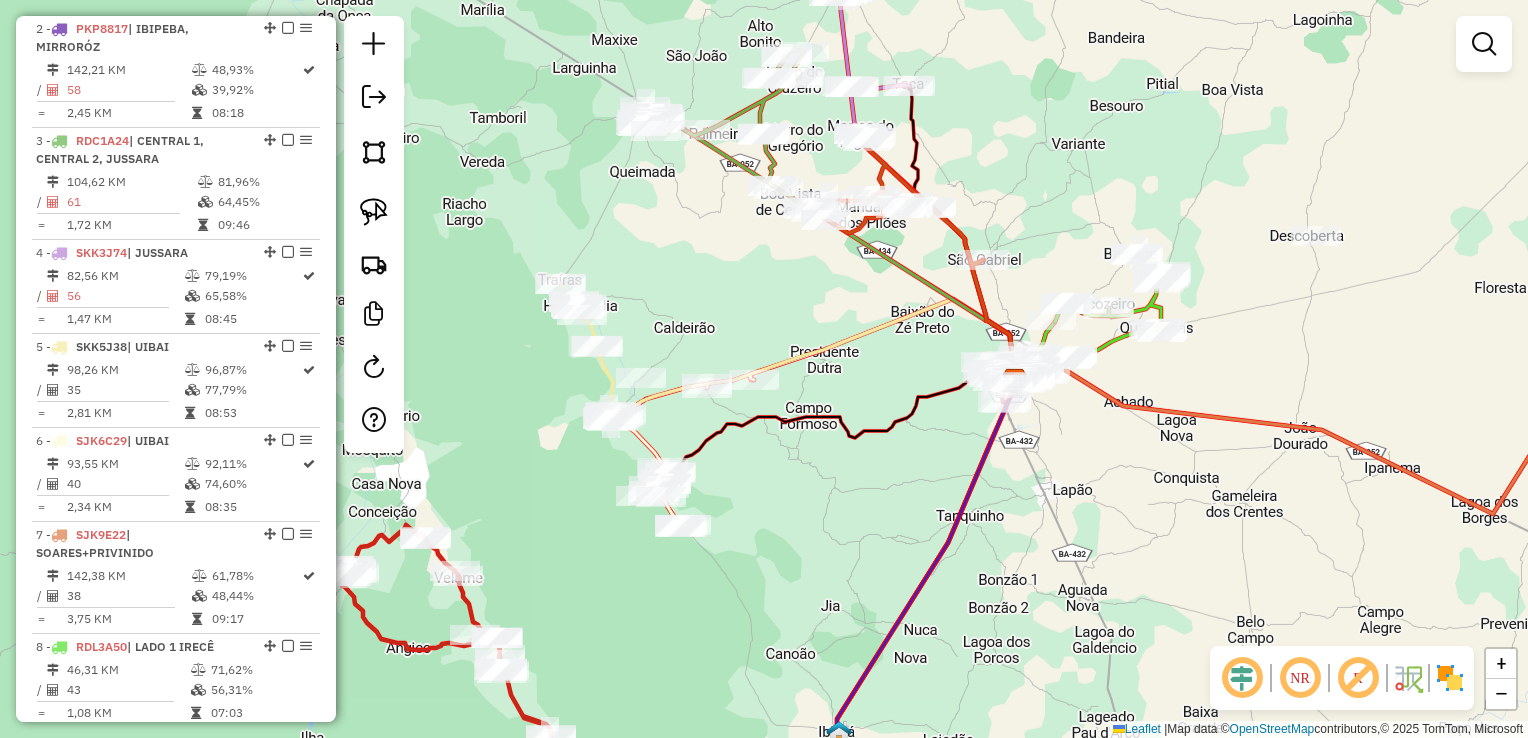 drag, startPoint x: 877, startPoint y: 318, endPoint x: 782, endPoint y: 526, distance: 228.66788 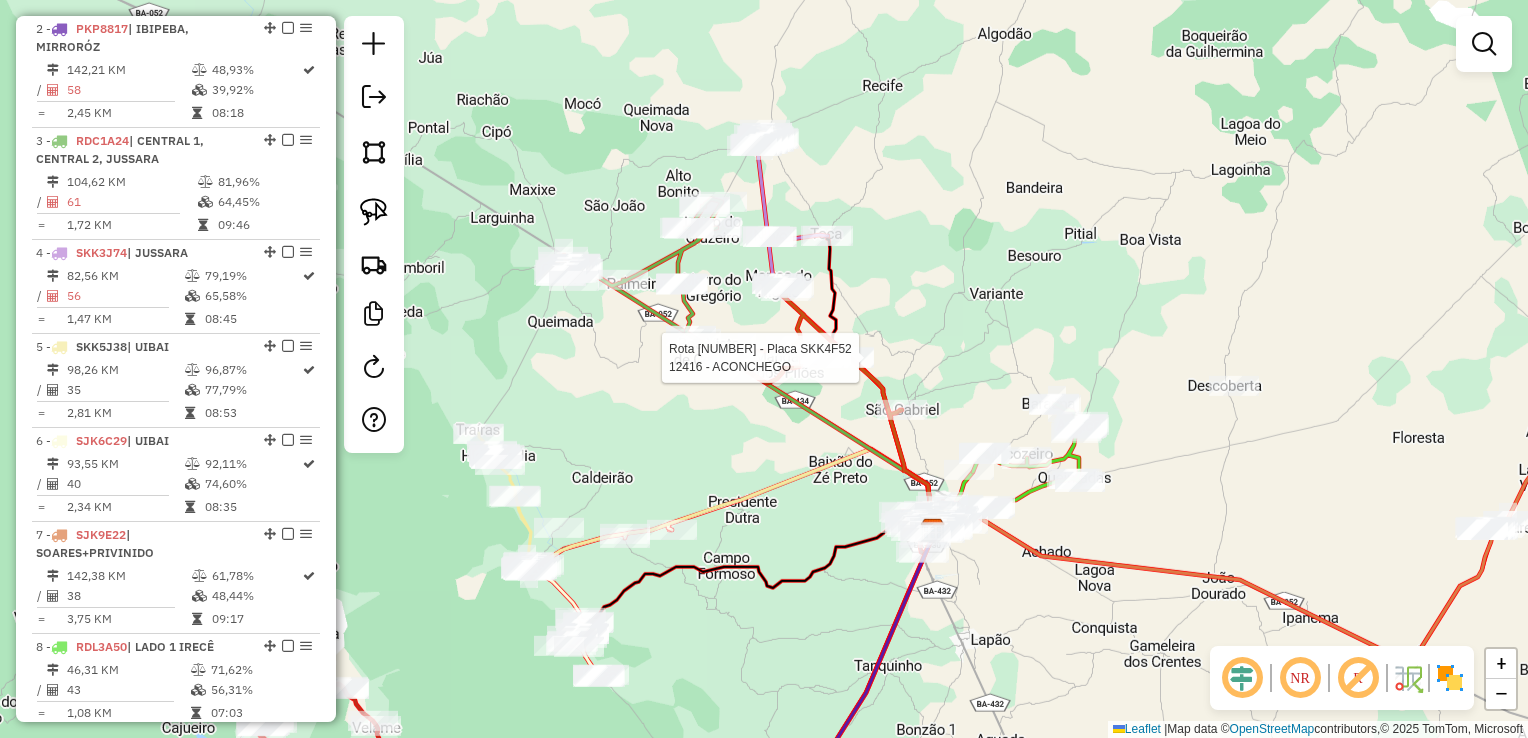 select on "*********" 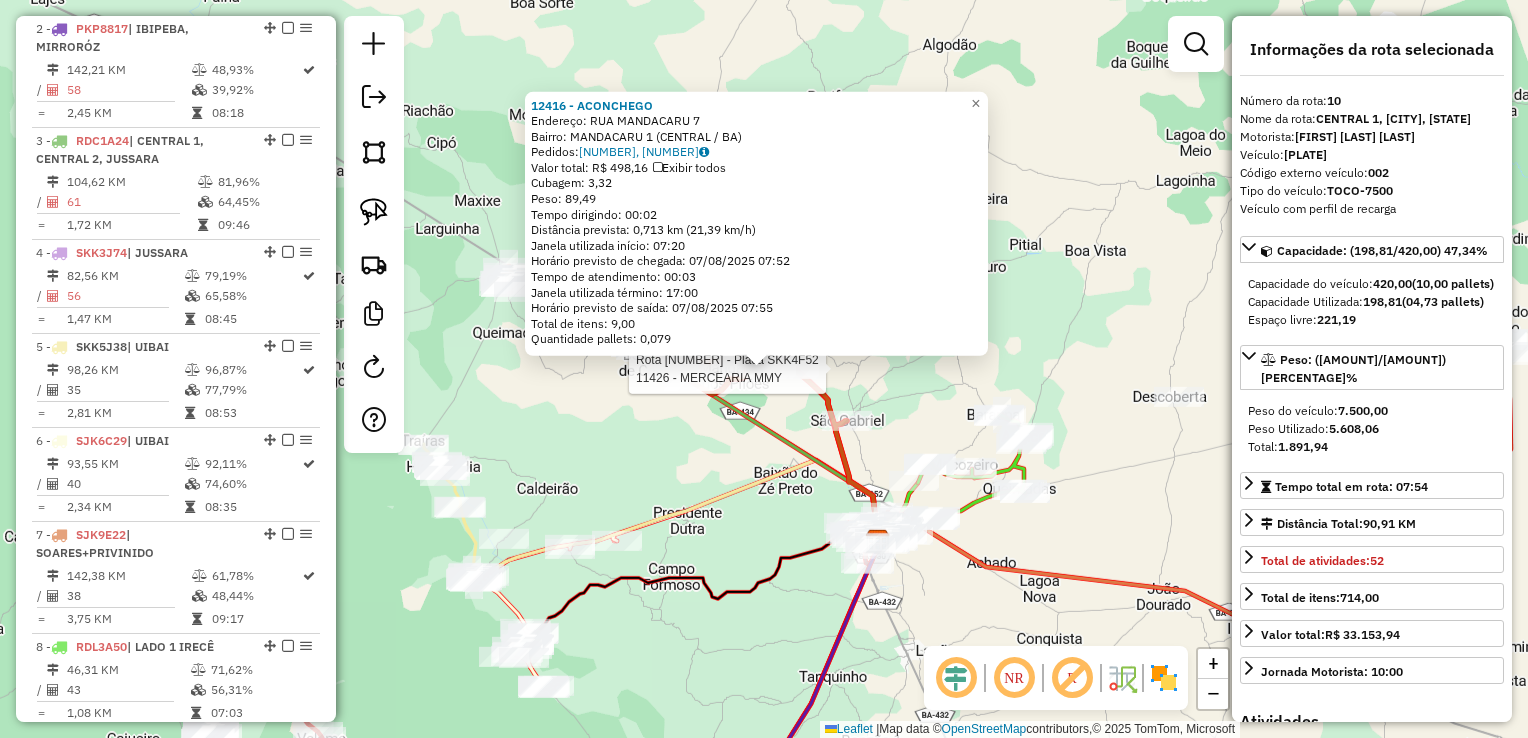 scroll, scrollTop: 1600, scrollLeft: 0, axis: vertical 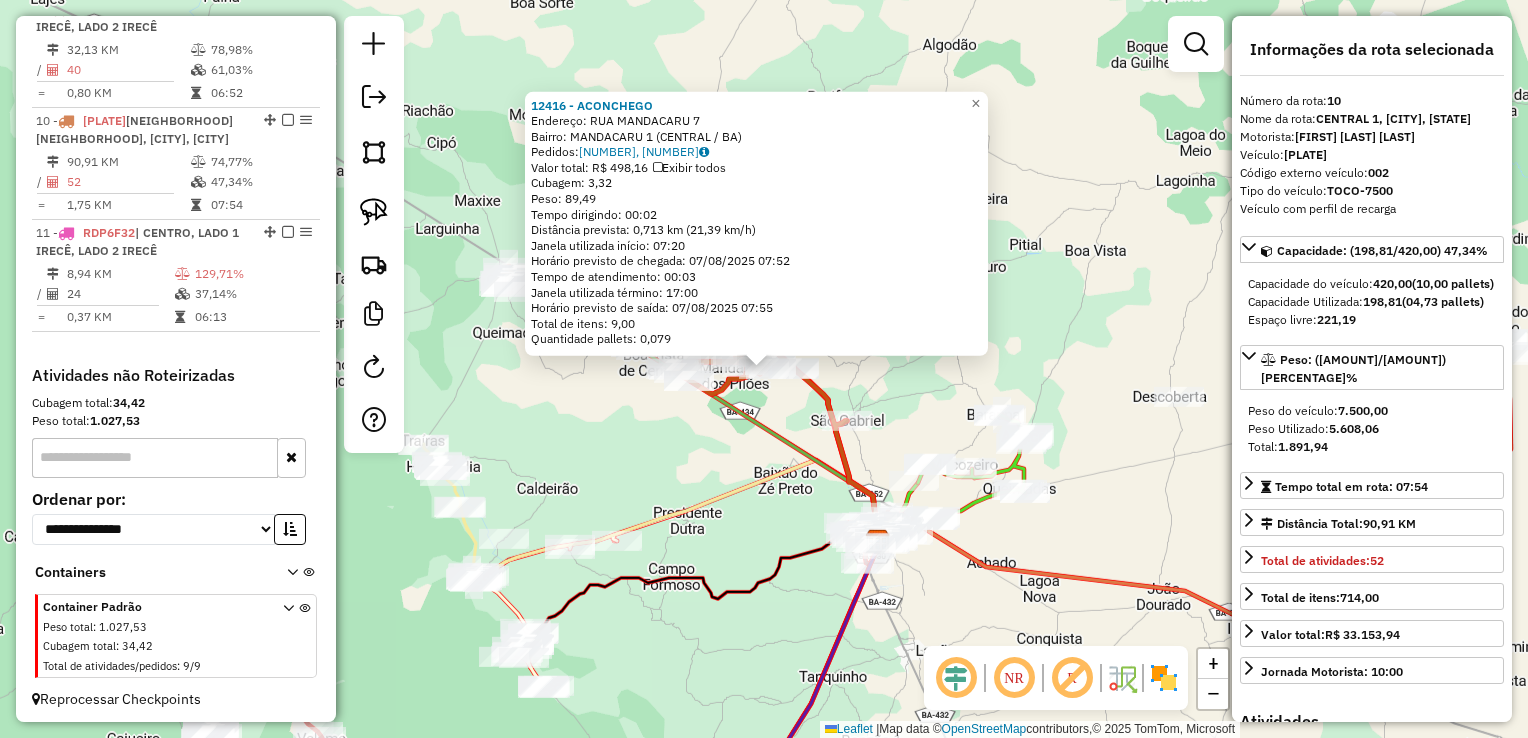 click on "12416 - ACONCHEGO  Endereço:  RUA MANDACARU 7   Bairro: MANDACARU 1 (CENTRAL / BA)   Pedidos:  06605724, 06606179   Valor total: R$ 498,16   Exibir todos   Cubagem: 3,32  Peso: 89,49  Tempo dirigindo: 00:02   Distância prevista: 0,713 km (21,39 km/h)   Janela utilizada início: 07:20   Horário previsto de chegada: 07/08/2025 07:52   Tempo de atendimento: 00:03   Janela utilizada término: 17:00   Horário previsto de saída: 07/08/2025 07:55   Total de itens: 9,00   Quantidade pallets: 0,079  × Janela de atendimento Grade de atendimento Capacidade Transportadoras Veículos Cliente Pedidos  Rotas Selecione os dias de semana para filtrar as janelas de atendimento  Seg   Ter   Qua   Qui   Sex   Sáb   Dom  Informe o período da janela de atendimento: De: Até:  Filtrar exatamente a janela do cliente  Considerar janela de atendimento padrão  Selecione os dias de semana para filtrar as grades de atendimento  Seg   Ter   Qua   Qui   Sex   Sáb   Dom   Considerar clientes sem dia de atendimento cadastrado  De:" 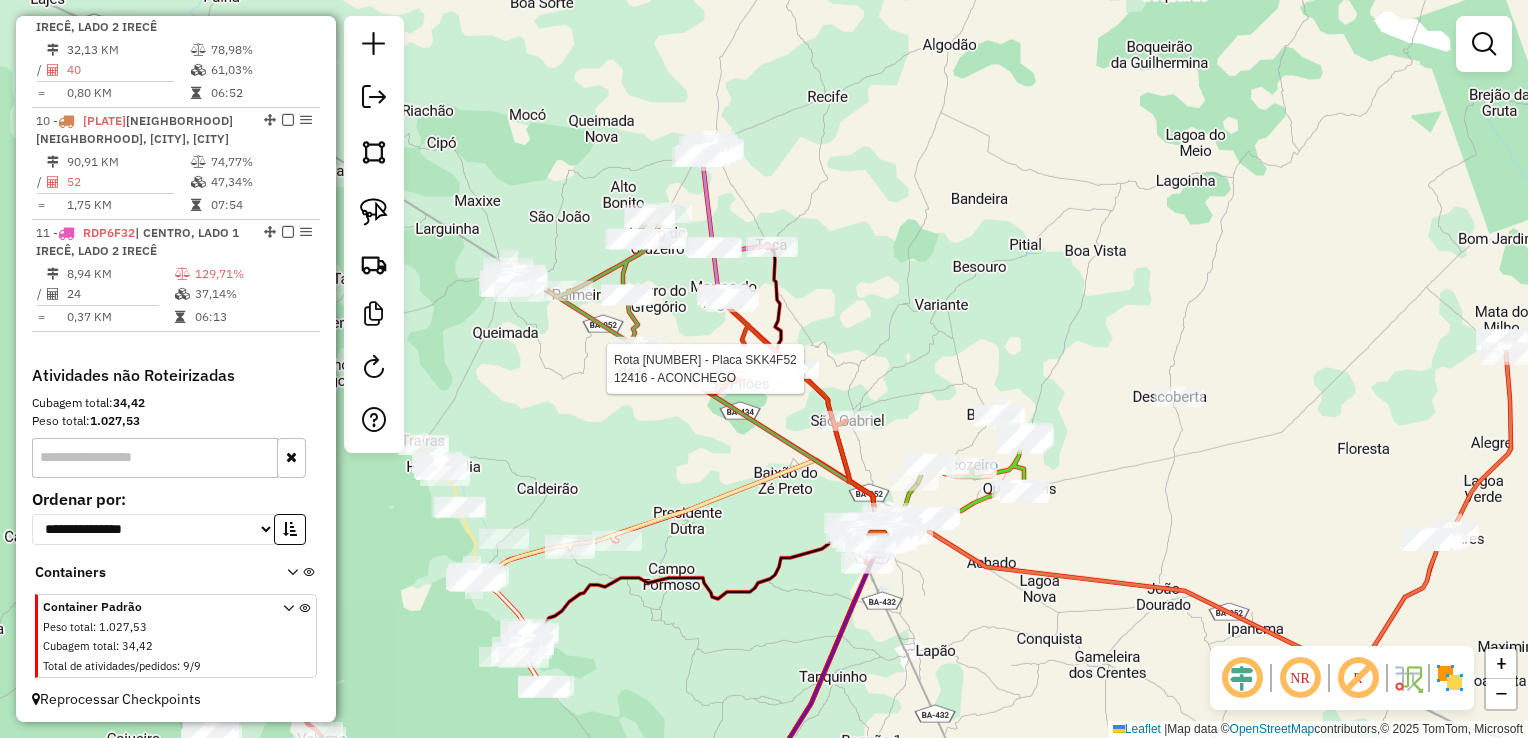 select on "*********" 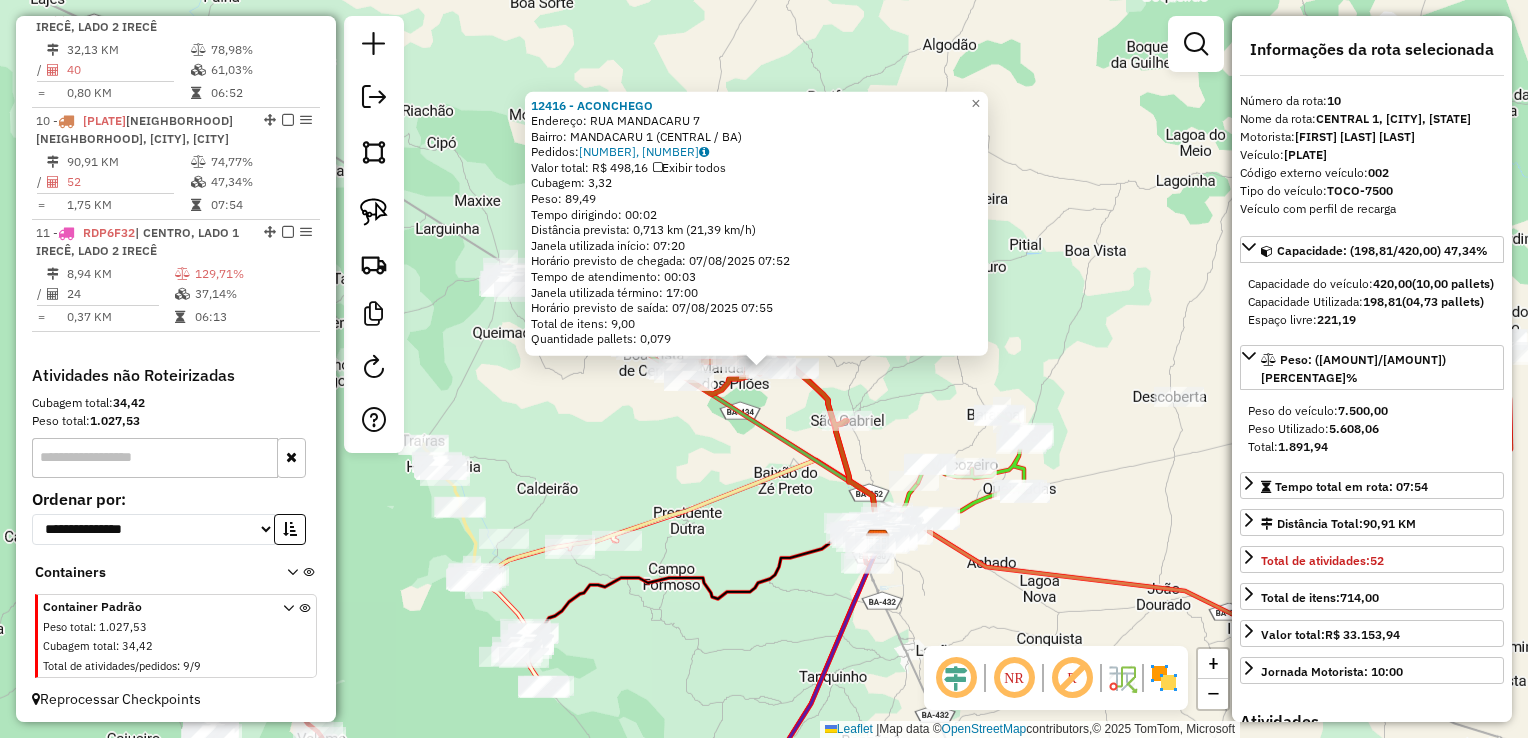 click on "Rota 10 - Placa SKK4F52  12416 - ACONCHEGO 12416 - ACONCHEGO  Endereço:  RUA MANDACARU 7   Bairro: MANDACARU 1 (CENTRAL / BA)   Pedidos:  06605724, 06606179   Valor total: R$ 498,16   Exibir todos   Cubagem: 3,32  Peso: 89,49  Tempo dirigindo: 00:02   Distância prevista: 0,713 km (21,39 km/h)   Janela utilizada início: 07:20   Horário previsto de chegada: 07/08/2025 07:52   Tempo de atendimento: 00:03   Janela utilizada término: 17:00   Horário previsto de saída: 07/08/2025 07:55   Total de itens: 9,00   Quantidade pallets: 0,079  × Janela de atendimento Grade de atendimento Capacidade Transportadoras Veículos Cliente Pedidos  Rotas Selecione os dias de semana para filtrar as janelas de atendimento  Seg   Ter   Qua   Qui   Sex   Sáb   Dom  Informe o período da janela de atendimento: De: Até:  Filtrar exatamente a janela do cliente  Considerar janela de atendimento padrão  Selecione os dias de semana para filtrar as grades de atendimento  Seg   Ter   Qua   Qui   Sex   Sáb   Dom   Peso mínimo:  +" 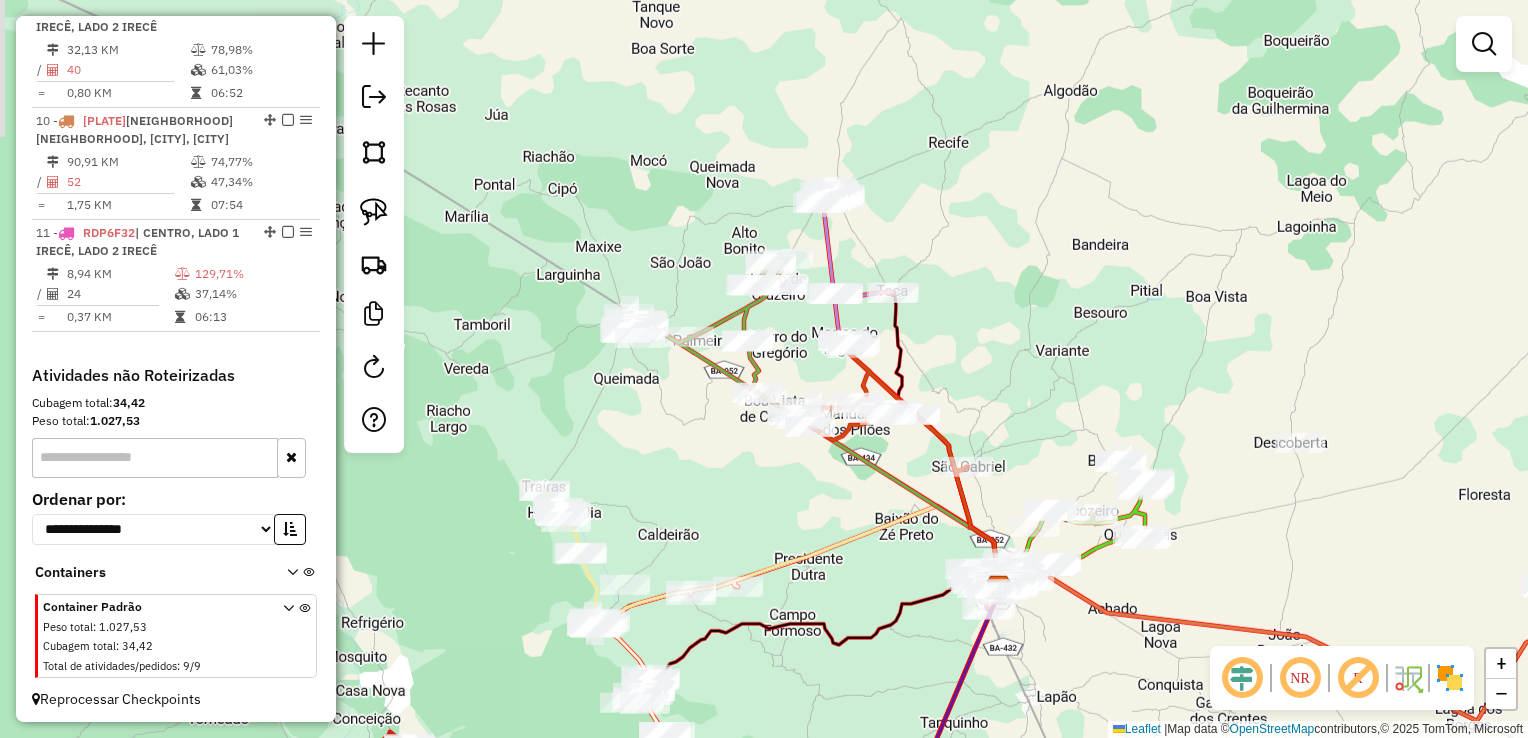 drag, startPoint x: 774, startPoint y: 416, endPoint x: 895, endPoint y: 462, distance: 129.44884 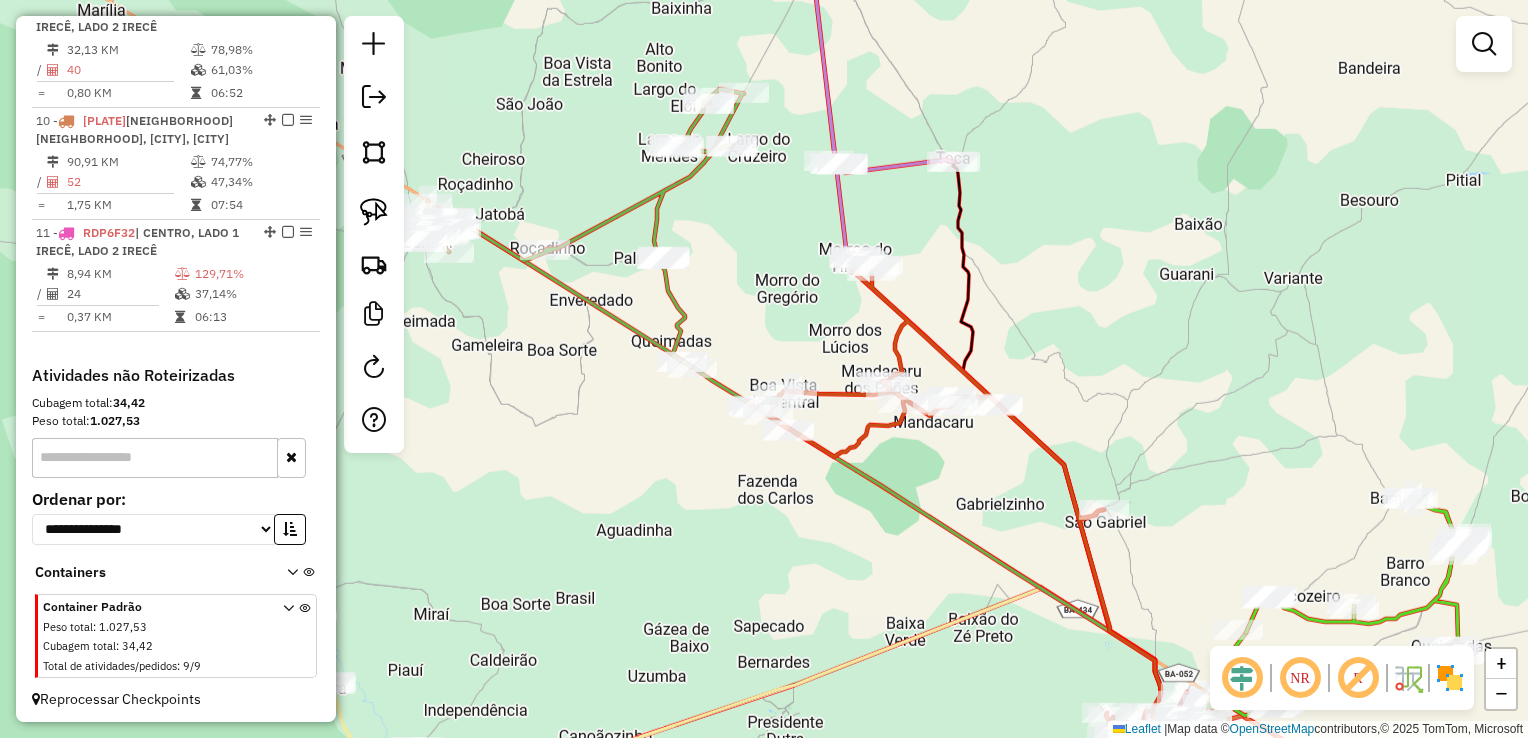 drag, startPoint x: 628, startPoint y: 278, endPoint x: 775, endPoint y: 426, distance: 208.5977 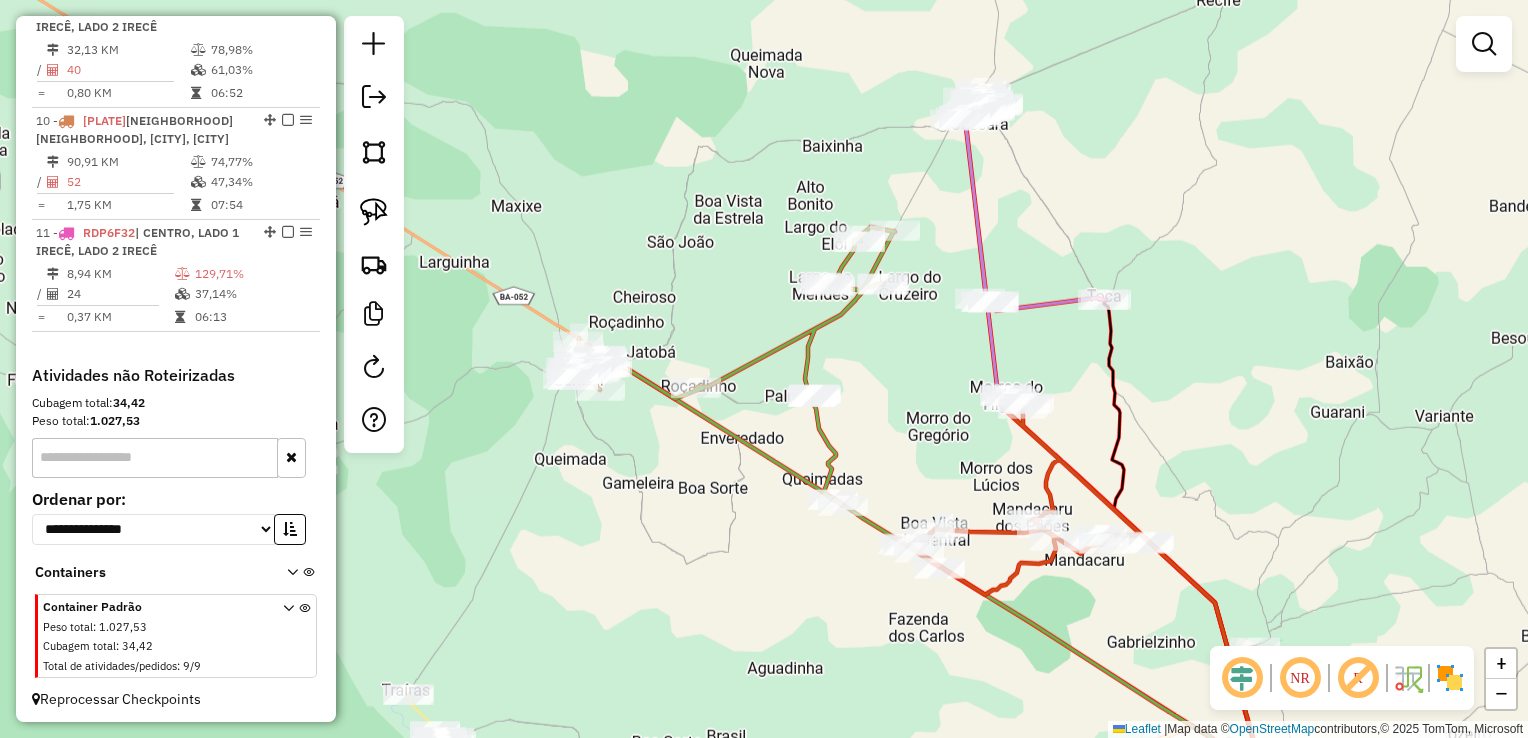 drag, startPoint x: 813, startPoint y: 422, endPoint x: 842, endPoint y: 434, distance: 31.38471 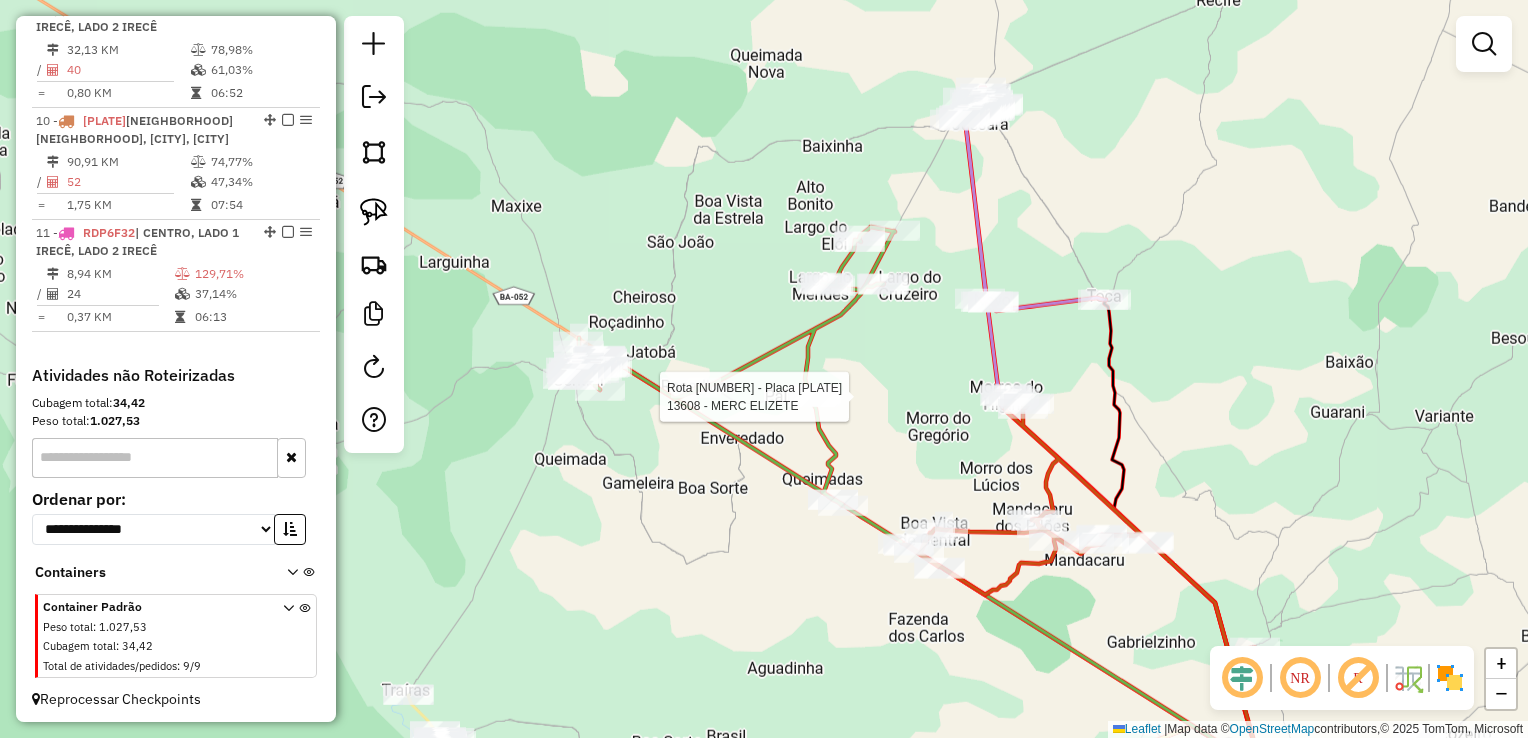 click 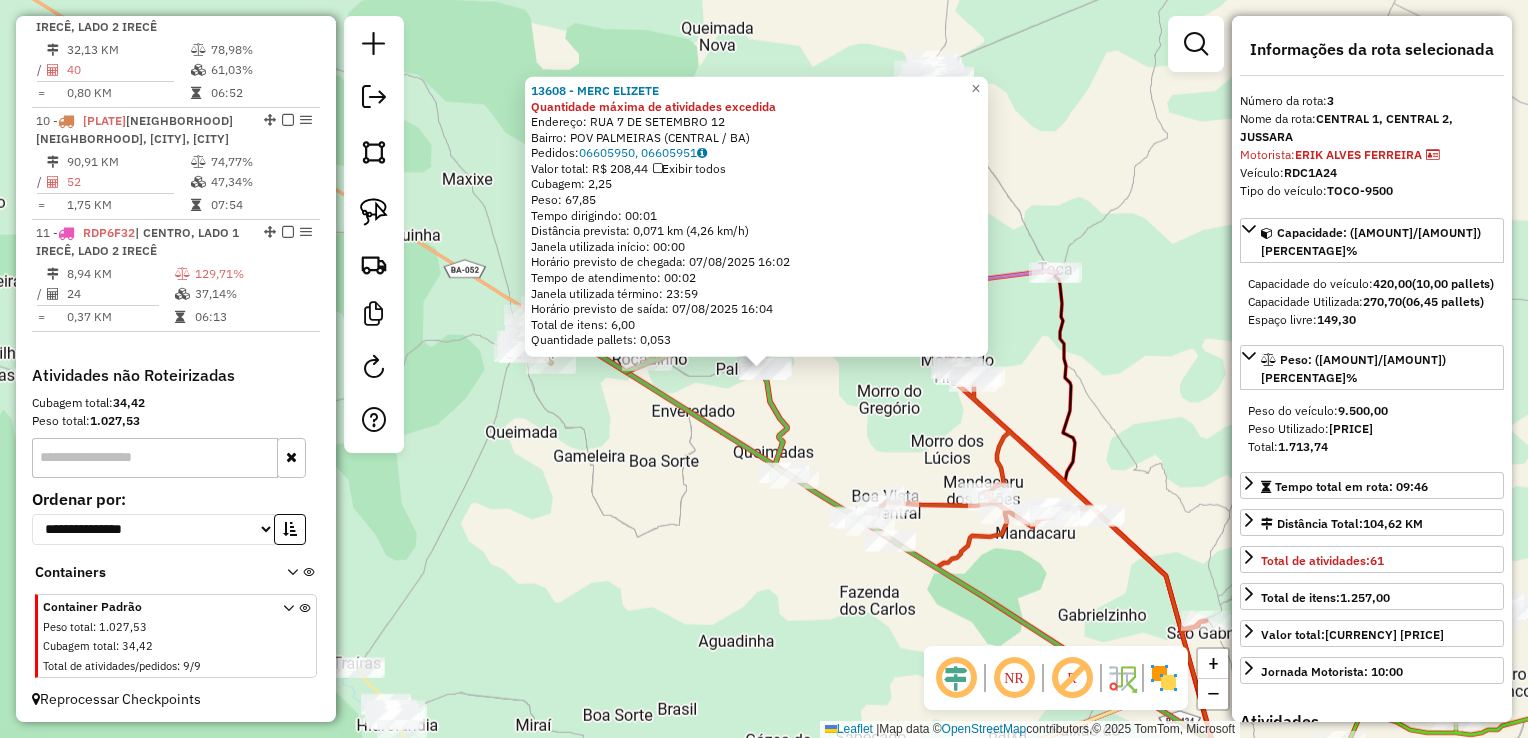 scroll, scrollTop: 980, scrollLeft: 0, axis: vertical 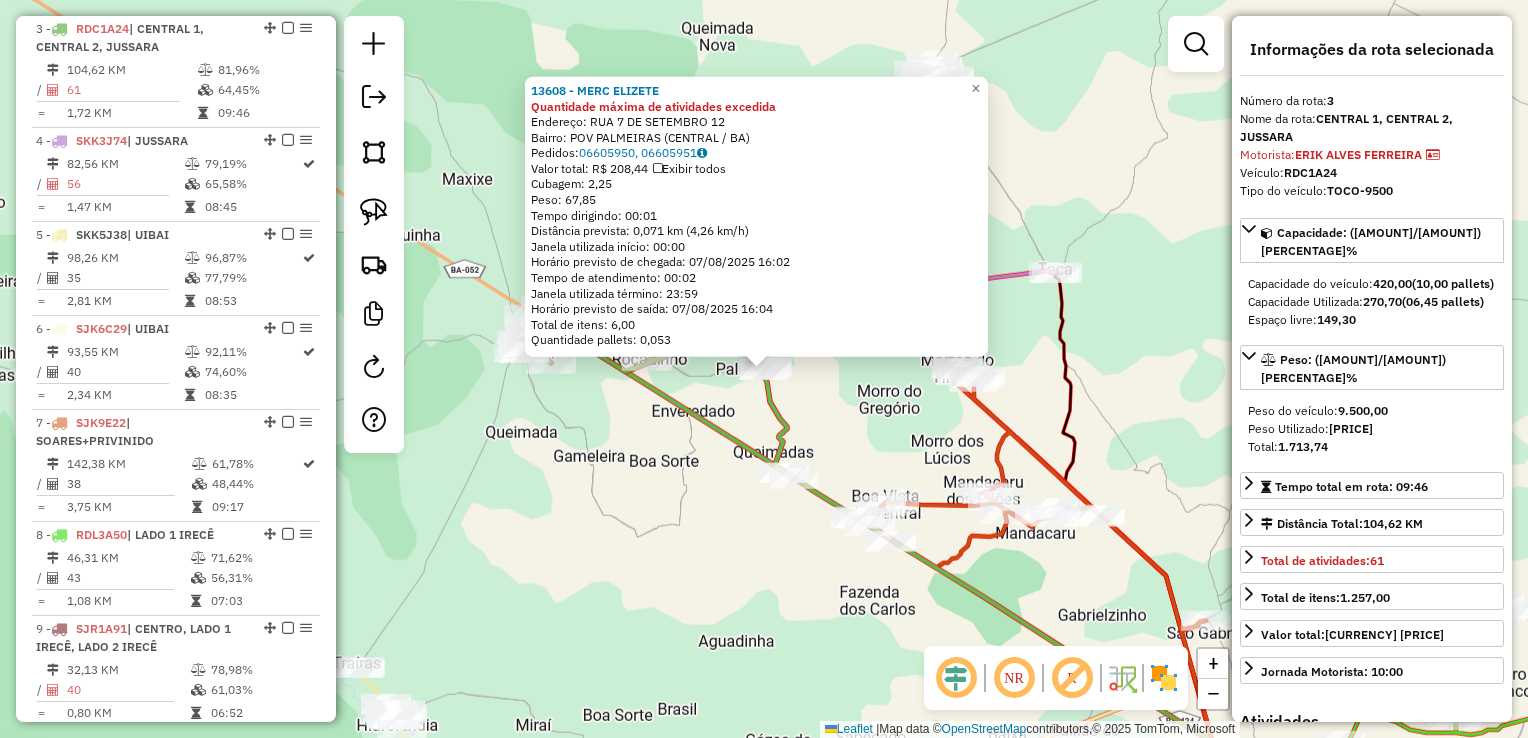 click on "13608 - MERC ELIZETE Quantidade máxima de atividades excedida  Endereço:  RUA 7 DE SETEMBRO 12   Bairro: POV PALMEIRAS (CENTRAL / BA)   Pedidos:  06605950, 06605951   Valor total: R$ 208,44   Exibir todos   Cubagem: 2,25  Peso: 67,85  Tempo dirigindo: 00:01   Distância prevista: 0,071 km (4,26 km/h)   Janela utilizada início: 00:00   Horário previsto de chegada: 07/08/2025 16:02   Tempo de atendimento: 00:02   Janela utilizada término: 23:59   Horário previsto de saída: 07/08/2025 16:04   Total de itens: 6,00   Quantidade pallets: 0,053  × Janela de atendimento Grade de atendimento Capacidade Transportadoras Veículos Cliente Pedidos  Rotas Selecione os dias de semana para filtrar as janelas de atendimento  Seg   Ter   Qua   Qui   Sex   Sáb   Dom  Informe o período da janela de atendimento: De: Até:  Filtrar exatamente a janela do cliente  Considerar janela de atendimento padrão  Selecione os dias de semana para filtrar as grades de atendimento  Seg   Ter   Qua   Qui   Sex   Sáb   Dom   De:  De:" 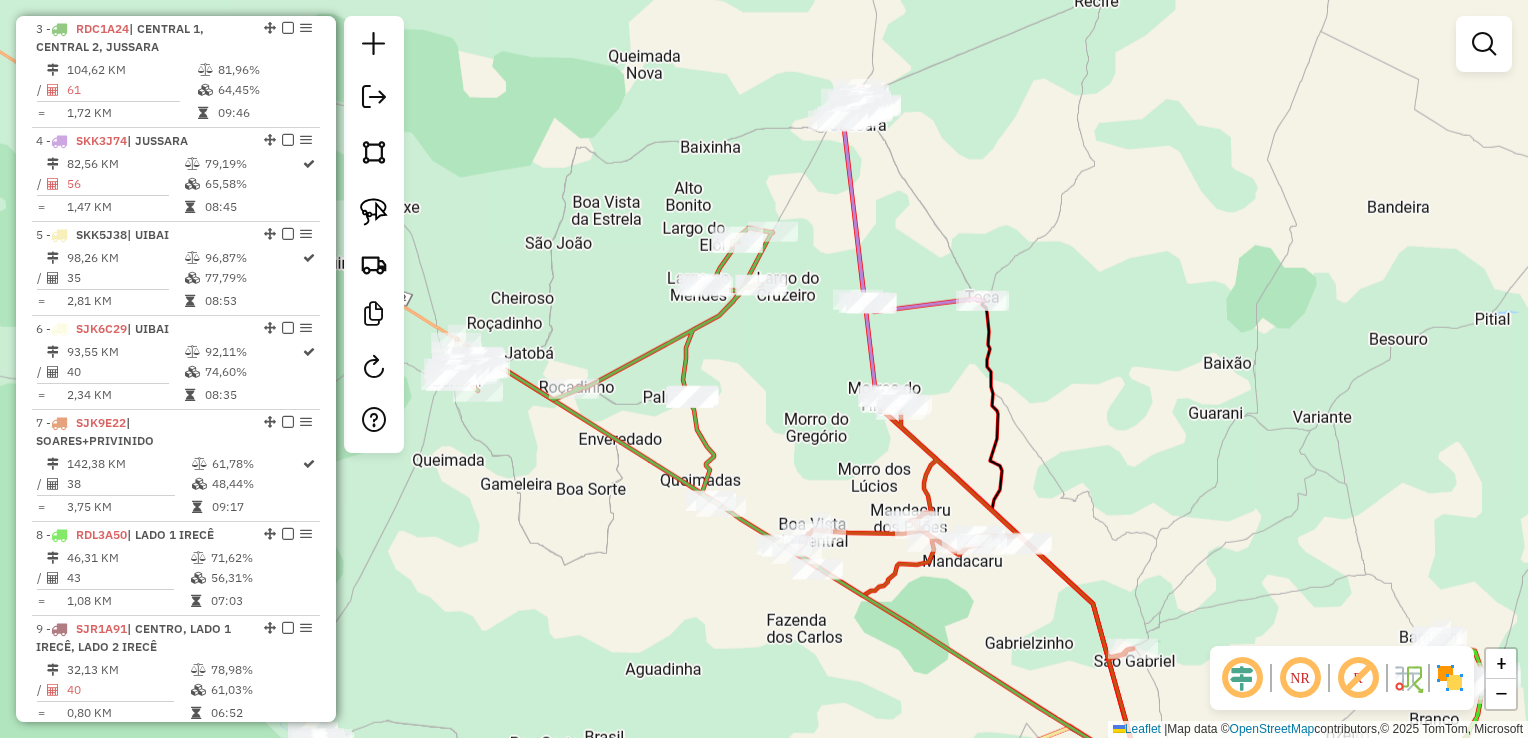 drag, startPoint x: 960, startPoint y: 430, endPoint x: 838, endPoint y: 458, distance: 125.17188 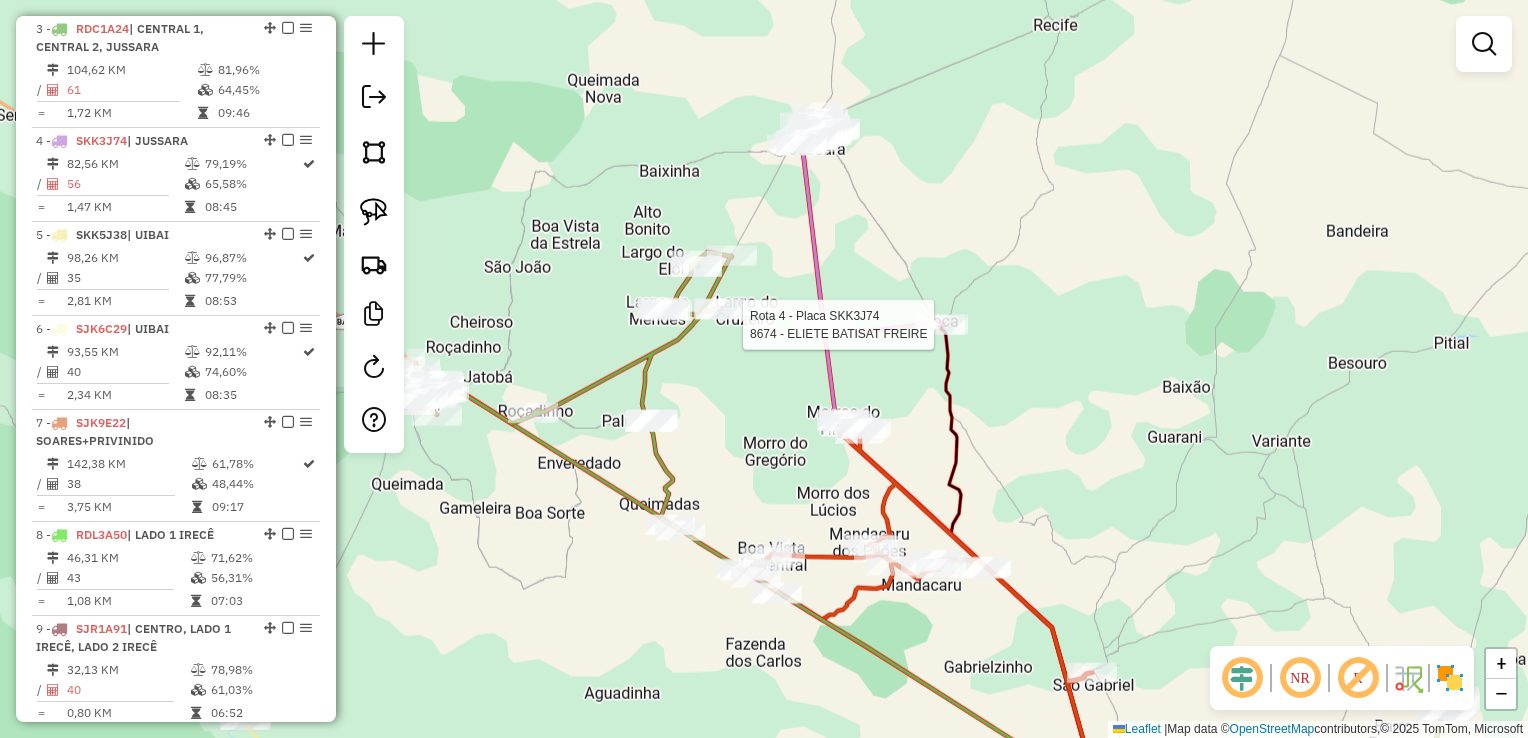select on "*********" 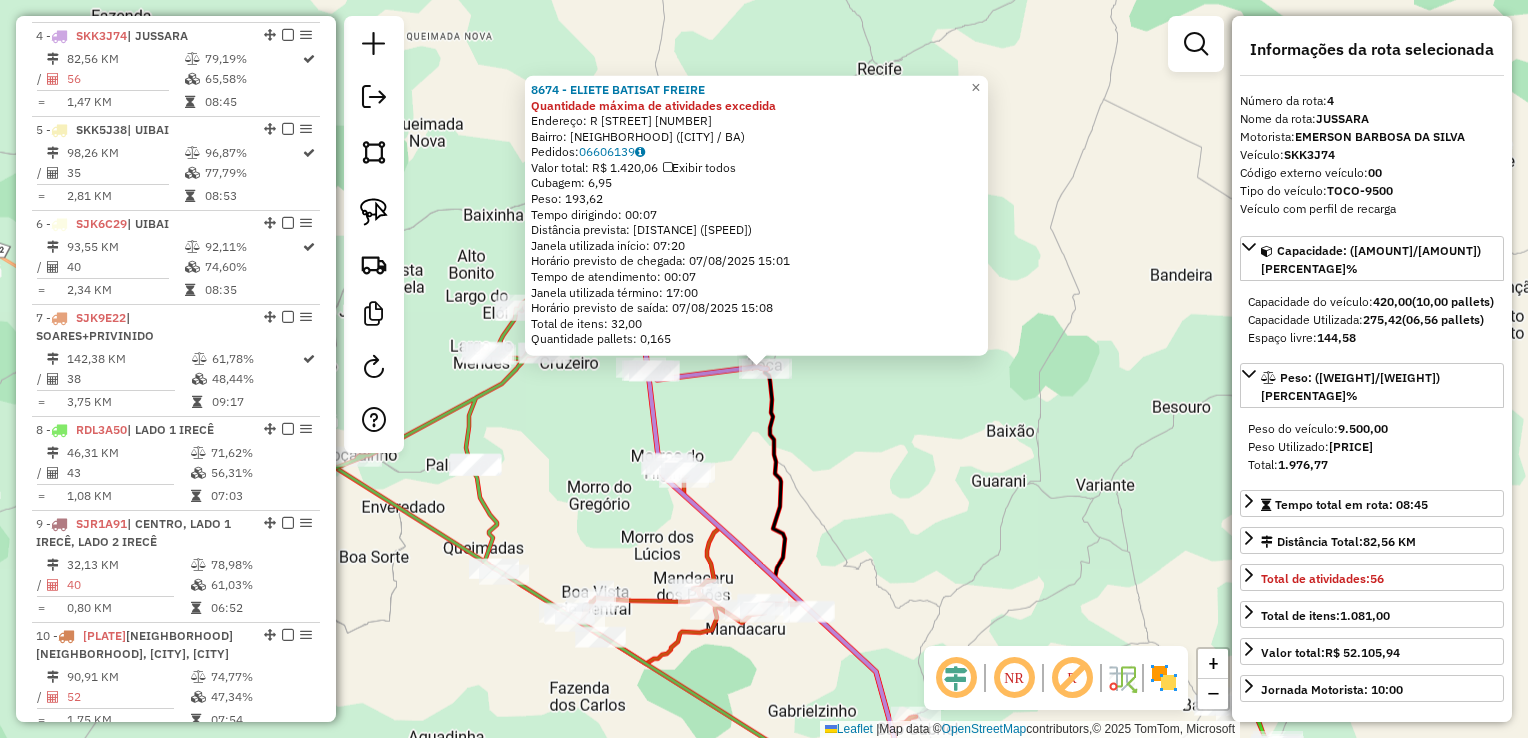 scroll, scrollTop: 1091, scrollLeft: 0, axis: vertical 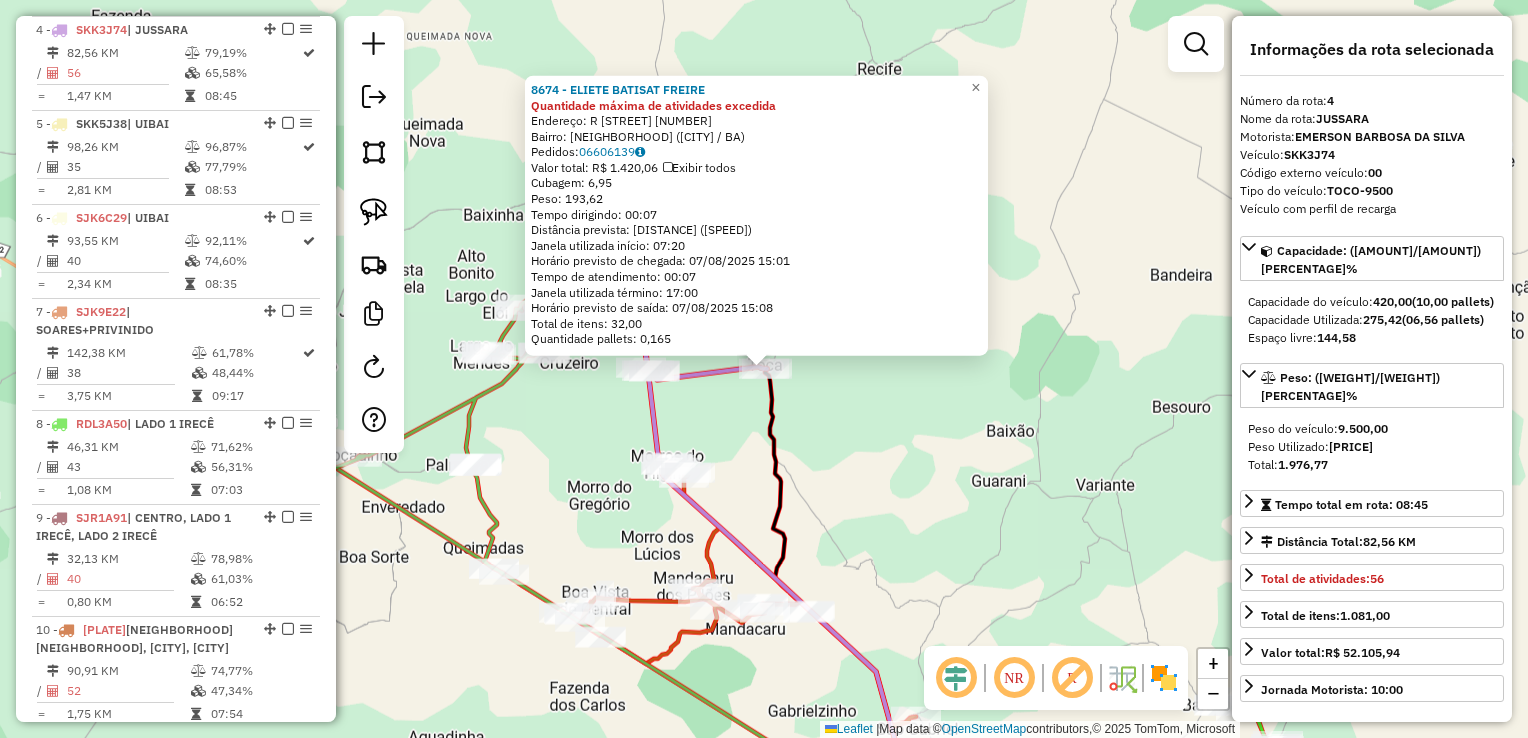 click 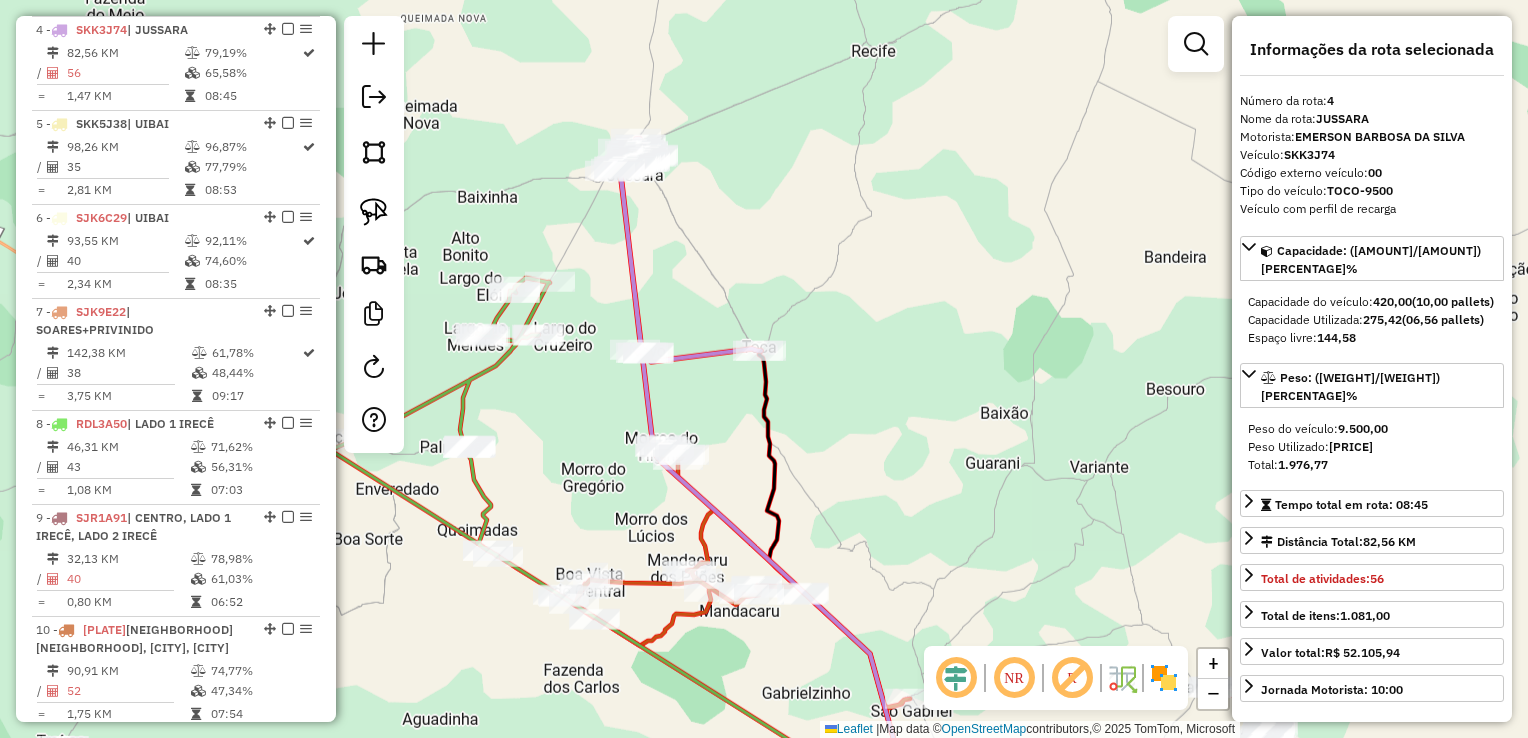 drag, startPoint x: 866, startPoint y: 531, endPoint x: 816, endPoint y: 377, distance: 161.91356 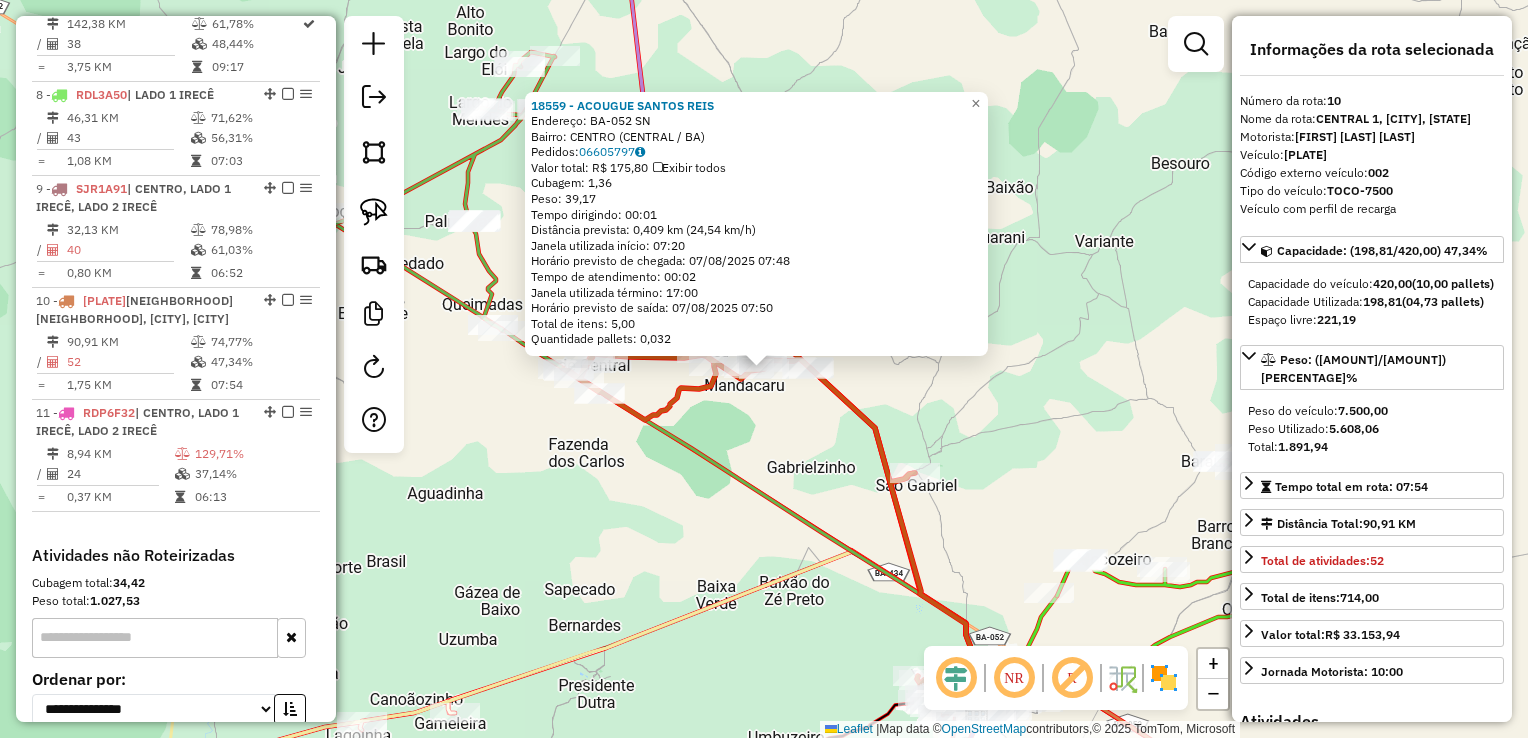 scroll, scrollTop: 1600, scrollLeft: 0, axis: vertical 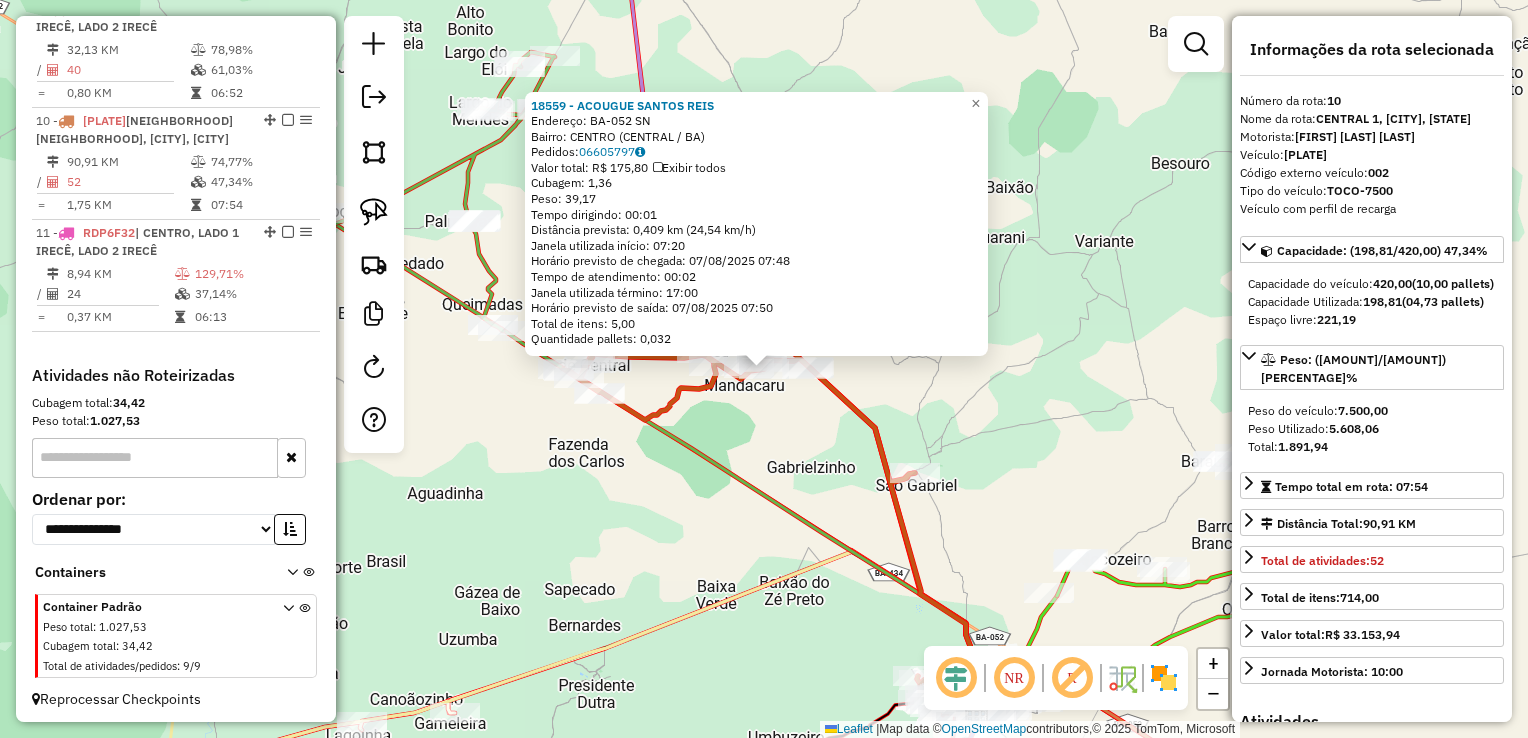 click on "18559 - ACOUGUE SANTOS REIS  Endereço:  BA-052 SN   Bairro: CENTRO (CENTRAL / BA)   Pedidos:  06605797   Valor total: R$ 175,80   Exibir todos   Cubagem: 1,36  Peso: 39,17  Tempo dirigindo: 00:01   Distância prevista: 0,409 km (24,54 km/h)   Janela utilizada início: 07:20   Horário previsto de chegada: 07/08/2025 07:48   Tempo de atendimento: 00:02   Janela utilizada término: 17:00   Horário previsto de saída: 07/08/2025 07:50   Total de itens: 5,00   Quantidade pallets: 0,032  × Janela de atendimento Grade de atendimento Capacidade Transportadoras Veículos Cliente Pedidos  Rotas Selecione os dias de semana para filtrar as janelas de atendimento  Seg   Ter   Qua   Qui   Sex   Sáb   Dom  Informe o período da janela de atendimento: De: Até:  Filtrar exatamente a janela do cliente  Considerar janela de atendimento padrão  Selecione os dias de semana para filtrar as grades de atendimento  Seg   Ter   Qua   Qui   Sex   Sáb   Dom   Considerar clientes sem dia de atendimento cadastrado  Peso mínimo:" 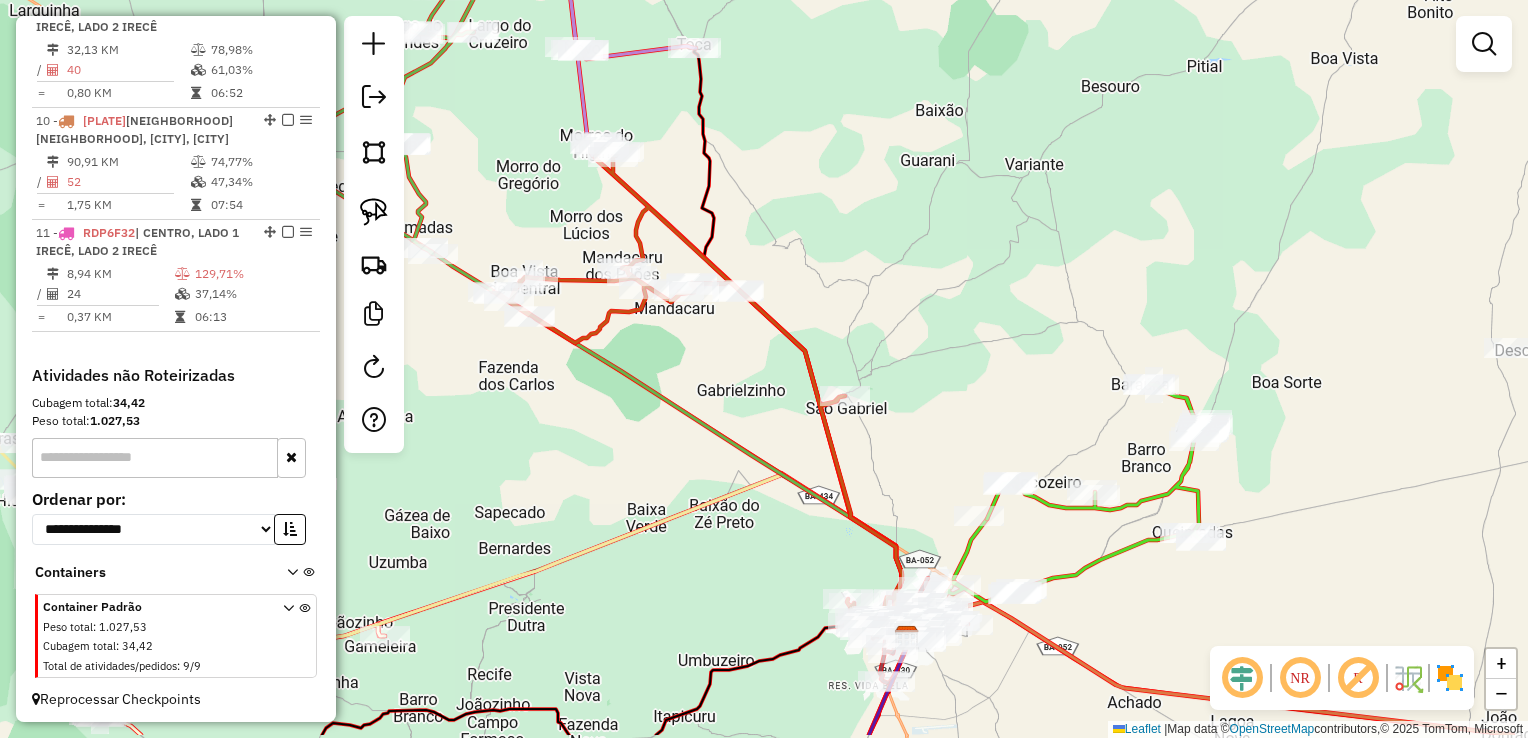 drag, startPoint x: 796, startPoint y: 416, endPoint x: 722, endPoint y: 328, distance: 114.97826 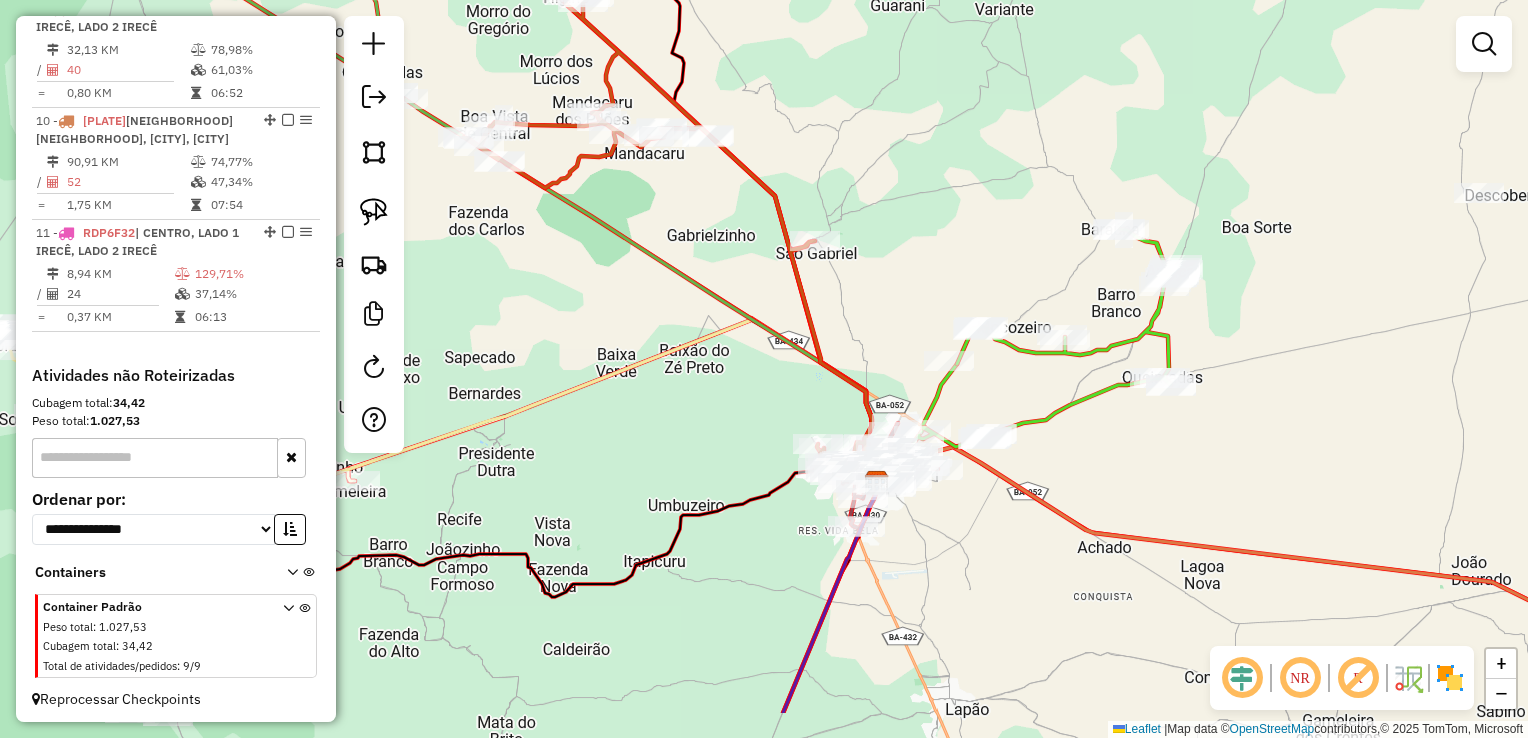 drag, startPoint x: 852, startPoint y: 394, endPoint x: 866, endPoint y: 295, distance: 99.985 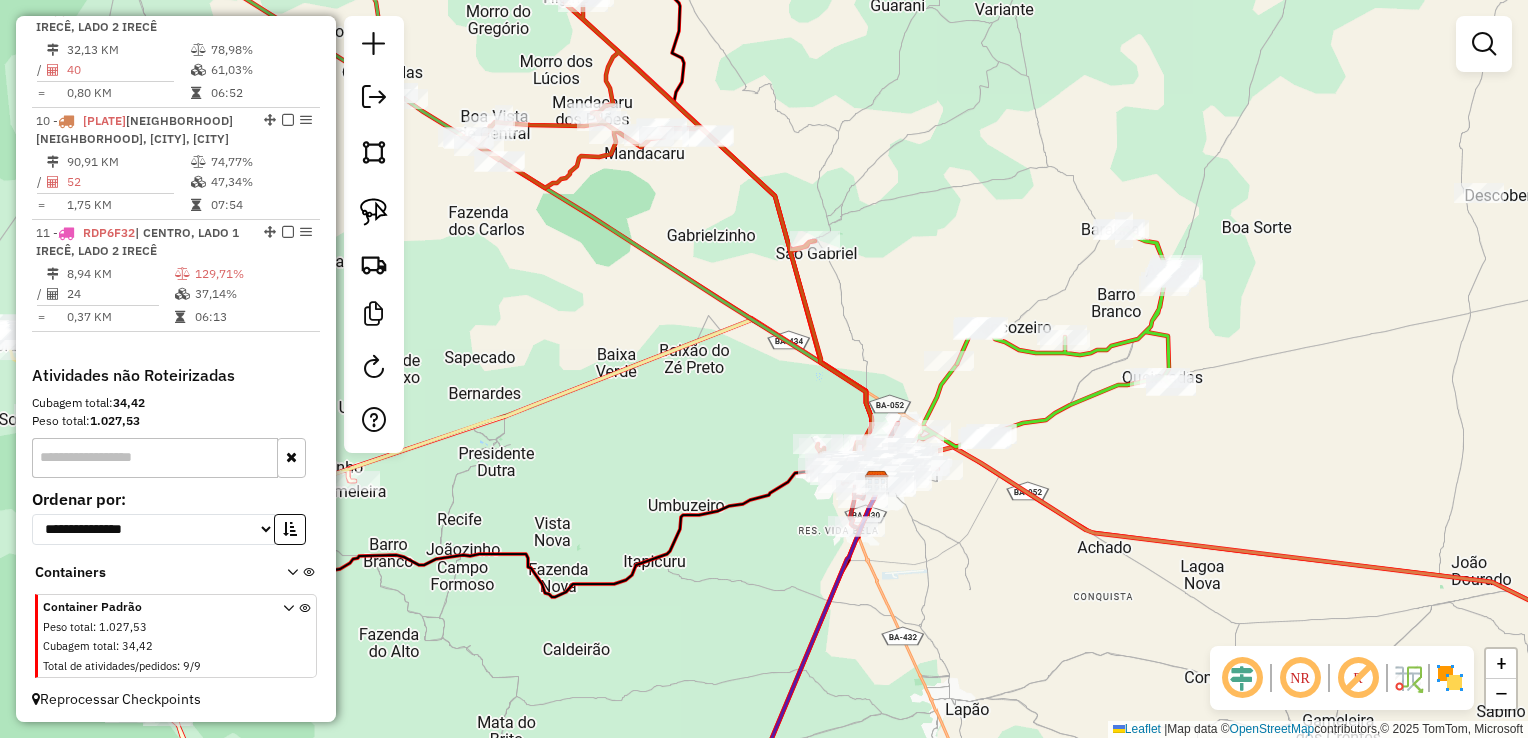 click on "Janela de atendimento Grade de atendimento Capacidade Transportadoras Veículos Cliente Pedidos  Rotas Selecione os dias de semana para filtrar as janelas de atendimento  Seg   Ter   Qua   Qui   Sex   Sáb   Dom  Informe o período da janela de atendimento: De: Até:  Filtrar exatamente a janela do cliente  Considerar janela de atendimento padrão  Selecione os dias de semana para filtrar as grades de atendimento  Seg   Ter   Qua   Qui   Sex   Sáb   Dom   Considerar clientes sem dia de atendimento cadastrado  Clientes fora do dia de atendimento selecionado Filtrar as atividades entre os valores definidos abaixo:  Peso mínimo:   Peso máximo:   Cubagem mínima:   Cubagem máxima:   De:   Até:  Filtrar as atividades entre o tempo de atendimento definido abaixo:  De:   Até:   Considerar capacidade total dos clientes não roteirizados Transportadora: Selecione um ou mais itens Tipo de veículo: Selecione um ou mais itens Veículo: Selecione um ou mais itens Motorista: Selecione um ou mais itens Nome: Rótulo:" 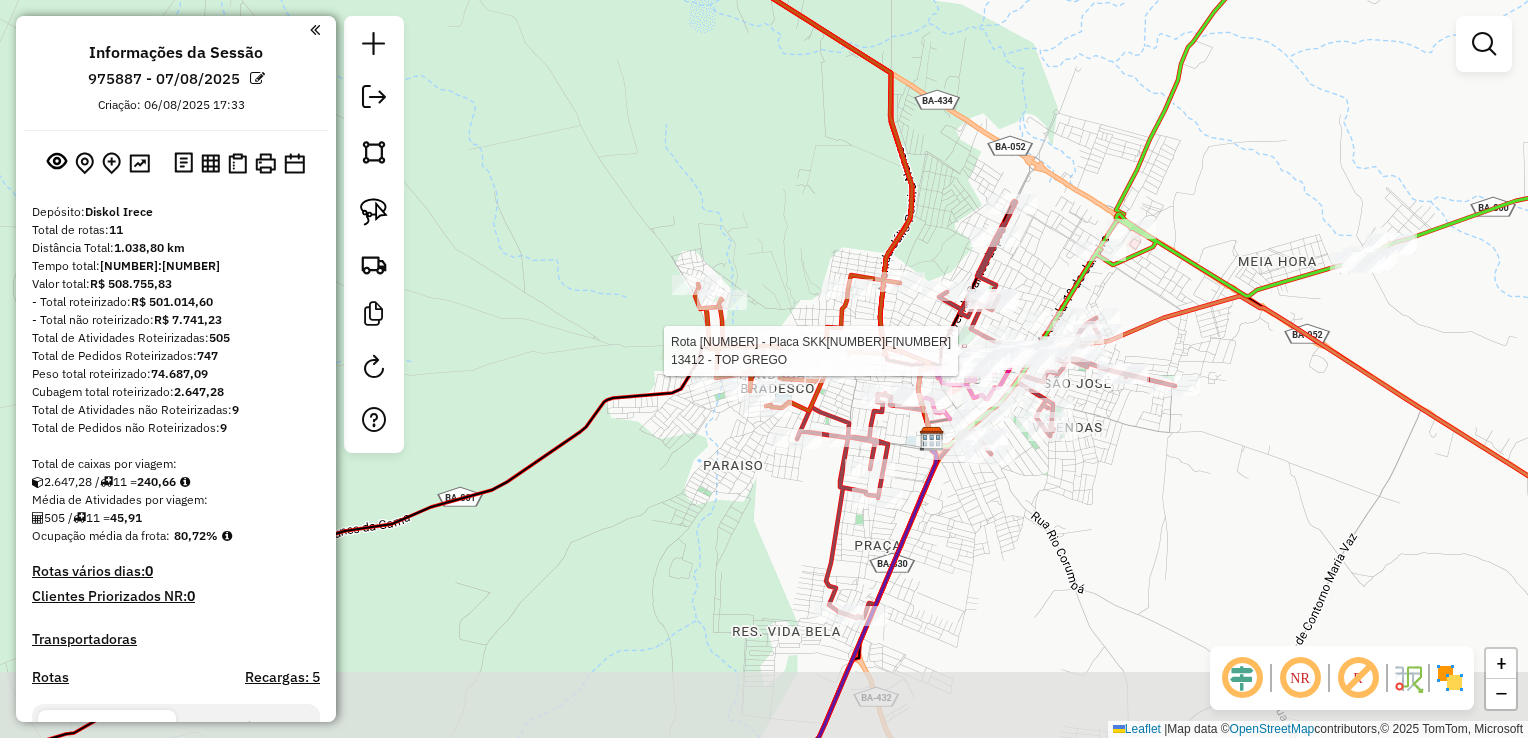 scroll, scrollTop: 0, scrollLeft: 0, axis: both 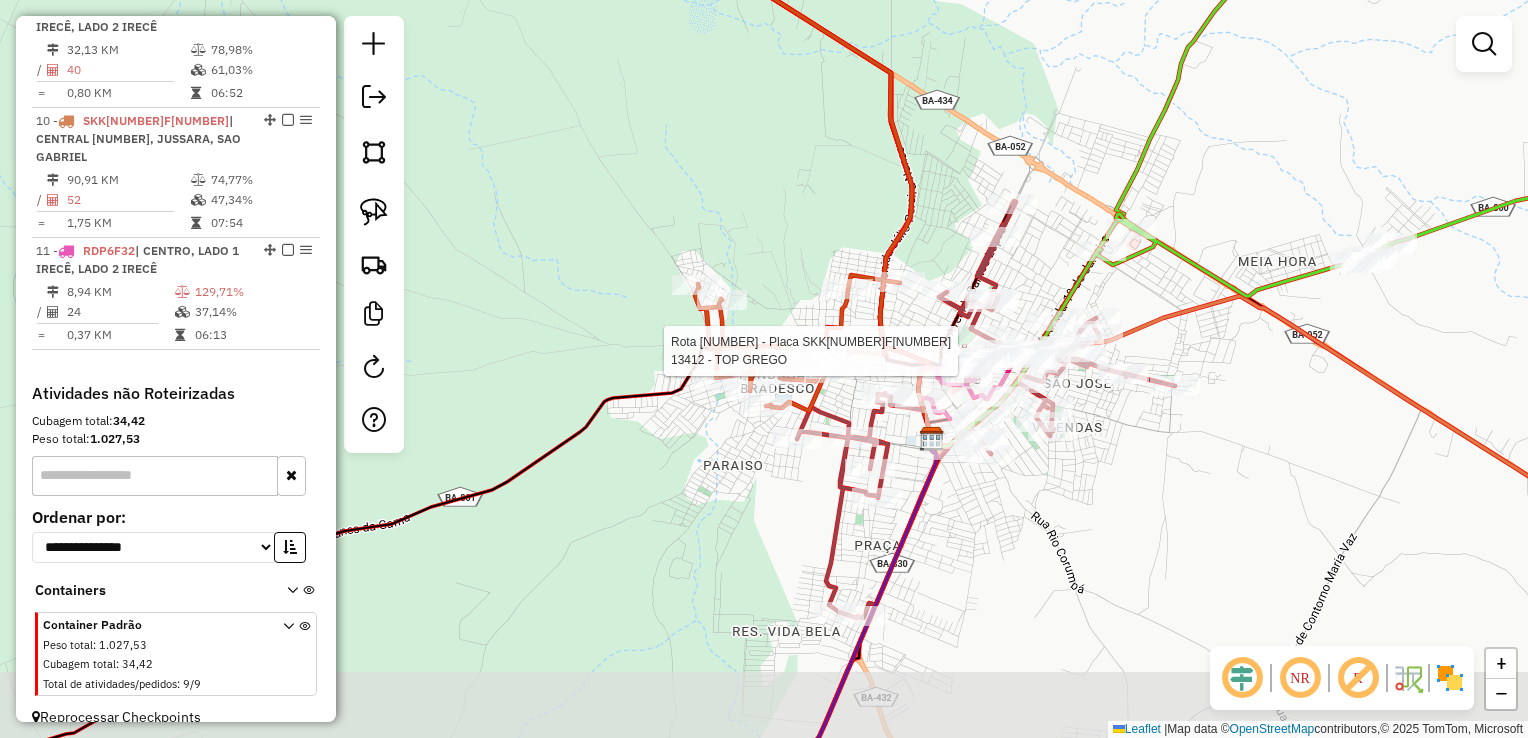 select on "*********" 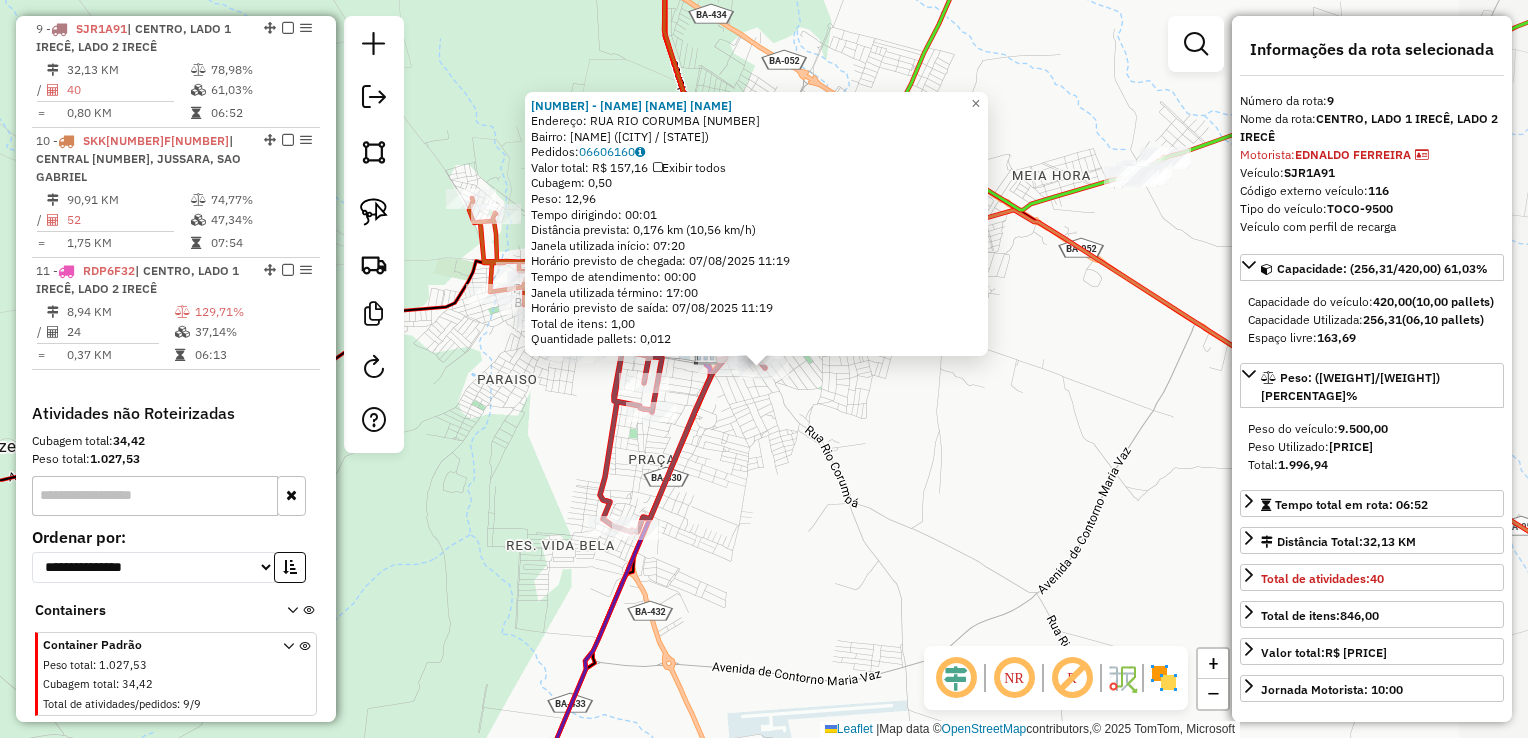 scroll, scrollTop: 1578, scrollLeft: 0, axis: vertical 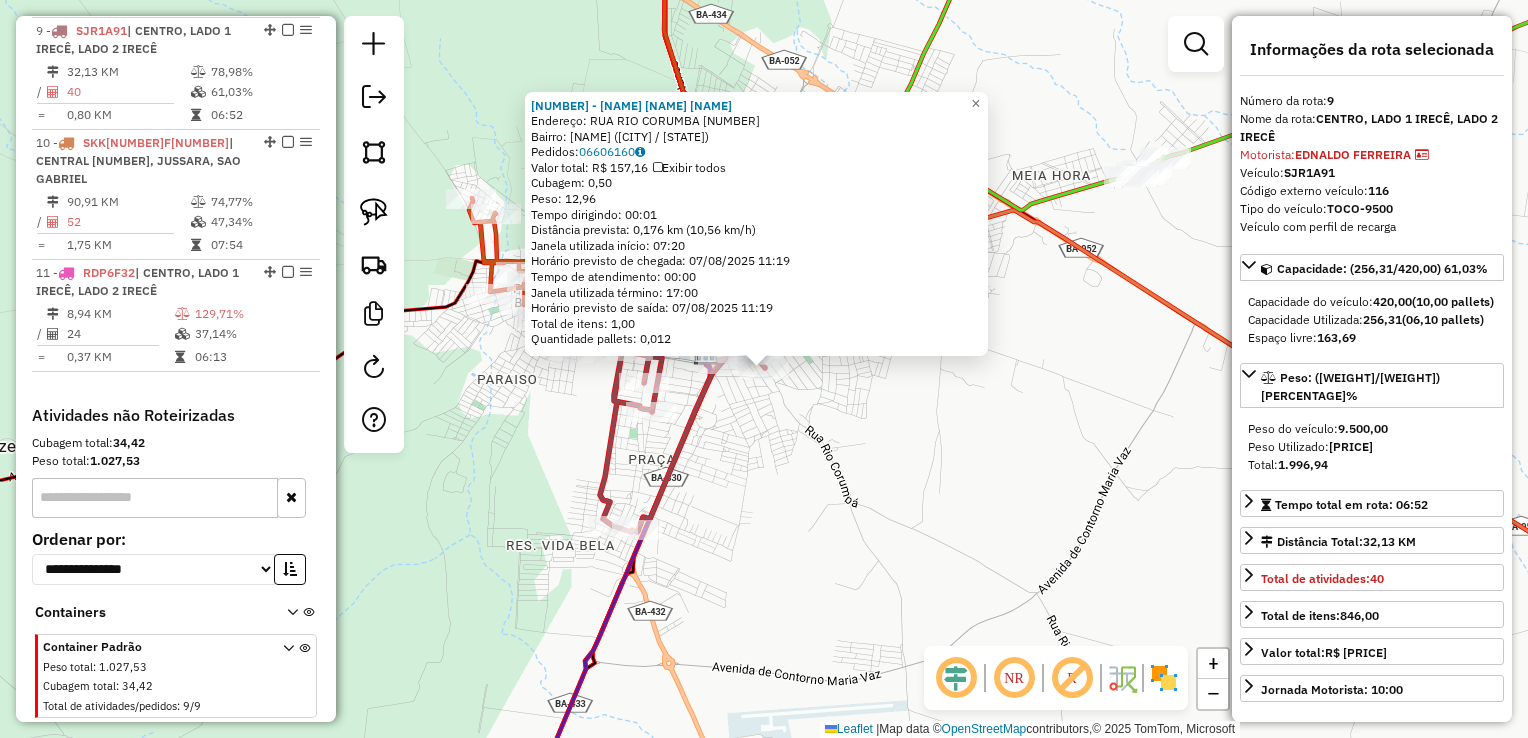 click on "[NUMBER] - VLJF IRECE RESTAURAN Endereço: RUA RIO CORUMBA [NUMBER] Bairro: CENTRO (IRECE / BA) Pedidos: [NUMBER] Valor total: R$ [NUMBER],[NUMBER] Exibir todos Cubagem: [NUMBER] Peso: [NUMBER] Tempo dirigindo: [TIME] Distância prevista: [NUMBER] km ([NUMBER] km/h) Janela utilizada início: [TIME] Horário previsto de chegada: 07/08/[YEAR] [TIME] Tempo de atendimento: [TIME] Janela utilizada término: [TIME] Horário previsto de saída: 07/08/[YEAR] [TIME] Total de itens: [NUMBER] Quantidade pallets: [NUMBER] × Janela de atendimento Grade de atendimento Capacidade Transportadoras Veículos Cliente Pedidos Rotas Selecione os dias de semana para filtrar as janelas de atendimento Seg Ter Qua Qui Sex Sáb Dom Informe o período da janela de atendimento: De: Até: Filtrar exatamente a janela do cliente Considerar janela de atendimento padrão Selecione os dias de semana para filtrar as grades de atendimento Seg Ter Qua Qui Sex Sáb Dom Considerar clientes sem dia de atendimento cadastrado De:" 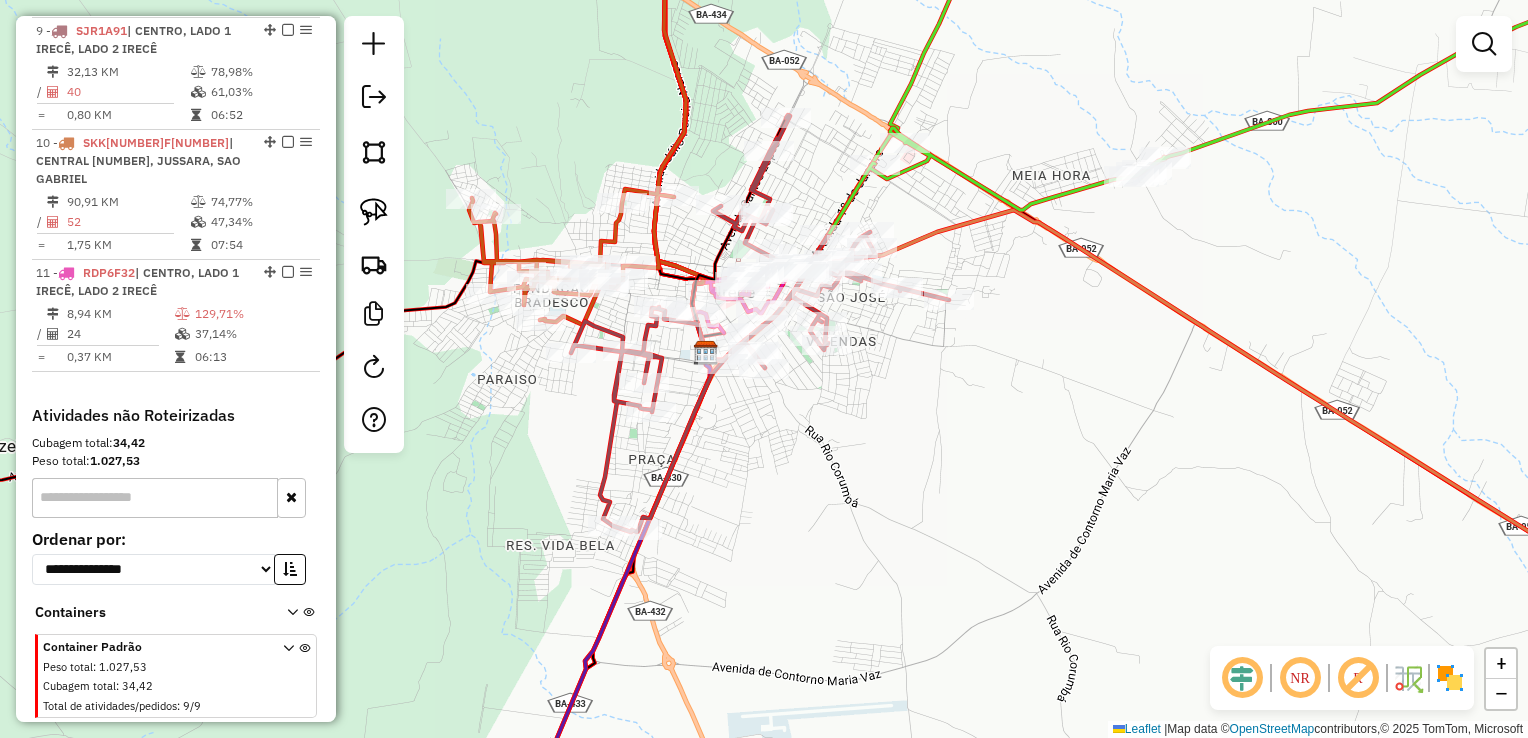 drag, startPoint x: 747, startPoint y: 494, endPoint x: 760, endPoint y: 607, distance: 113.74533 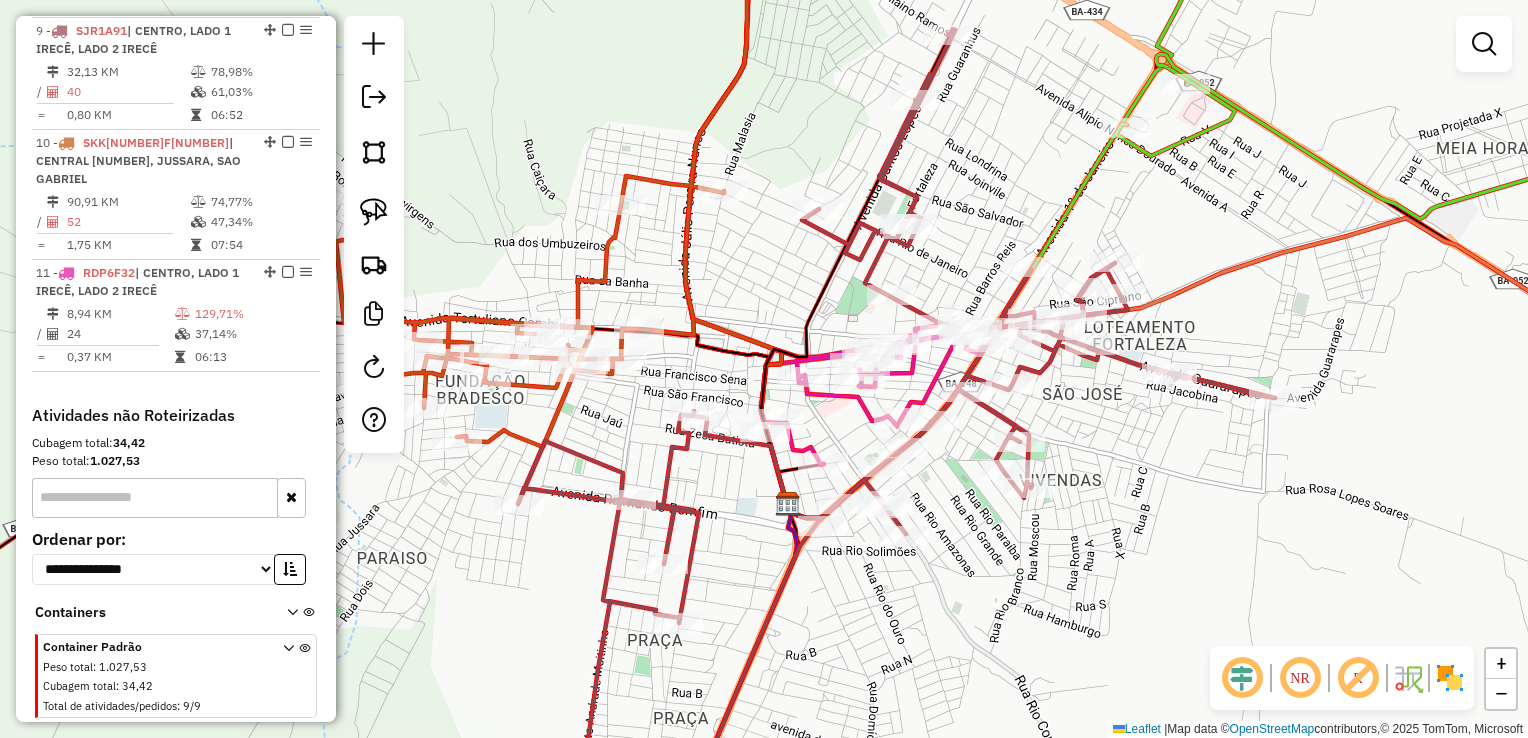 drag, startPoint x: 624, startPoint y: 422, endPoint x: 643, endPoint y: 512, distance: 91.983696 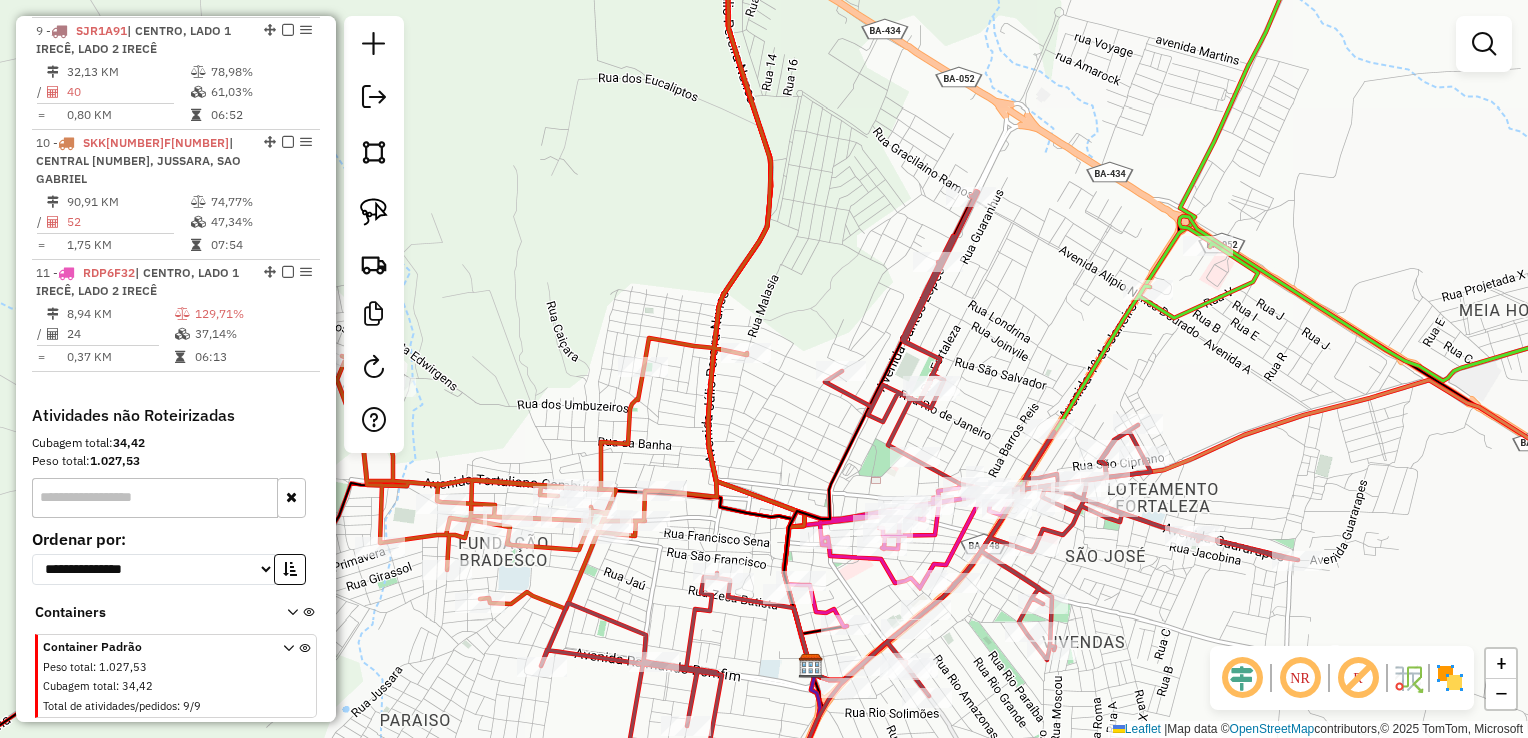 drag, startPoint x: 722, startPoint y: 354, endPoint x: 718, endPoint y: 442, distance: 88.09086 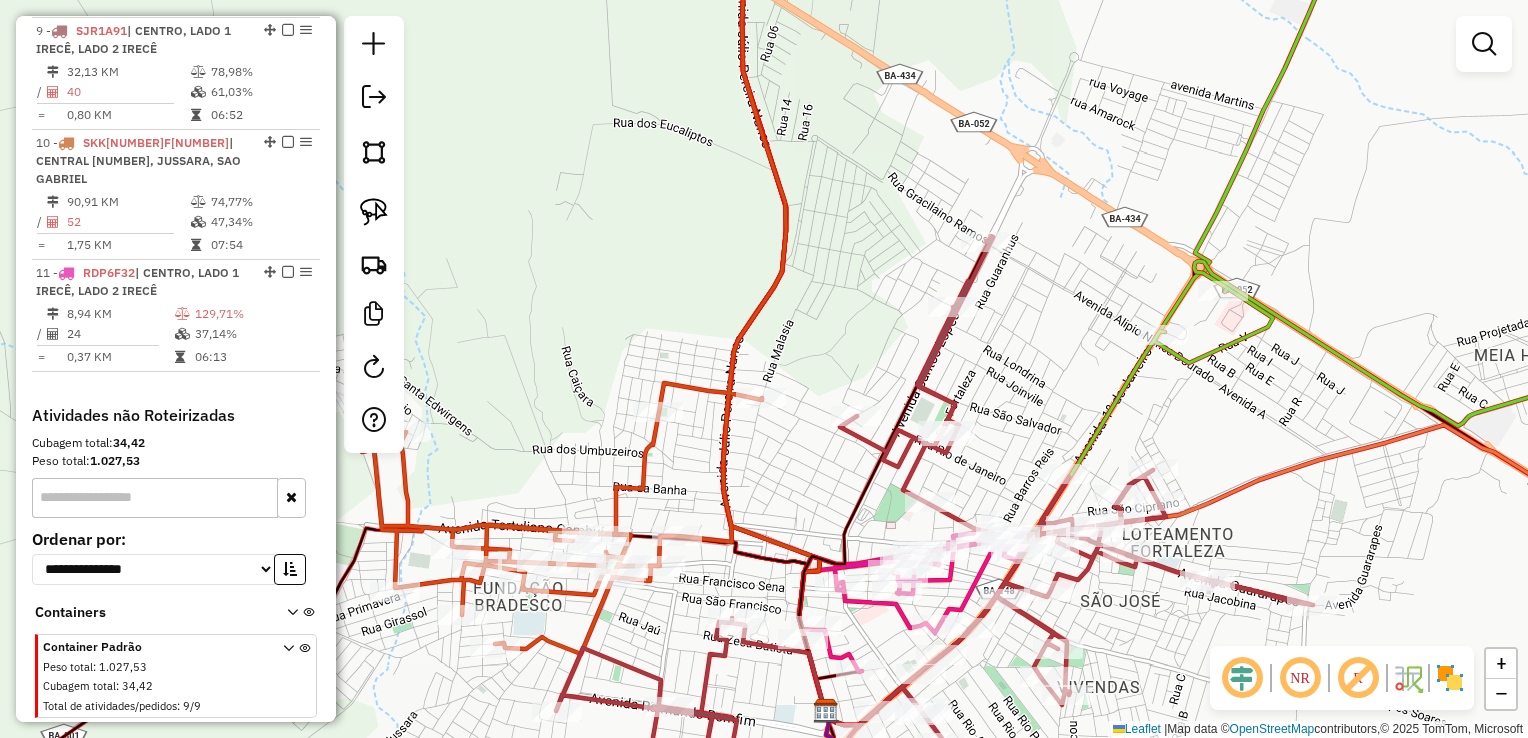 drag, startPoint x: 743, startPoint y: 419, endPoint x: 754, endPoint y: 469, distance: 51.1957 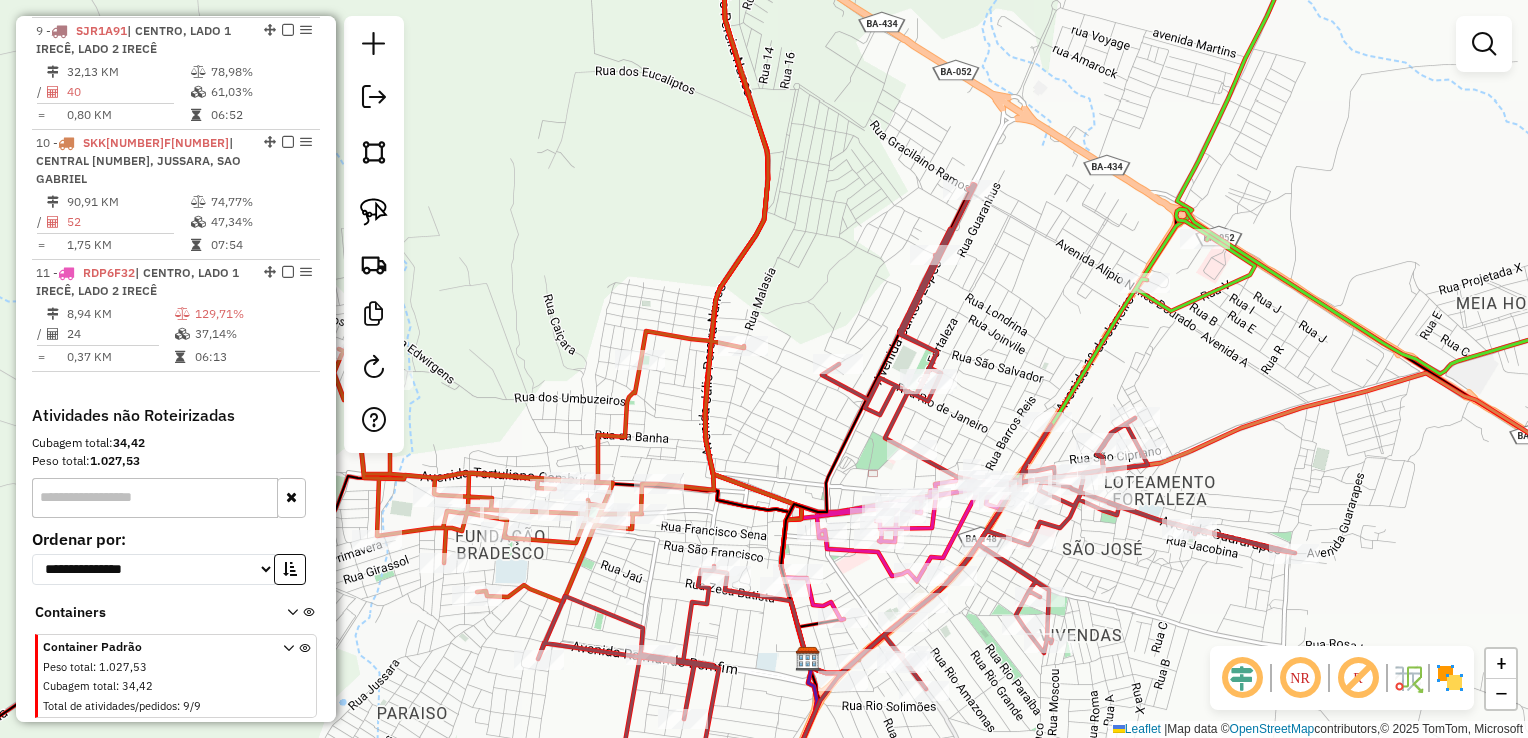 drag, startPoint x: 769, startPoint y: 494, endPoint x: 753, endPoint y: 427, distance: 68.88396 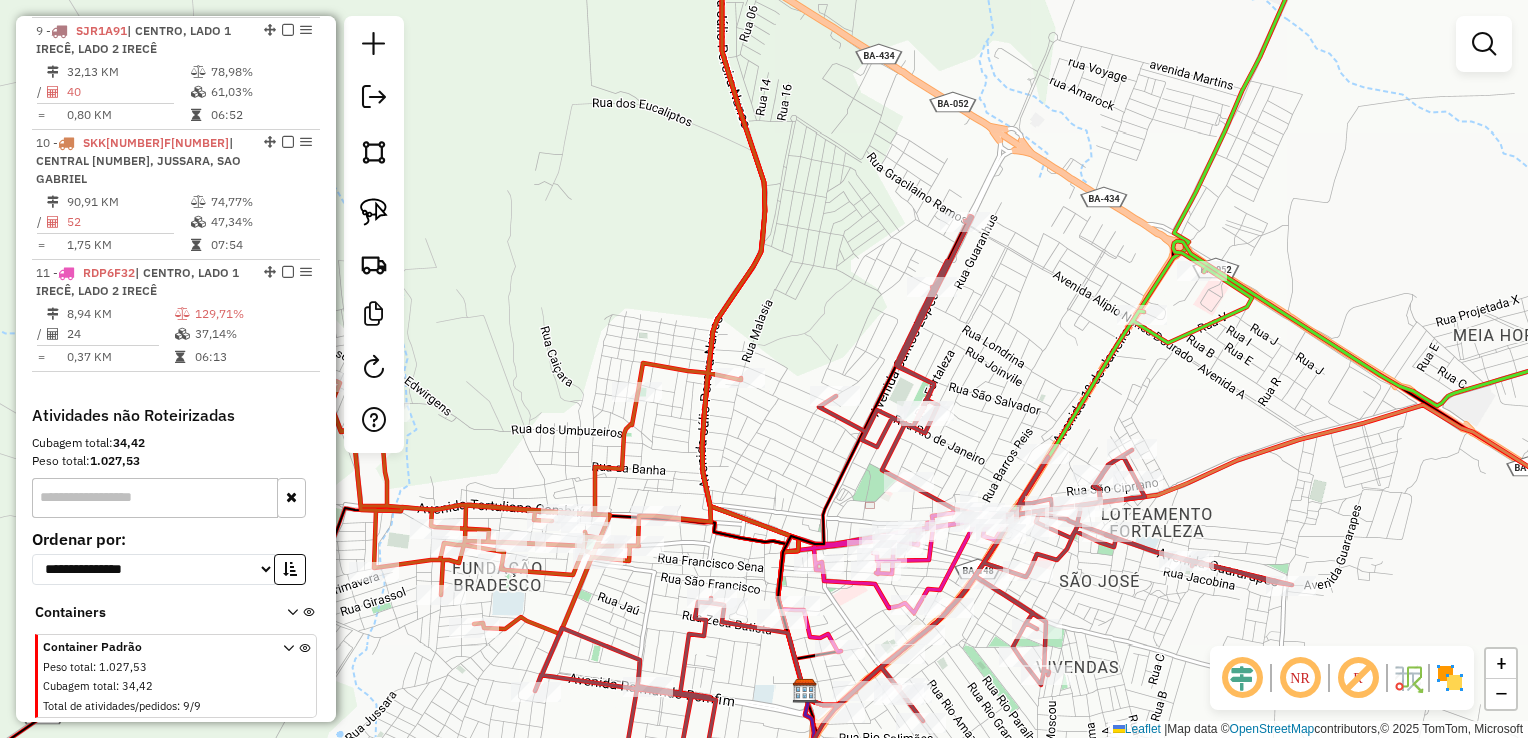 drag, startPoint x: 752, startPoint y: 477, endPoint x: 740, endPoint y: 546, distance: 70.035706 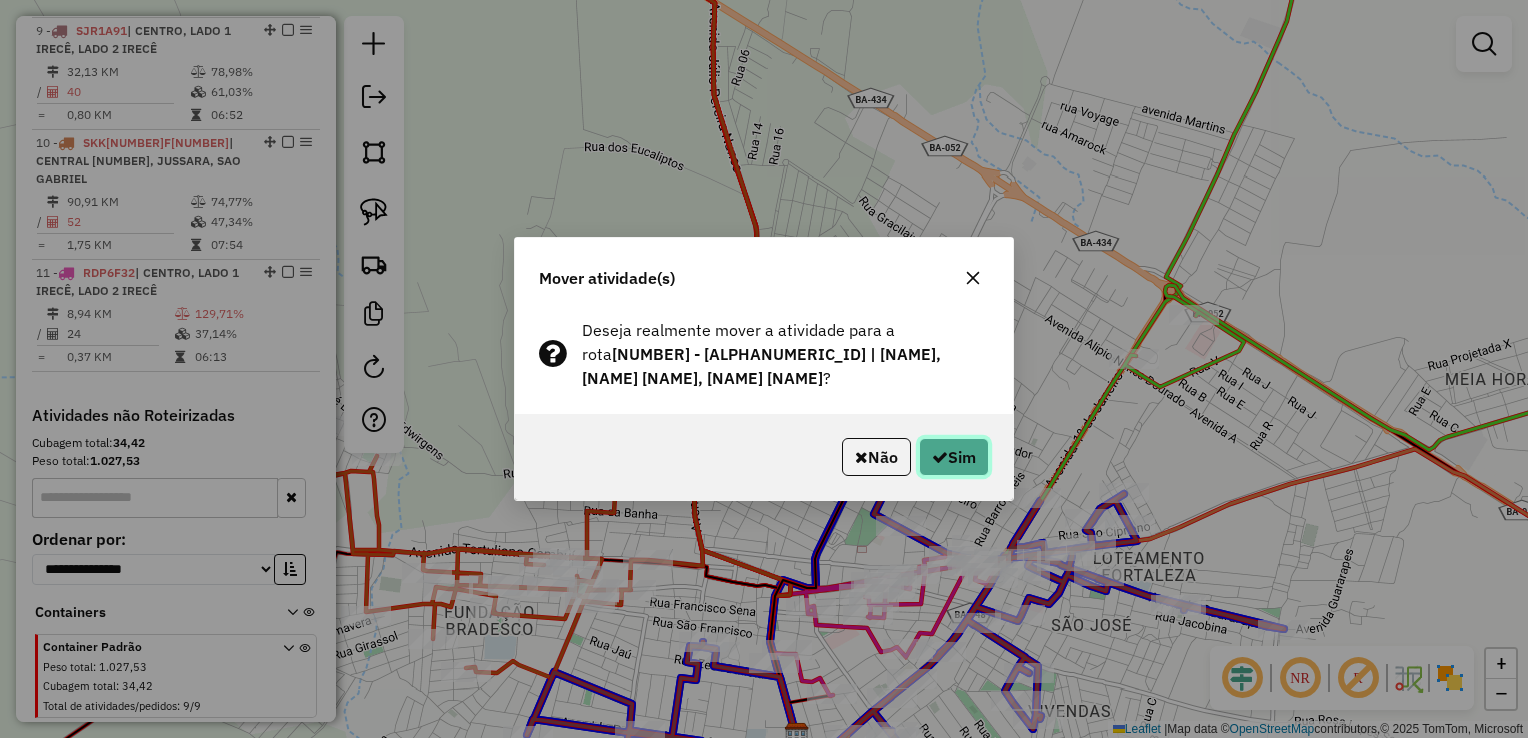 click on "Sim" 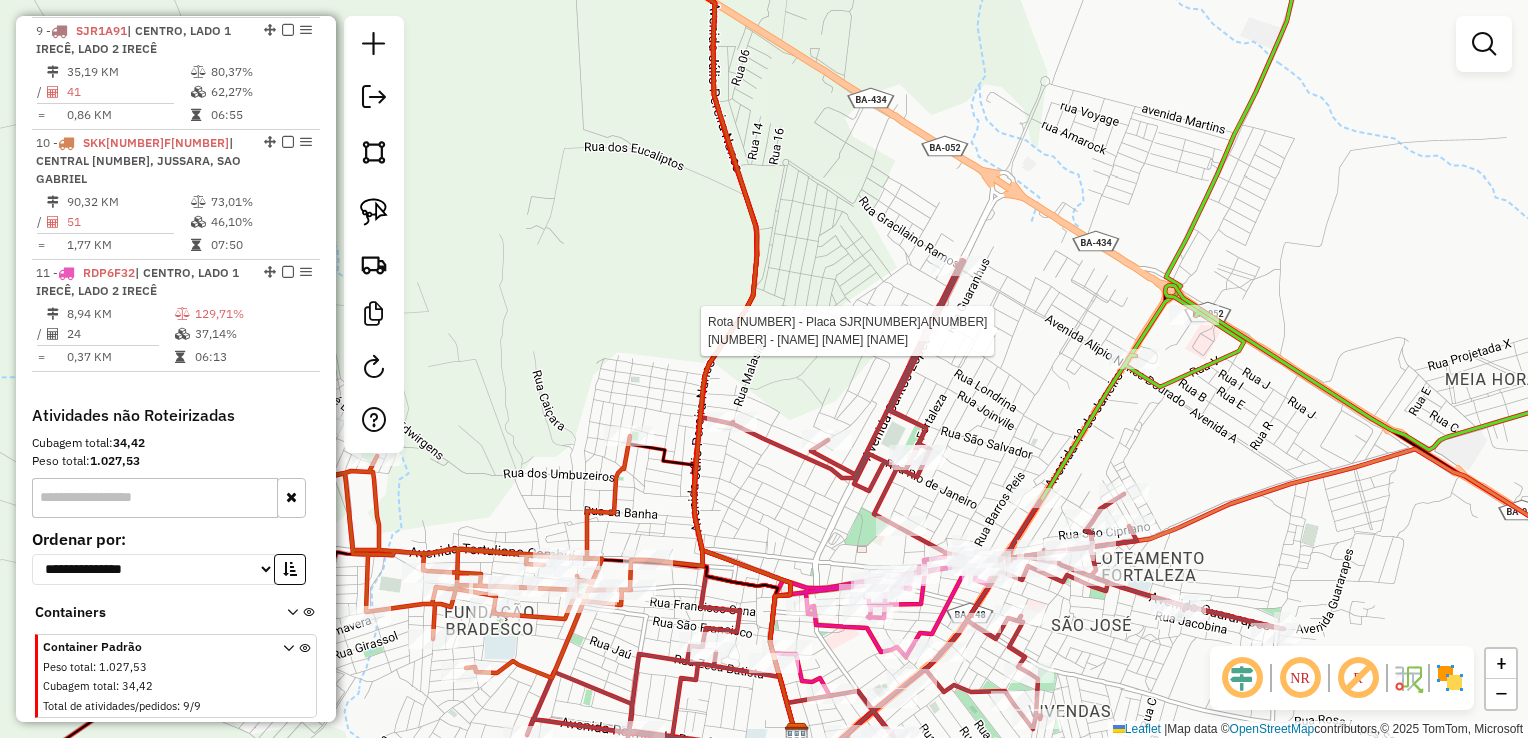 select on "*********" 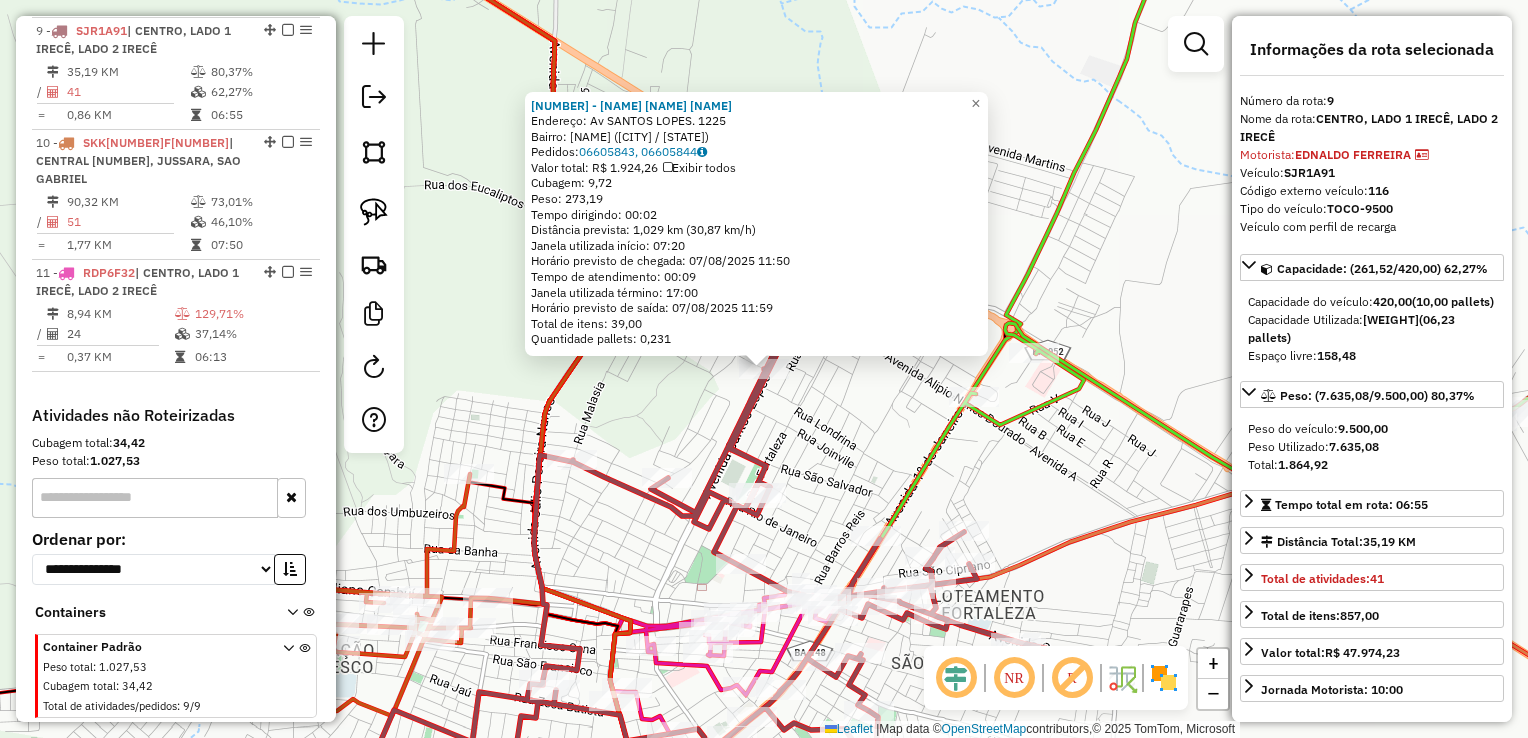 click on "[NUMBER] - [NAME] [NAME] [NAME]  Endereço: Av  [STREET]                   [NUMBER]   Bairro: [NAME] ([CITY] / [STATE])   Pedidos:  [ORDER_ID], [ORDER_ID]   Valor total: R$ [PRICE]   Exibir todos   Cubagem: [CUBAGE]  Peso: [WEIGHT]  Tempo dirigindo: [TIME]   Distância prevista: [DISTANCE] km ([SPEED] km/h)   Janela utilizada início: [TIME]   Horário previsto de chegada: [DATE] [TIME]   Tempo de atendimento: [TIME]   Janela utilizada término: [TIME]   Horário previsto de saída: [DATE] [TIME]   Total de itens: [ITEMS]   Quantidade pallets: [PALLETS]  × Janela de atendimento Grade de atendimento Capacidade Transportadoras Veículos Cliente Pedidos  Rotas Selecione os dias de semana para filtrar as janelas de atendimento  Seg   Ter   Qua   Qui   Sex   Sáb   Dom  Informe o período da janela de atendimento: De: Até:  Filtrar exatamente a janela do cliente  Considerar janela de atendimento padrão  Selecione os dias de semana para filtrar as grades de atendimento  Seg   Ter   Qua   Qui   Sex   Sáb   Dom   Peso mínimo:   De:  De:" 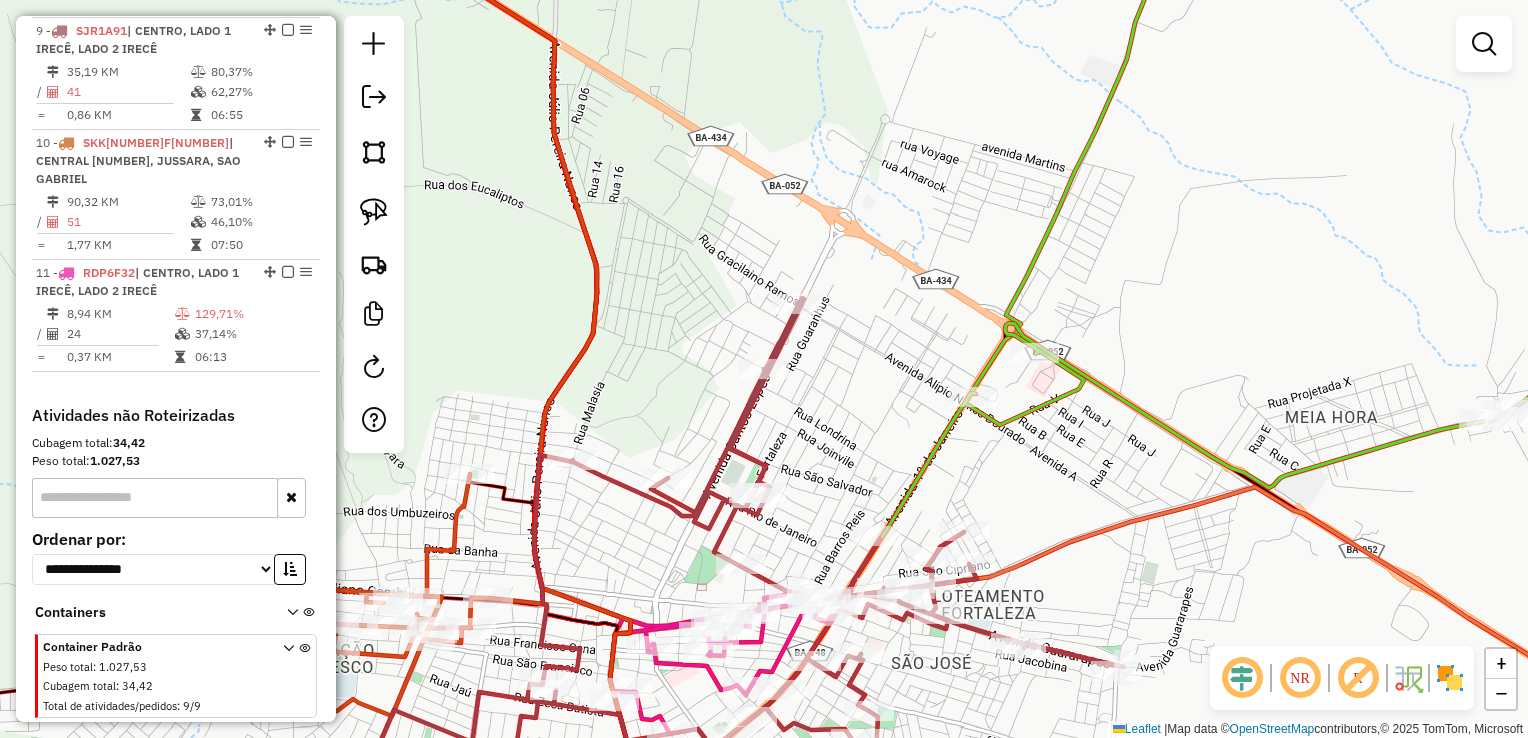 drag, startPoint x: 875, startPoint y: 491, endPoint x: 949, endPoint y: 396, distance: 120.4201 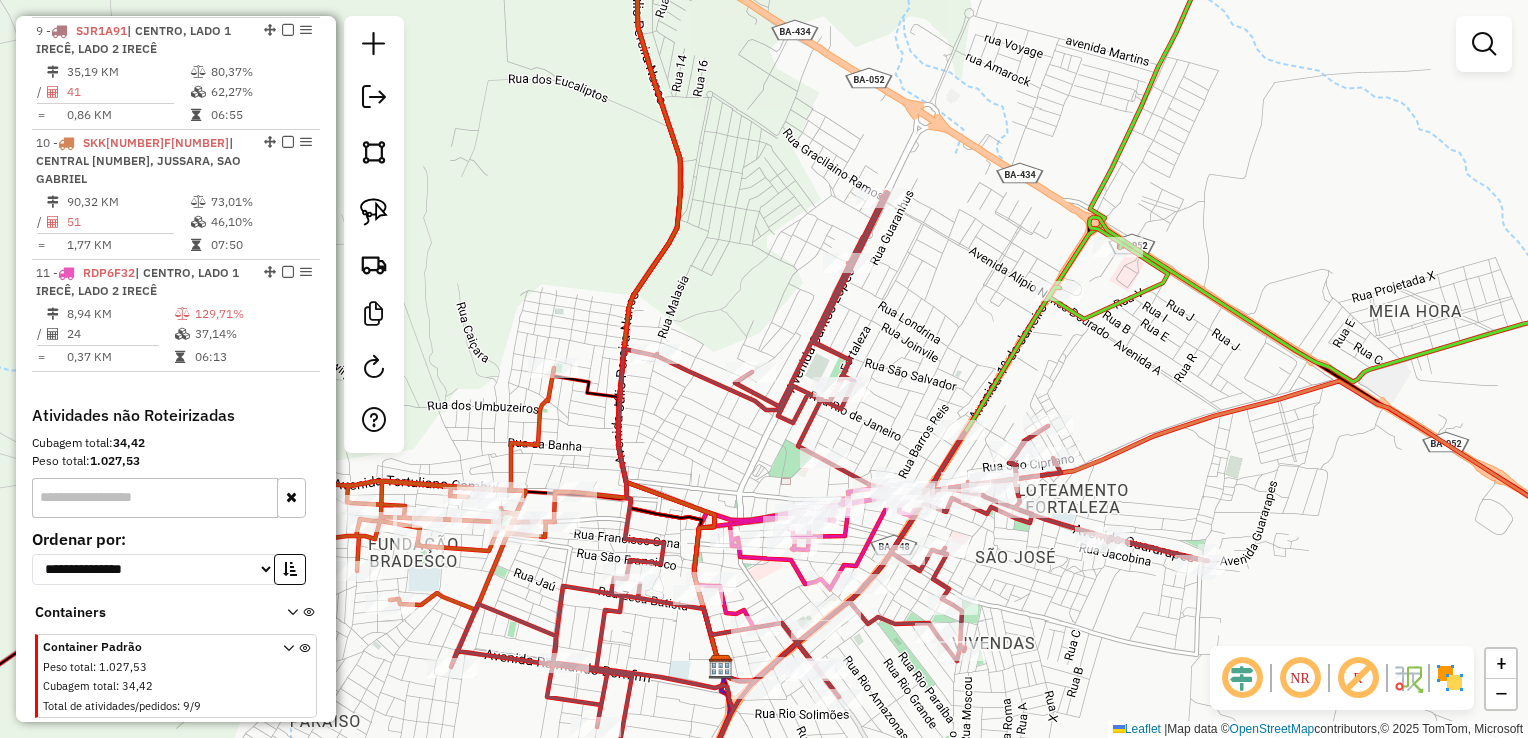 select on "*********" 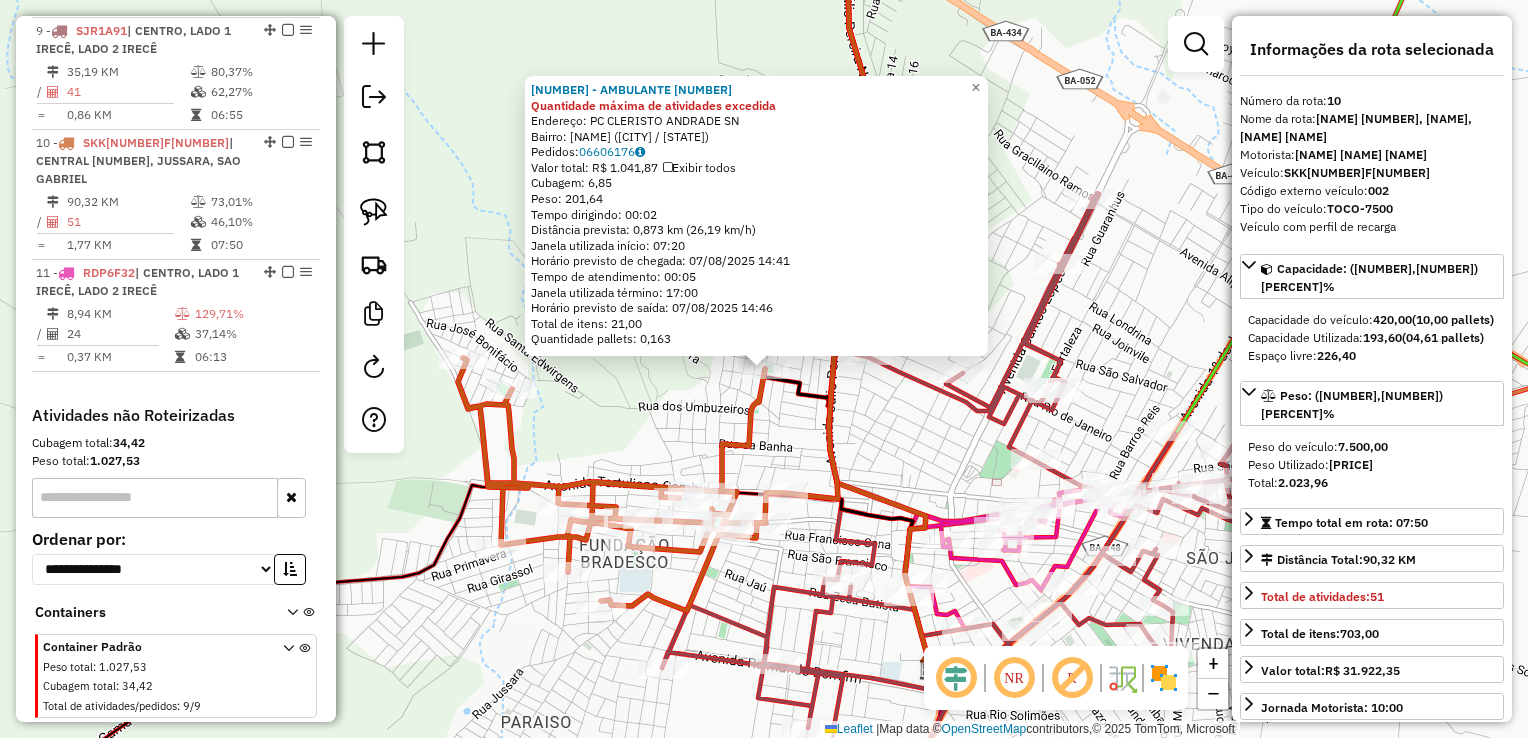scroll, scrollTop: 1600, scrollLeft: 0, axis: vertical 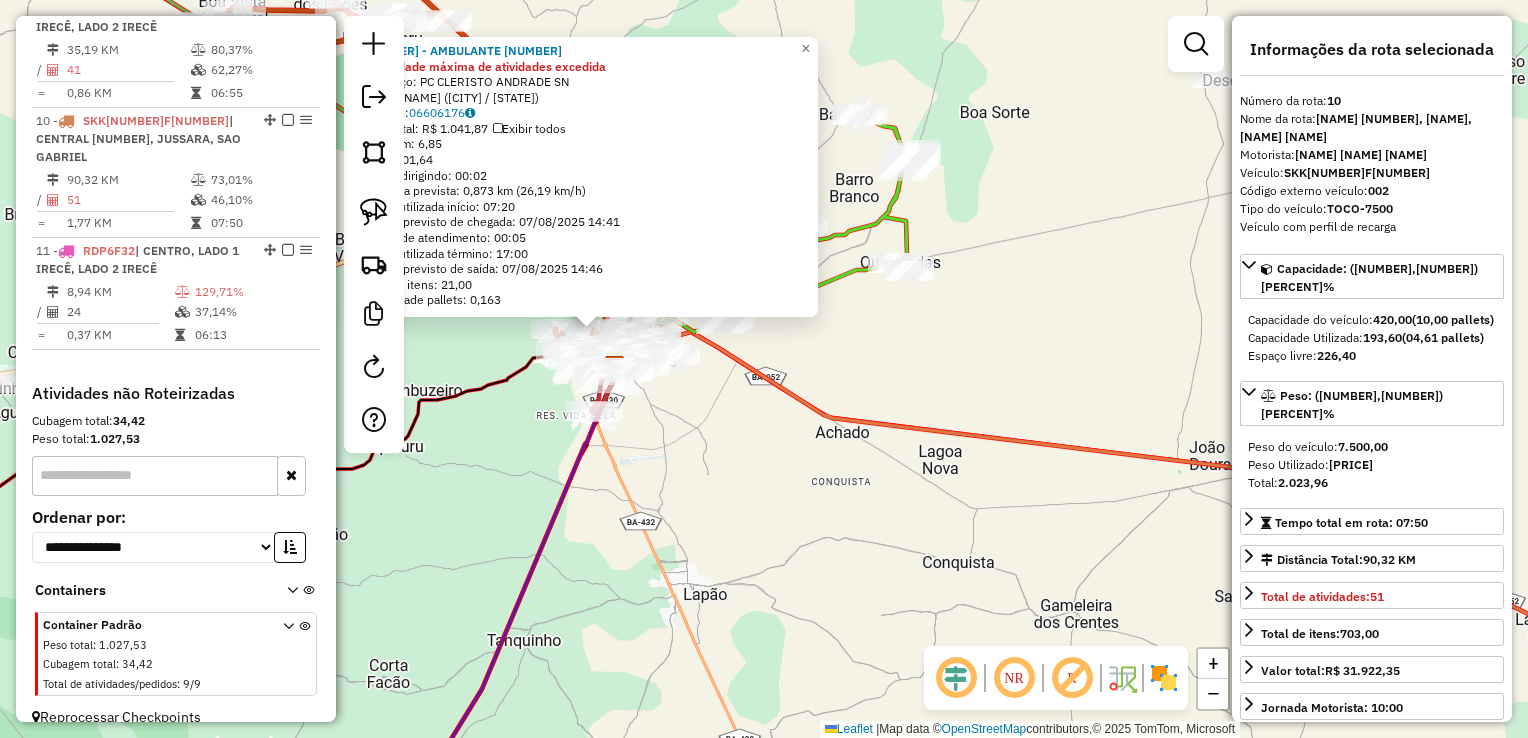 drag, startPoint x: 635, startPoint y: 478, endPoint x: 687, endPoint y: 378, distance: 112.71202 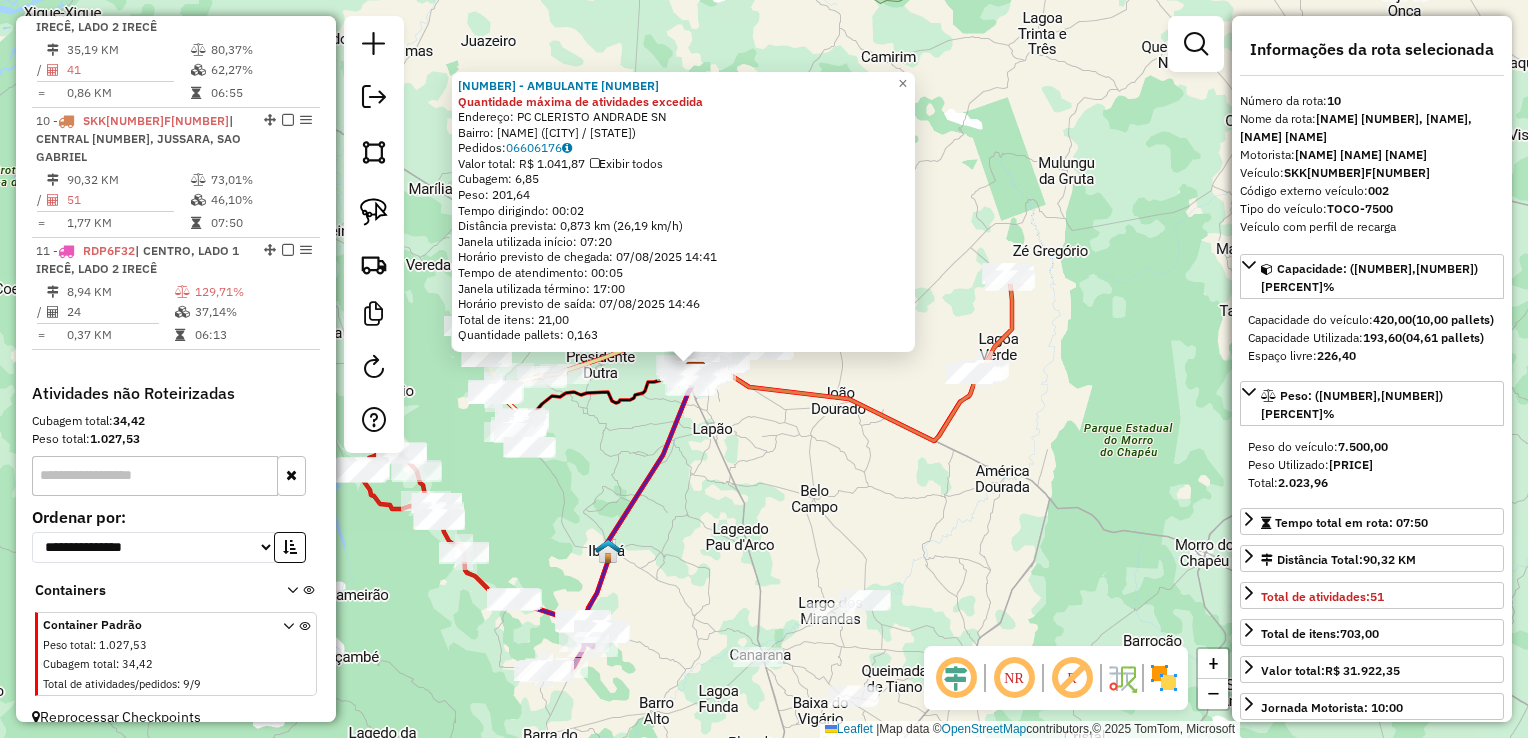 click on "[NUMBER] - AMBULANTE [NUMBER] Quantidade máxima de atividades excedida Endereço: PC CLERISTO ANDRADE SN Bairro: CENTRO (IRECE / BA) Pedidos: [NUMBER] Valor total: R$ [NUMBER],[NUMBER] Exibir todos Cubagem: [NUMBER] Peso: [NUMBER] Tempo dirigindo: [TIME] Distância prevista: [NUMBER] km ([NUMBER] km/h) Janela utilizada início: [TIME] Horário previsto de chegada: 07/08/[YEAR] [TIME] Tempo de atendimento: [TIME] Janela utilizada término: [TIME] Horário previsto de saída: 07/08/[YEAR] [TIME] Total de itens: [NUMBER] Quantidade pallets: [NUMBER] × Janela de atendimento Grade de atendimento Capacidade Transportadoras Veículos Cliente Pedidos Rotas Selecione os dias de semana para filtrar as janelas de atendimento Seg Ter Qua Qui Sex Sáb Dom Informe o período da janela de atendimento: De: Até: Filtrar exatamente a janela do cliente Considerar janela de atendimento padrão Selecione os dias de semana para filtrar as grades de atendimento Seg Ter Qua Qui Sex Sáb Dom Peso mínimo: De:" 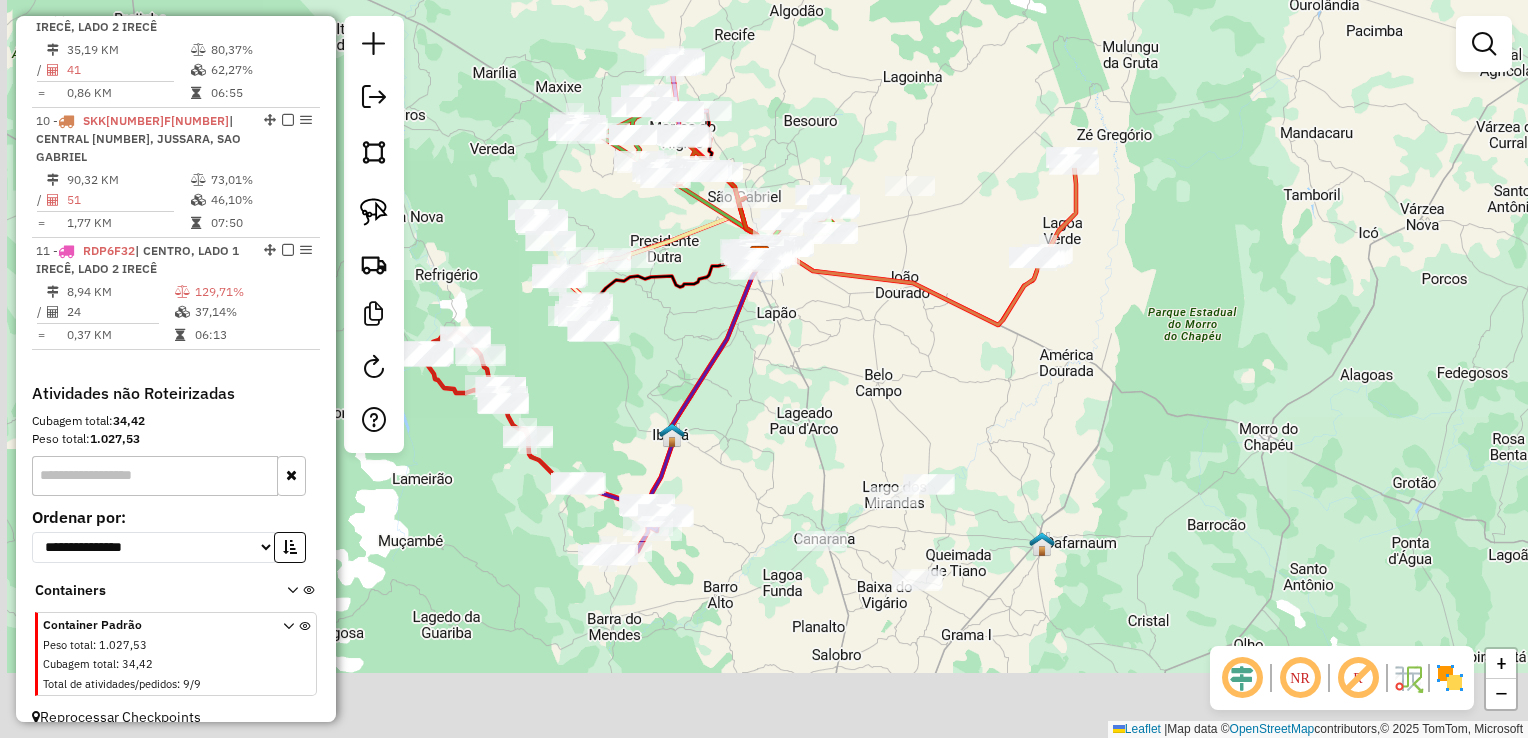 drag, startPoint x: 791, startPoint y: 494, endPoint x: 841, endPoint y: 379, distance: 125.39936 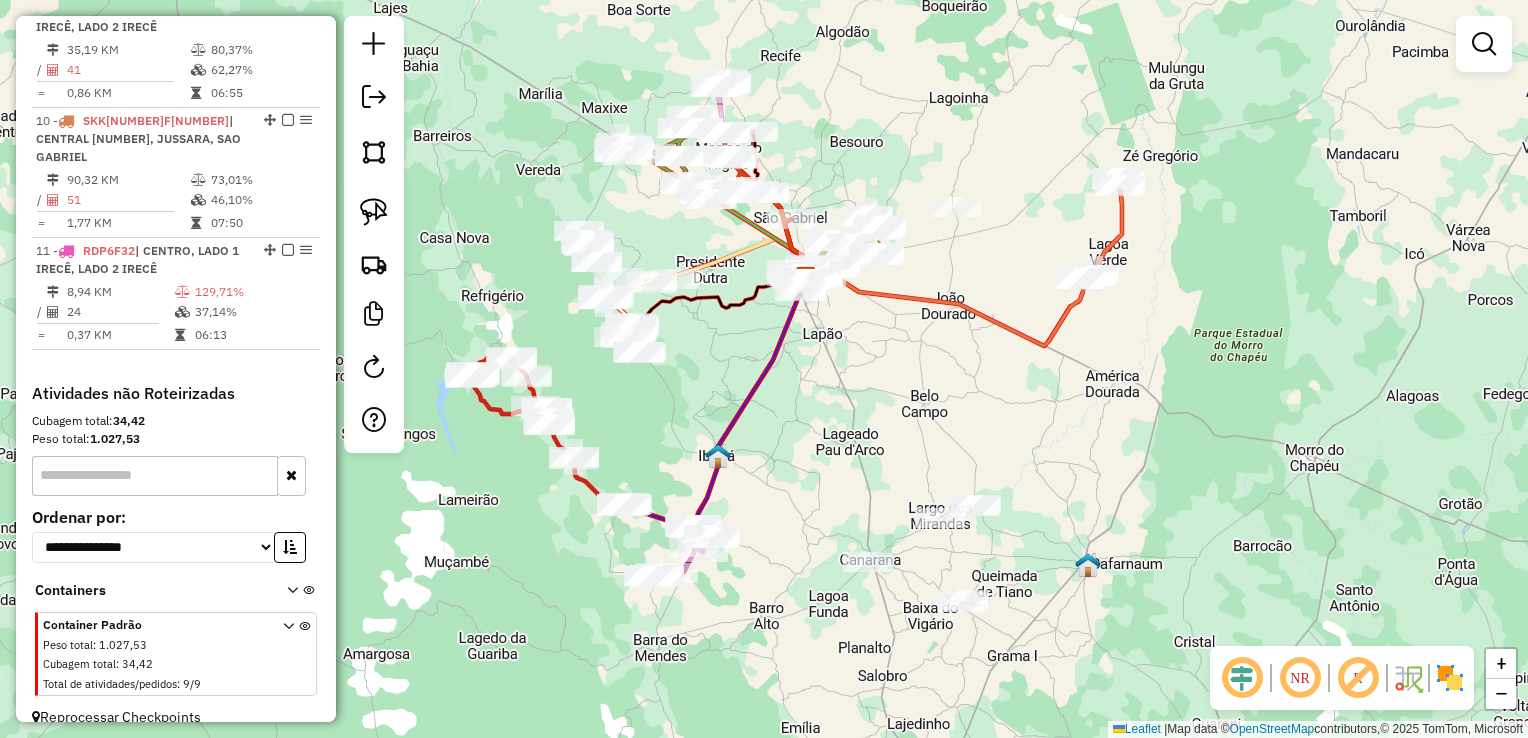 drag, startPoint x: 857, startPoint y: 485, endPoint x: 858, endPoint y: 519, distance: 34.0147 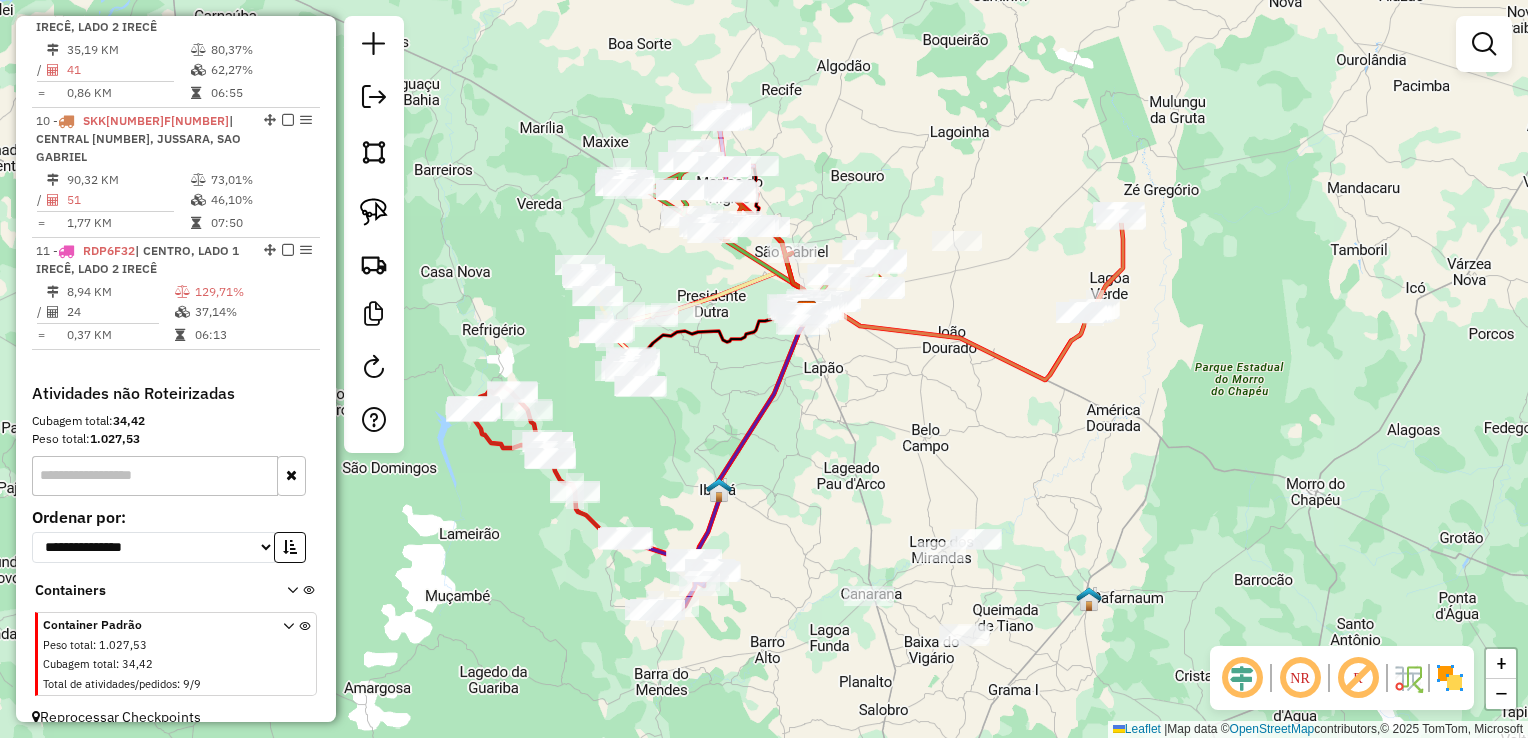 click on "Janela de atendimento Grade de atendimento Capacidade Transportadoras Veículos Cliente Pedidos  Rotas Selecione os dias de semana para filtrar as janelas de atendimento  Seg   Ter   Qua   Qui   Sex   Sáb   Dom  Informe o período da janela de atendimento: De: Até:  Filtrar exatamente a janela do cliente  Considerar janela de atendimento padrão  Selecione os dias de semana para filtrar as grades de atendimento  Seg   Ter   Qua   Qui   Sex   Sáb   Dom   Considerar clientes sem dia de atendimento cadastrado  Clientes fora do dia de atendimento selecionado Filtrar as atividades entre os valores definidos abaixo:  Peso mínimo:   Peso máximo:   Cubagem mínima:   Cubagem máxima:   De:   Até:  Filtrar as atividades entre o tempo de atendimento definido abaixo:  De:   Até:   Considerar capacidade total dos clientes não roteirizados Transportadora: Selecione um ou mais itens Tipo de veículo: Selecione um ou mais itens Veículo: Selecione um ou mais itens Motorista: Selecione um ou mais itens Nome: Rótulo:" 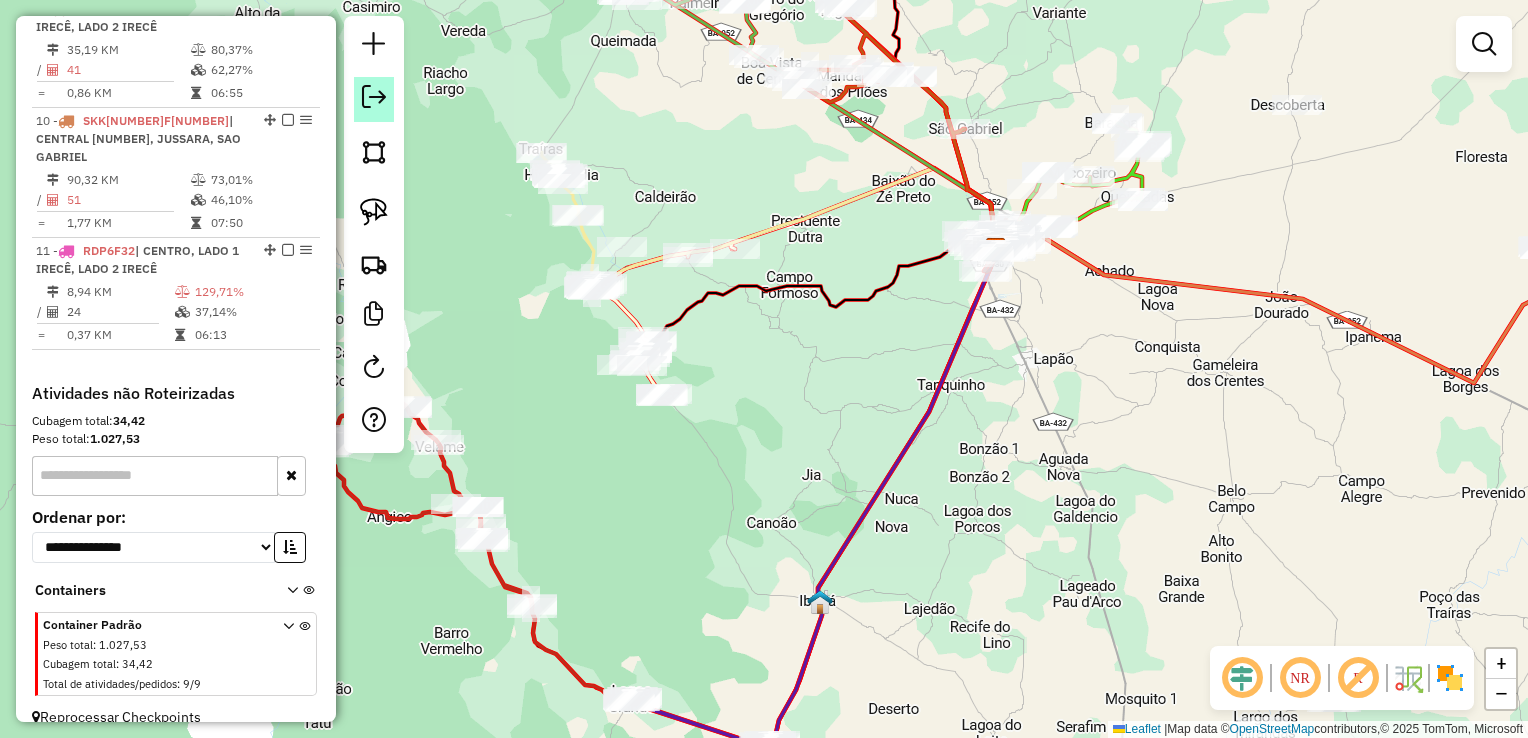 click 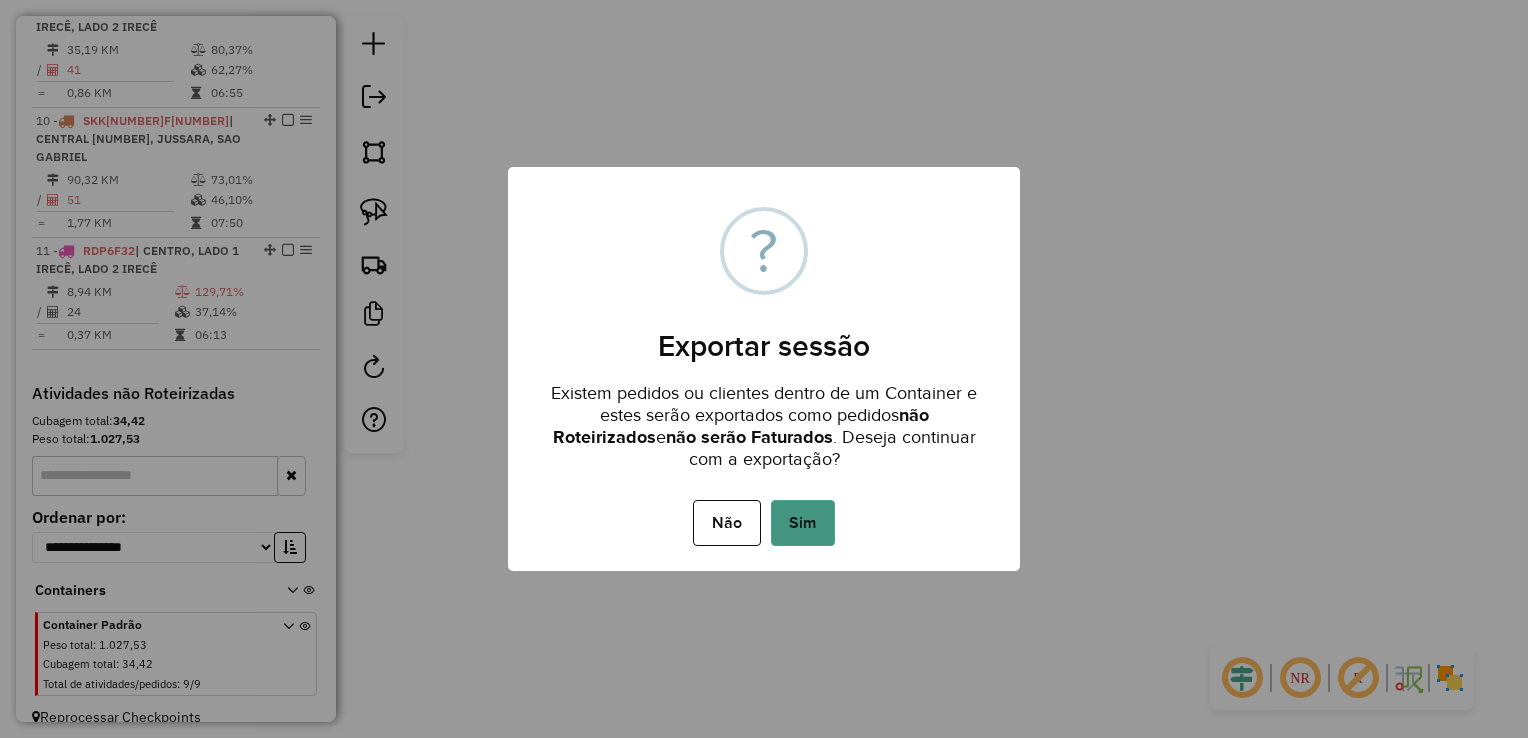 click on "Sim" at bounding box center (803, 523) 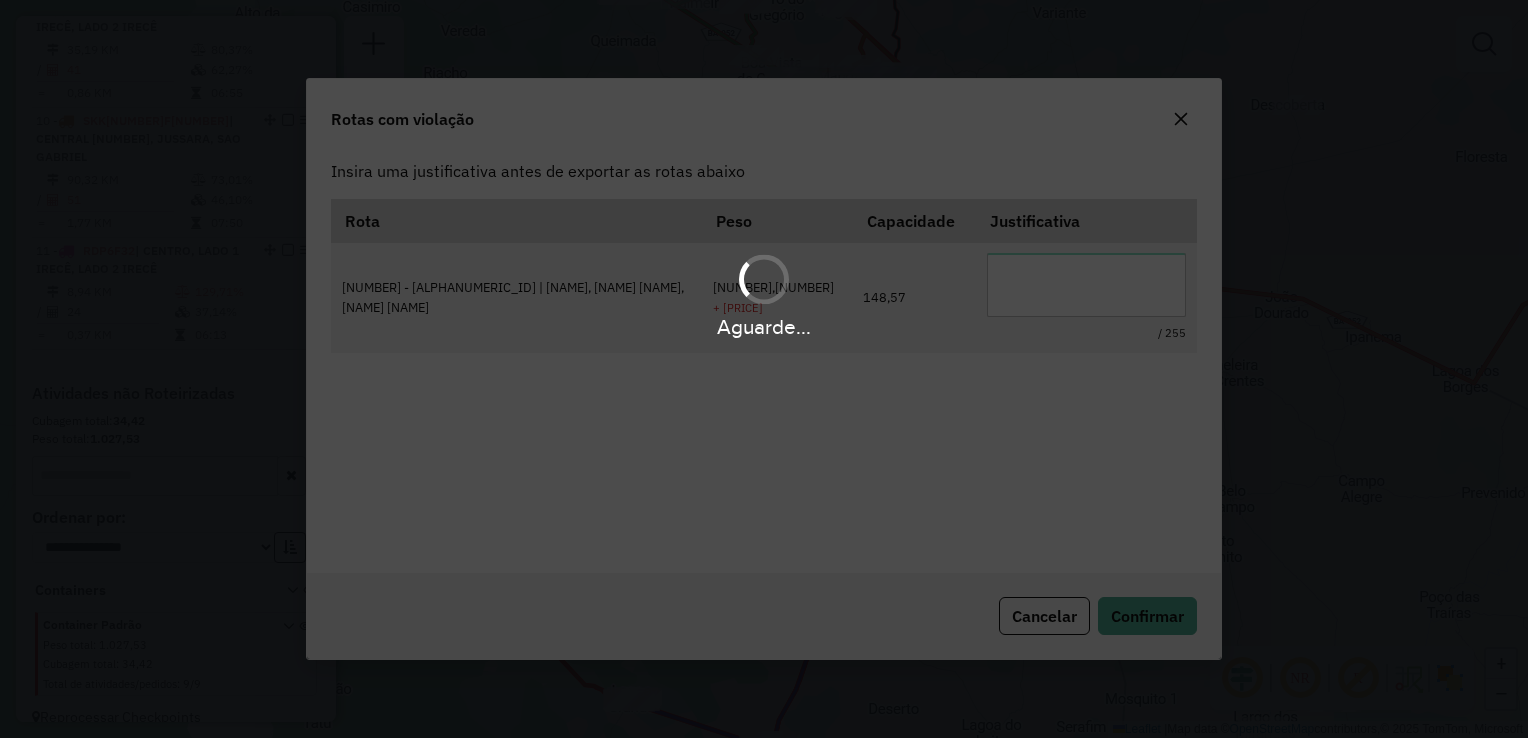 scroll, scrollTop: 0, scrollLeft: 0, axis: both 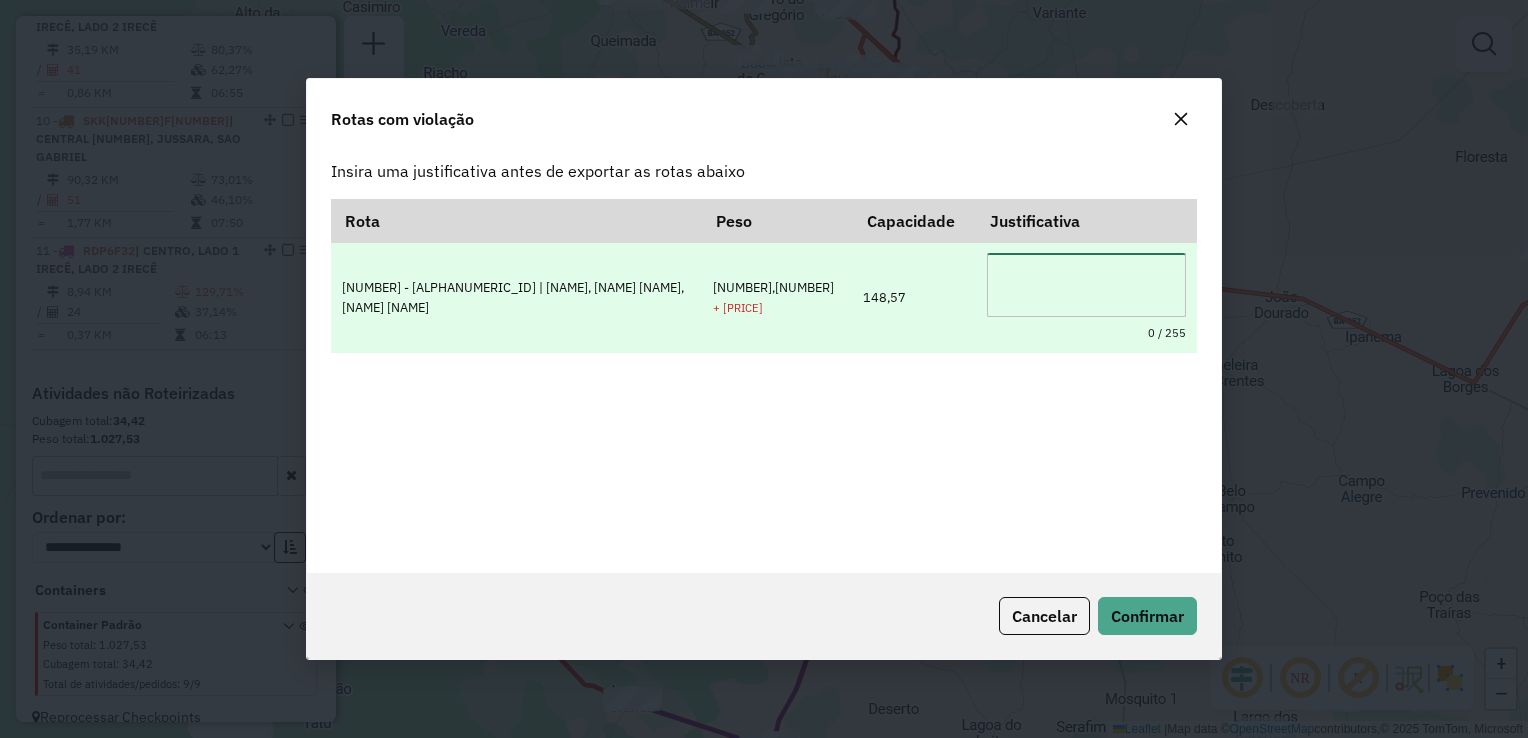 click at bounding box center (1087, 285) 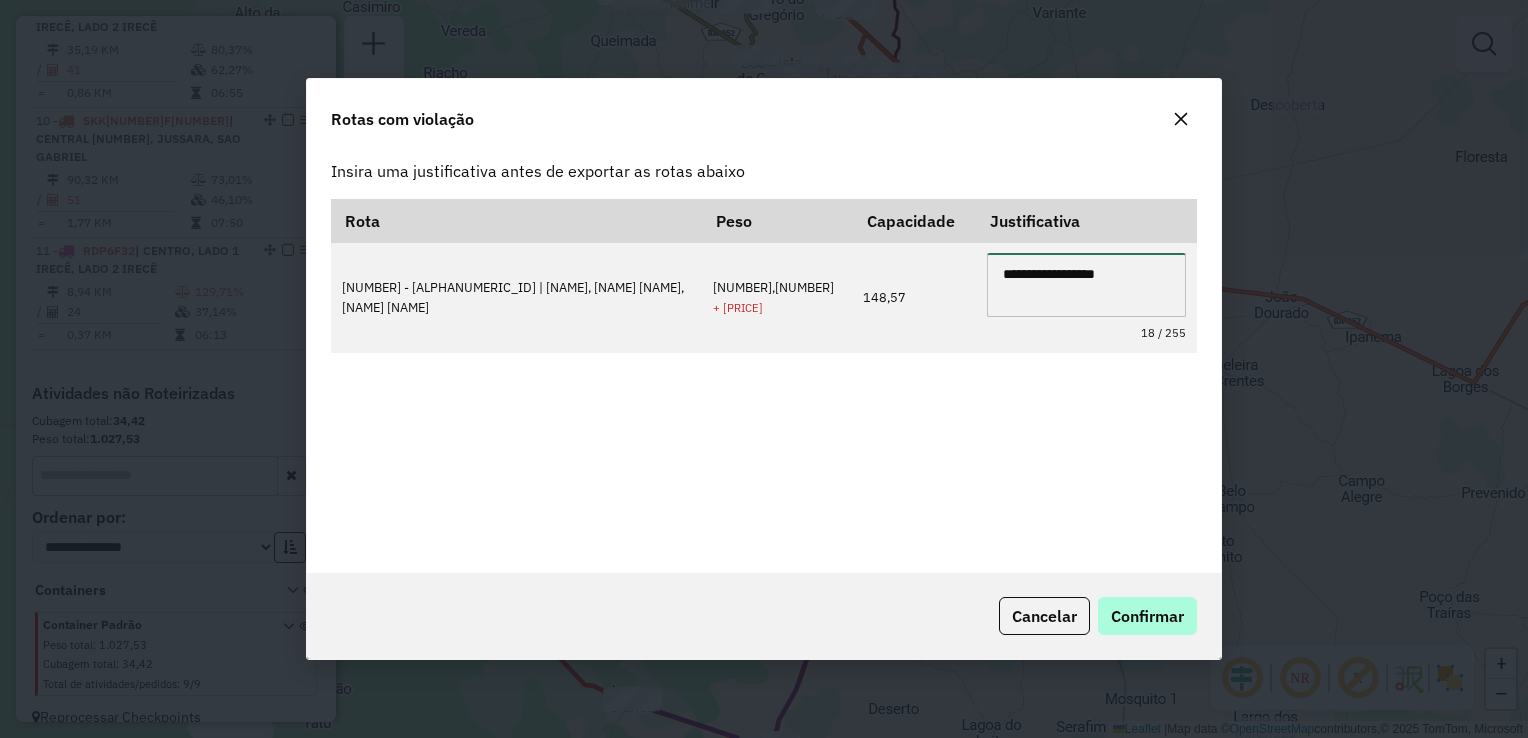 type on "**********" 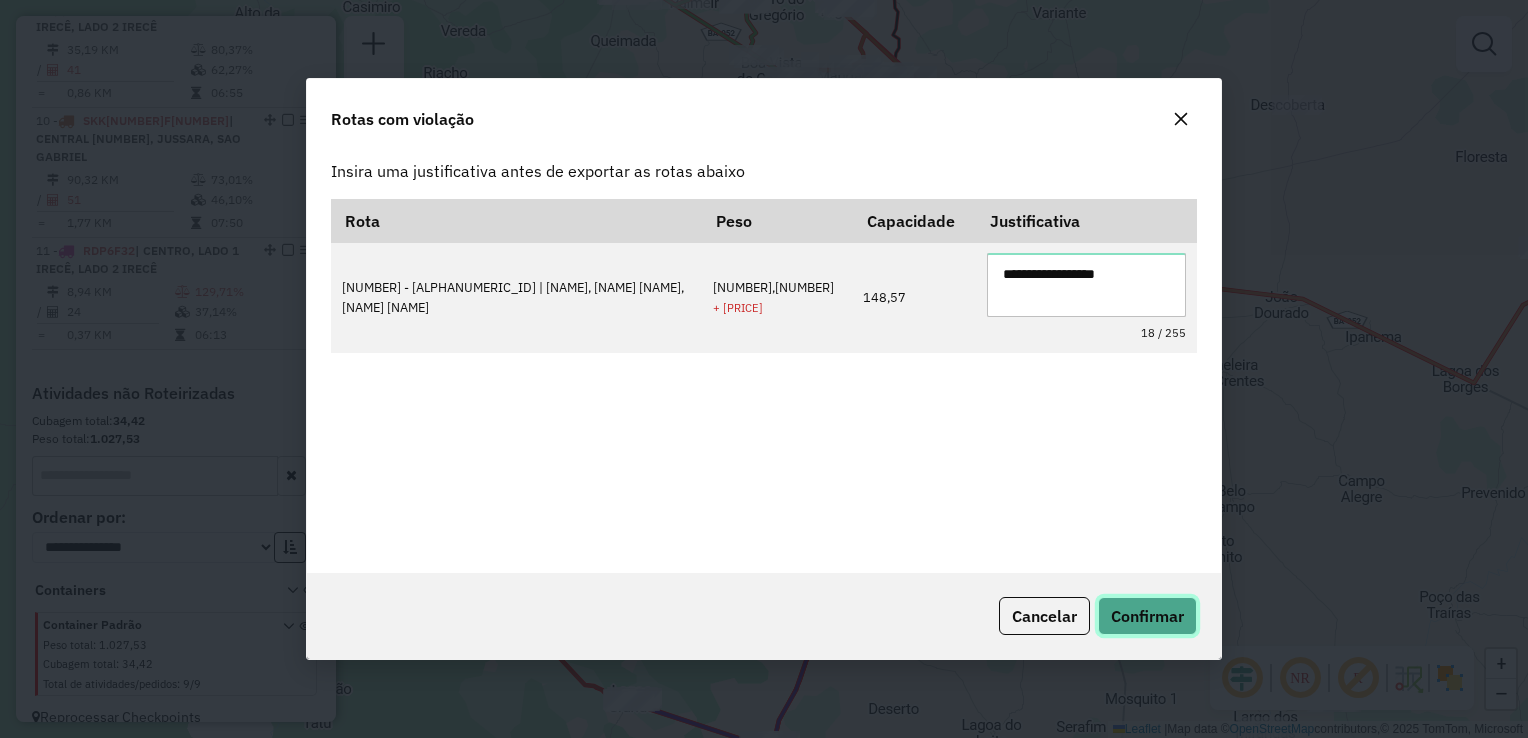 click on "Confirmar" 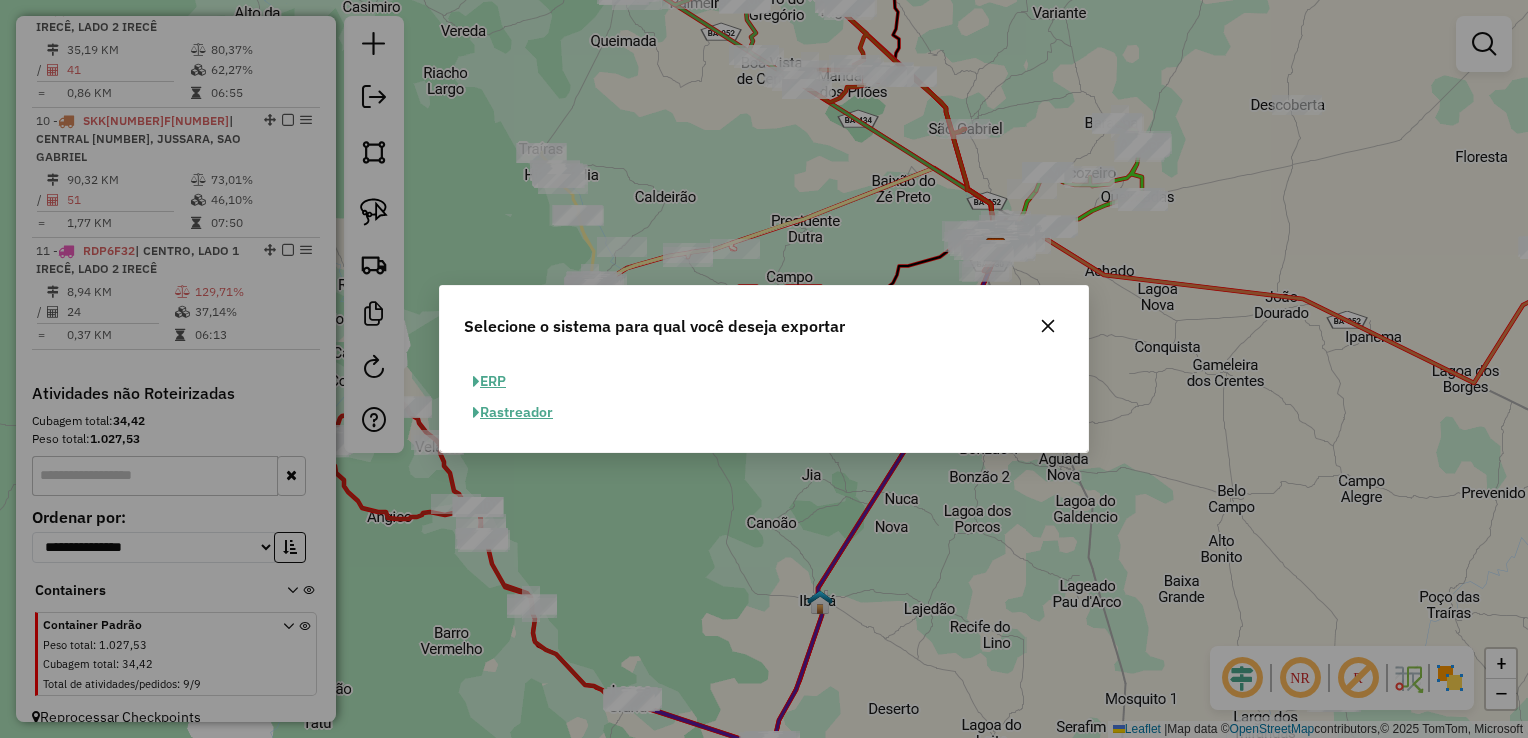 click on "ERP" 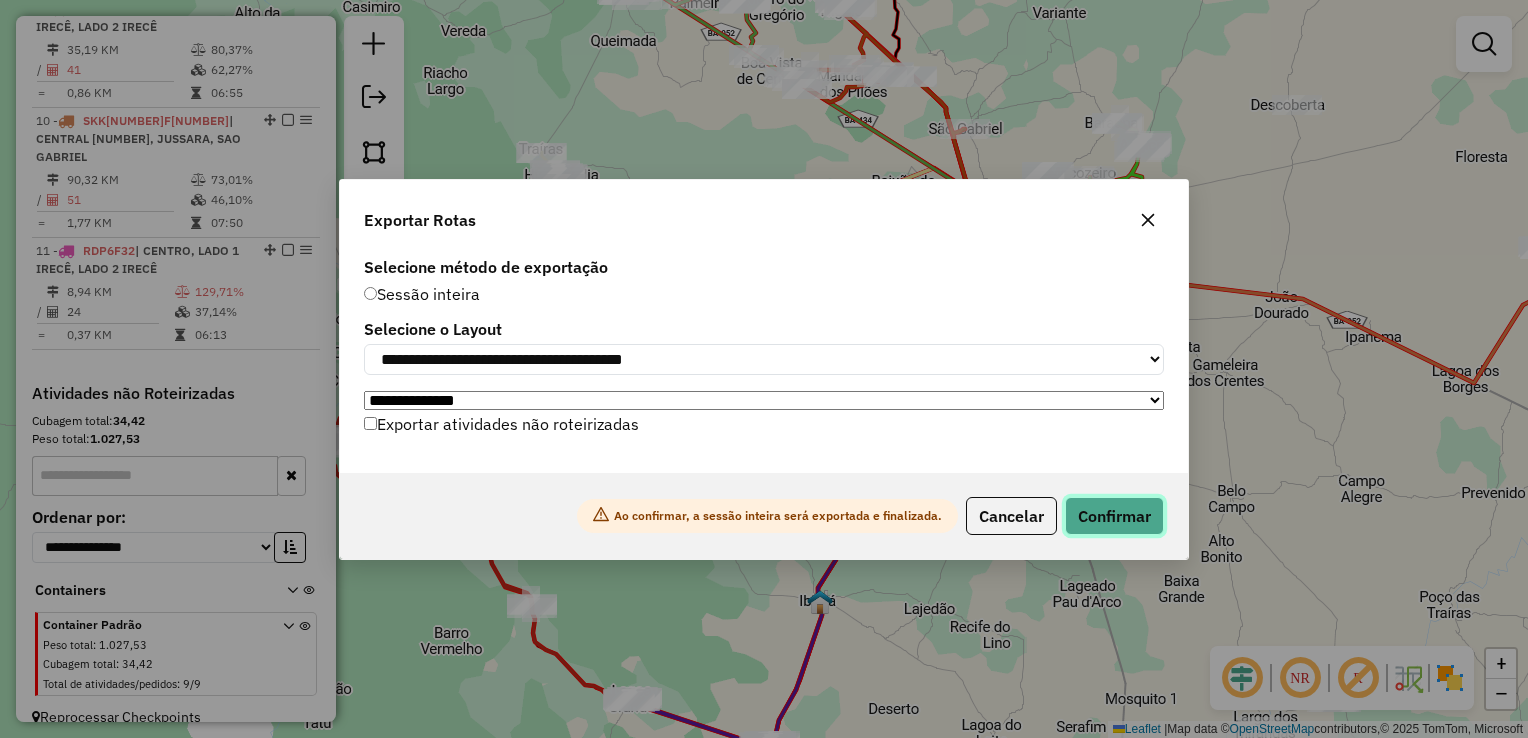 click on "Confirmar" 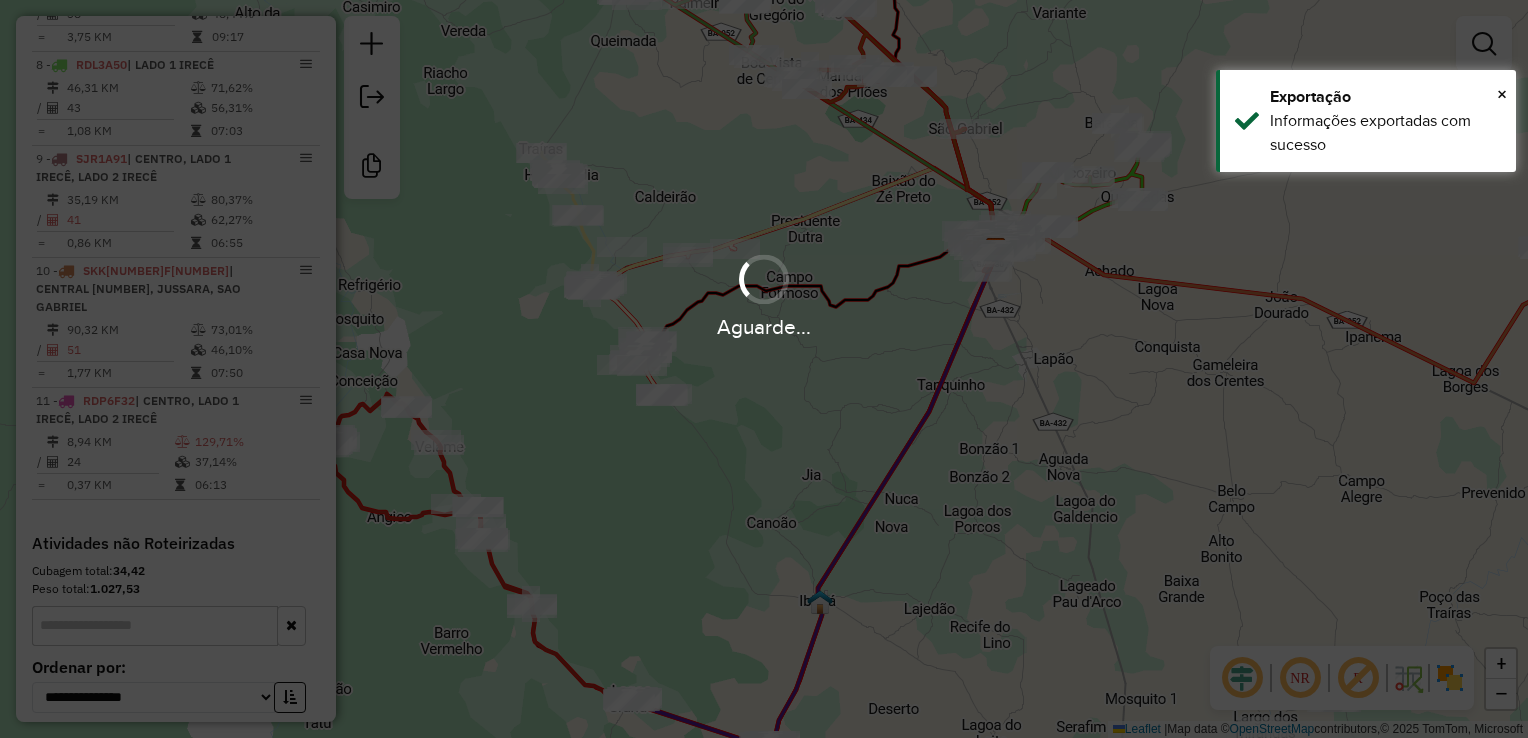 scroll, scrollTop: 1568, scrollLeft: 0, axis: vertical 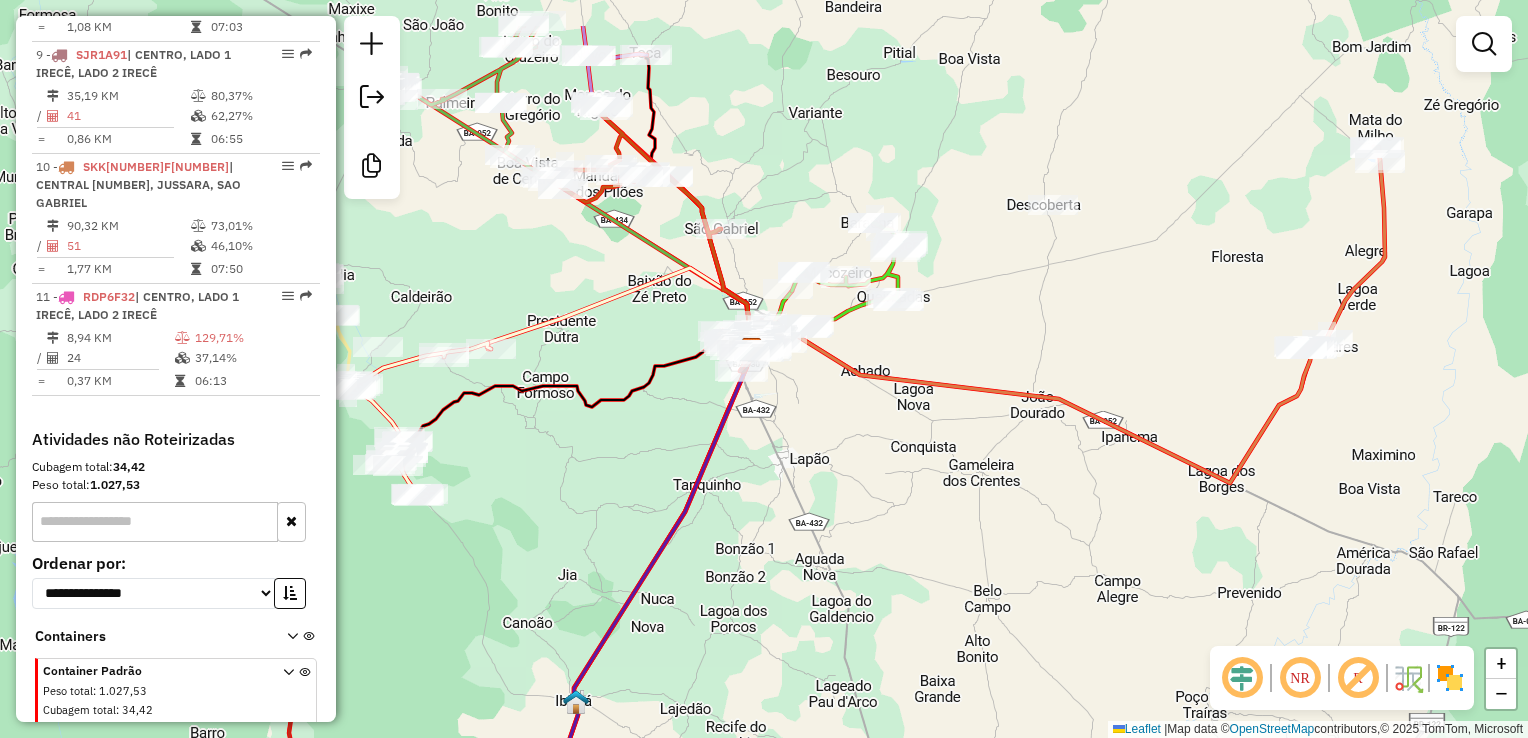 drag, startPoint x: 996, startPoint y: 418, endPoint x: 751, endPoint y: 511, distance: 262.05725 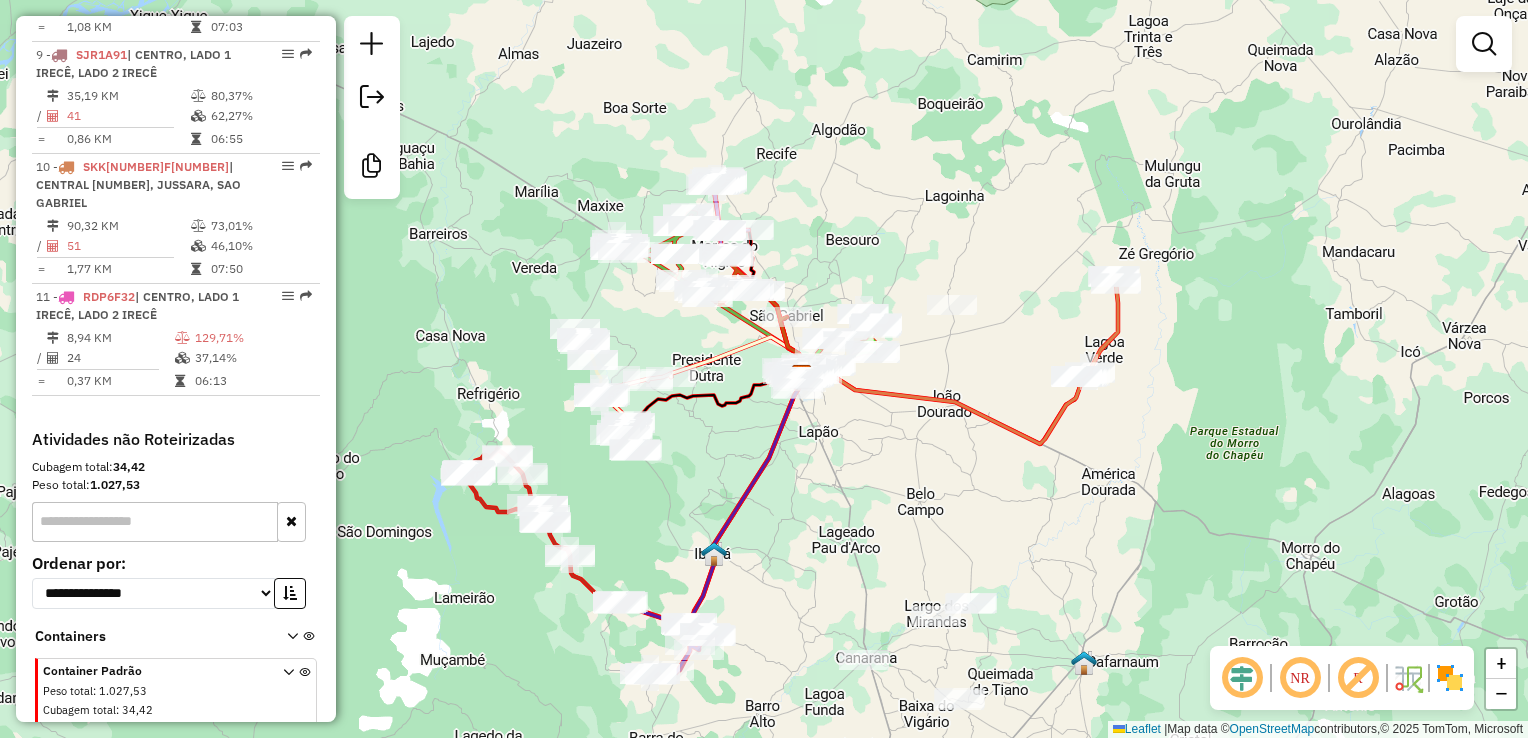 drag, startPoint x: 908, startPoint y: 540, endPoint x: 867, endPoint y: 458, distance: 91.67879 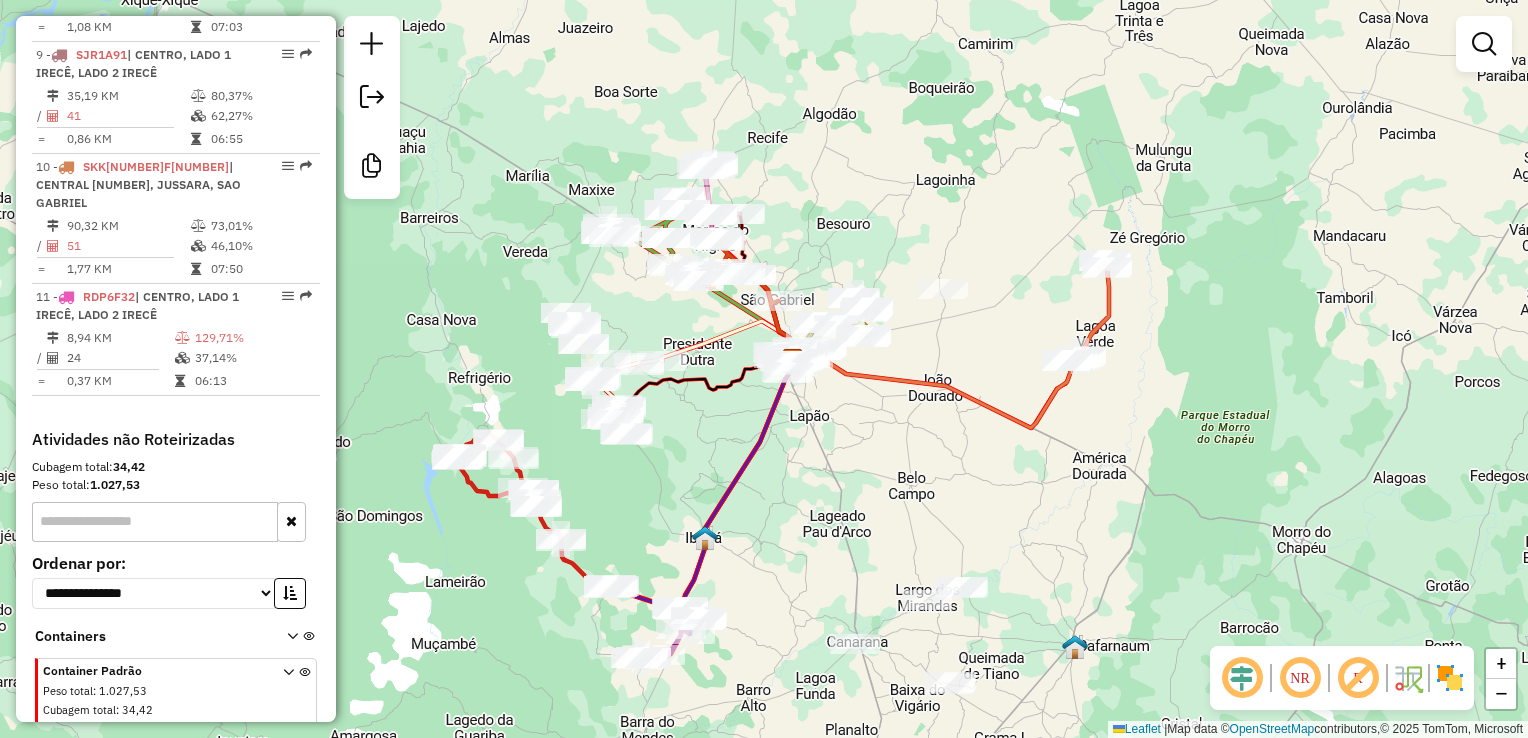 drag, startPoint x: 888, startPoint y: 485, endPoint x: 887, endPoint y: 450, distance: 35.014282 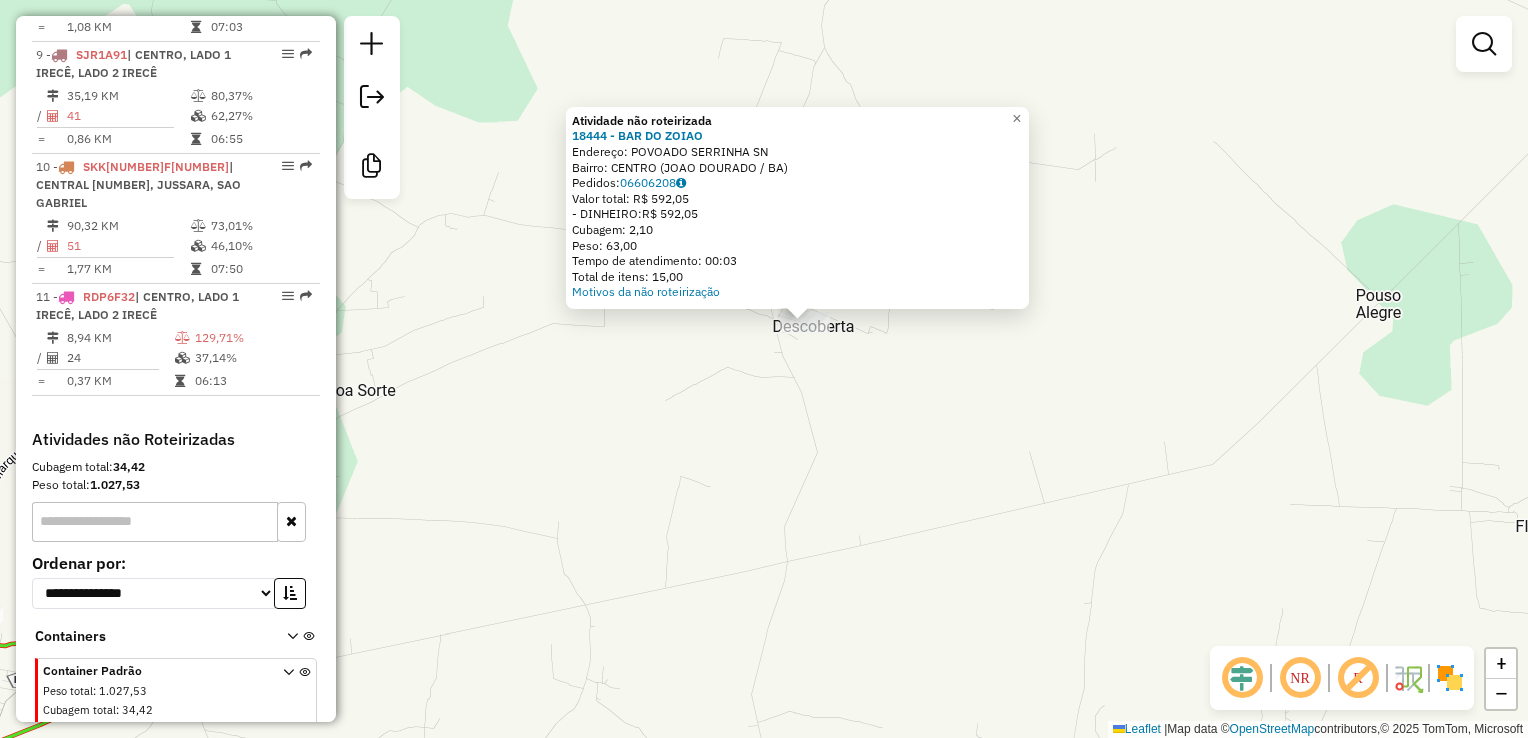 click on "Atividade não roteirizada [NUMBER] - BAR DO ZOIAO Endereço: POVOADO SERRINHA SN Bairro: CENTRO (JOAO DOURADO / BA) Pedidos: [NUMBER] Valor total: R$ [NUMBER],[NUMBER] - DINHEIRO: R$ [NUMBER],[NUMBER] Cubagem: [NUMBER] Peso: [NUMBER] Tempo de atendimento: [TIME] Total de itens: [NUMBER] Motivos da não roteirização × Janela de atendimento Grade de atendimento Capacidade Transportadoras Veículos Cliente Pedidos Rotas Selecione os dias de semana para filtrar as janelas de atendimento Seg Ter Qua Qui Sex Sáb Dom Informe o período da janela de atendimento: De: Até: Filtrar exatamente a janela do cliente Considerar janela de atendimento padrão Selecione os dias de semana para filtrar as grades de atendimento Seg Ter Qua Qui Sex Sáb Dom Considerar clientes sem dia de atendimento cadastrado Clientes fora do dia de atendimento selecionado Filtrar as atividades entre os valores definidos abaixo: Peso mínimo: Peso máximo: Cubagem mínima: Cubagem máxima: De: Até: De: Nome:" 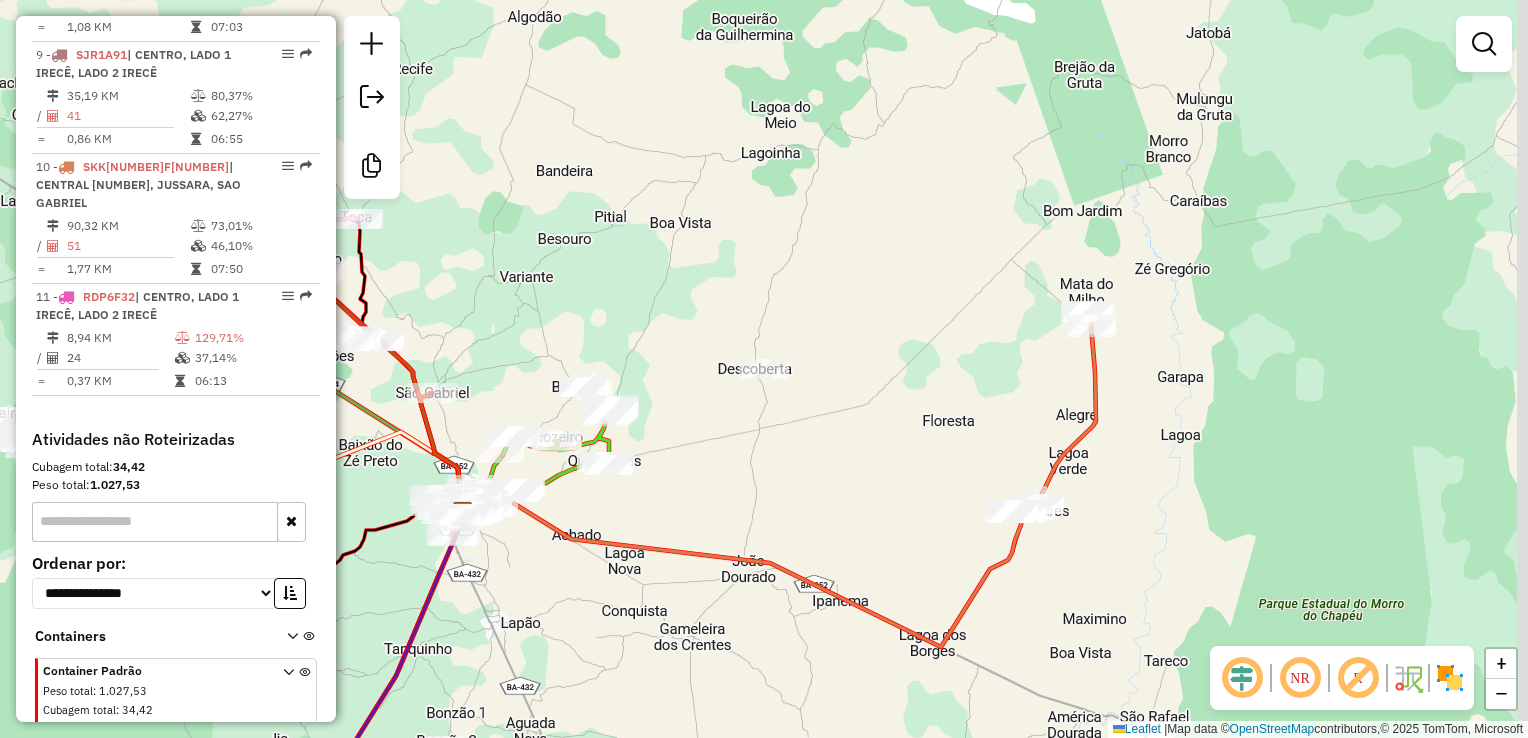 drag, startPoint x: 812, startPoint y: 448, endPoint x: 767, endPoint y: 306, distance: 148.95973 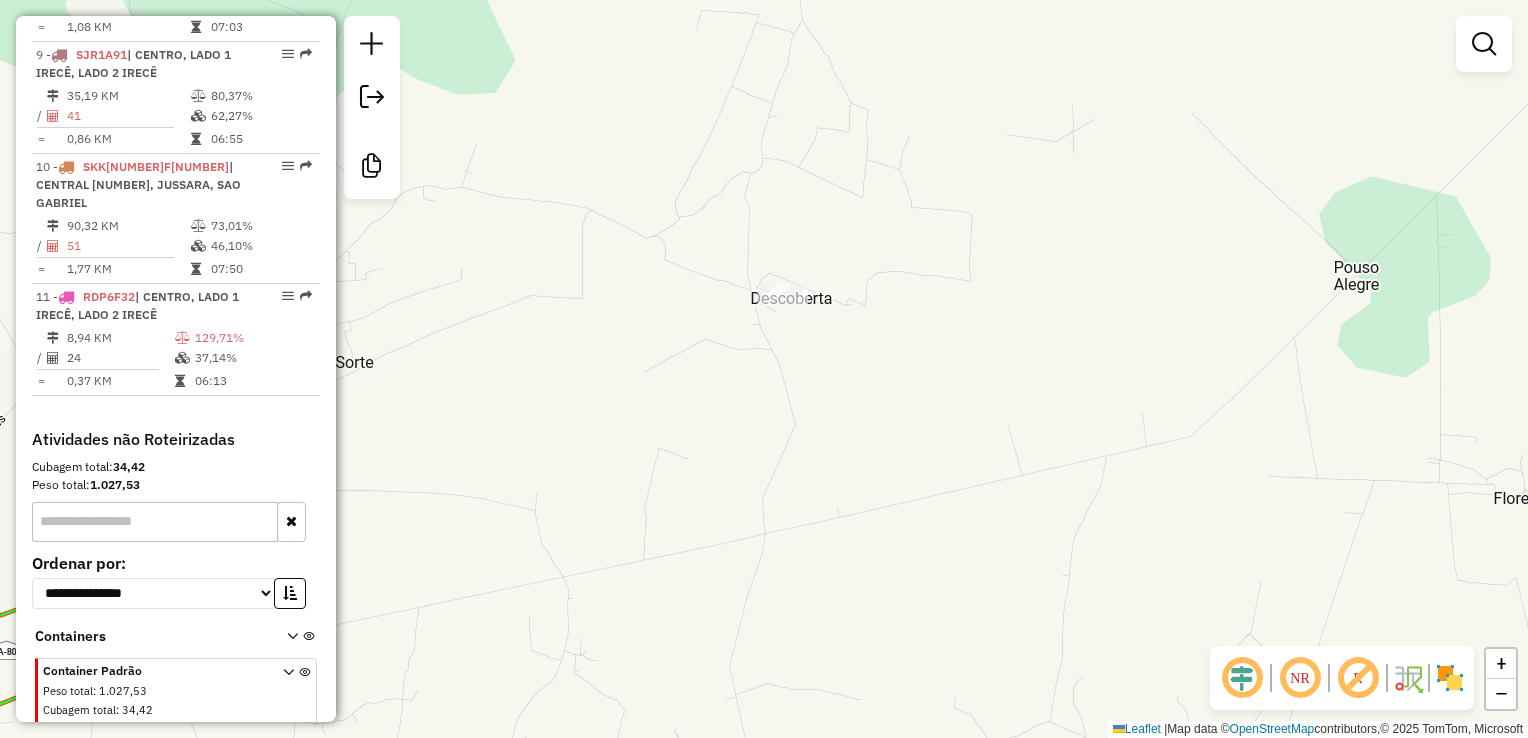 click on "Janela de atendimento Grade de atendimento Capacidade Transportadoras Veículos Cliente Pedidos  Rotas Selecione os dias de semana para filtrar as janelas de atendimento  Seg   Ter   Qua   Qui   Sex   Sáb   Dom  Informe o período da janela de atendimento: De: Até:  Filtrar exatamente a janela do cliente  Considerar janela de atendimento padrão  Selecione os dias de semana para filtrar as grades de atendimento  Seg   Ter   Qua   Qui   Sex   Sáb   Dom   Considerar clientes sem dia de atendimento cadastrado  Clientes fora do dia de atendimento selecionado Filtrar as atividades entre os valores definidos abaixo:  Peso mínimo:   Peso máximo:   Cubagem mínima:   Cubagem máxima:   De:   Até:  Filtrar as atividades entre o tempo de atendimento definido abaixo:  De:   Até:   Considerar capacidade total dos clientes não roteirizados Transportadora: Selecione um ou mais itens Tipo de veículo: Selecione um ou mais itens Veículo: Selecione um ou mais itens Motorista: Selecione um ou mais itens Nome: Rótulo:" 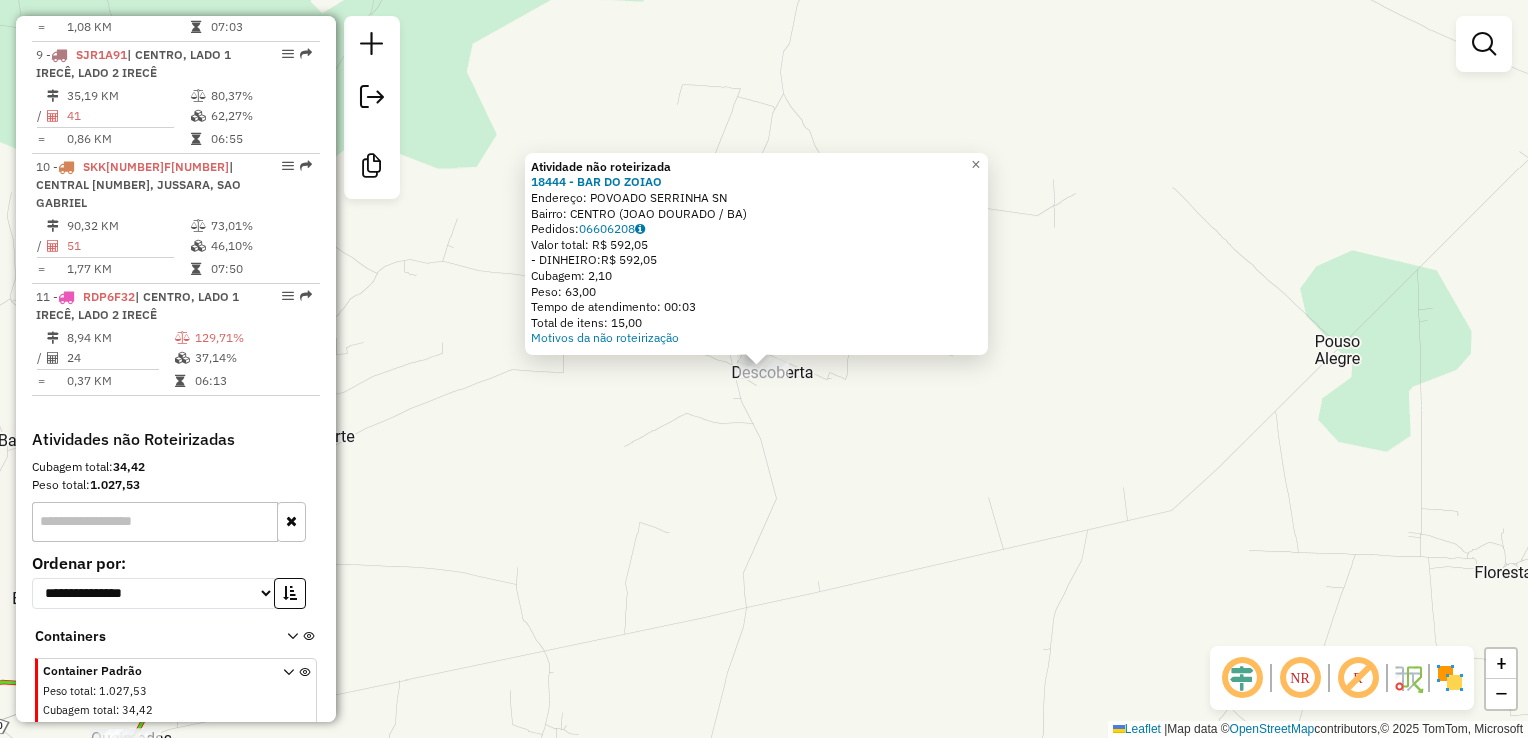 drag, startPoint x: 1131, startPoint y: 278, endPoint x: 1047, endPoint y: 352, distance: 111.94642 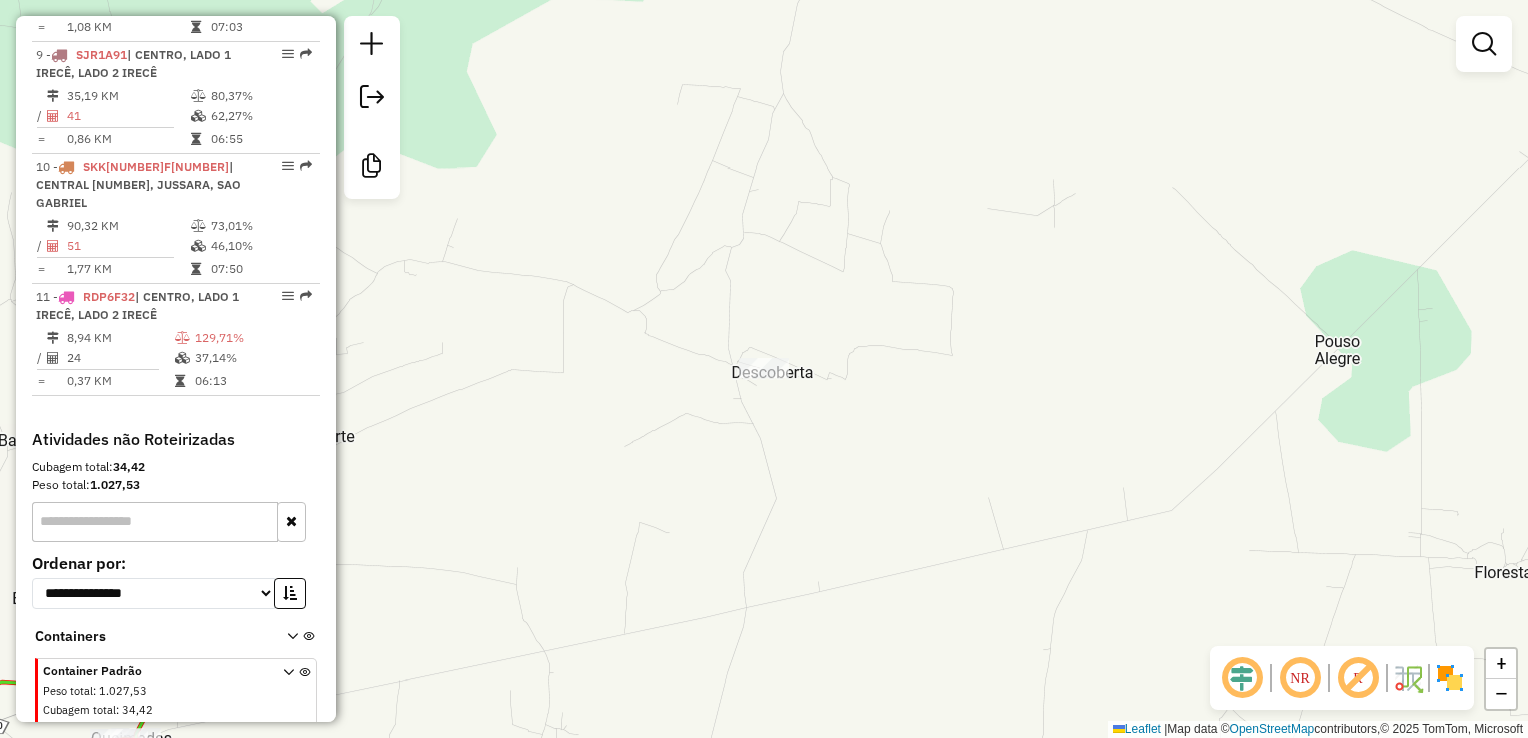 drag, startPoint x: 1168, startPoint y: 166, endPoint x: 1184, endPoint y: 130, distance: 39.39543 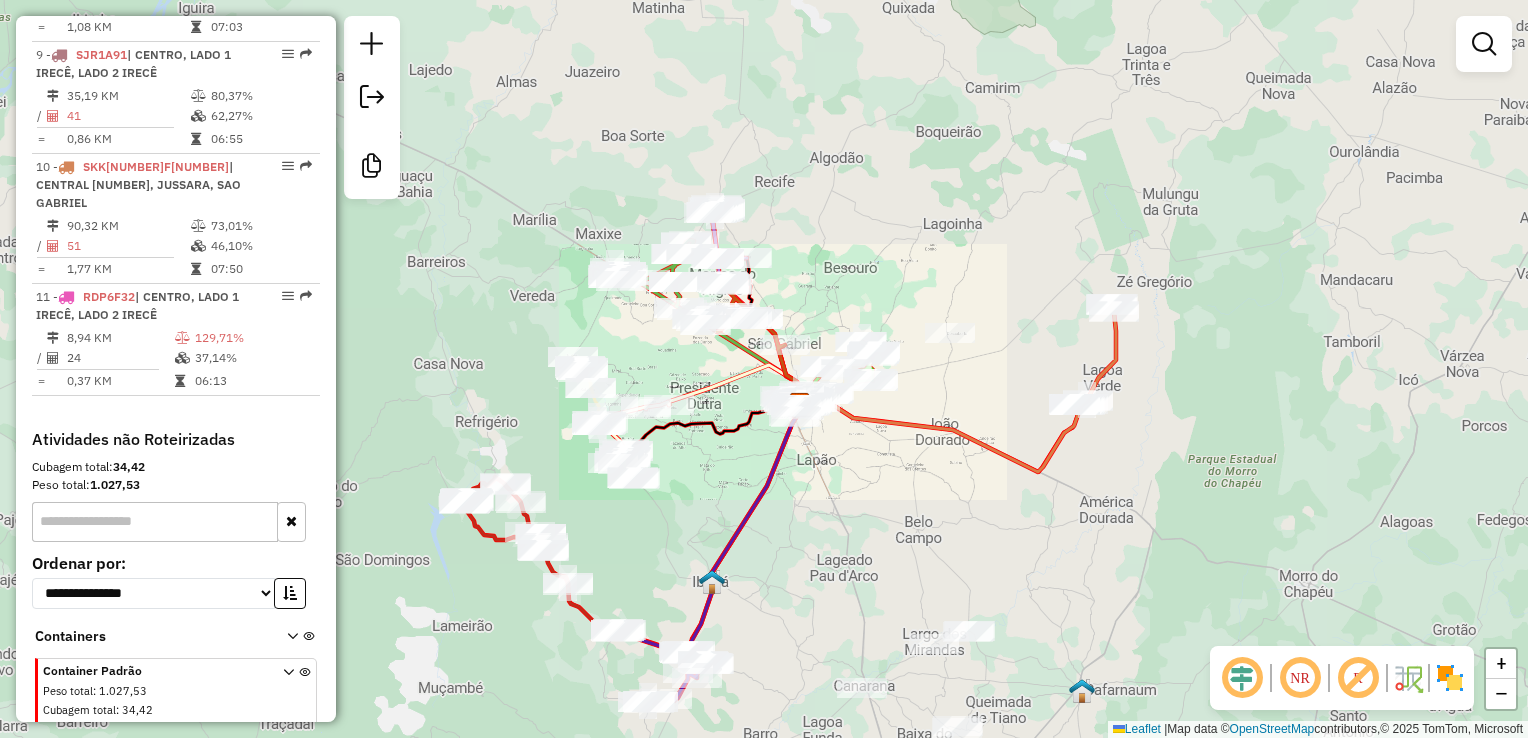 drag, startPoint x: 936, startPoint y: 391, endPoint x: 1007, endPoint y: 270, distance: 140.29256 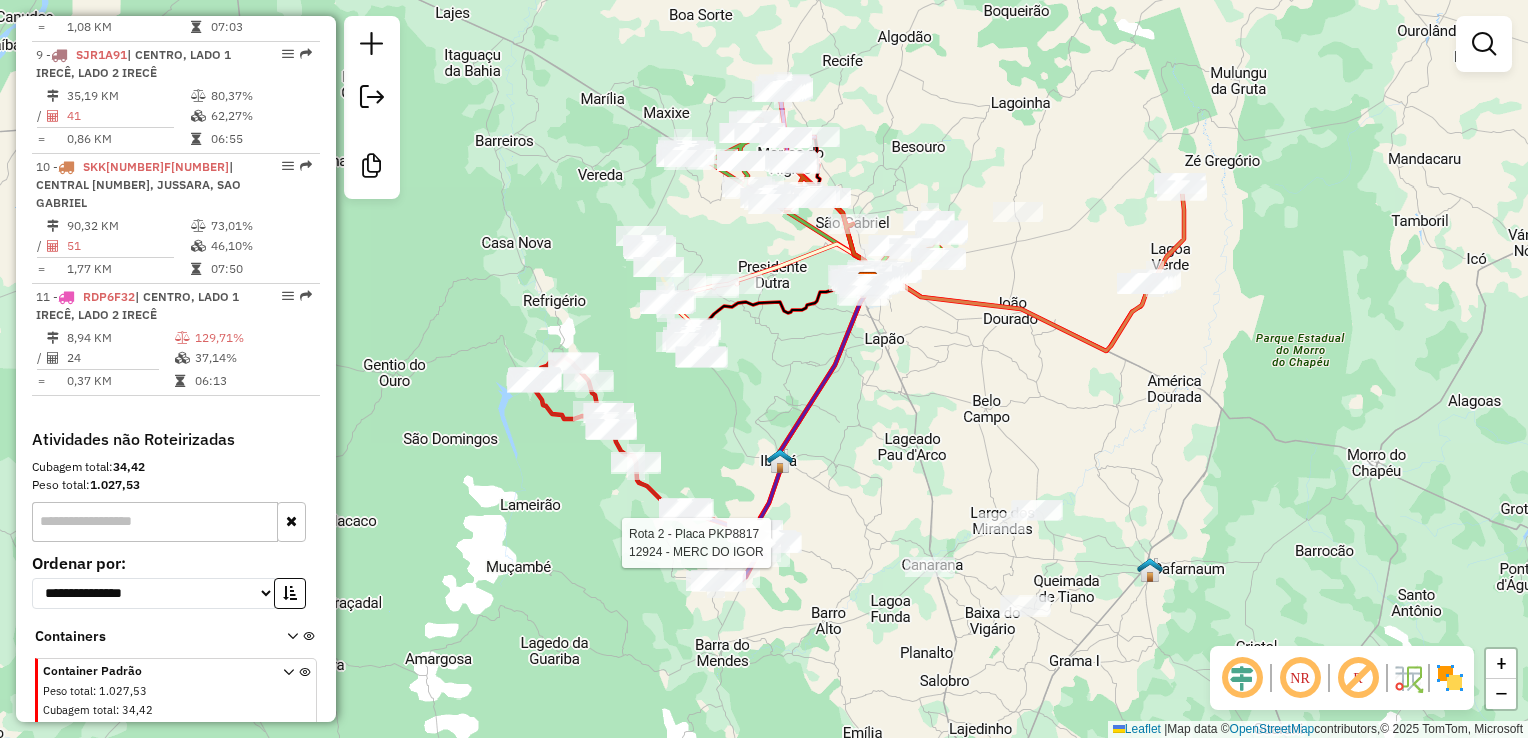 select on "*********" 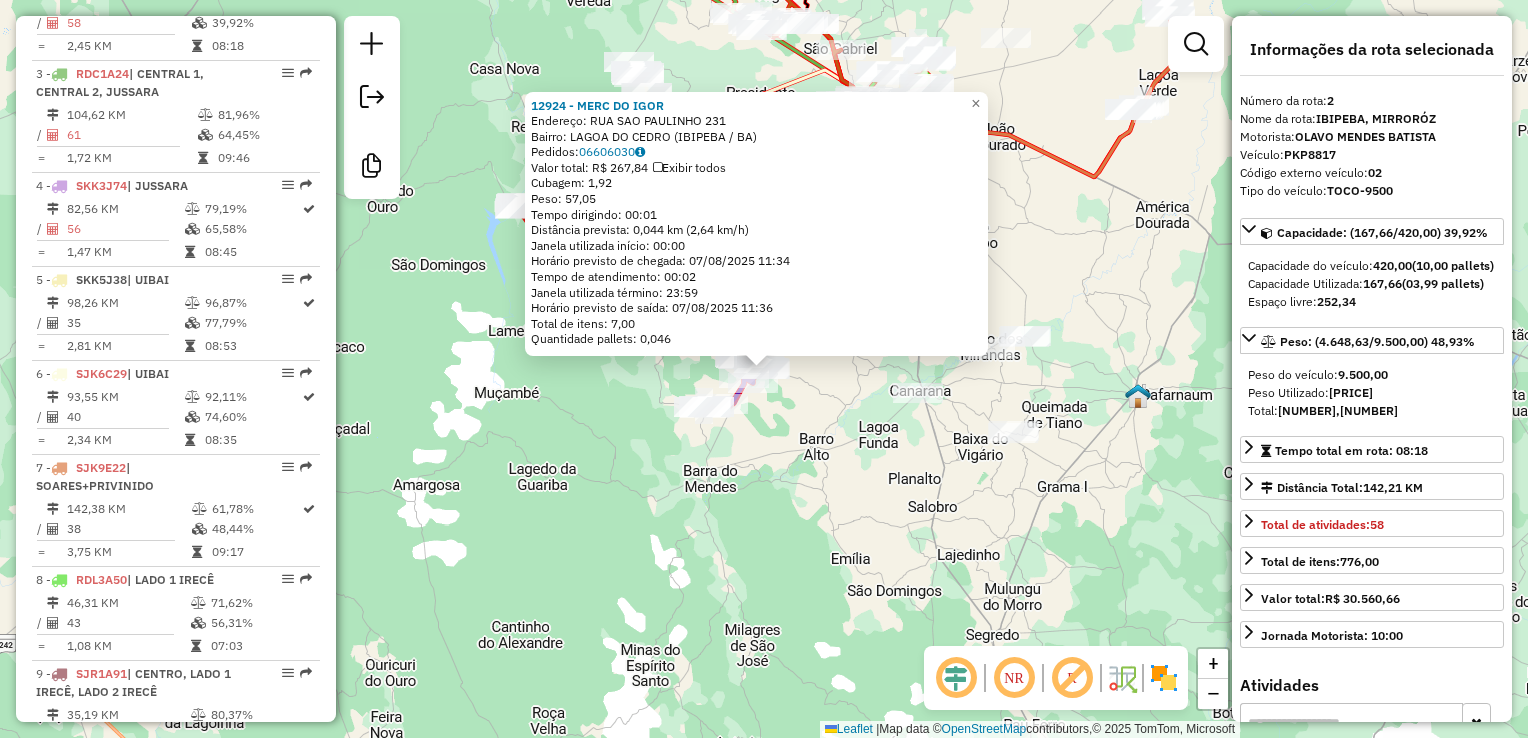 scroll, scrollTop: 880, scrollLeft: 0, axis: vertical 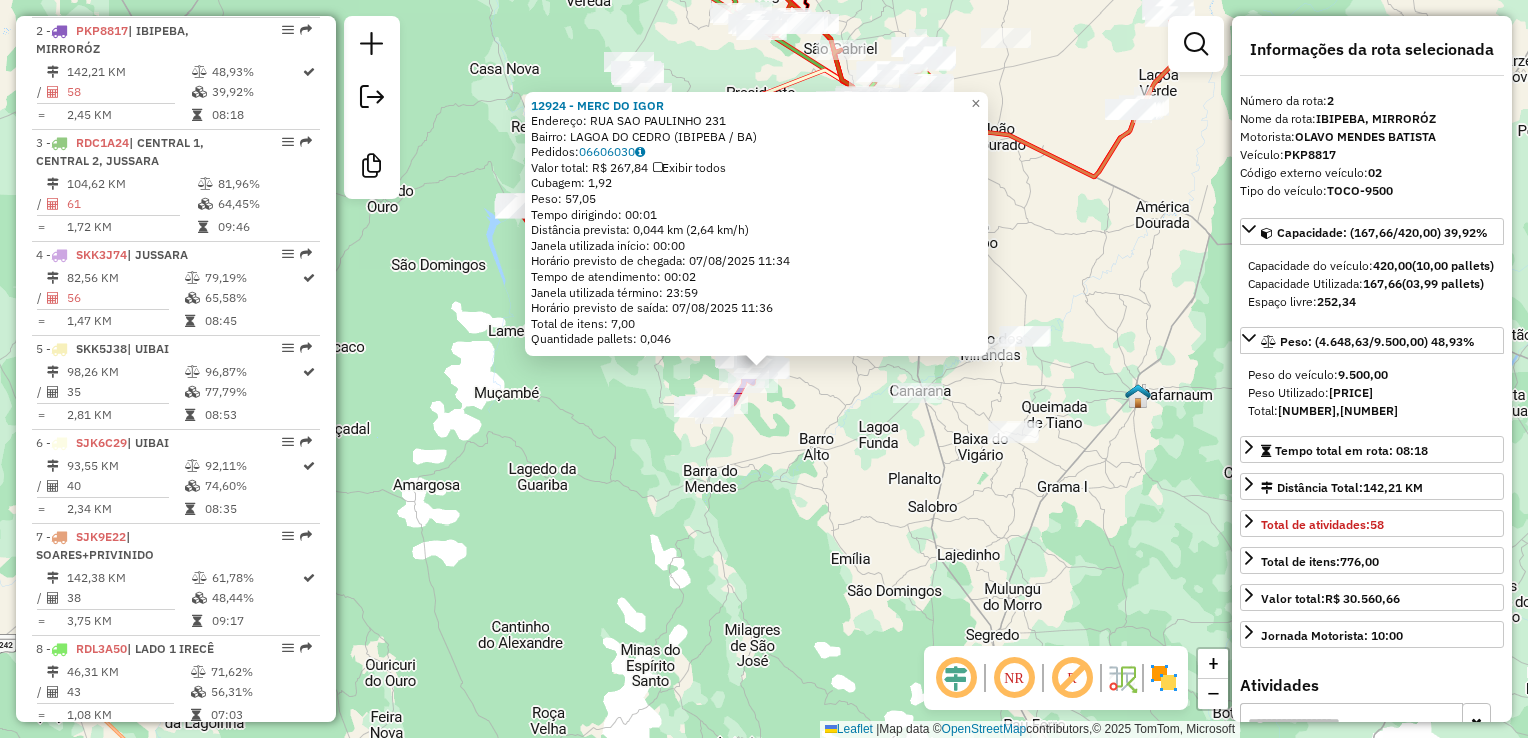 click on "[NUMBER] - [NAME] [NAME]  Endereço:  [STREET] [NUMBER]   Bairro: [NAME] ([CITY] / [STATE])   Pedidos:  [ORDER_ID]   Valor total: R$ [PRICE]   Exibir todos   Cubagem: [CUBAGE]  Peso: [WEIGHT]  Tempo dirigindo: [TIME]   Distância prevista: [DISTANCE] km ([SPEED] km/h)   Janela utilizada início: [TIME]   Horário previsto de chegada: [DATE] [TIME]   Tempo de atendimento: [TIME]   Janela utilizada término: [TIME]   Horário previsto de saída: [DATE] [TIME]   Total de itens: [ITEMS]   Quantidade pallets: [PALLETS]  × Janela de atendimento Grade de atendimento Capacidade Transportadoras Veículos Cliente Pedidos  Rotas Selecione os dias de semana para filtrar as janelas de atendimento  Seg   Ter   Qua   Qui   Sex   Sáb   Dom  Informe o período da janela de atendimento: De: Até:  Filtrar exatamente a janela do cliente  Considerar janela de atendimento padrão  Selecione os dias de semana para filtrar as grades de atendimento  Seg   Ter   Qua   Qui   Sex   Sáb   Dom   Considerar clientes sem dia de atendimento cadastrado  De:" 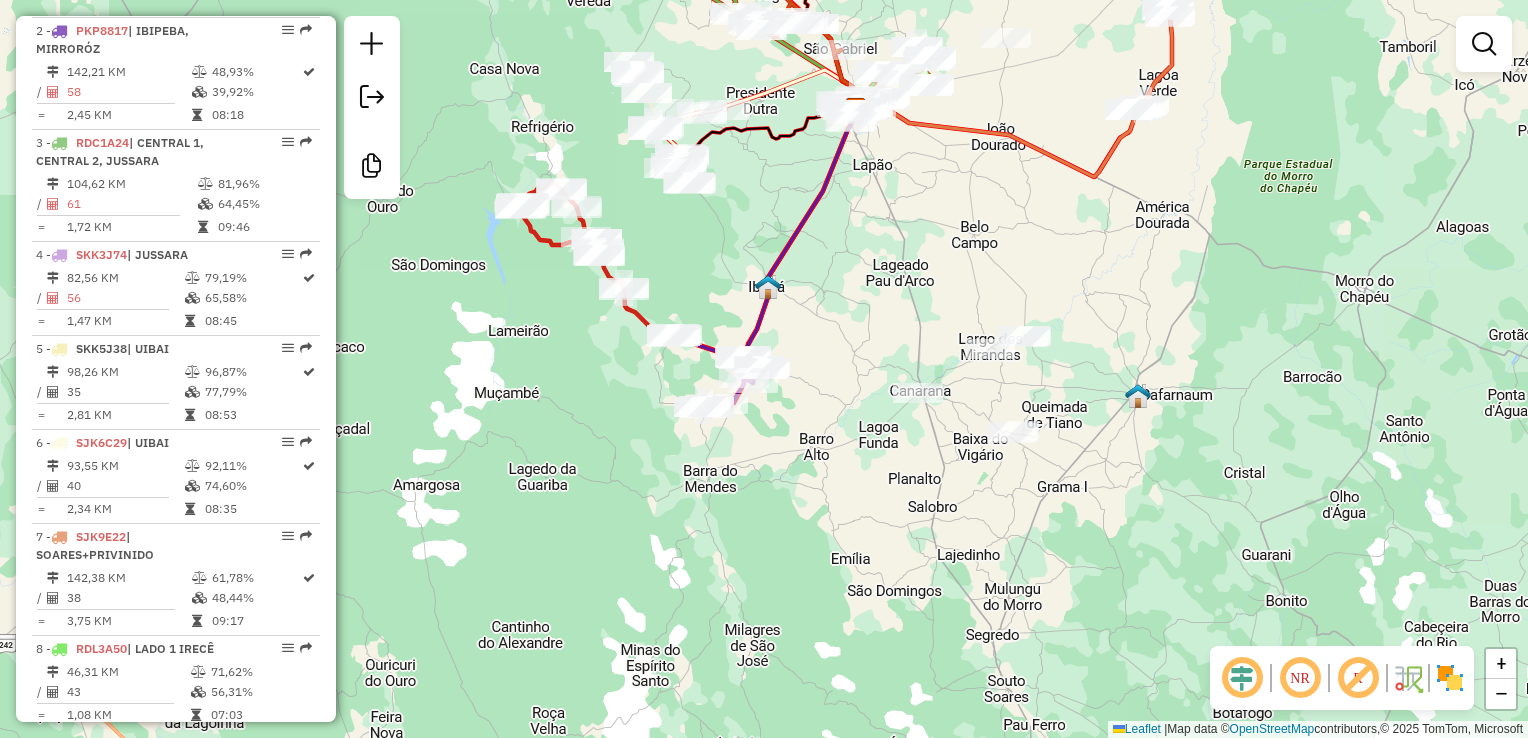 drag, startPoint x: 1063, startPoint y: 319, endPoint x: 1052, endPoint y: 462, distance: 143.42245 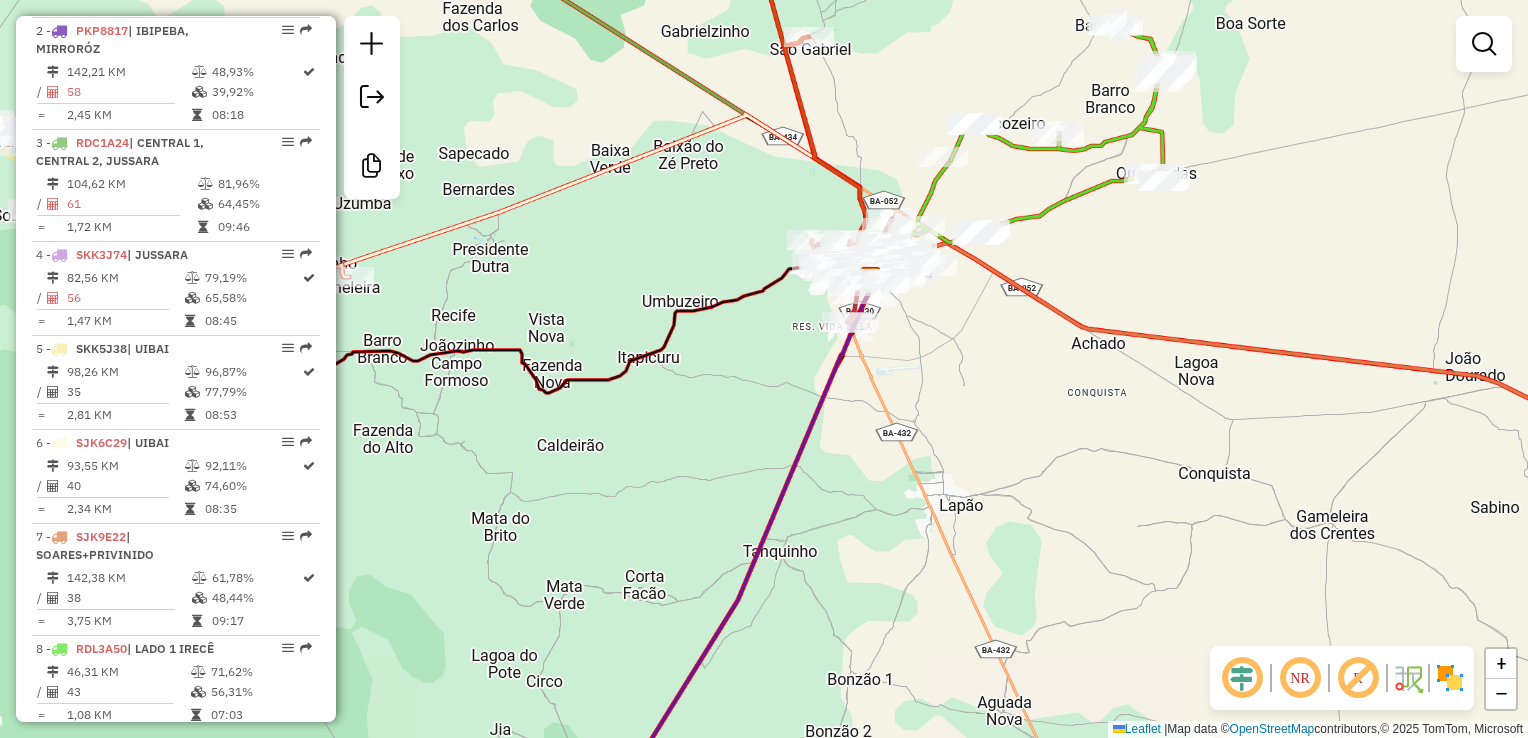 drag, startPoint x: 1105, startPoint y: 406, endPoint x: 906, endPoint y: 507, distance: 223.16362 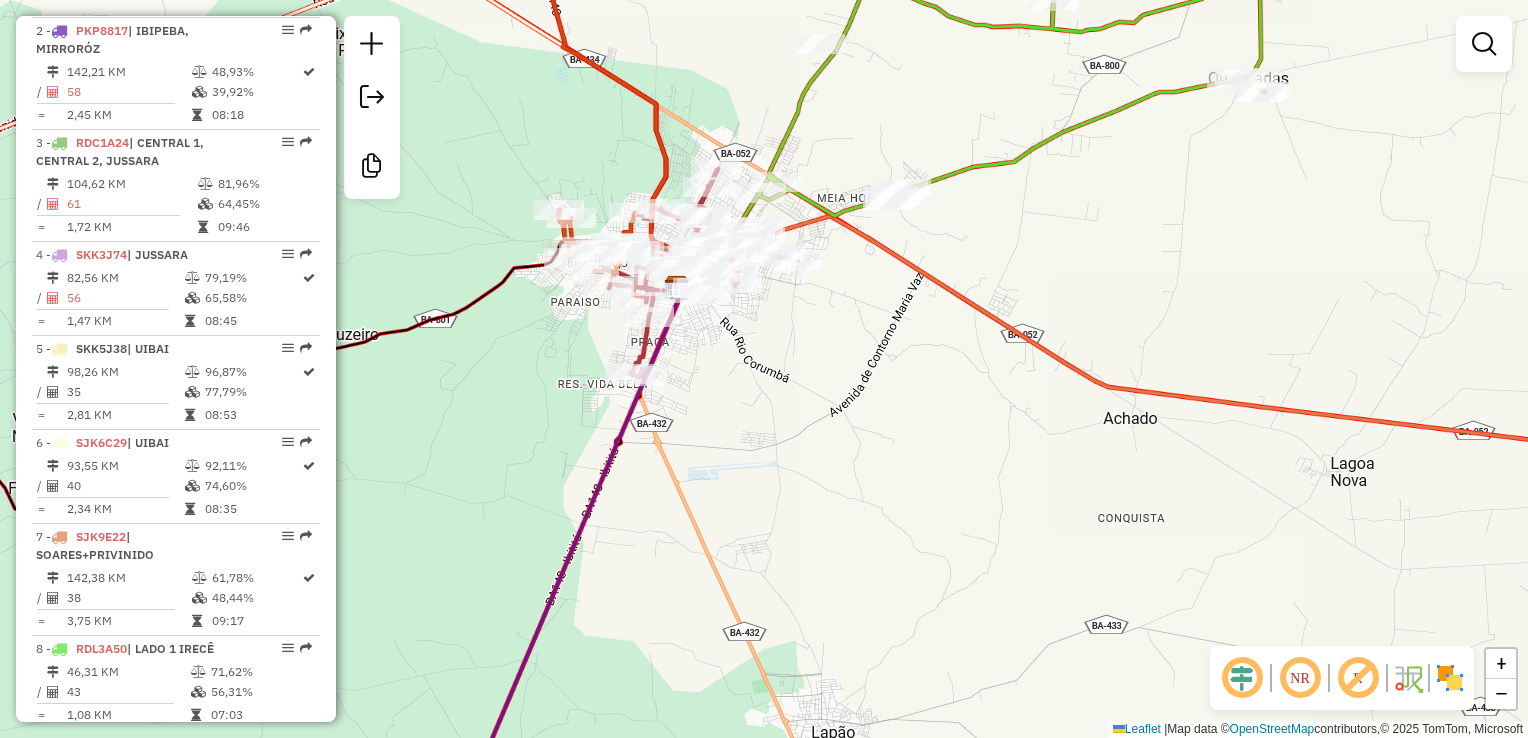 drag, startPoint x: 800, startPoint y: 390, endPoint x: 736, endPoint y: 488, distance: 117.047 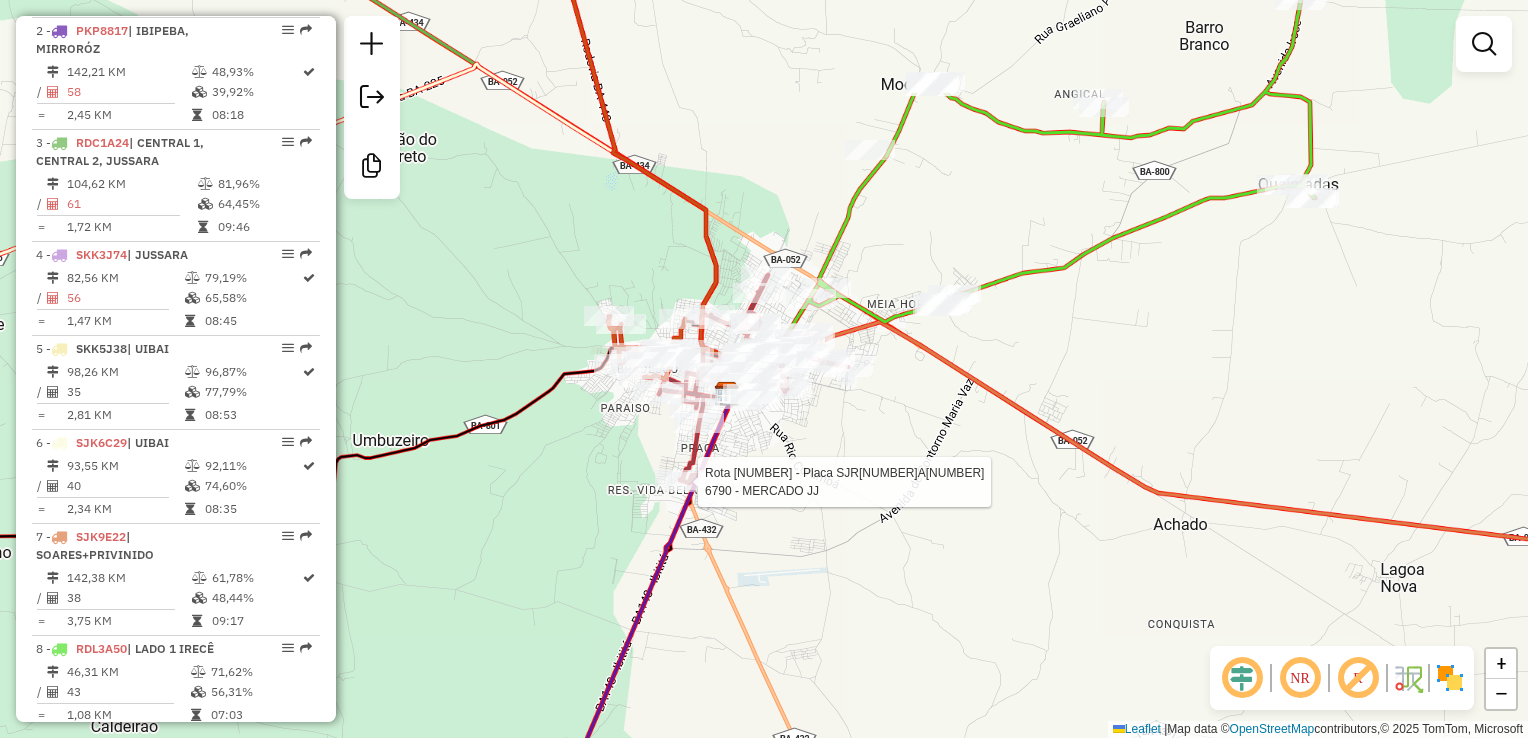 select on "*********" 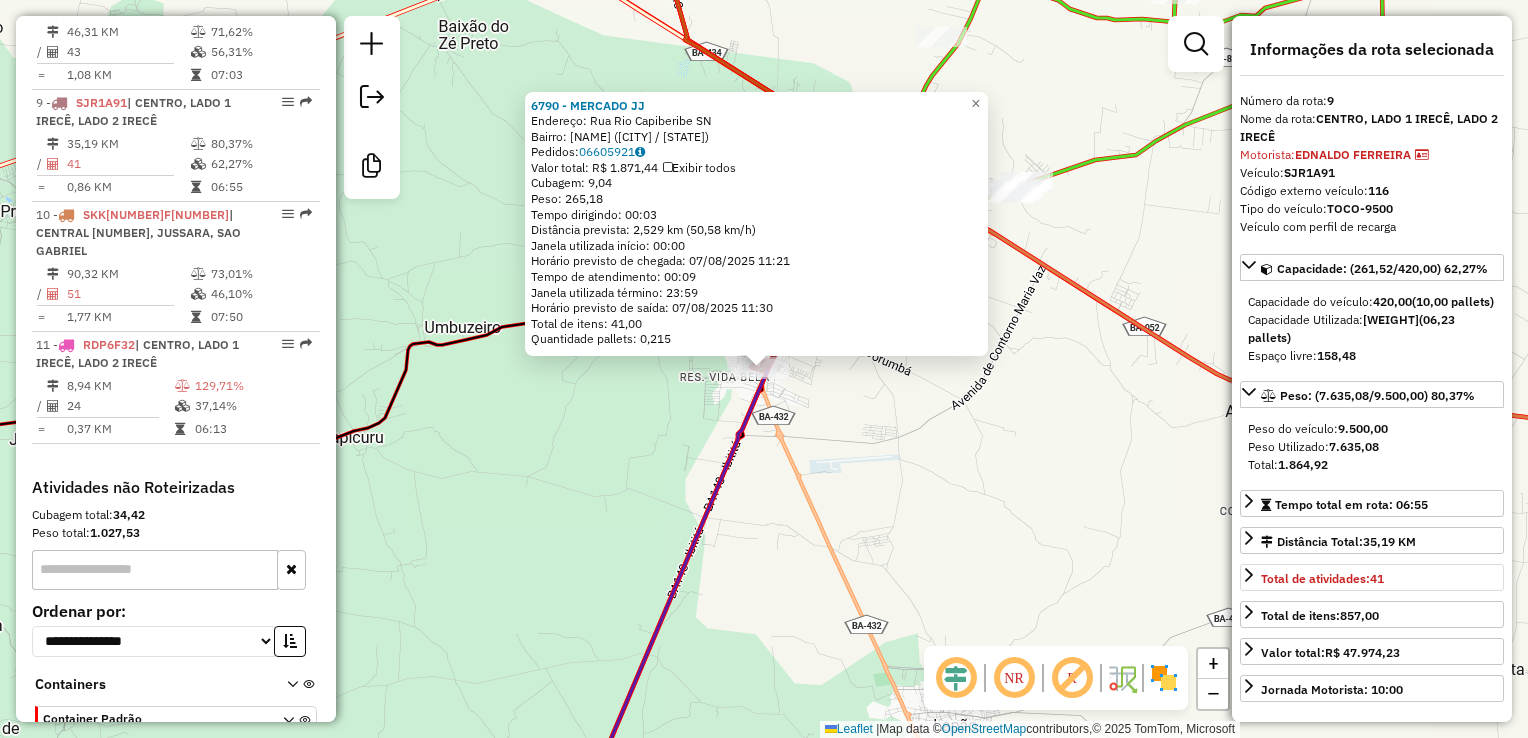 scroll, scrollTop: 1568, scrollLeft: 0, axis: vertical 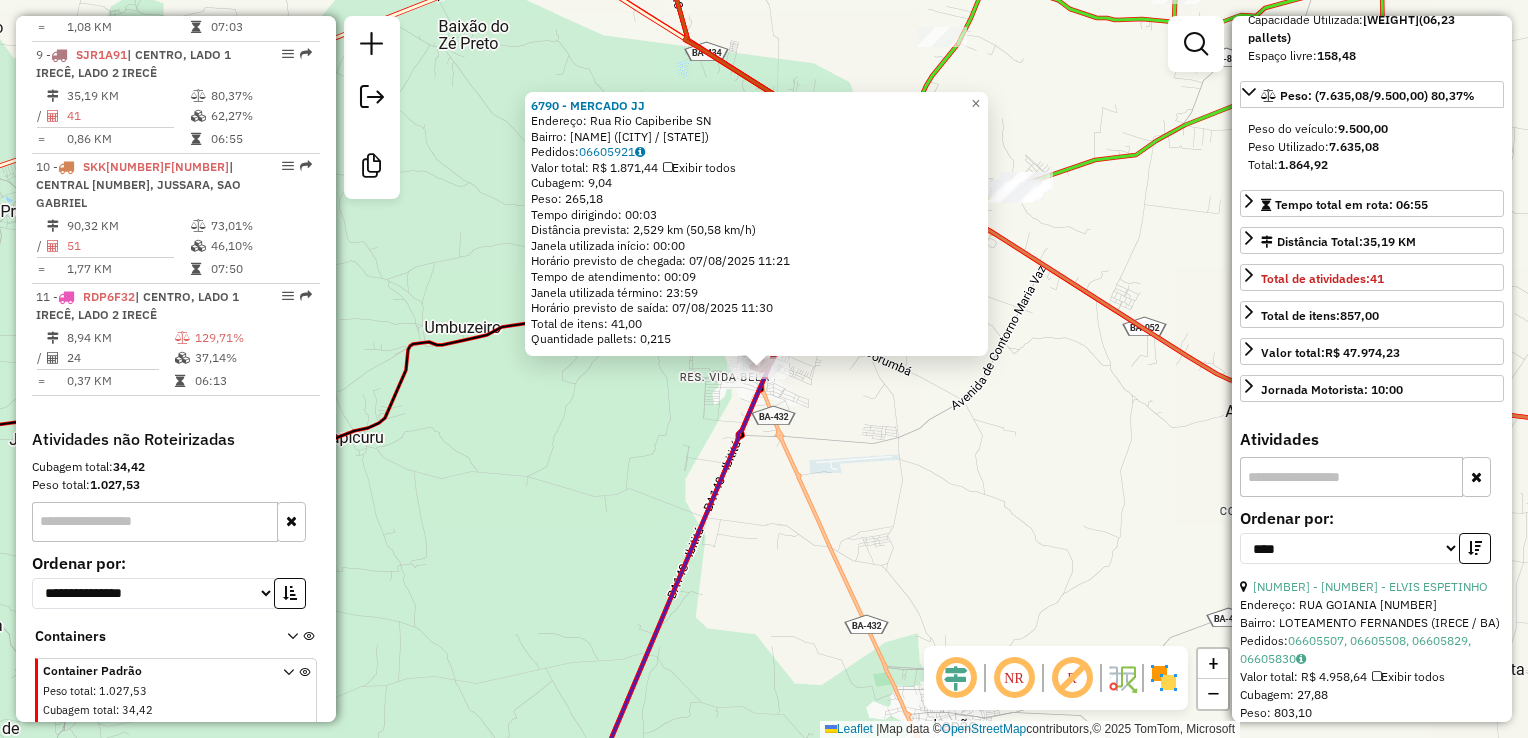 click at bounding box center (1351, 477) 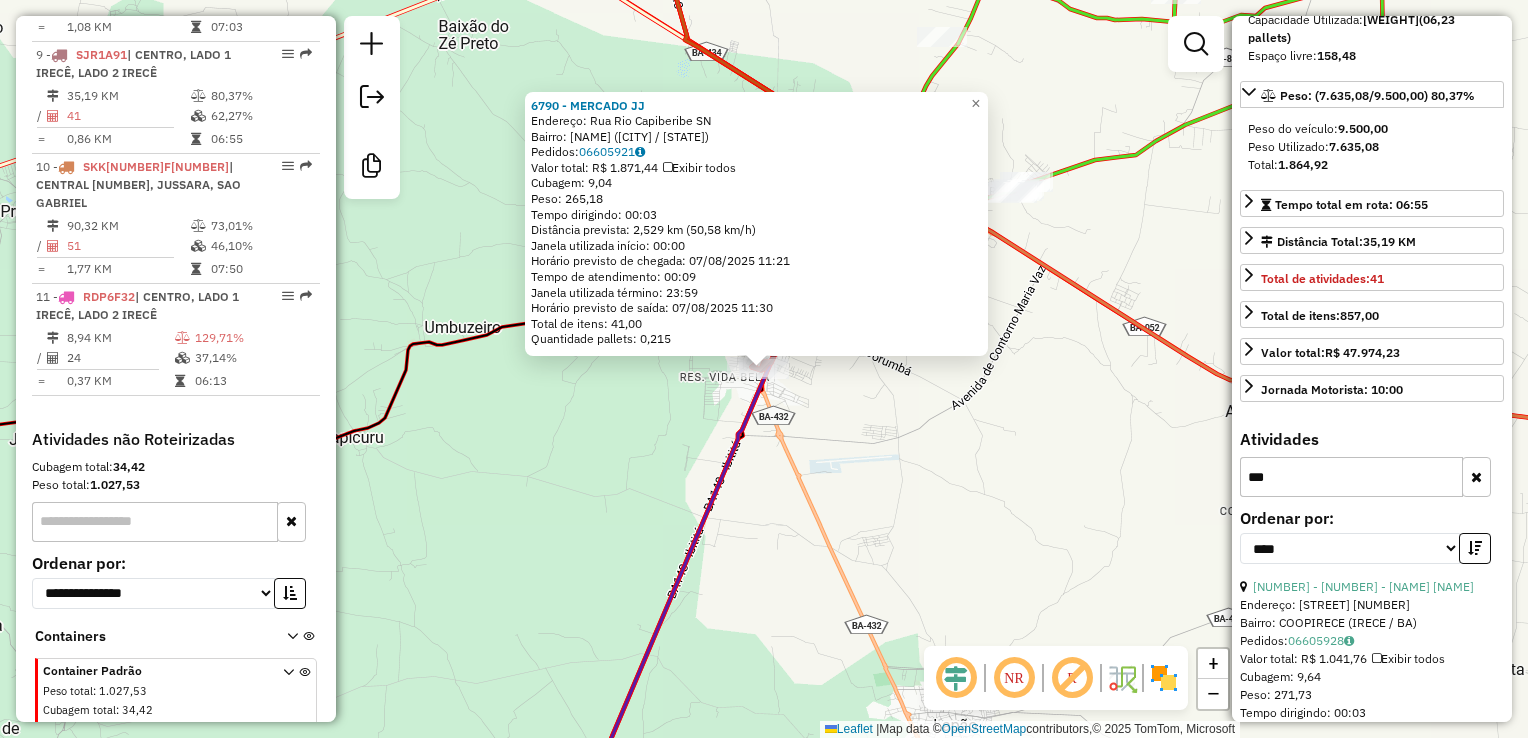 scroll, scrollTop: 180, scrollLeft: 0, axis: vertical 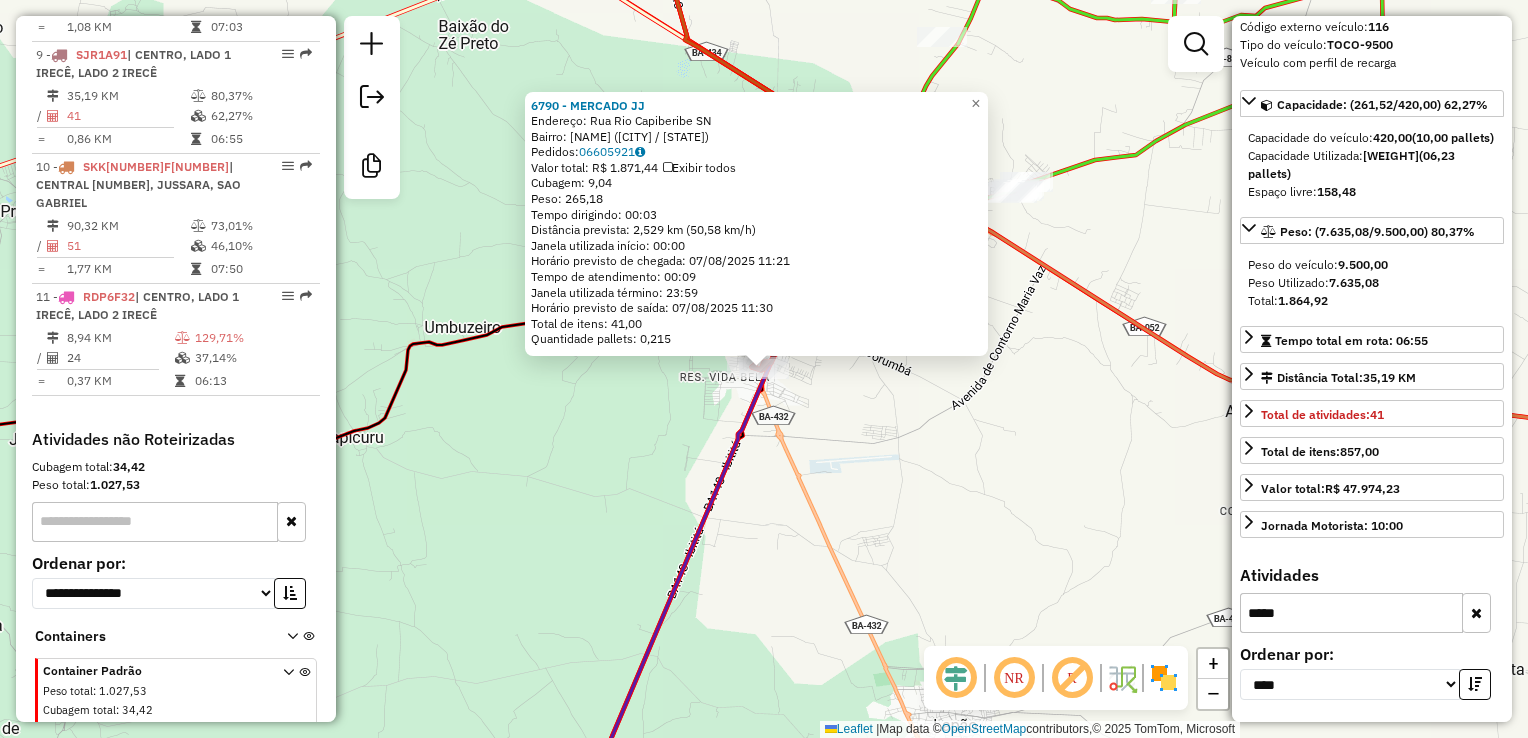 type on "*****" 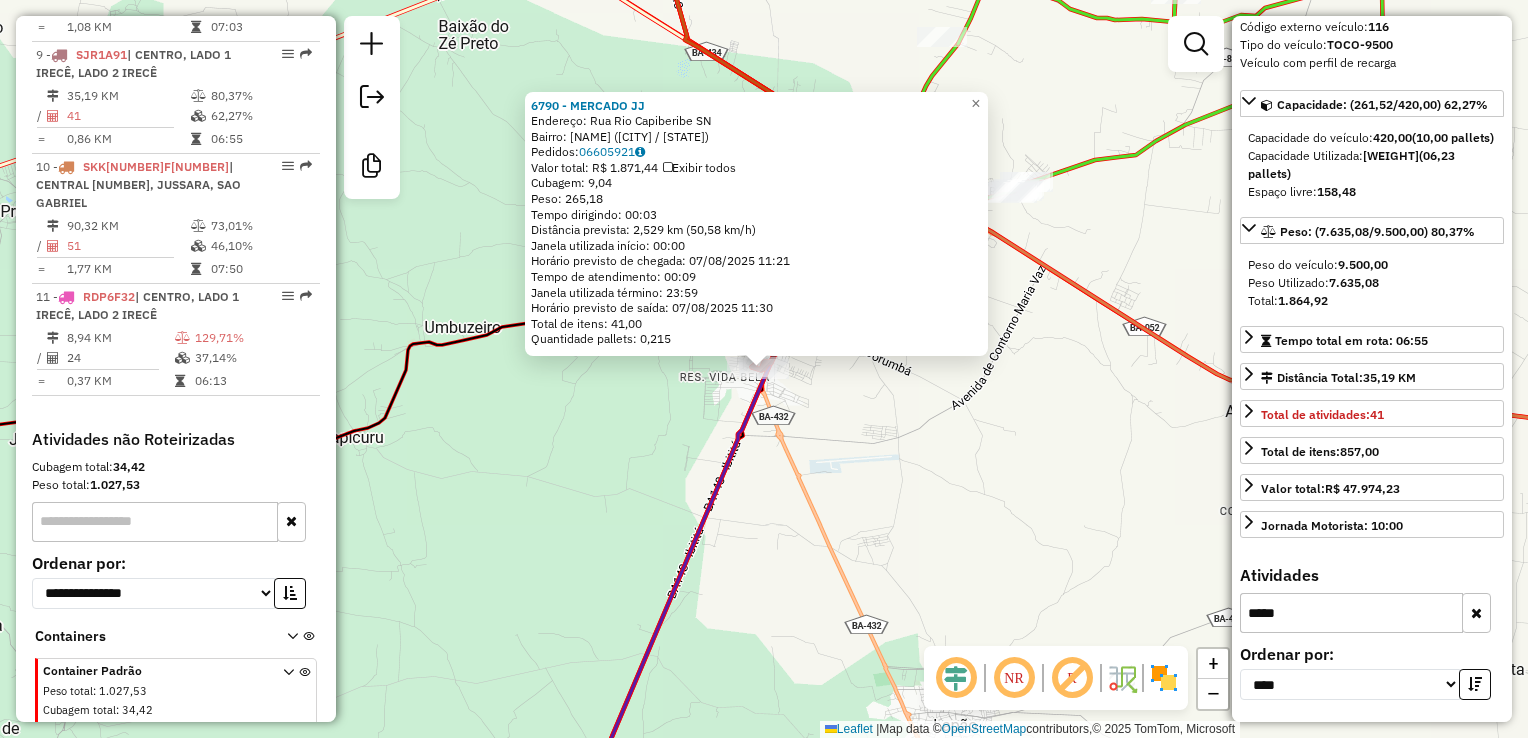 click on "[NUMBER] - [NAME] [NAME] Endereço:  [STREET] [LETTER]   Bairro: [NAME] ([CITY] / [STATE])   Pedidos:  [ORDER_ID]   Valor total: R$ [PRICE]   Exibir todos   Cubagem: [CUBAGE]  Peso: [WEIGHT]  Tempo dirigindo: [TIME]   Distância prevista: [DISTANCE] km ([SPEED] km/h)   Janela utilizada início: [TIME]   Horário previsto de chegada: [DATE] [TIME]   Tempo de atendimento: [TIME]   Janela utilizada término: [TIME]   Horário previsto de saída: [DATE] [TIME]   Total de itens: [ITEMS]   Quantidade pallets: [PALLETS]  × Janela de atendimento Grade de atendimento Capacidade Transportadoras Veículos Cliente Pedidos  Rotas Selecione os dias de semana para filtrar as janelas de atendimento  Seg   Ter   Qua   Qui   Sex   Sáb   Dom  Informe o período da janela de atendimento: De: Até:  Filtrar exatamente a janela do cliente  Considerar janela de atendimento padrão  Selecione os dias de semana para filtrar as grades de atendimento  Seg   Ter   Qua   Qui   Sex   Sáb   Dom   Considerar clientes sem dia de atendimento cadastrado" 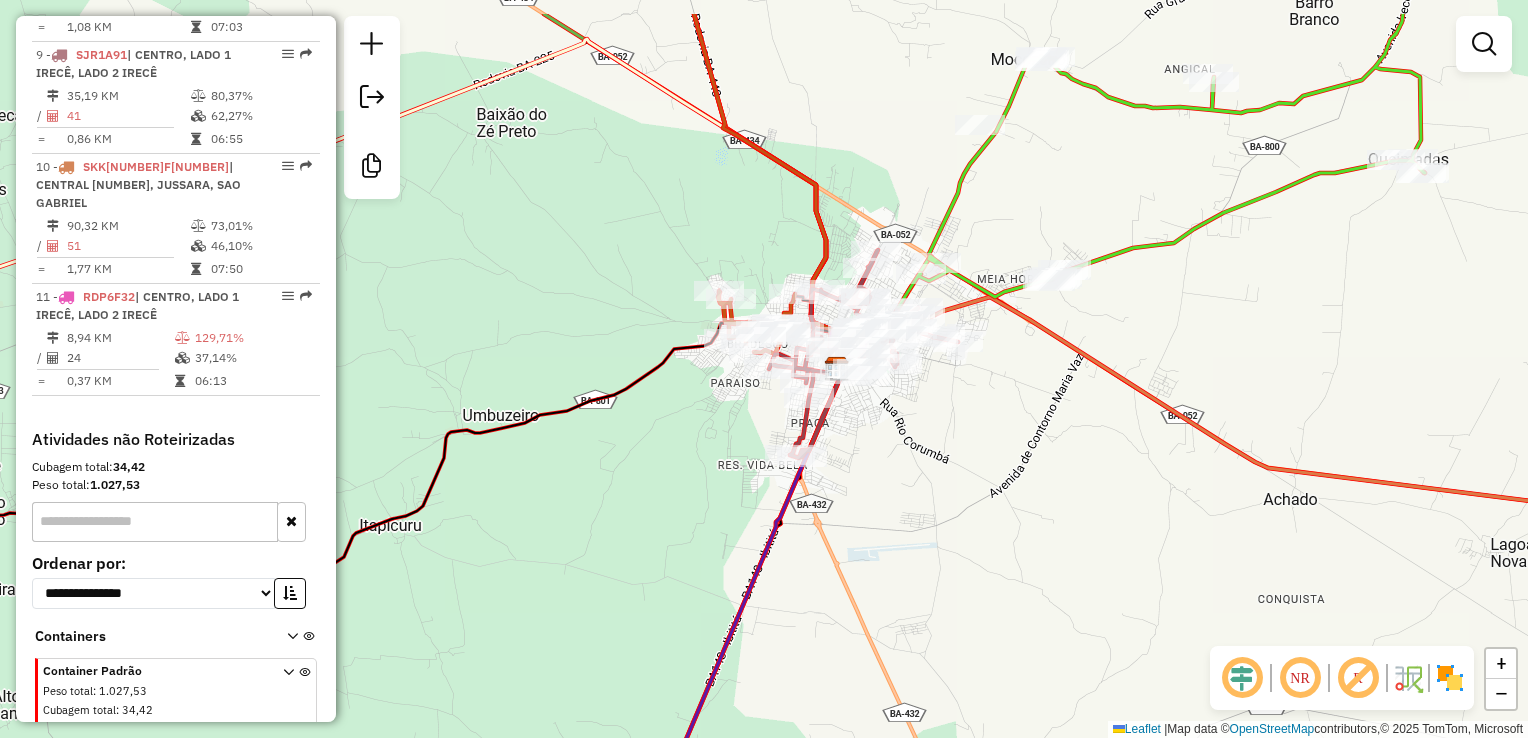 drag, startPoint x: 854, startPoint y: 408, endPoint x: 855, endPoint y: 478, distance: 70.00714 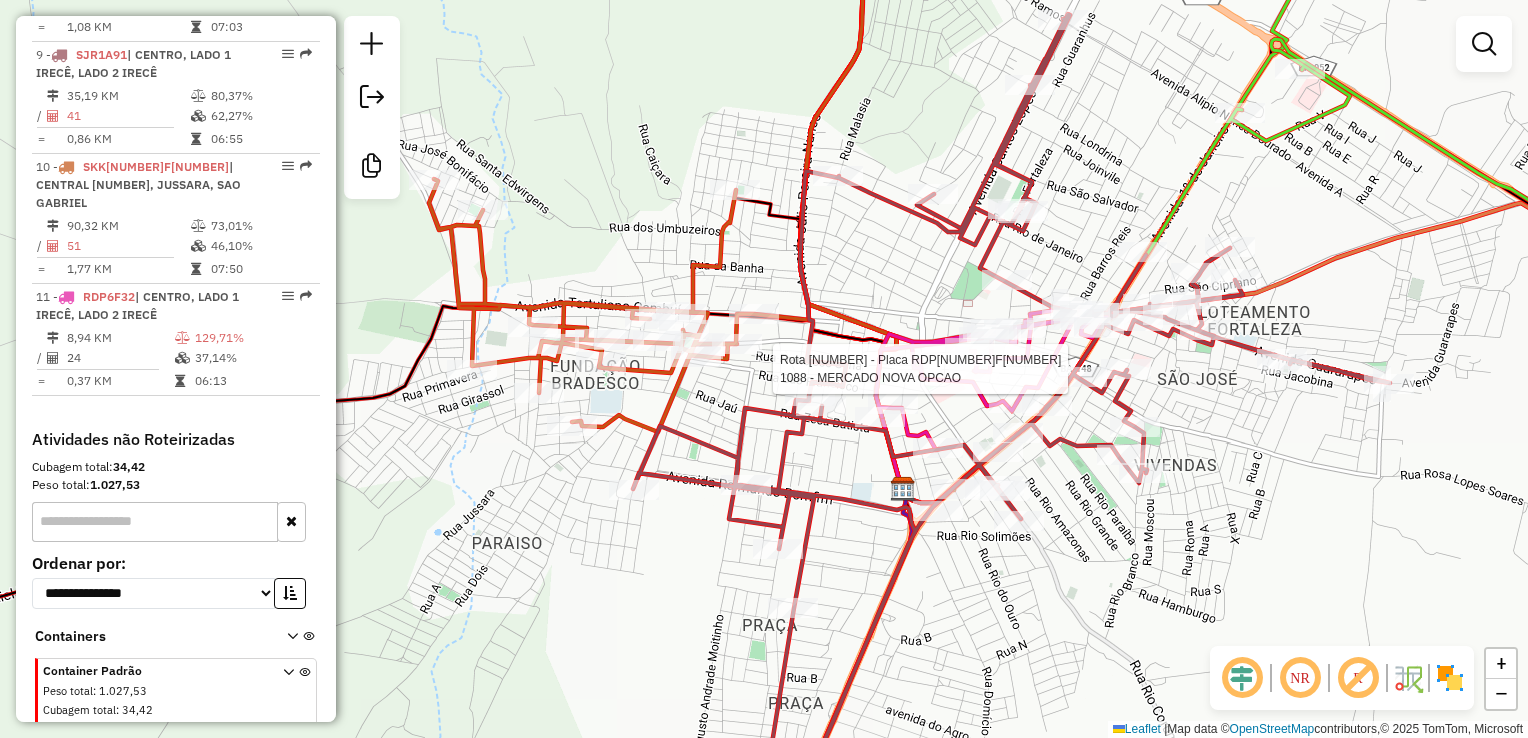 select on "*********" 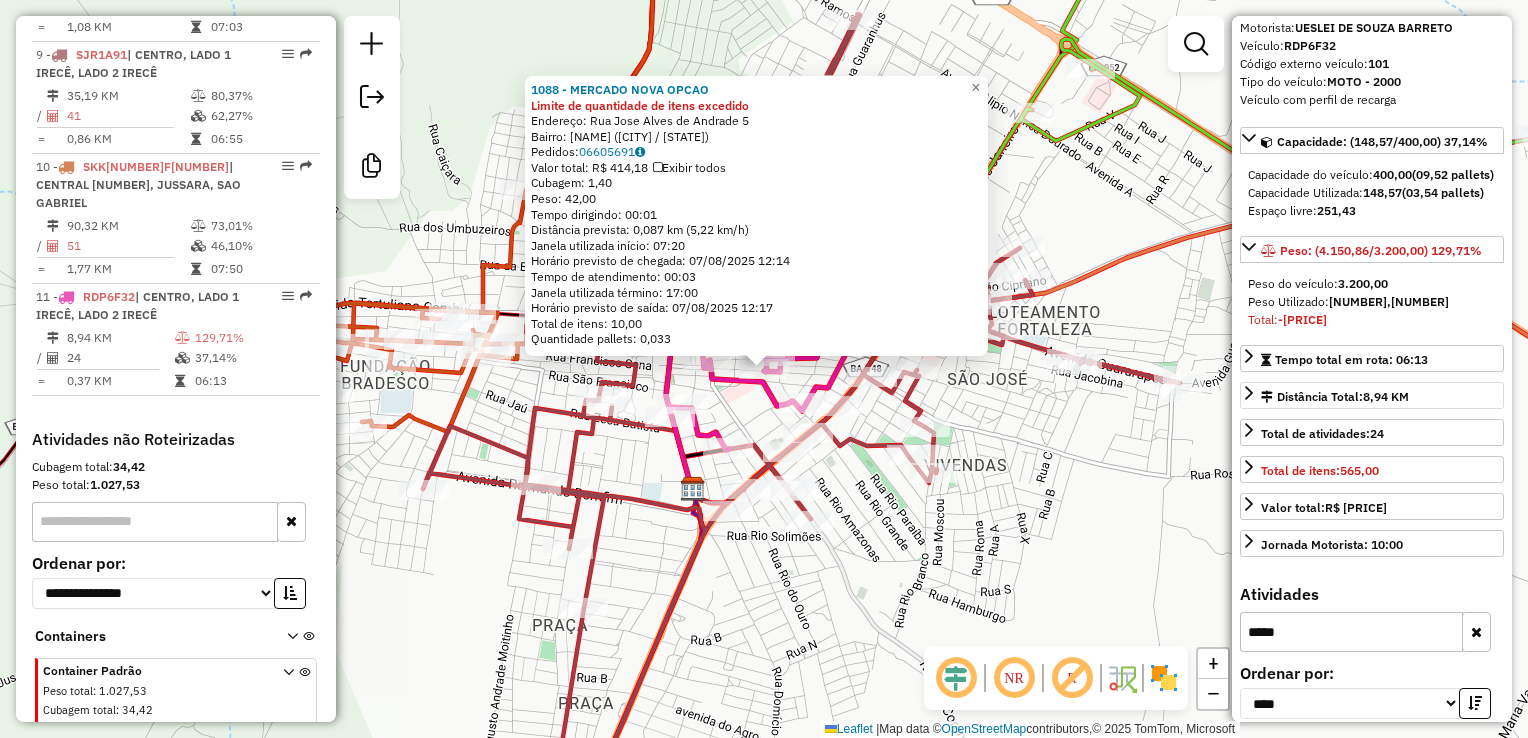 scroll, scrollTop: 180, scrollLeft: 0, axis: vertical 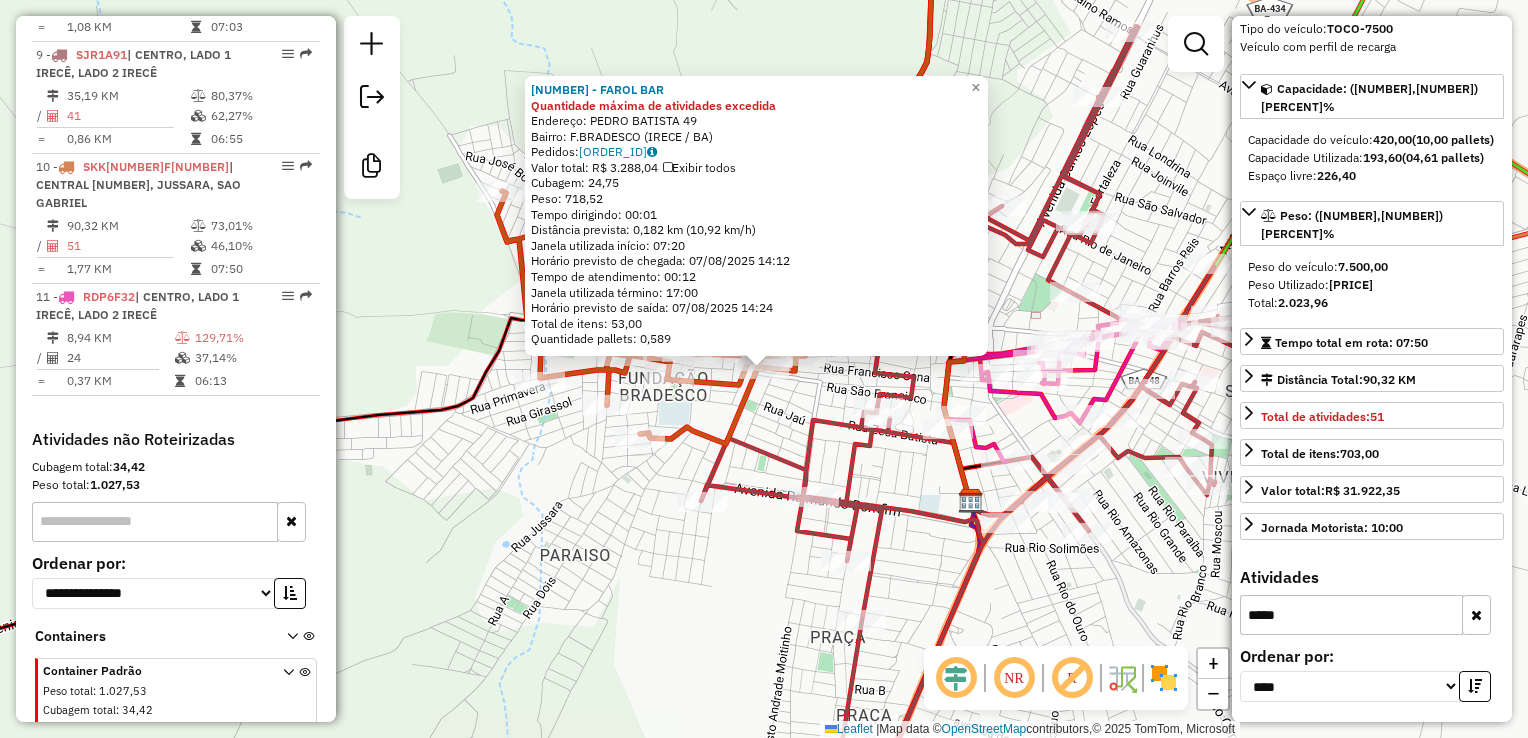 click on "[NUMBER] - [NAME] [NAME] [NAME] Quantidade máxima de atividades excedida  Endereço:  [STREET] [NUMBER]   Bairro: [NAME] ([CITY] / [STATE])   Pedidos:  [ORDER_ID]   Valor total: R$ [PRICE]   Exibir todos   Cubagem: [CUBAGE]  Peso: [WEIGHT]  Tempo dirigindo: [TIME]   Distância prevista: [DISTANCE] km ([SPEED] km/h)   Janela utilizada início: [TIME]   Horário previsto de chegada: [DATE] [TIME]   Tempo de atendimento: [TIME]   Janela utilizada término: [TIME]   Horário previsto de saída: [DATE] [TIME]   Total de itens: [ITEMS]   Quantidade pallets: [PALLETS]  × Janela de atendimento Grade de atendimento Capacidade Transportadoras Veículos Cliente Pedidos  Rotas Selecione os dias de semana para filtrar as janelas de atendimento  Seg   Ter   Qua   Qui   Sex   Sáb   Dom  Informe o período da janela de atendimento: De: Até:  Filtrar exatamente a janela do cliente  Considerar janela de atendimento padrão  Selecione os dias de semana para filtrar as grades de atendimento  Seg   Ter   Qua   Qui   Sex   Sáb   Dom   Peso mínimo:   De:  De:" 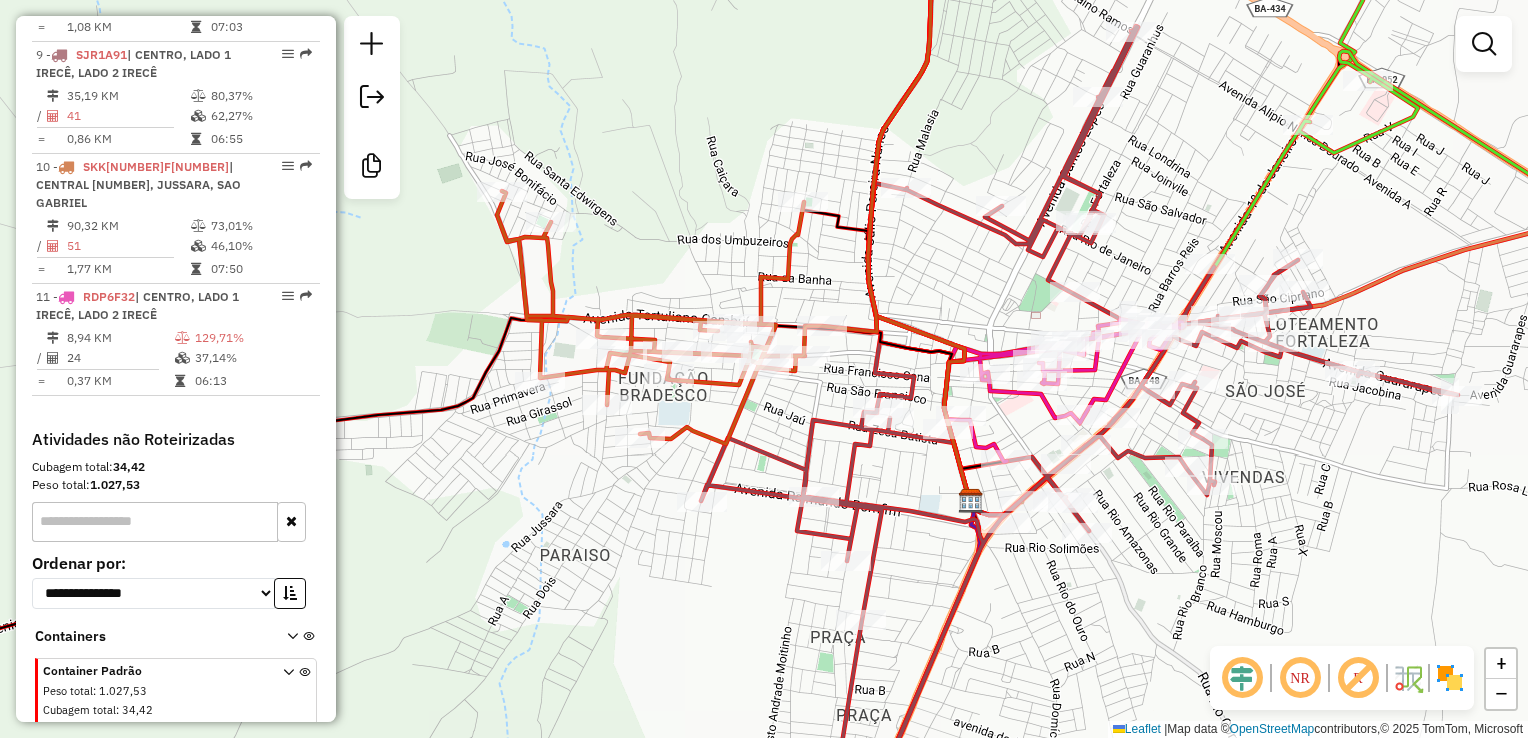drag, startPoint x: 1126, startPoint y: 215, endPoint x: 1120, endPoint y: 228, distance: 14.3178215 